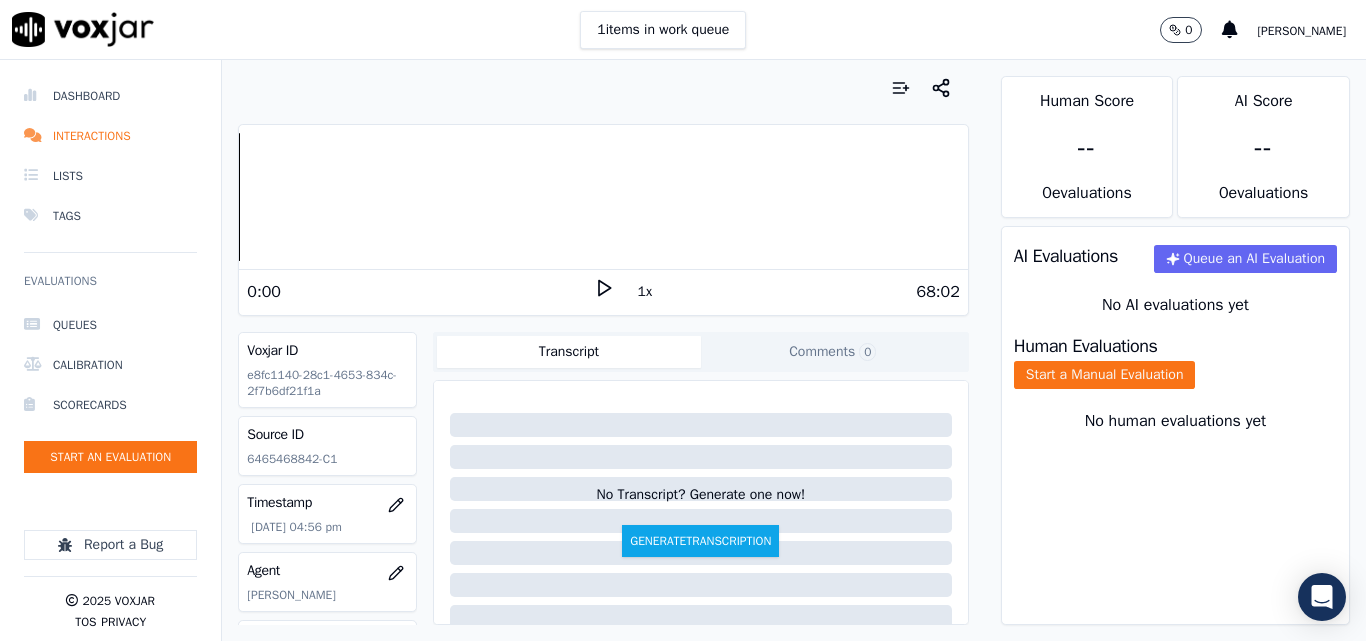 scroll, scrollTop: 0, scrollLeft: 0, axis: both 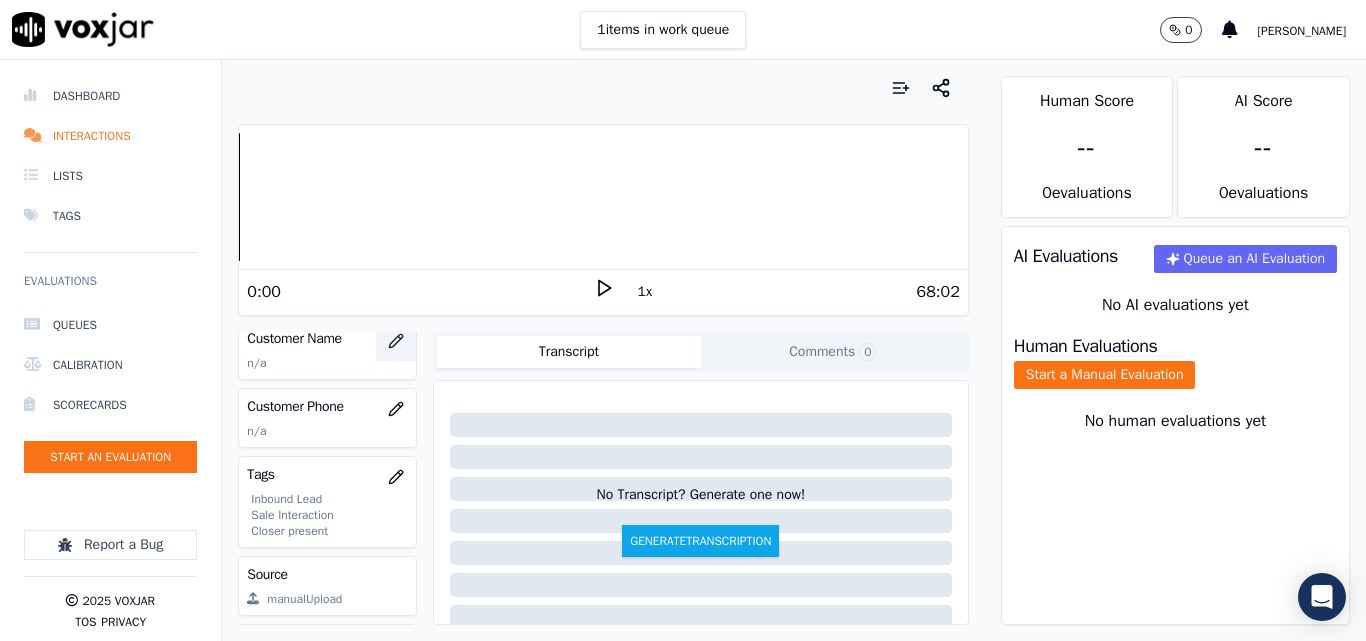 click 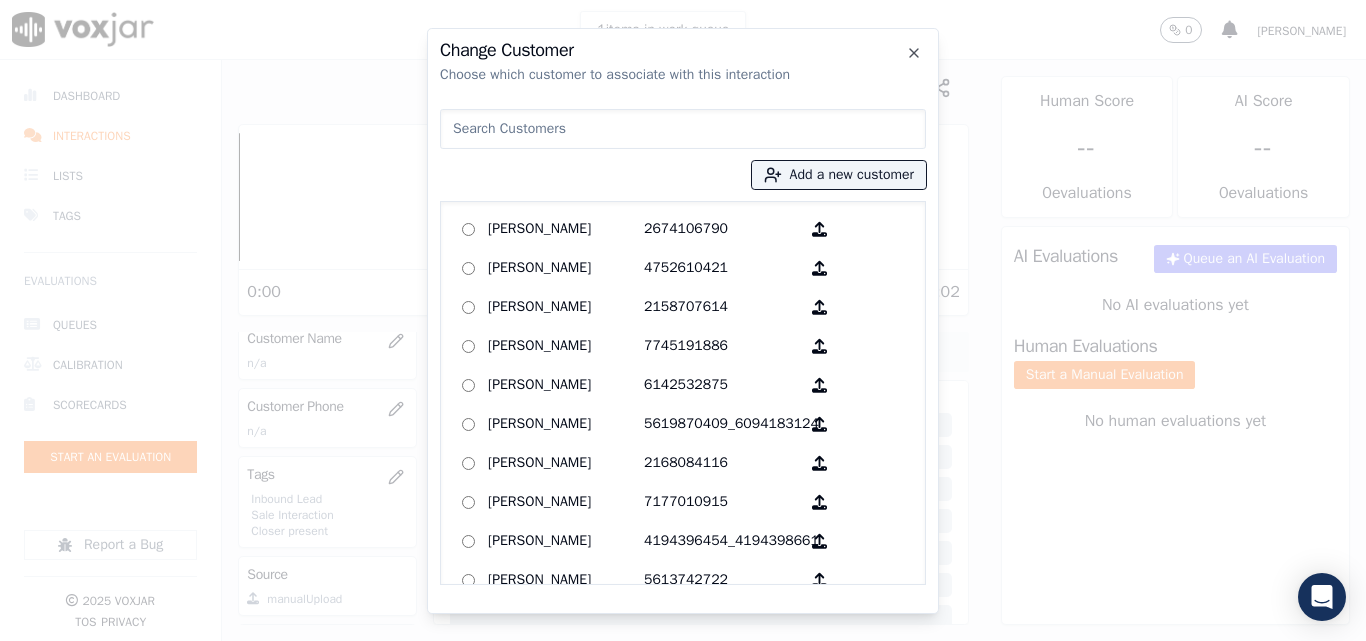 drag, startPoint x: 493, startPoint y: 183, endPoint x: 509, endPoint y: 187, distance: 16.492422 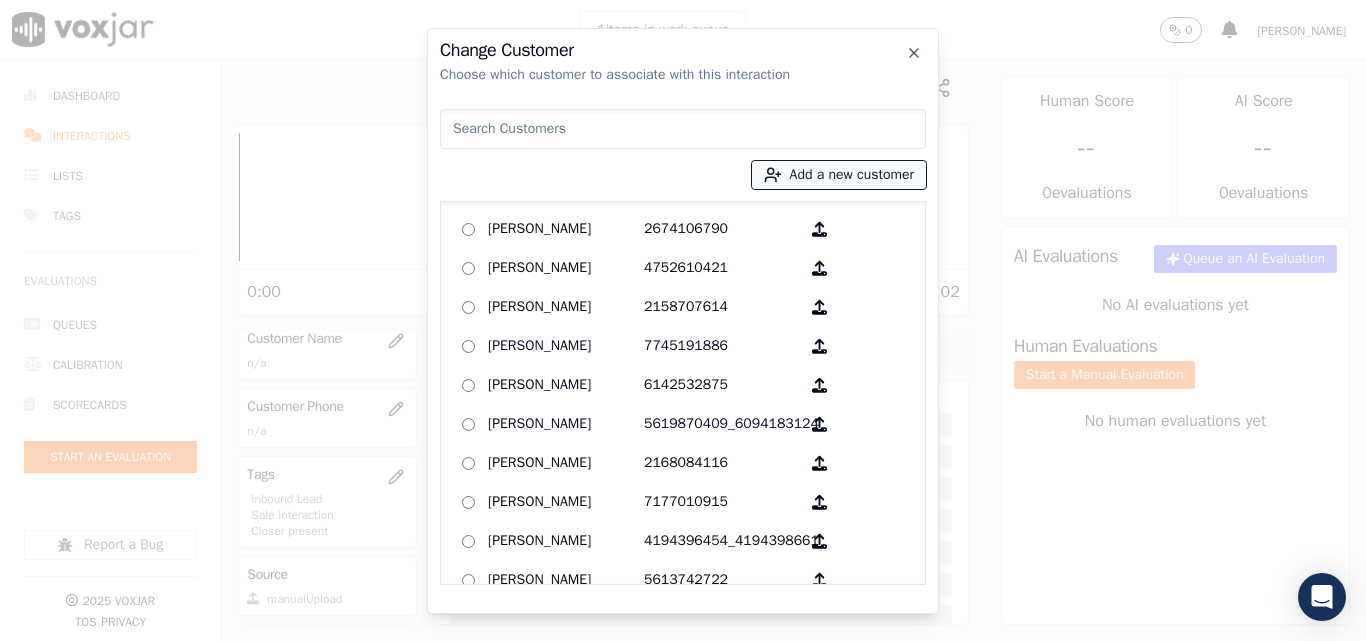 click on "Add a new customer" at bounding box center (839, 175) 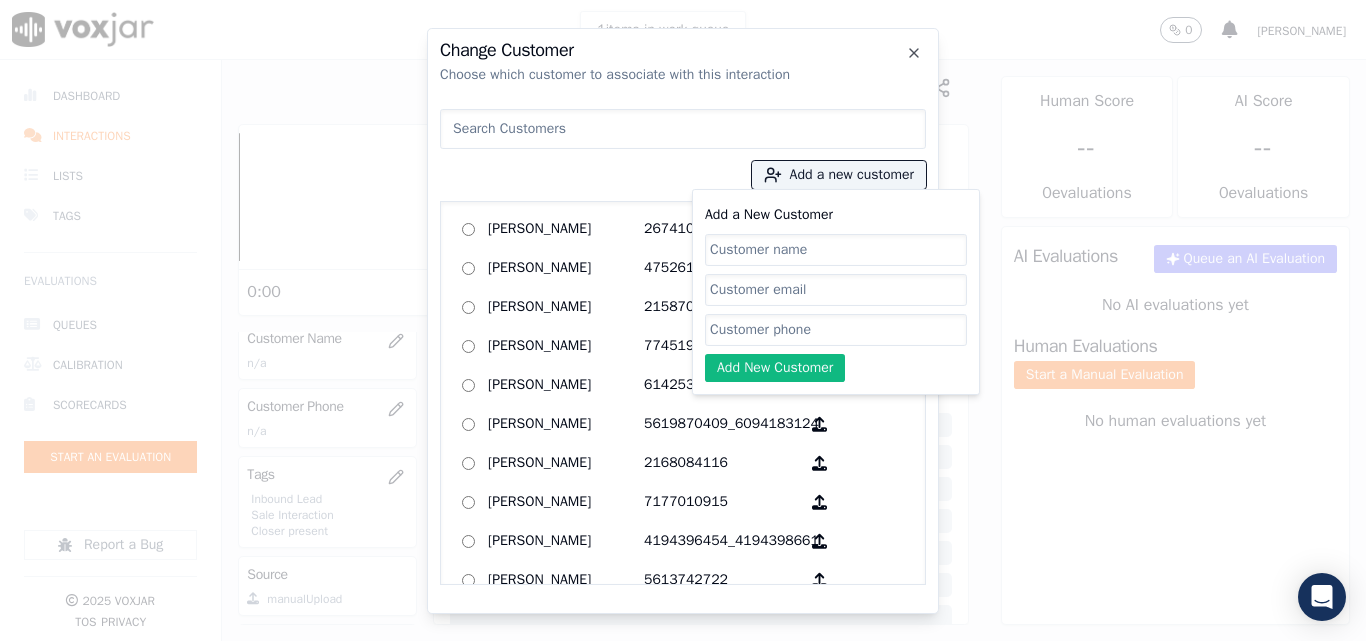 click on "Add a New Customer" 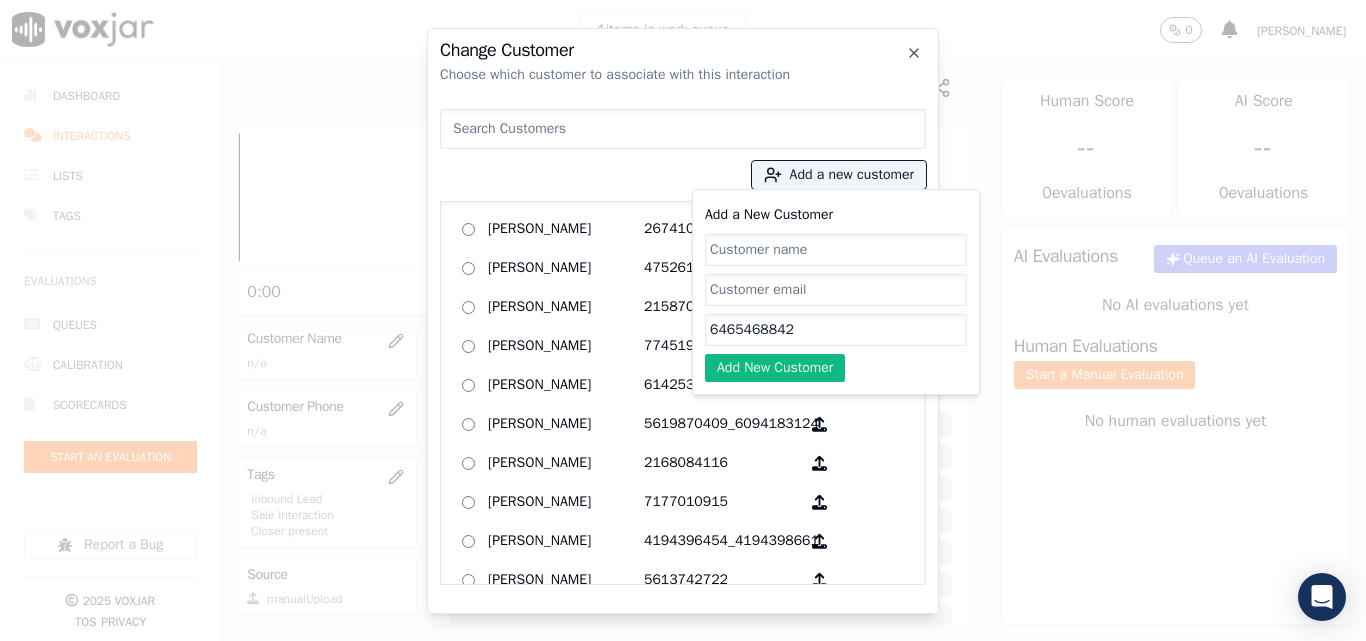 type on "6465468842" 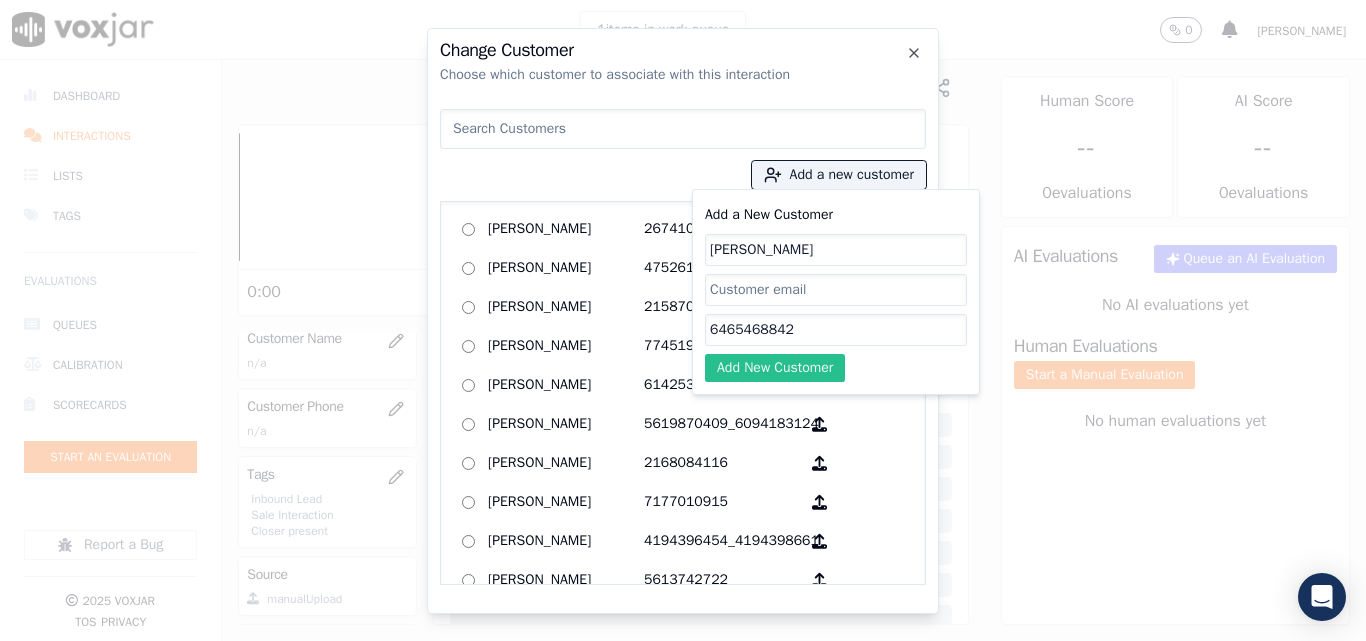 type on "[PERSON_NAME]" 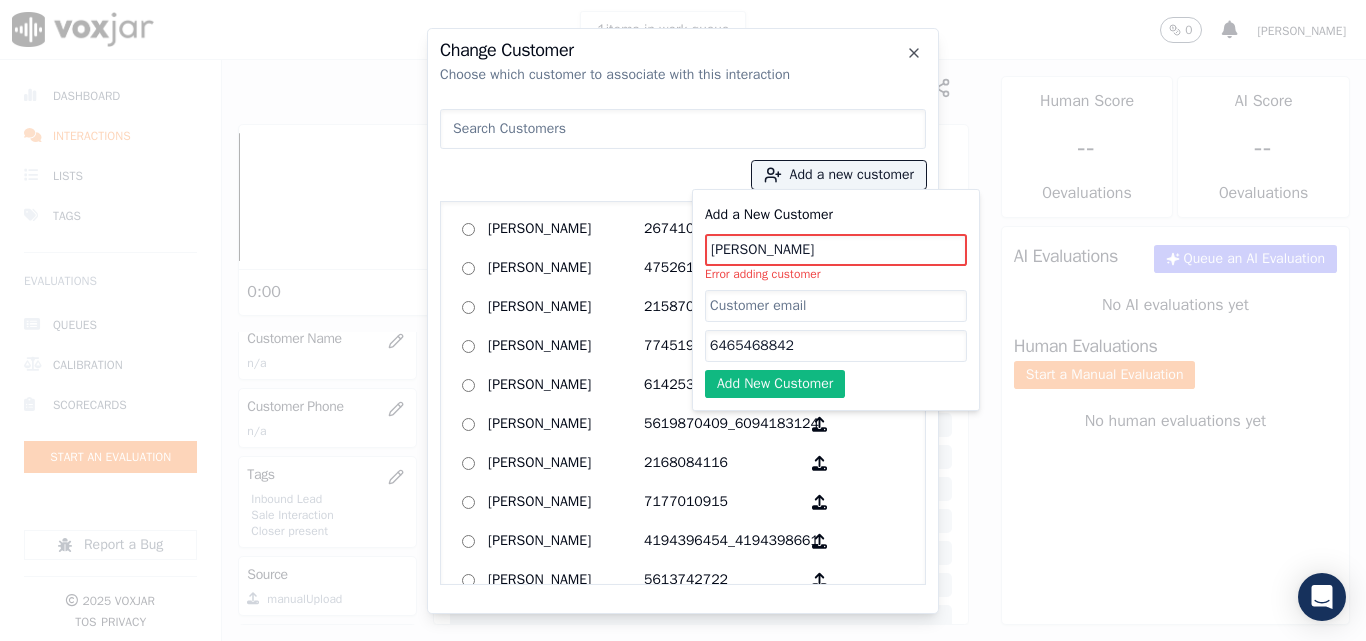 click at bounding box center (683, 129) 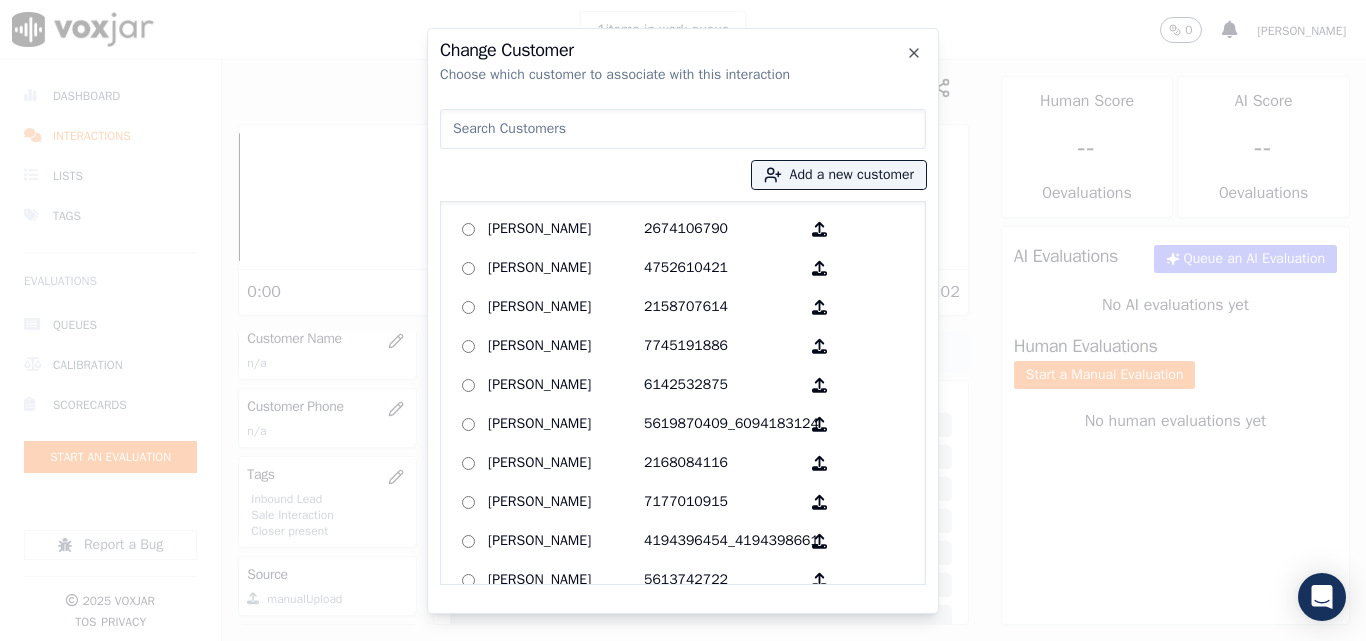 click on "Change Customer   Choose which customer to associate with this interaction
Add a new customer            [PERSON_NAME]   2674106790        [PERSON_NAME]   4752610421        [PERSON_NAME]   2158707614        [PERSON_NAME]   7745191886        [PERSON_NAME]   6142532875        [PERSON_NAME]   5619870409_6094183124        [PERSON_NAME]   2168084116        [PERSON_NAME]   7177010915        [PERSON_NAME]   4194396454_4194398661        [PERSON_NAME]   5613742722        [PERSON_NAME]   9782593158        [PERSON_NAME]   7744880826        [PERSON_NAME]   2078997421        [PERSON_NAME]   6099061209        [PERSON_NAME]   7745170891        [PERSON_NAME]   8029996463        [PERSON_NAME]   2162192999_2164516239        [PERSON_NAME]   9295092714        [PERSON_NAME]   2162107746        [PERSON_NAME]   7816458283        [PERSON_NAME]   2158888118_9296504444        [PERSON_NAME]   8147207520_8144395362        [PERSON_NAME]   3303881013        [PERSON_NAME]   4126287706         4407812187" 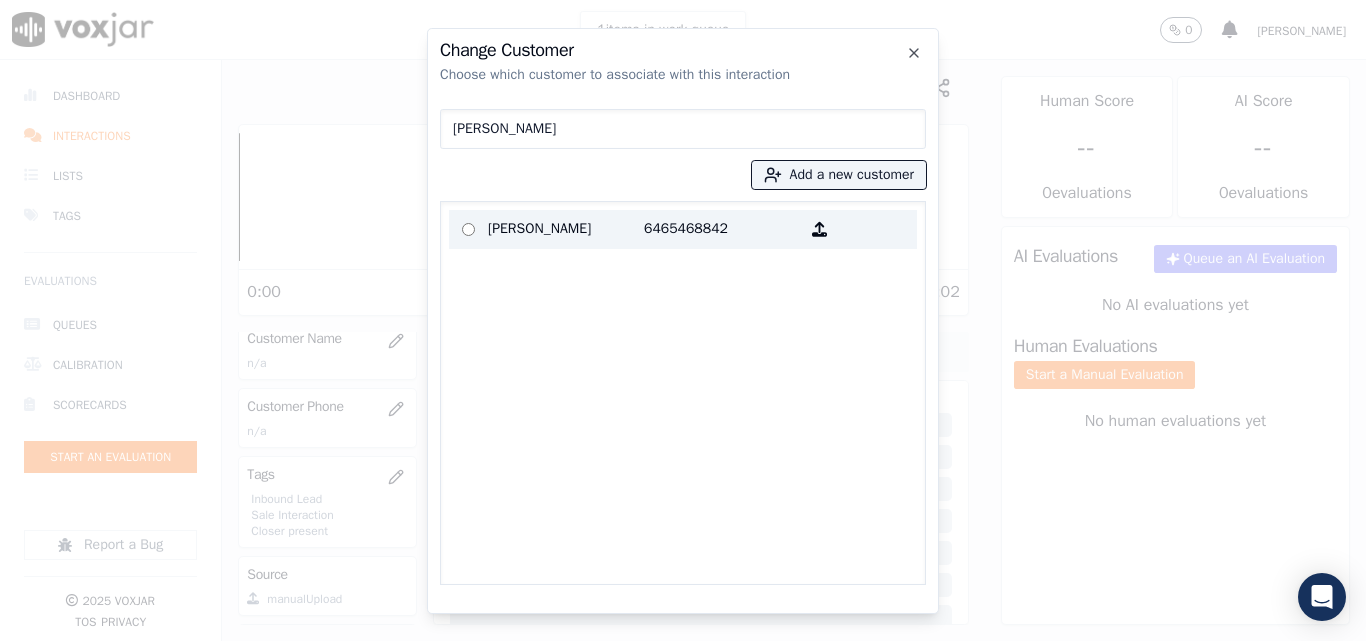 type on "[PERSON_NAME]" 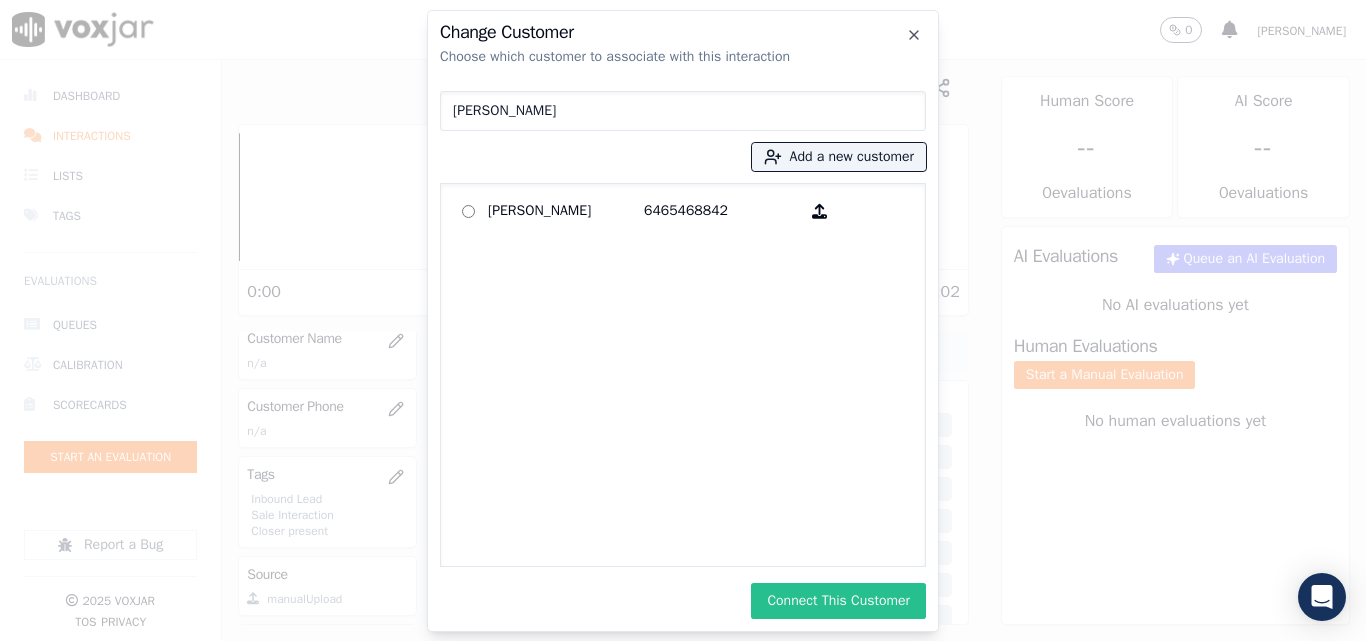 click on "Connect This Customer" at bounding box center [838, 601] 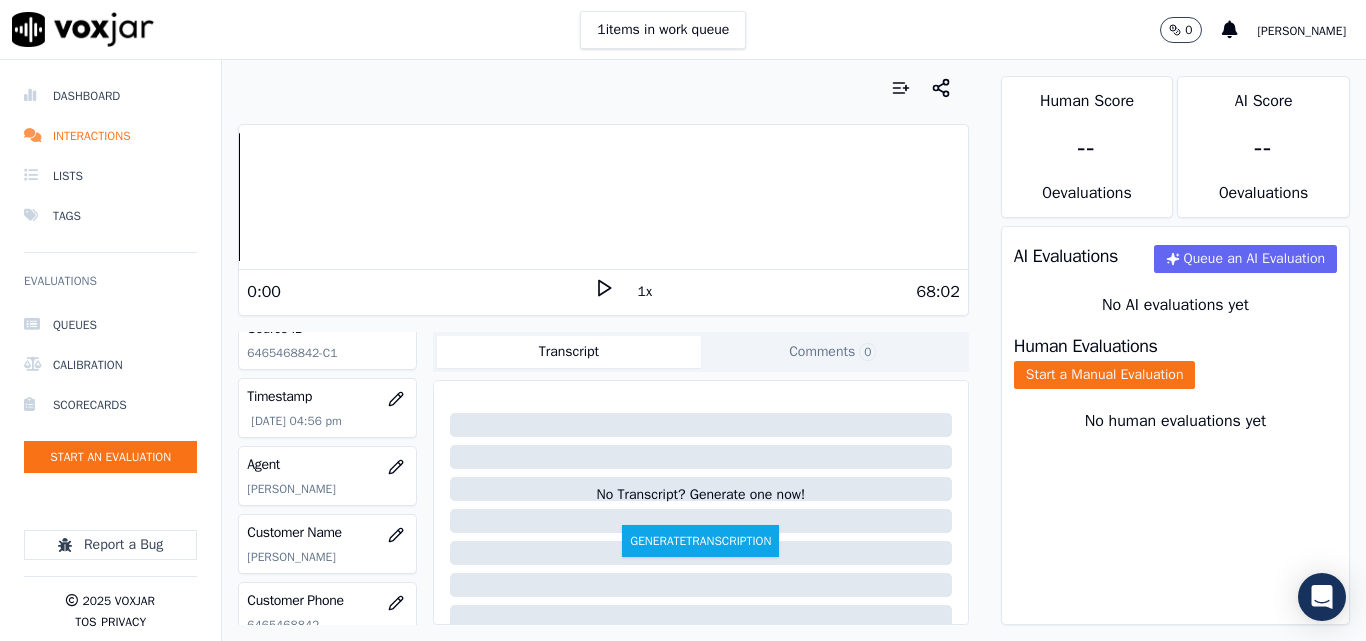scroll, scrollTop: 104, scrollLeft: 0, axis: vertical 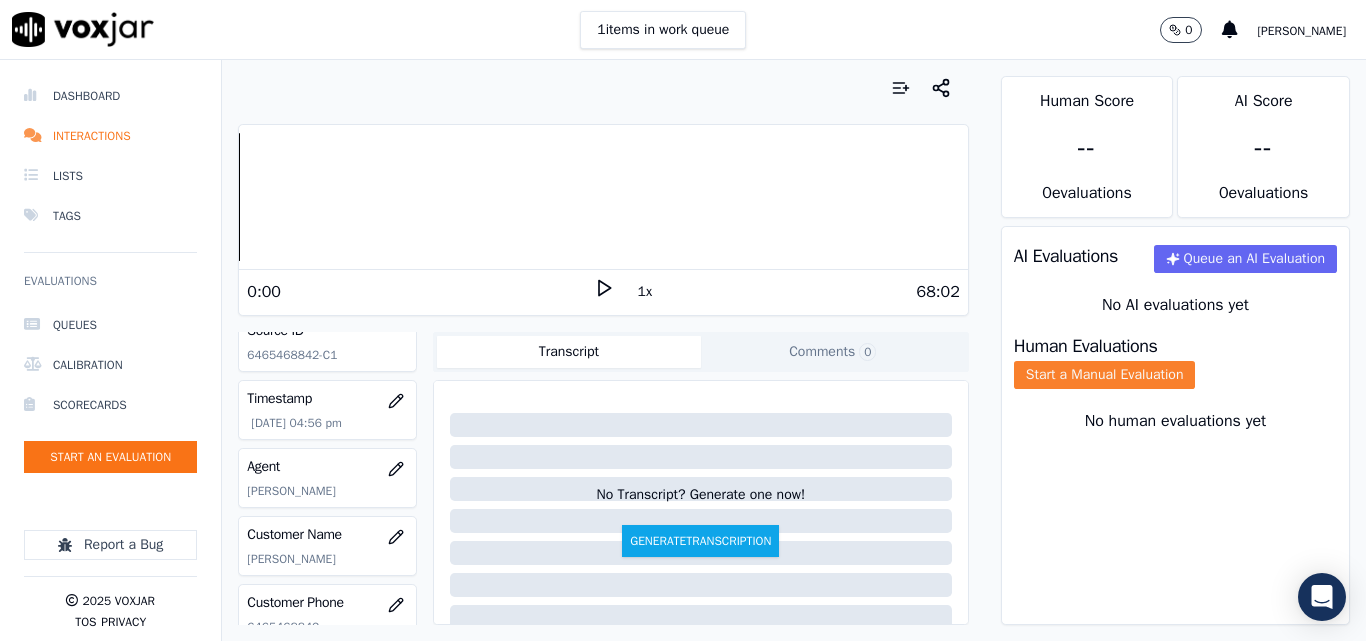 click on "Start a Manual Evaluation" 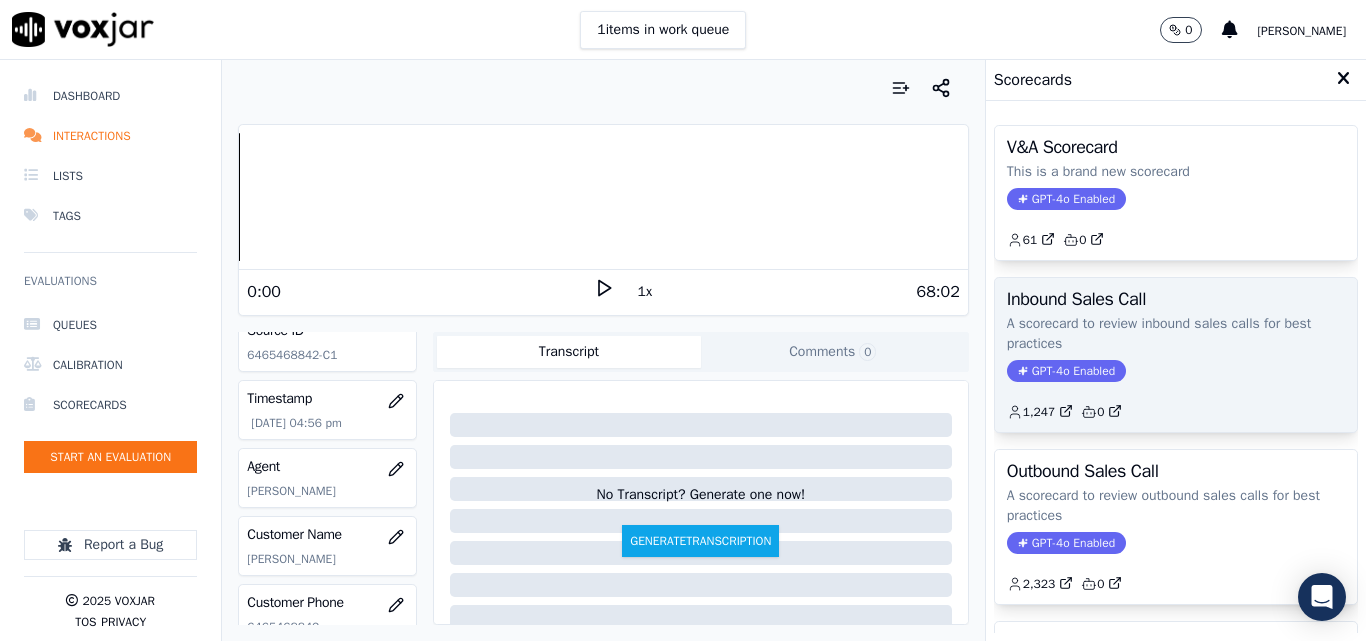 click on "GPT-4o Enabled" 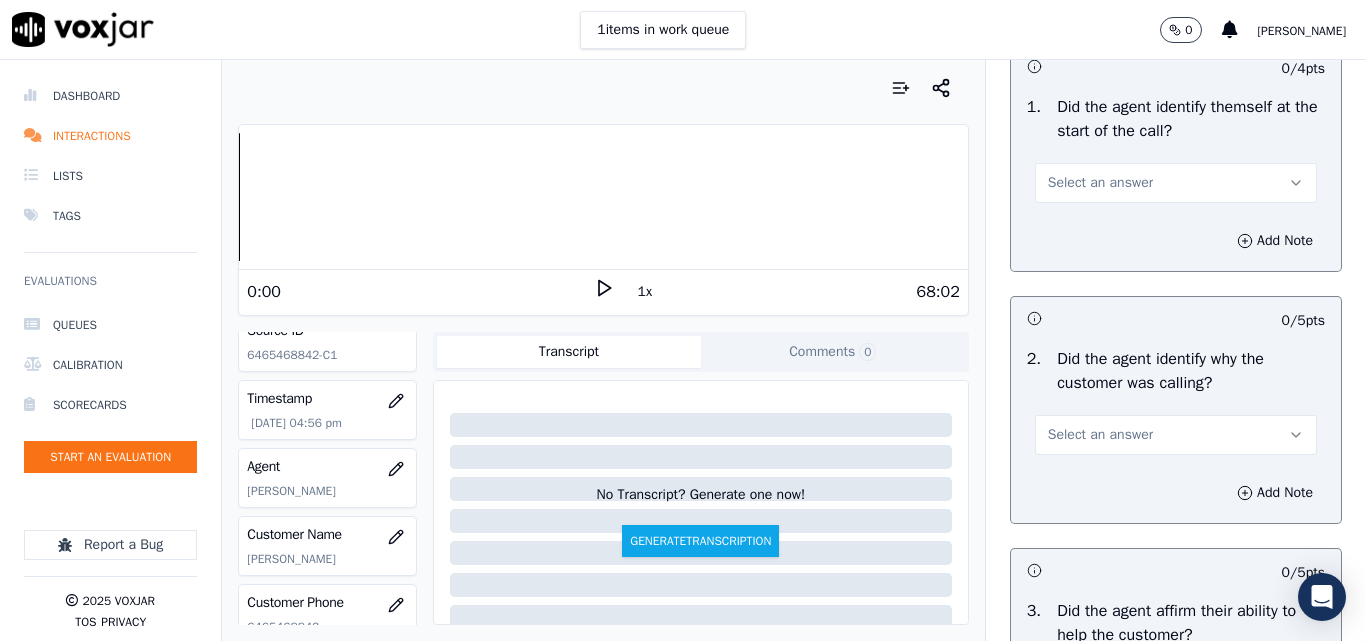 scroll, scrollTop: 200, scrollLeft: 0, axis: vertical 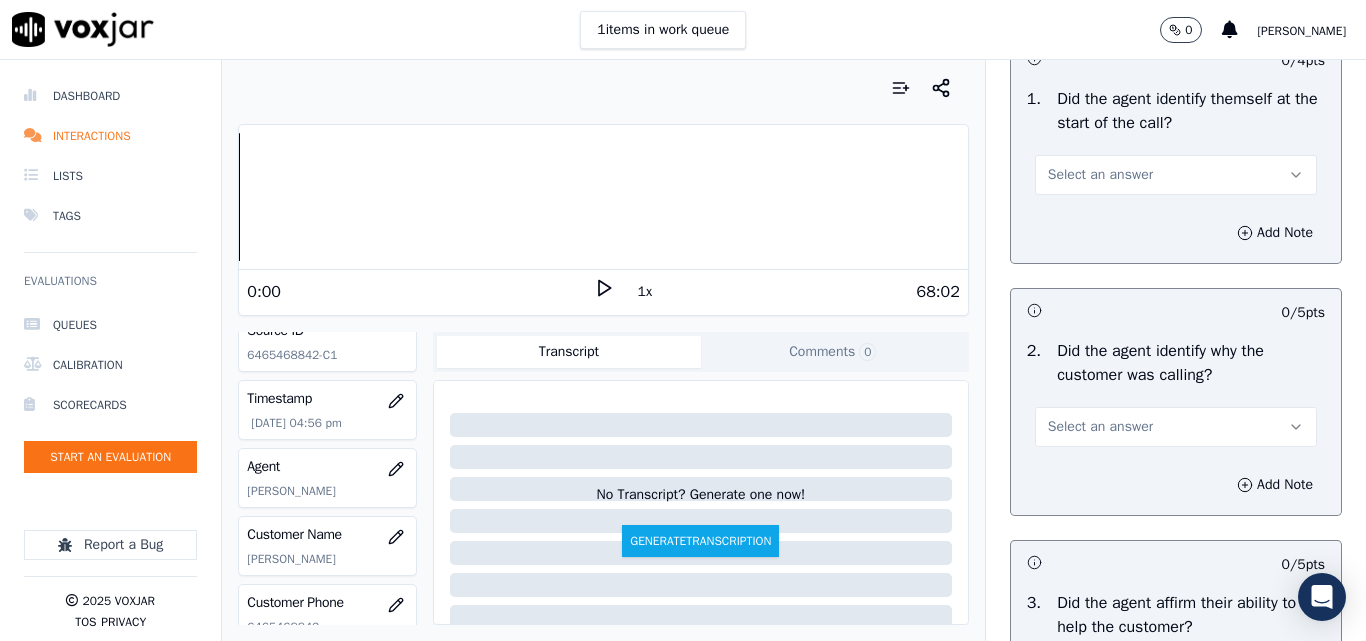 click on "Select an answer" at bounding box center [1176, 175] 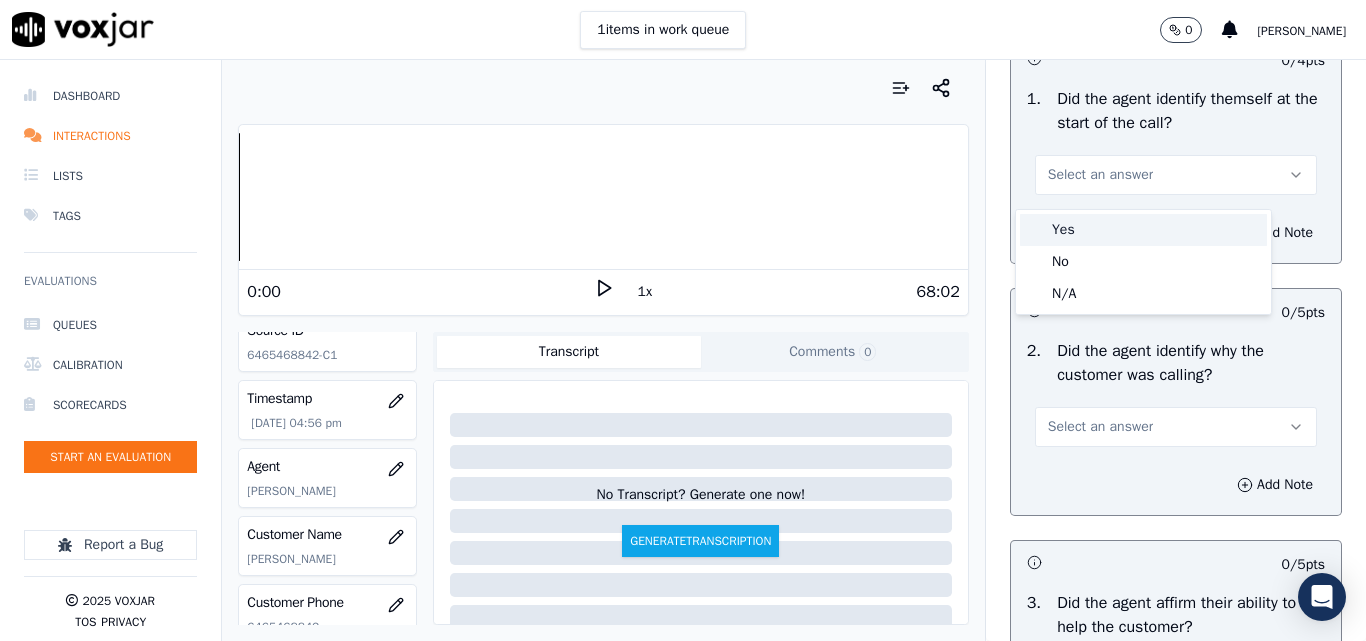 click on "Yes" at bounding box center (1143, 230) 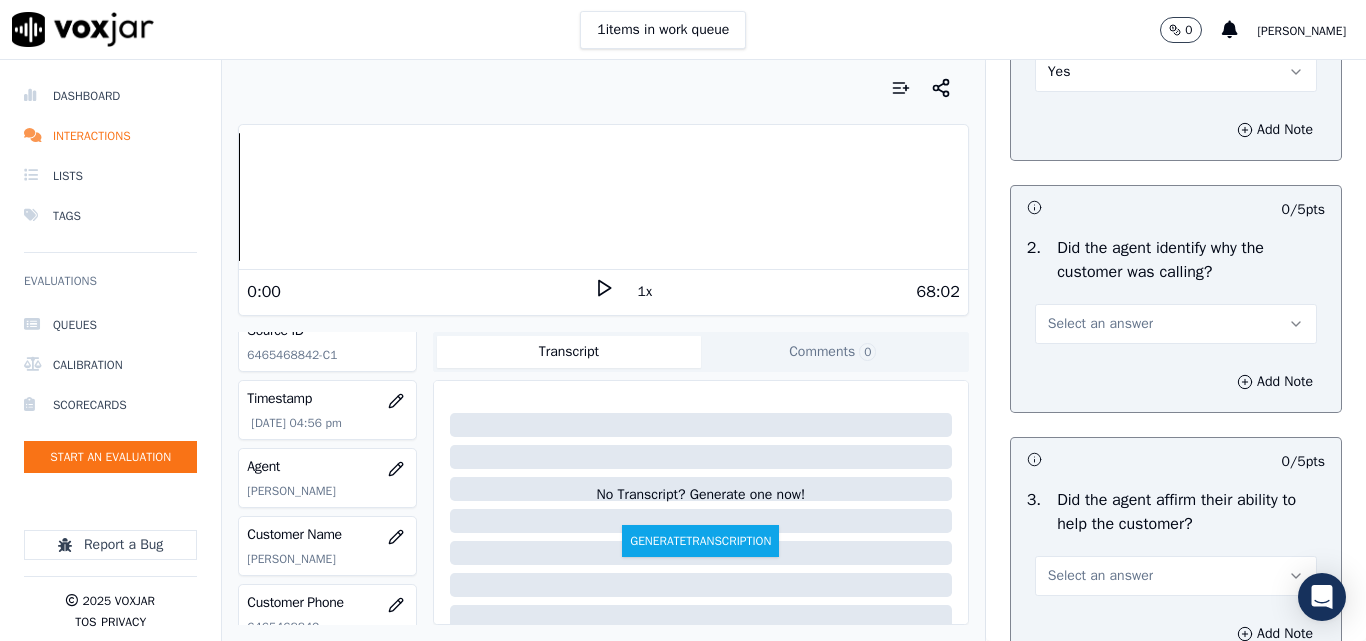 scroll, scrollTop: 400, scrollLeft: 0, axis: vertical 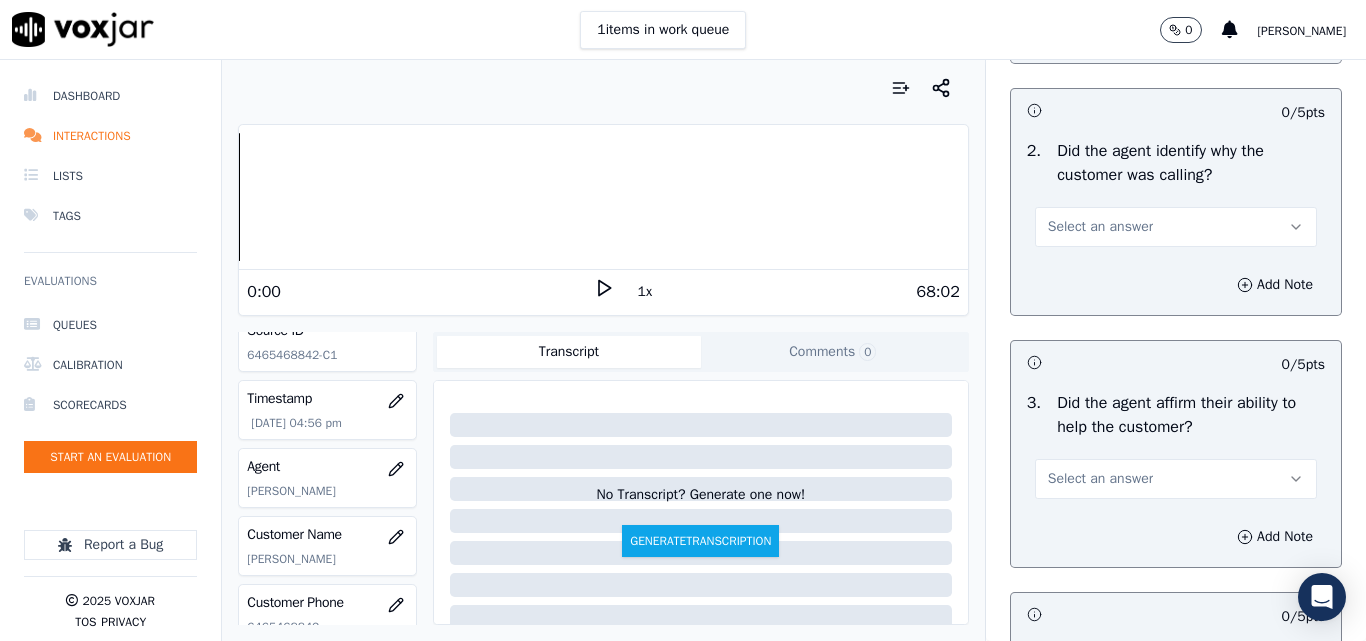 click on "Select an answer" at bounding box center (1100, 227) 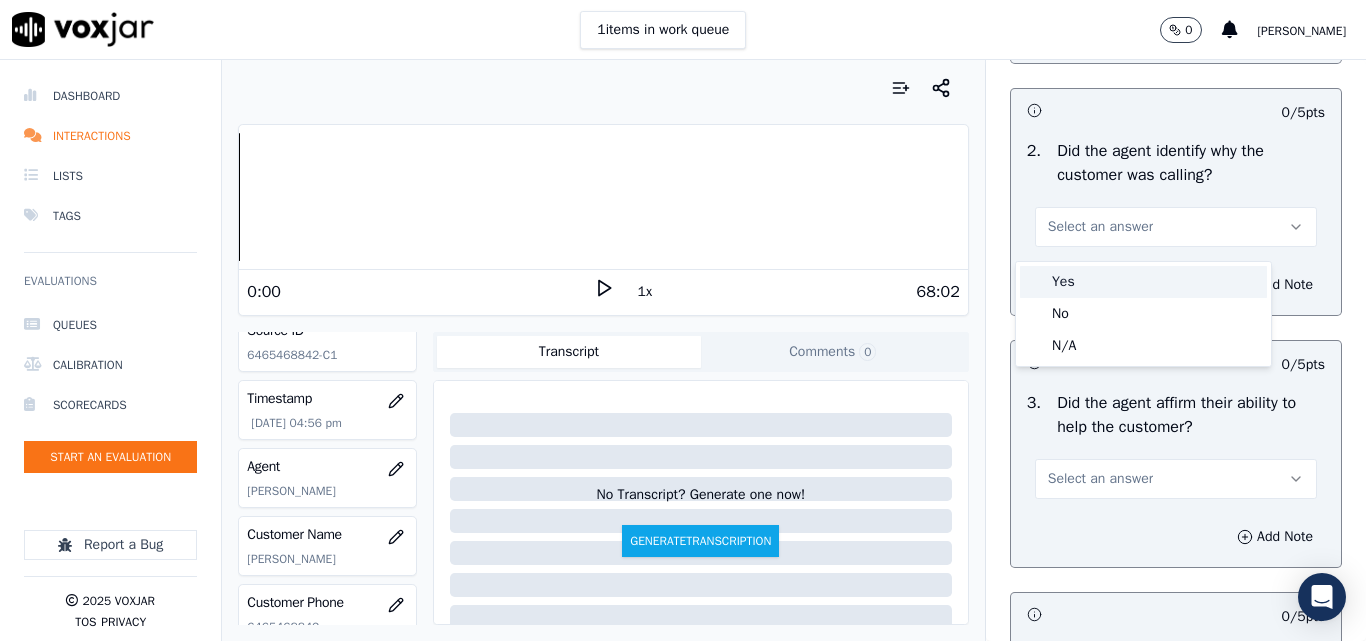 drag, startPoint x: 1078, startPoint y: 275, endPoint x: 1101, endPoint y: 265, distance: 25.079872 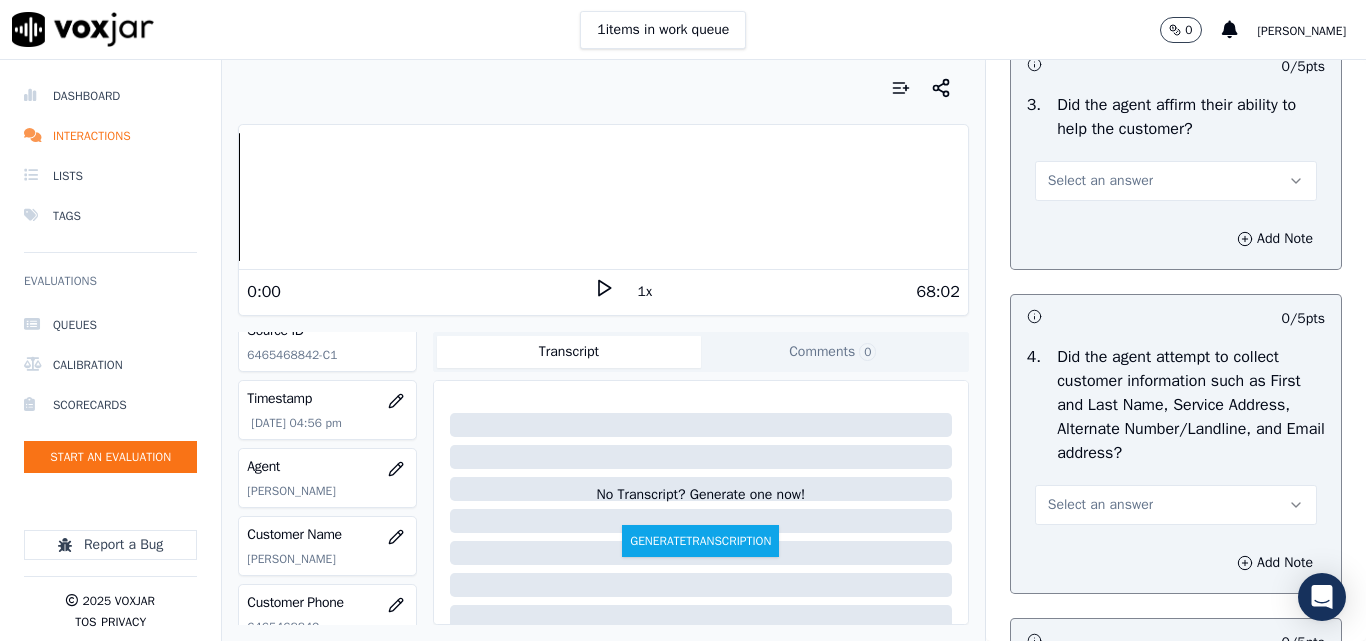 scroll, scrollTop: 700, scrollLeft: 0, axis: vertical 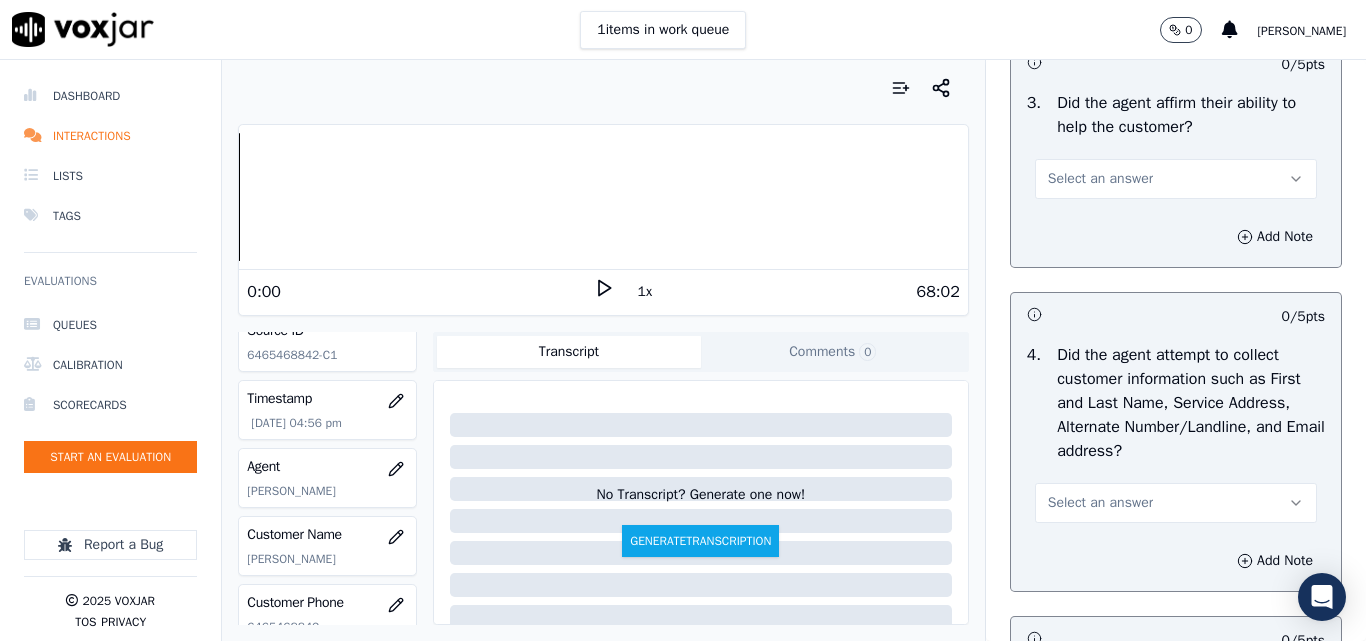 click on "Select an answer" at bounding box center [1100, 179] 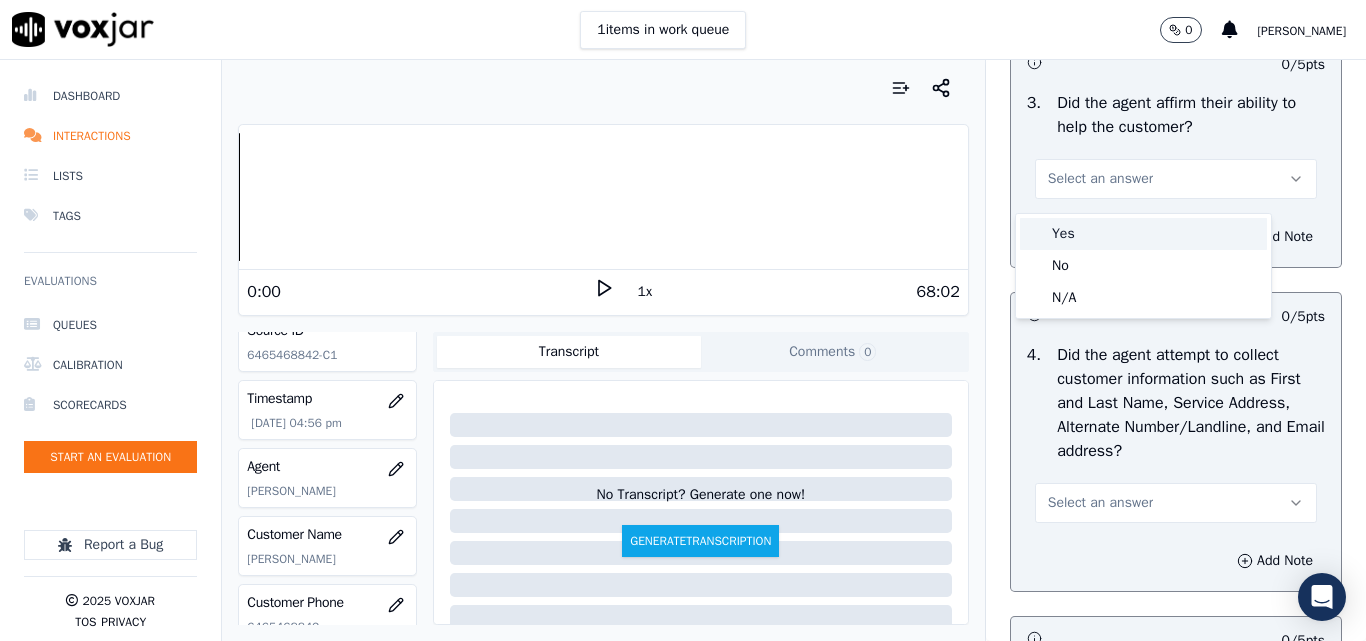 click on "Yes" at bounding box center (1143, 234) 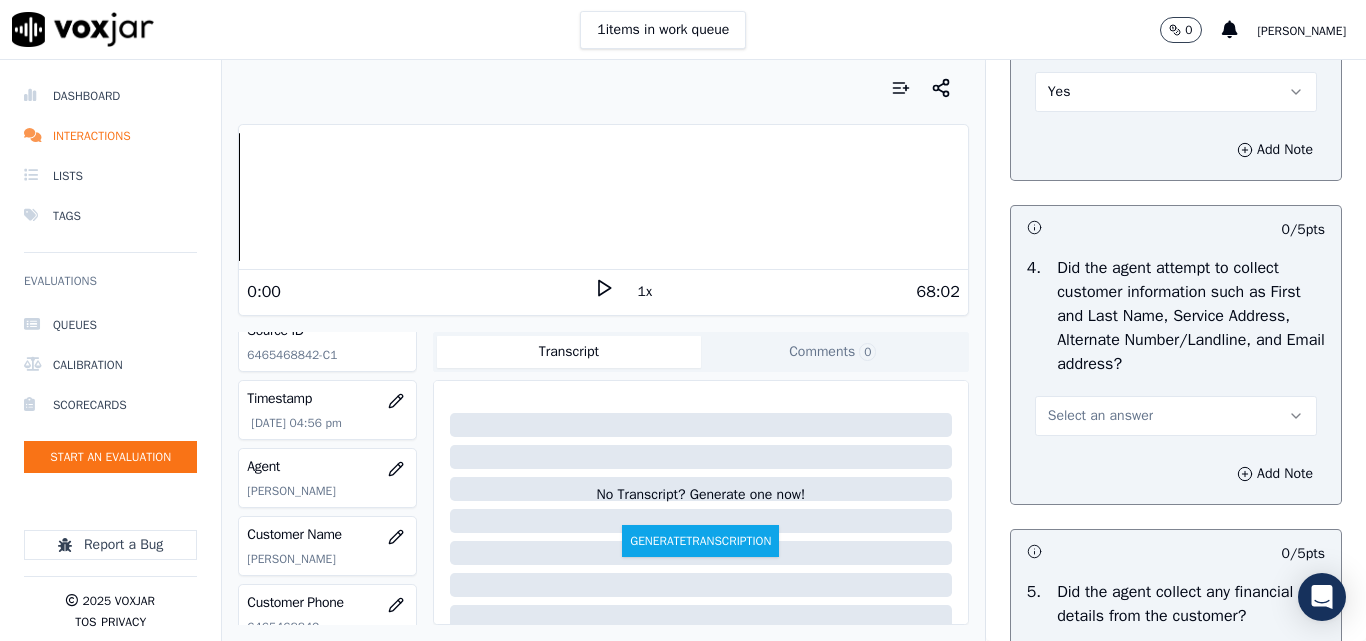 scroll, scrollTop: 900, scrollLeft: 0, axis: vertical 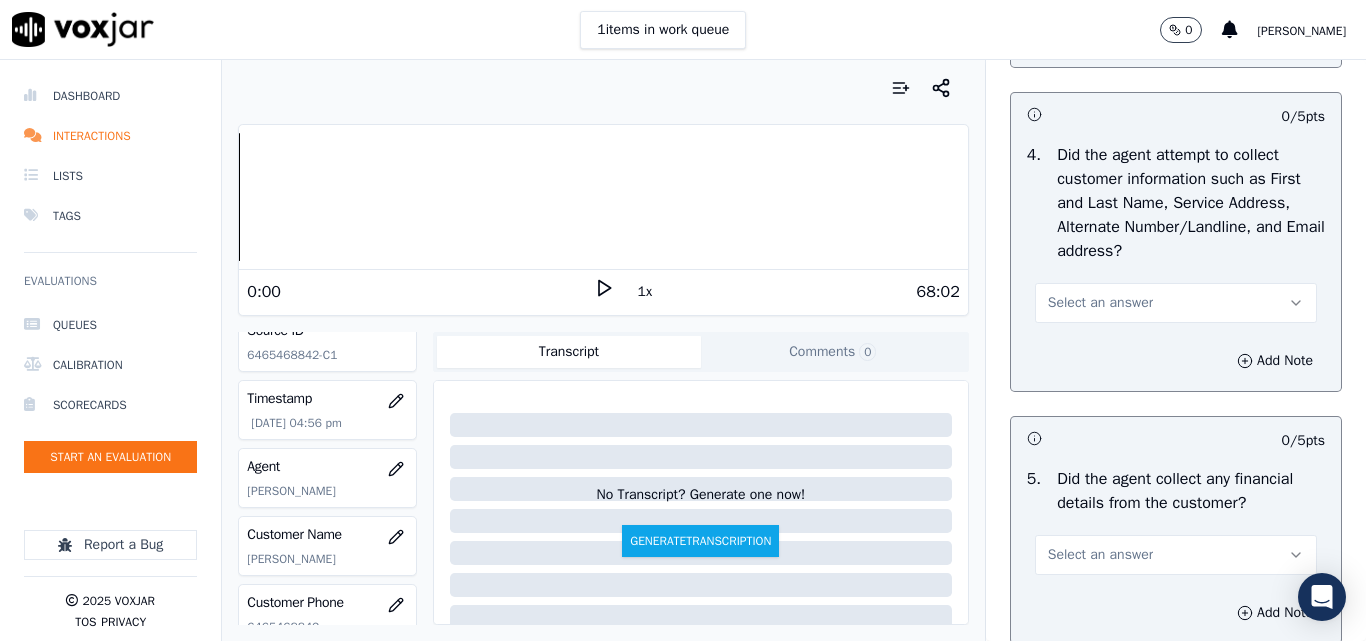 drag, startPoint x: 1082, startPoint y: 302, endPoint x: 1084, endPoint y: 323, distance: 21.095022 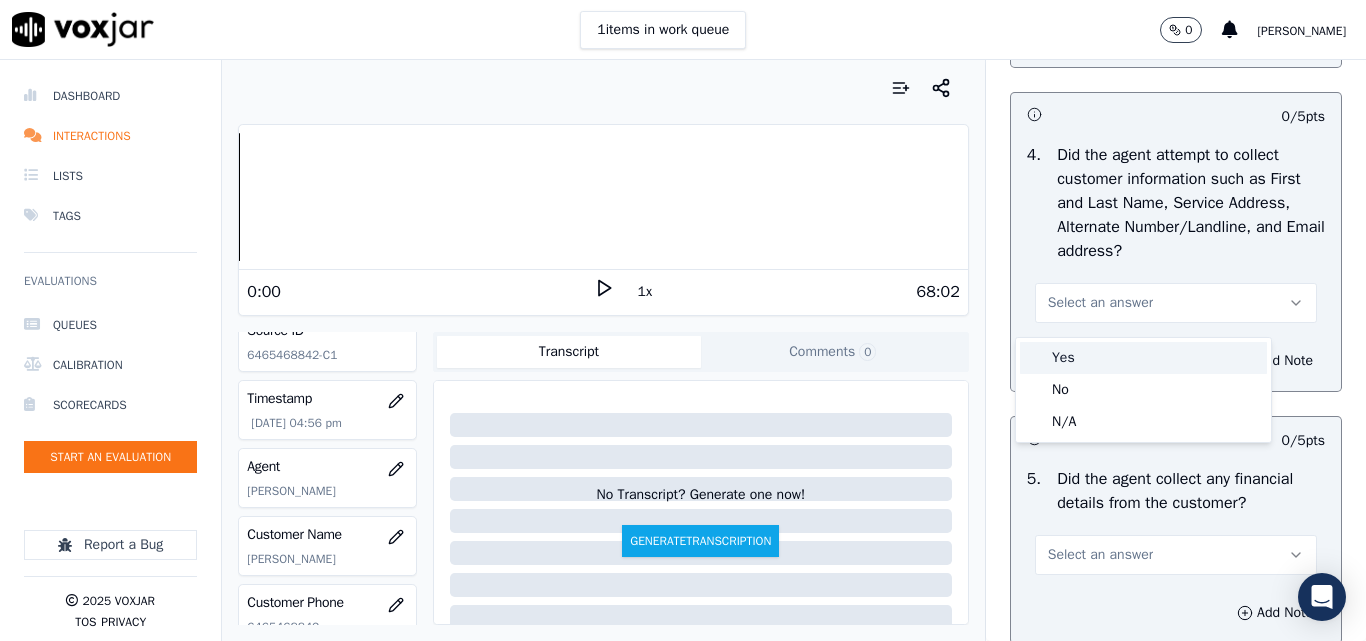 click on "Yes" at bounding box center [1143, 358] 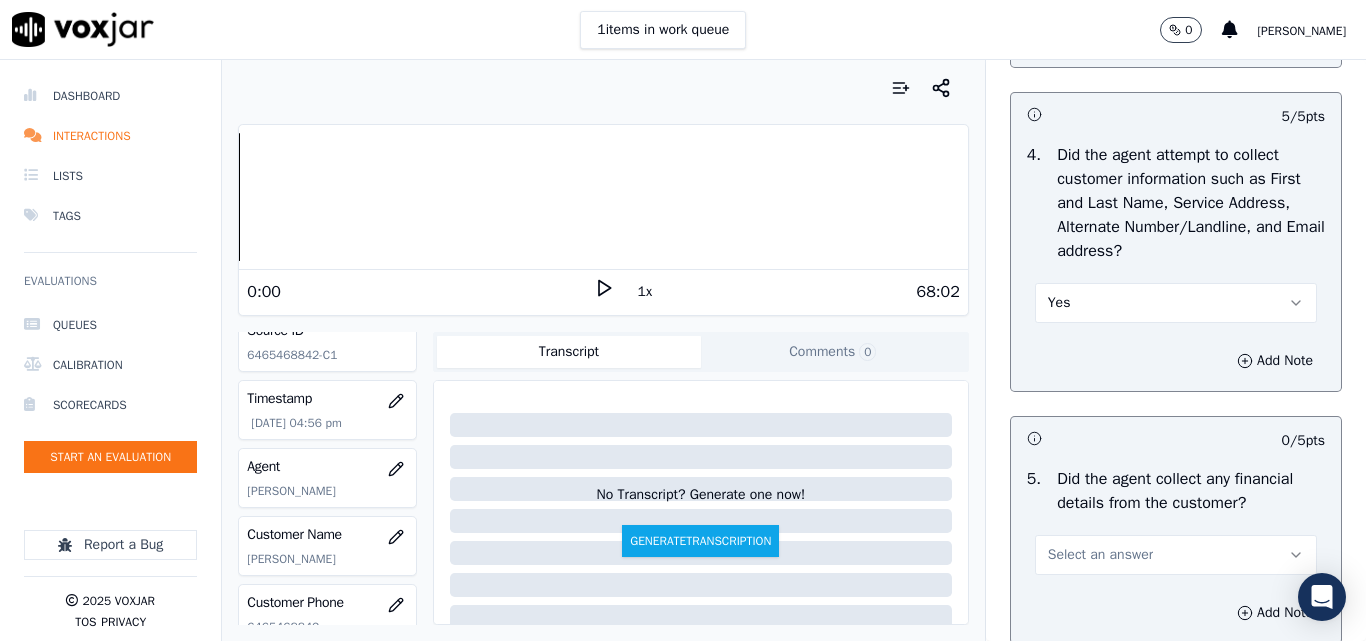 scroll, scrollTop: 1100, scrollLeft: 0, axis: vertical 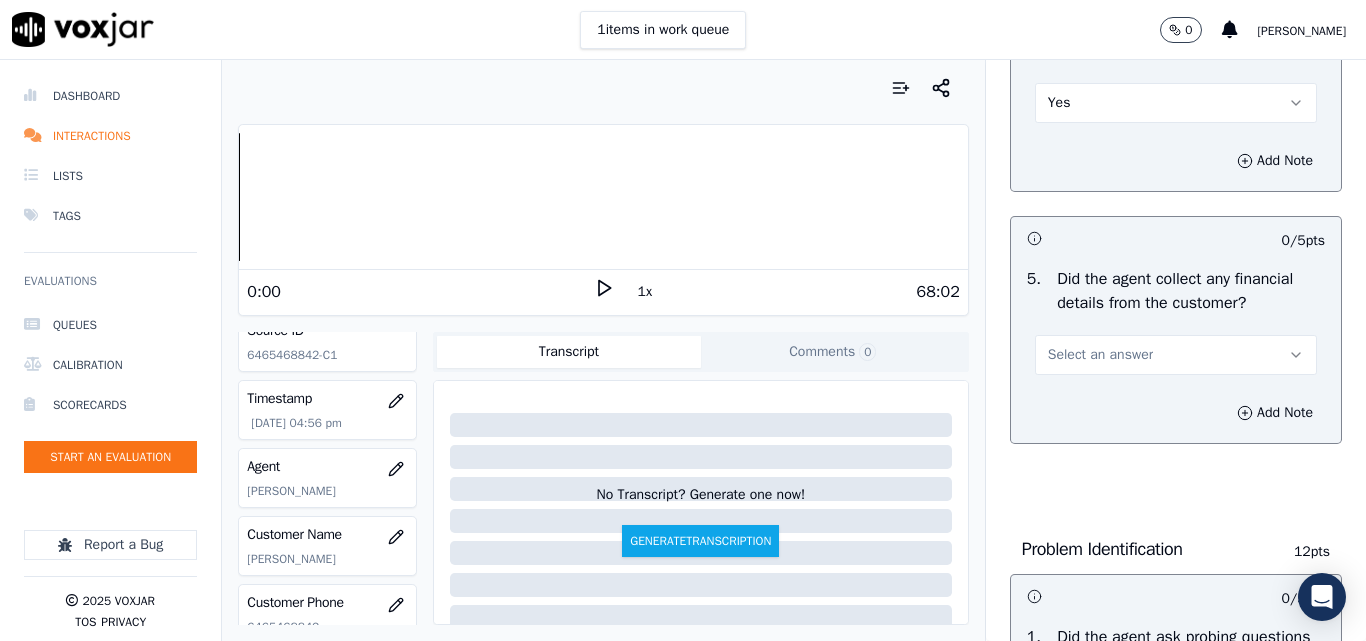 click on "Select an answer" at bounding box center (1100, 355) 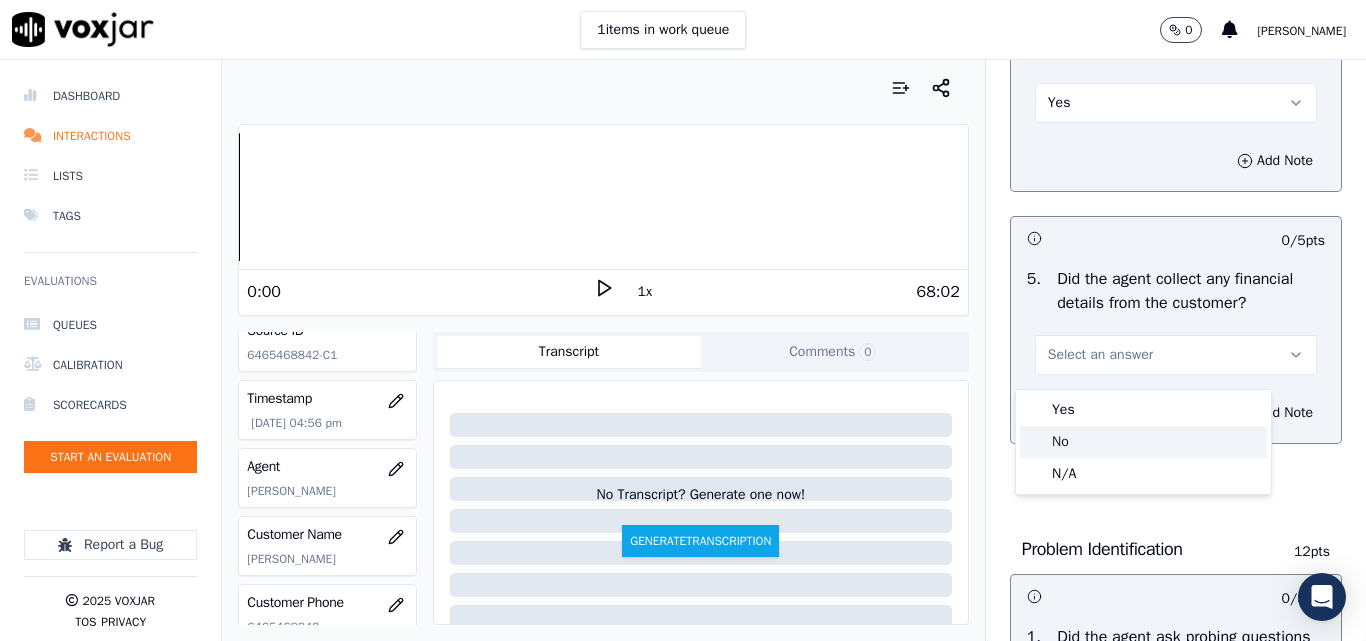 click on "No" 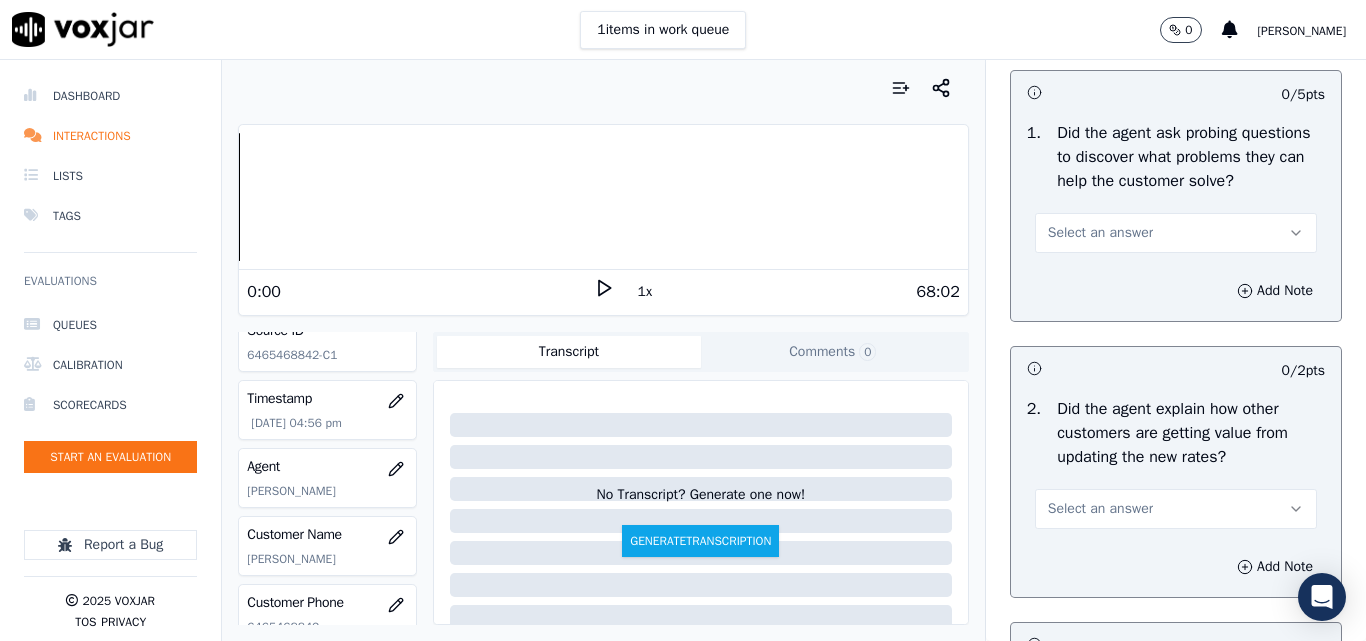 scroll, scrollTop: 1700, scrollLeft: 0, axis: vertical 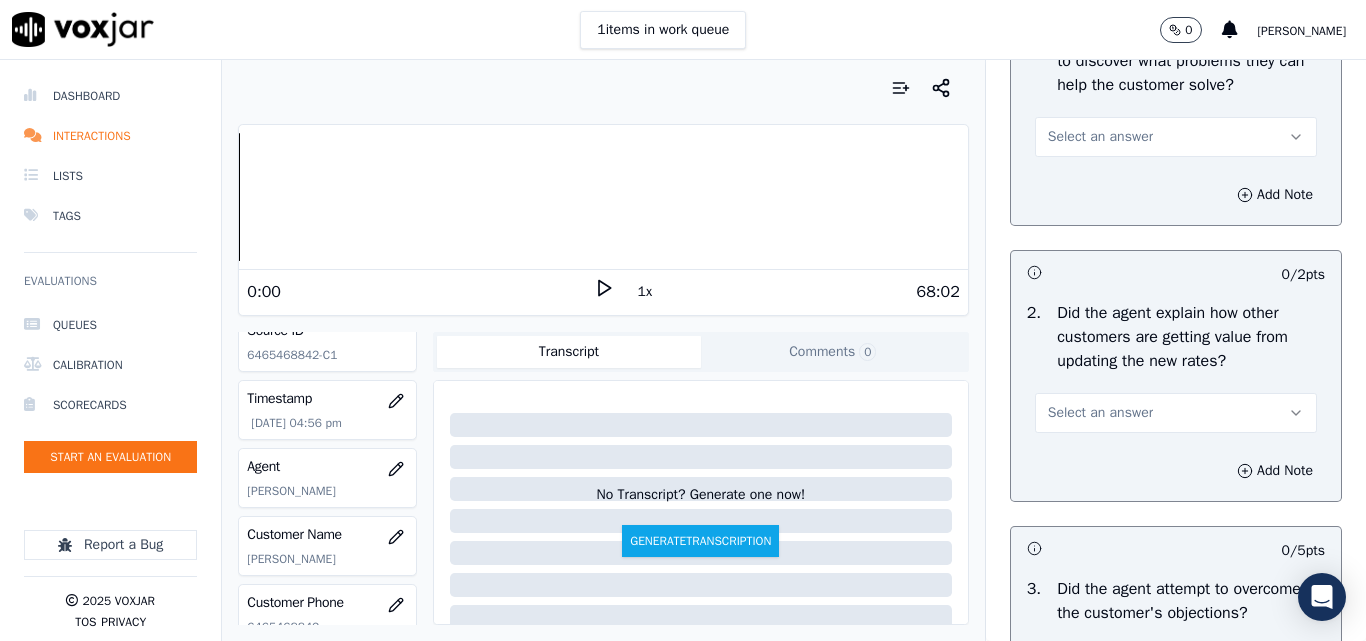 click on "Select an answer" at bounding box center [1176, 137] 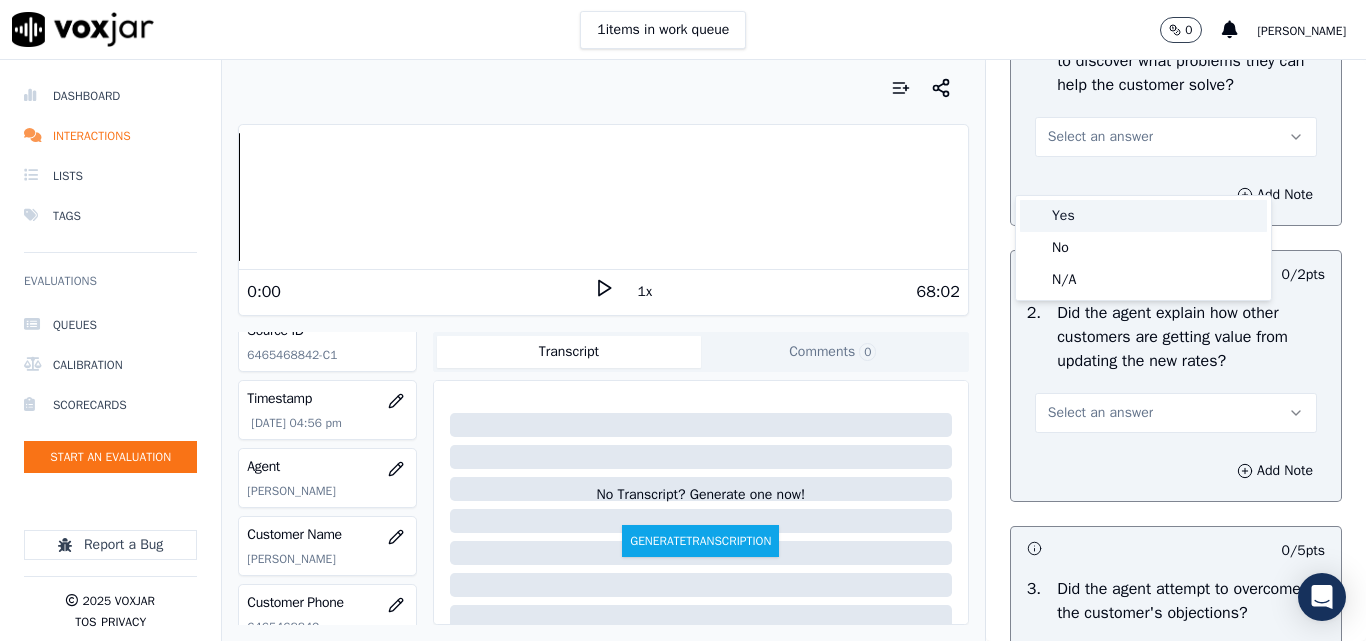 click on "Yes" at bounding box center [1143, 216] 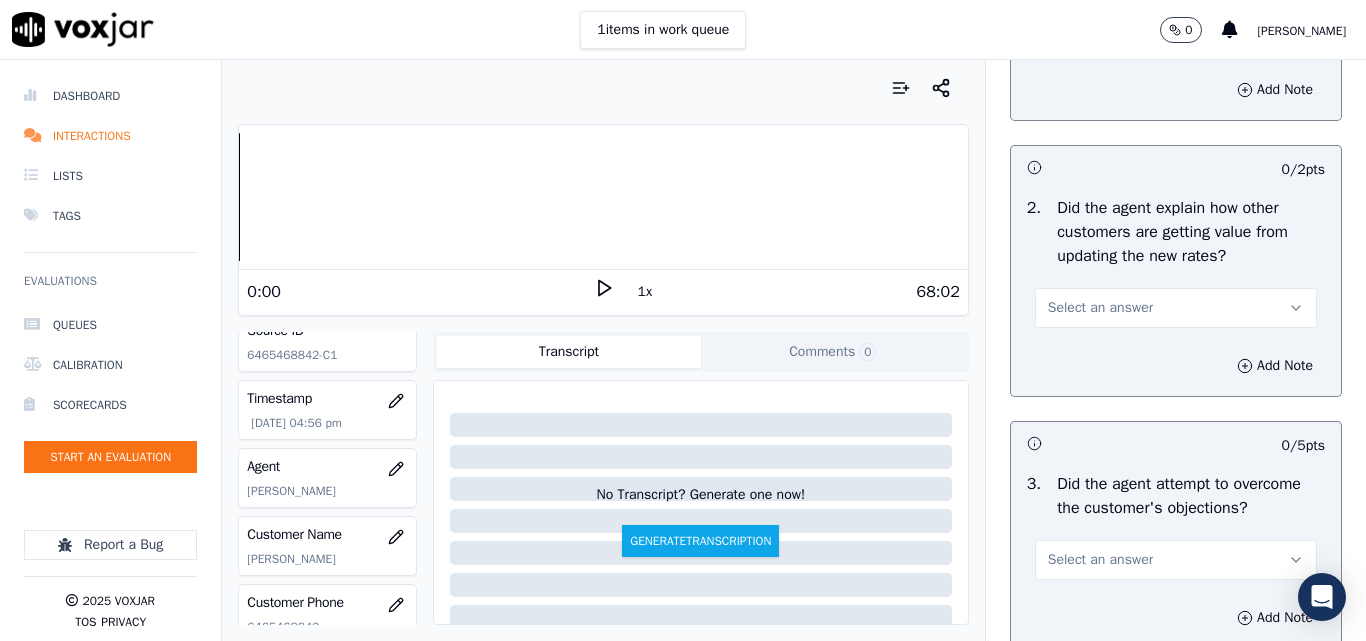 scroll, scrollTop: 1900, scrollLeft: 0, axis: vertical 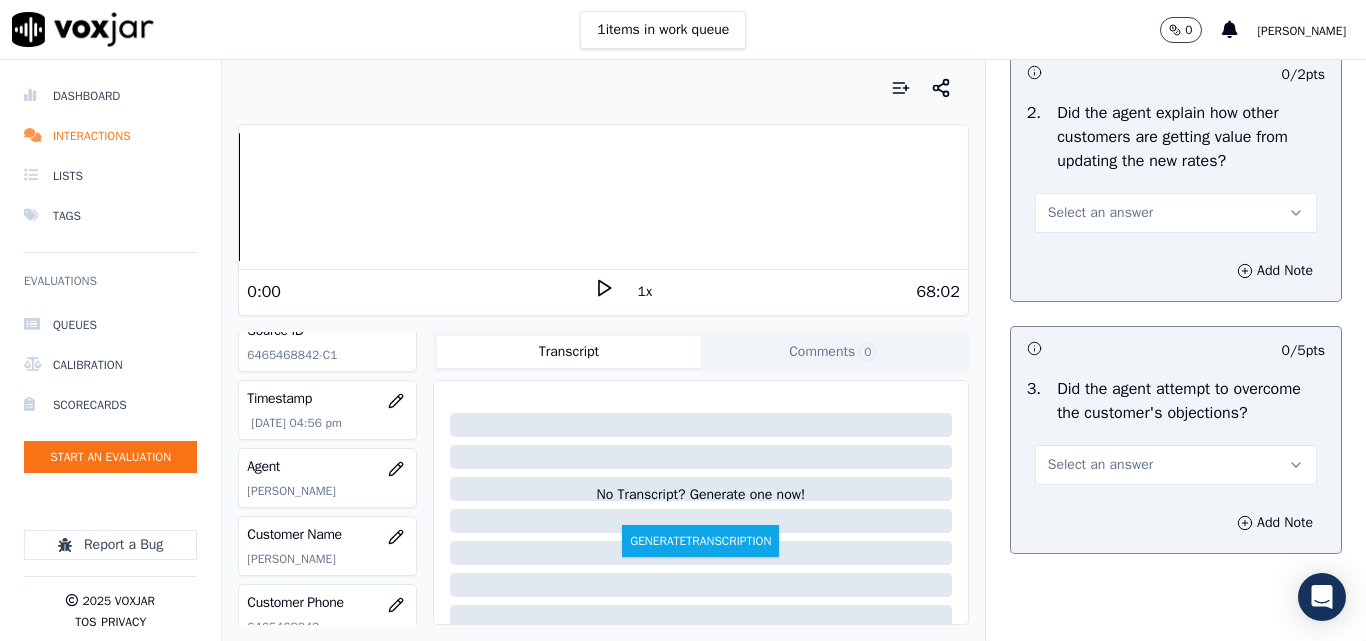 click on "Select an answer" at bounding box center (1100, 213) 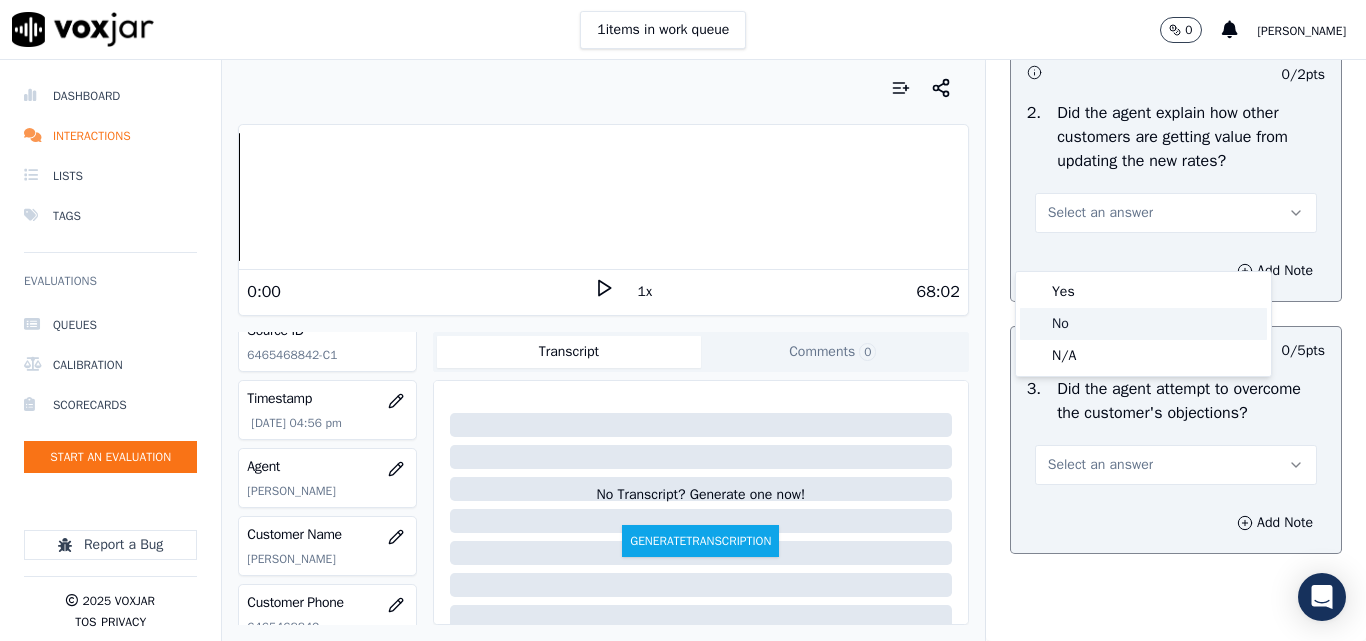click on "N/A" 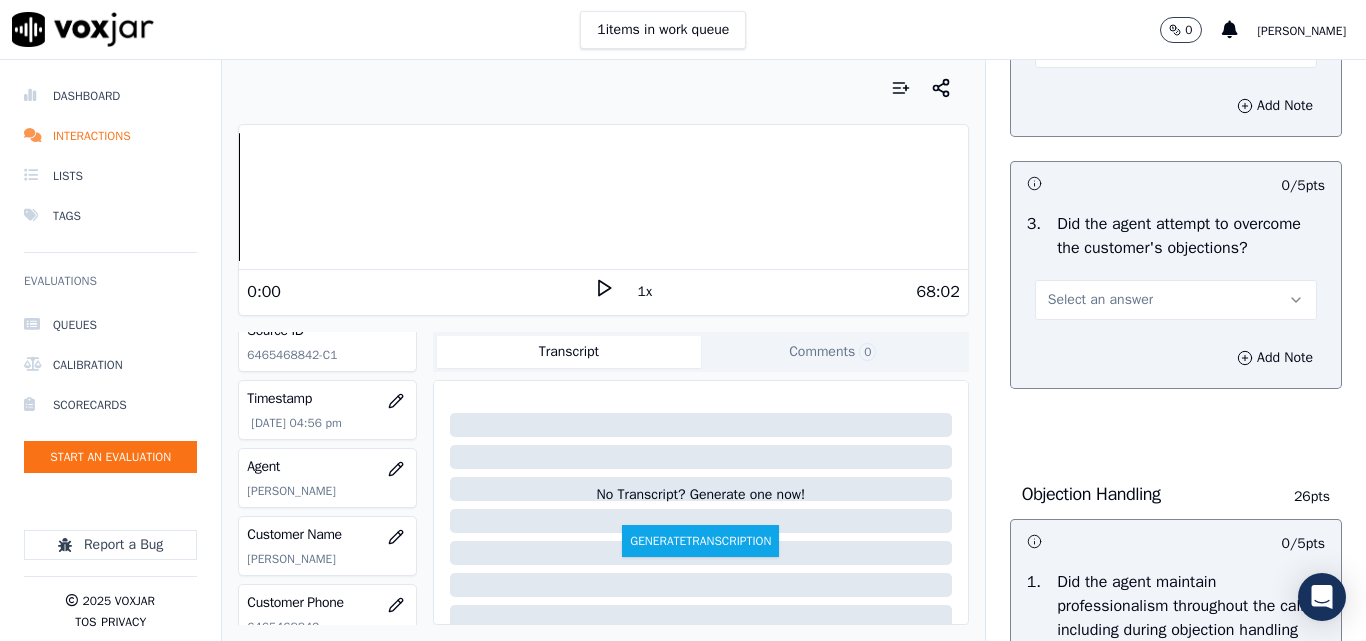 scroll, scrollTop: 2200, scrollLeft: 0, axis: vertical 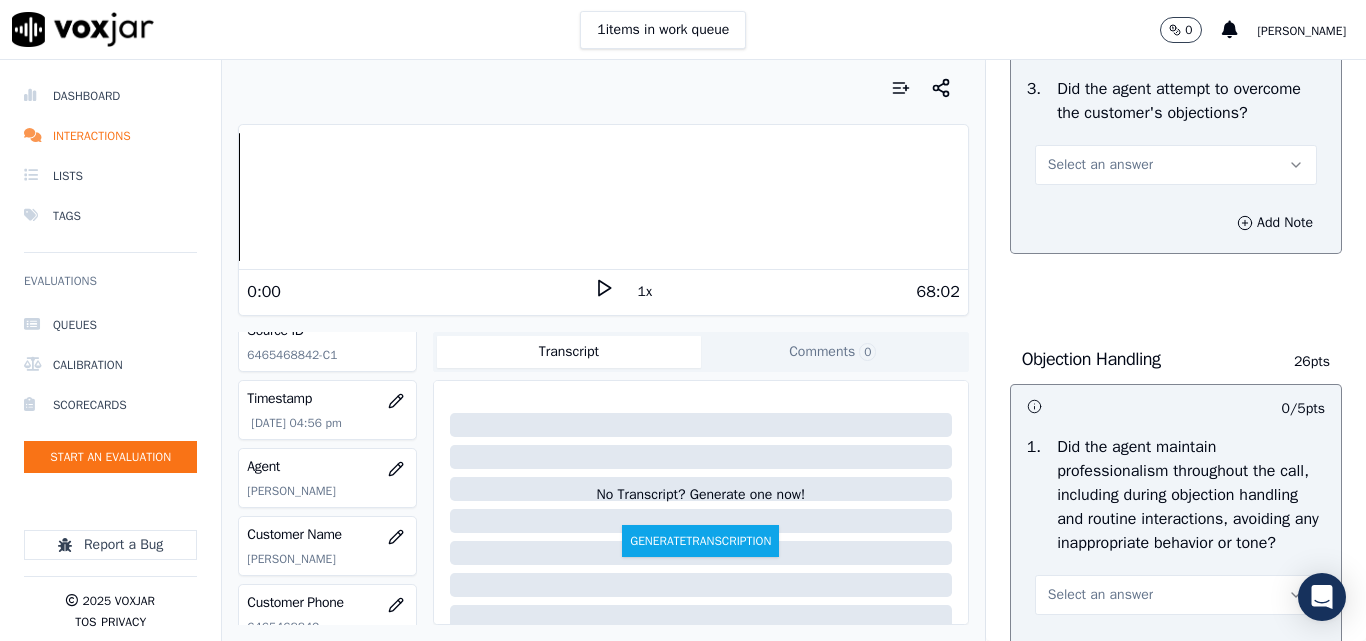 click on "Select an answer" at bounding box center (1176, 165) 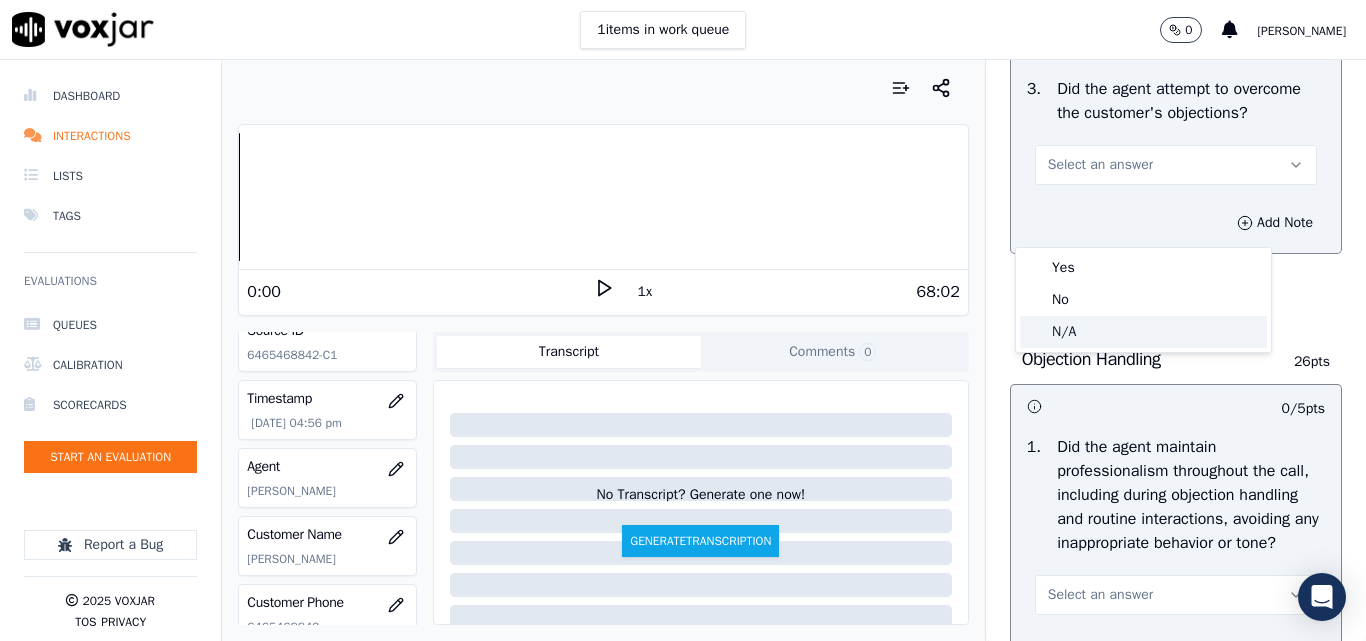 click on "N/A" 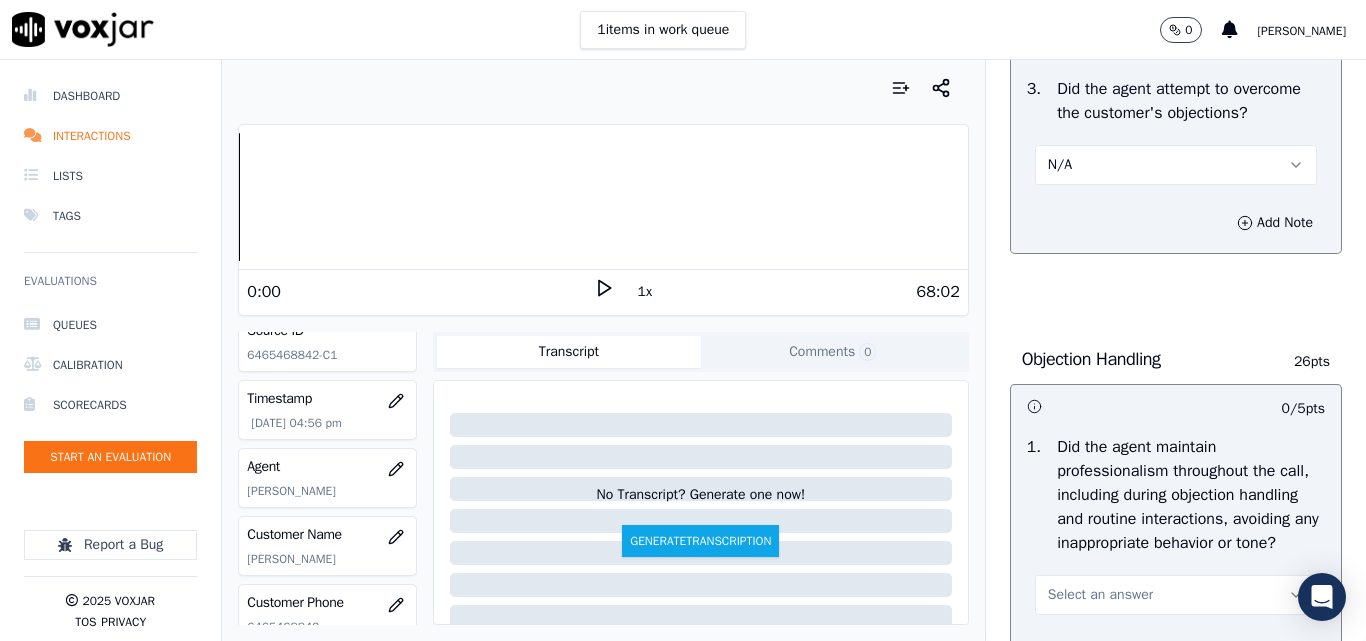 click on "Problem Identification     12  pts                 5 / 5  pts     1 .   Did the agent ask probing questions to discover what problems they can help the customer solve?   Yes          Add Note                           -- / 2  pts     2 .   Did the agent explain how other customers are getting value from updating the new rates?   N/A          Add Note                           -- / 5  pts     3 .   Did the agent attempt to overcome the customer's objections?
N/A          Add Note" at bounding box center [1176, -149] 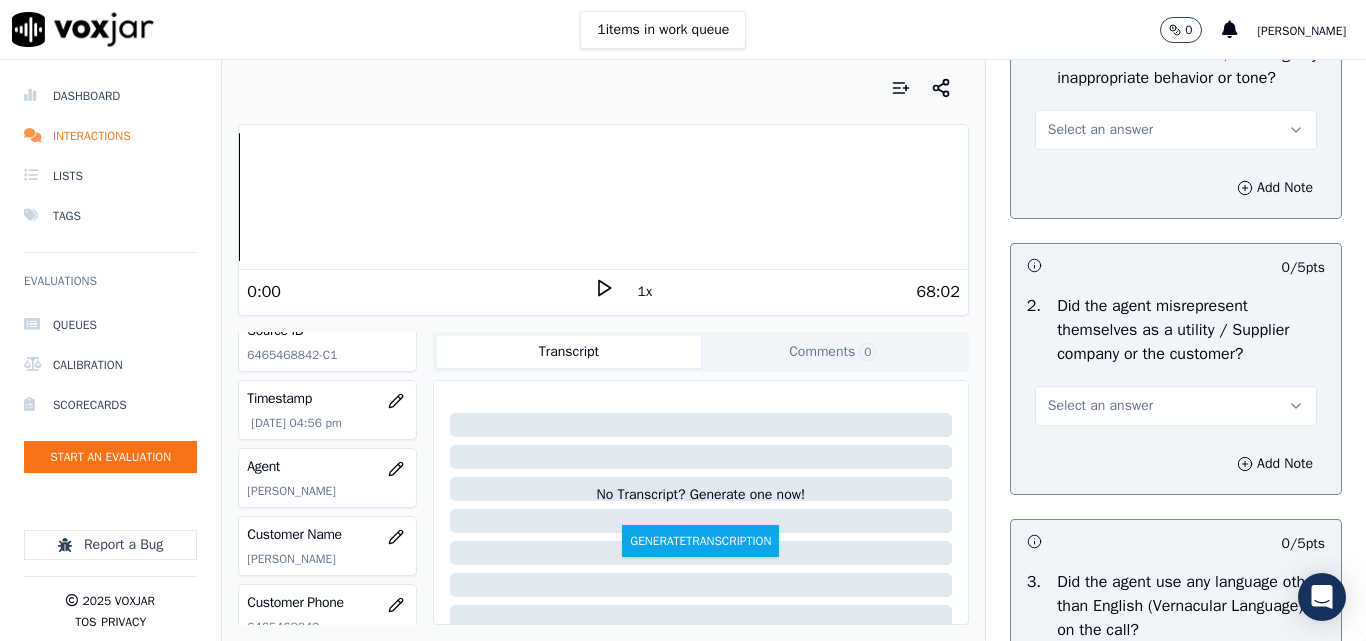 scroll, scrollTop: 2700, scrollLeft: 0, axis: vertical 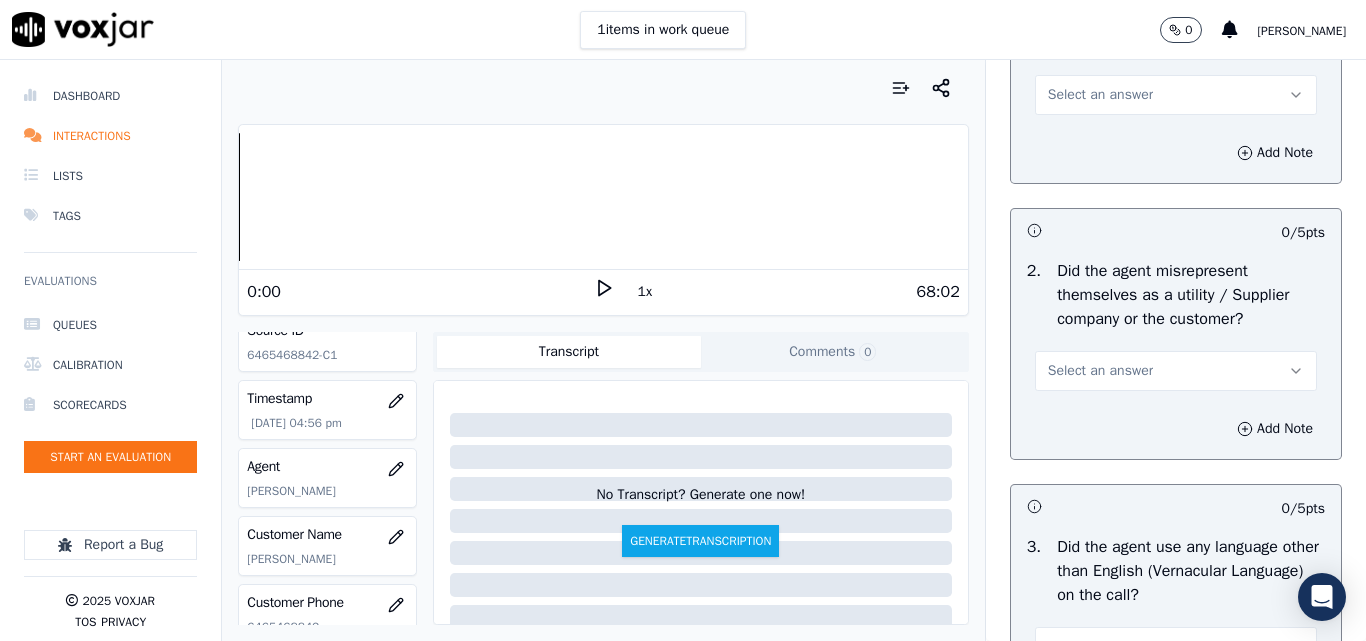 click on "Select an answer" at bounding box center (1100, 95) 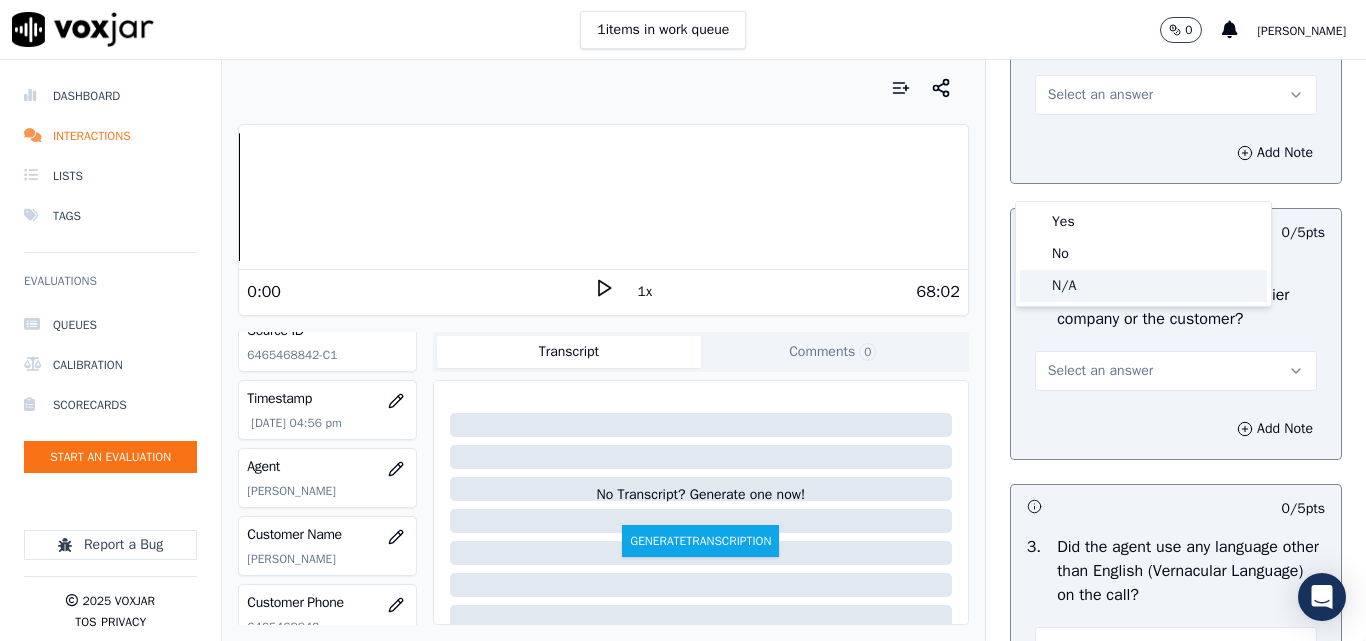 click on "N/A" 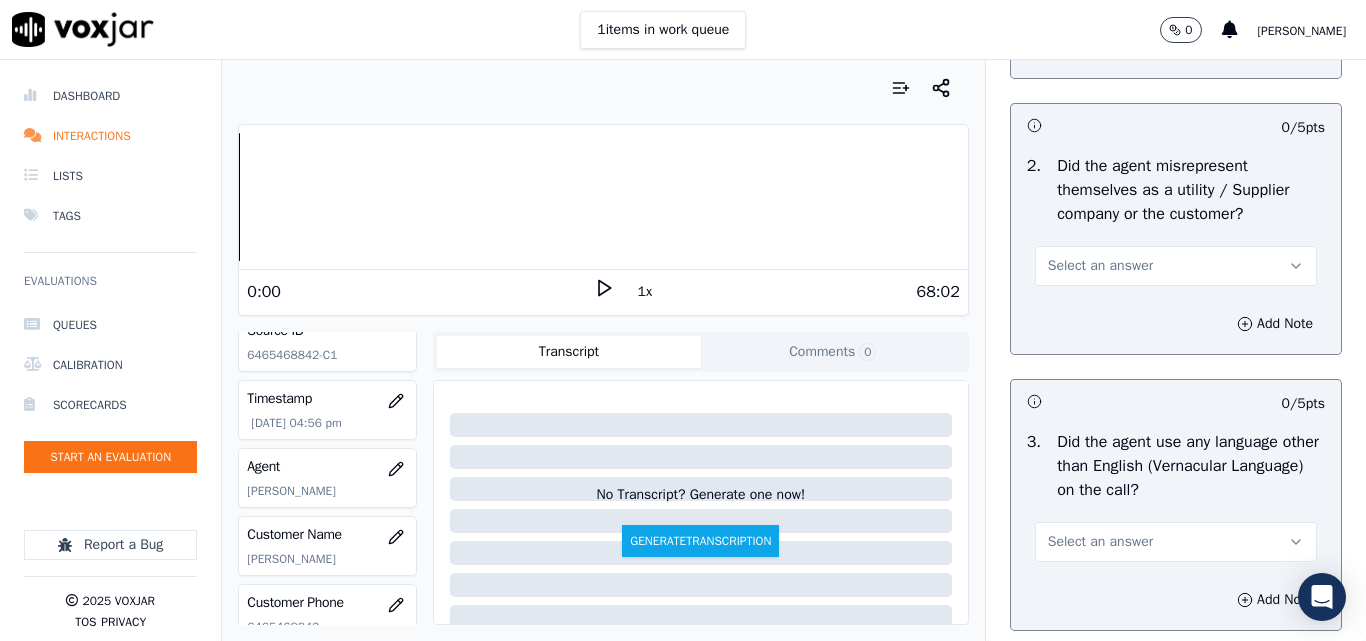 scroll, scrollTop: 2900, scrollLeft: 0, axis: vertical 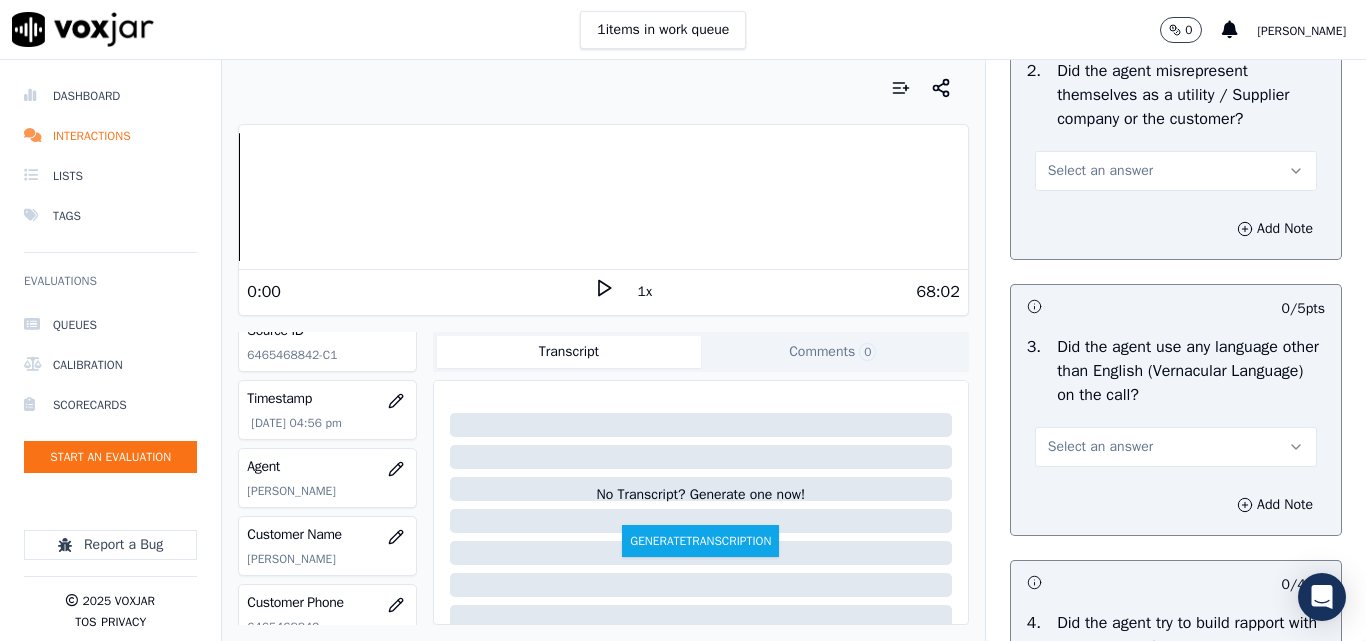 click on "Select an answer" at bounding box center (1100, 171) 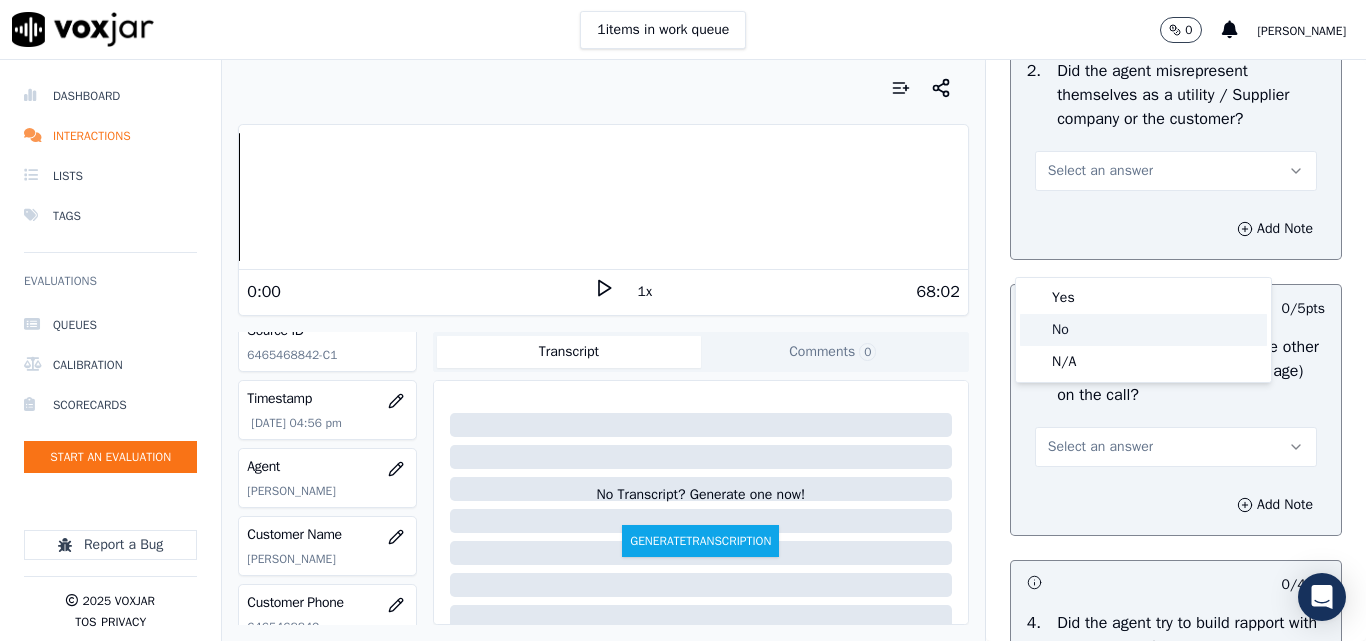 click on "No" 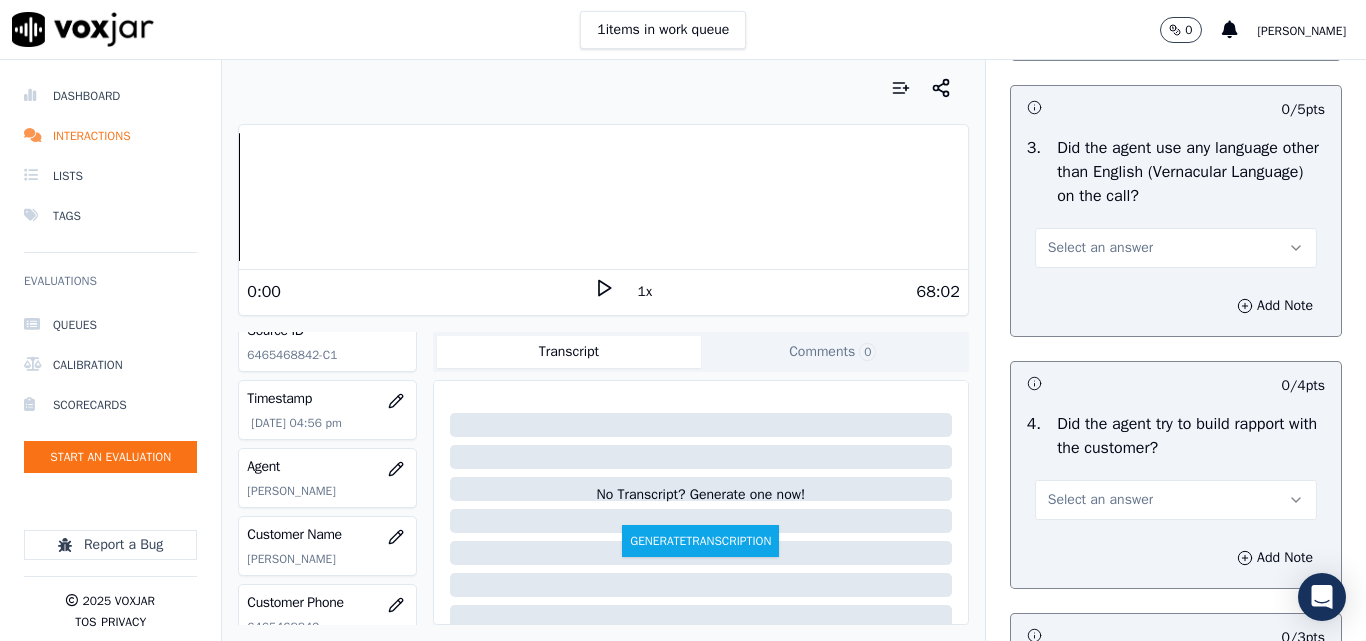 scroll, scrollTop: 3100, scrollLeft: 0, axis: vertical 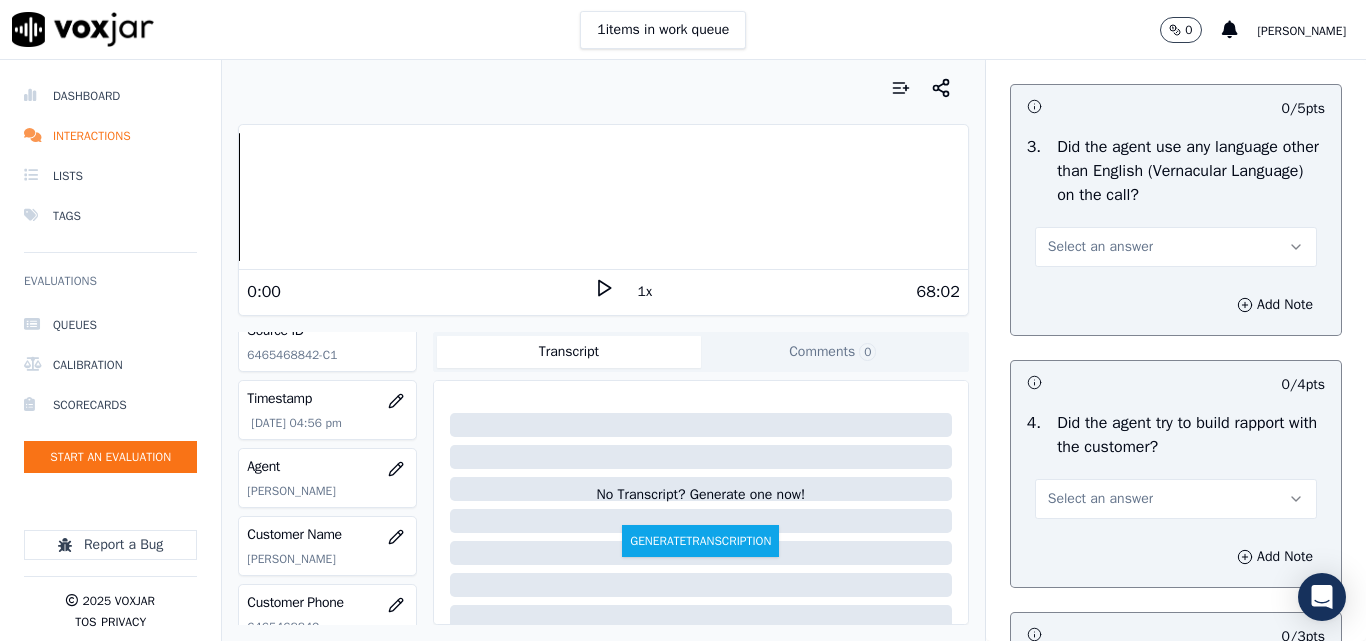 click on "Select an answer" at bounding box center [1100, 247] 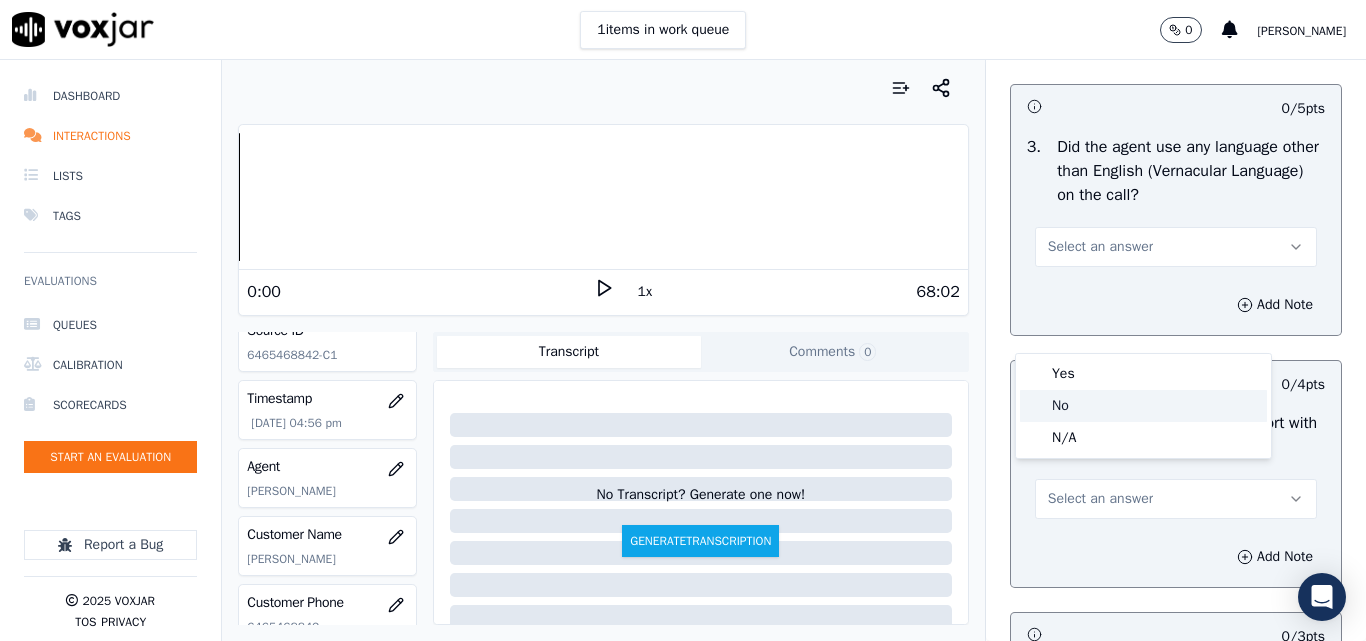 click on "No" 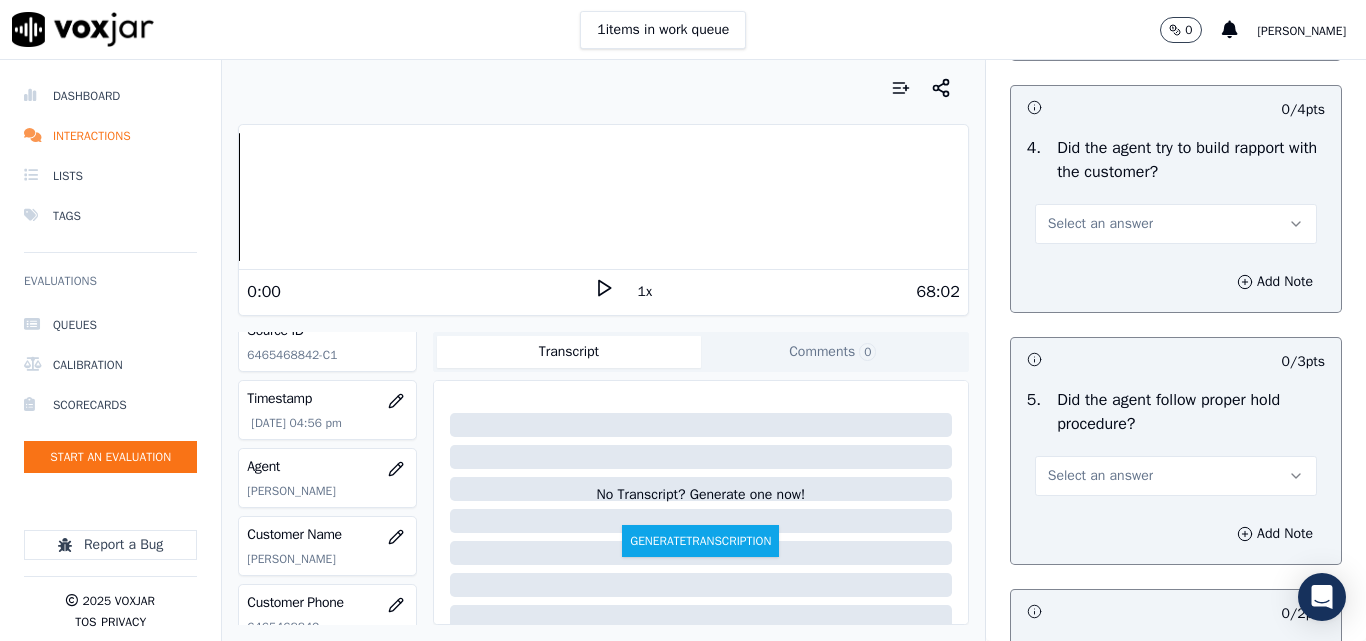 scroll, scrollTop: 3400, scrollLeft: 0, axis: vertical 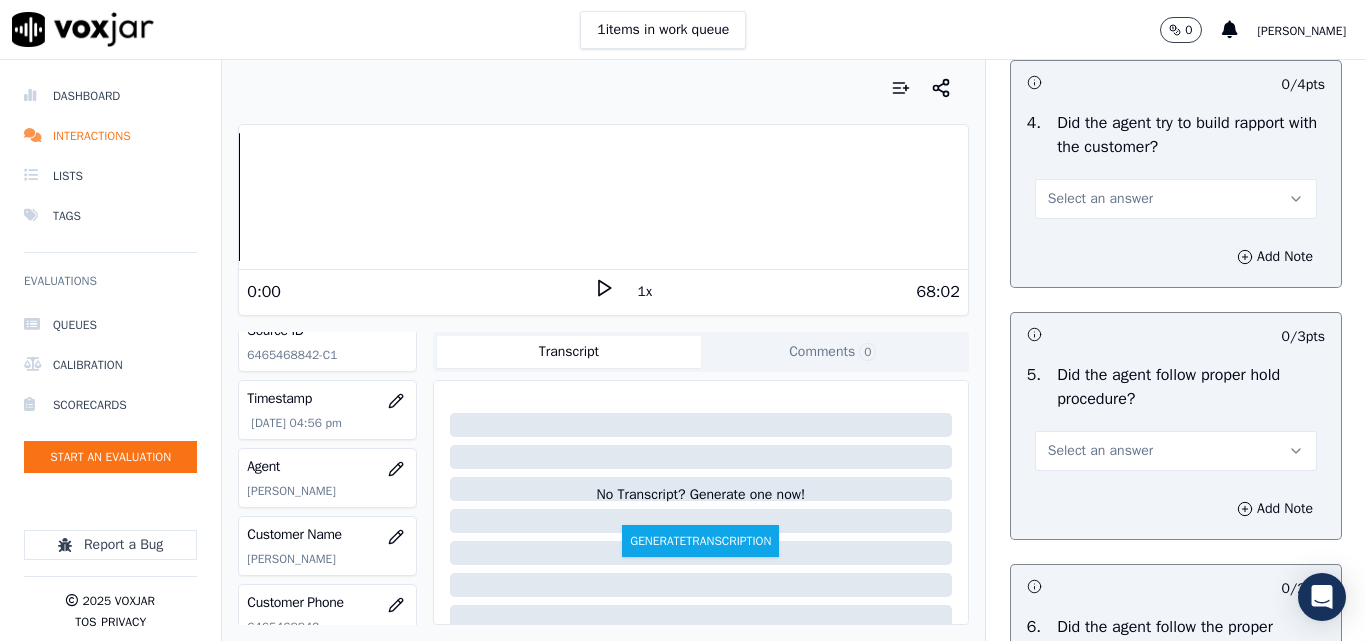 click on "Select an answer" at bounding box center [1100, 199] 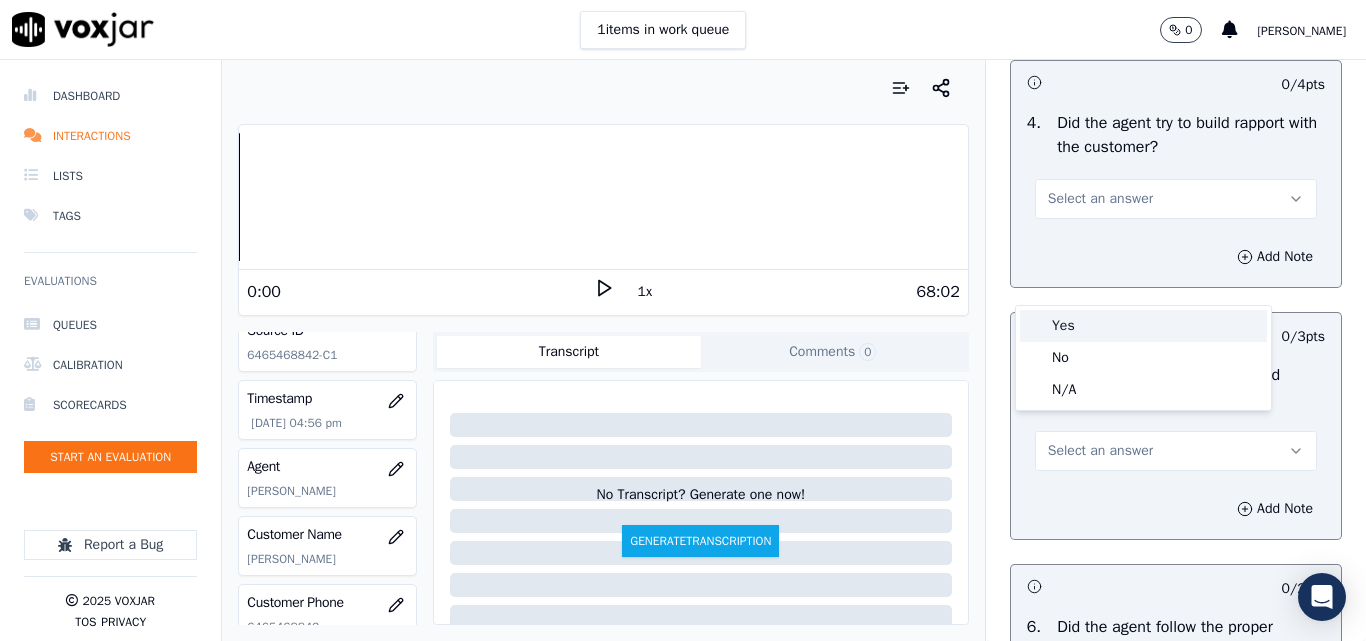 click on "Yes" at bounding box center (1143, 326) 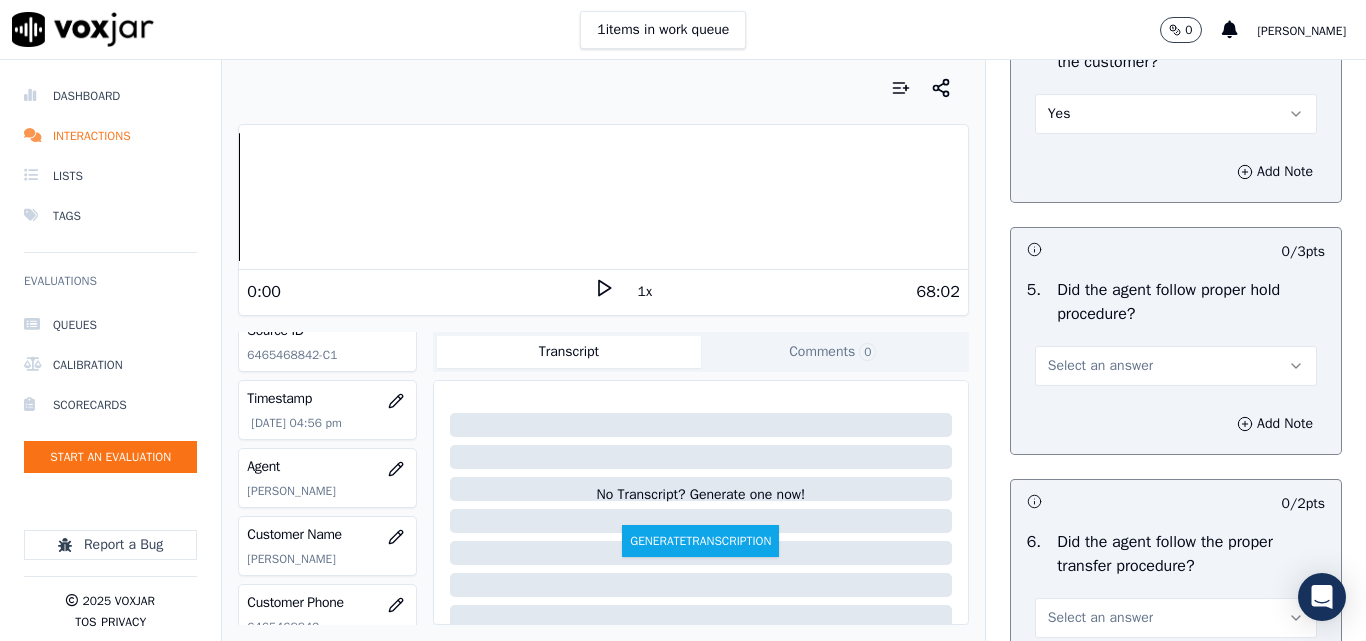 scroll, scrollTop: 3600, scrollLeft: 0, axis: vertical 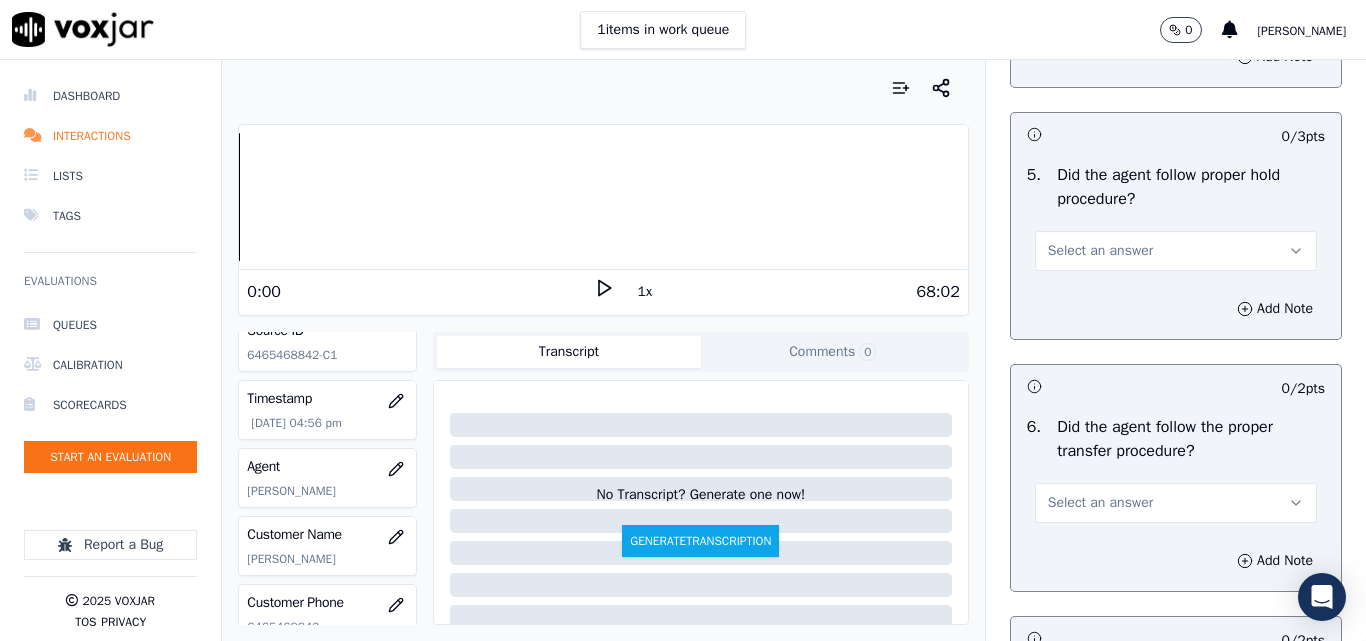 click on "Select an answer" at bounding box center [1176, 251] 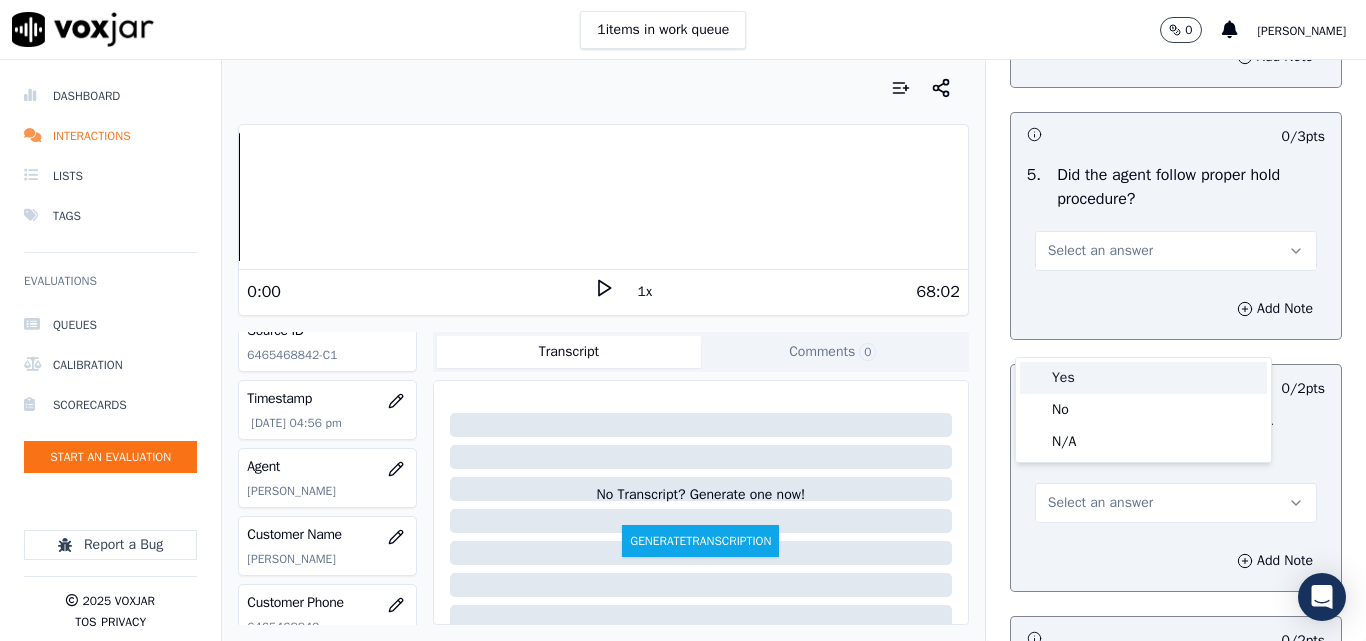 click on "Yes" at bounding box center (1143, 378) 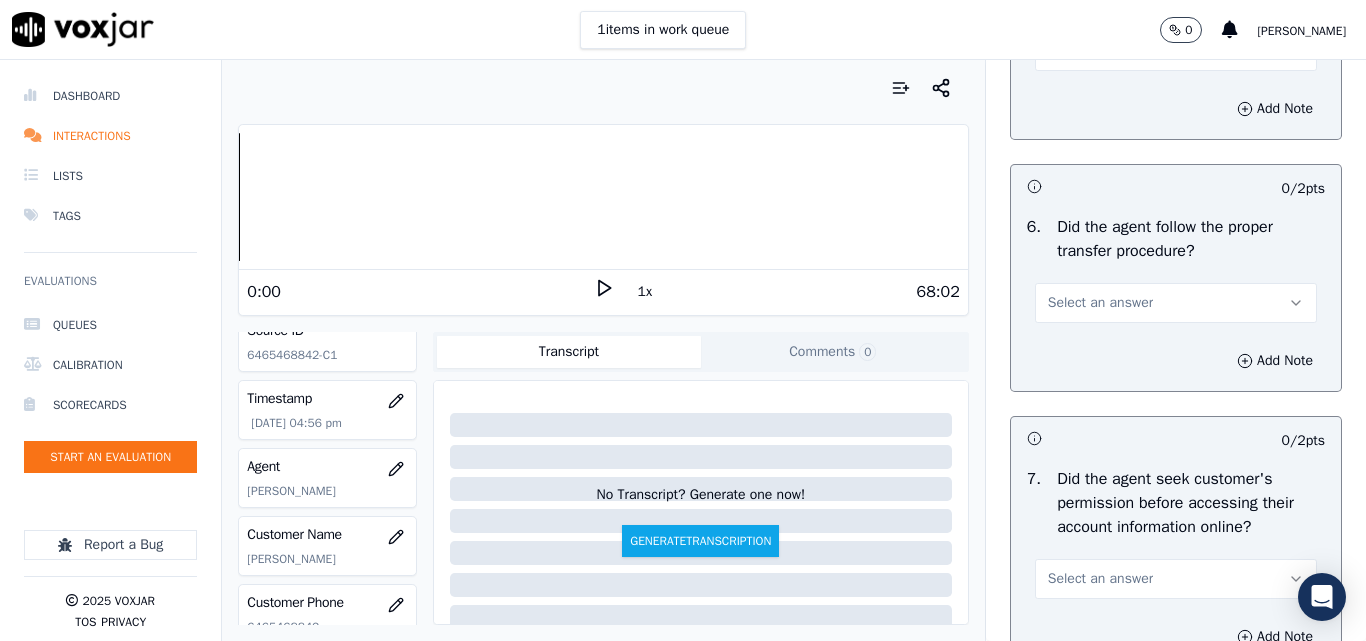 scroll, scrollTop: 3900, scrollLeft: 0, axis: vertical 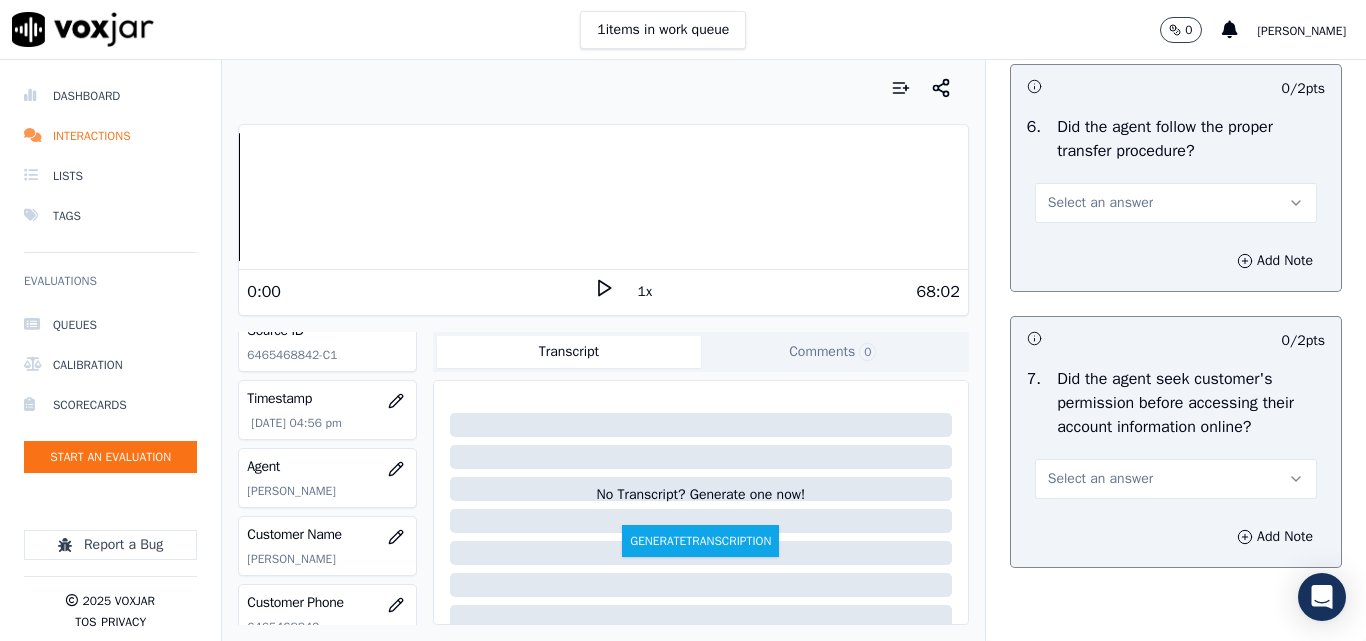 click on "Select an answer" at bounding box center [1100, 203] 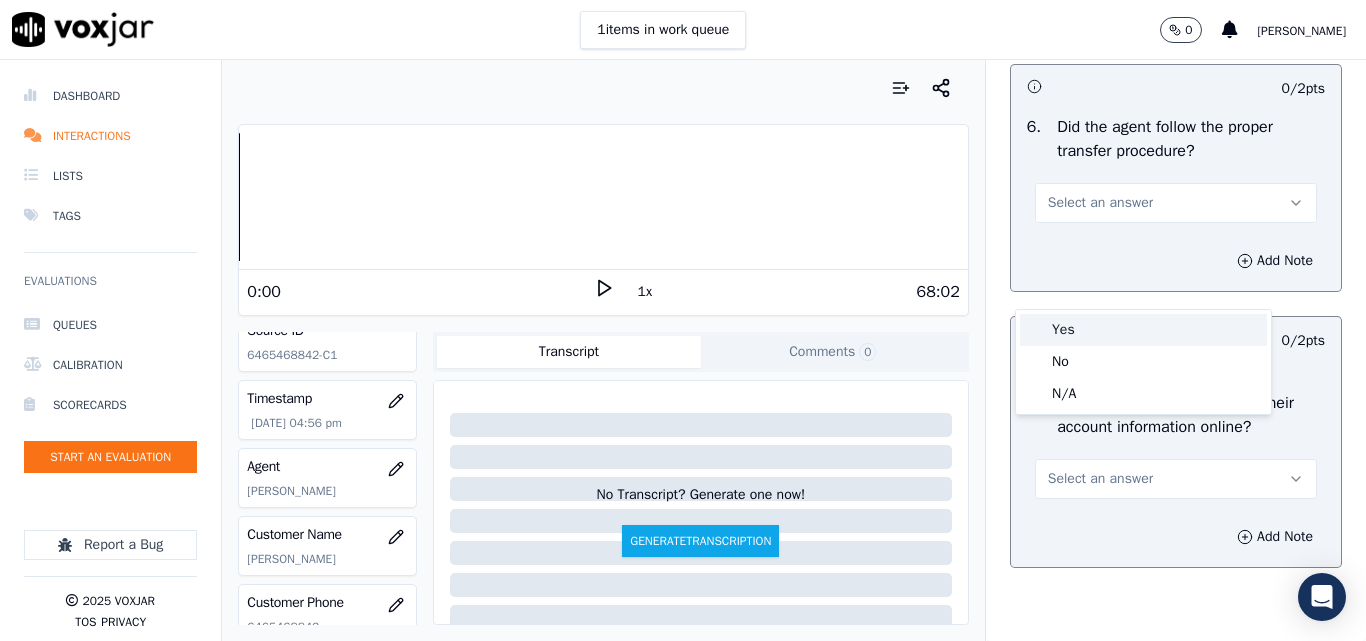 click on "Yes" at bounding box center [1143, 330] 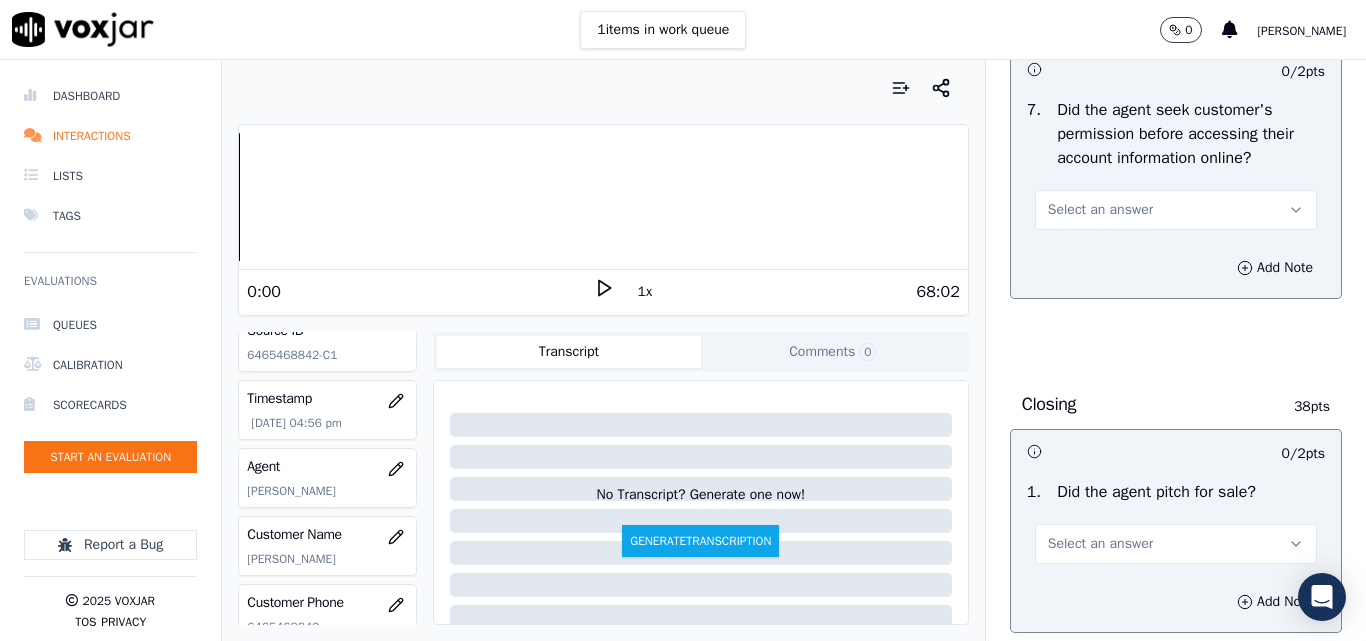 scroll, scrollTop: 4200, scrollLeft: 0, axis: vertical 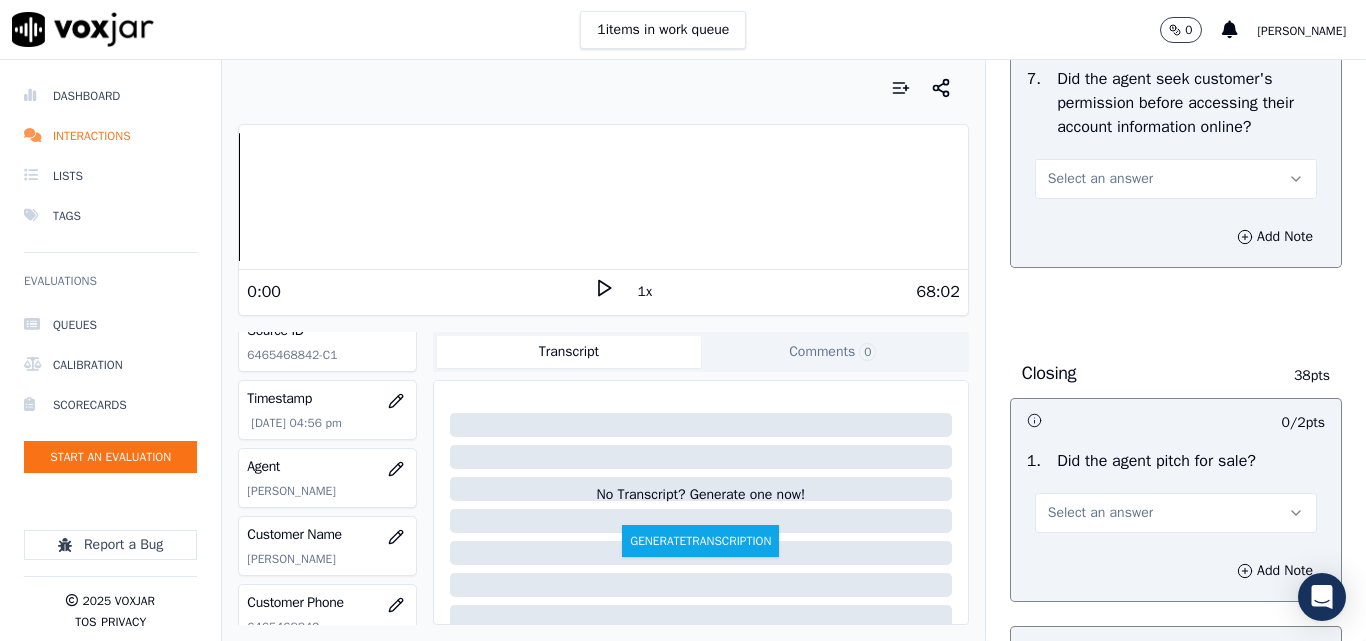 click on "Select an answer" at bounding box center (1100, 179) 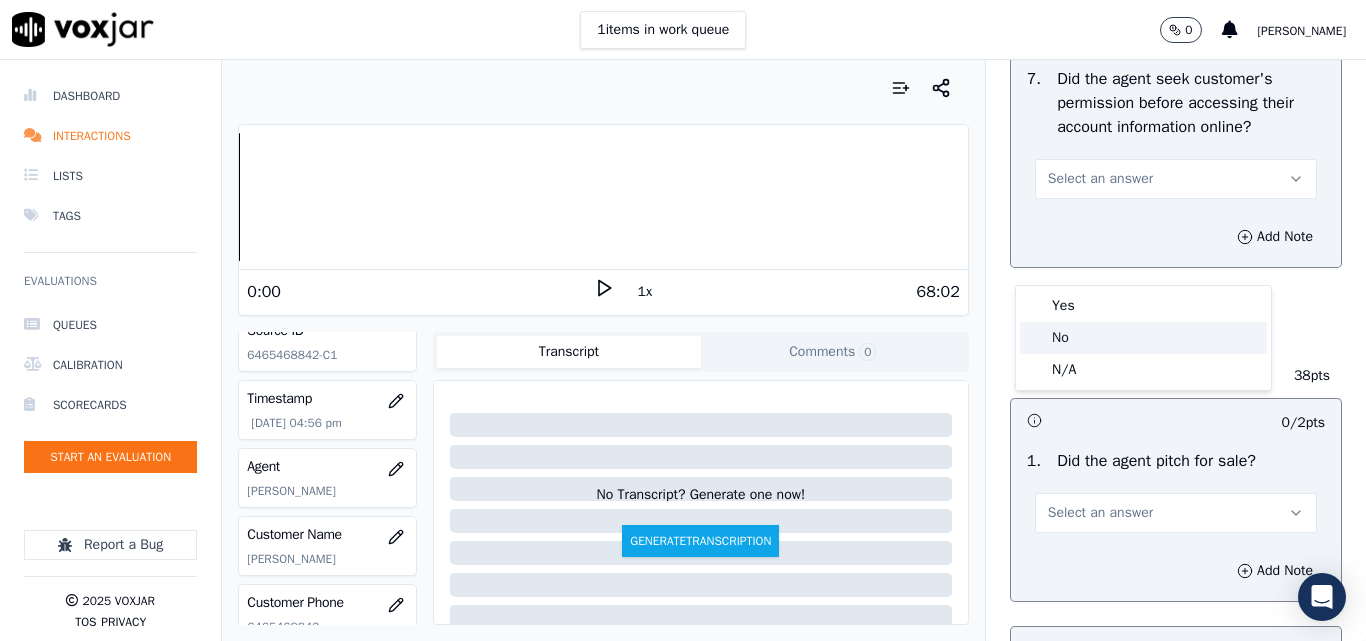 click on "No" 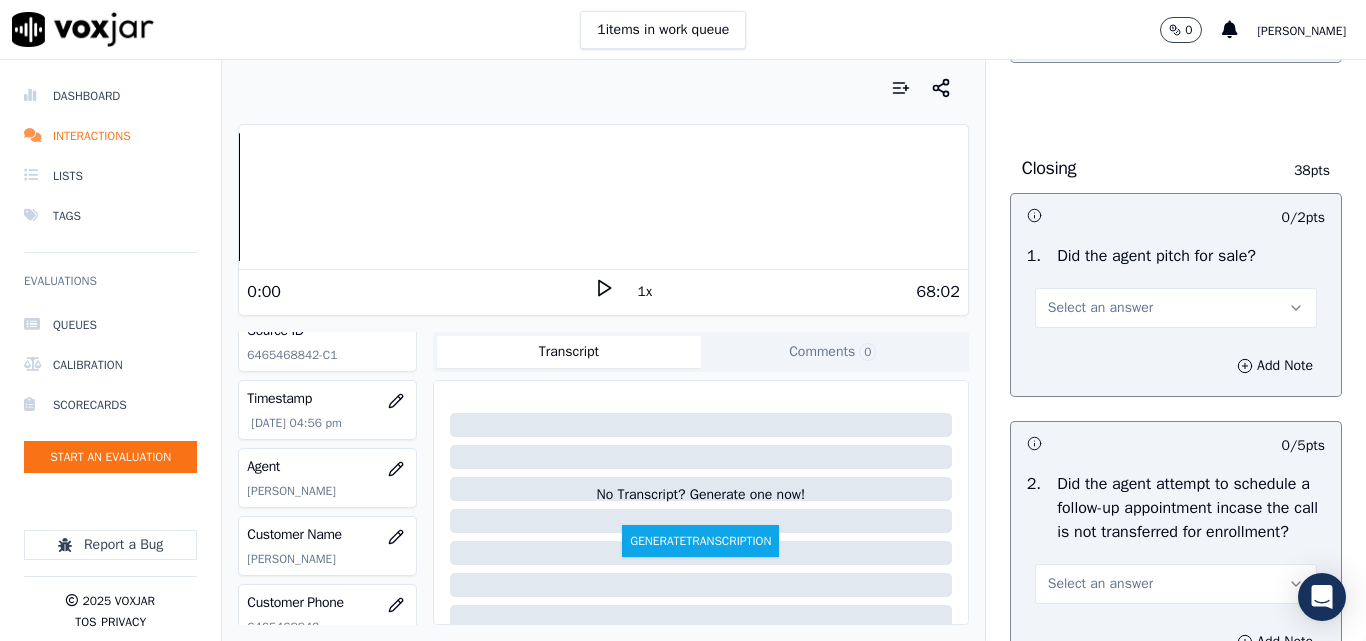scroll, scrollTop: 4500, scrollLeft: 0, axis: vertical 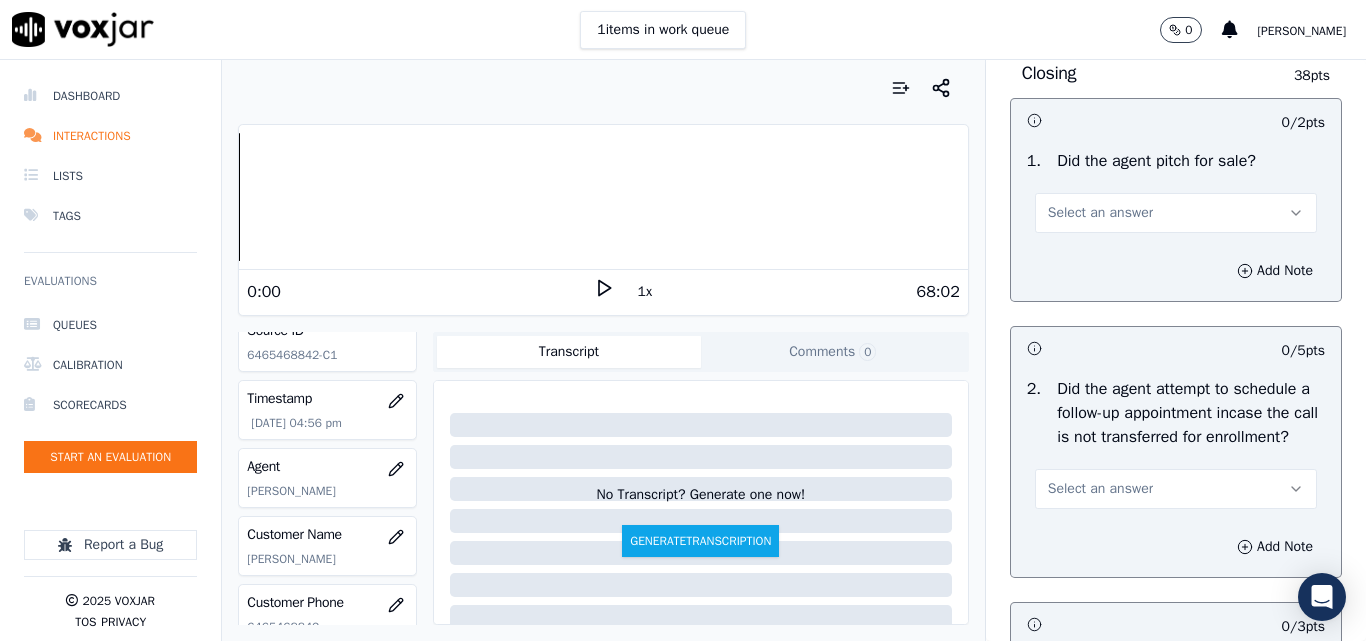 click on "1 .   Did the agent pitch for sale?   Select an answer" at bounding box center [1176, 191] 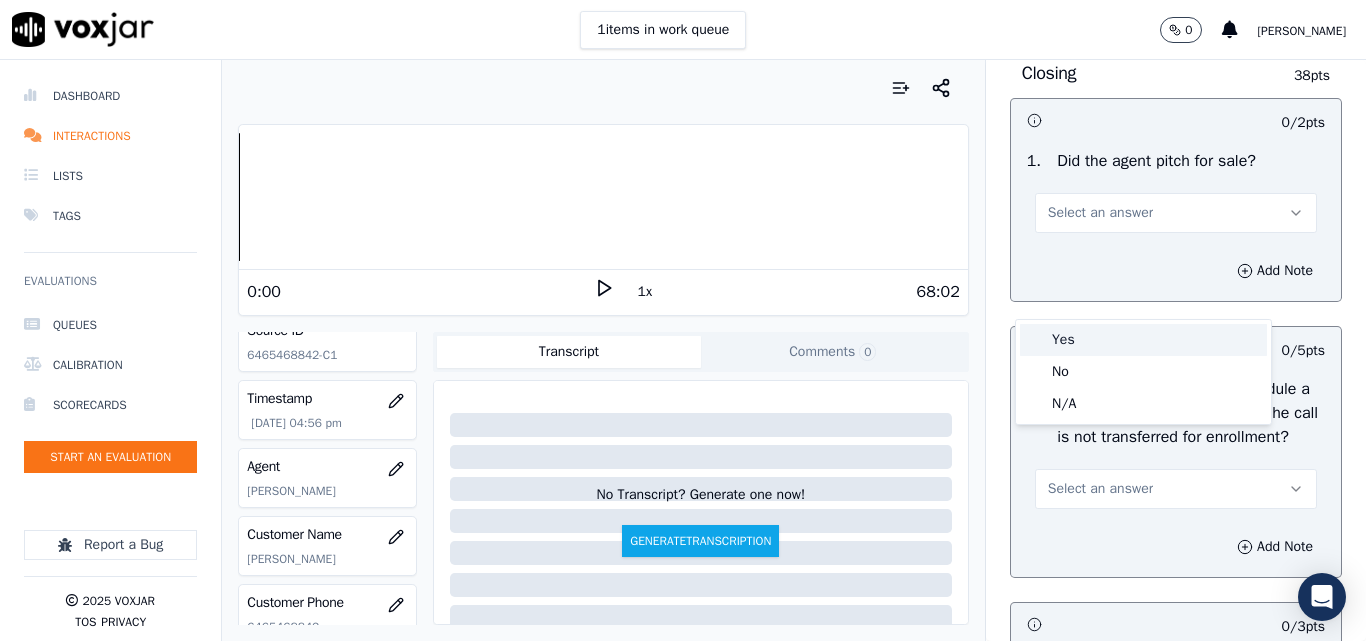 click on "Yes" at bounding box center [1143, 340] 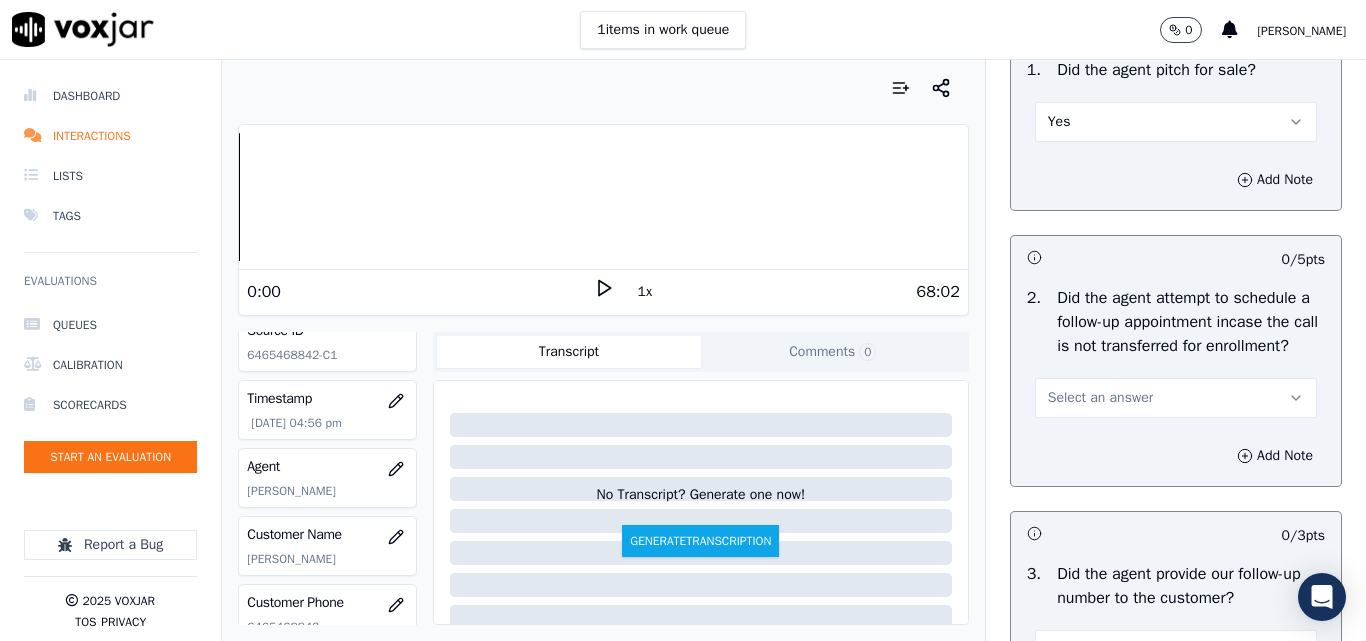 scroll, scrollTop: 4800, scrollLeft: 0, axis: vertical 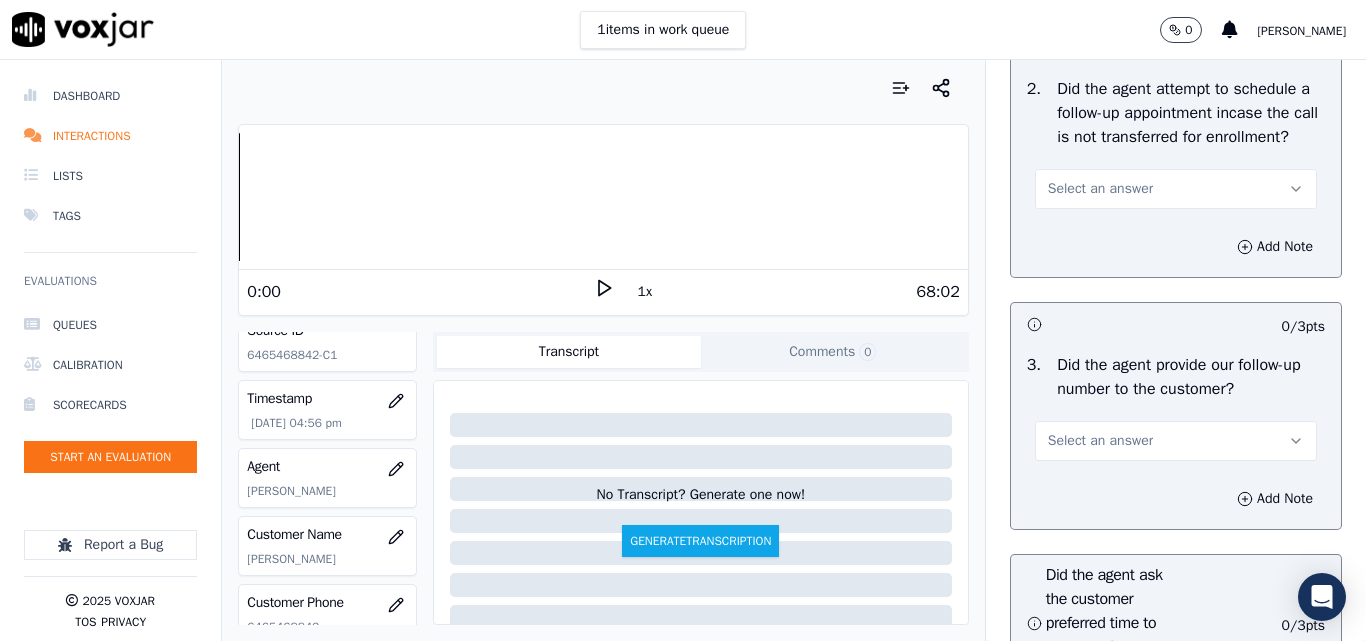 drag, startPoint x: 1064, startPoint y: 295, endPoint x: 1073, endPoint y: 311, distance: 18.35756 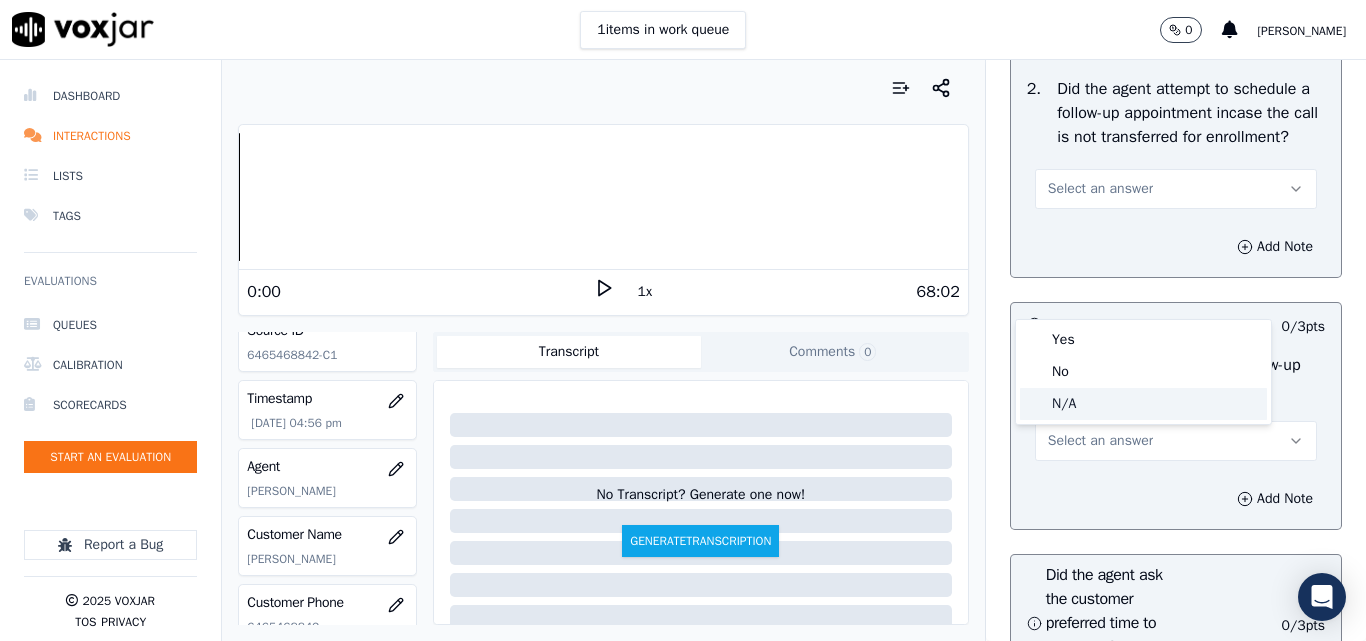 click on "N/A" 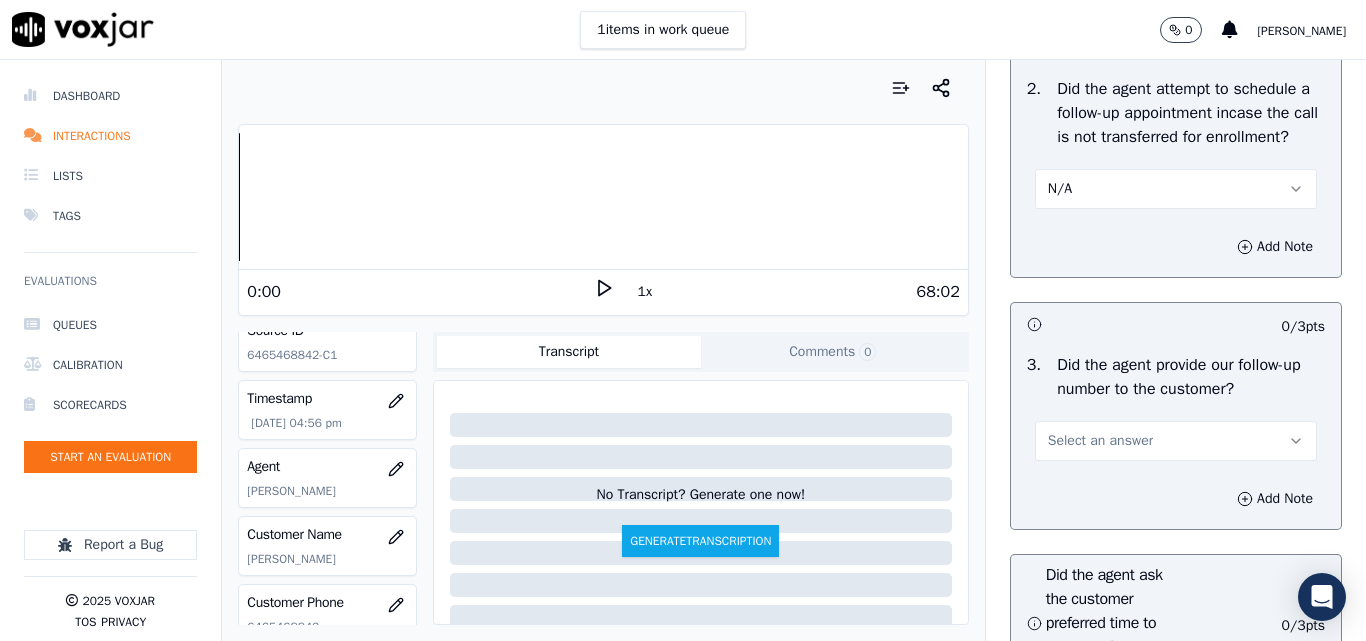 scroll, scrollTop: 5100, scrollLeft: 0, axis: vertical 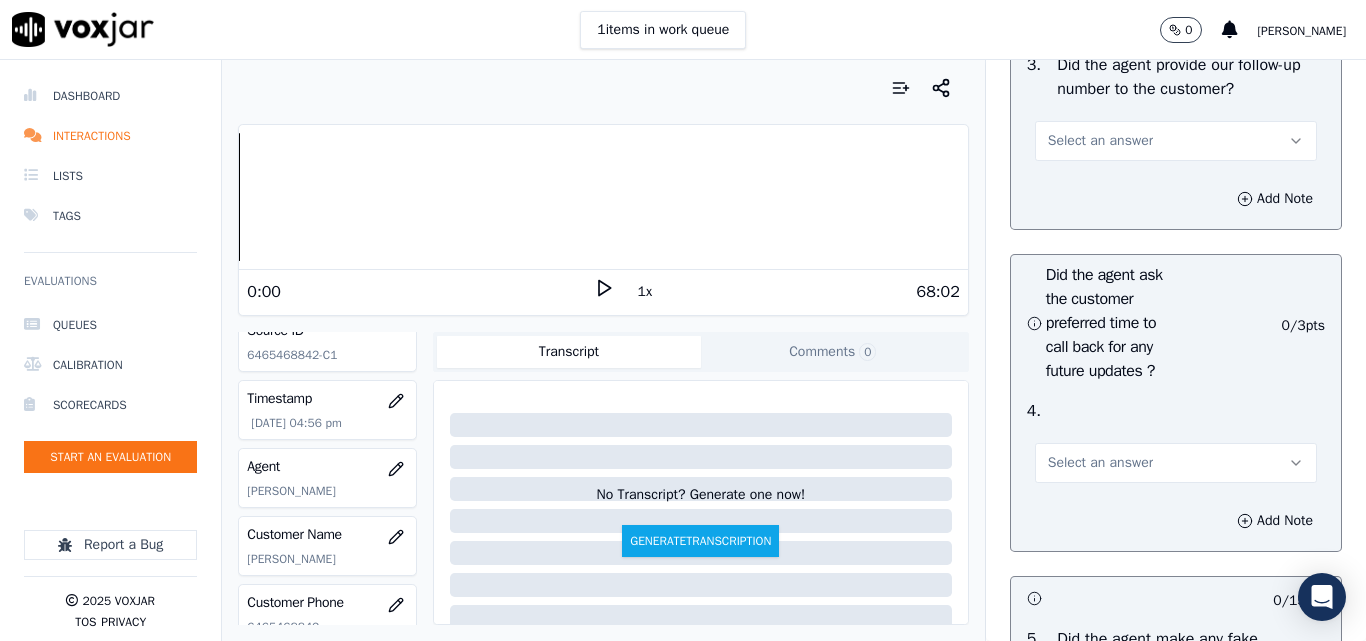click on "Select an answer" at bounding box center [1100, 141] 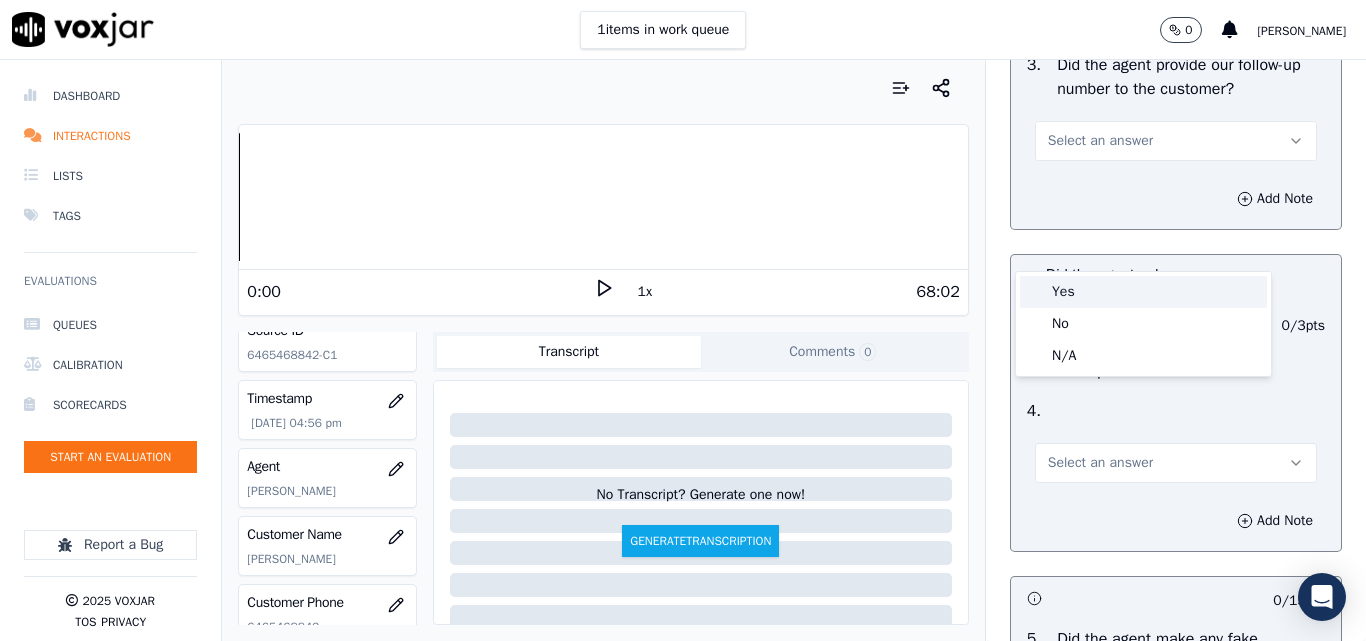 click on "Yes" at bounding box center [1143, 292] 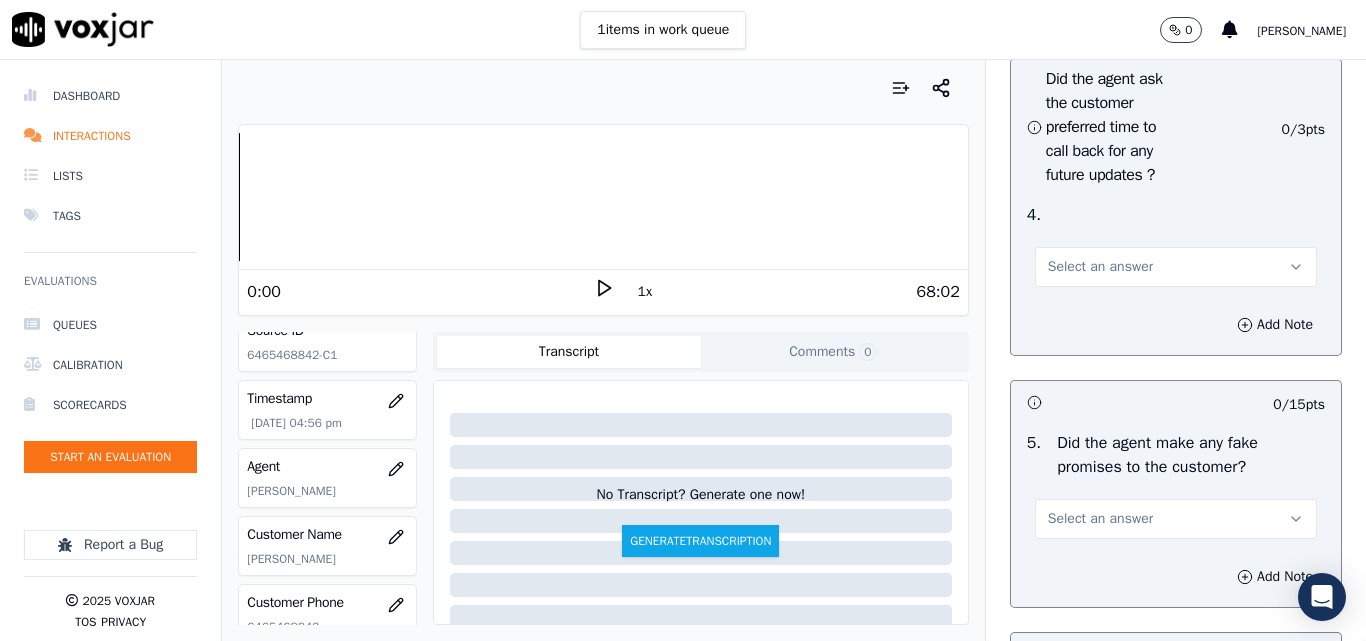 scroll, scrollTop: 5300, scrollLeft: 0, axis: vertical 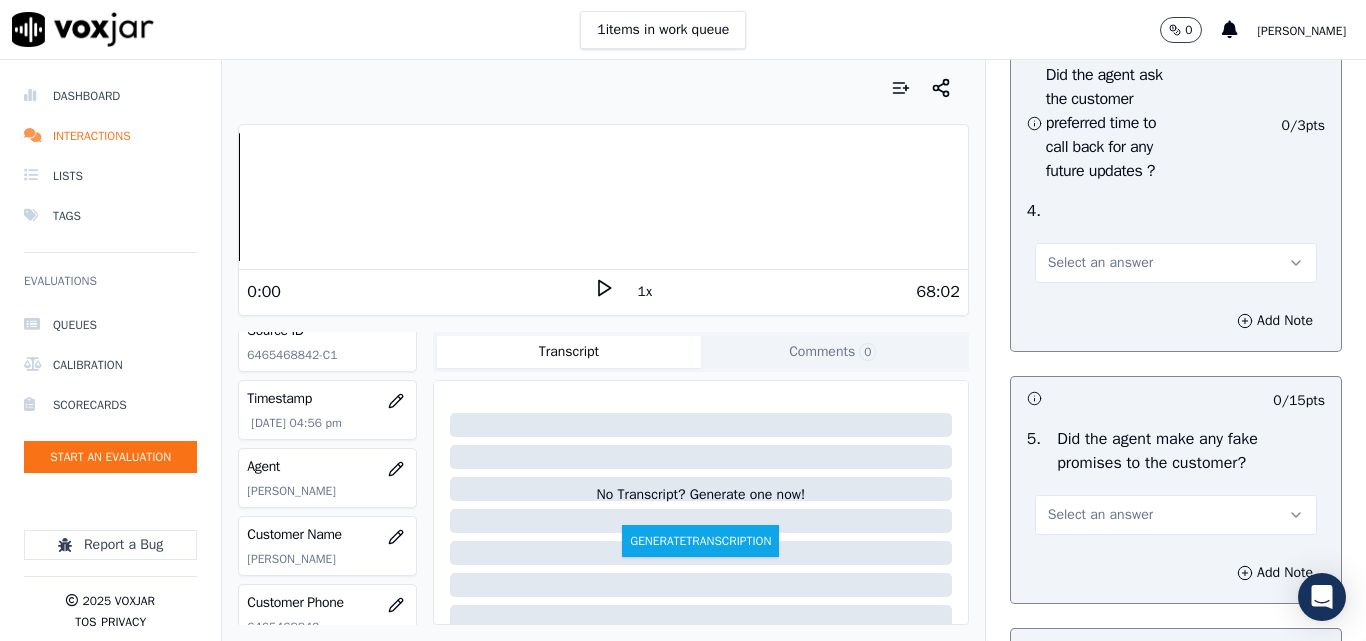 click on "Select an answer" at bounding box center (1100, 263) 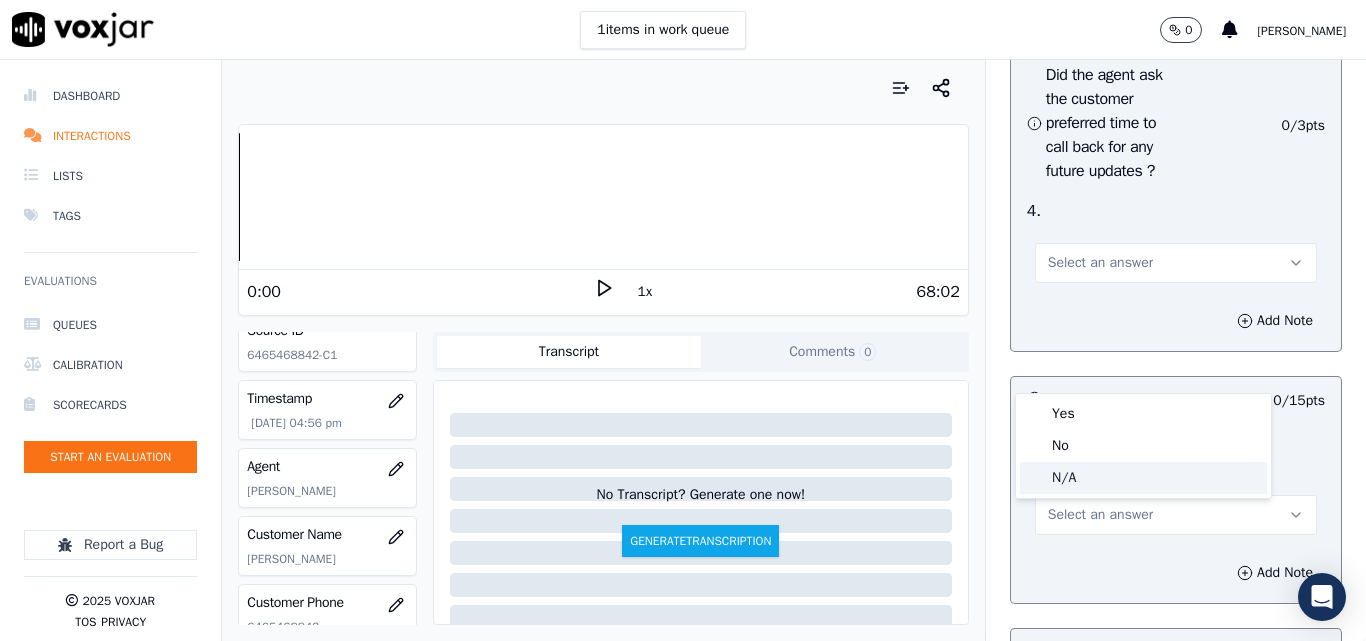 click on "N/A" 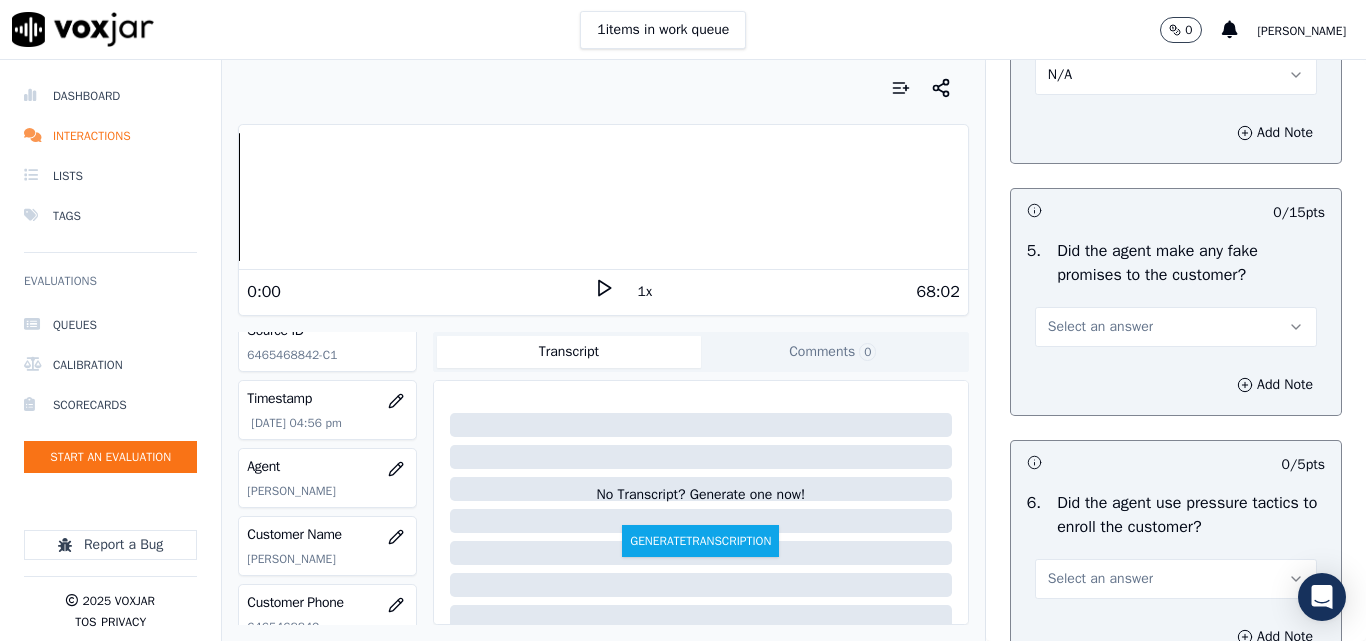 scroll, scrollTop: 5700, scrollLeft: 0, axis: vertical 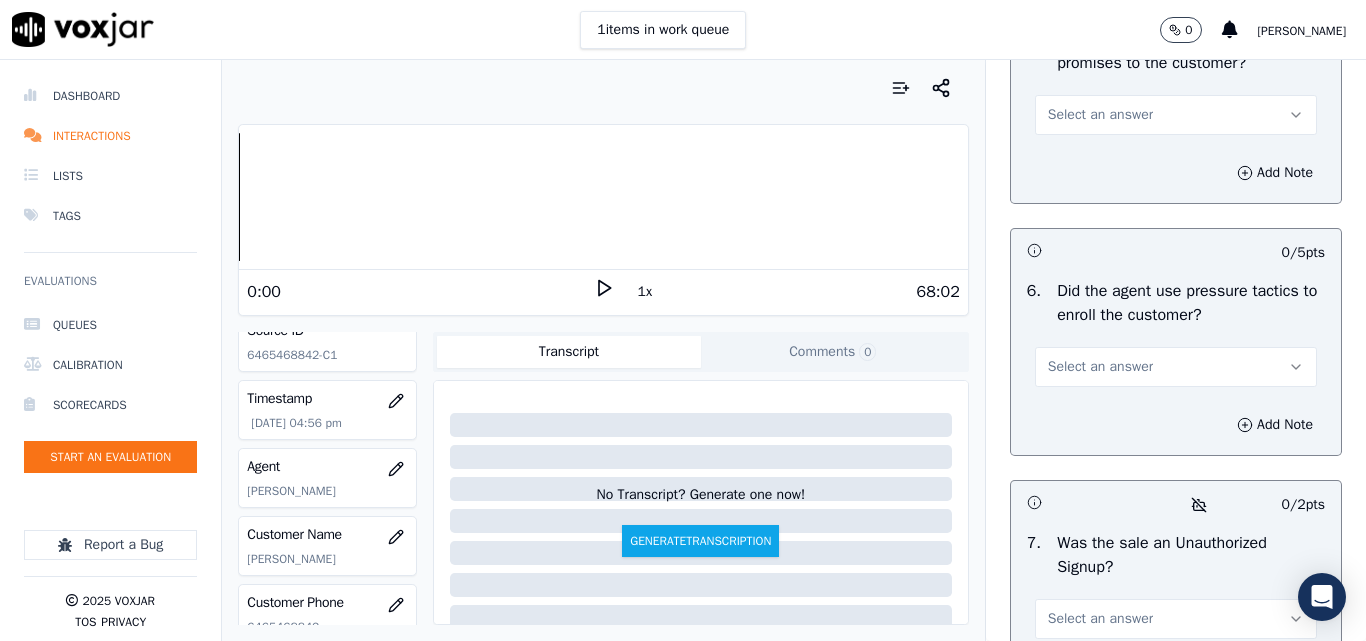 click on "Select an answer" at bounding box center [1100, 115] 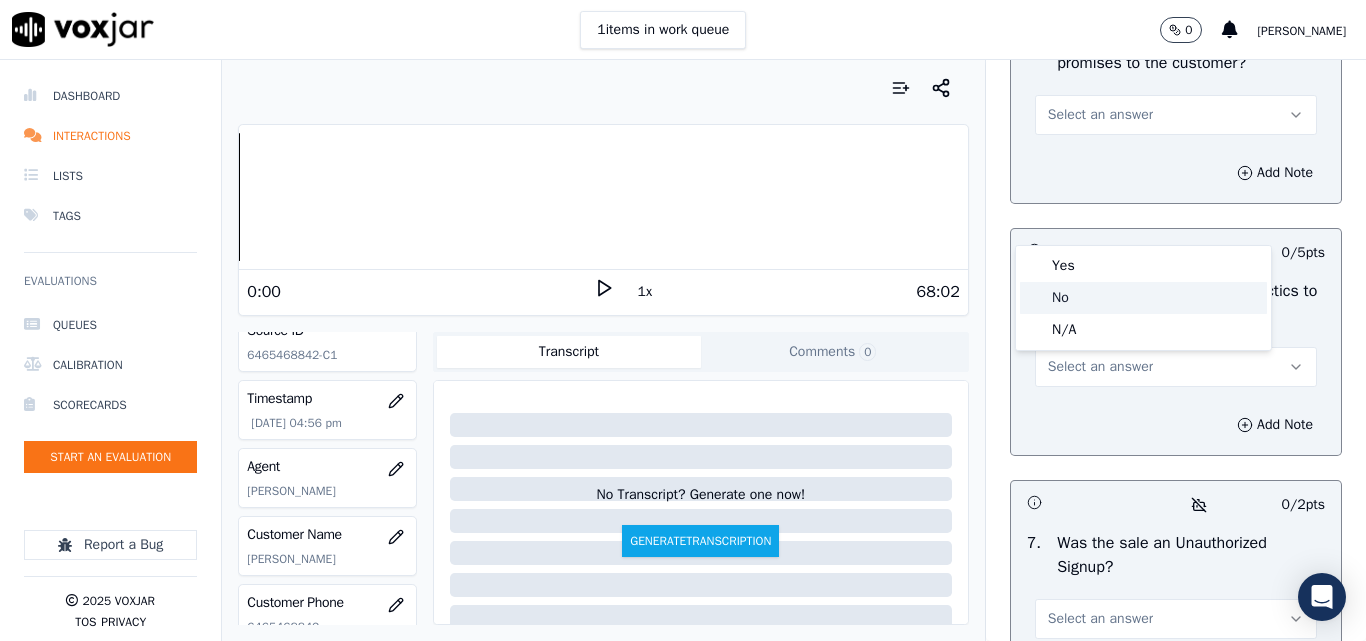 click on "No" 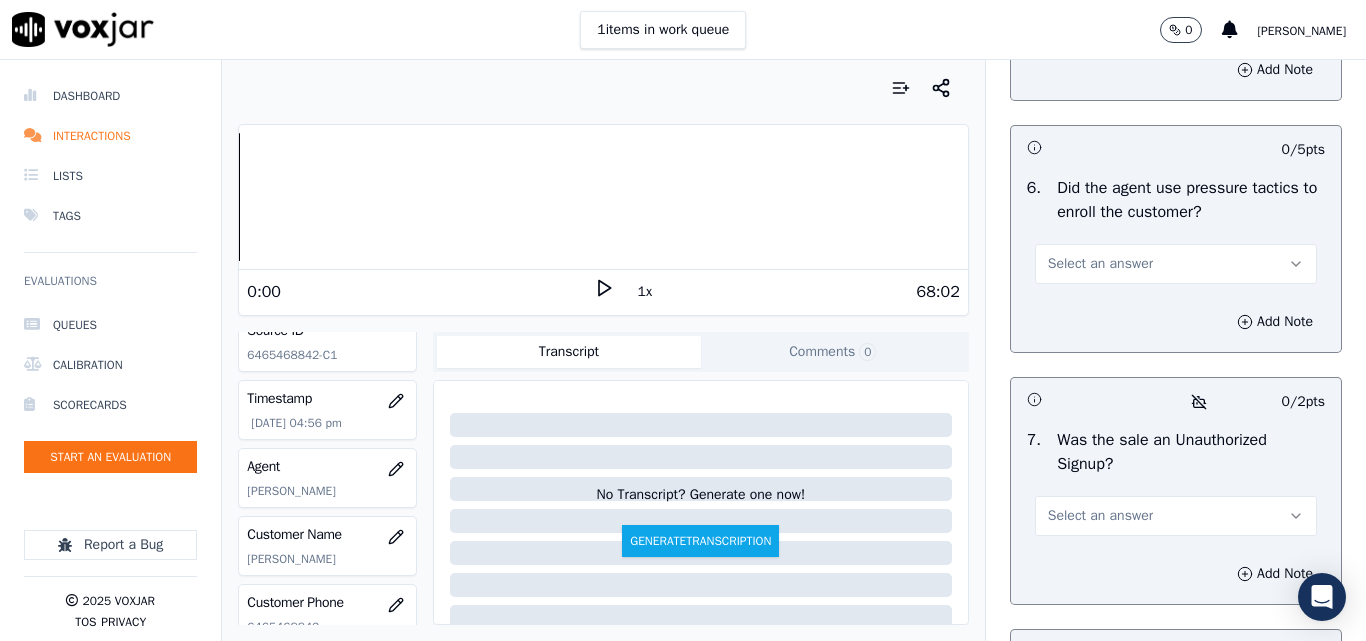 scroll, scrollTop: 5900, scrollLeft: 0, axis: vertical 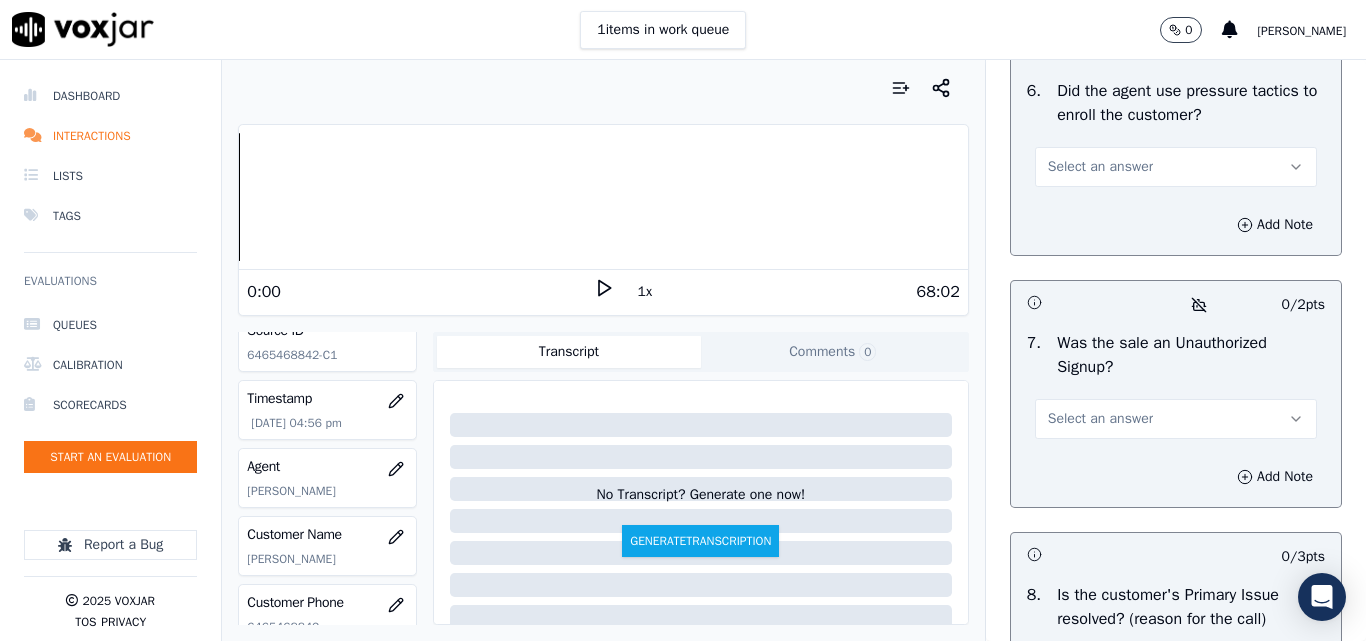 click on "Select an answer" at bounding box center [1176, 167] 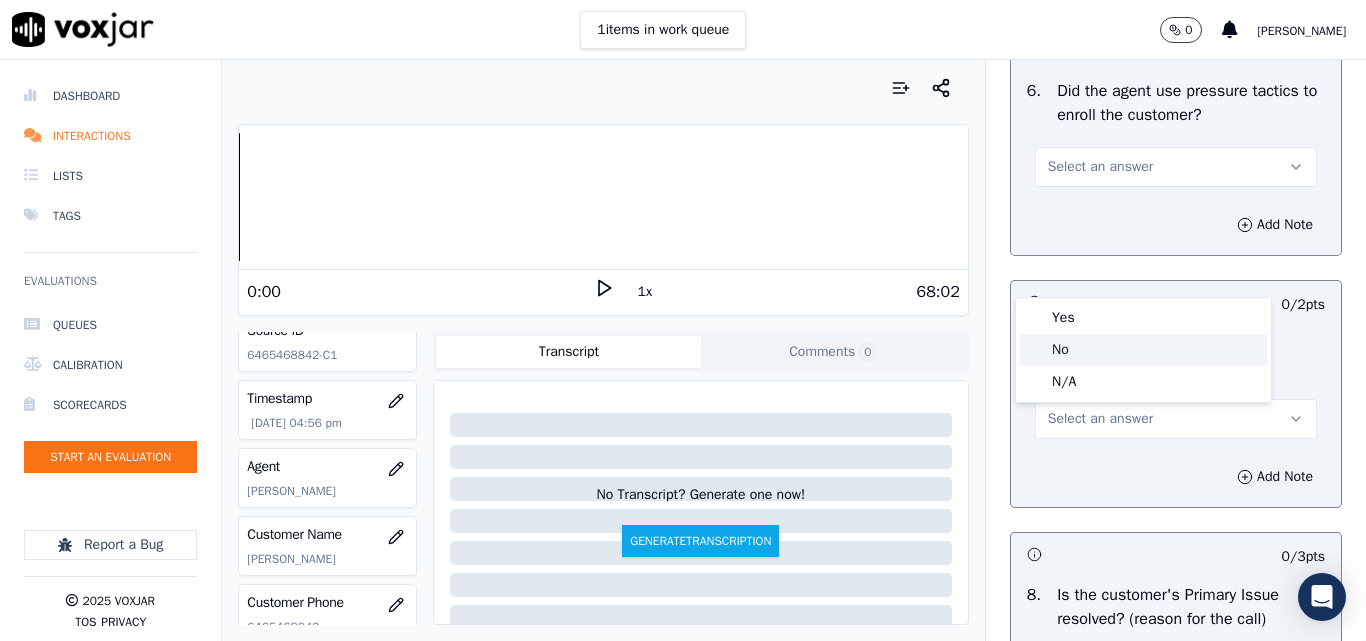 click on "No" 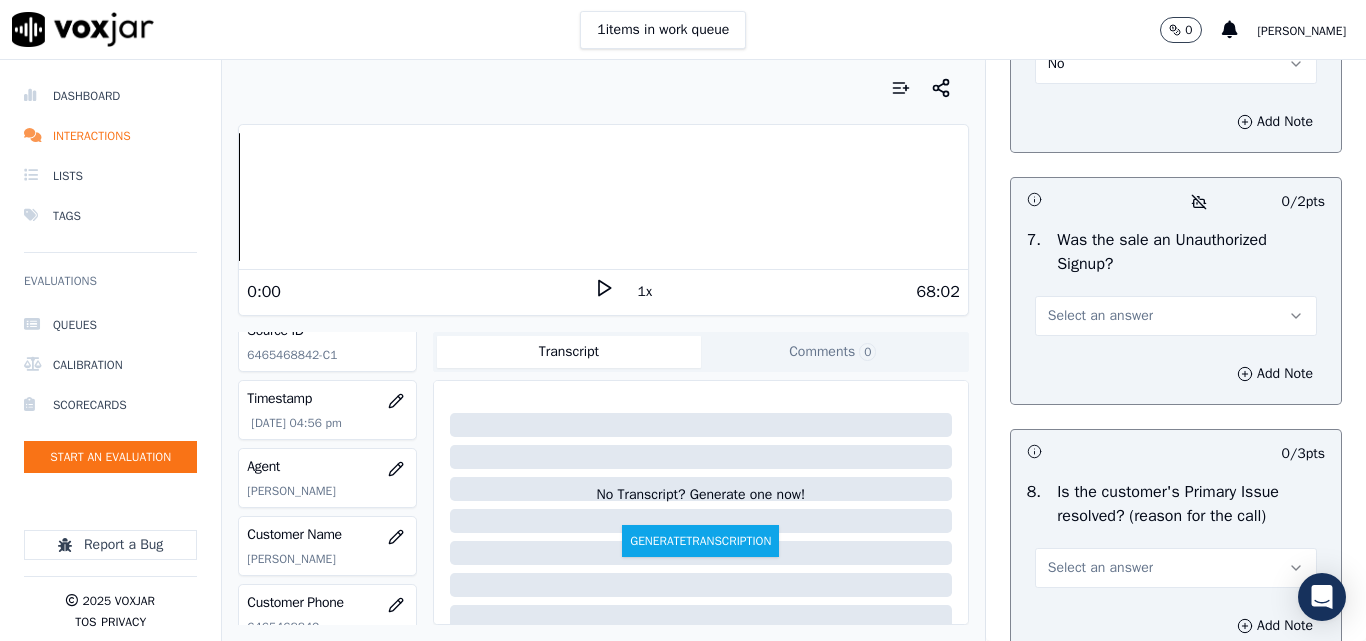 scroll, scrollTop: 6100, scrollLeft: 0, axis: vertical 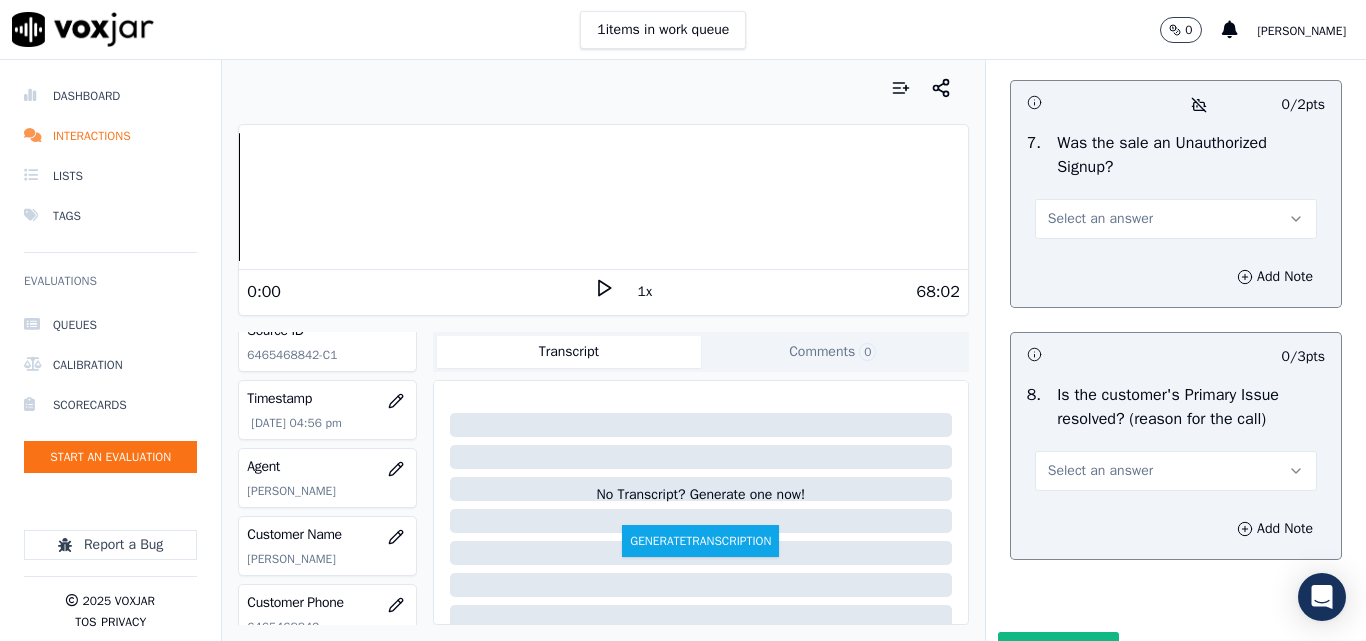 click on "Select an answer" at bounding box center (1176, 219) 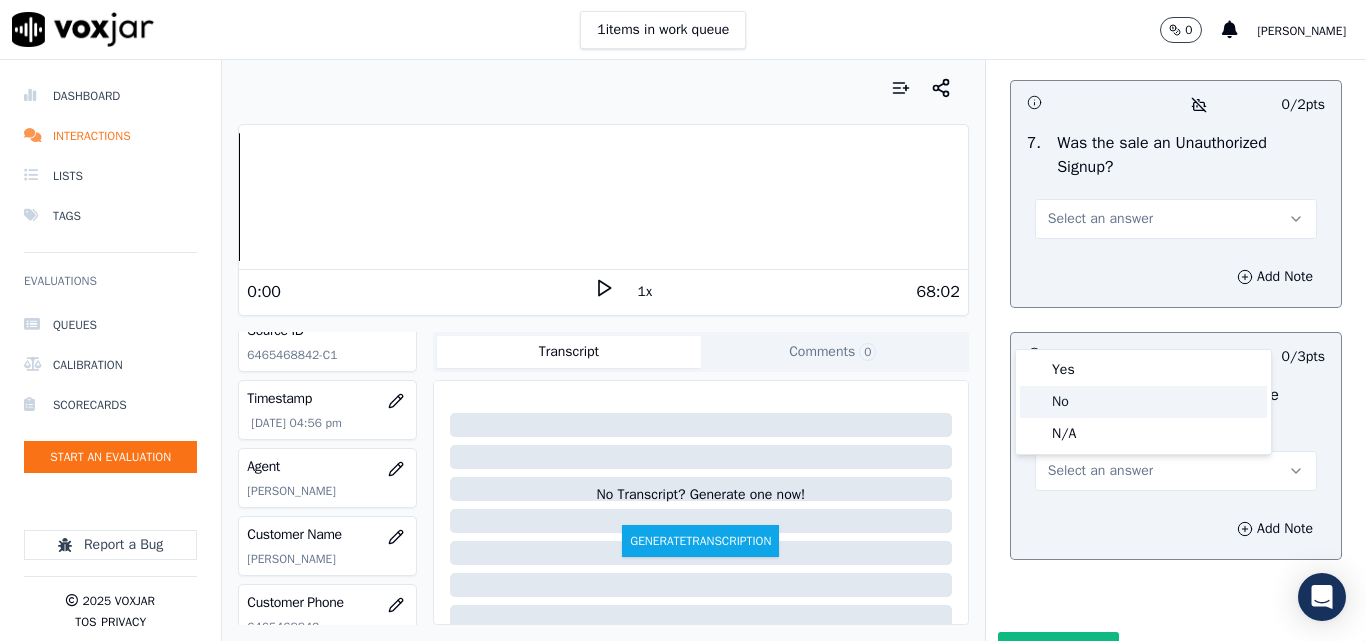 click on "No" 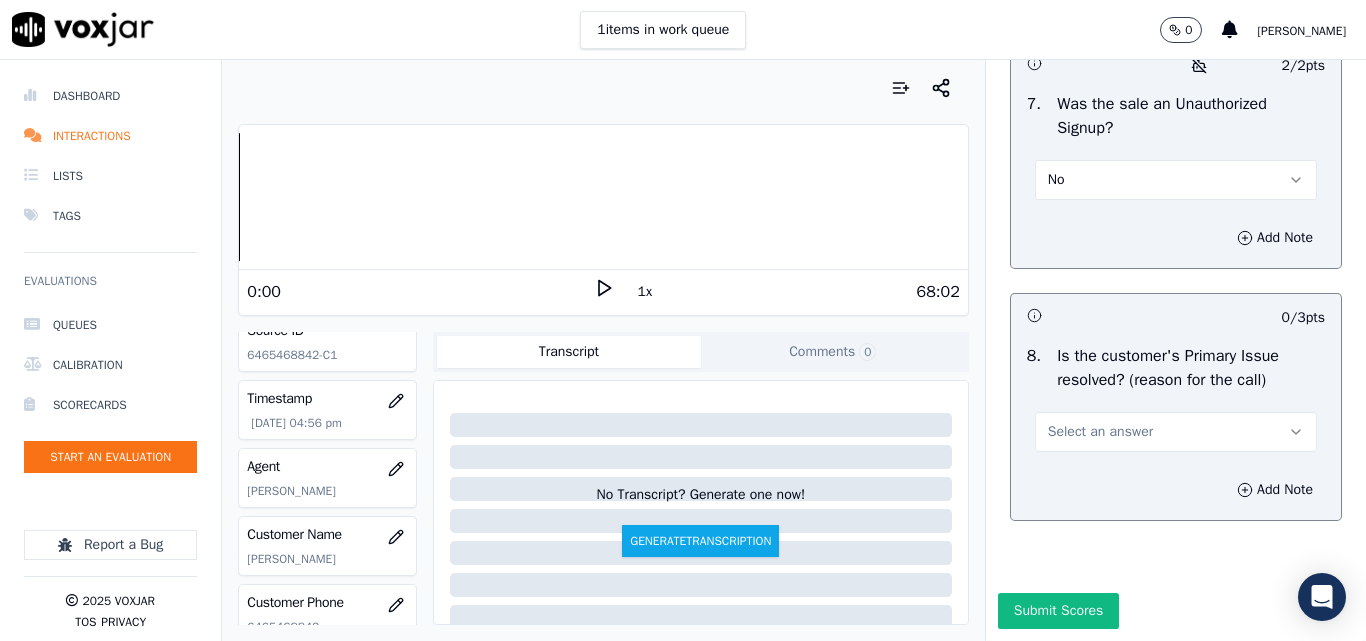 scroll, scrollTop: 6290, scrollLeft: 0, axis: vertical 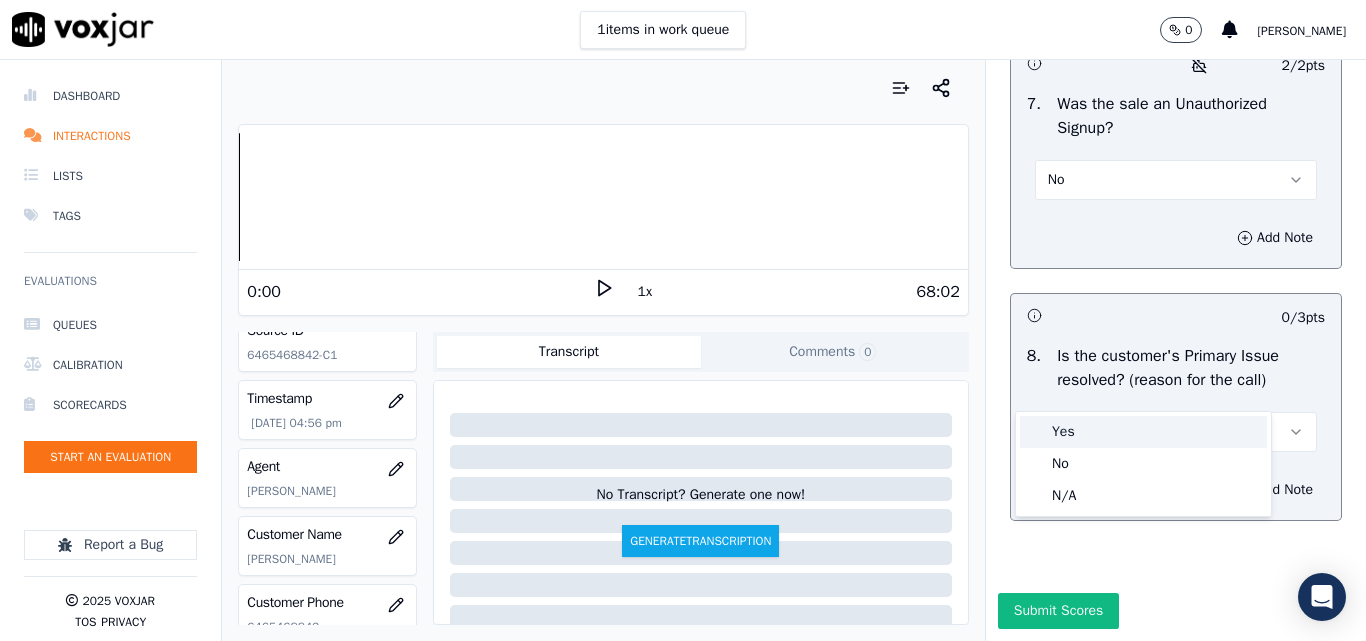 click on "Yes" at bounding box center [1143, 432] 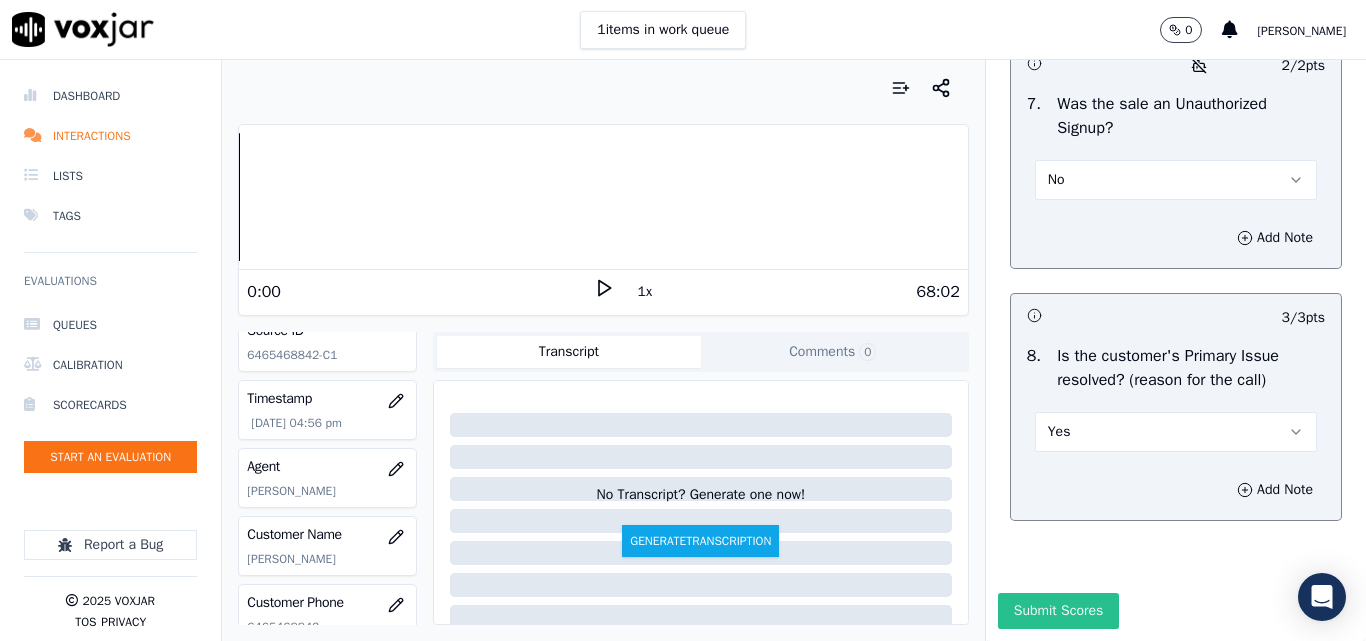 click on "Submit Scores" at bounding box center [1058, 611] 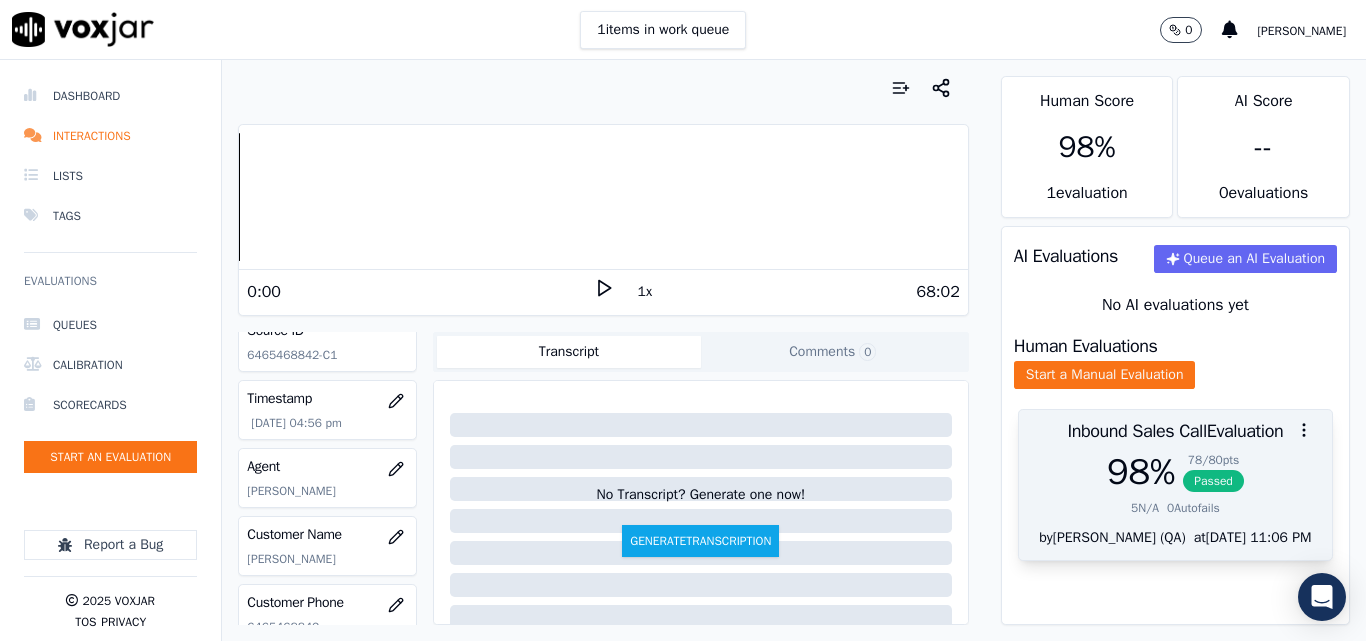 click on "Passed" at bounding box center [1213, 481] 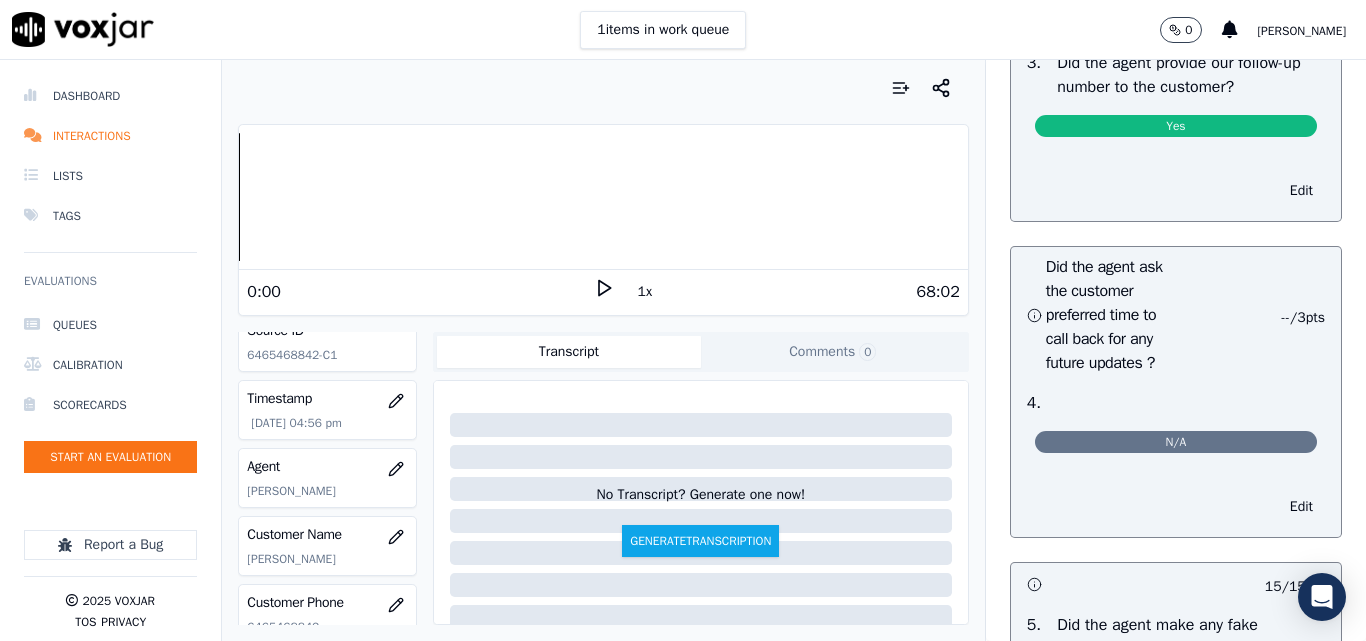 scroll, scrollTop: 5200, scrollLeft: 0, axis: vertical 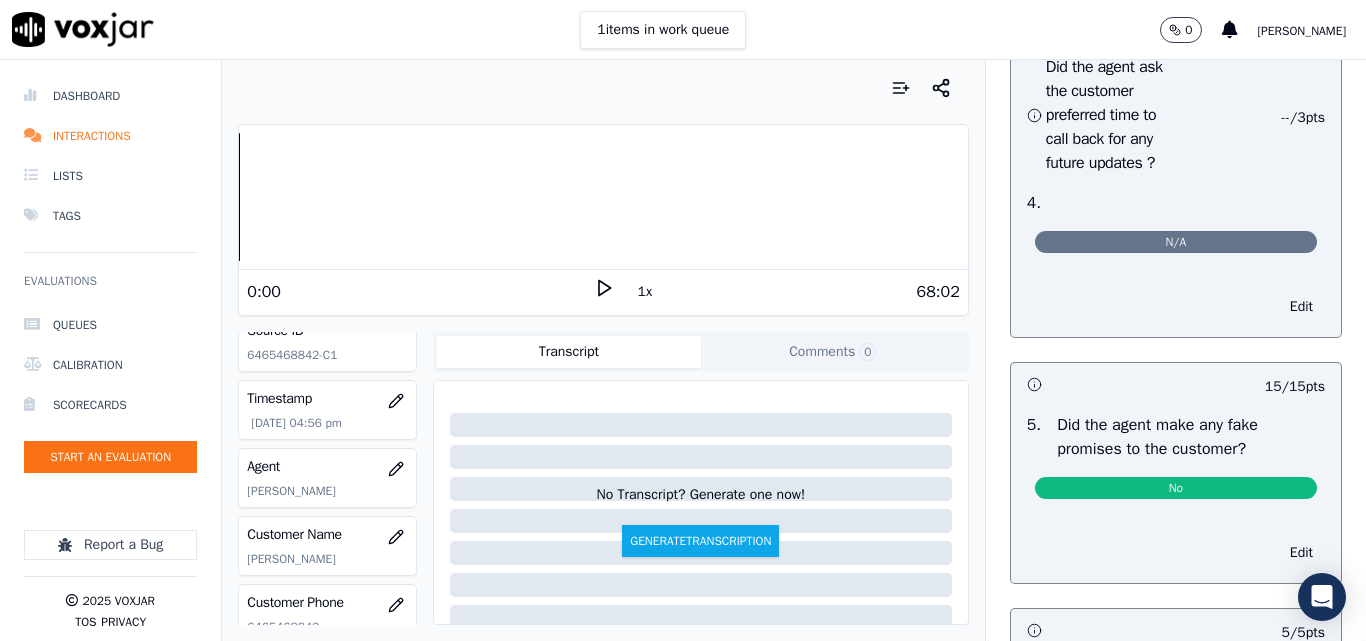click on "N/A" at bounding box center [1176, 242] 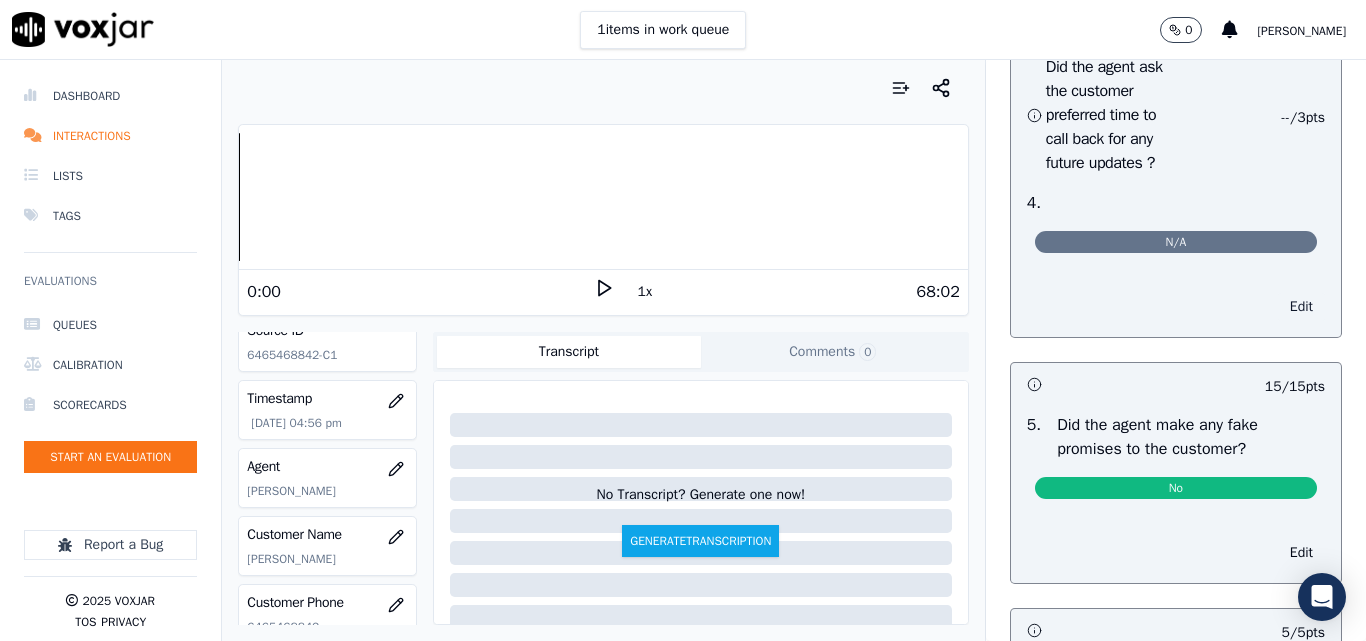 click on "Edit" at bounding box center (1301, 307) 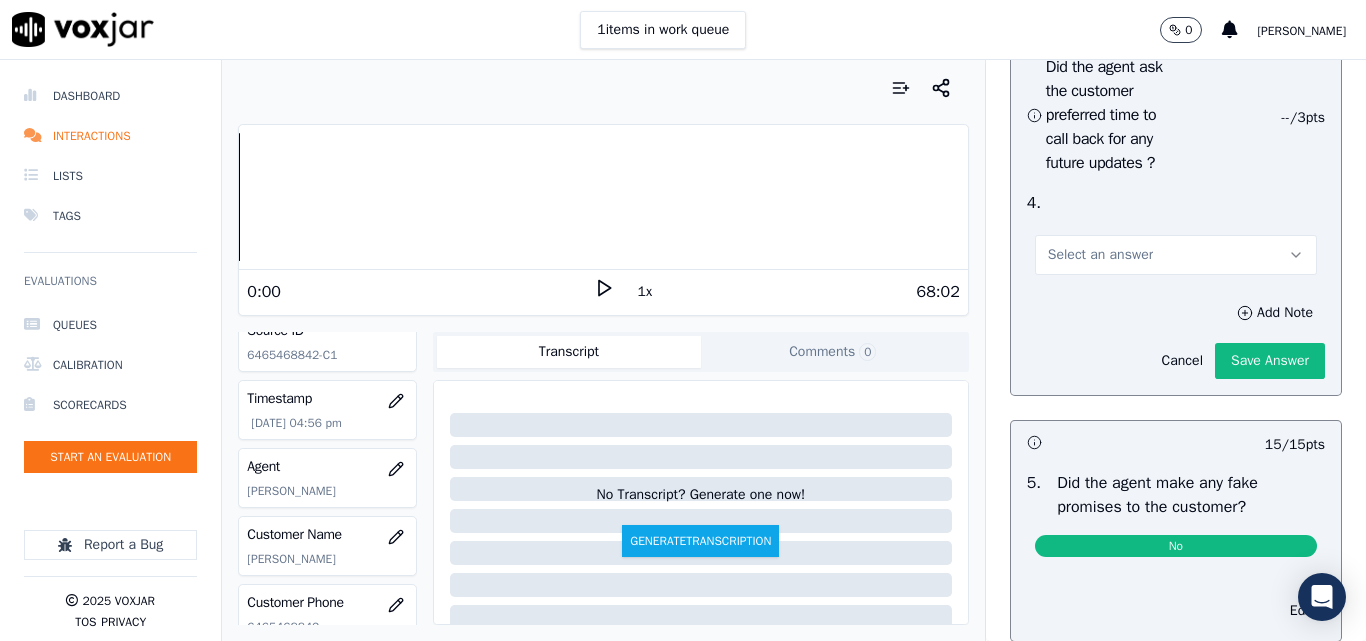 click on "Select an answer" at bounding box center (1100, 255) 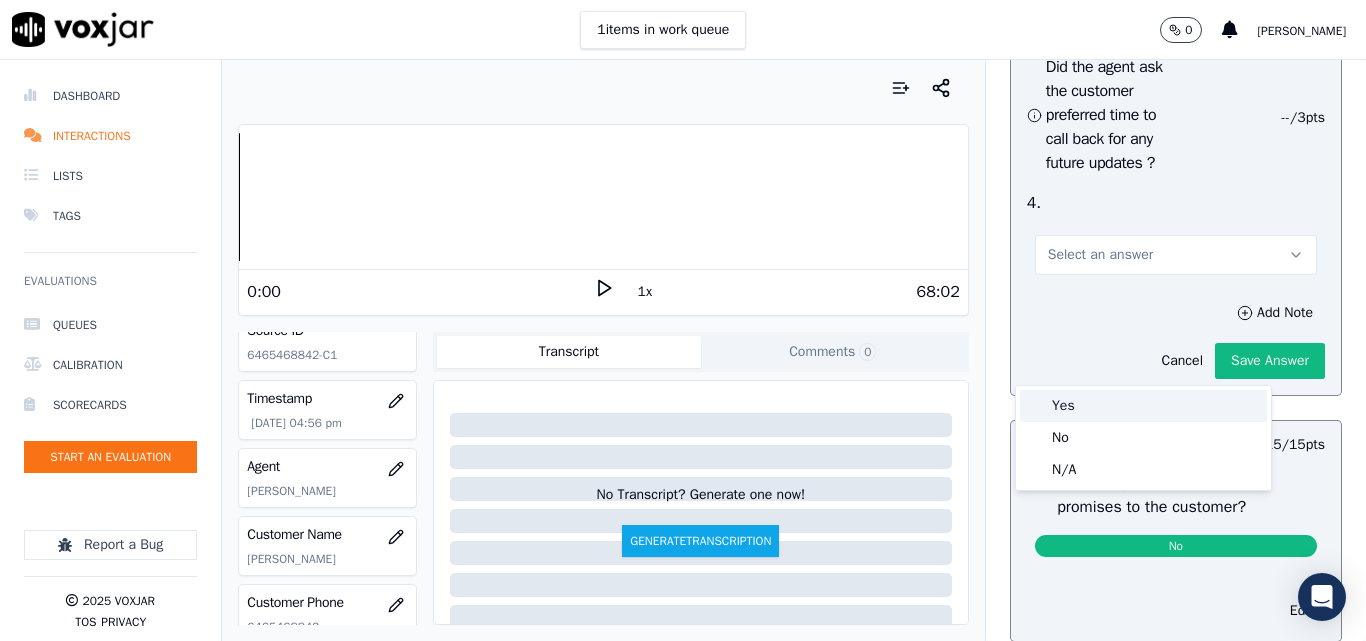 click on "Yes" at bounding box center [1143, 406] 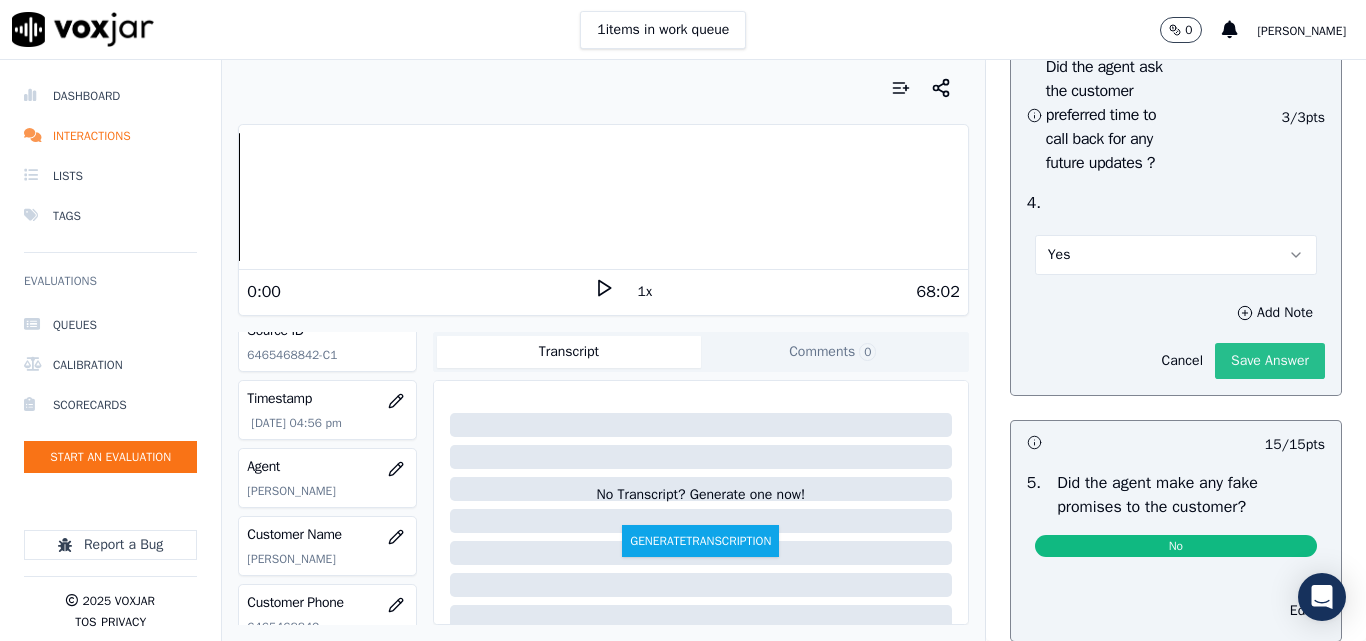click on "Save Answer" 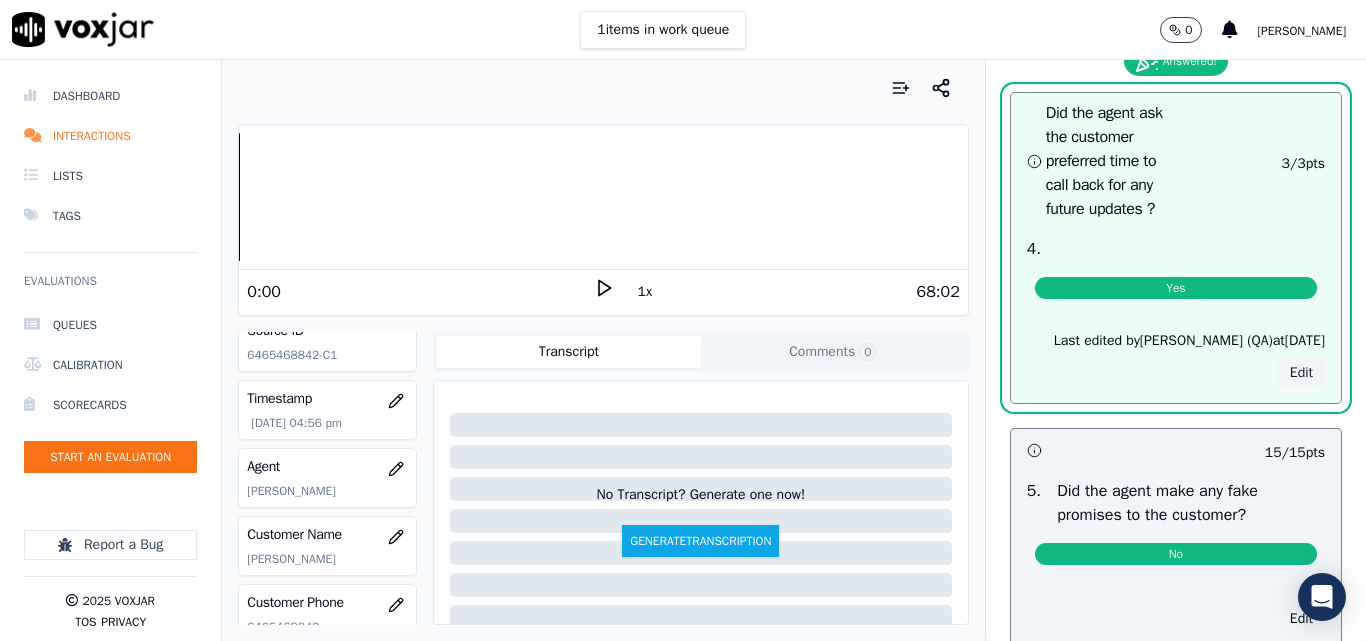 click on "Edit" at bounding box center [1301, 373] 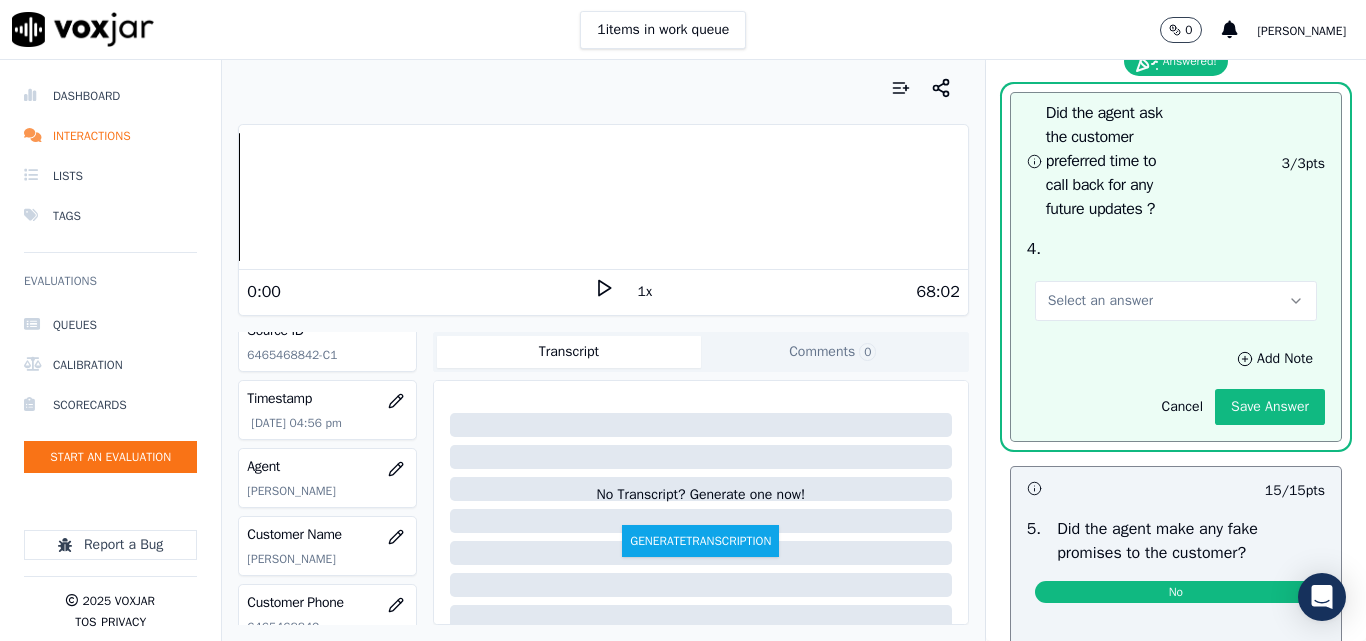 click on "Select an answer" at bounding box center (1176, 301) 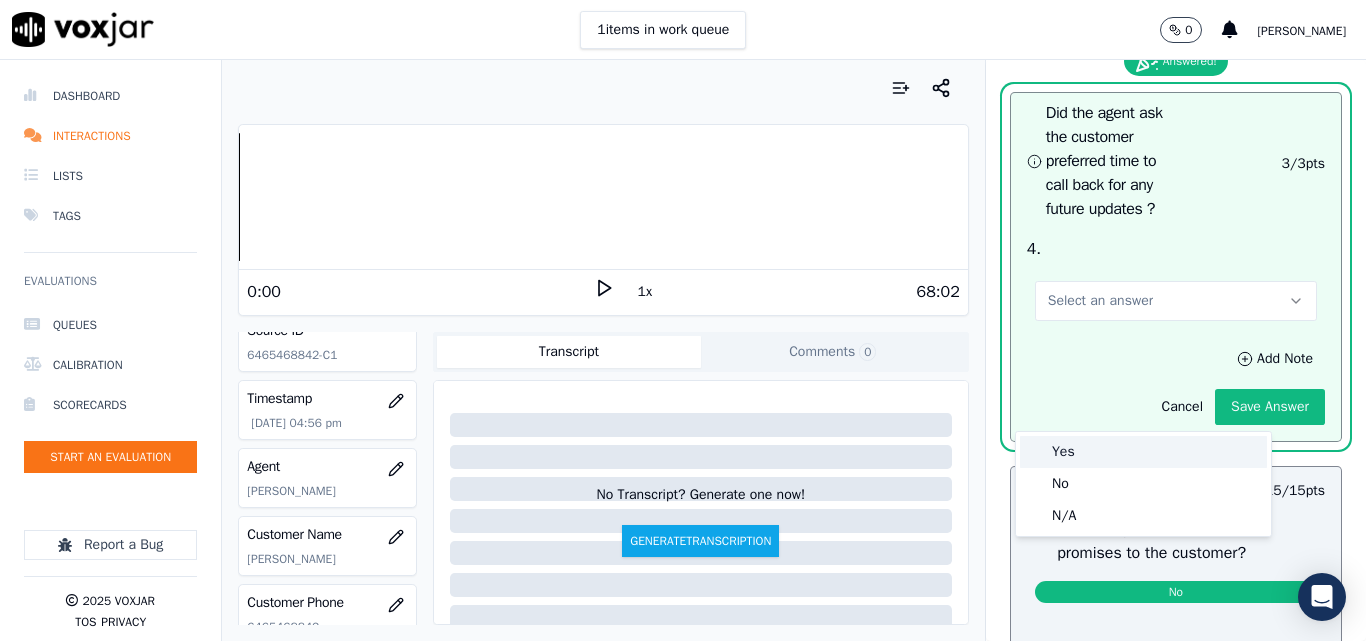 click on "Yes" at bounding box center (1143, 452) 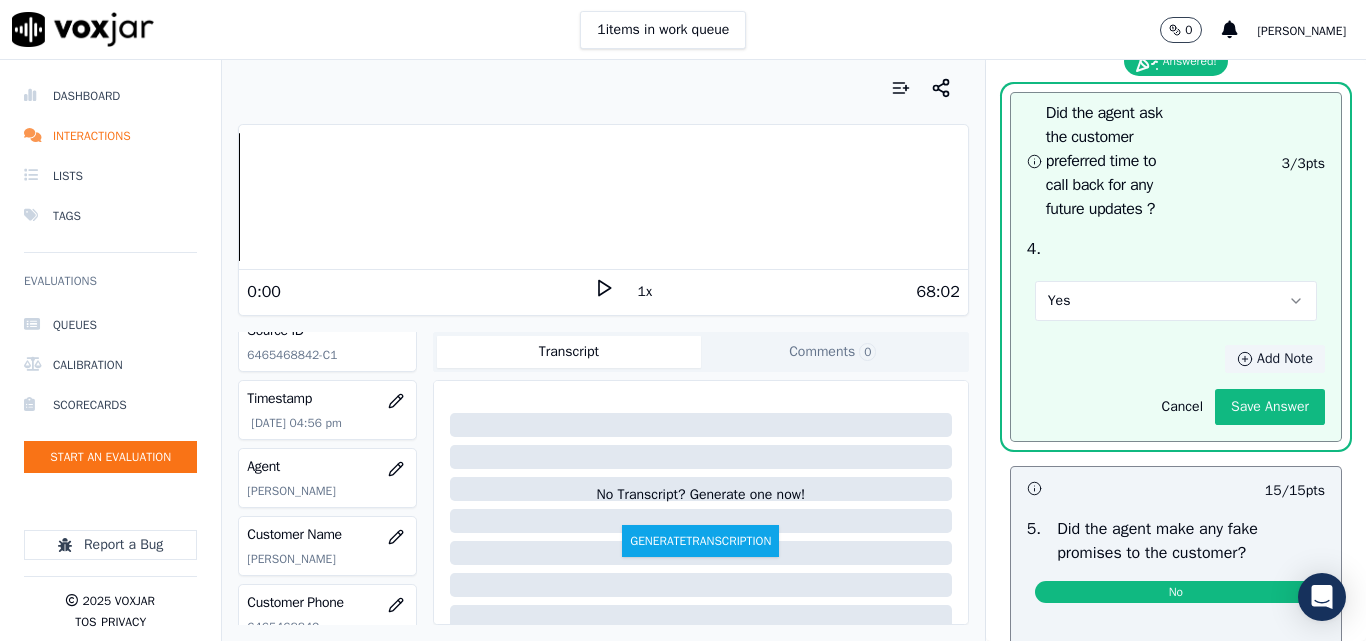 click on "Add Note" at bounding box center (1275, 359) 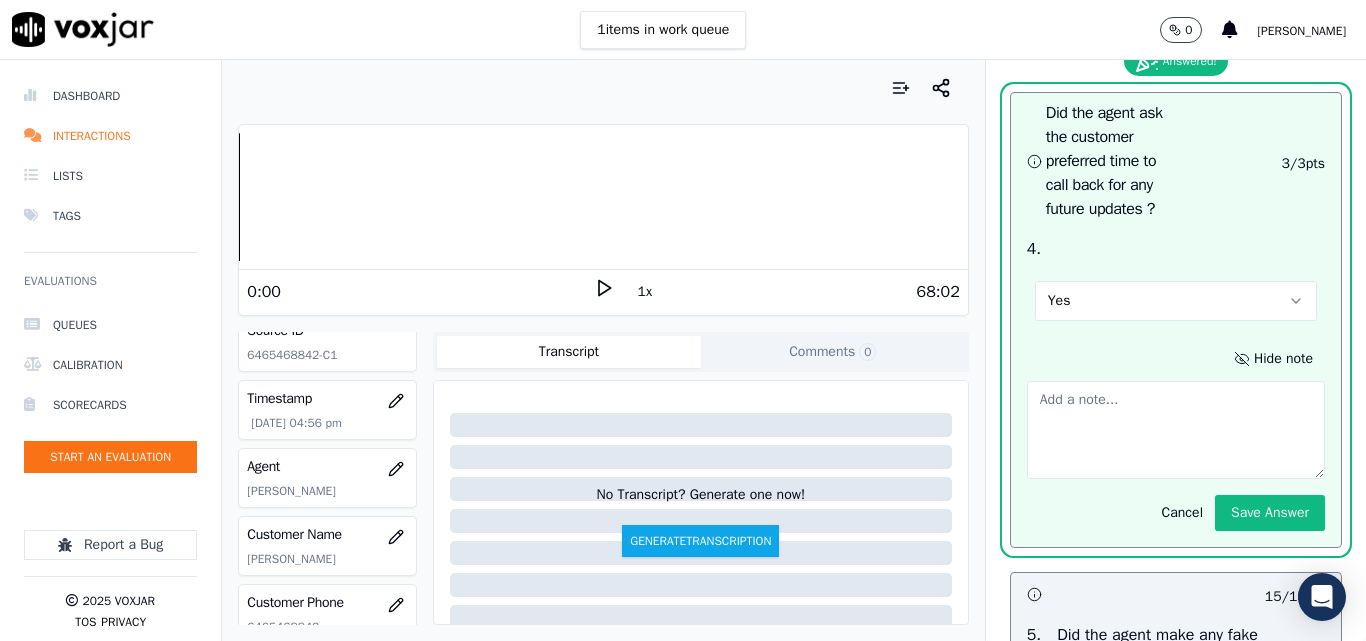 click at bounding box center (1176, 430) 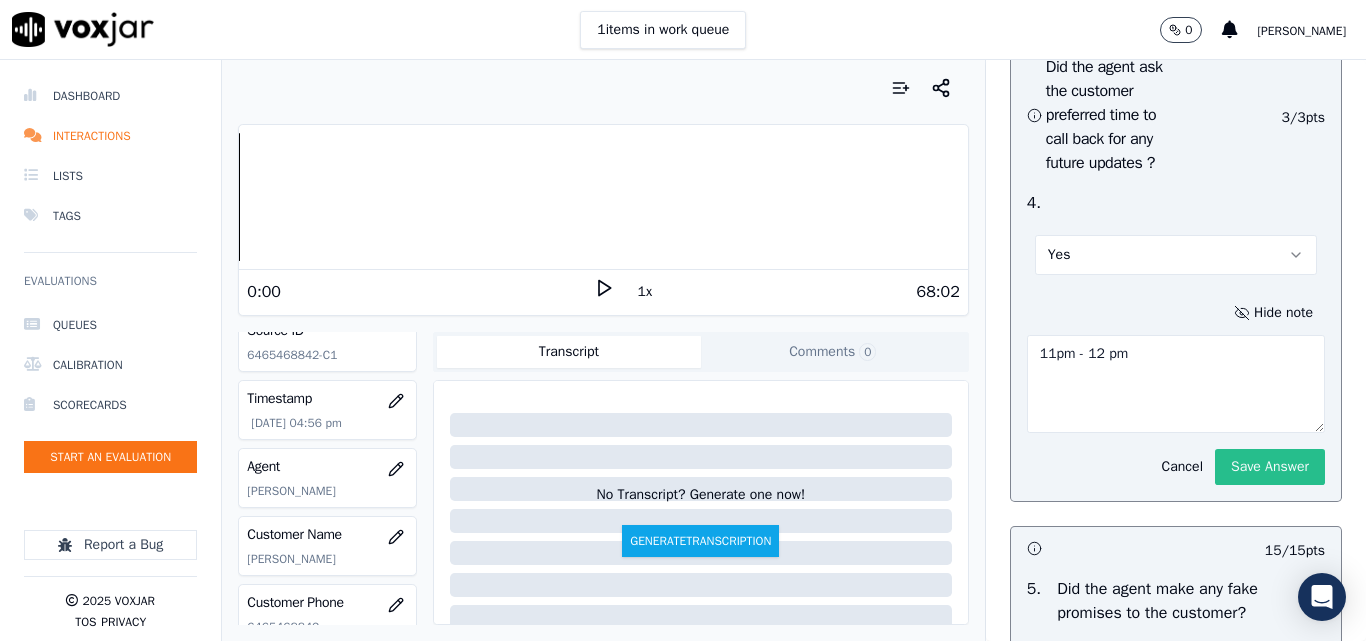 type on "11pm - 12 pm" 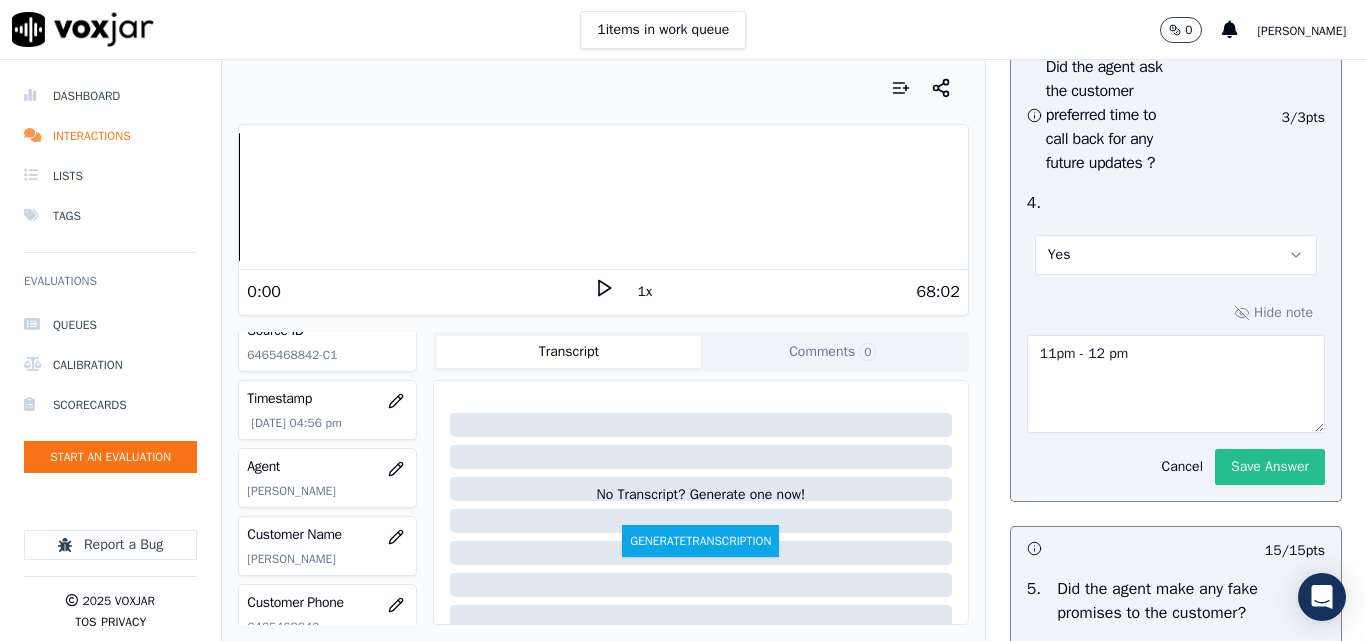 click on "Save Answer" 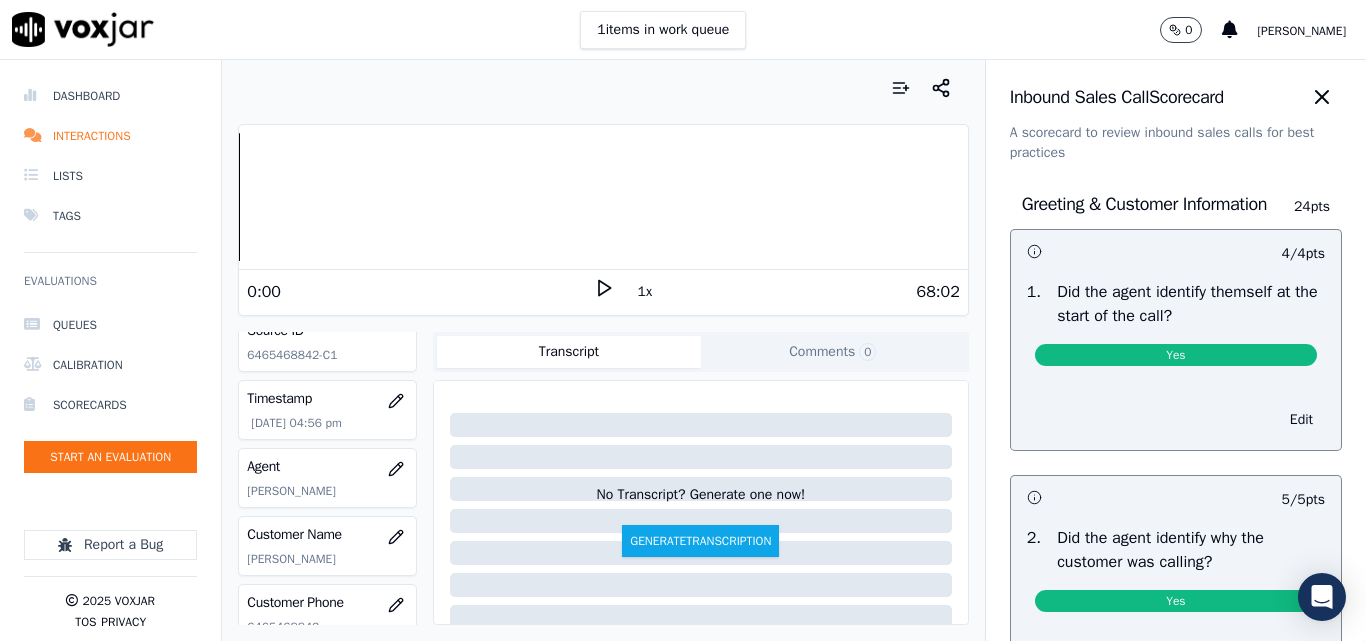 scroll, scrollTop: 0, scrollLeft: 0, axis: both 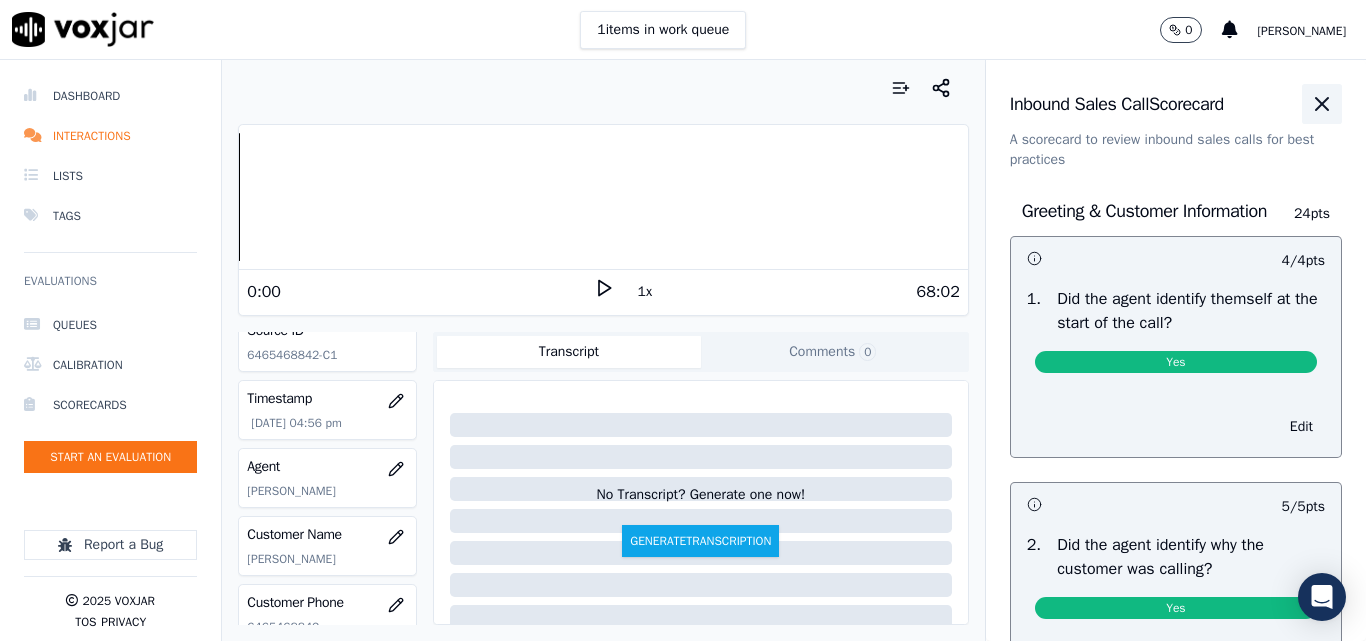click 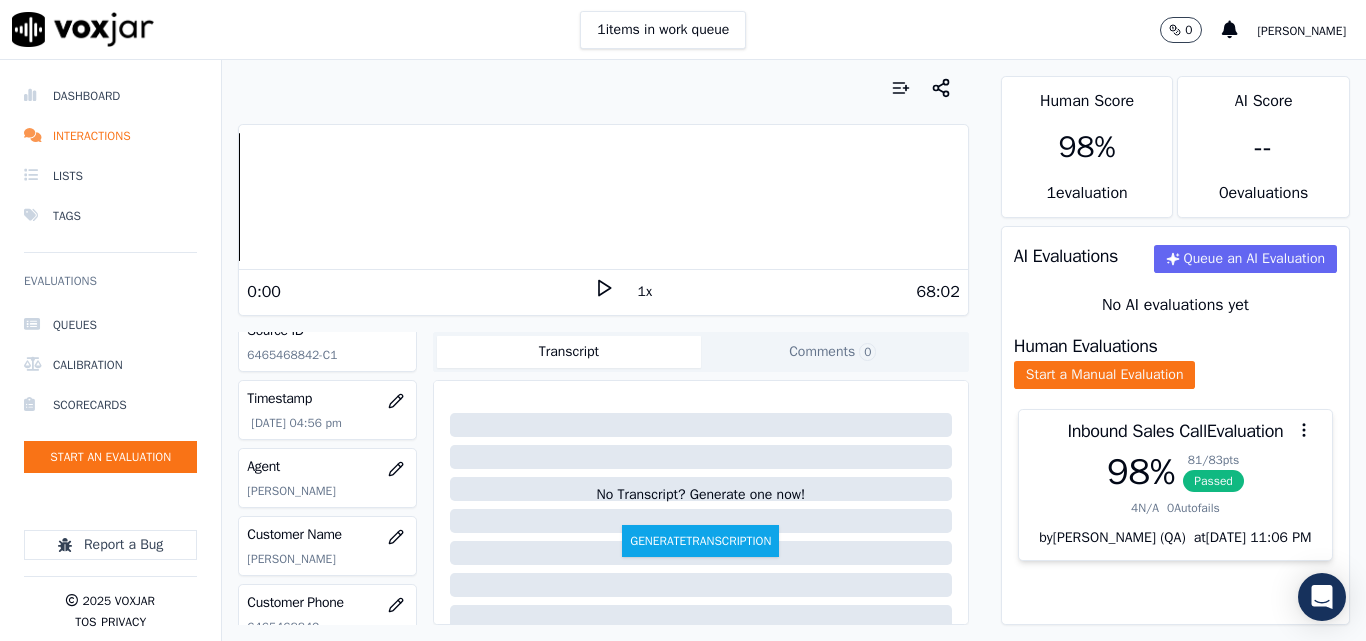 click on "Human Score   98 %   1  evaluation   AI Score   --   0  evaluation s     AI Evaluations
Queue an AI Evaluation   No AI evaluations yet   Human Evaluations   Start a Manual Evaluation         Inbound Sales Call  Evaluation   98 %   81 / 83  pts   Passed   4  N/A   0  Autofails     by
[PERSON_NAME] (QA)   at  [DATE] 11:06 PM" at bounding box center [1175, 350] 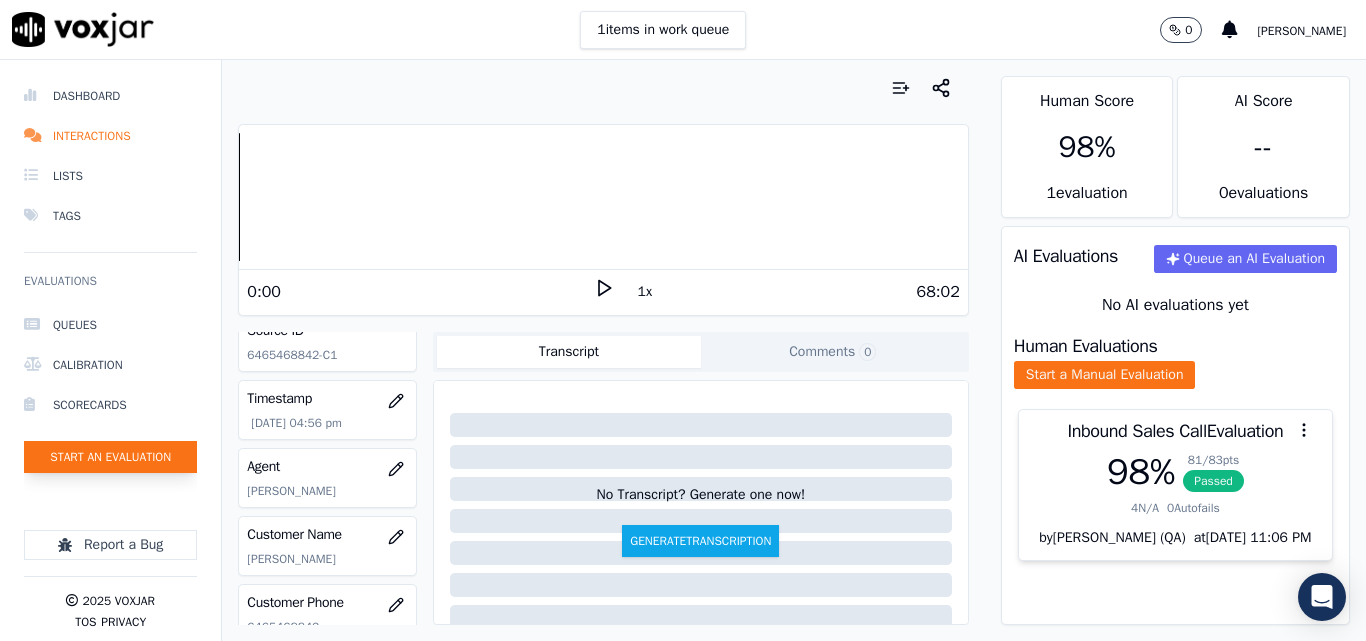 click on "Start an Evaluation" 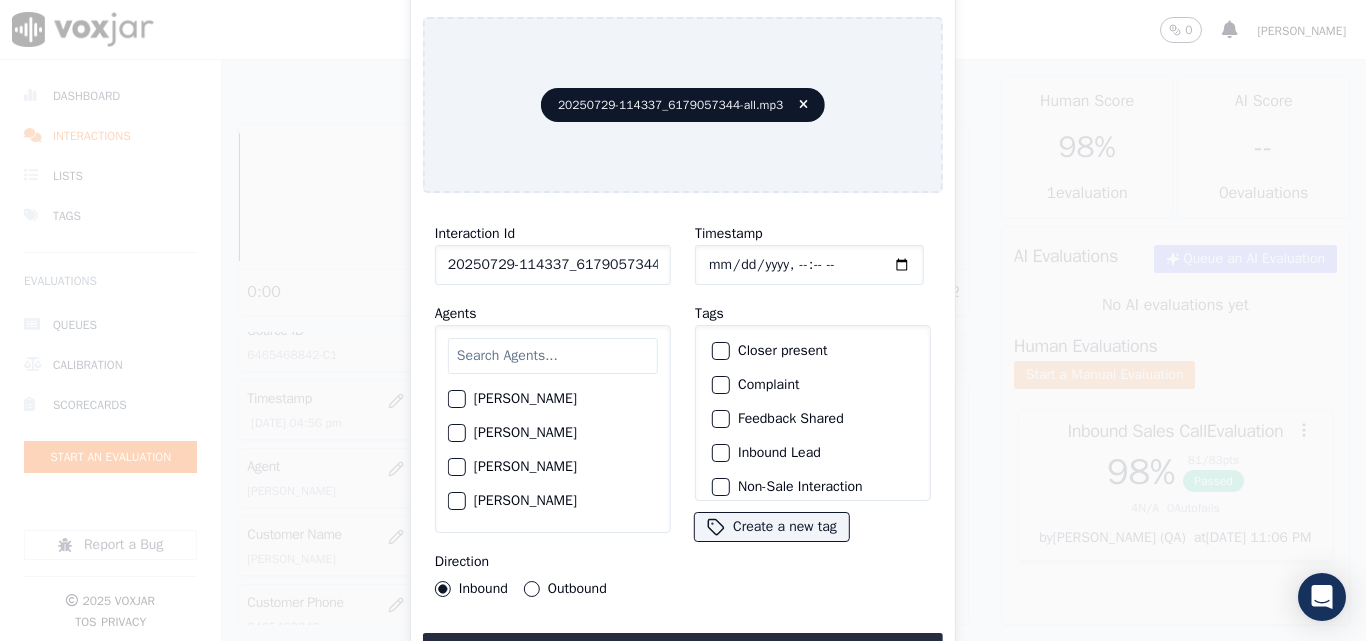 scroll, scrollTop: 0, scrollLeft: 40, axis: horizontal 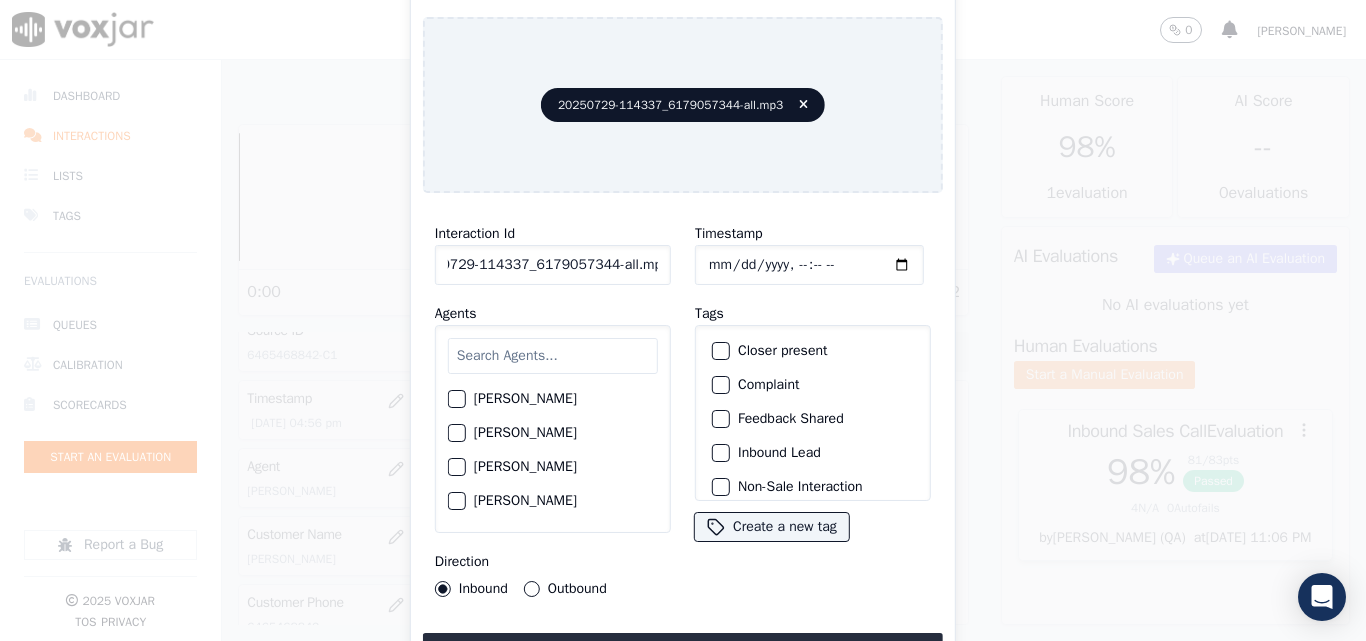 drag, startPoint x: 641, startPoint y: 255, endPoint x: 784, endPoint y: 273, distance: 144.12842 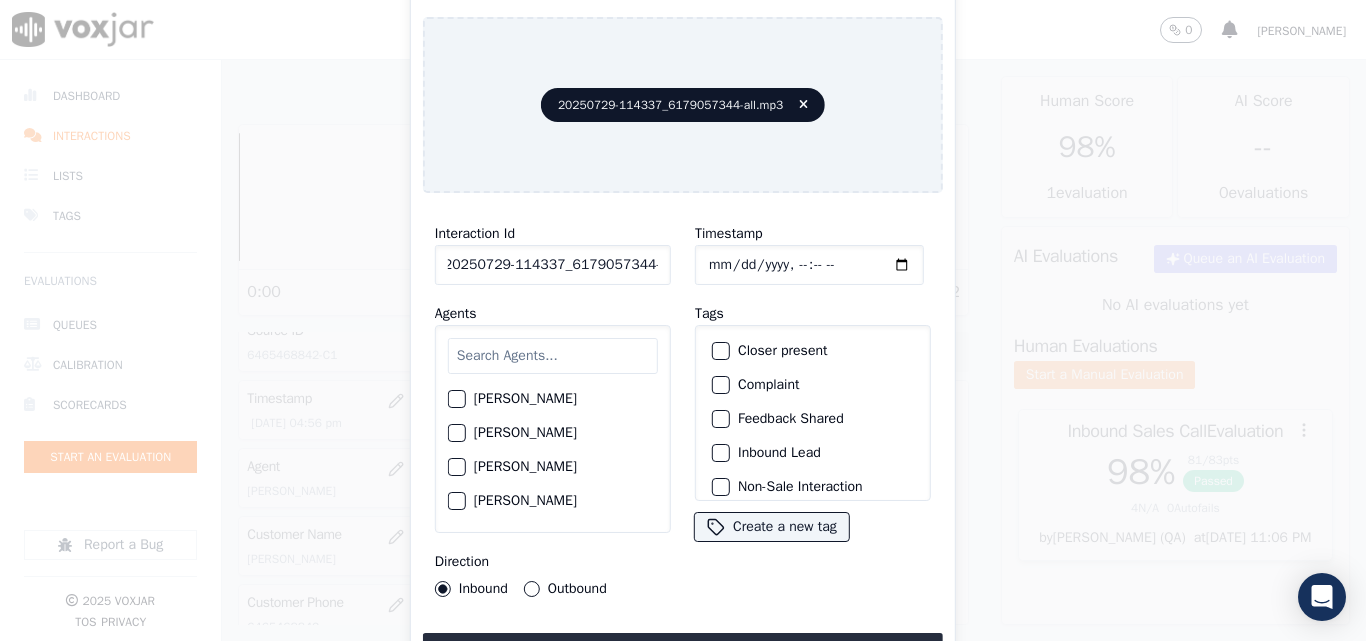 scroll, scrollTop: 0, scrollLeft: 11, axis: horizontal 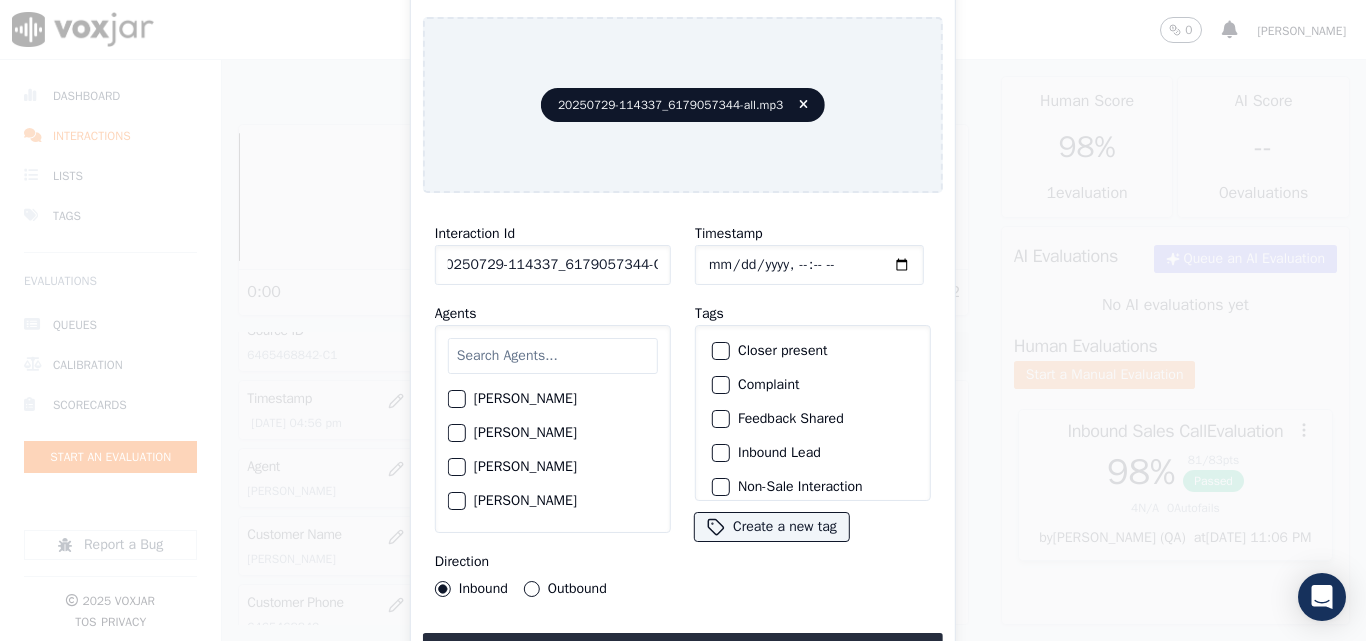 type on "20250729-114337_6179057344-C1" 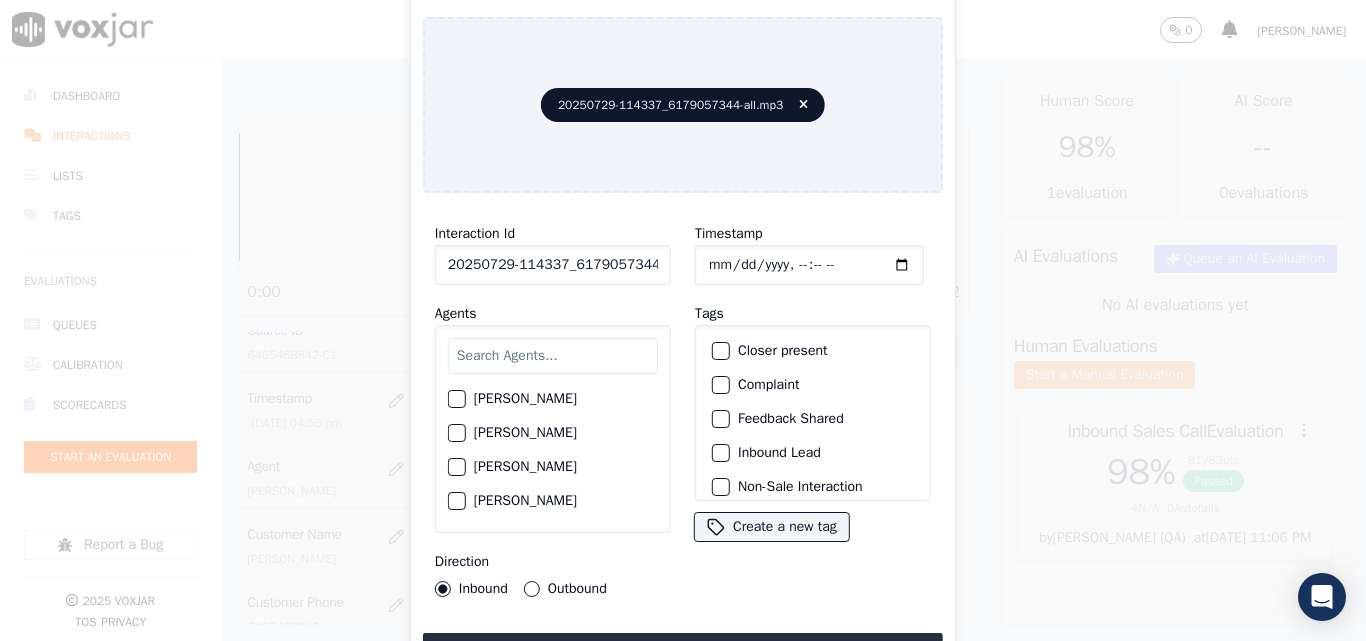type on "[DATE]T17:58" 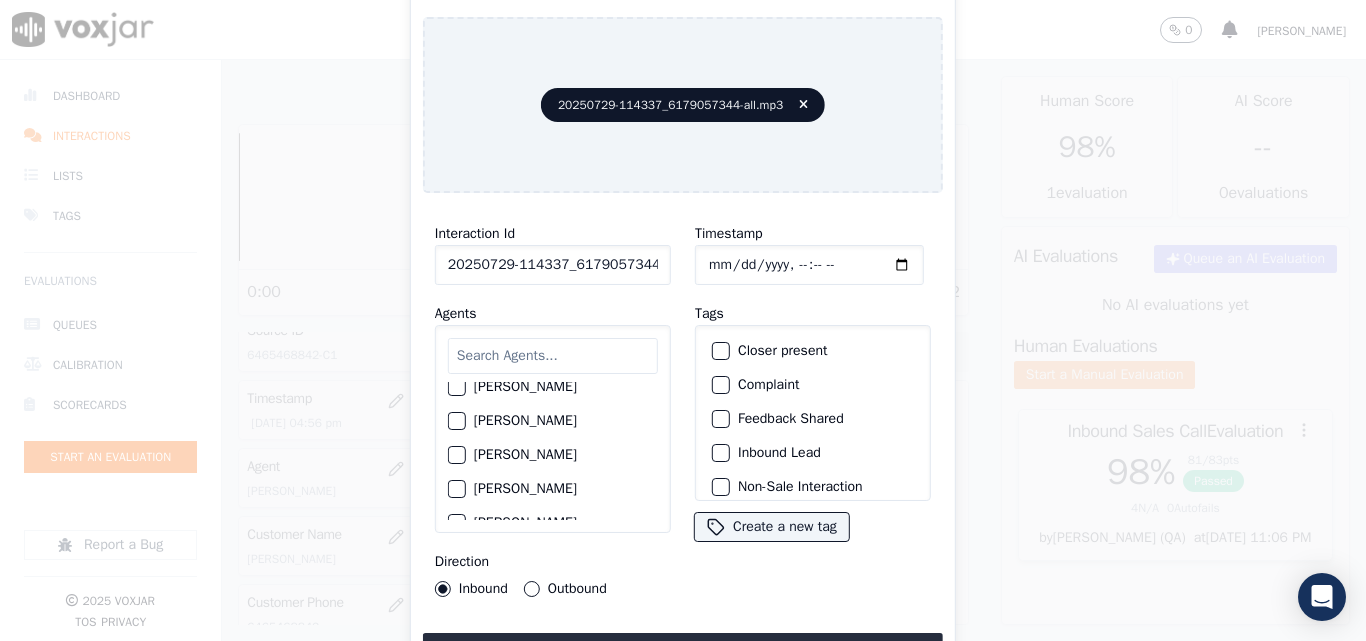 scroll, scrollTop: 1700, scrollLeft: 0, axis: vertical 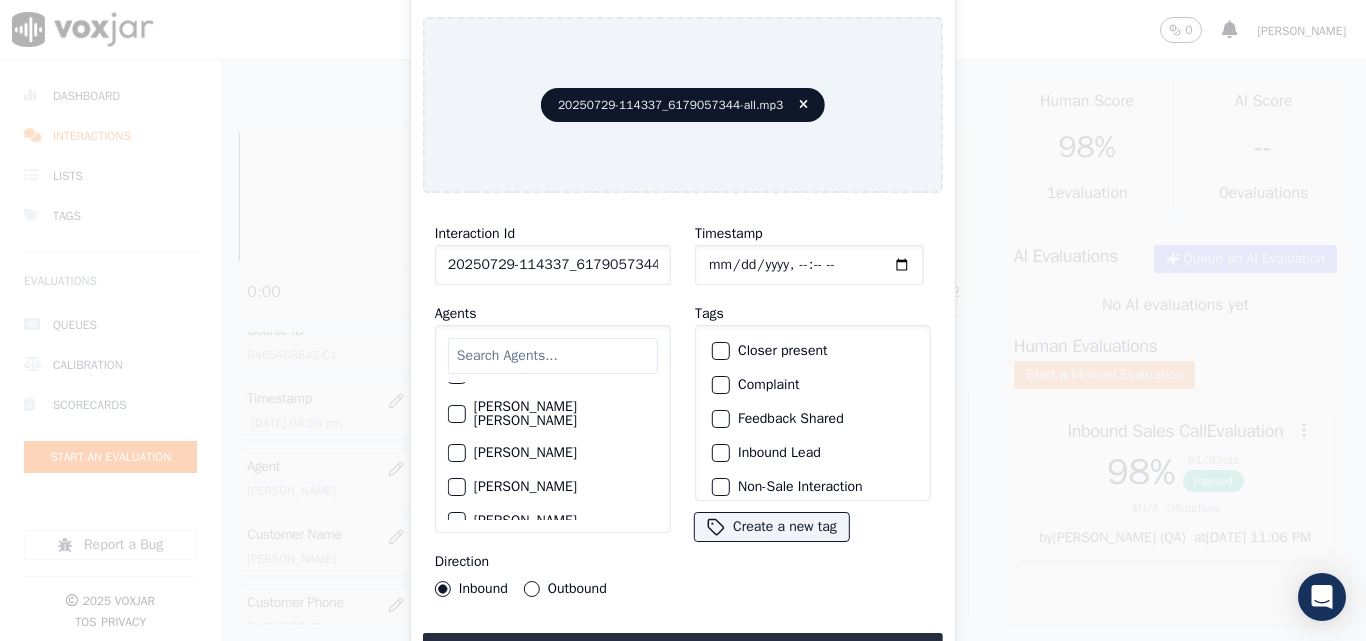 click on "[PERSON_NAME]" 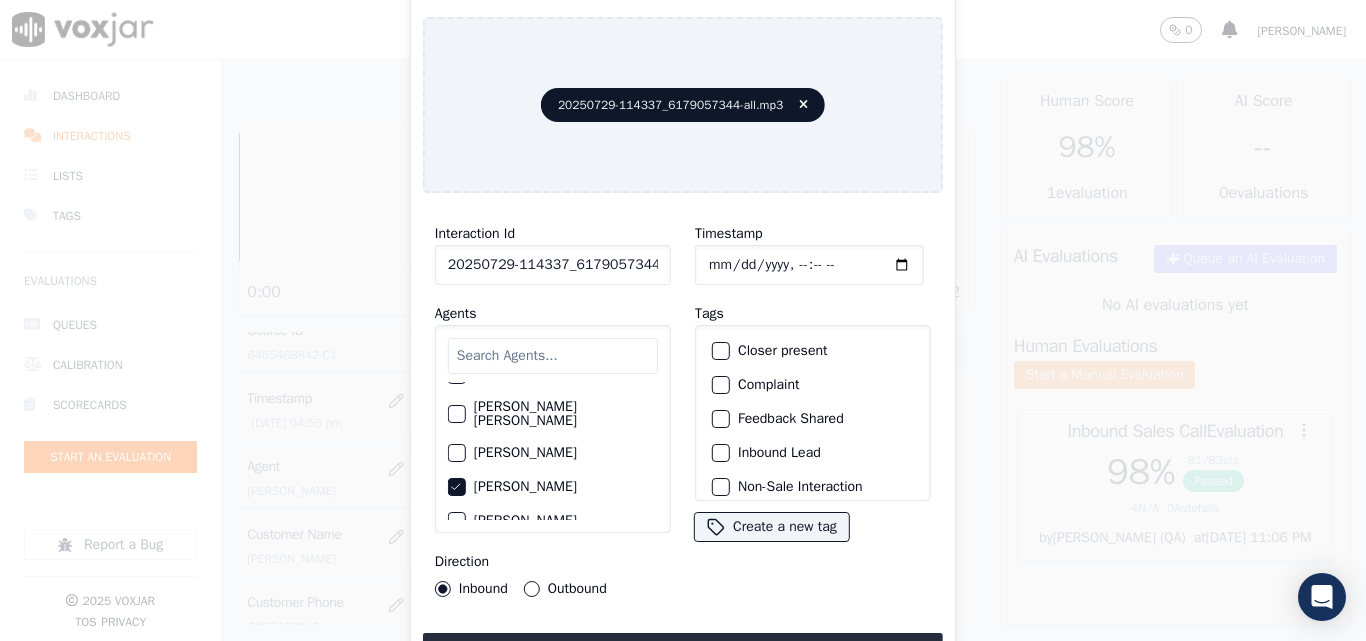 click on "Outbound" at bounding box center [532, 589] 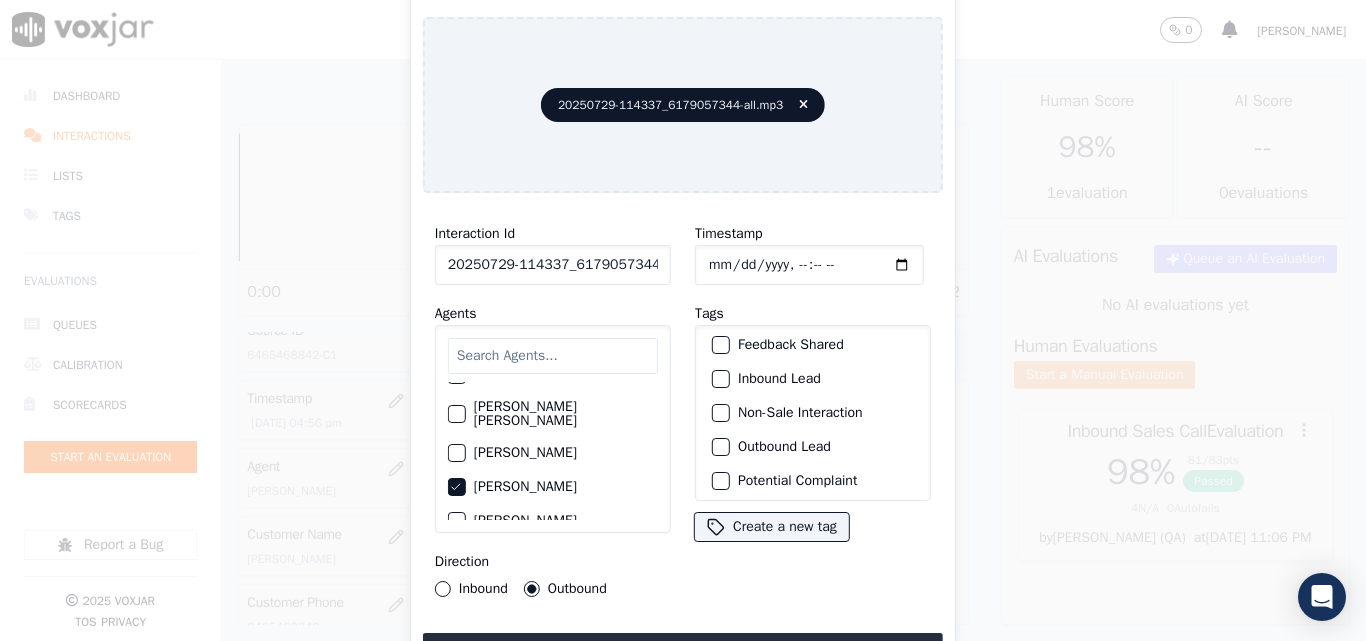 scroll, scrollTop: 173, scrollLeft: 0, axis: vertical 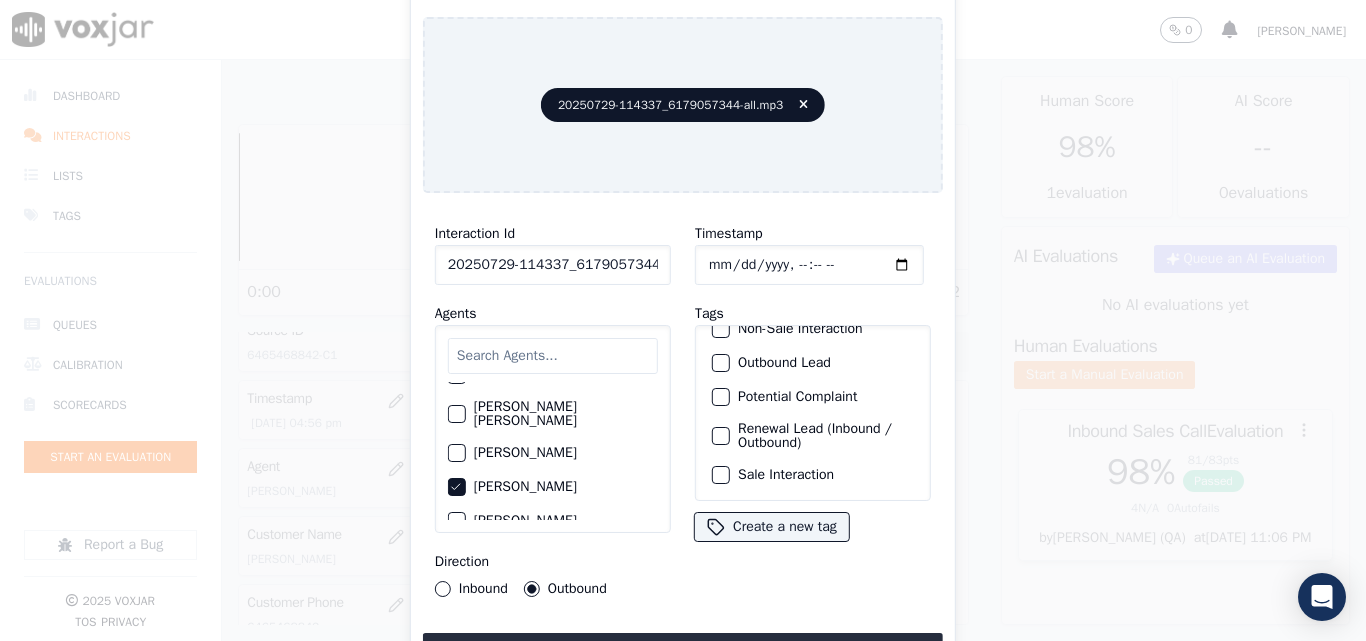 click at bounding box center (720, 436) 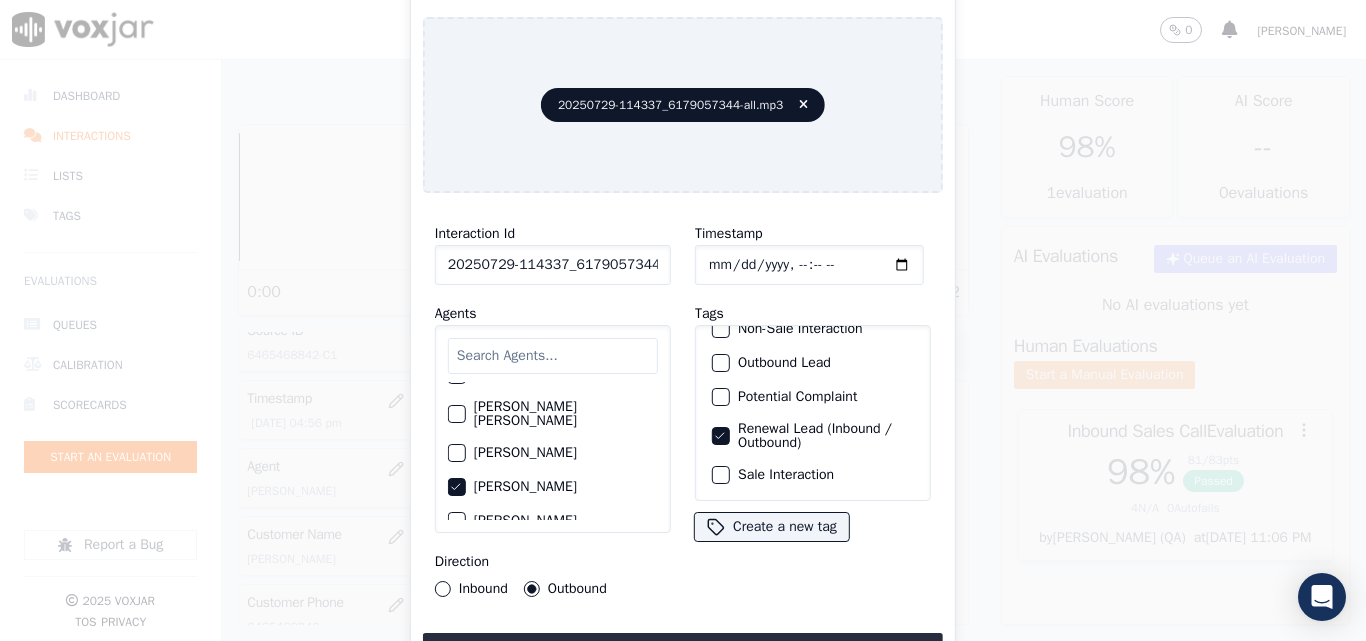click at bounding box center [720, 475] 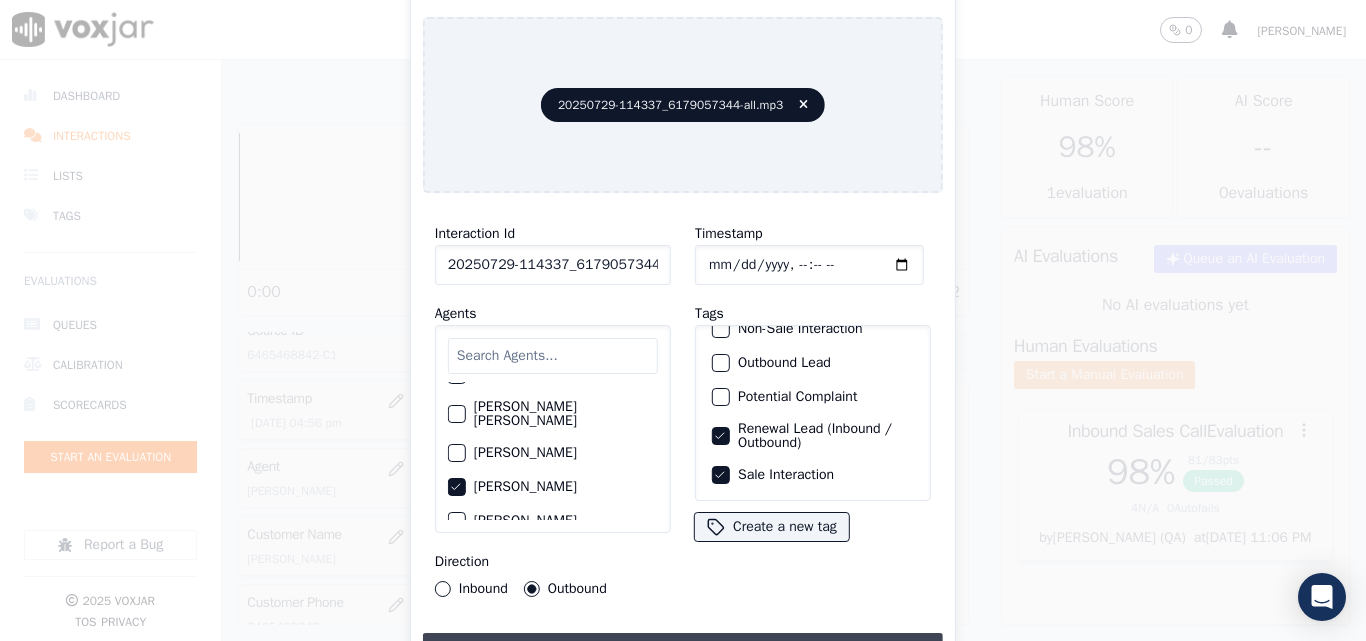 click on "Upload interaction to start evaluation" at bounding box center (683, 651) 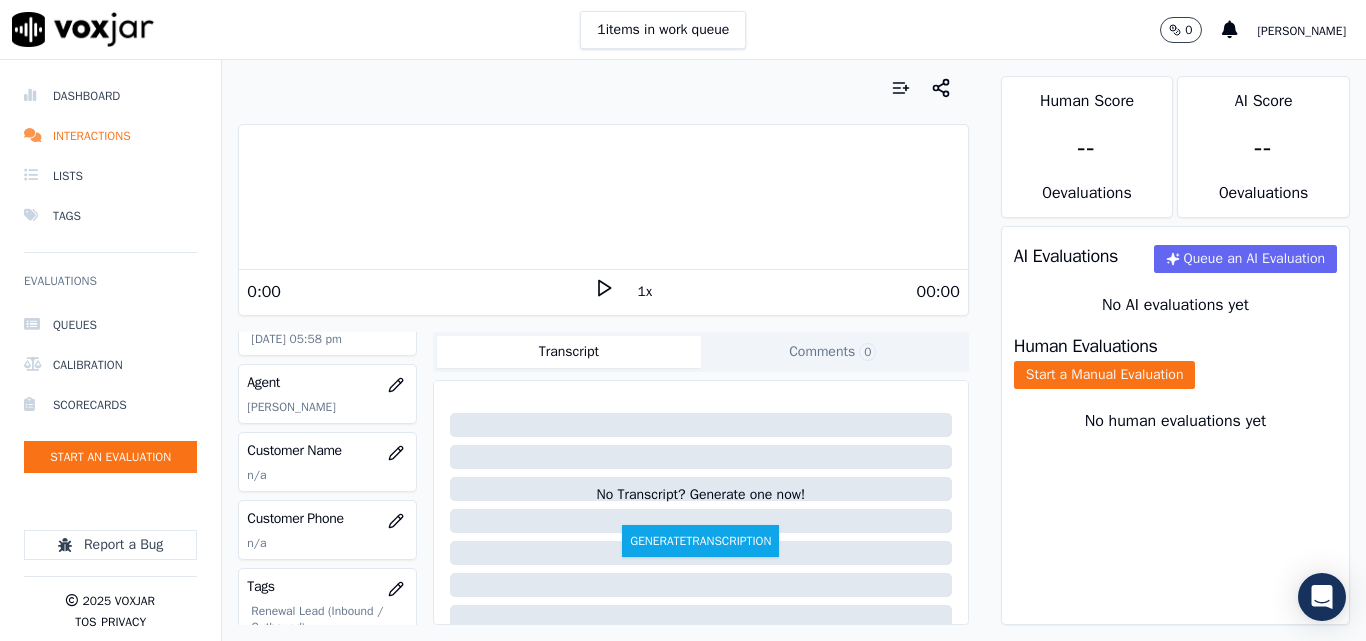 scroll, scrollTop: 200, scrollLeft: 0, axis: vertical 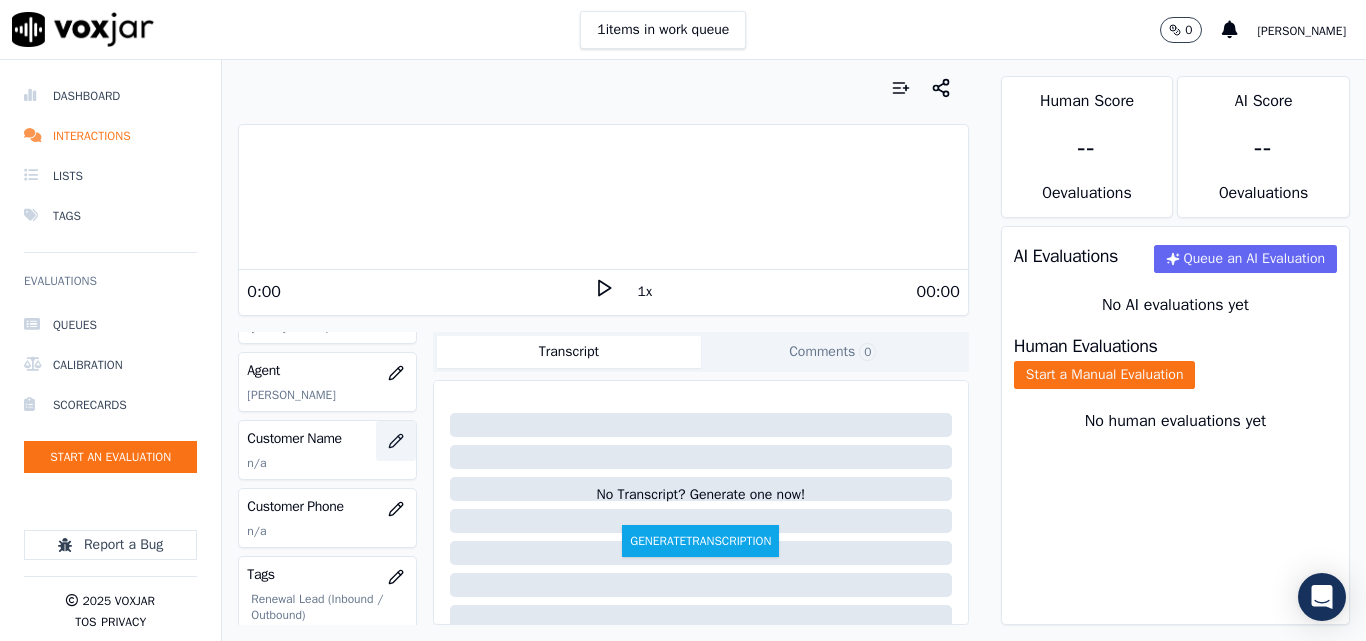 click 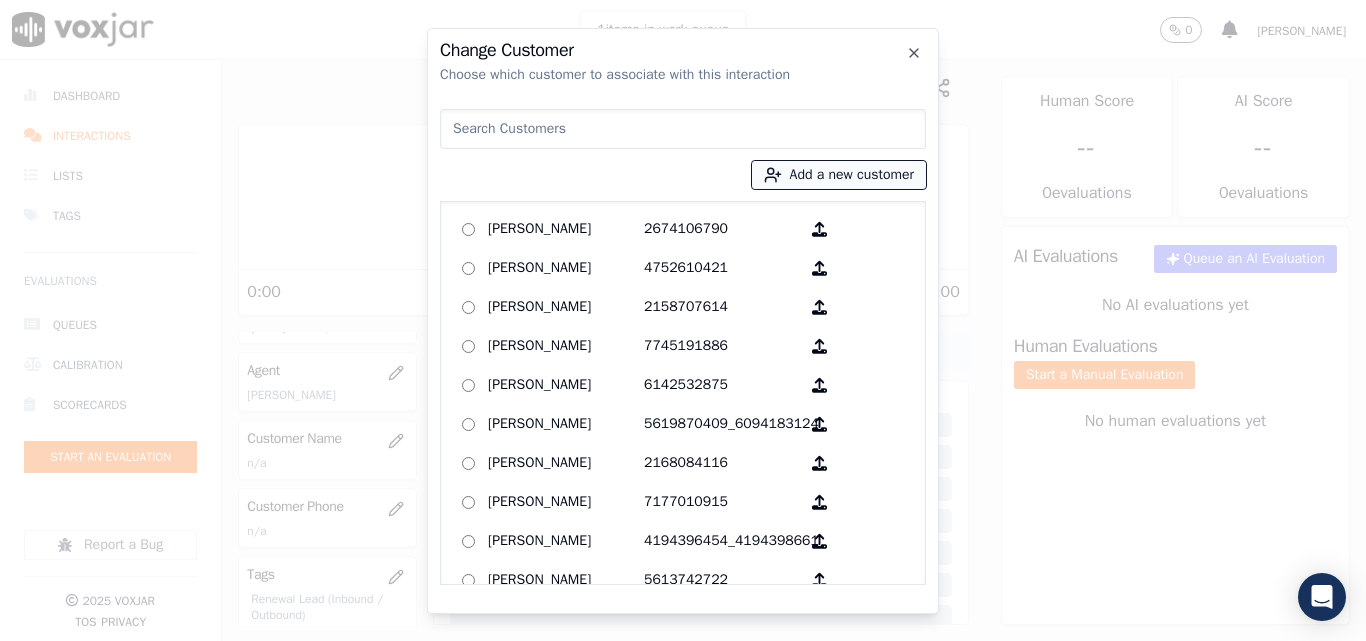 click on "Add a new customer" at bounding box center [839, 175] 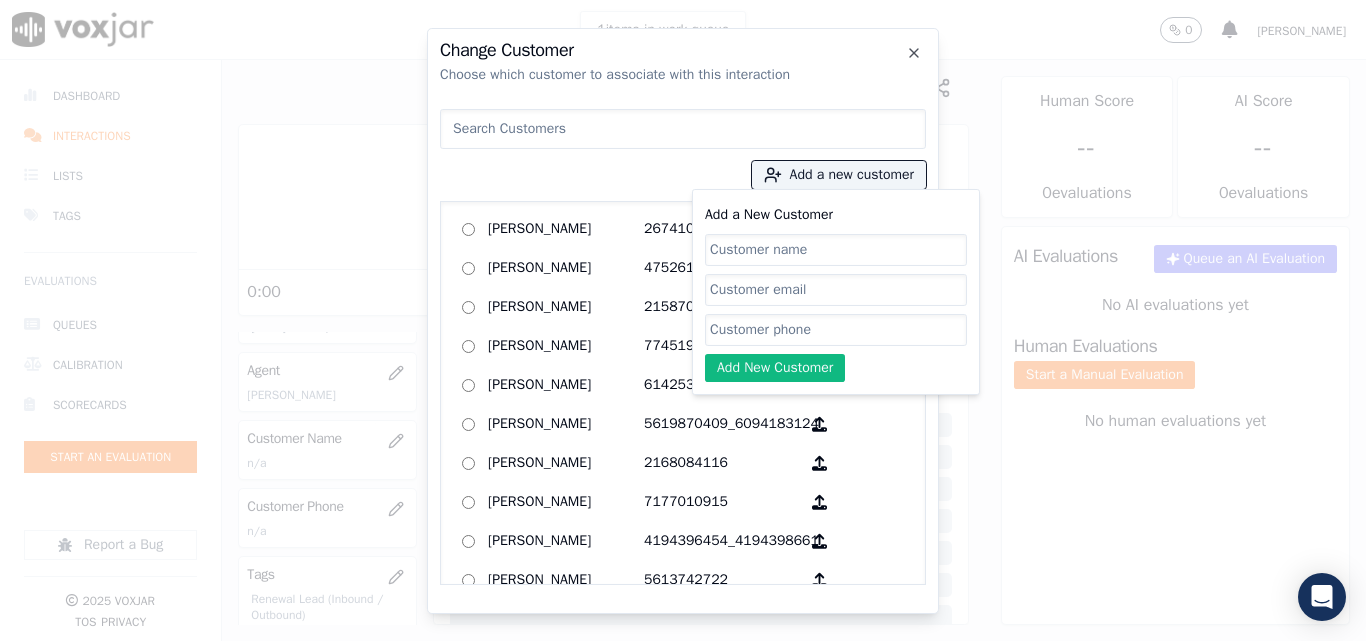 click on "Add a New Customer" 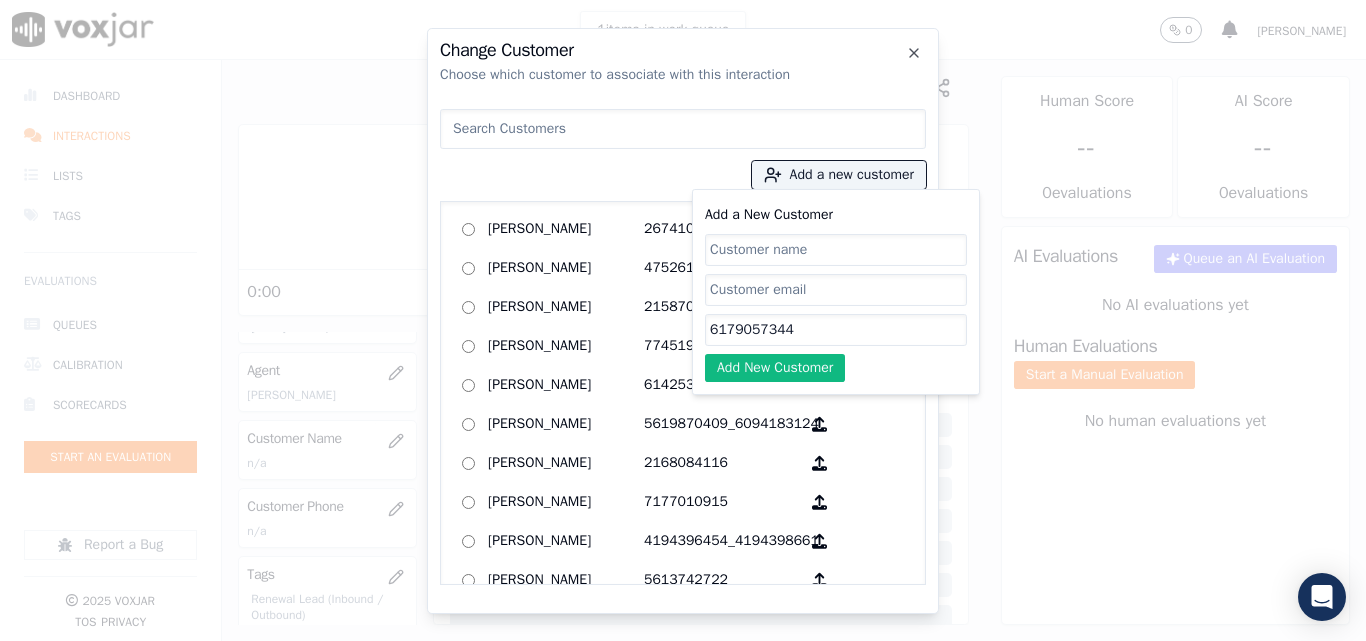type on "6179057344" 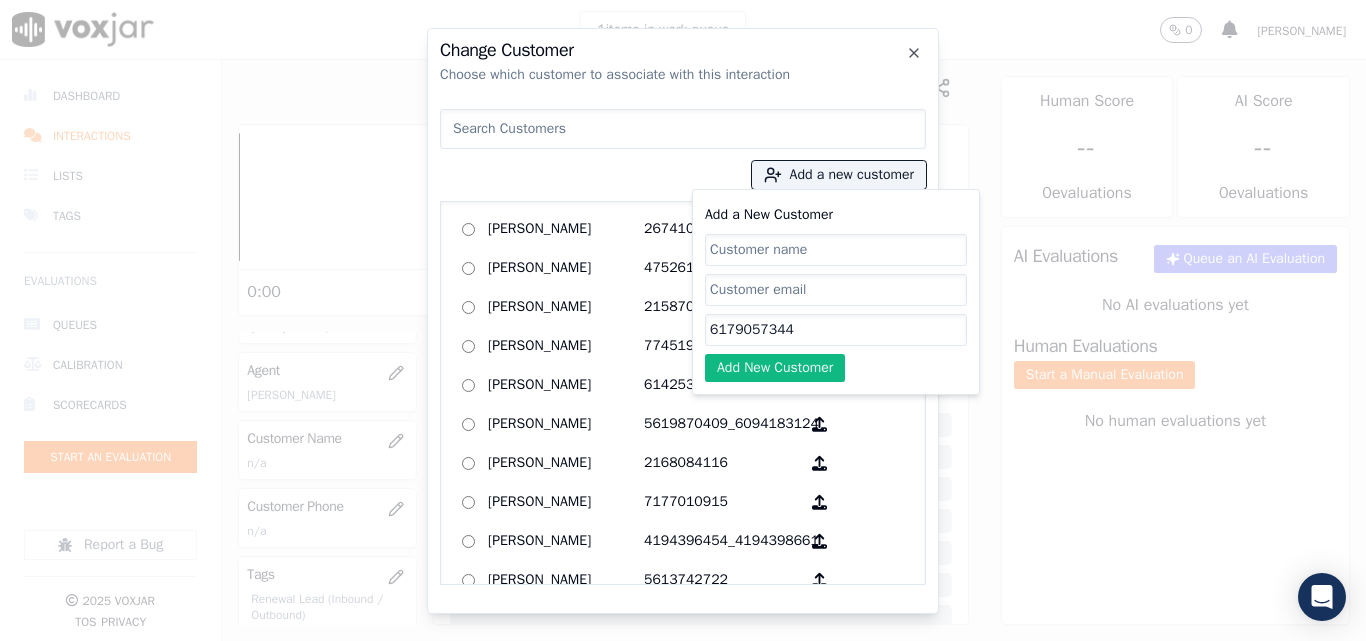 paste on "[PERSON_NAME]" 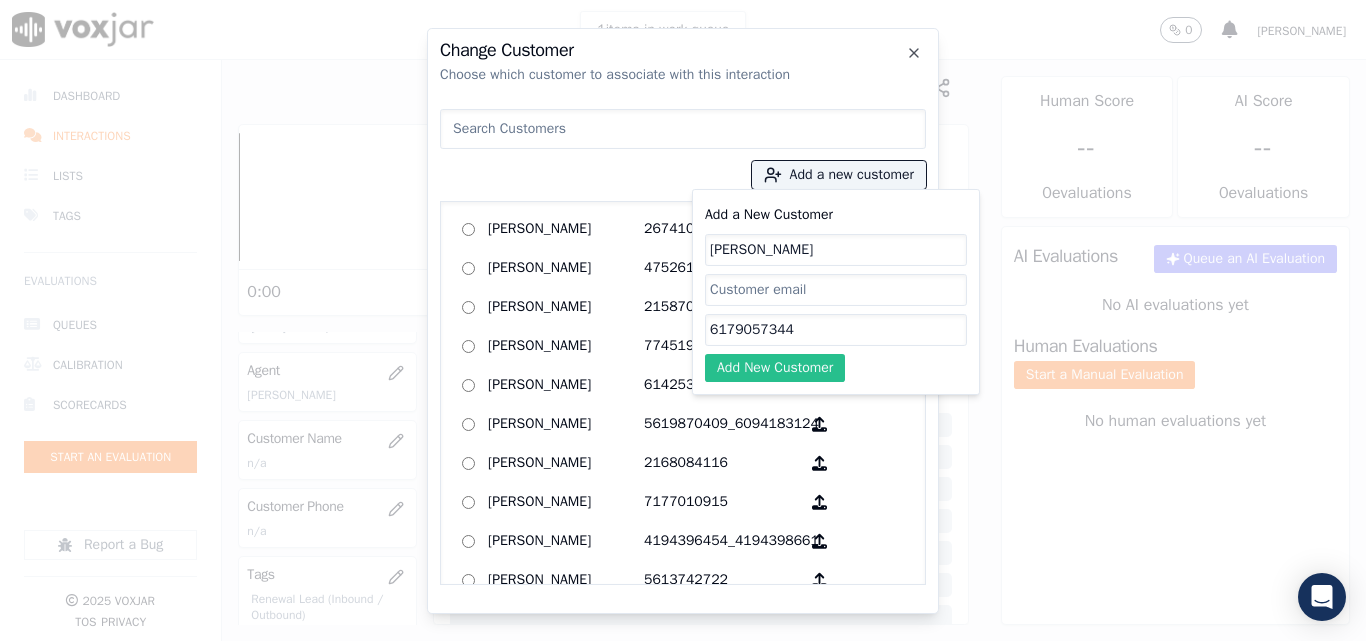 type on "[PERSON_NAME]" 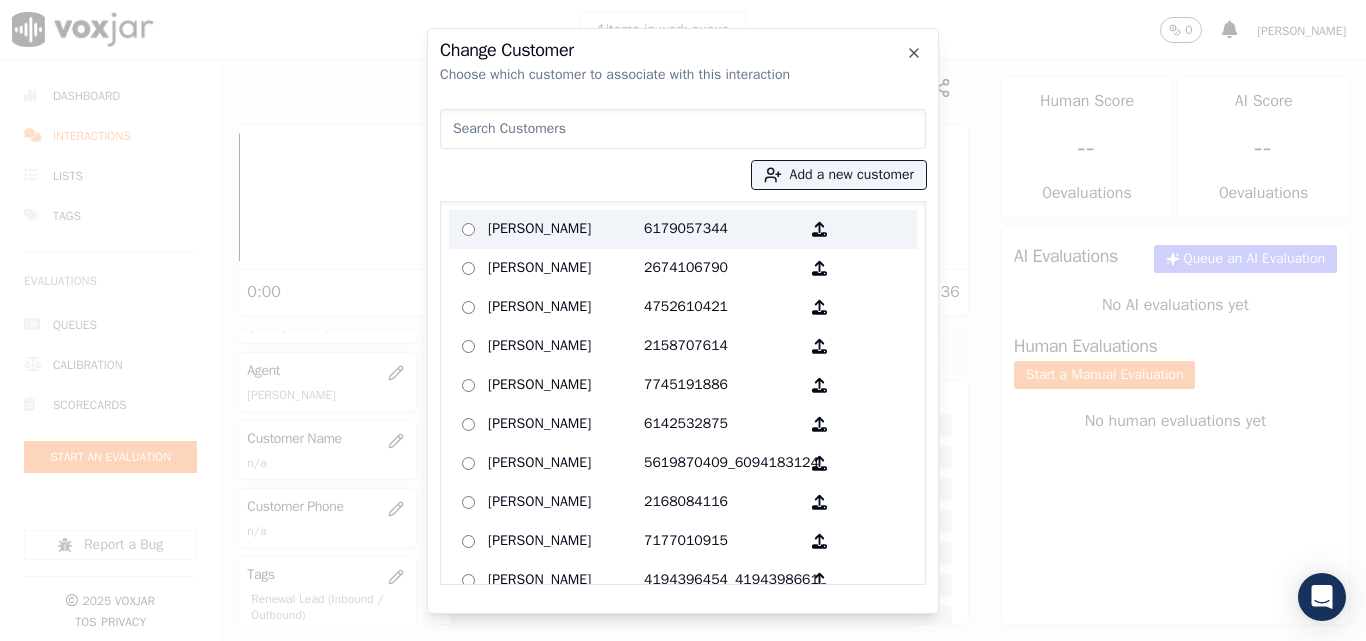 click on "[PERSON_NAME]" at bounding box center (566, 229) 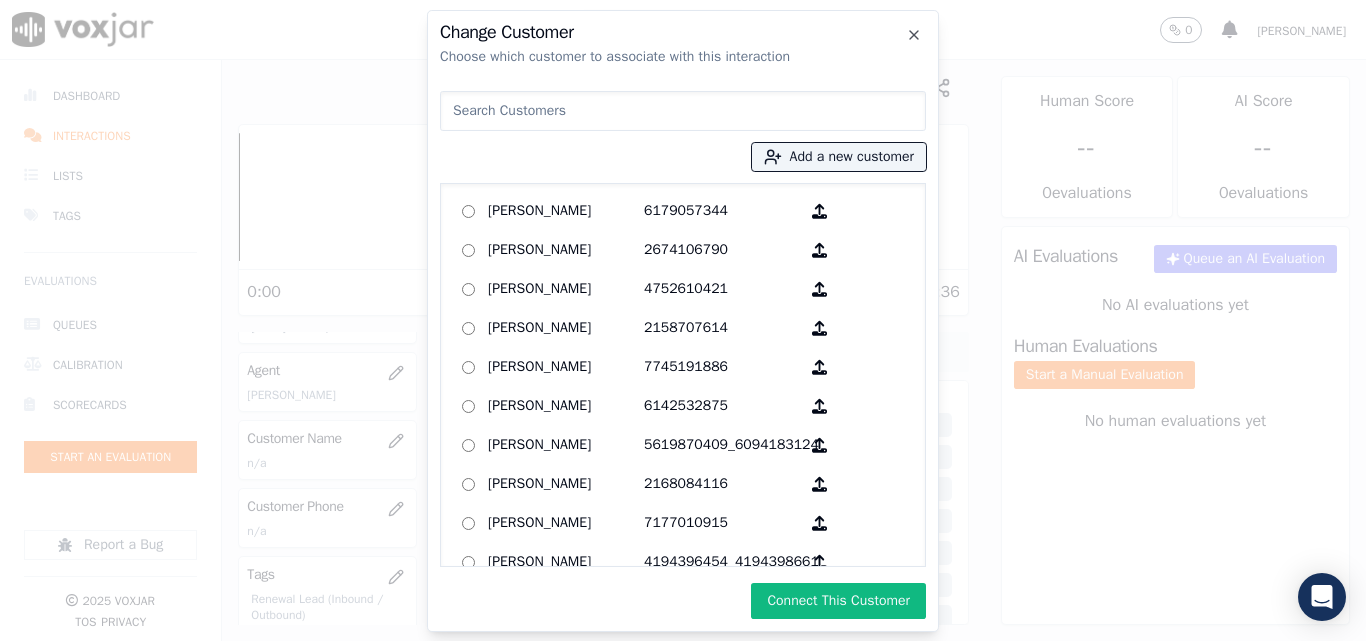 click on "Connect This Customer" at bounding box center [838, 601] 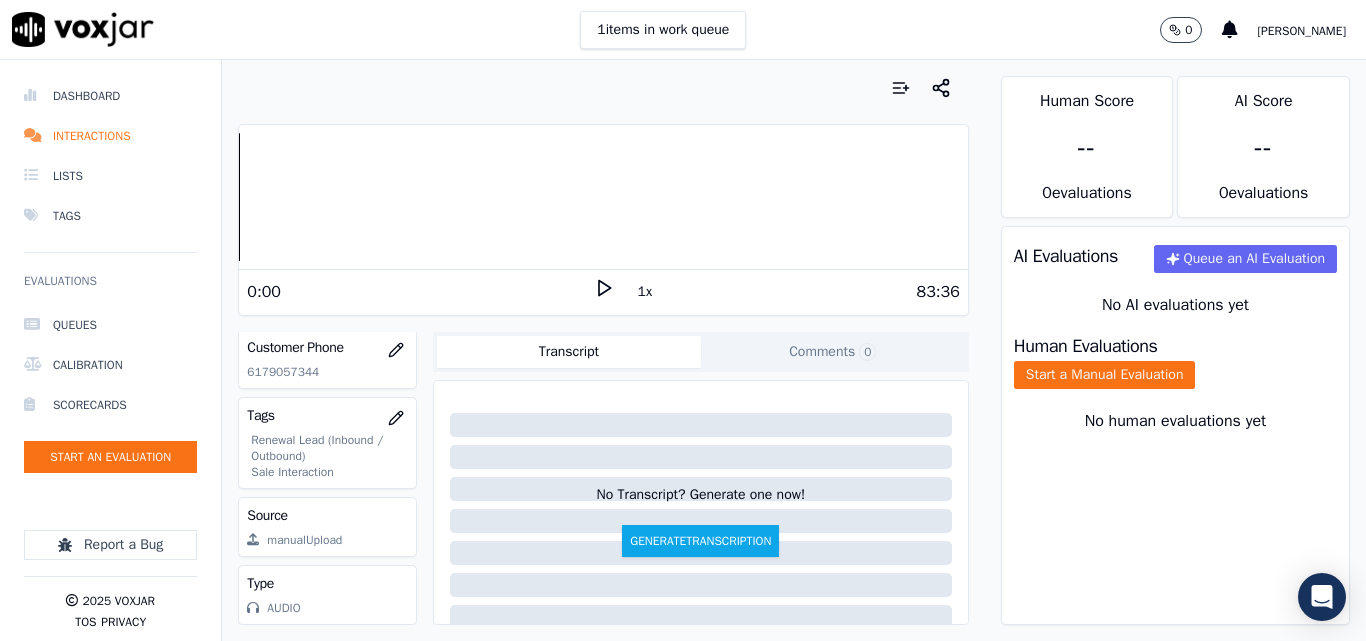 scroll, scrollTop: 404, scrollLeft: 0, axis: vertical 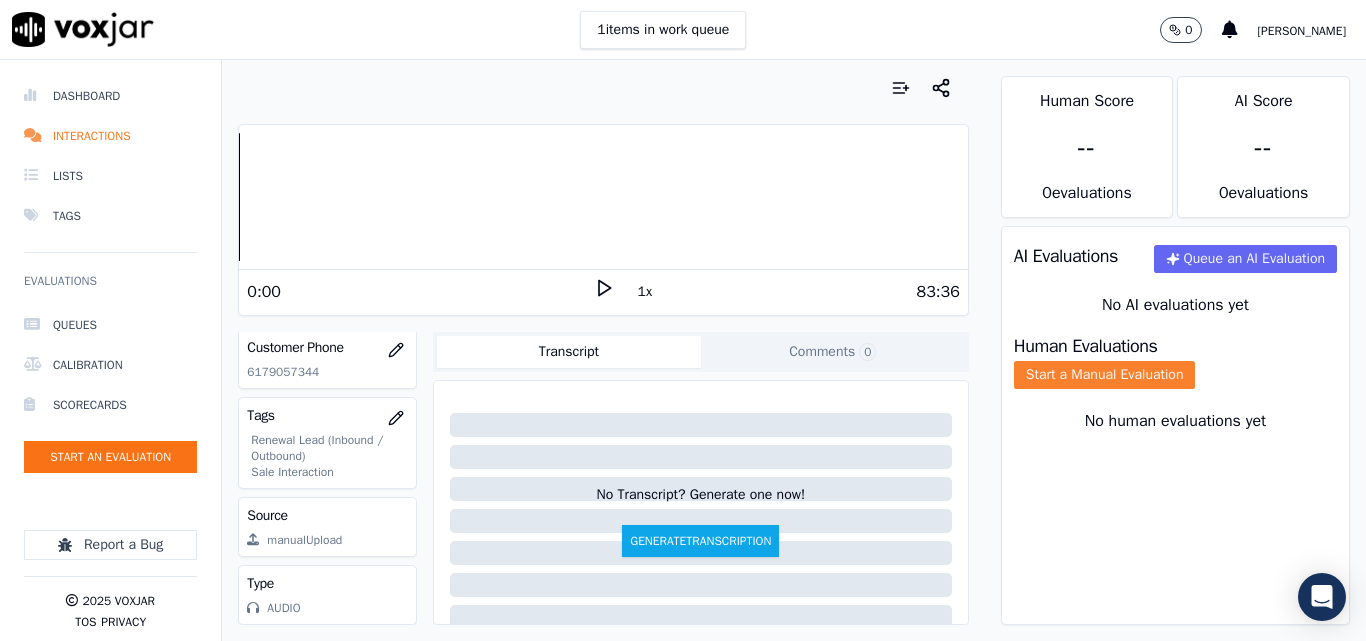 click on "Start a Manual Evaluation" 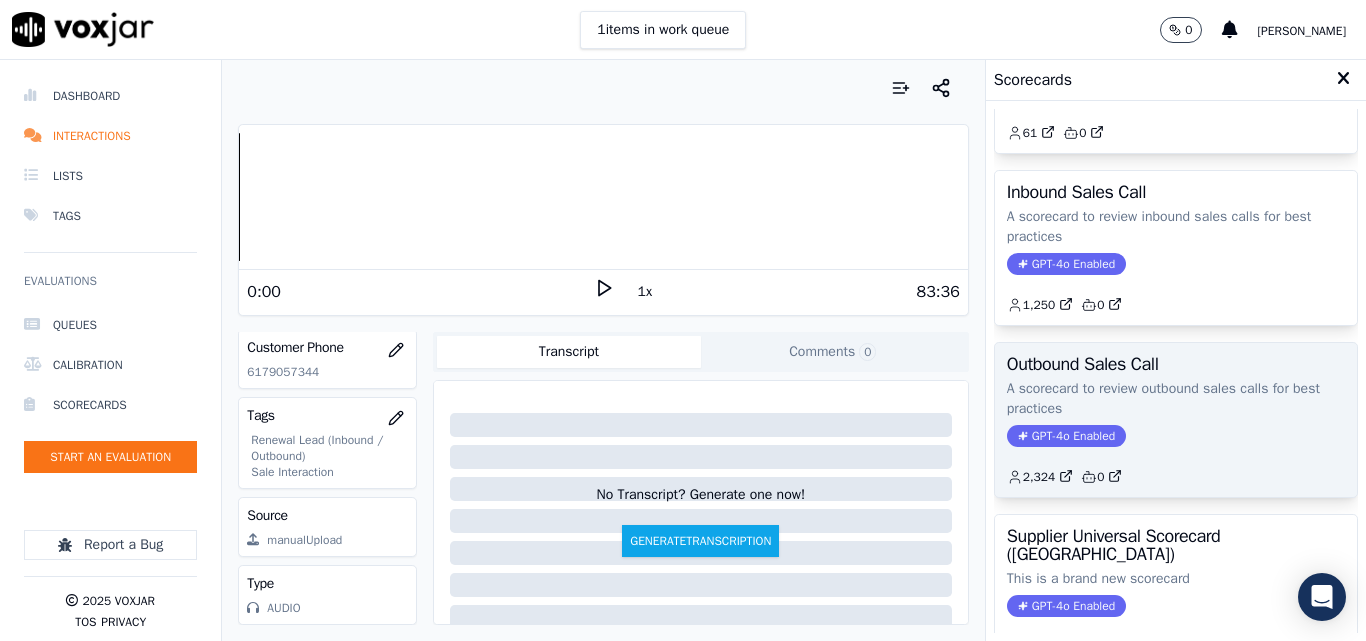 scroll, scrollTop: 200, scrollLeft: 0, axis: vertical 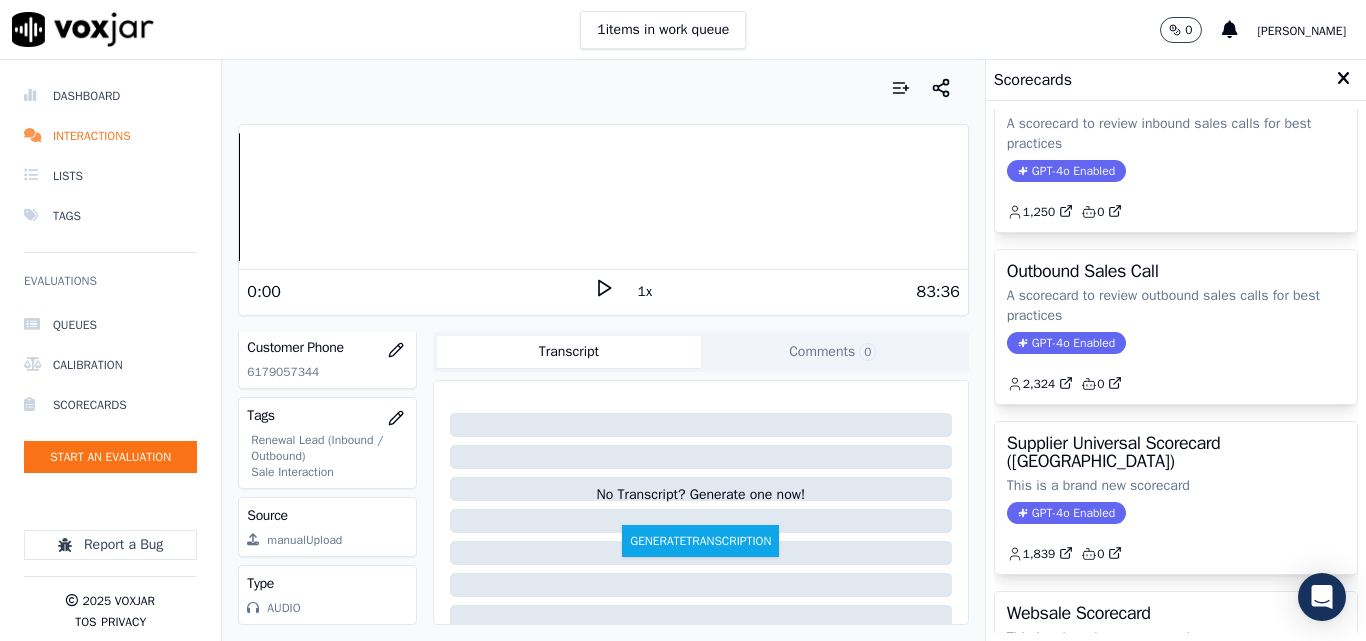click on "GPT-4o Enabled" 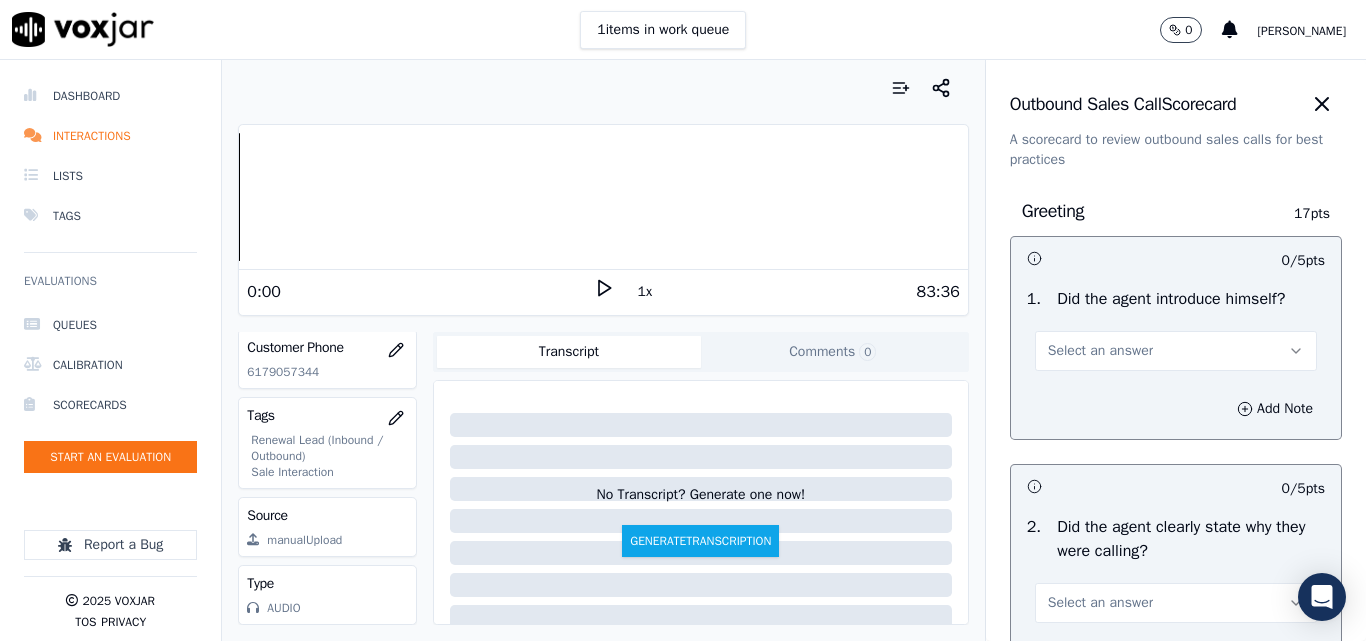 click on "Select an answer" at bounding box center (1176, 351) 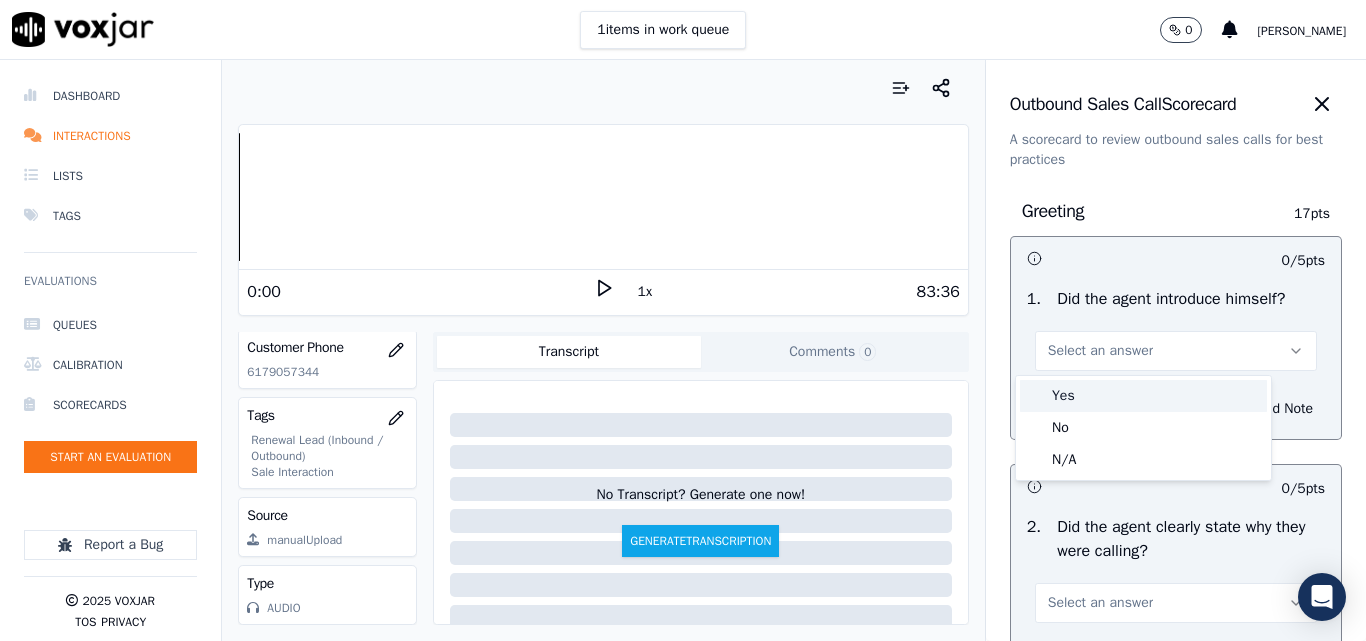 click on "Yes" at bounding box center [1143, 396] 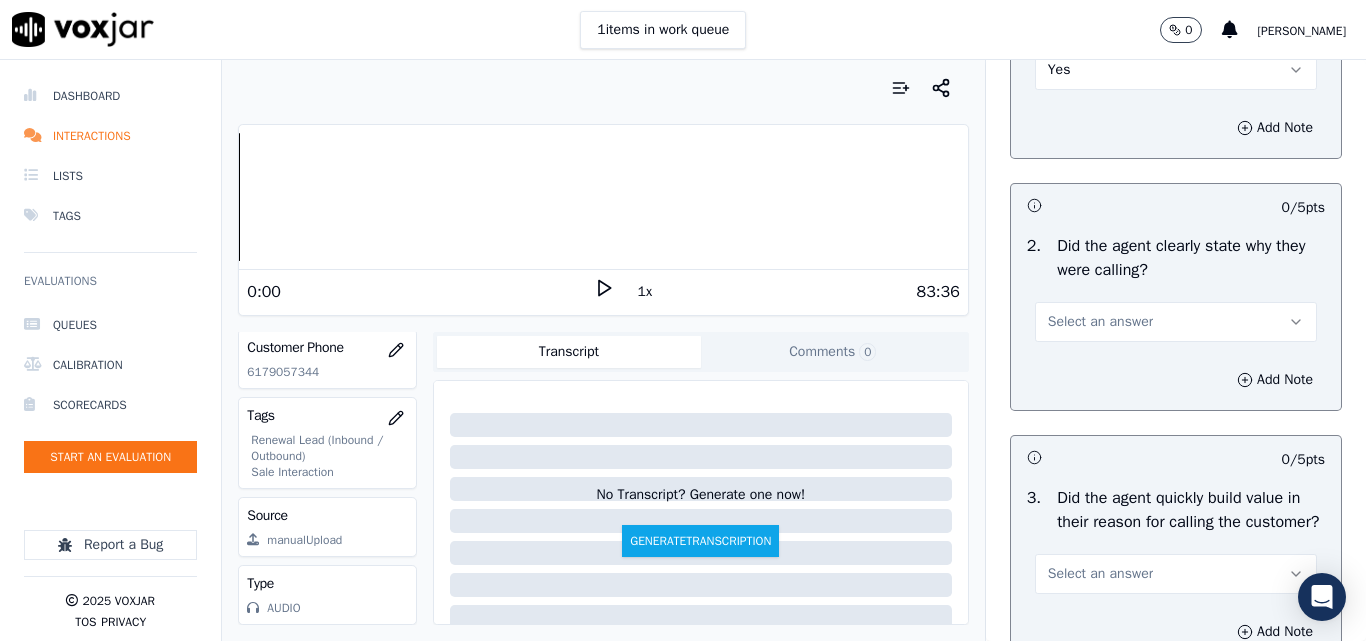 scroll, scrollTop: 400, scrollLeft: 0, axis: vertical 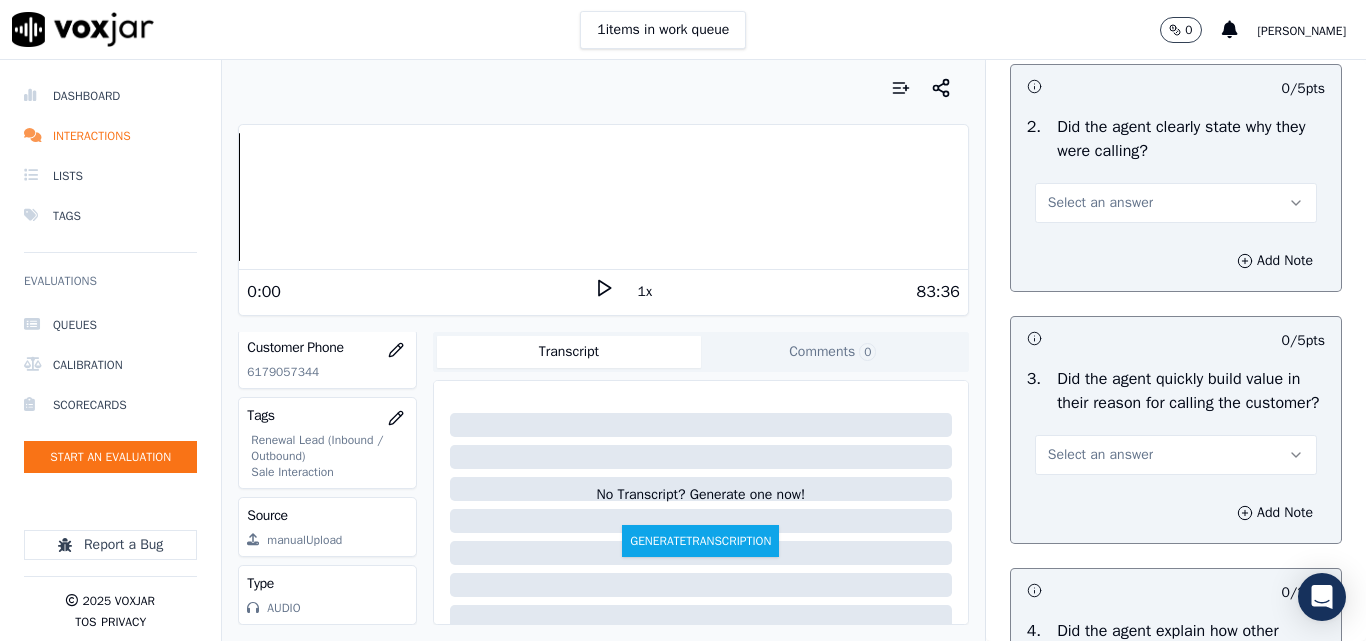 click on "Select an answer" at bounding box center [1100, 203] 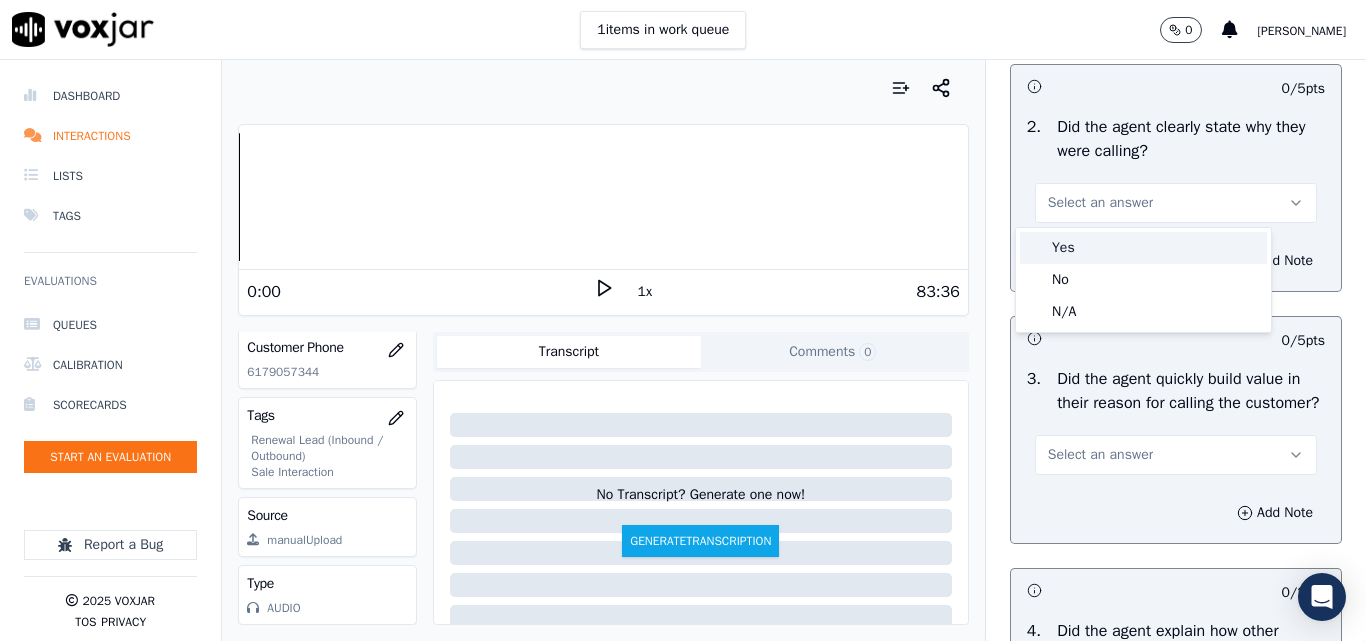 click on "Yes" at bounding box center (1143, 248) 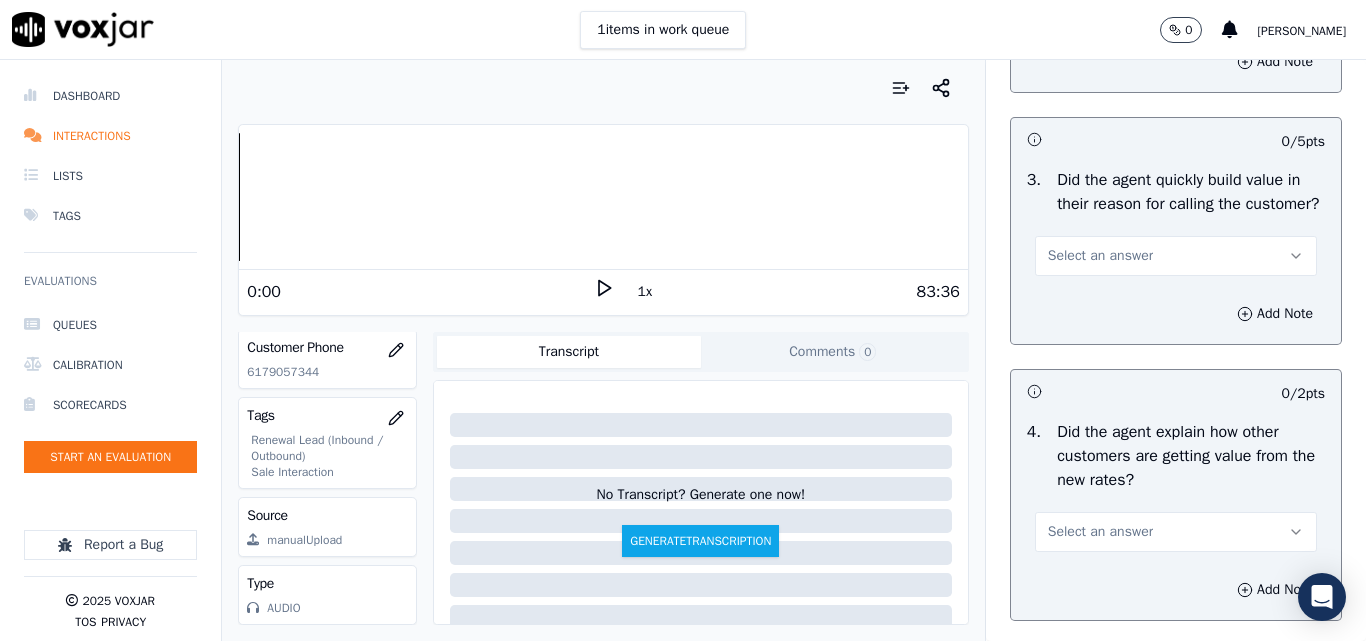 scroll, scrollTop: 600, scrollLeft: 0, axis: vertical 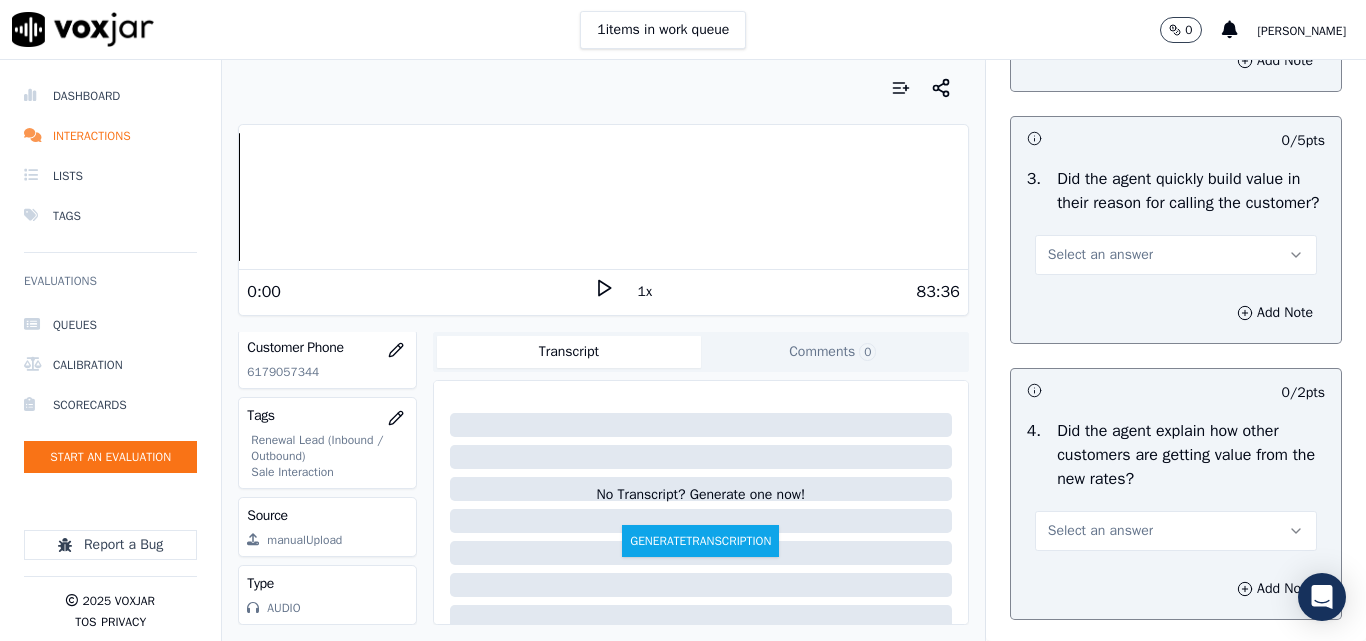 click on "Select an answer" at bounding box center (1100, 255) 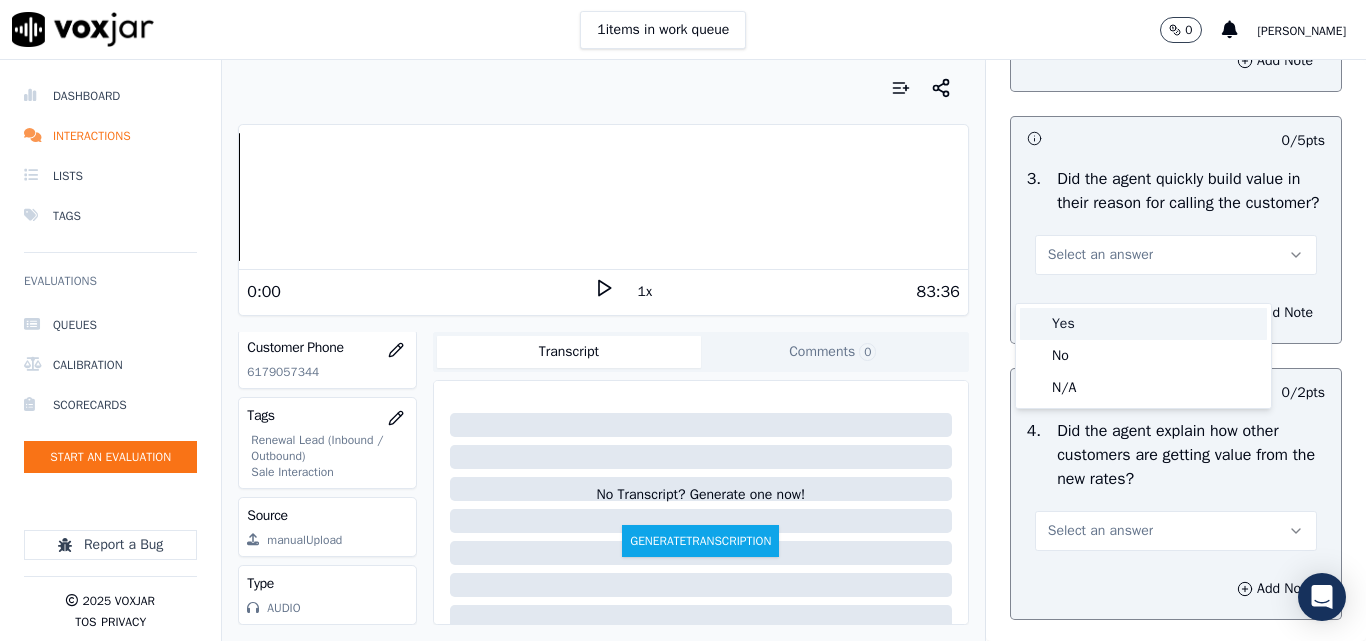 click on "Yes" at bounding box center [1143, 324] 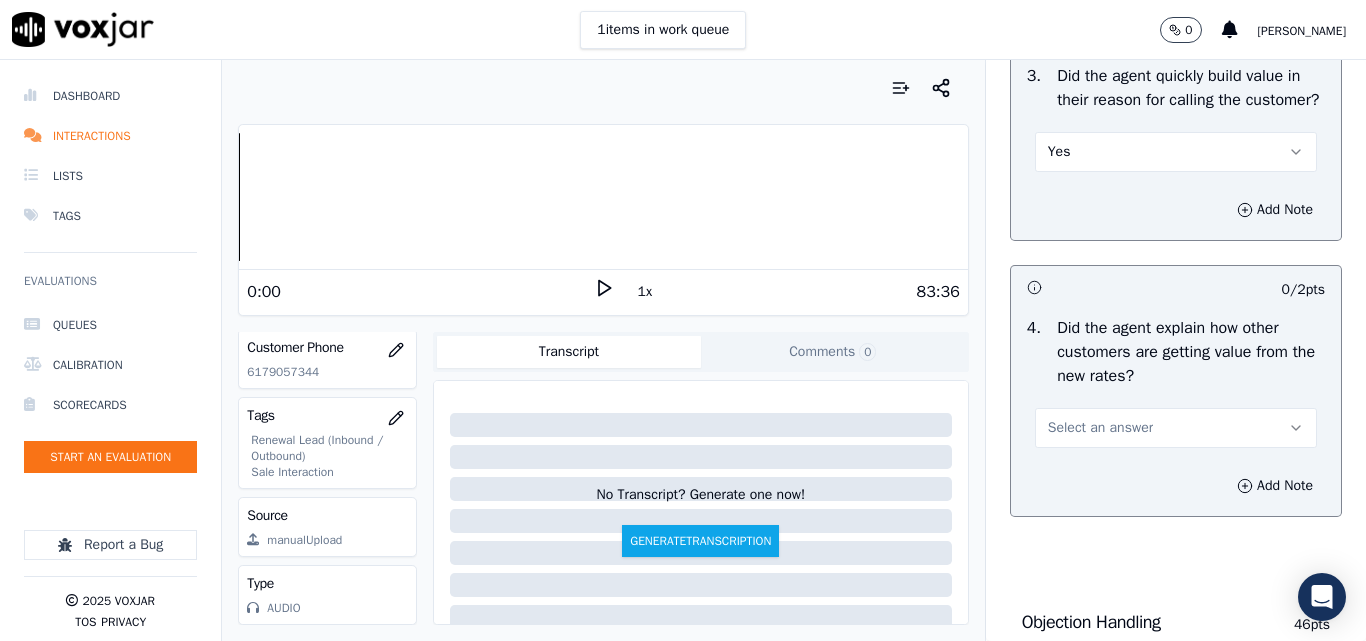 scroll, scrollTop: 800, scrollLeft: 0, axis: vertical 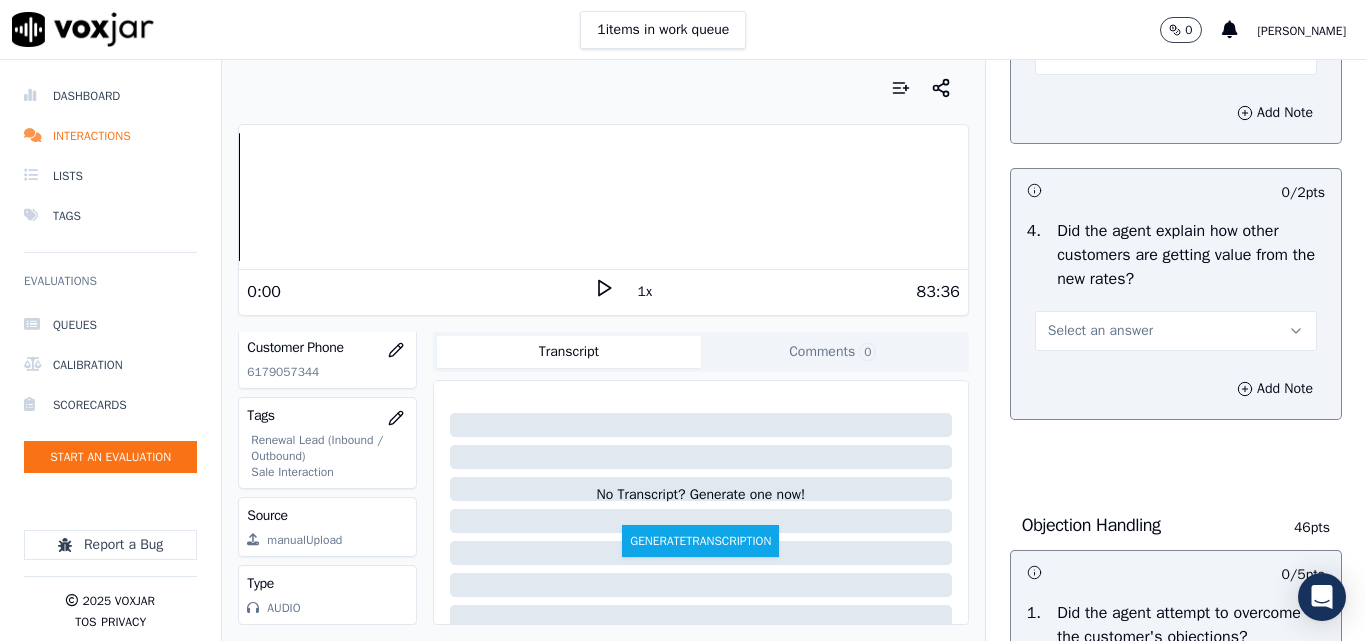 click on "Select an answer" at bounding box center (1100, 331) 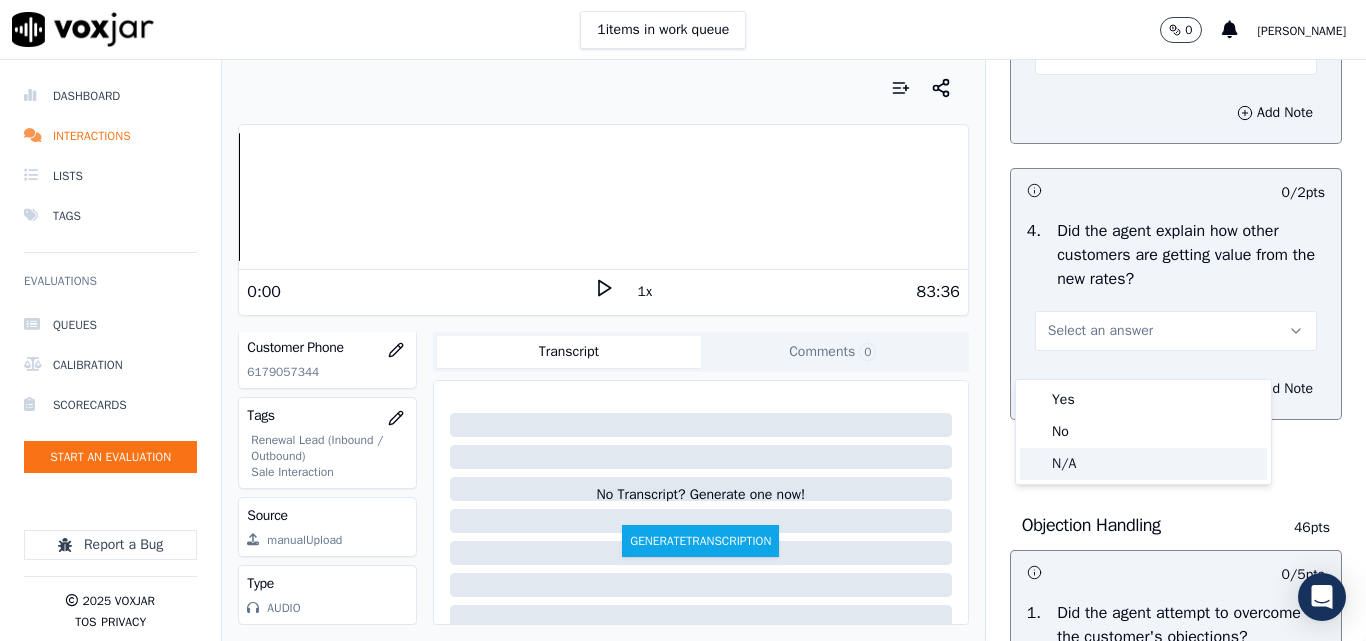click on "N/A" 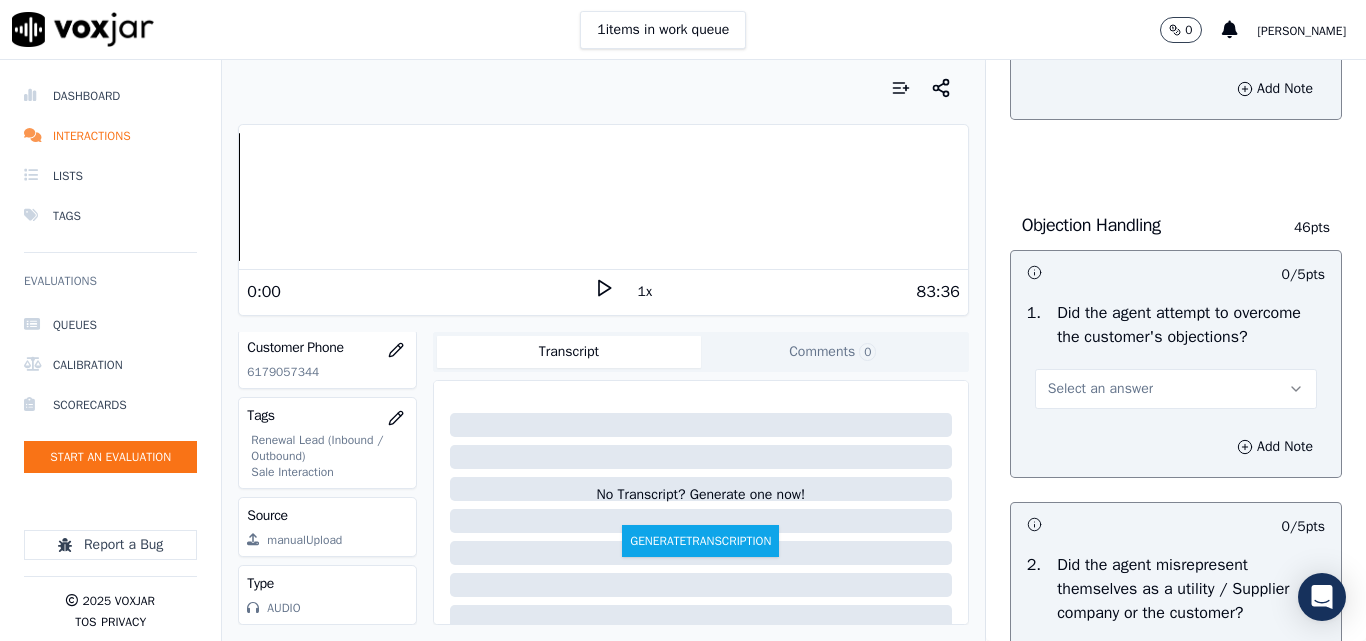 scroll, scrollTop: 1200, scrollLeft: 0, axis: vertical 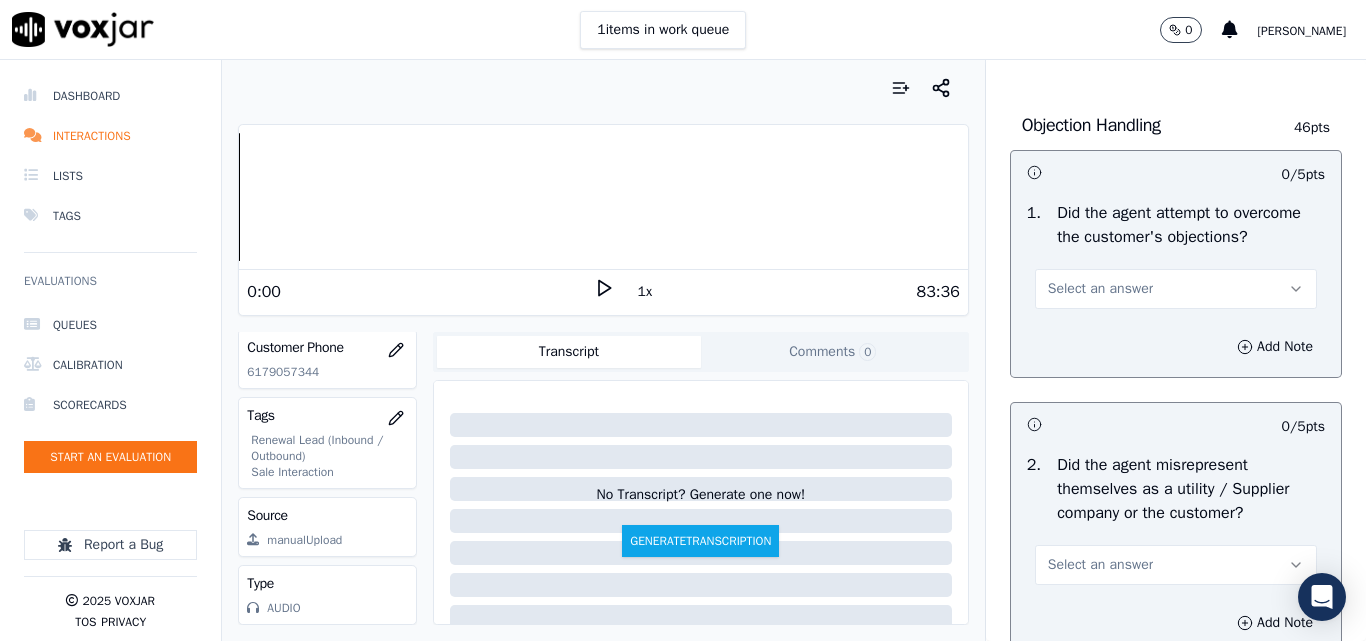 click on "Select an answer" at bounding box center [1100, 289] 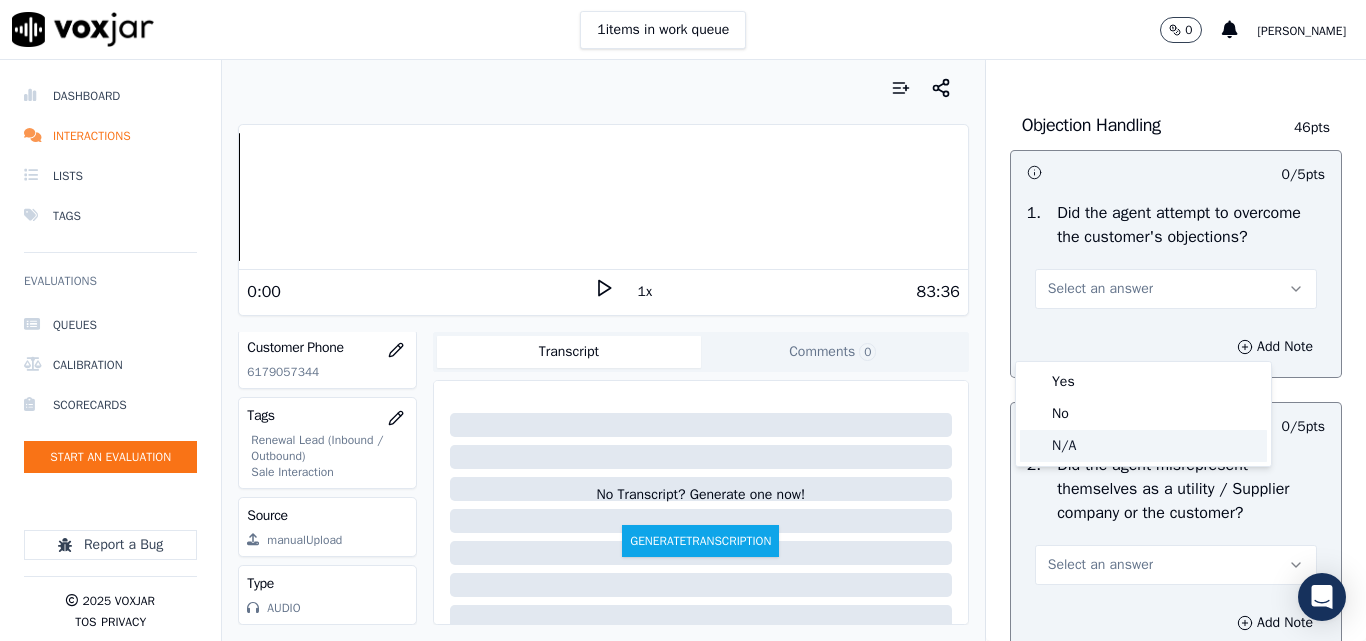 click on "N/A" 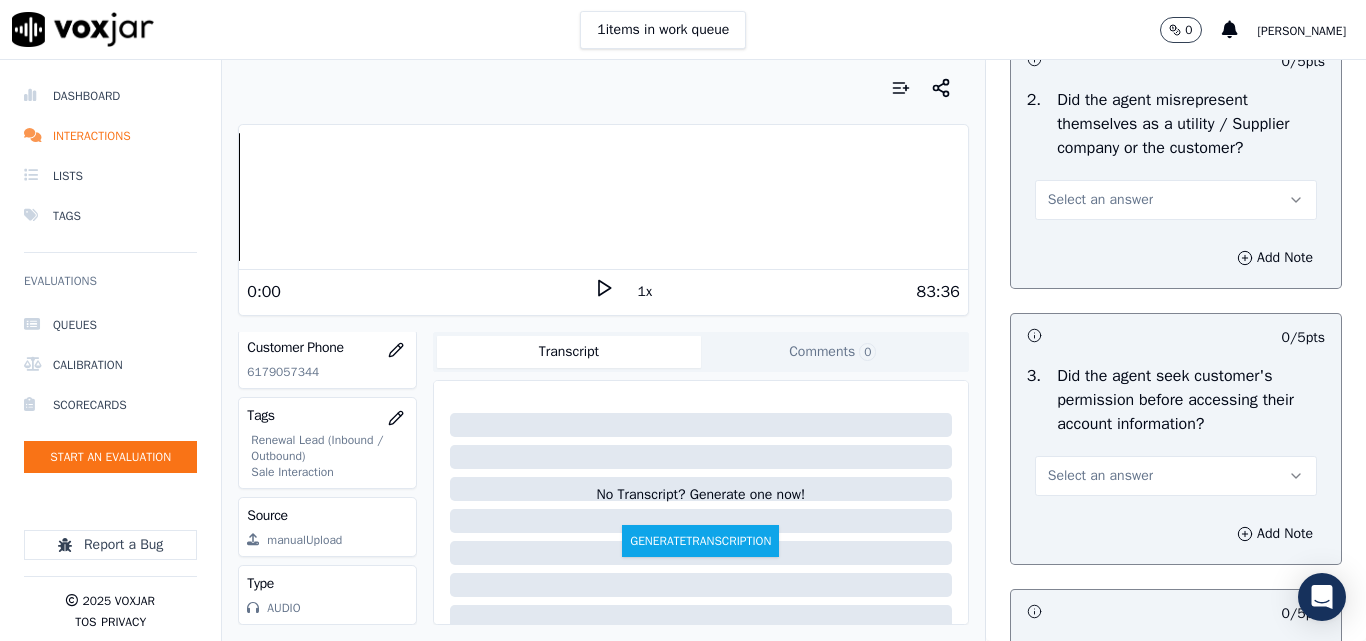 scroll, scrollTop: 1600, scrollLeft: 0, axis: vertical 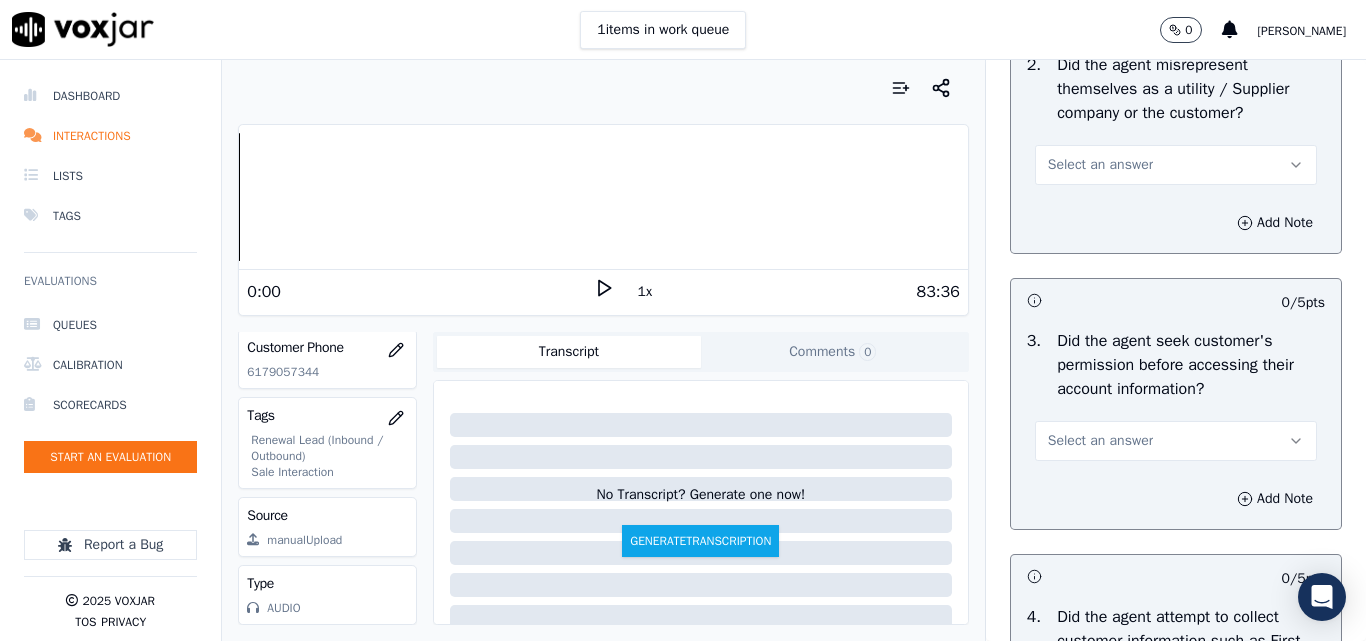 click on "Select an answer" at bounding box center (1100, 165) 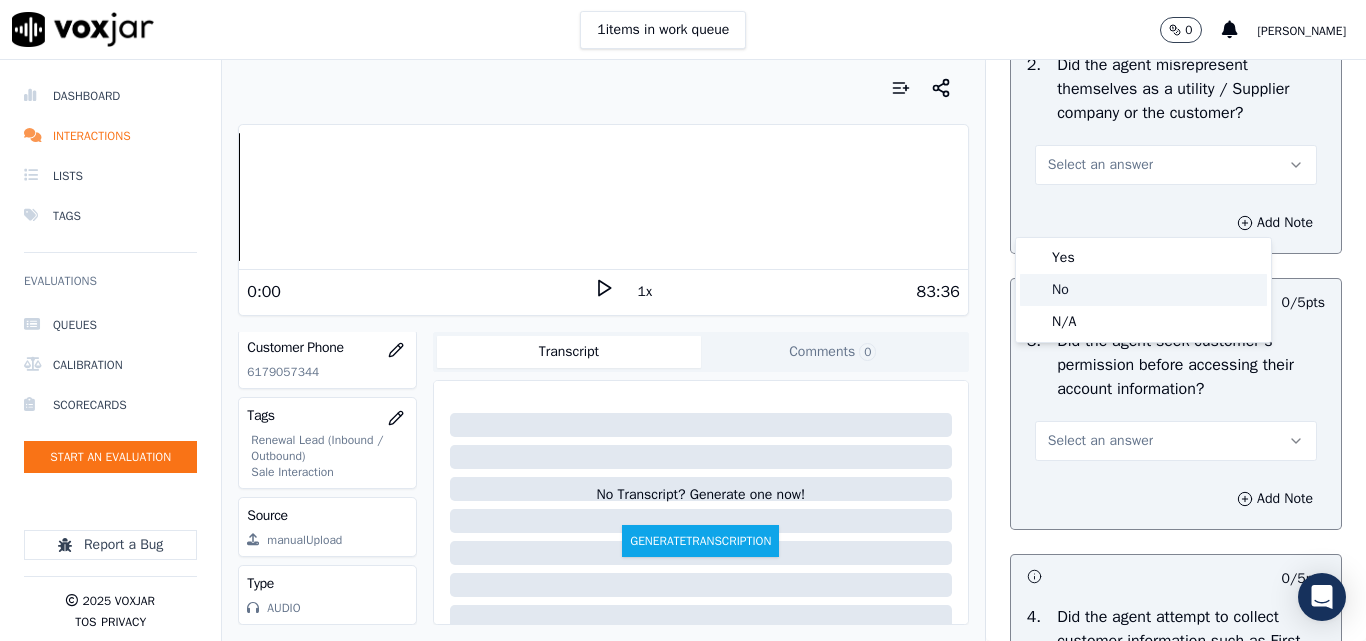 click on "No" 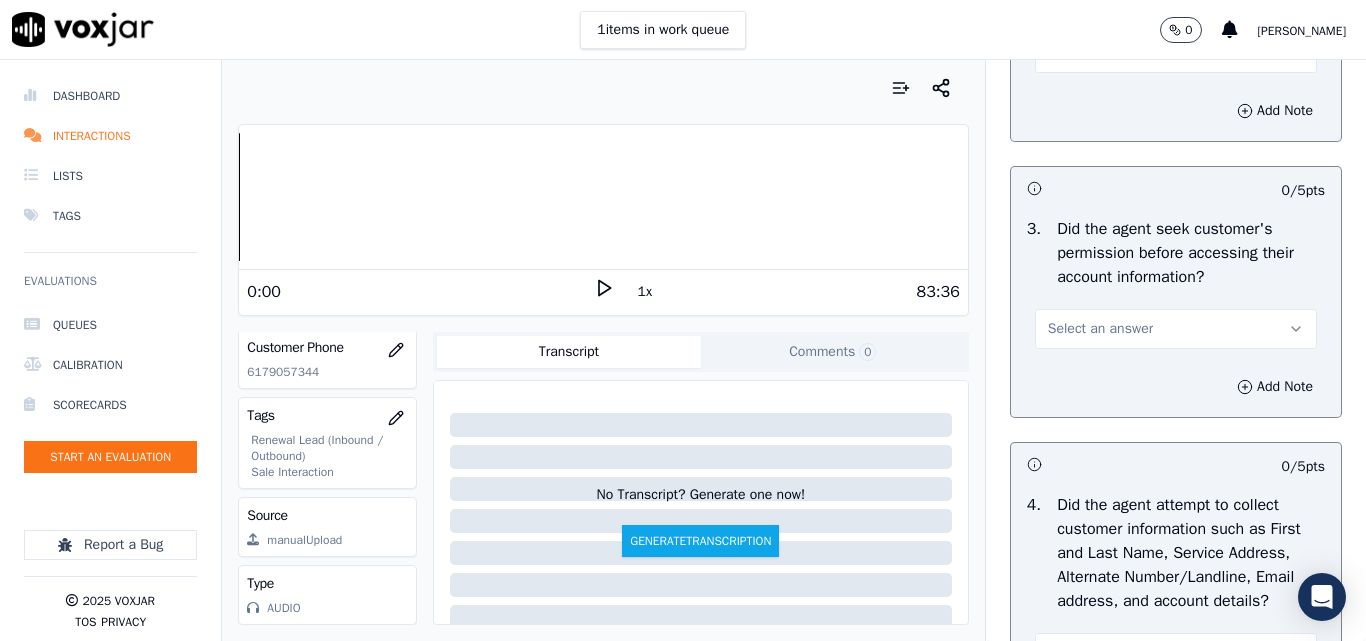 scroll, scrollTop: 1800, scrollLeft: 0, axis: vertical 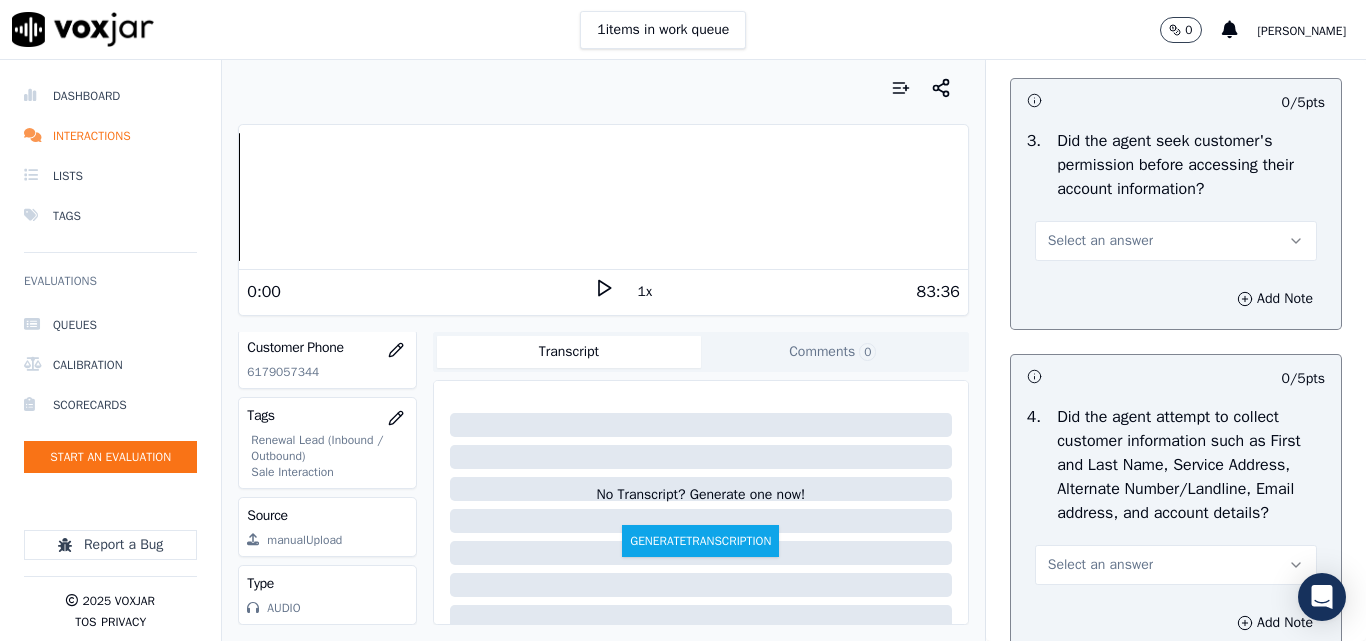 click on "Select an answer" at bounding box center [1100, 241] 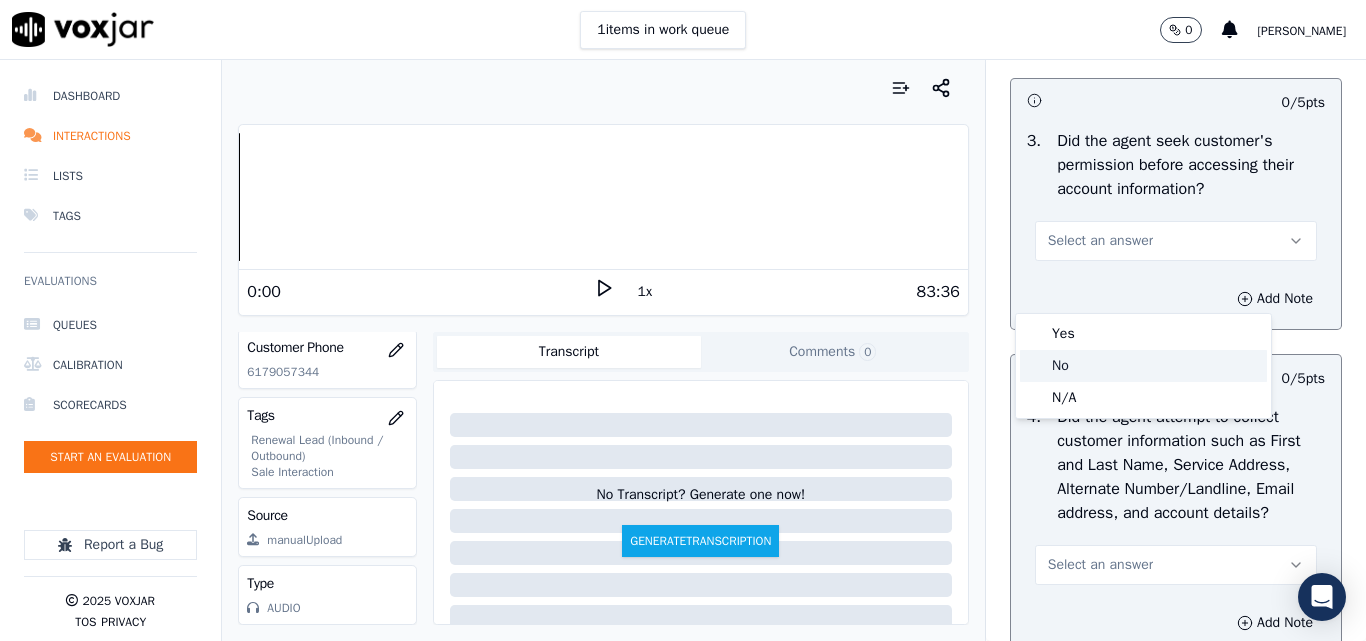 click on "No" 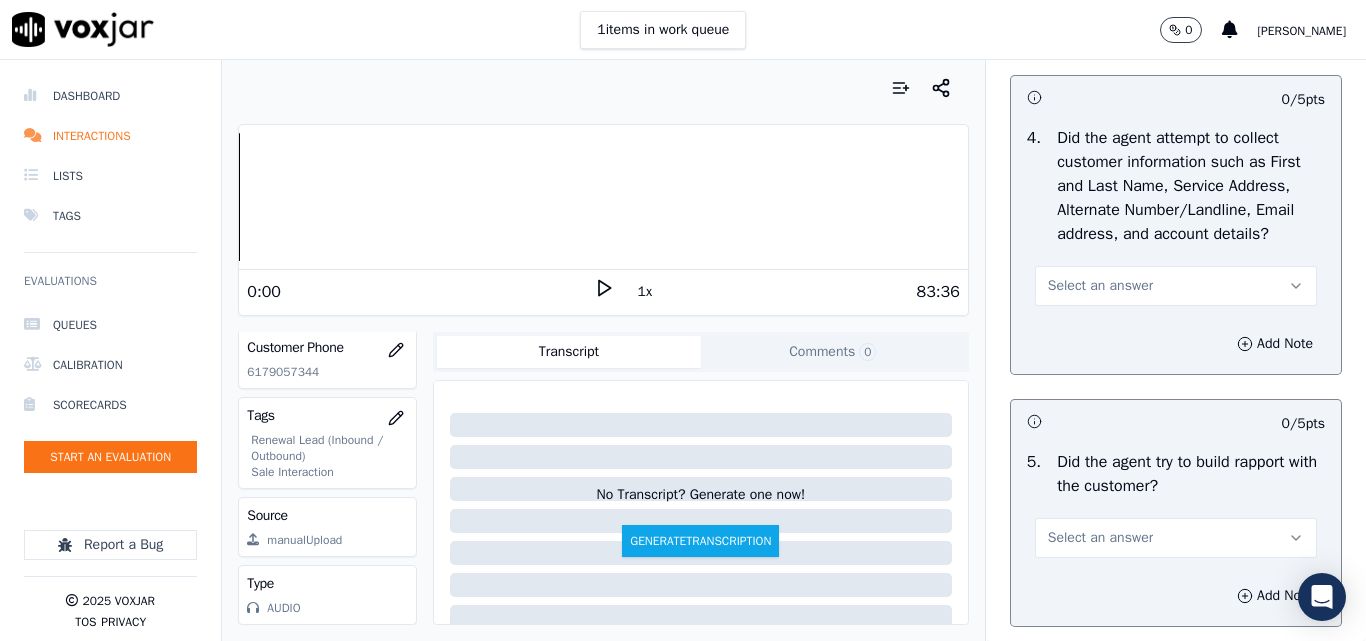 scroll, scrollTop: 2100, scrollLeft: 0, axis: vertical 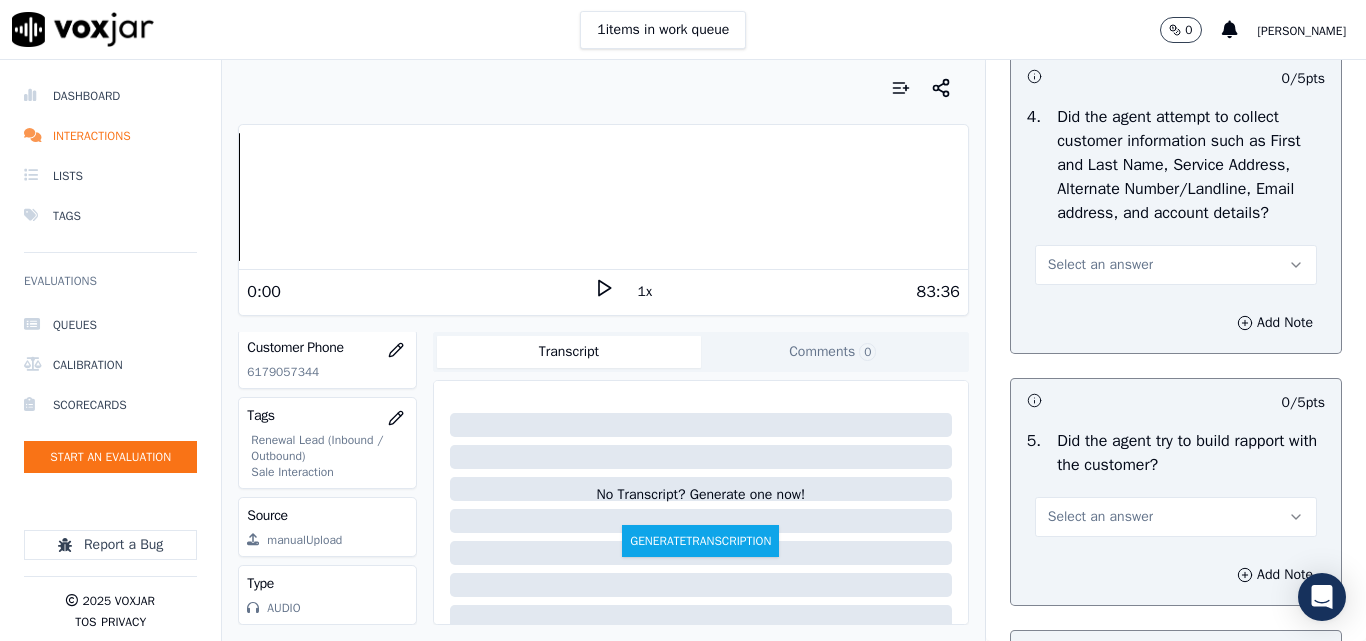 click on "Select an answer" at bounding box center (1100, 265) 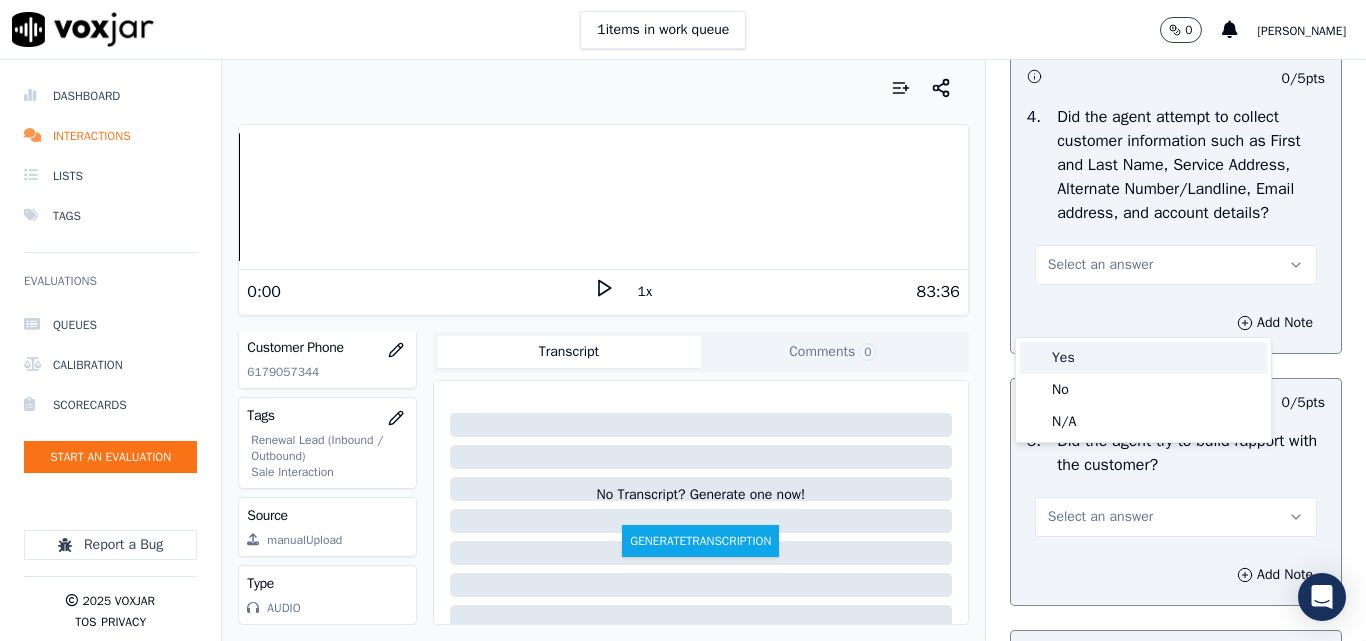 click on "Yes" at bounding box center [1143, 358] 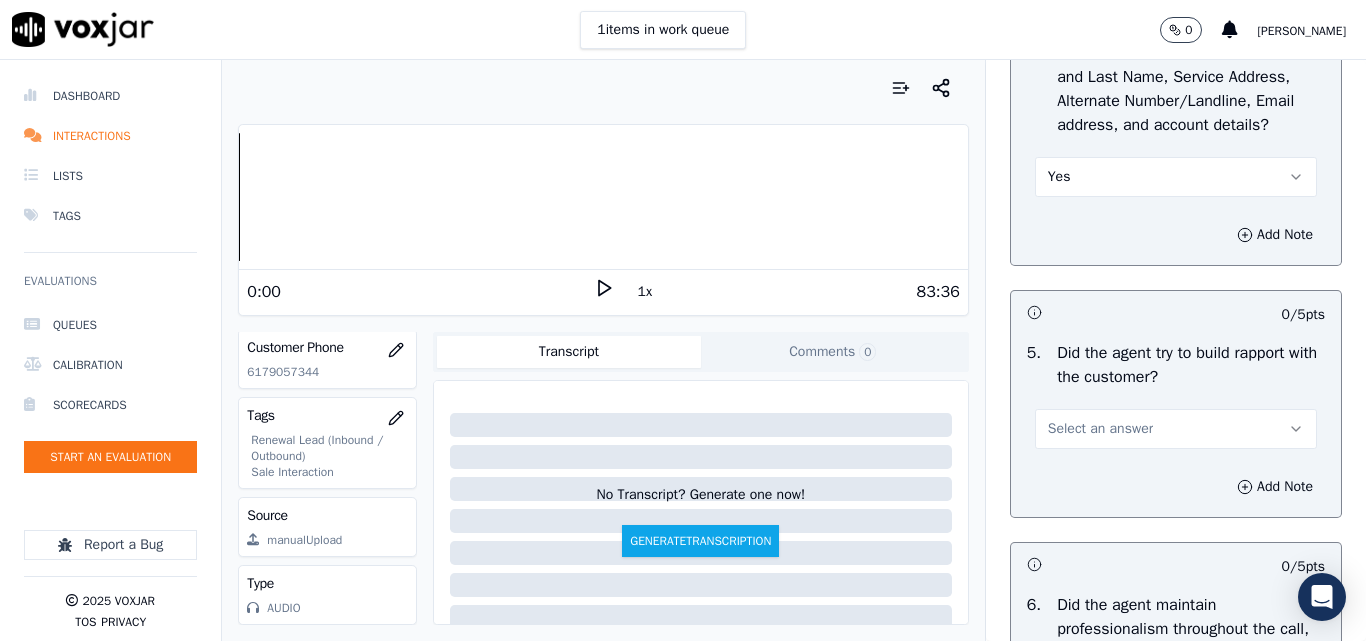 scroll, scrollTop: 2300, scrollLeft: 0, axis: vertical 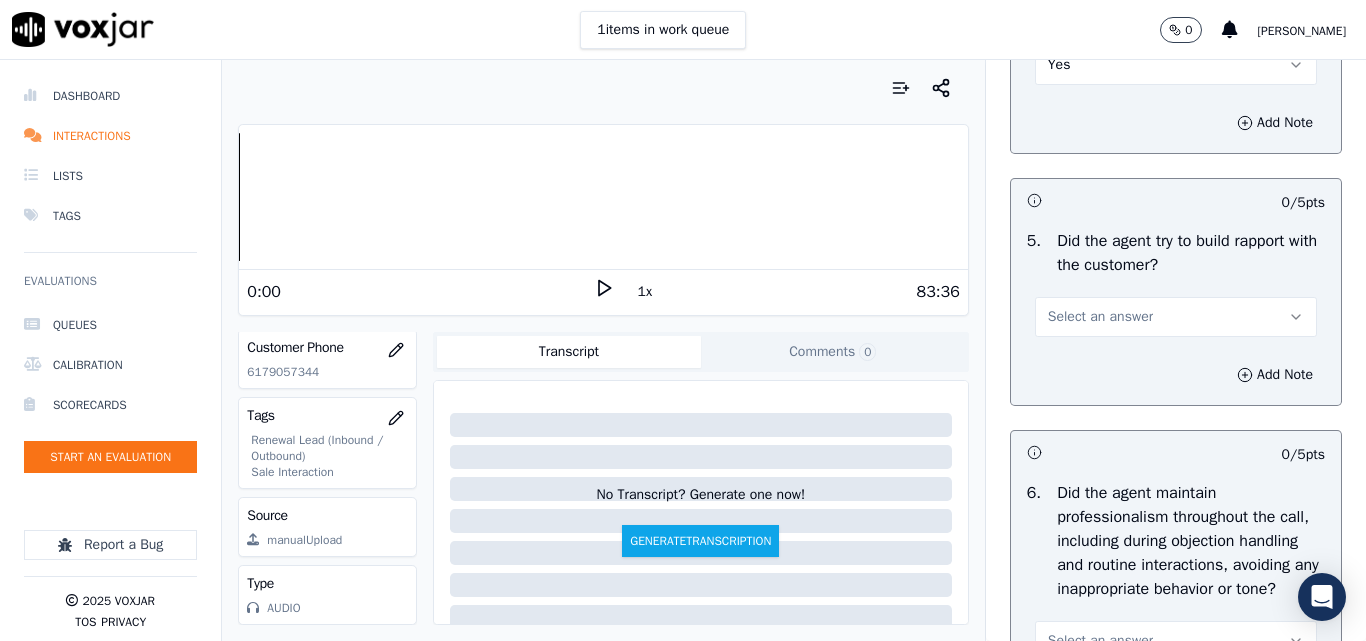 click on "Select an answer" at bounding box center [1100, 317] 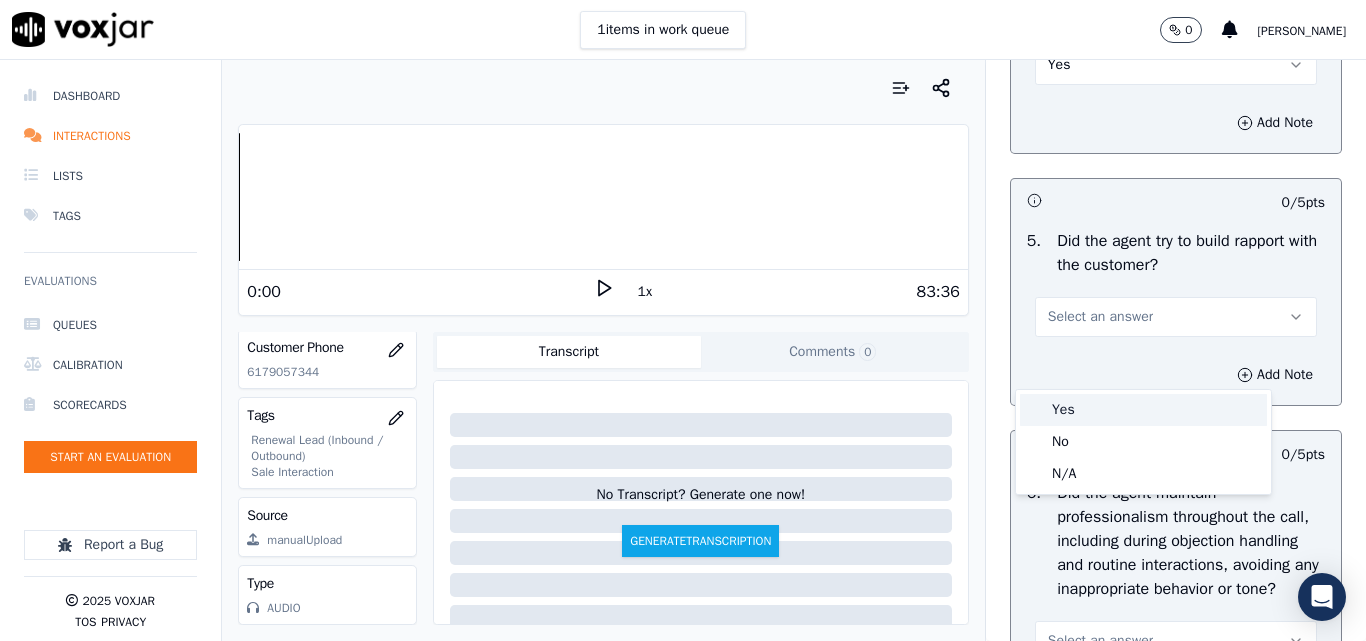 click on "Yes" at bounding box center [1143, 410] 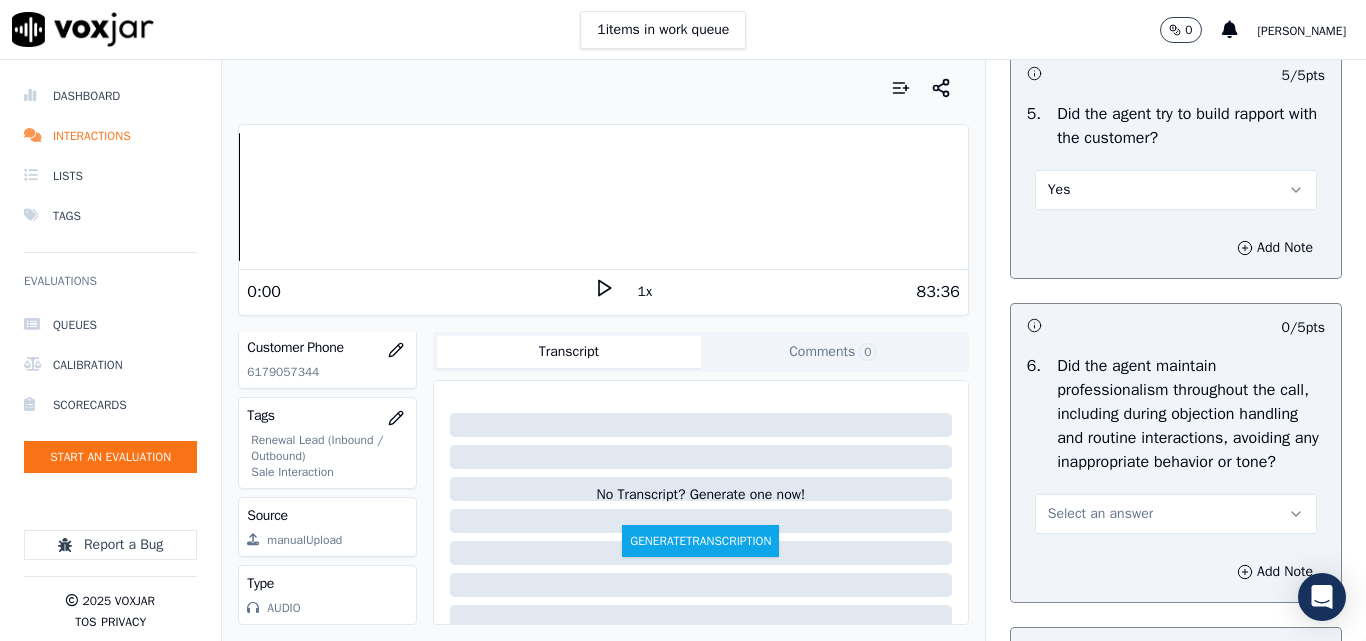 scroll, scrollTop: 2600, scrollLeft: 0, axis: vertical 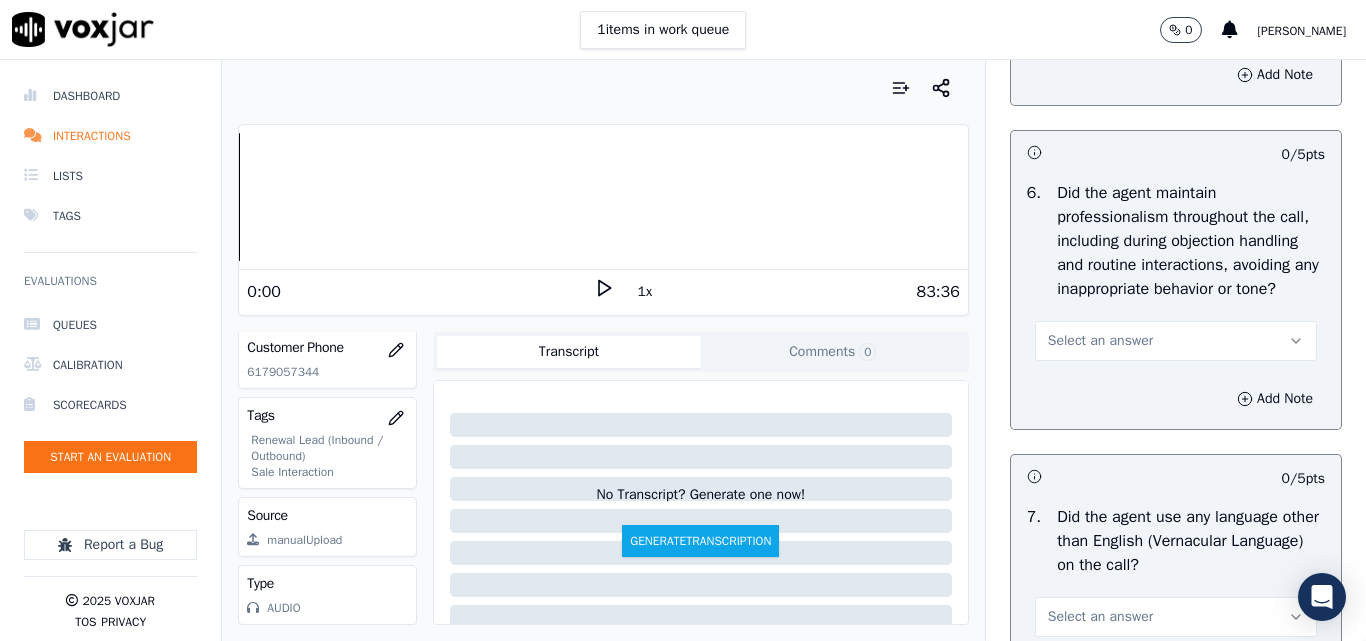 click on "Select an answer" at bounding box center (1100, 341) 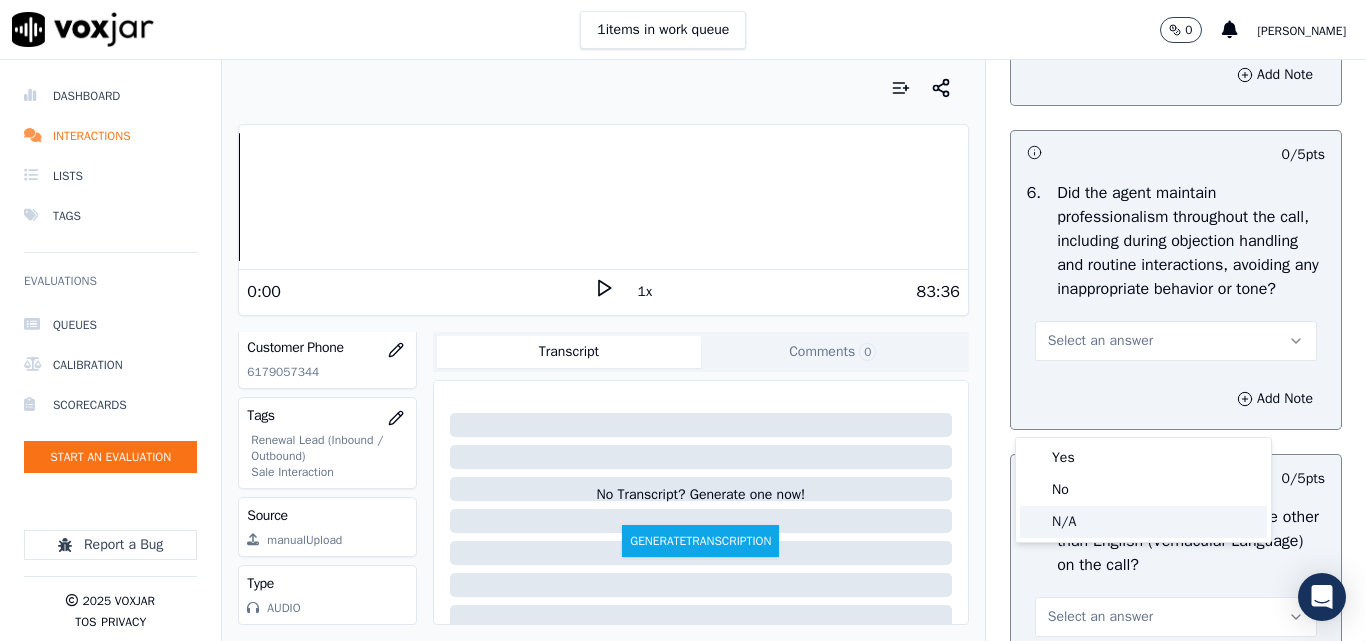 click on "N/A" 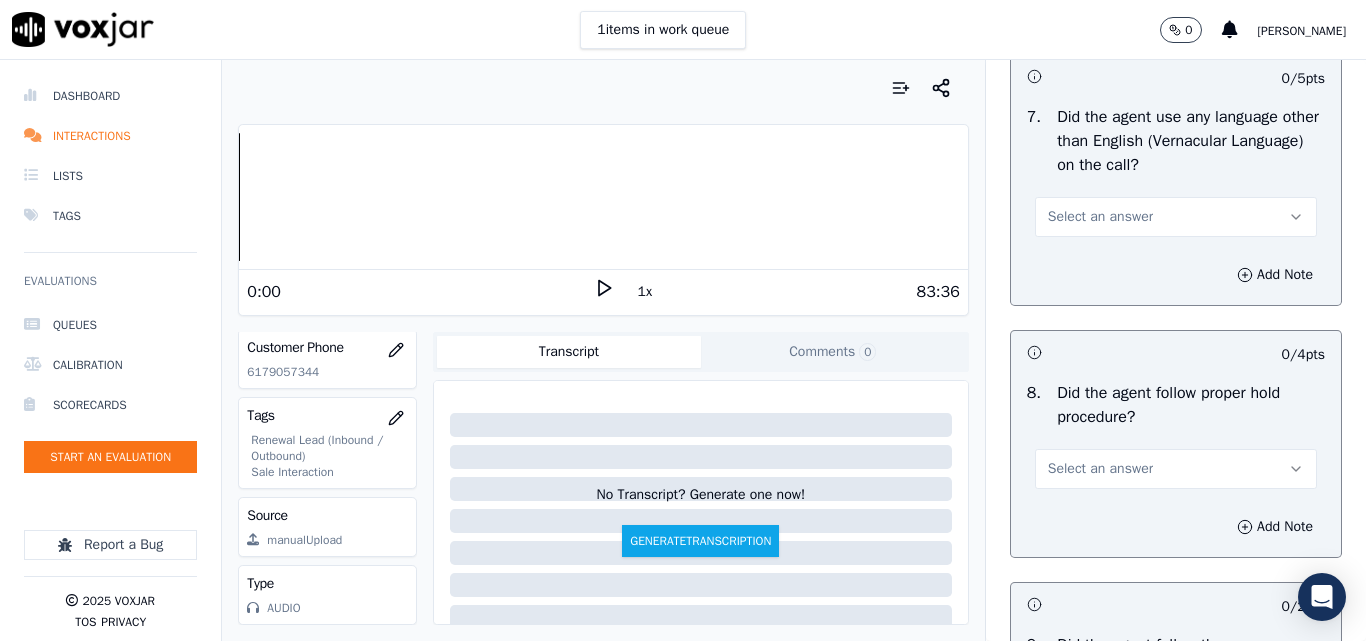 click on "Select an answer" at bounding box center [1100, 217] 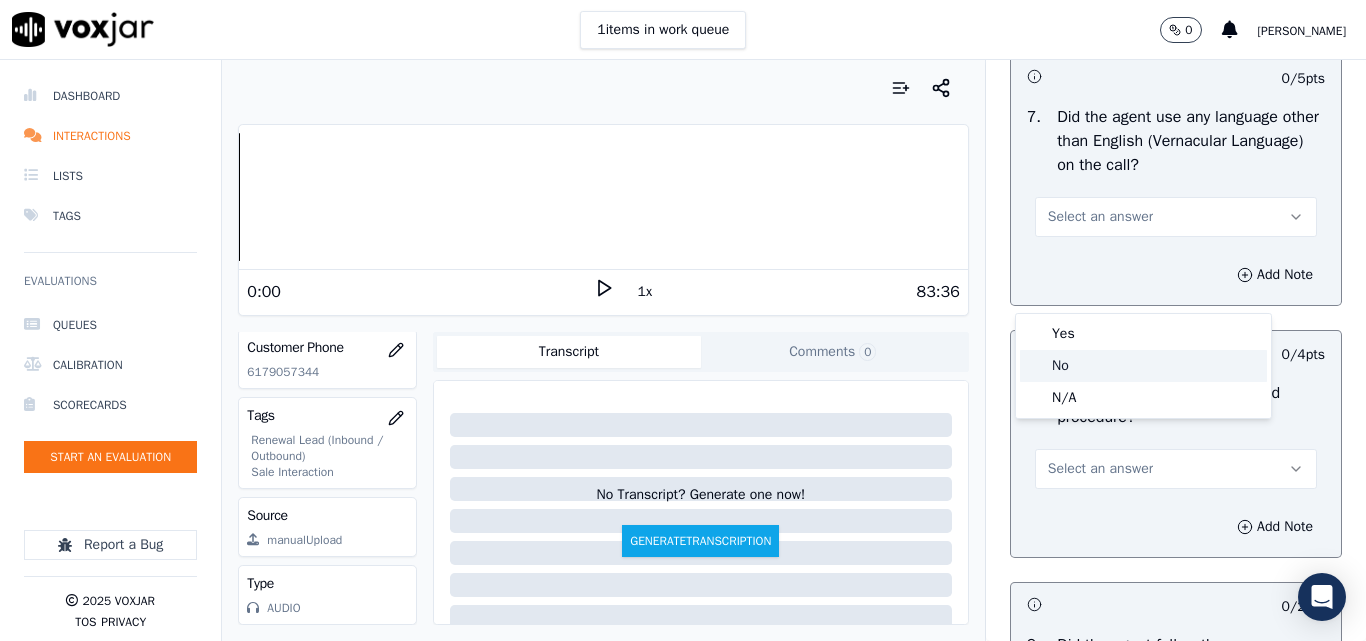 click on "No" 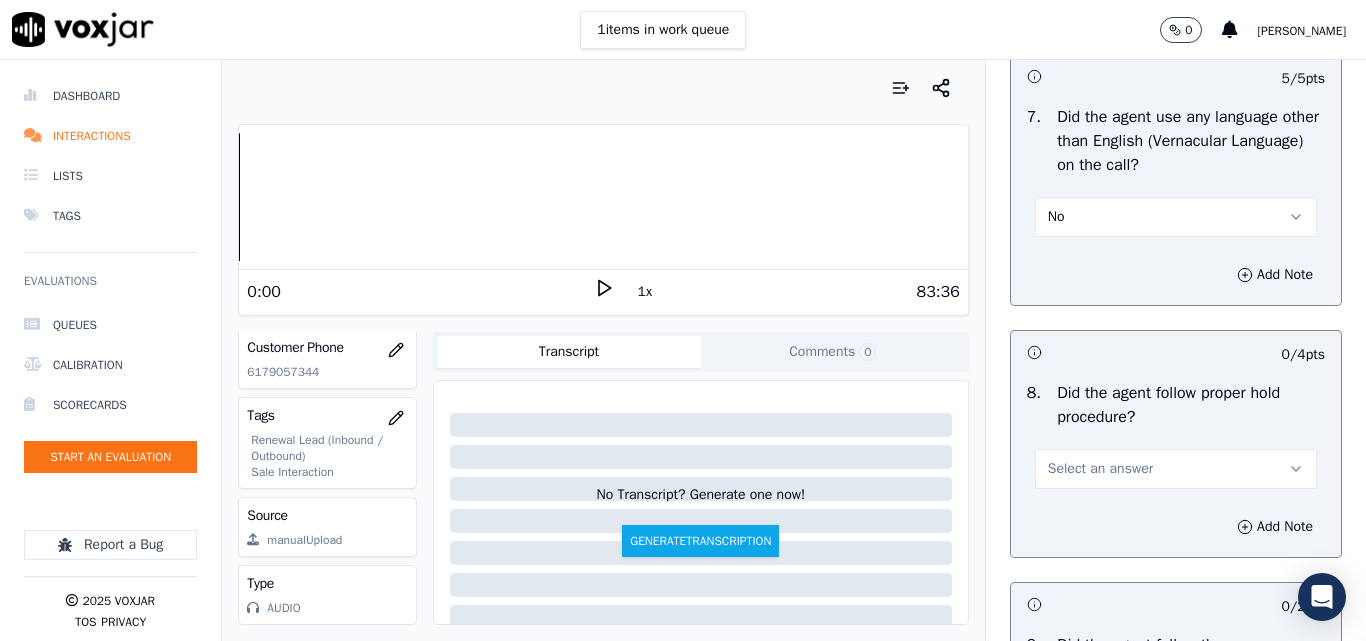 scroll, scrollTop: 3200, scrollLeft: 0, axis: vertical 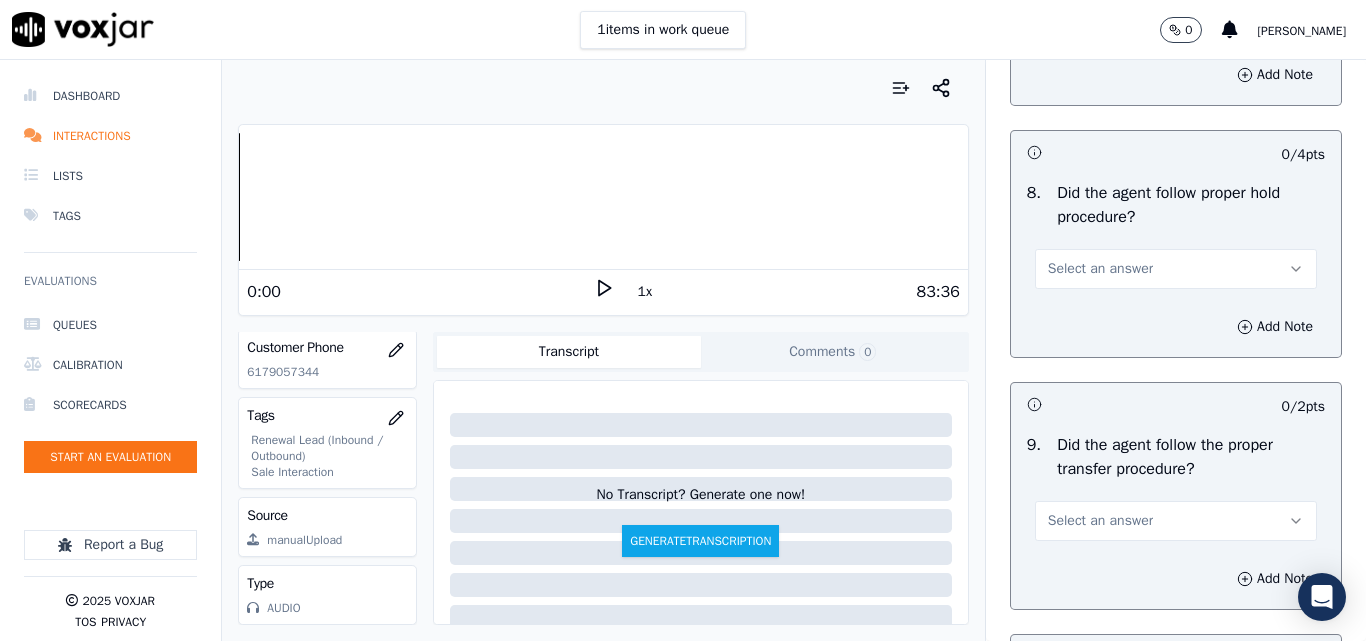 click on "Select an answer" at bounding box center (1100, 269) 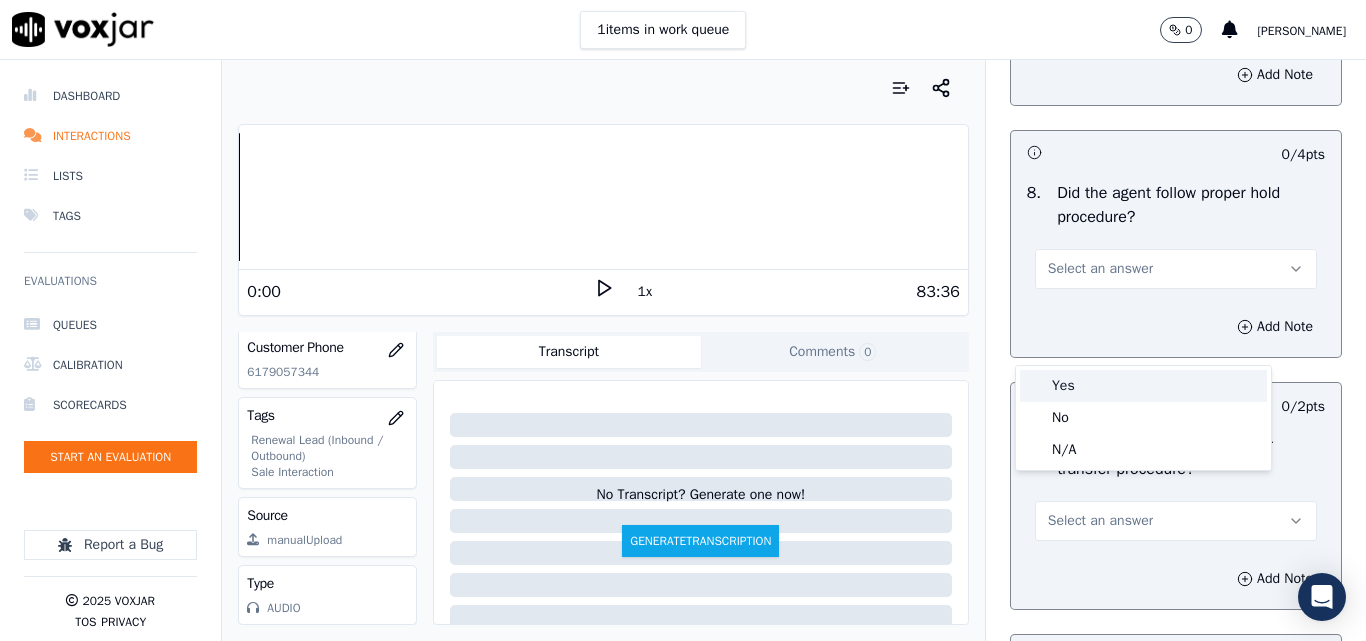 click on "Yes" at bounding box center [1143, 386] 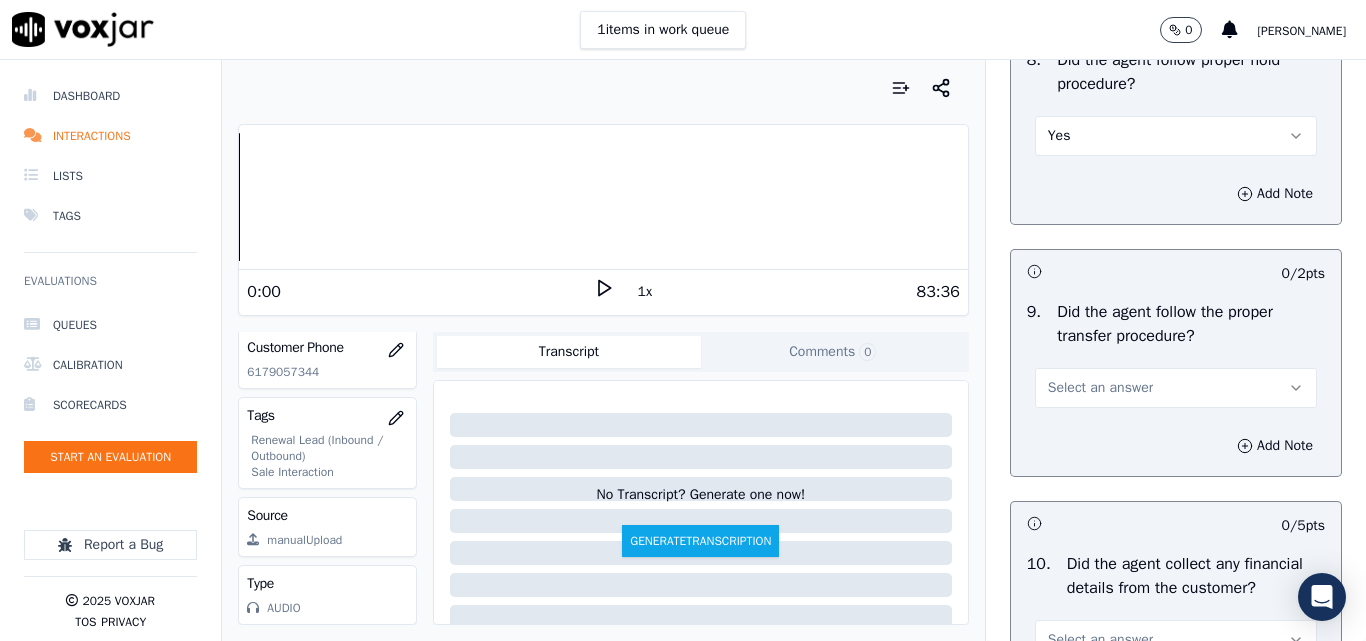 scroll, scrollTop: 3500, scrollLeft: 0, axis: vertical 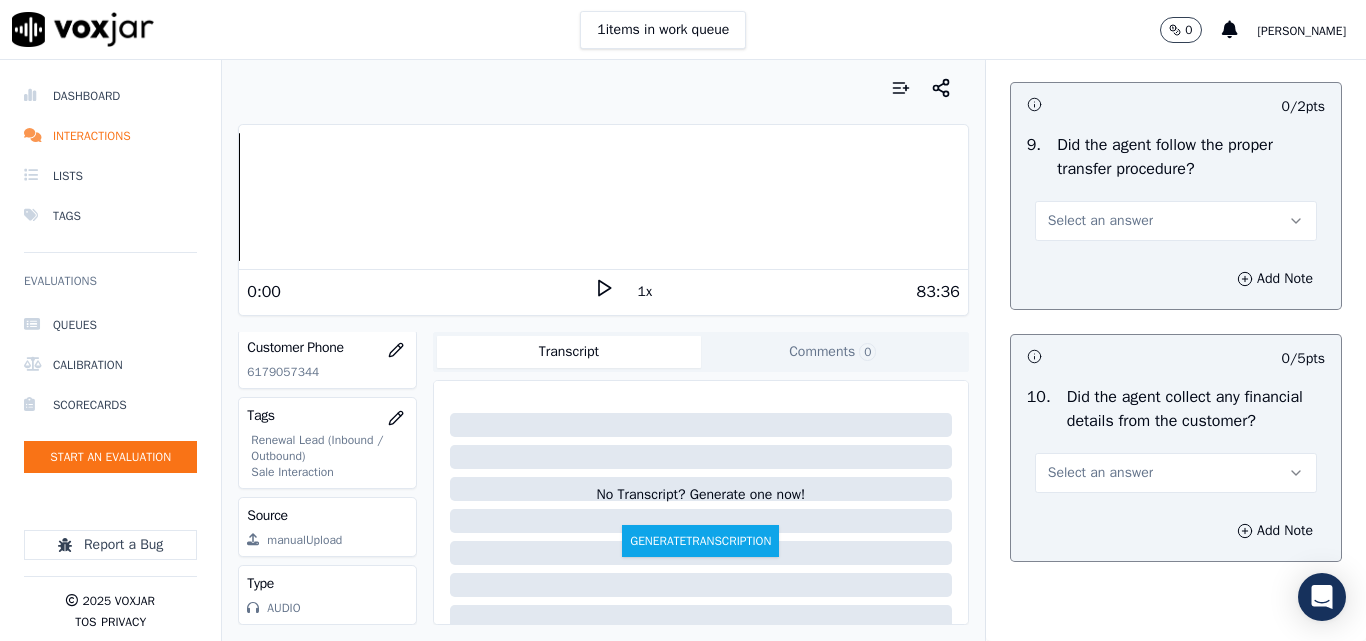 click on "Select an answer" at bounding box center [1100, 221] 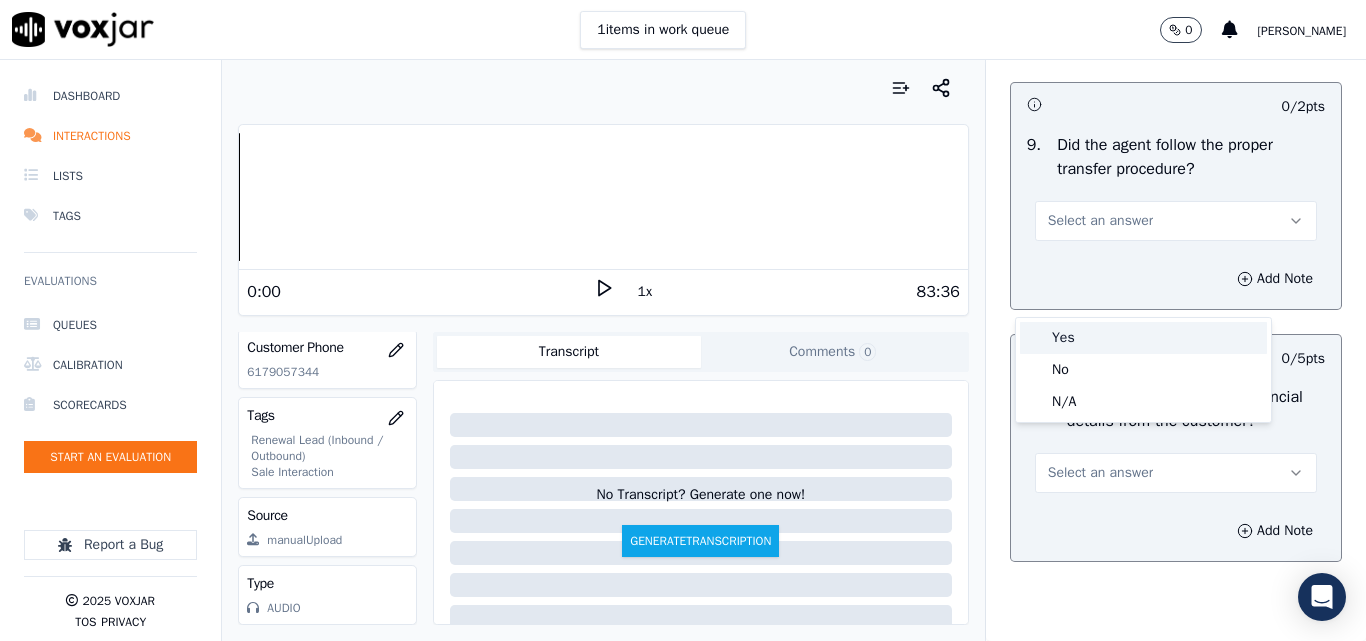 click on "Yes" at bounding box center [1143, 338] 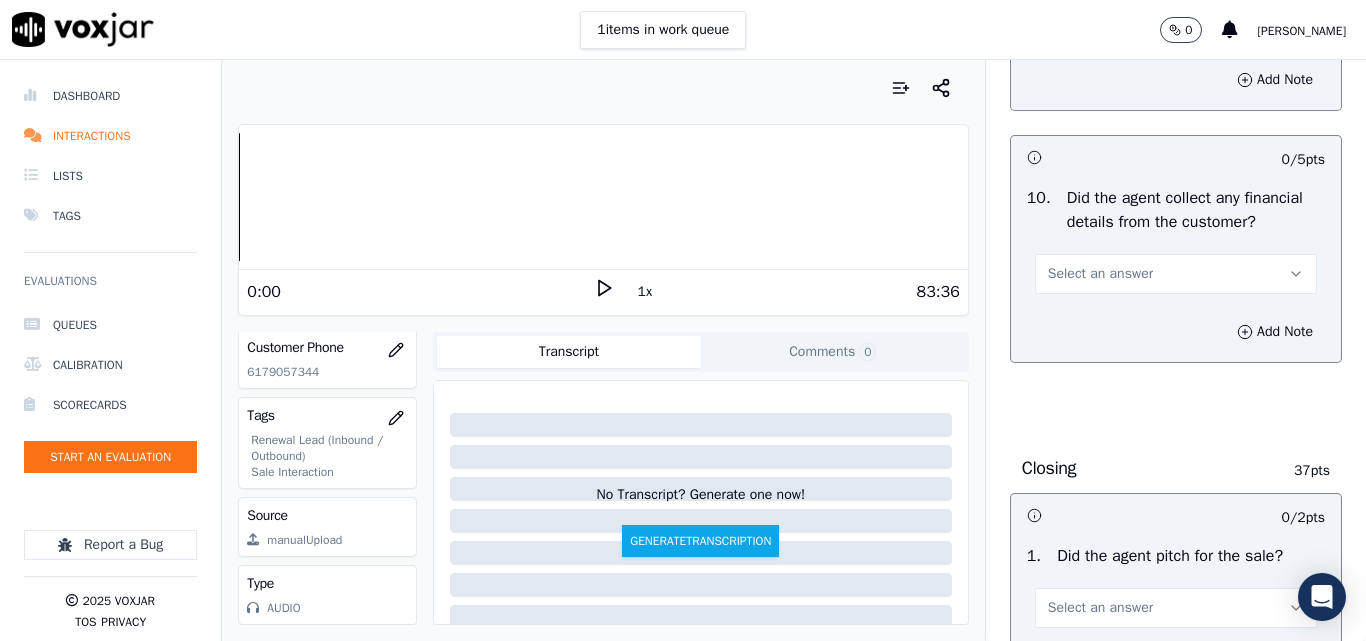 scroll, scrollTop: 3700, scrollLeft: 0, axis: vertical 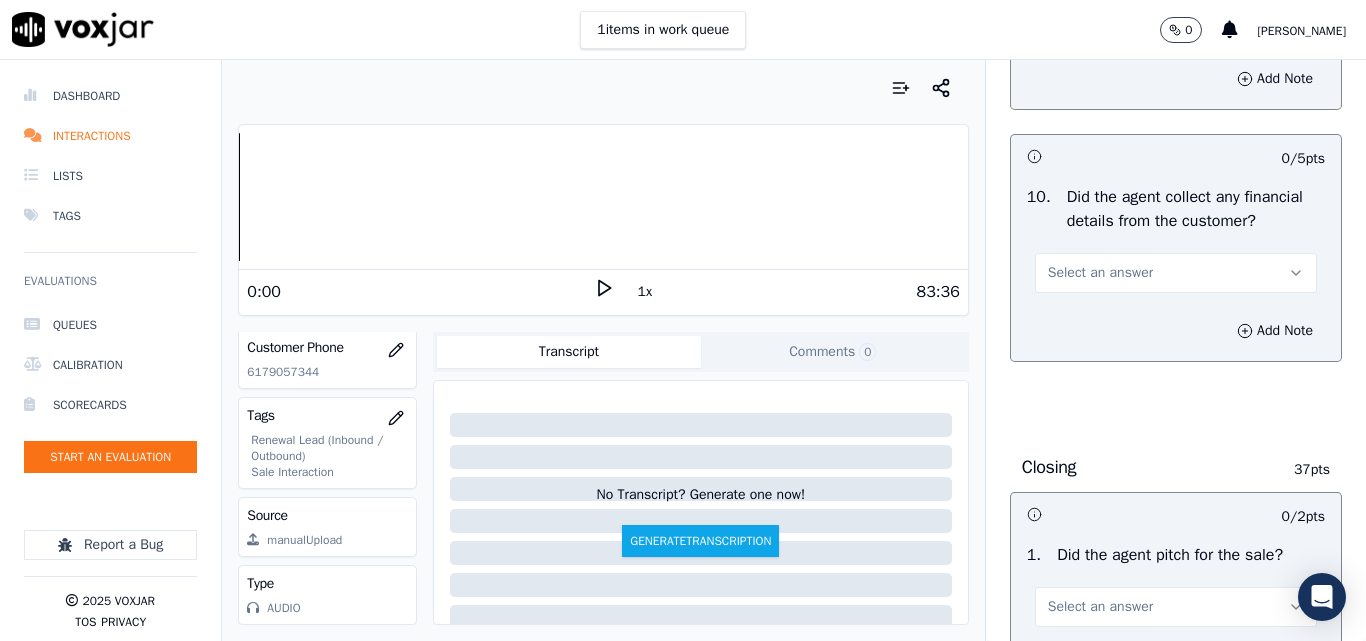 click on "Select an answer" at bounding box center (1100, 273) 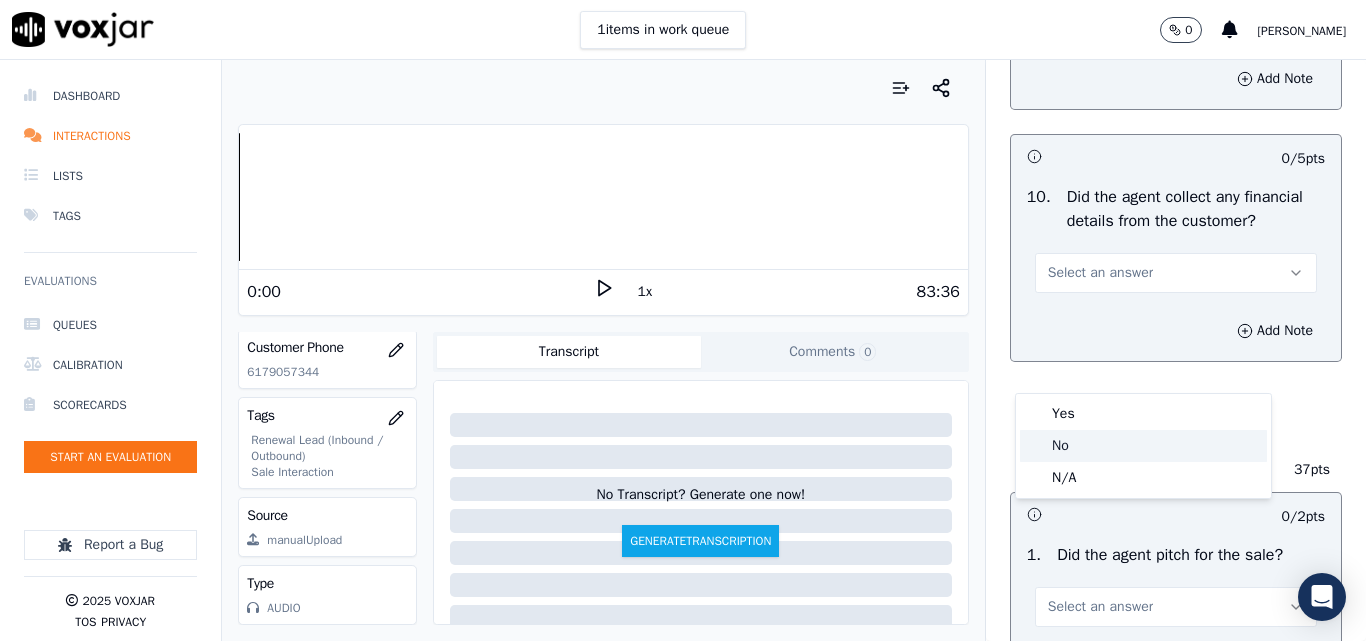 click on "No" 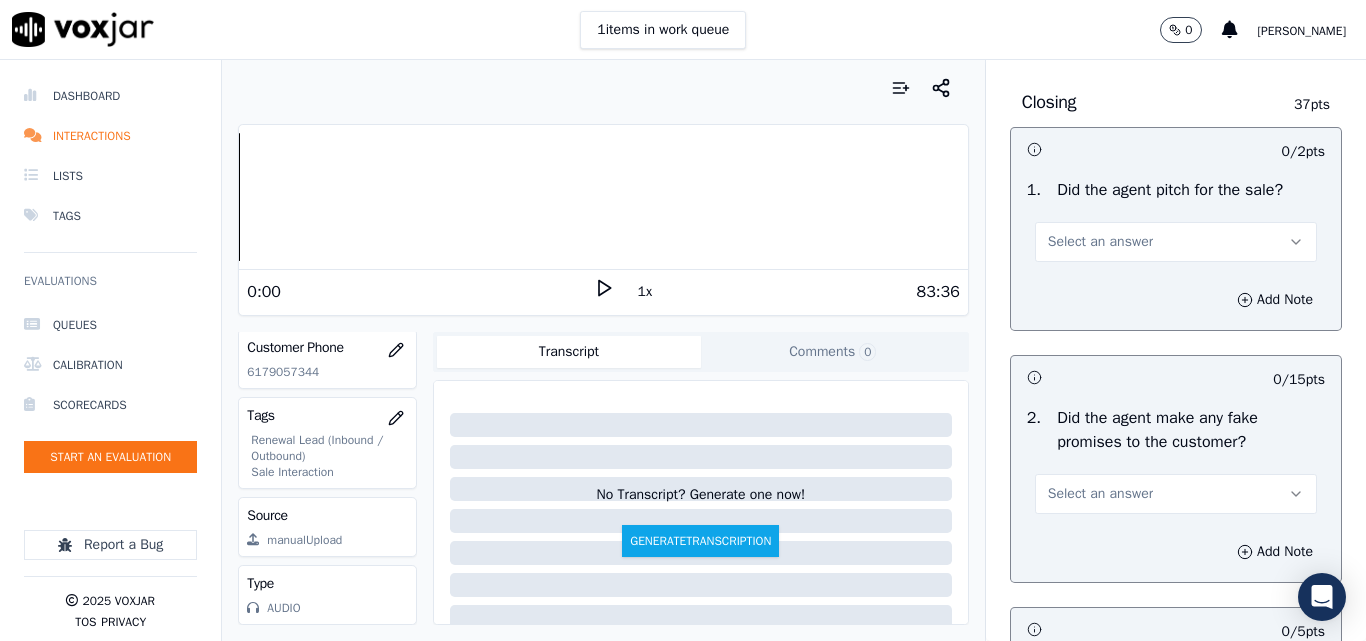 scroll, scrollTop: 4100, scrollLeft: 0, axis: vertical 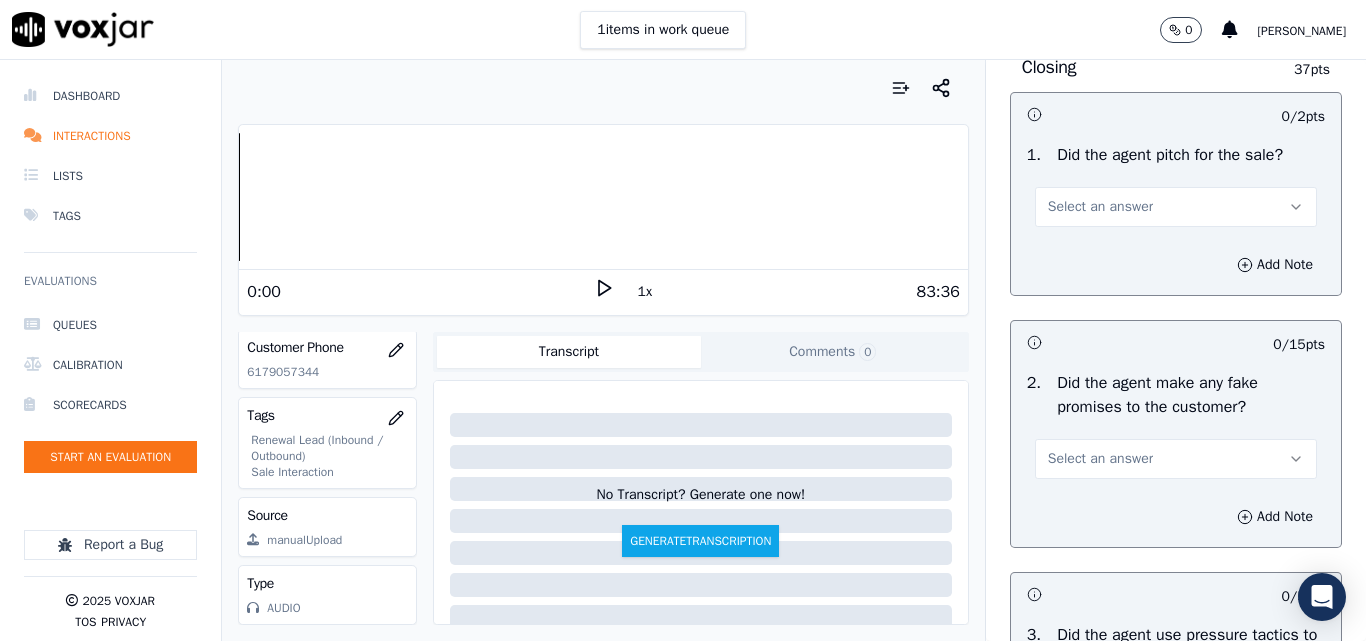 click on "Select an answer" at bounding box center [1100, 207] 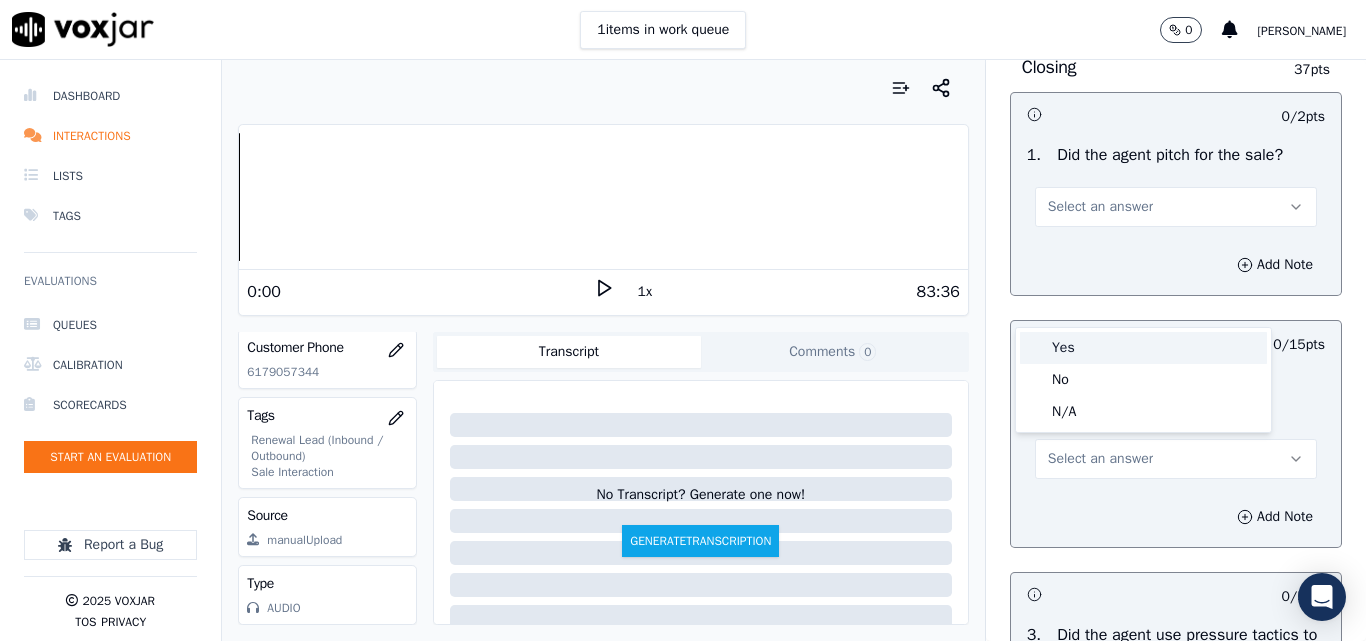click on "Yes" at bounding box center [1143, 348] 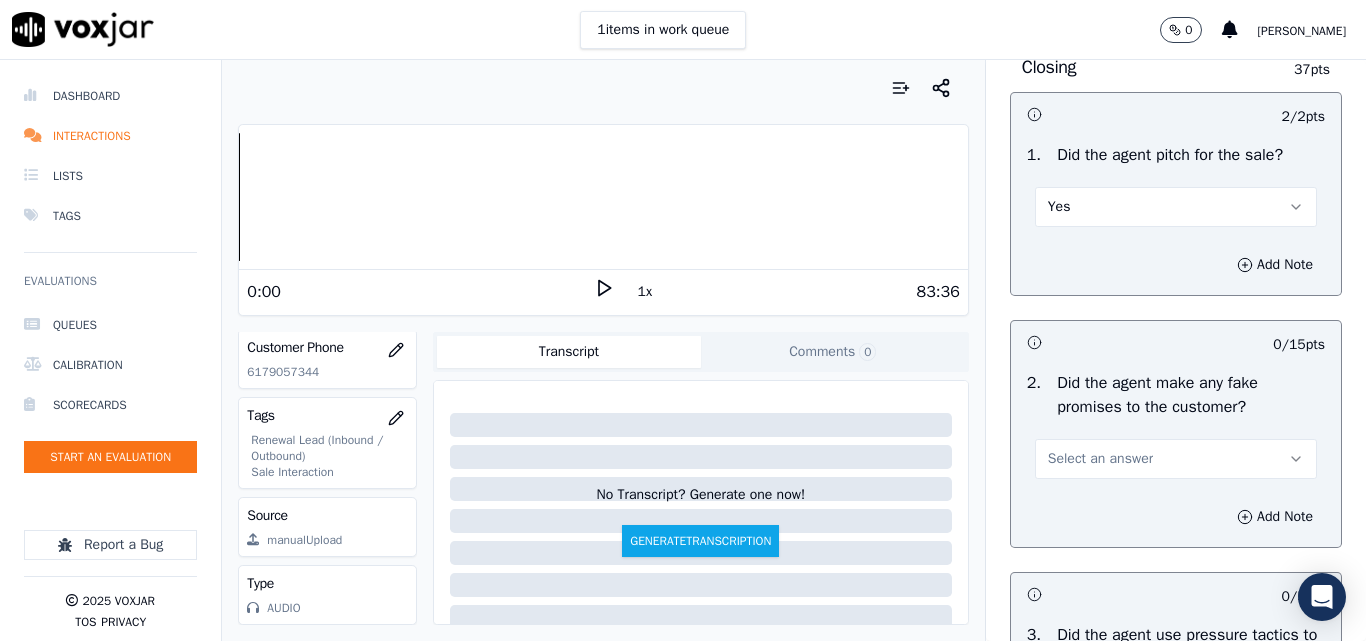 scroll, scrollTop: 4300, scrollLeft: 0, axis: vertical 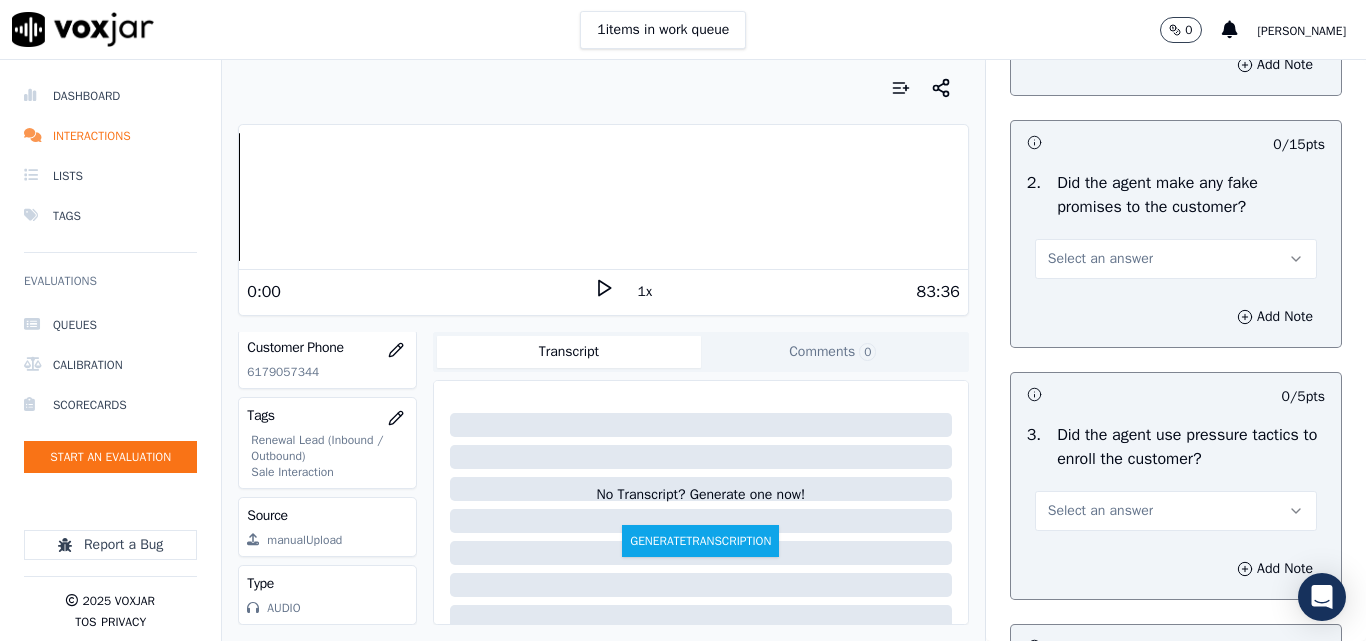 click on "Select an answer" at bounding box center [1100, 259] 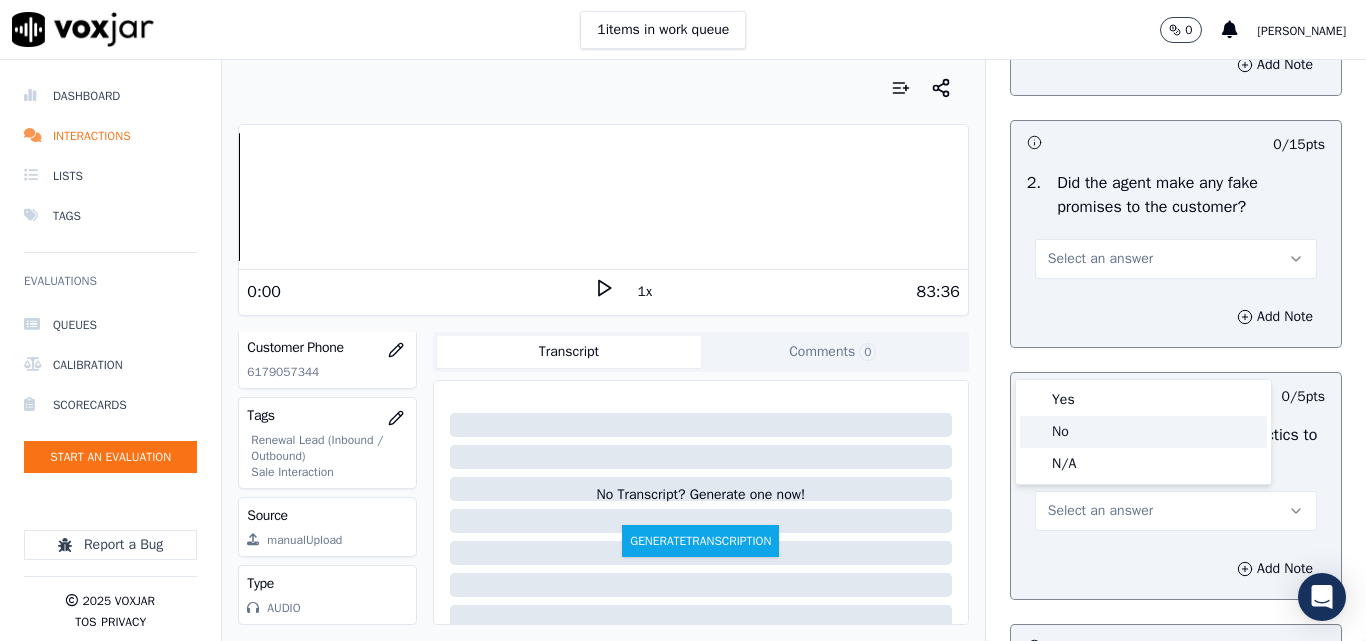 click on "No" 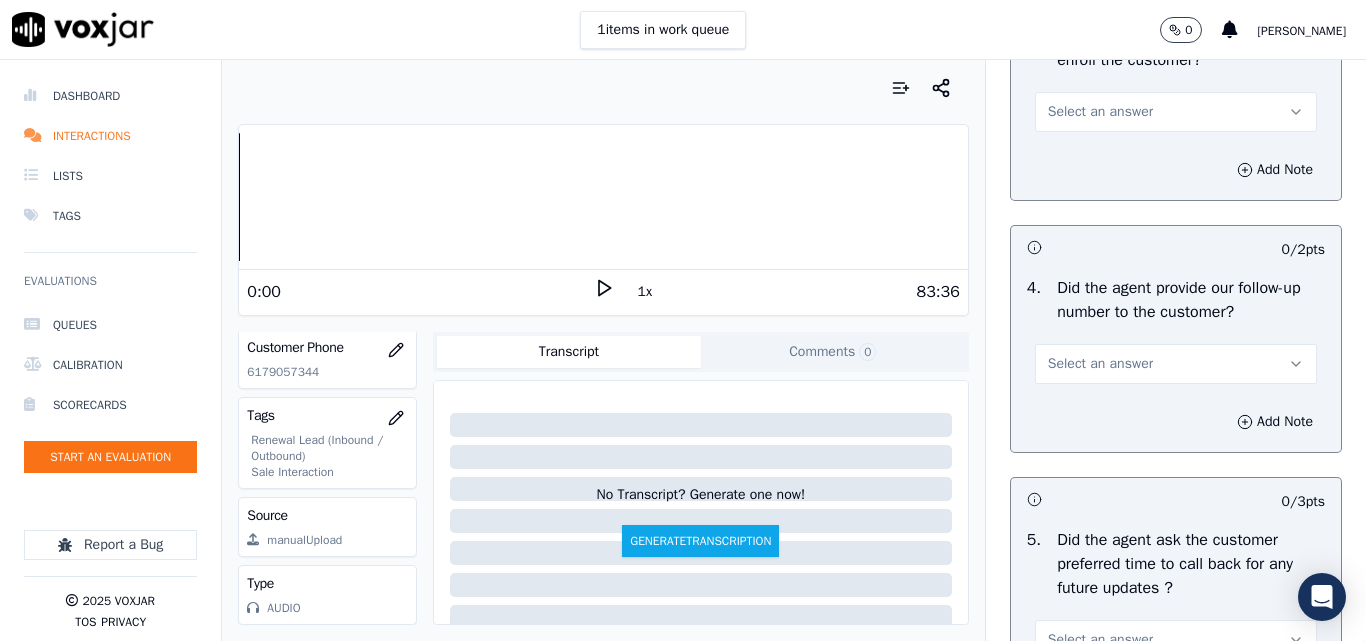 scroll, scrollTop: 4700, scrollLeft: 0, axis: vertical 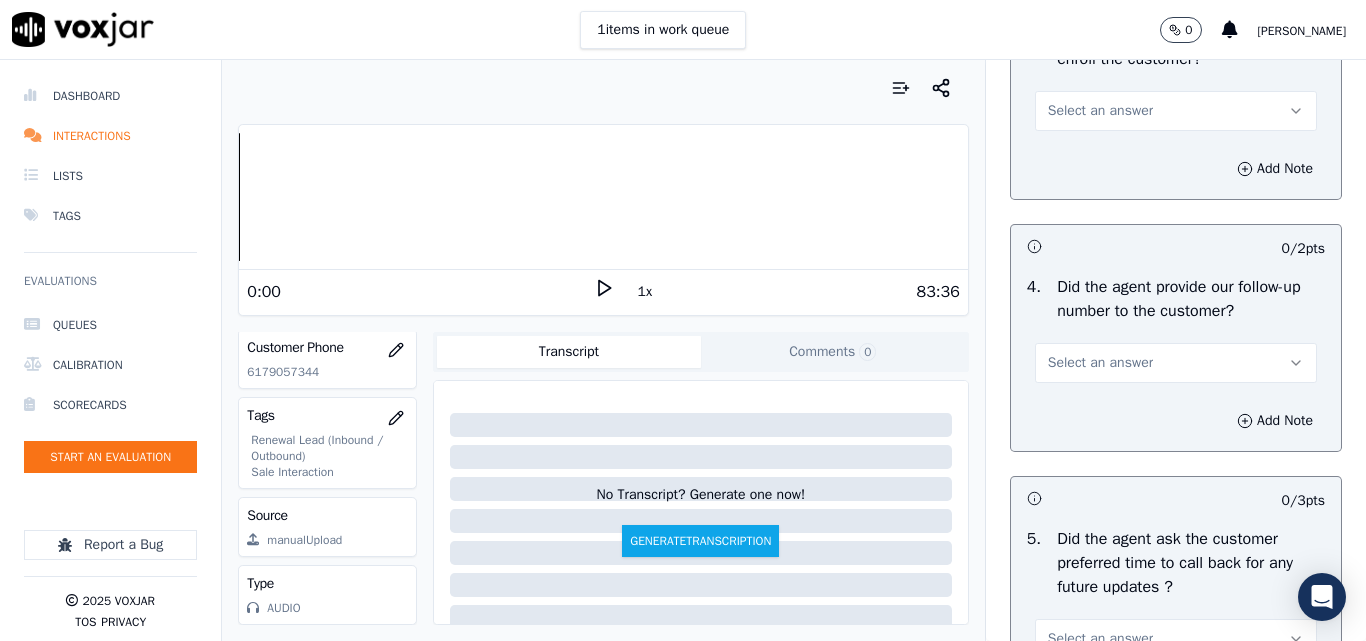 click on "Select an answer" at bounding box center [1100, 111] 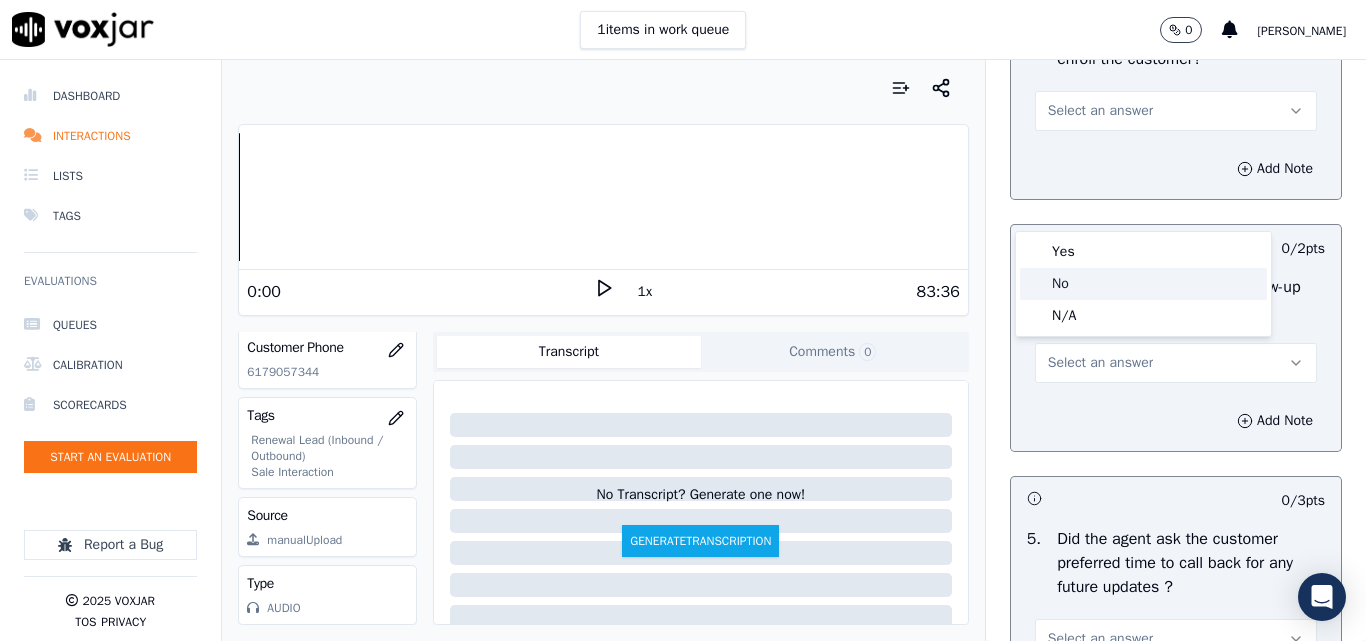 click on "No" 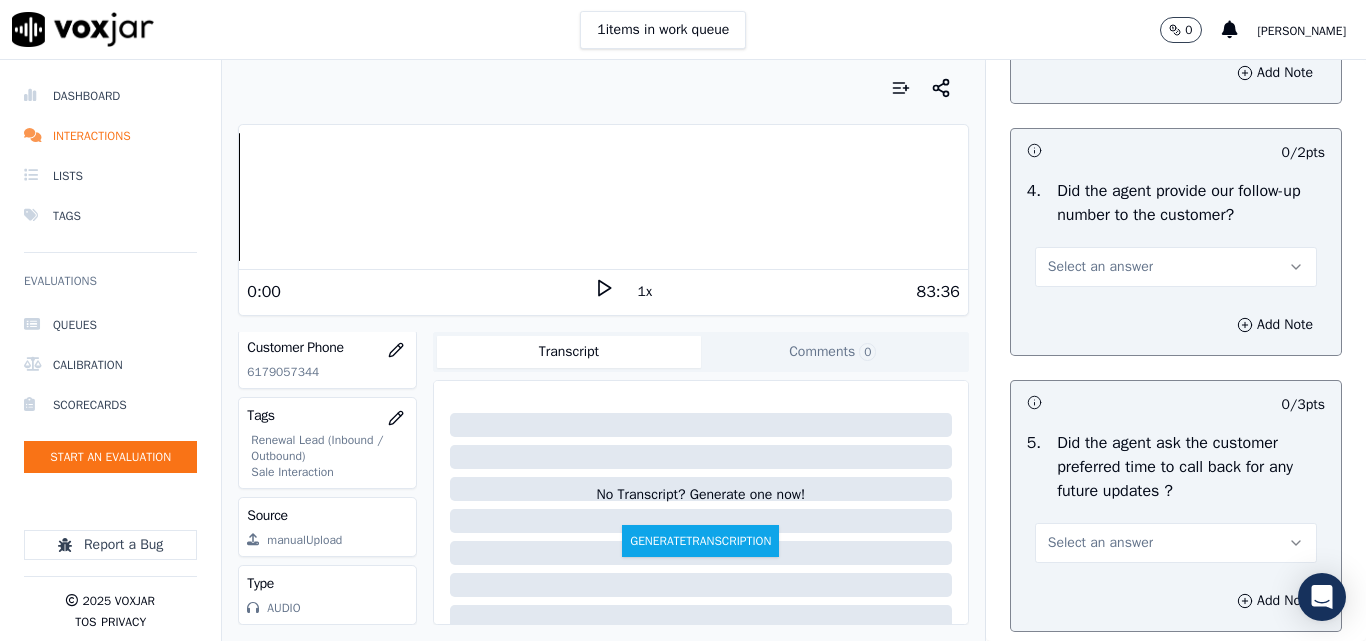 scroll, scrollTop: 4900, scrollLeft: 0, axis: vertical 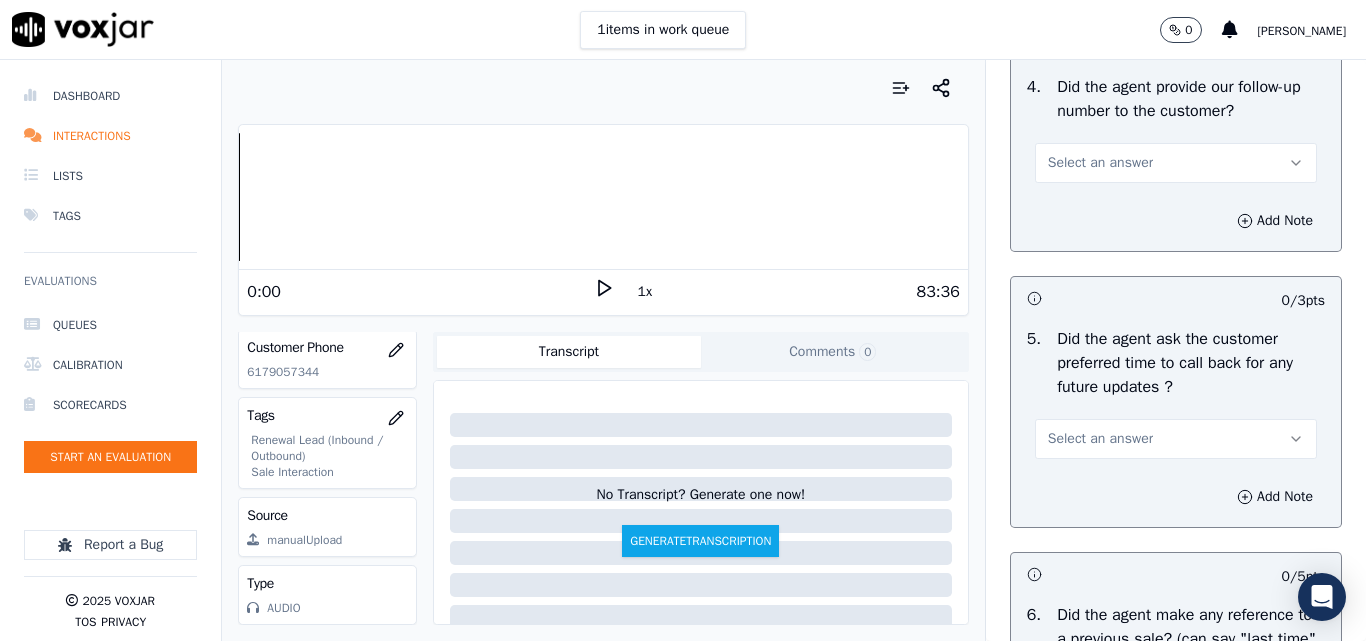 click on "Select an answer" at bounding box center (1100, 163) 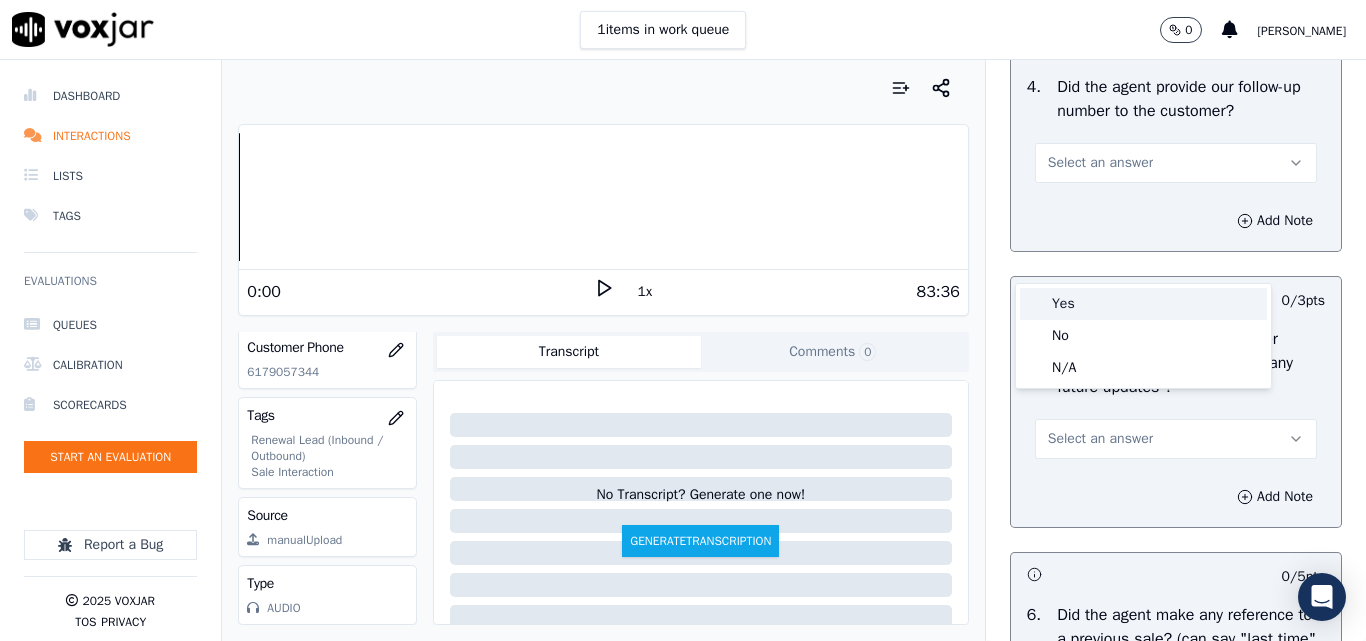click on "Yes" at bounding box center [1143, 304] 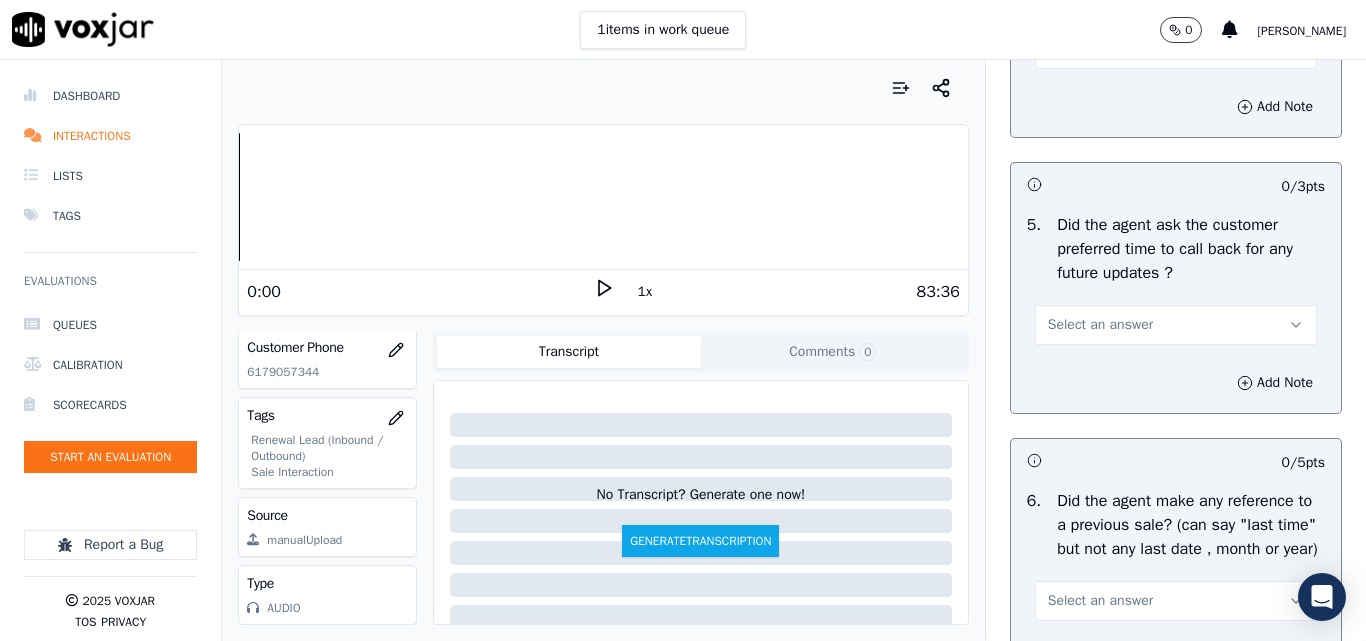 scroll, scrollTop: 5200, scrollLeft: 0, axis: vertical 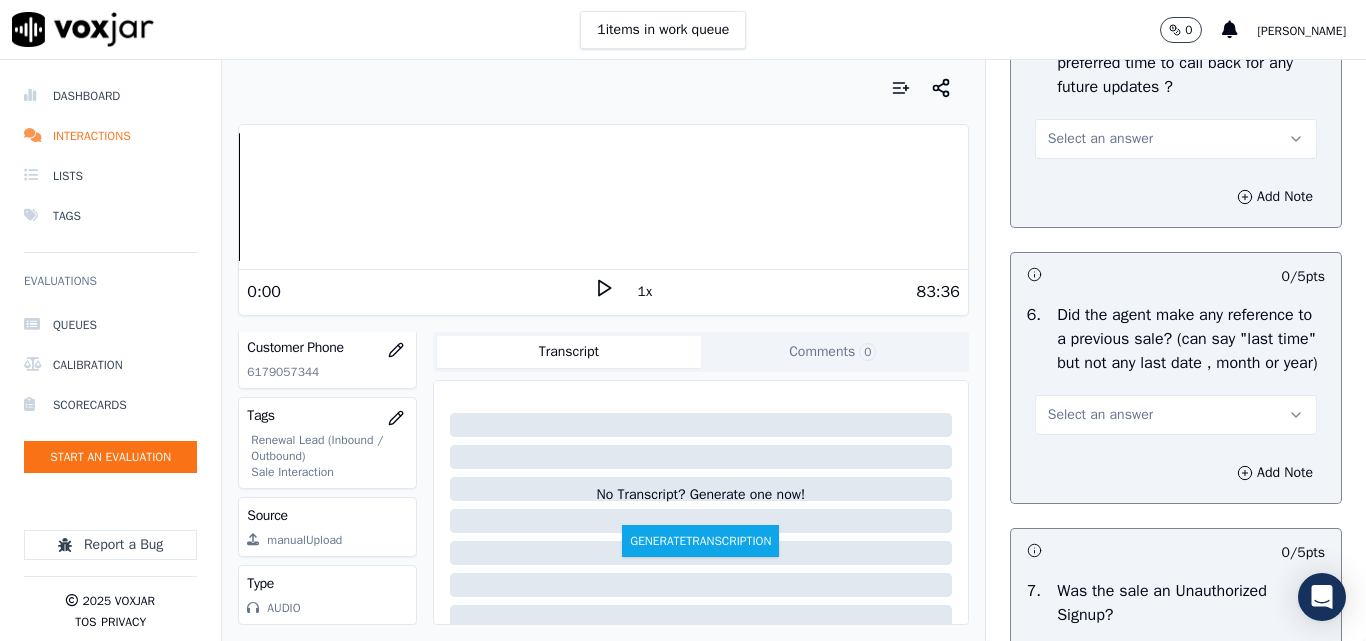 click on "Select an answer" at bounding box center [1100, 139] 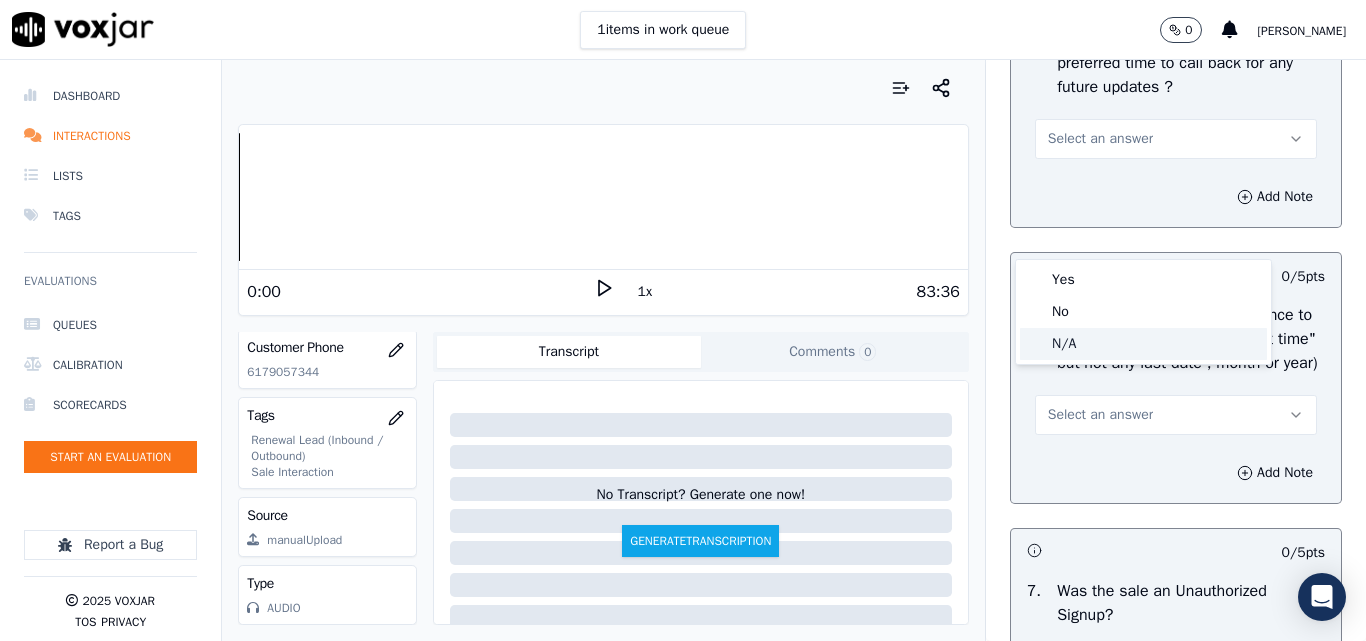 click on "N/A" 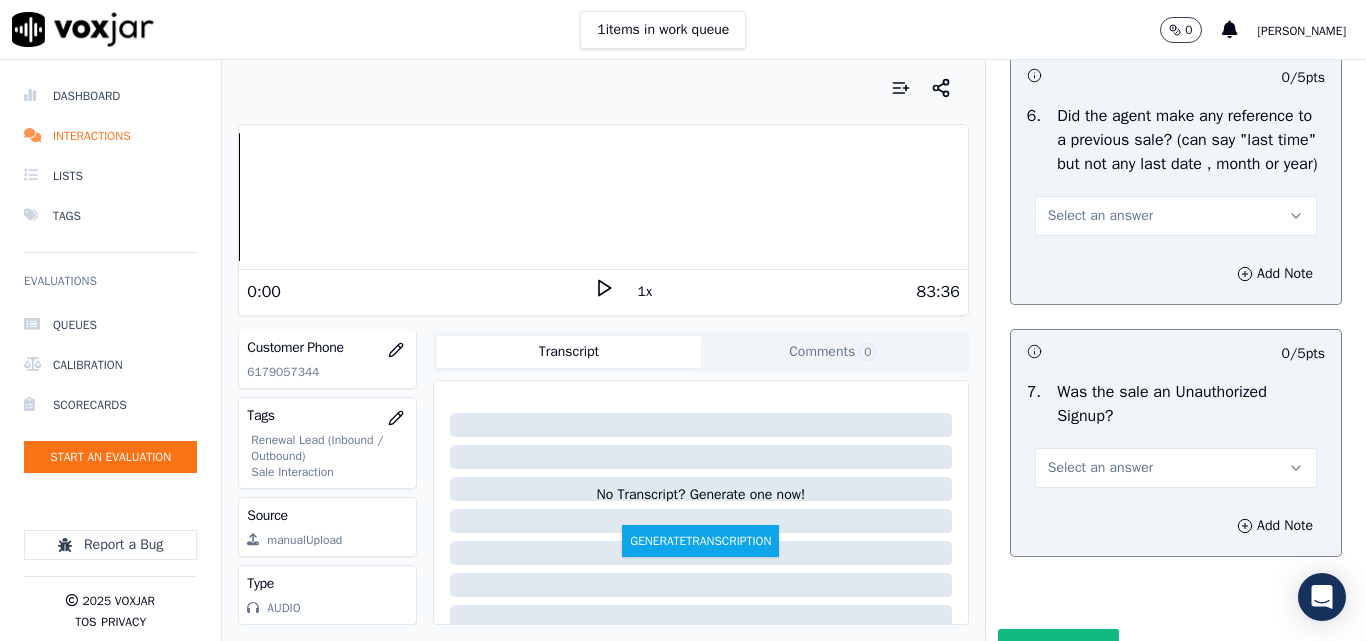 scroll, scrollTop: 5400, scrollLeft: 0, axis: vertical 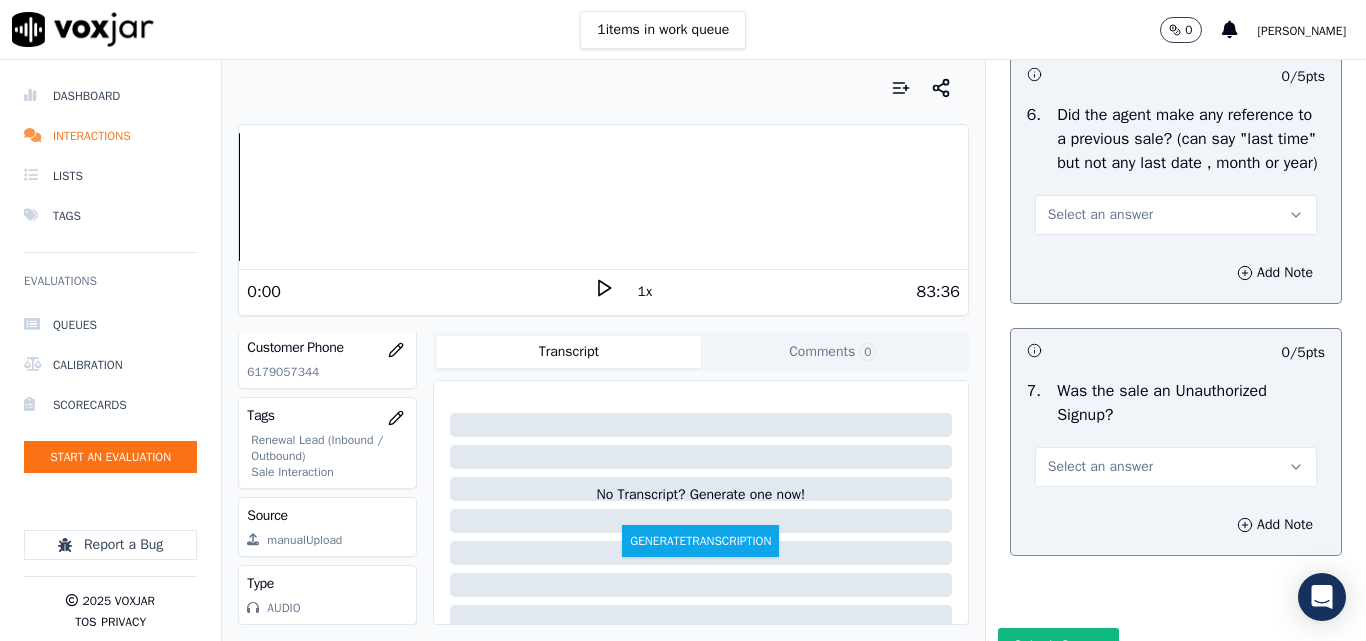 click on "Select an answer" at bounding box center (1100, 215) 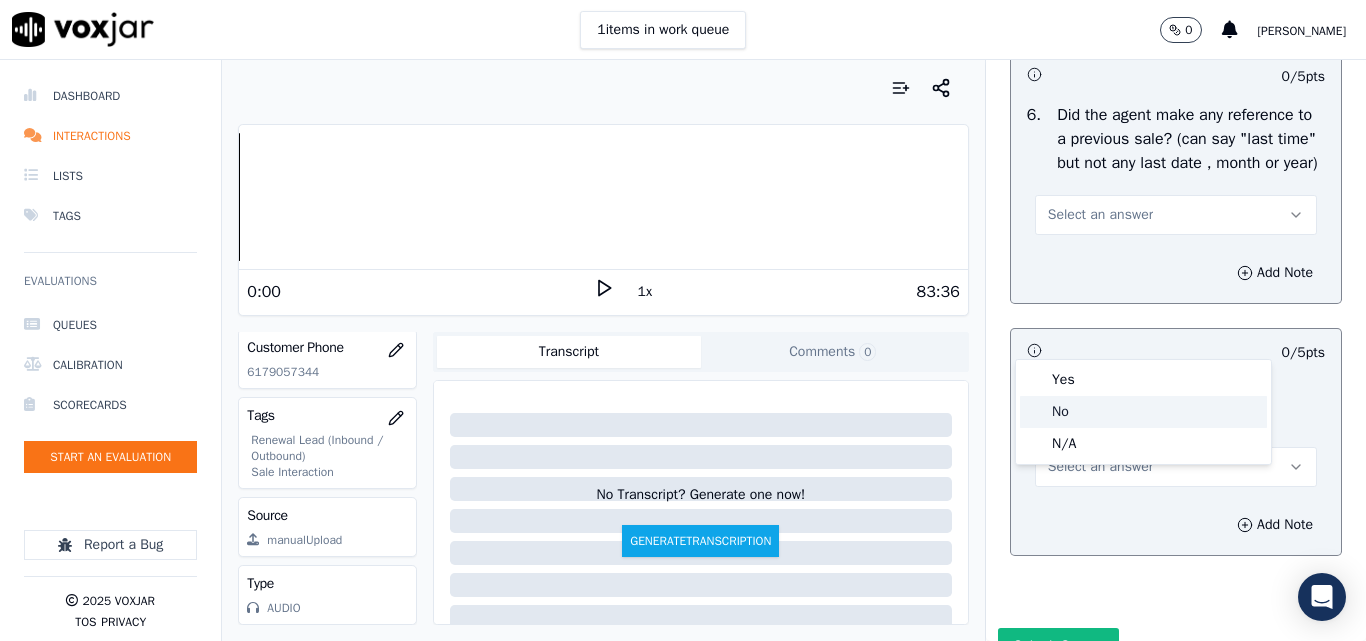 click on "No" 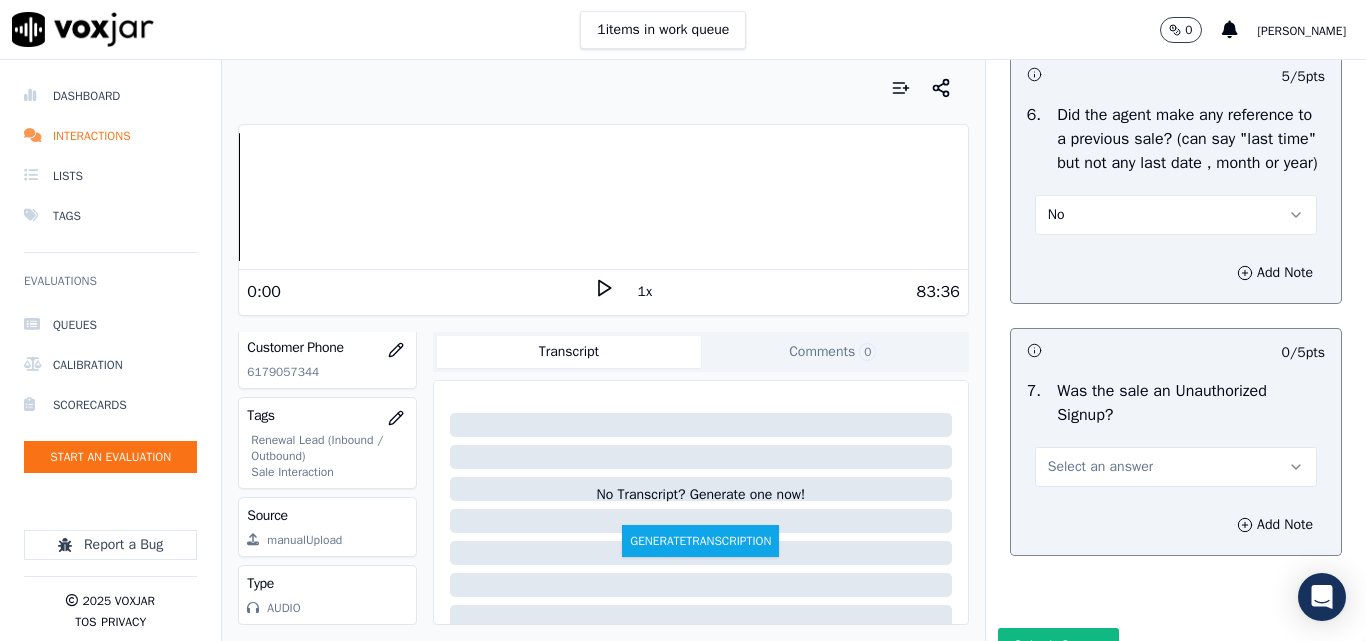 scroll, scrollTop: 5600, scrollLeft: 0, axis: vertical 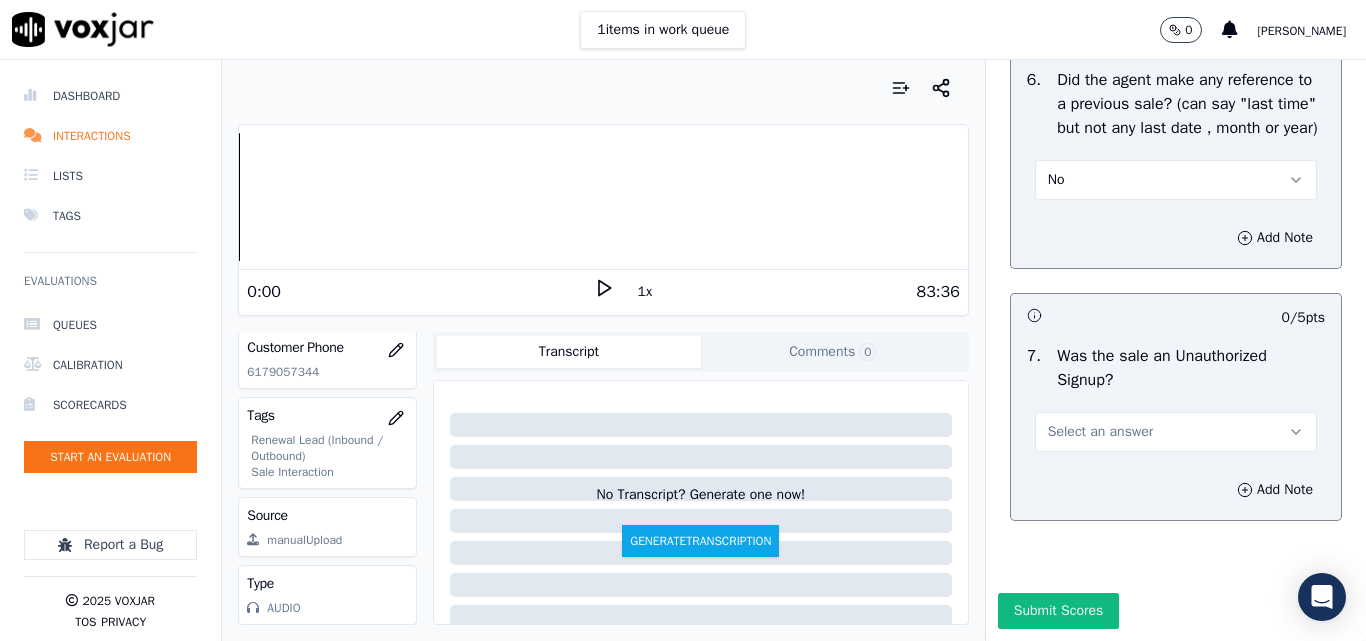 click on "Select an answer" at bounding box center (1176, 432) 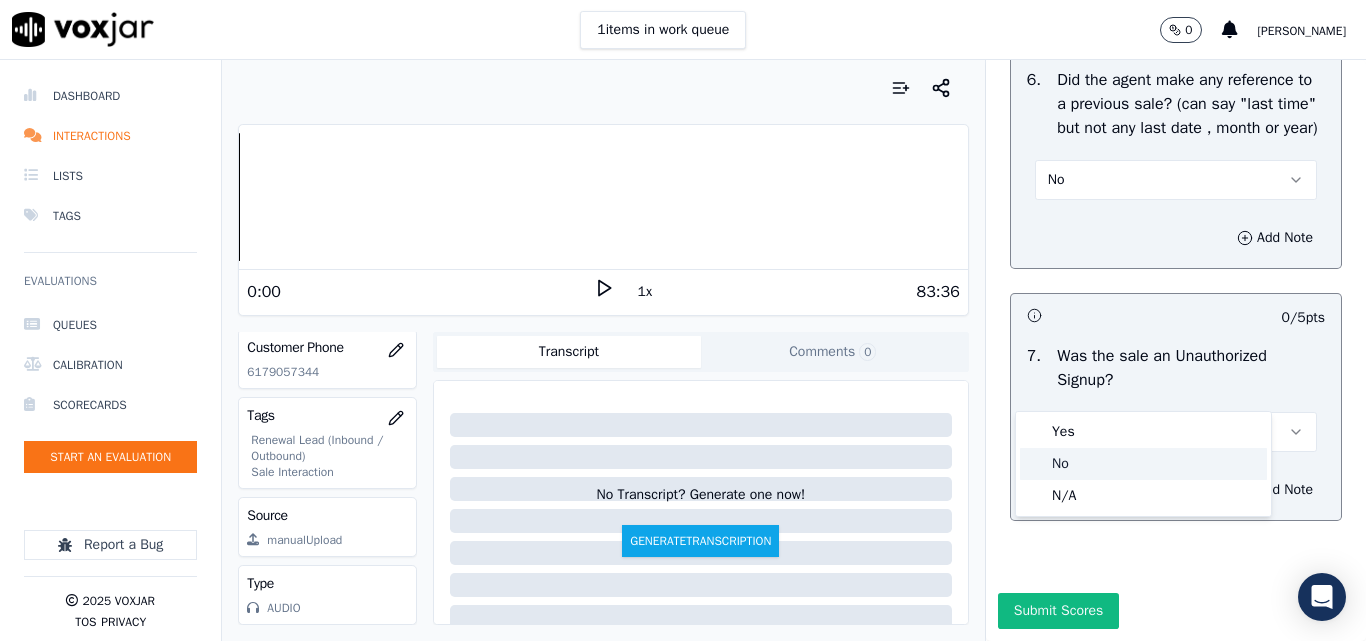 click on "No" 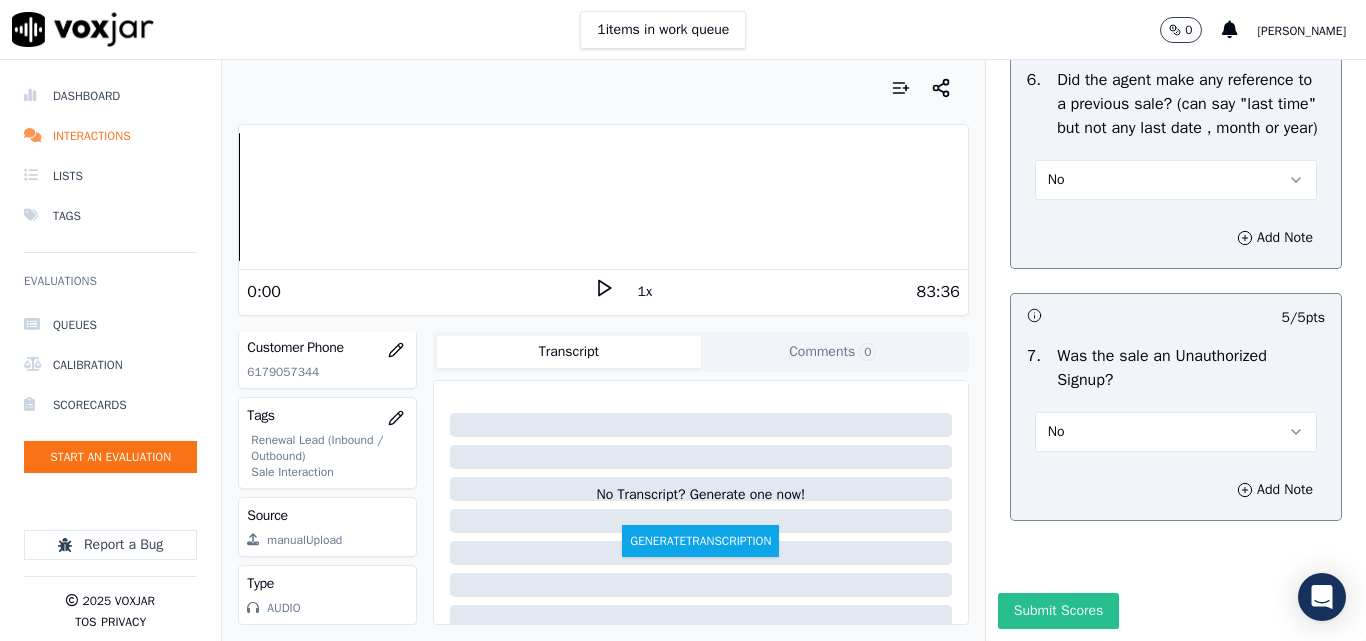 click on "Submit Scores" at bounding box center [1058, 611] 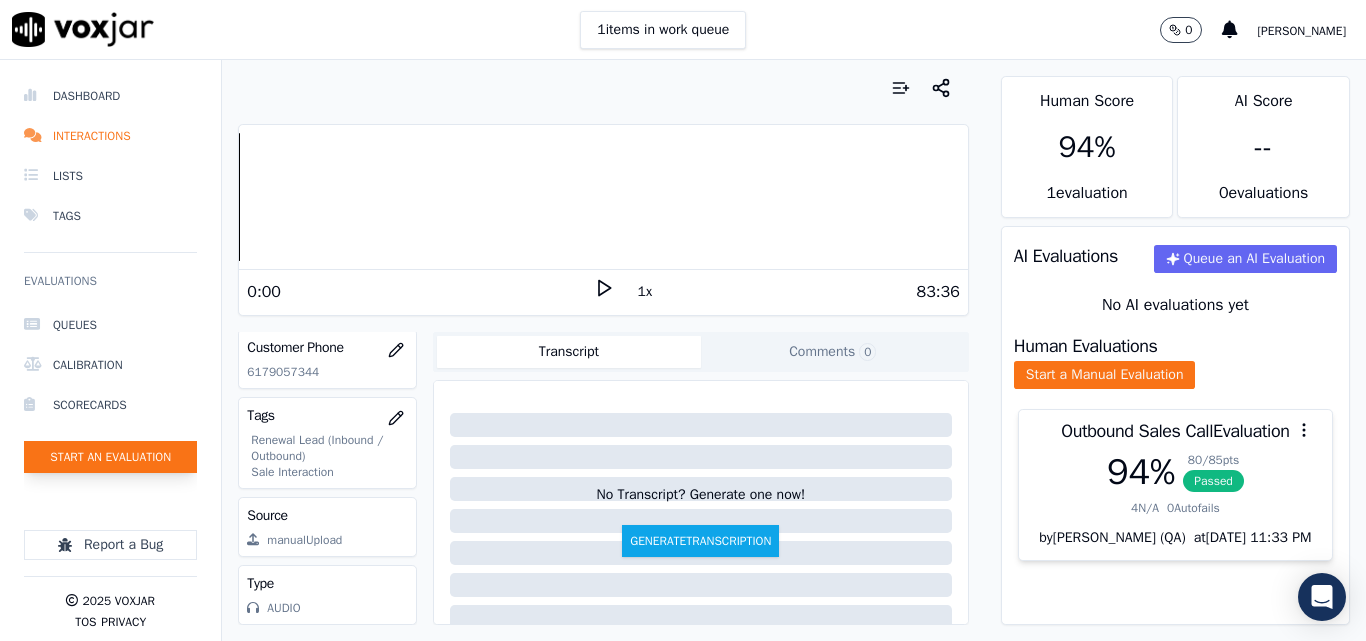 click on "Start an Evaluation" 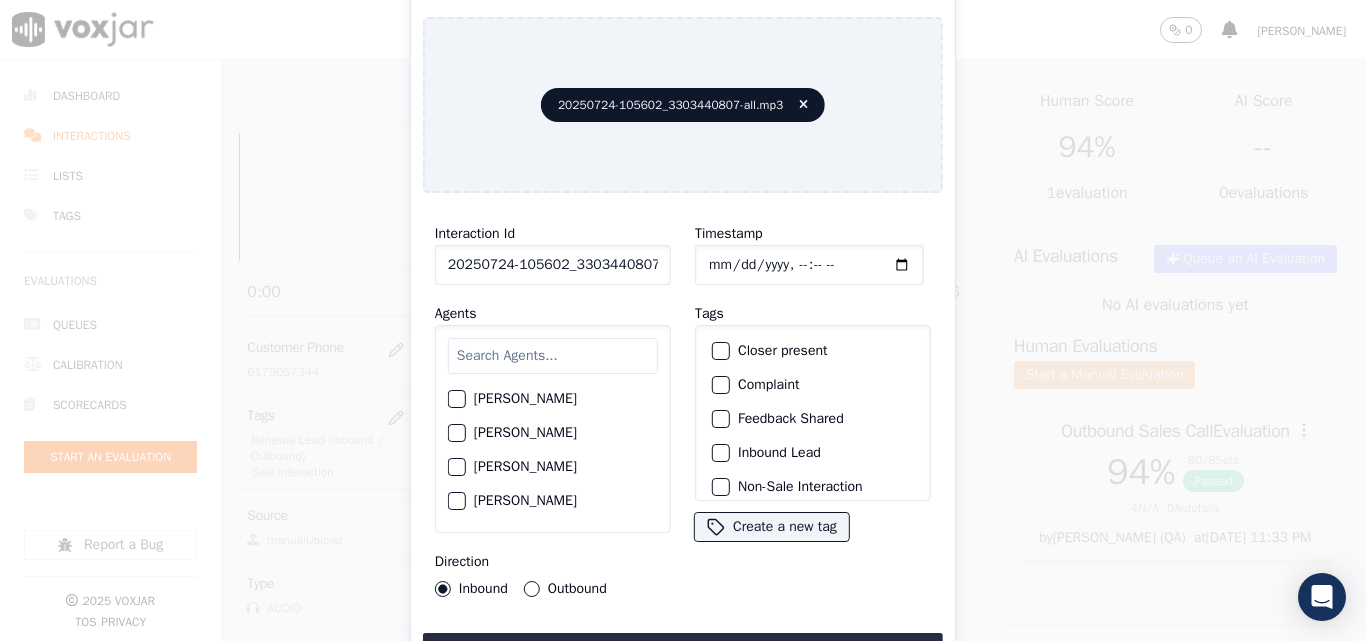 scroll, scrollTop: 0, scrollLeft: 40, axis: horizontal 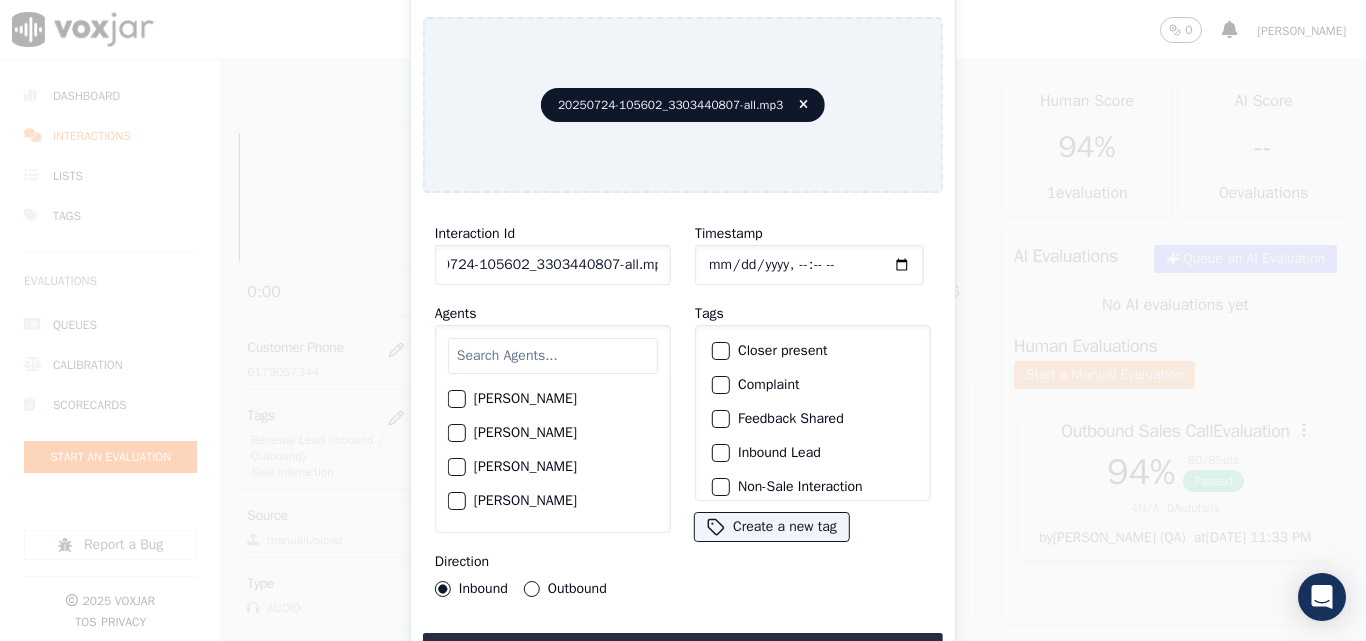 drag, startPoint x: 642, startPoint y: 258, endPoint x: 778, endPoint y: 271, distance: 136.6199 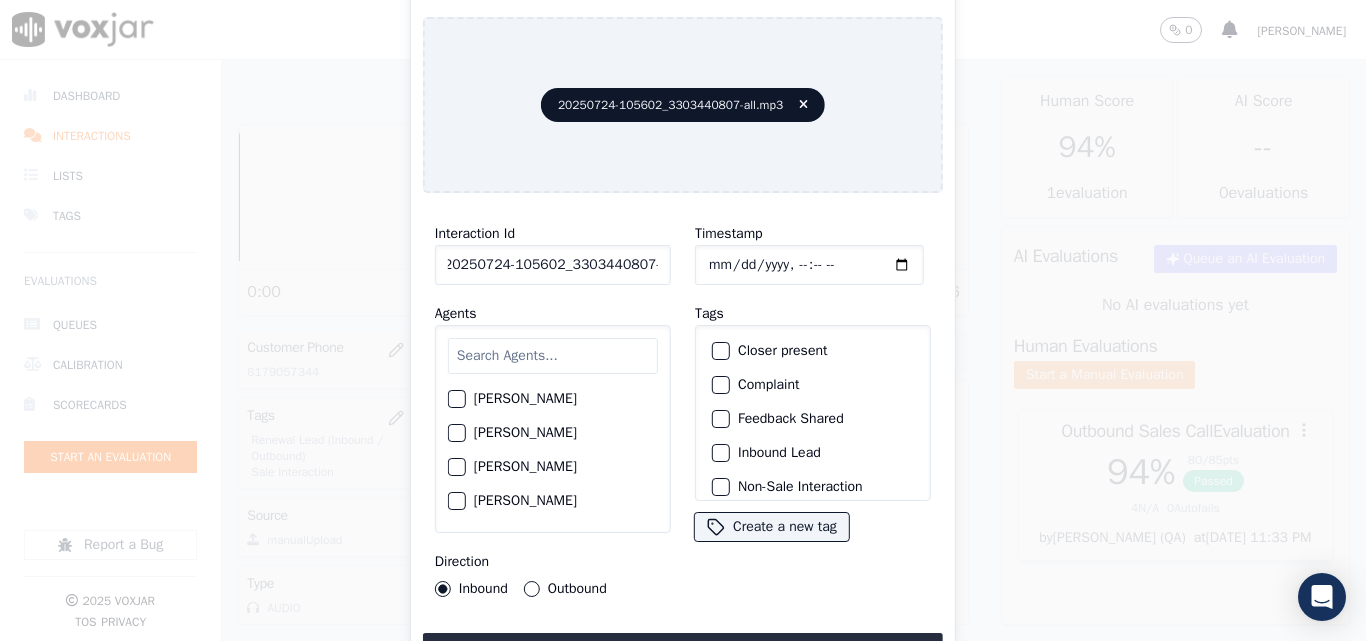 scroll, scrollTop: 0, scrollLeft: 11, axis: horizontal 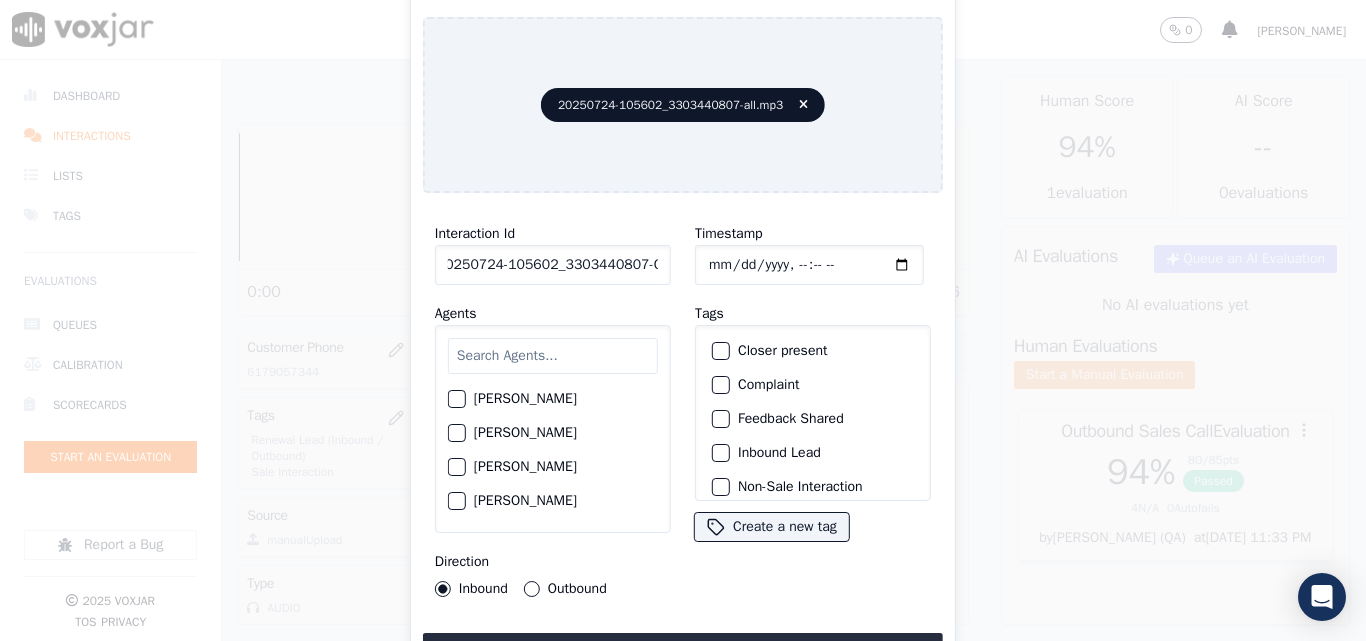 type on "20250724-105602_3303440807-C1" 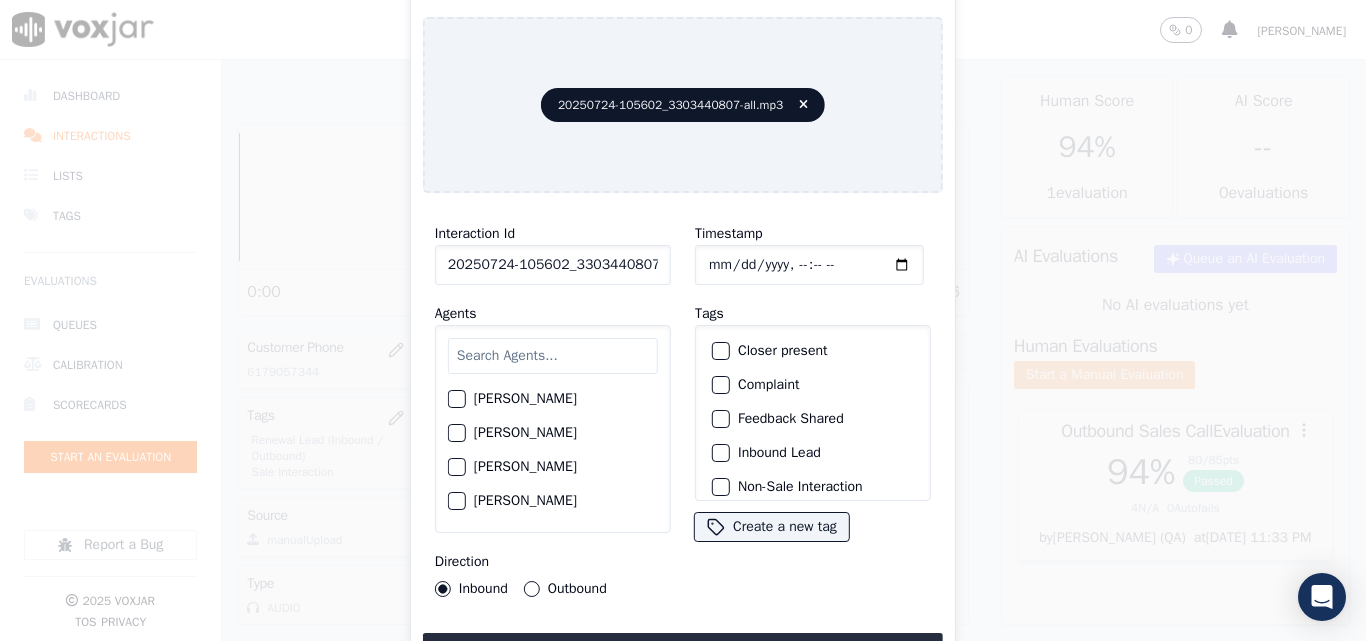 type on "[DATE]T18:12" 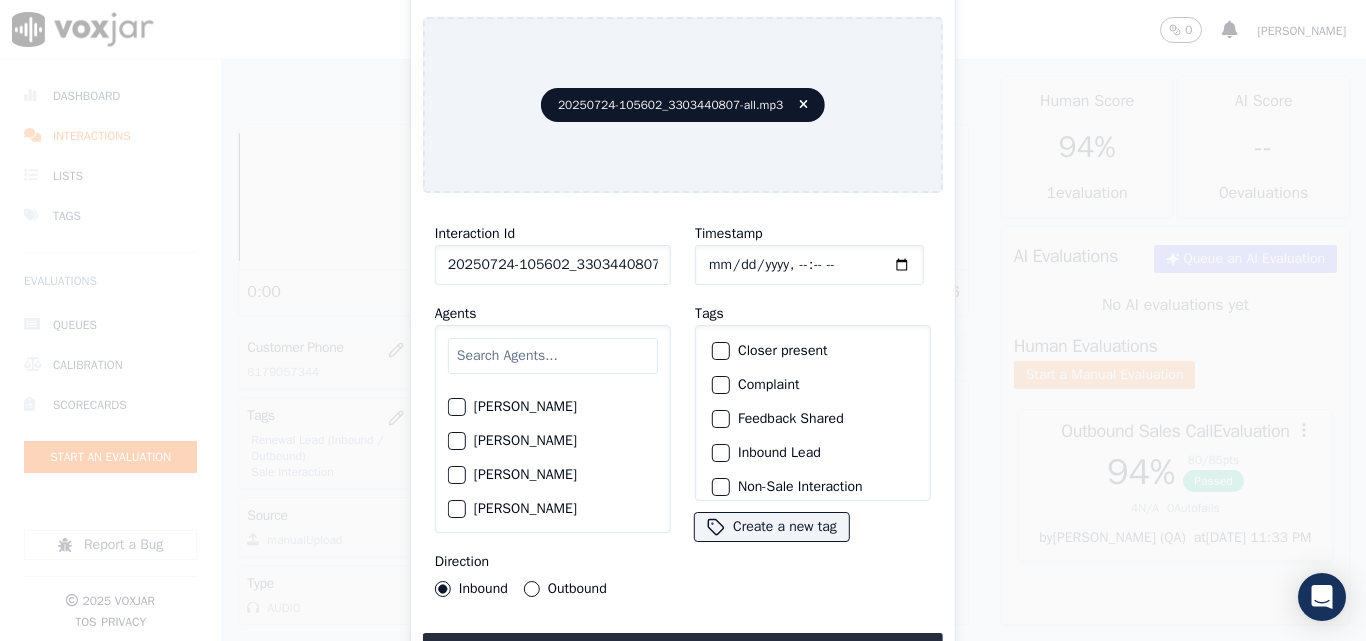 scroll, scrollTop: 300, scrollLeft: 0, axis: vertical 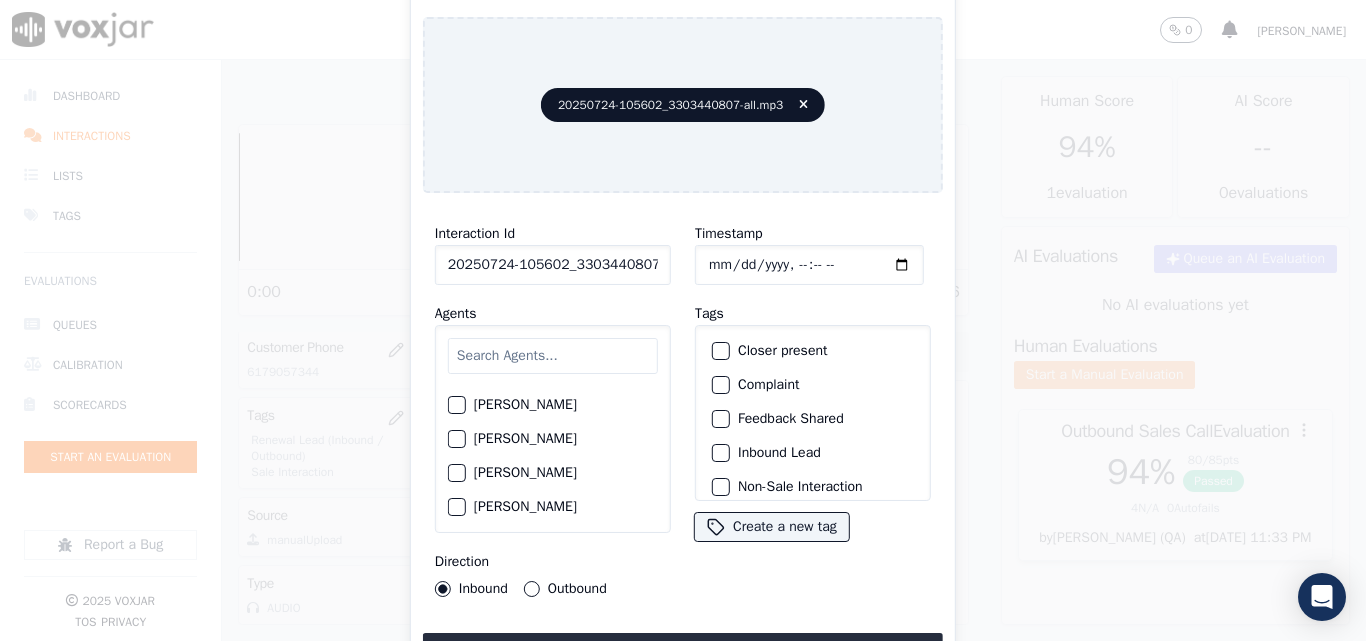 click on "[PERSON_NAME]" 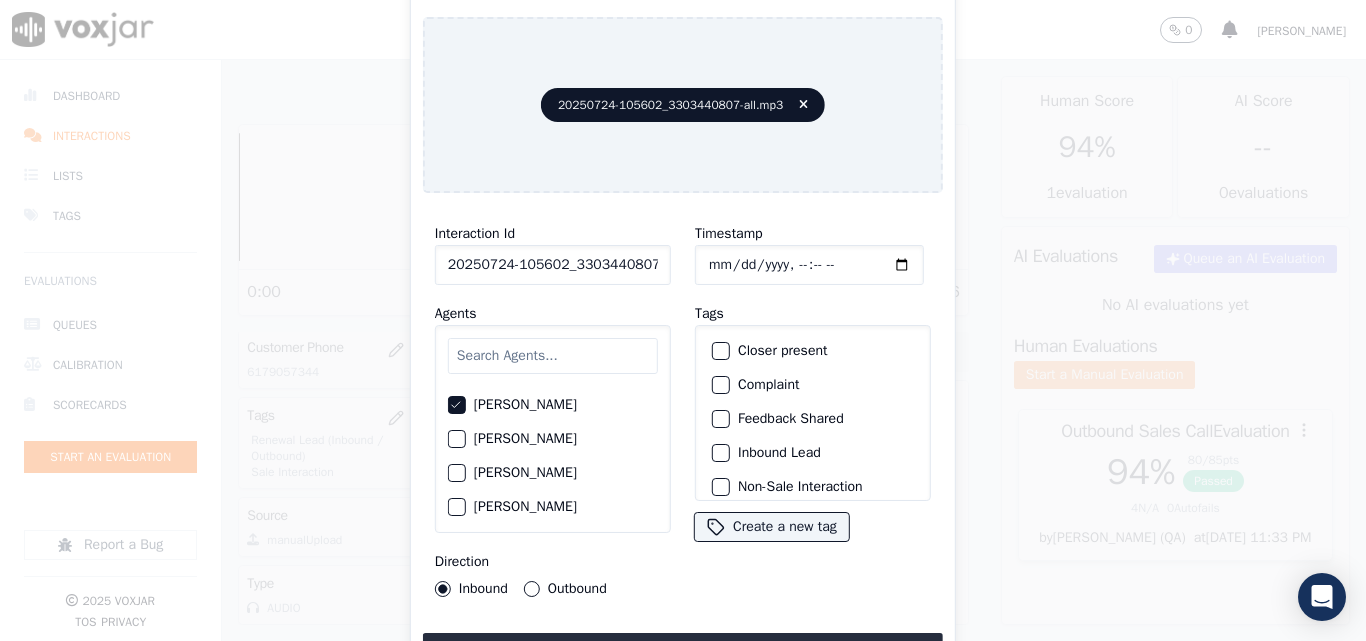 click on "Closer present" at bounding box center (721, 351) 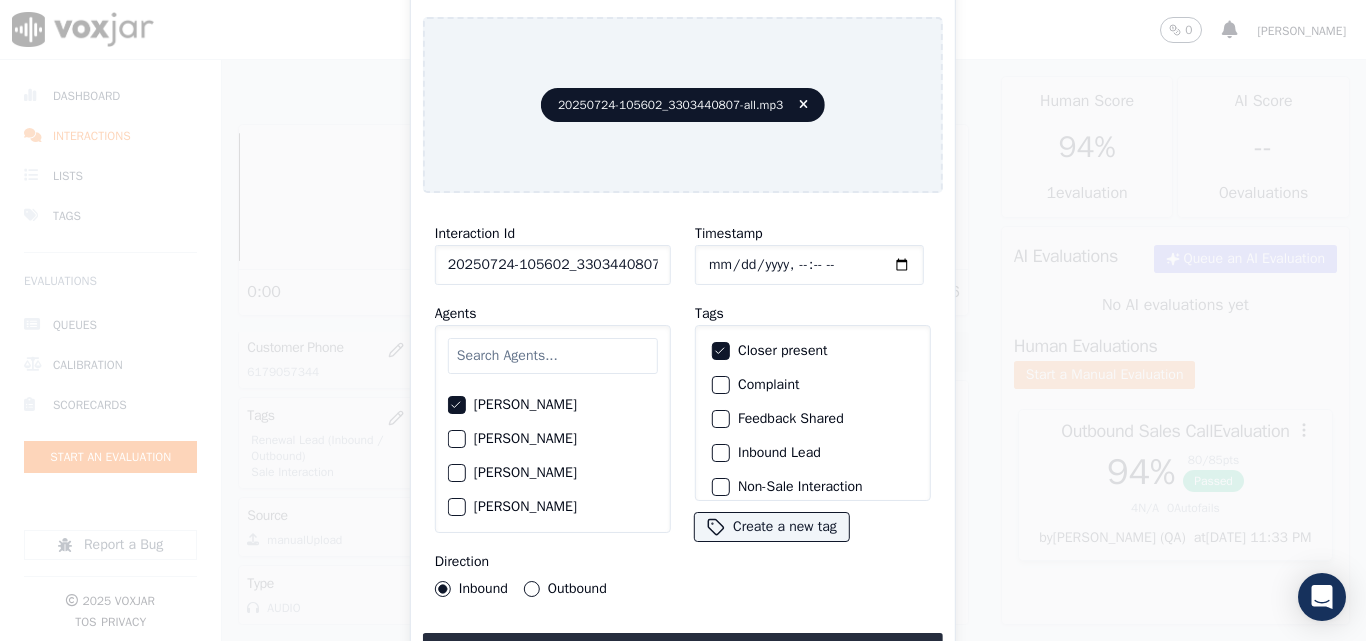 click at bounding box center [720, 453] 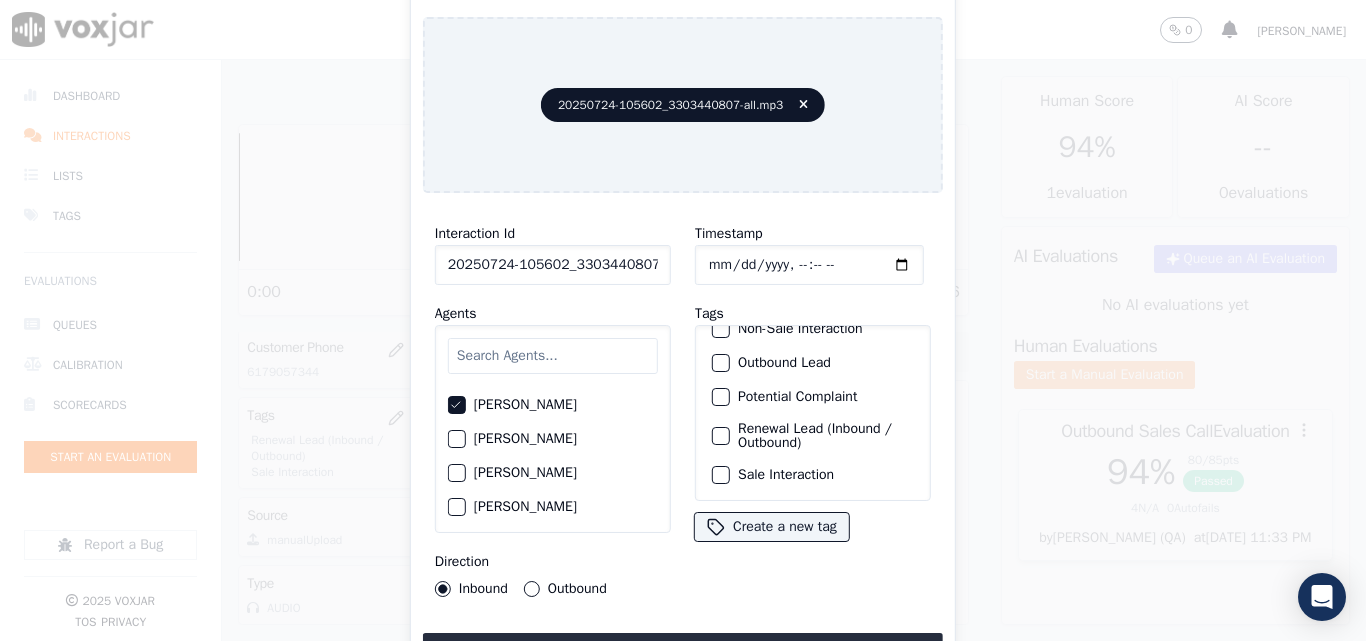 scroll, scrollTop: 173, scrollLeft: 0, axis: vertical 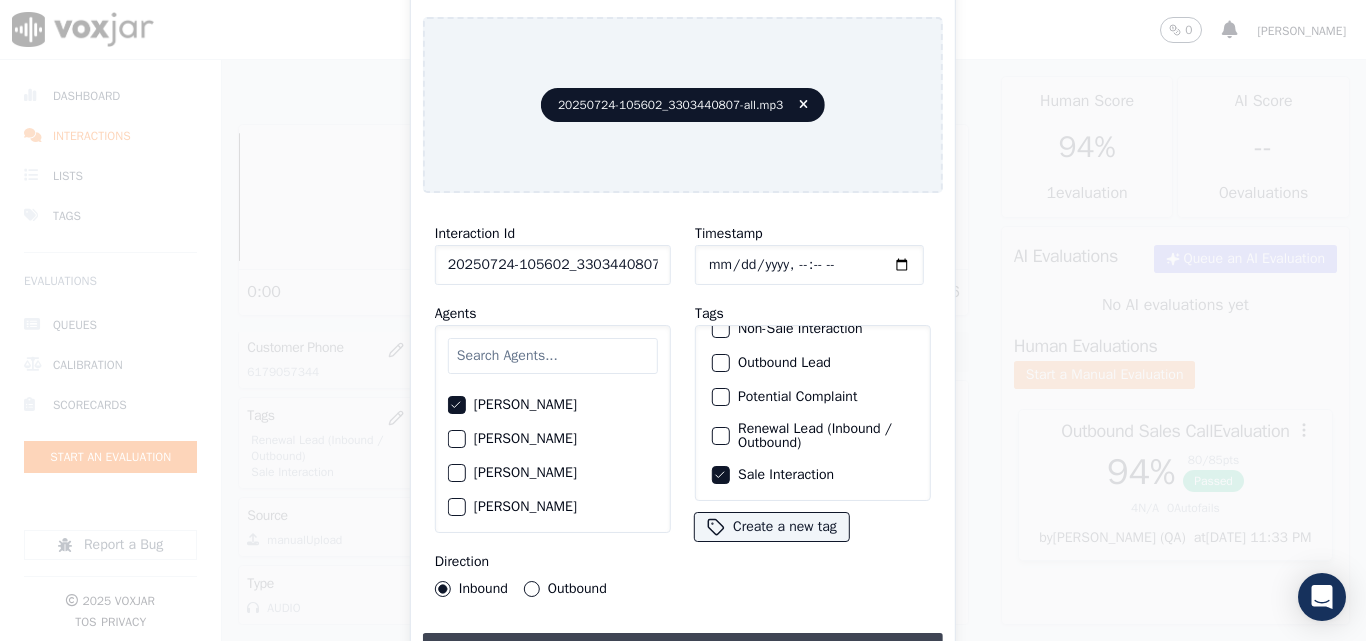 click on "Upload interaction to start evaluation" at bounding box center (683, 651) 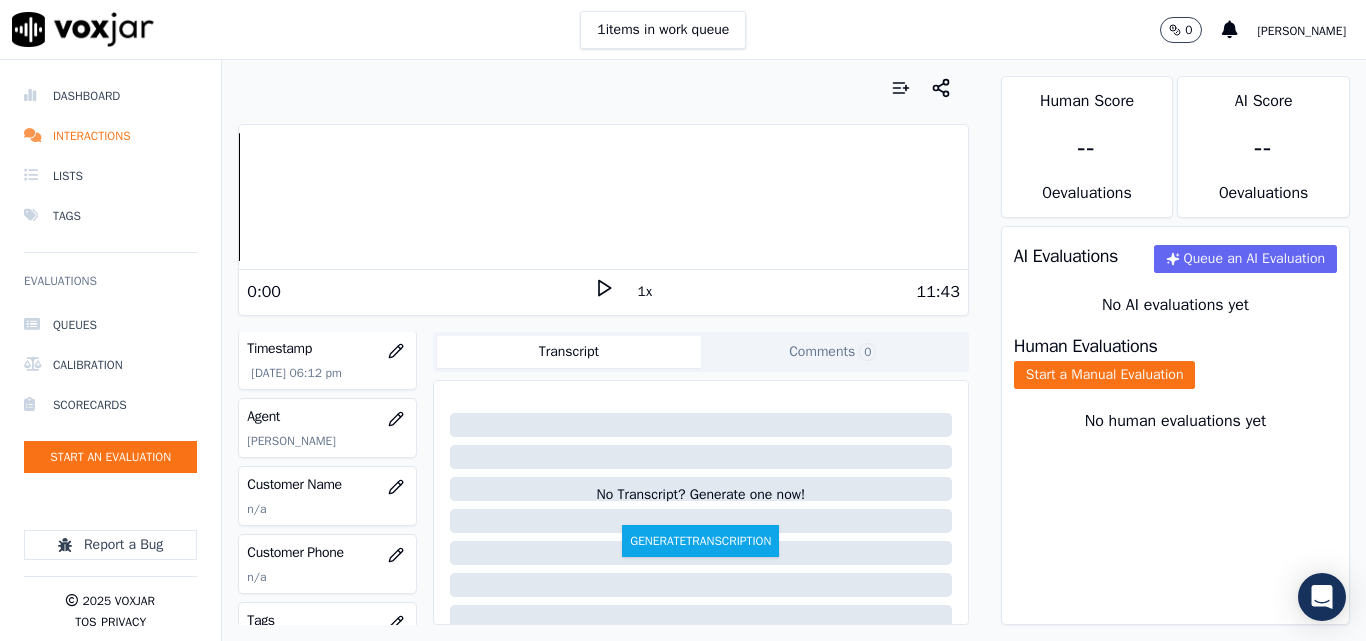 scroll, scrollTop: 200, scrollLeft: 0, axis: vertical 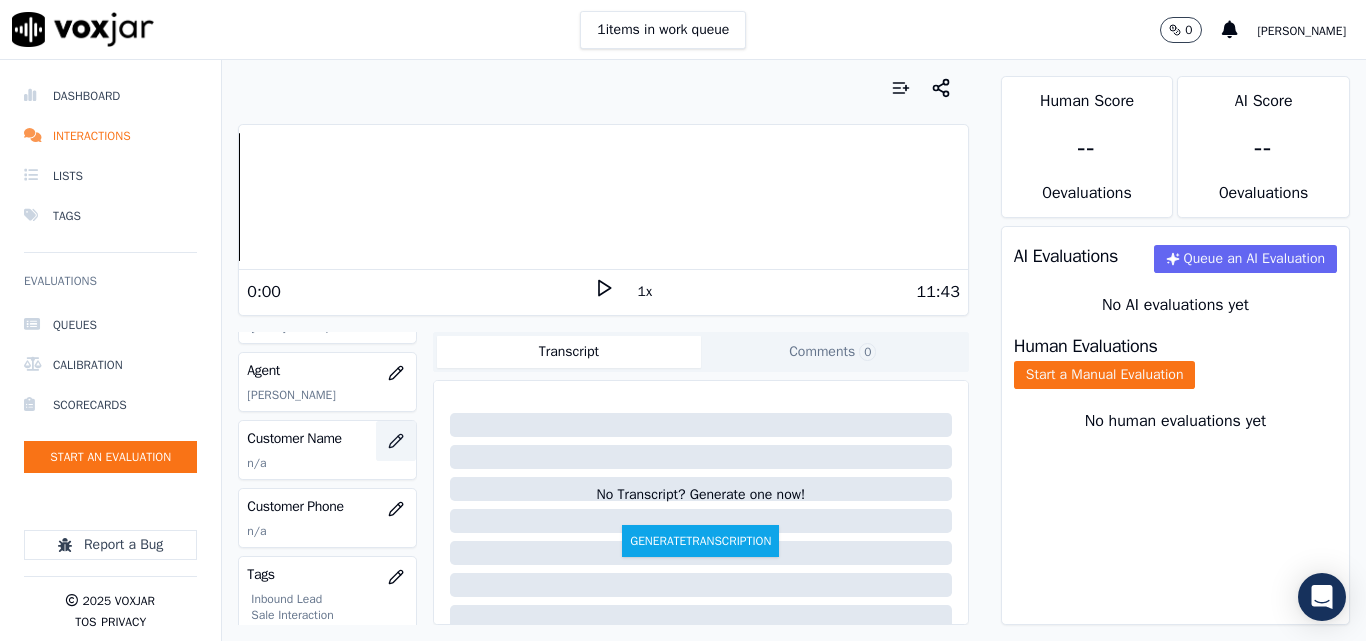 click 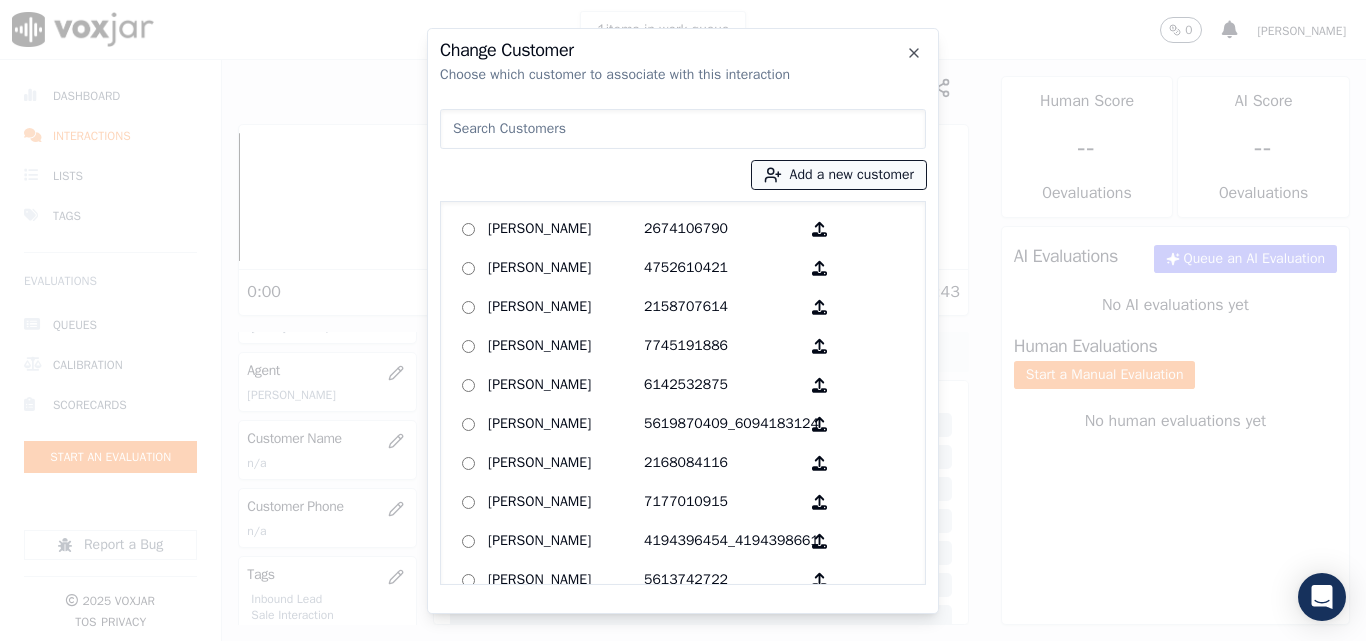 click on "Add a new customer" at bounding box center (839, 175) 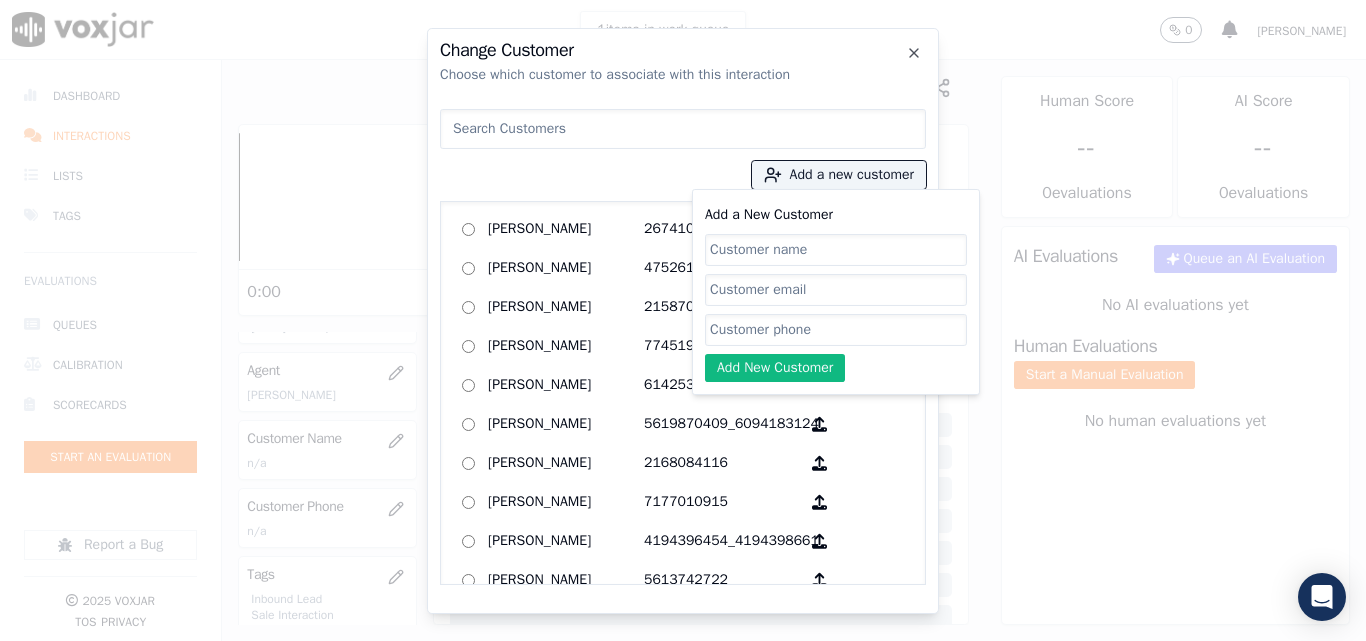 click on "Add a New Customer" 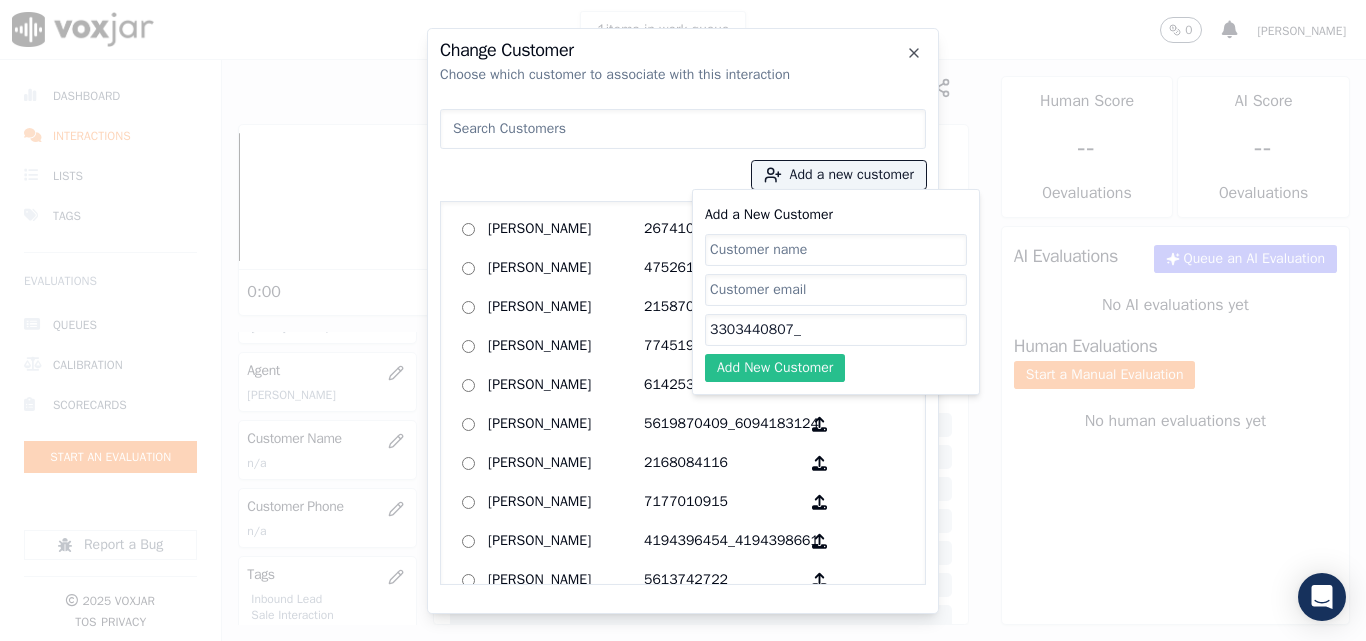 paste on "2342829034" 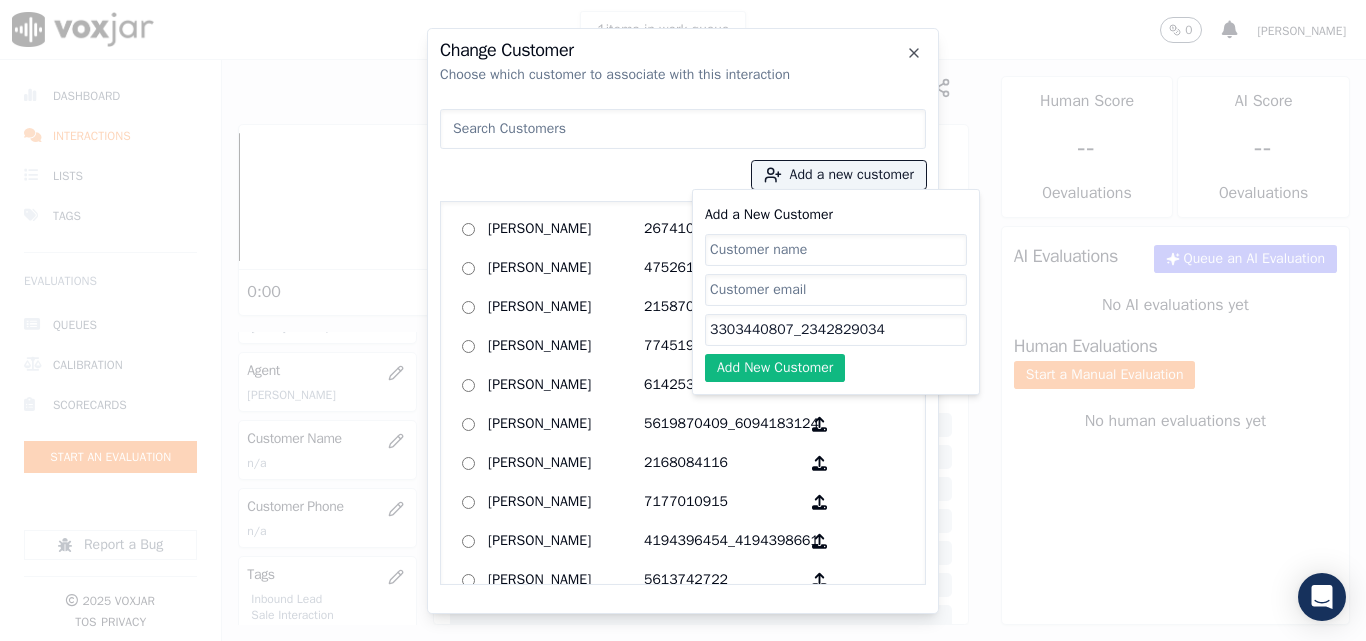 type on "3303440807_2342829034" 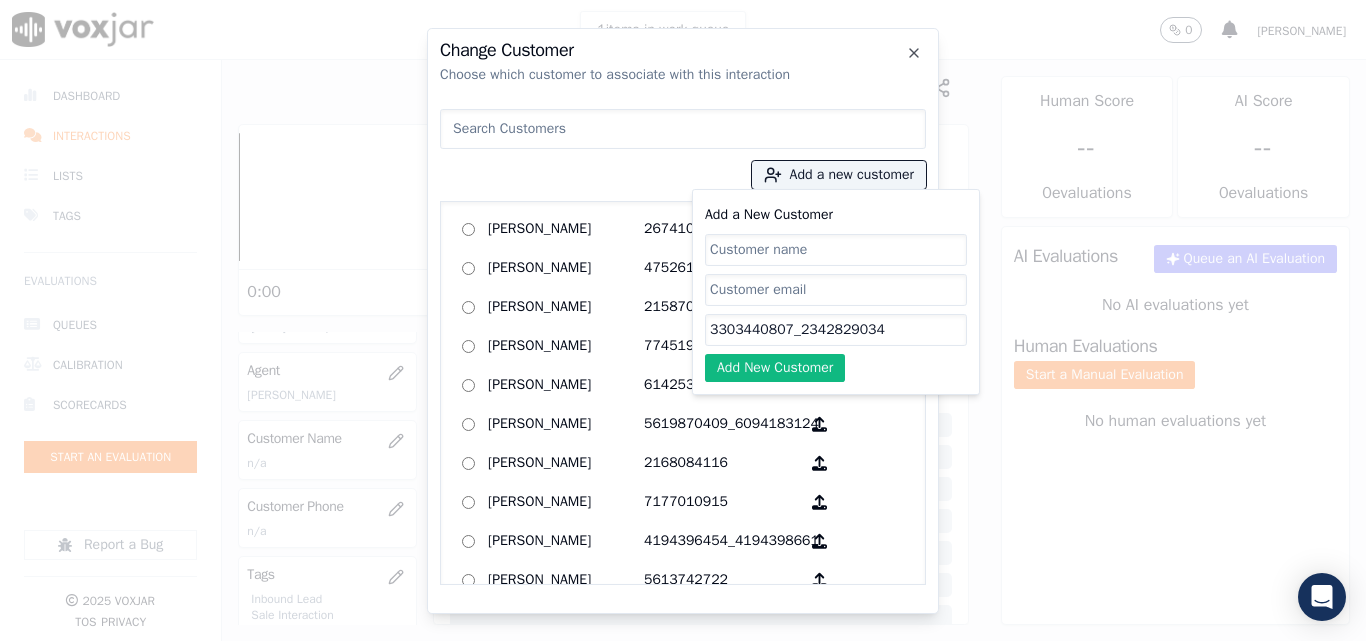 click at bounding box center (683, 129) 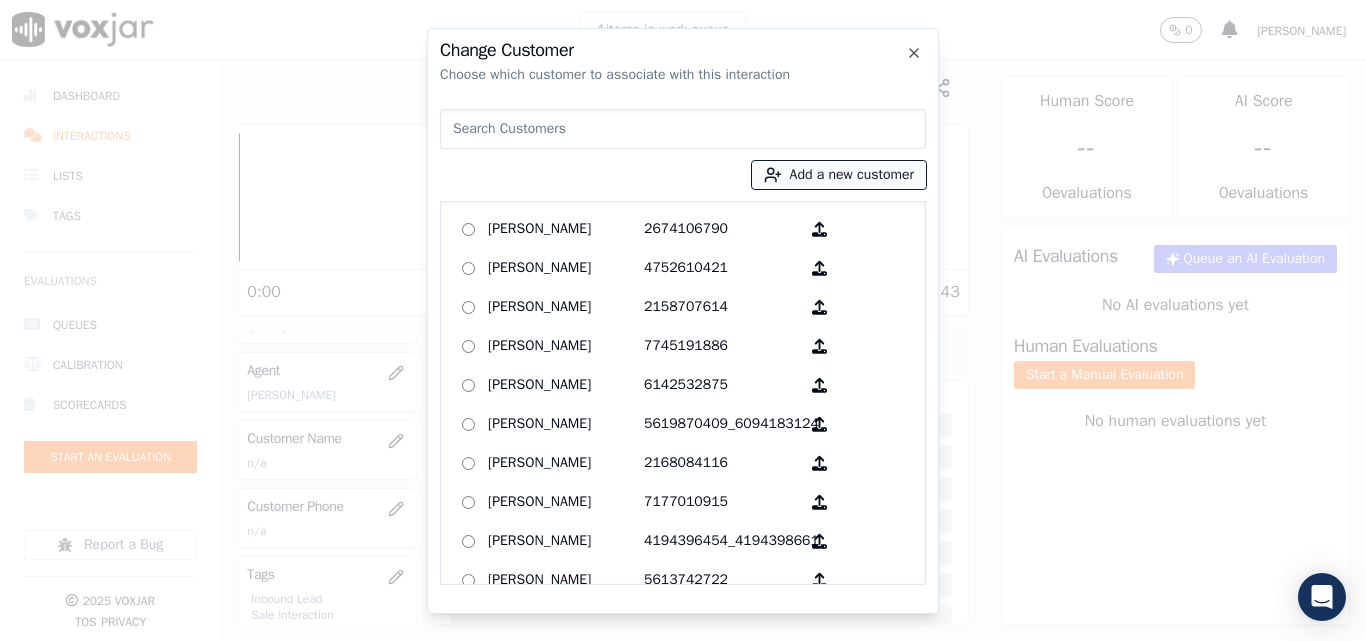 click 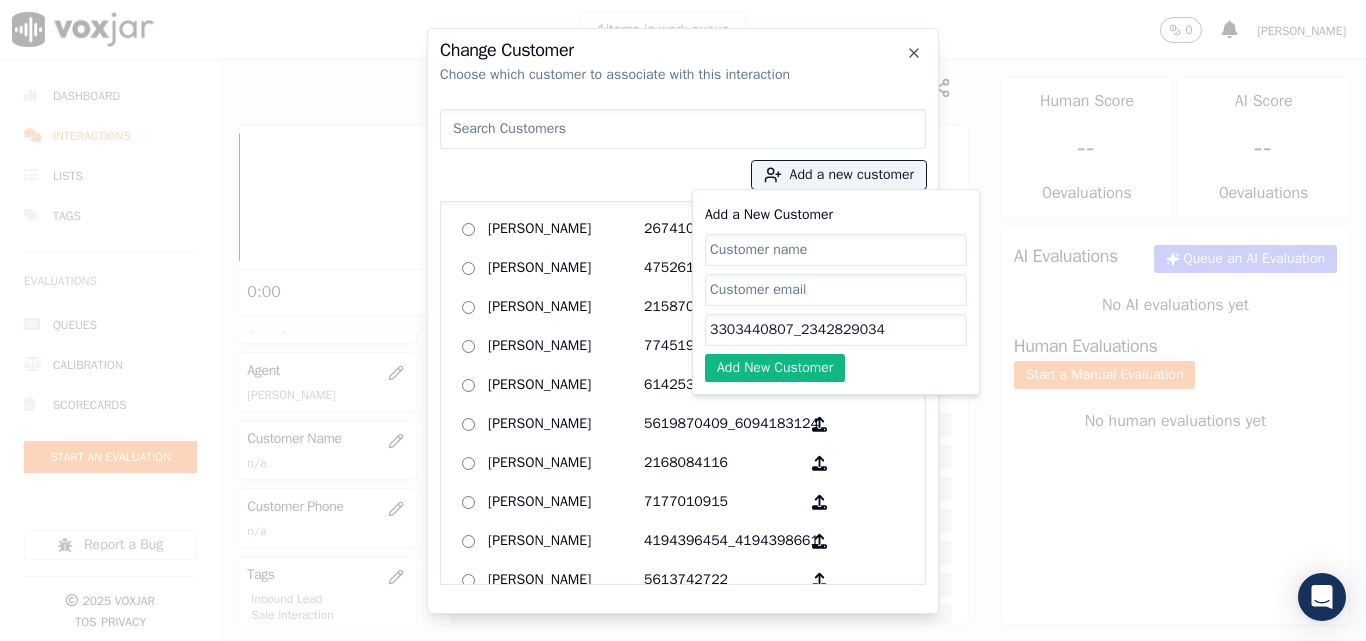 click on "Add a New Customer" 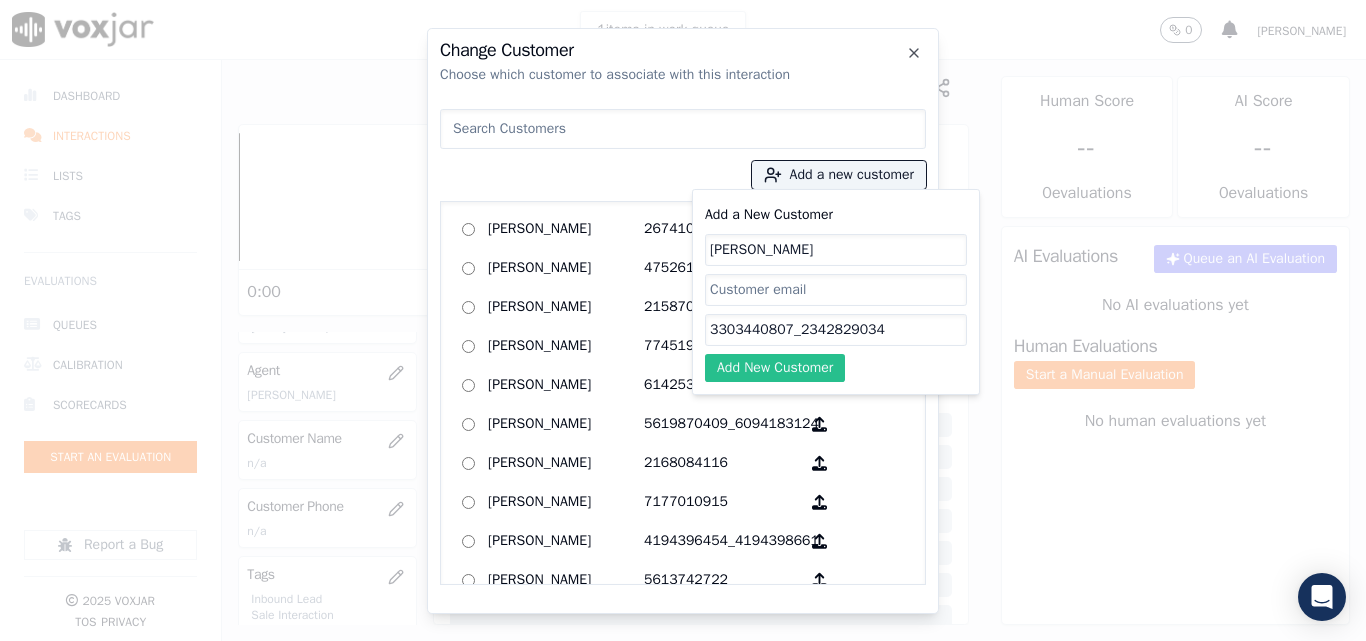 type on "[PERSON_NAME]" 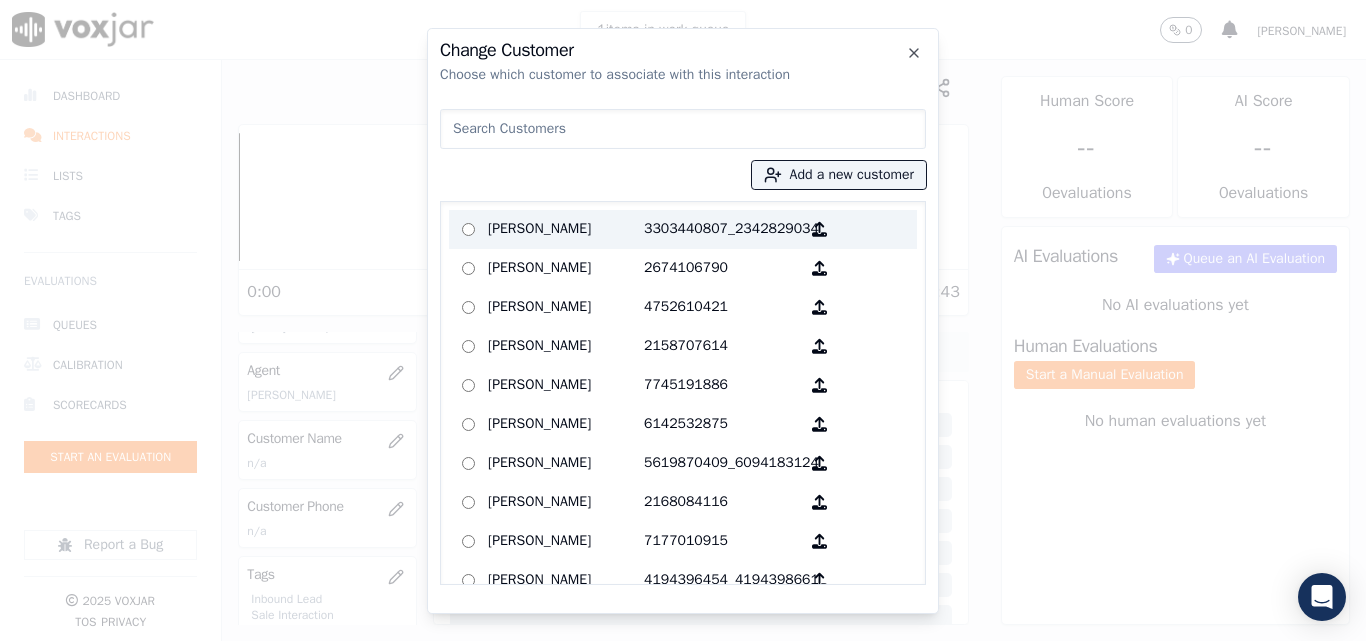 click on "[PERSON_NAME]" at bounding box center [566, 229] 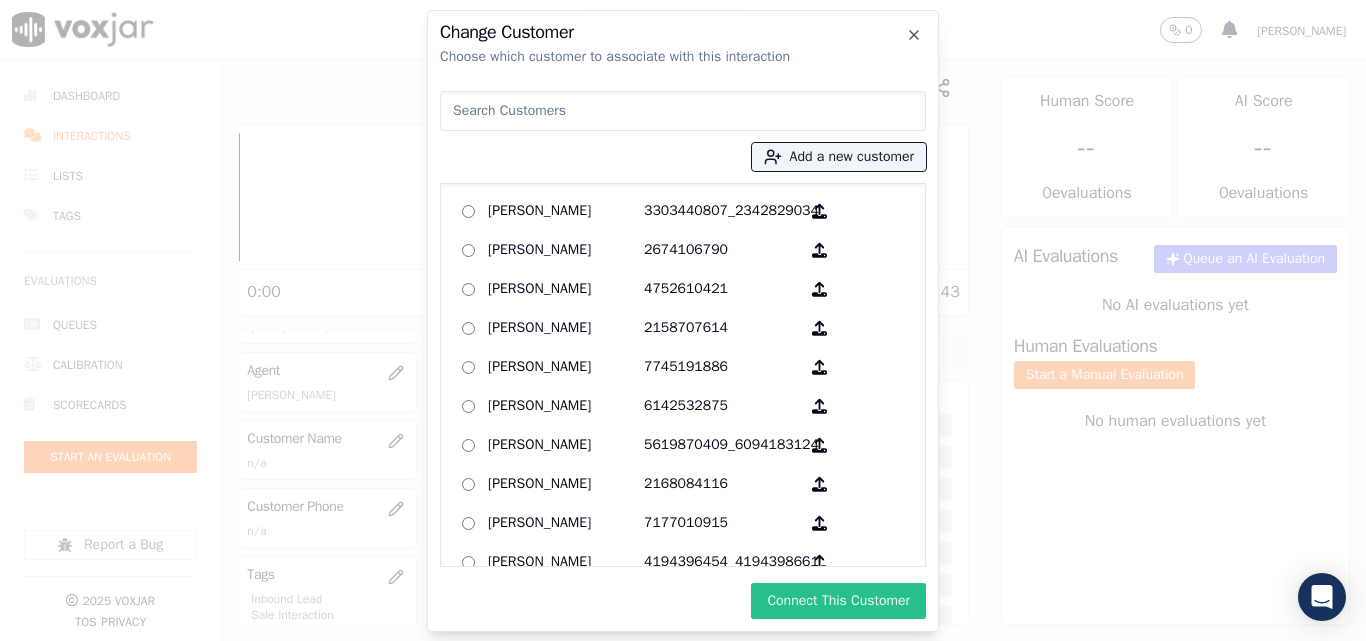 click on "Connect This Customer" at bounding box center [838, 601] 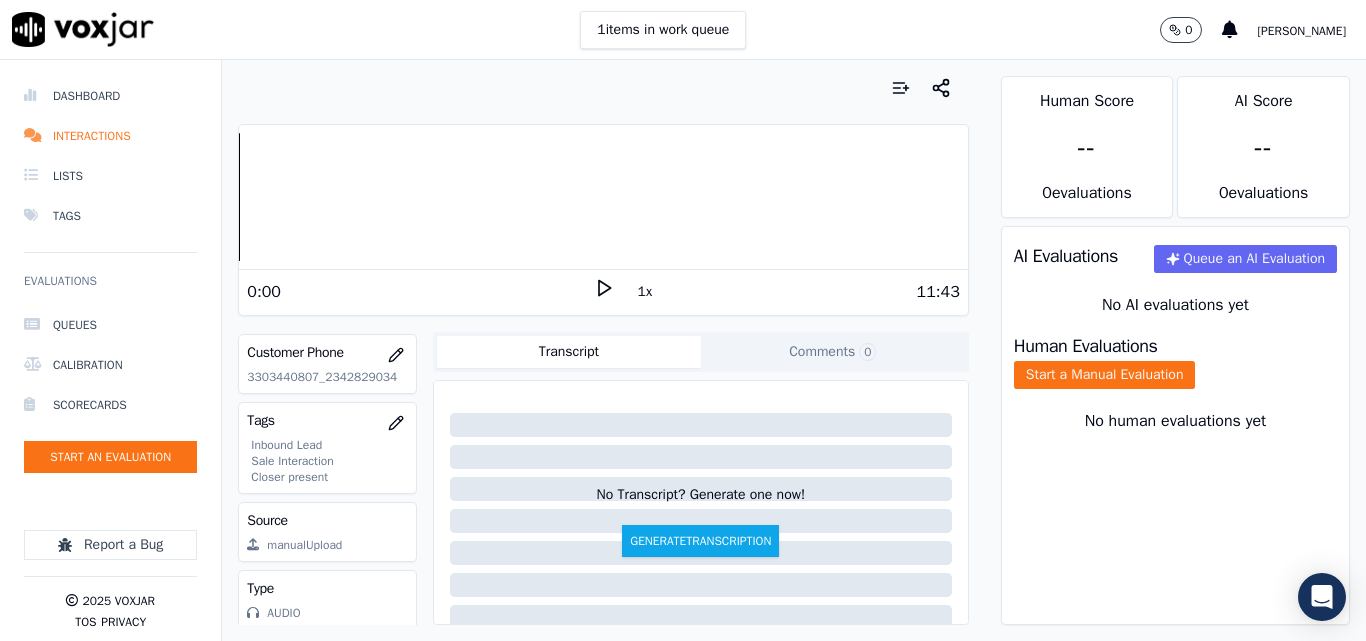 scroll, scrollTop: 404, scrollLeft: 0, axis: vertical 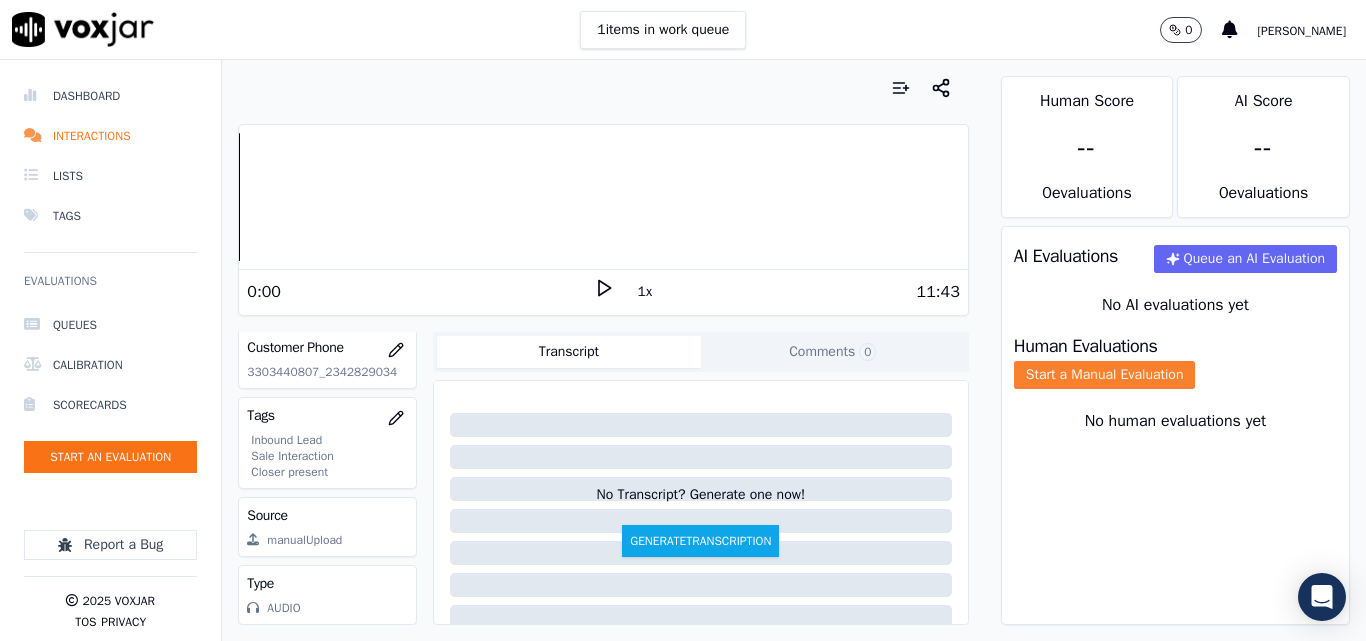 click on "Start a Manual Evaluation" 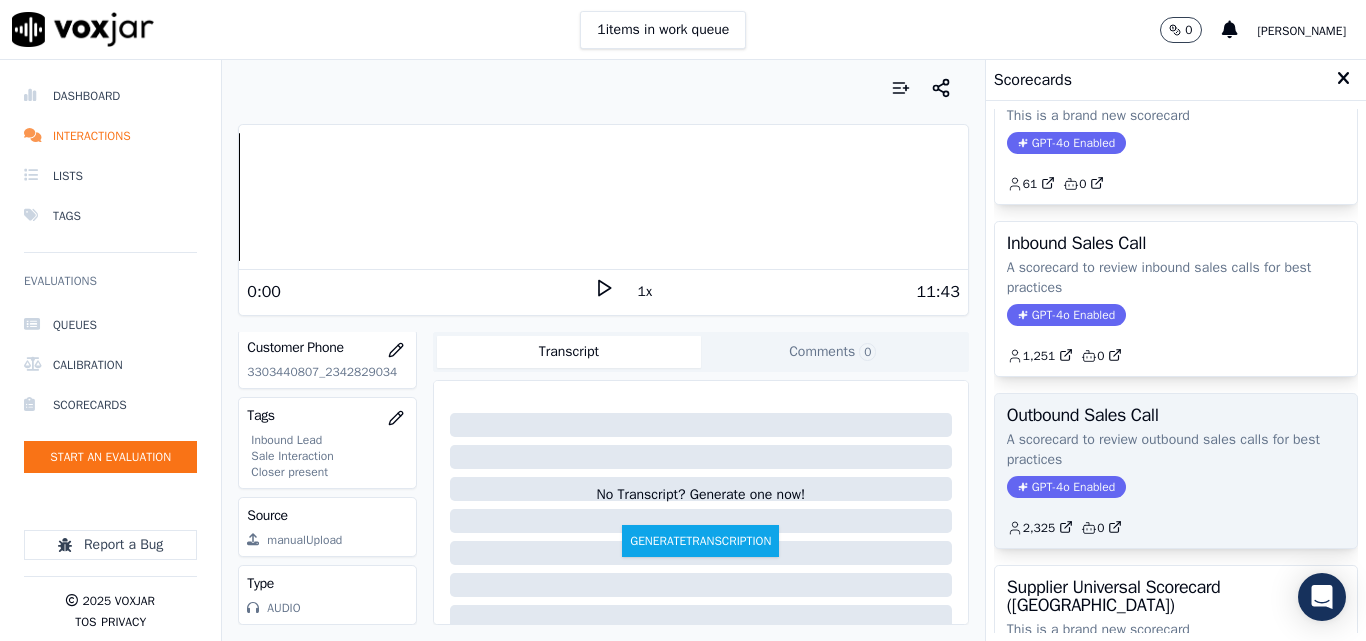 scroll, scrollTop: 100, scrollLeft: 0, axis: vertical 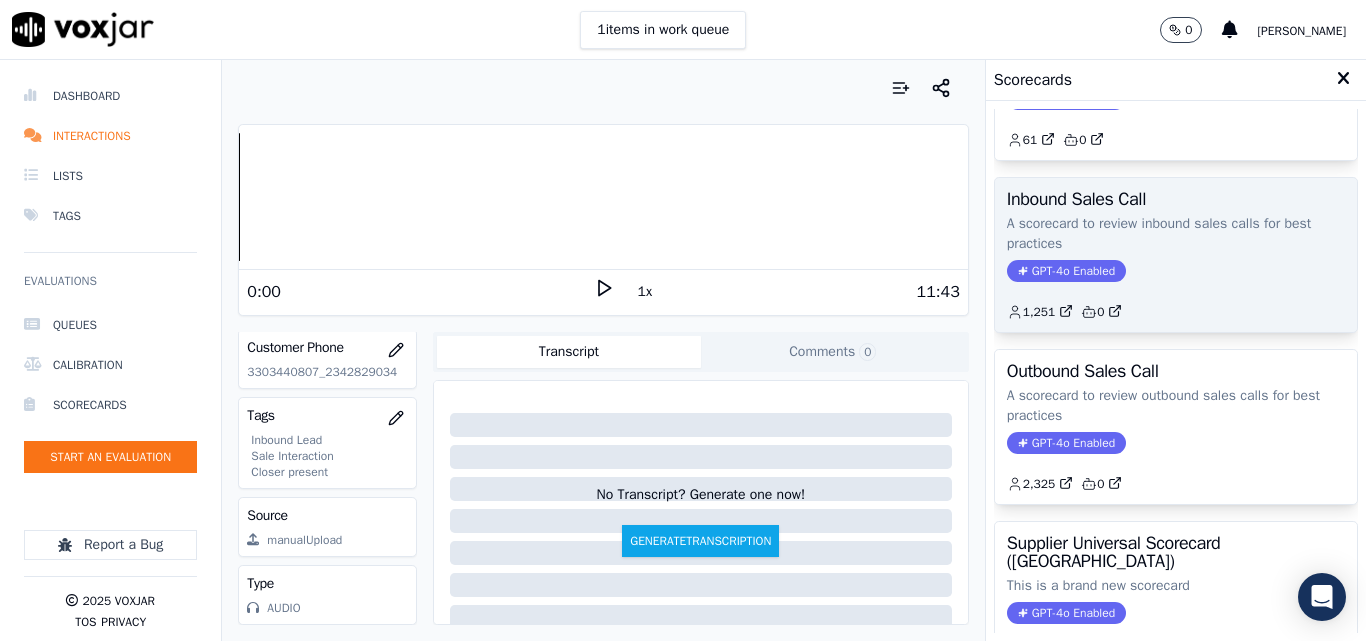 click on "Inbound Sales Call   A scorecard to review inbound sales calls for best practices     GPT-4o Enabled       1,251         0" at bounding box center (1176, 255) 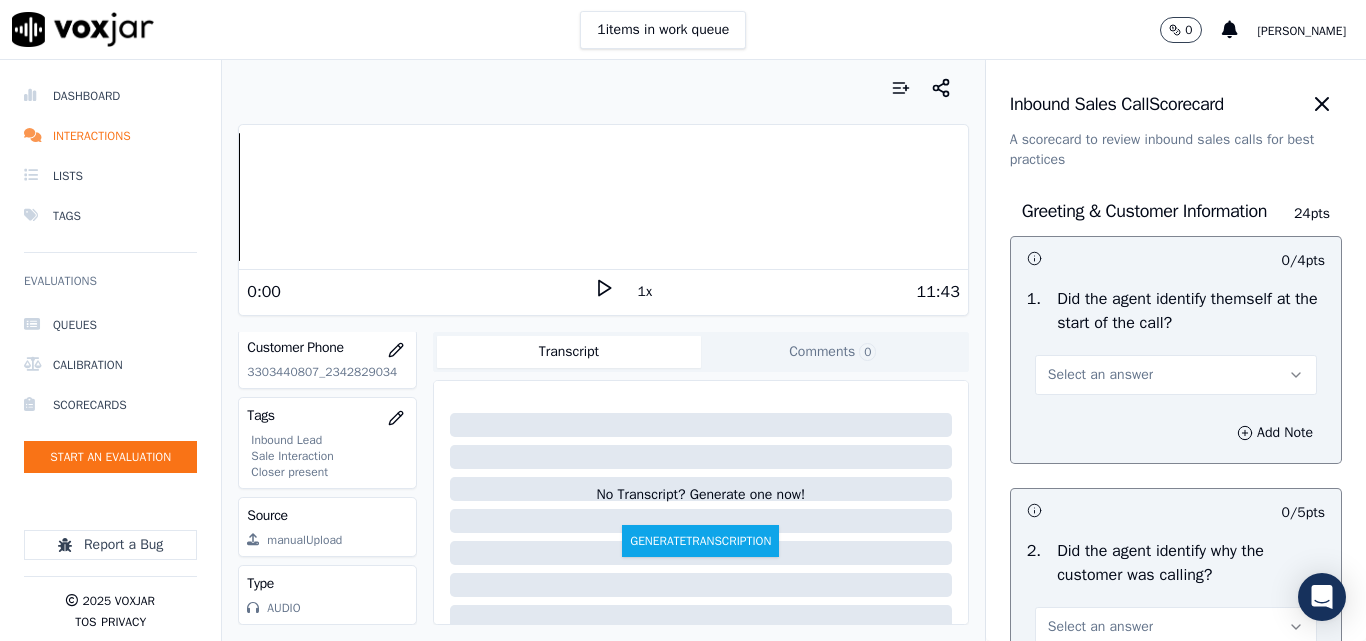 click on "Select an answer" at bounding box center (1100, 375) 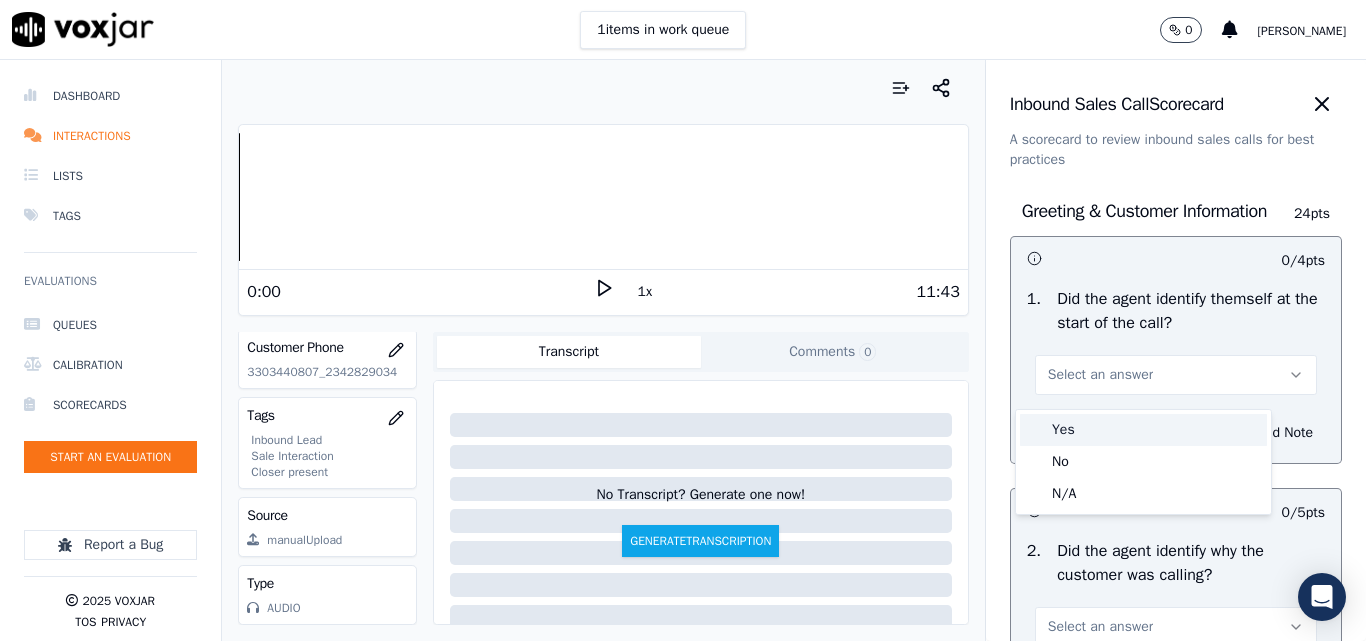 click on "Yes" at bounding box center (1143, 430) 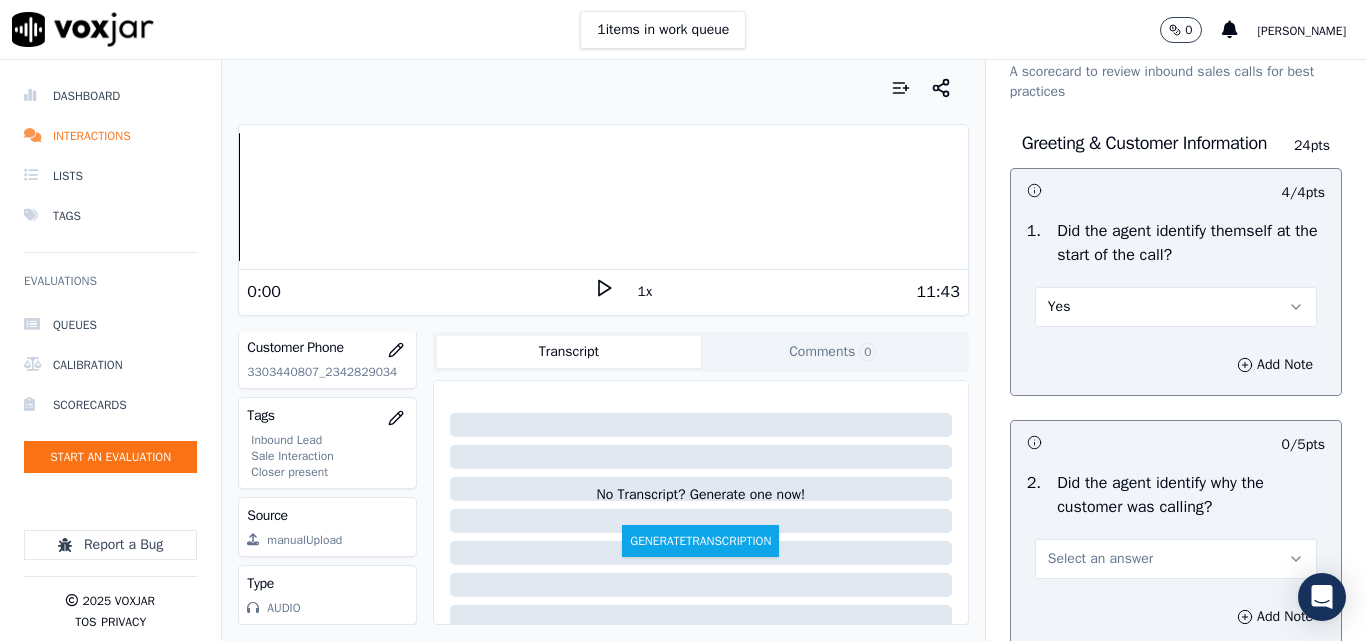 scroll, scrollTop: 200, scrollLeft: 0, axis: vertical 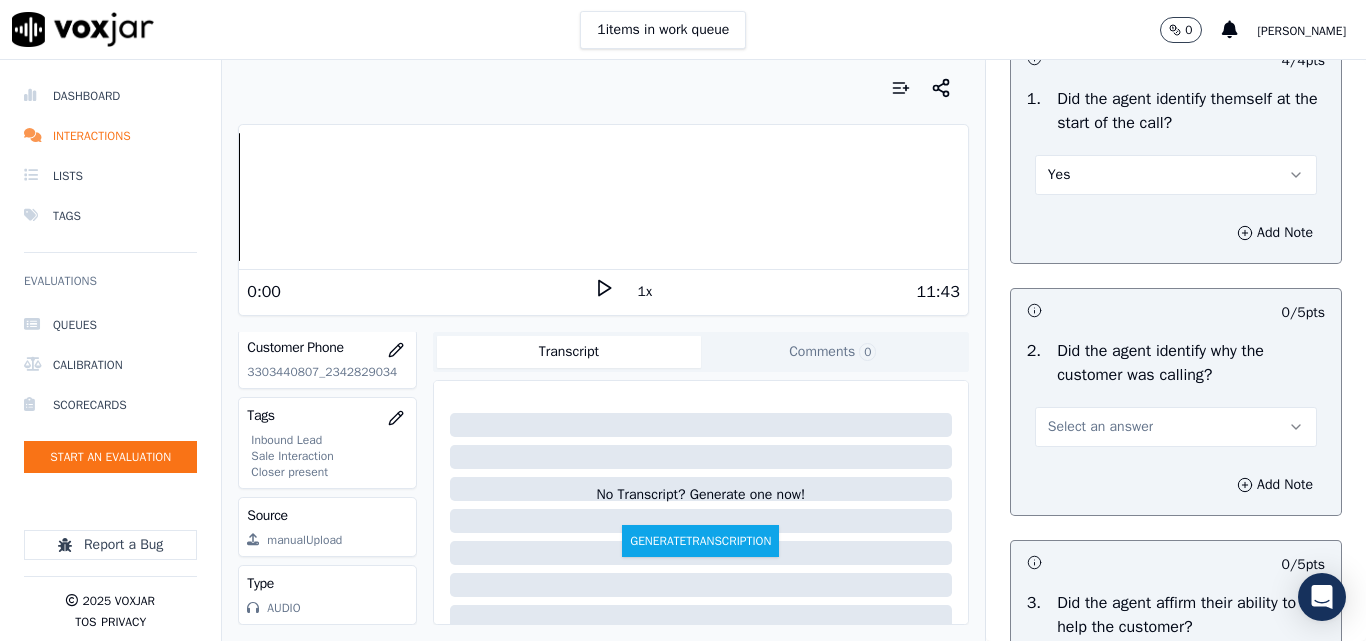 drag, startPoint x: 1070, startPoint y: 434, endPoint x: 1077, endPoint y: 449, distance: 16.552946 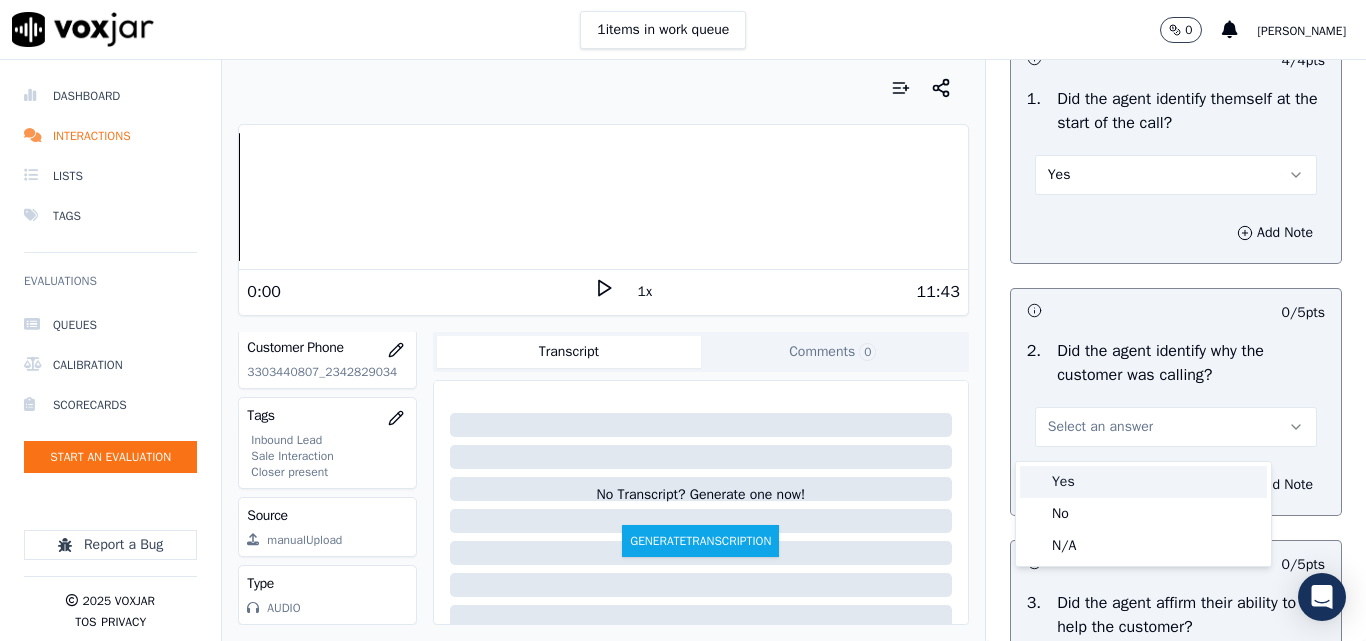 click on "Yes" at bounding box center [1143, 482] 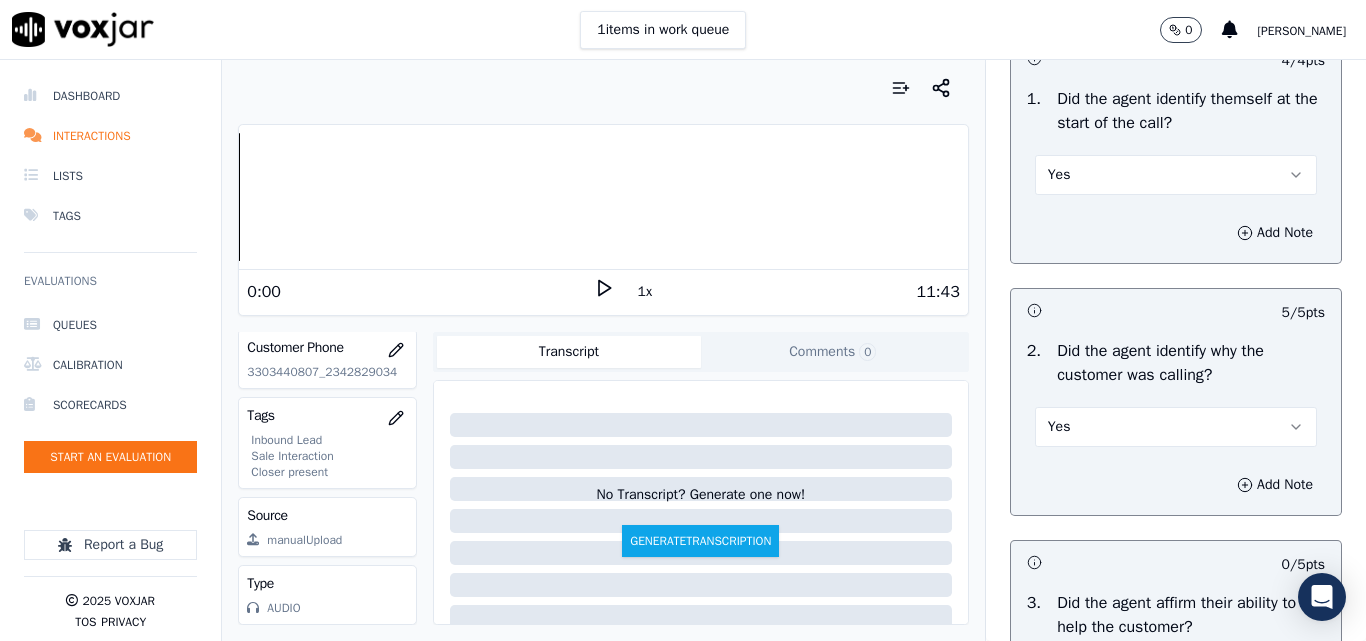 scroll, scrollTop: 500, scrollLeft: 0, axis: vertical 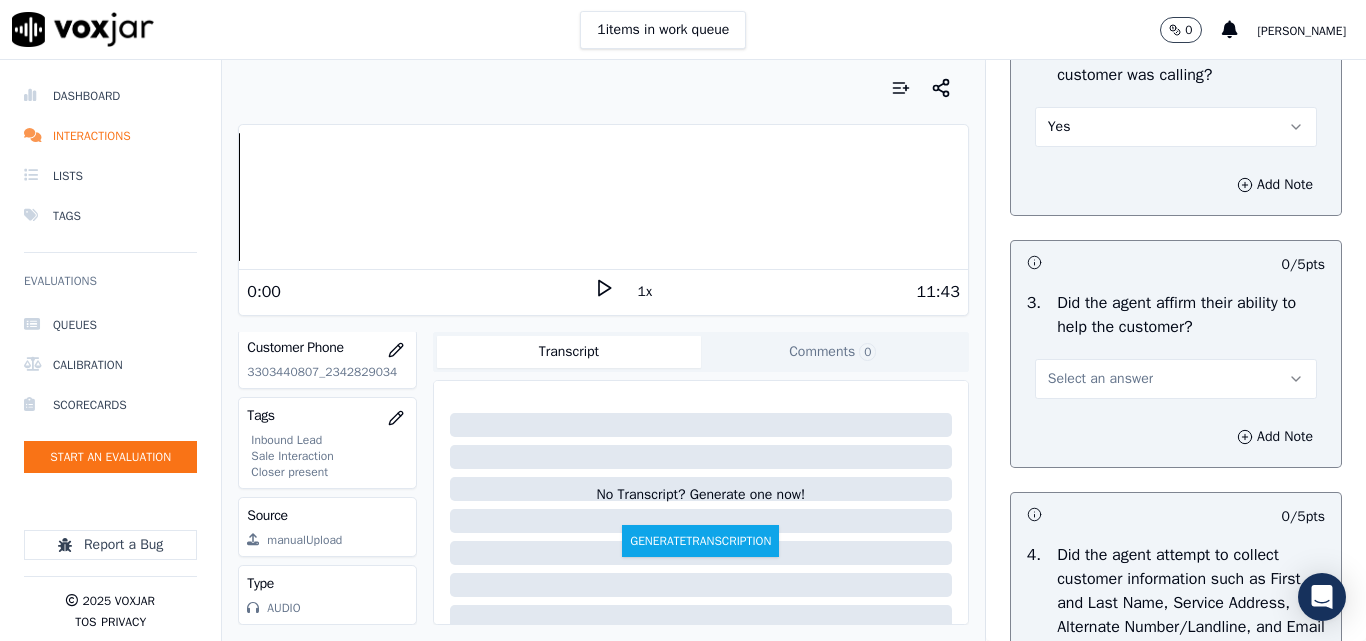 click on "Select an answer" at bounding box center [1100, 379] 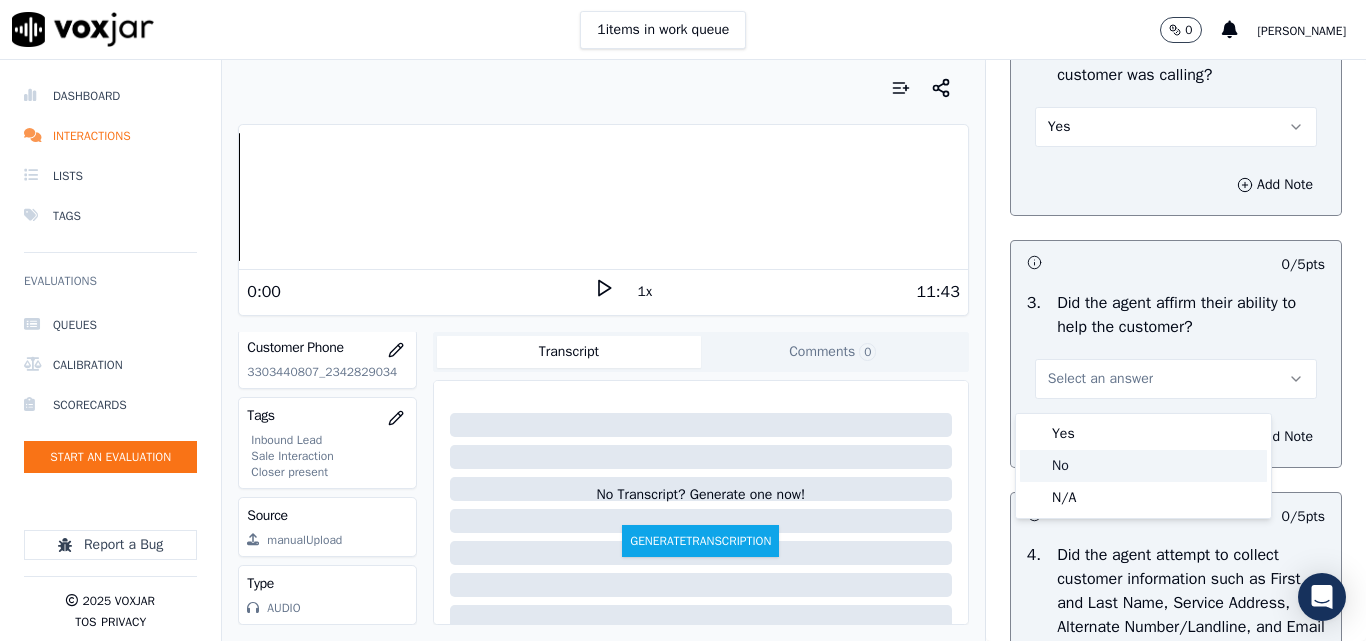 click on "No" 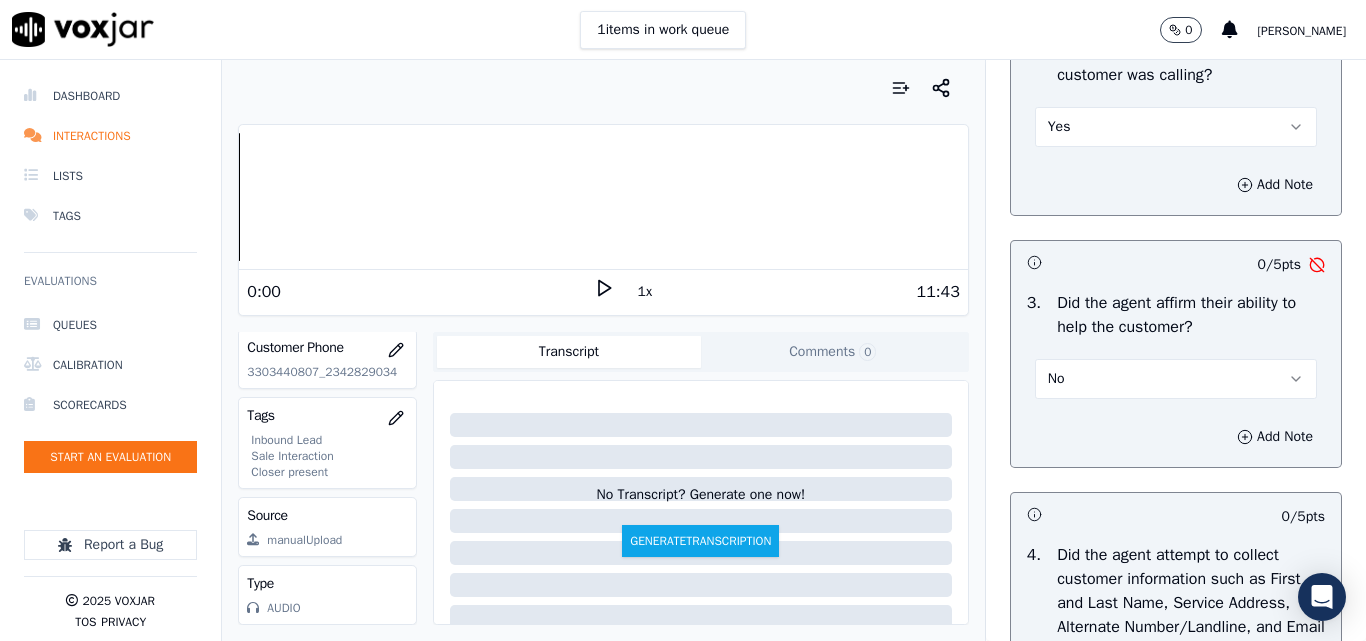 click on "No" at bounding box center [1176, 379] 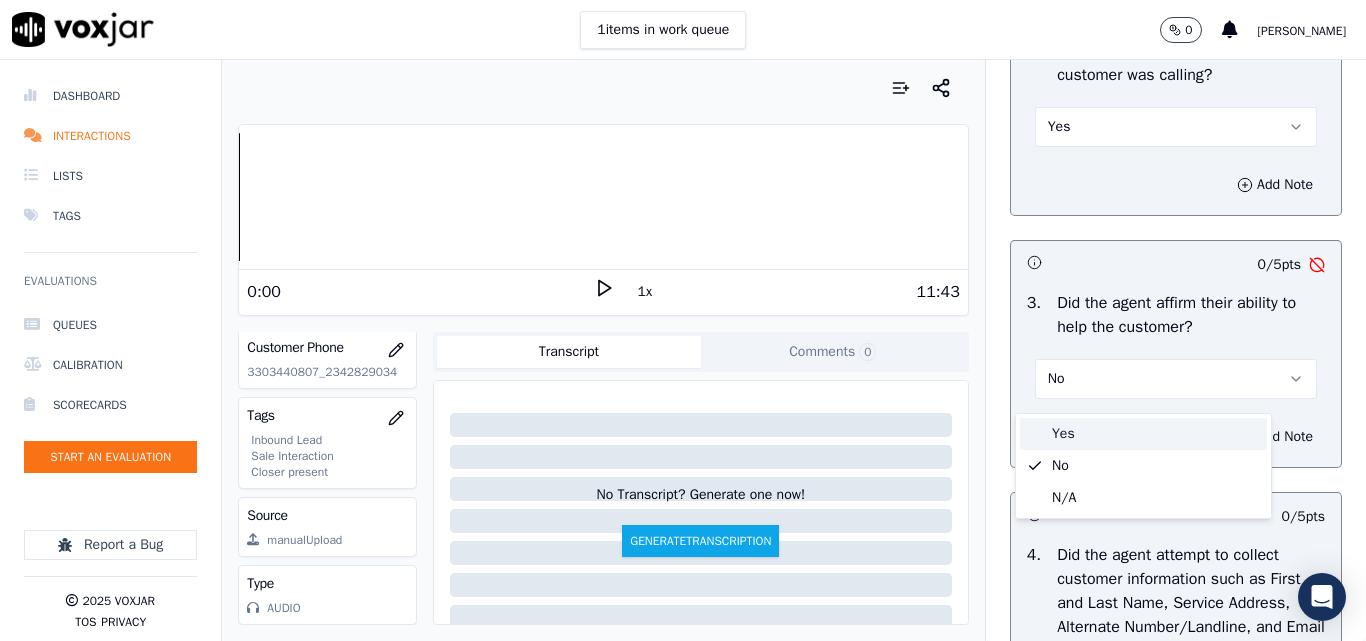 click on "Yes" at bounding box center (1143, 434) 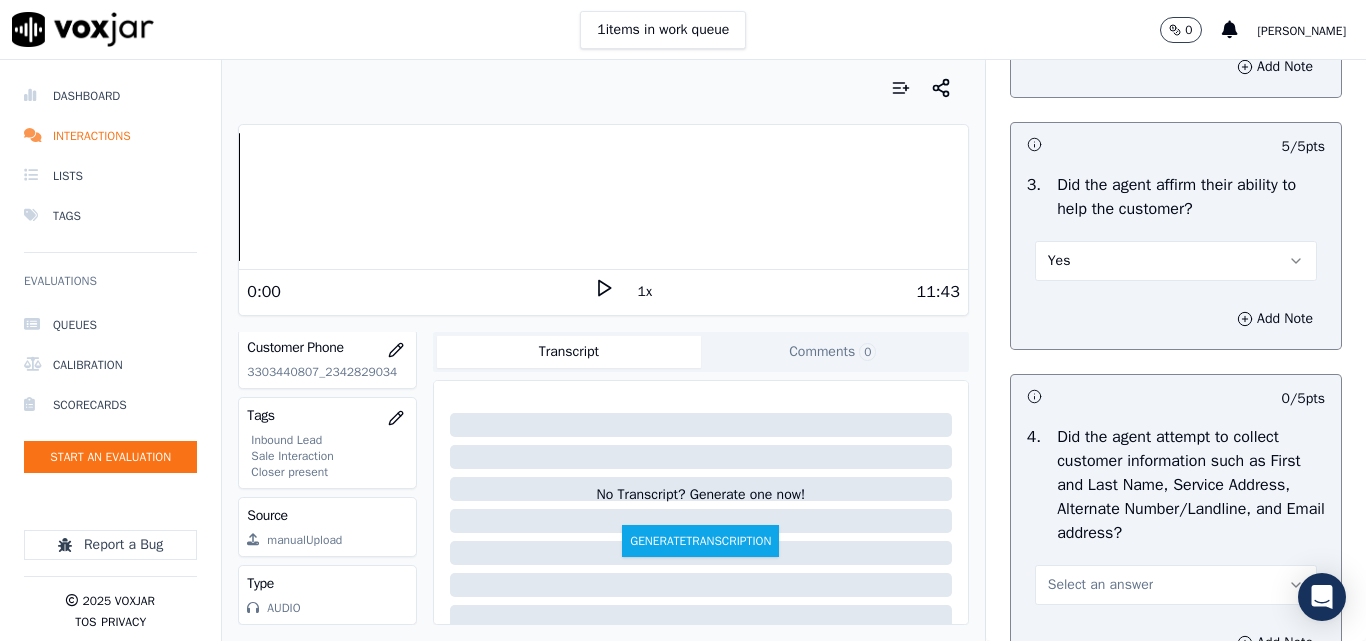 scroll, scrollTop: 800, scrollLeft: 0, axis: vertical 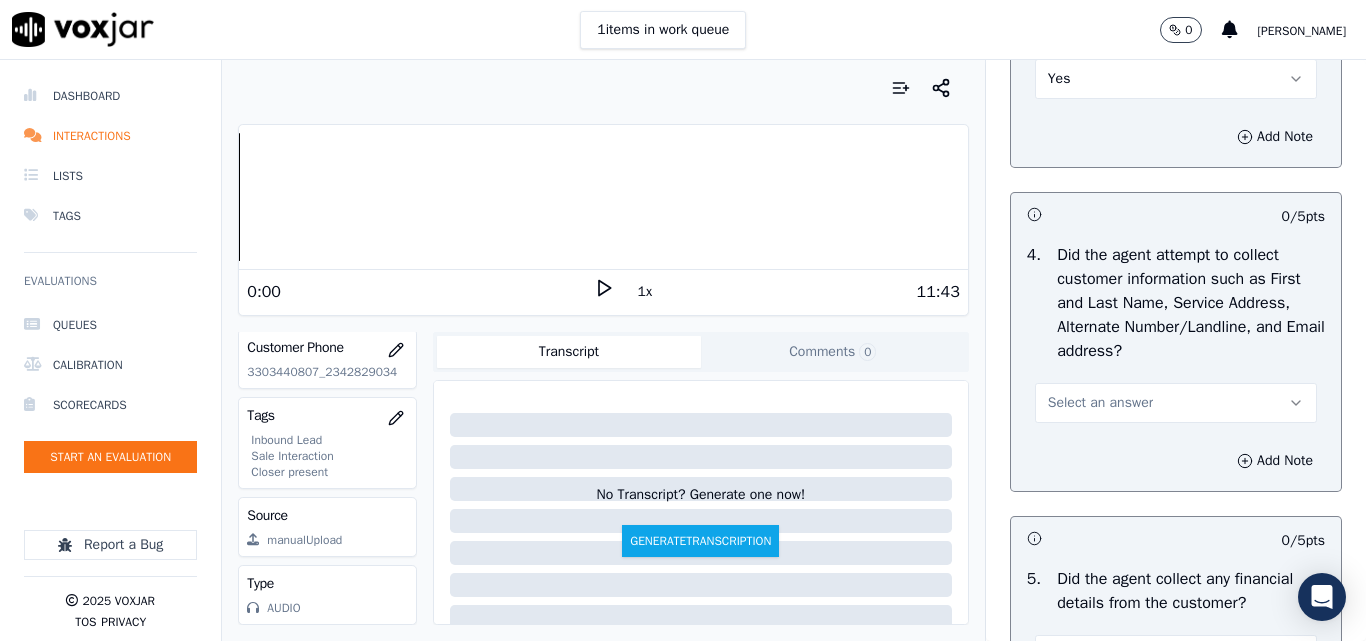 click on "Select an answer" at bounding box center [1100, 403] 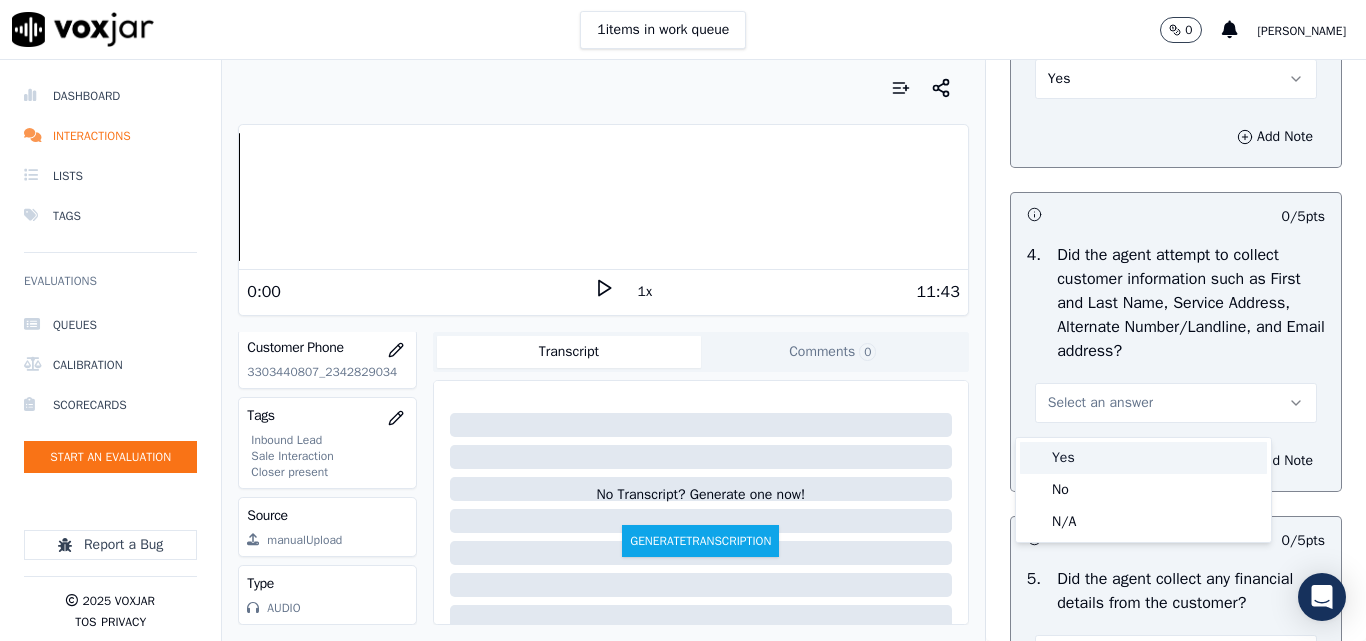 drag, startPoint x: 1072, startPoint y: 452, endPoint x: 1090, endPoint y: 410, distance: 45.694637 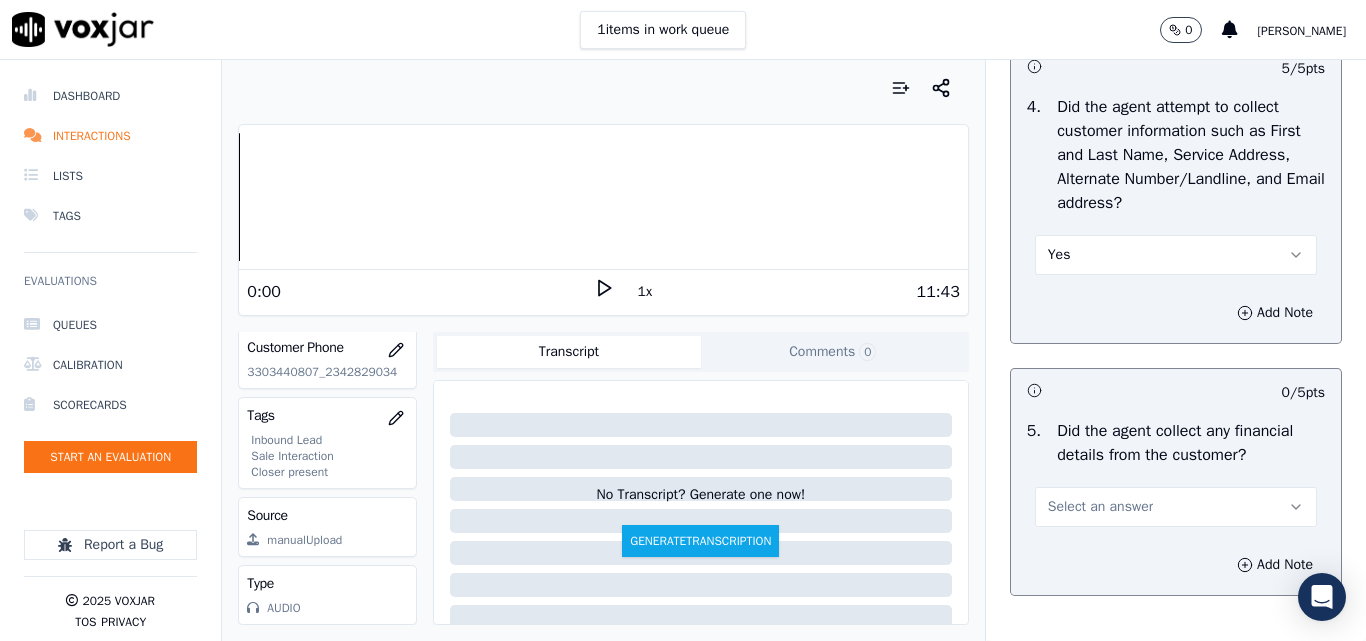 scroll, scrollTop: 1100, scrollLeft: 0, axis: vertical 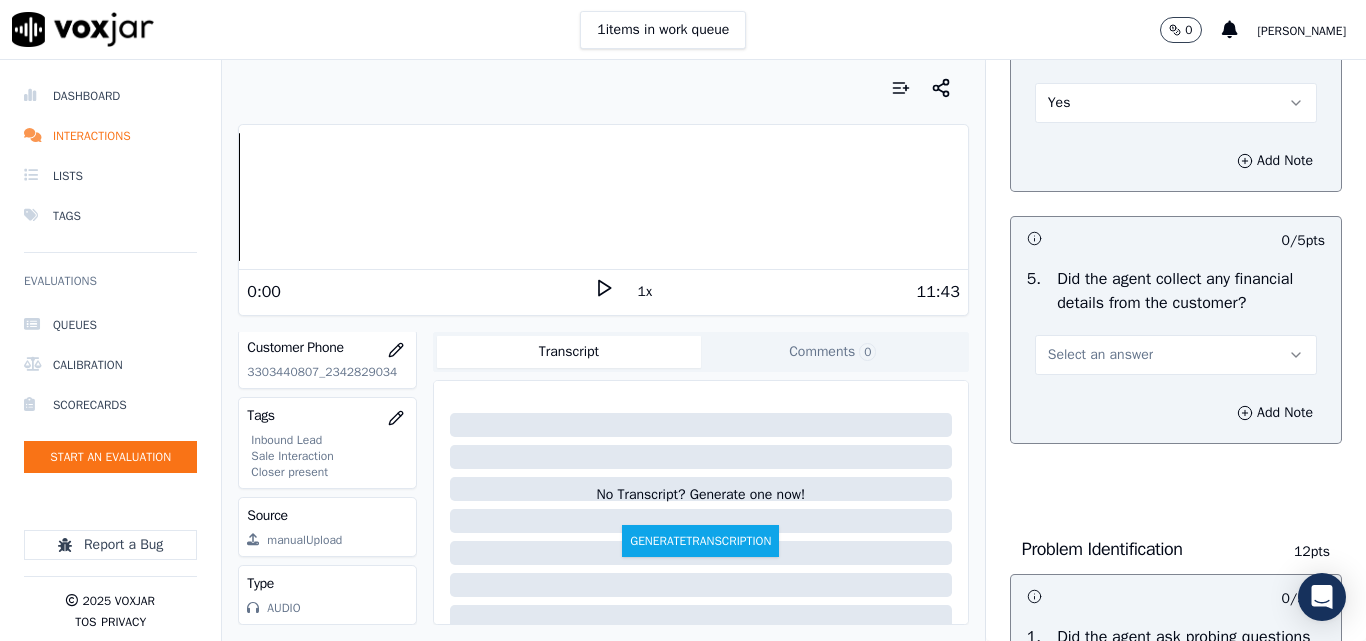 click on "Select an answer" at bounding box center (1100, 355) 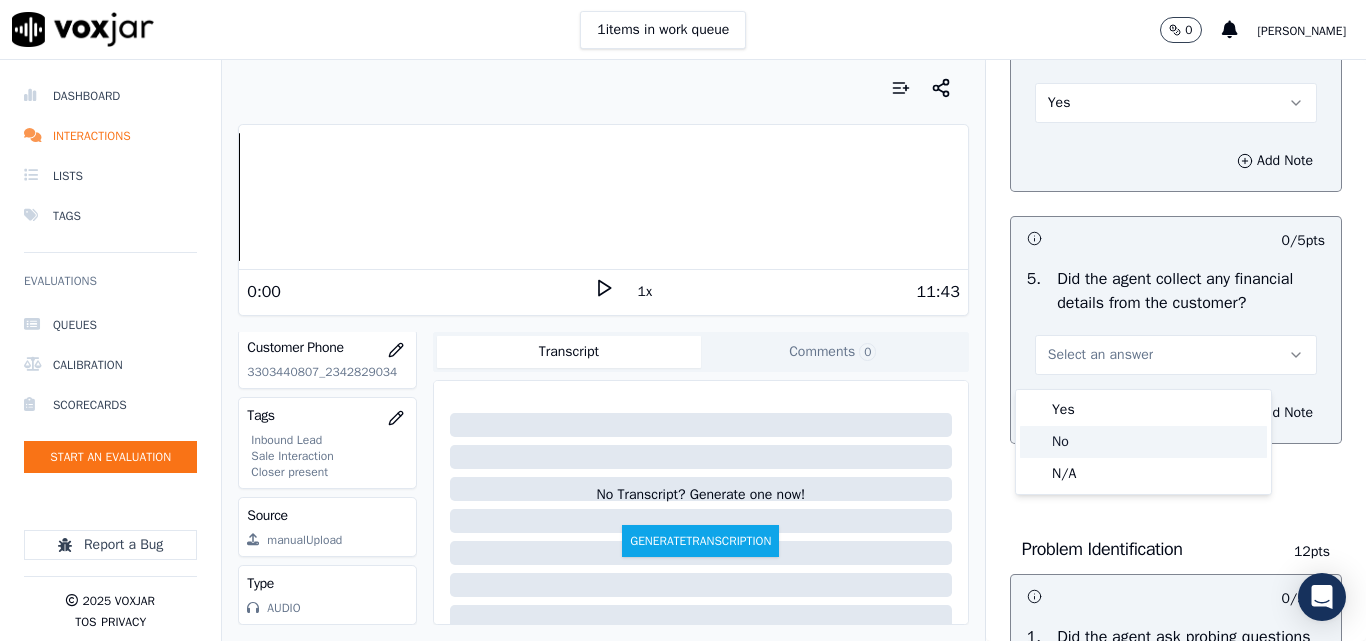 click on "No" 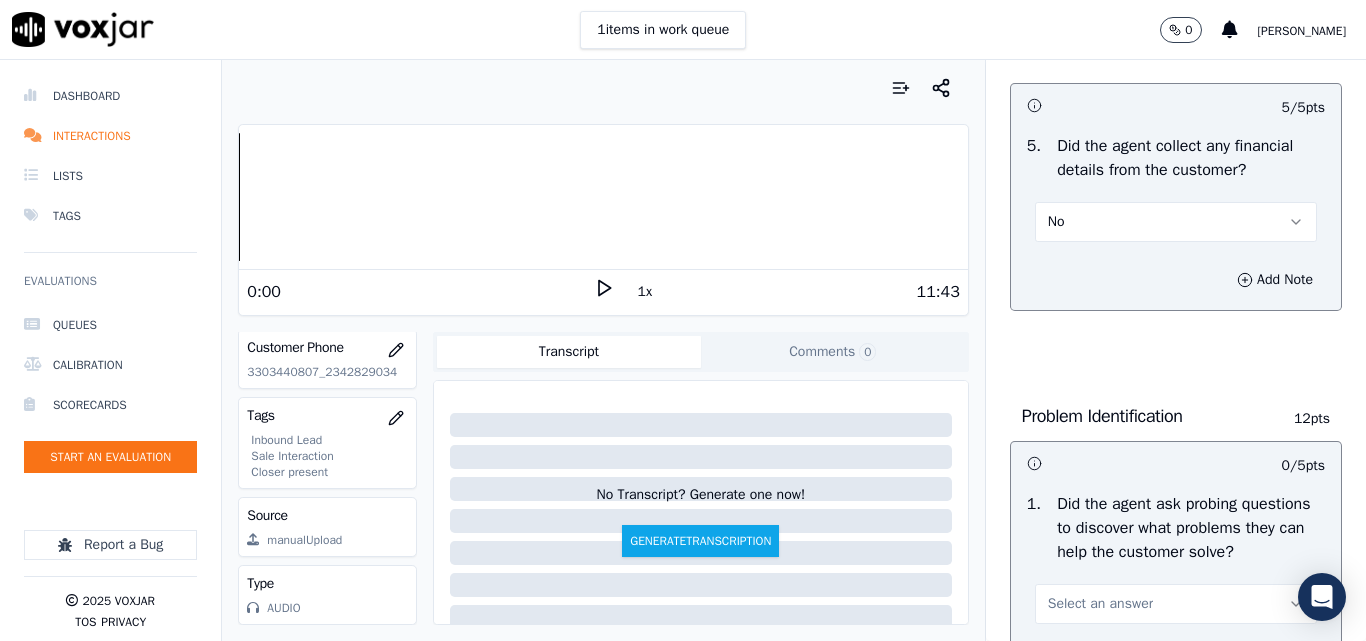 scroll, scrollTop: 1400, scrollLeft: 0, axis: vertical 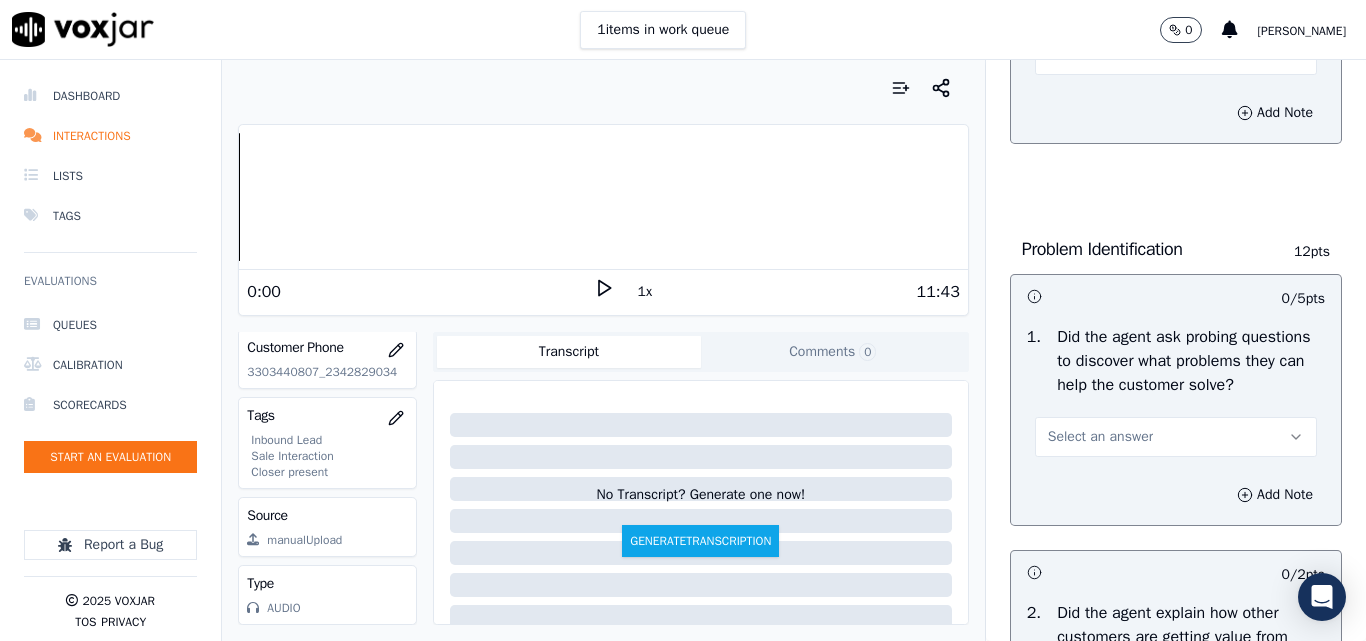 click on "Select an answer" at bounding box center [1100, 437] 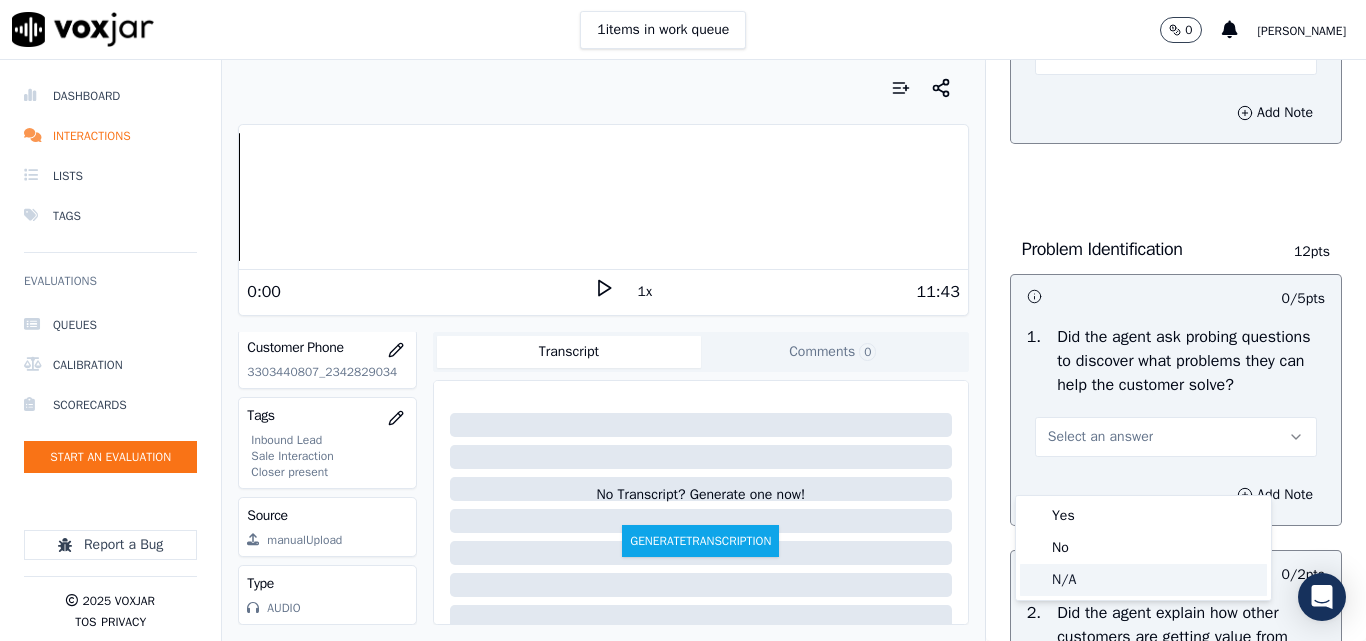 click on "N/A" 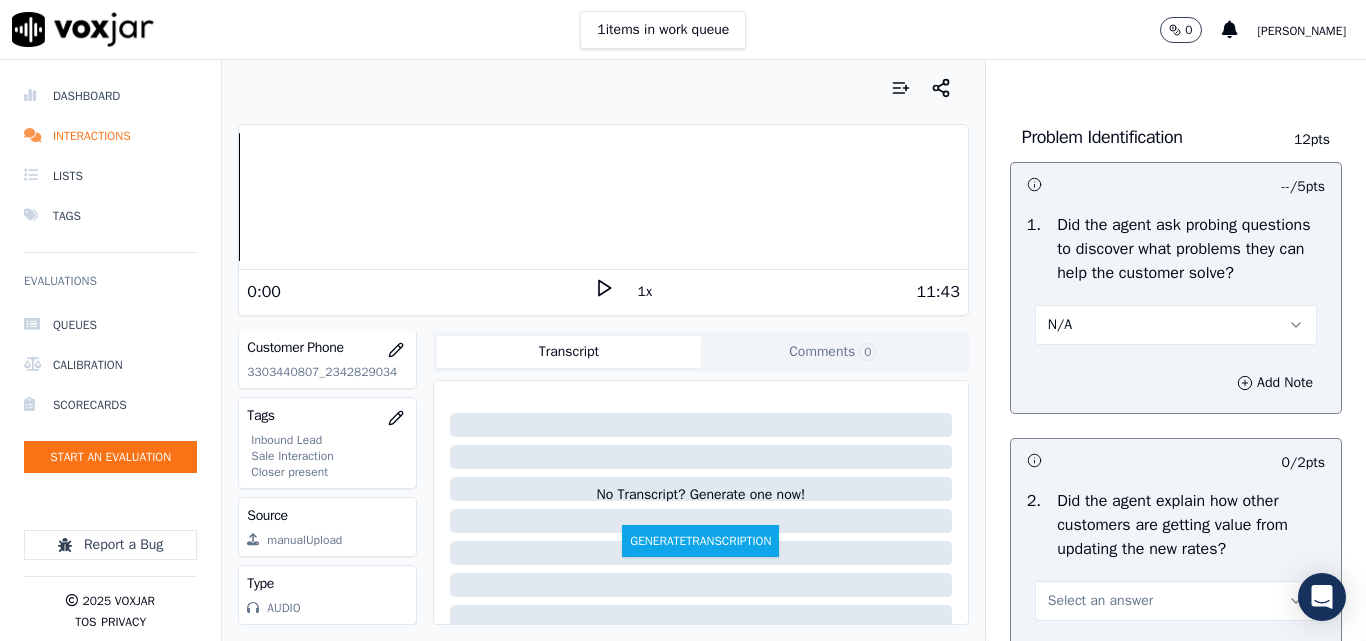 scroll, scrollTop: 1600, scrollLeft: 0, axis: vertical 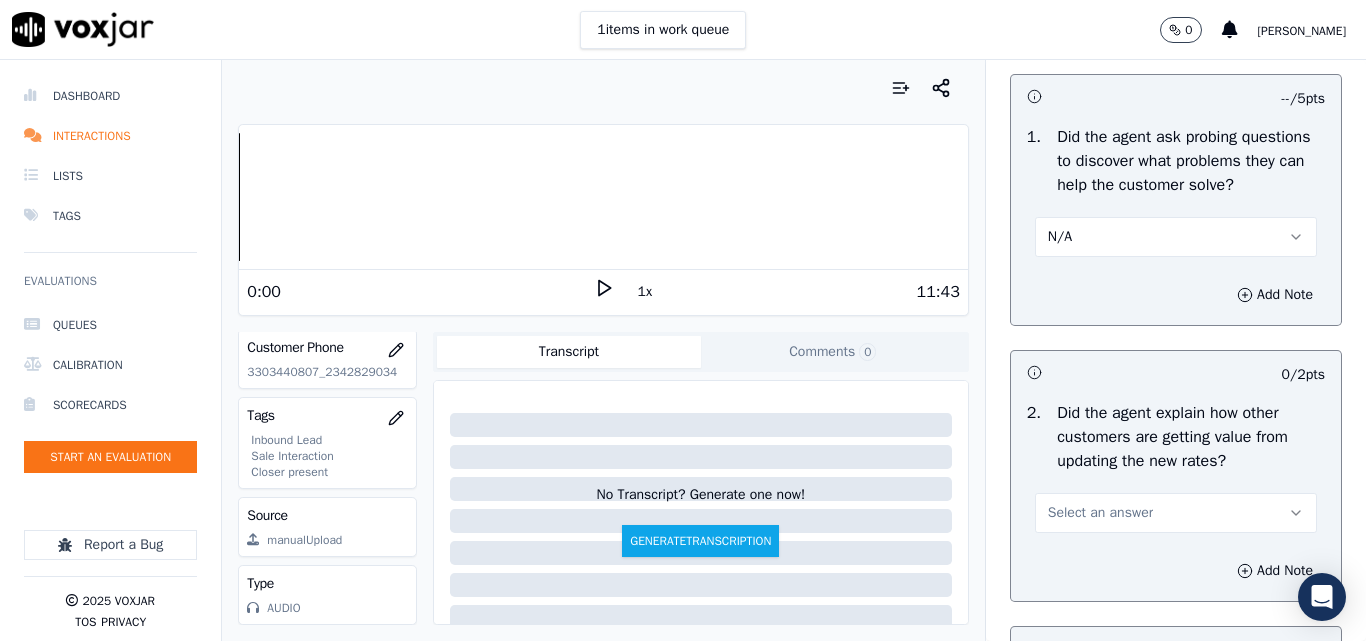 click on "N/A" at bounding box center (1176, 237) 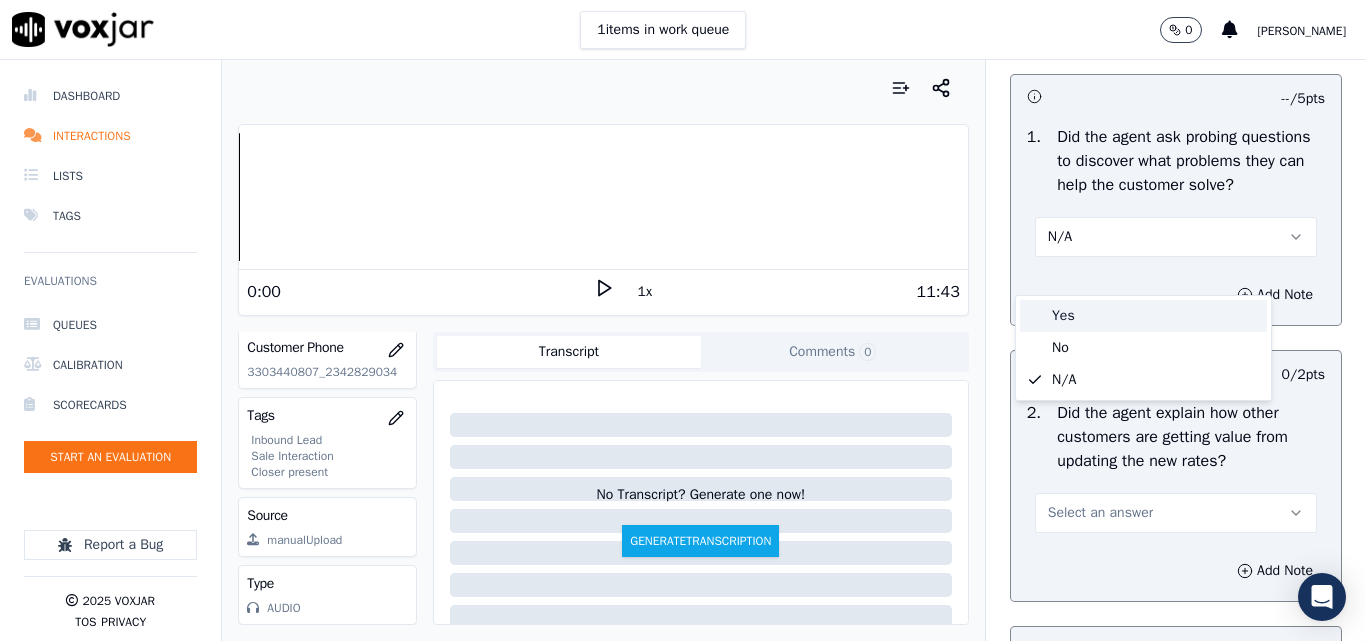 click on "Yes" at bounding box center [1143, 316] 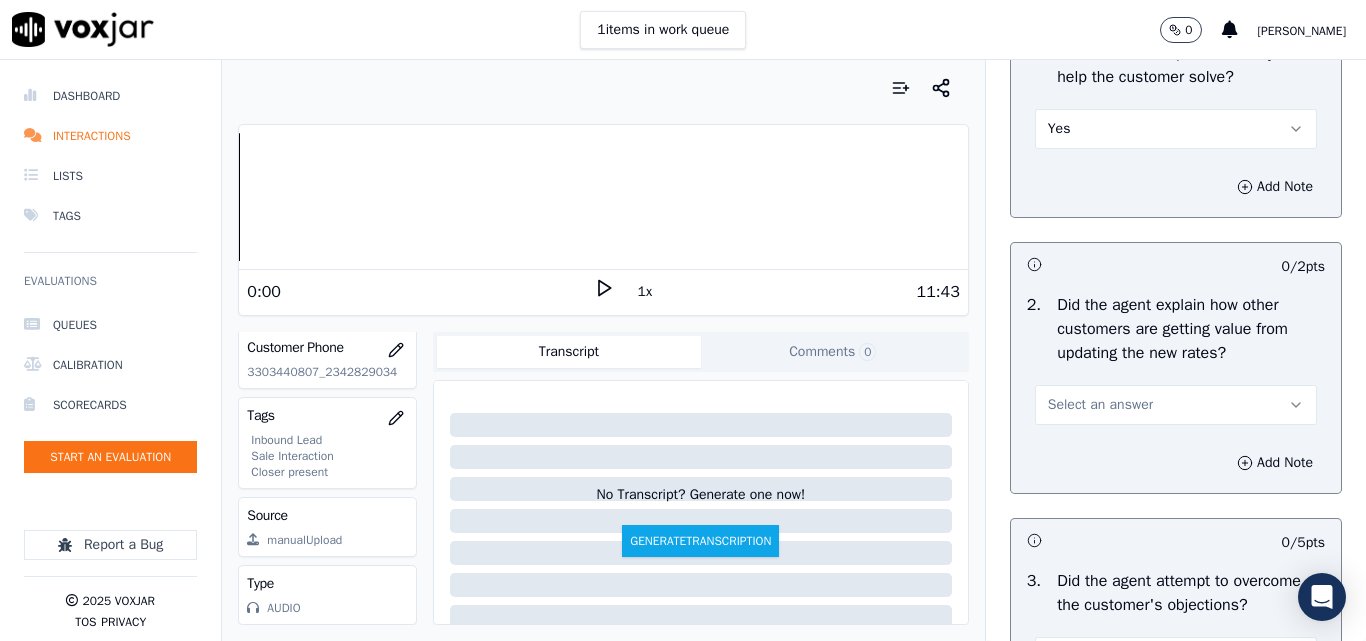 scroll, scrollTop: 1900, scrollLeft: 0, axis: vertical 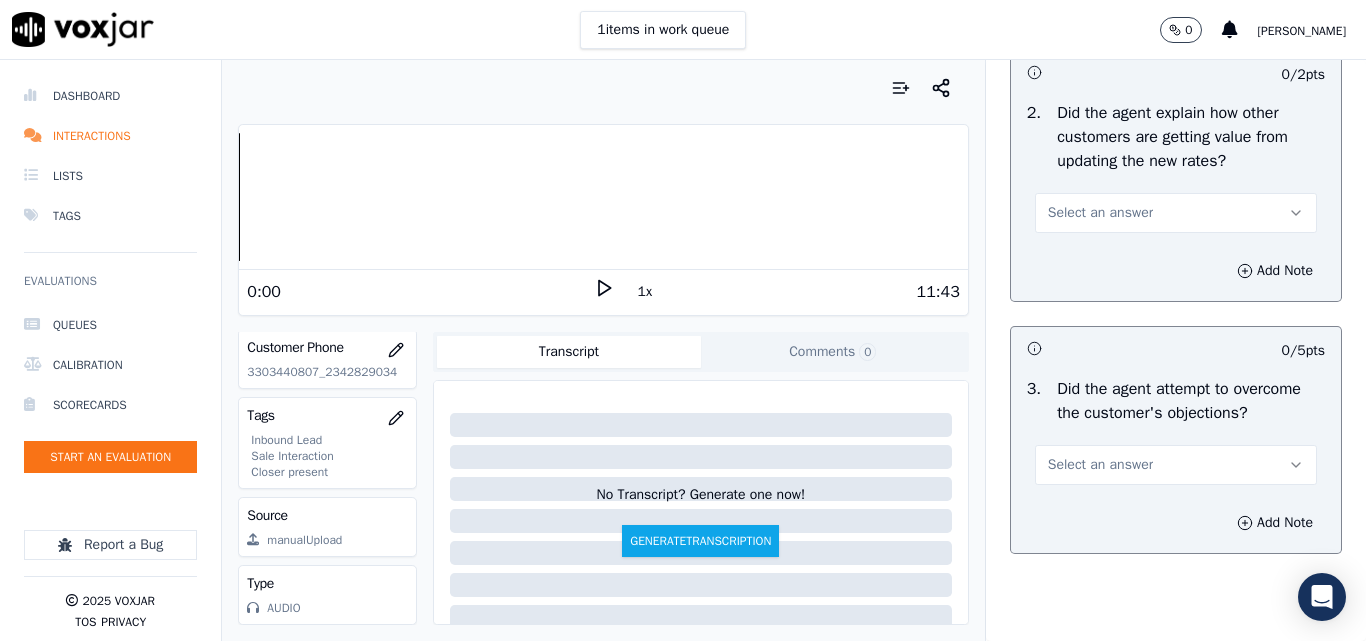 click on "Select an answer" at bounding box center [1100, 213] 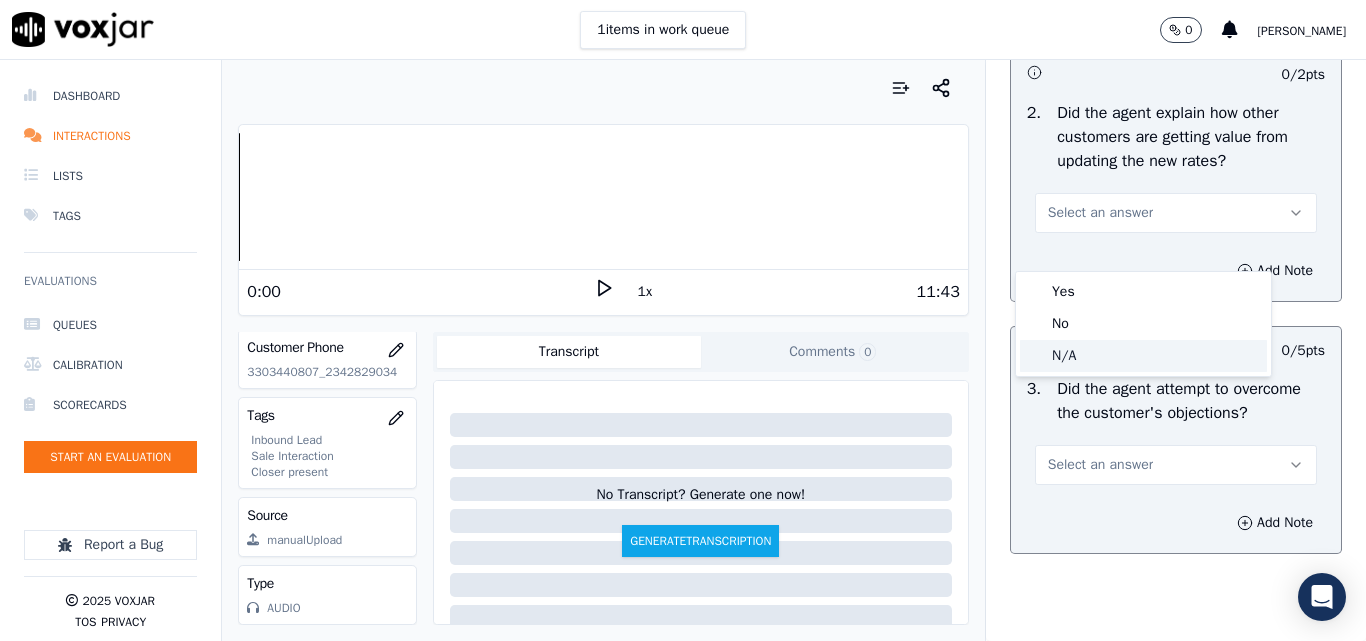click on "N/A" 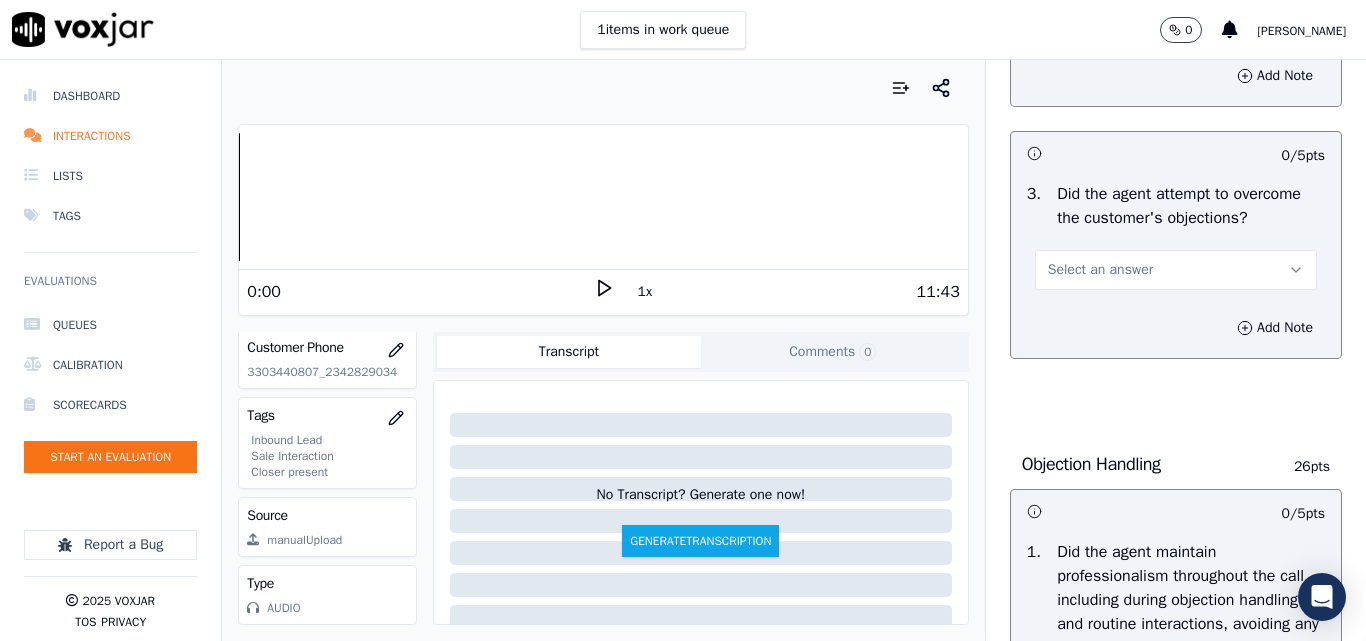 scroll, scrollTop: 2100, scrollLeft: 0, axis: vertical 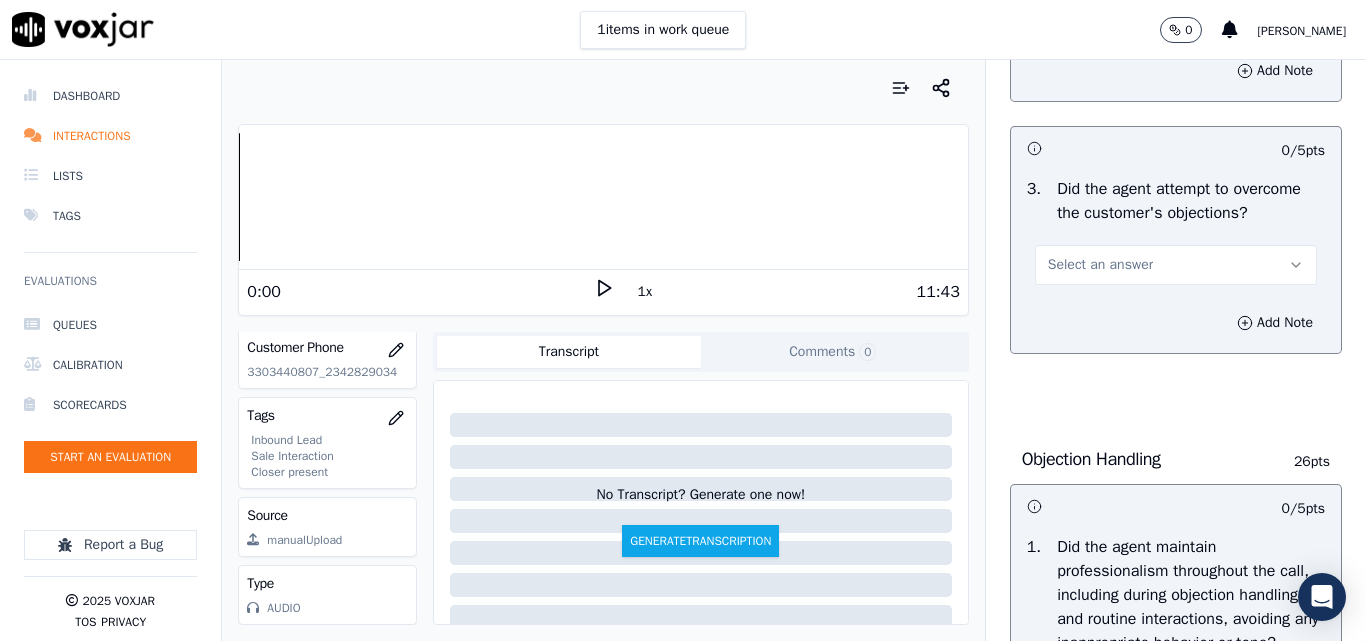 click on "Select an answer" at bounding box center [1100, 265] 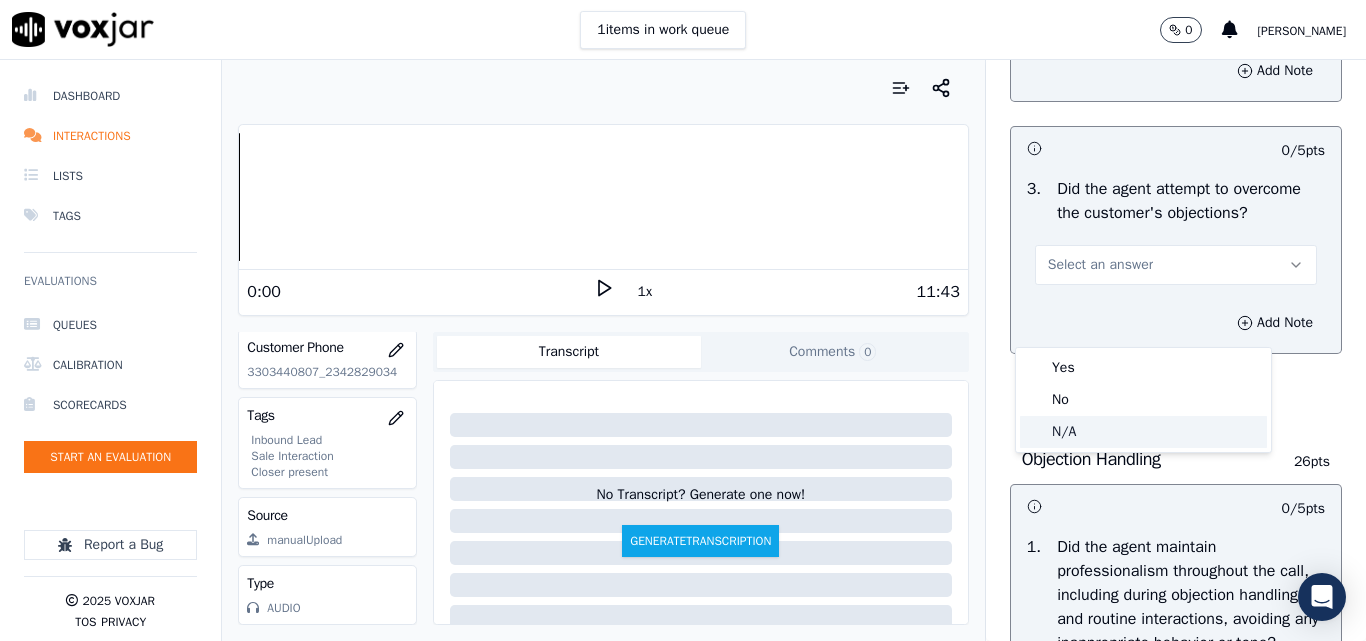 click on "N/A" 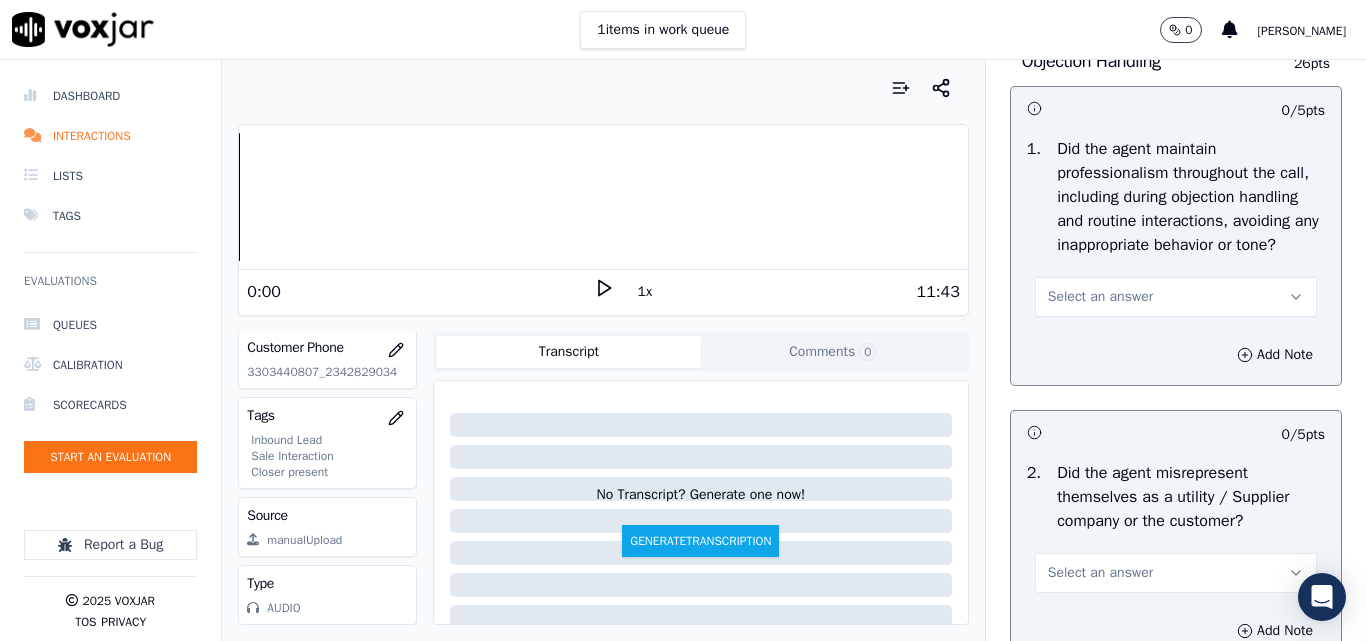 scroll, scrollTop: 2500, scrollLeft: 0, axis: vertical 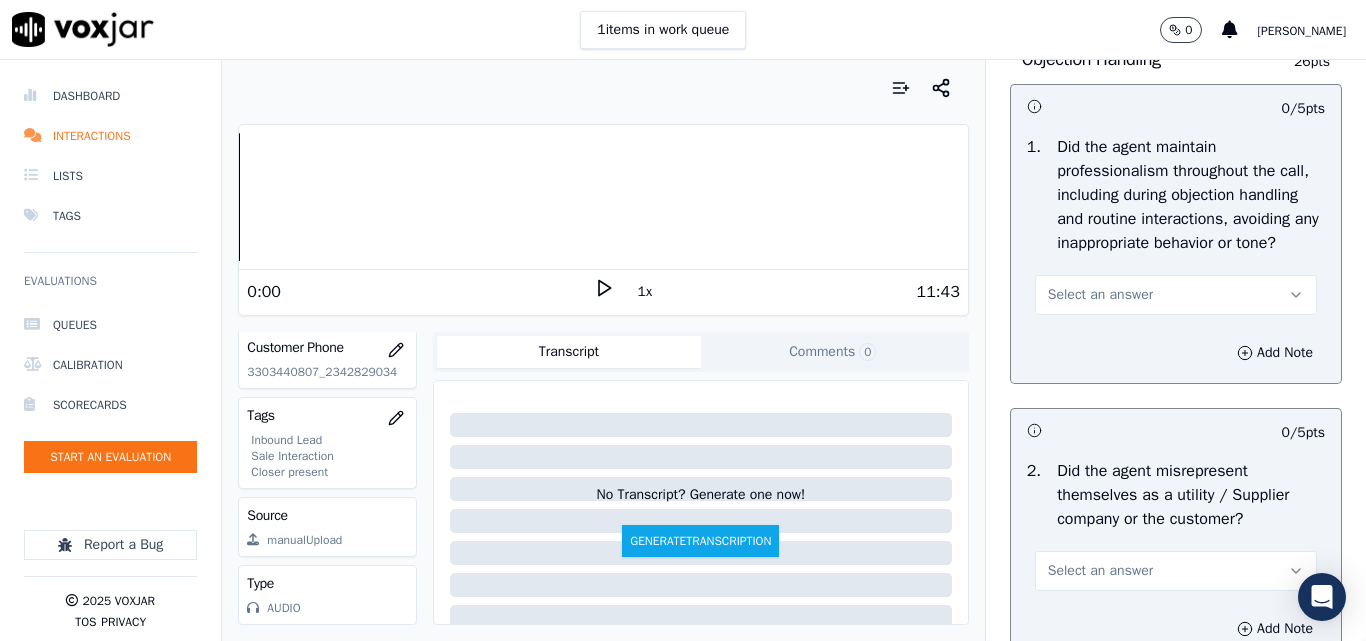 click on "Select an answer" at bounding box center [1100, 295] 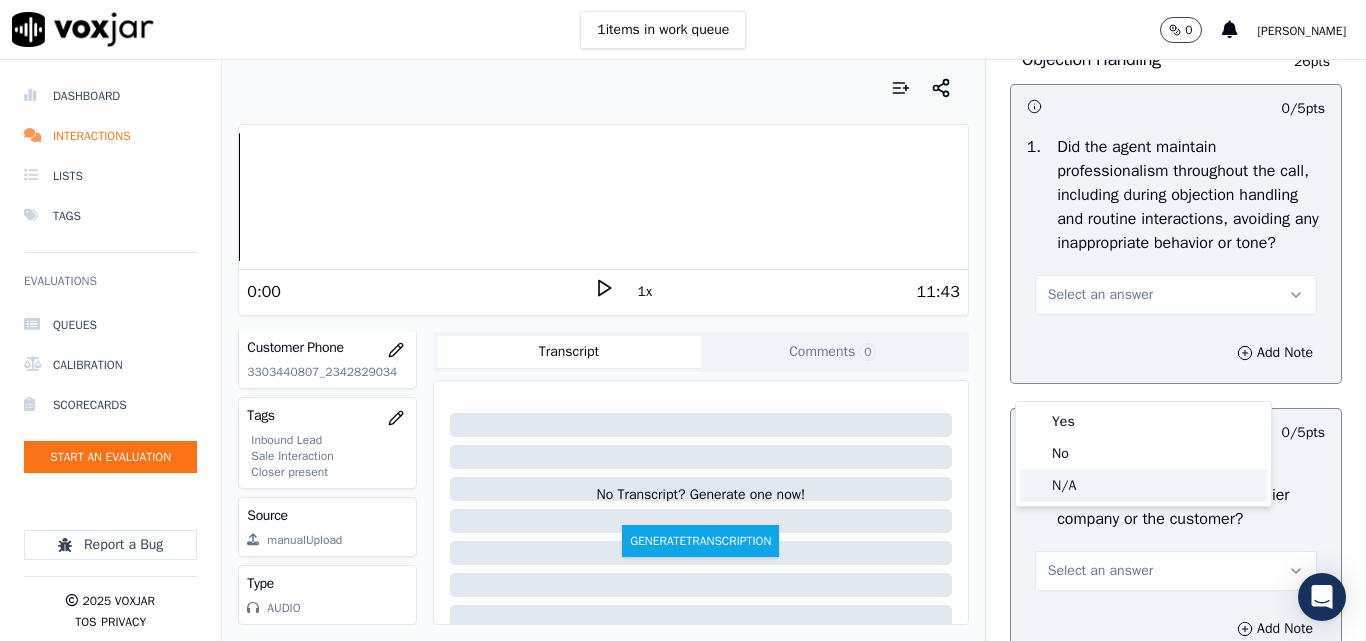 click on "N/A" 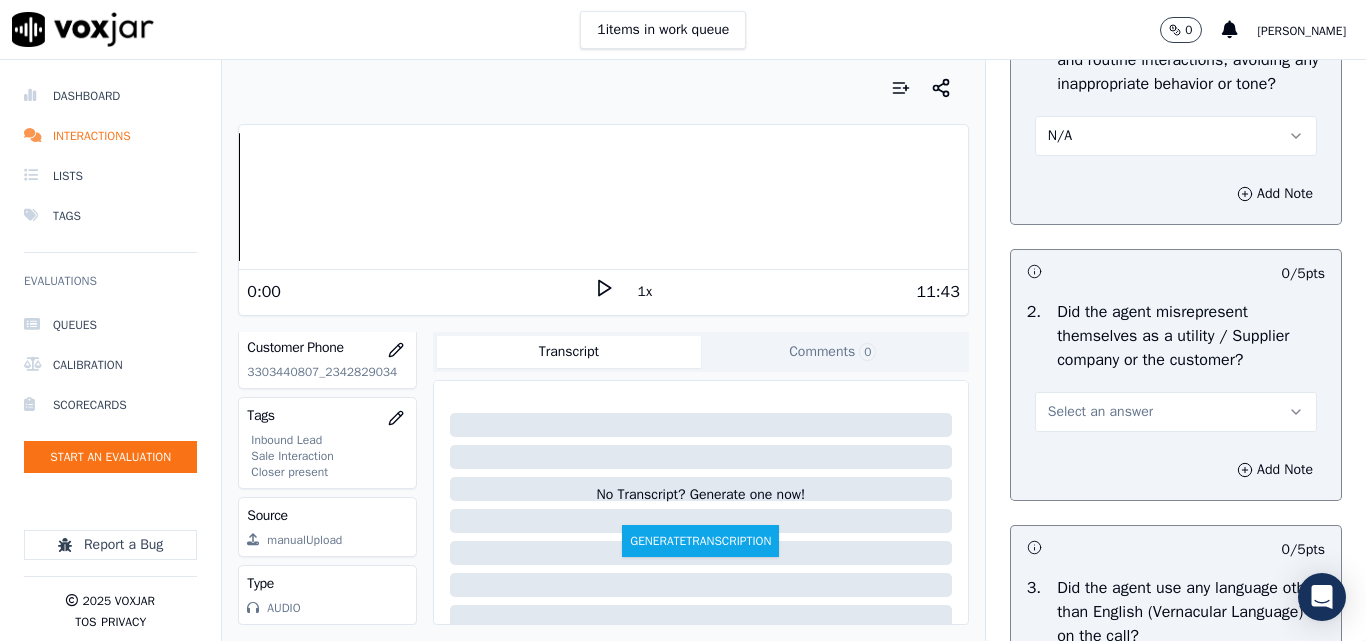 scroll, scrollTop: 2800, scrollLeft: 0, axis: vertical 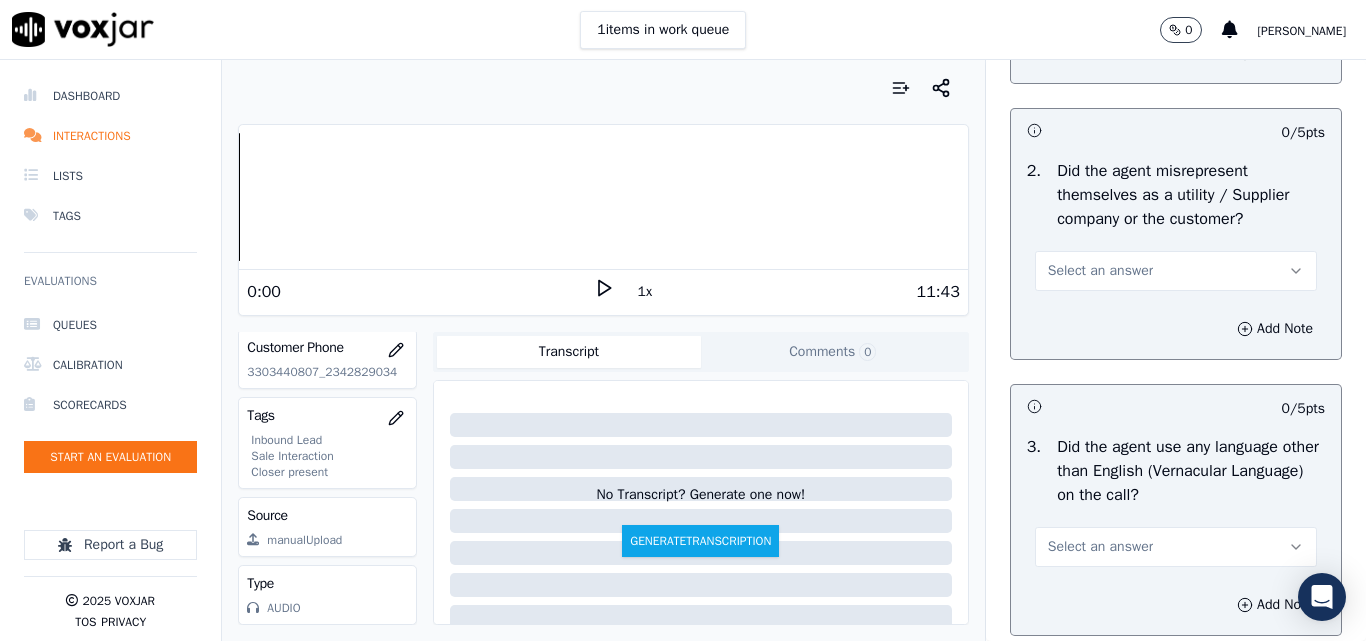click on "Select an answer" at bounding box center [1100, 271] 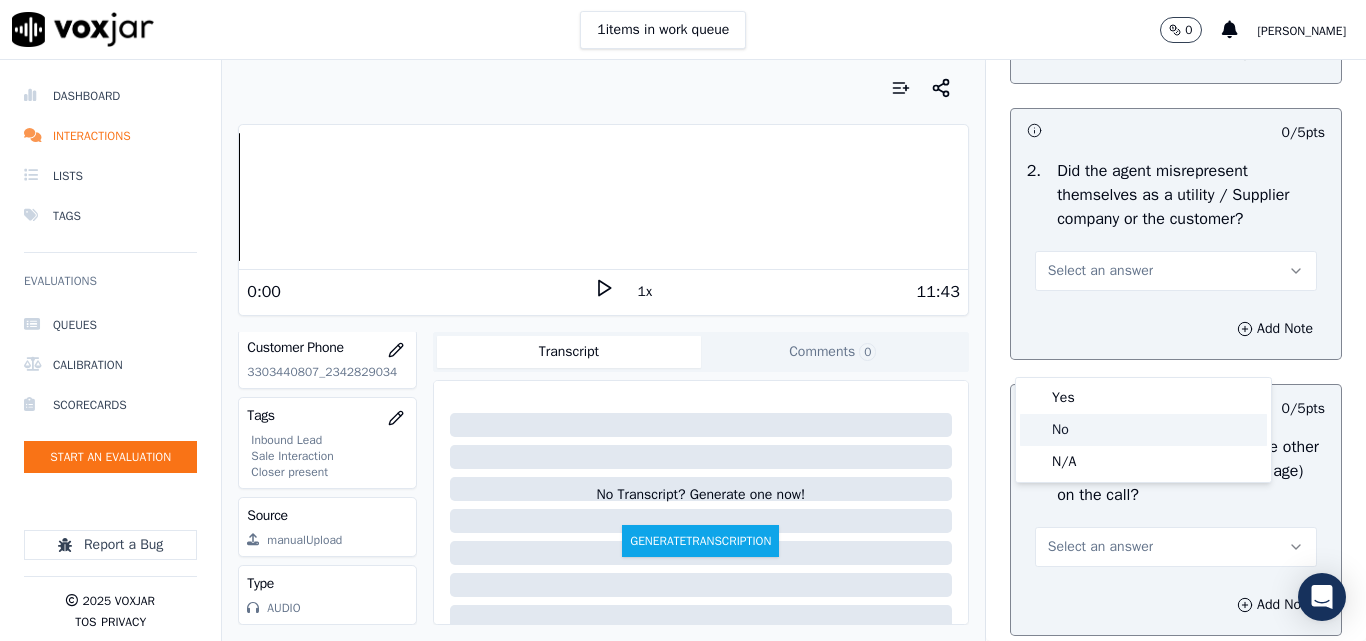 click on "No" 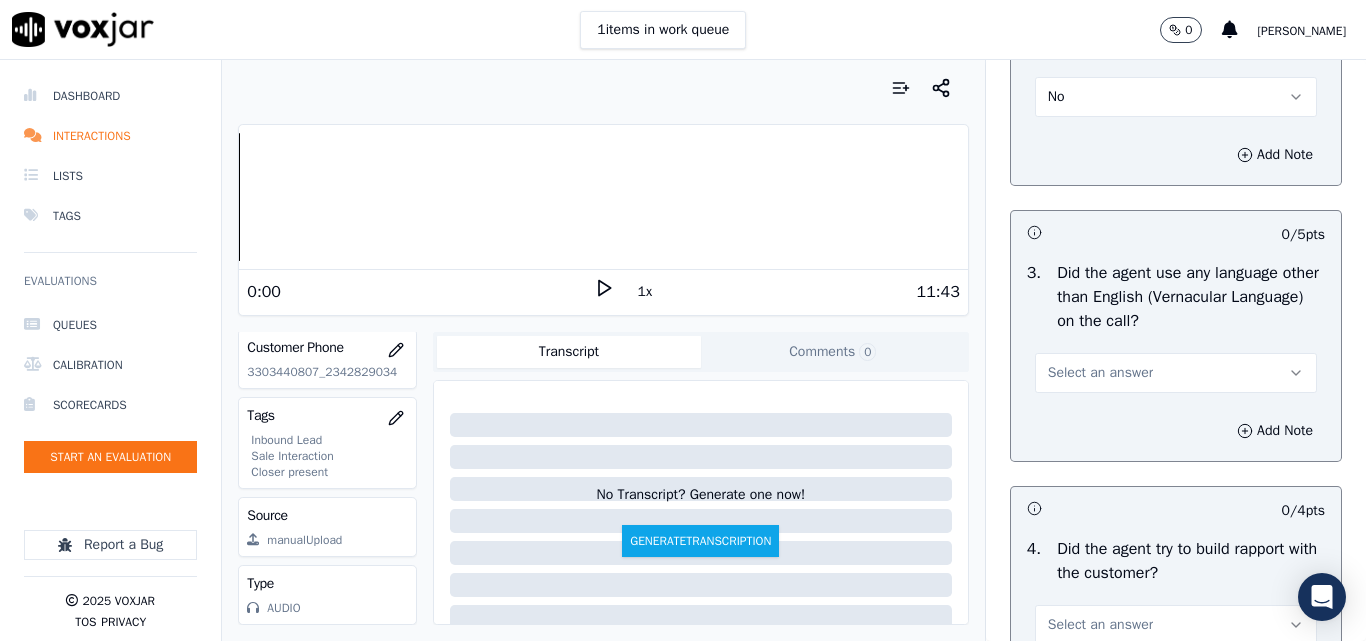 scroll, scrollTop: 3100, scrollLeft: 0, axis: vertical 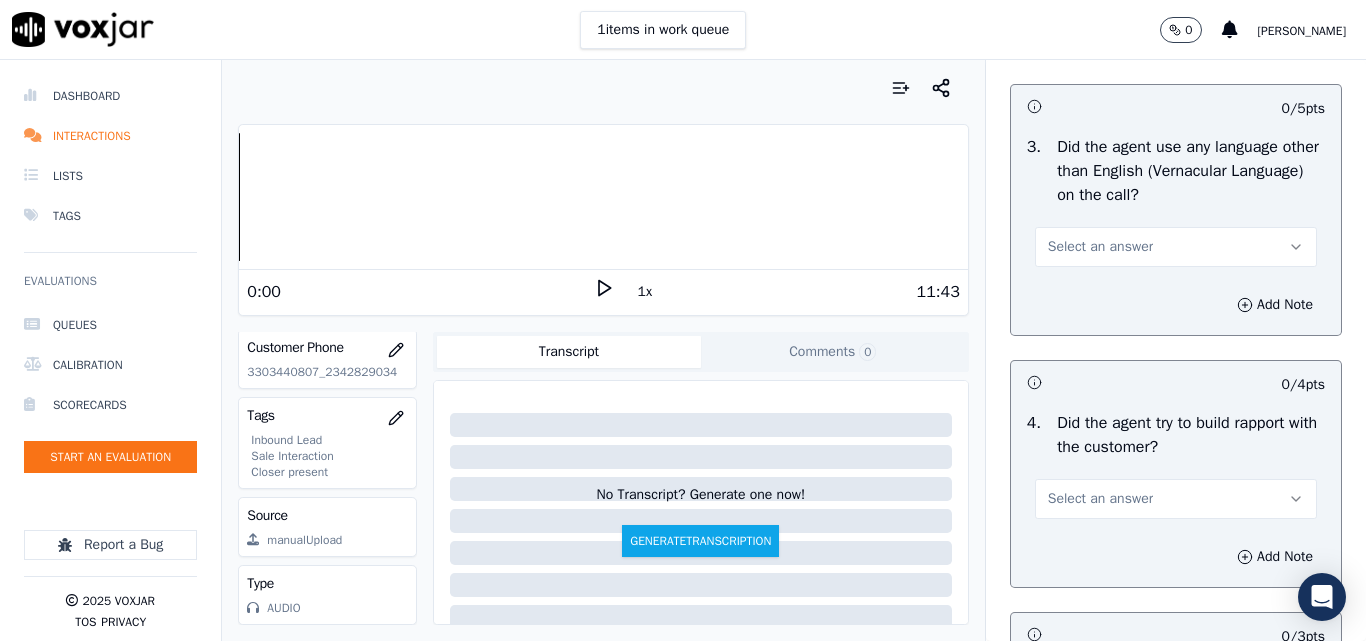 click on "Select an answer" at bounding box center (1176, 247) 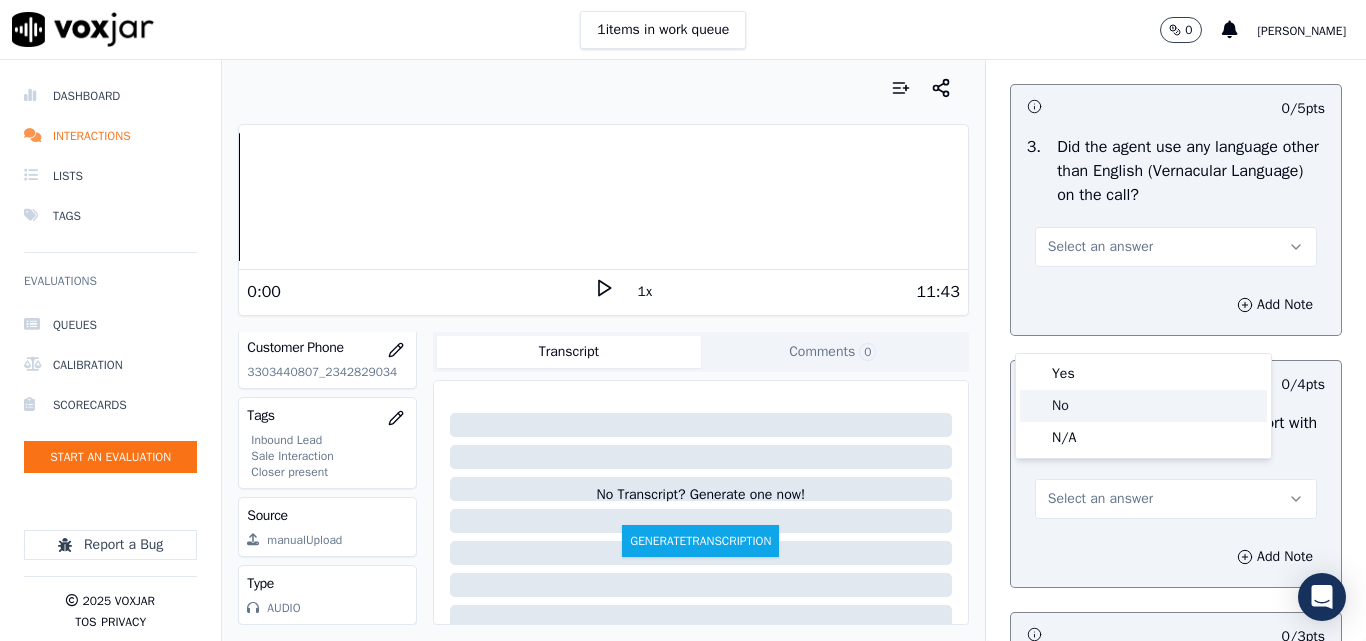 click on "No" 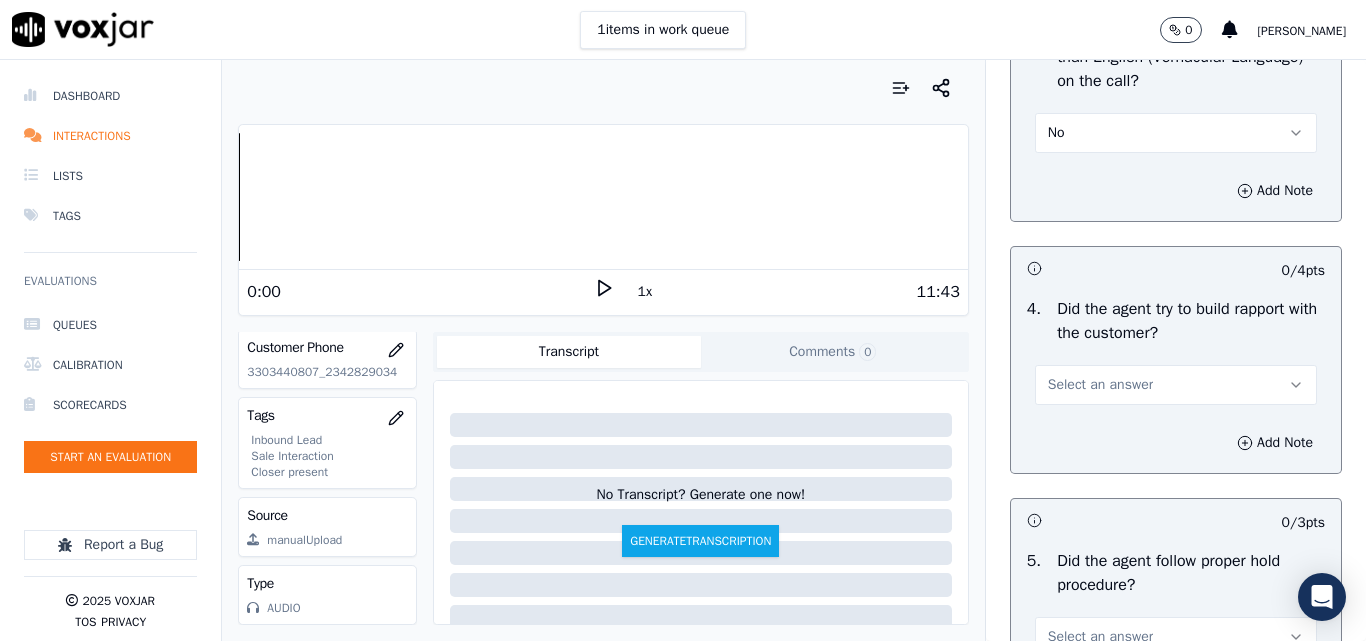 scroll, scrollTop: 3400, scrollLeft: 0, axis: vertical 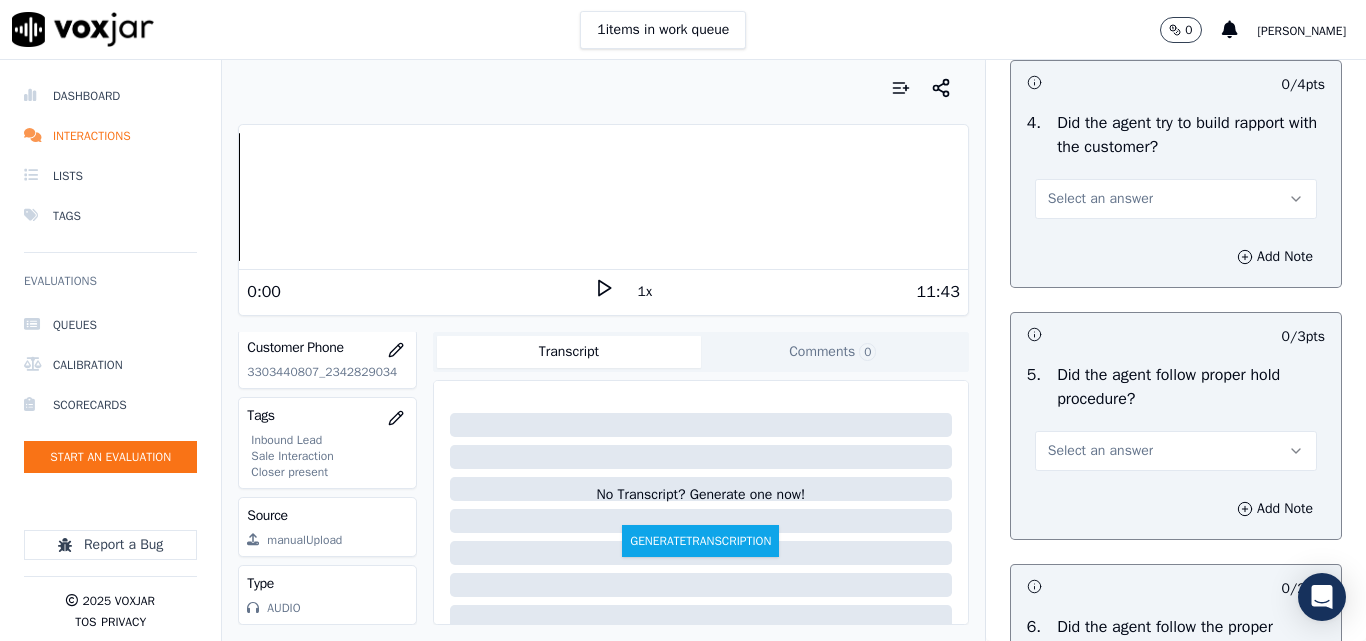 click on "Select an answer" at bounding box center (1100, 199) 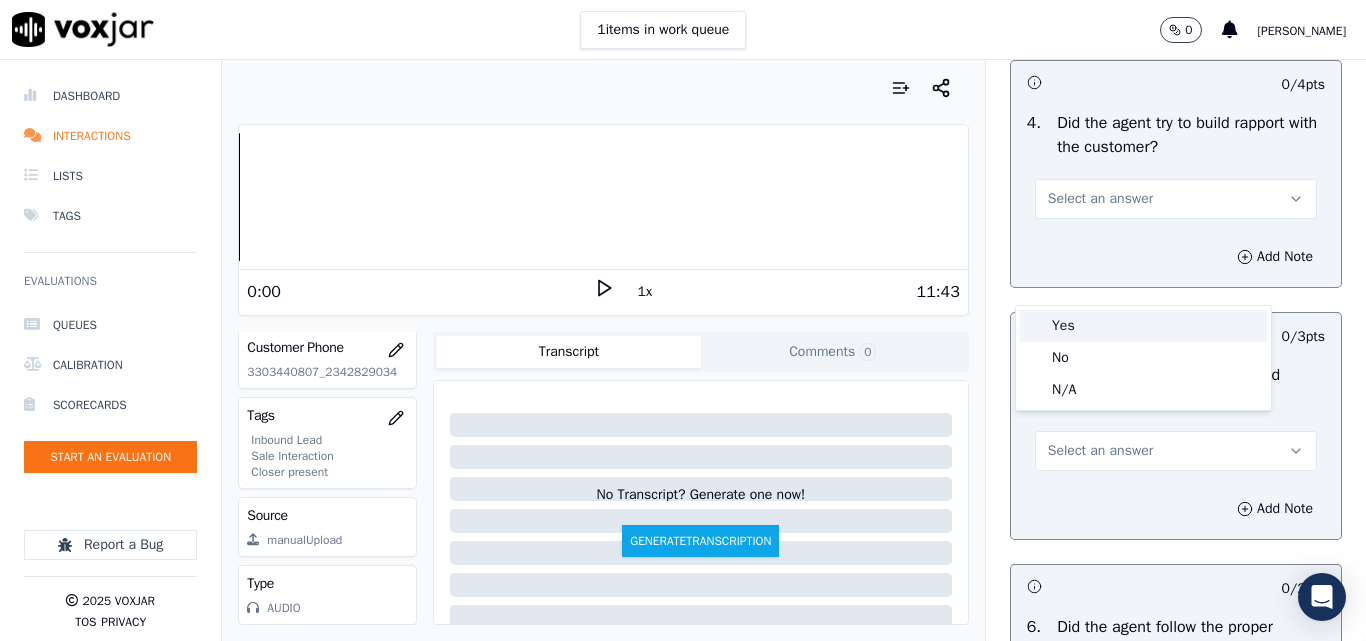 click on "Yes" at bounding box center [1143, 326] 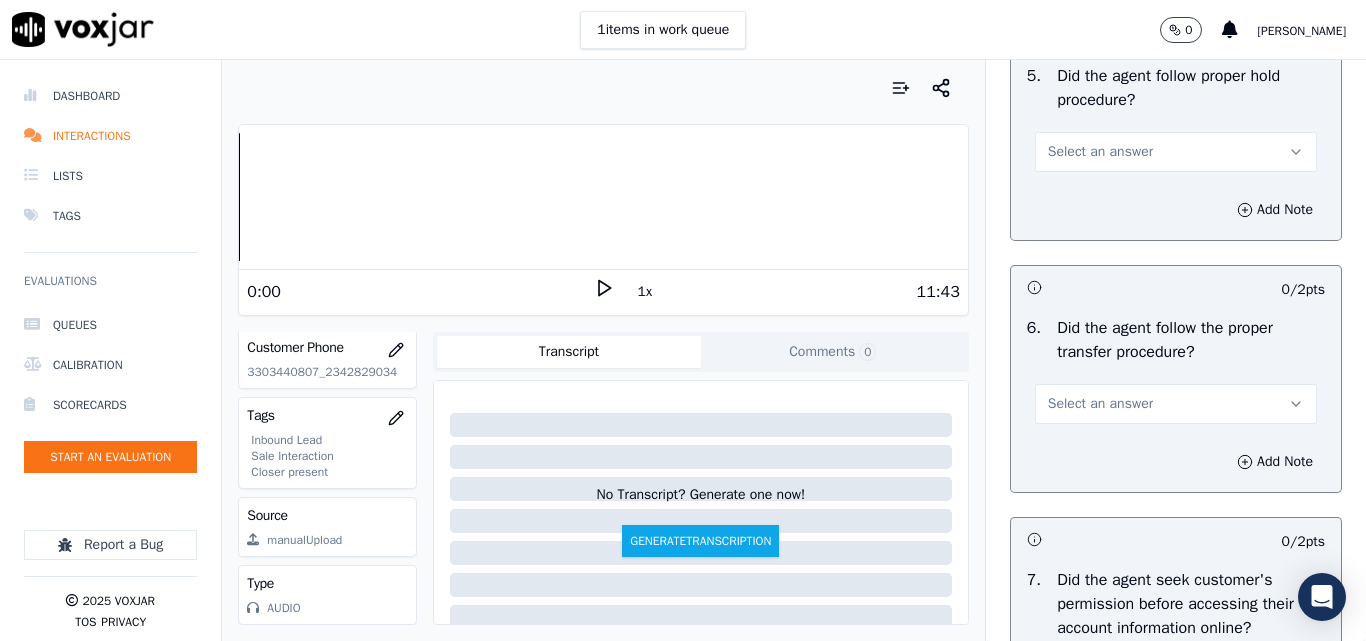 scroll, scrollTop: 3700, scrollLeft: 0, axis: vertical 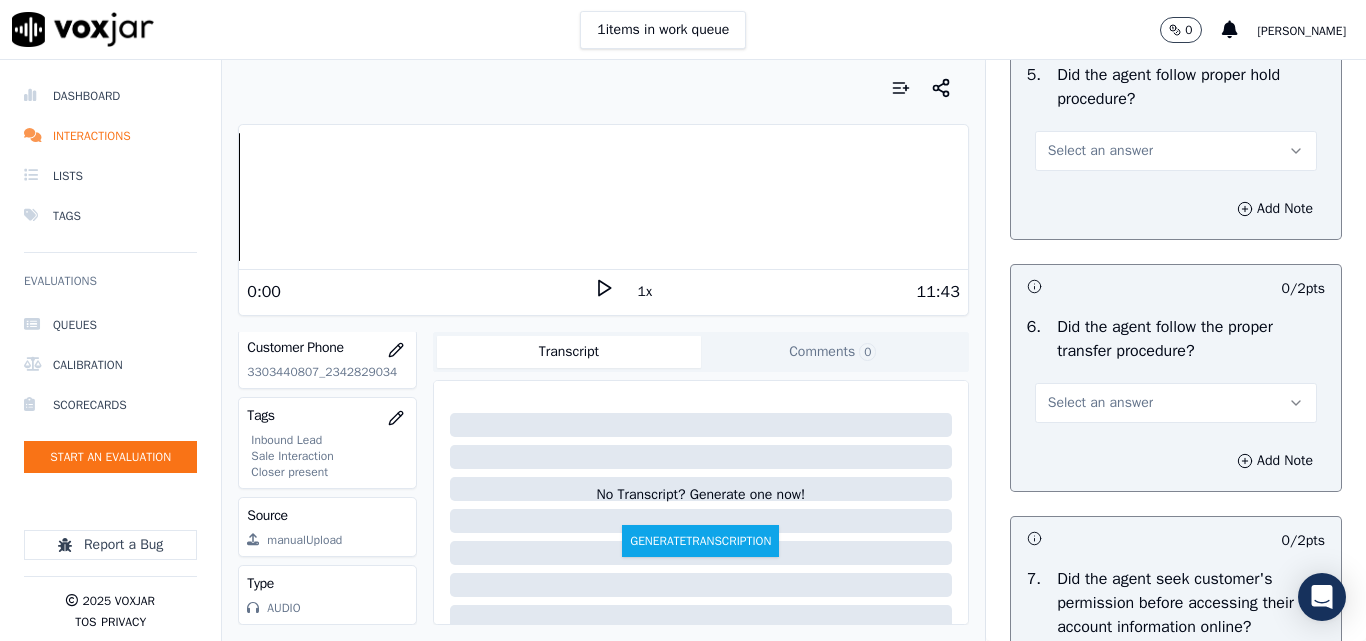 click on "Select an answer" at bounding box center [1100, 151] 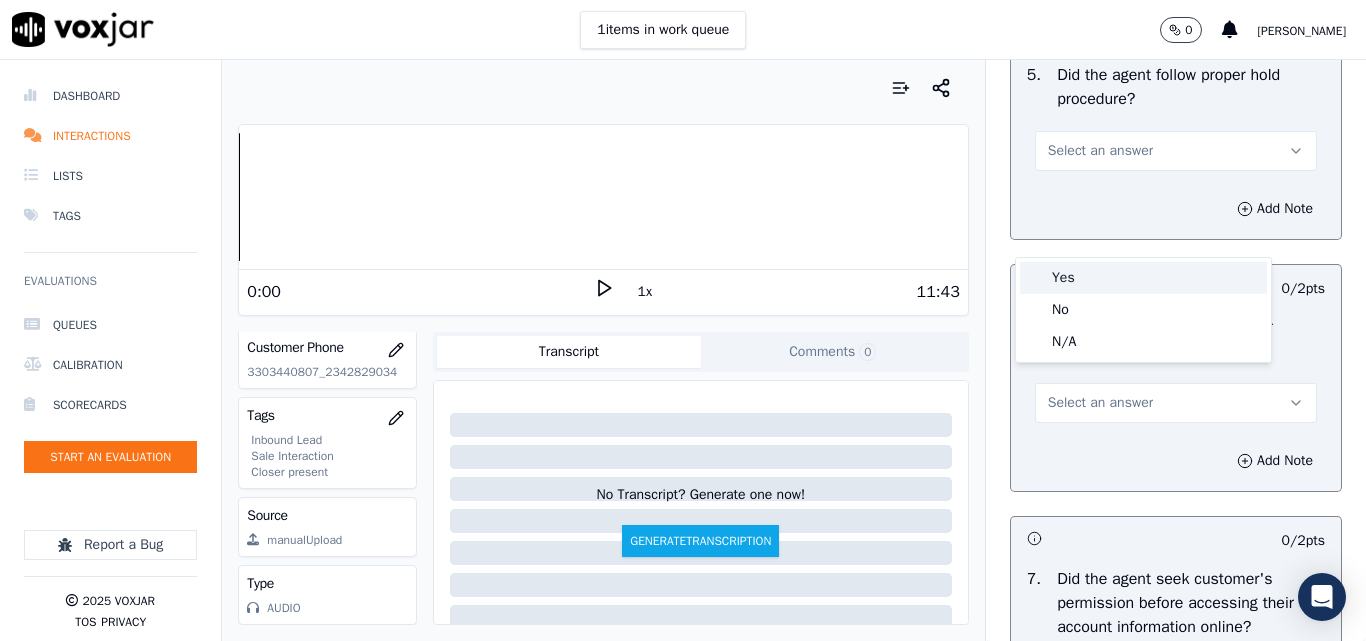 click on "Yes" at bounding box center [1143, 278] 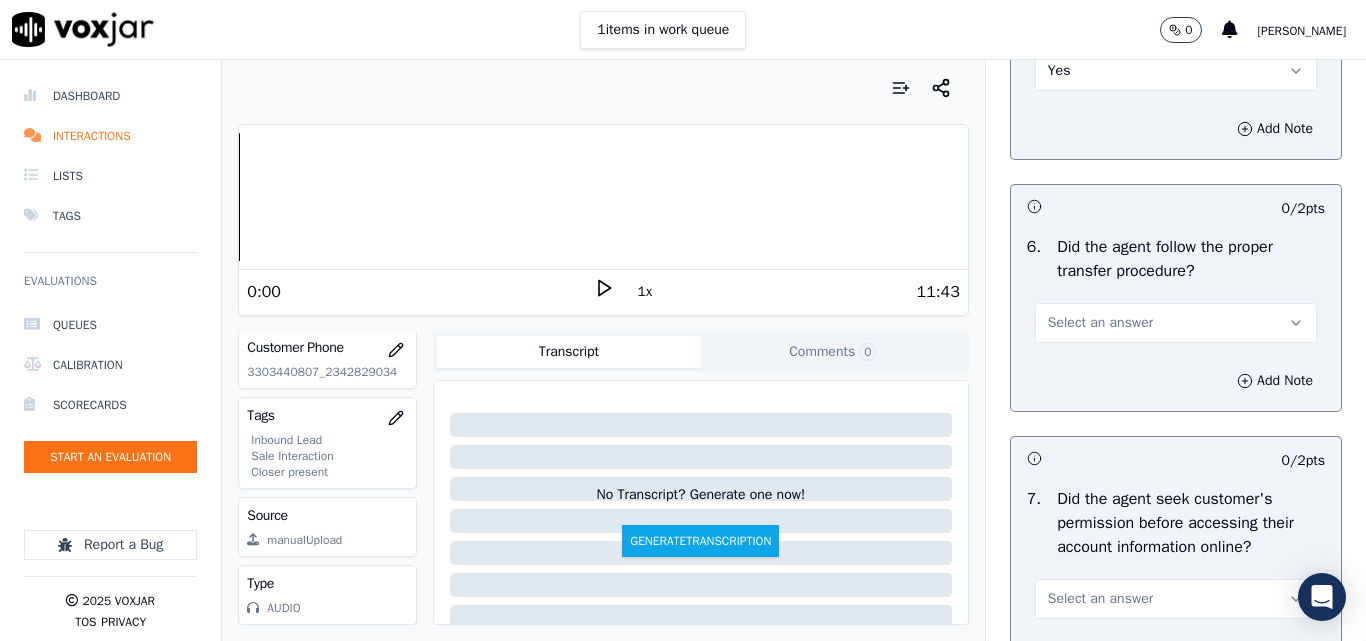 scroll, scrollTop: 3900, scrollLeft: 0, axis: vertical 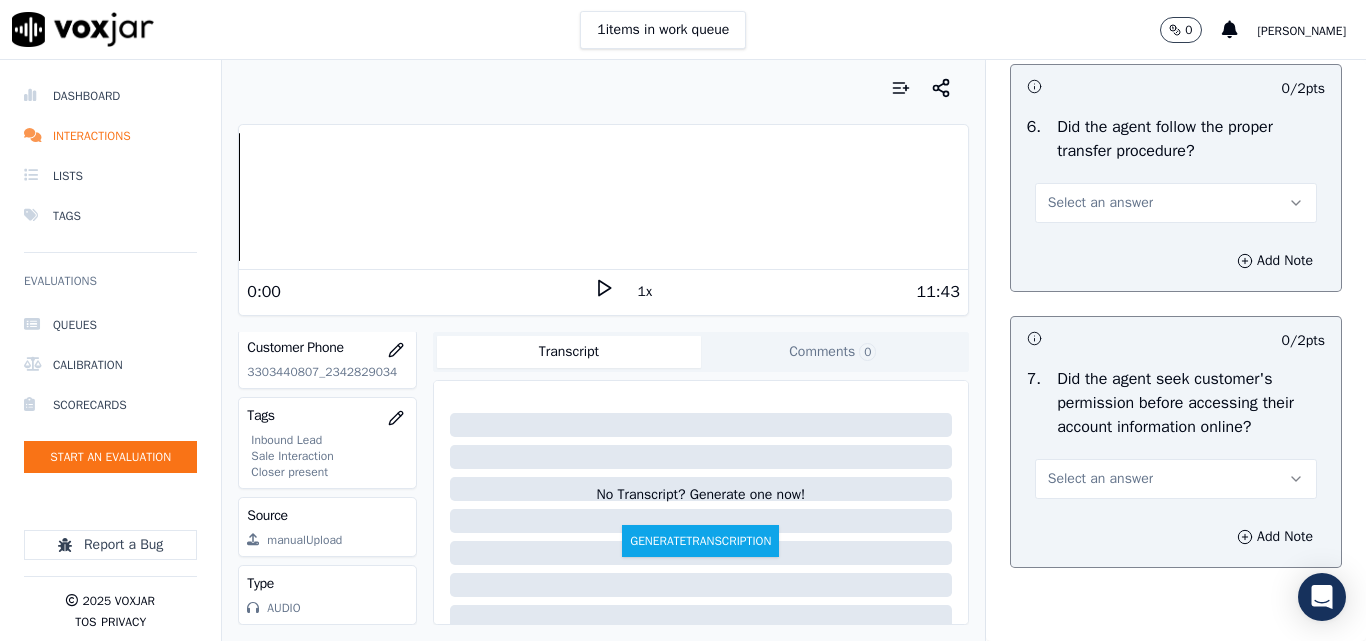 click on "Select an answer" at bounding box center [1100, 203] 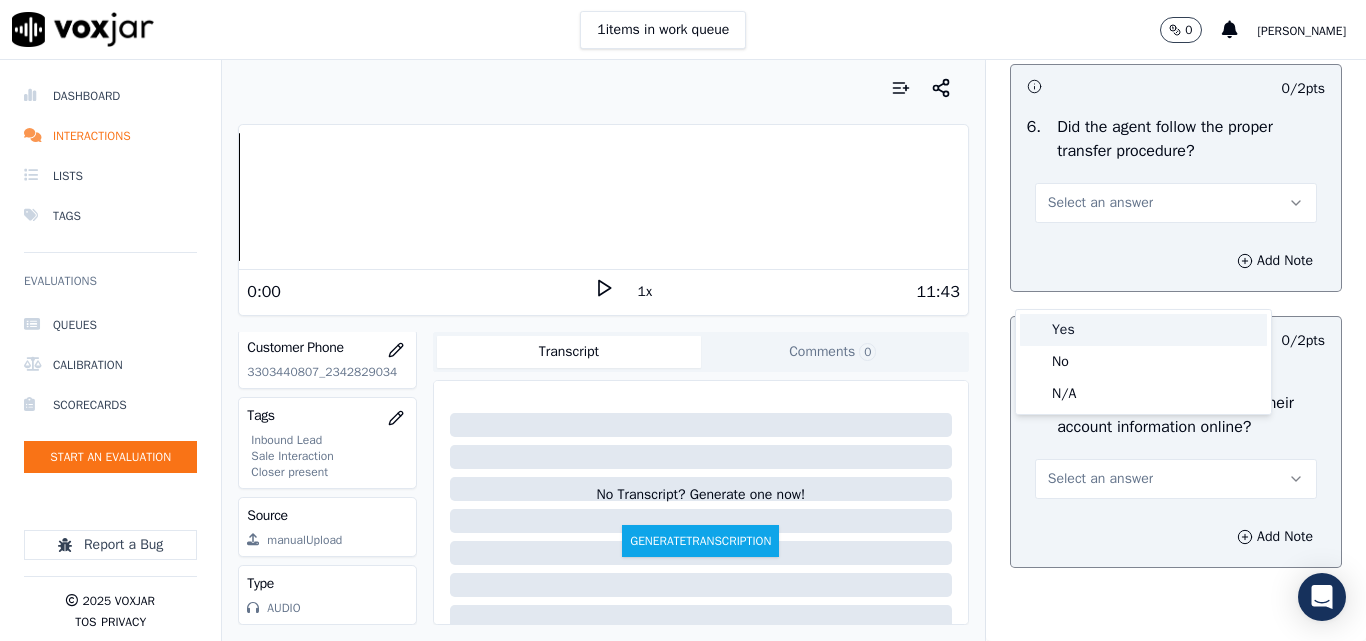 click on "Yes" at bounding box center (1143, 330) 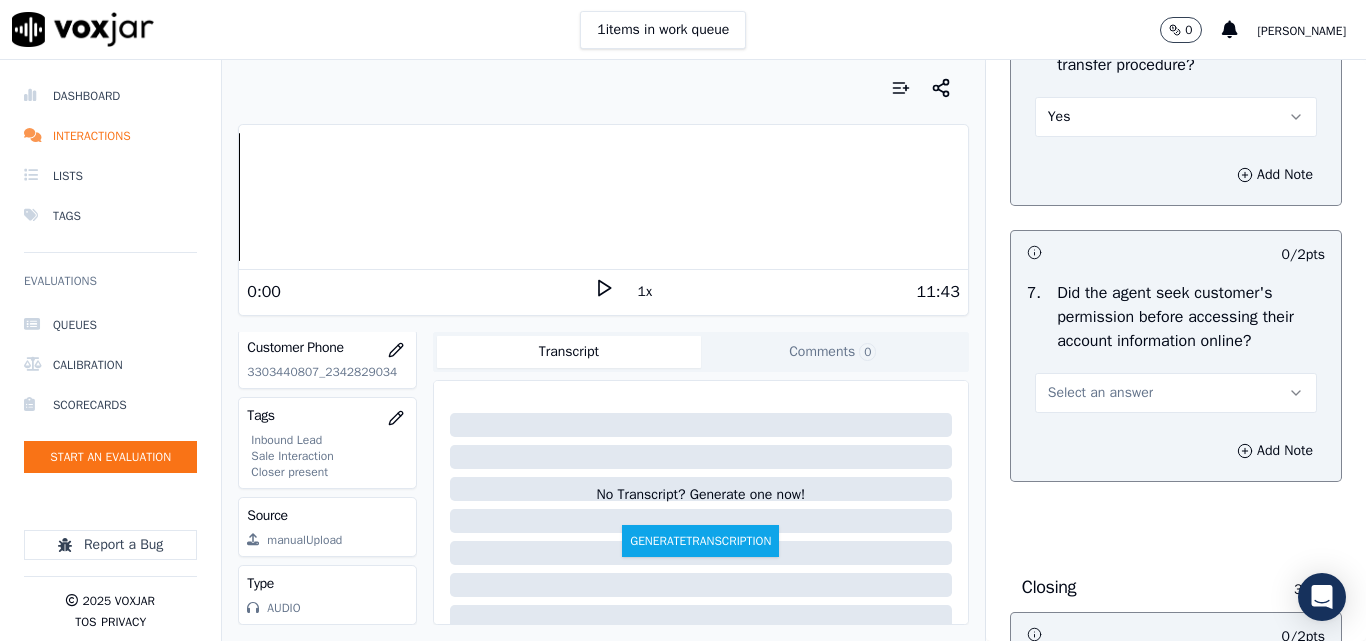 scroll, scrollTop: 4100, scrollLeft: 0, axis: vertical 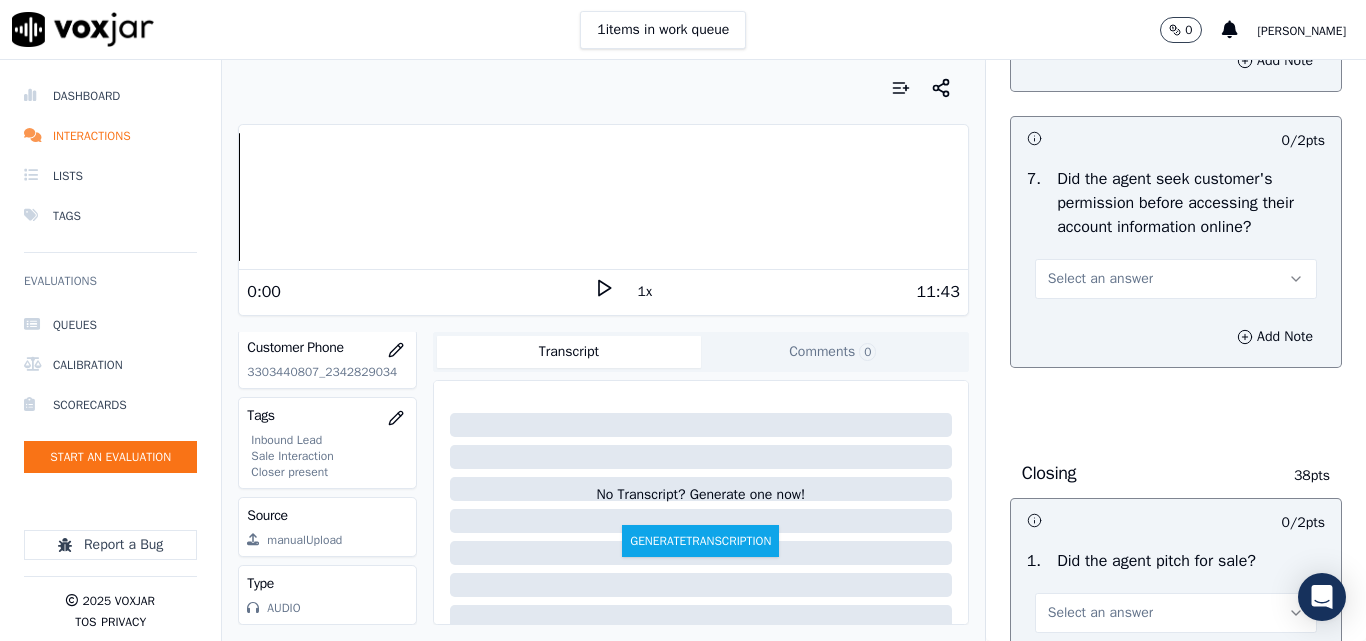 click on "Select an answer" at bounding box center (1100, 279) 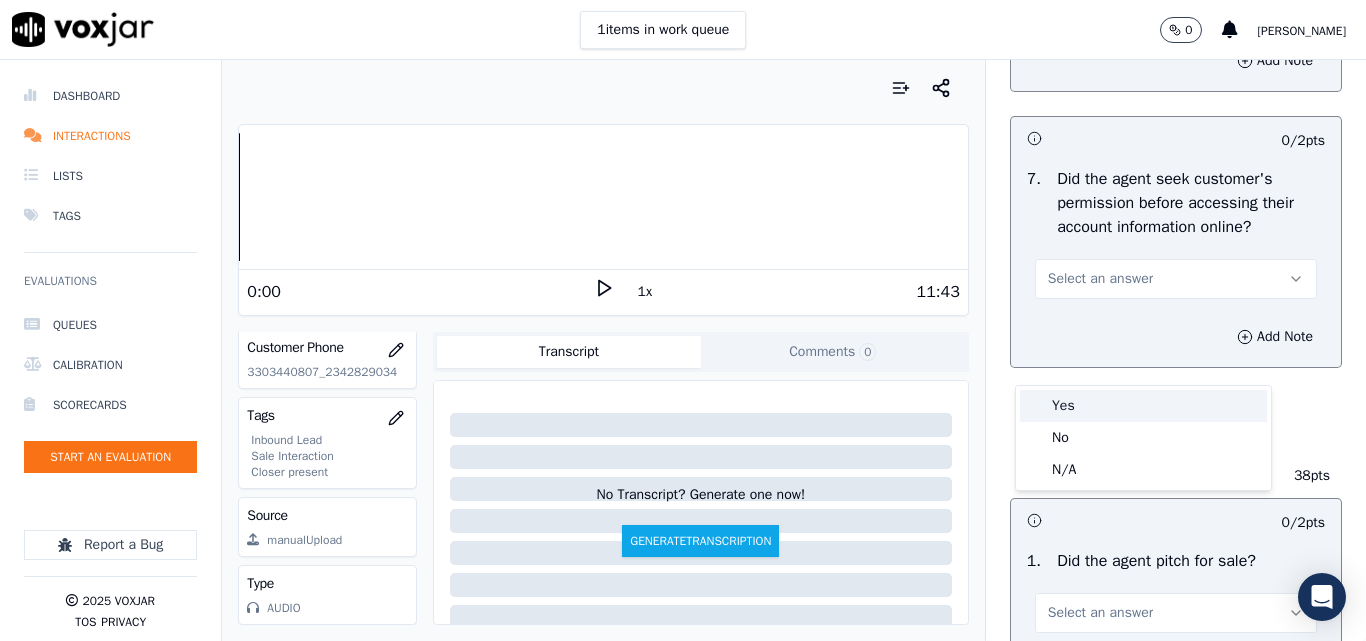 click on "Yes" at bounding box center (1143, 406) 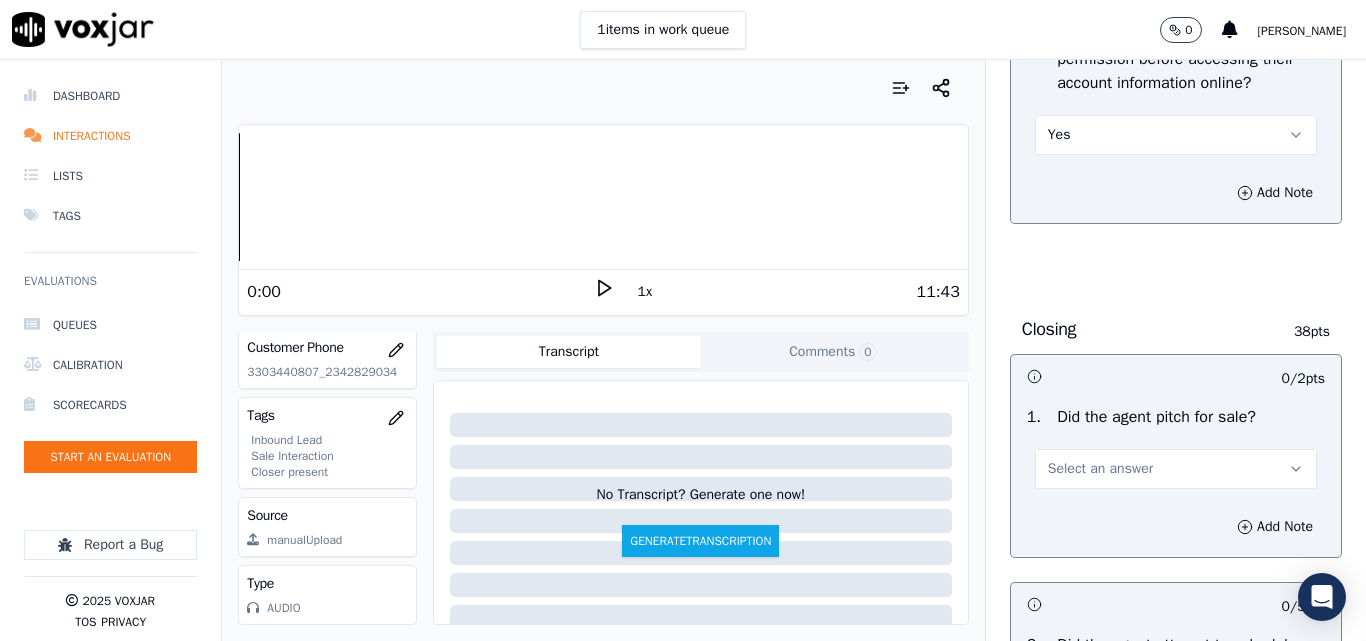 scroll, scrollTop: 4400, scrollLeft: 0, axis: vertical 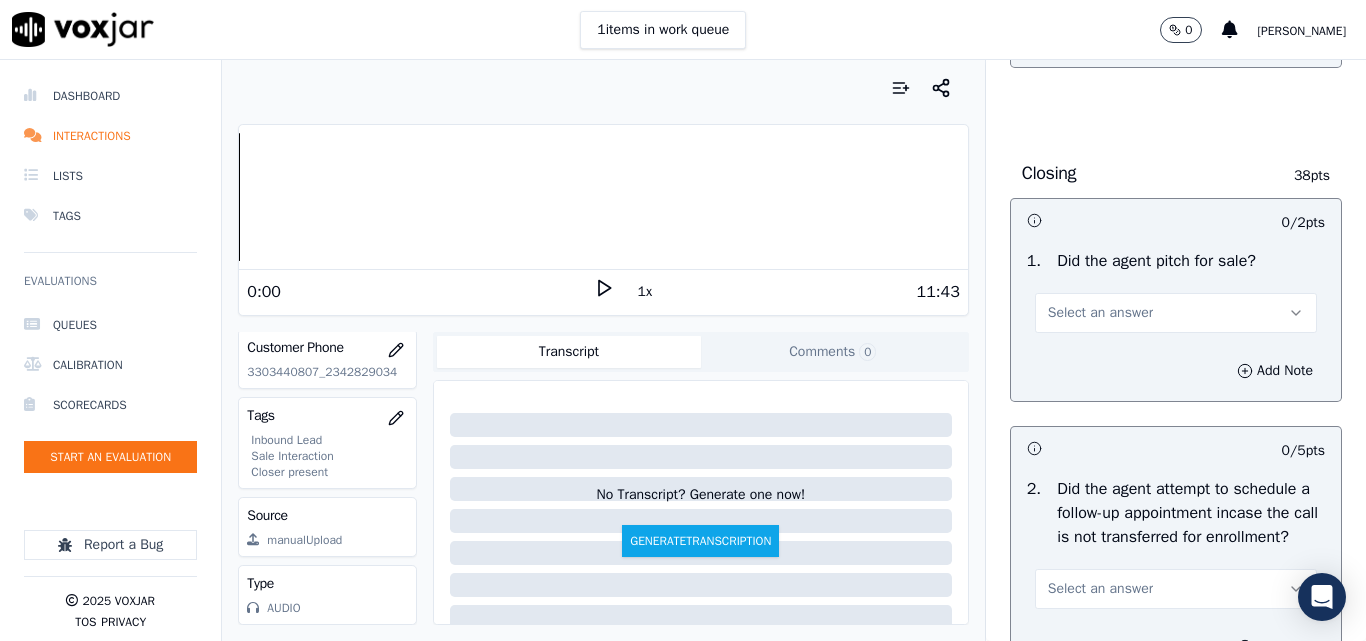 click on "Select an answer" at bounding box center (1176, 313) 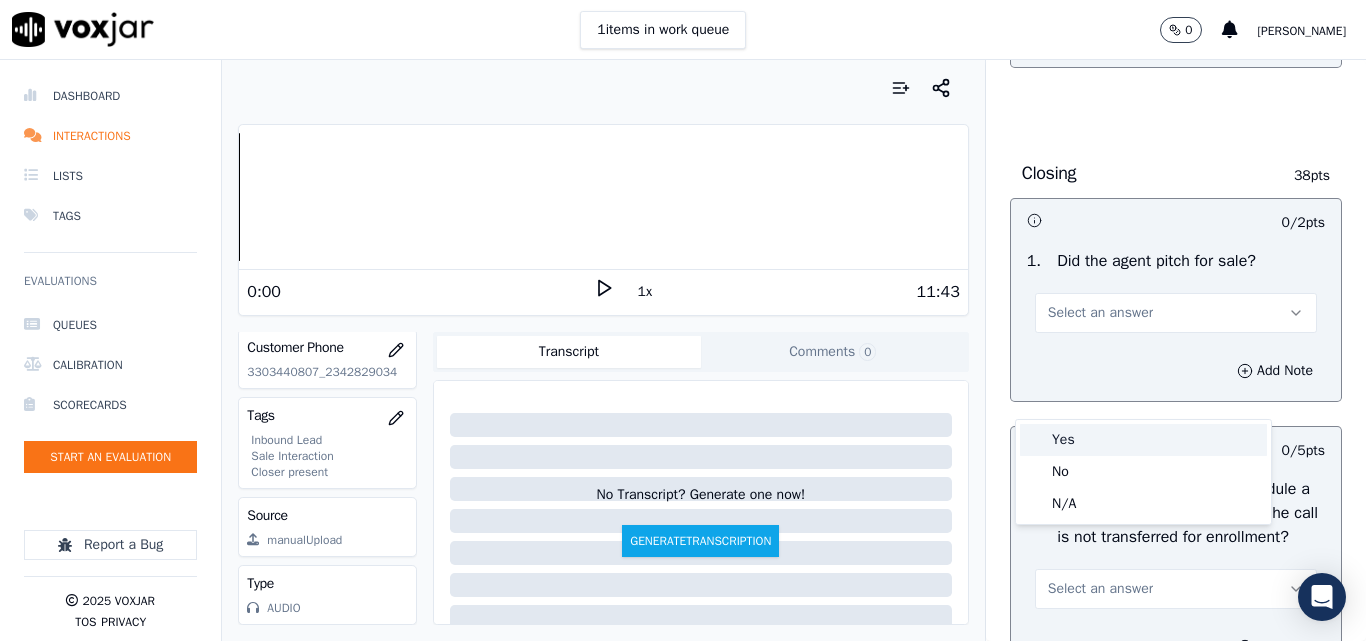 click on "Yes" at bounding box center (1143, 440) 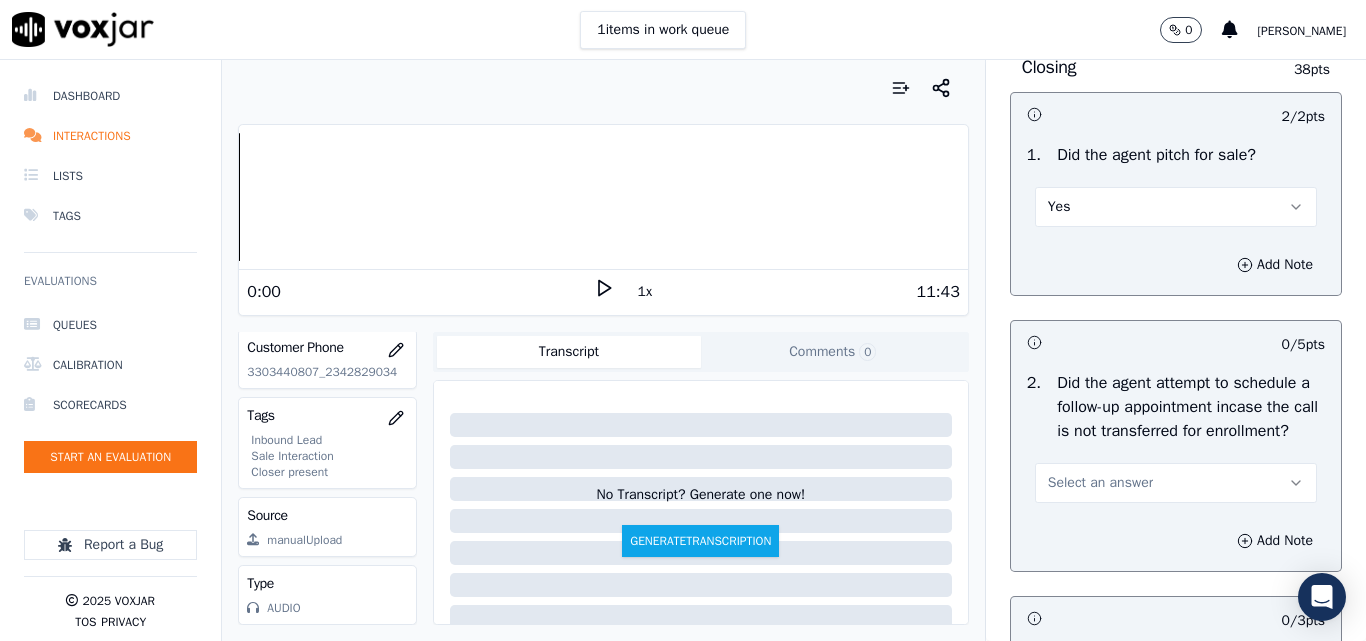 scroll, scrollTop: 4600, scrollLeft: 0, axis: vertical 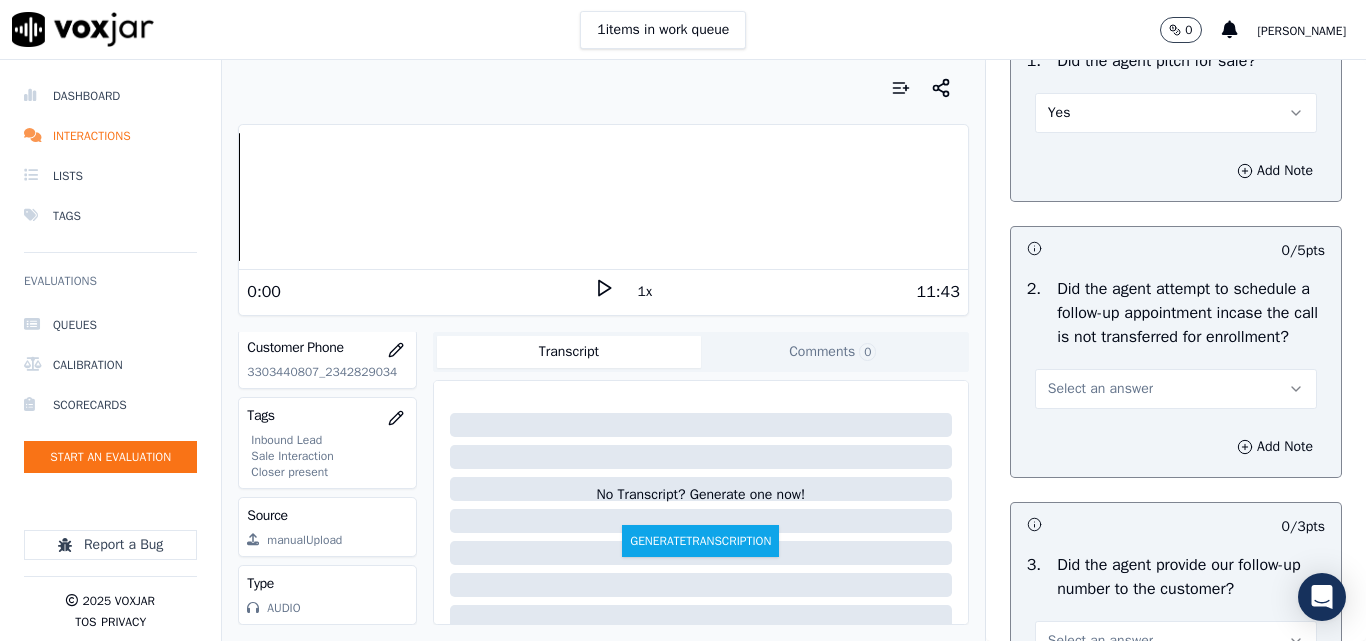 click on "Select an answer" at bounding box center [1100, 389] 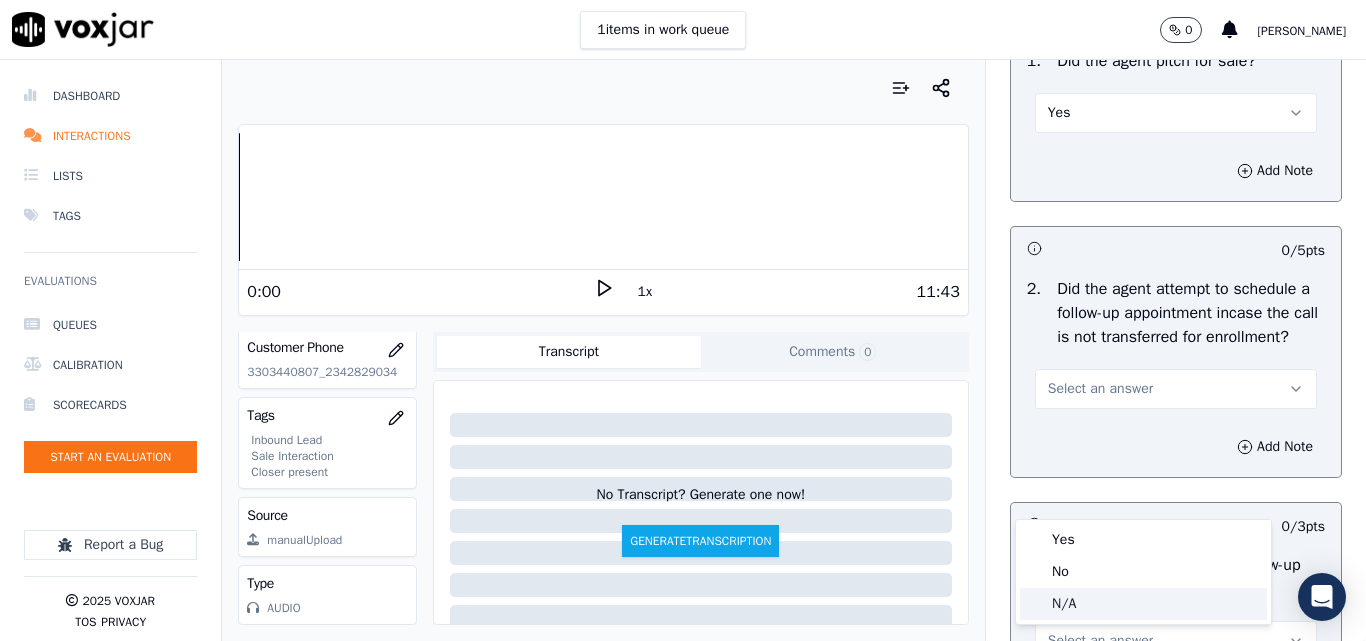 click on "N/A" 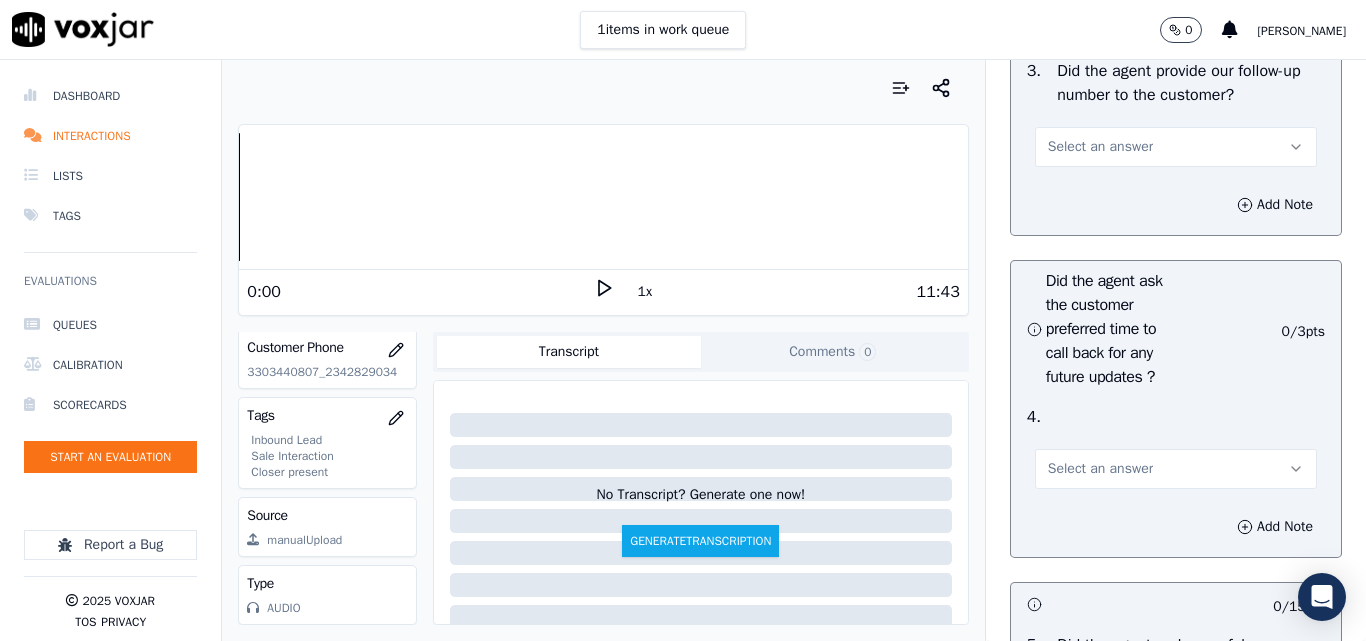 scroll, scrollTop: 5100, scrollLeft: 0, axis: vertical 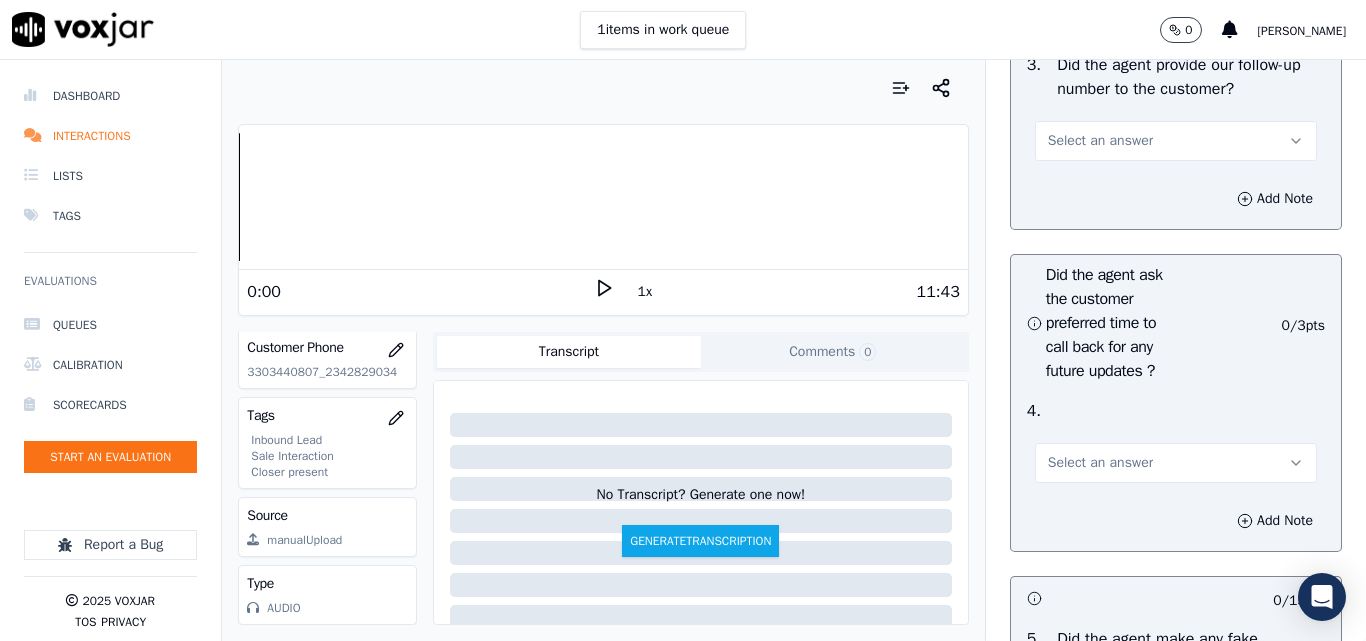 click on "Select an answer" at bounding box center (1100, 141) 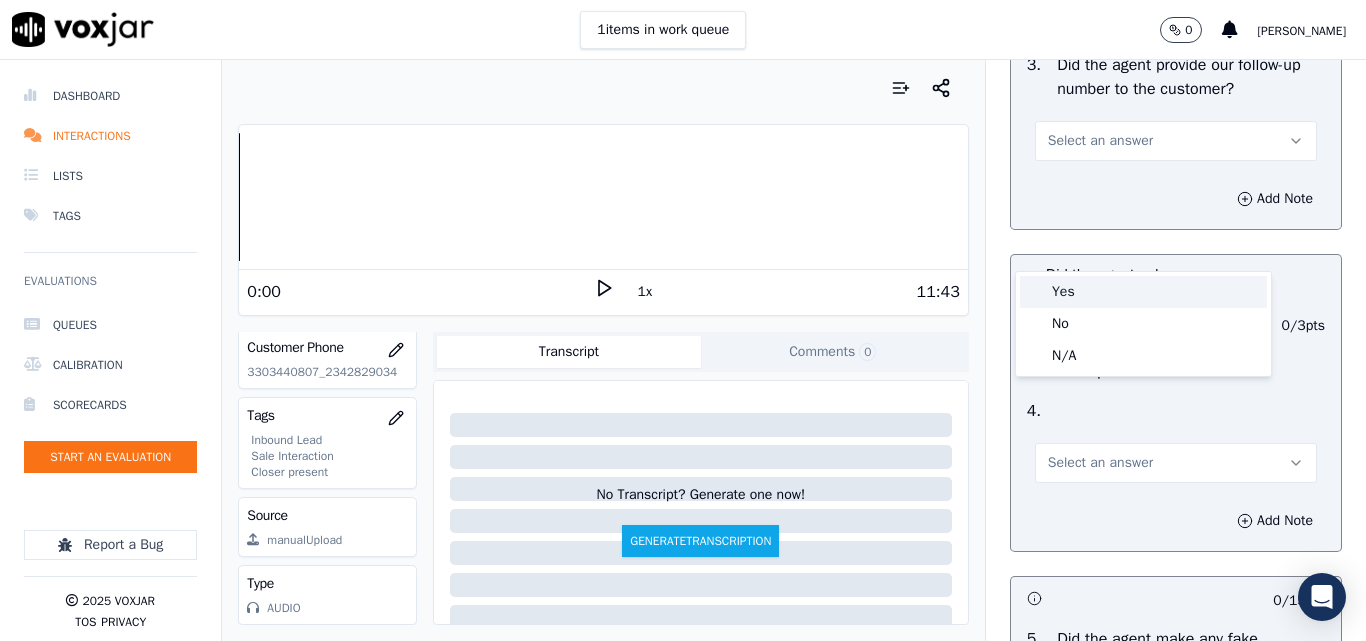 click on "Yes" at bounding box center (1143, 292) 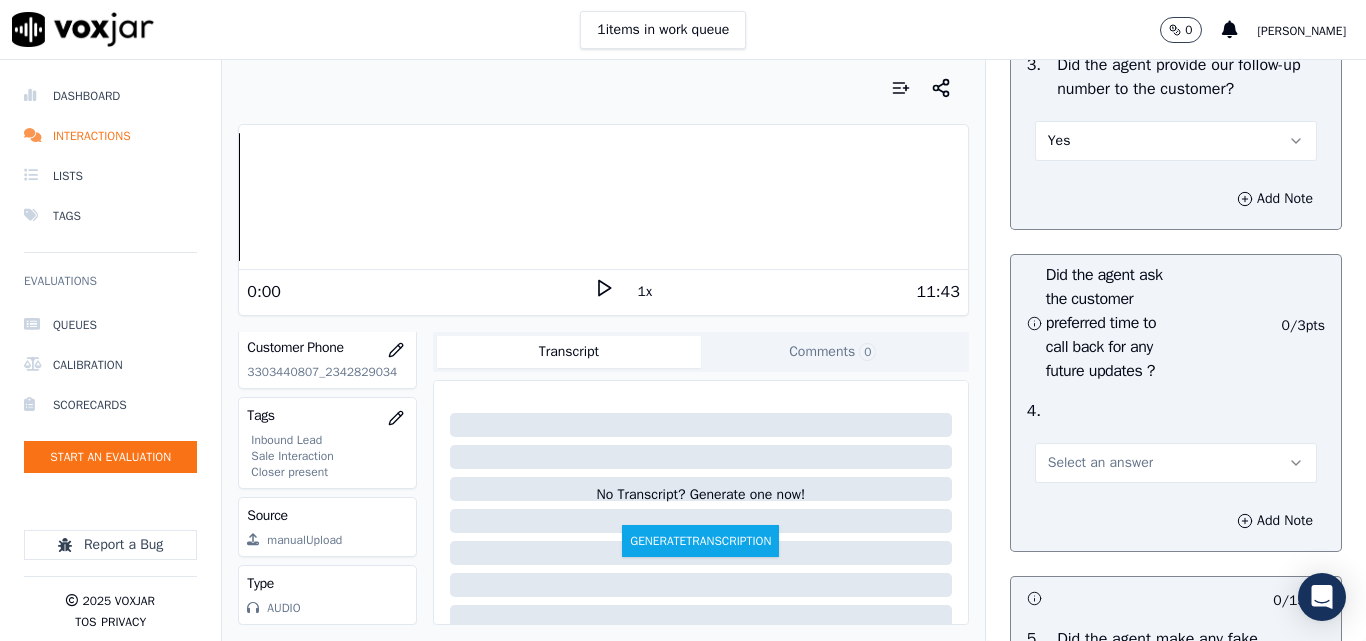 scroll, scrollTop: 5400, scrollLeft: 0, axis: vertical 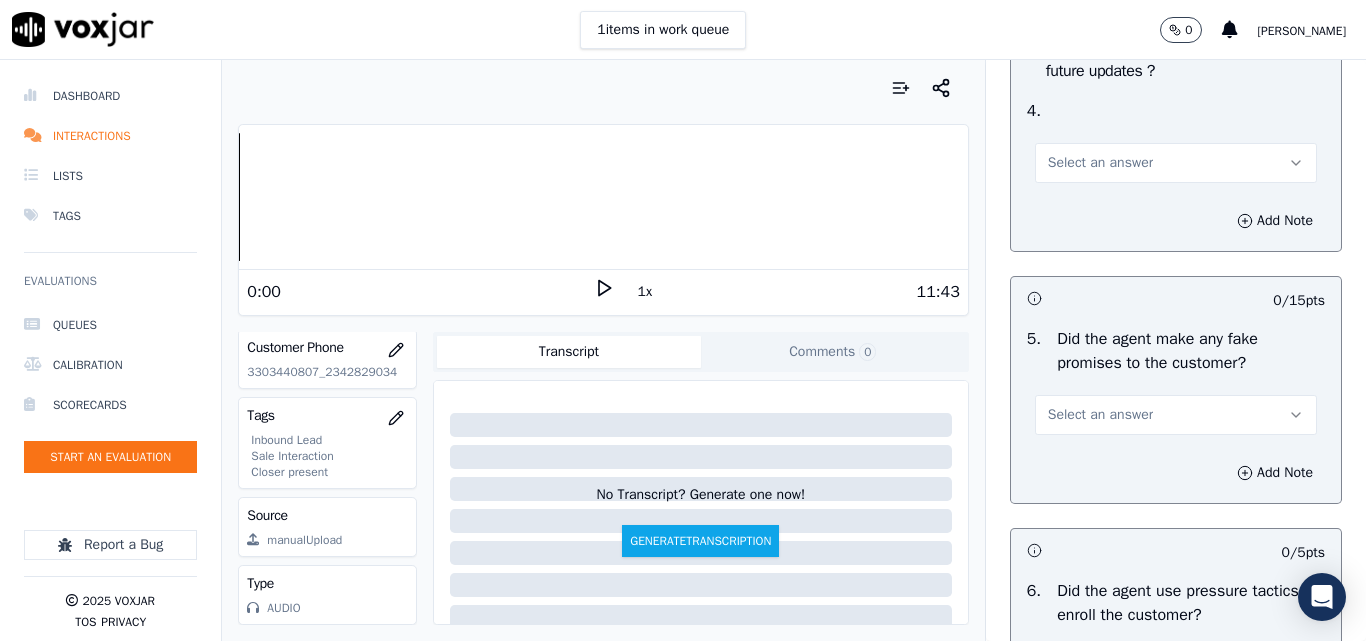 drag, startPoint x: 1058, startPoint y: 248, endPoint x: 1068, endPoint y: 299, distance: 51.971146 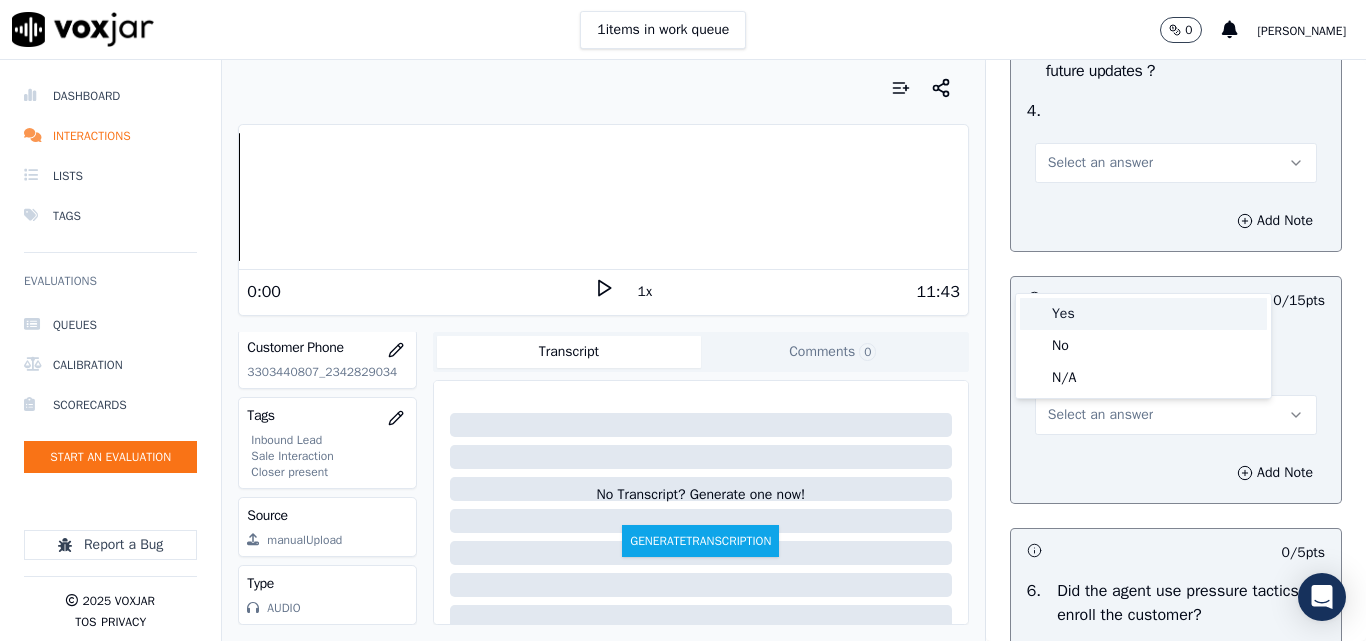 click on "Yes" at bounding box center [1143, 314] 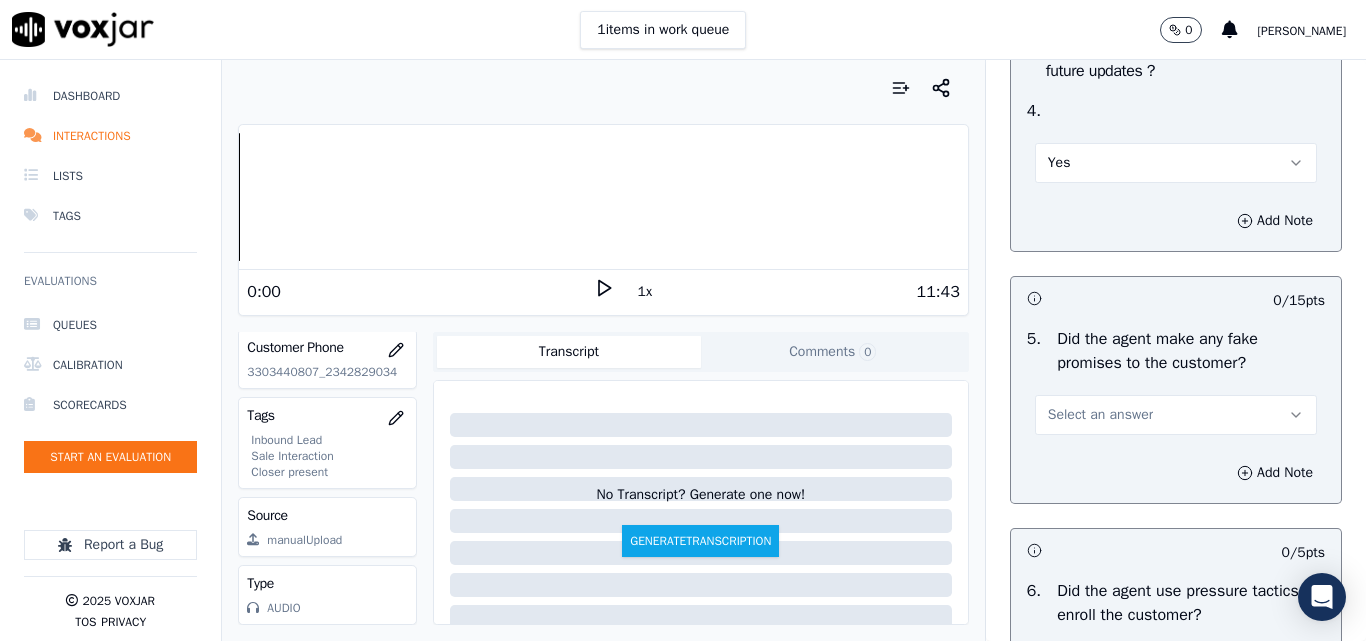 scroll, scrollTop: 5600, scrollLeft: 0, axis: vertical 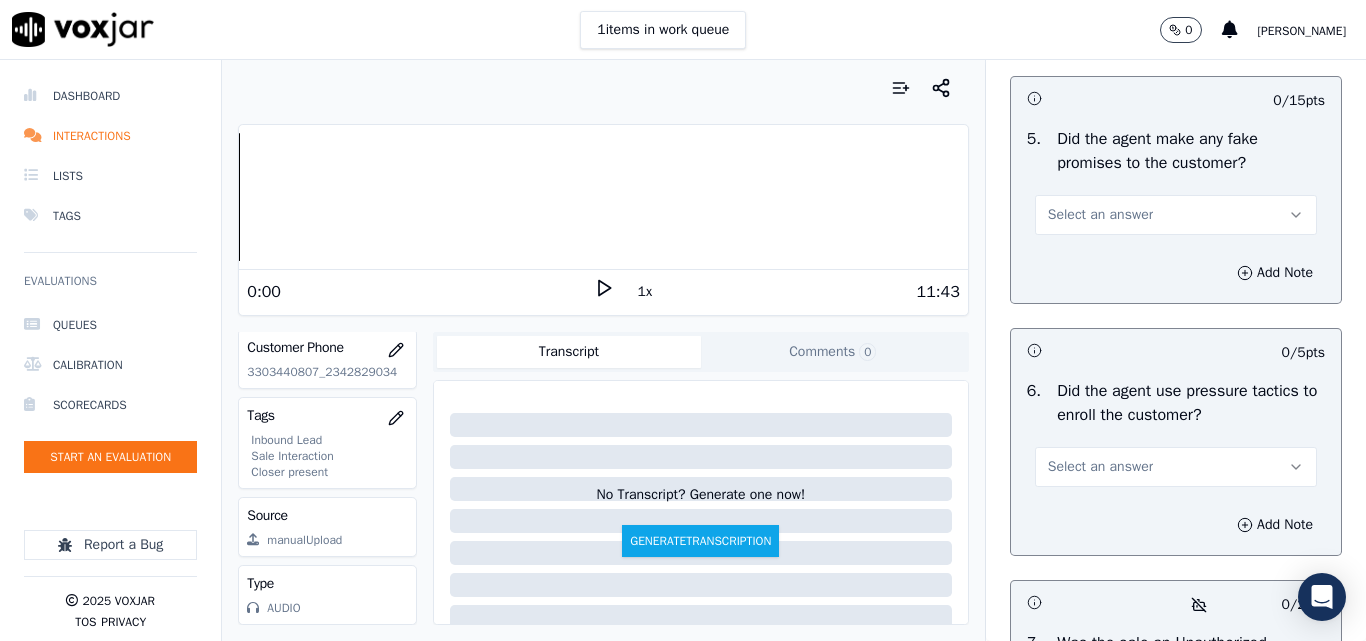 click on "Select an answer" at bounding box center (1100, 215) 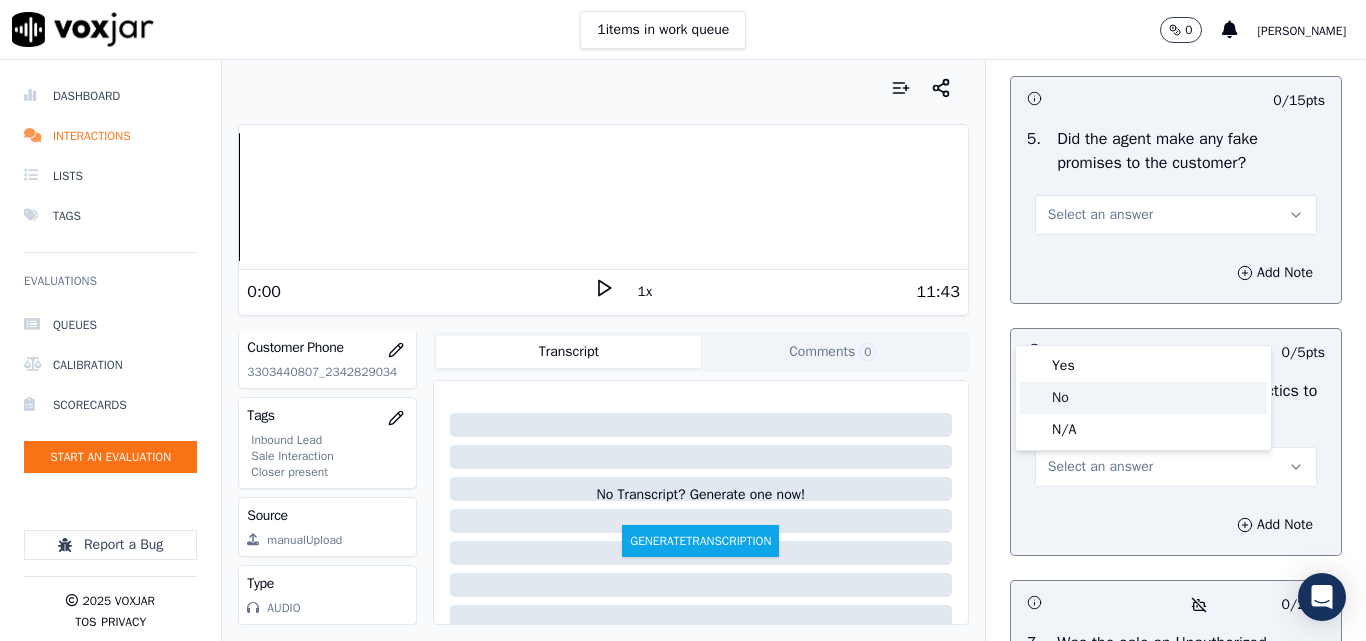 click on "No" 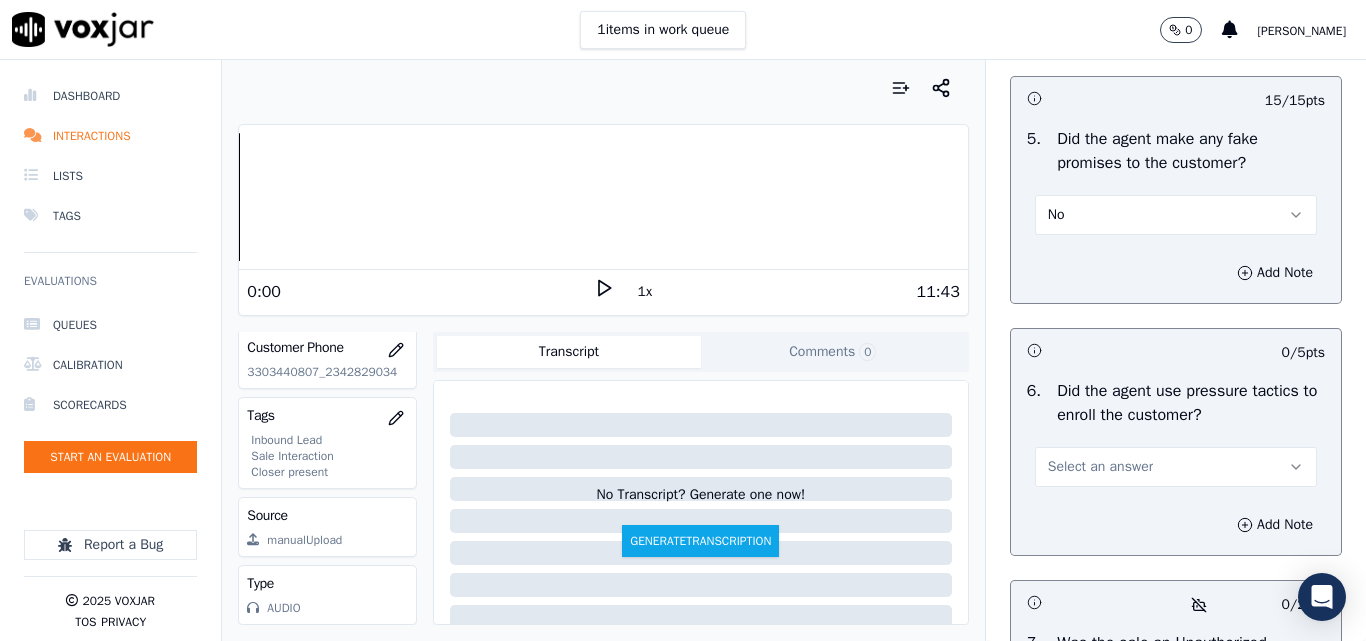scroll, scrollTop: 5800, scrollLeft: 0, axis: vertical 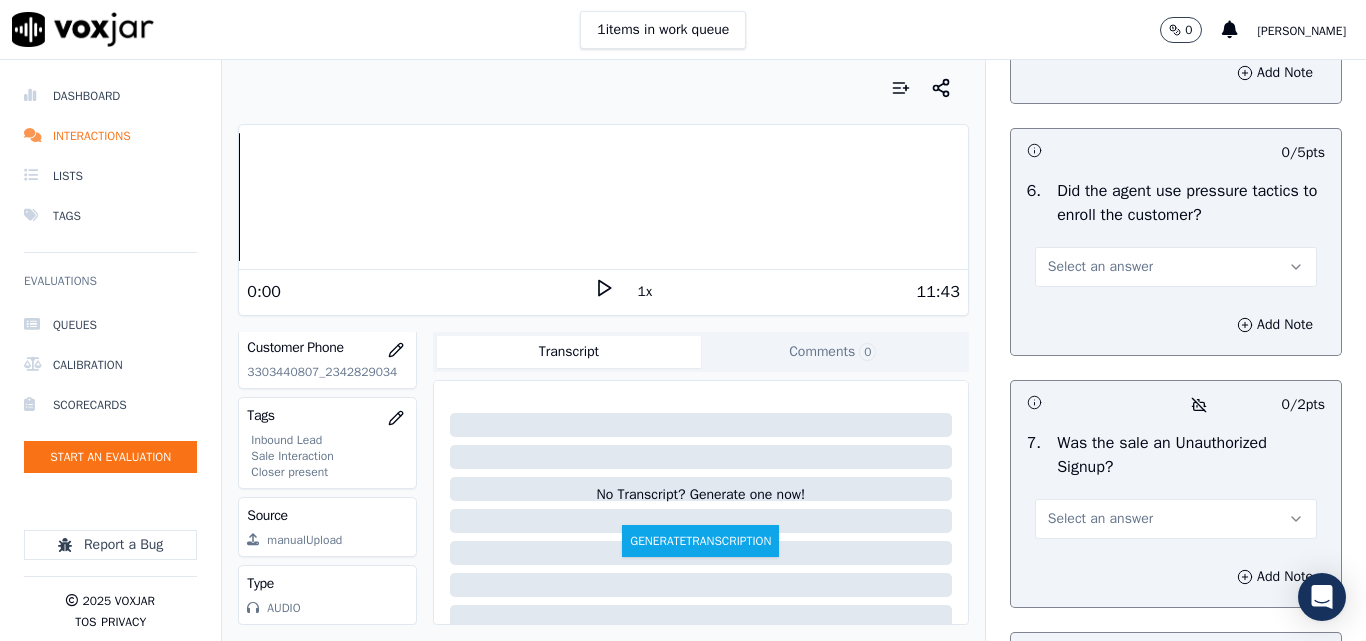 click on "Select an answer" at bounding box center [1100, 267] 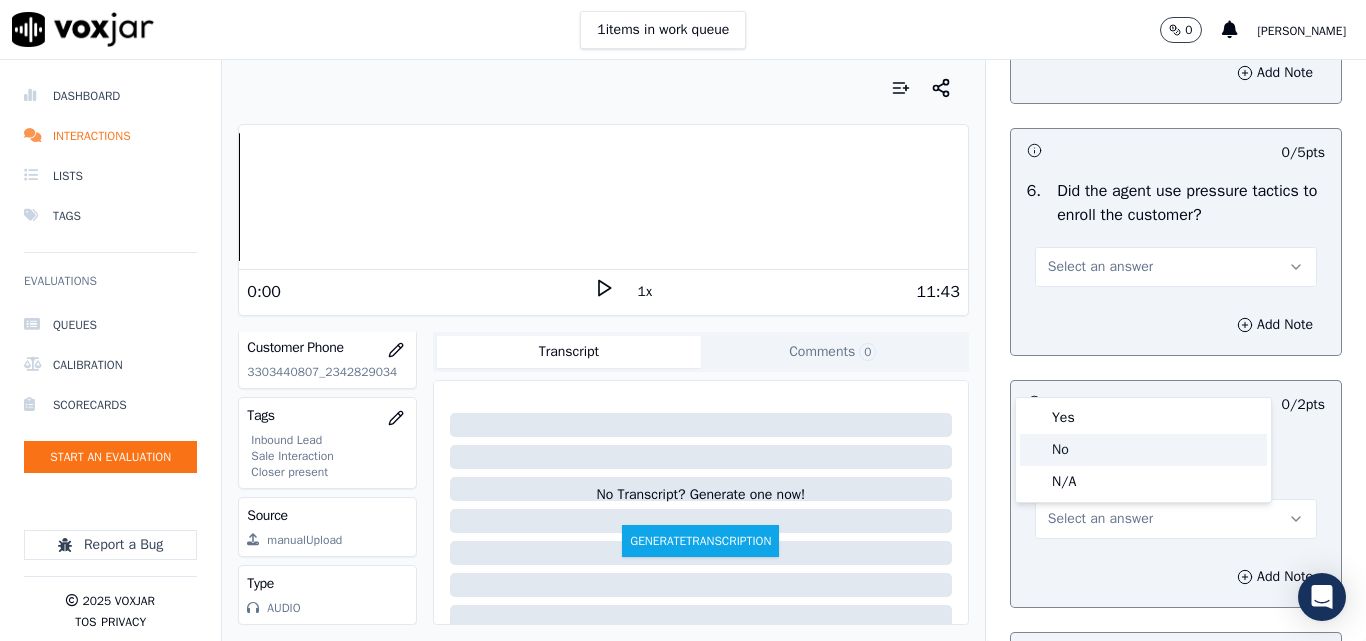 click on "No" 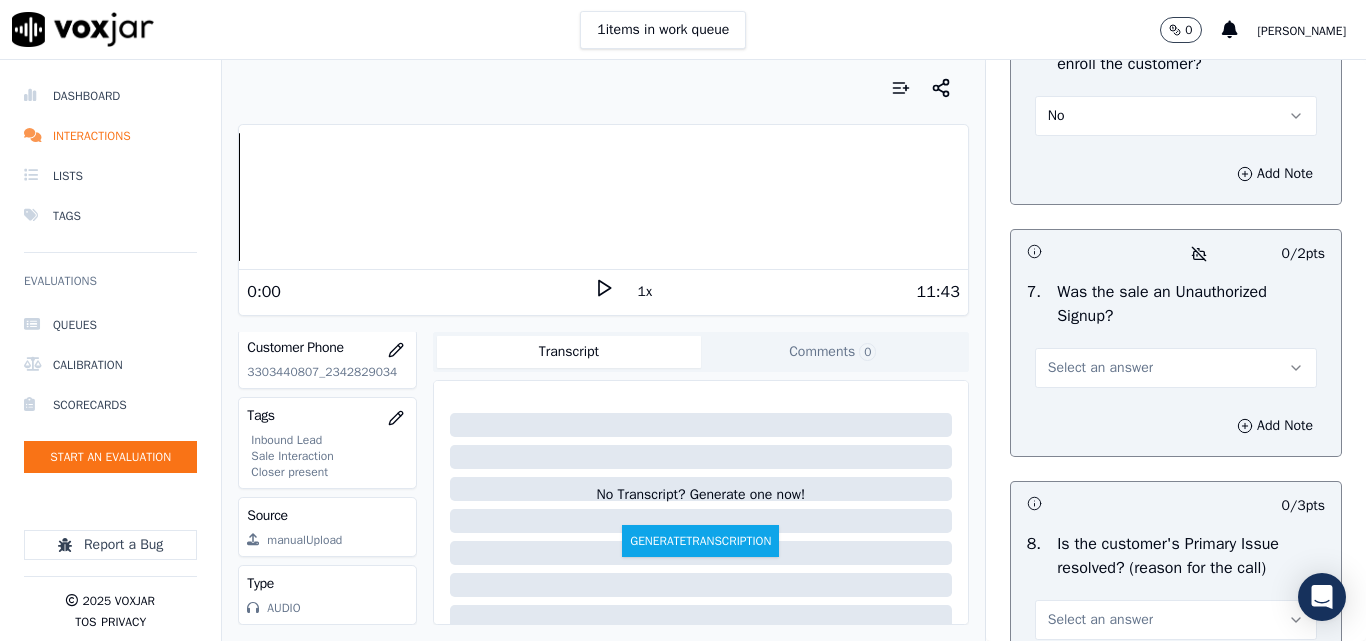 scroll, scrollTop: 6100, scrollLeft: 0, axis: vertical 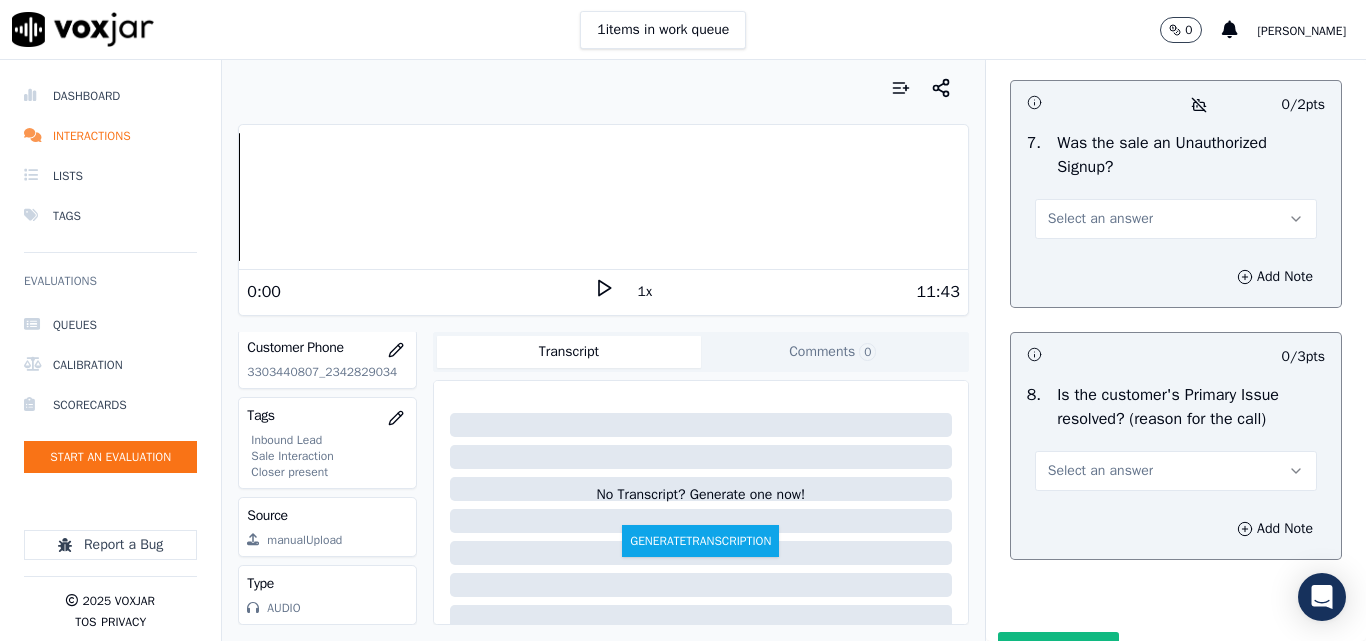 click on "Select an answer" at bounding box center [1100, 219] 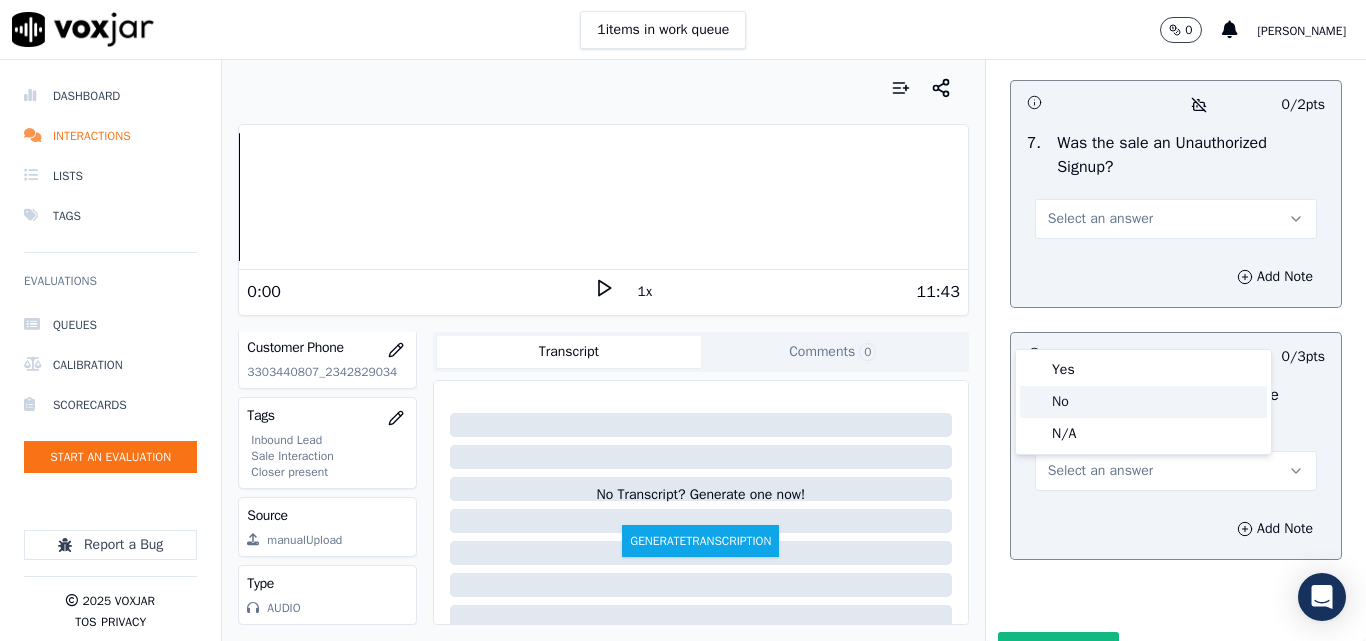 click on "No" 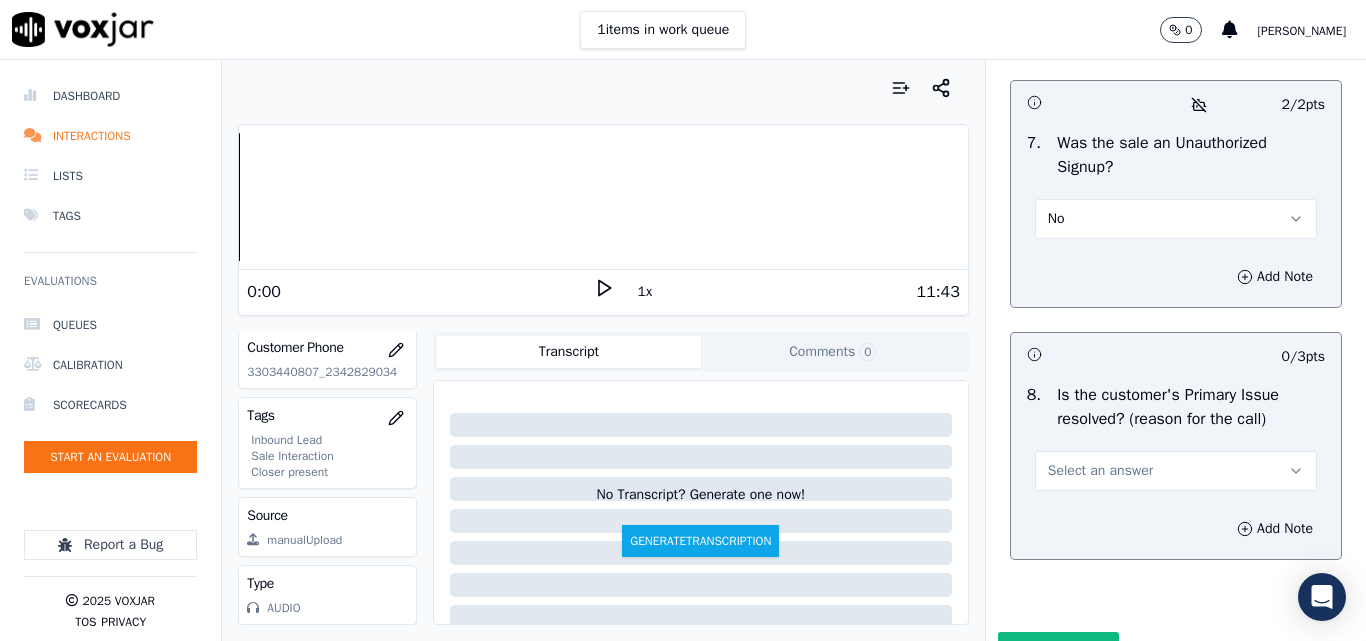 scroll, scrollTop: 6290, scrollLeft: 0, axis: vertical 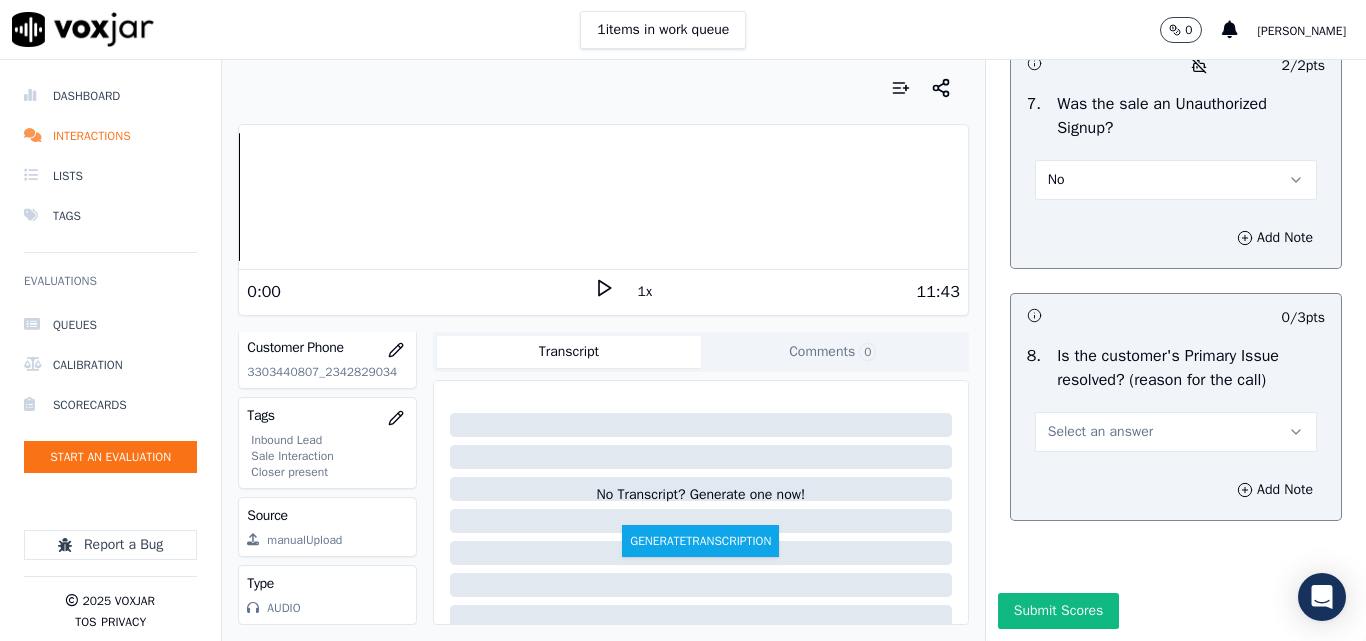click on "Select an answer" at bounding box center [1100, 432] 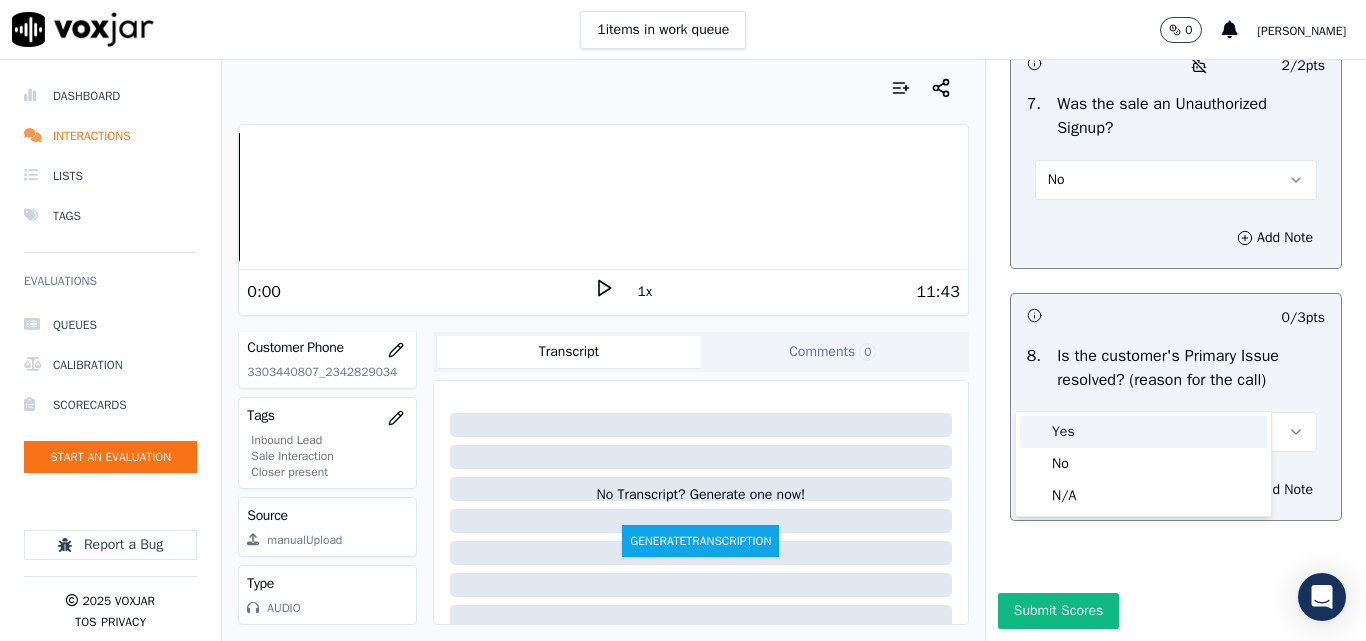 click on "Yes" at bounding box center [1143, 432] 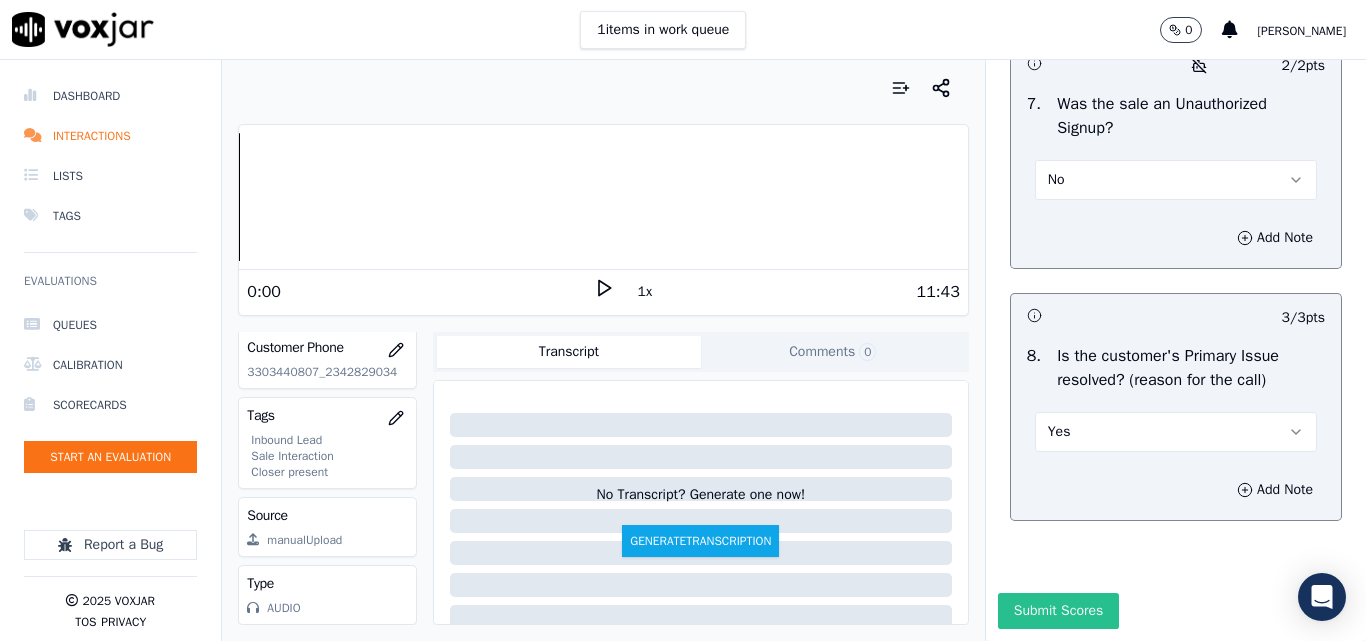 click on "Submit Scores" at bounding box center [1058, 611] 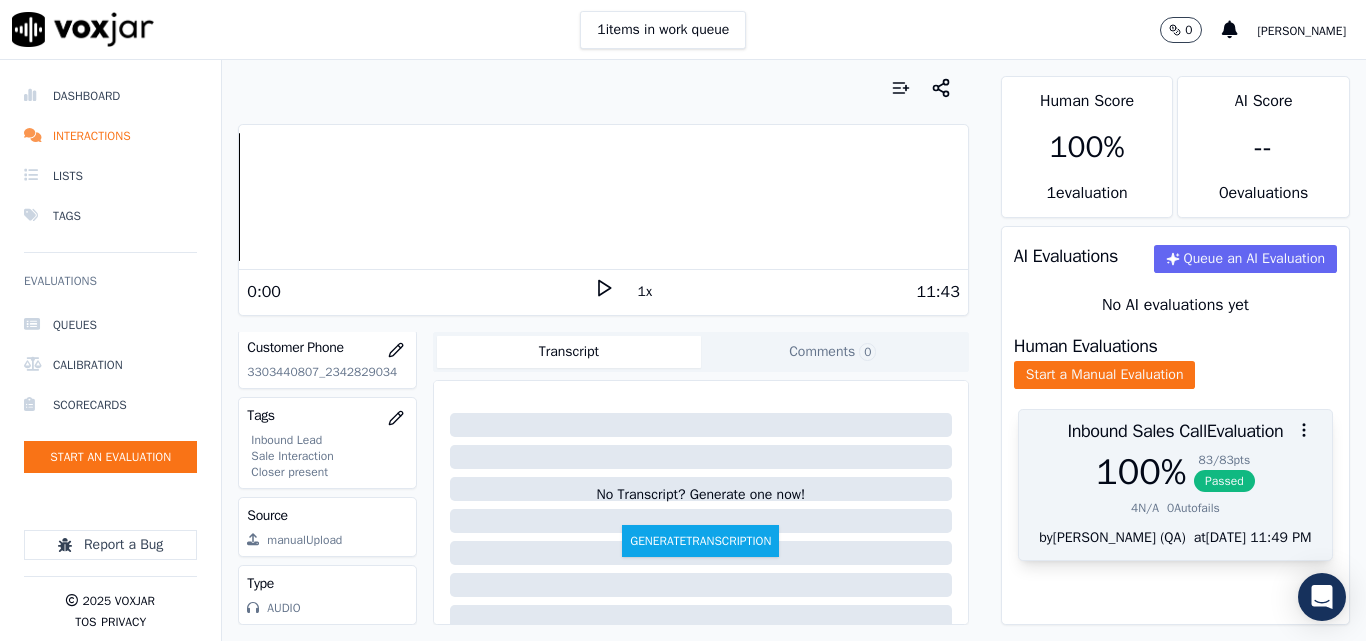 click on "Passed" at bounding box center (1224, 481) 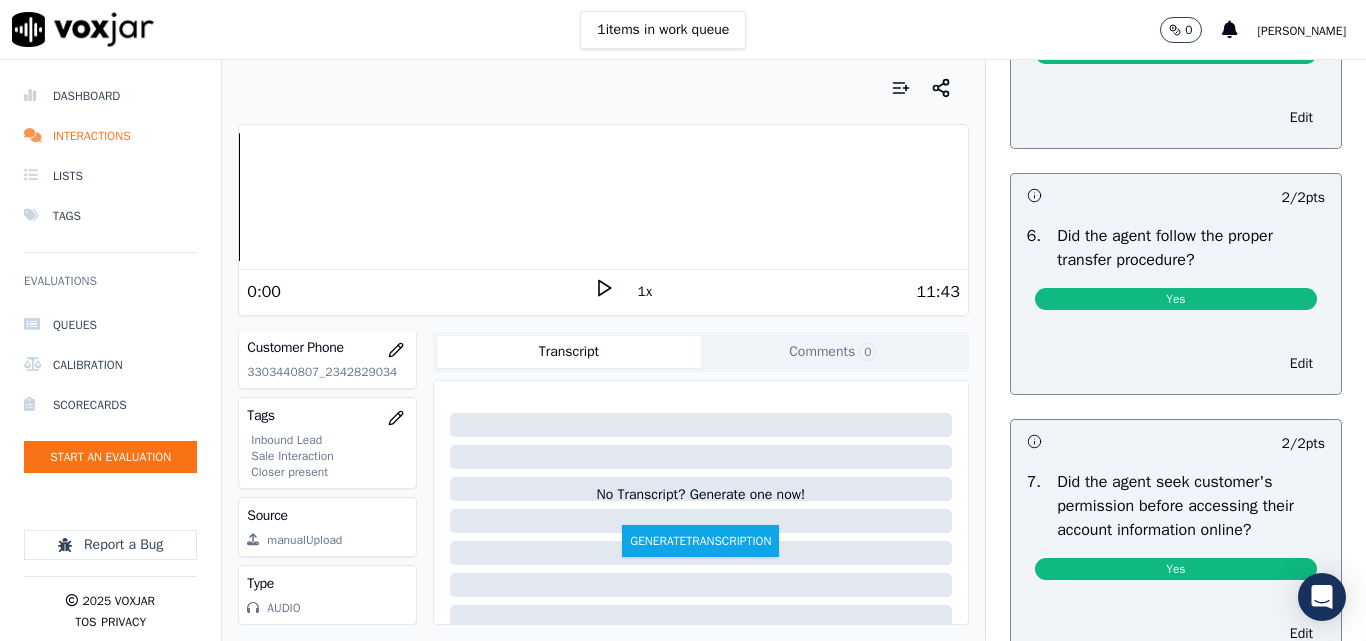 scroll, scrollTop: 3900, scrollLeft: 0, axis: vertical 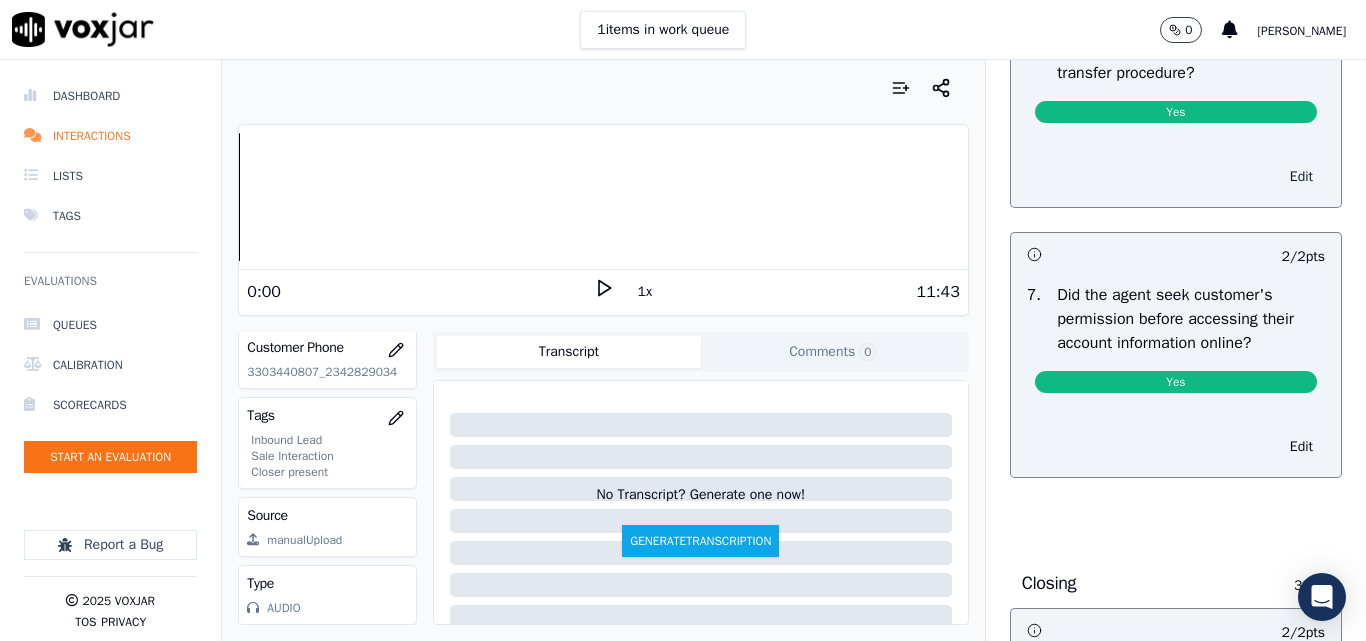 click on "Edit" at bounding box center [1301, 177] 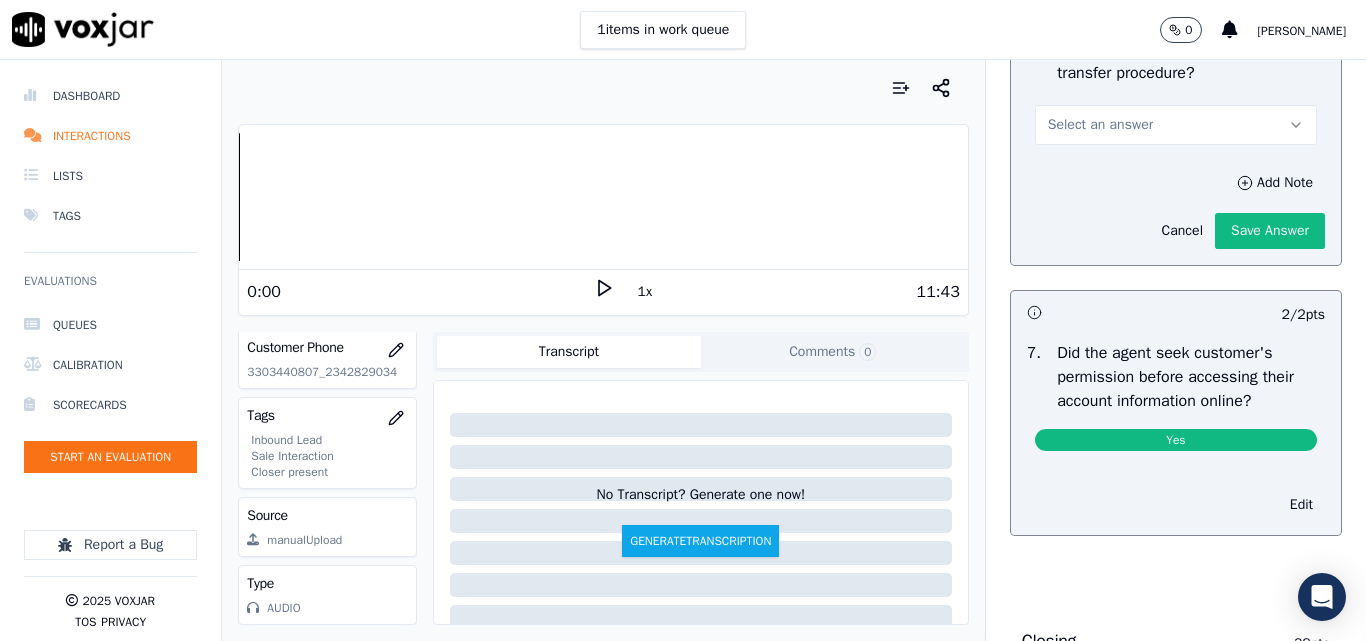 click on "Select an answer" at bounding box center [1100, 125] 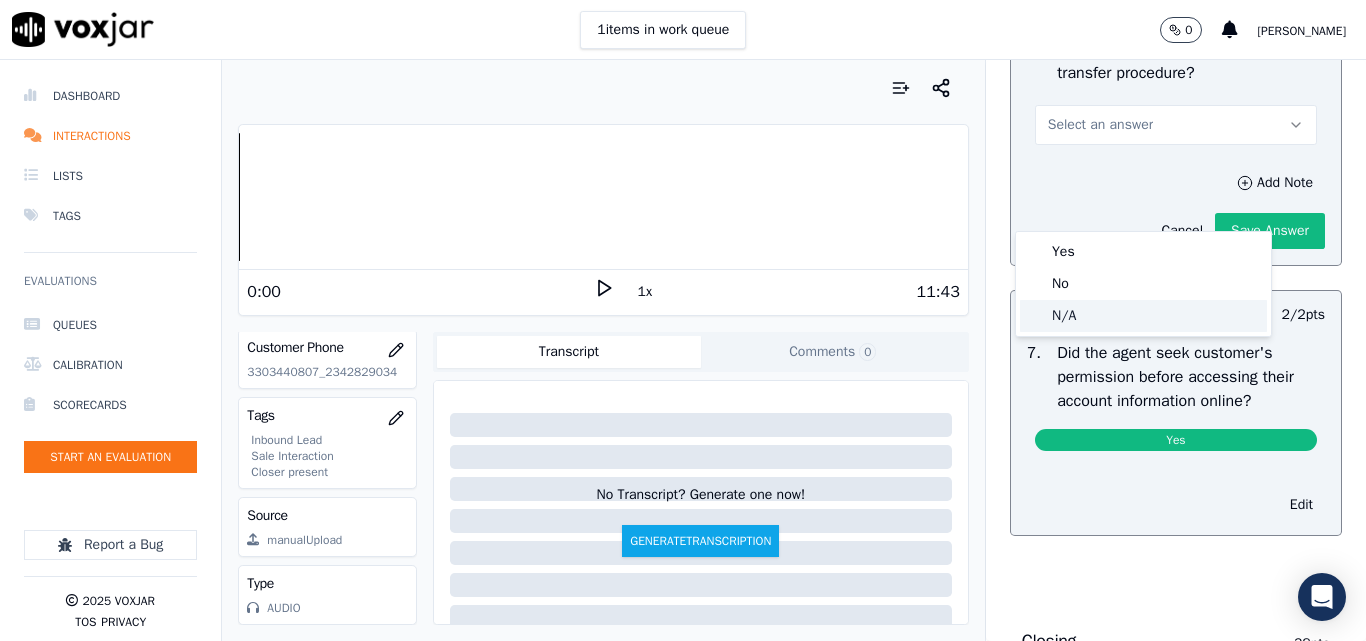 click on "No" 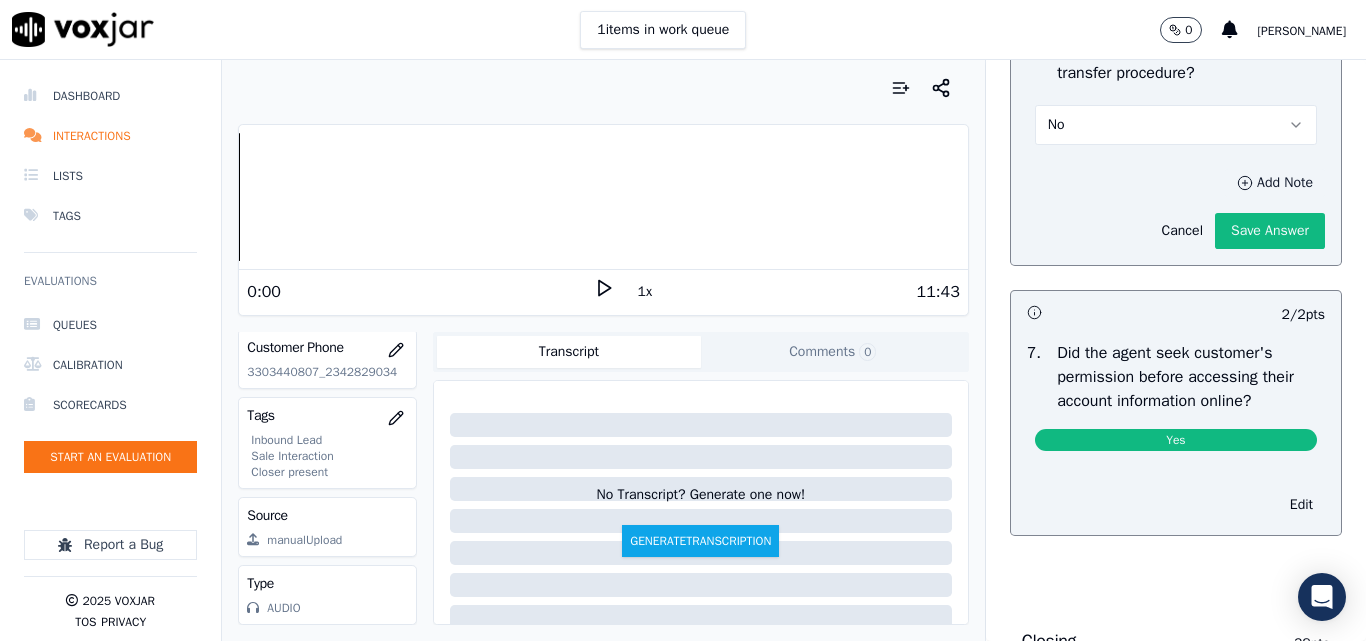 click 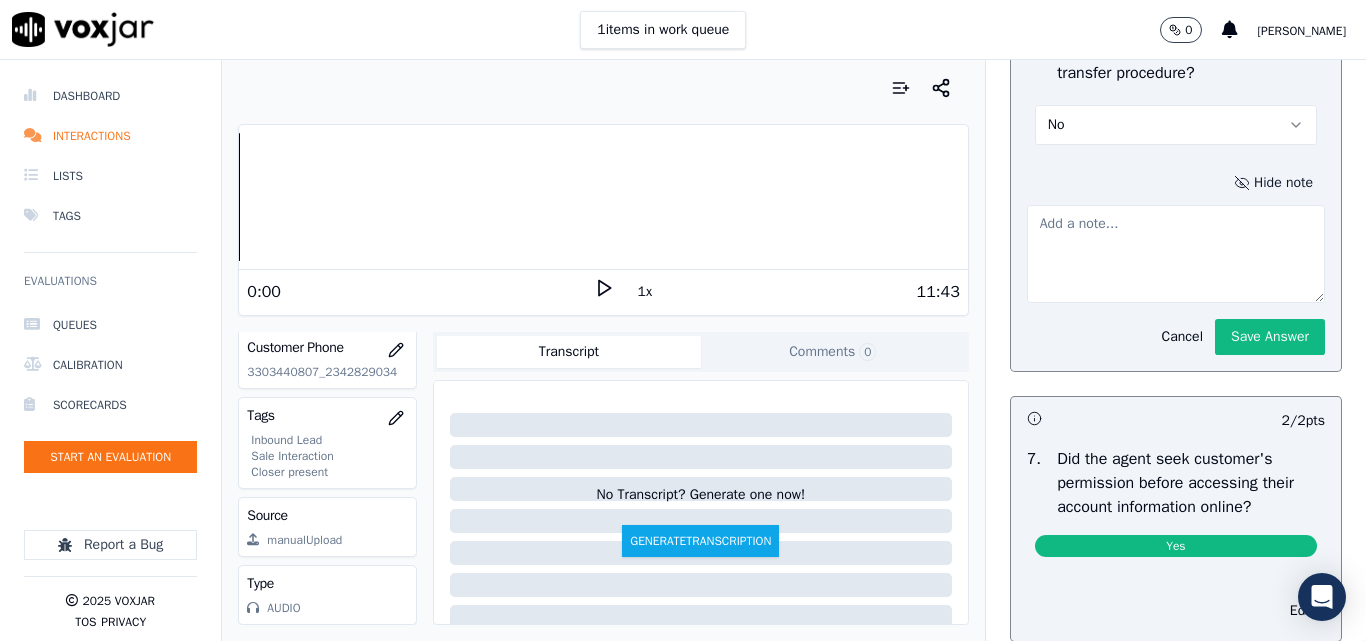 click at bounding box center (1176, 254) 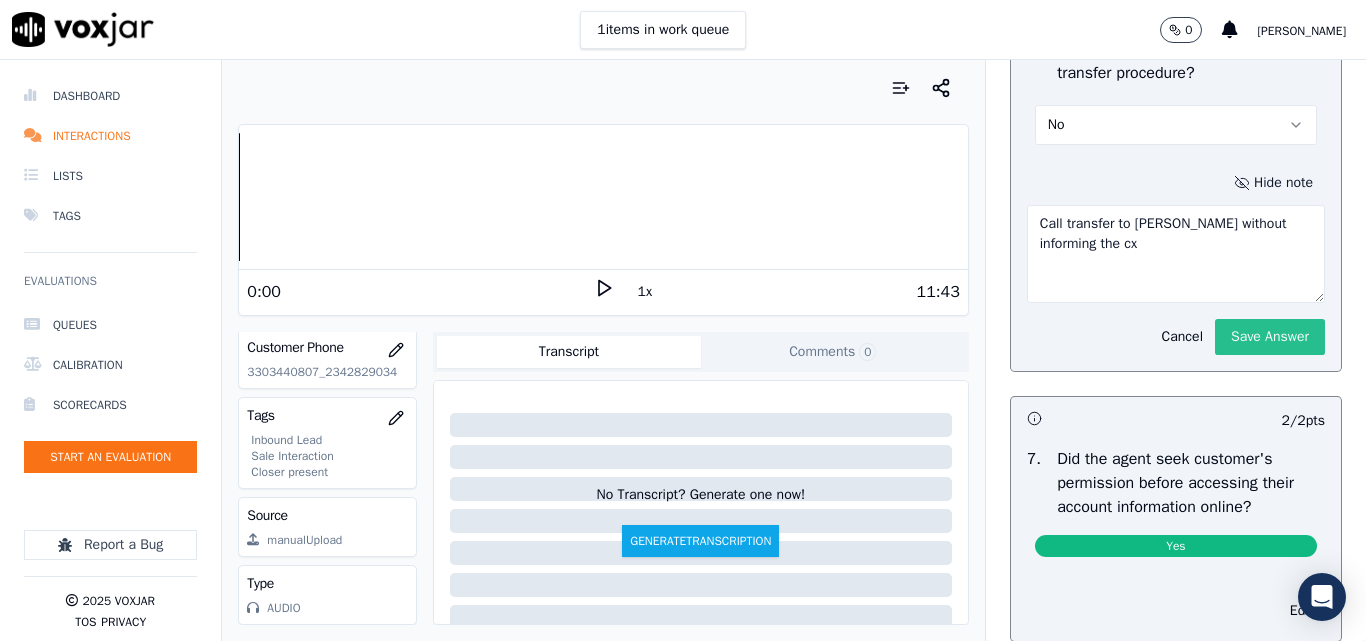 click on "Save Answer" 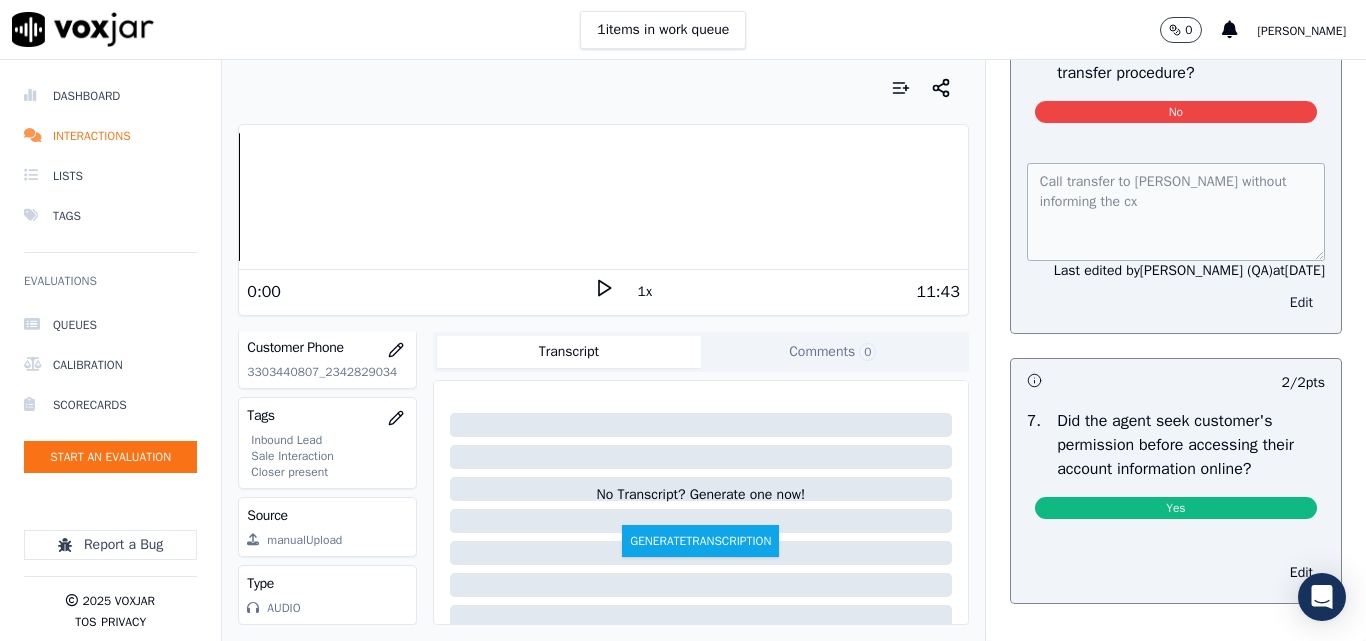 click on "Edit" at bounding box center [1301, 303] 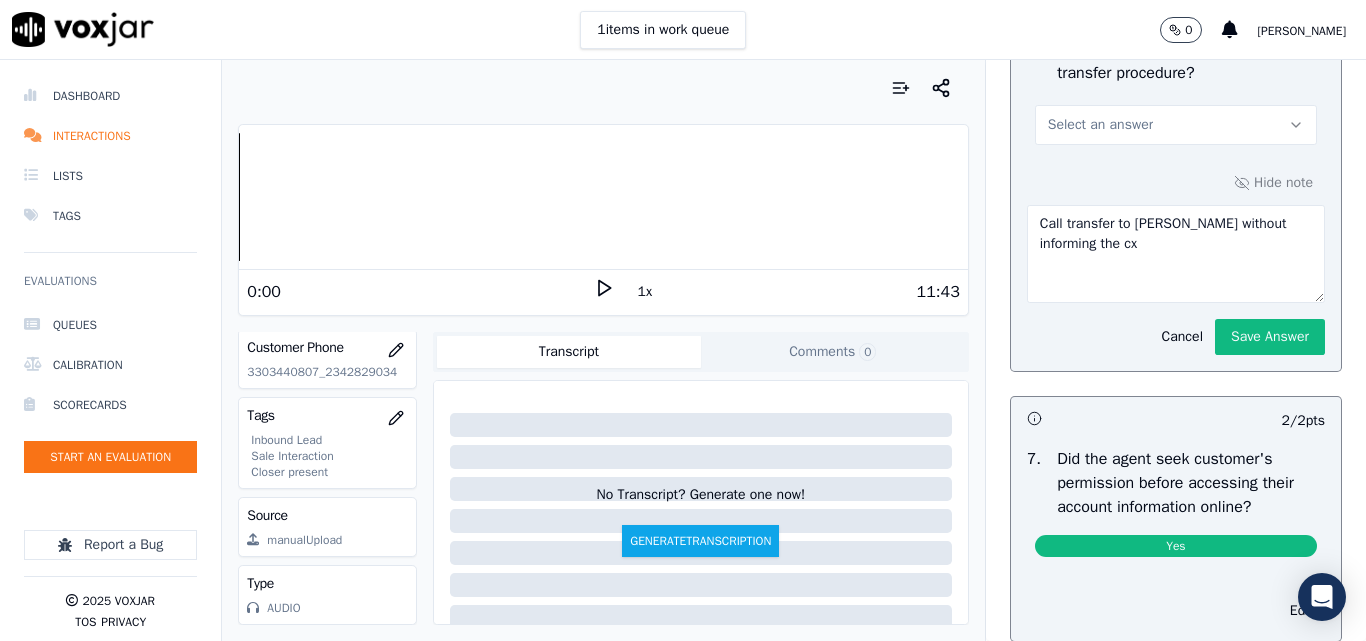 click on "Call transfer to [PERSON_NAME] without informing the cx" at bounding box center [1176, 254] 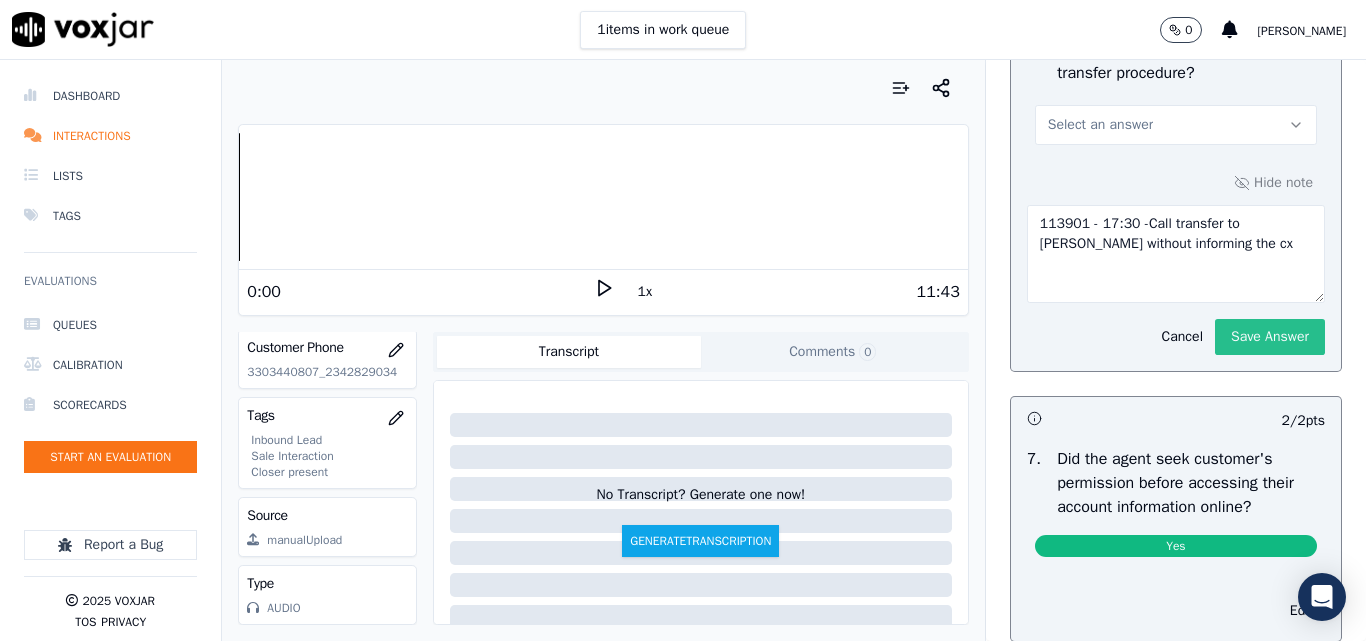 type on "113901 - 17:30 -Call transfer to [PERSON_NAME] without informing the cx" 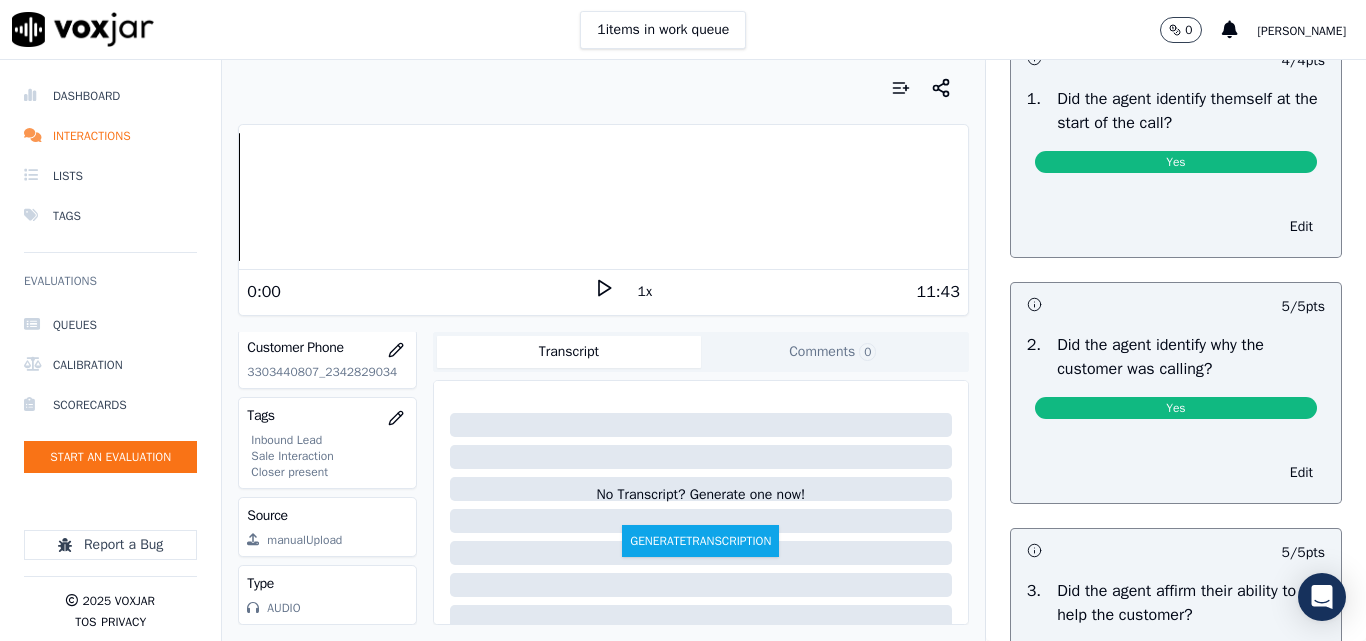 scroll, scrollTop: 0, scrollLeft: 0, axis: both 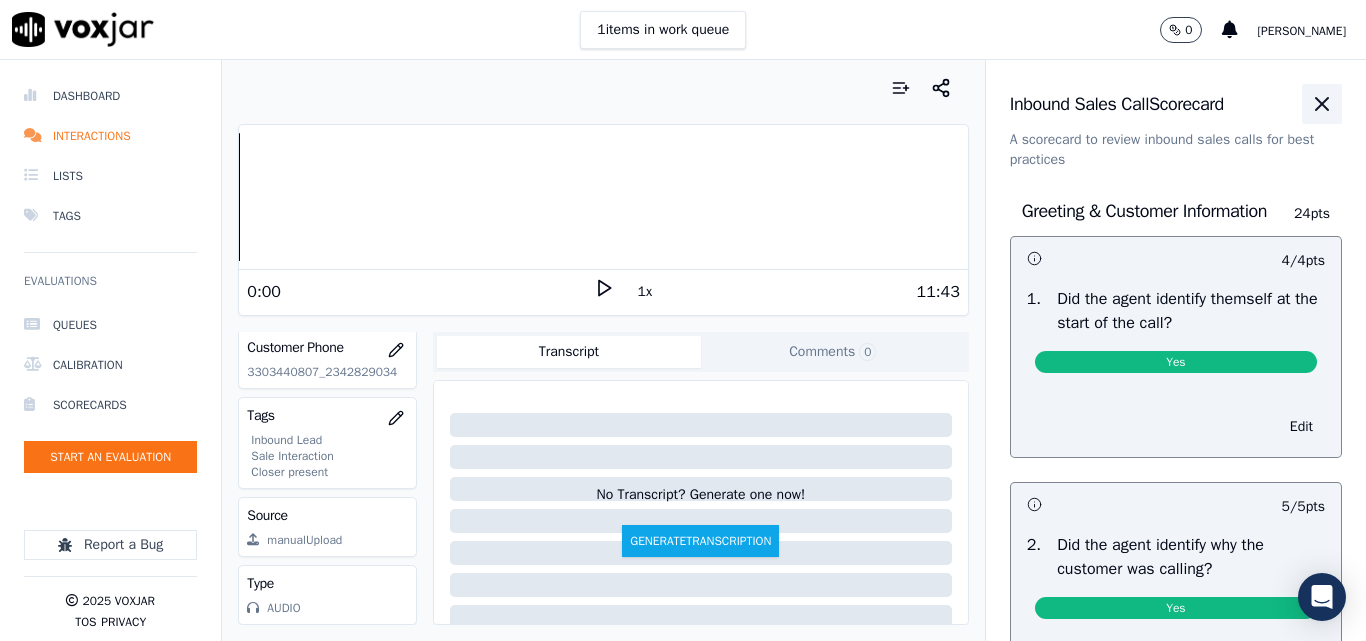 click 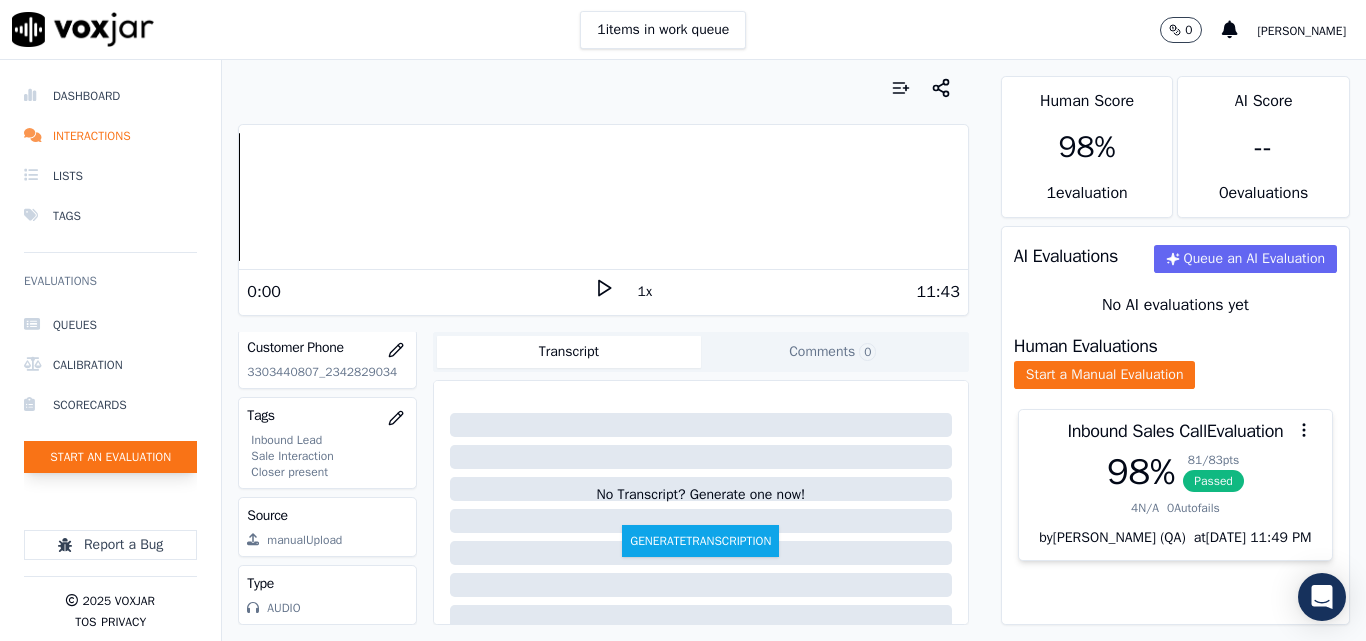 click on "Start an Evaluation" 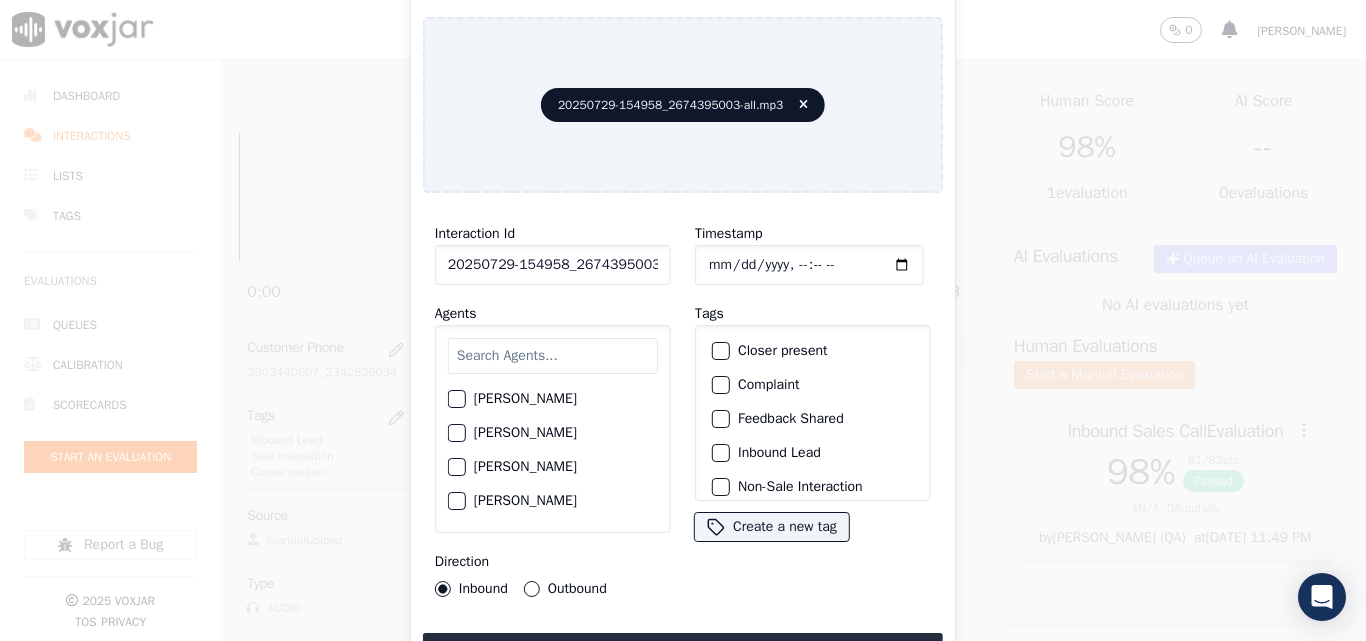 scroll, scrollTop: 0, scrollLeft: 40, axis: horizontal 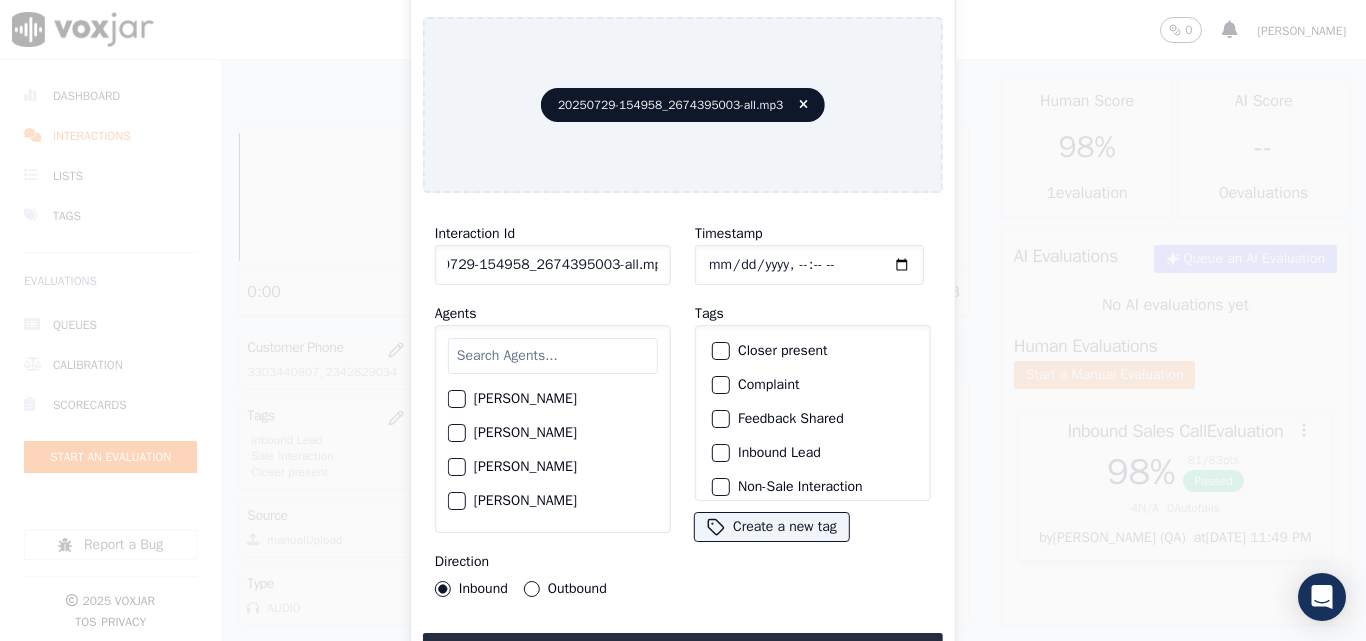 drag, startPoint x: 638, startPoint y: 254, endPoint x: 874, endPoint y: 264, distance: 236.21178 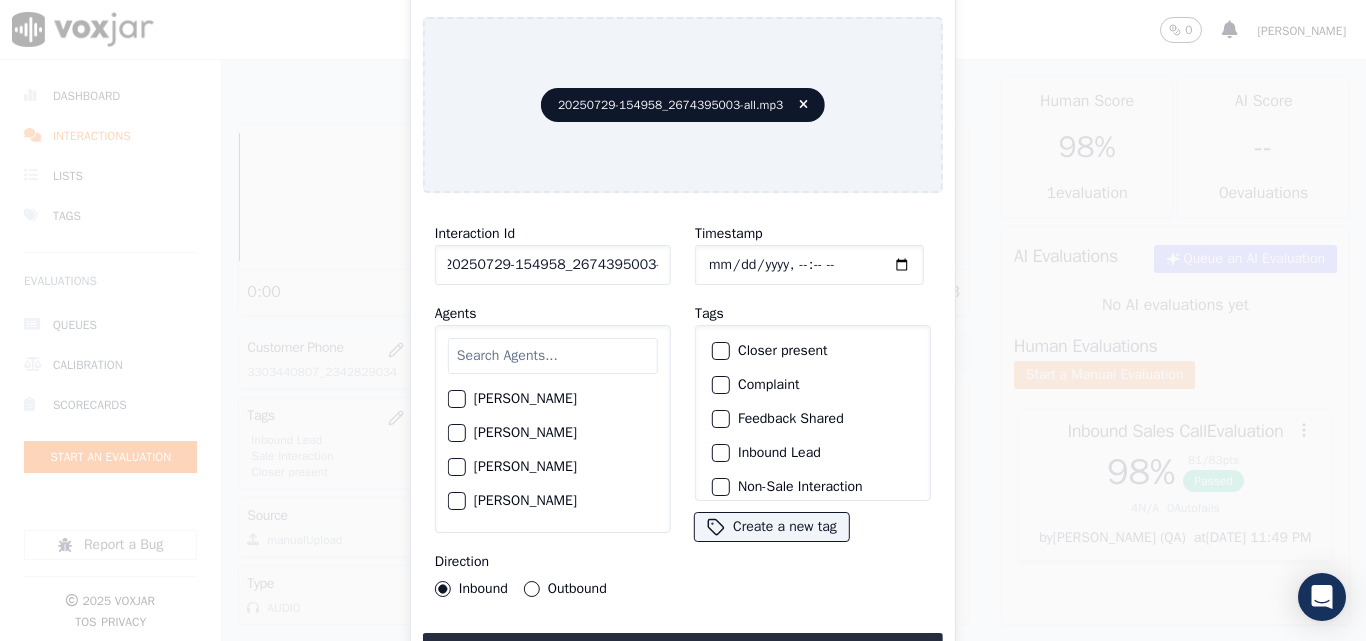scroll, scrollTop: 0, scrollLeft: 11, axis: horizontal 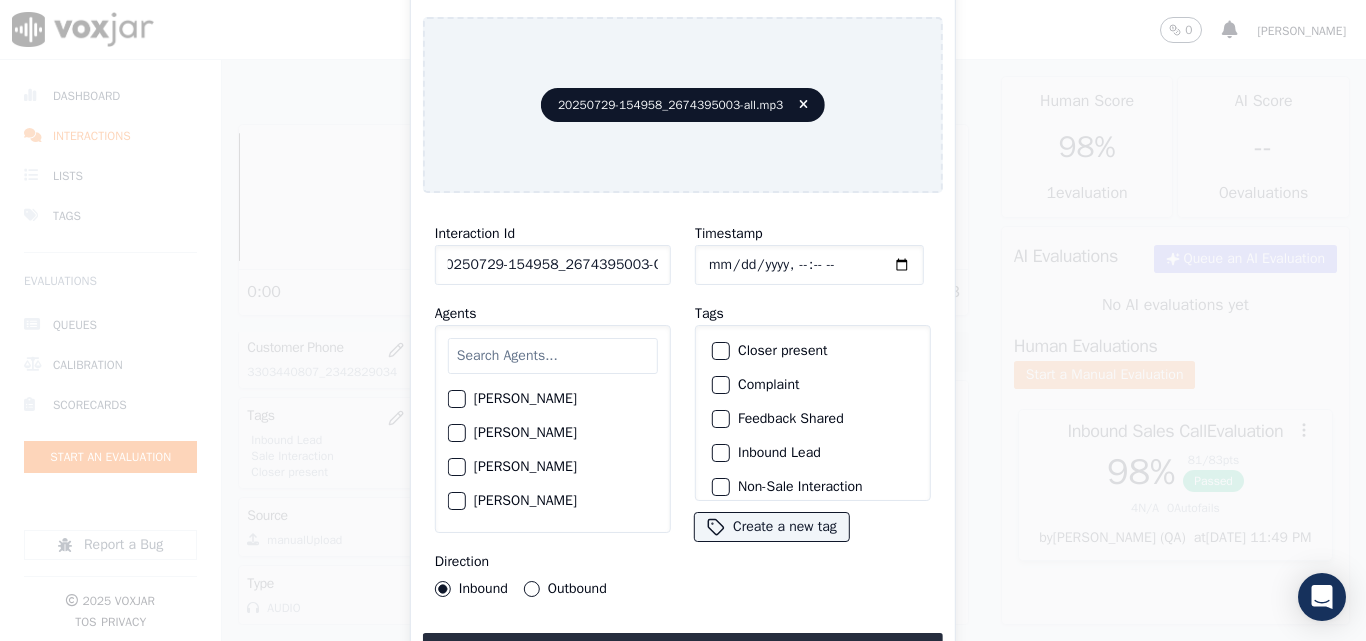 type on "20250729-154958_2674395003-C1" 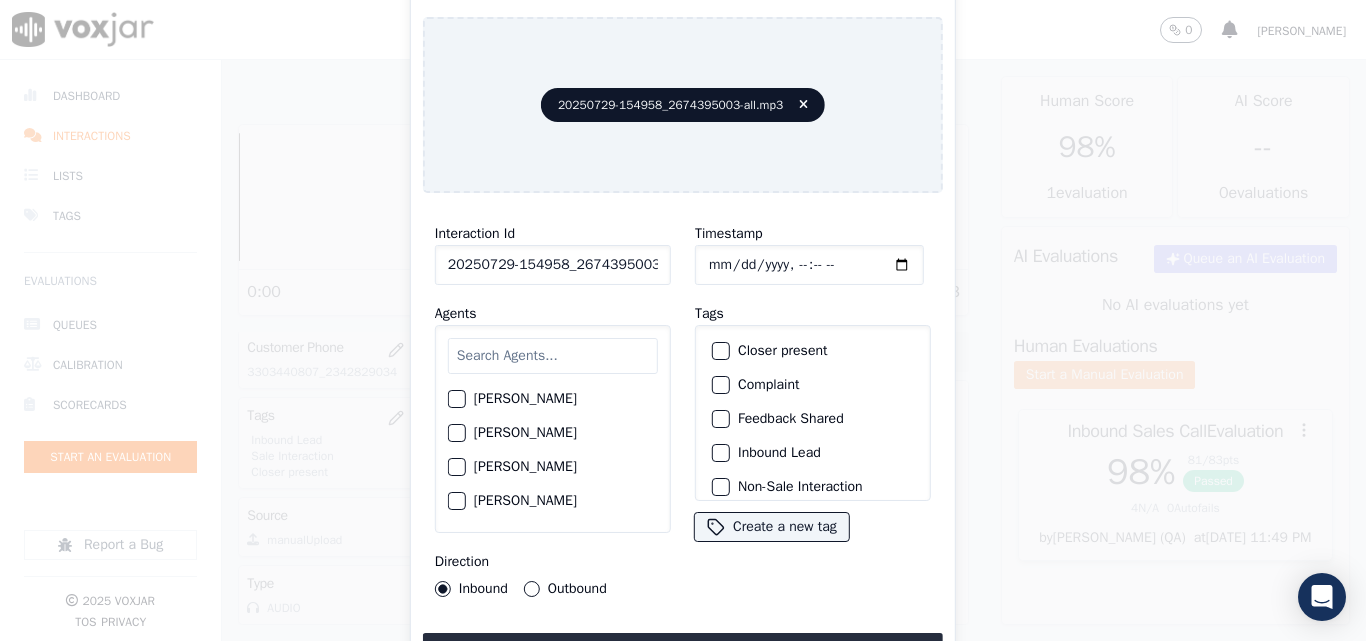 click on "Timestamp" 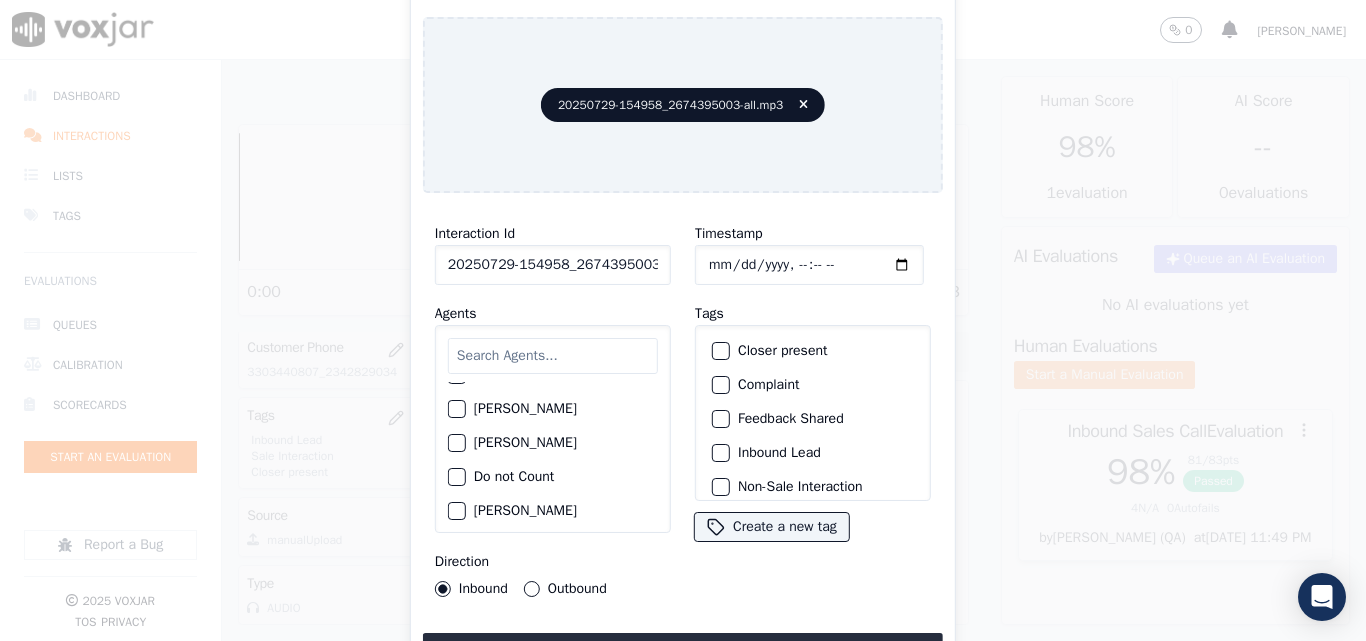 scroll, scrollTop: 600, scrollLeft: 0, axis: vertical 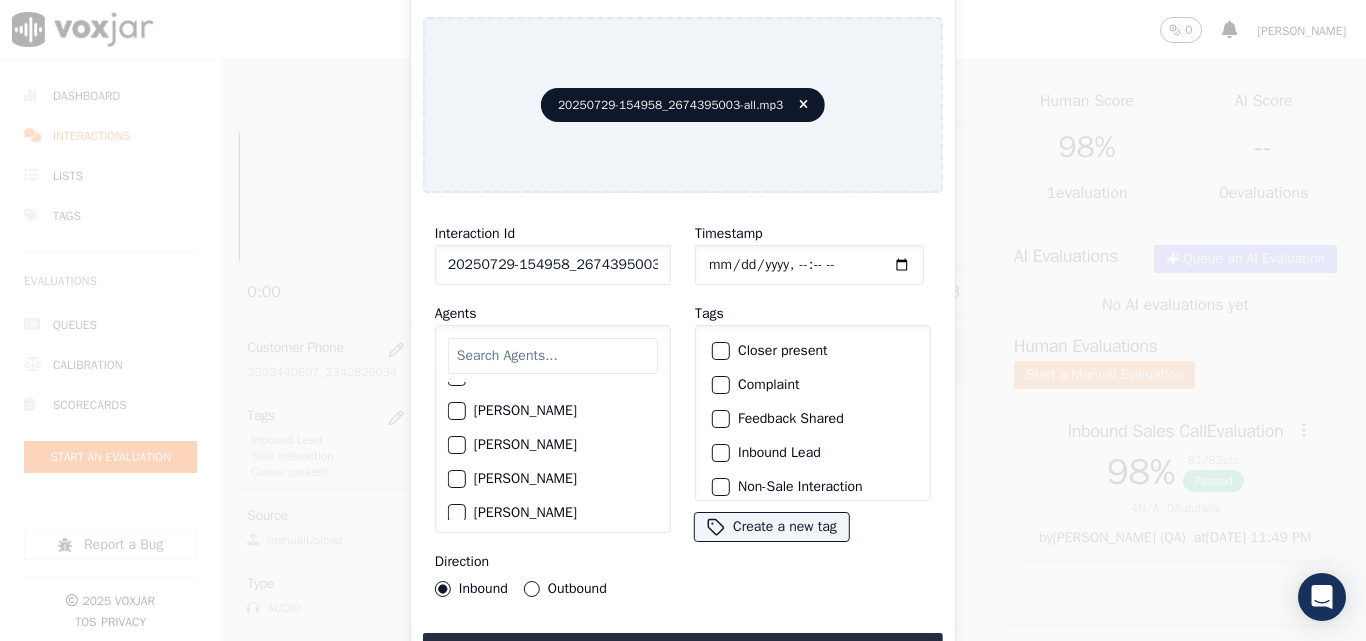 click on "[PERSON_NAME]" 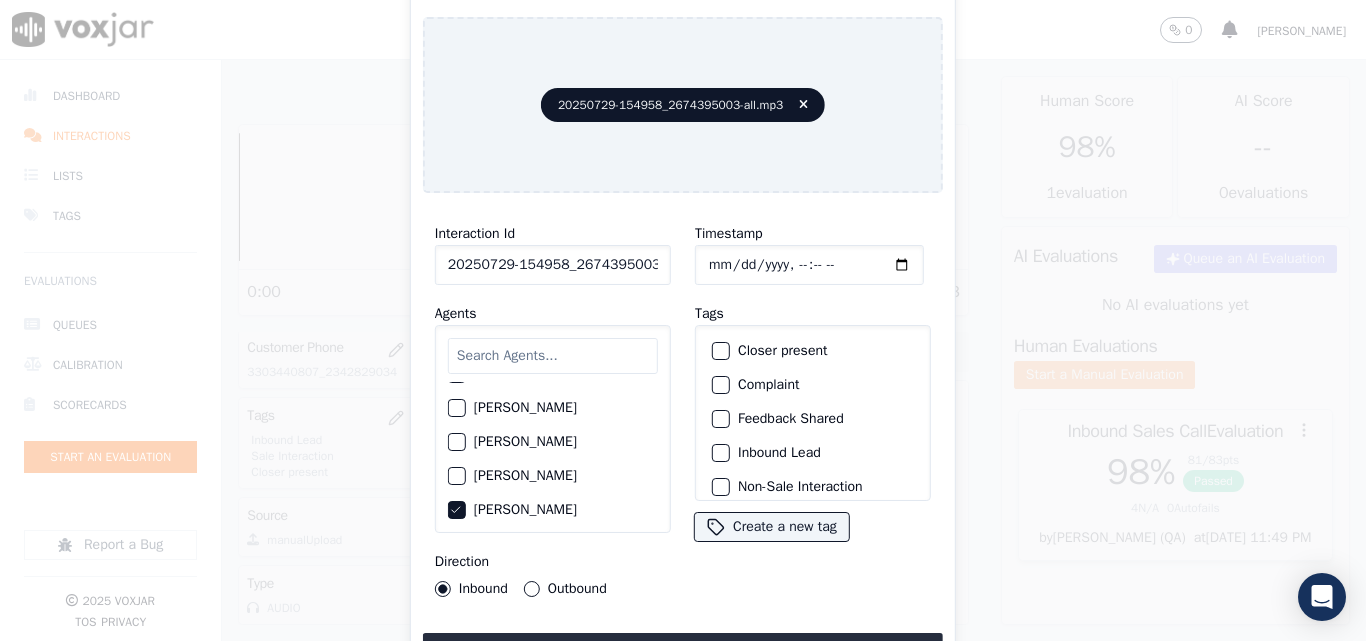 click at bounding box center [720, 453] 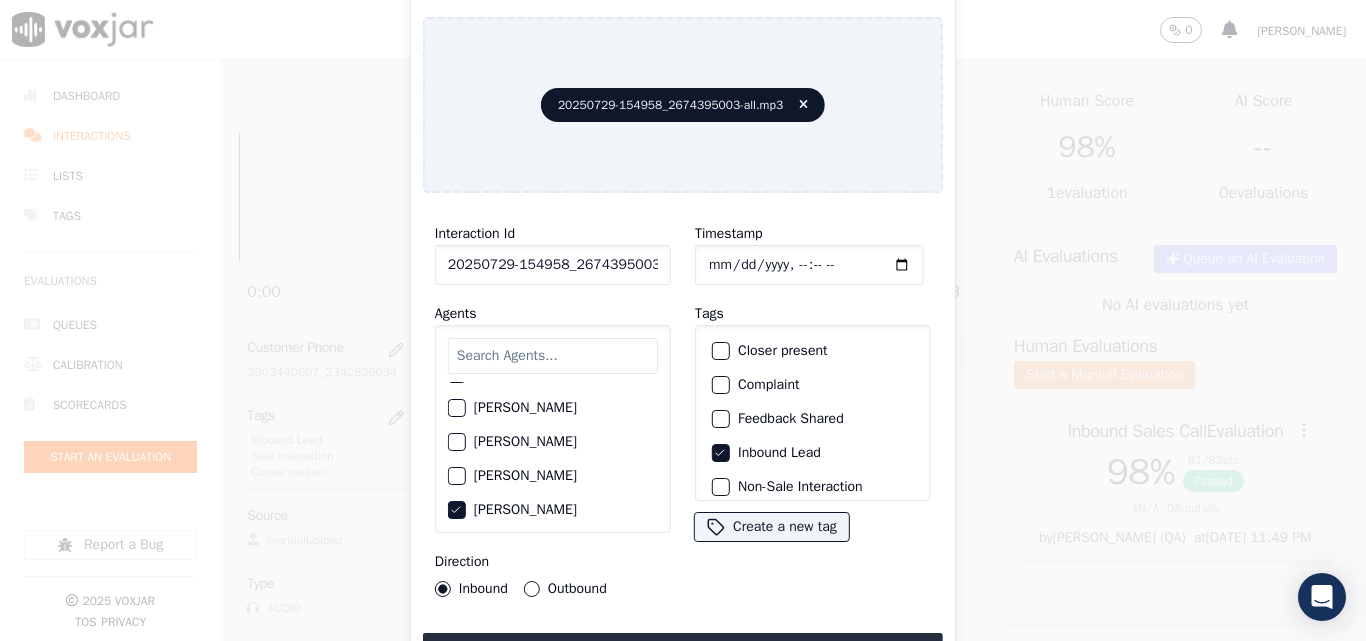 click at bounding box center (720, 351) 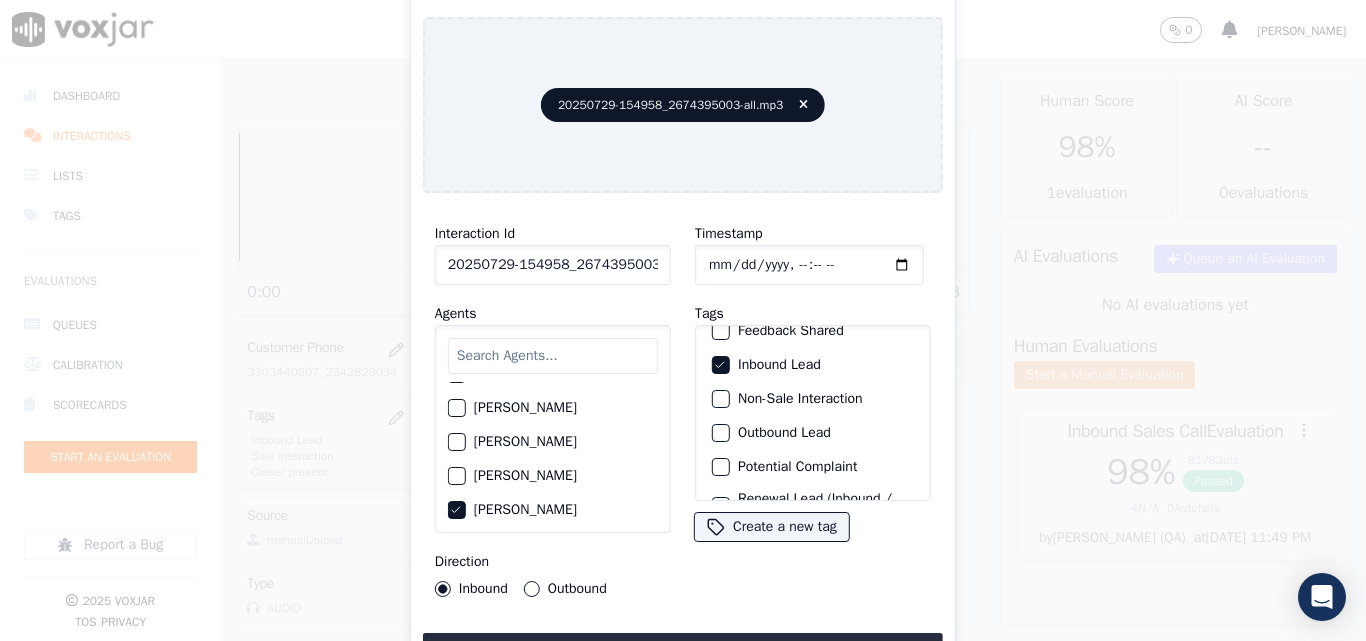 scroll, scrollTop: 173, scrollLeft: 0, axis: vertical 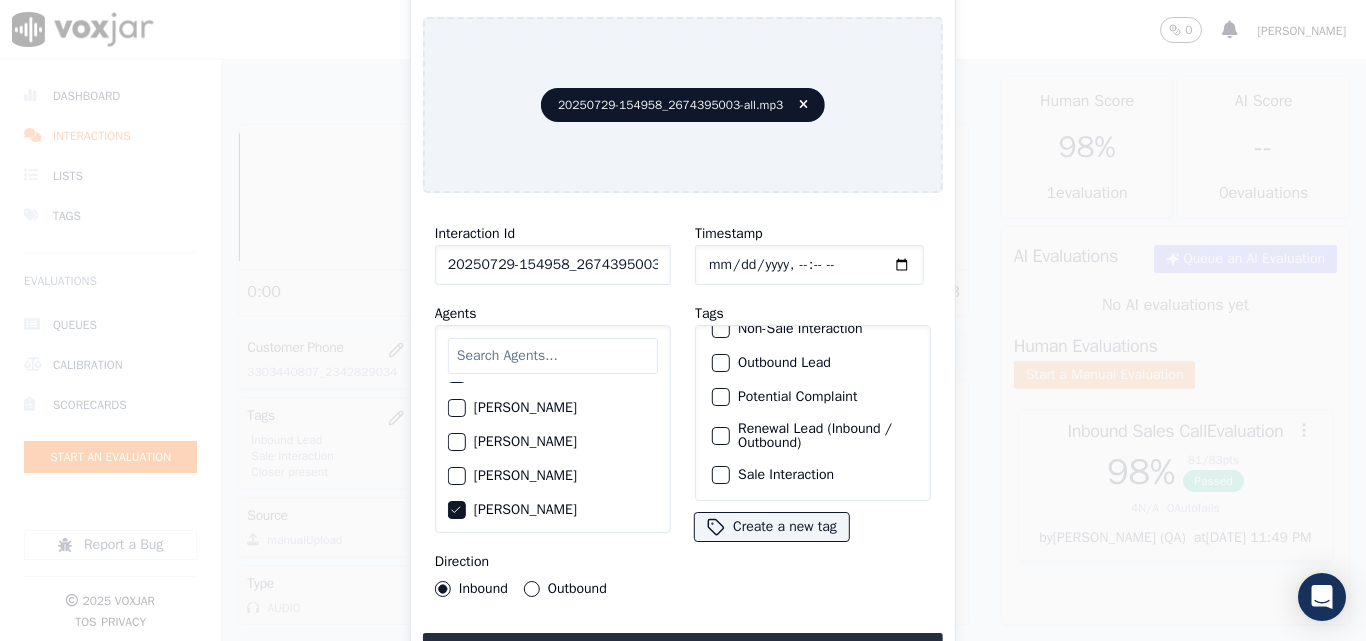 drag, startPoint x: 718, startPoint y: 450, endPoint x: 701, endPoint y: 510, distance: 62.361847 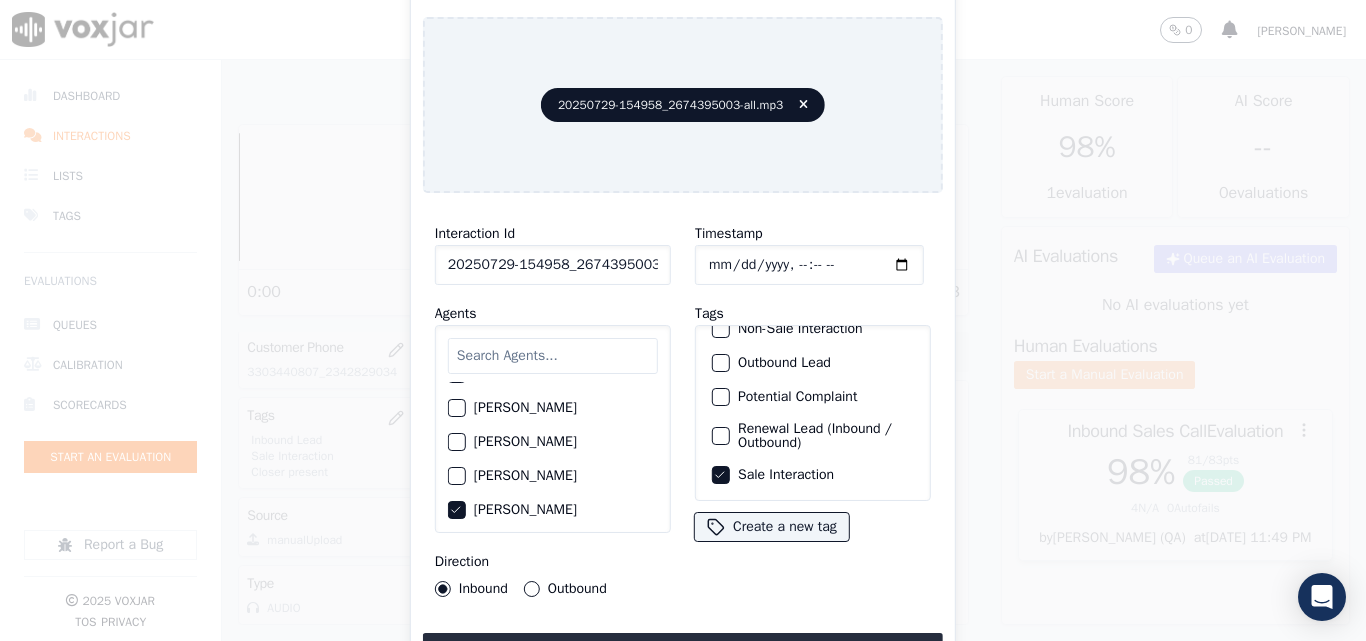 drag, startPoint x: 661, startPoint y: 633, endPoint x: 755, endPoint y: 638, distance: 94.13288 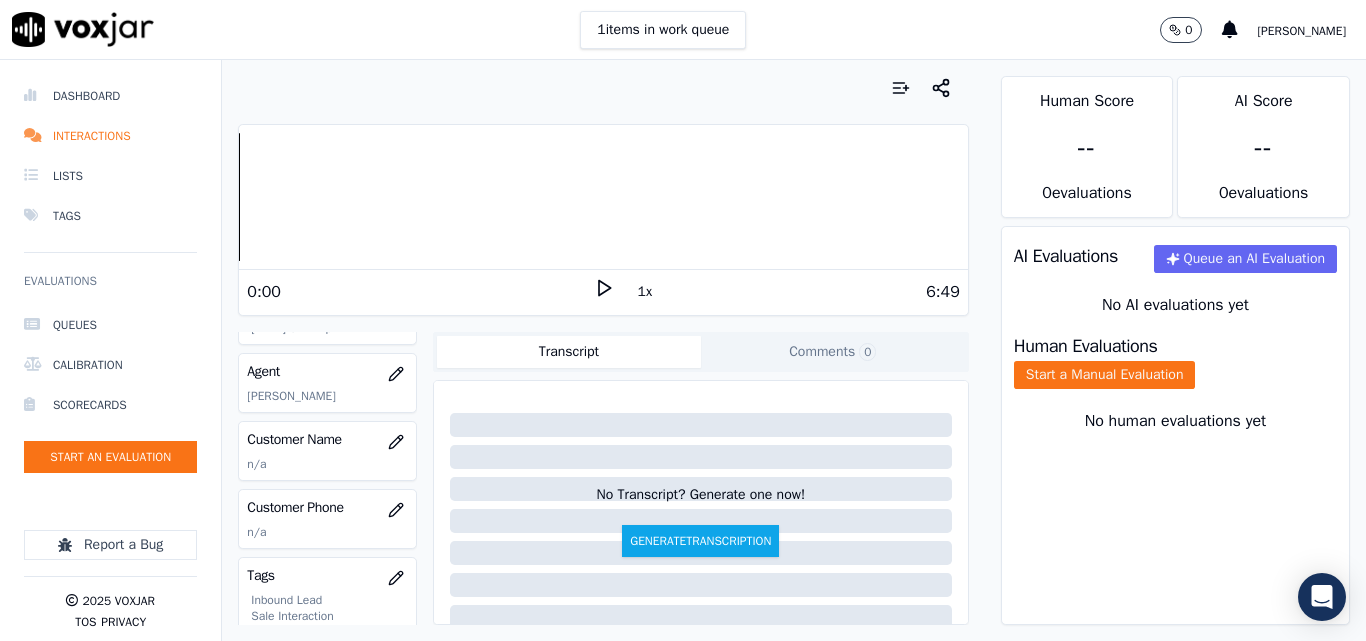 scroll, scrollTop: 200, scrollLeft: 0, axis: vertical 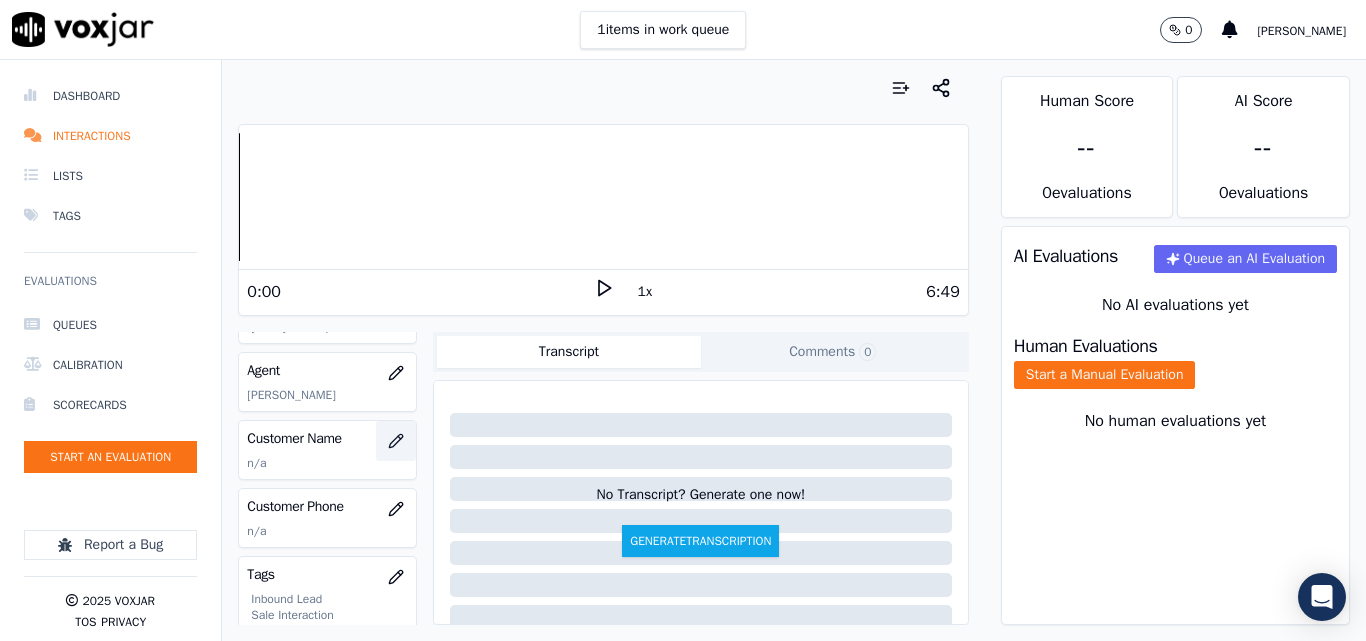 click 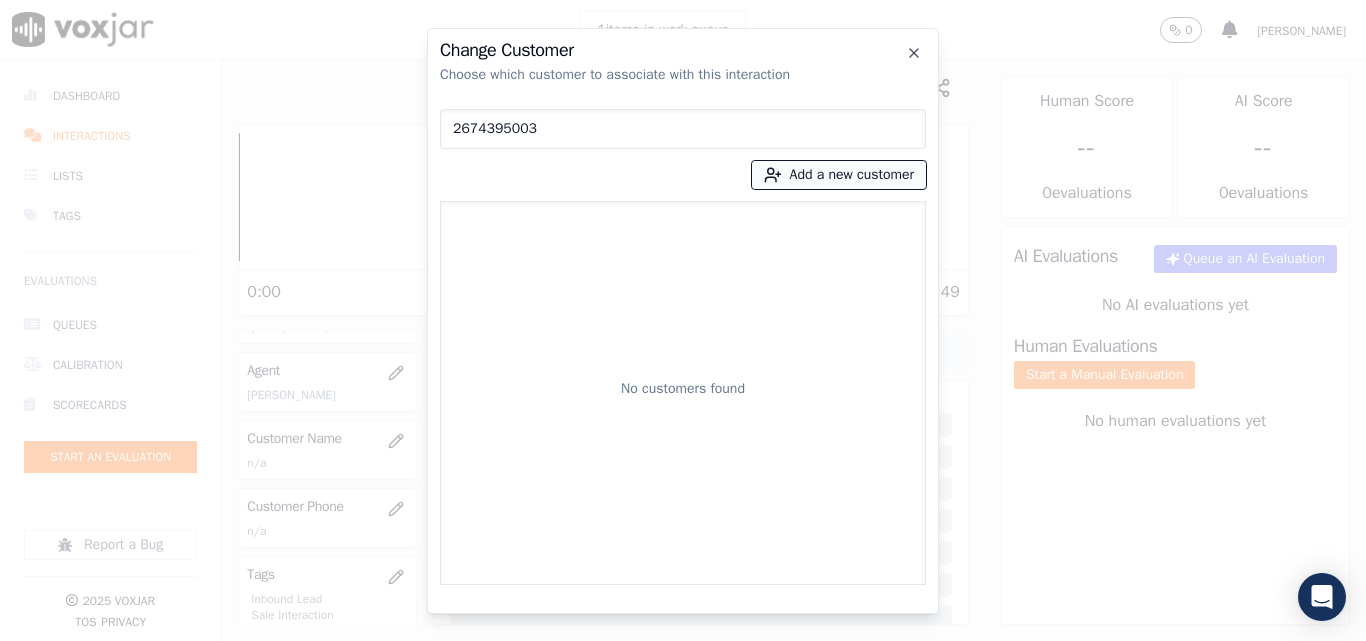 type on "2674395003" 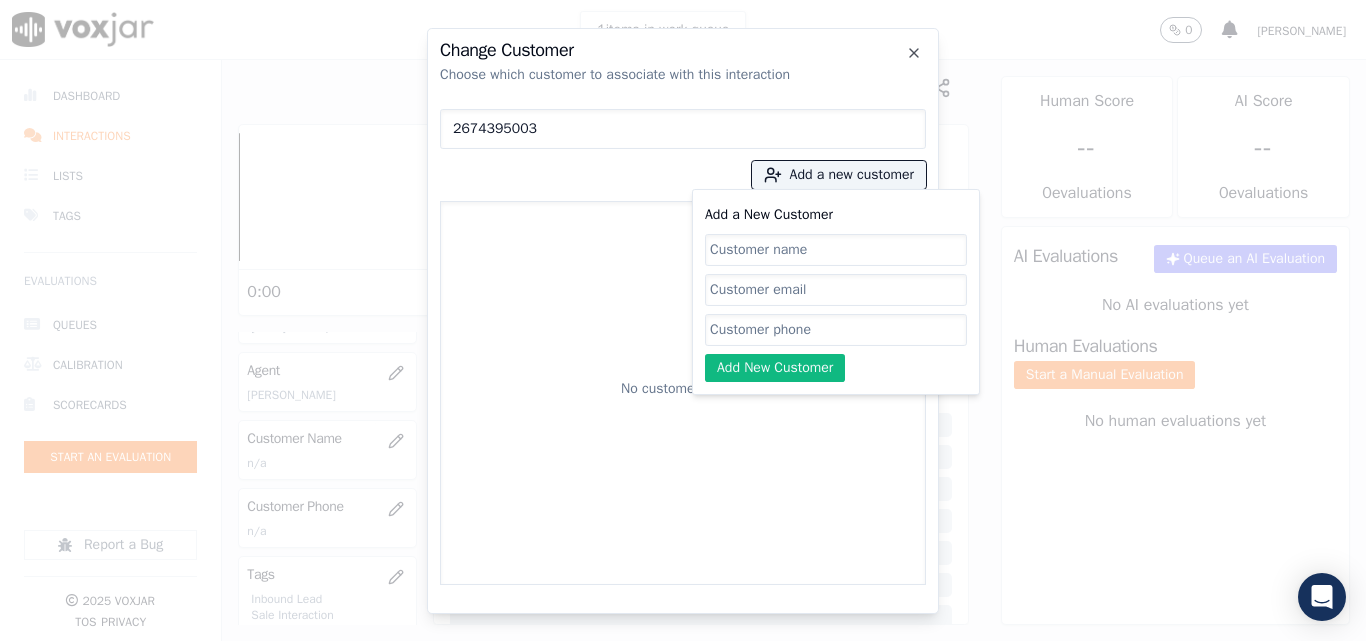 click on "Add a New Customer" 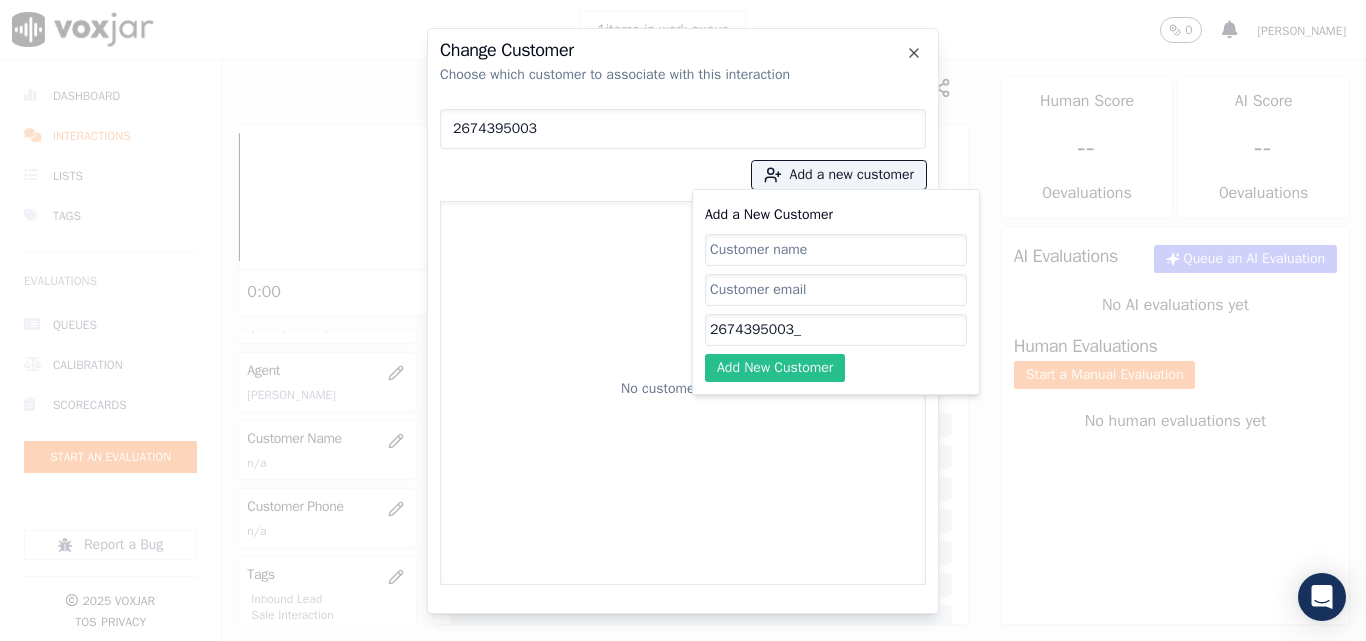 paste on "2673254141" 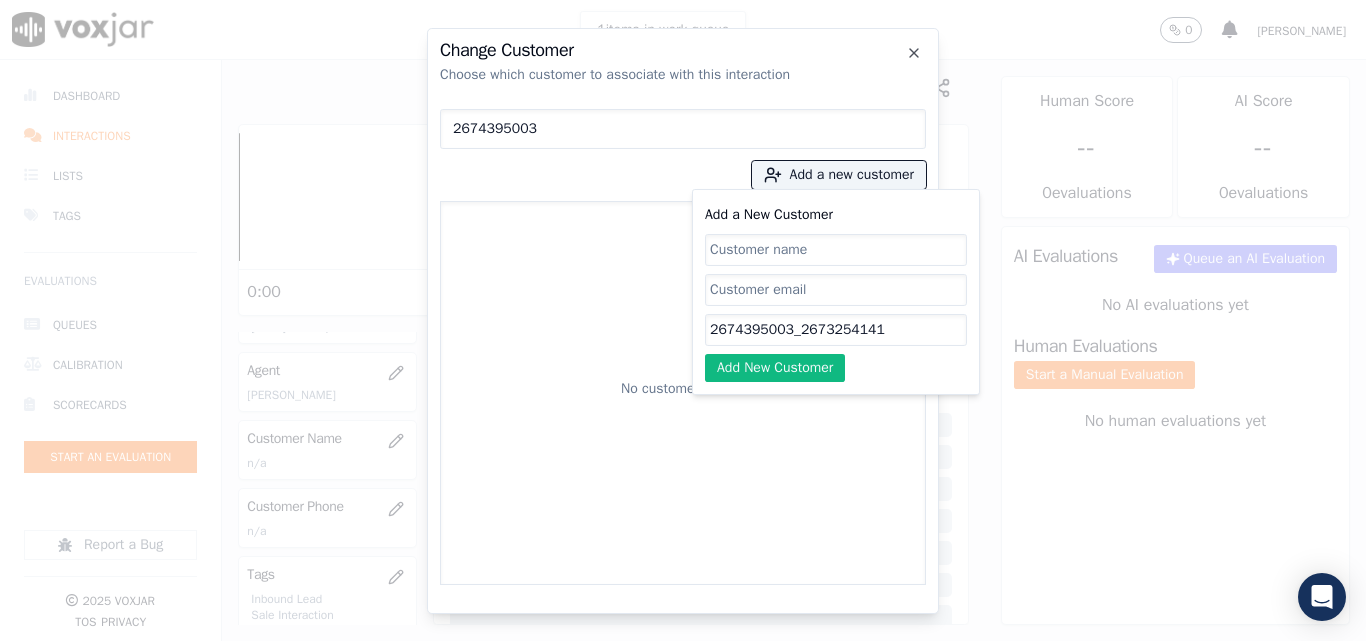 type on "2674395003_2673254141" 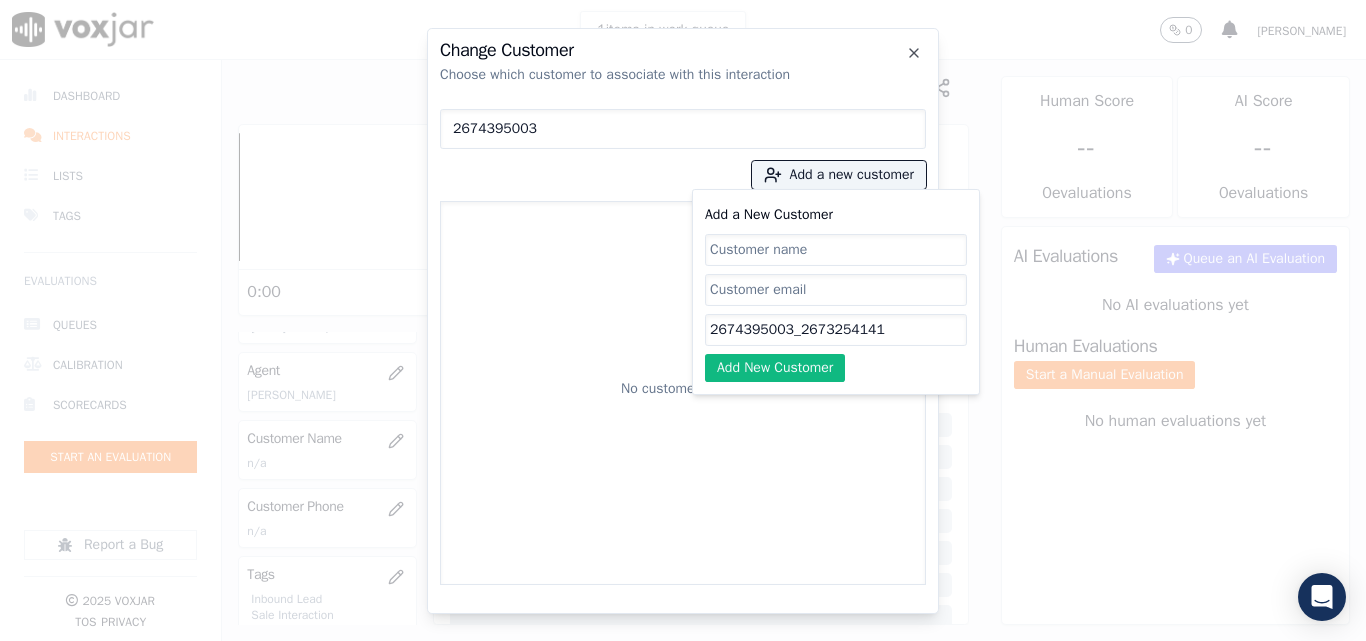 click on "Add a New Customer" 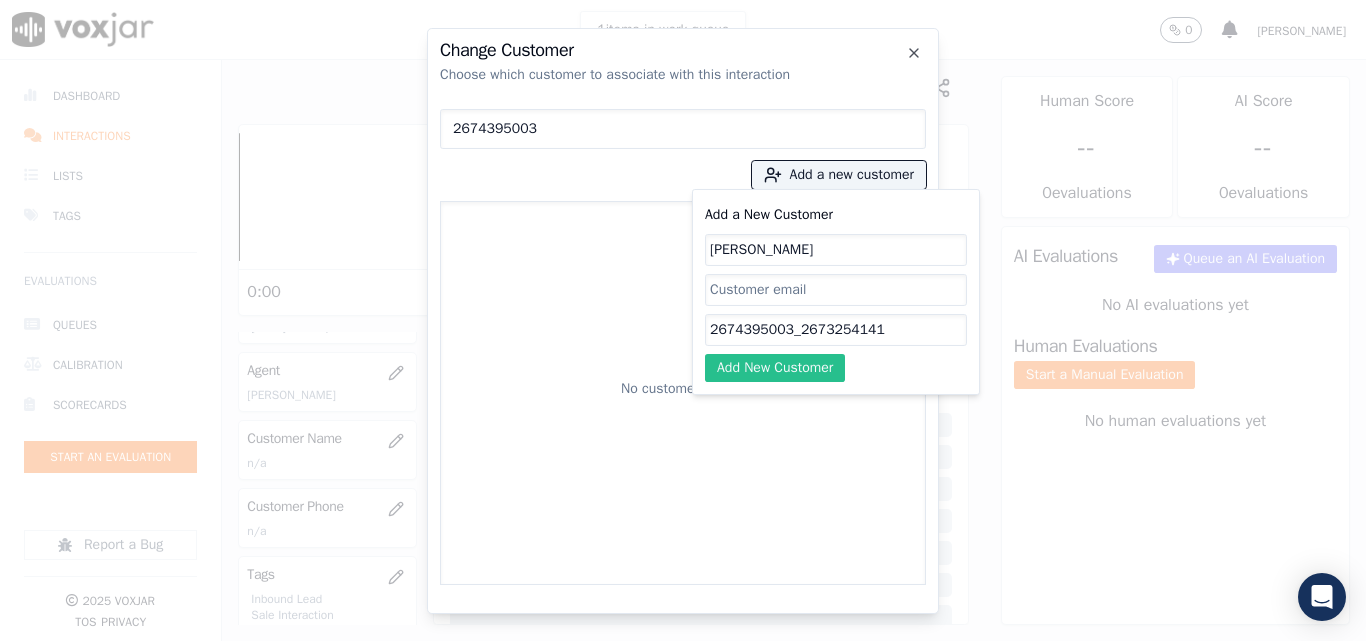 type on "[PERSON_NAME]" 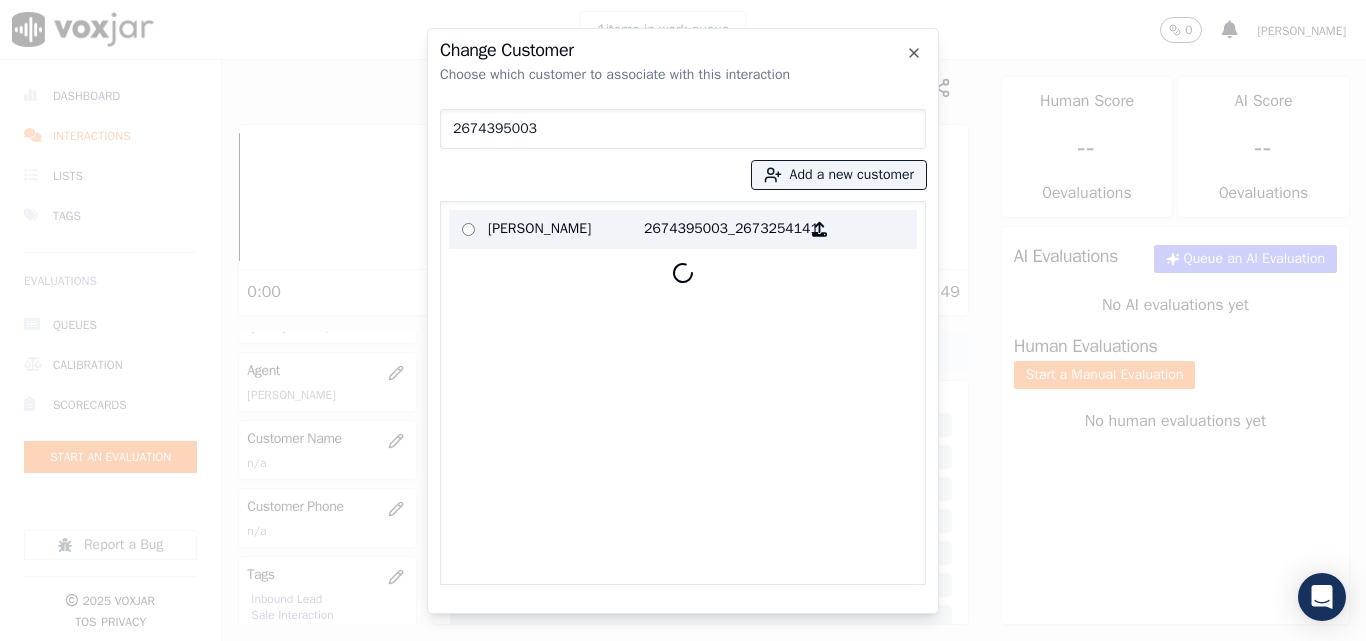 click on "[PERSON_NAME]" at bounding box center (566, 229) 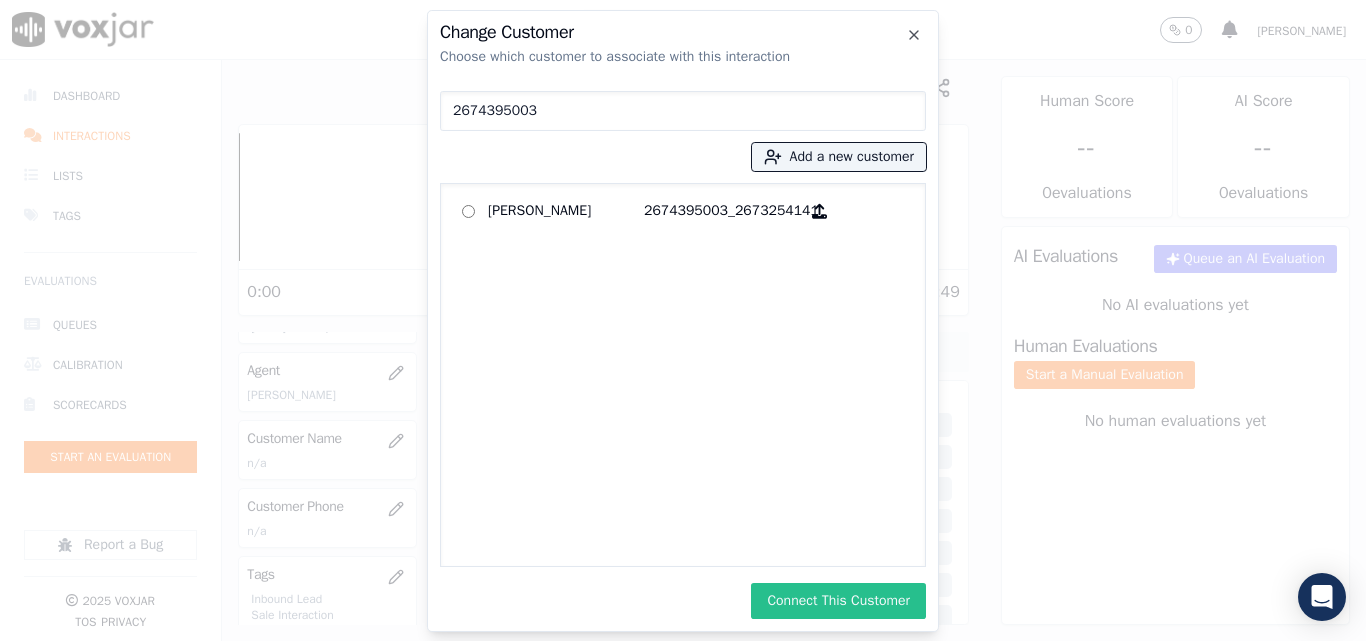 click on "Connect This Customer" at bounding box center (838, 601) 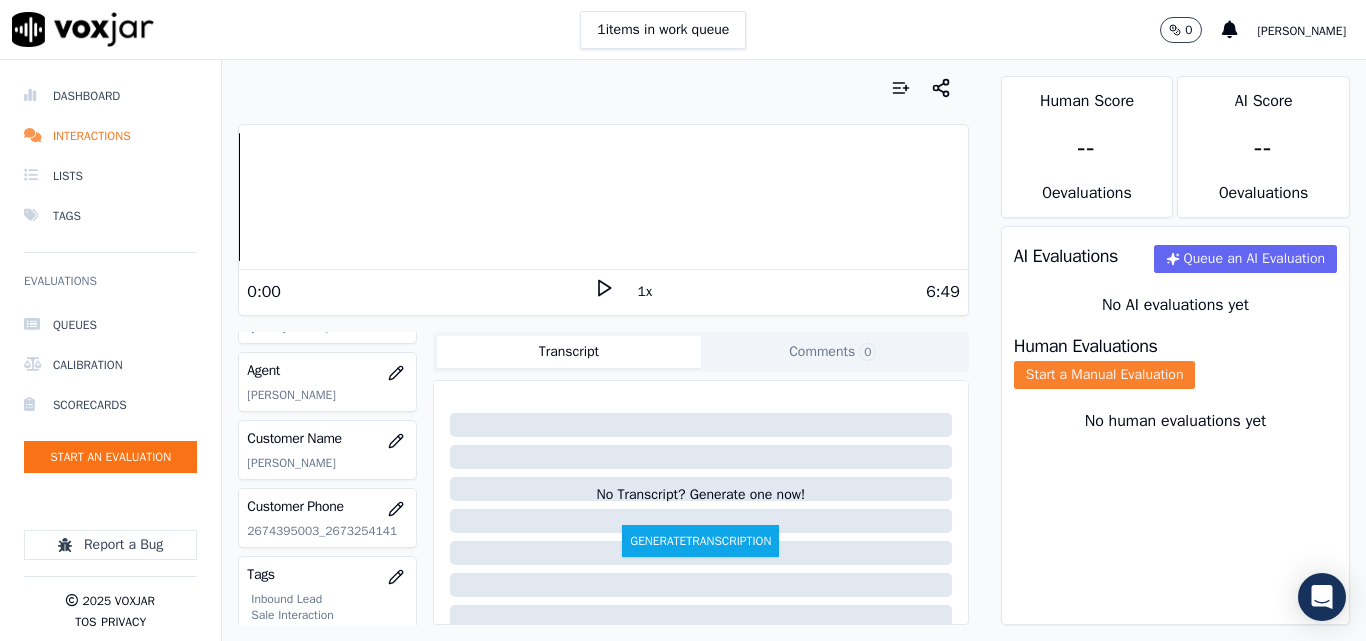 click on "Start a Manual Evaluation" 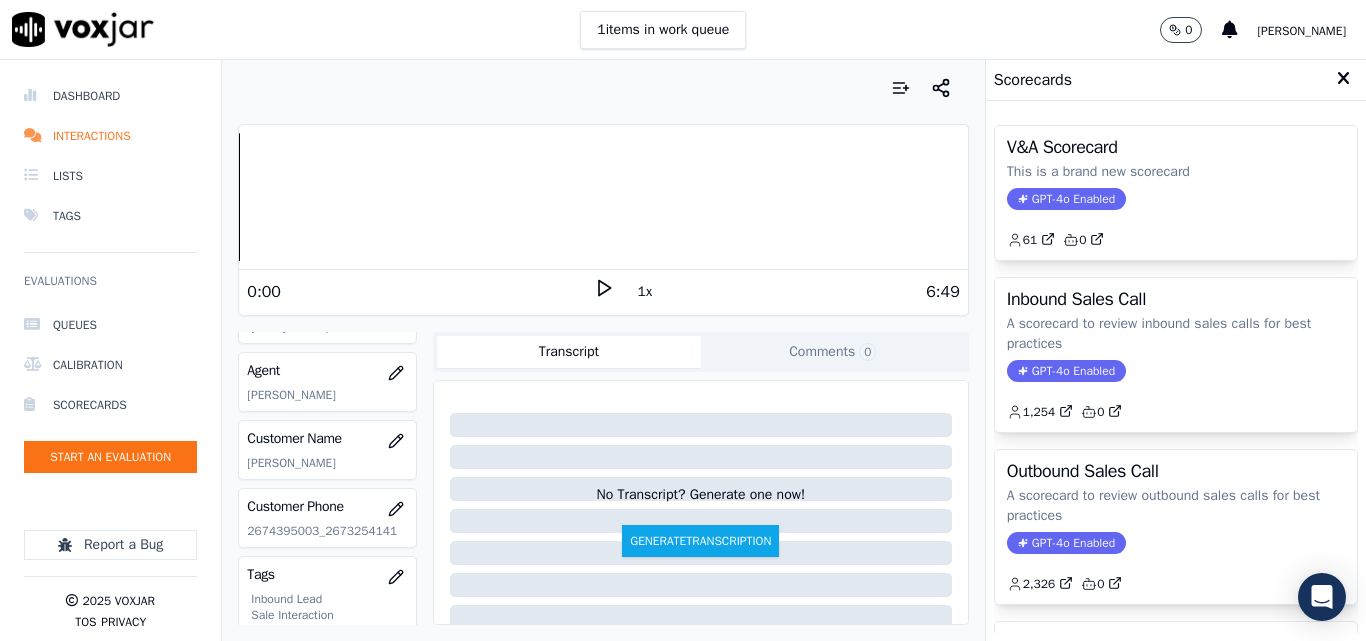 click on "GPT-4o Enabled" 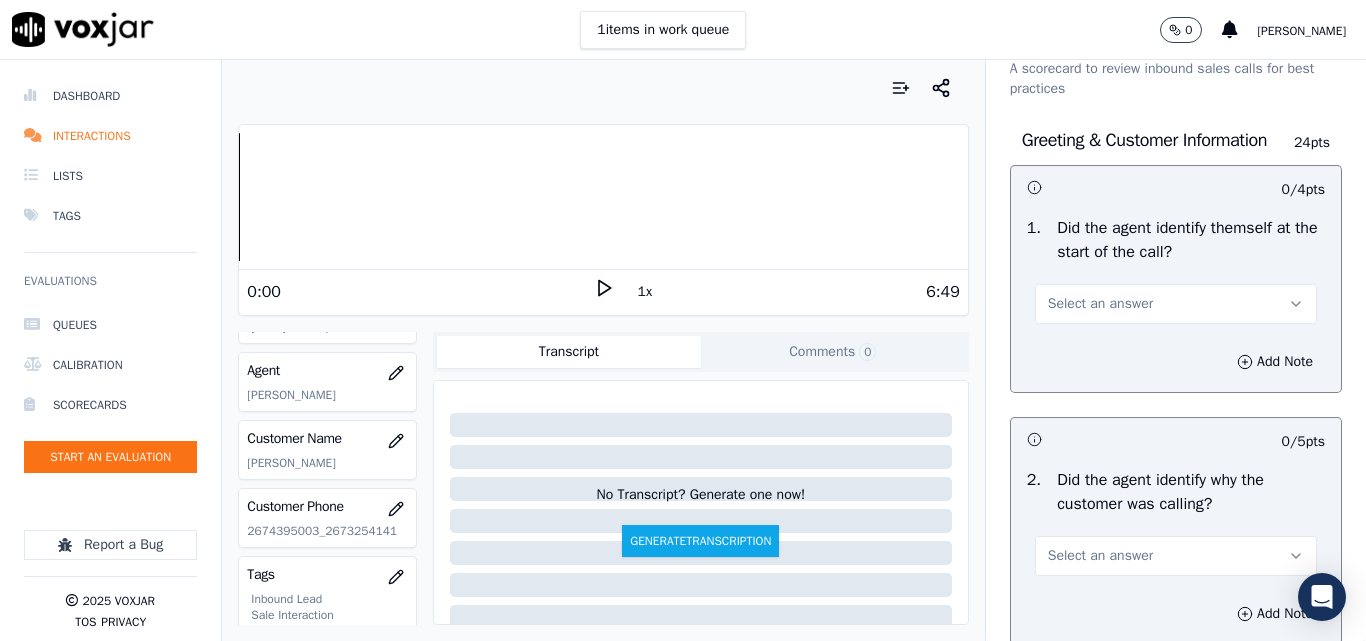 scroll, scrollTop: 100, scrollLeft: 0, axis: vertical 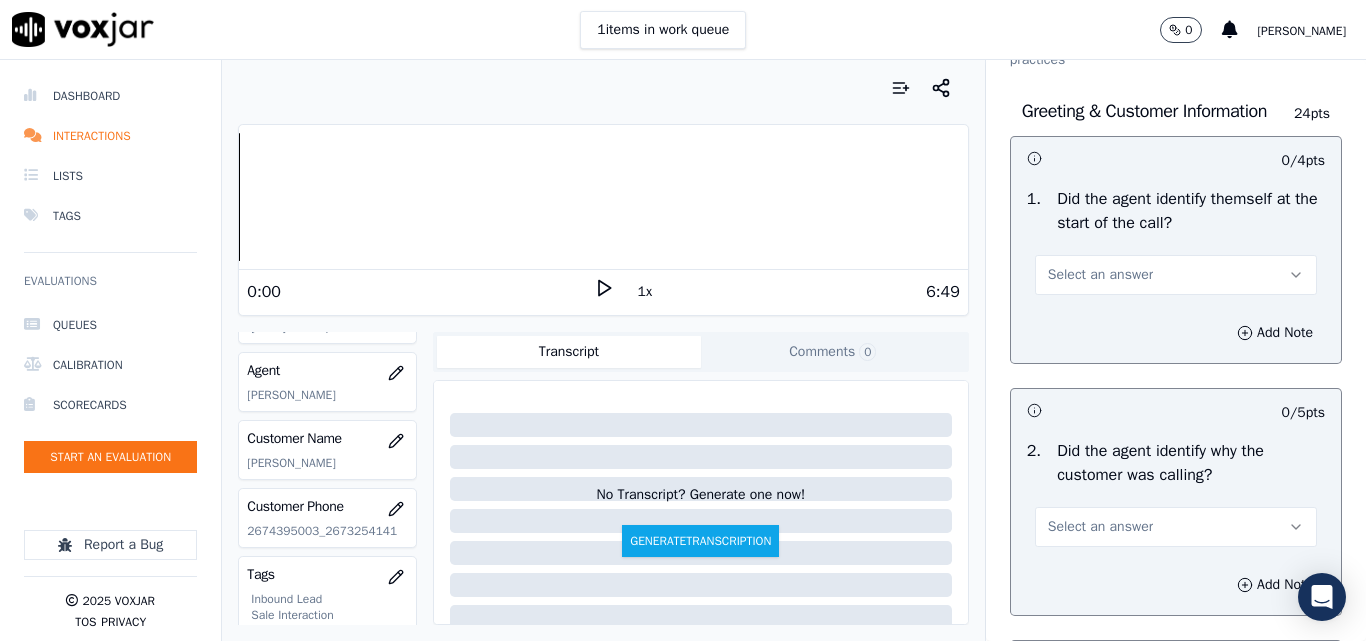 click on "Select an answer" at bounding box center [1100, 275] 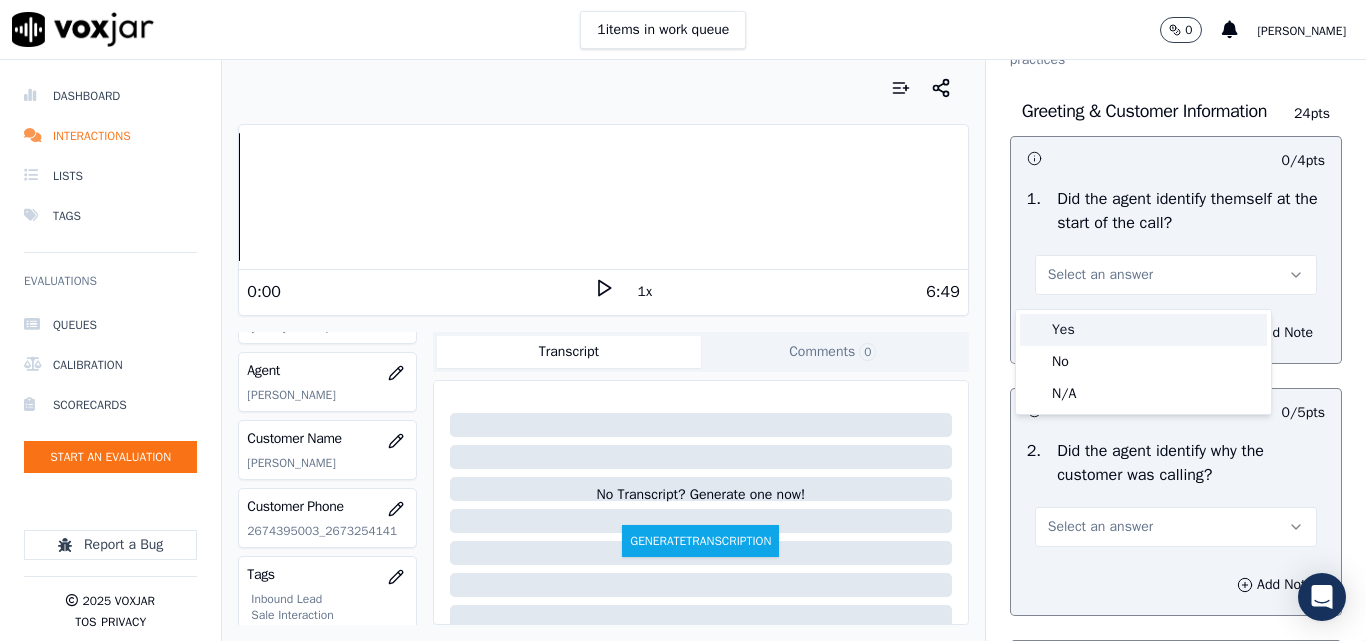 click on "Yes" at bounding box center (1143, 330) 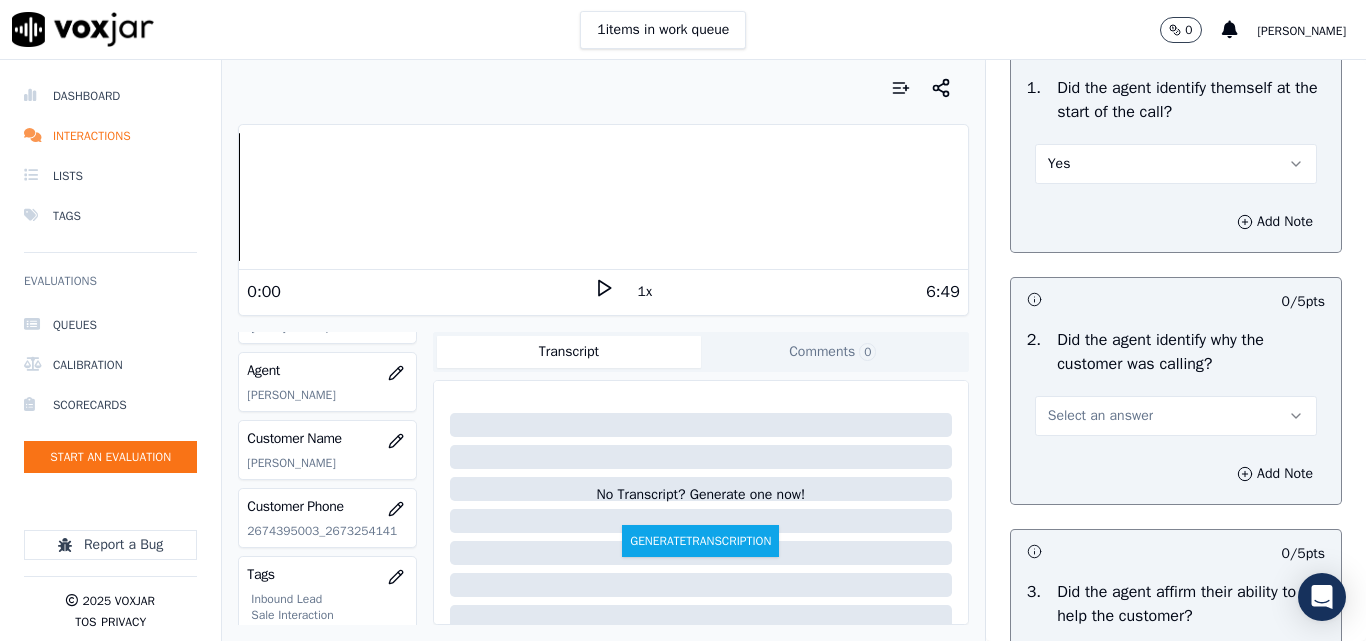 scroll, scrollTop: 300, scrollLeft: 0, axis: vertical 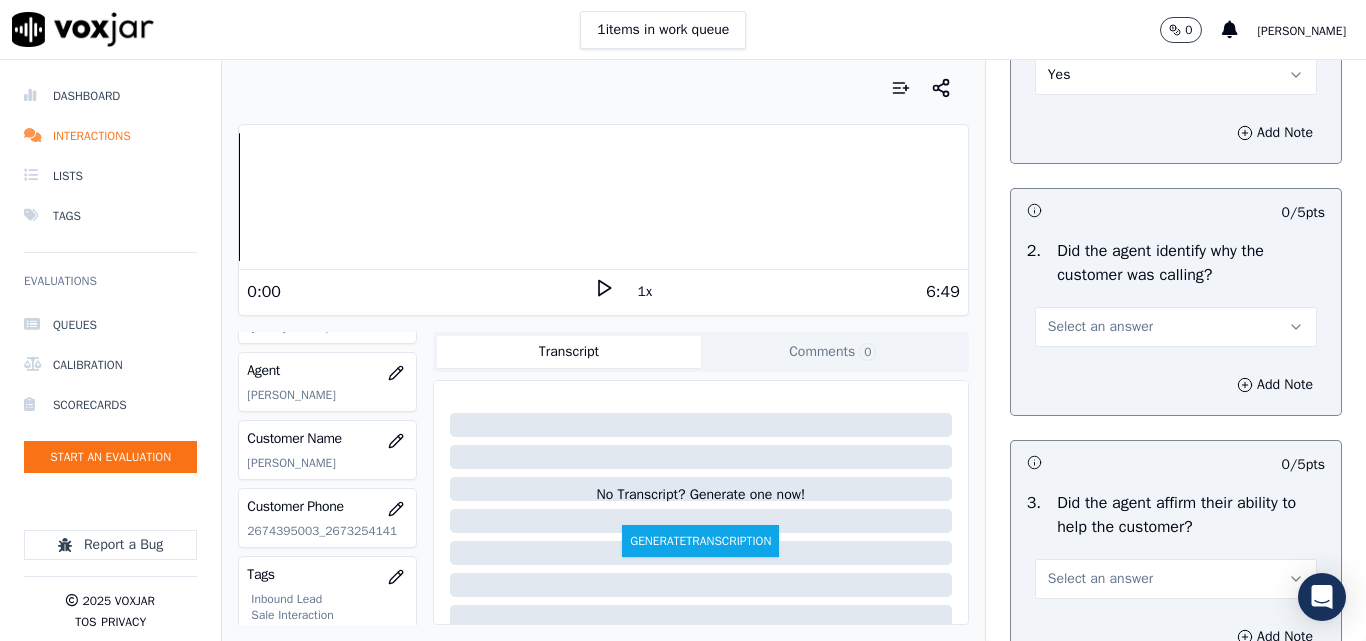 click on "Select an answer" at bounding box center [1100, 327] 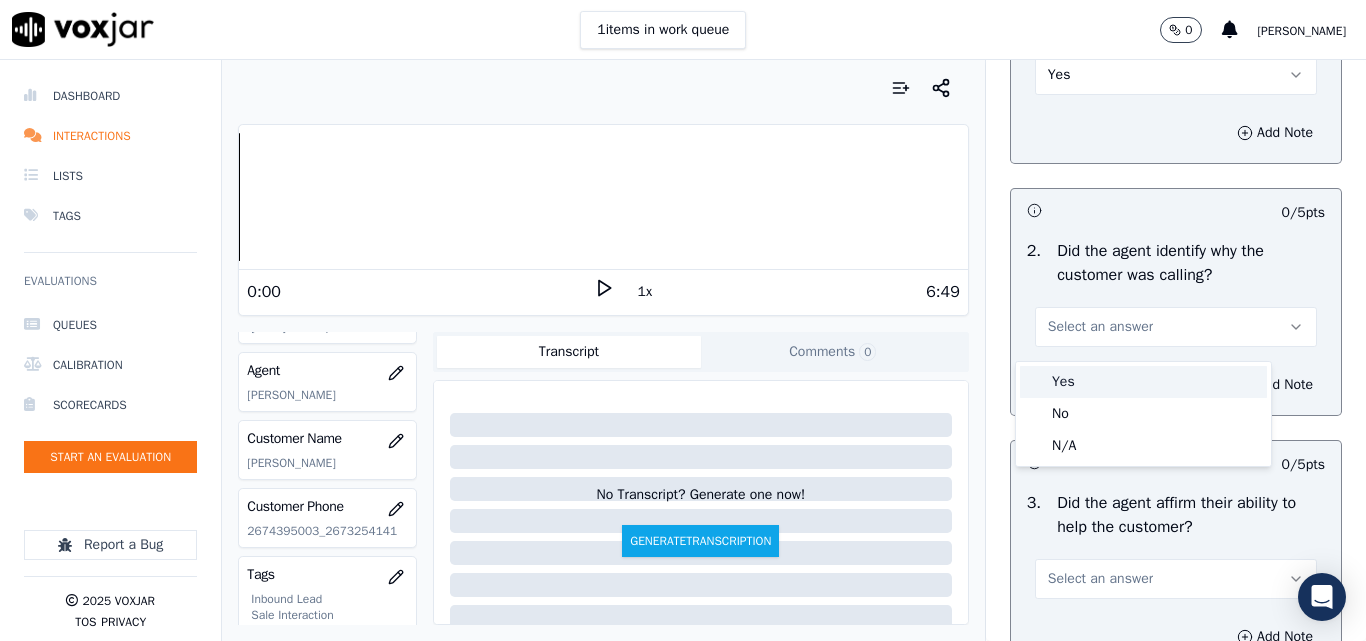 click on "Yes" at bounding box center (1143, 382) 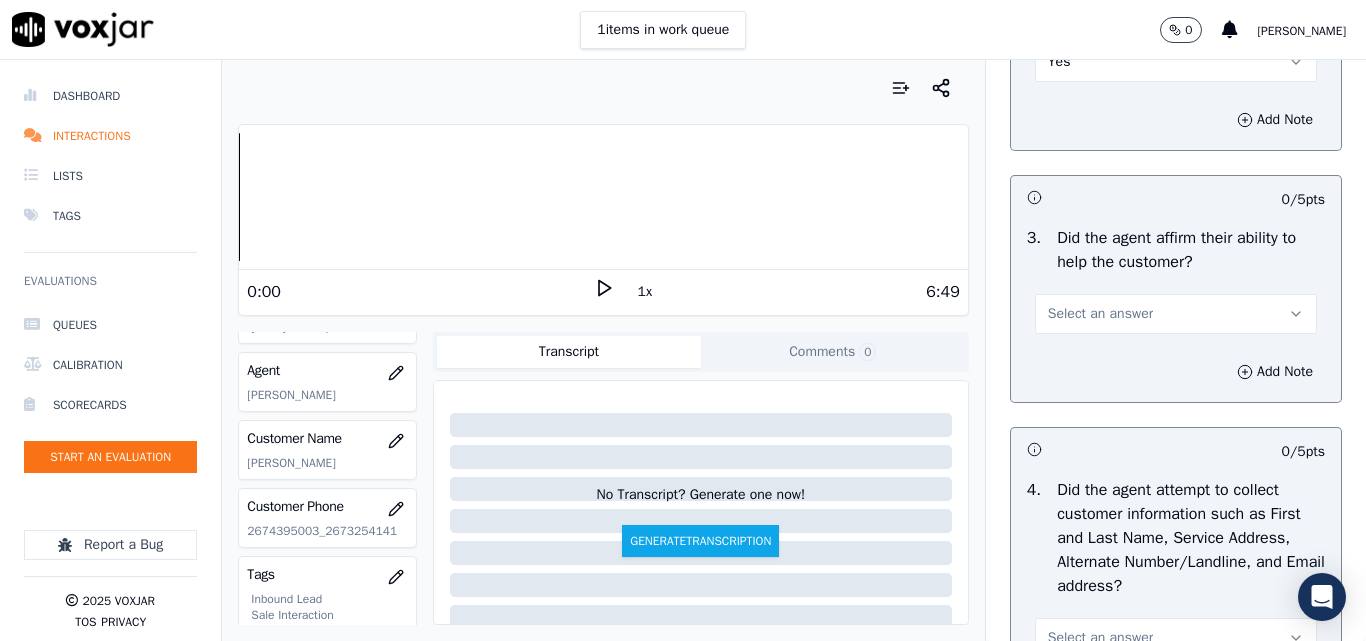 scroll, scrollTop: 600, scrollLeft: 0, axis: vertical 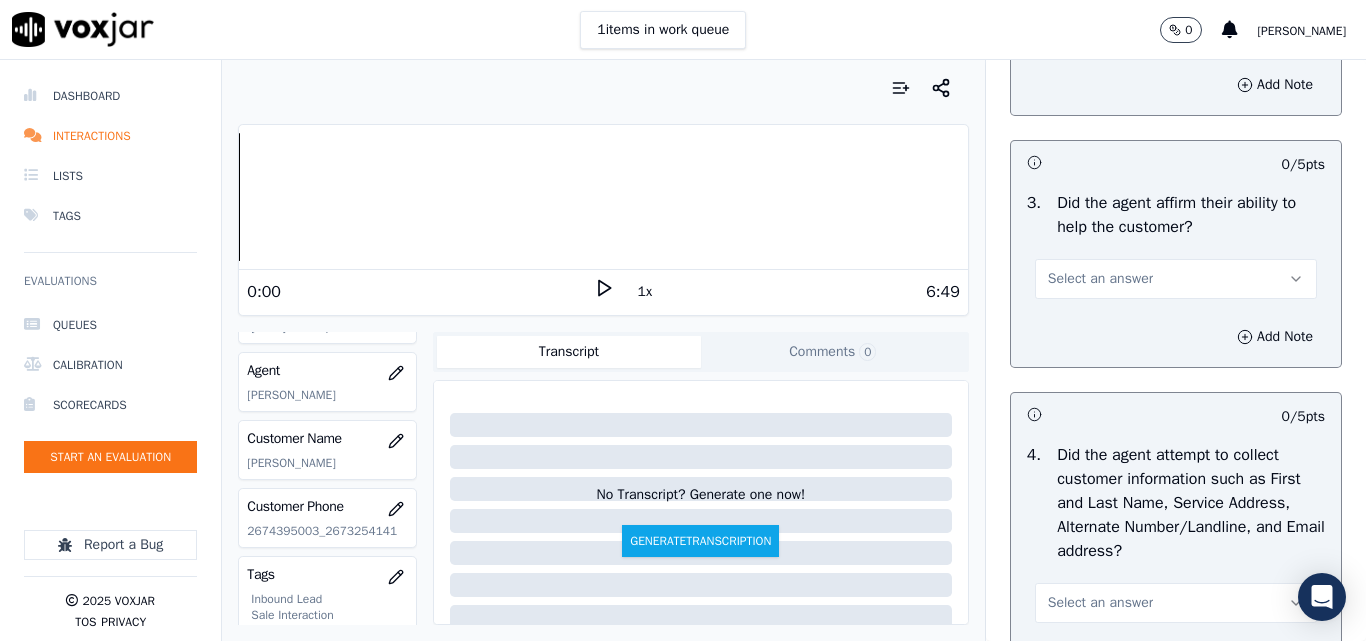click on "Select an answer" at bounding box center (1100, 279) 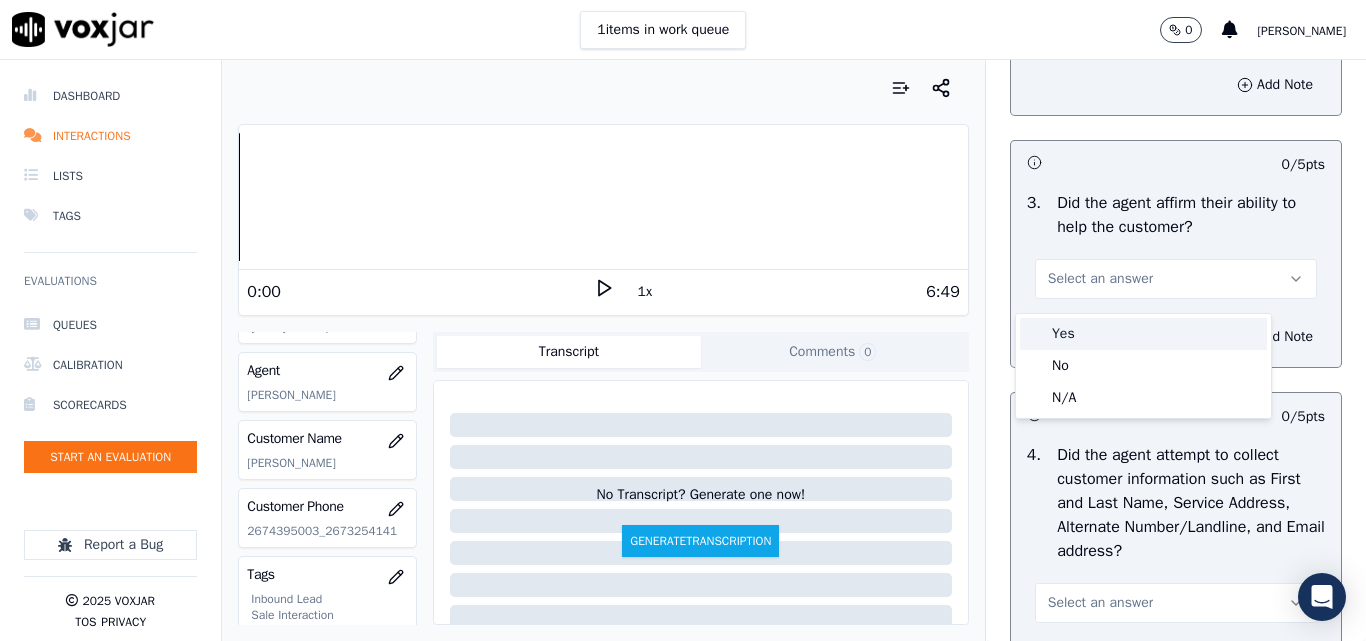 click on "Yes" at bounding box center (1143, 334) 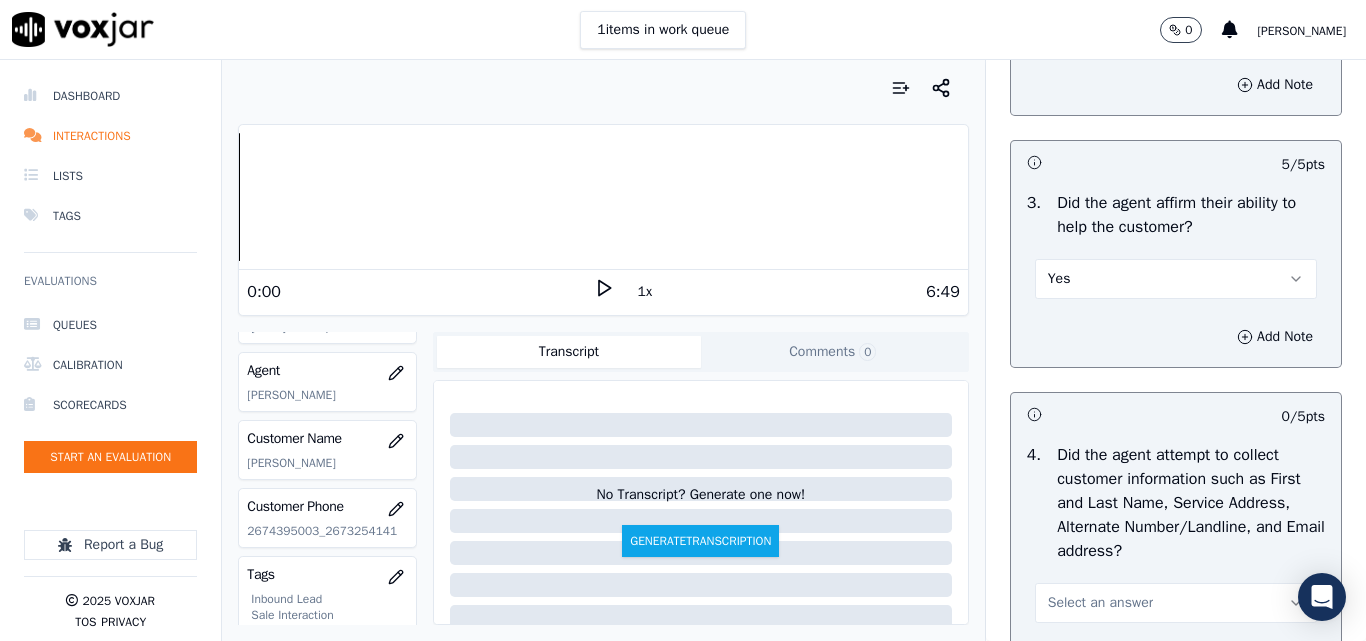 scroll, scrollTop: 900, scrollLeft: 0, axis: vertical 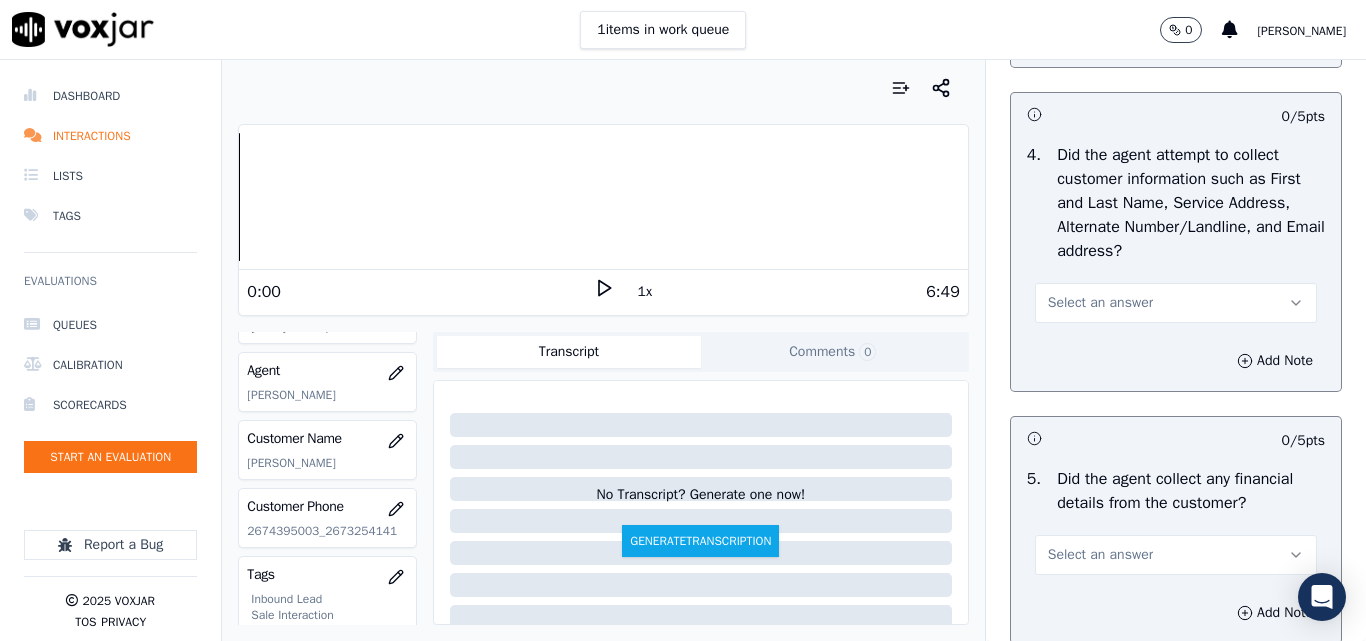 click on "Select an answer" at bounding box center [1100, 303] 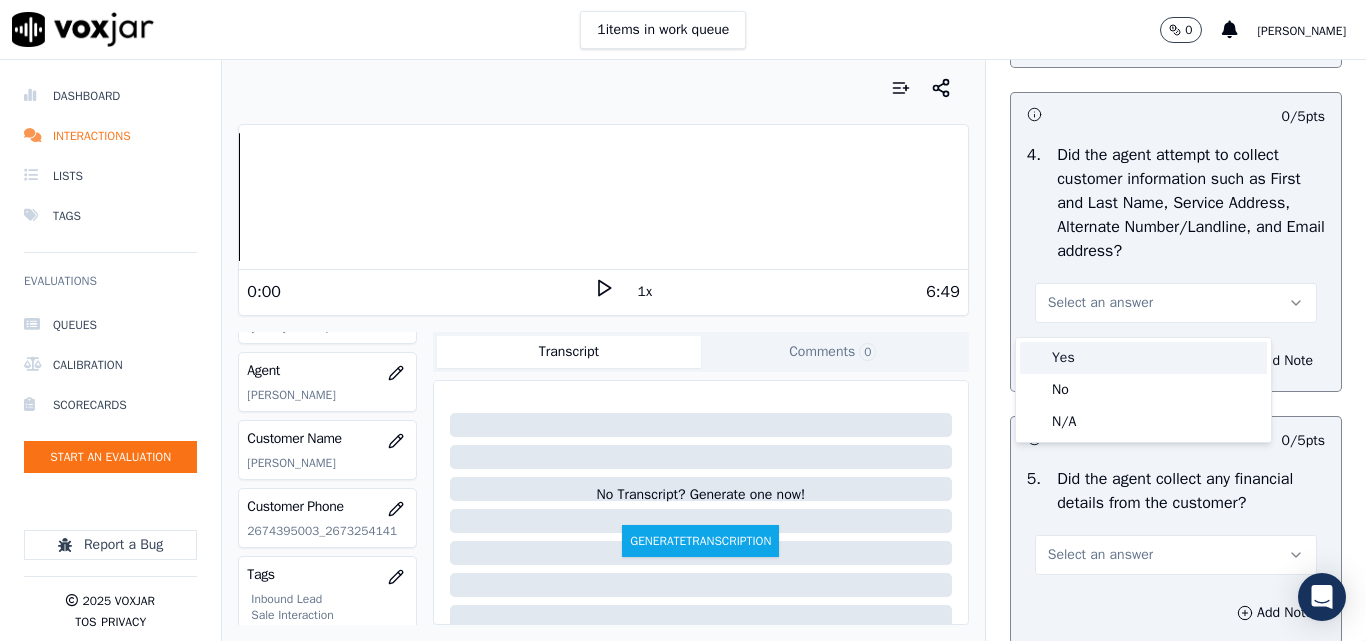 click on "Yes" at bounding box center [1143, 358] 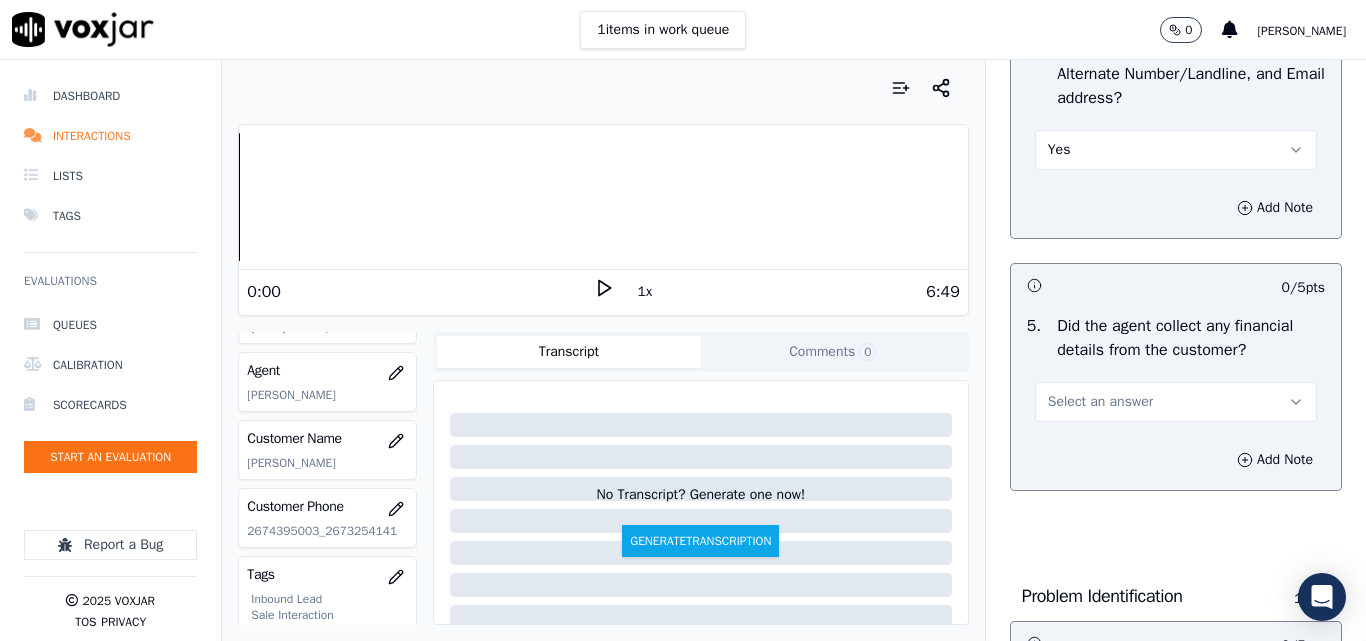 scroll, scrollTop: 1200, scrollLeft: 0, axis: vertical 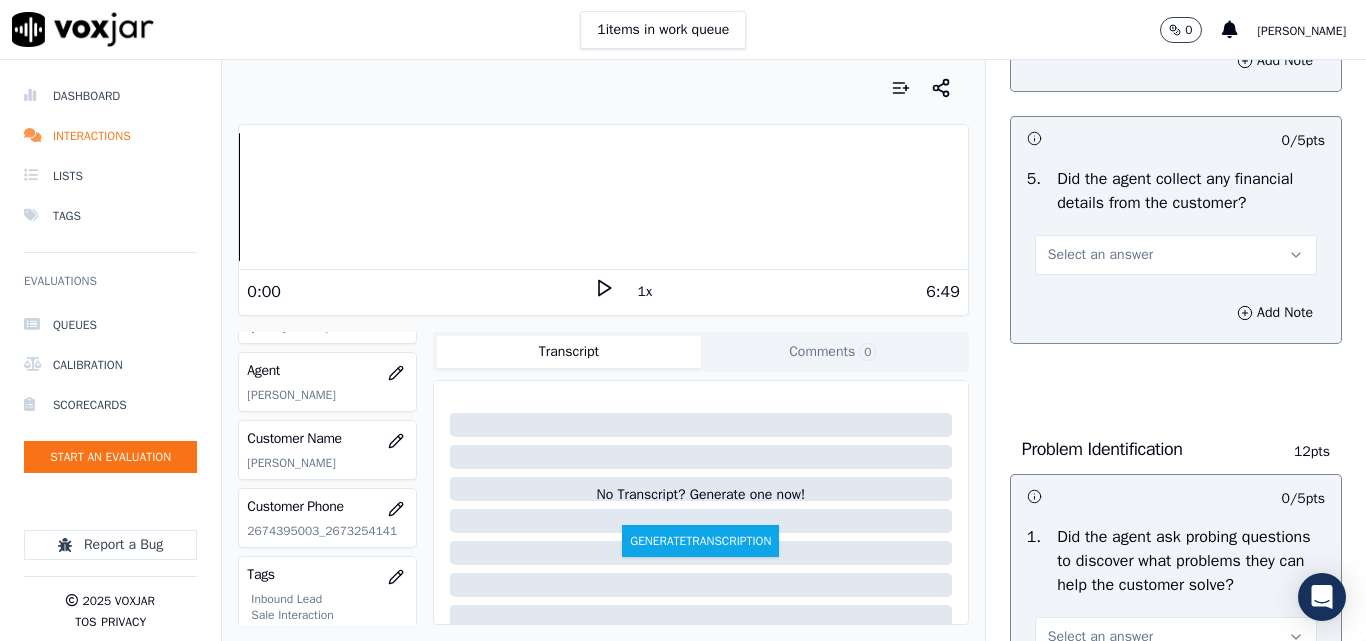 click on "Select an answer" at bounding box center [1100, 255] 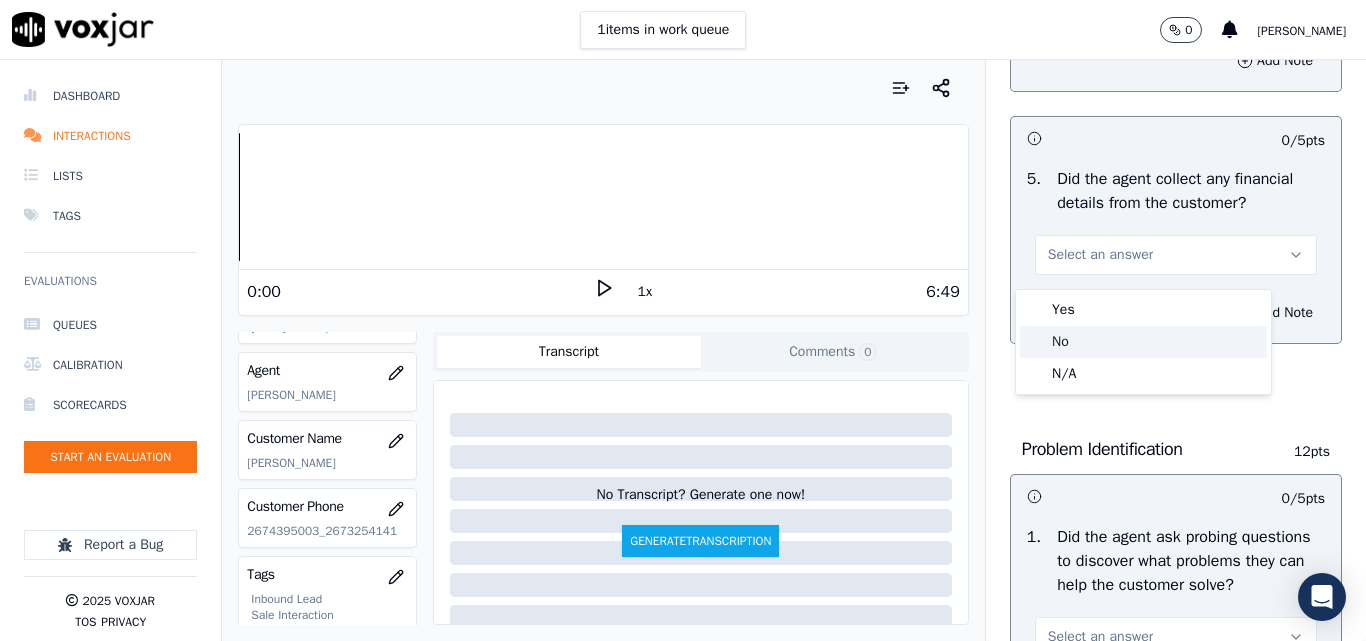 click on "No" 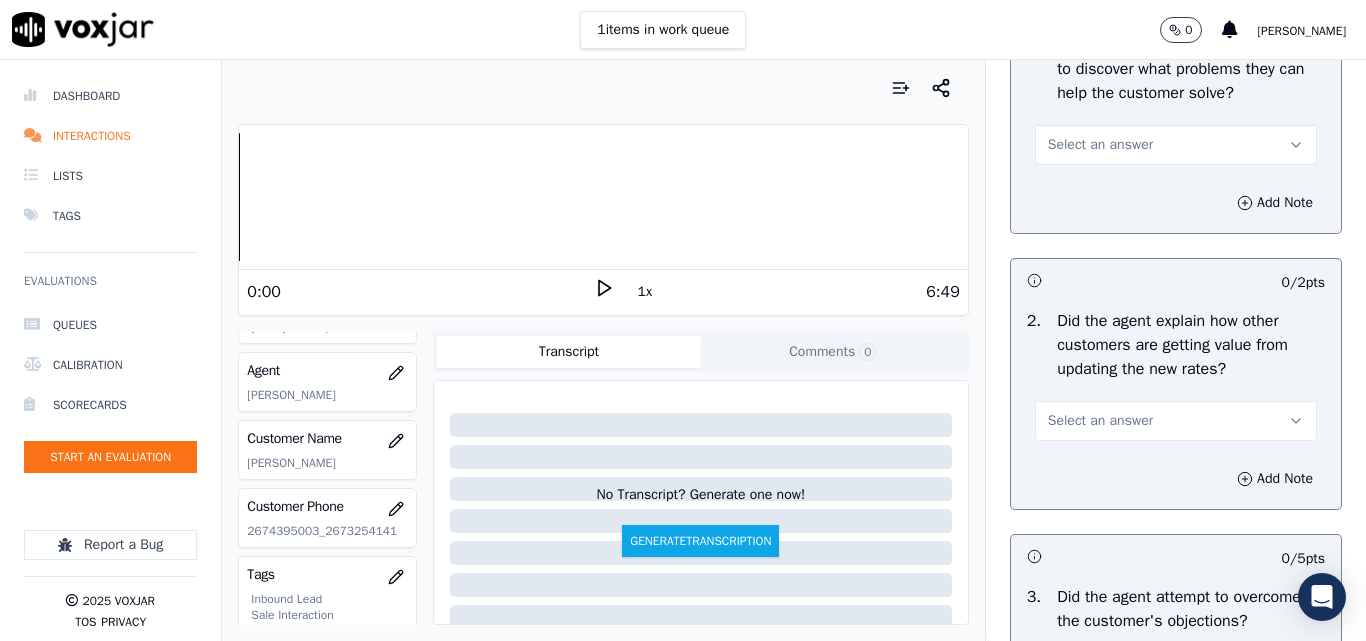scroll, scrollTop: 1700, scrollLeft: 0, axis: vertical 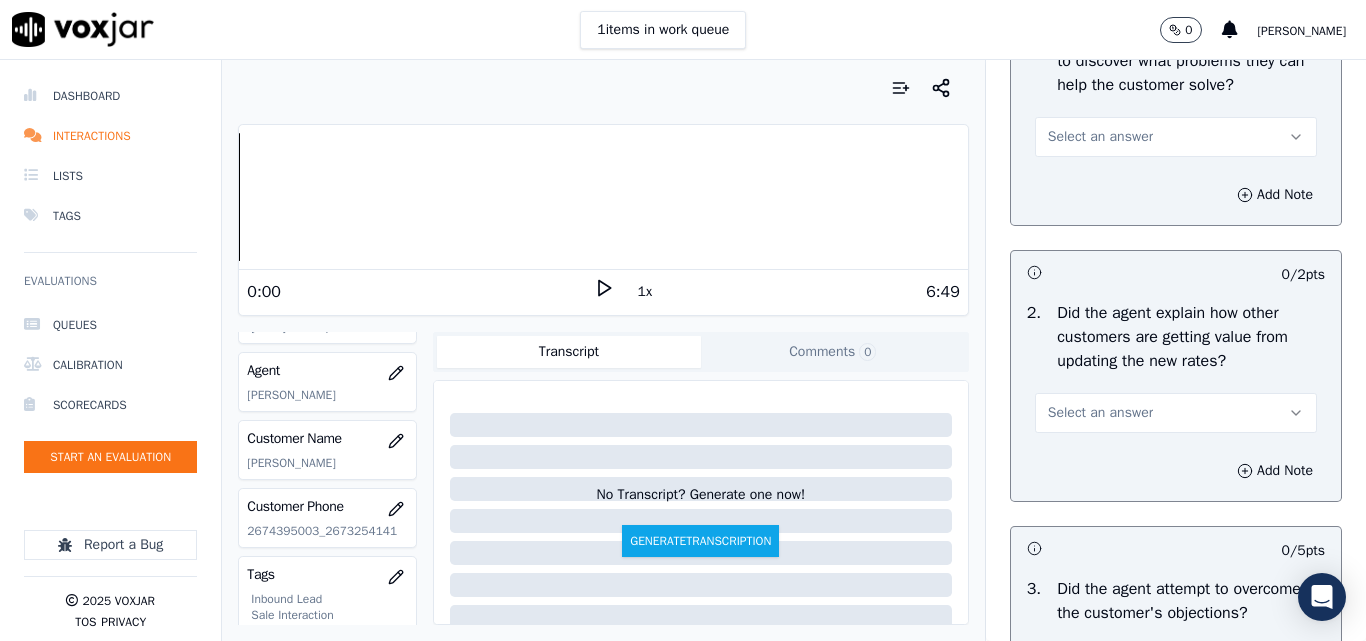 click on "Select an answer" at bounding box center (1176, 137) 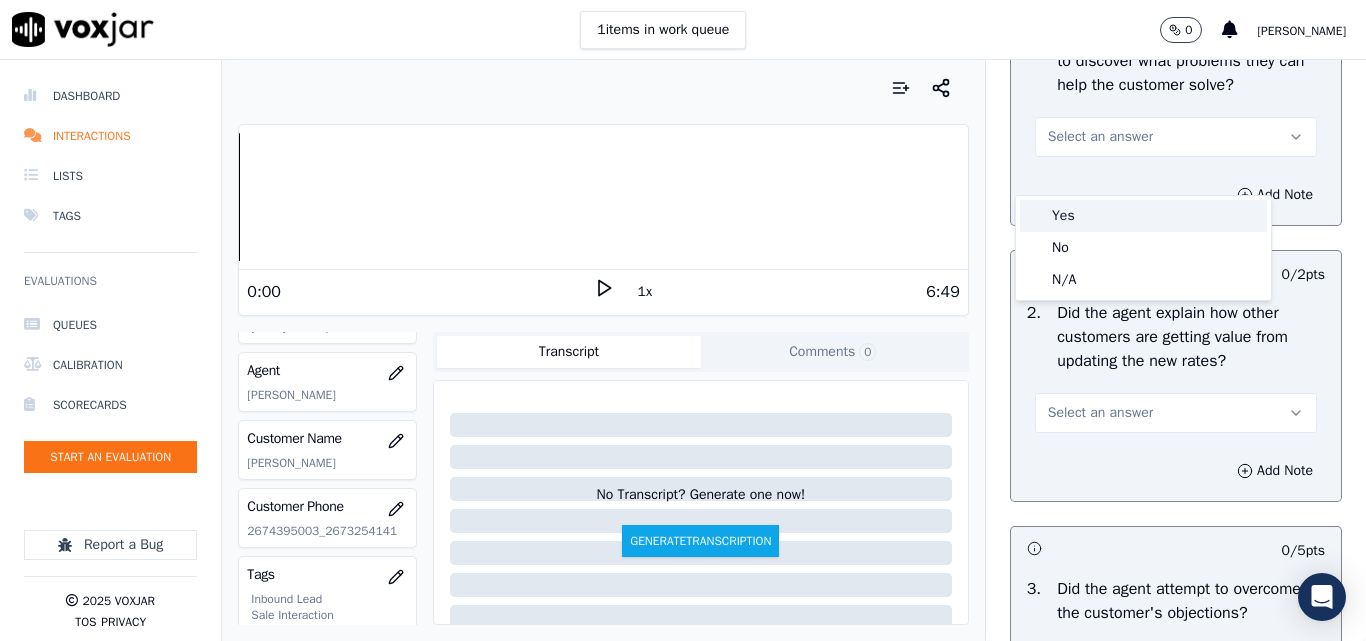 click on "Yes" at bounding box center [1143, 216] 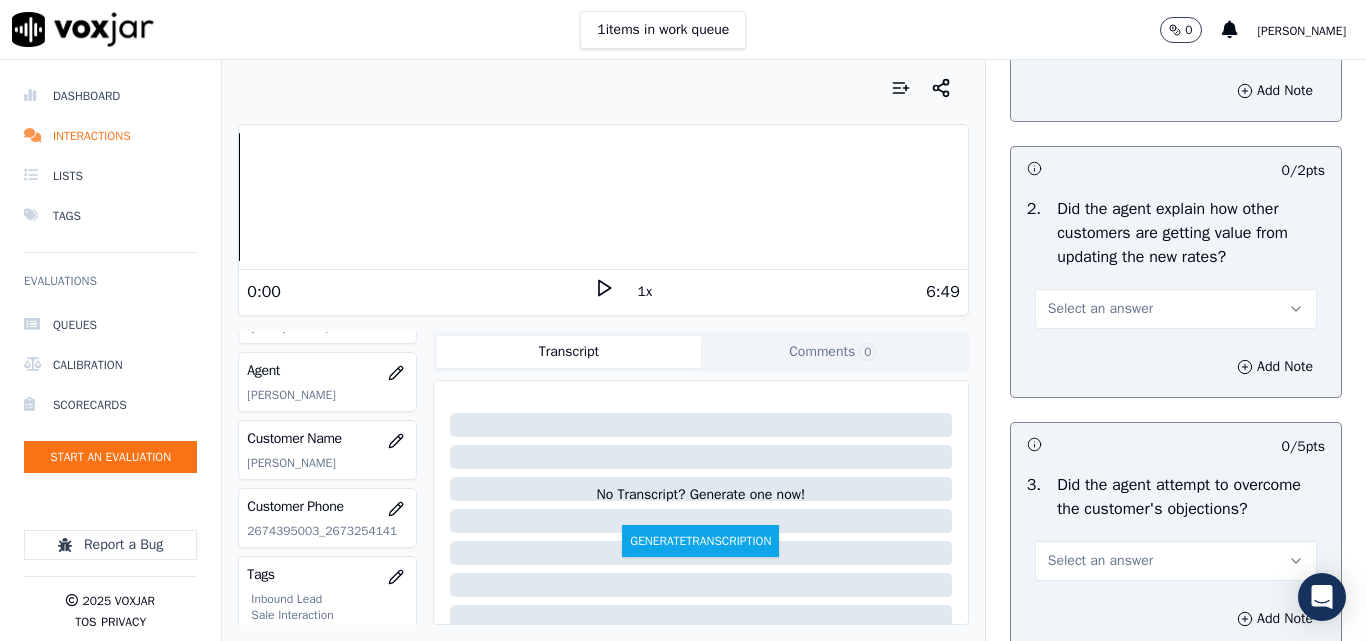 scroll, scrollTop: 1900, scrollLeft: 0, axis: vertical 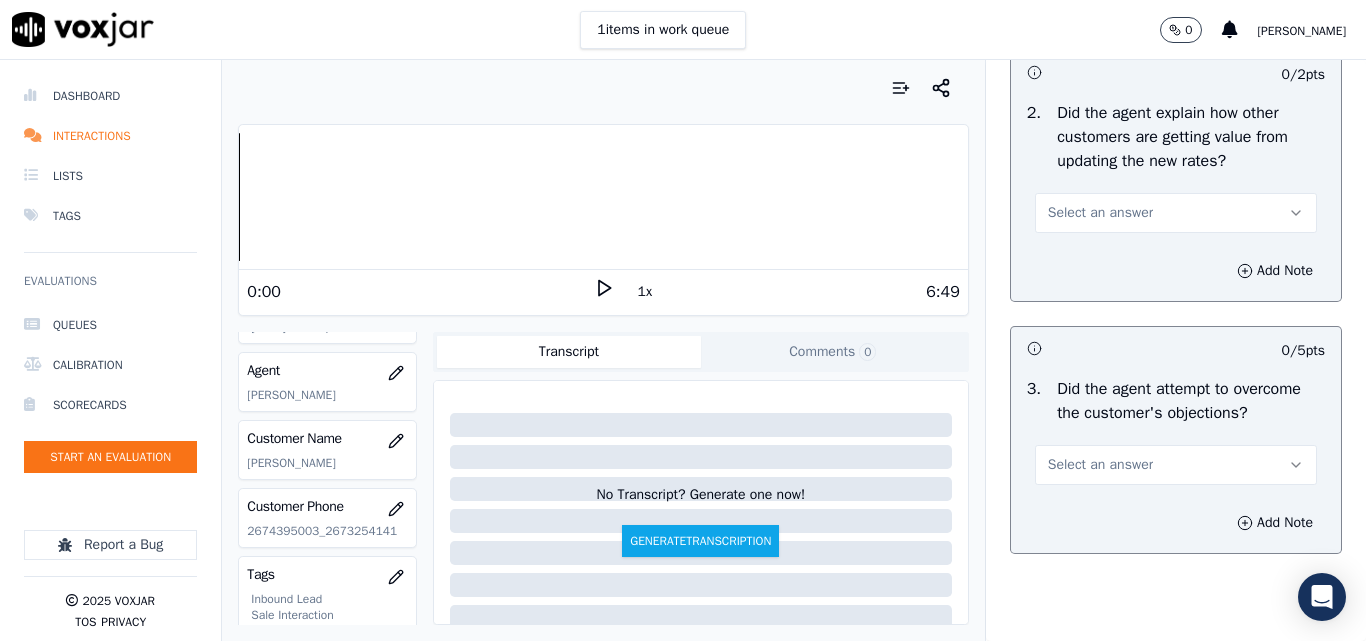 click on "Select an answer" at bounding box center (1100, 213) 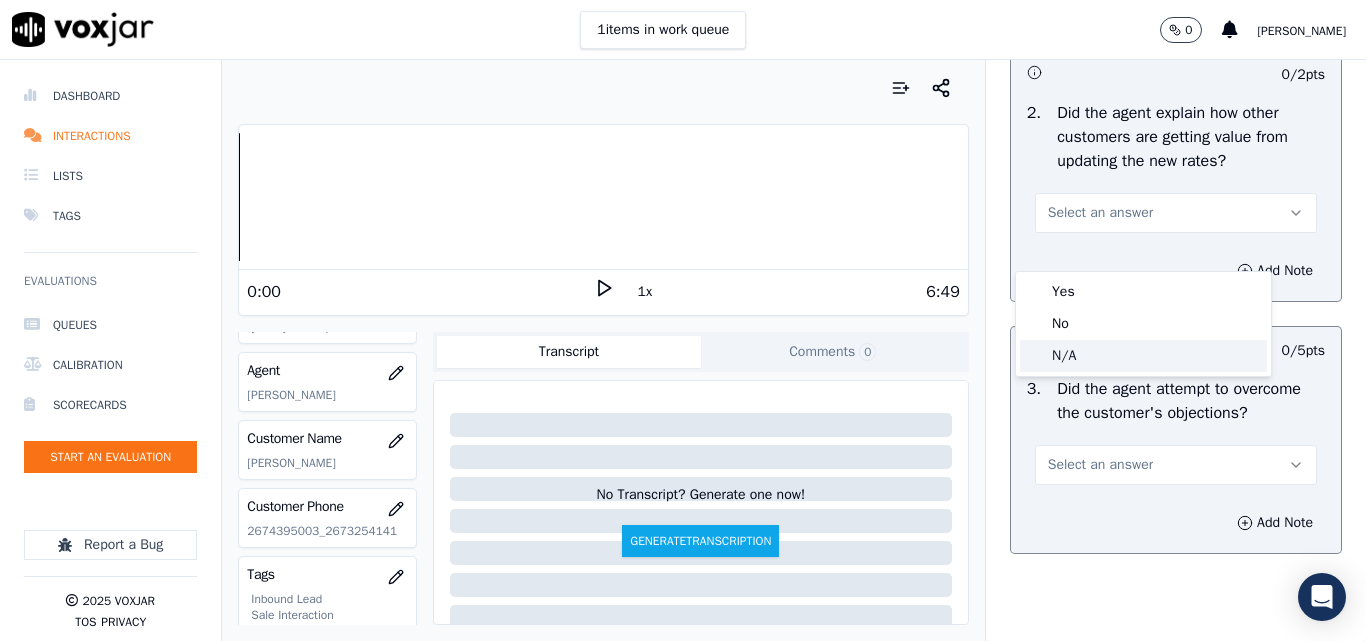 click on "N/A" 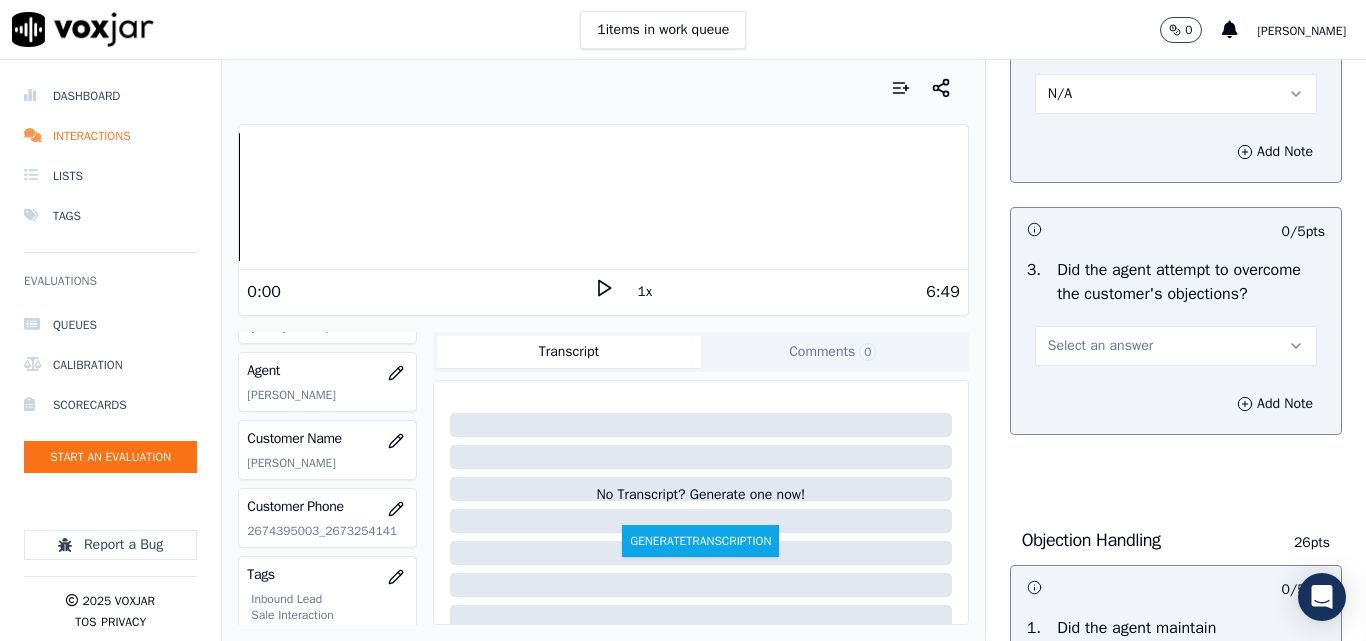 scroll, scrollTop: 2100, scrollLeft: 0, axis: vertical 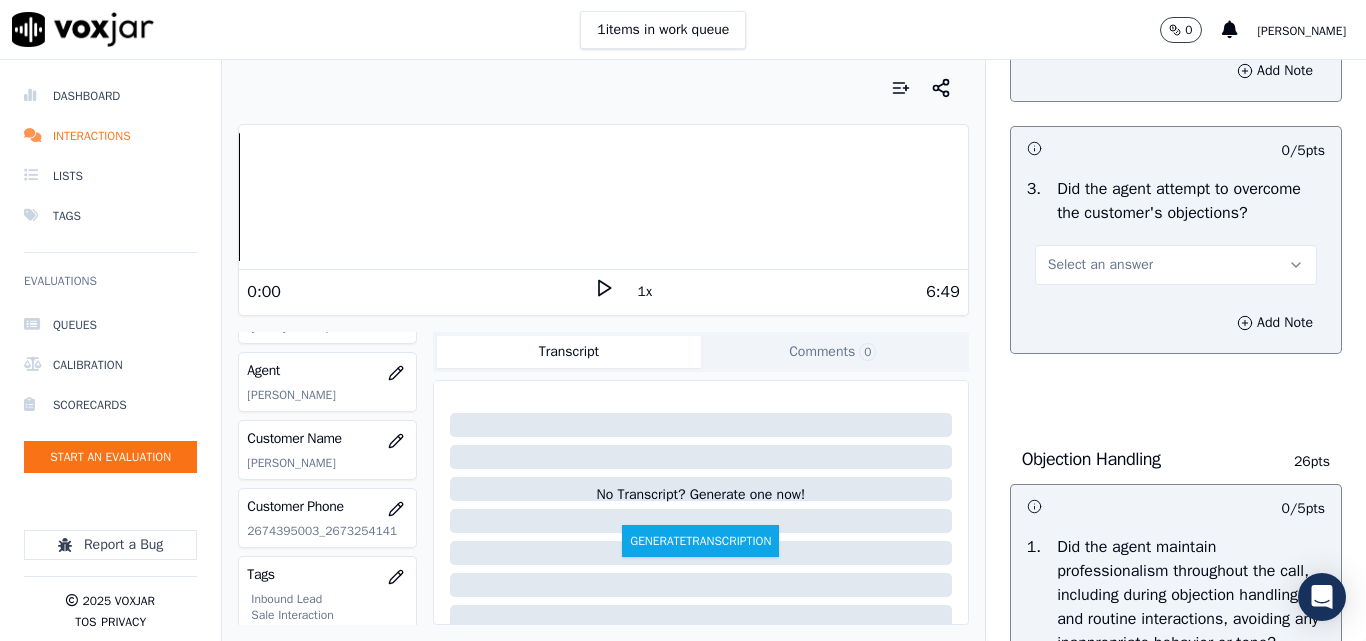 click on "Select an answer" at bounding box center (1100, 265) 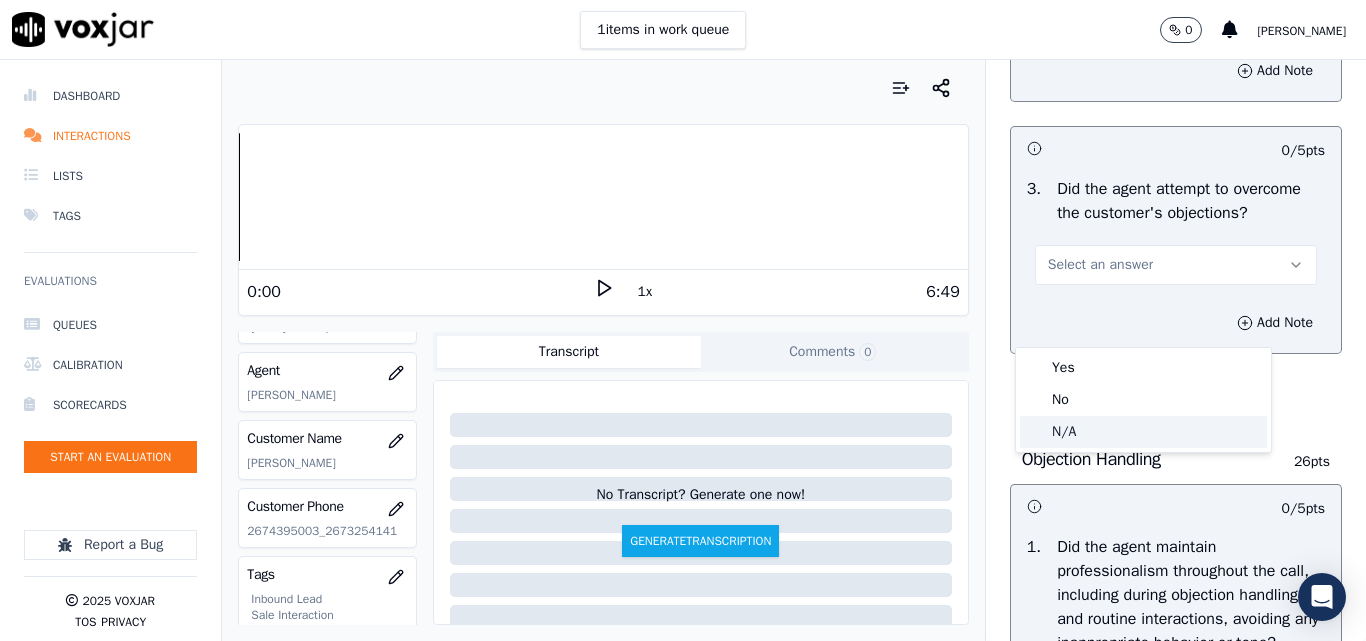 click on "N/A" 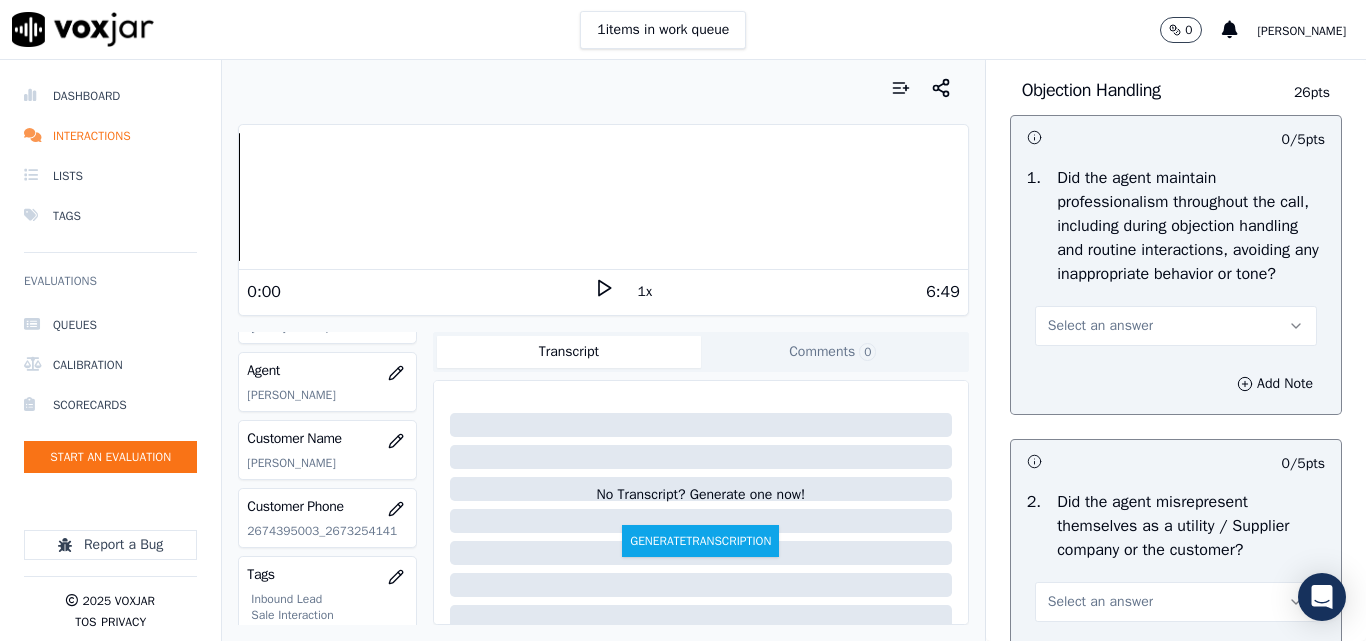 scroll, scrollTop: 2500, scrollLeft: 0, axis: vertical 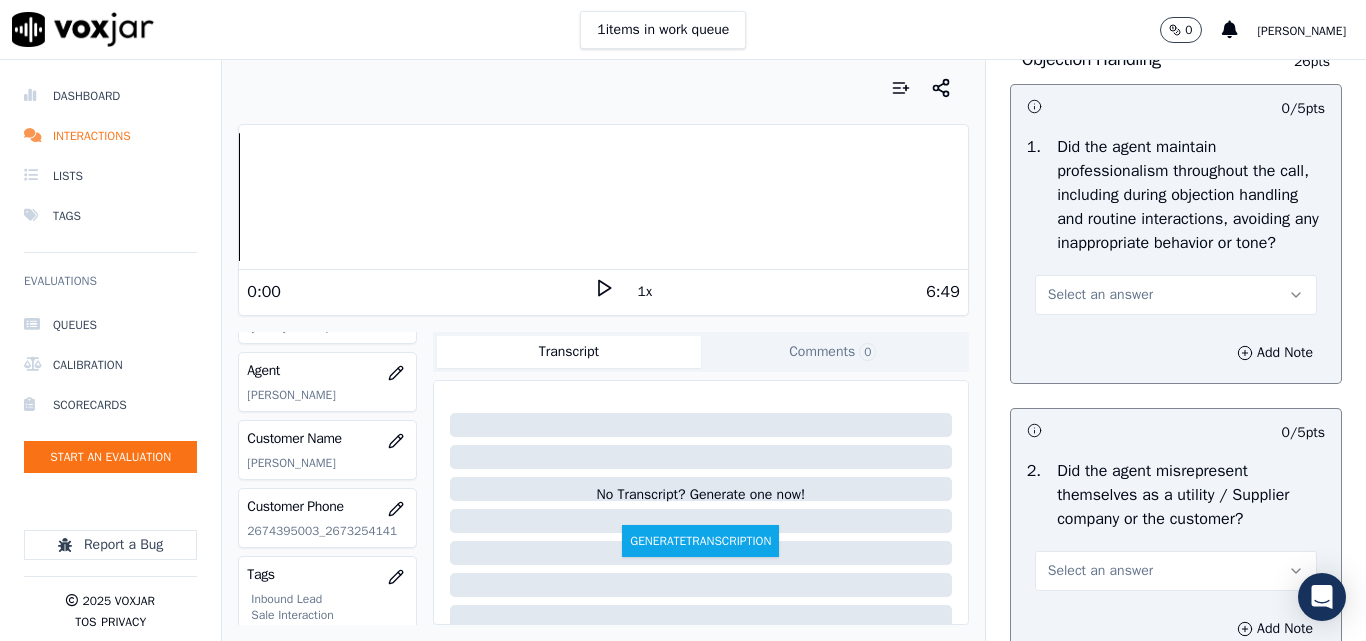 click on "Select an answer" at bounding box center (1100, 295) 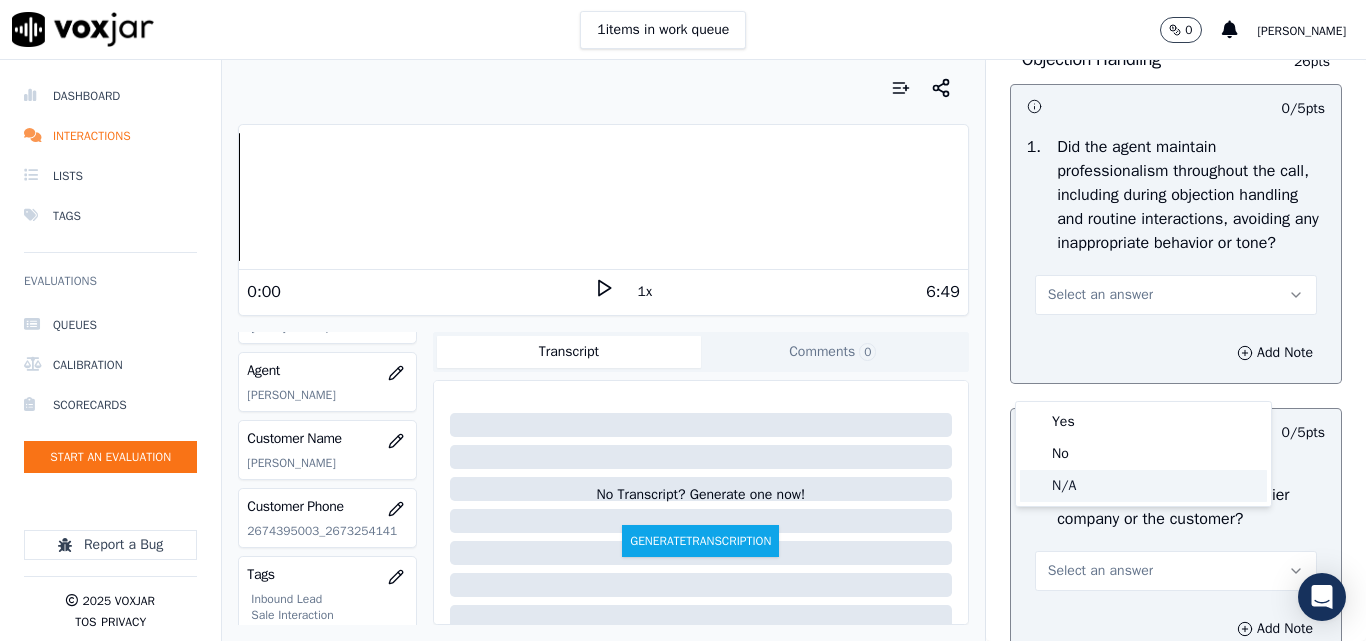 click on "N/A" 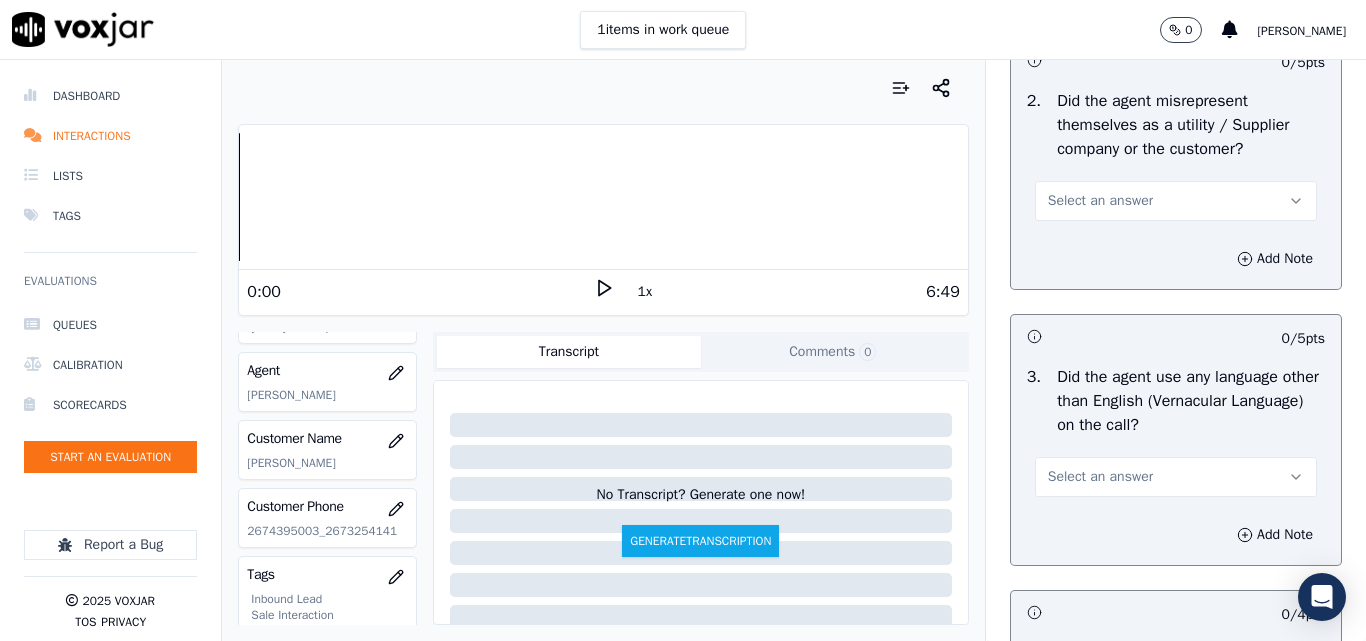 scroll, scrollTop: 2900, scrollLeft: 0, axis: vertical 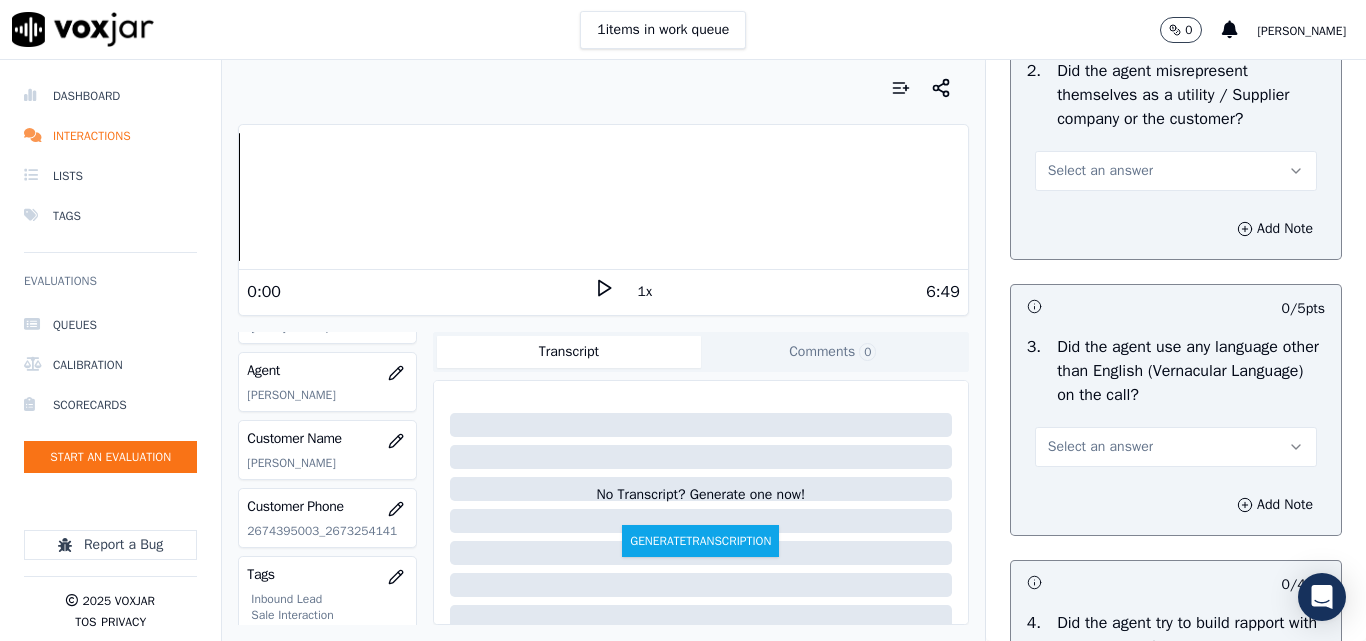 click on "Select an answer" at bounding box center (1100, 171) 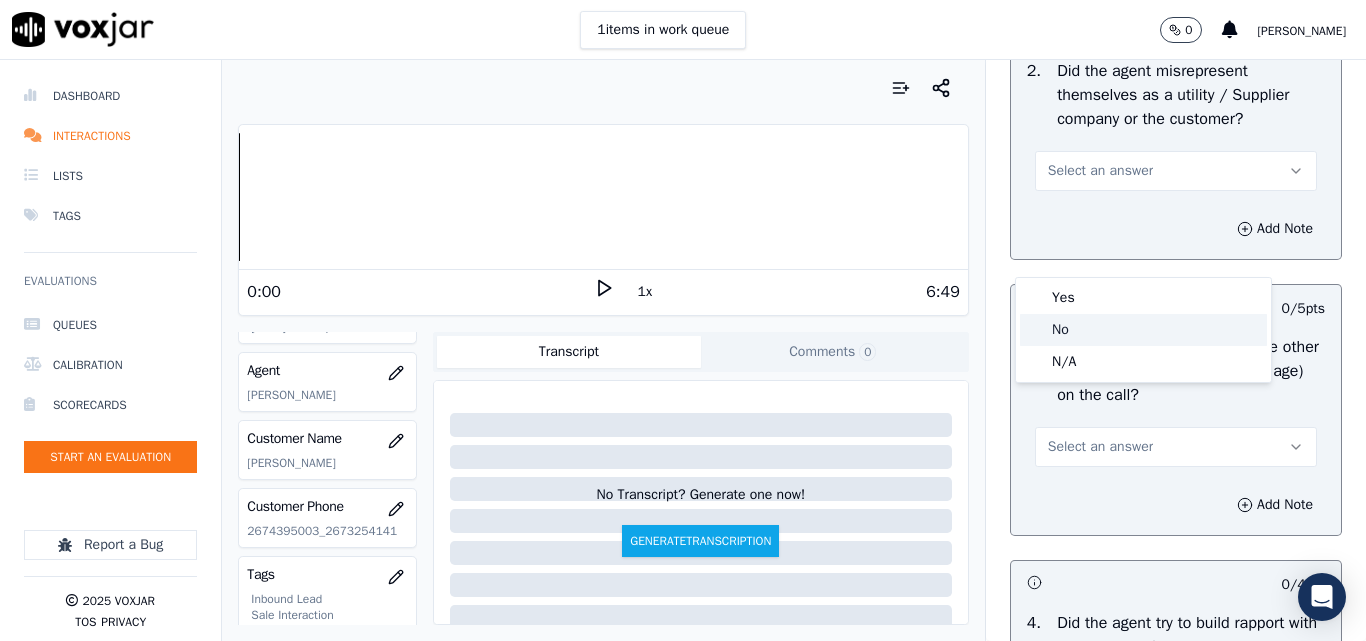 click on "No" 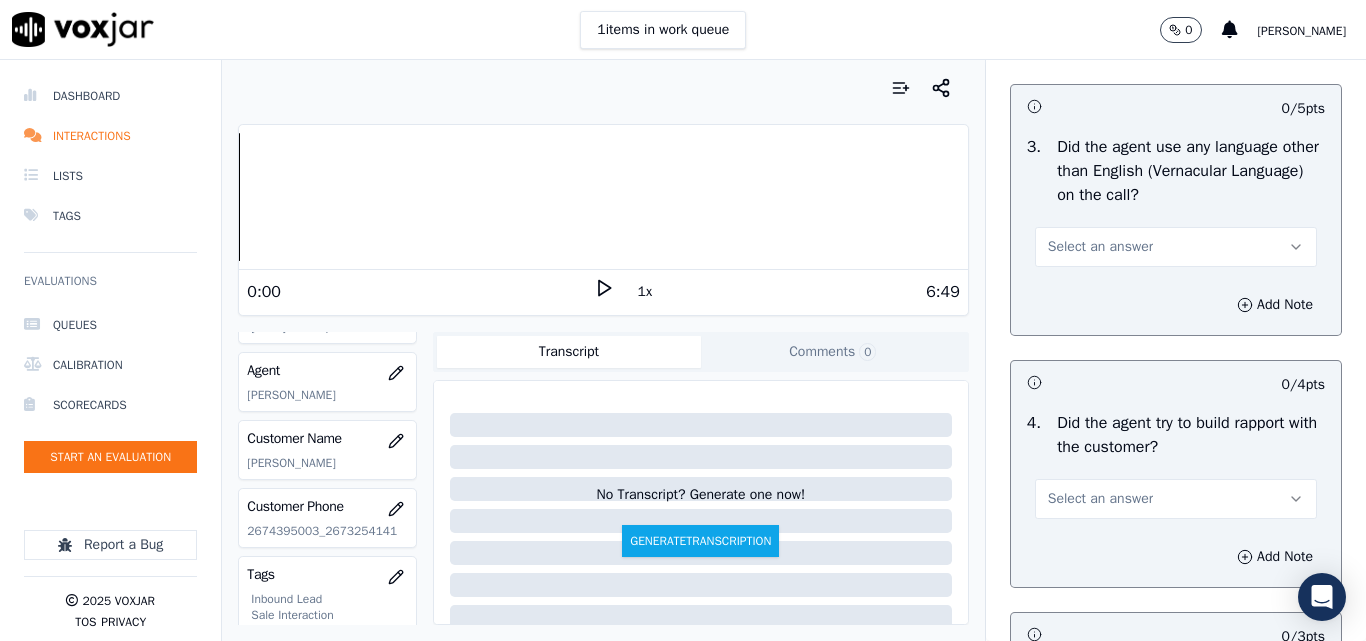 scroll, scrollTop: 3200, scrollLeft: 0, axis: vertical 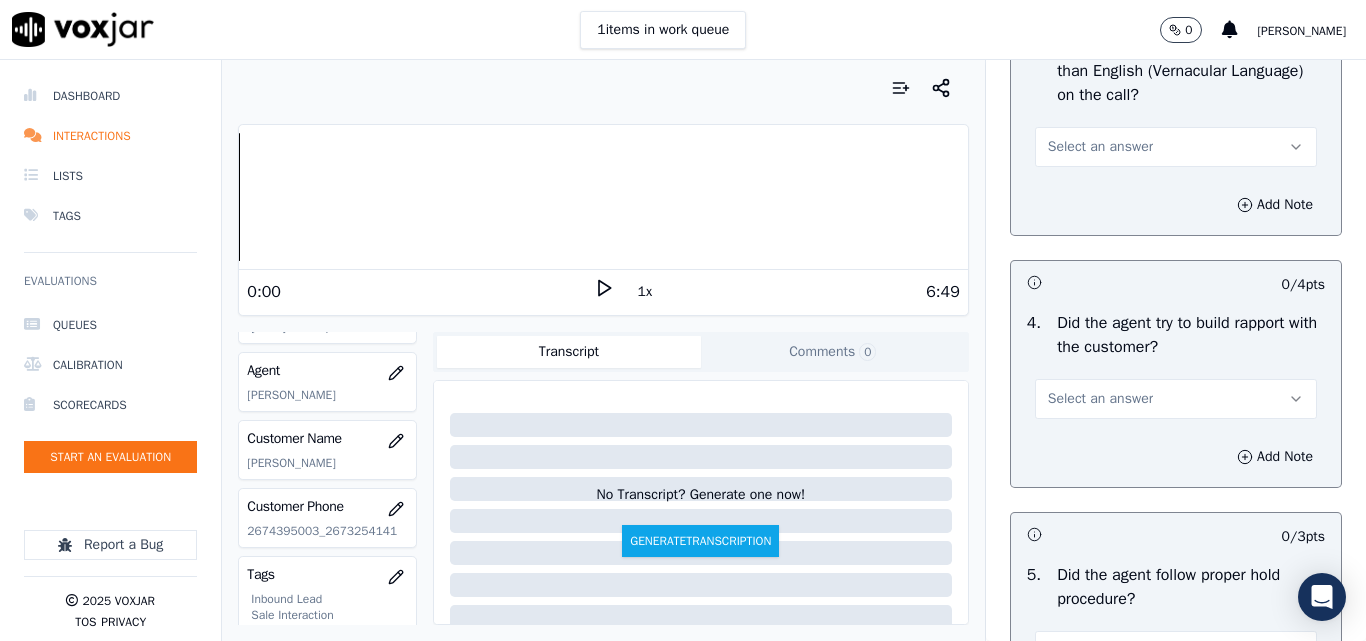 click on "Select an answer" at bounding box center [1176, 147] 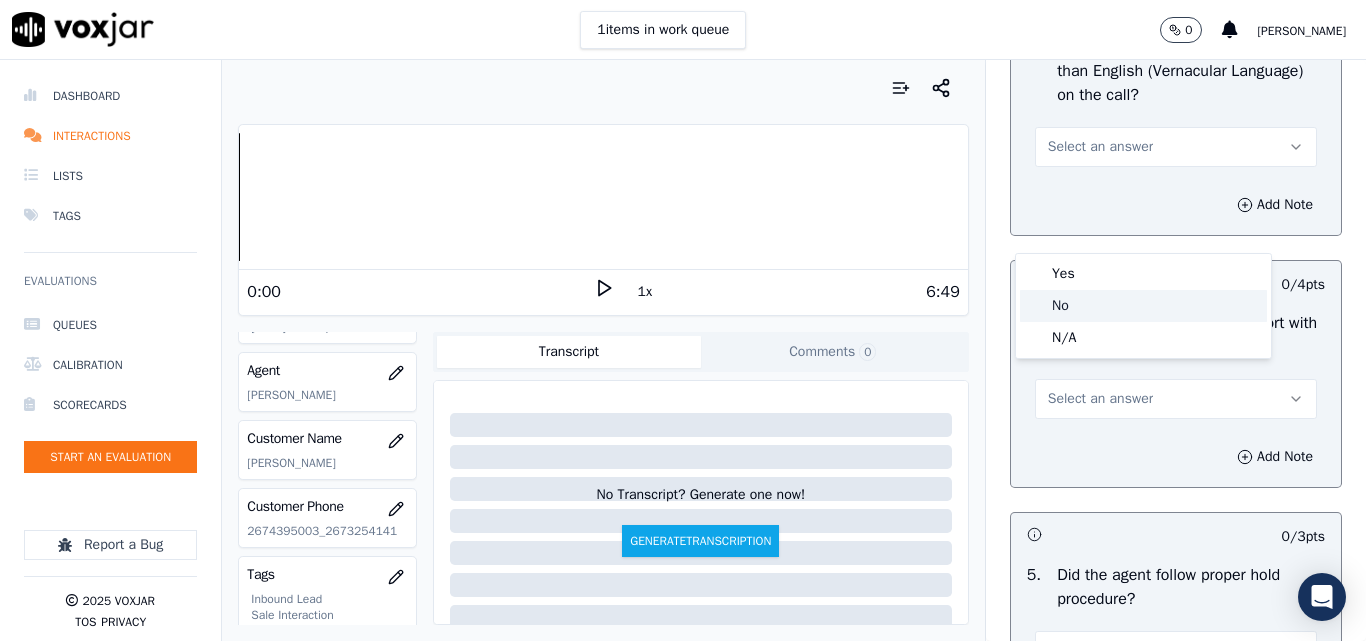 click on "No" 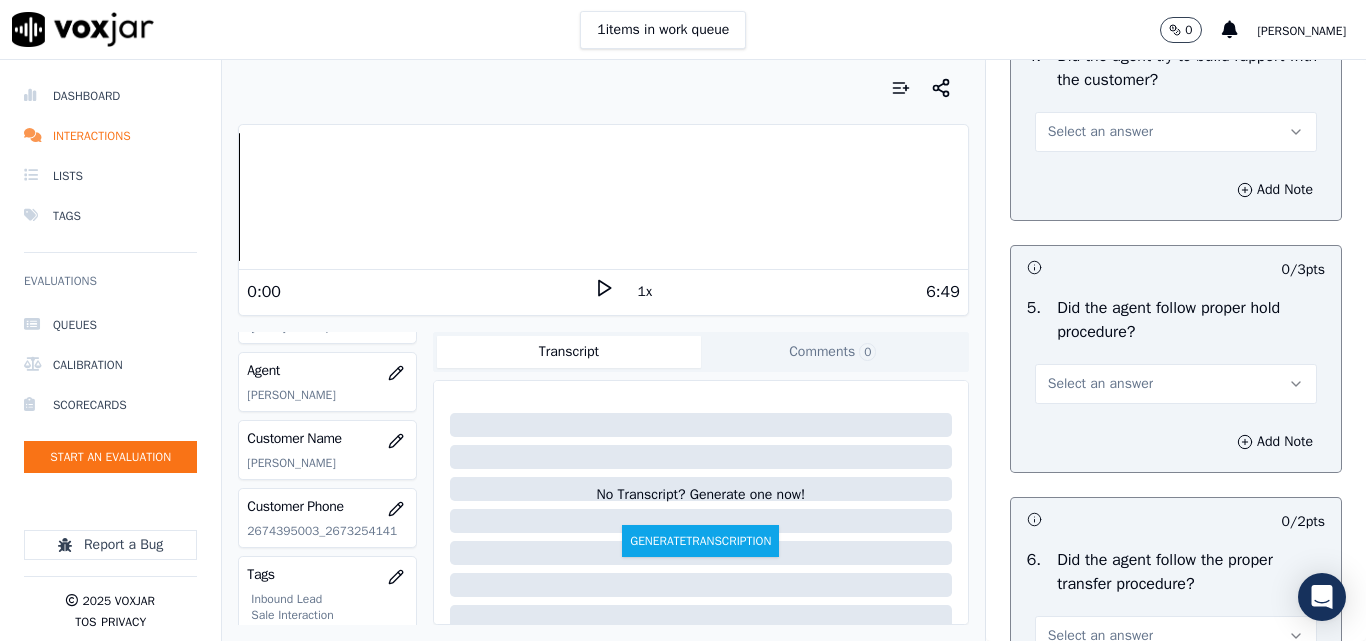 scroll, scrollTop: 3500, scrollLeft: 0, axis: vertical 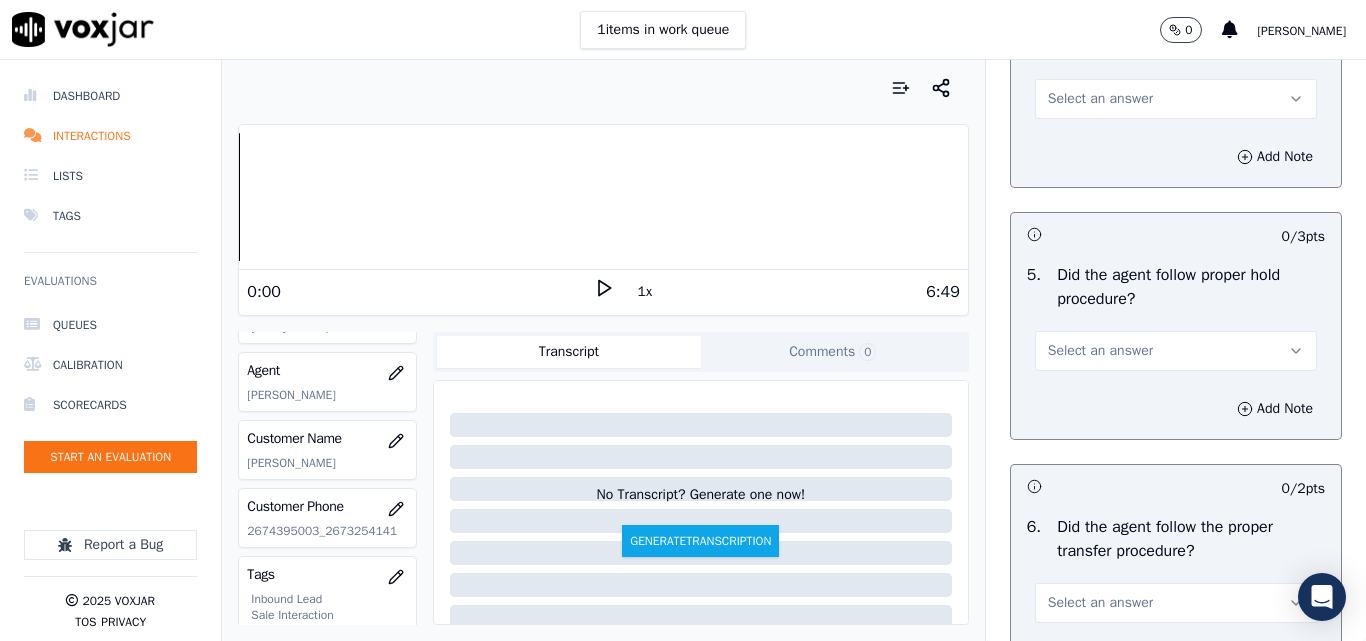 click on "Select an answer" at bounding box center (1100, 99) 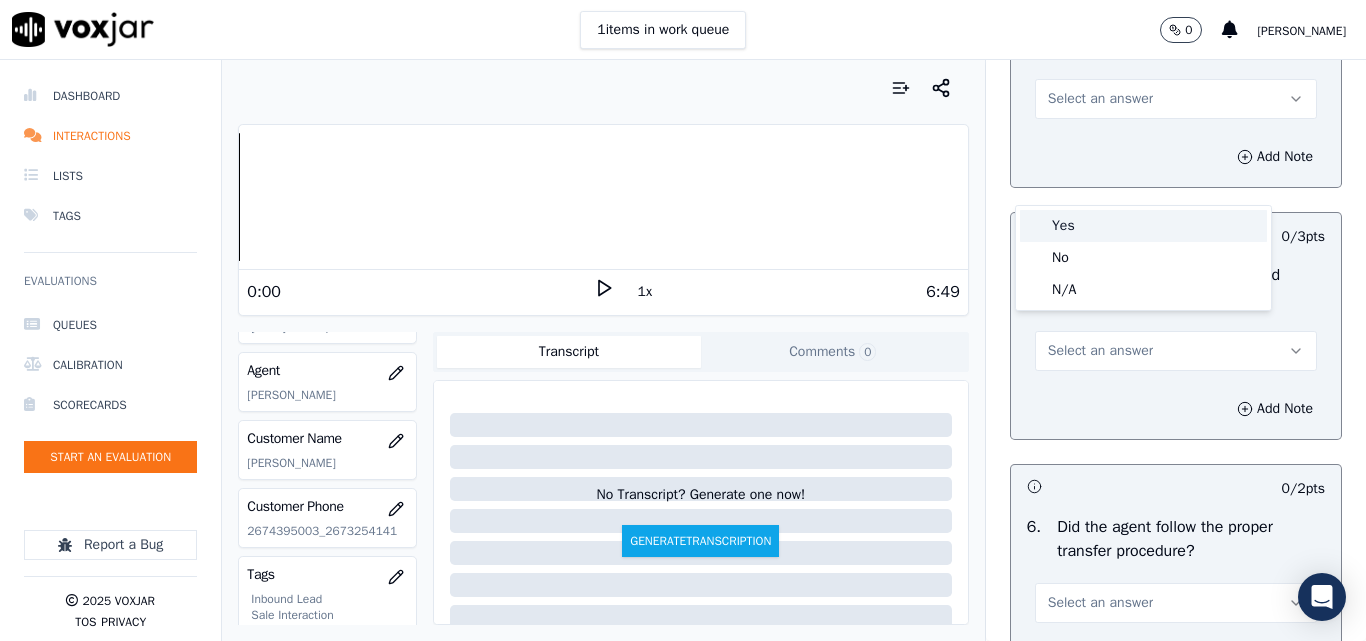 click on "Yes" at bounding box center [1143, 226] 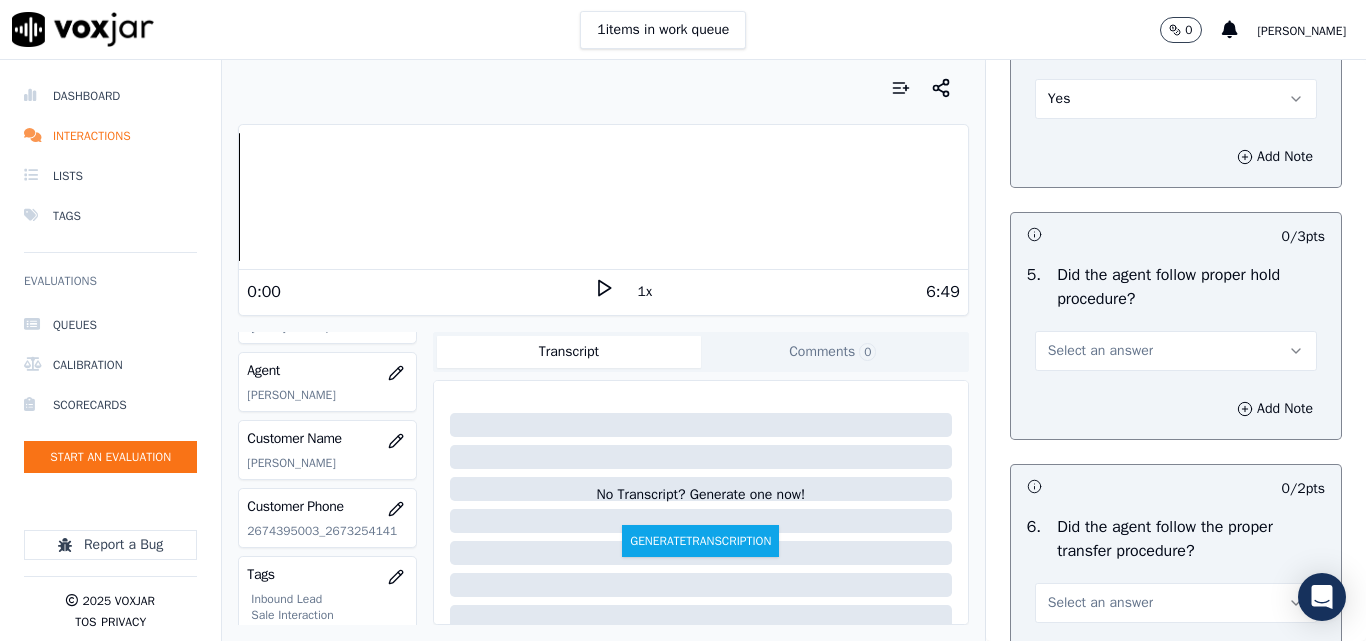 scroll, scrollTop: 3700, scrollLeft: 0, axis: vertical 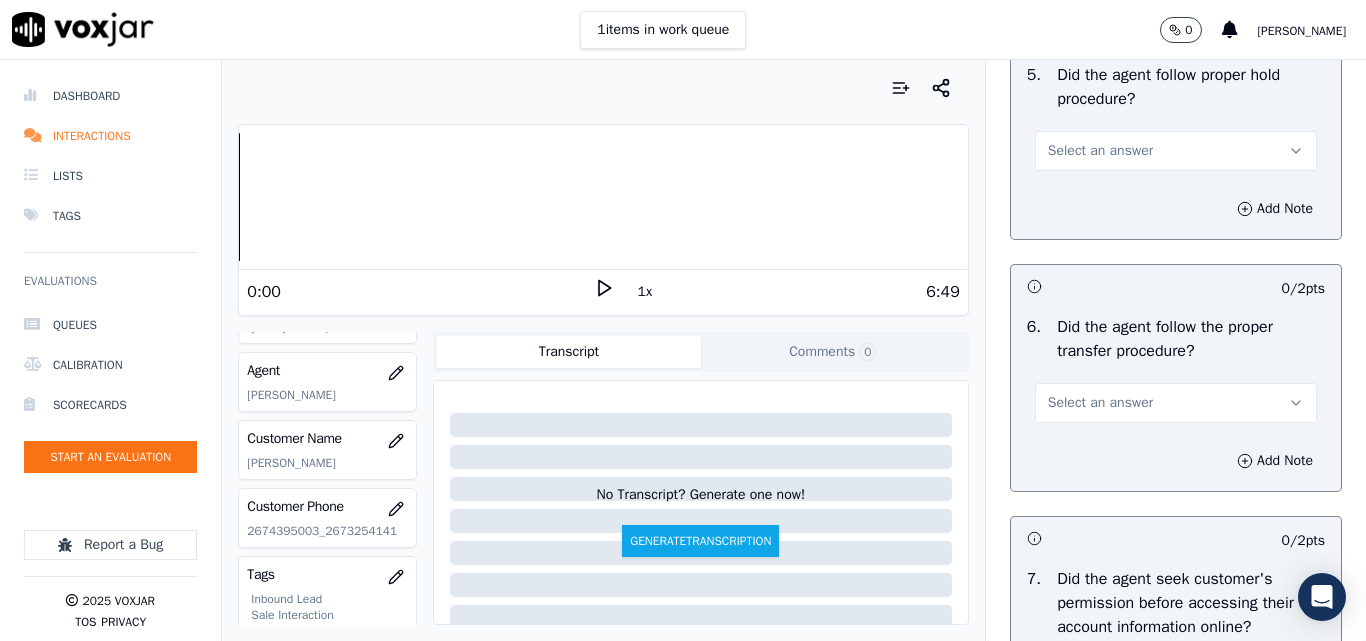 click on "Select an answer" at bounding box center [1100, 151] 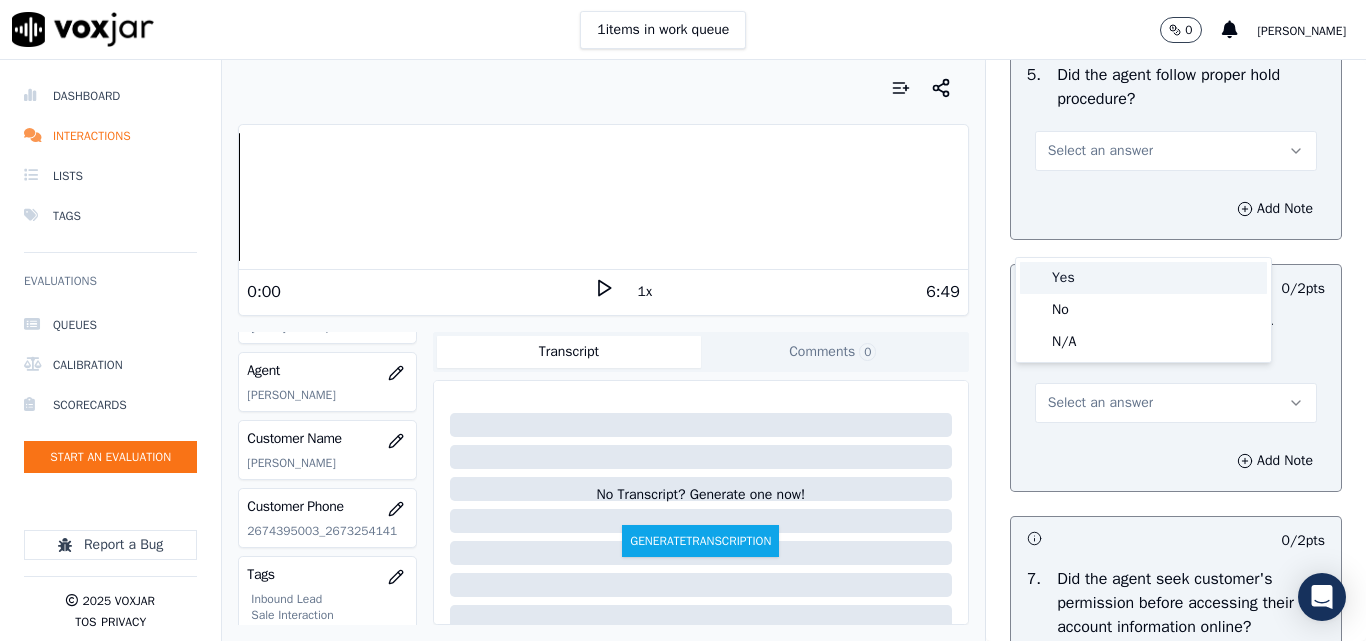 click on "Yes" at bounding box center (1143, 278) 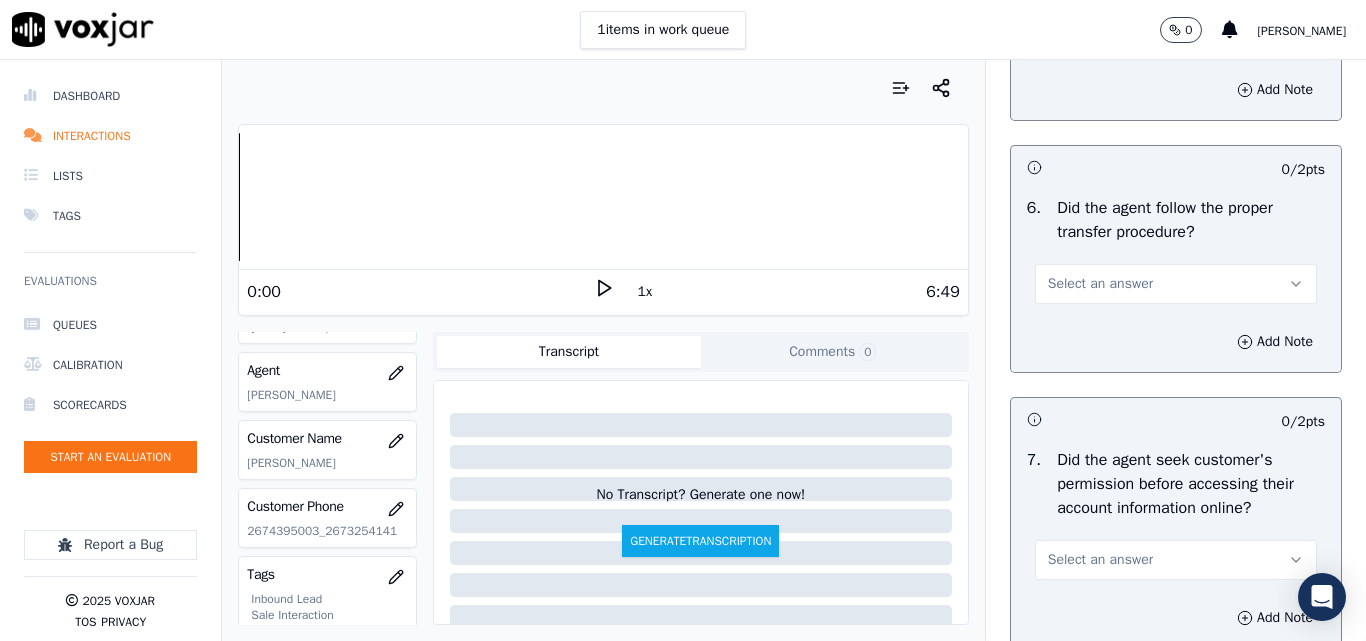 scroll, scrollTop: 4000, scrollLeft: 0, axis: vertical 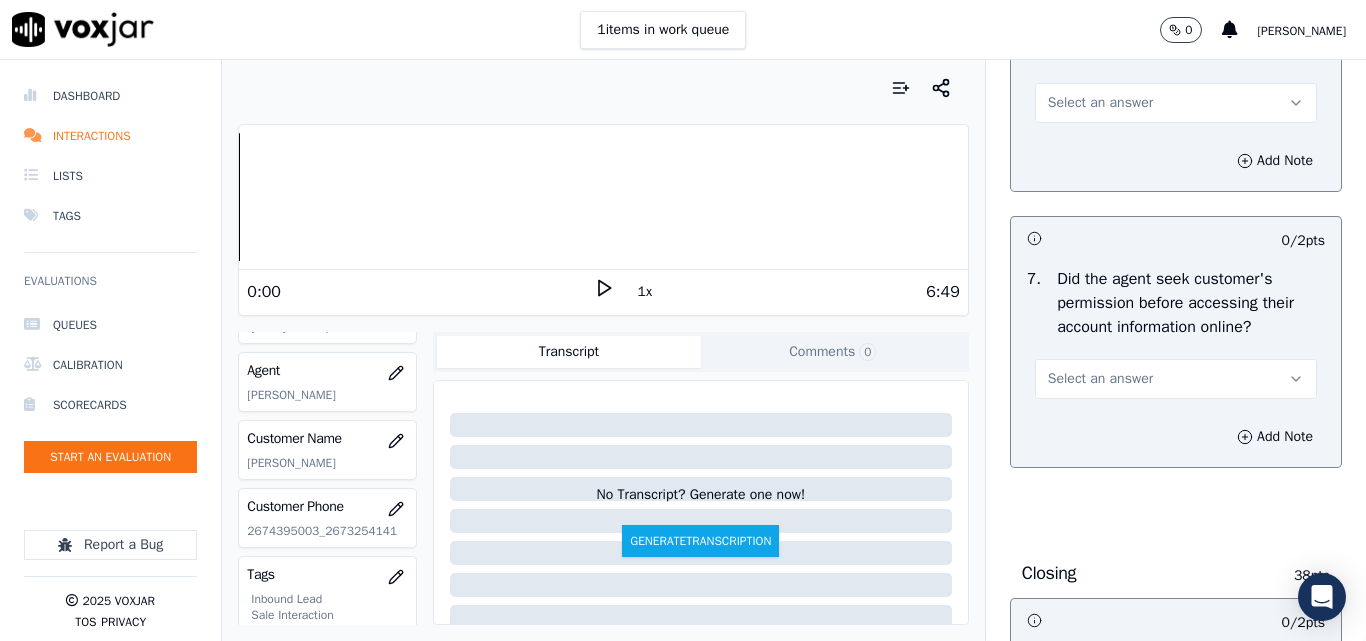click on "Select an answer" at bounding box center (1100, 103) 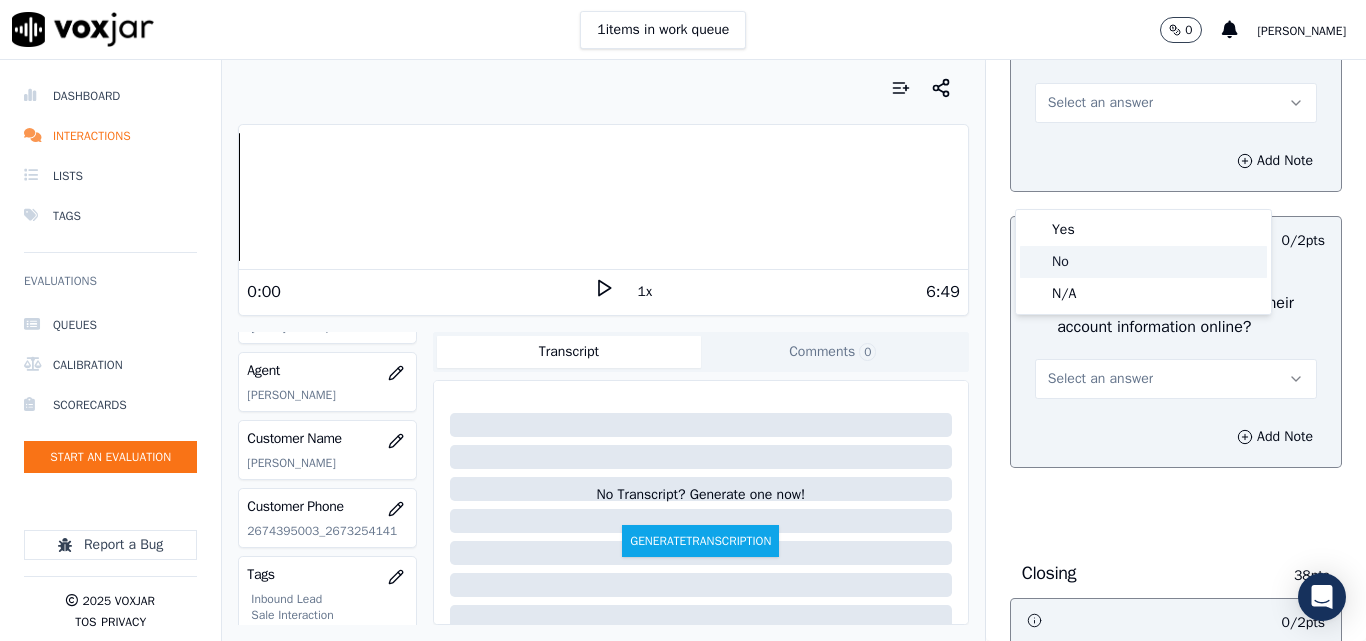 click on "No" 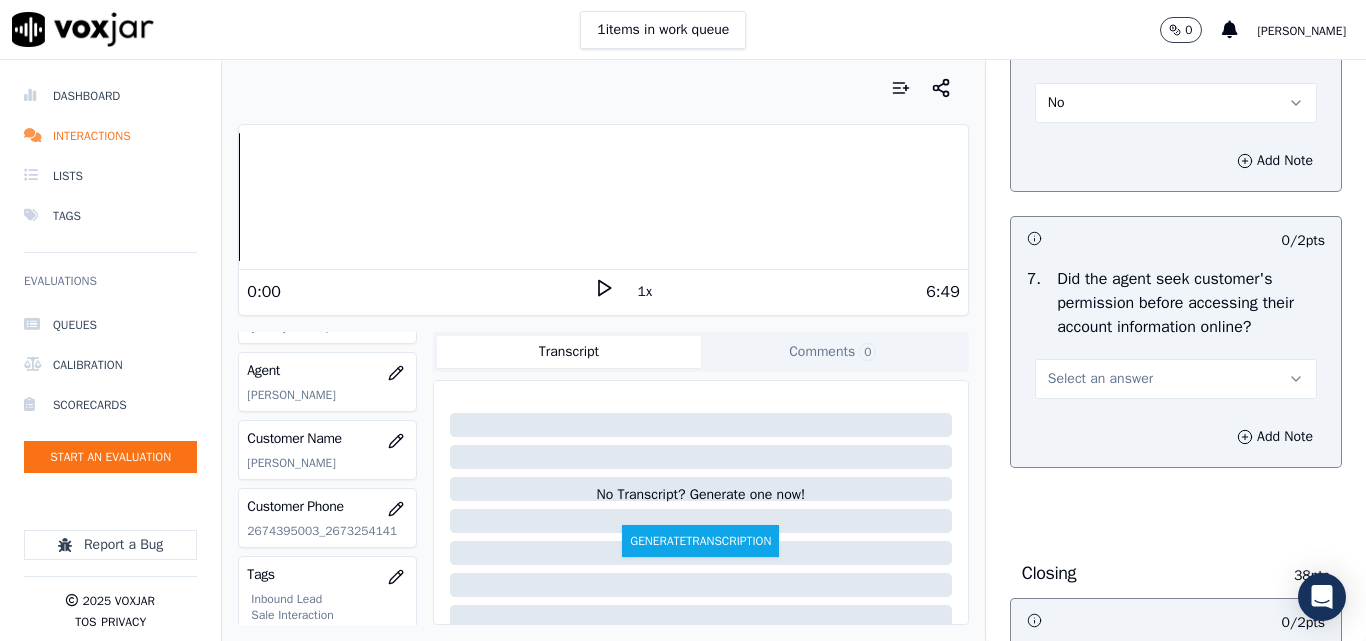 click on "No" at bounding box center (1176, 103) 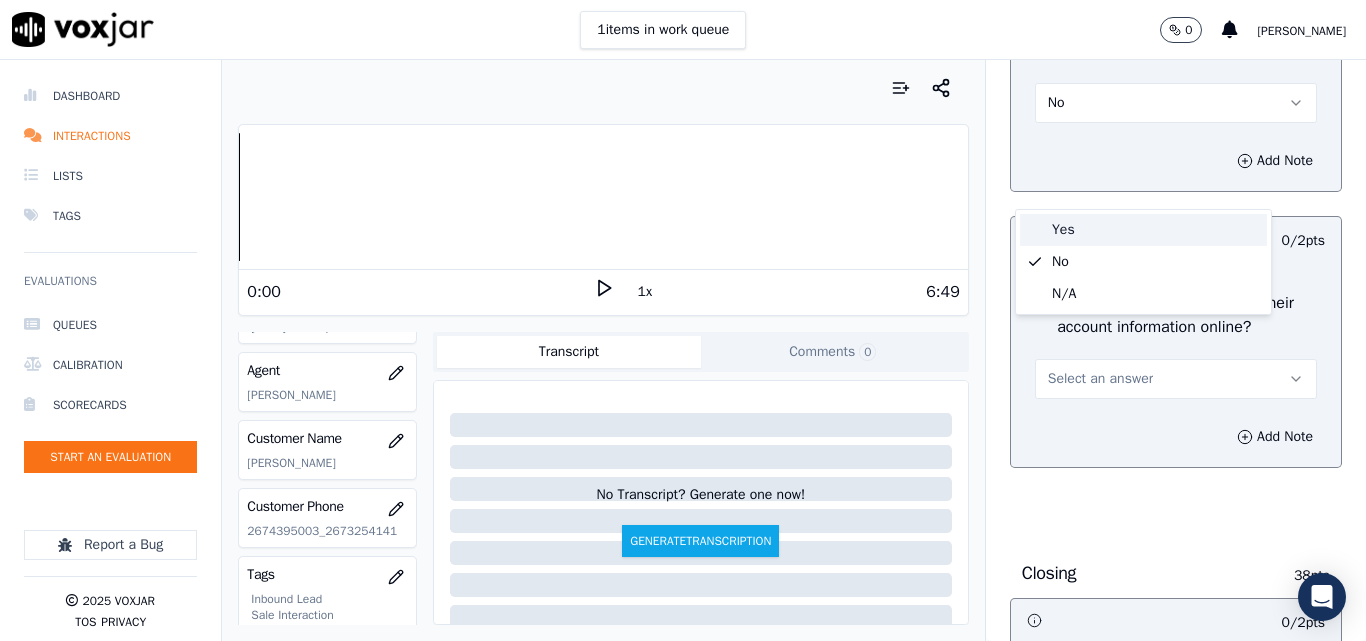 click on "Yes" at bounding box center [1143, 230] 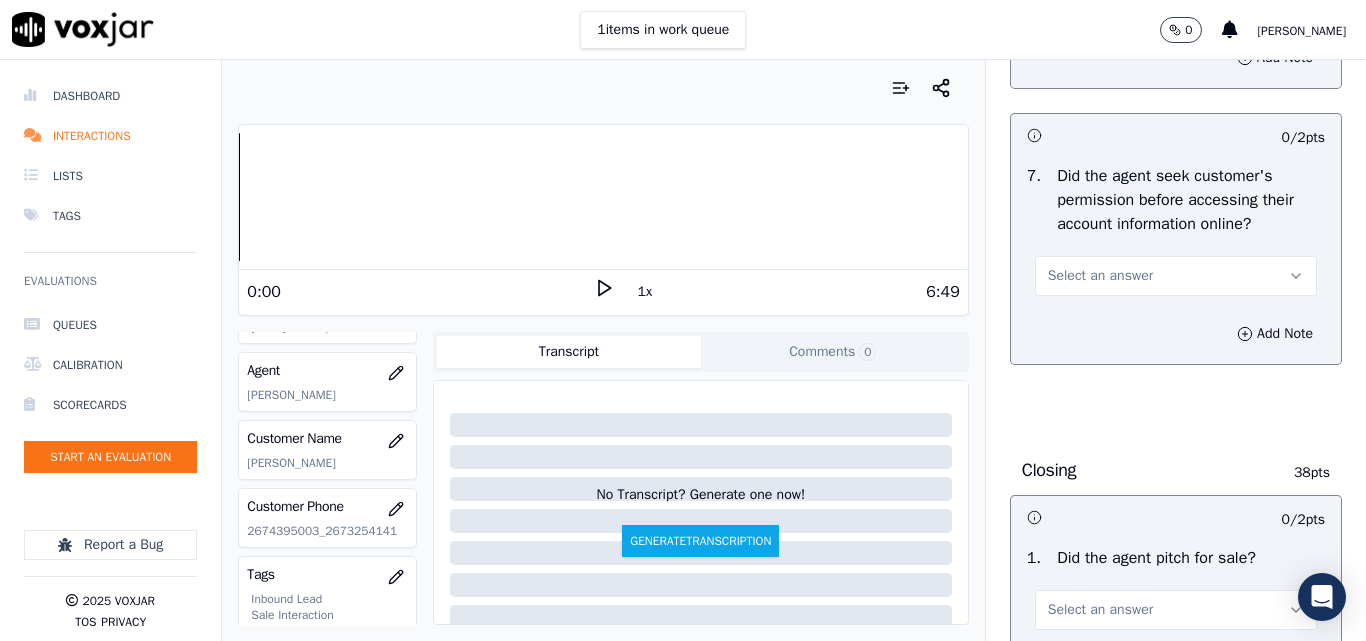 scroll, scrollTop: 4200, scrollLeft: 0, axis: vertical 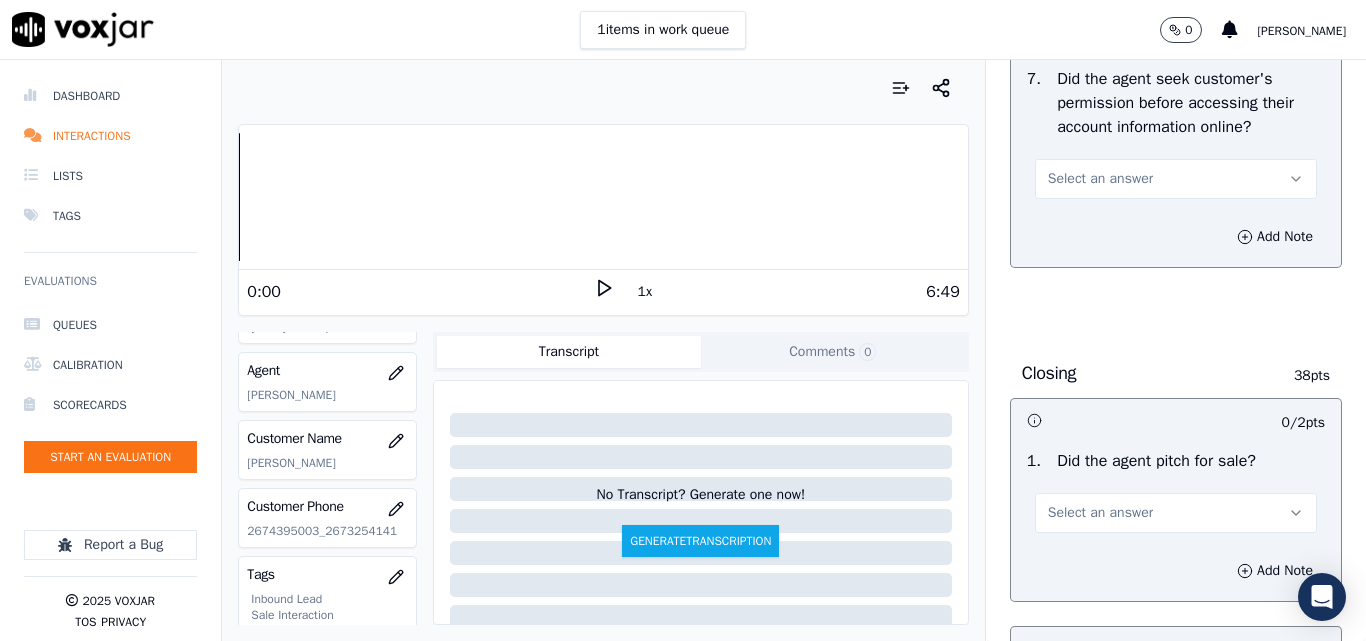 click on "Select an answer" at bounding box center (1100, 179) 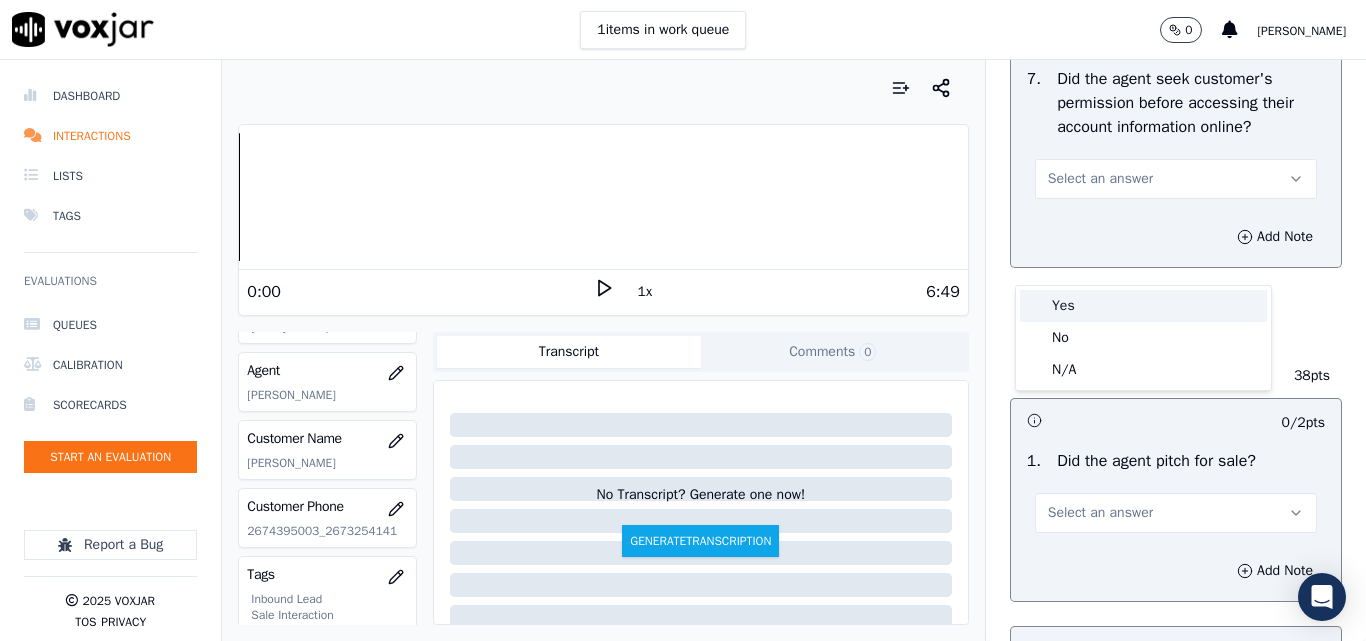 click on "Yes" at bounding box center [1143, 306] 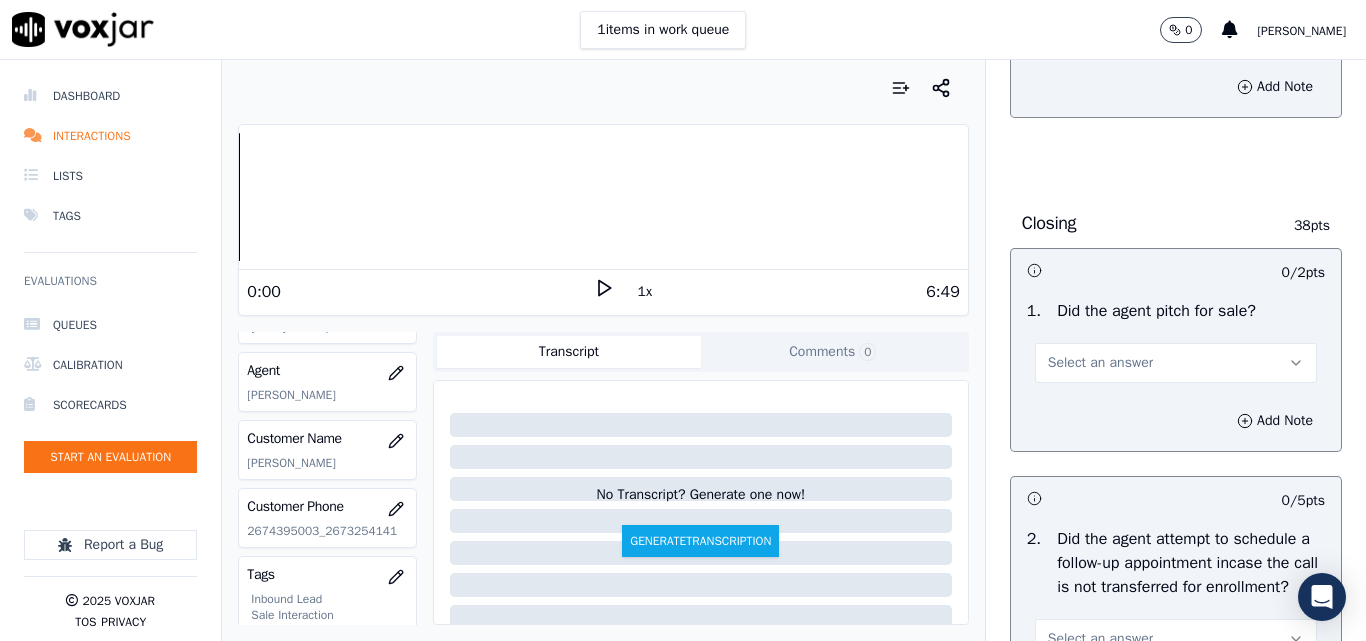 scroll, scrollTop: 4500, scrollLeft: 0, axis: vertical 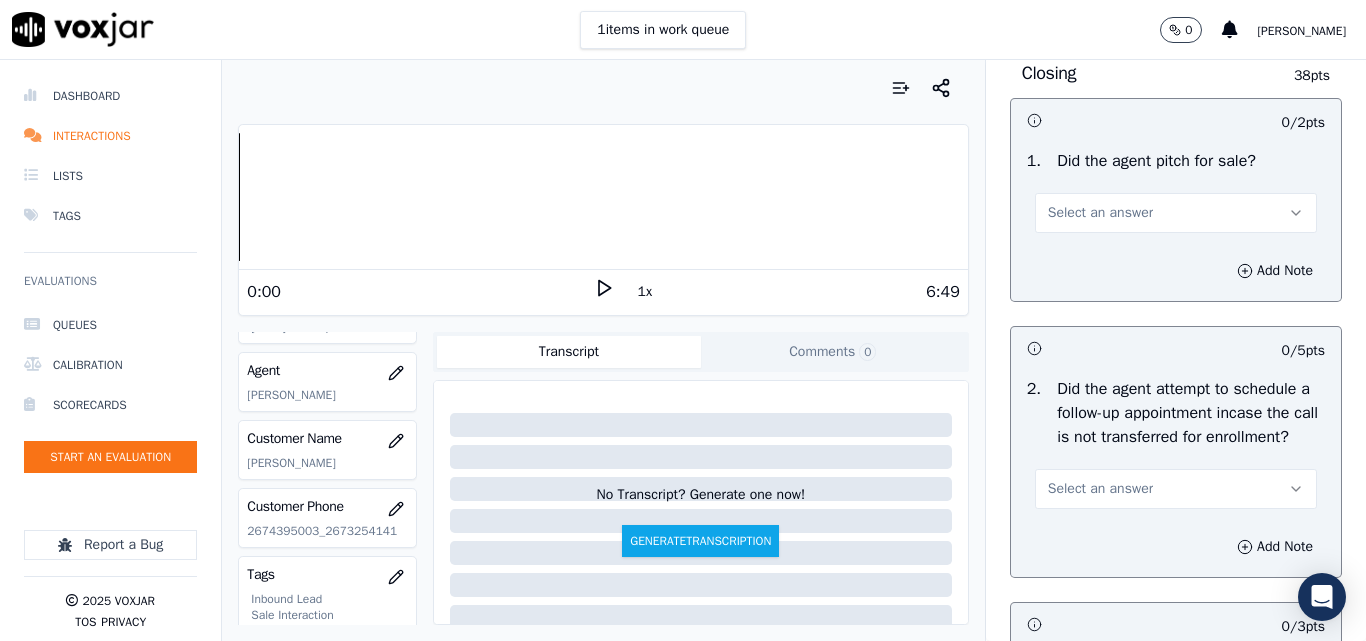 click on "Select an answer" at bounding box center [1100, 213] 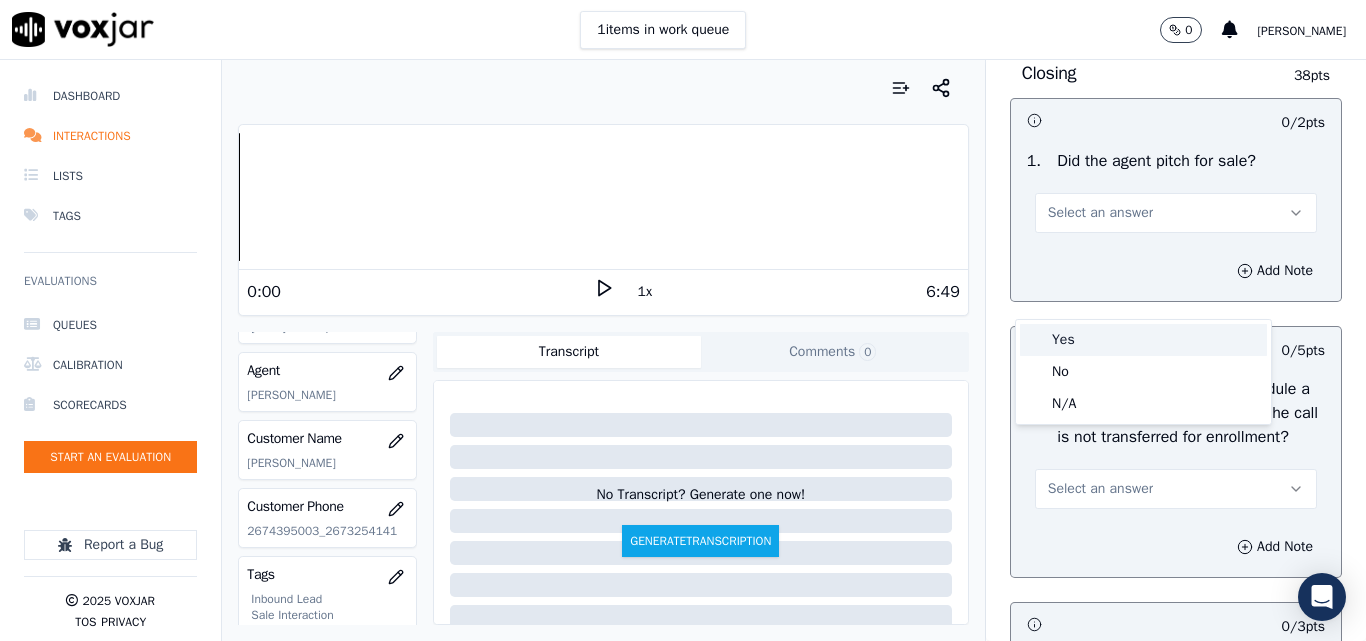 click on "Yes" at bounding box center [1143, 340] 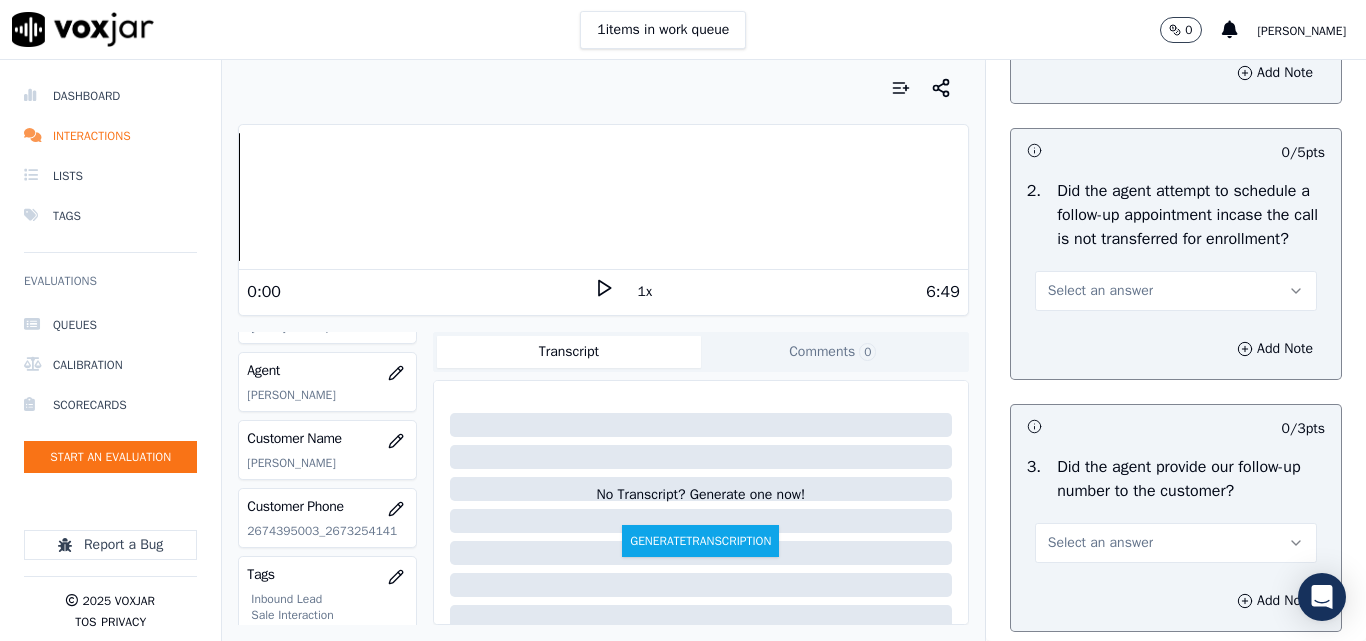 scroll, scrollTop: 4900, scrollLeft: 0, axis: vertical 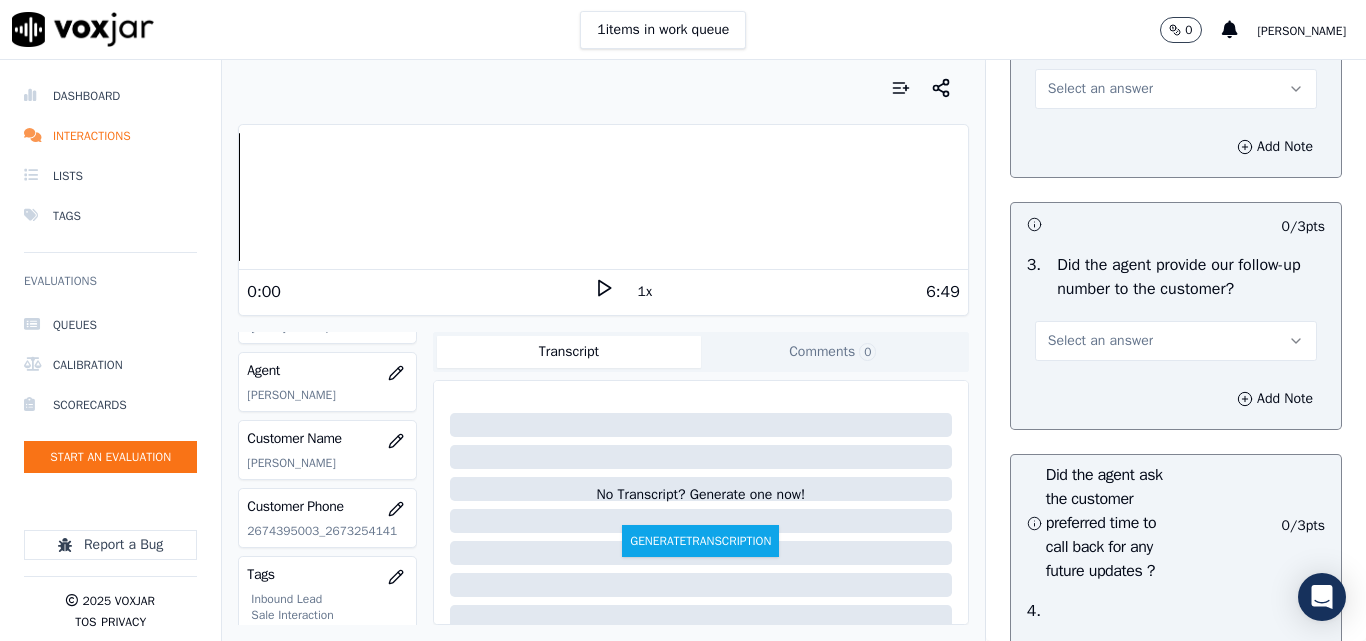 click on "Select an answer" at bounding box center (1176, 89) 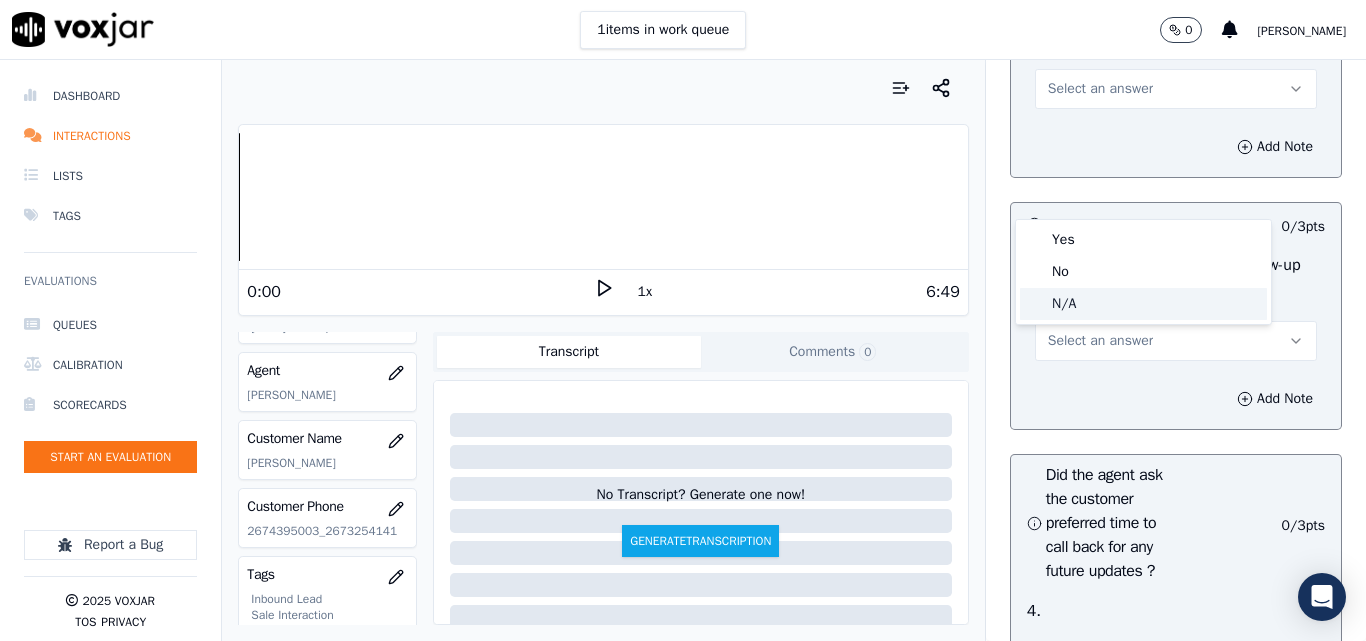 click on "N/A" 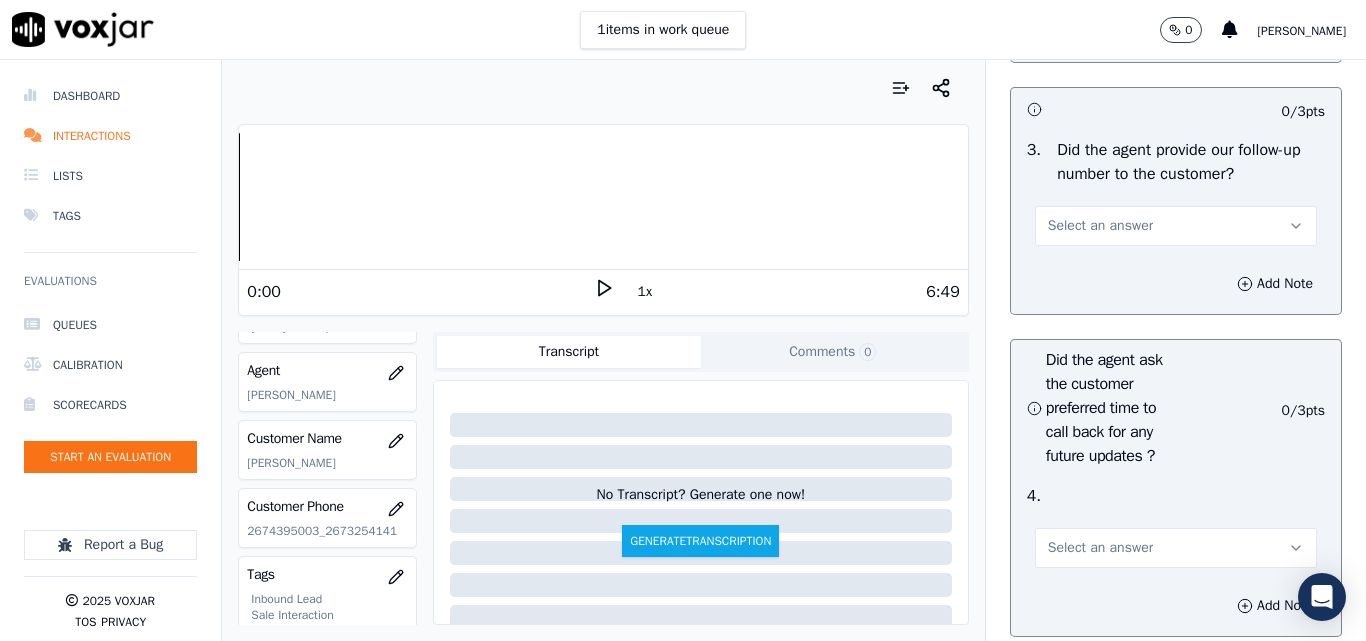 scroll, scrollTop: 5100, scrollLeft: 0, axis: vertical 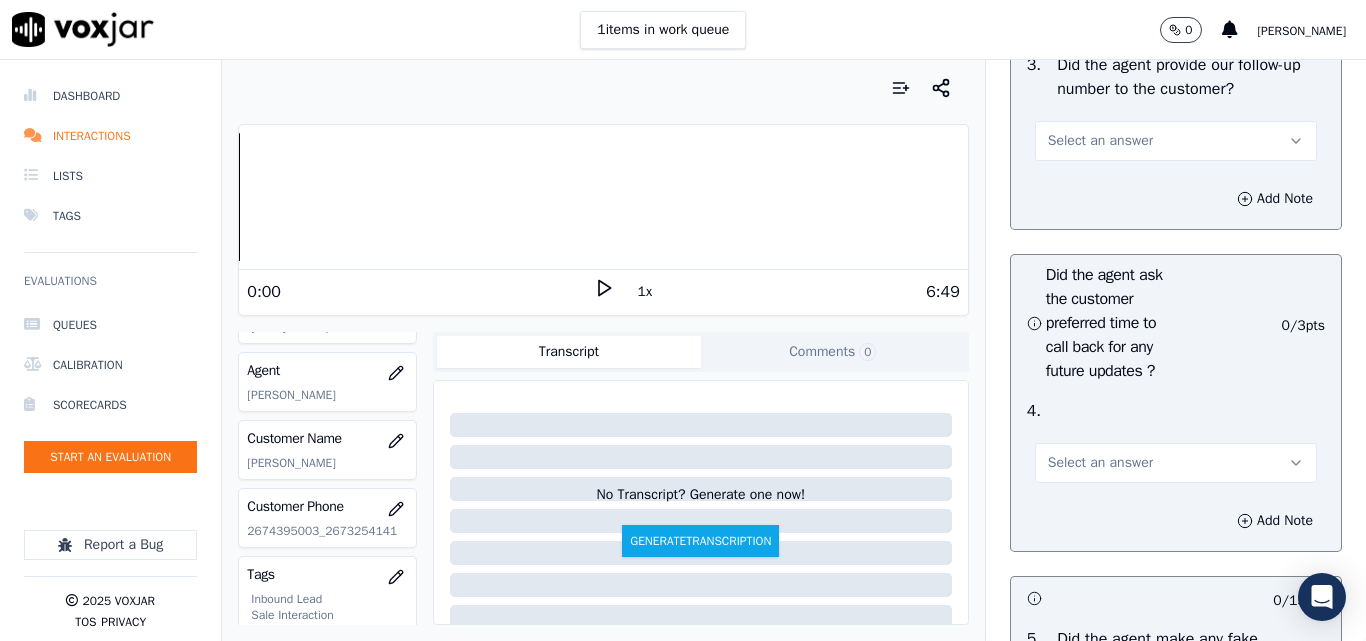 click on "Select an answer" at bounding box center [1100, 141] 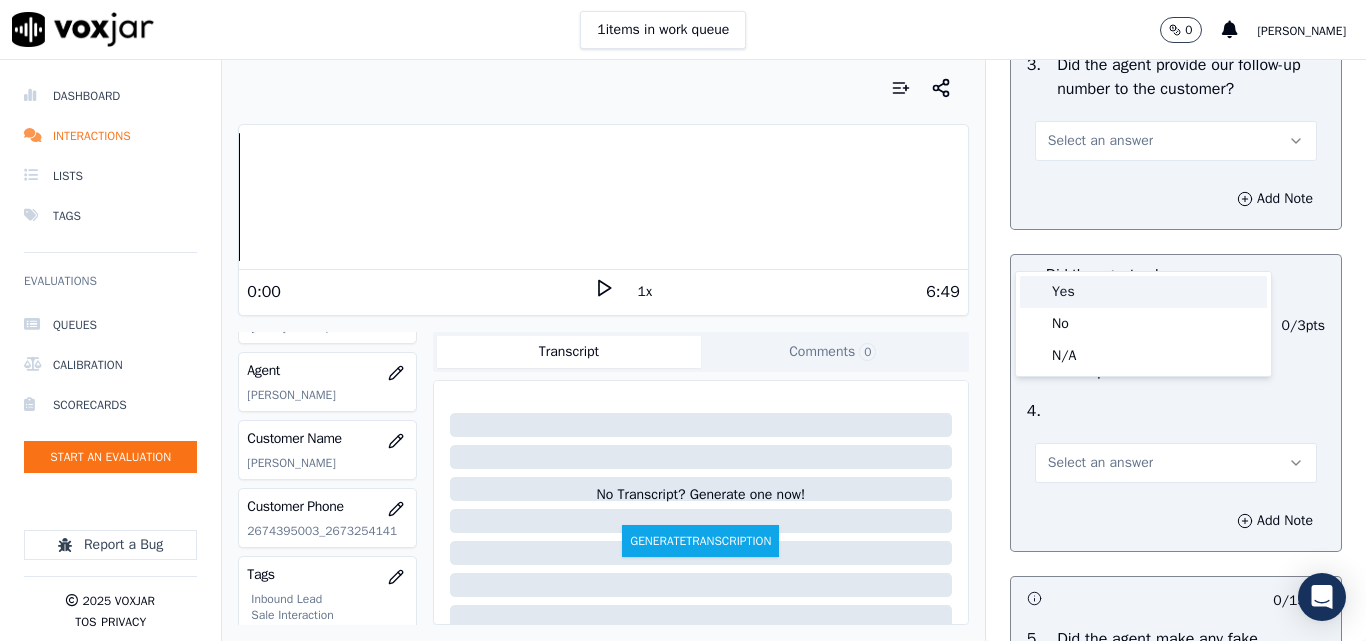 click on "Yes" at bounding box center (1143, 292) 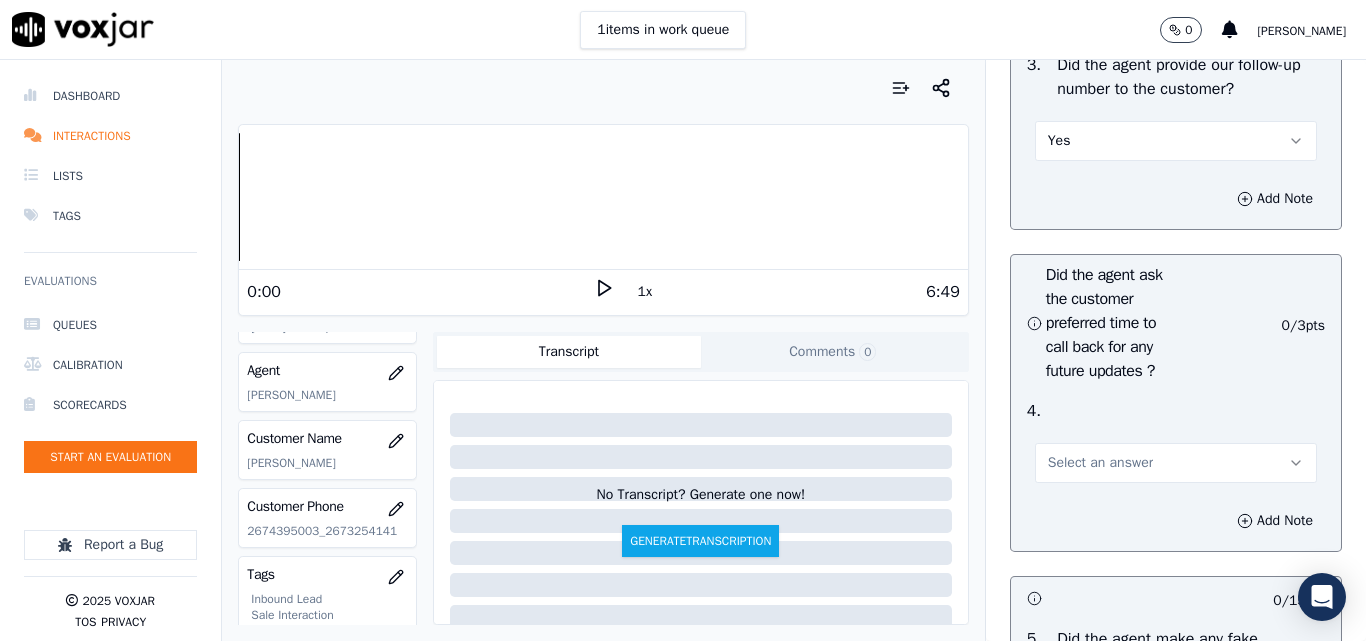 scroll, scrollTop: 5400, scrollLeft: 0, axis: vertical 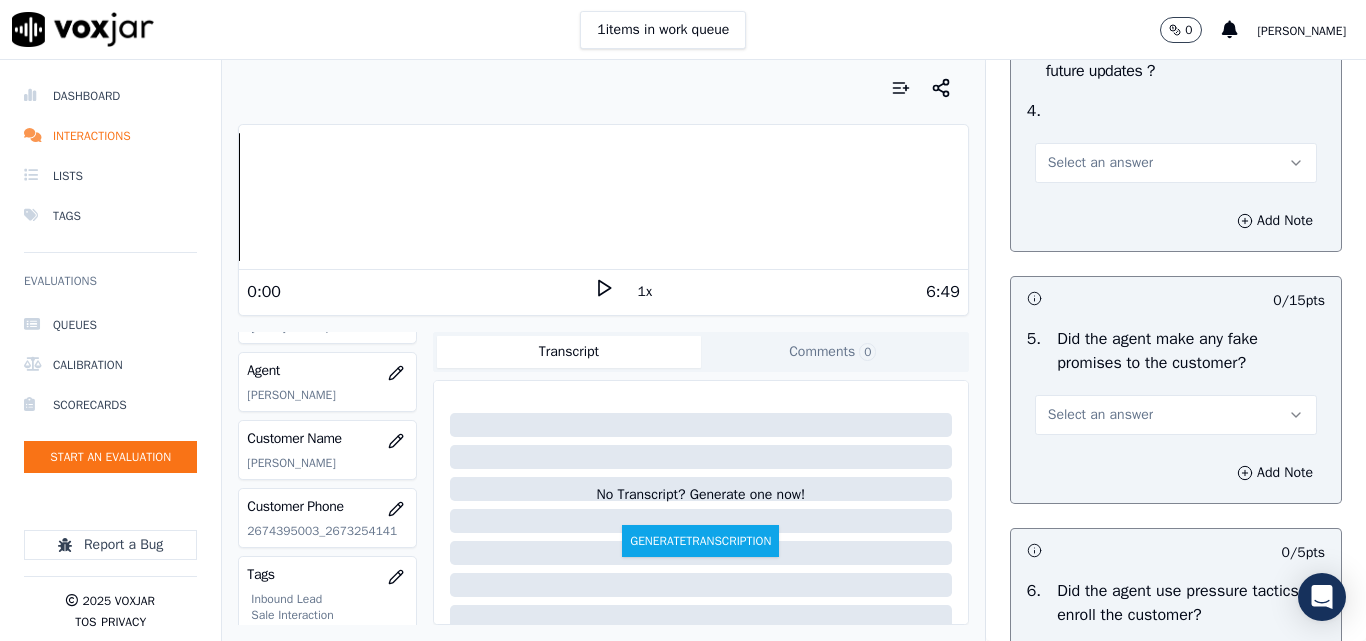 click on "Select an answer" at bounding box center (1176, 163) 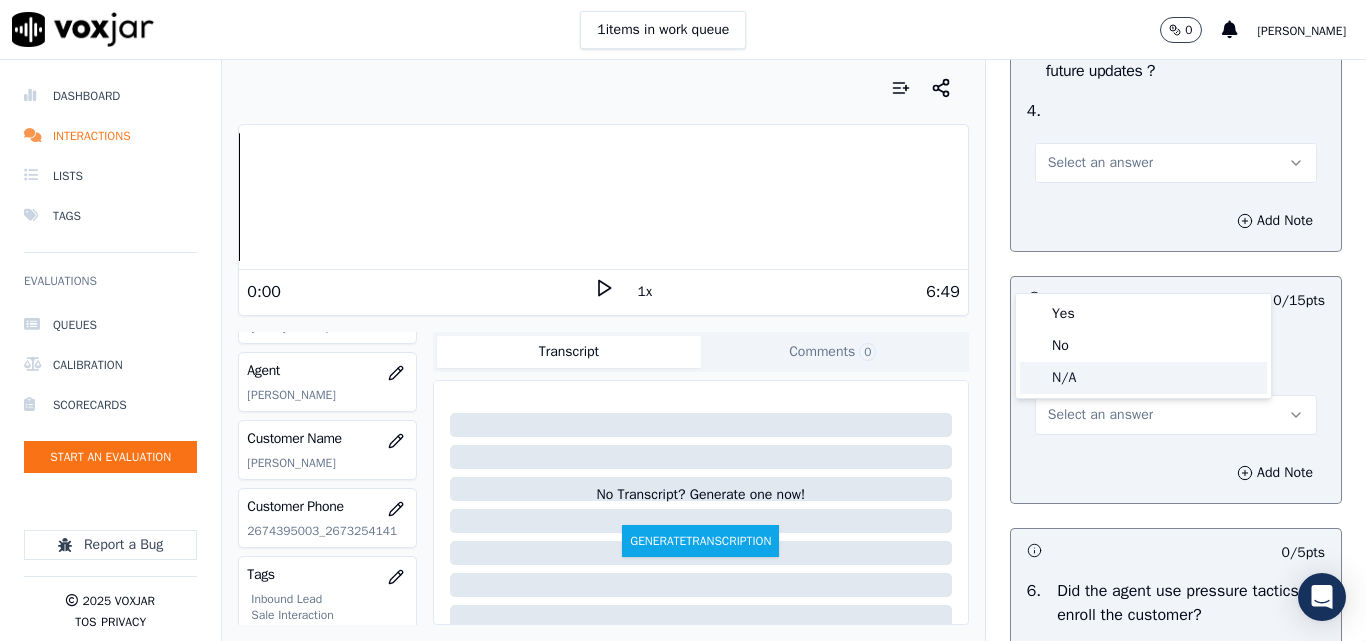 click on "N/A" 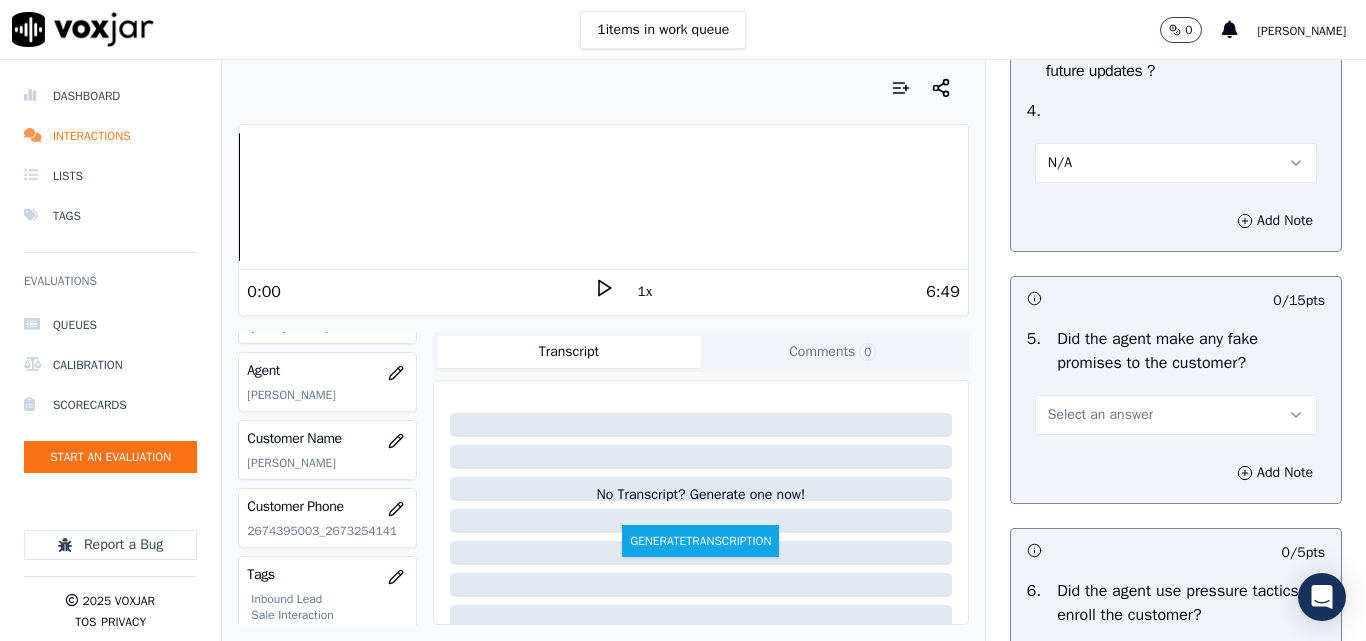 scroll, scrollTop: 5600, scrollLeft: 0, axis: vertical 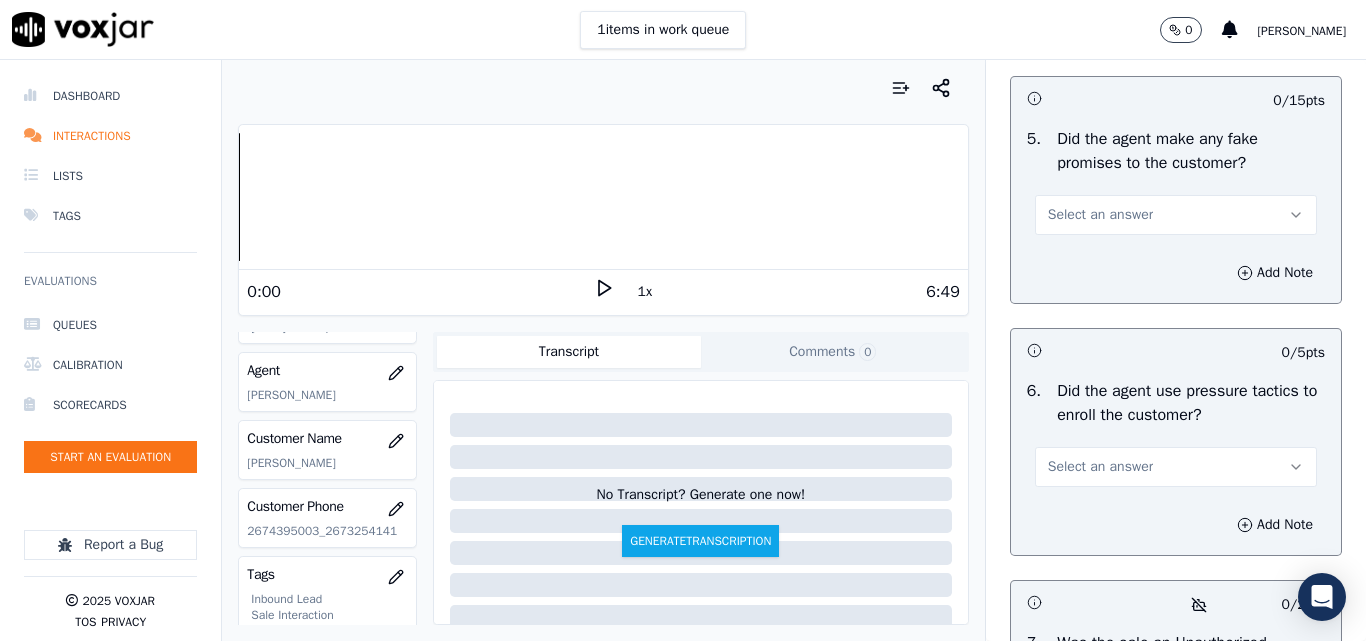 click on "Select an answer" at bounding box center (1100, 215) 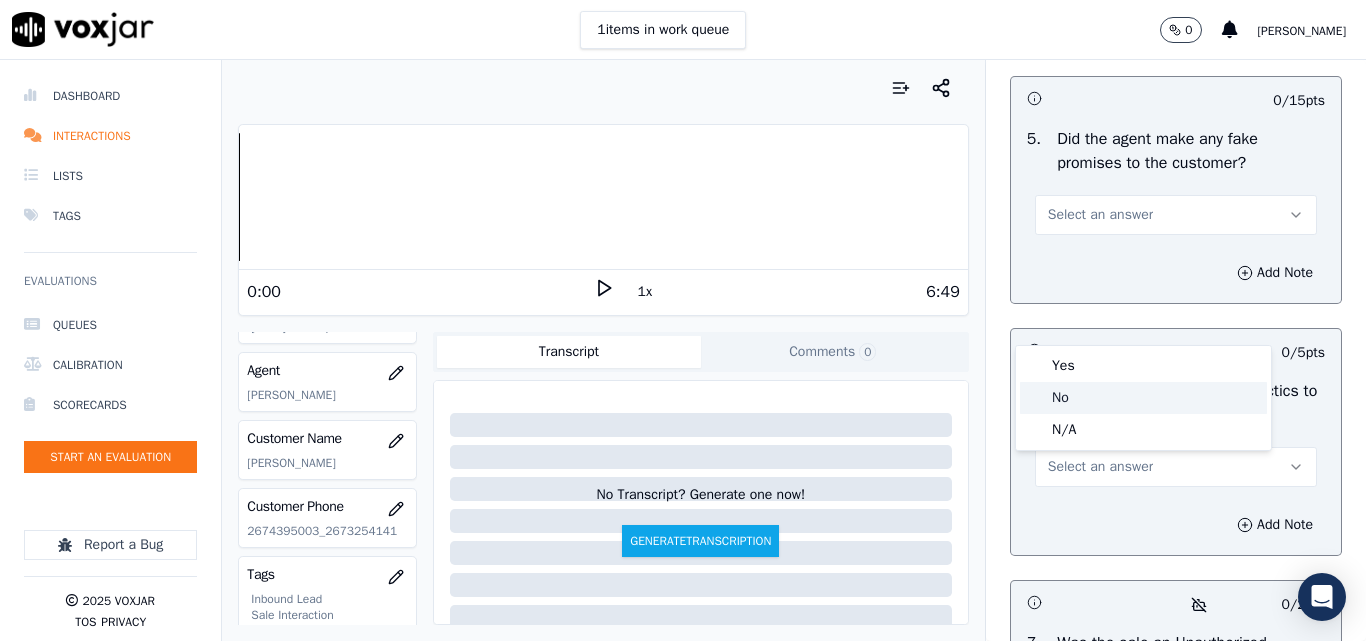 drag, startPoint x: 1049, startPoint y: 400, endPoint x: 1071, endPoint y: 387, distance: 25.553865 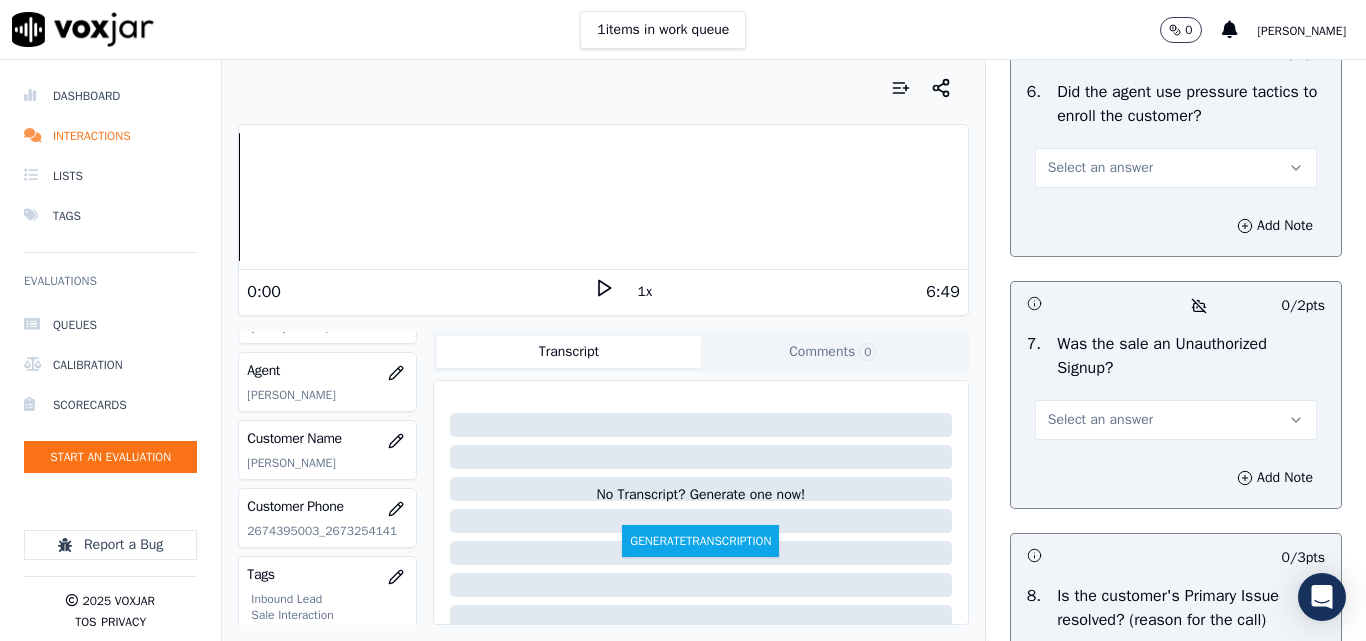 scroll, scrollTop: 5900, scrollLeft: 0, axis: vertical 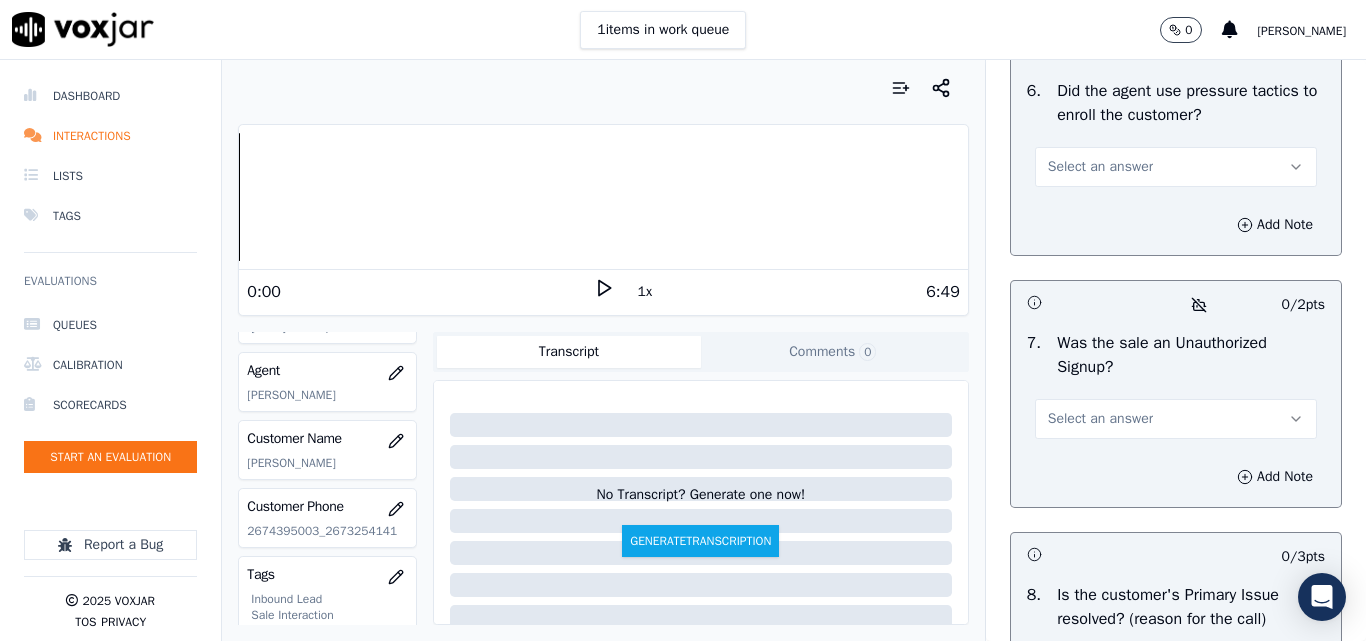 click on "Select an answer" at bounding box center [1100, 167] 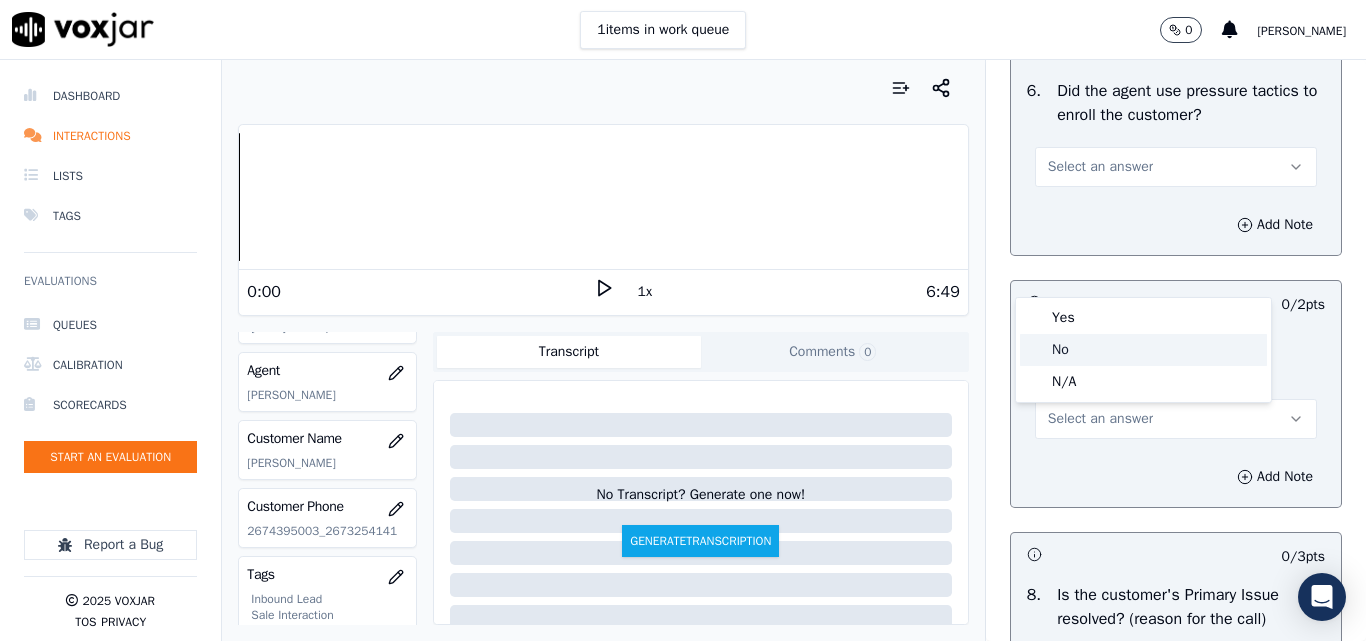 click on "No" 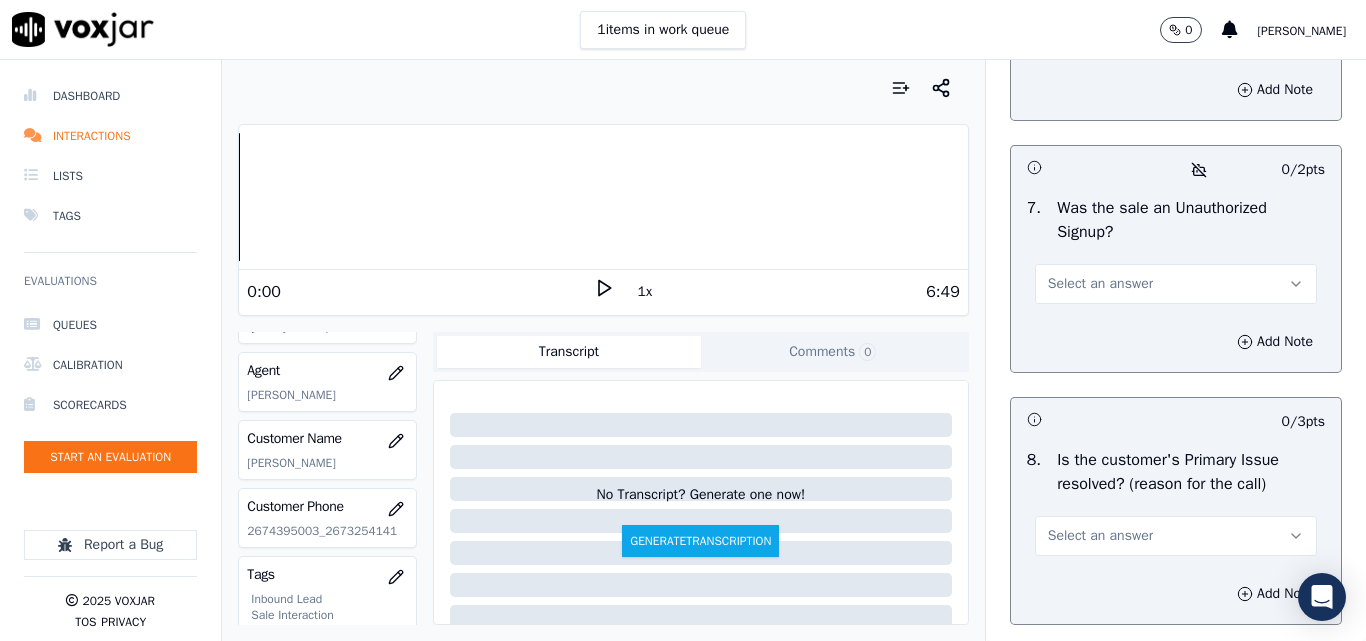 scroll, scrollTop: 6200, scrollLeft: 0, axis: vertical 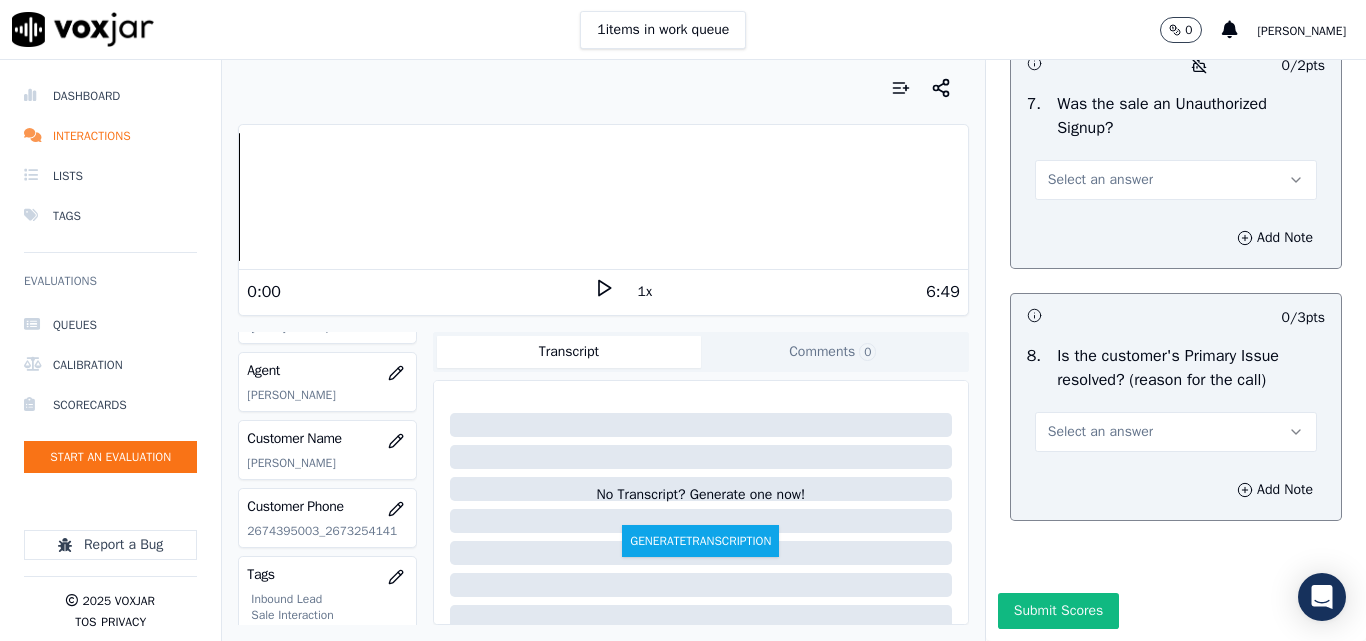 click on "Select an answer" at bounding box center (1176, 180) 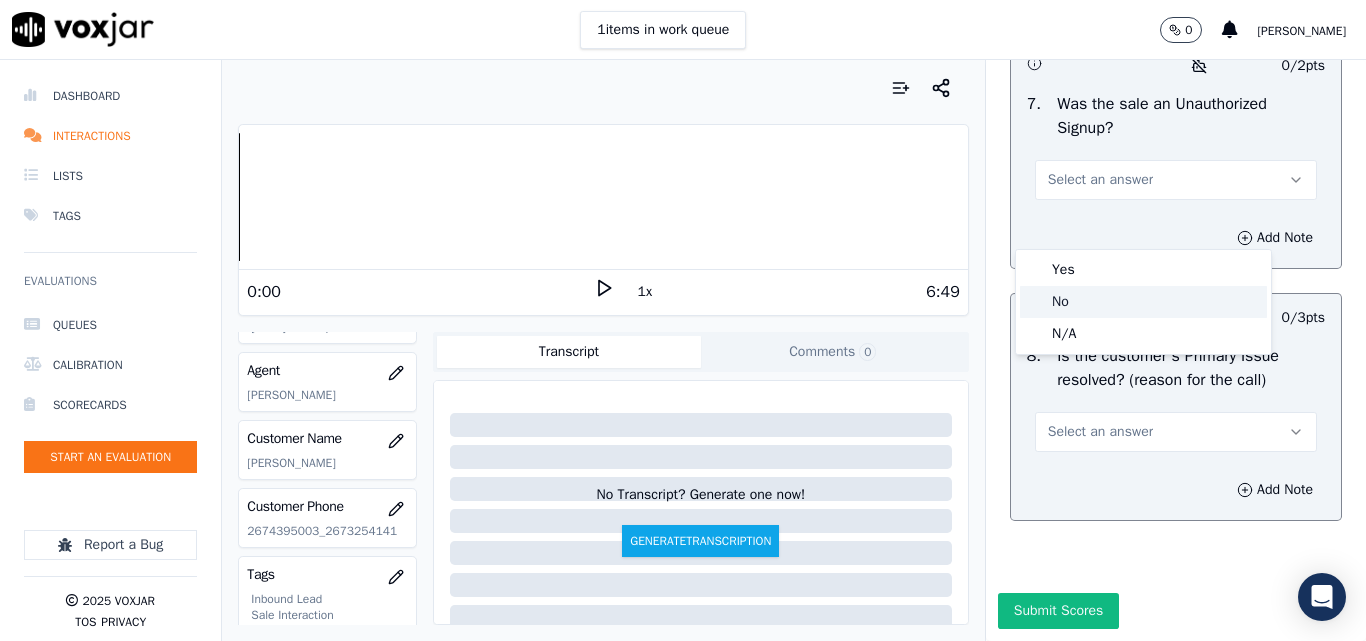 click on "No" 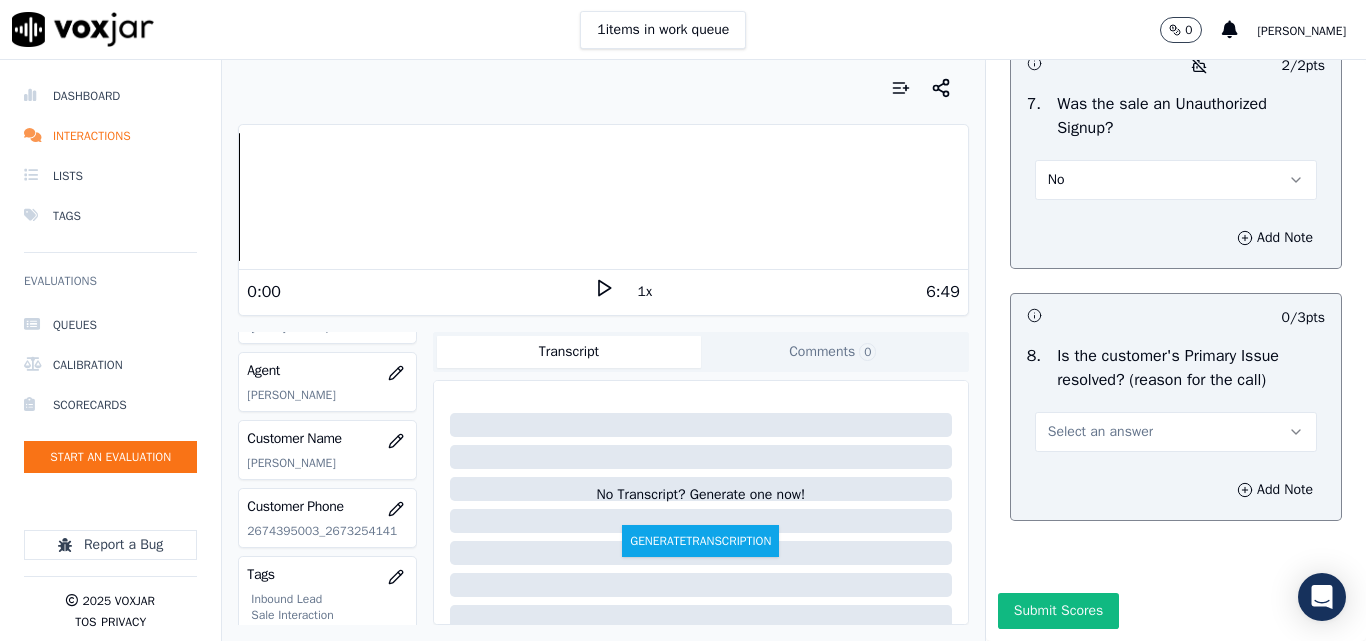 click on "Select an answer" at bounding box center (1100, 432) 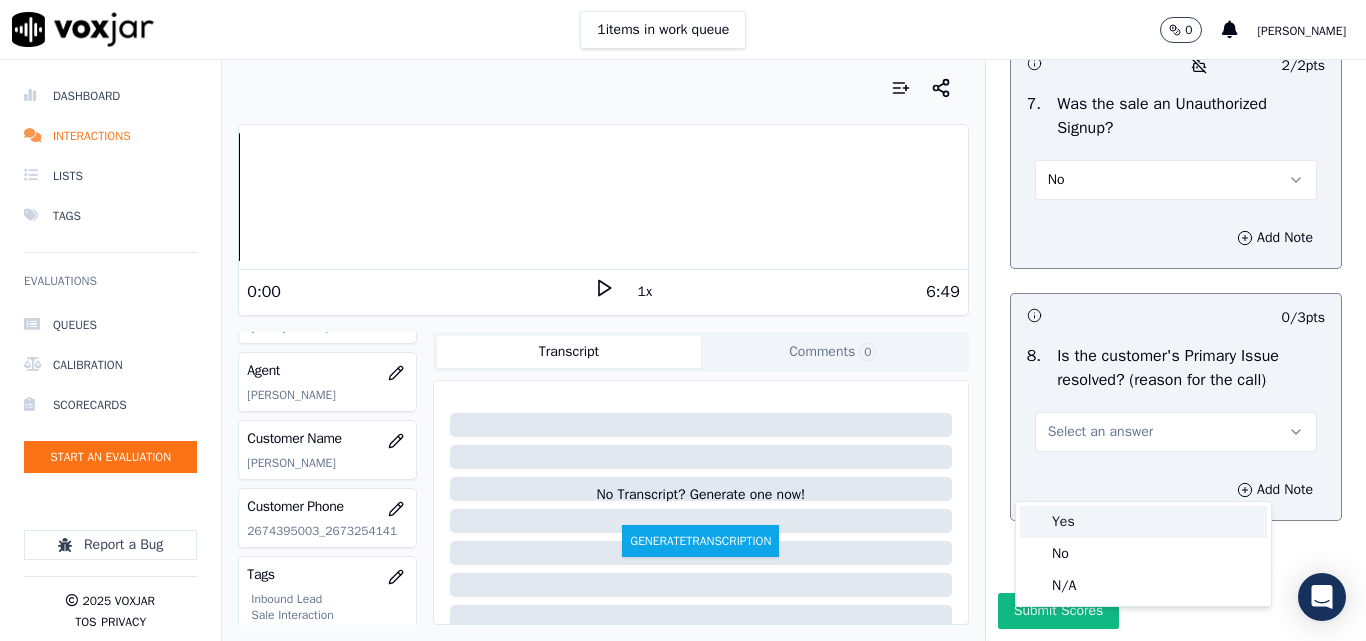click on "Yes" at bounding box center [1143, 522] 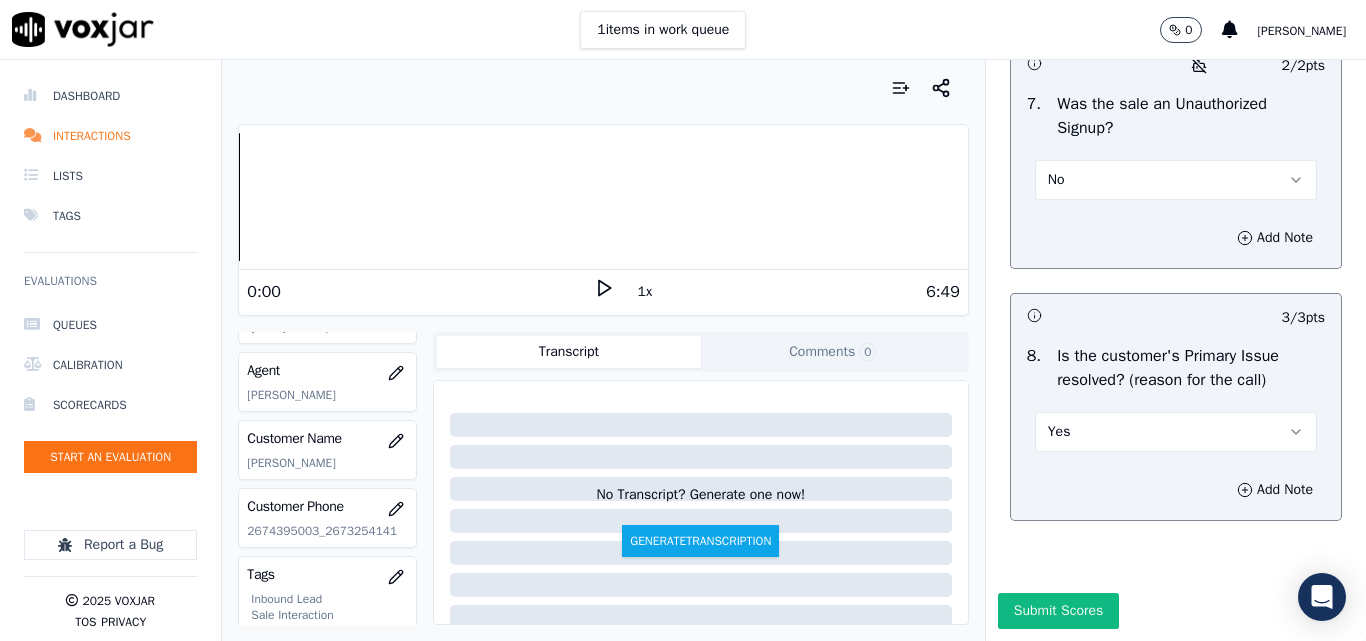 scroll, scrollTop: 6290, scrollLeft: 0, axis: vertical 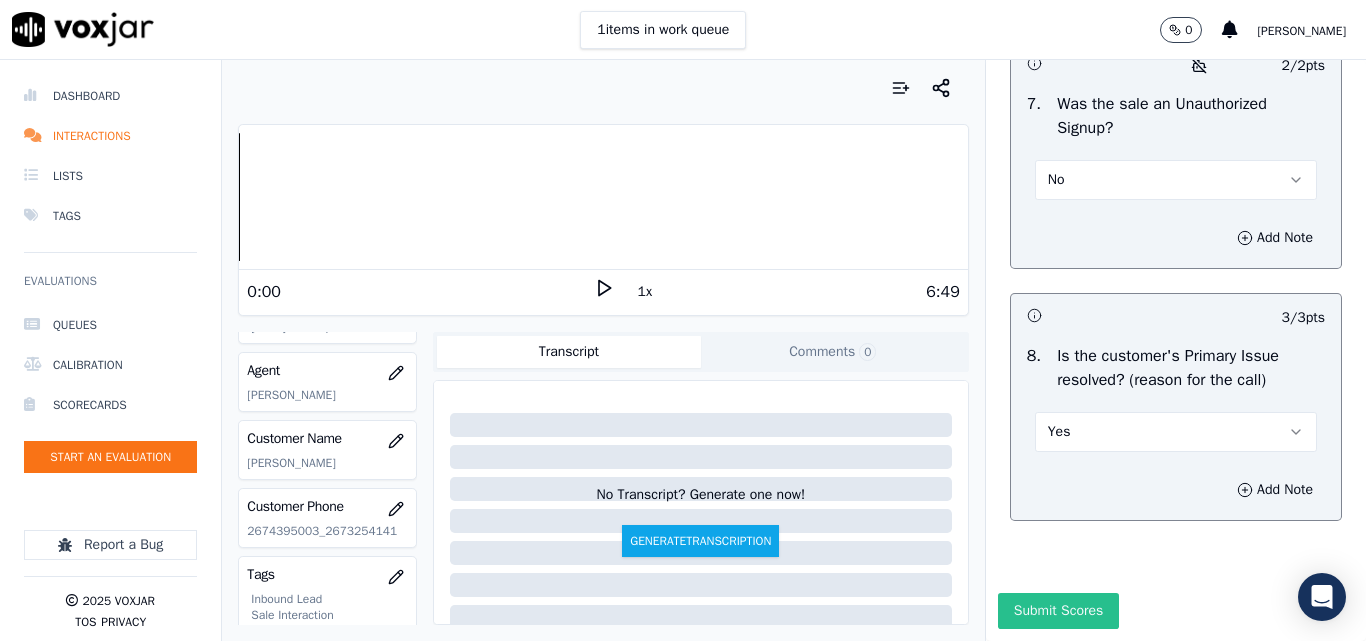click on "Submit Scores" at bounding box center [1058, 611] 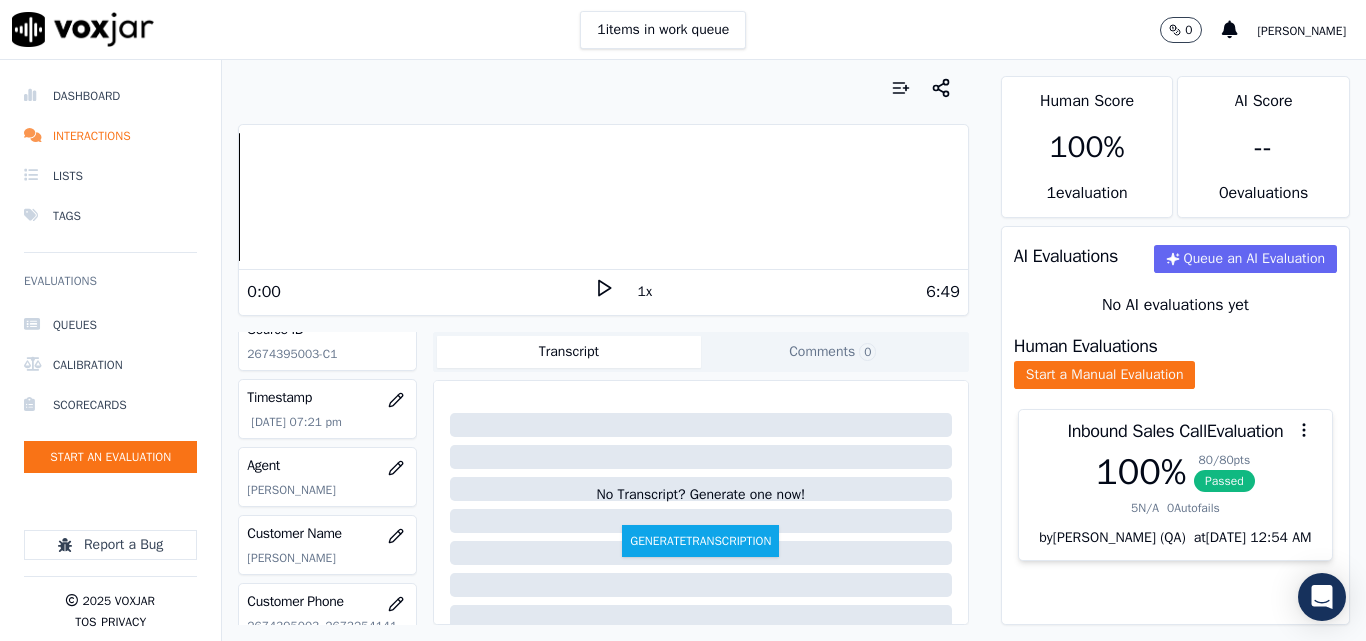 scroll, scrollTop: 104, scrollLeft: 0, axis: vertical 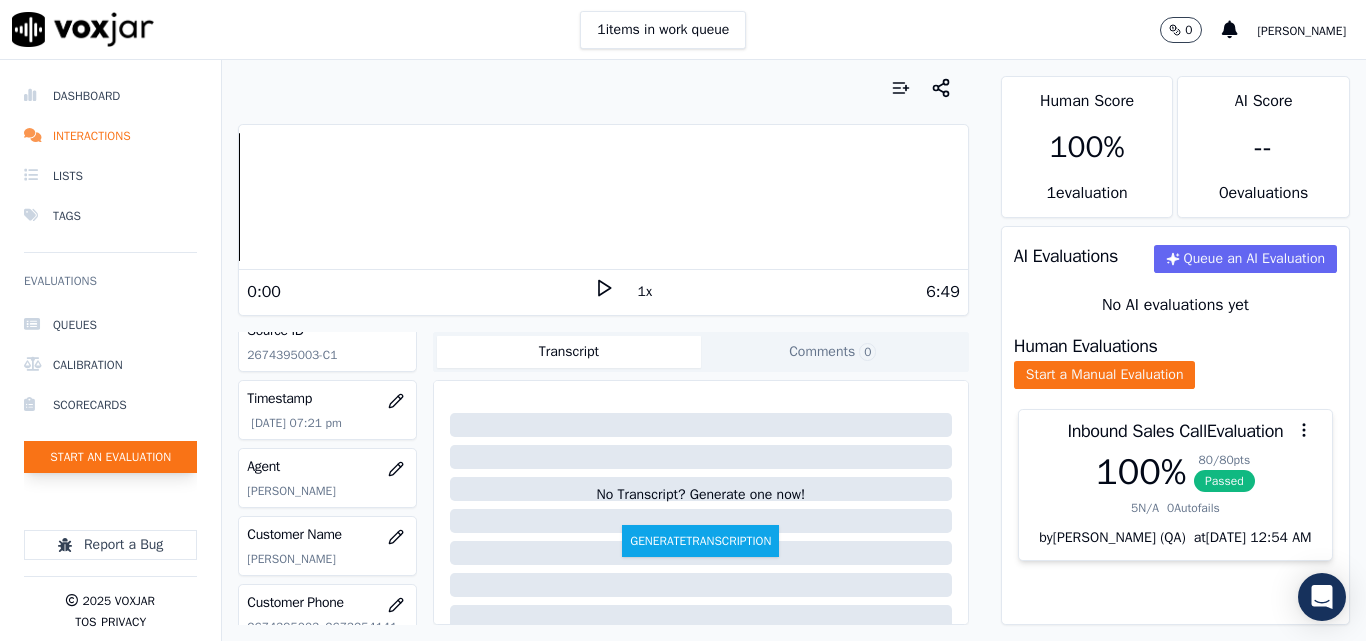 click on "Start an Evaluation" 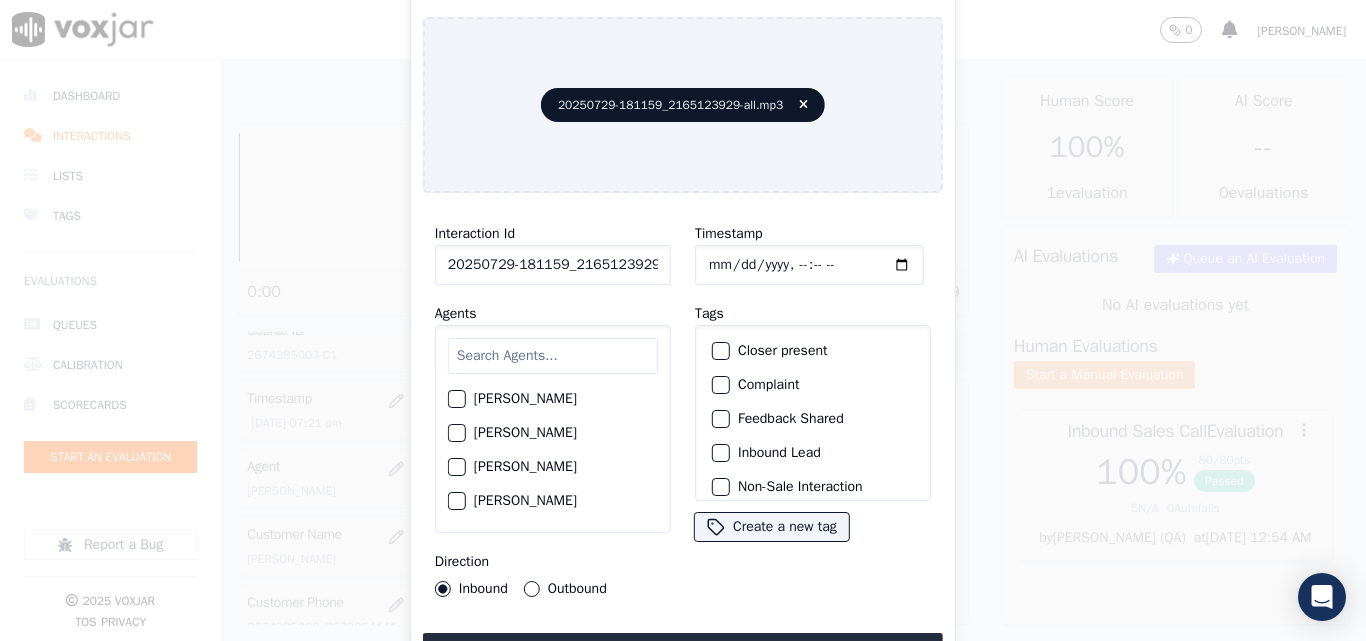 scroll, scrollTop: 0, scrollLeft: 40, axis: horizontal 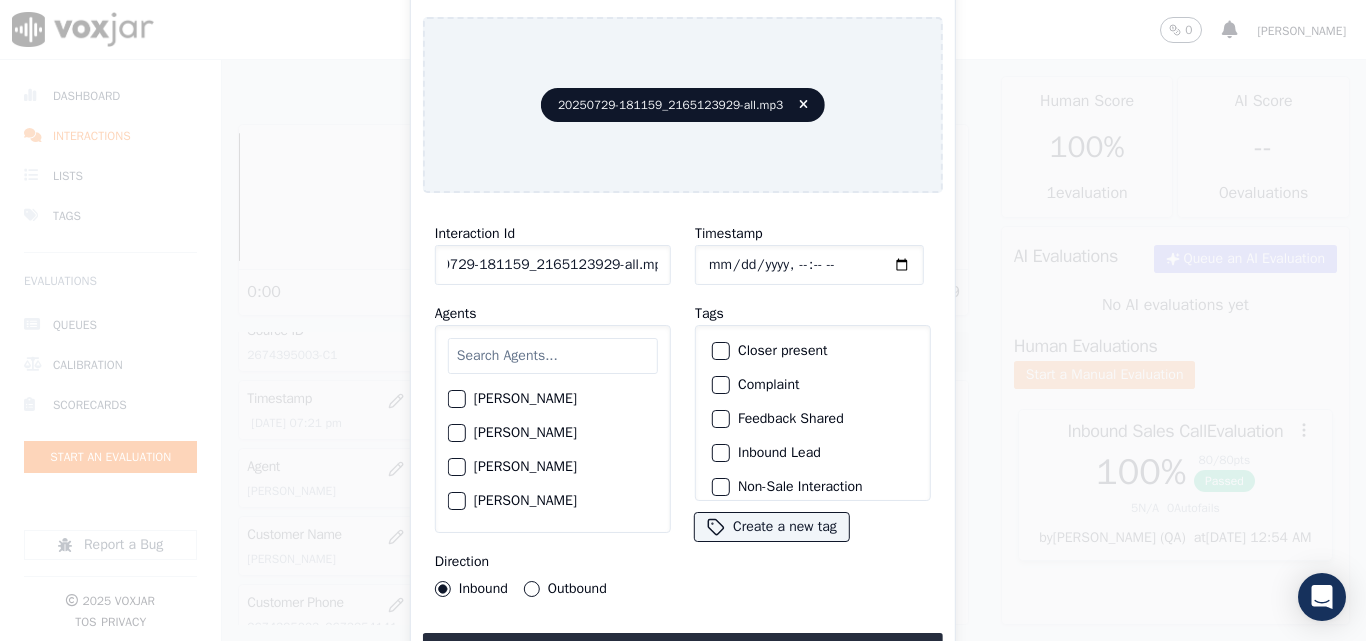 drag, startPoint x: 641, startPoint y: 261, endPoint x: 801, endPoint y: 279, distance: 161.00932 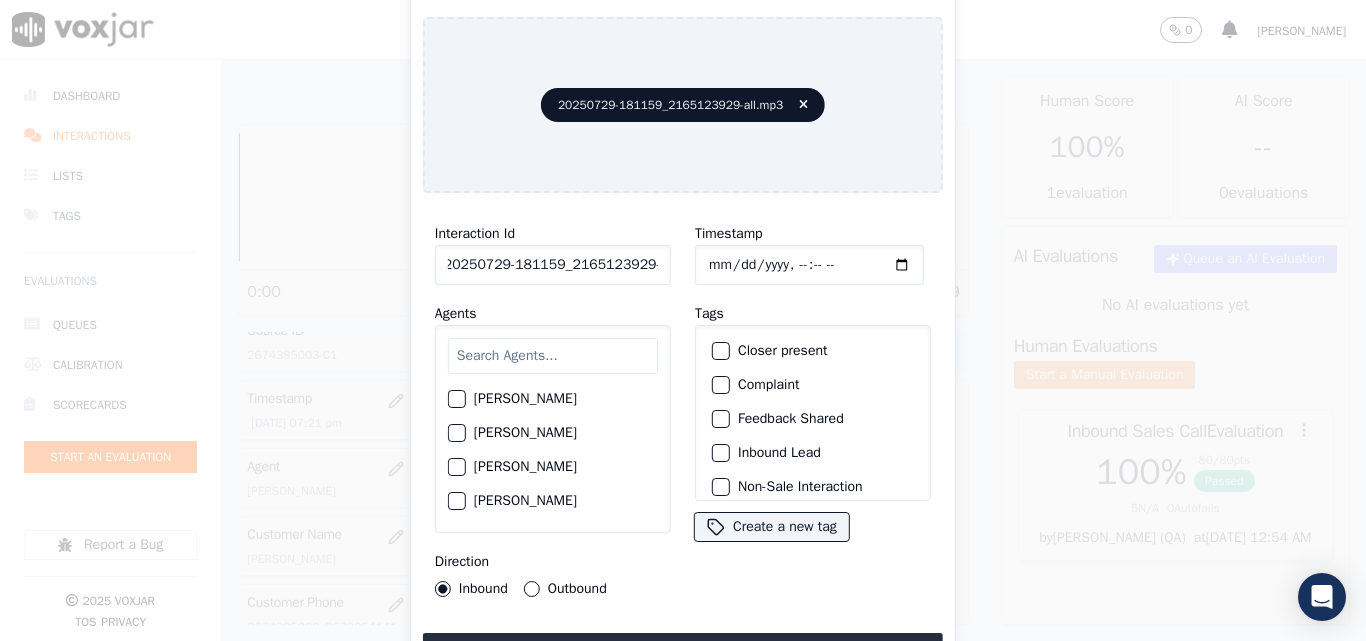 scroll, scrollTop: 0, scrollLeft: 11, axis: horizontal 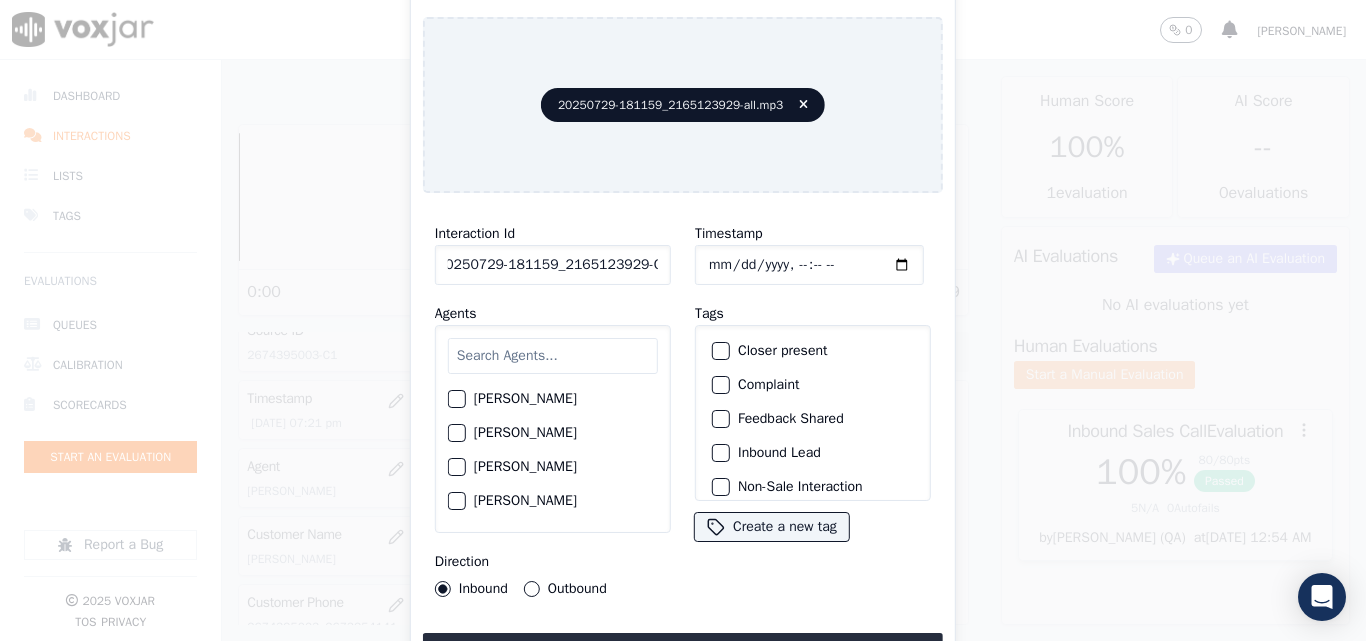 type on "20250729-181159_2165123929-C1" 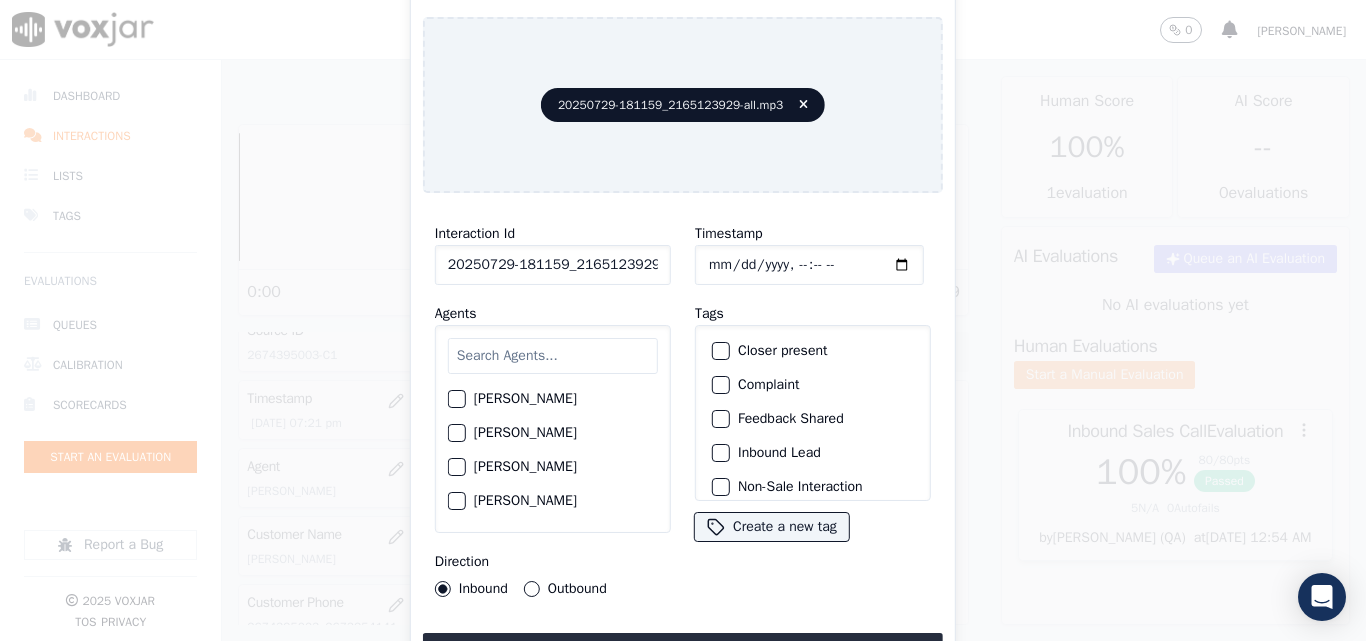 type on "[DATE]T19:37" 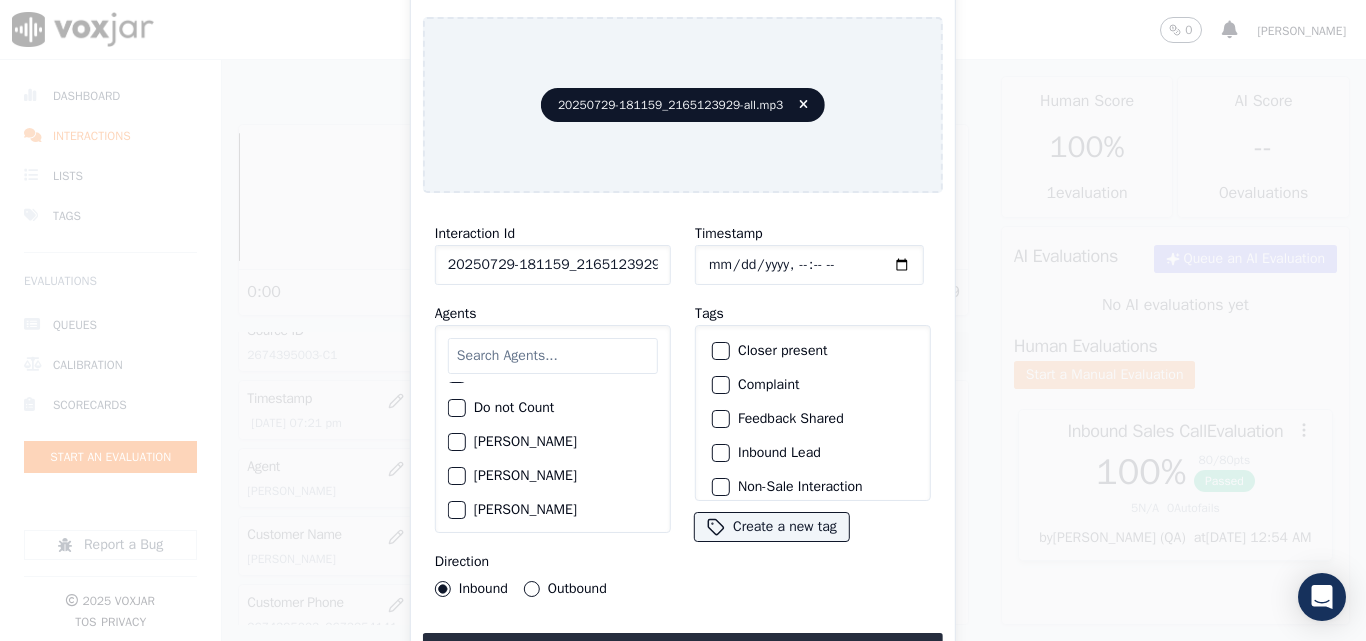 scroll, scrollTop: 600, scrollLeft: 0, axis: vertical 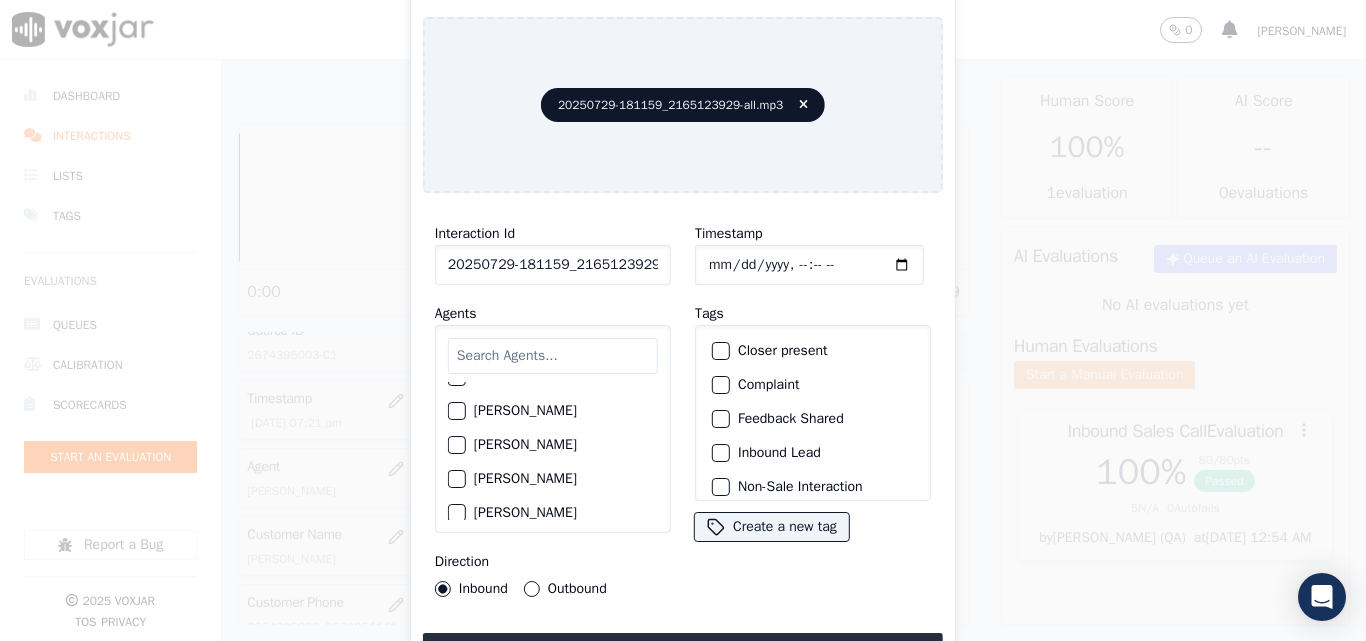 click on "[PERSON_NAME]" 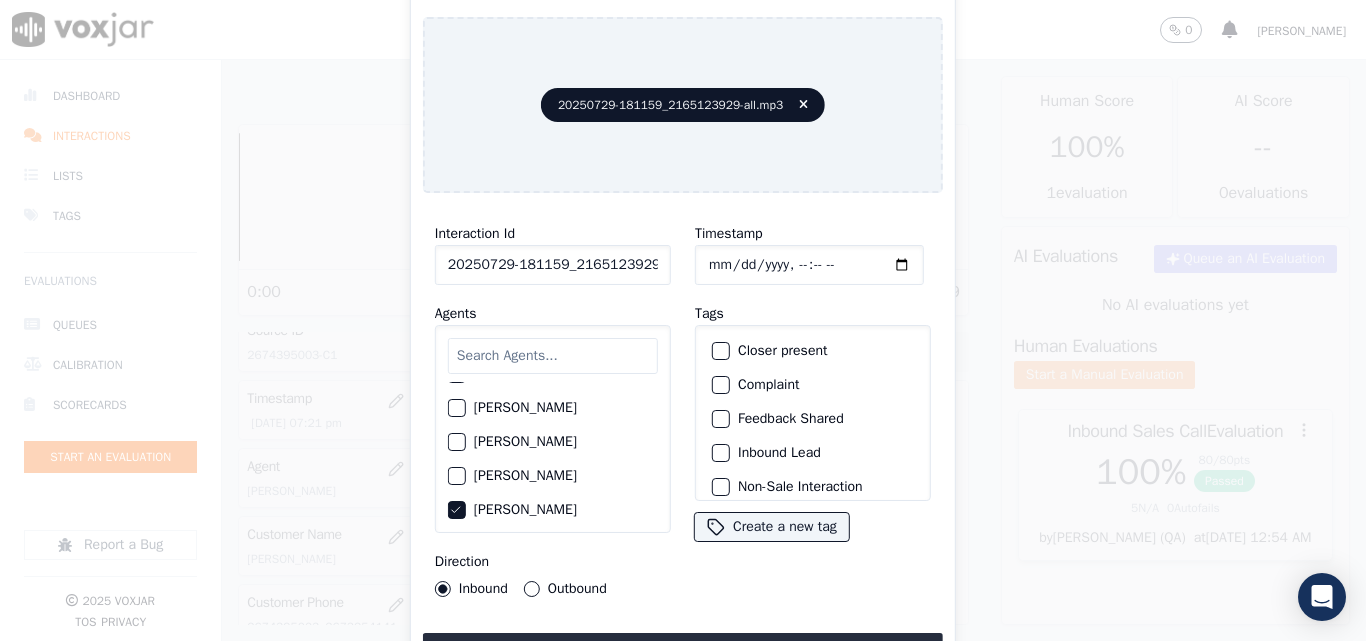 click at bounding box center (720, 453) 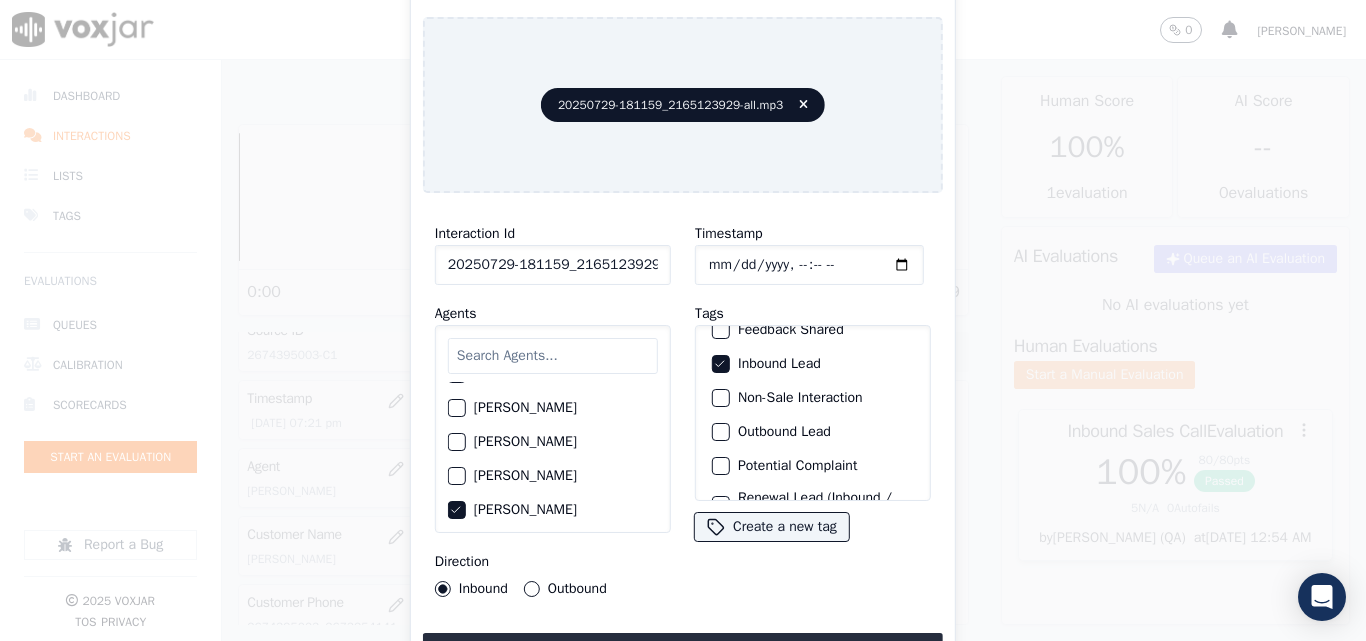 scroll, scrollTop: 173, scrollLeft: 0, axis: vertical 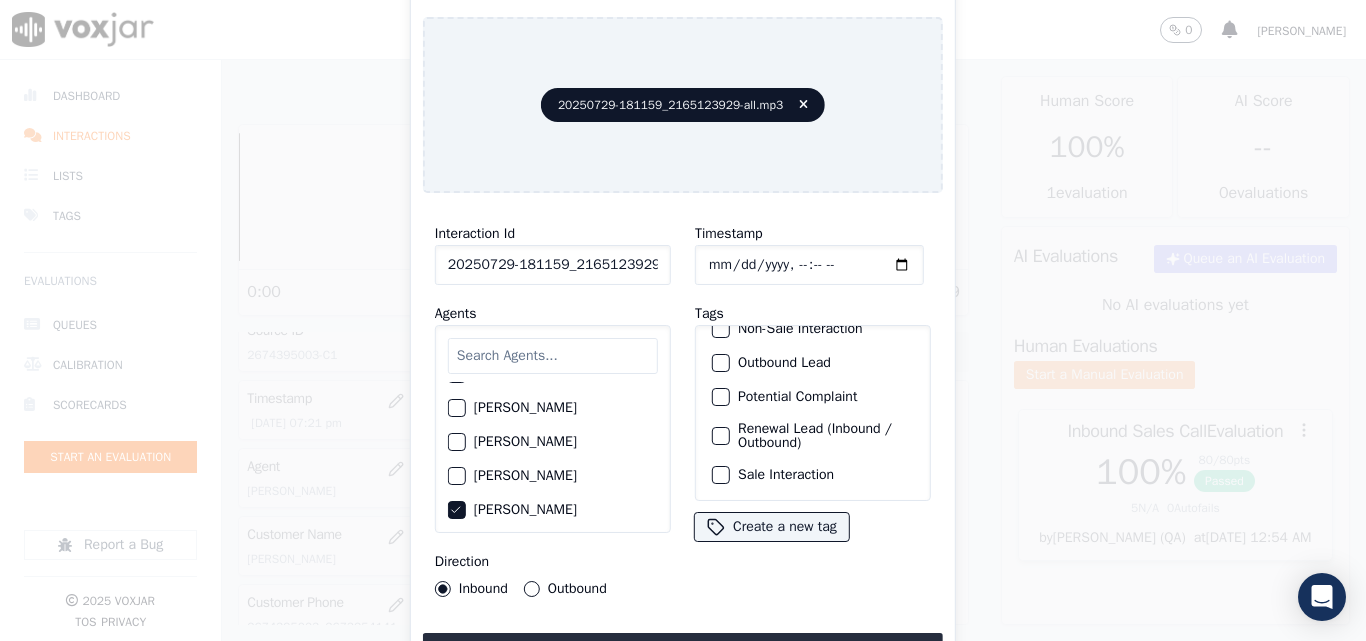 click at bounding box center [720, 475] 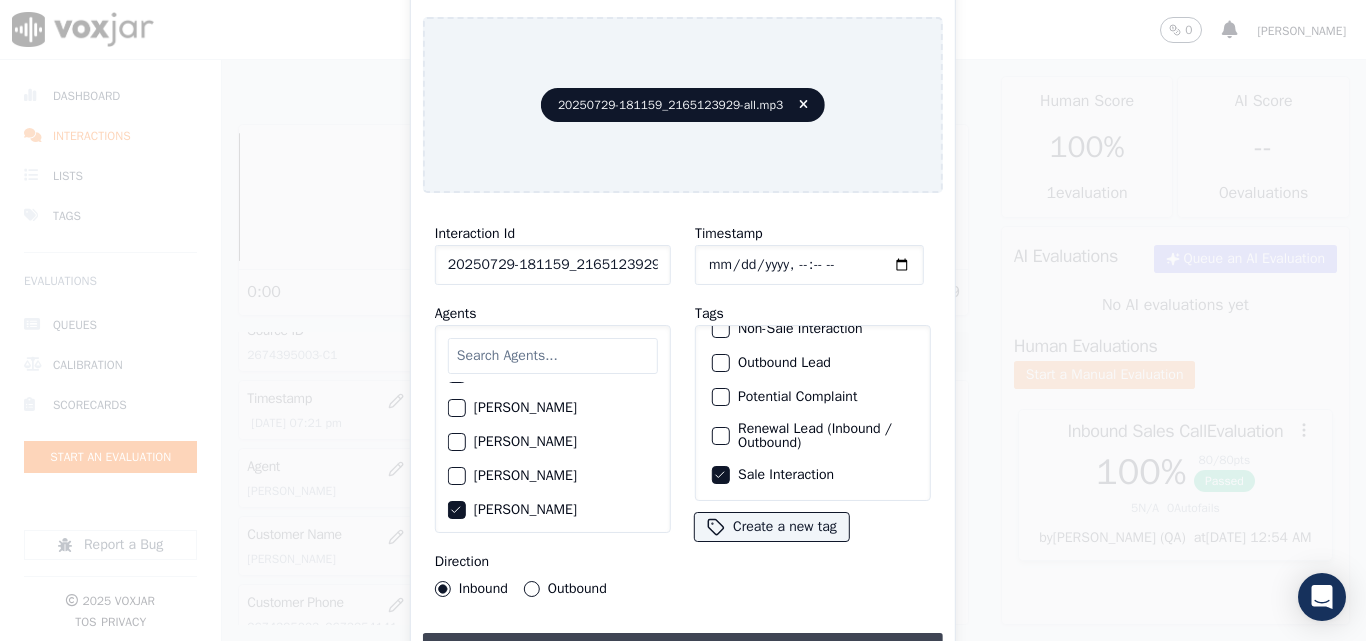 click on "Upload interaction to start evaluation" at bounding box center (683, 651) 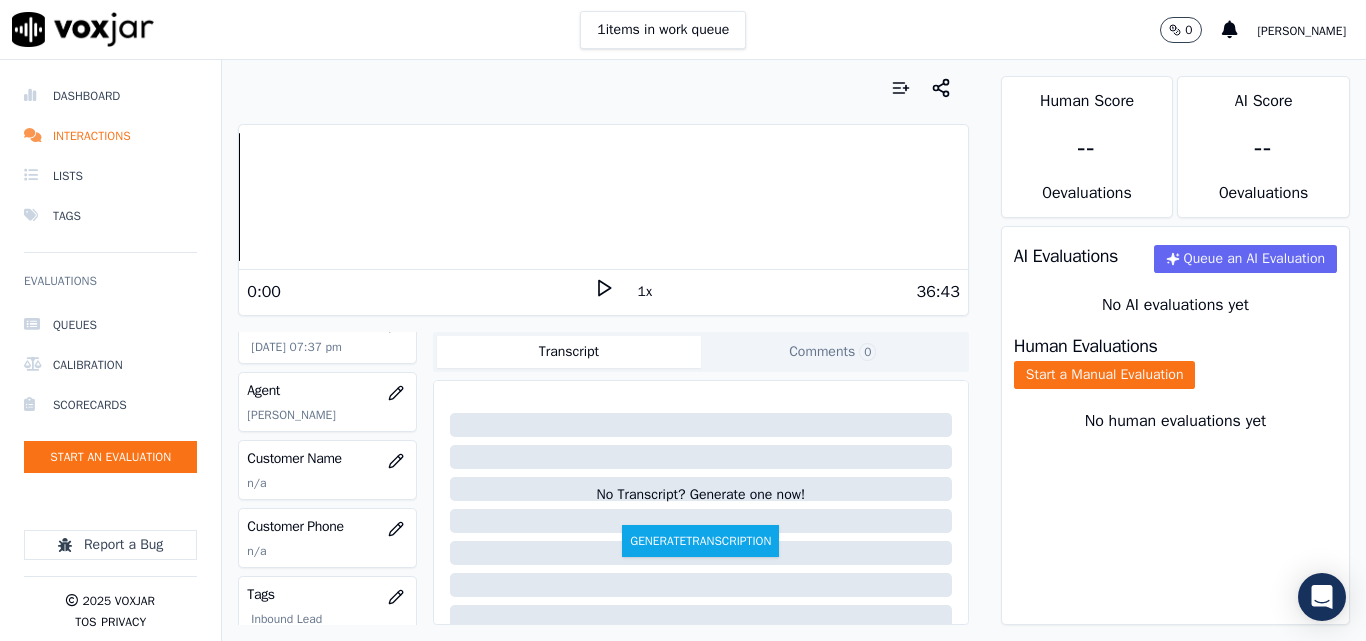 scroll, scrollTop: 300, scrollLeft: 0, axis: vertical 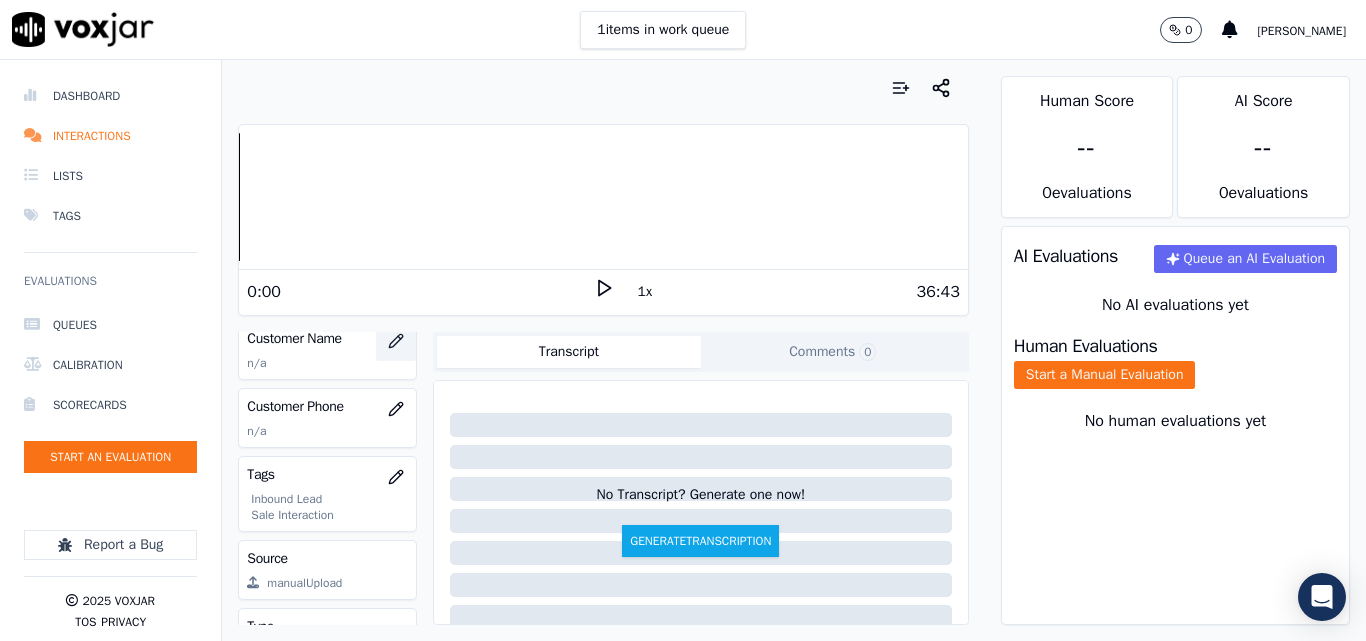 click 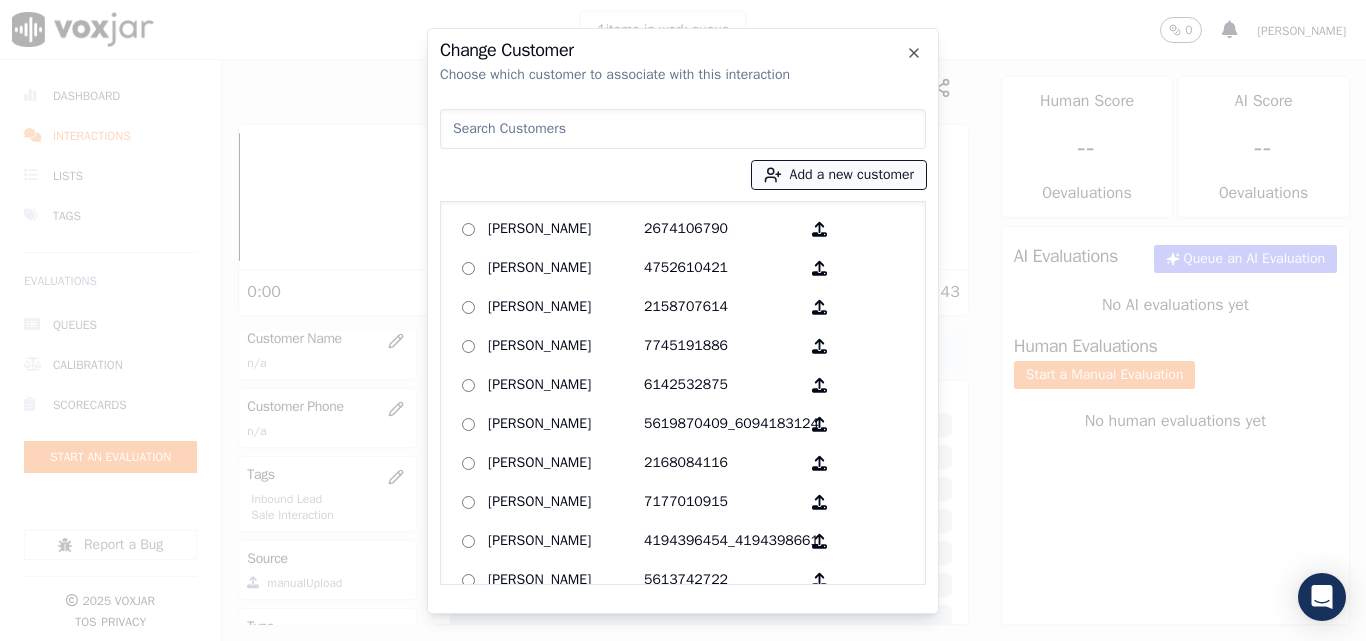 click 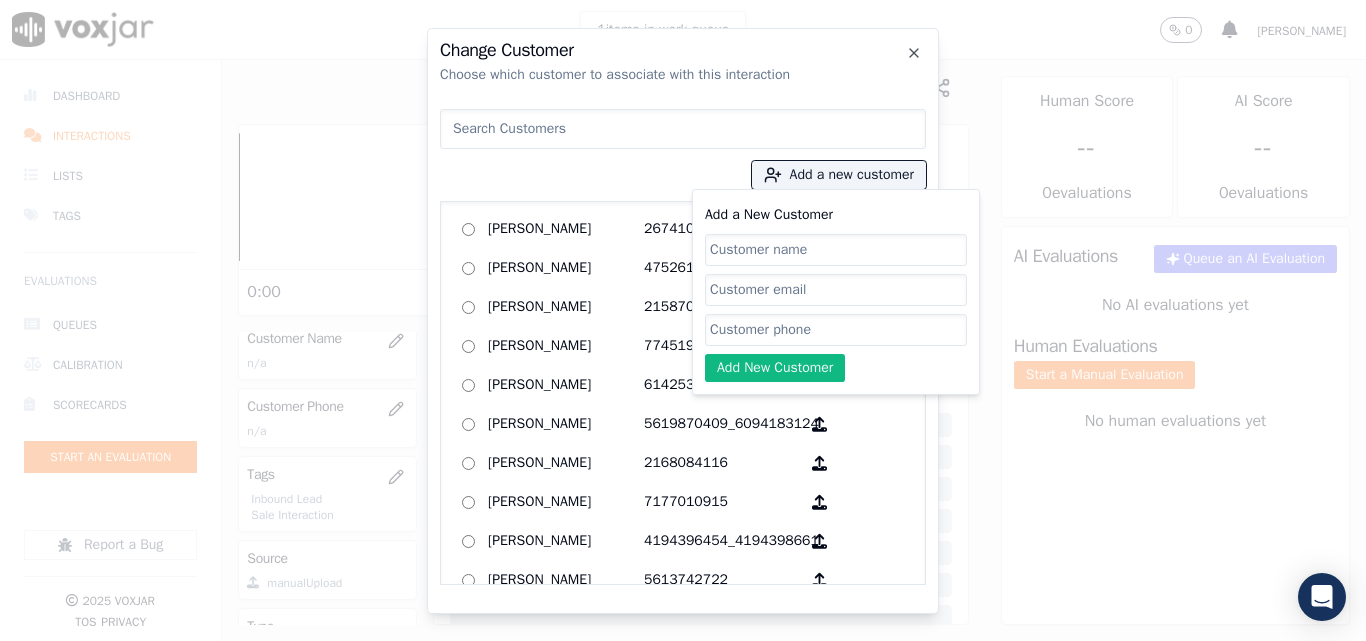 click on "Add a New Customer" 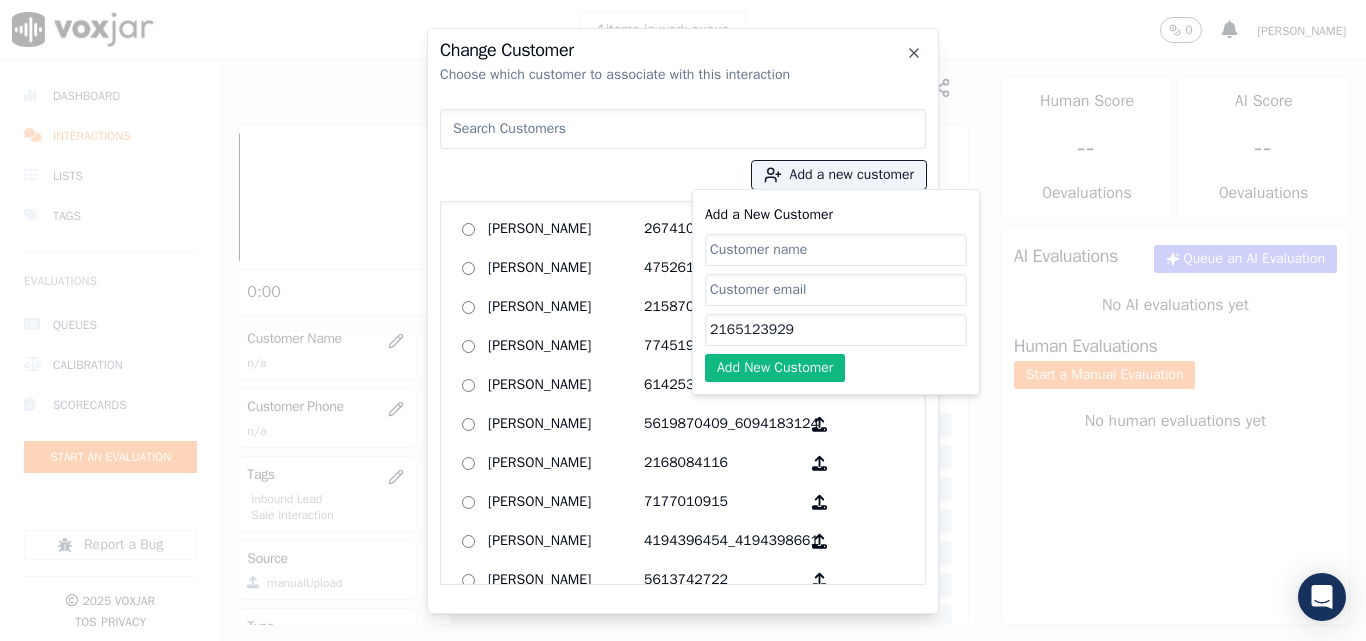 type on "2165123929" 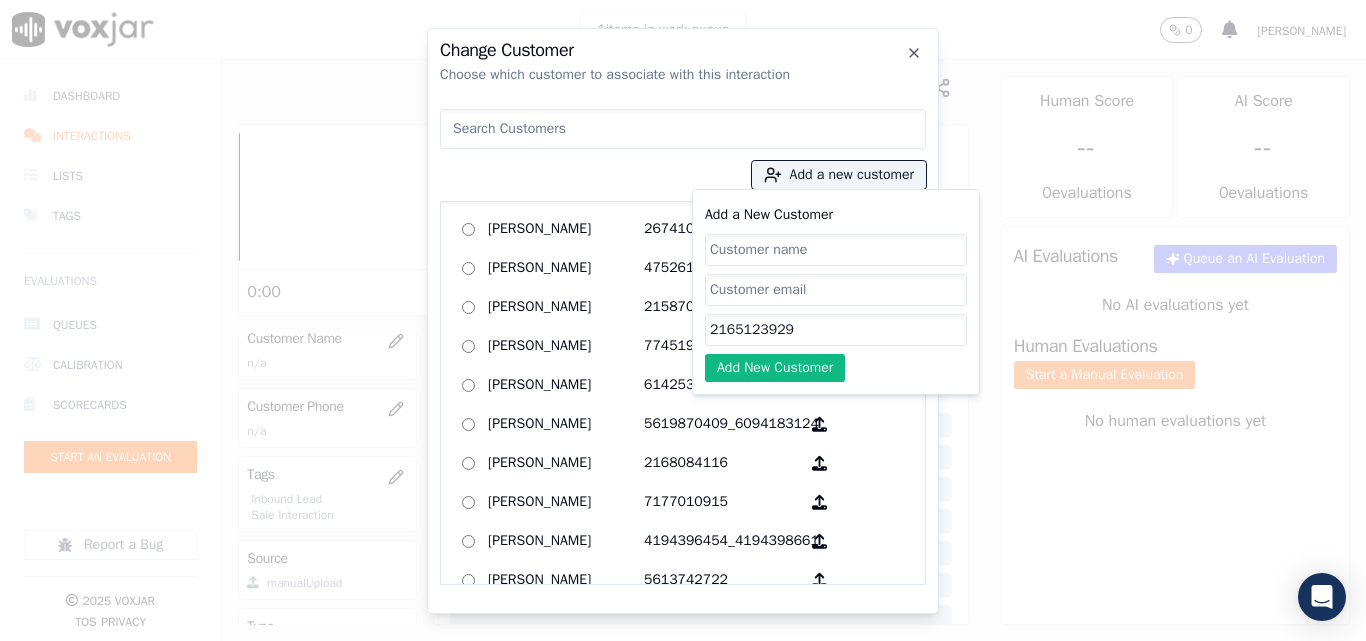 click on "Add a New Customer" 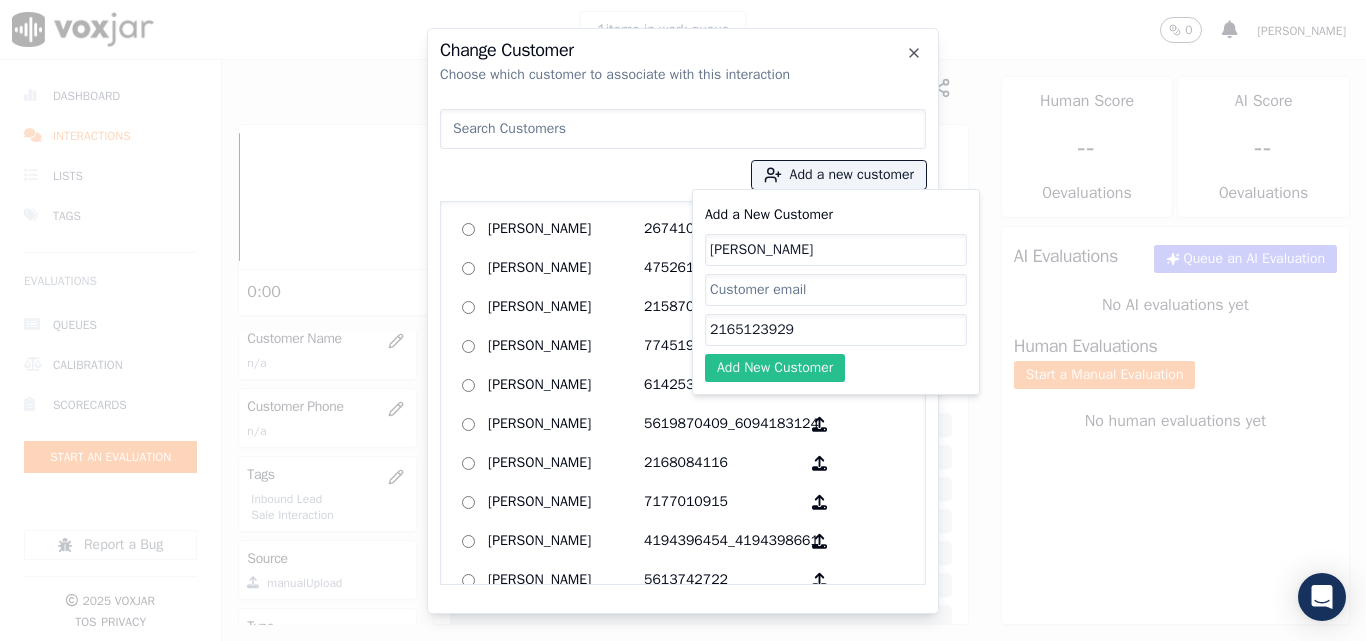 type on "[PERSON_NAME]" 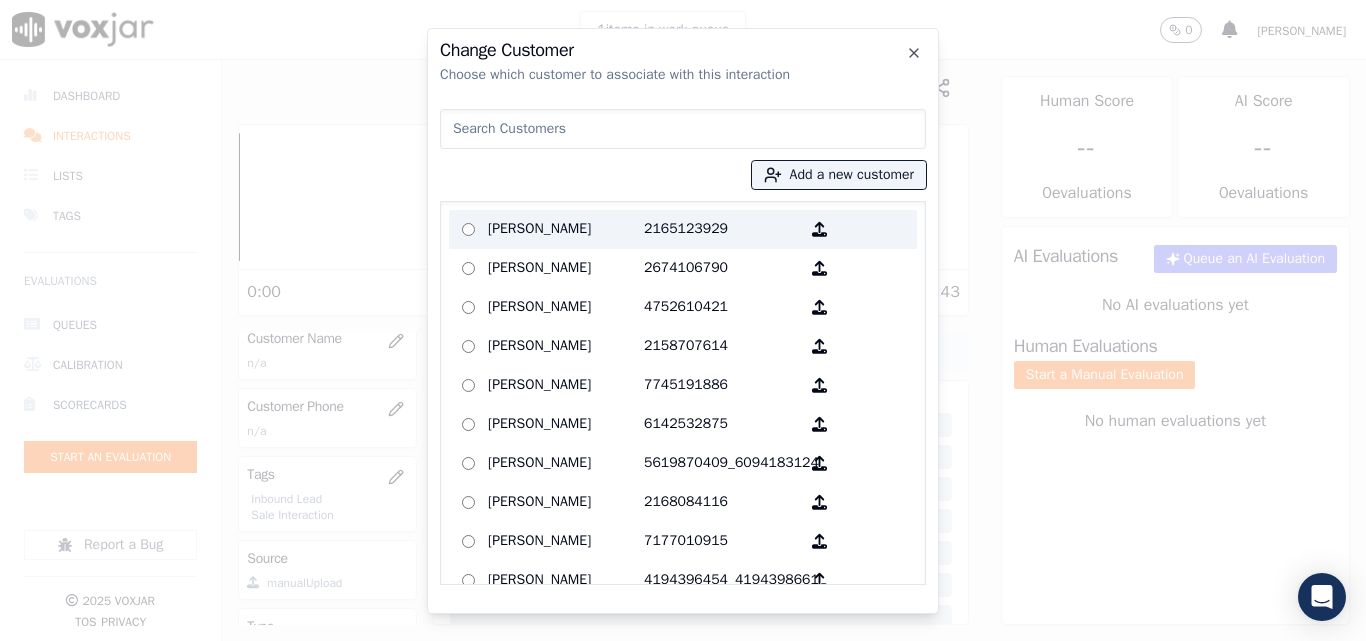 click on "[PERSON_NAME]" at bounding box center [566, 229] 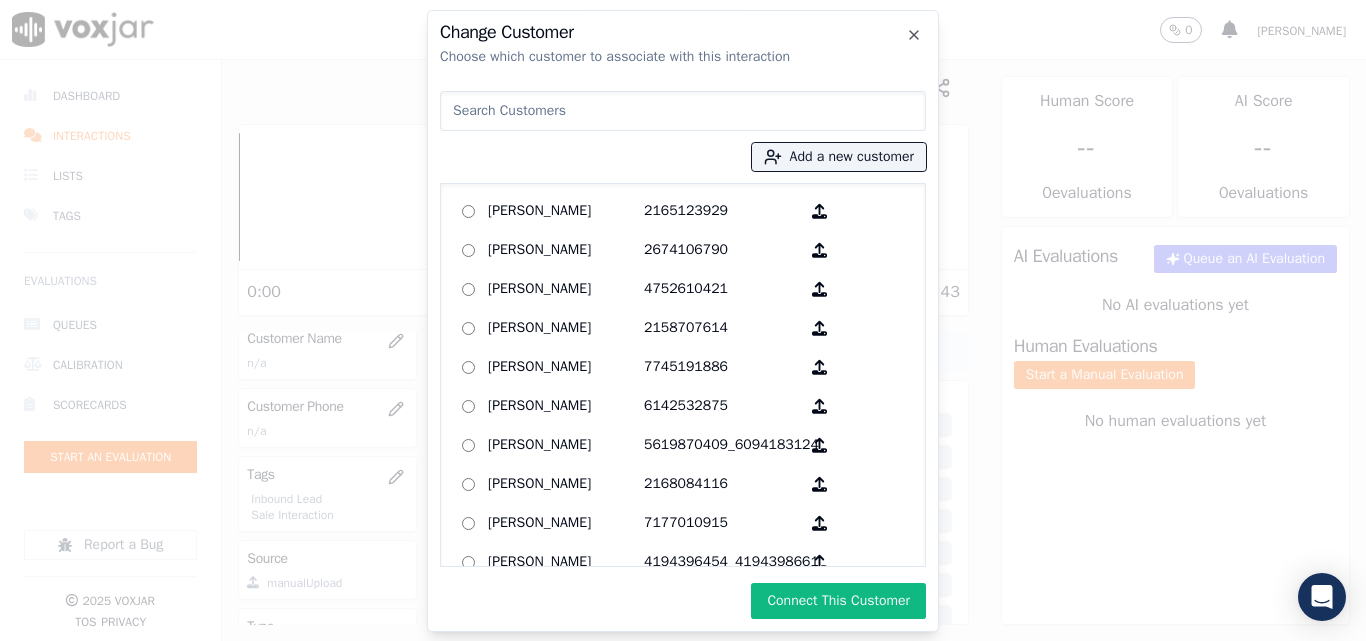 click on "Connect This Customer" at bounding box center [838, 601] 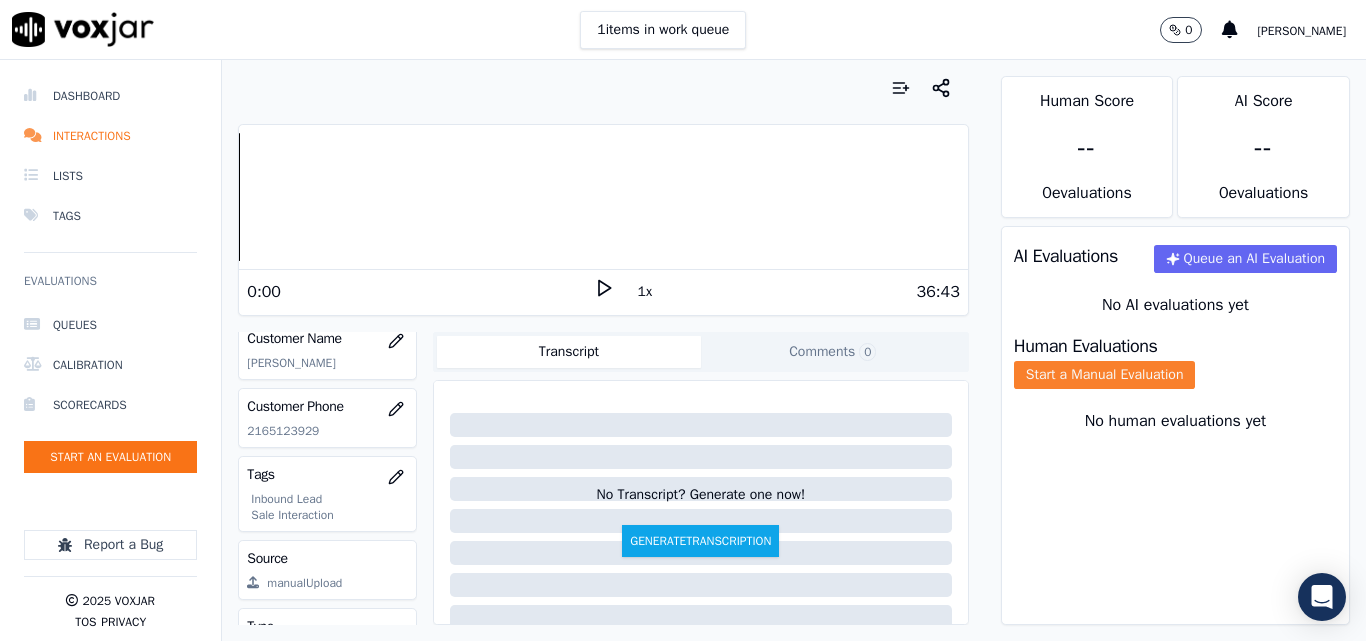 click on "Start a Manual Evaluation" 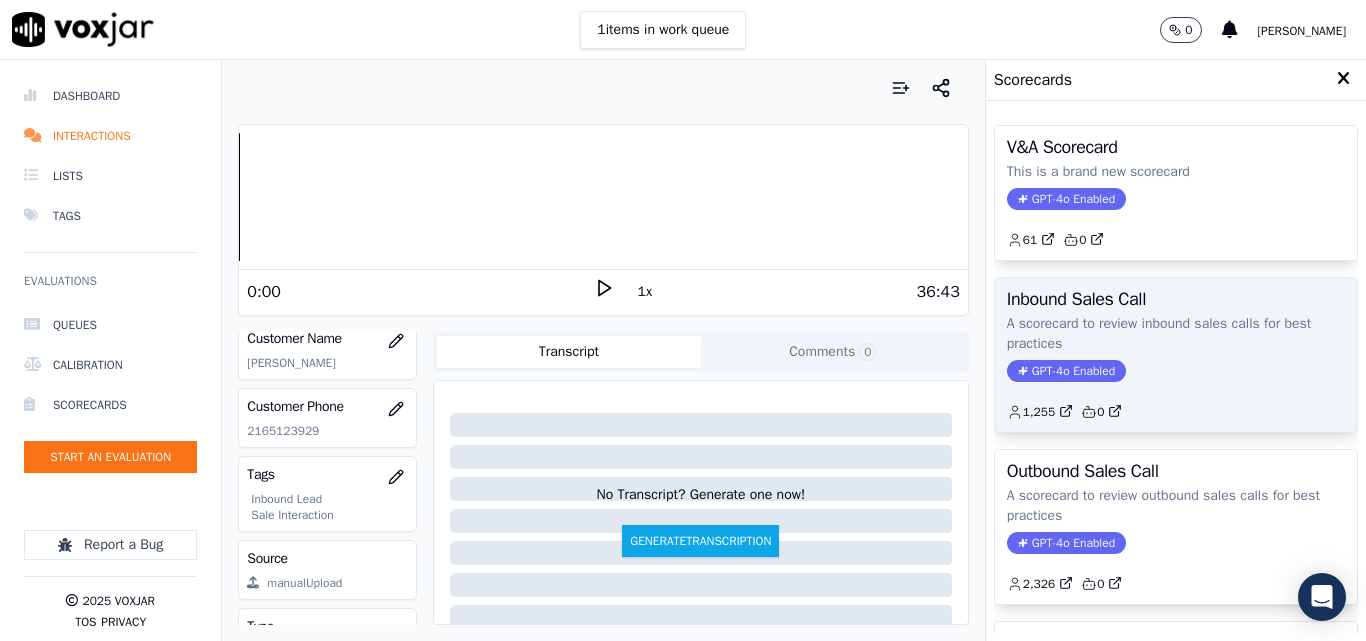 click on "GPT-4o Enabled" 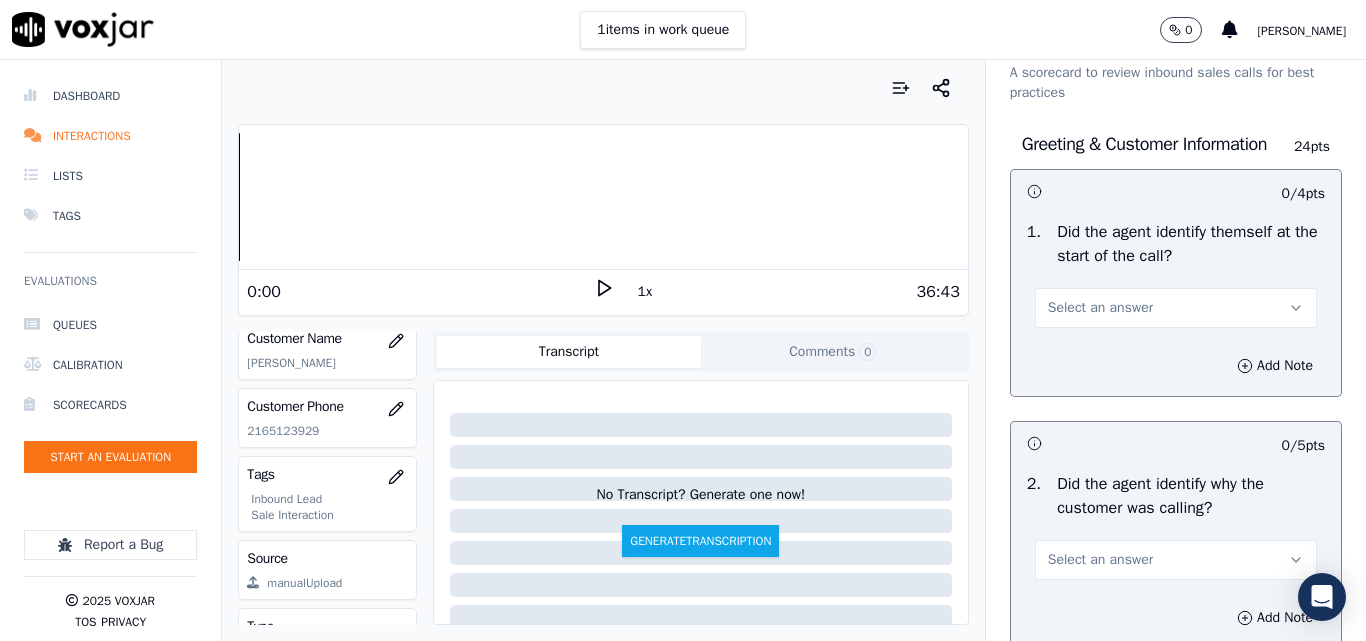 scroll, scrollTop: 100, scrollLeft: 0, axis: vertical 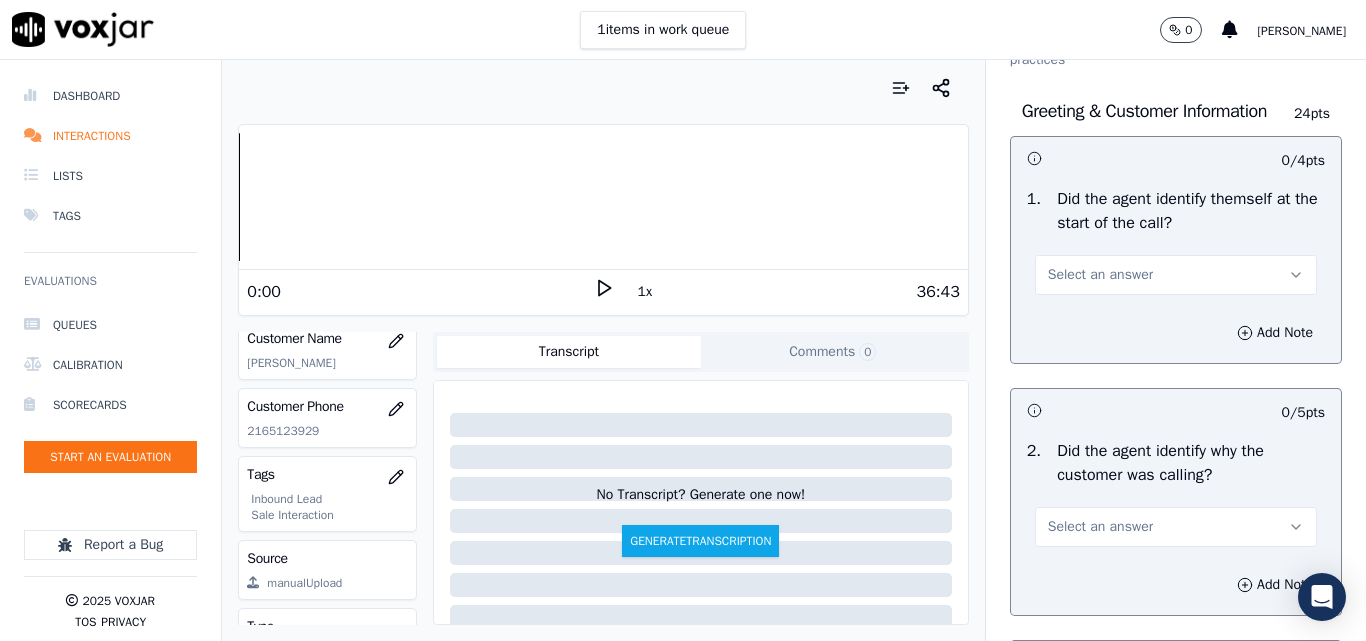 click on "1 .   Did the agent identify themself at the start of the call?   Select an answer" at bounding box center (1176, 241) 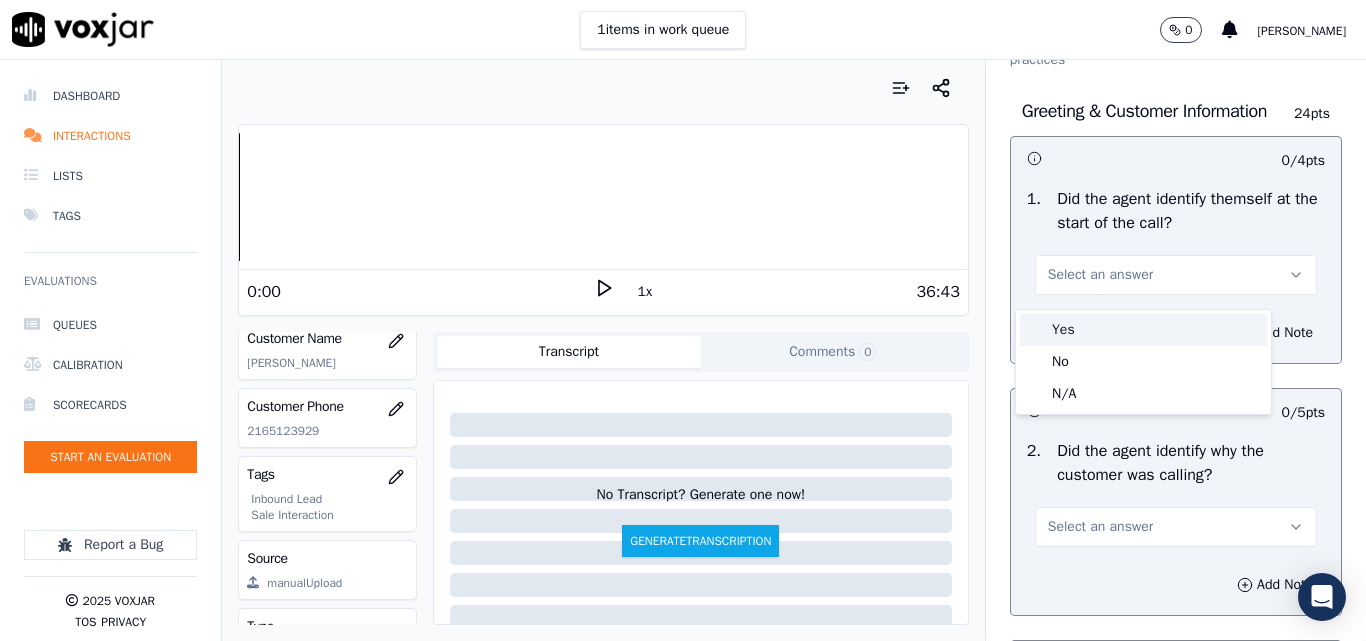 click on "Yes" at bounding box center [1143, 330] 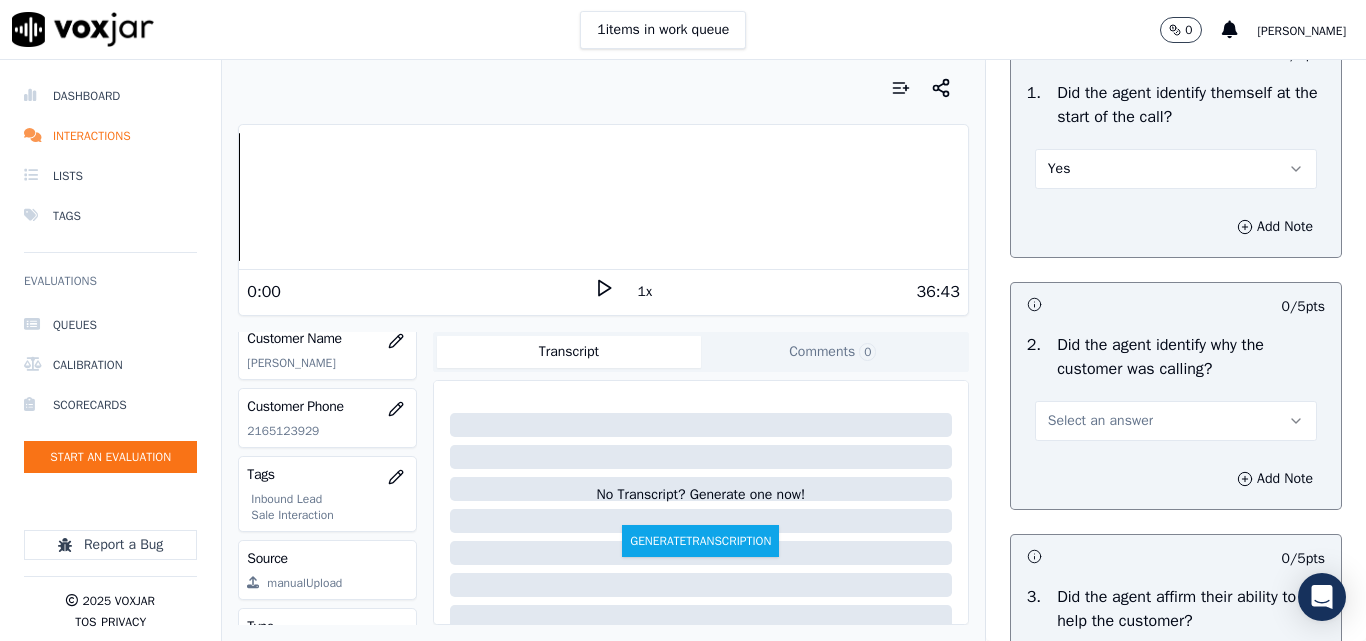 scroll, scrollTop: 300, scrollLeft: 0, axis: vertical 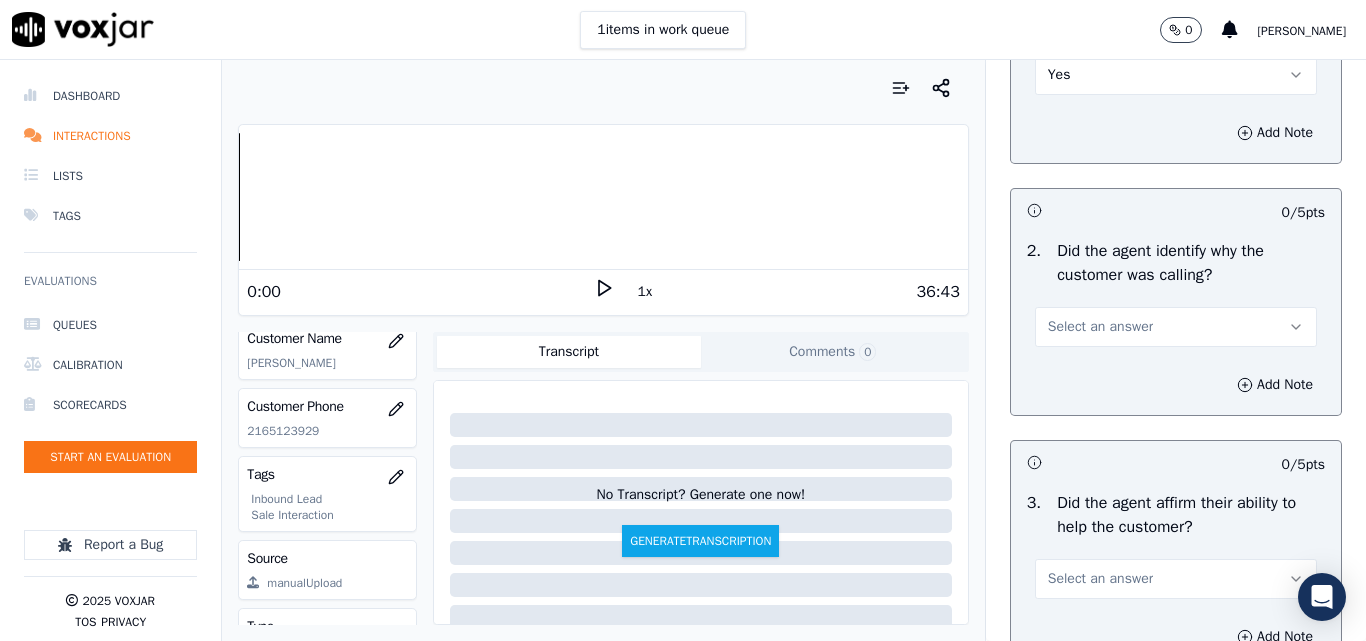 drag, startPoint x: 1078, startPoint y: 331, endPoint x: 1081, endPoint y: 343, distance: 12.369317 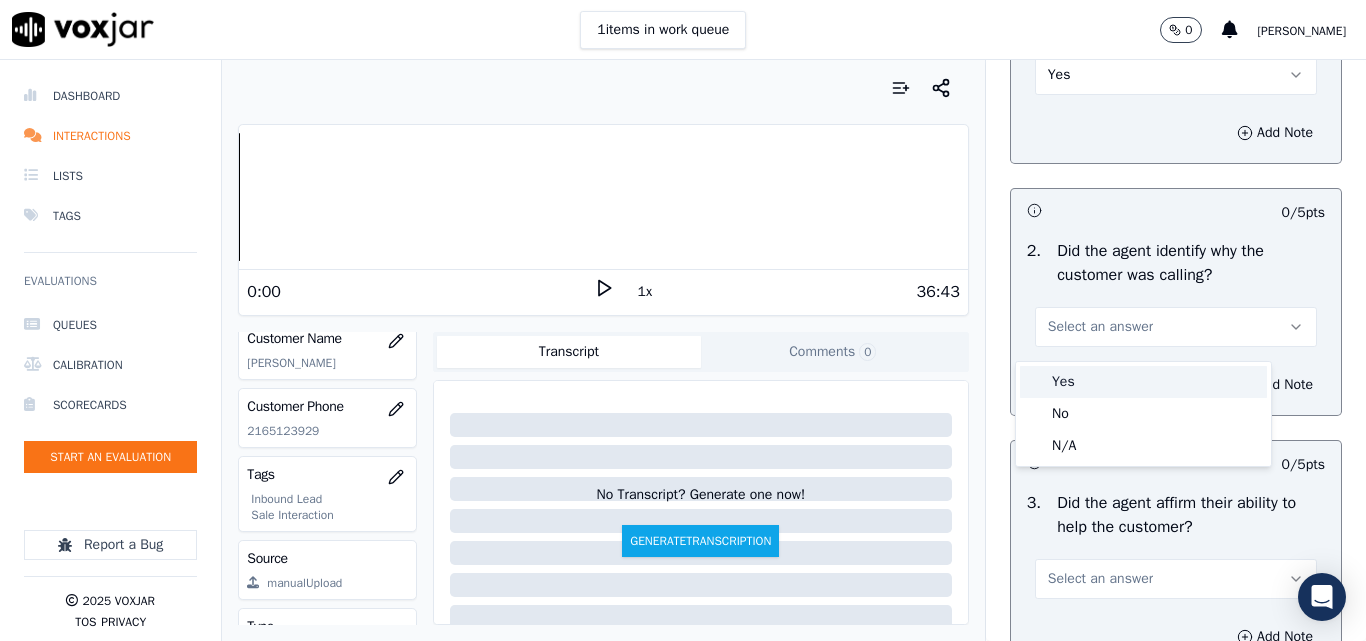 click on "Yes" at bounding box center (1143, 382) 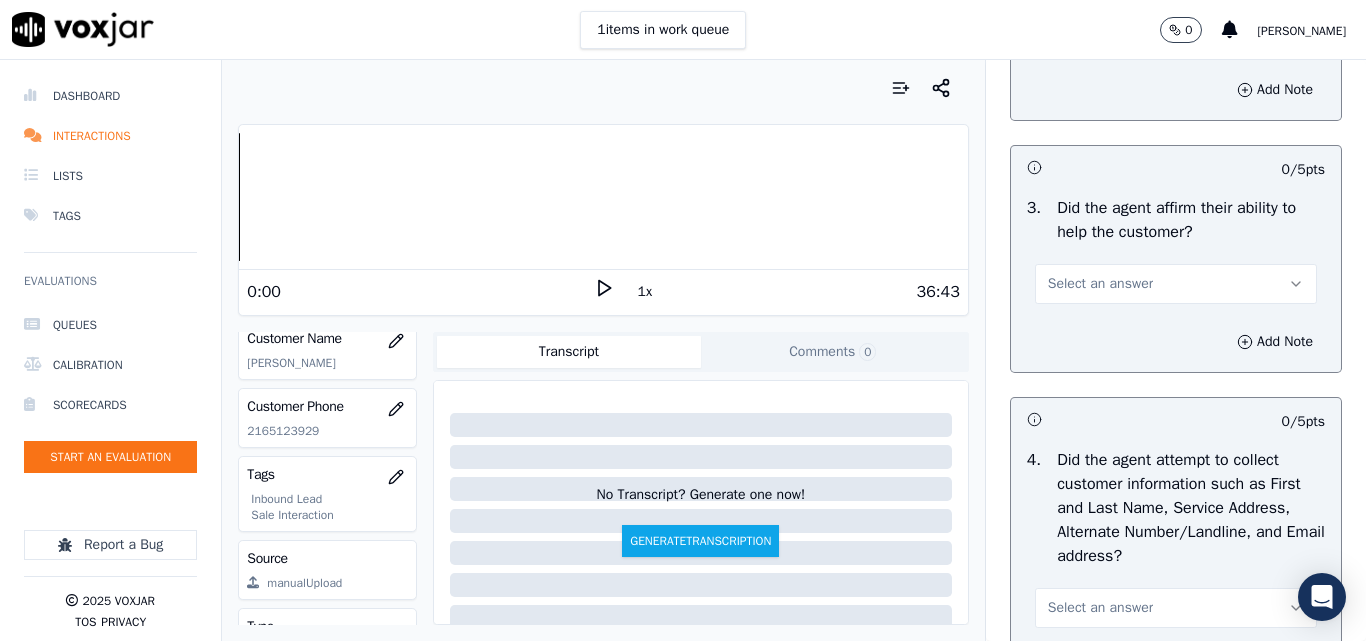 scroll, scrollTop: 600, scrollLeft: 0, axis: vertical 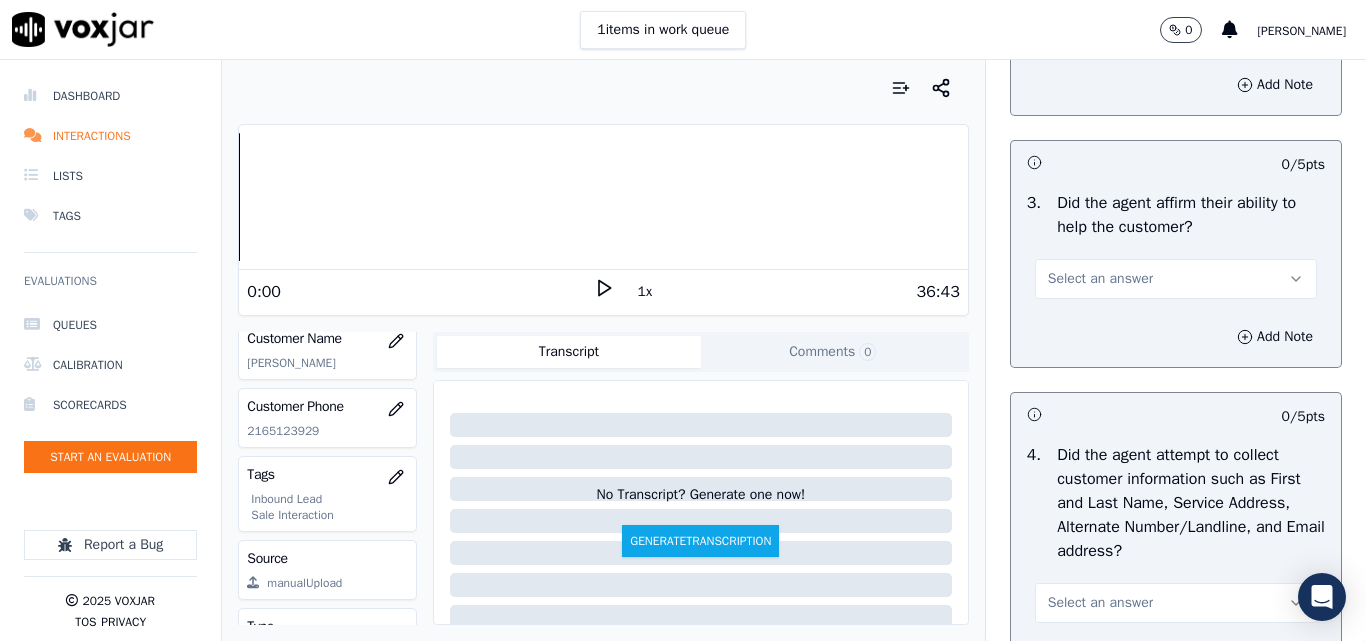 click on "Select an answer" at bounding box center [1100, 279] 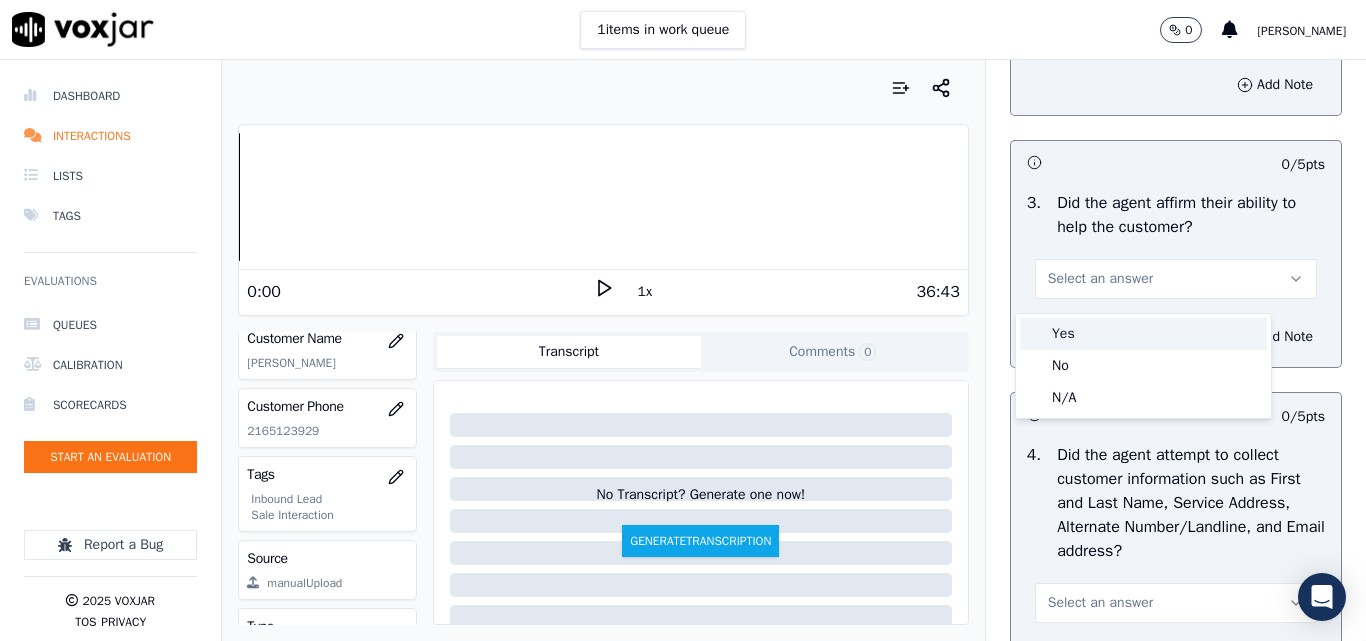 click on "Yes" at bounding box center (1143, 334) 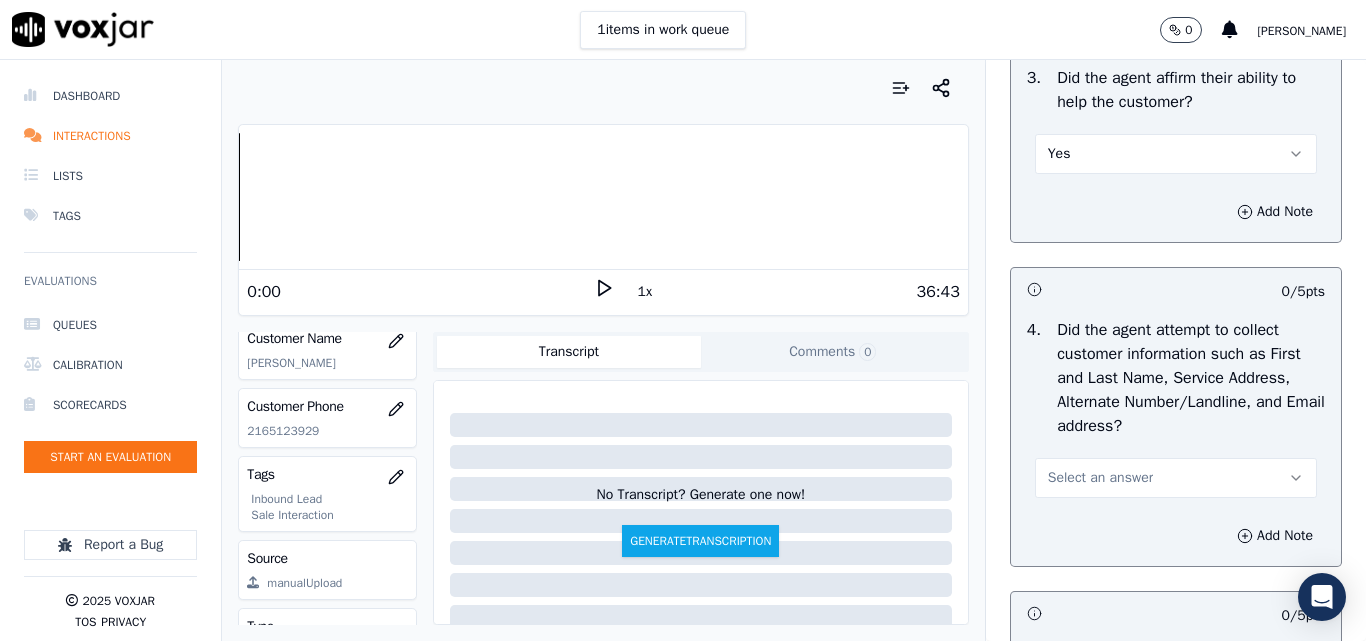 scroll, scrollTop: 900, scrollLeft: 0, axis: vertical 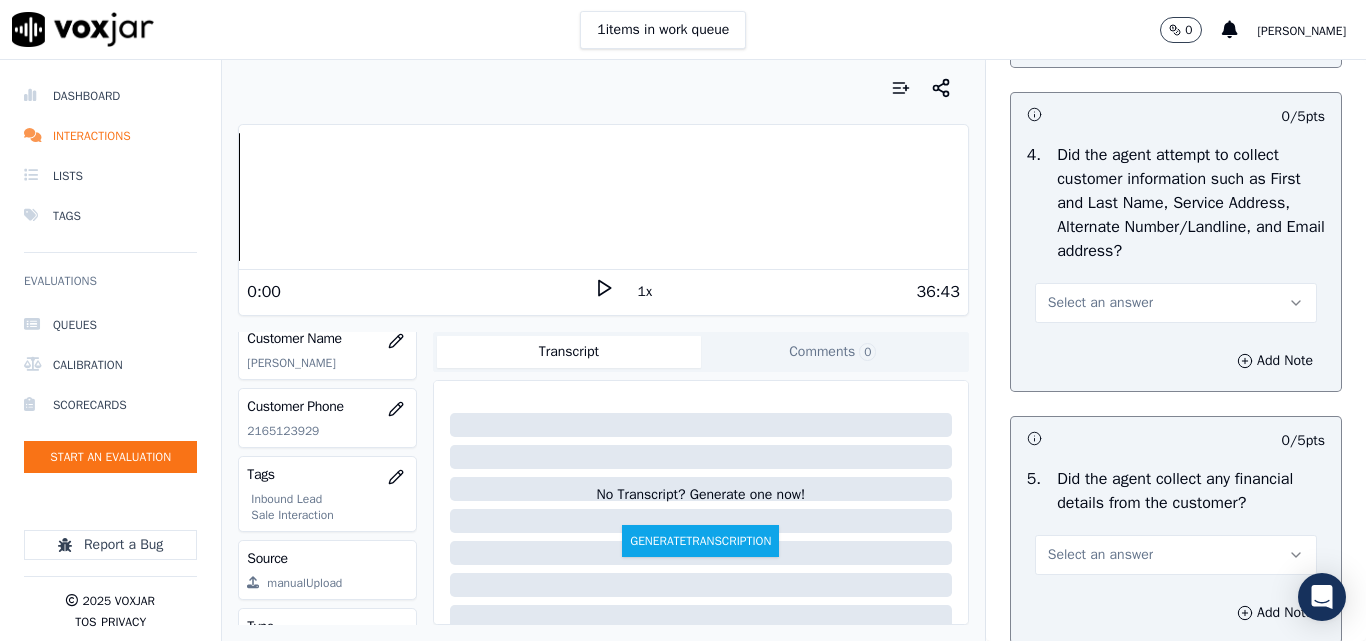 click on "Select an answer" at bounding box center (1100, 303) 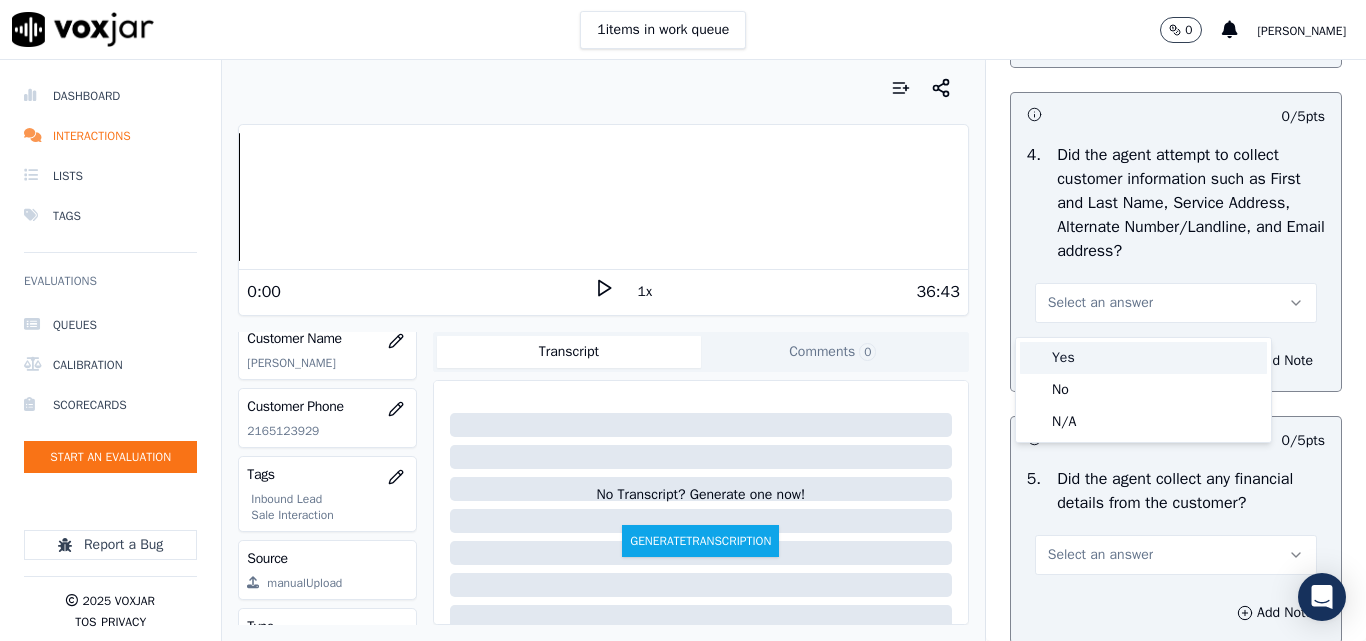 click on "Yes" at bounding box center (1143, 358) 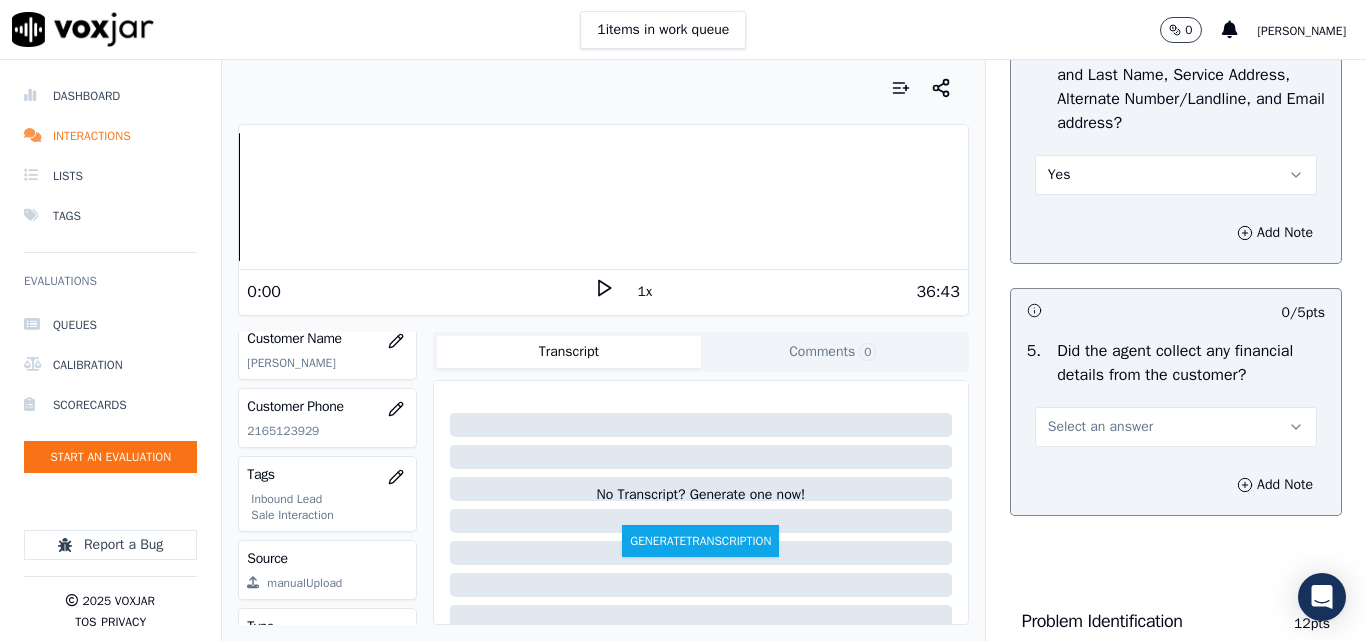 scroll, scrollTop: 1100, scrollLeft: 0, axis: vertical 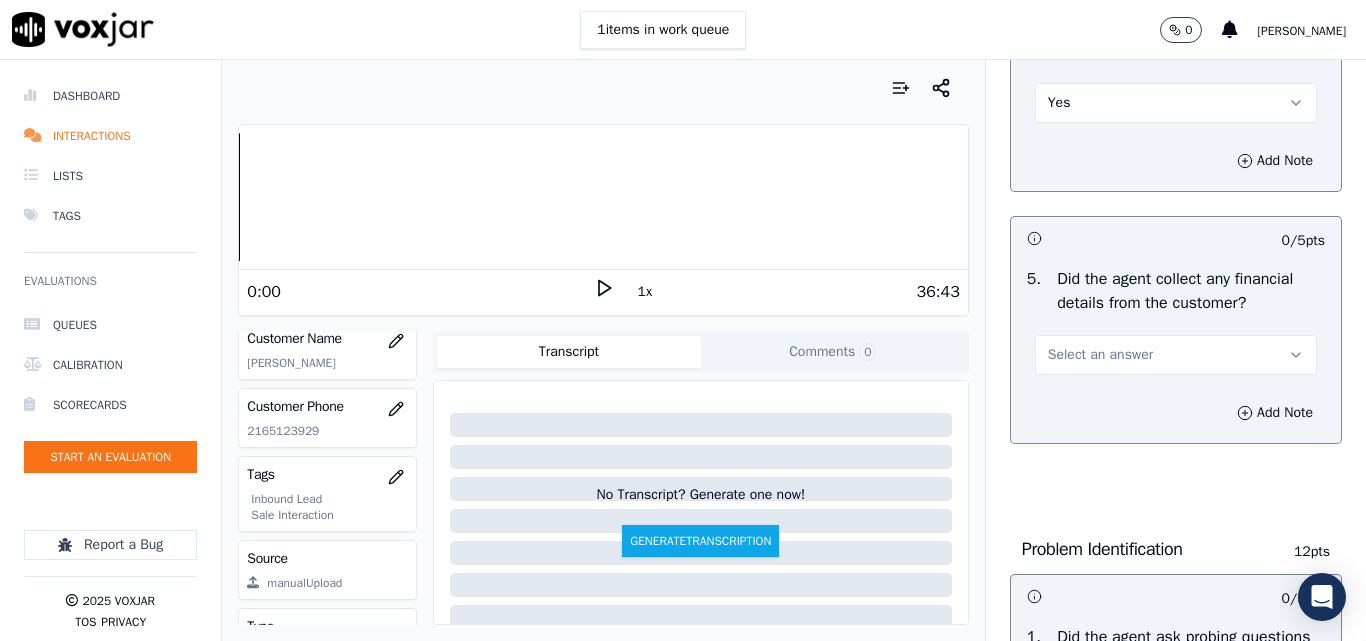 click on "Select an answer" at bounding box center [1100, 355] 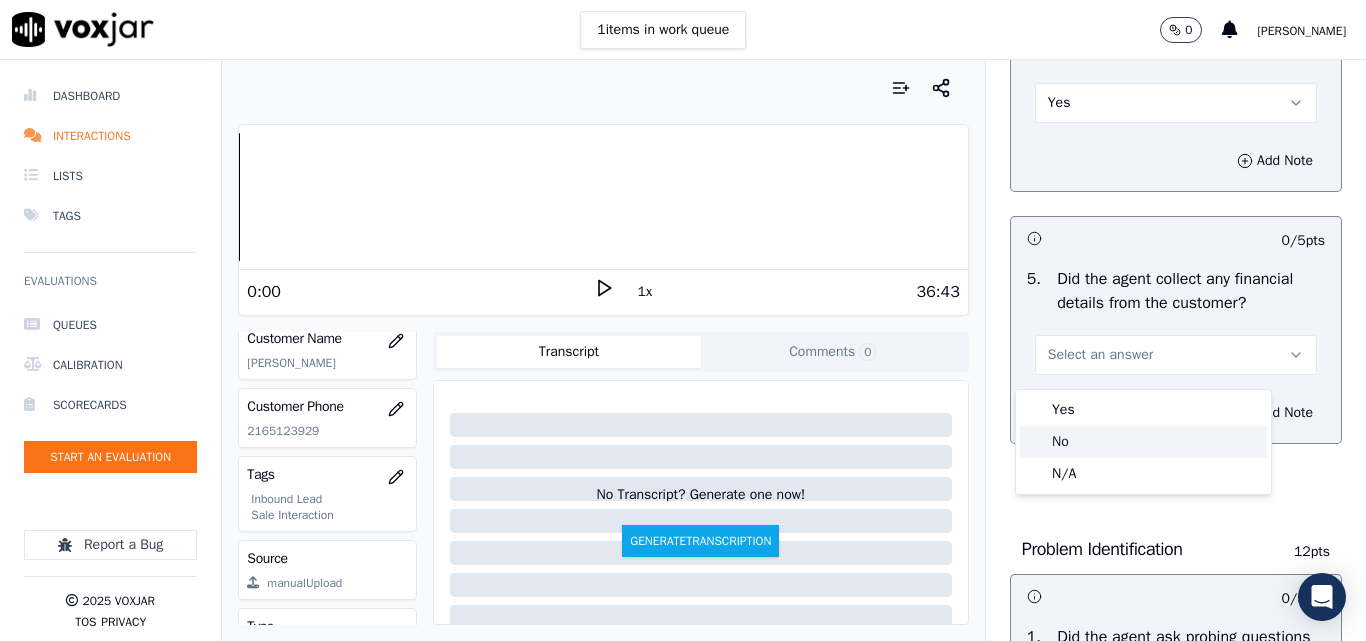 click on "No" 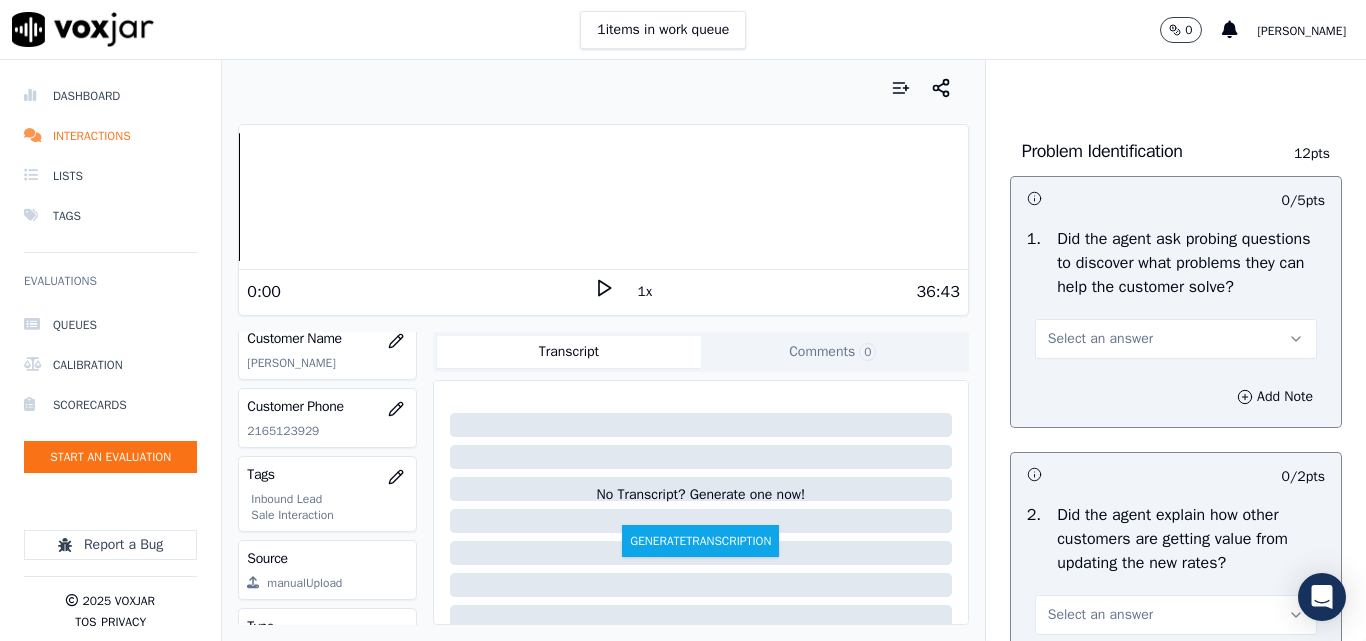 scroll, scrollTop: 1500, scrollLeft: 0, axis: vertical 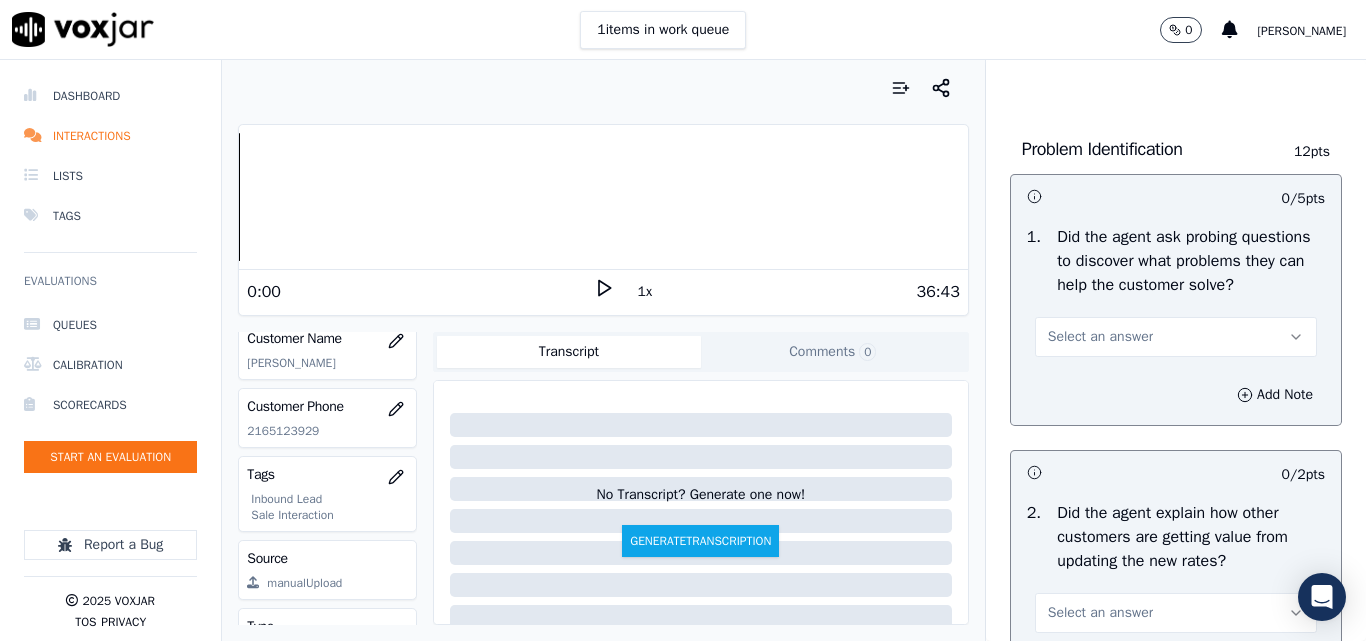 click on "Select an answer" at bounding box center (1176, 337) 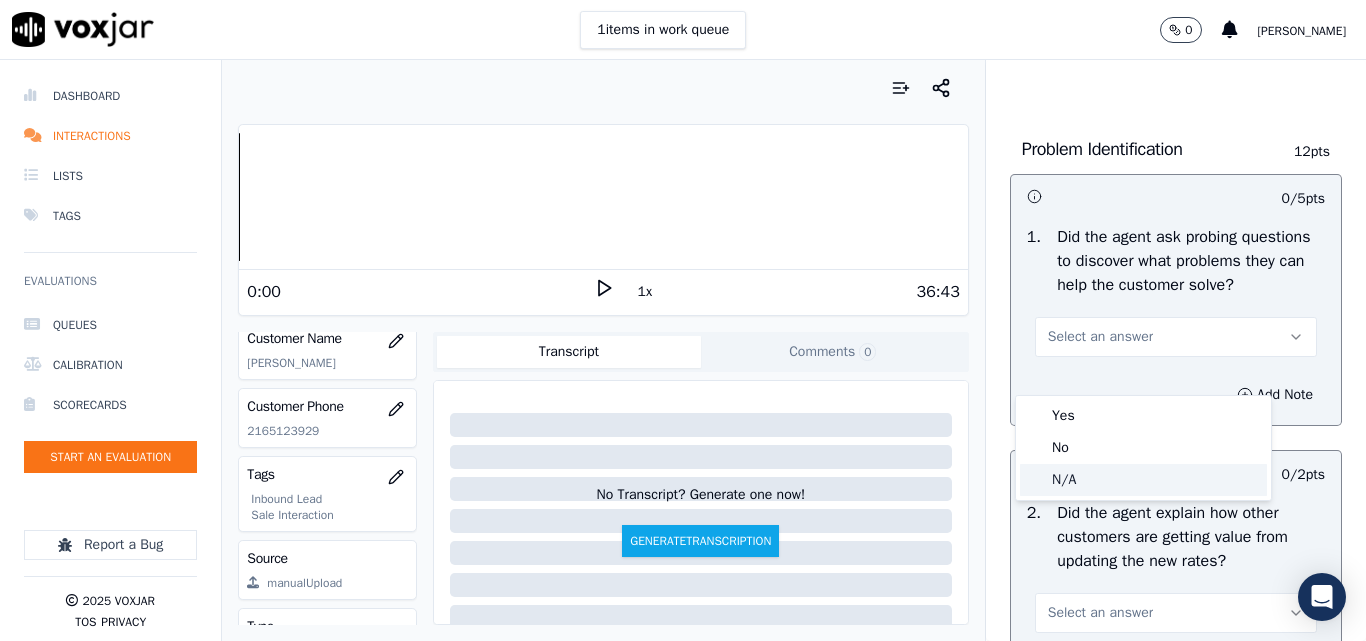 click on "N/A" 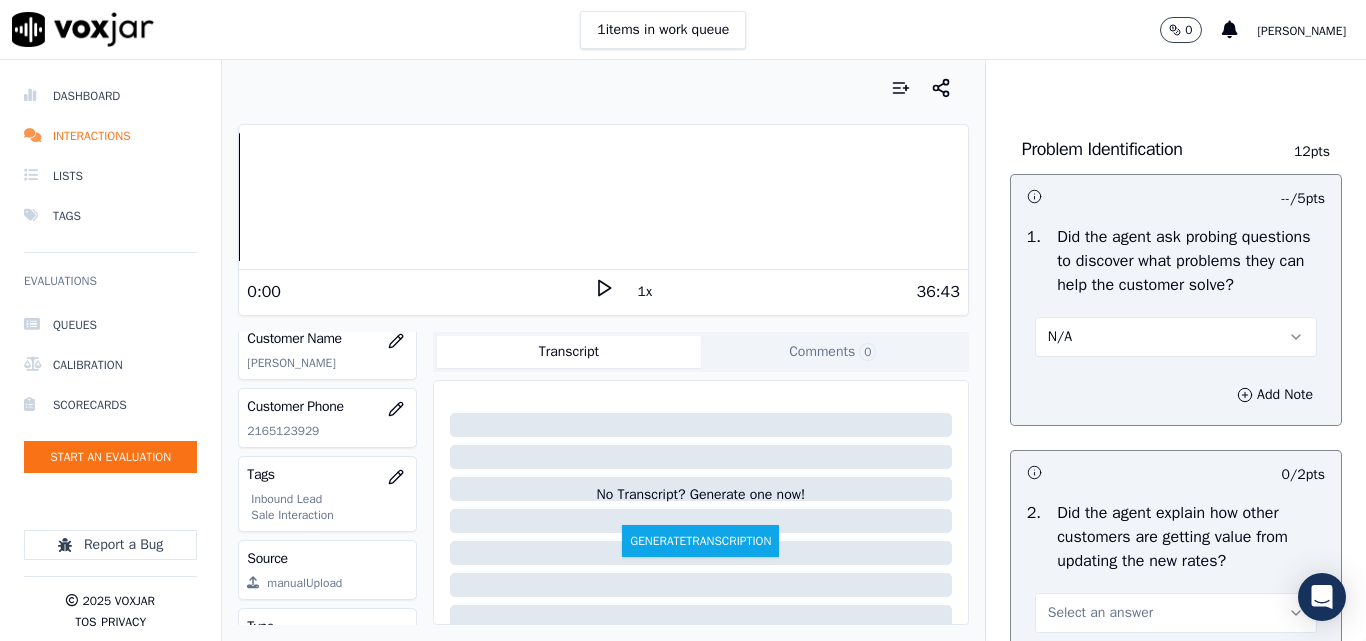 click on "N/A" at bounding box center (1176, 337) 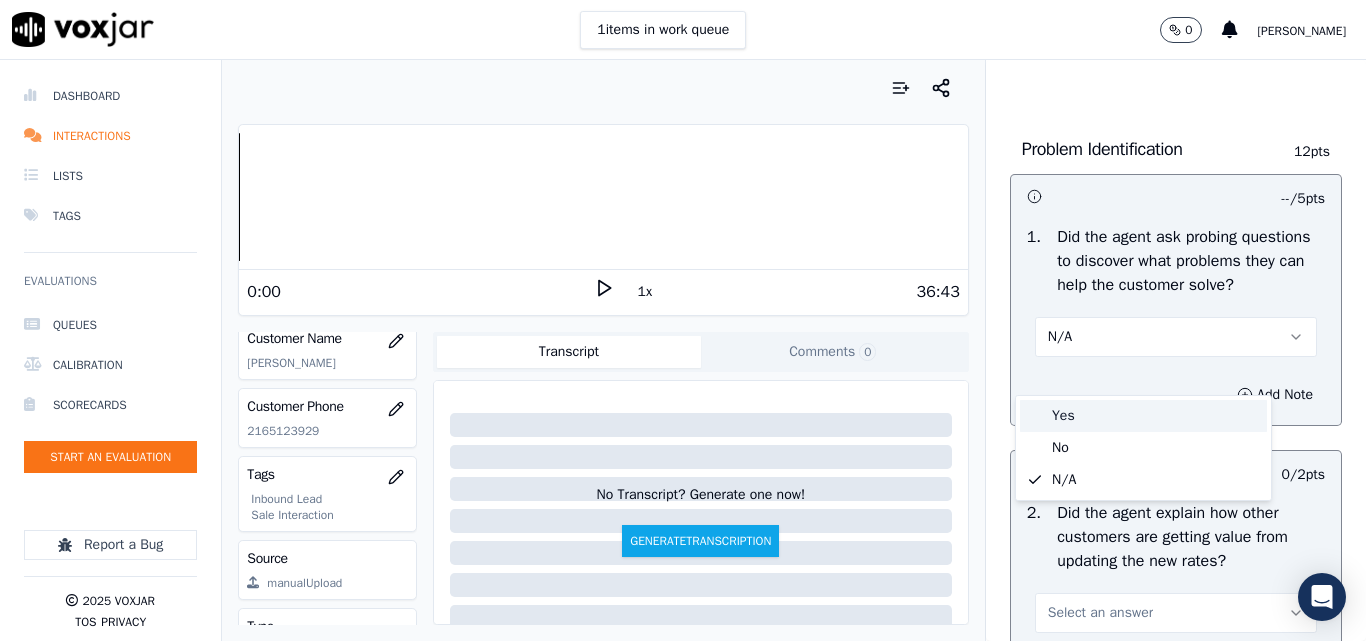 click on "Yes" at bounding box center [1143, 416] 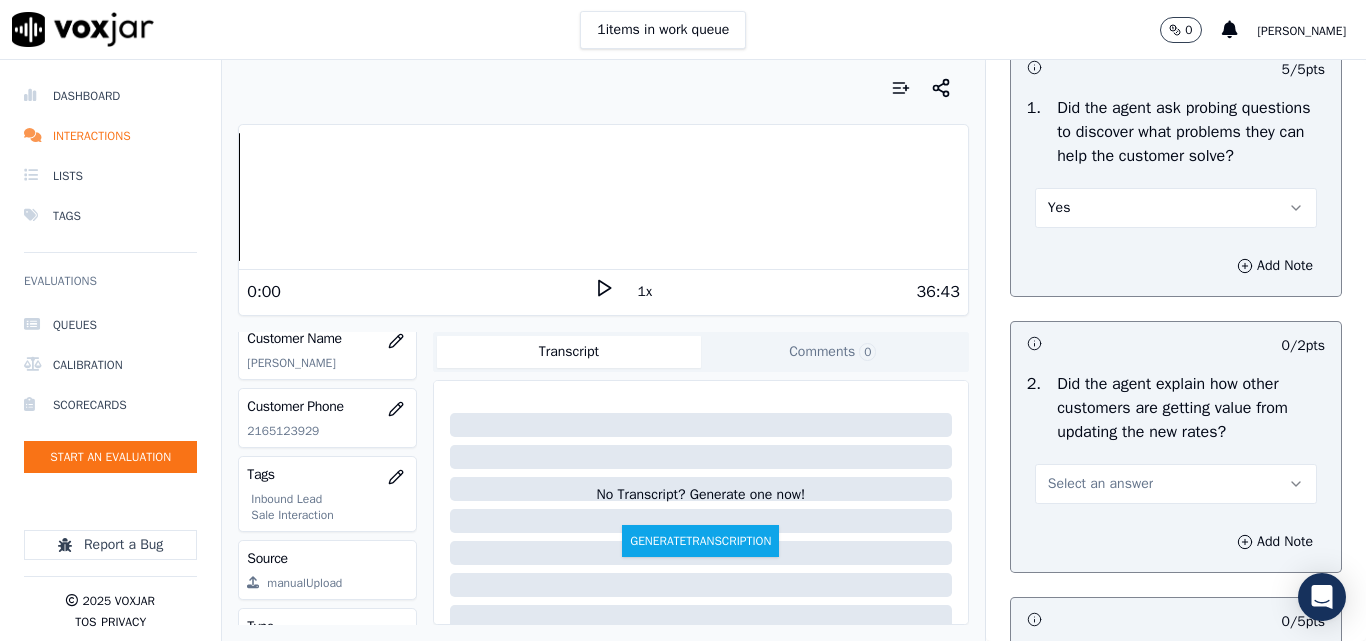 scroll, scrollTop: 1800, scrollLeft: 0, axis: vertical 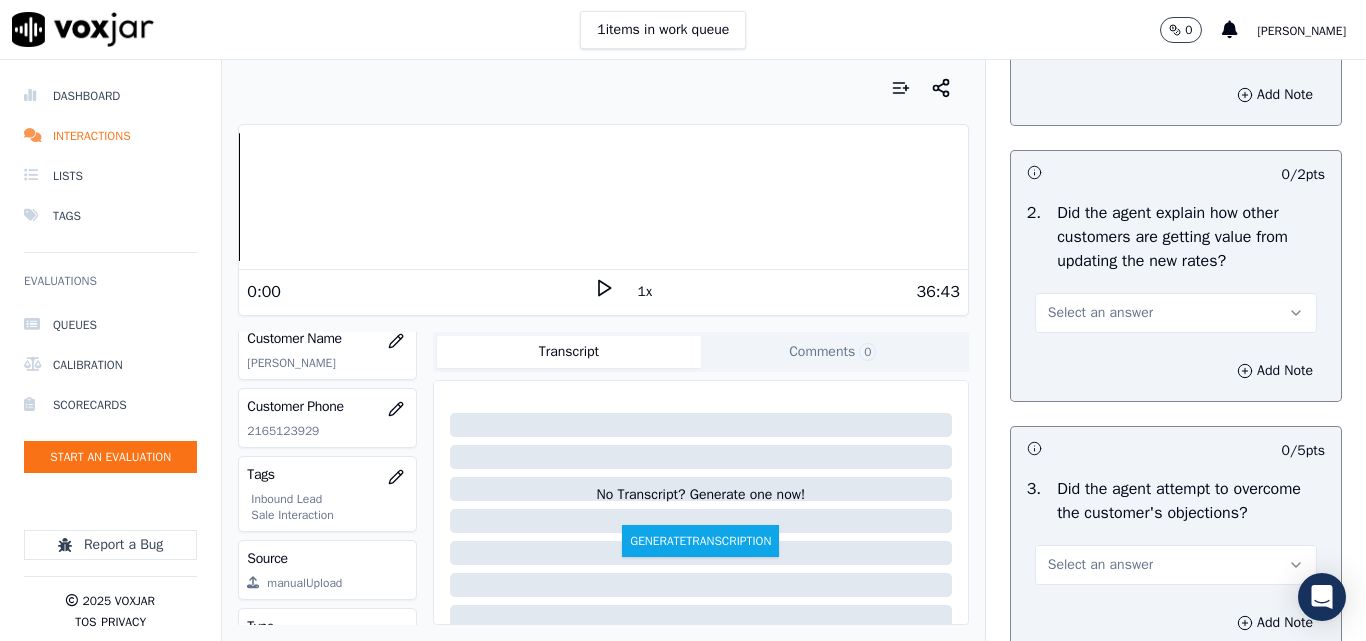 click on "Select an answer" at bounding box center [1176, 313] 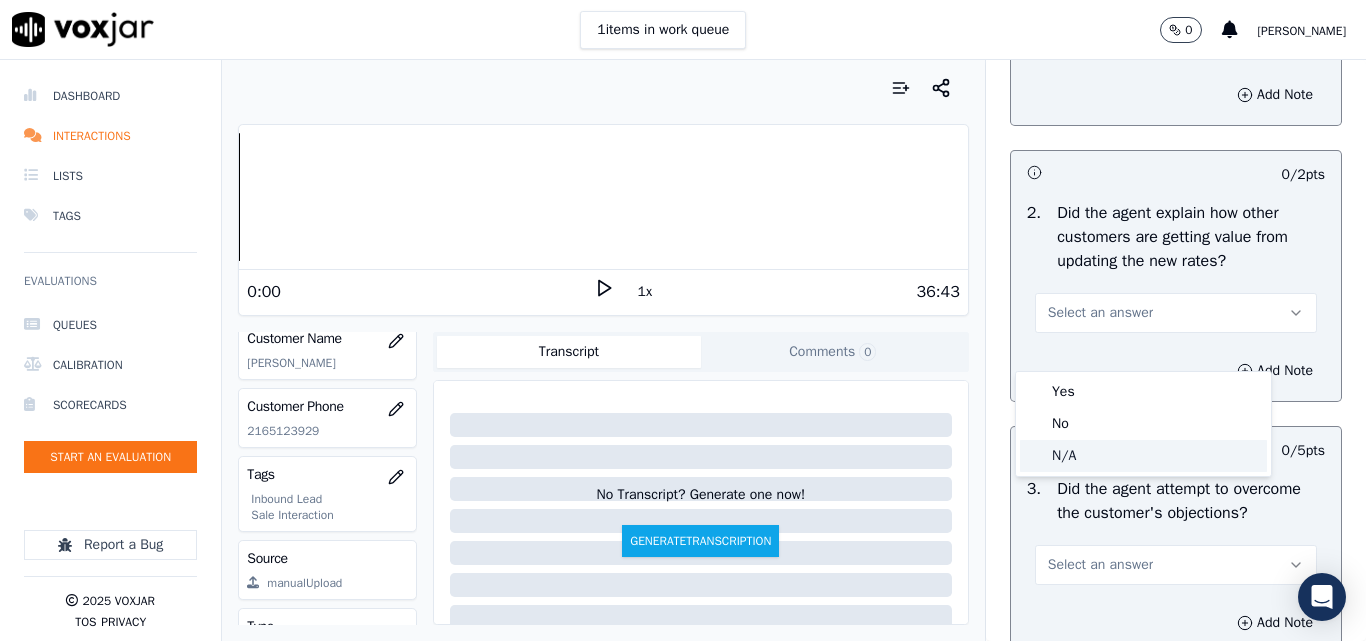 click on "N/A" 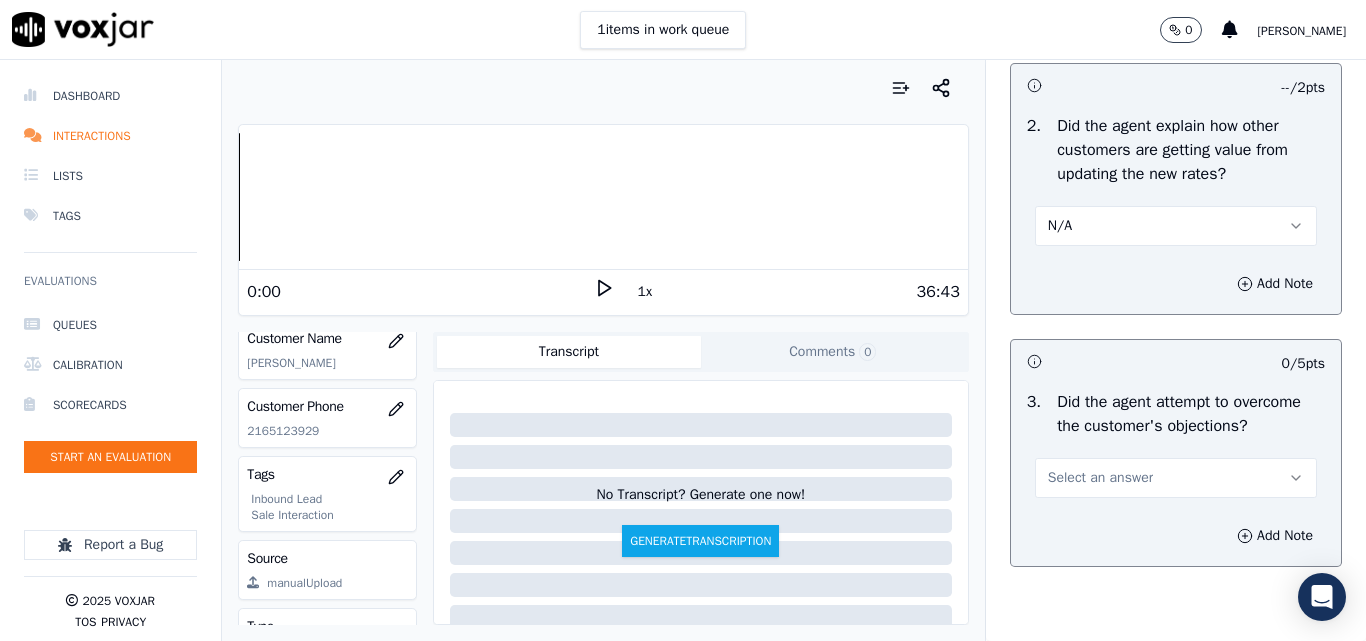 scroll, scrollTop: 2000, scrollLeft: 0, axis: vertical 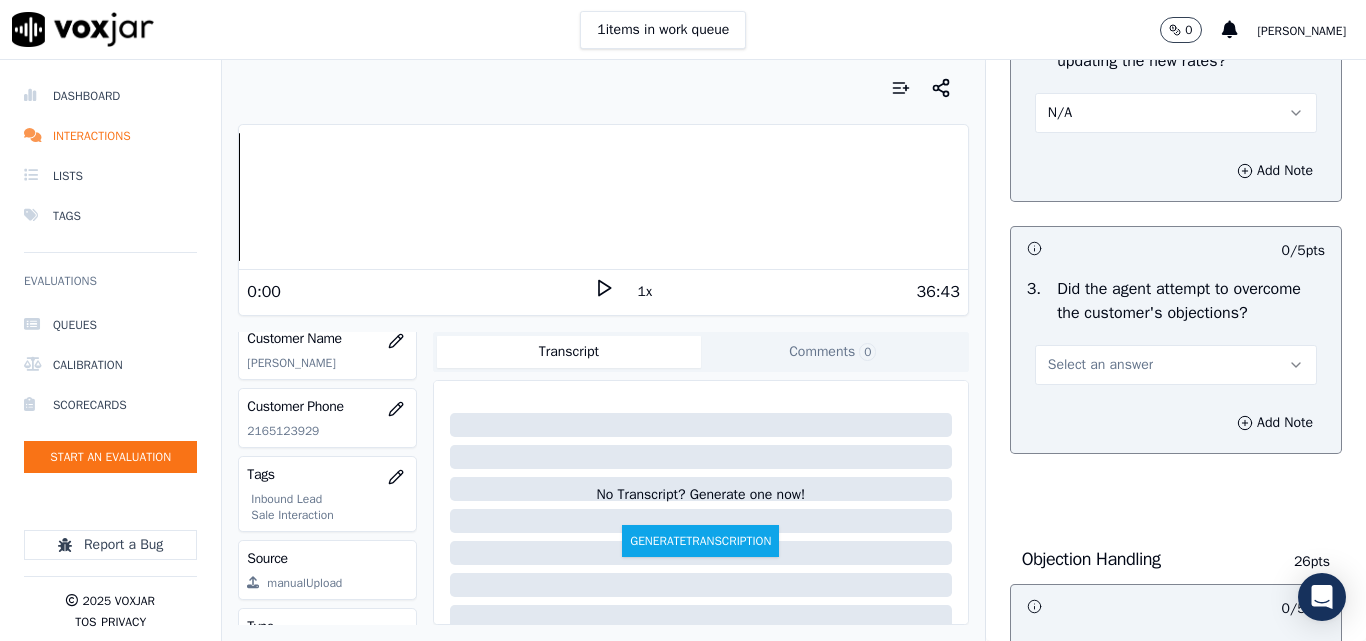 click on "Select an answer" at bounding box center [1100, 365] 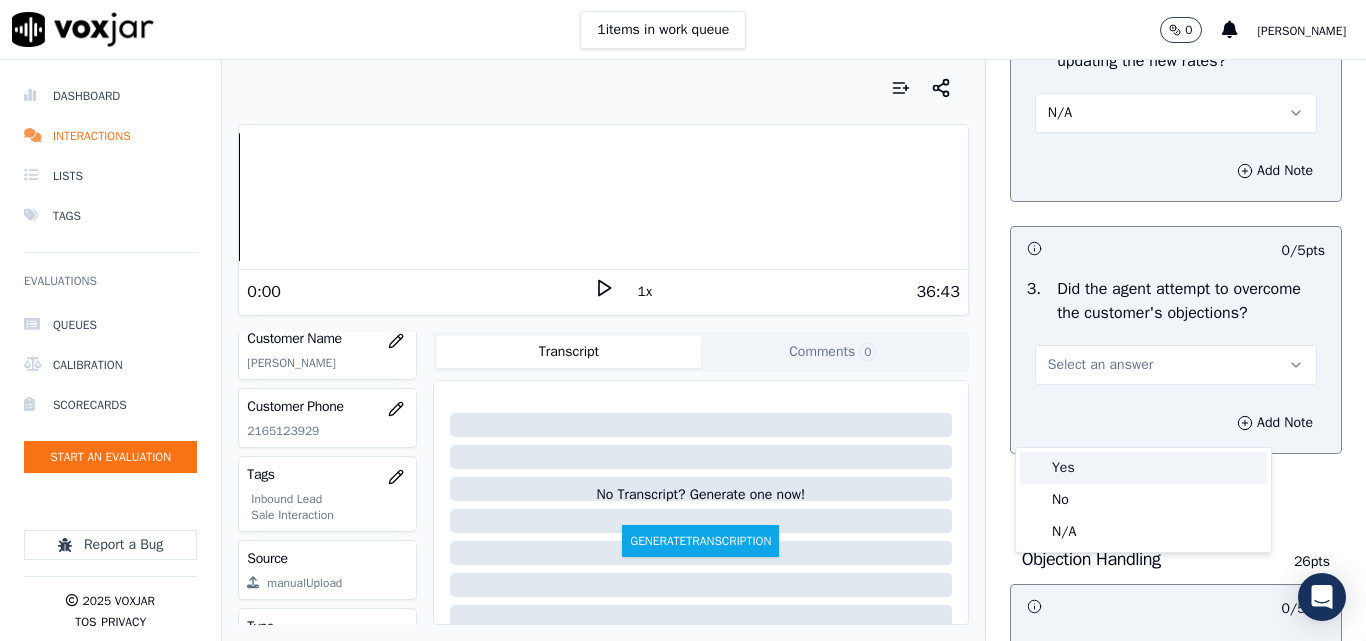 drag, startPoint x: 1071, startPoint y: 465, endPoint x: 1091, endPoint y: 464, distance: 20.024984 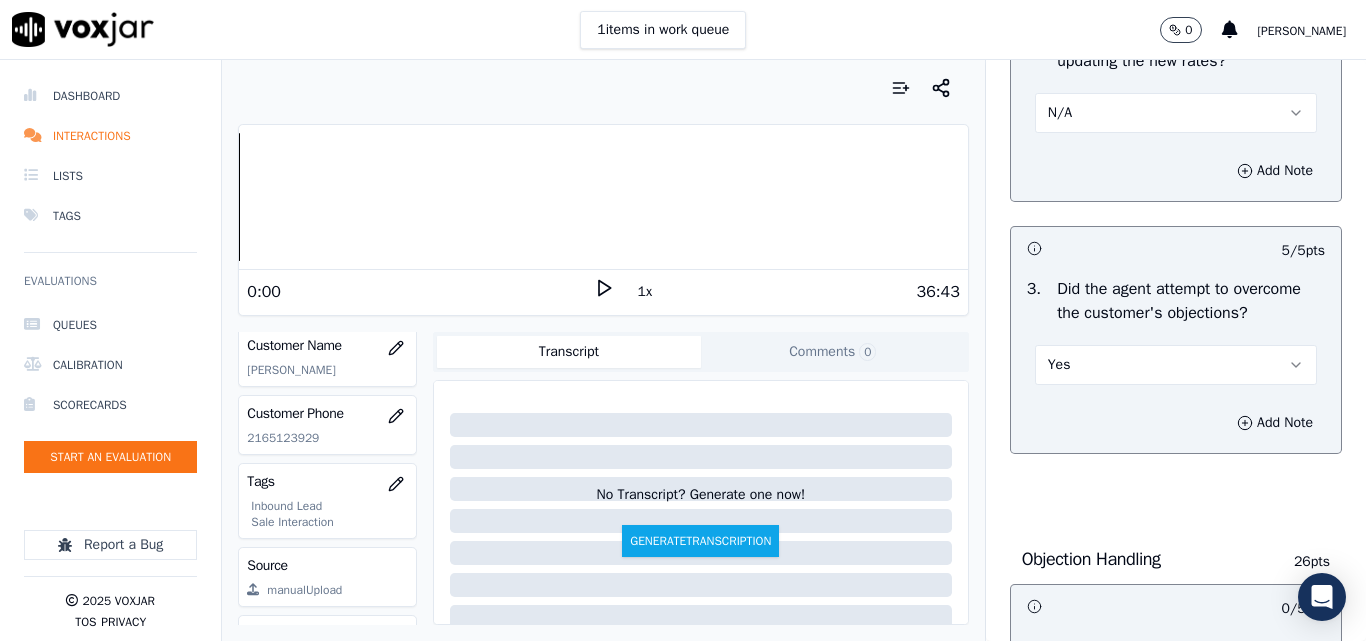 scroll, scrollTop: 188, scrollLeft: 0, axis: vertical 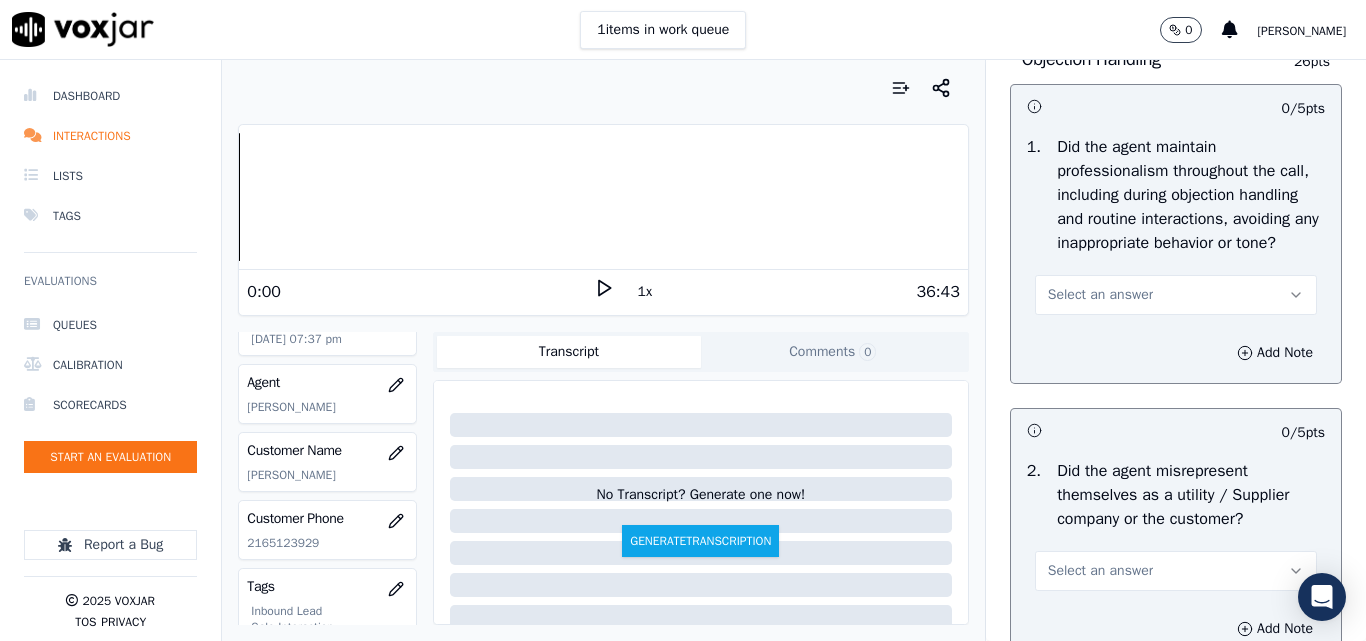 click on "Select an answer" at bounding box center [1100, 295] 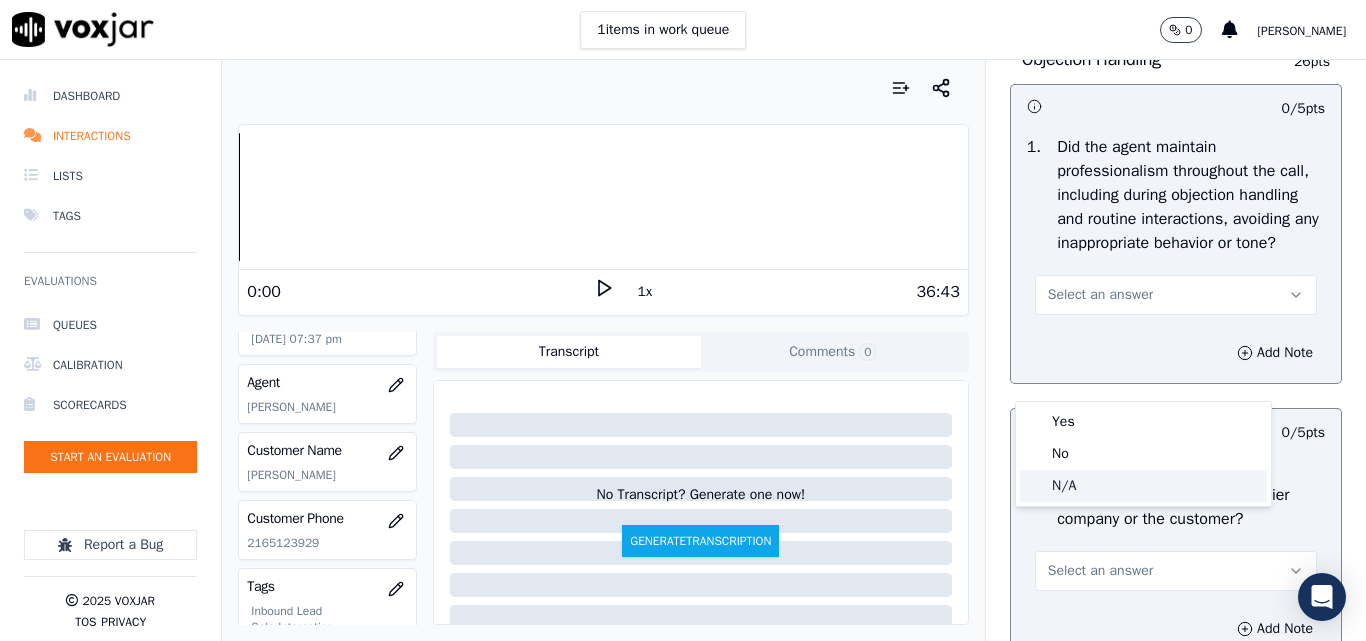 click on "N/A" 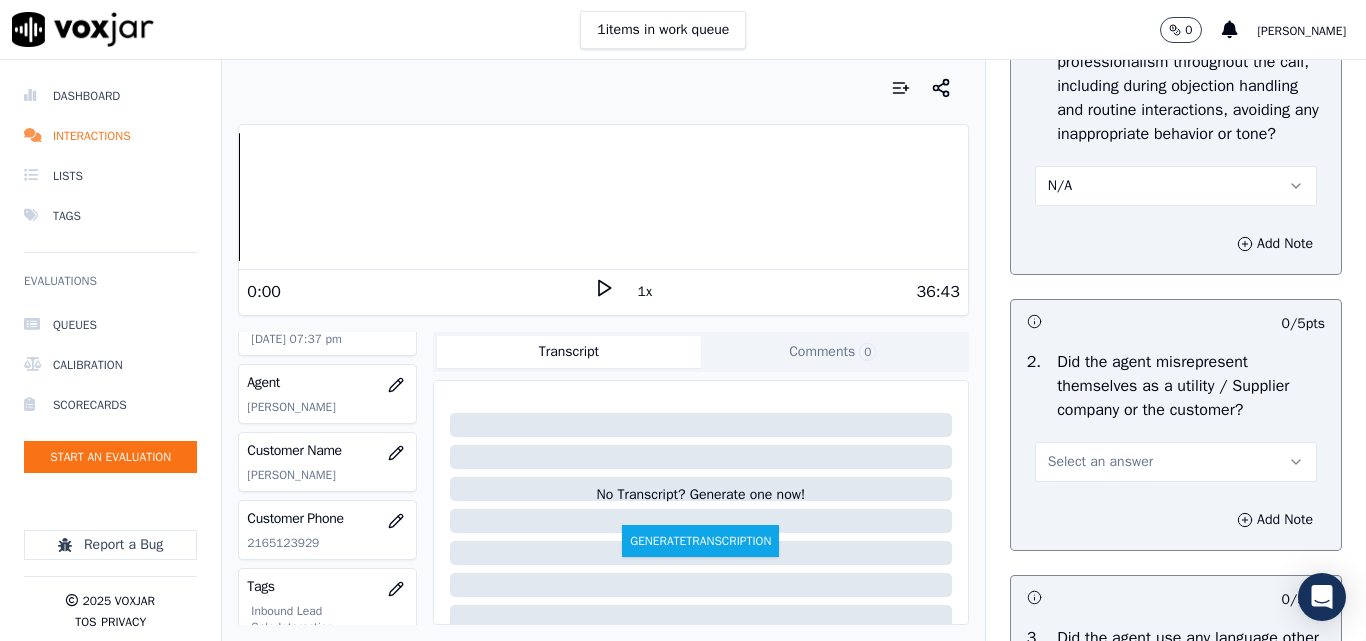 scroll, scrollTop: 2700, scrollLeft: 0, axis: vertical 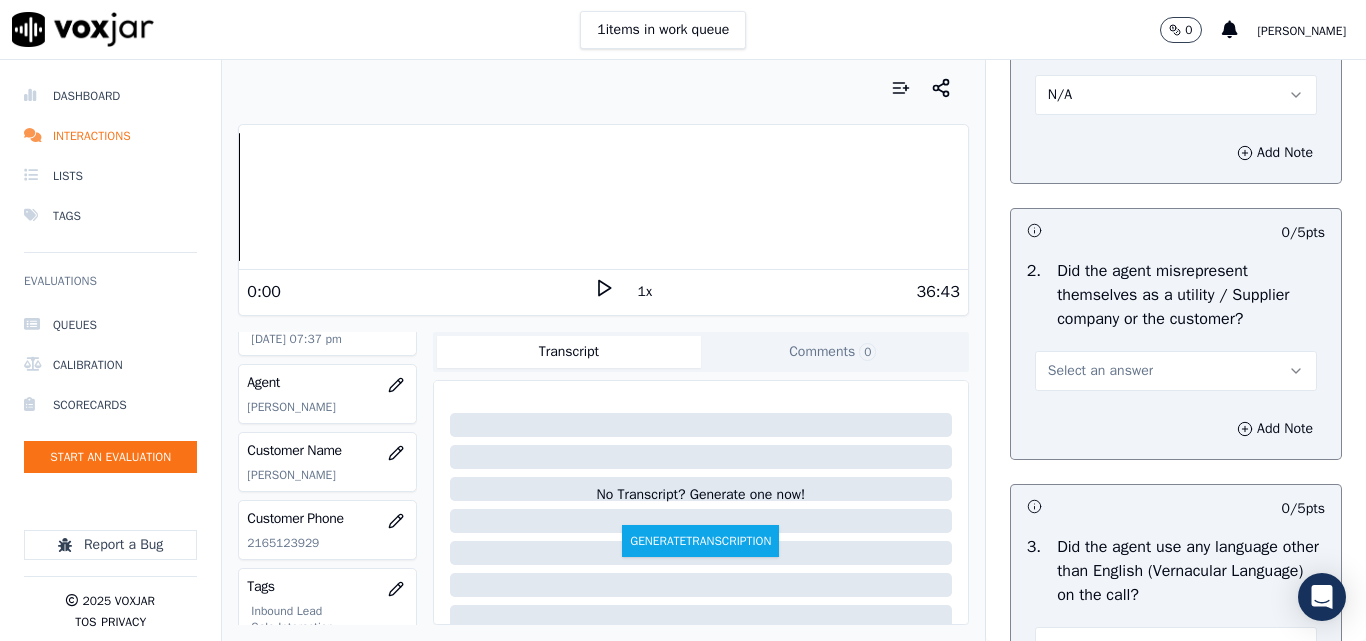 click on "Select an answer" at bounding box center [1100, 371] 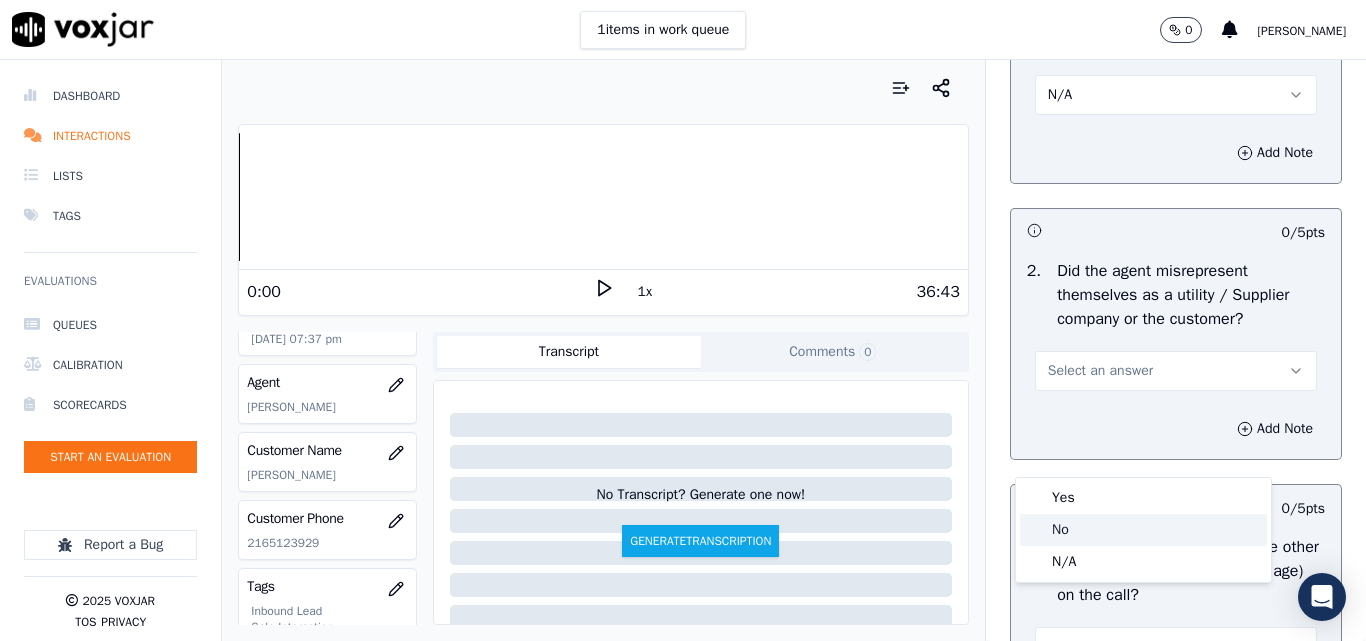 click on "No" 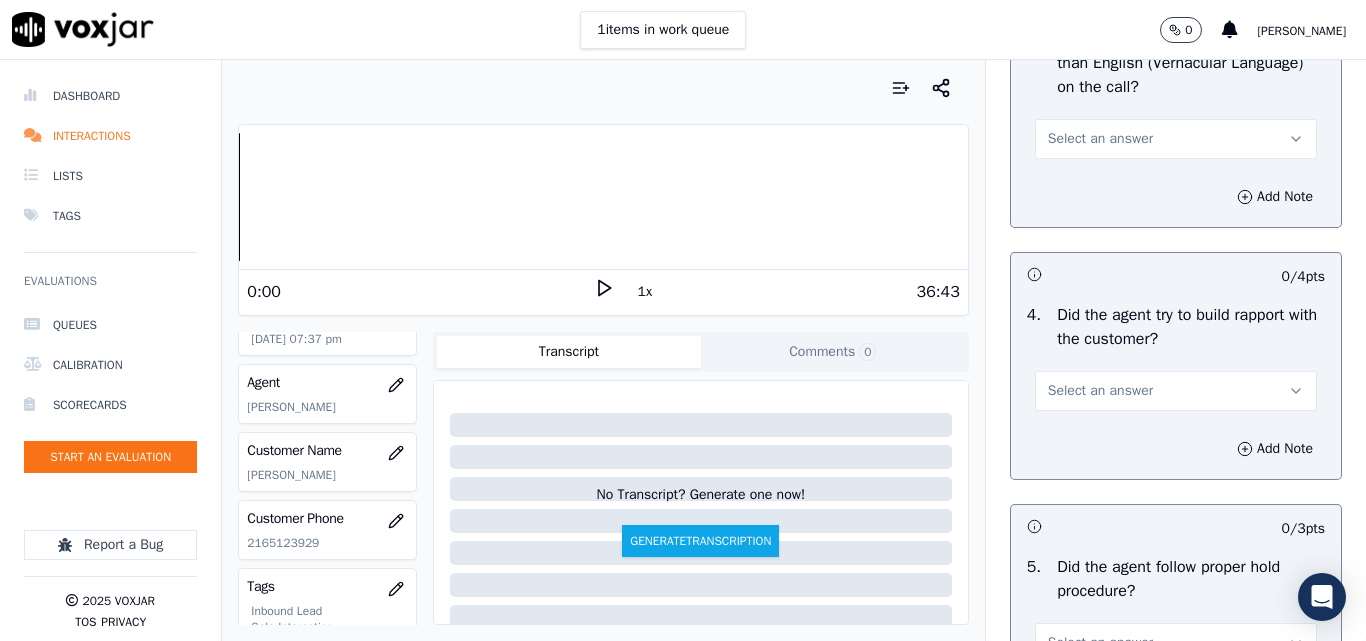 scroll, scrollTop: 3300, scrollLeft: 0, axis: vertical 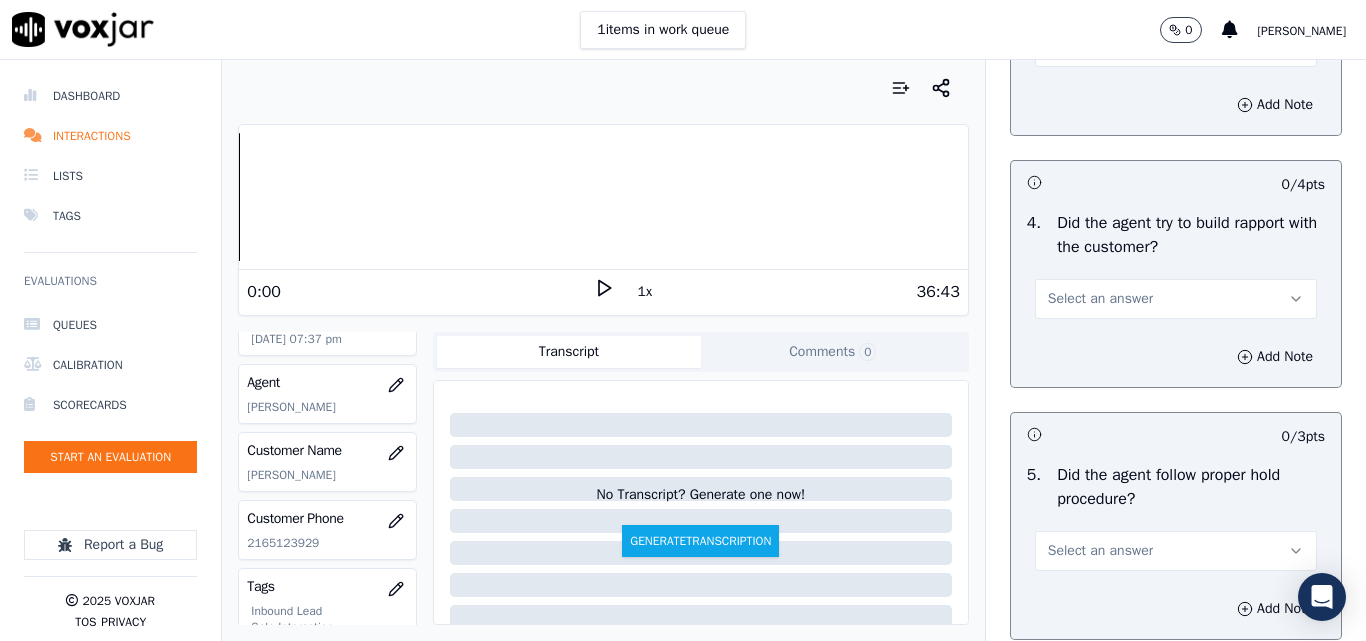 click on "Select an answer" at bounding box center (1100, 47) 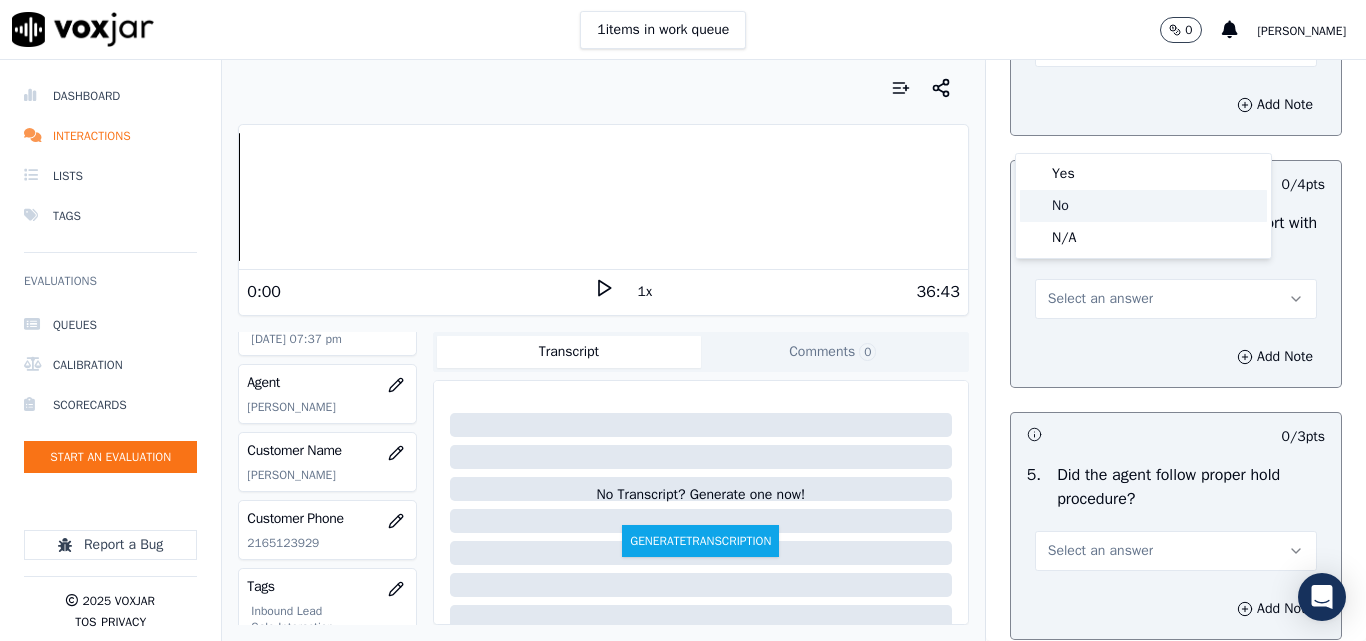 click on "No" 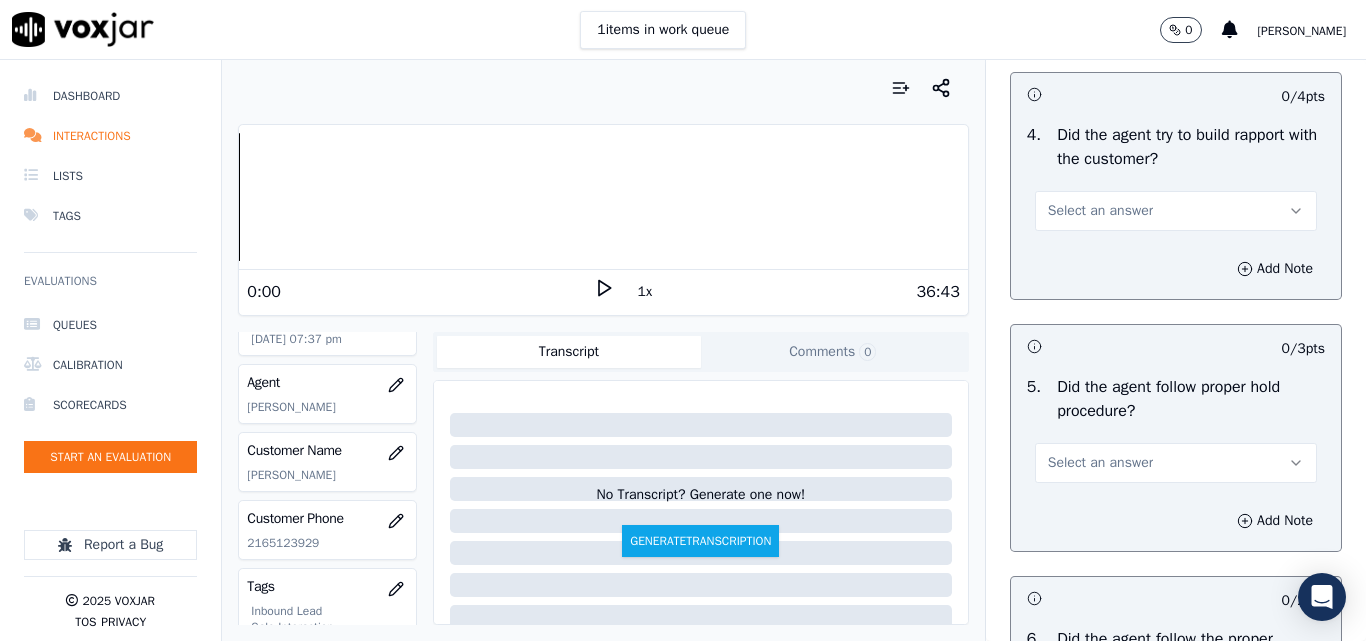 scroll, scrollTop: 3500, scrollLeft: 0, axis: vertical 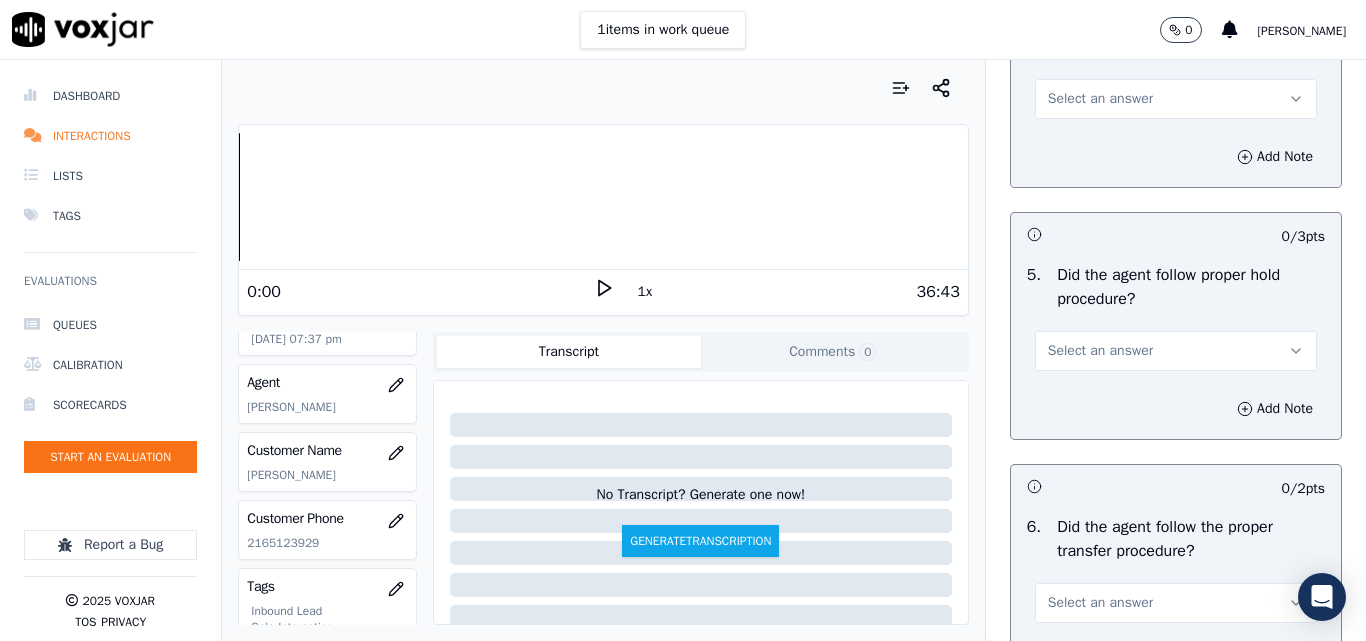 click on "Select an answer" at bounding box center (1100, 99) 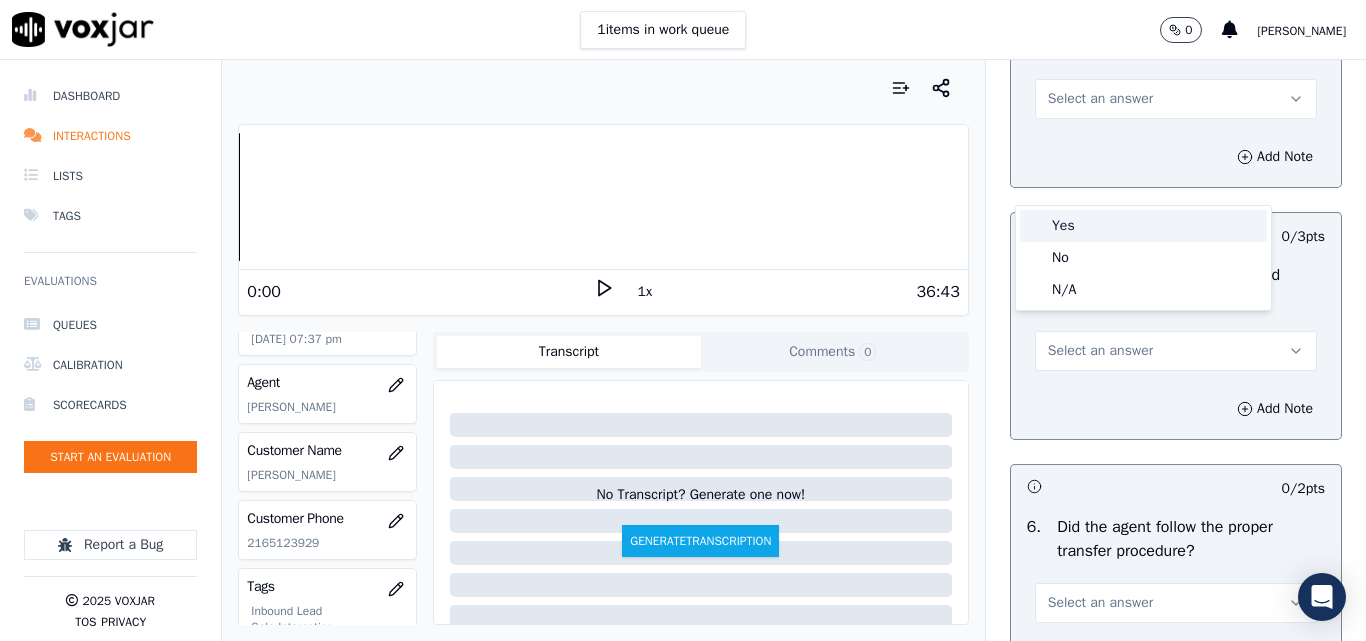 click on "Yes" at bounding box center (1143, 226) 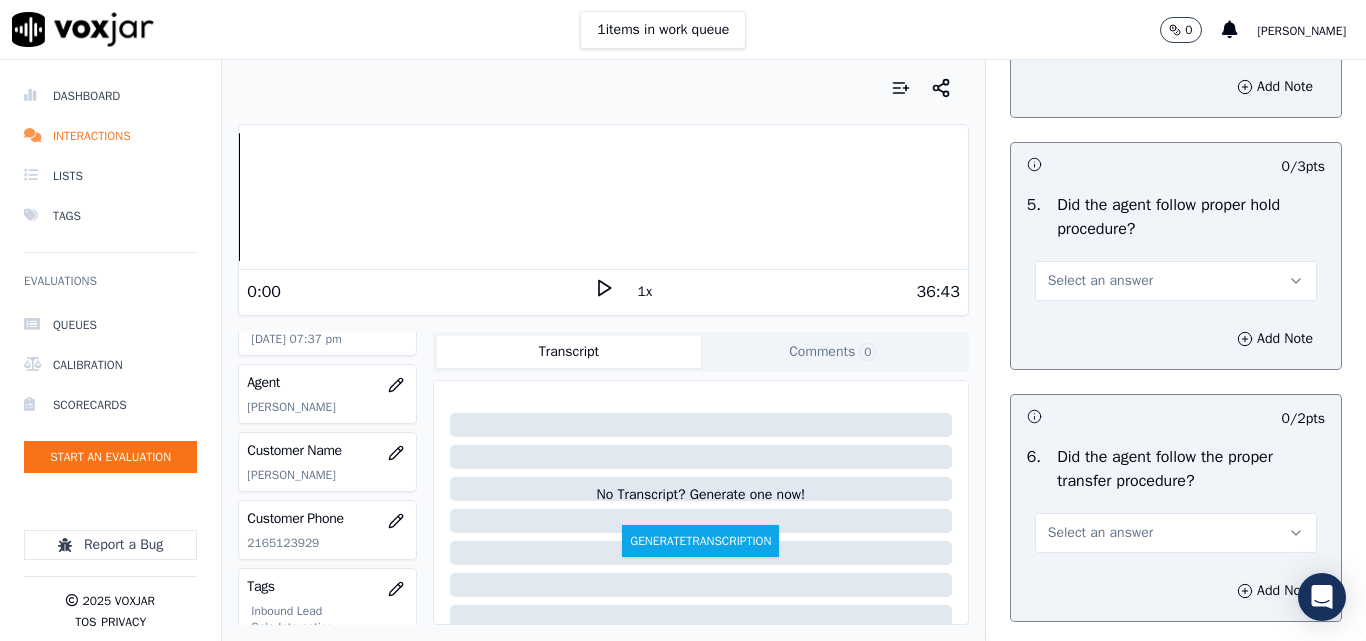 scroll, scrollTop: 3600, scrollLeft: 0, axis: vertical 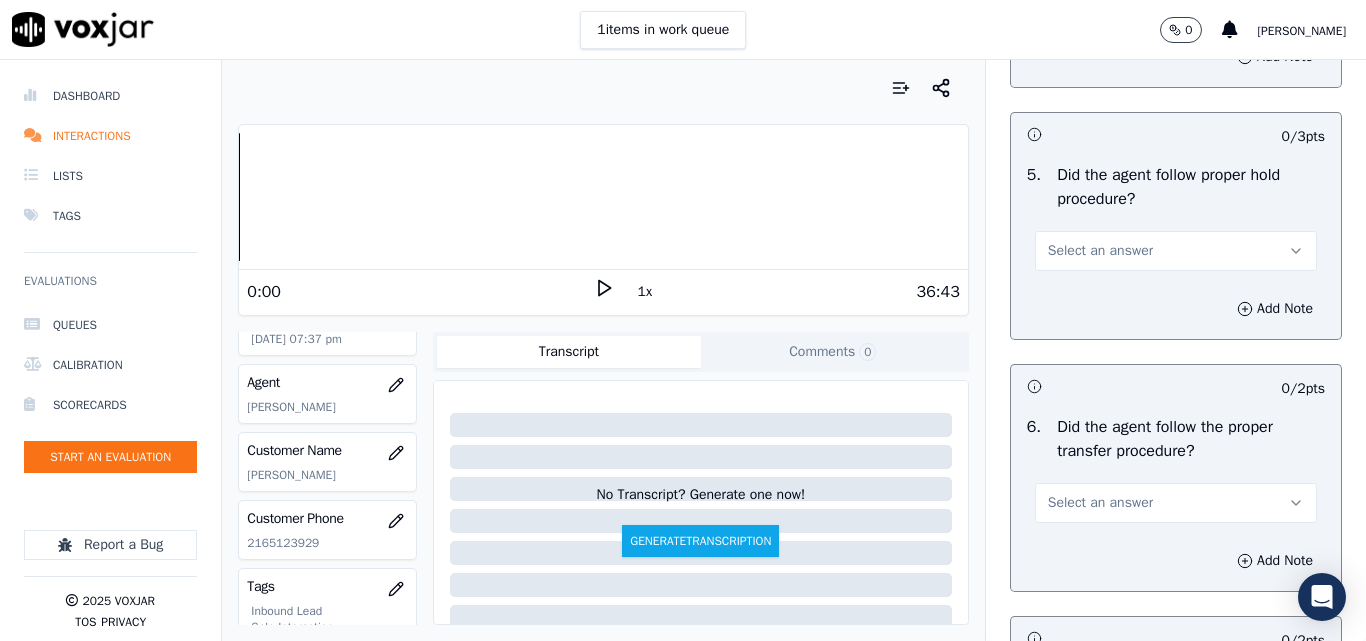 click on "Select an answer" at bounding box center (1100, 251) 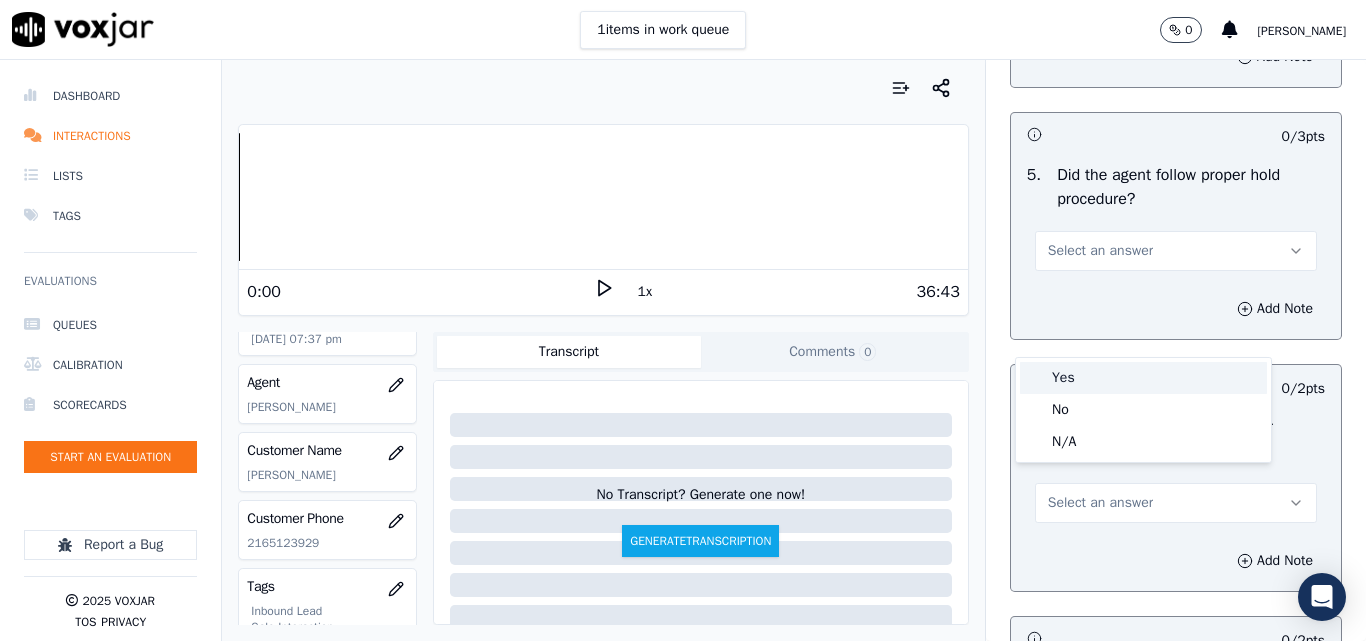 click on "Yes" at bounding box center [1143, 378] 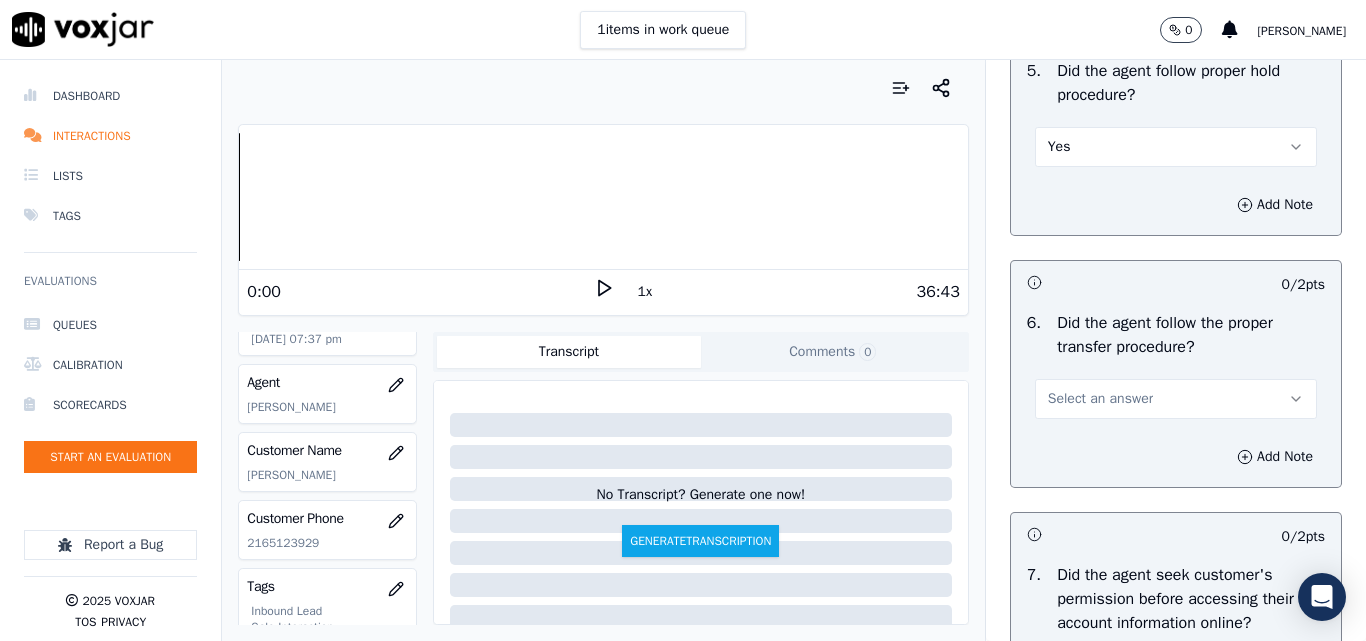 scroll, scrollTop: 3800, scrollLeft: 0, axis: vertical 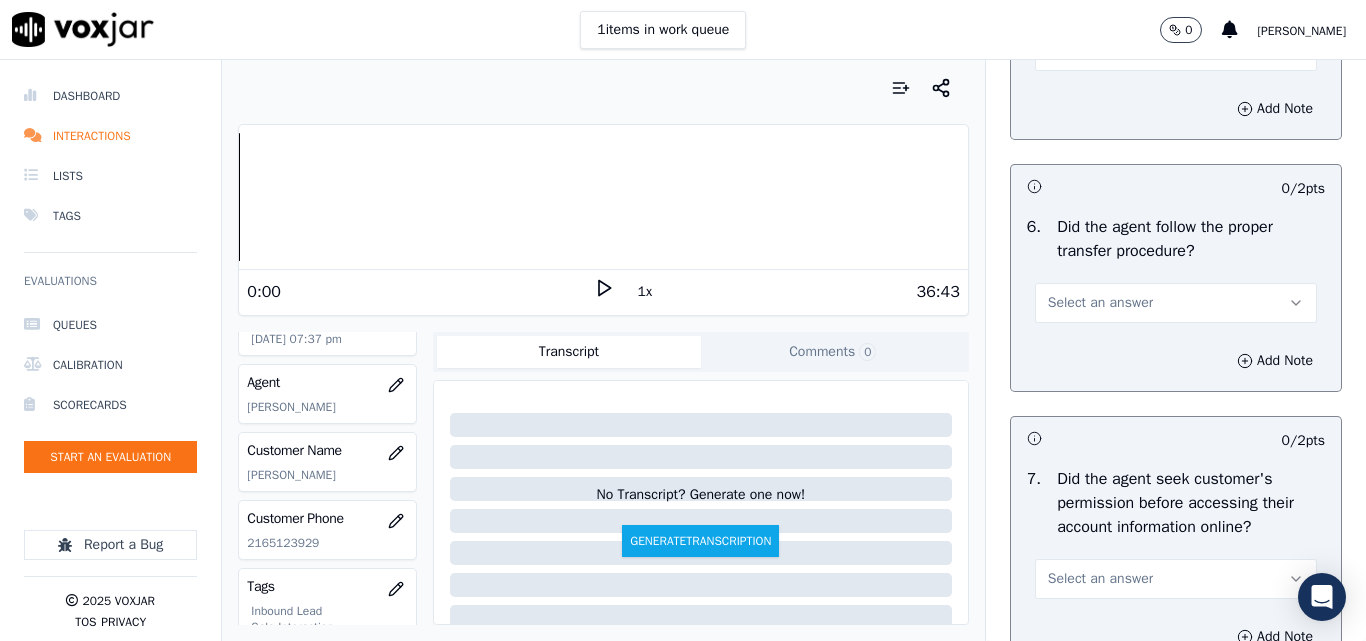 click on "Select an answer" at bounding box center (1100, 303) 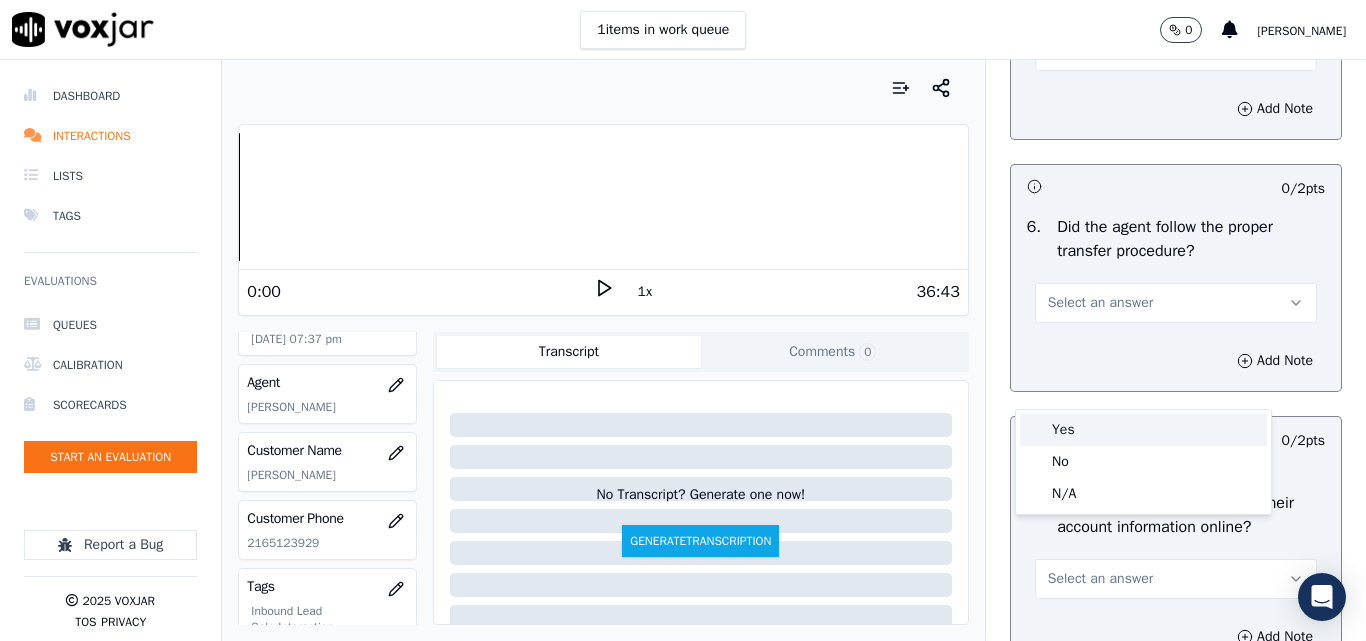 click on "Yes" at bounding box center (1143, 430) 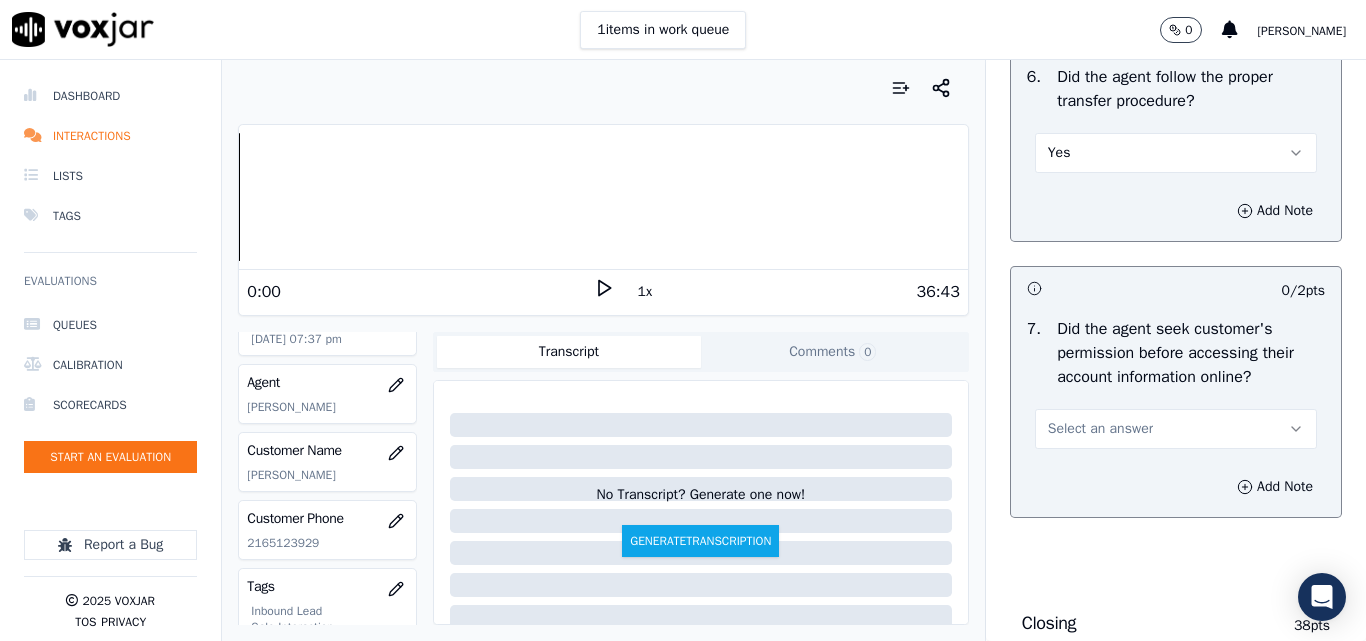 scroll, scrollTop: 4100, scrollLeft: 0, axis: vertical 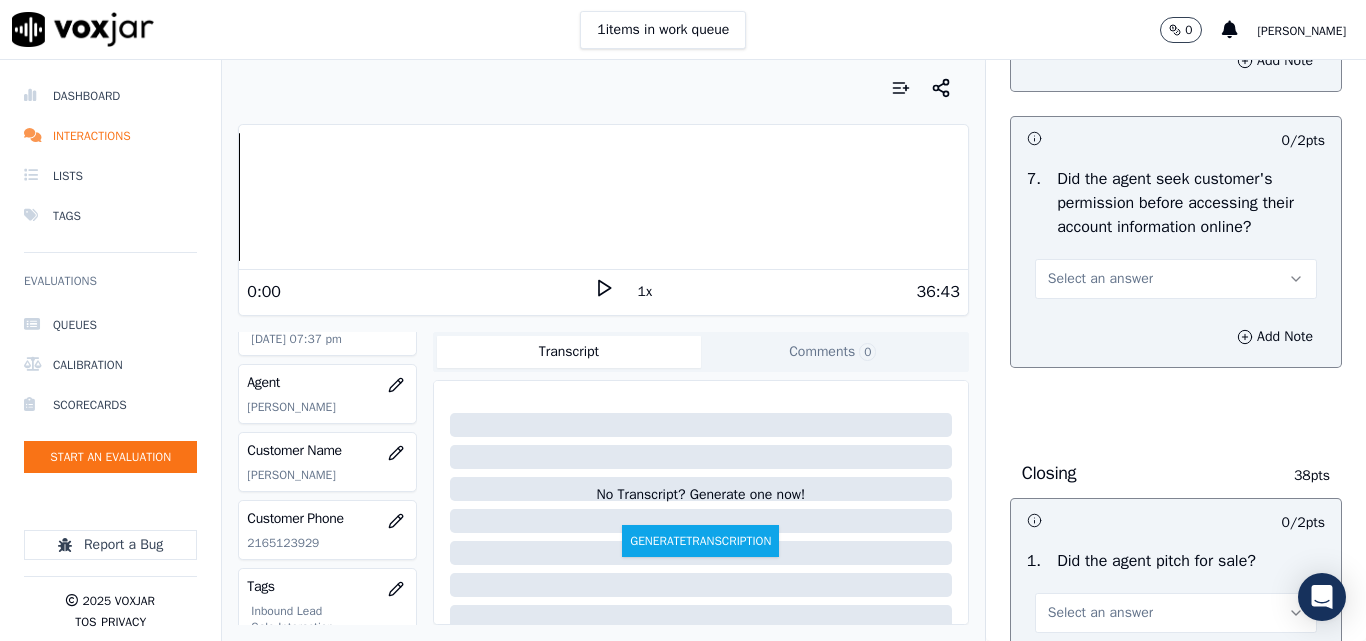 click on "Select an answer" at bounding box center [1100, 279] 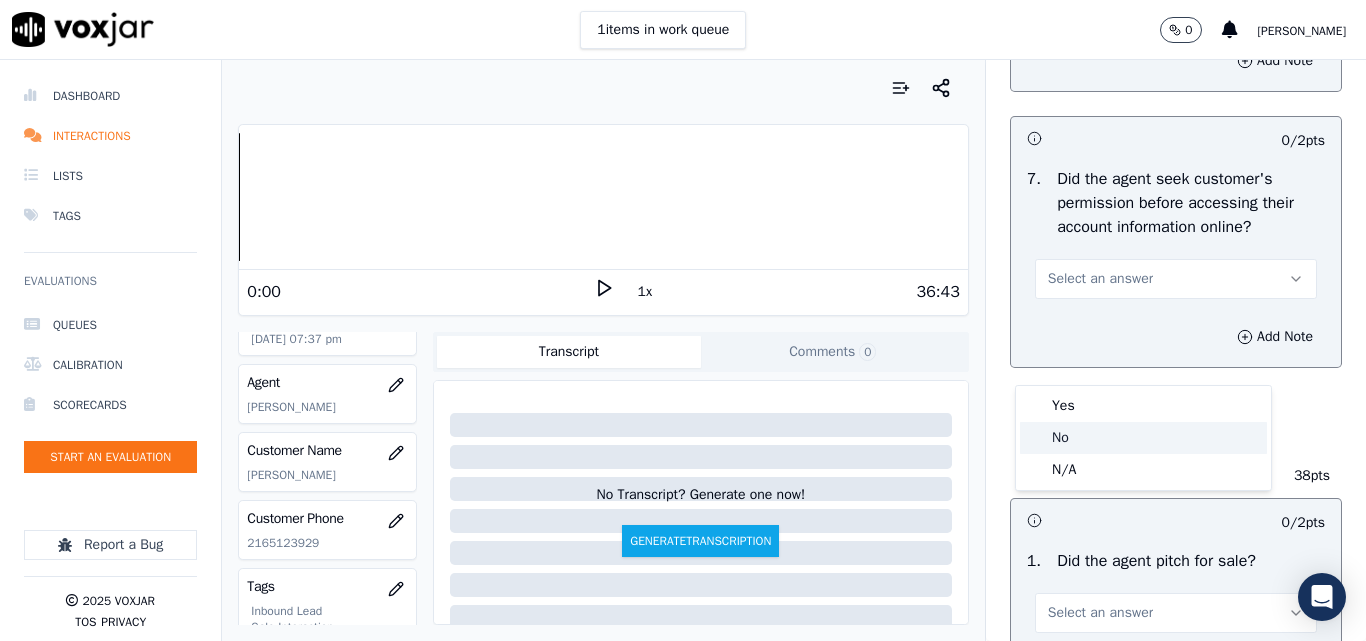 click on "Yes" at bounding box center [1143, 406] 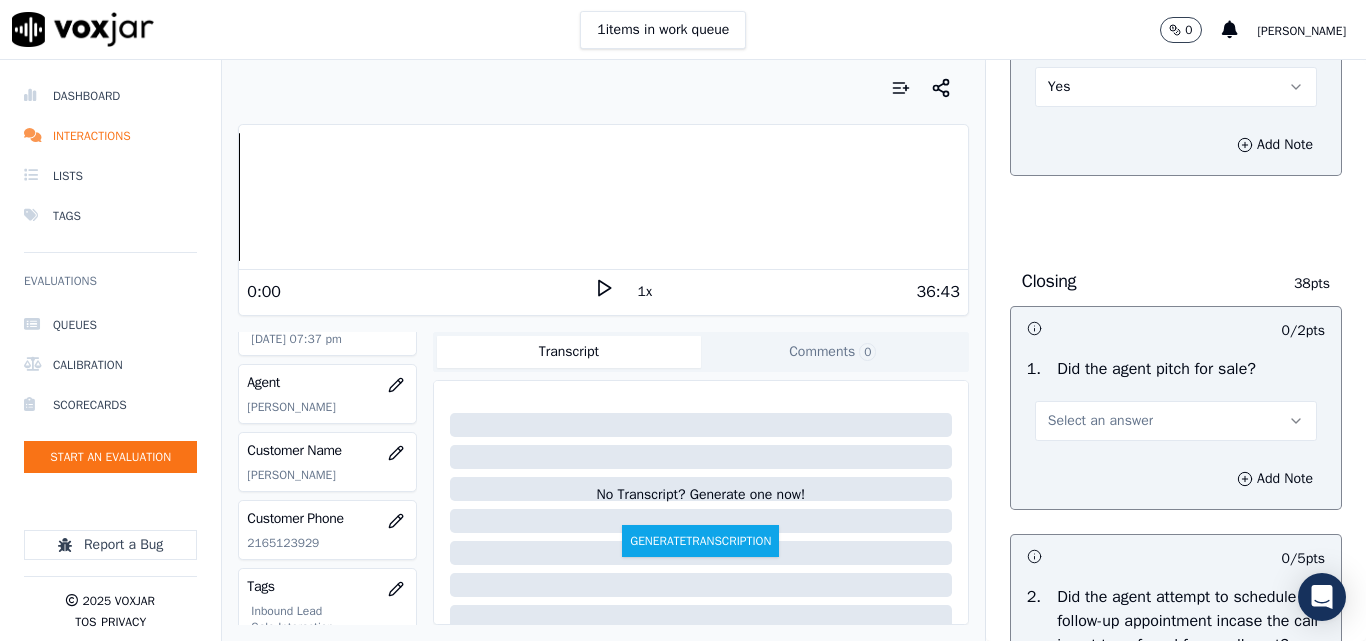 scroll, scrollTop: 4400, scrollLeft: 0, axis: vertical 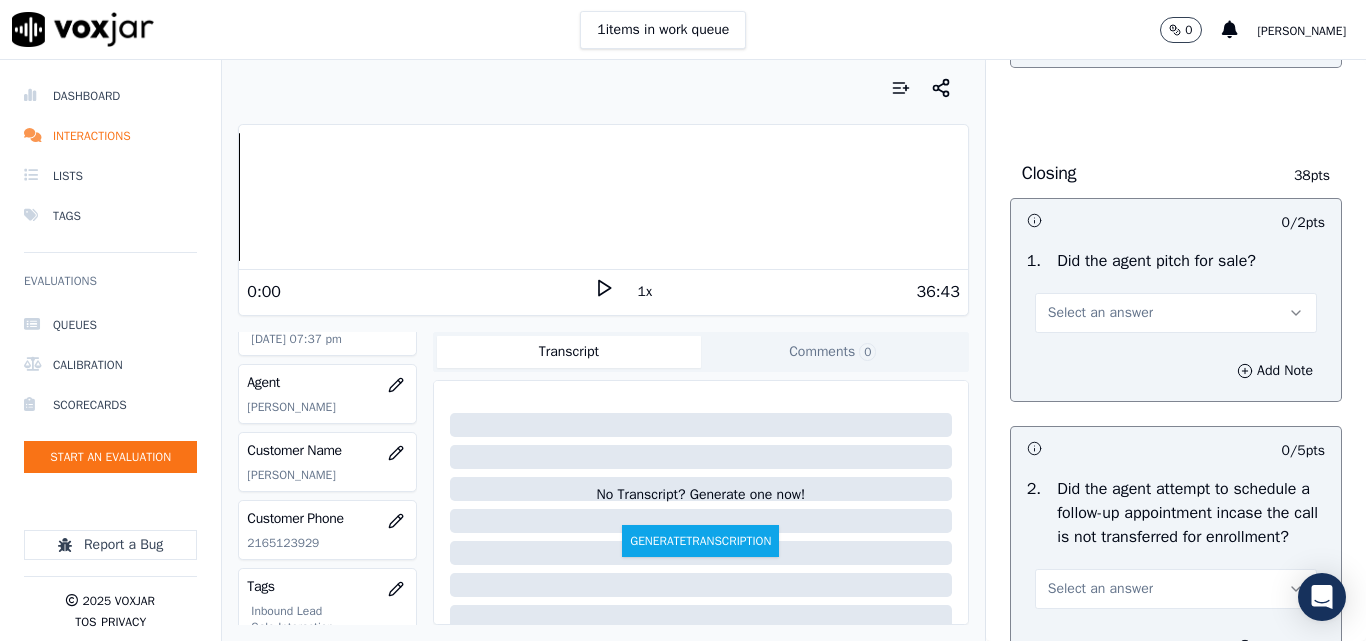 click on "Select an answer" at bounding box center [1100, 313] 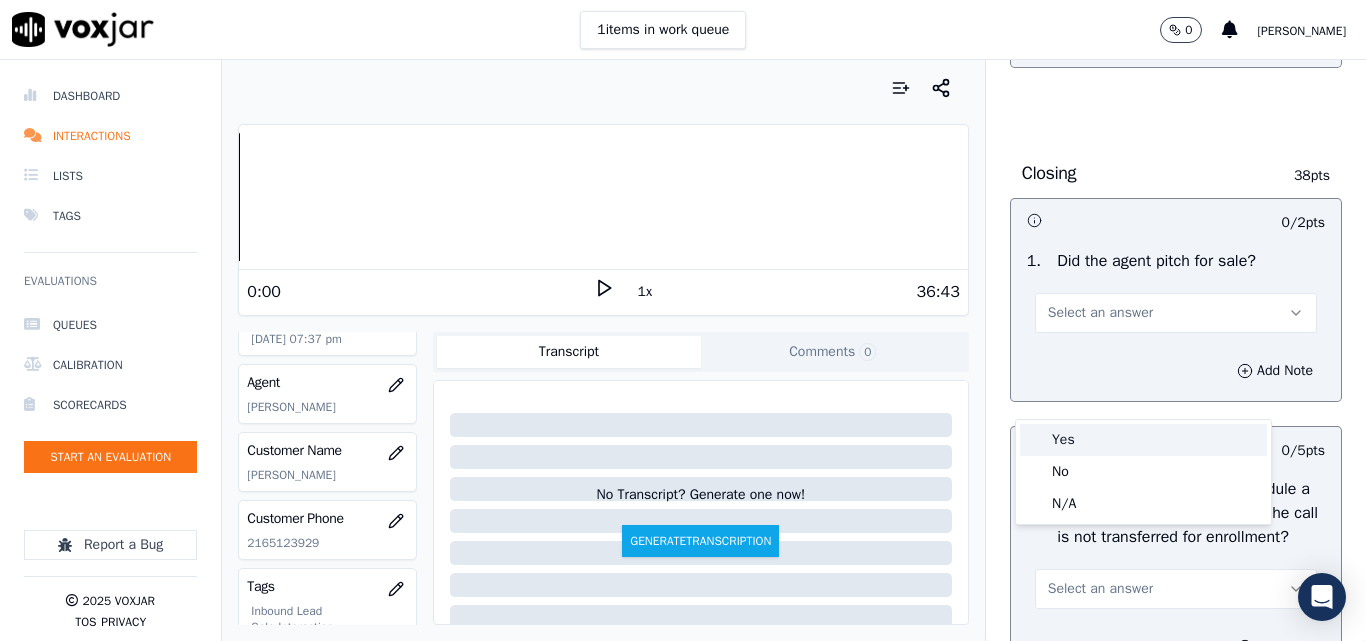 click on "Yes" at bounding box center [1143, 440] 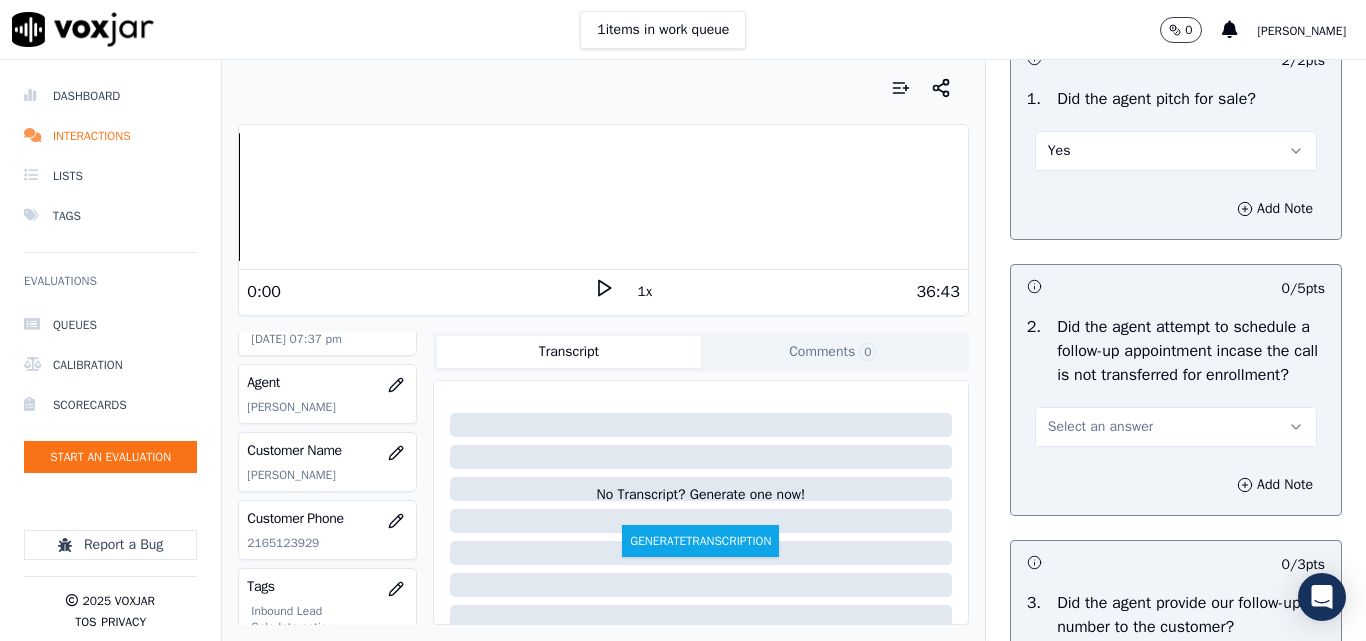 scroll, scrollTop: 4700, scrollLeft: 0, axis: vertical 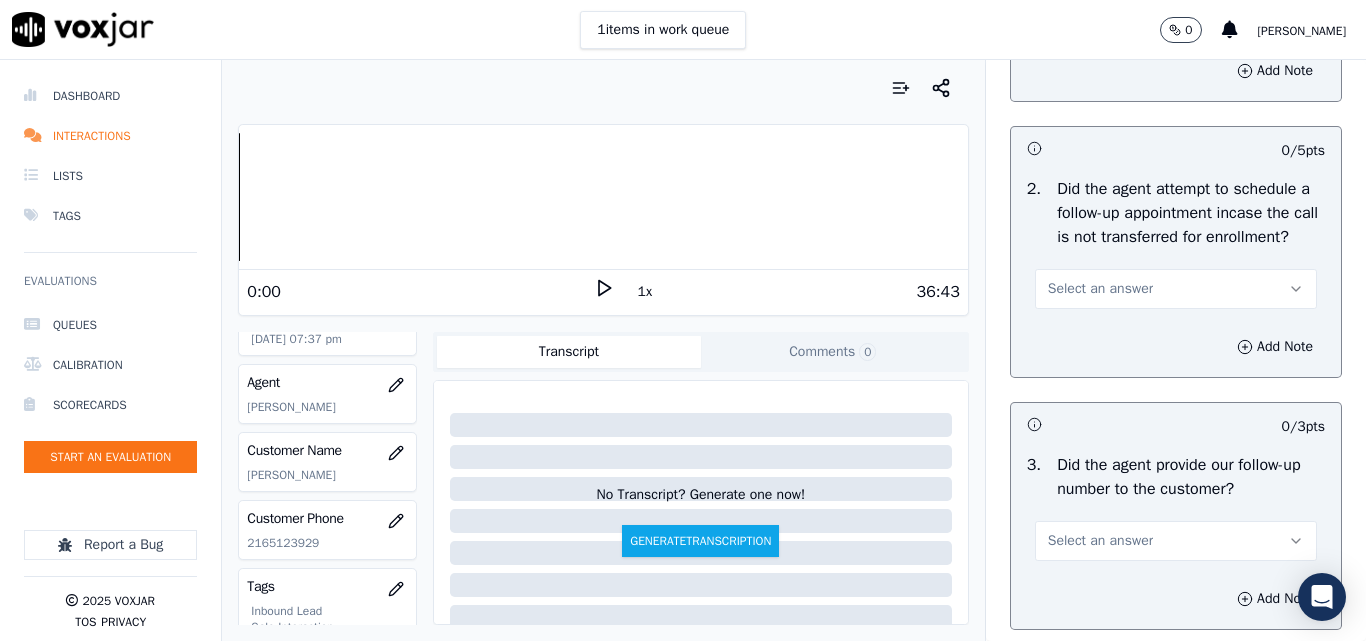 click on "Select an answer" at bounding box center [1100, 289] 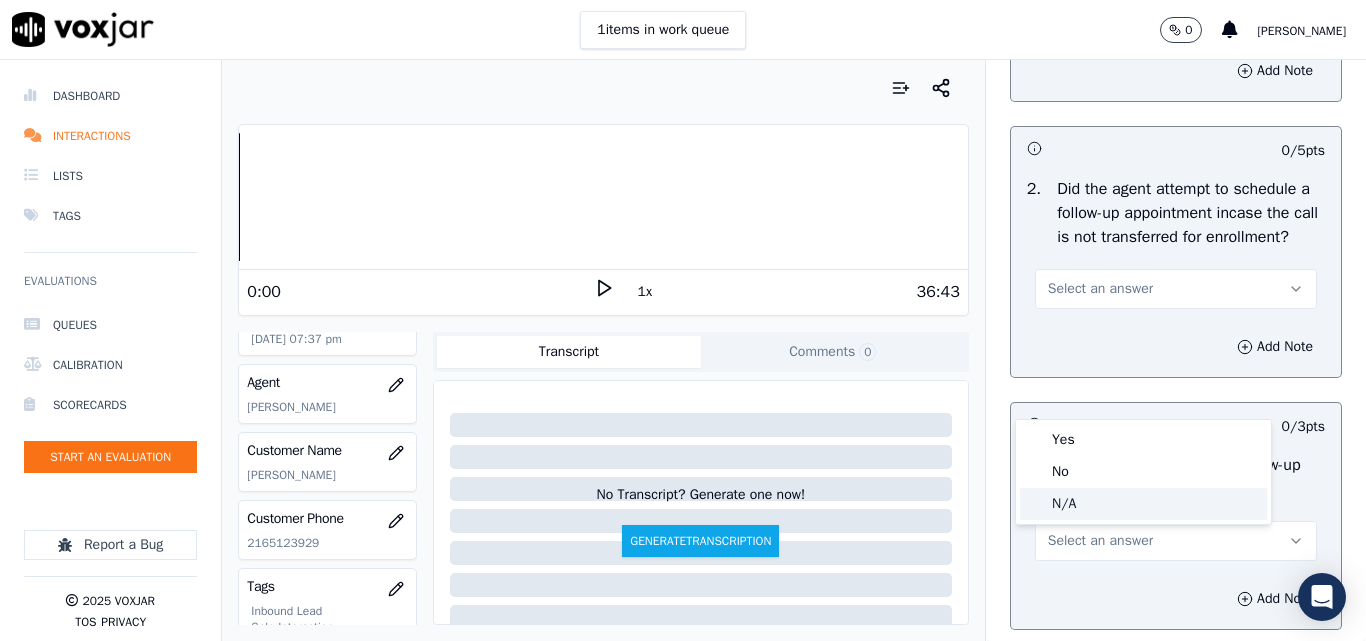 click on "N/A" 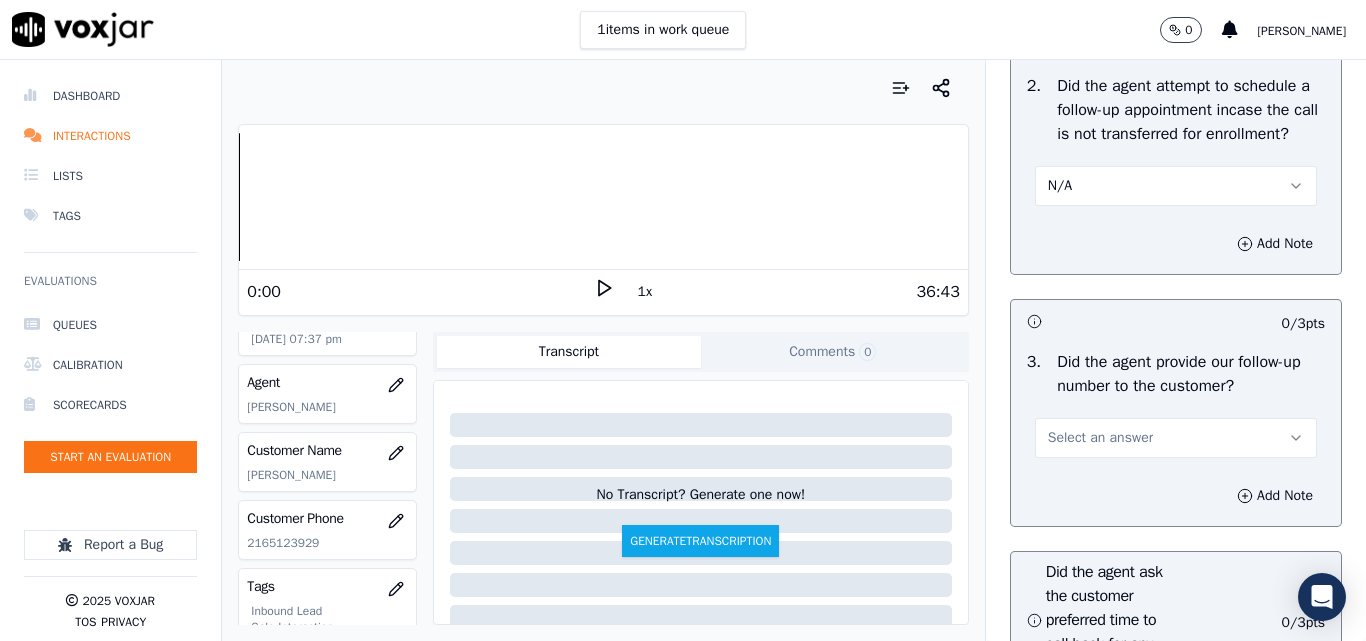 scroll, scrollTop: 4900, scrollLeft: 0, axis: vertical 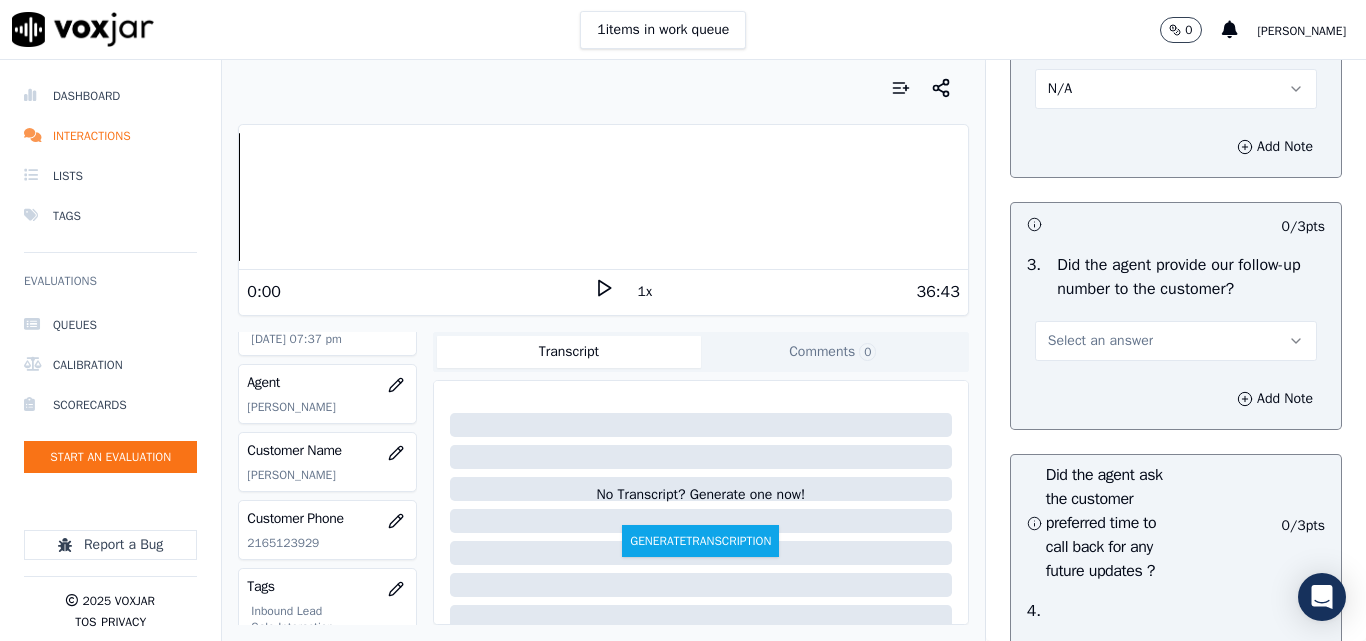 click on "Select an answer" at bounding box center [1100, 341] 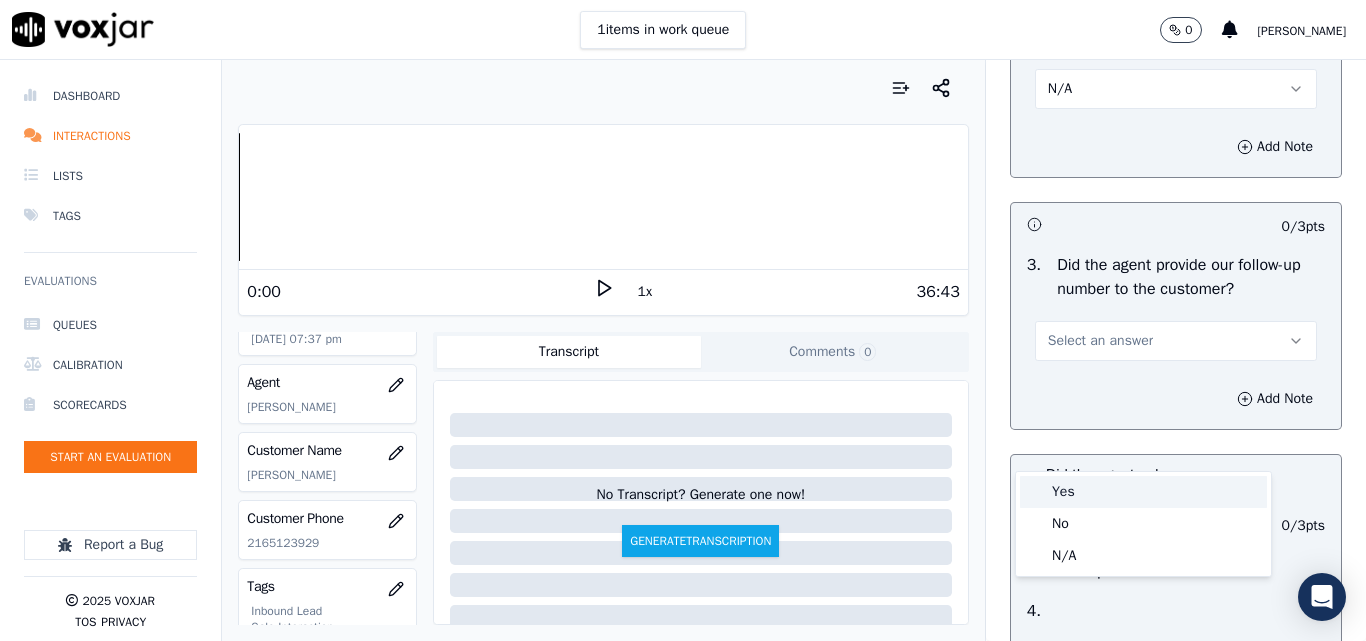 click on "Yes" at bounding box center [1143, 492] 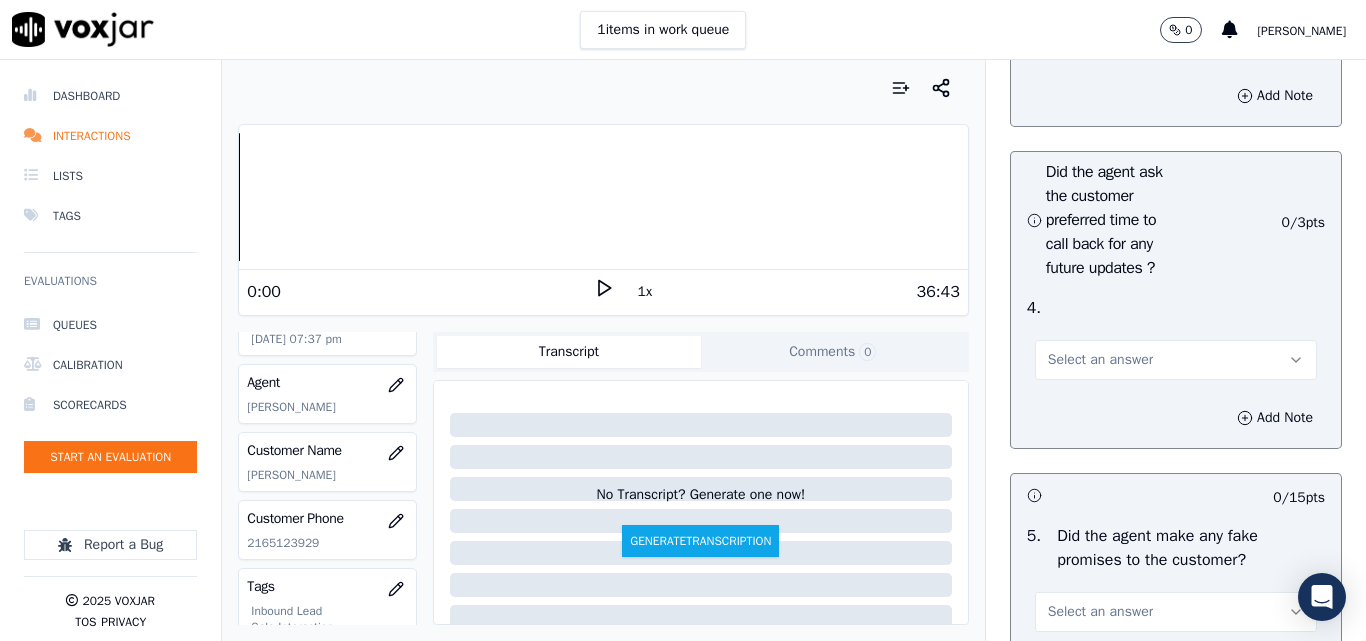 scroll, scrollTop: 5300, scrollLeft: 0, axis: vertical 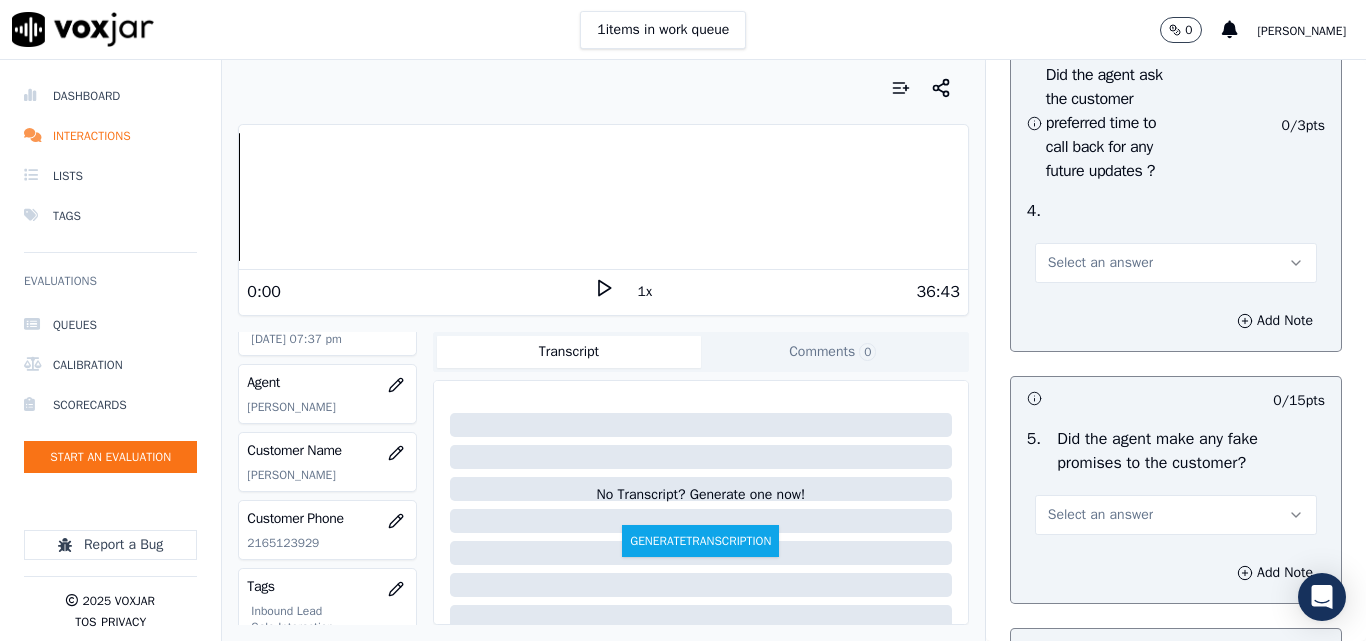 click on "Select an answer" at bounding box center (1100, 263) 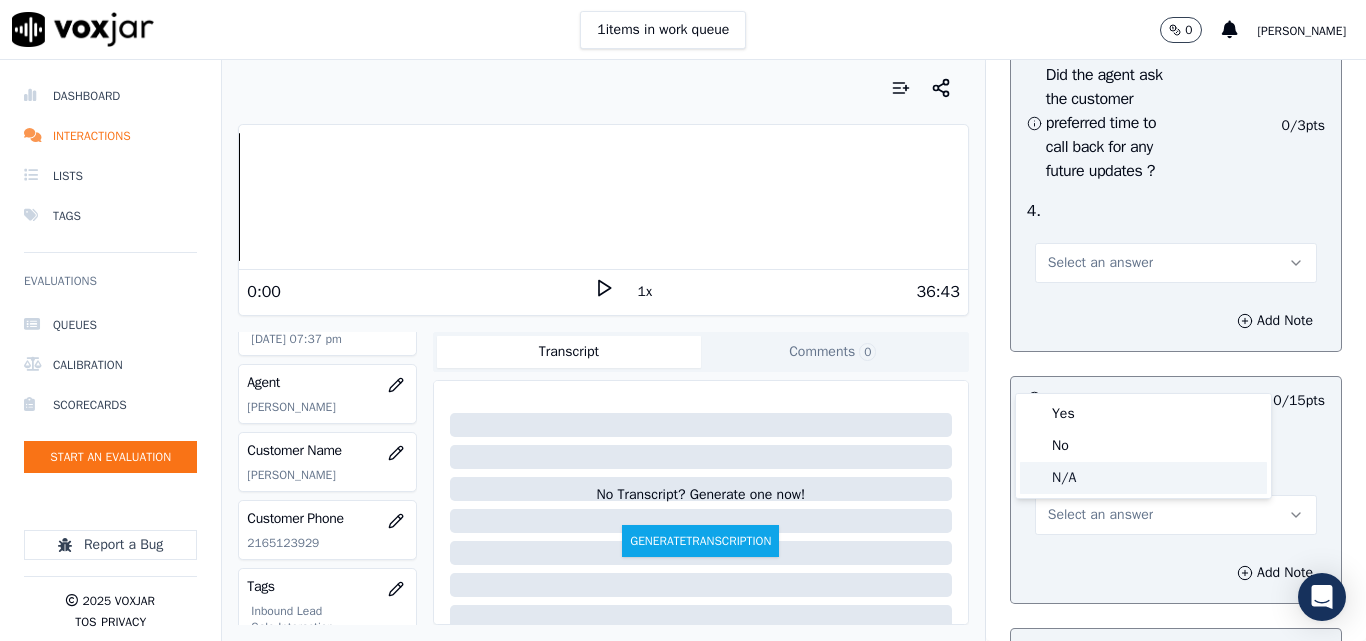 click on "N/A" 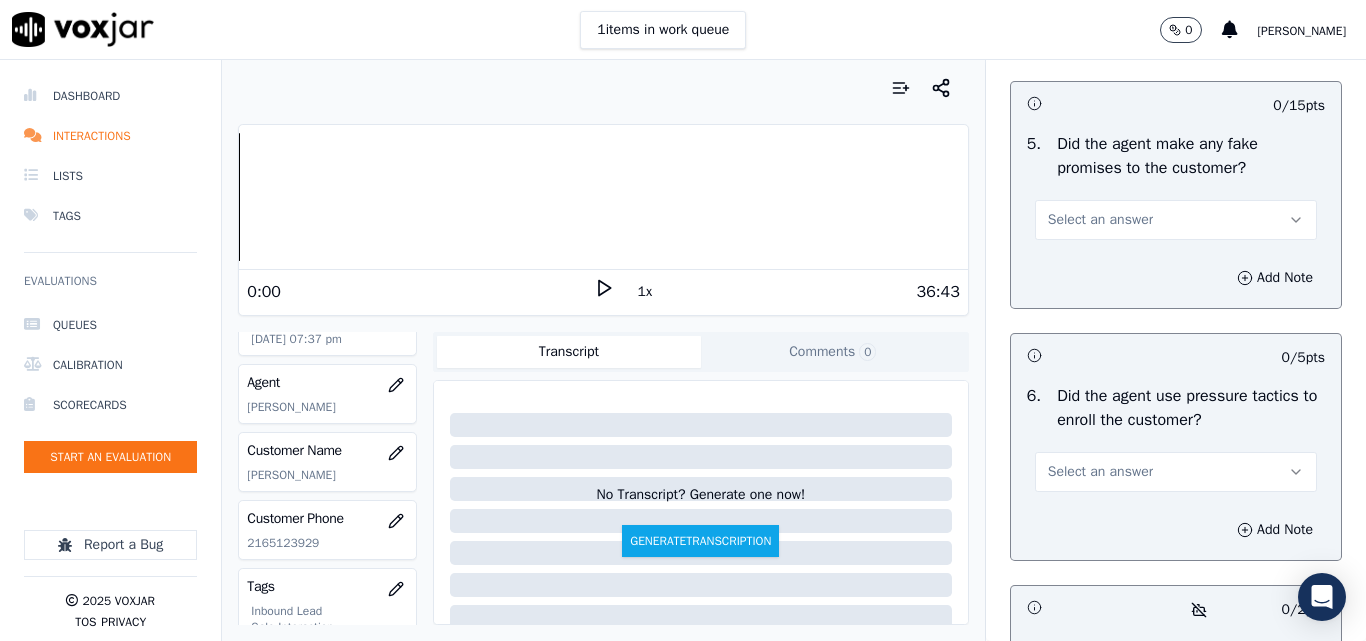 scroll, scrollTop: 5700, scrollLeft: 0, axis: vertical 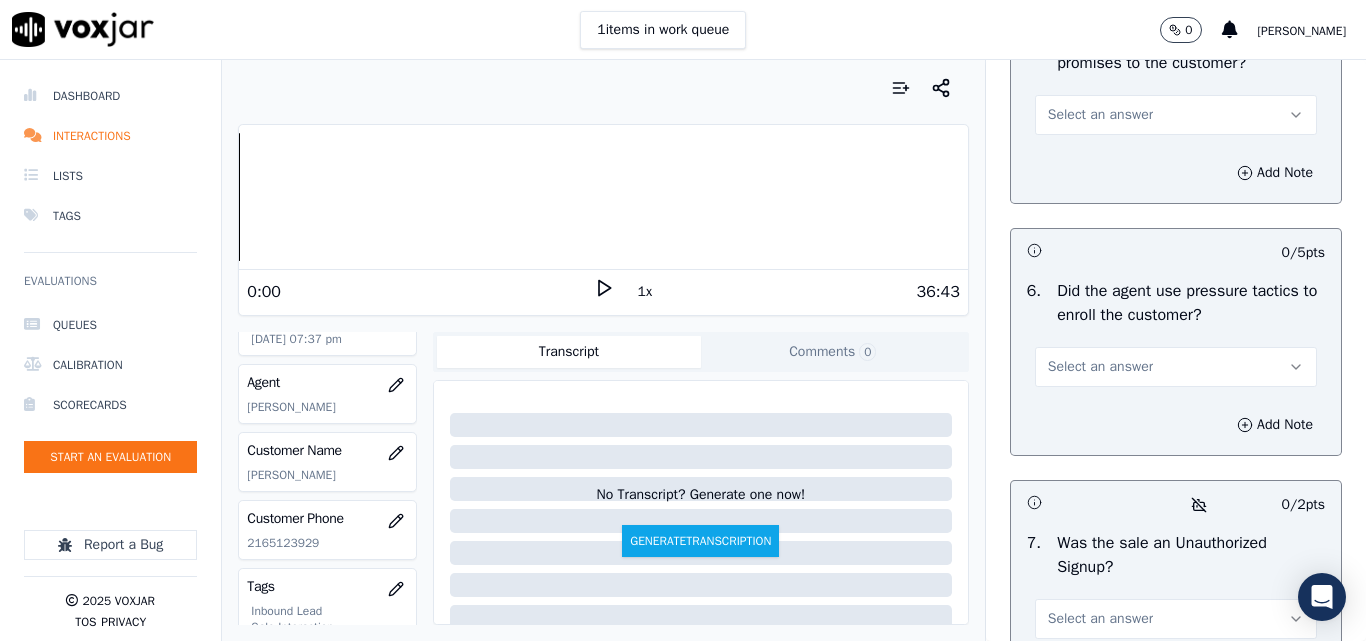 click on "Select an answer" at bounding box center [1100, 115] 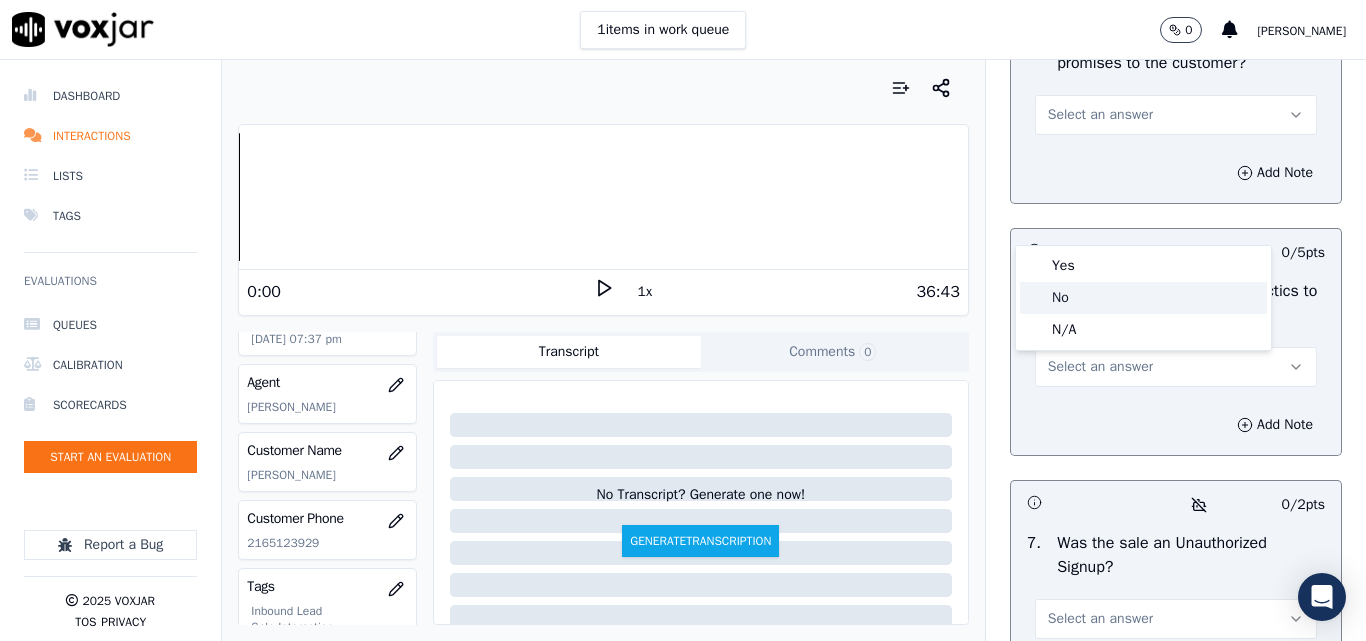 click on "No" 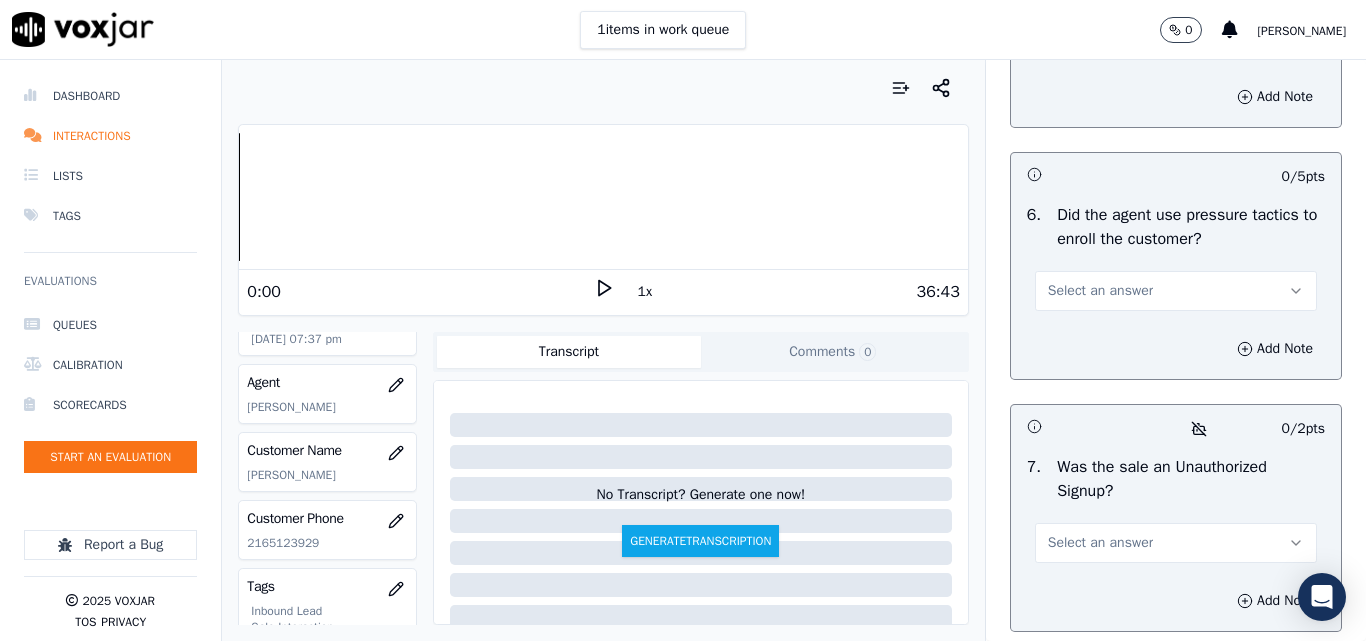 scroll, scrollTop: 5900, scrollLeft: 0, axis: vertical 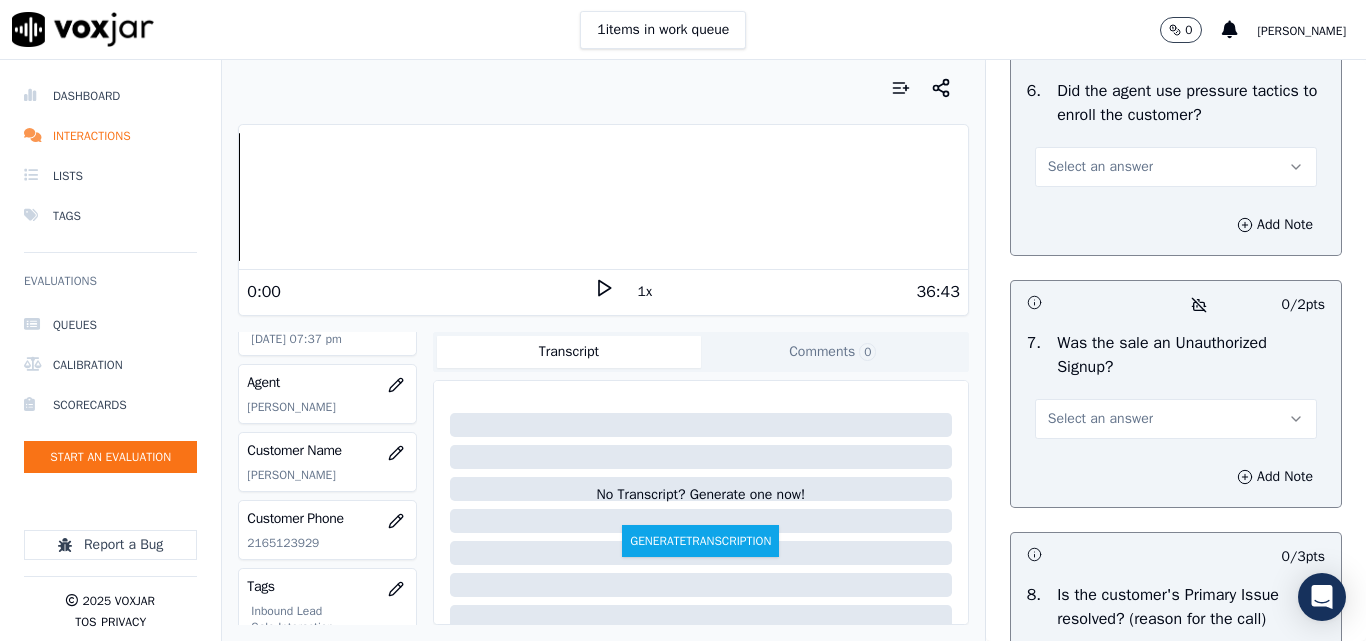 click on "Select an answer" at bounding box center [1176, 167] 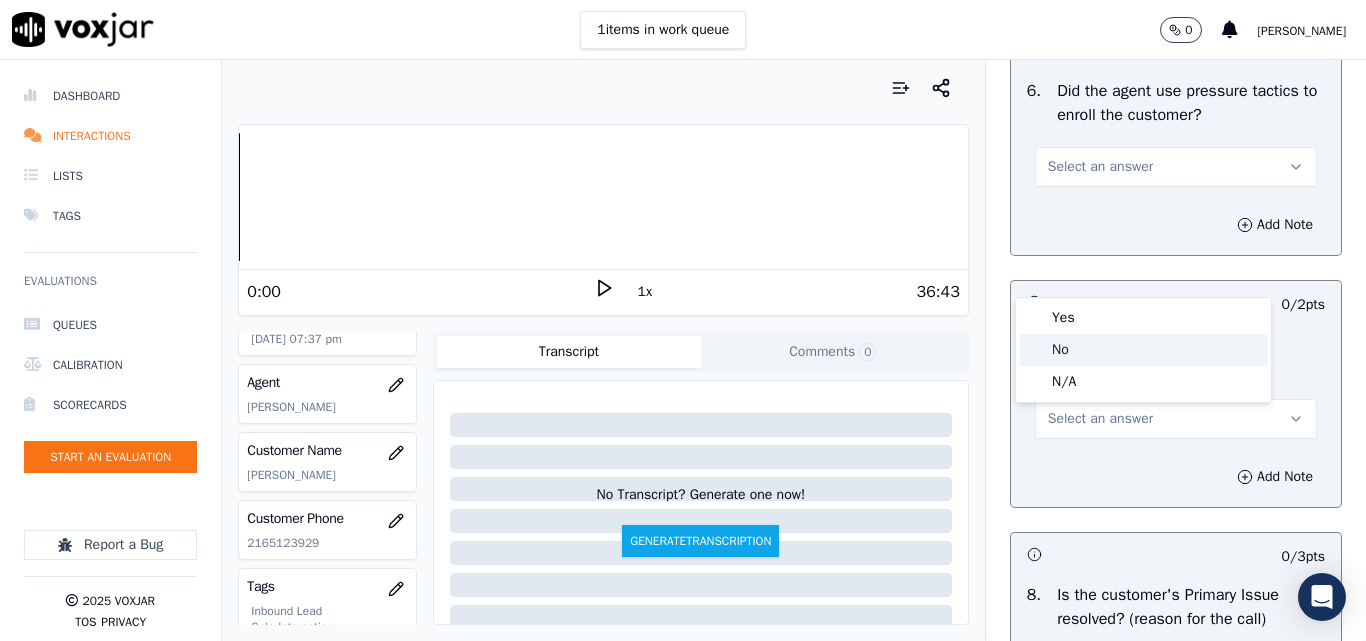 click on "No" 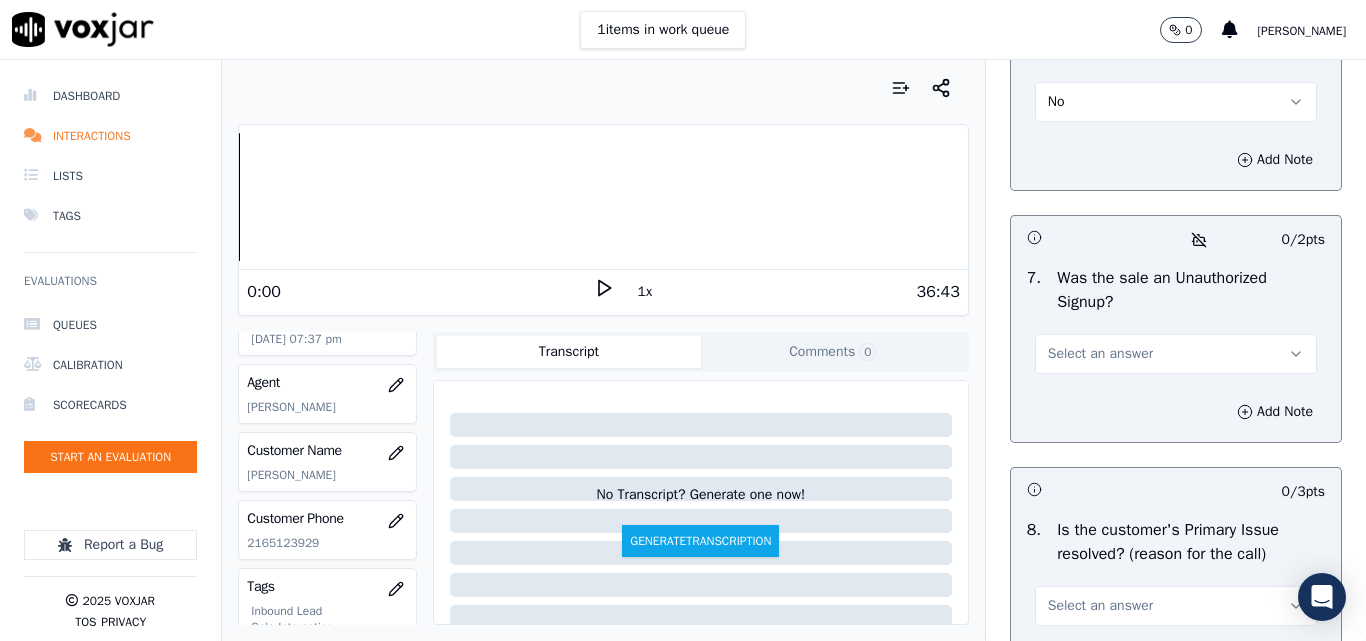 scroll, scrollTop: 6000, scrollLeft: 0, axis: vertical 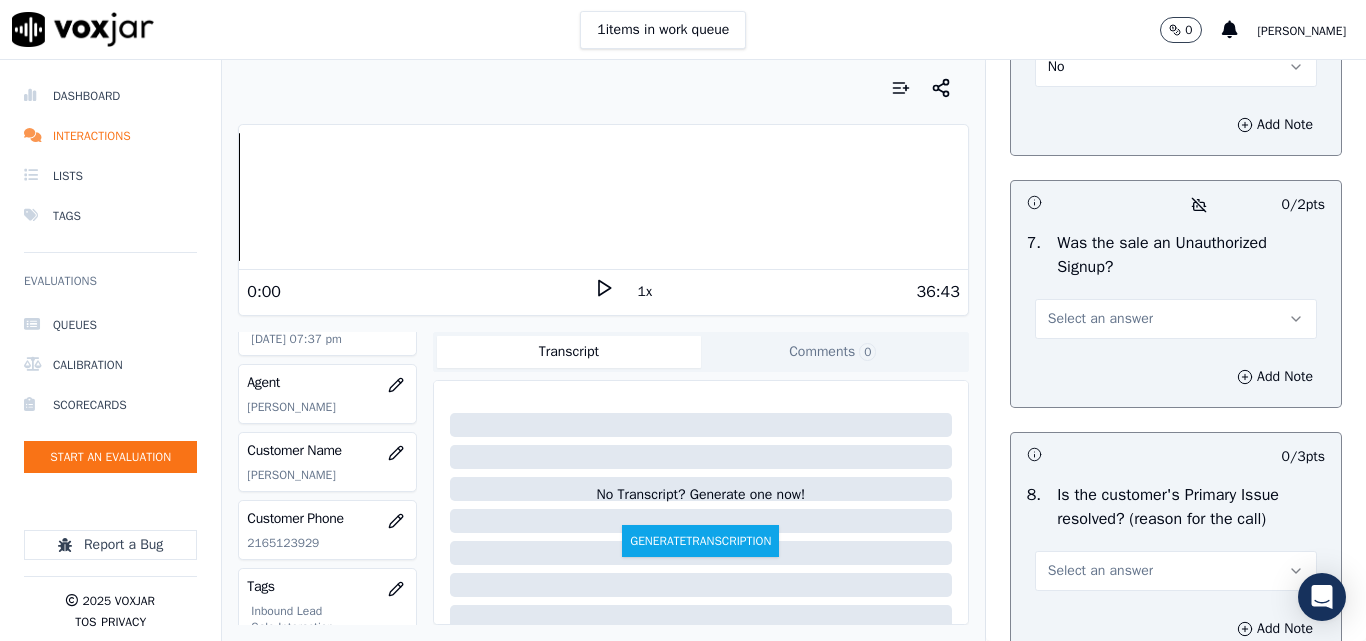 click on "Select an answer" at bounding box center (1100, 319) 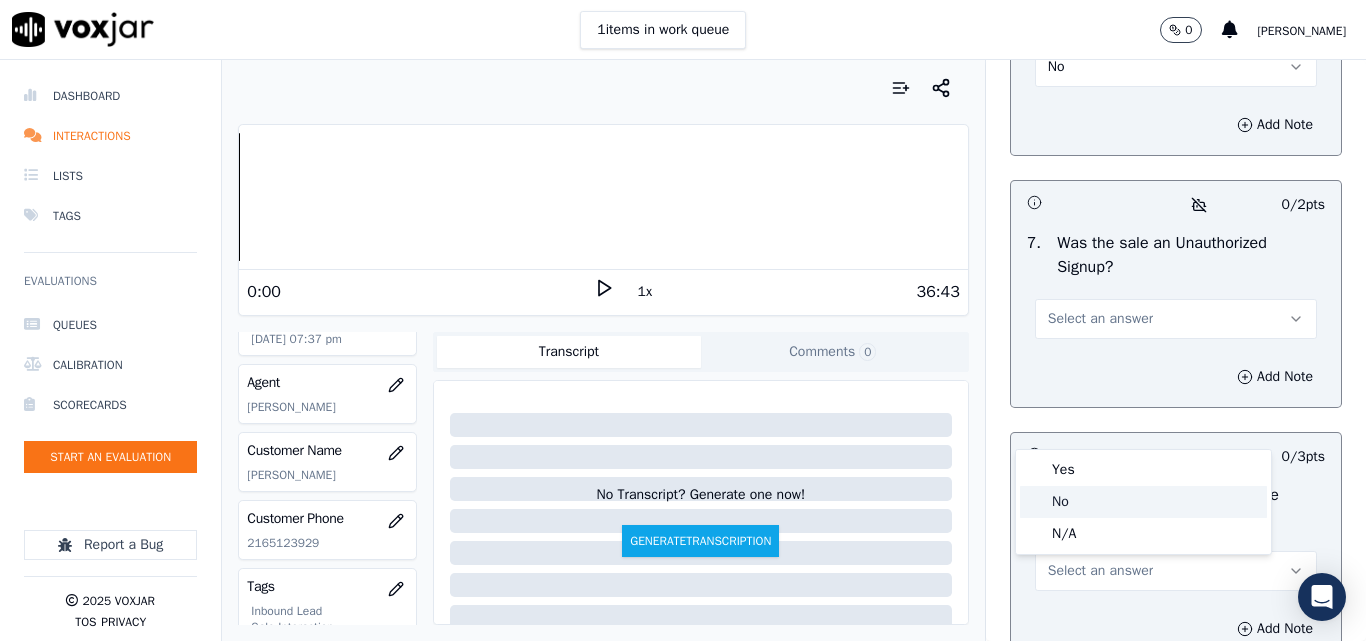 click on "No" 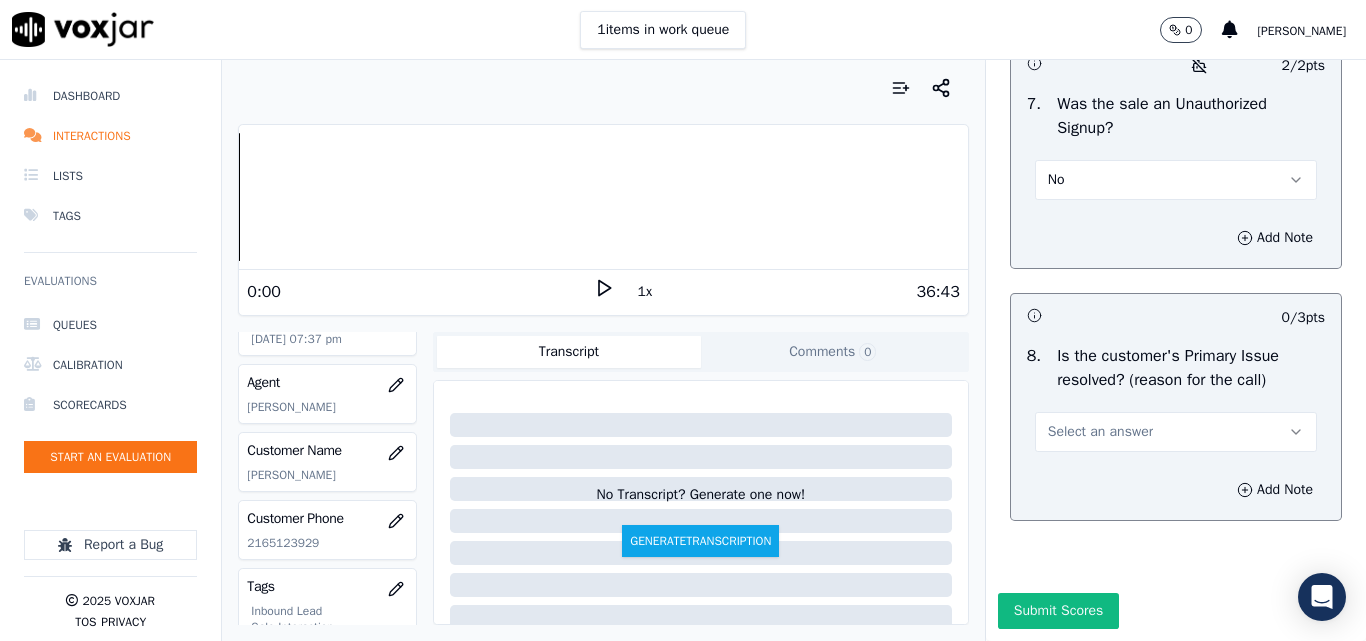 scroll, scrollTop: 6290, scrollLeft: 0, axis: vertical 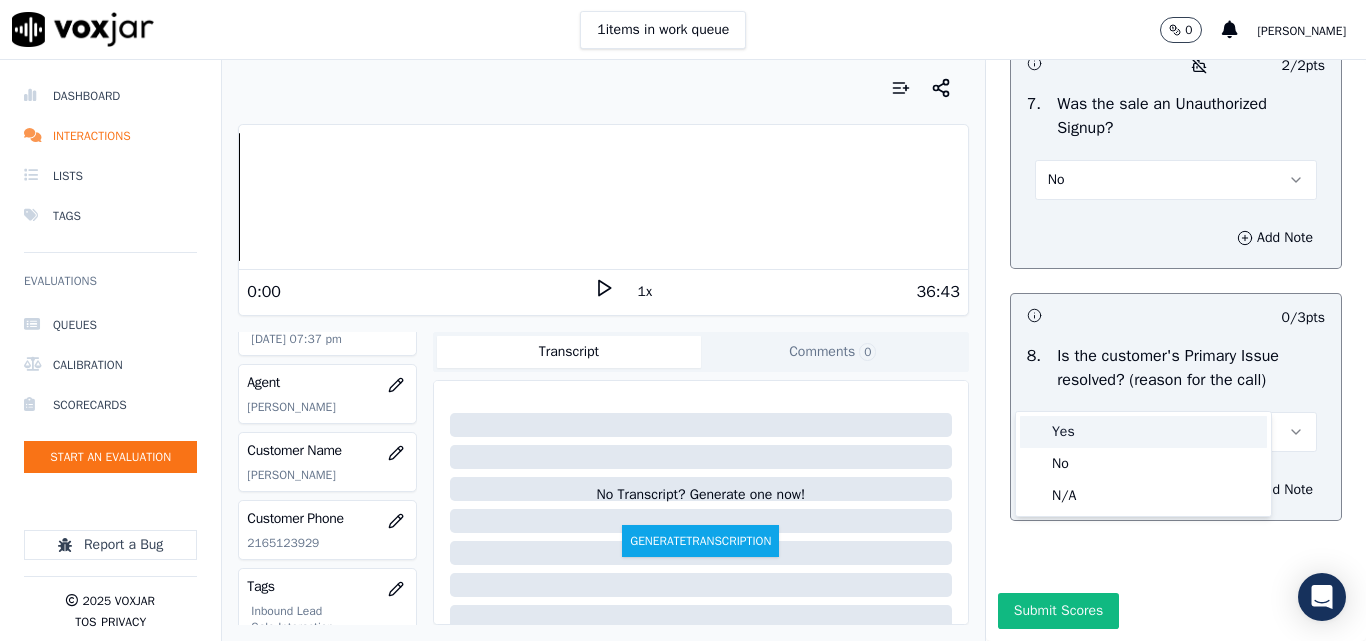 click on "Yes" at bounding box center (1143, 432) 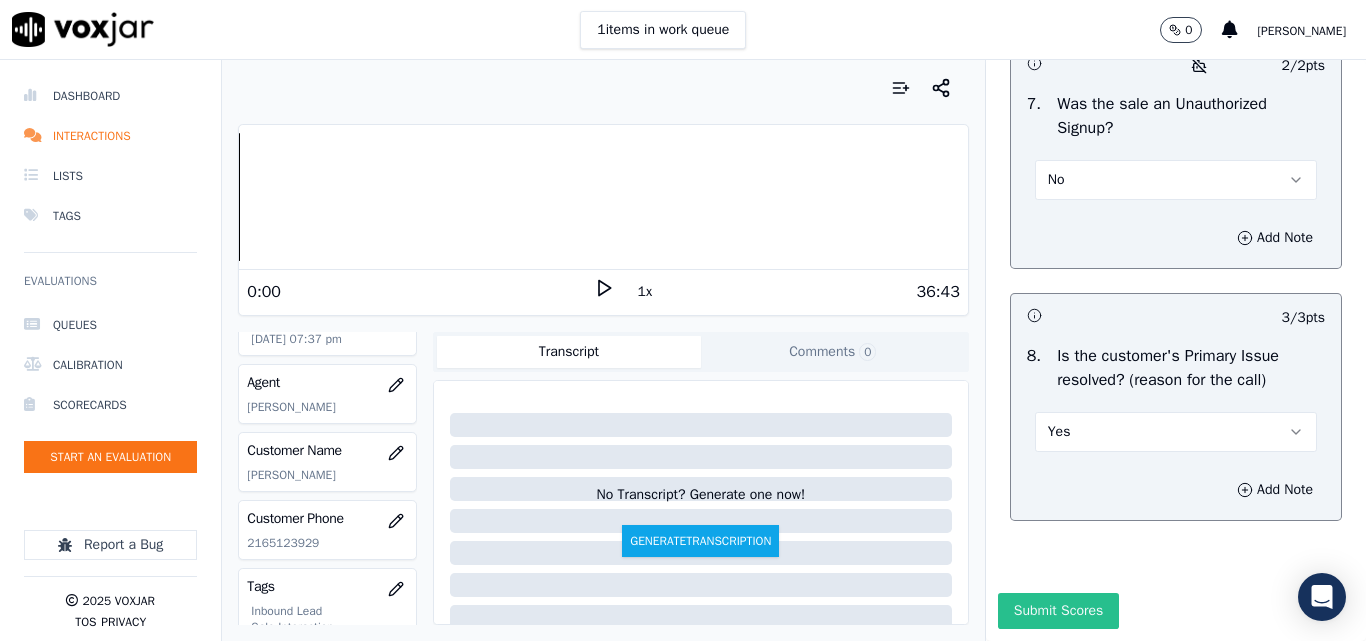 click on "Submit Scores" at bounding box center [1058, 611] 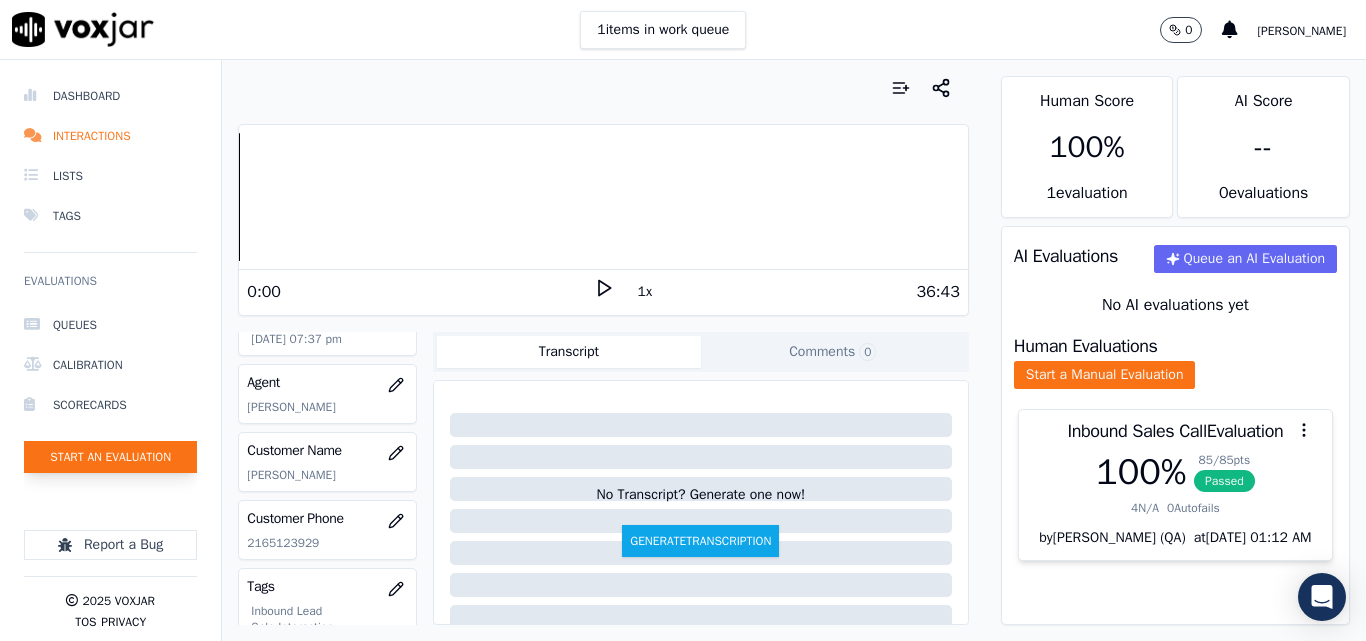 click on "Start an Evaluation" 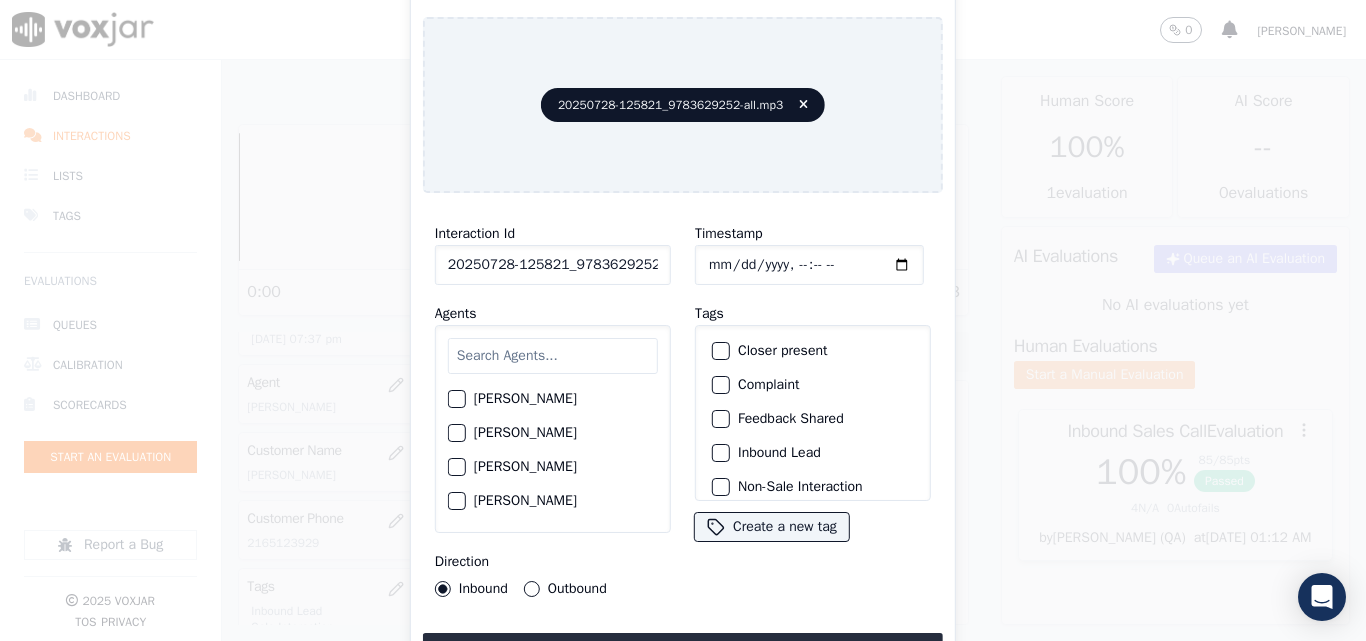 scroll, scrollTop: 0, scrollLeft: 40, axis: horizontal 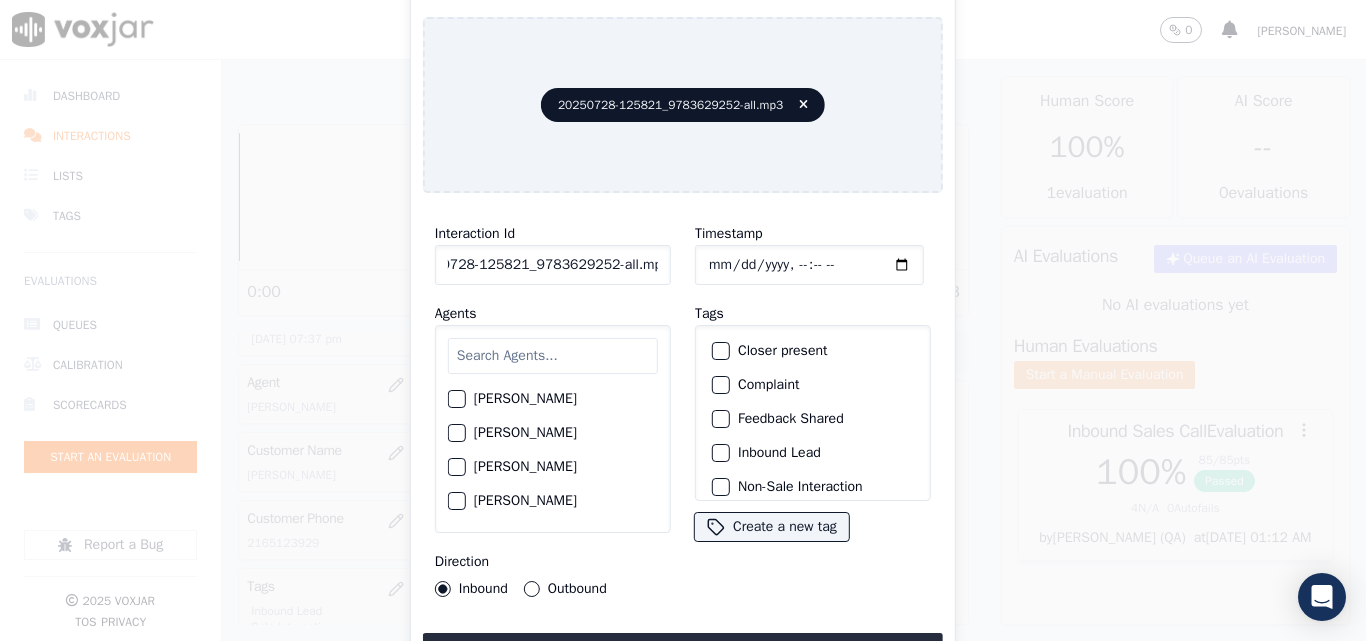 drag, startPoint x: 637, startPoint y: 257, endPoint x: 772, endPoint y: 257, distance: 135 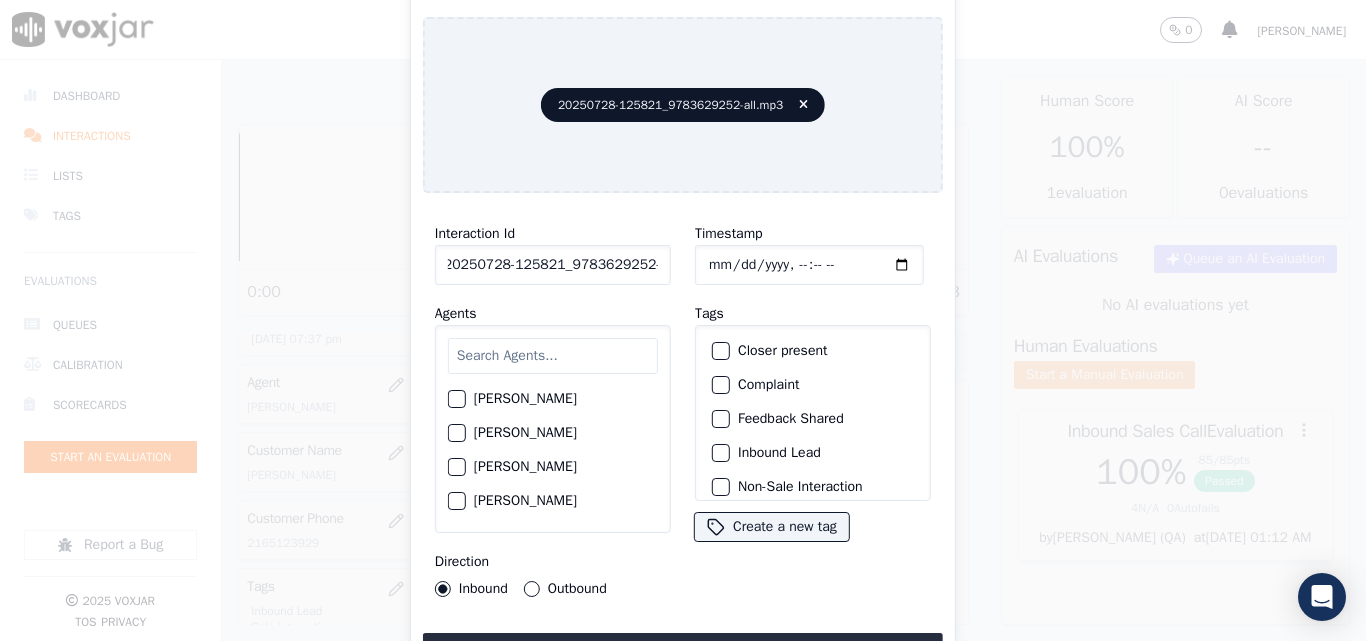 scroll, scrollTop: 0, scrollLeft: 11, axis: horizontal 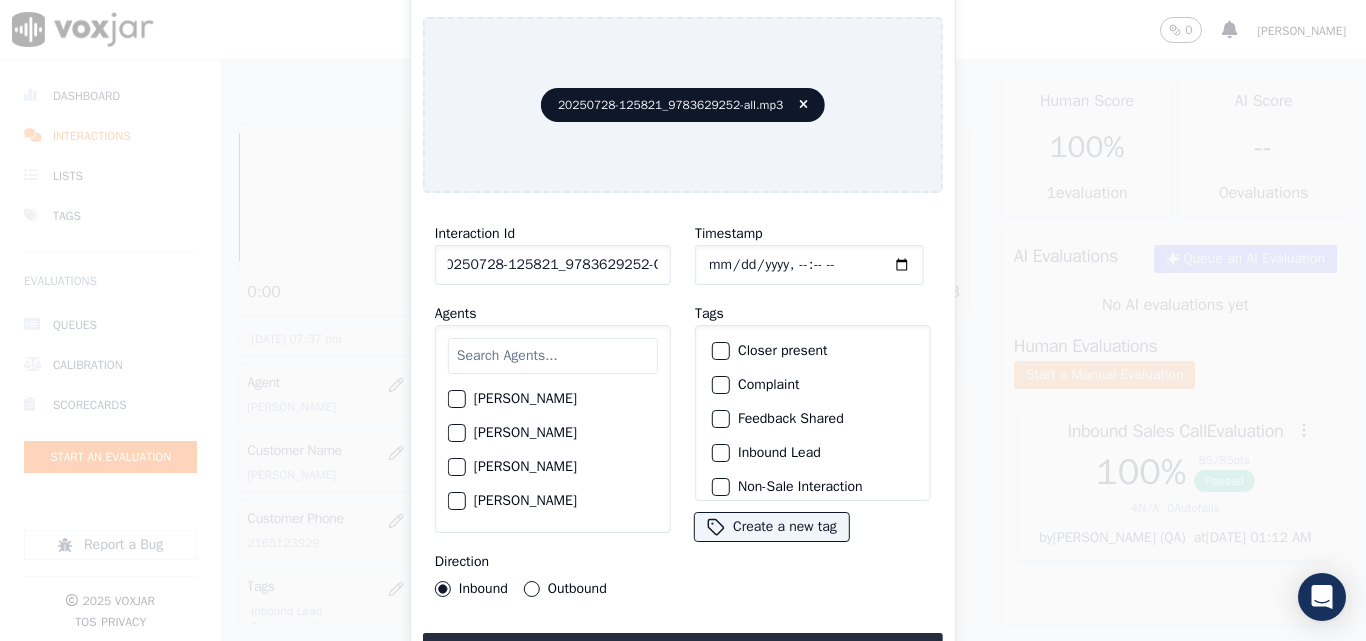 type on "20250728-125821_9783629252-C1" 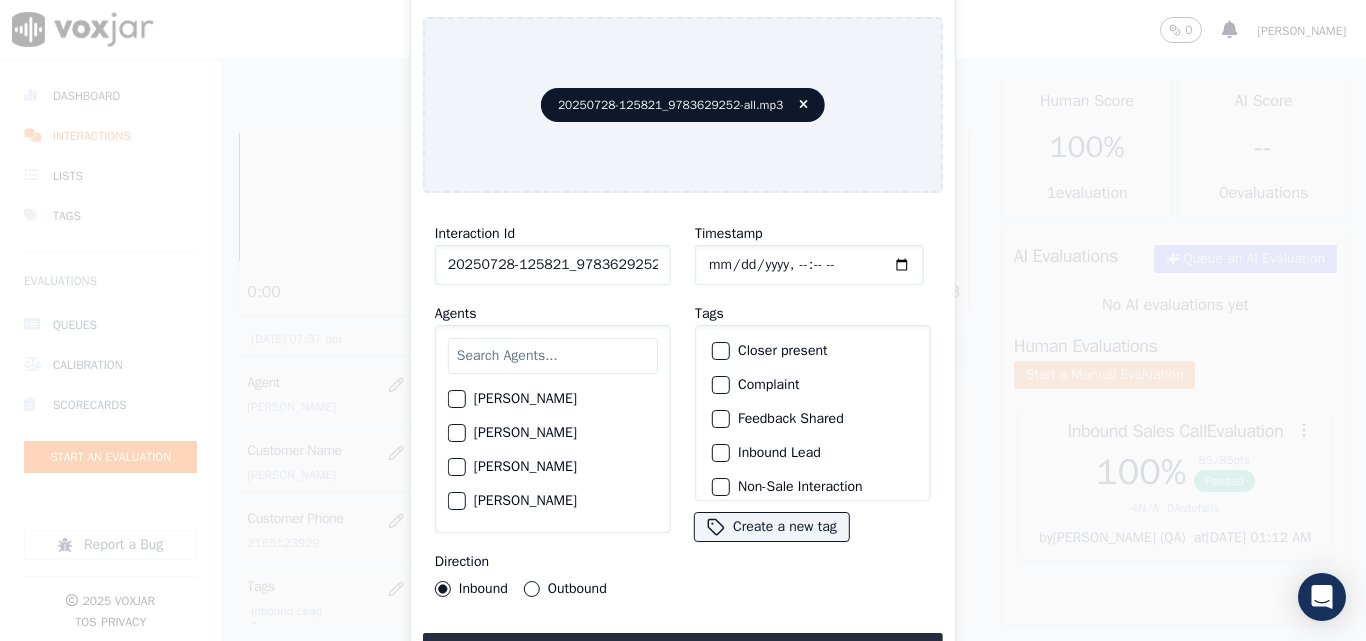 type on "[DATE]T19:51" 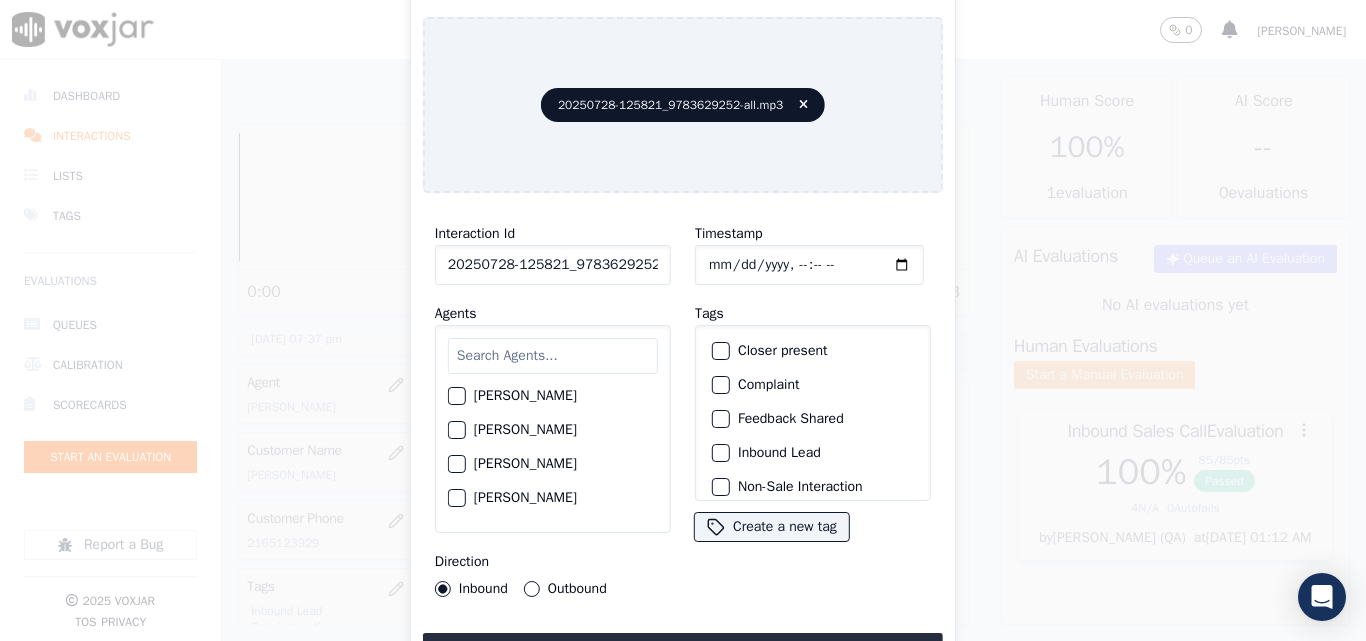 scroll, scrollTop: 100, scrollLeft: 0, axis: vertical 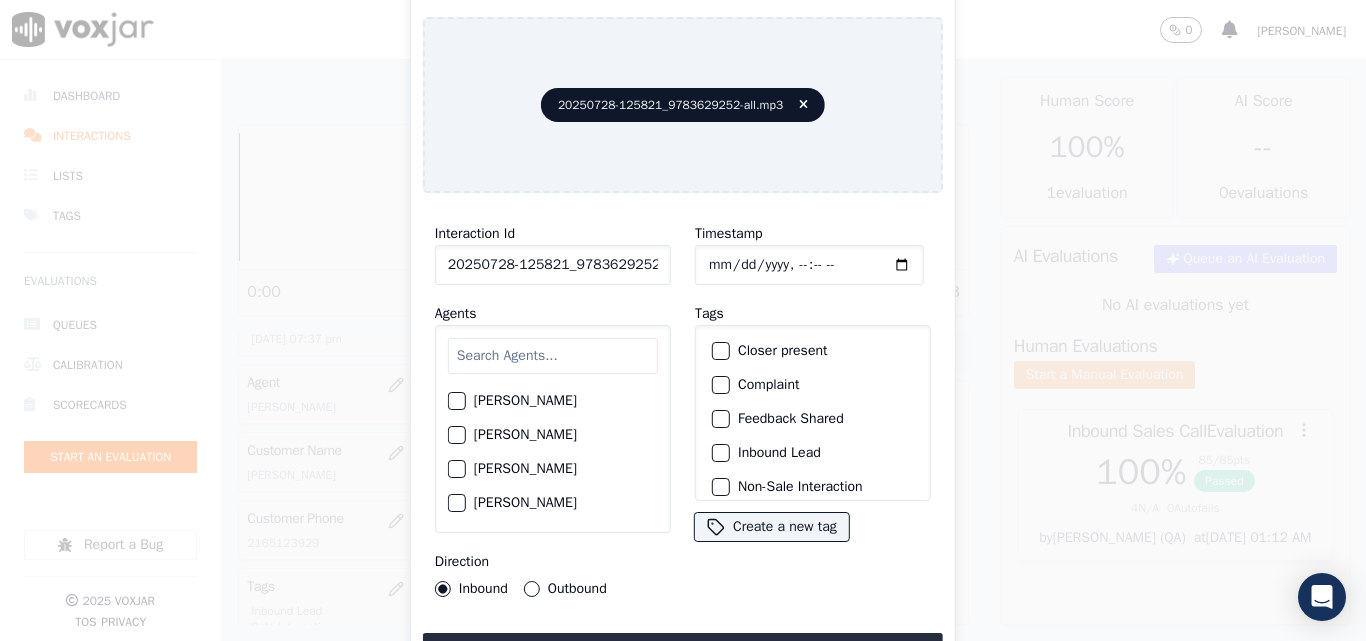 click on "[PERSON_NAME]" 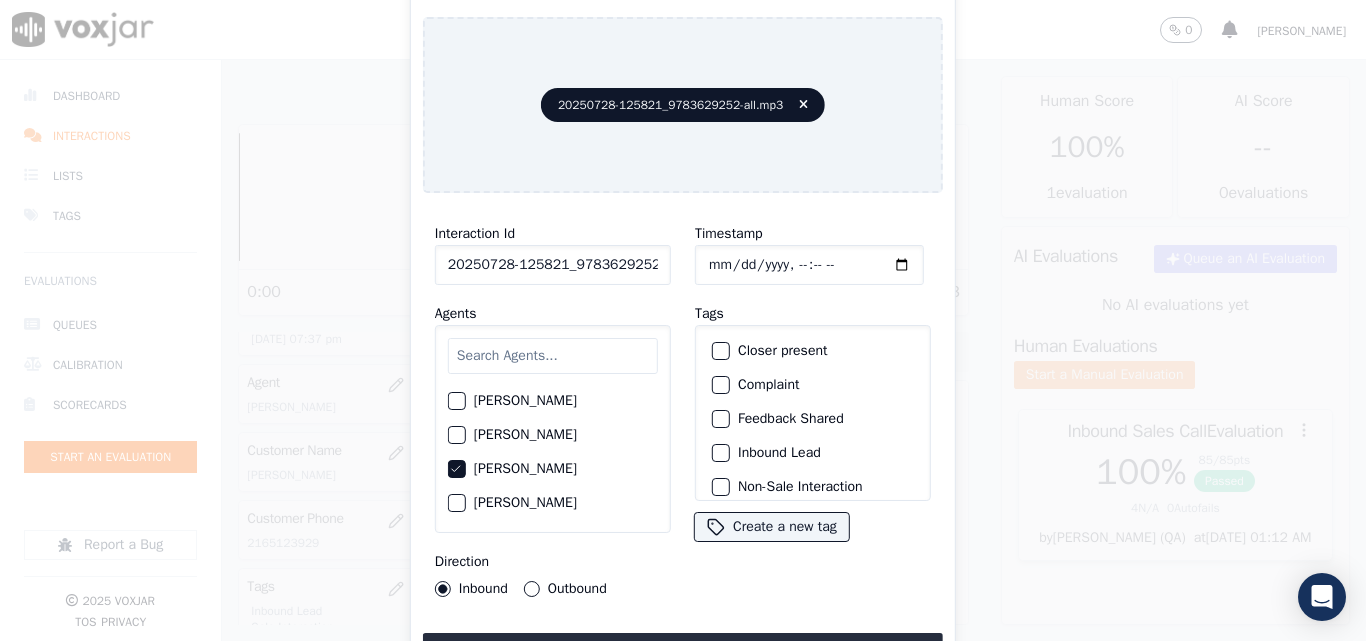 click on "Outbound" at bounding box center [532, 589] 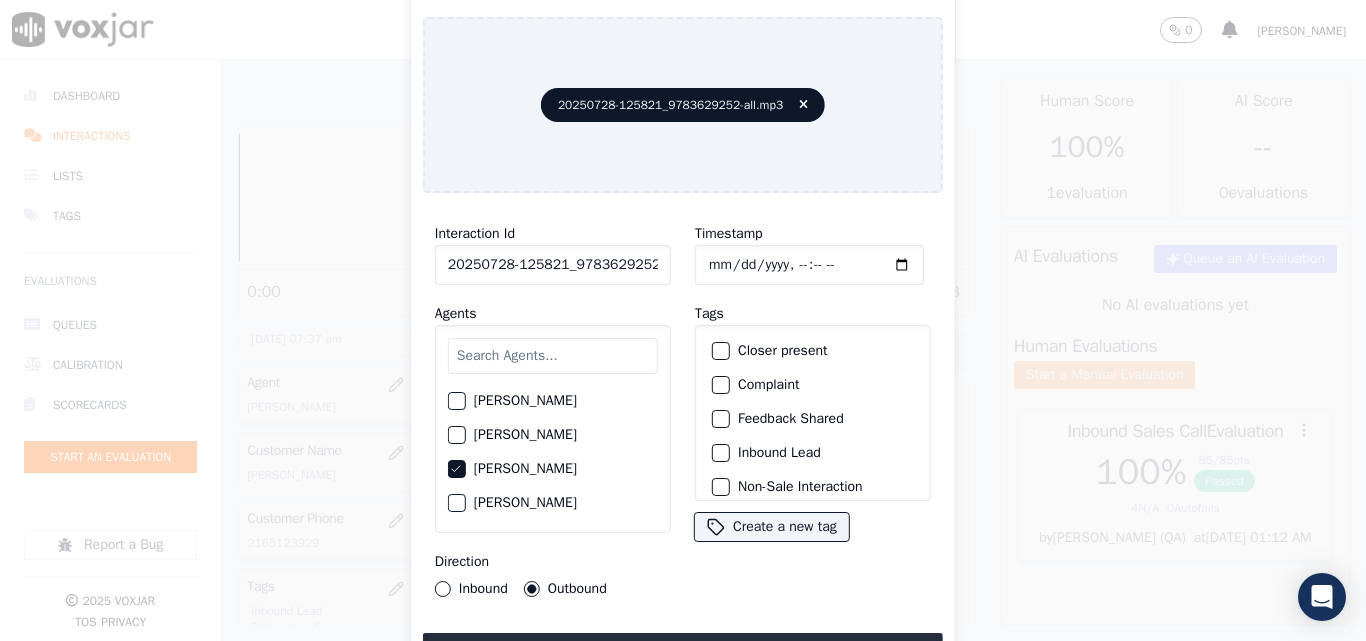 click at bounding box center [720, 351] 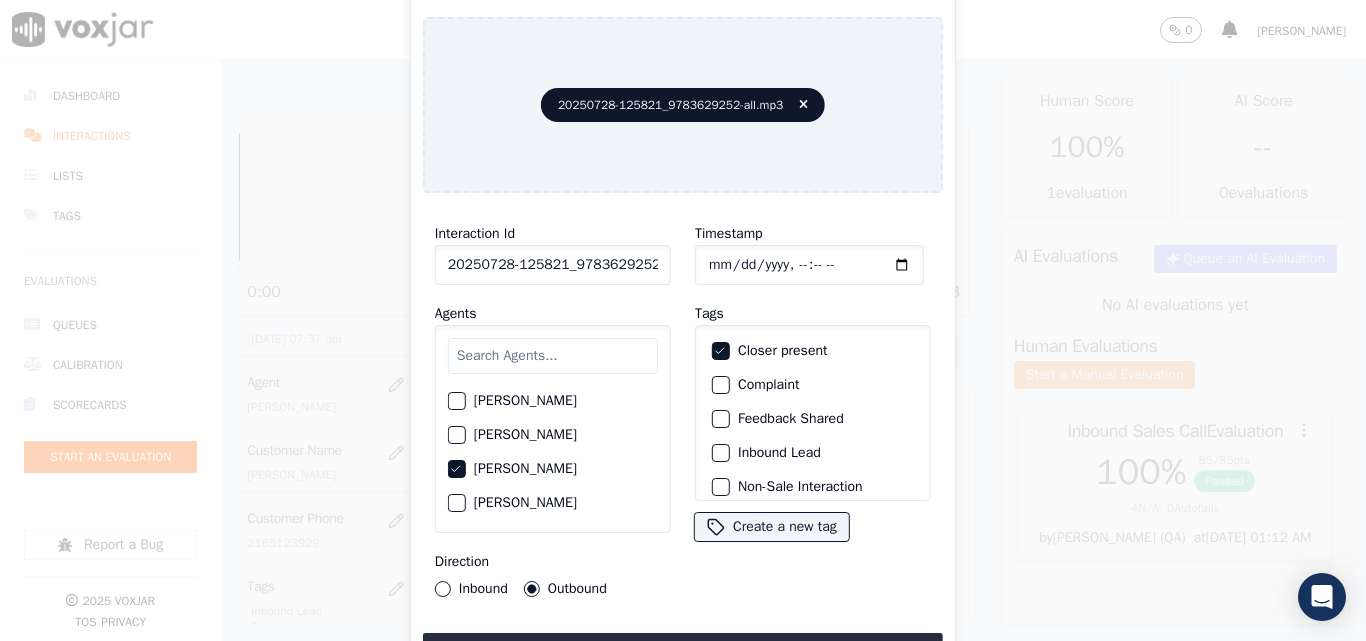 click at bounding box center (720, 453) 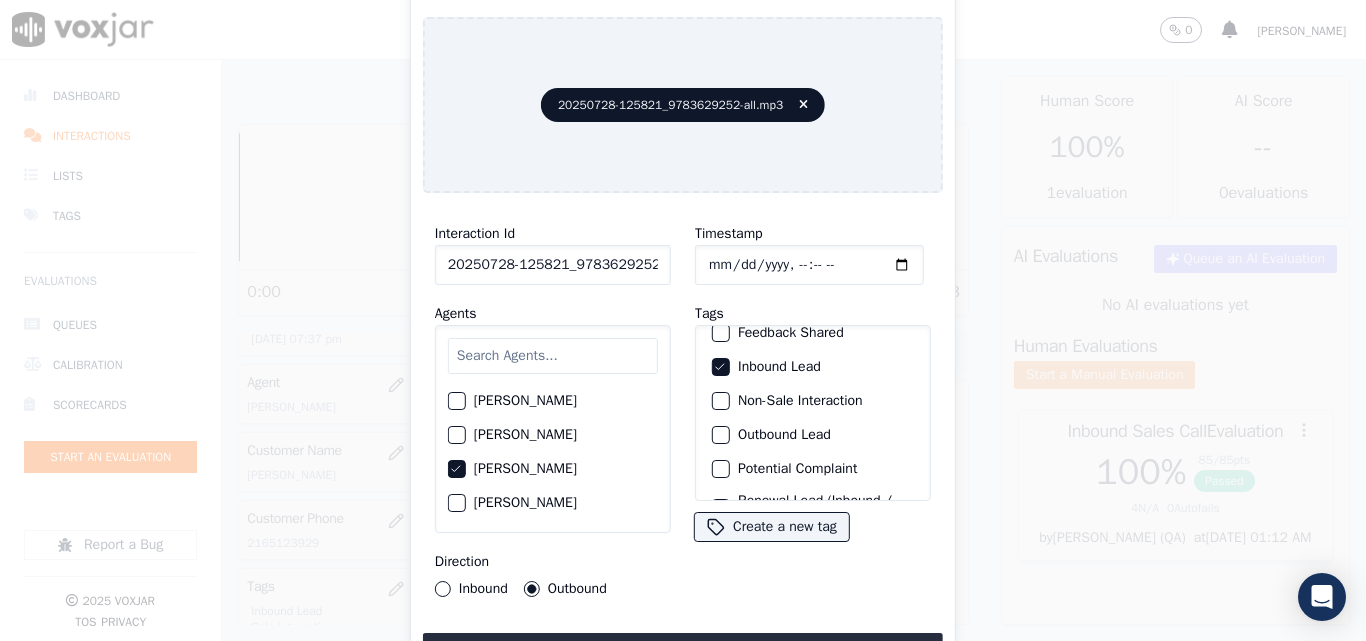 scroll, scrollTop: 173, scrollLeft: 0, axis: vertical 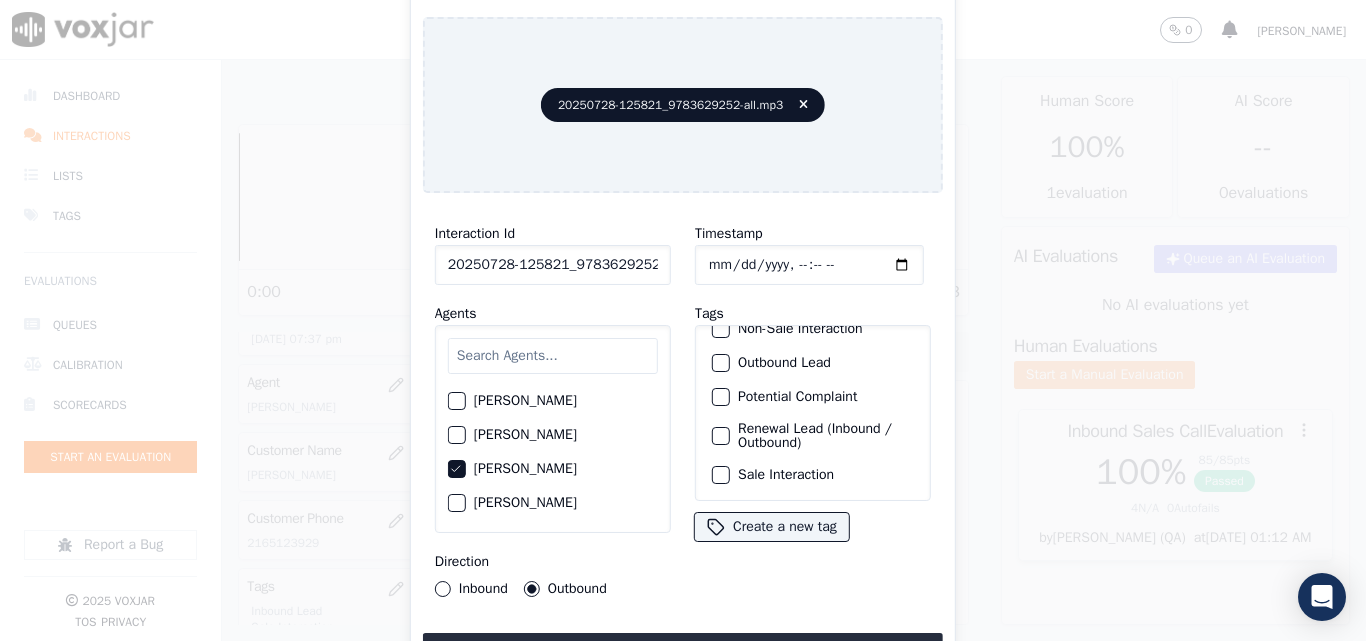 click at bounding box center (720, 475) 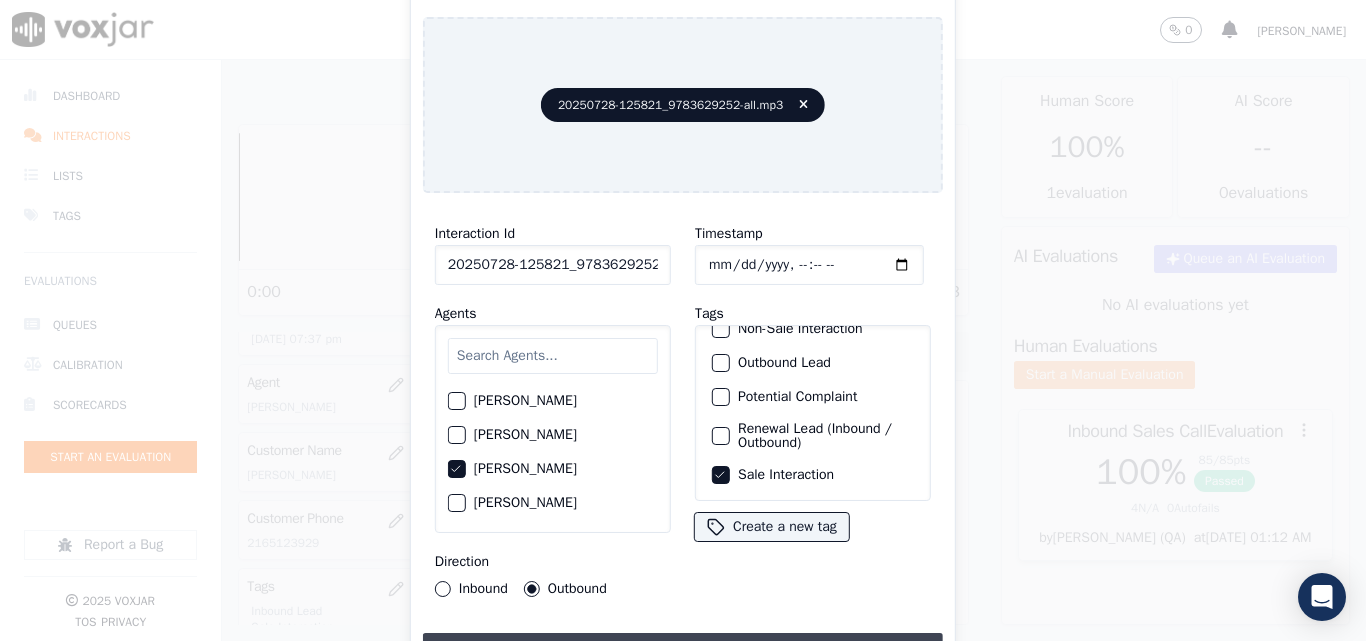 click on "Upload interaction to start evaluation" at bounding box center (683, 651) 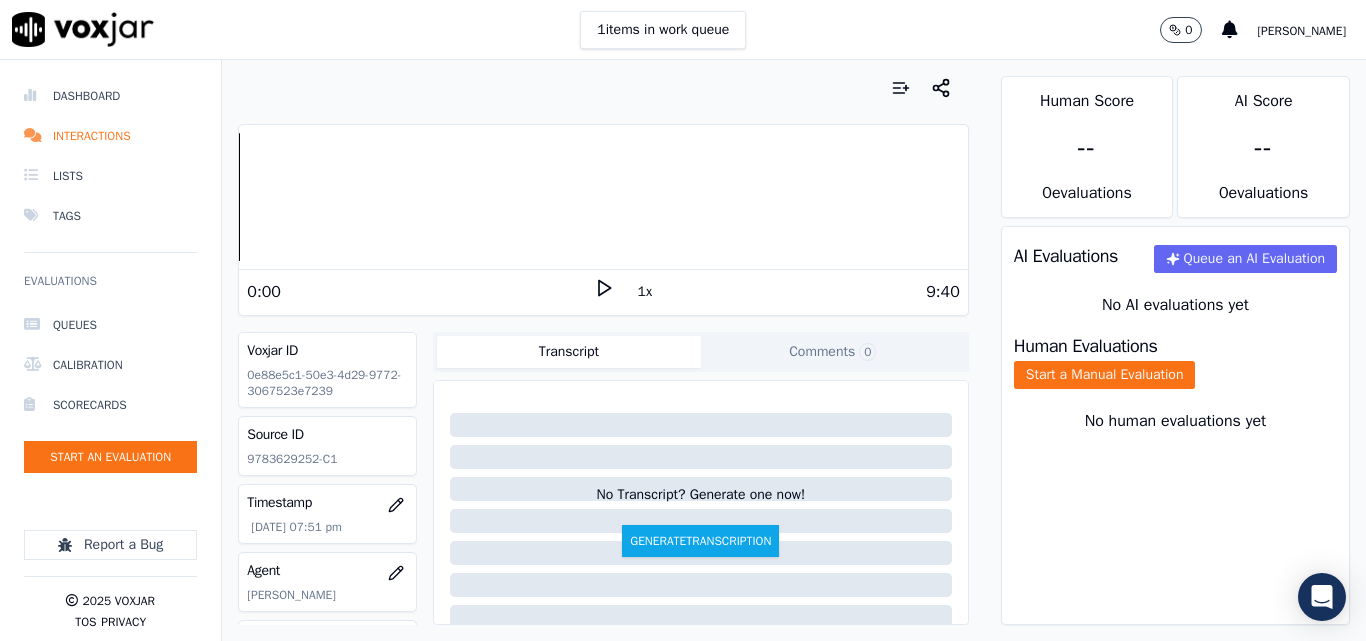 scroll, scrollTop: 300, scrollLeft: 0, axis: vertical 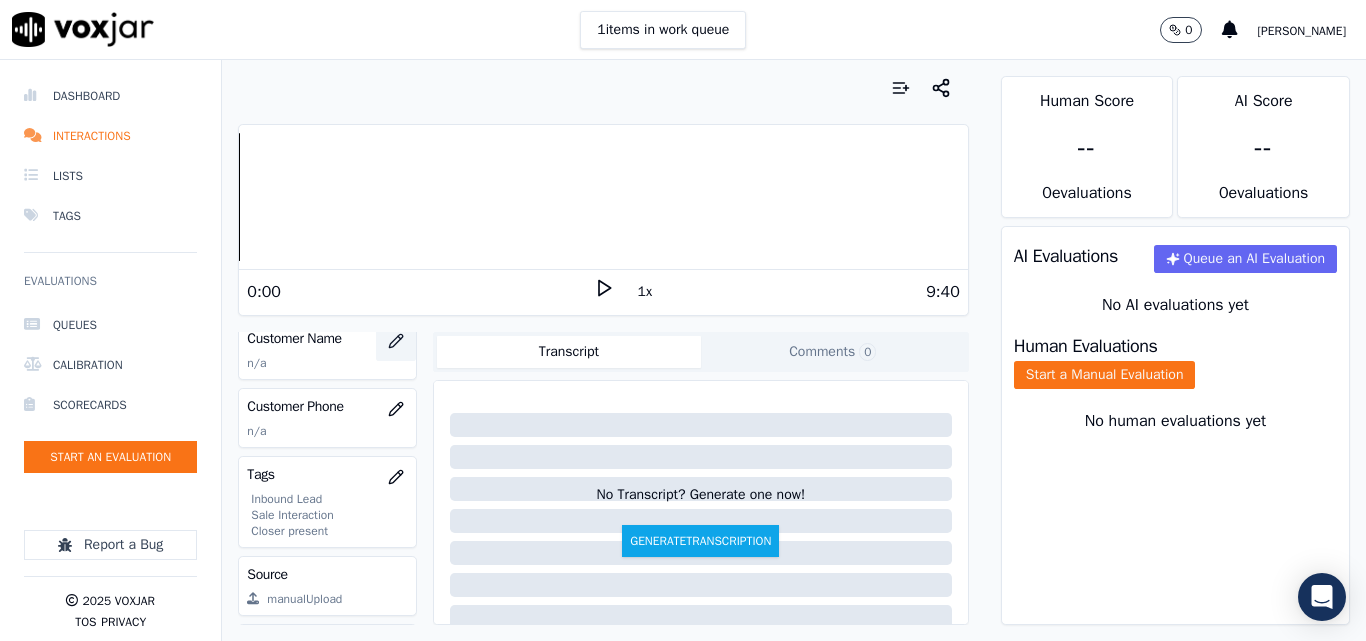 click at bounding box center (396, 341) 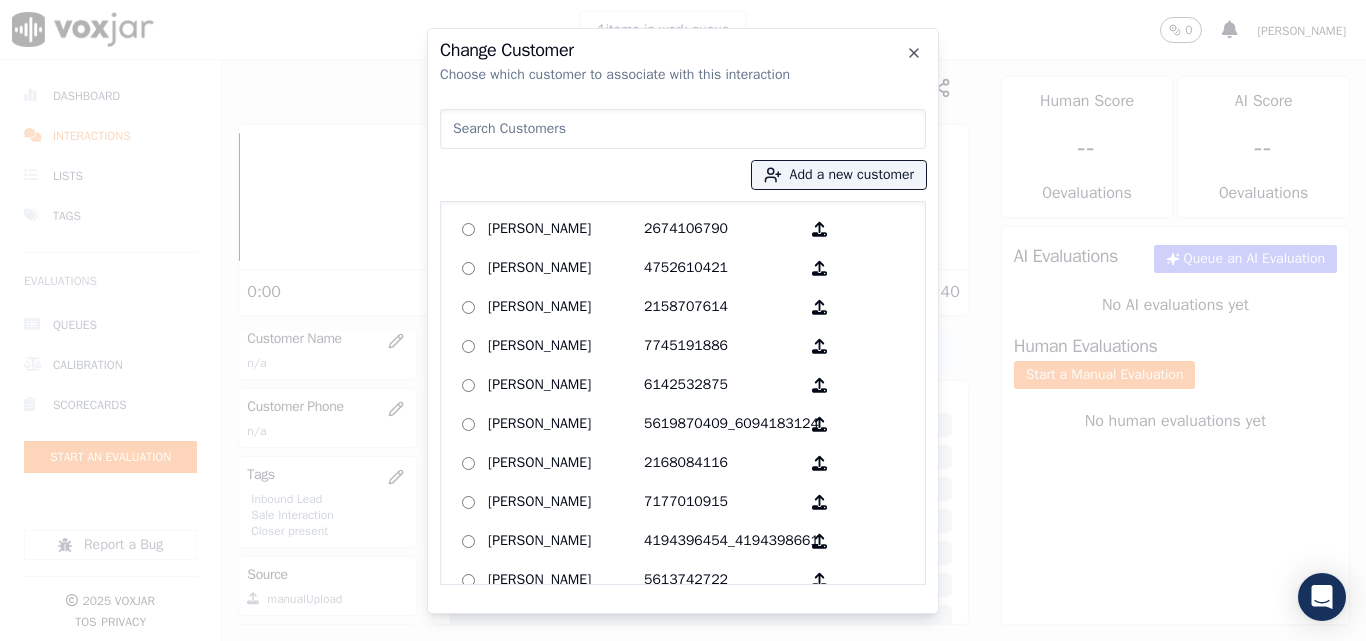 click at bounding box center (683, 129) 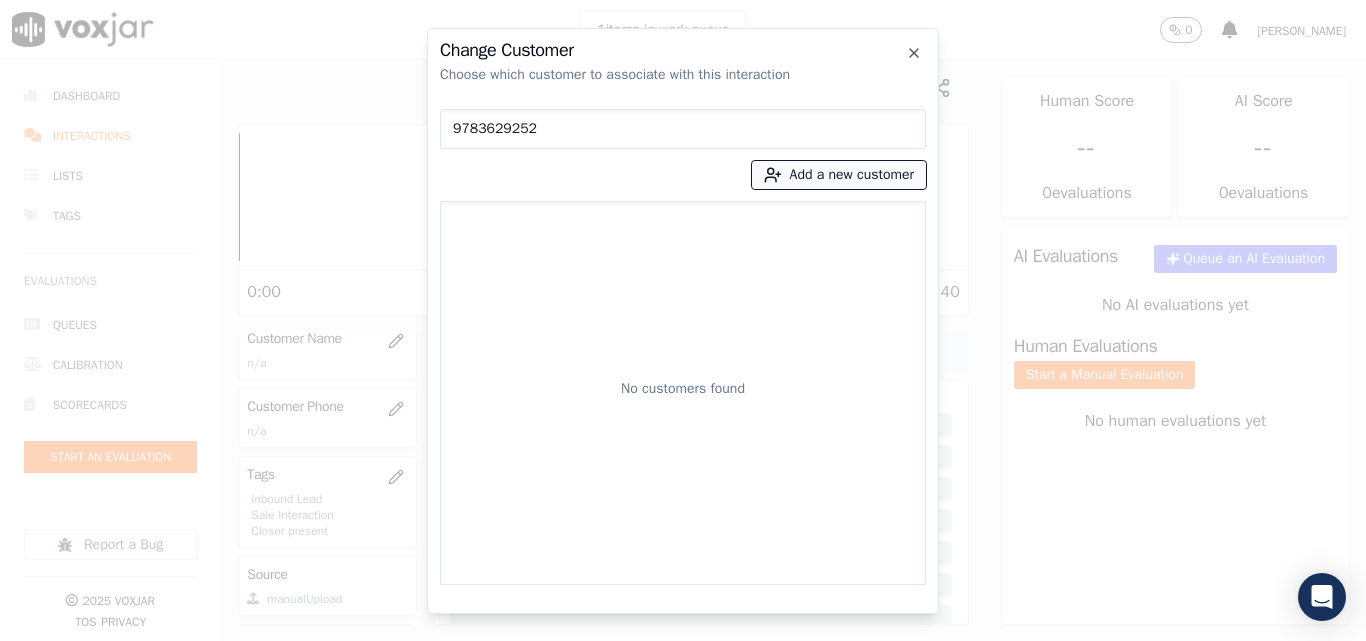 type on "9783629252" 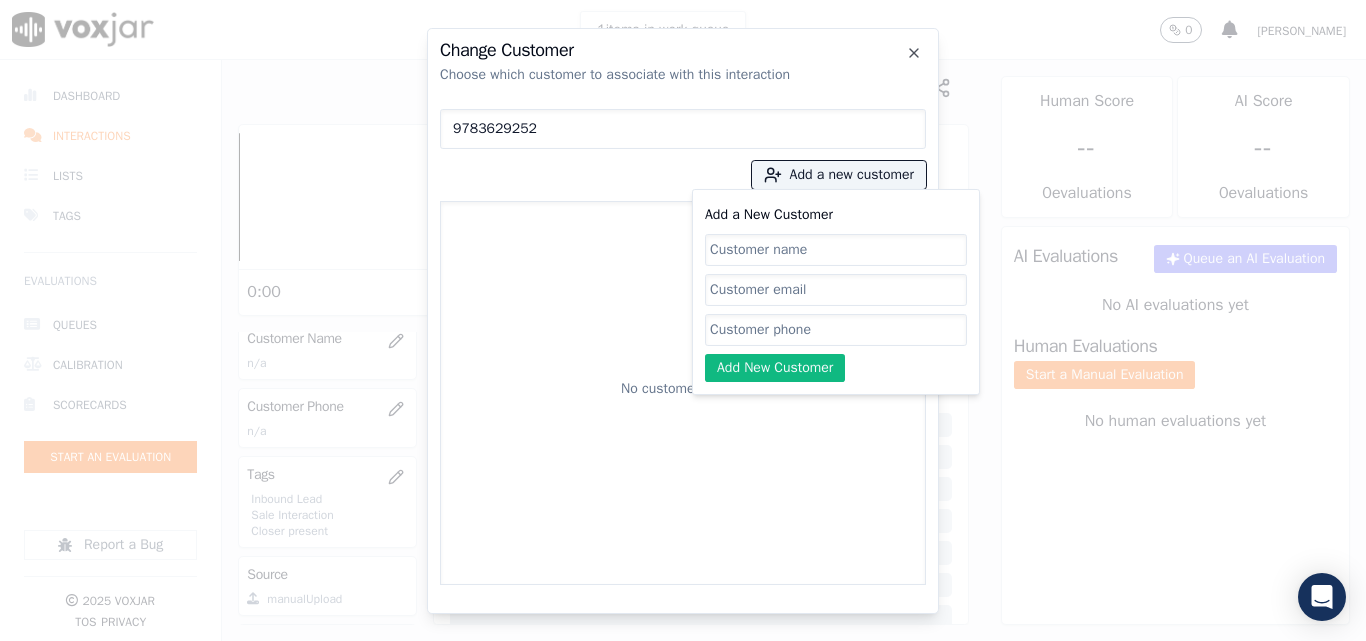 click on "Add a New Customer" 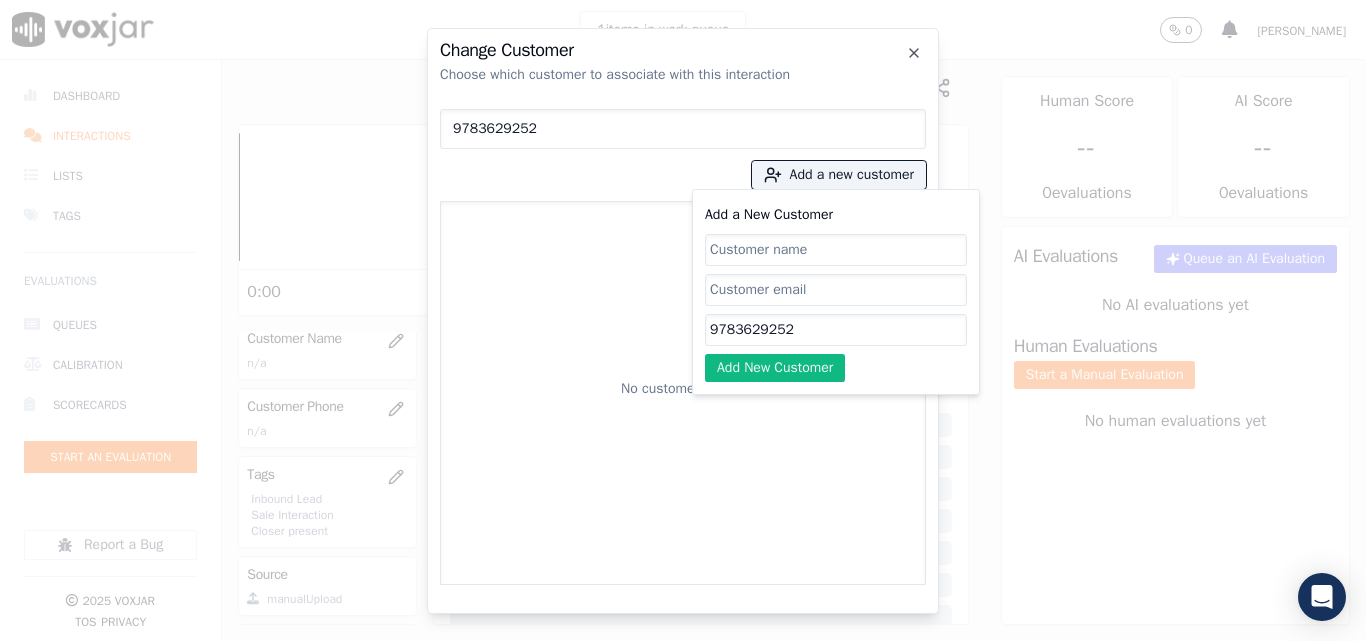 type on "9783629252" 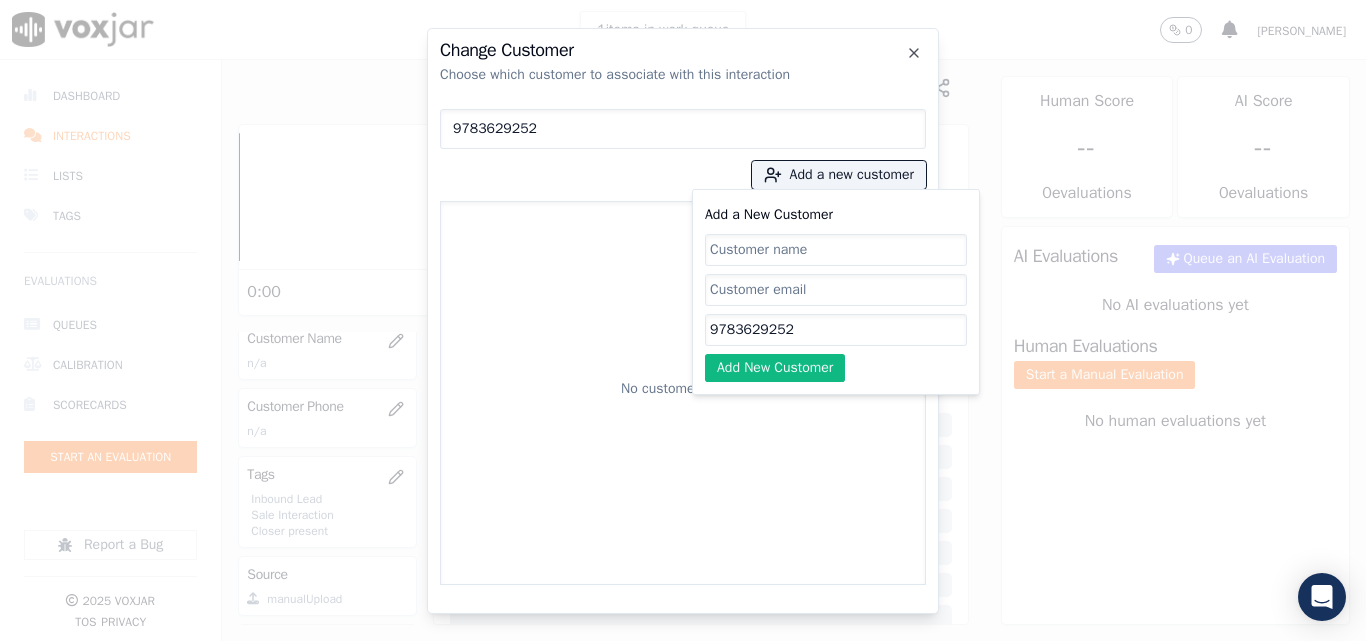 paste on "BAHA QASIM" 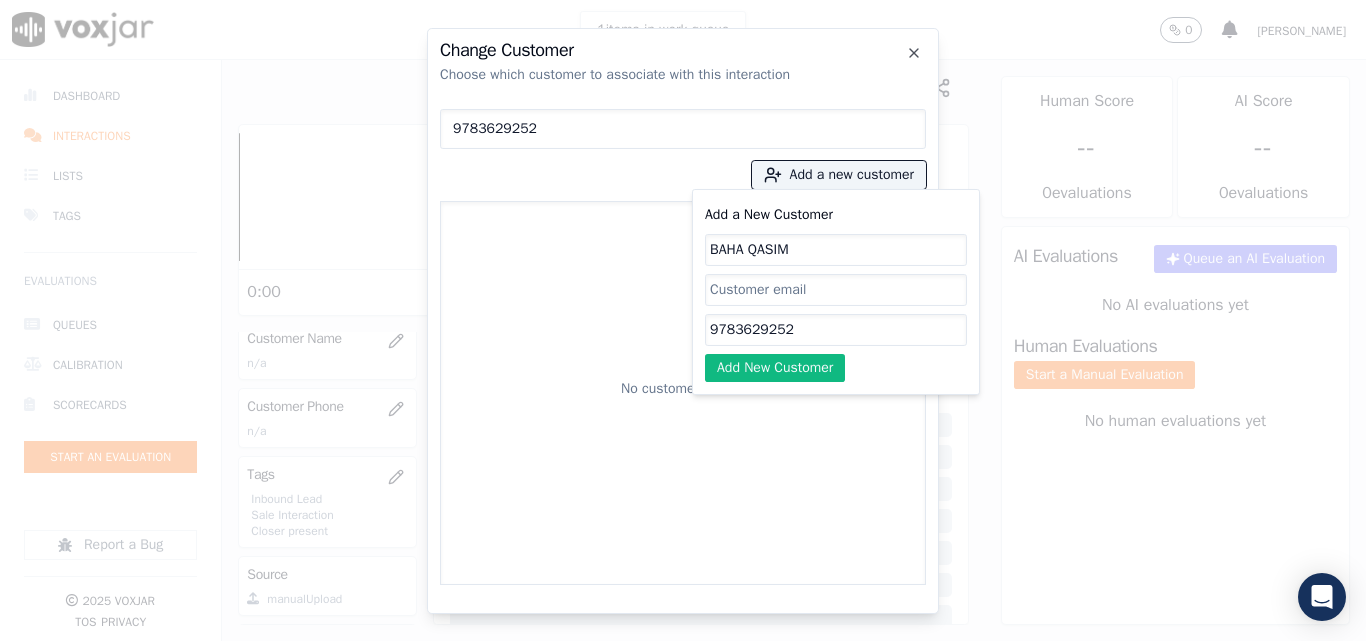 type on "BAHA QASIM" 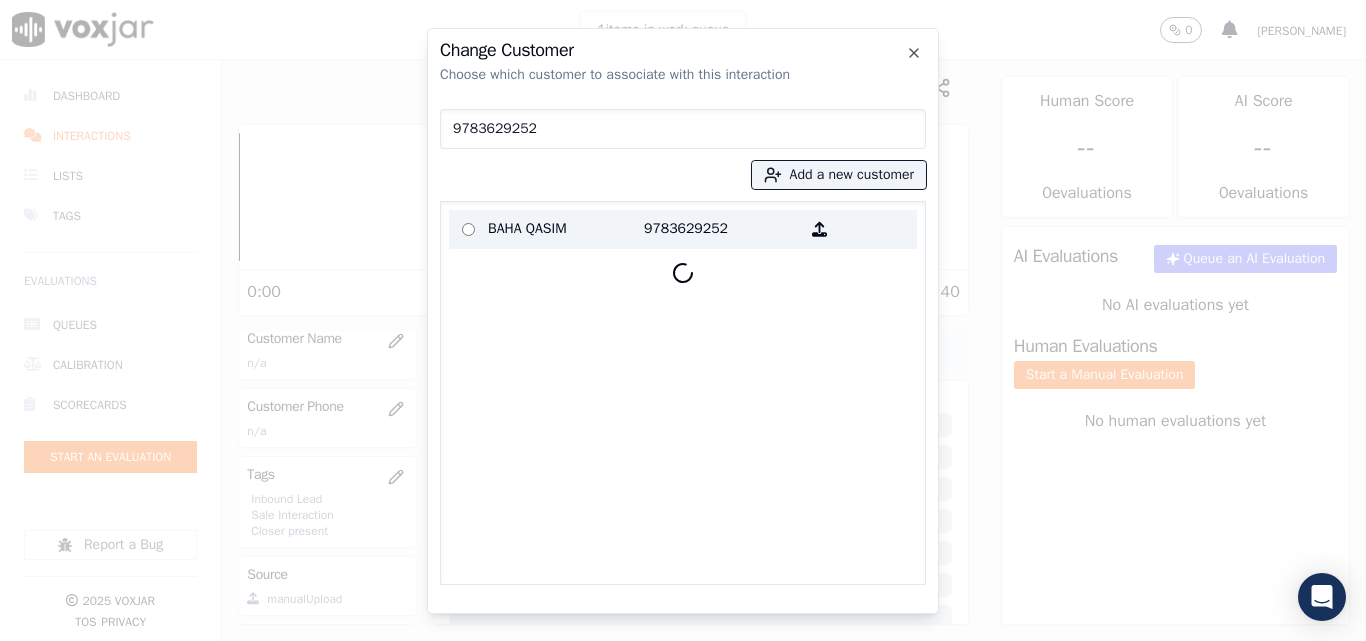 click at bounding box center (468, 229) 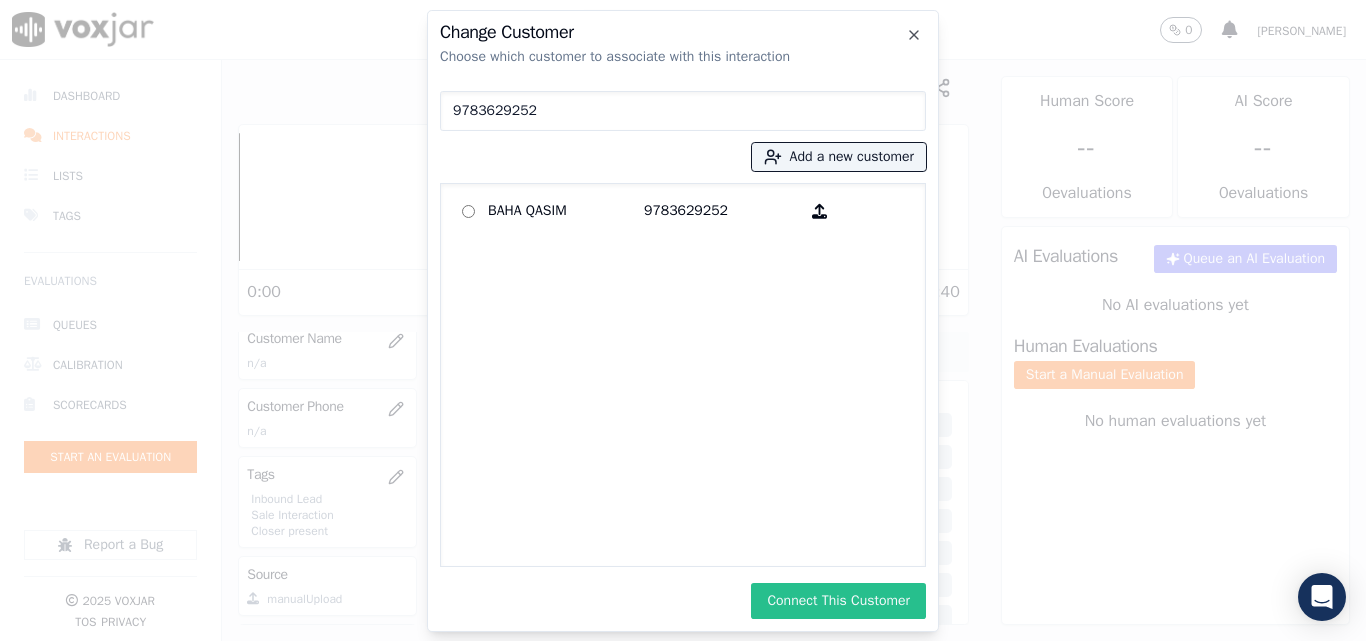 click on "Connect This Customer" at bounding box center [838, 601] 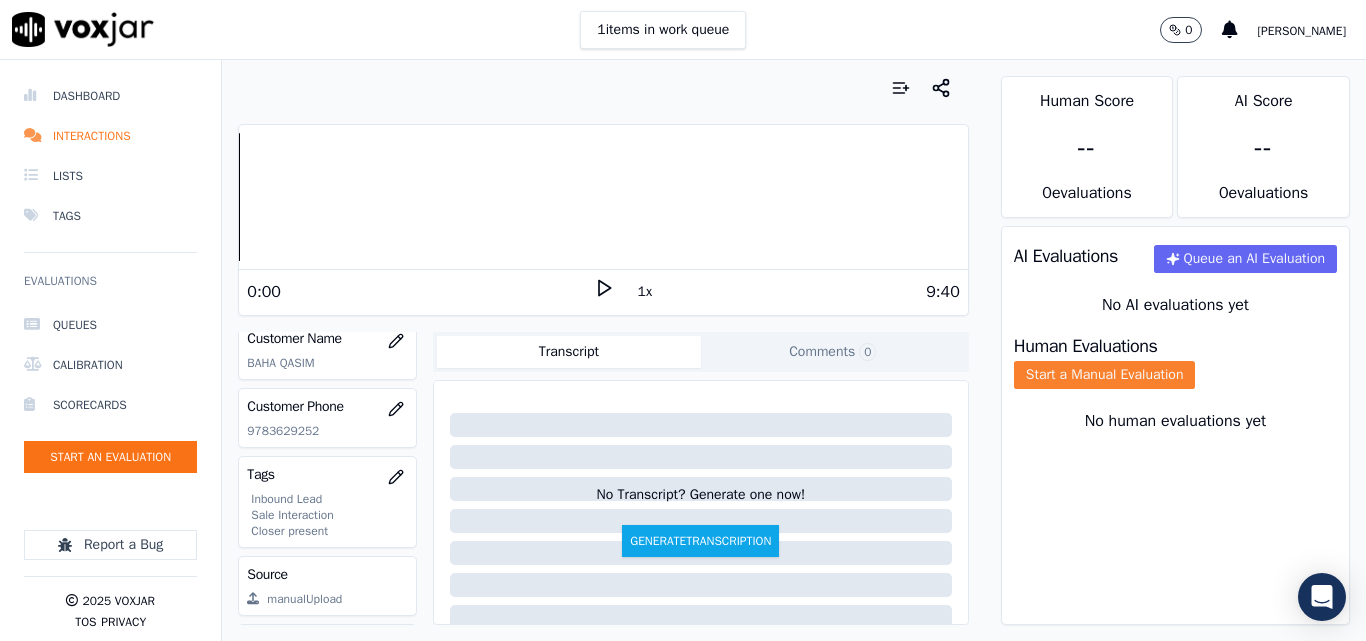 click on "Start a Manual Evaluation" 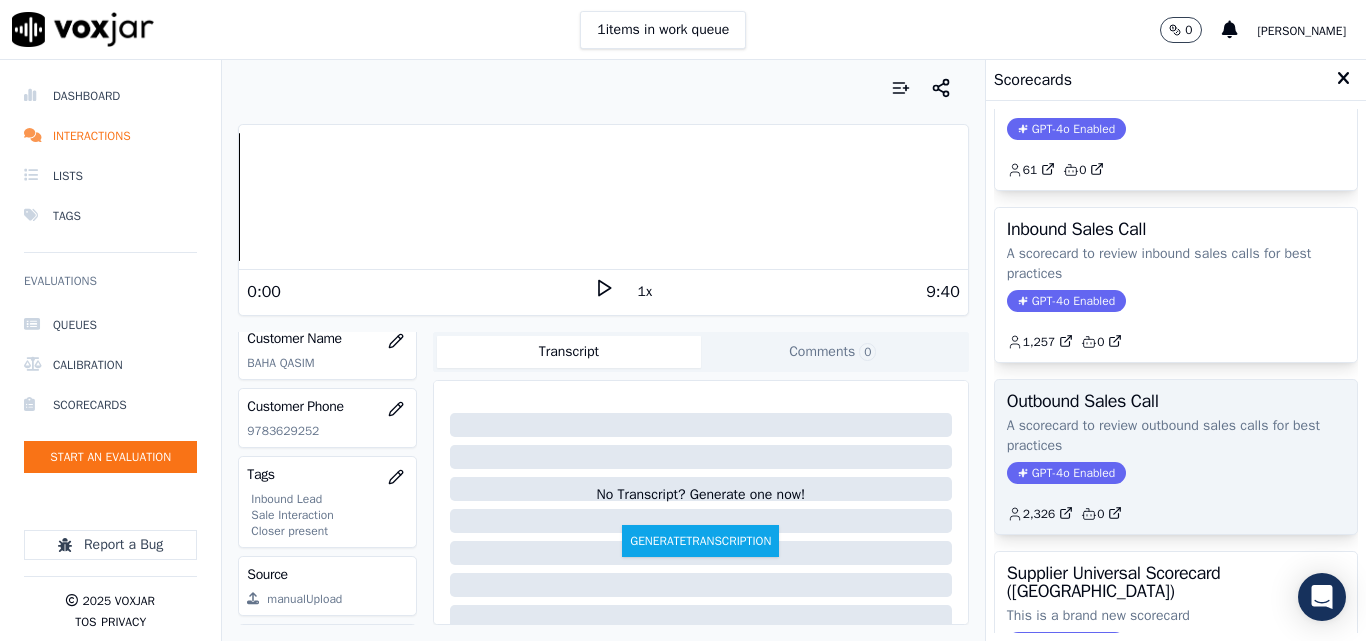 scroll, scrollTop: 100, scrollLeft: 0, axis: vertical 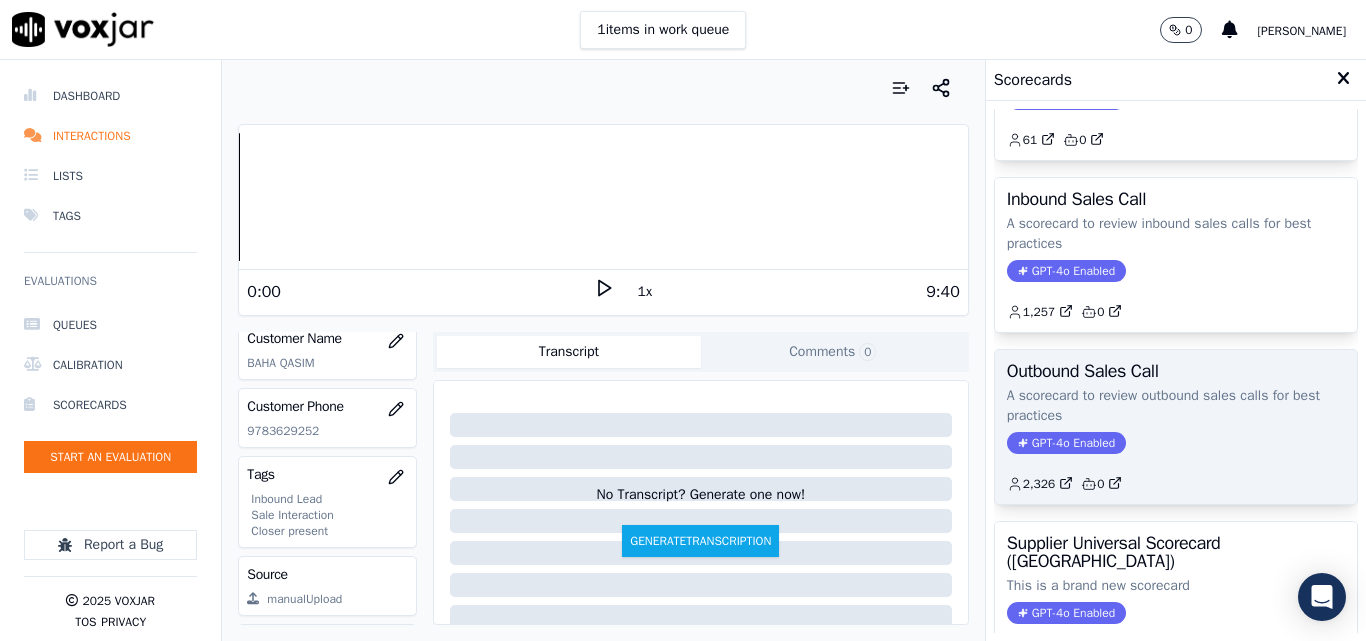 click on "Outbound Sales Call   A scorecard to review outbound sales calls for best practices     GPT-4o Enabled       2,326         0" at bounding box center [1176, 427] 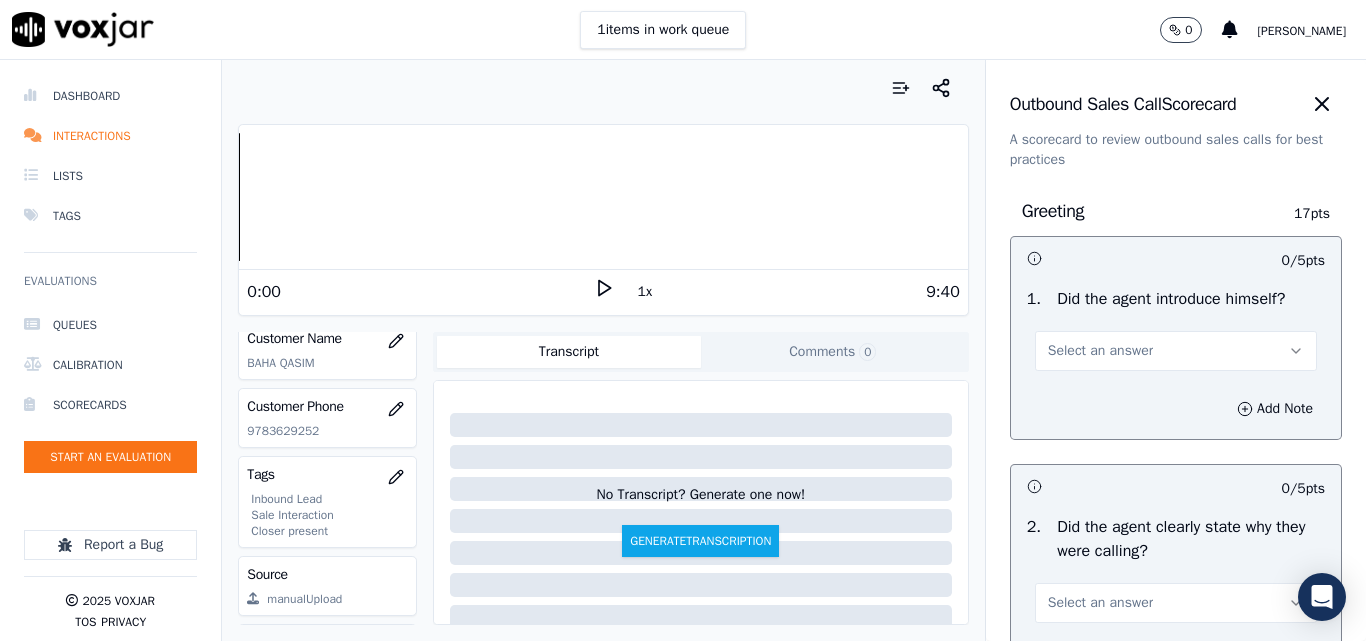 click on "Select an answer" at bounding box center (1100, 351) 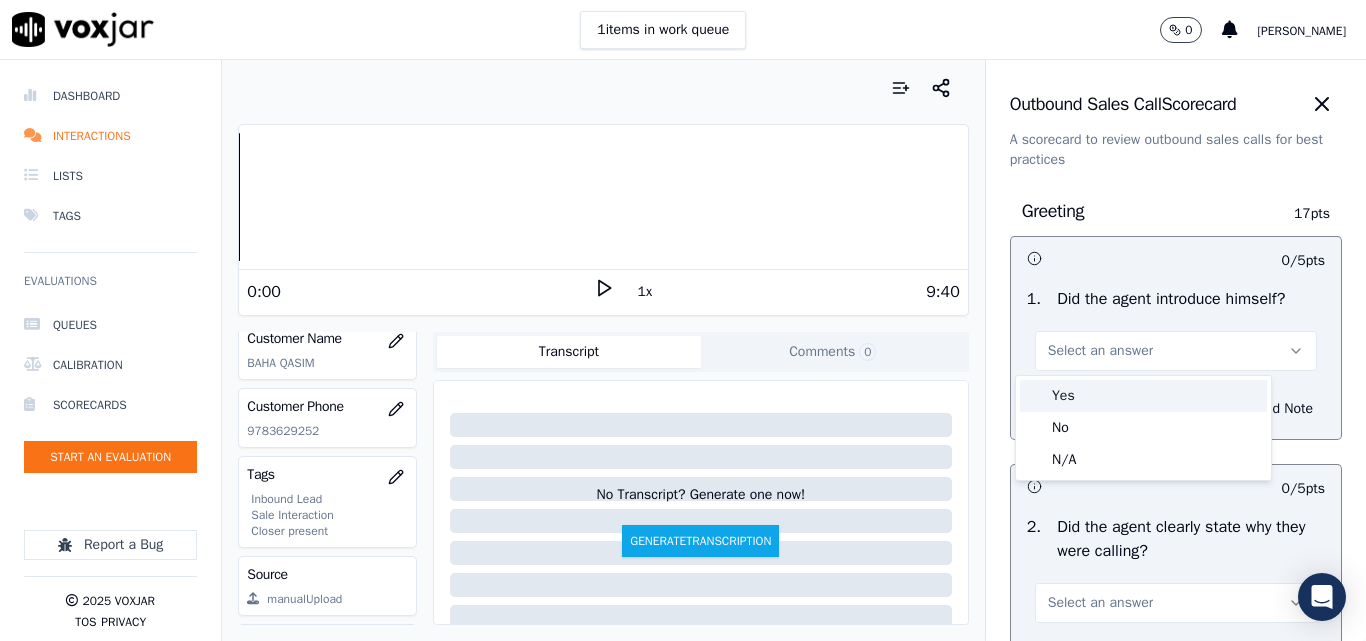 click on "Yes" at bounding box center (1143, 396) 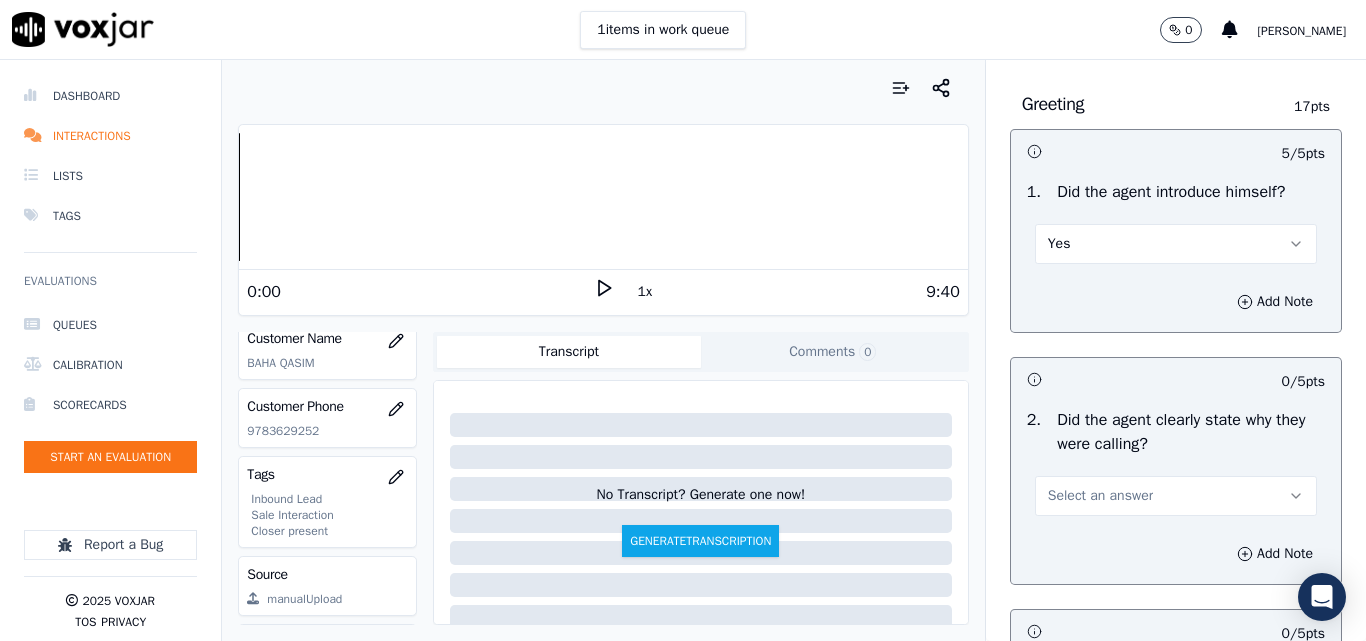 scroll, scrollTop: 200, scrollLeft: 0, axis: vertical 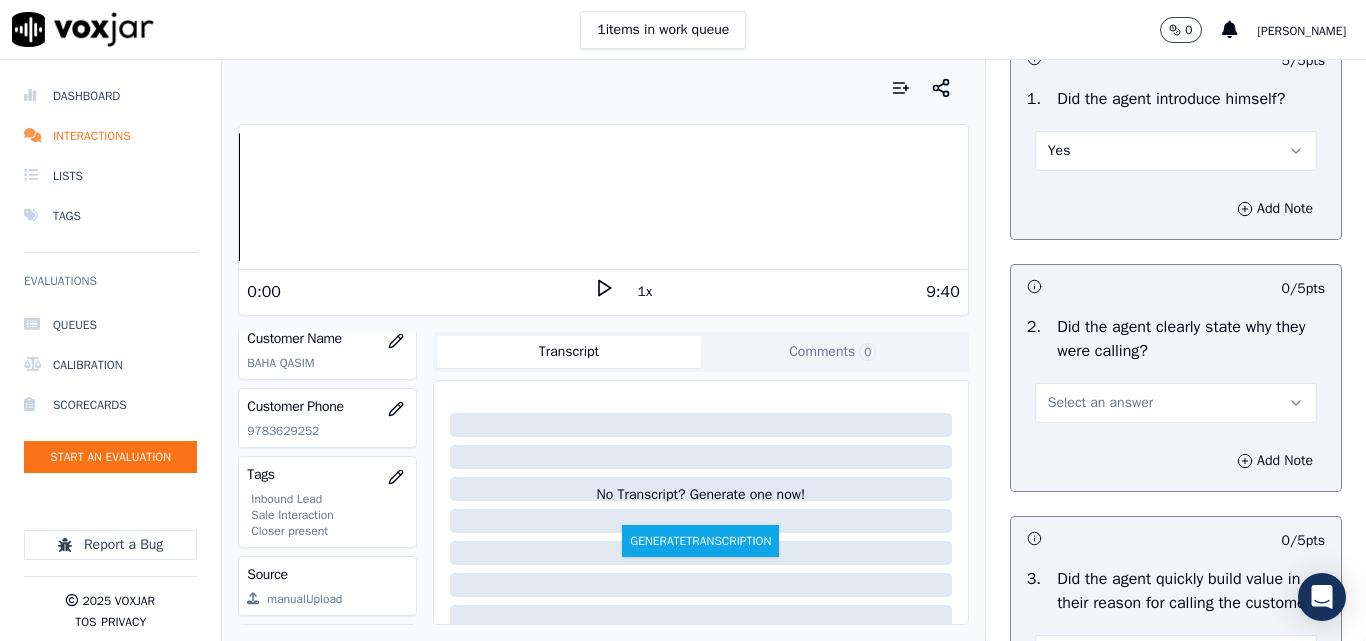 click on "Select an answer" at bounding box center (1100, 403) 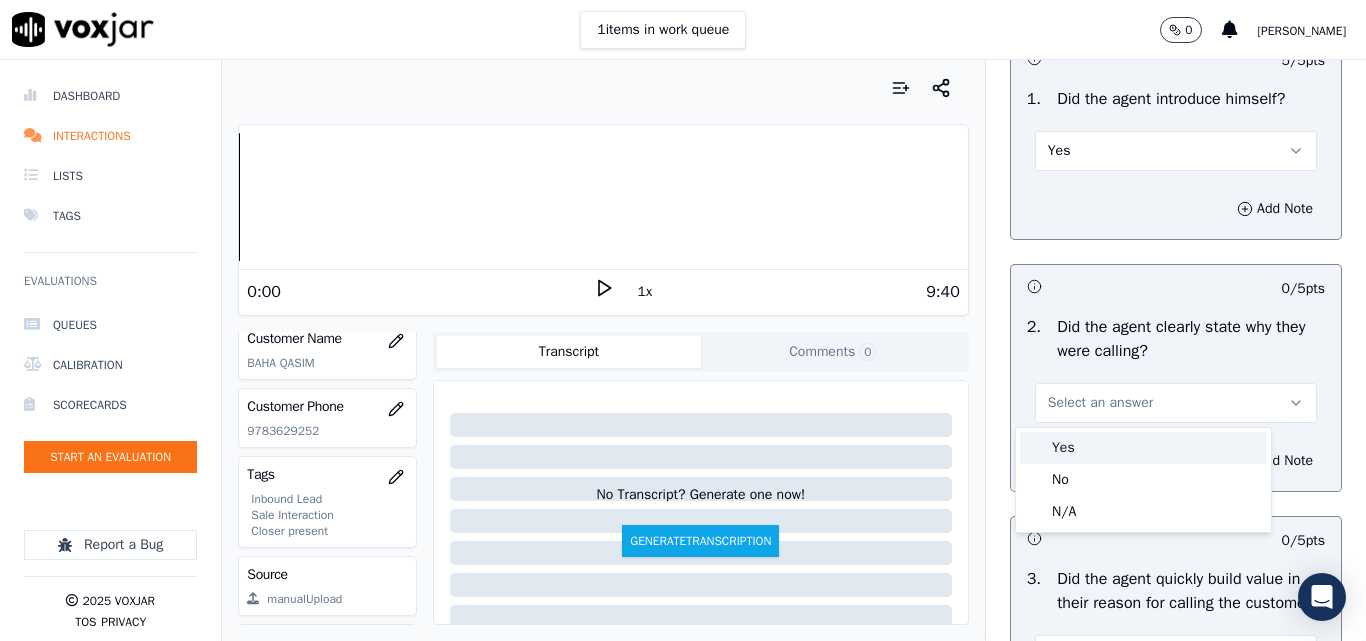 click on "Yes" at bounding box center (1143, 448) 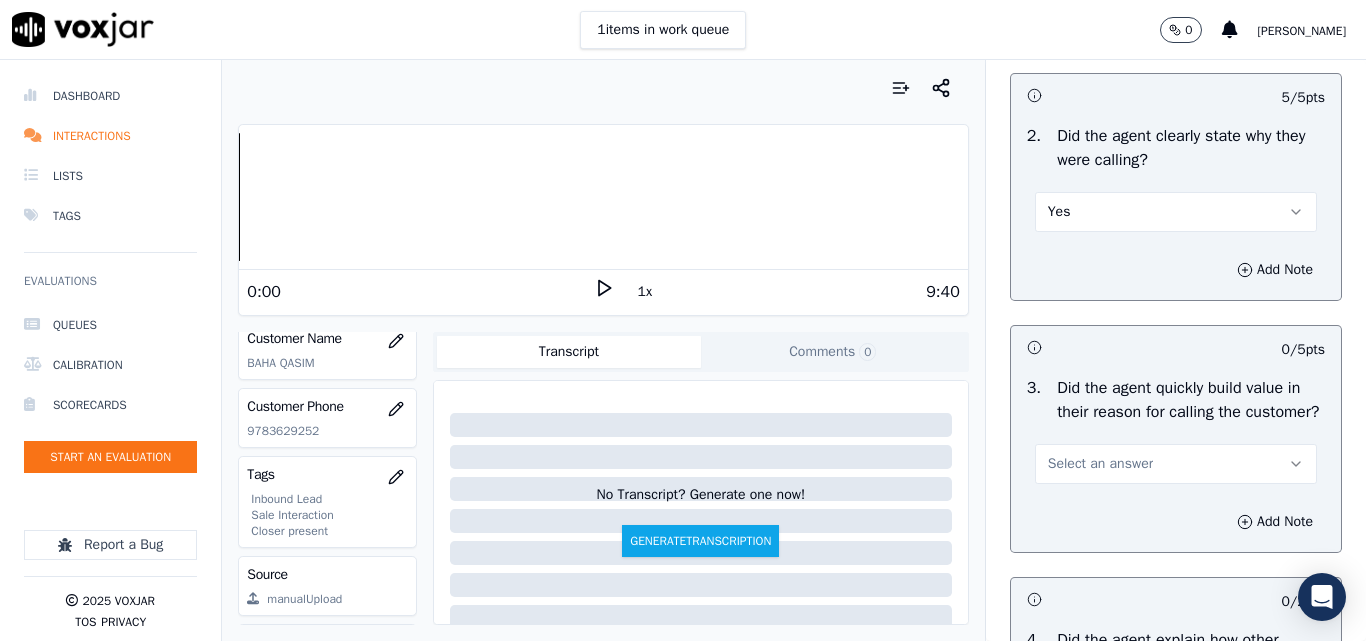 scroll, scrollTop: 500, scrollLeft: 0, axis: vertical 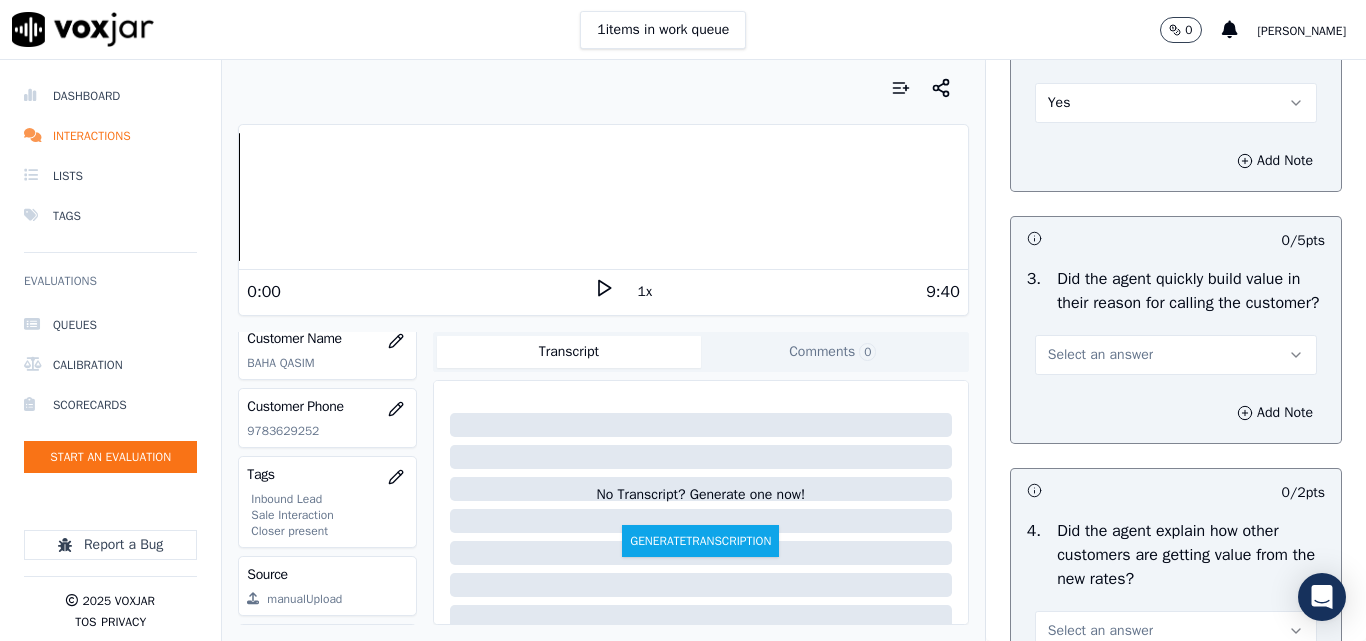 click on "Select an answer" at bounding box center (1100, 355) 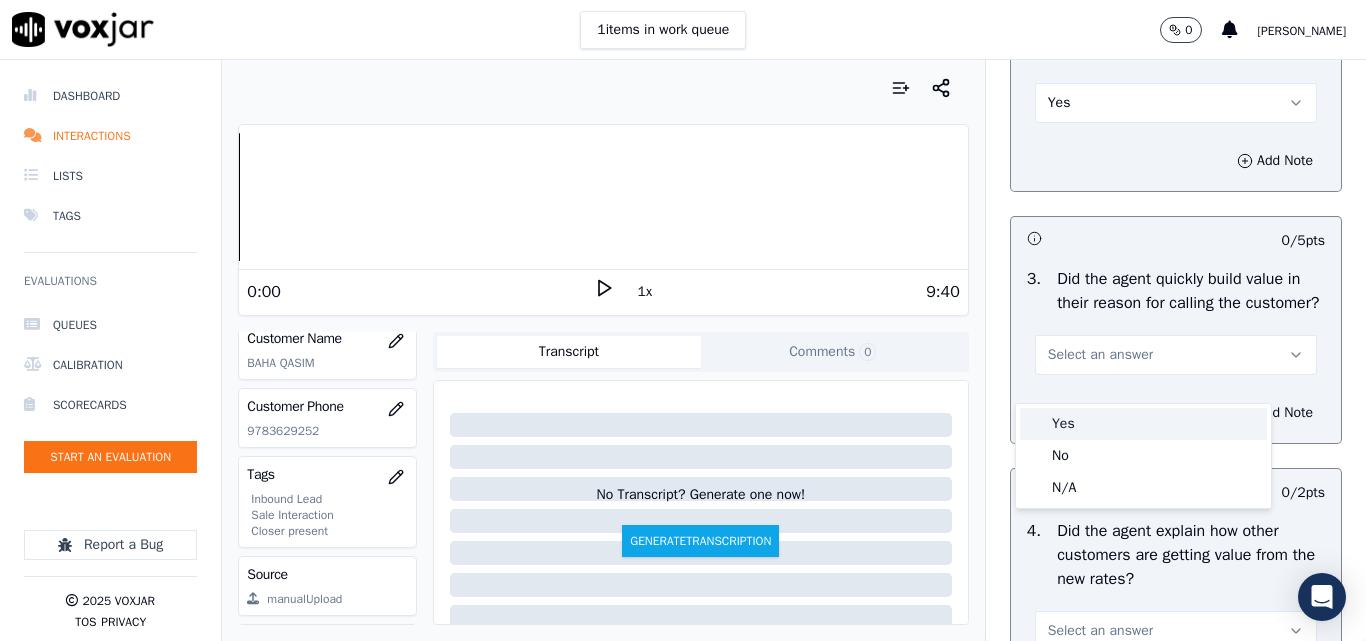click on "Yes" at bounding box center [1143, 424] 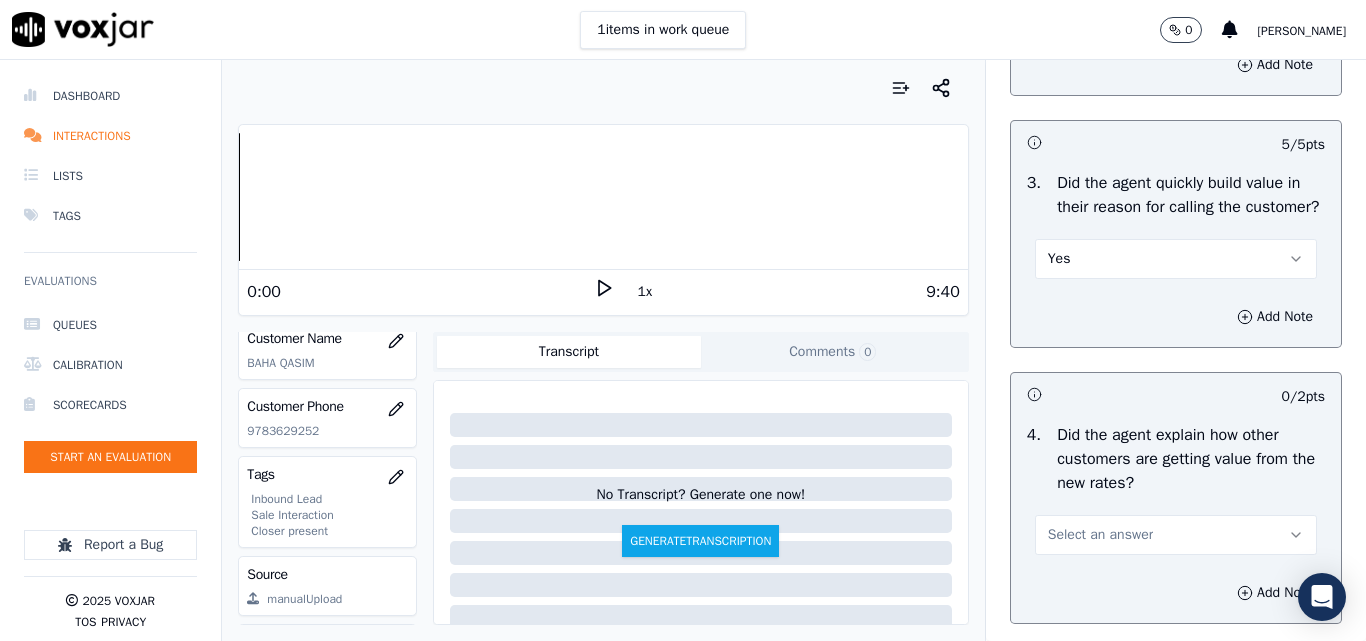 scroll, scrollTop: 700, scrollLeft: 0, axis: vertical 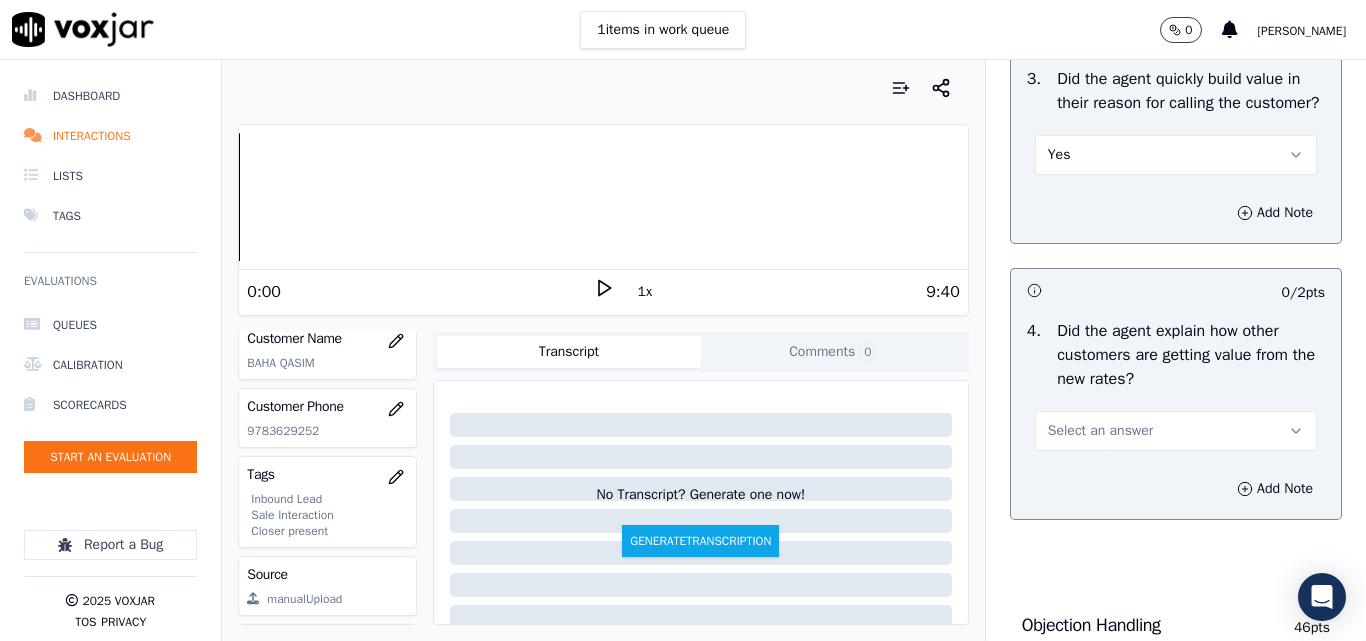 click on "Select an answer" at bounding box center (1100, 431) 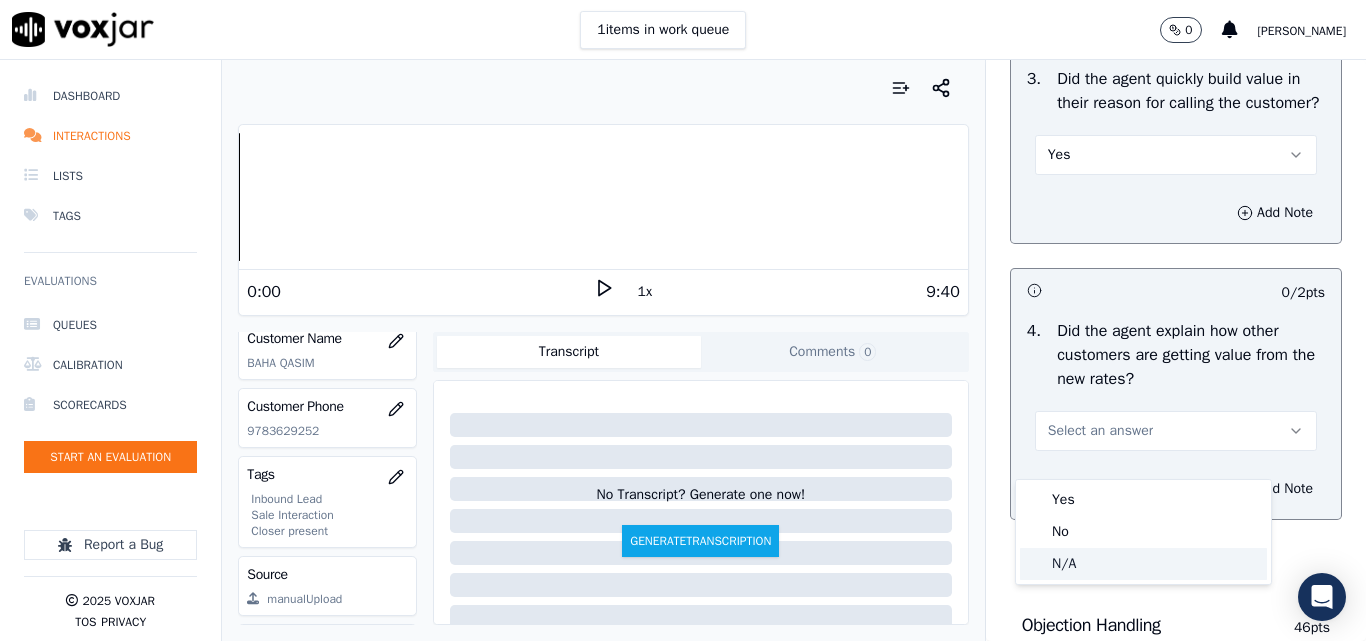 click on "N/A" 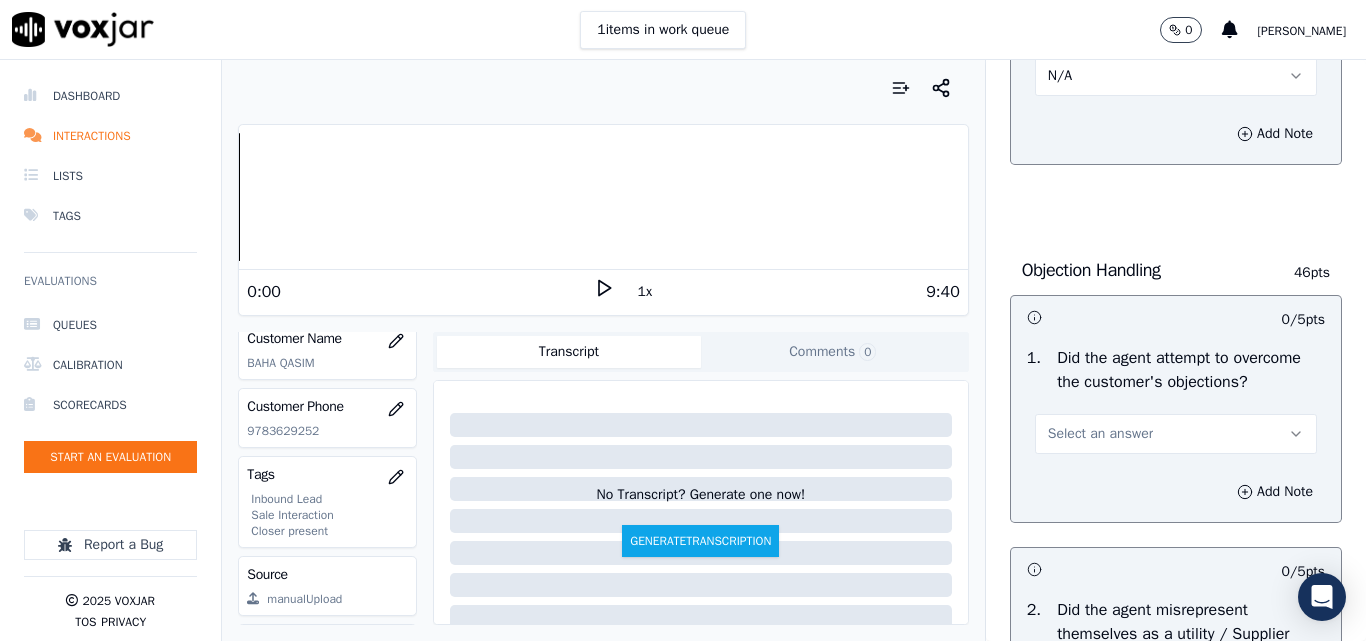 scroll, scrollTop: 1200, scrollLeft: 0, axis: vertical 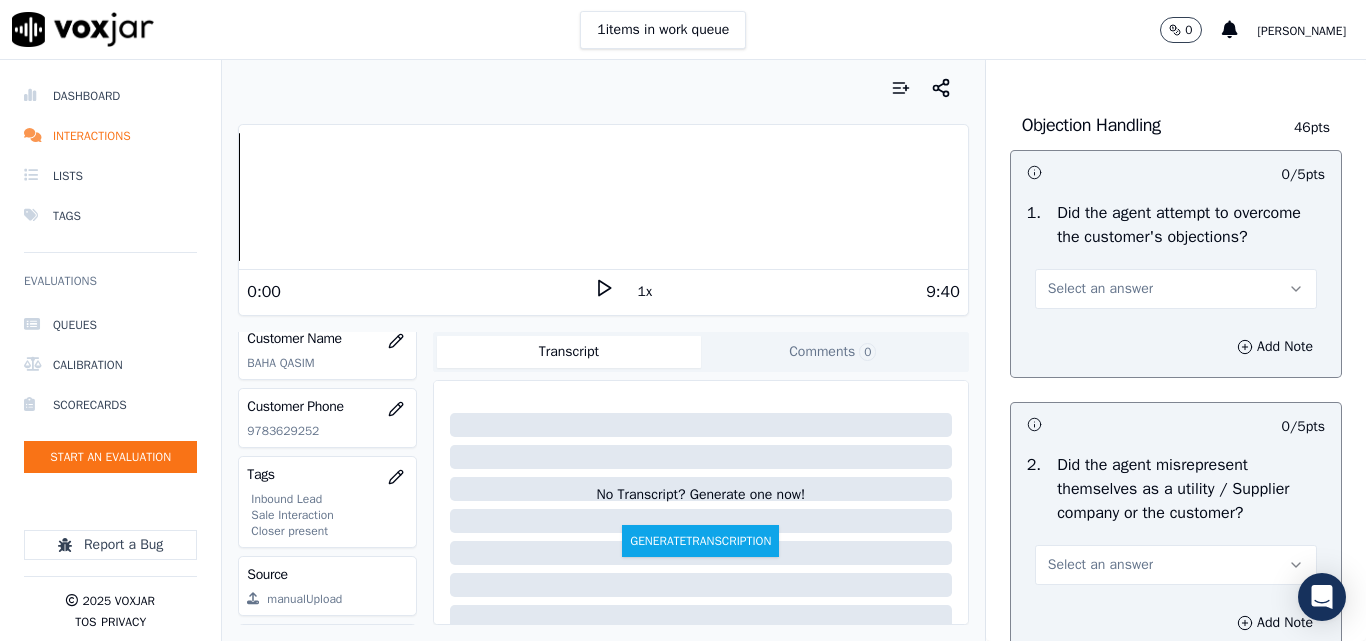 click on "Select an answer" at bounding box center (1100, 289) 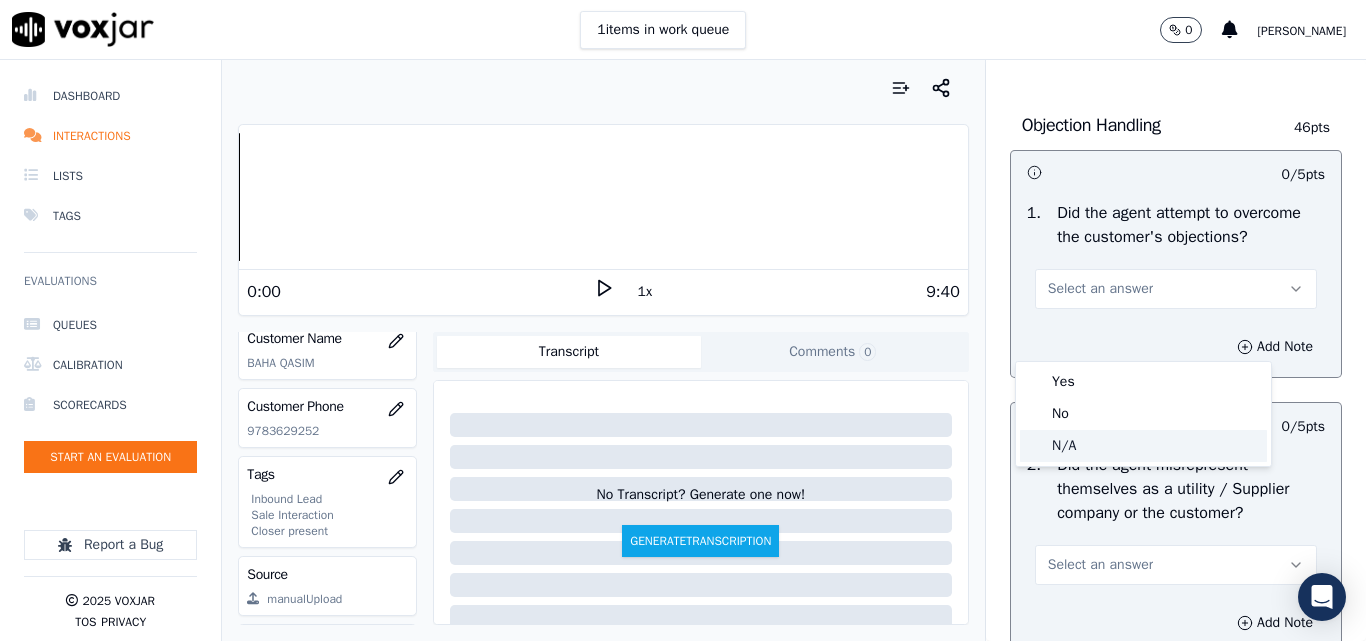 click on "N/A" 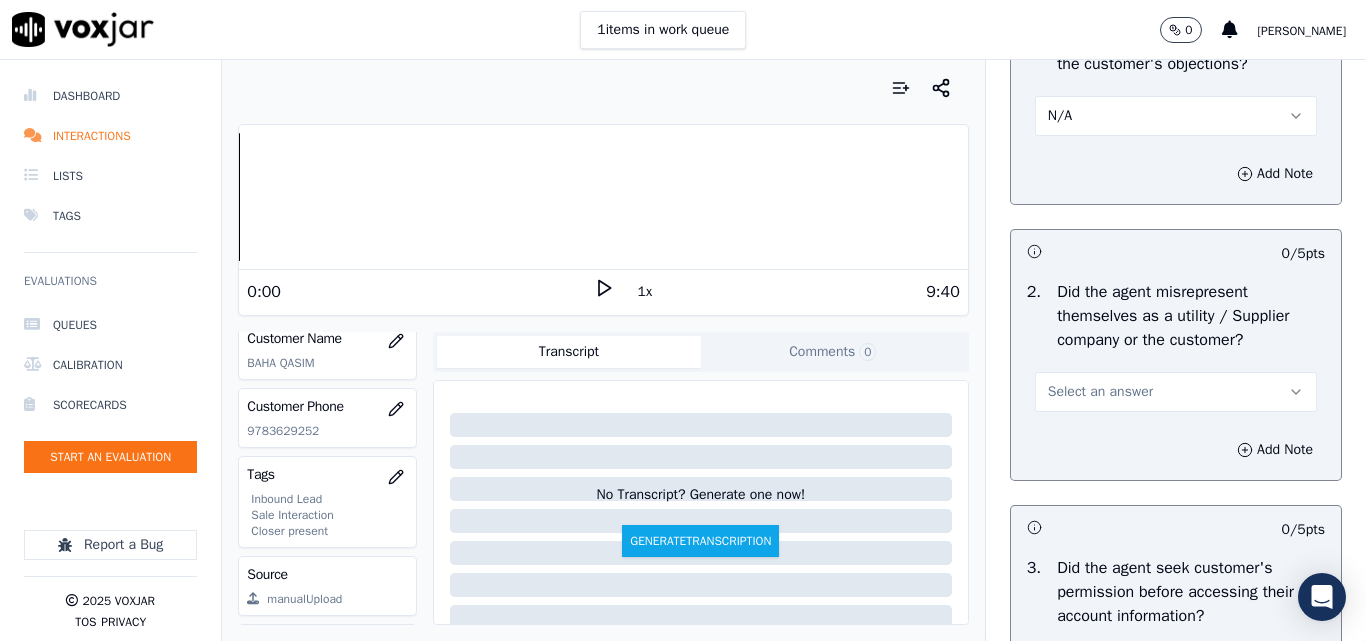 scroll, scrollTop: 1500, scrollLeft: 0, axis: vertical 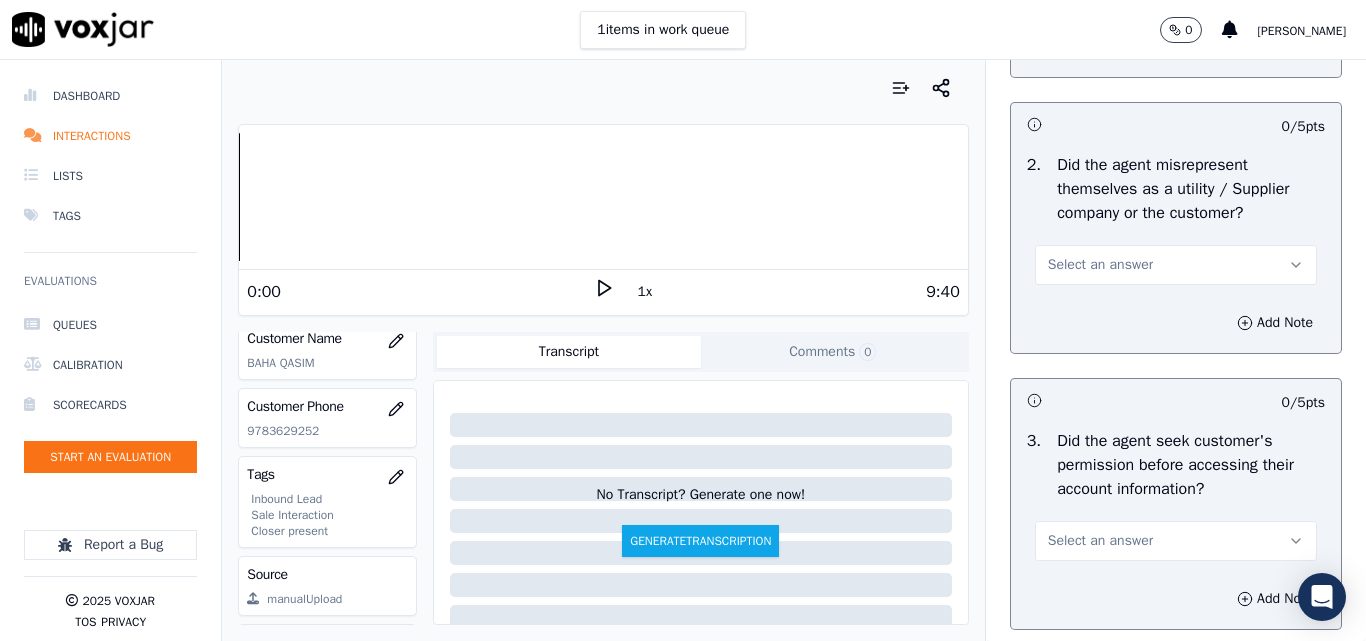 click on "Select an answer" at bounding box center [1100, 265] 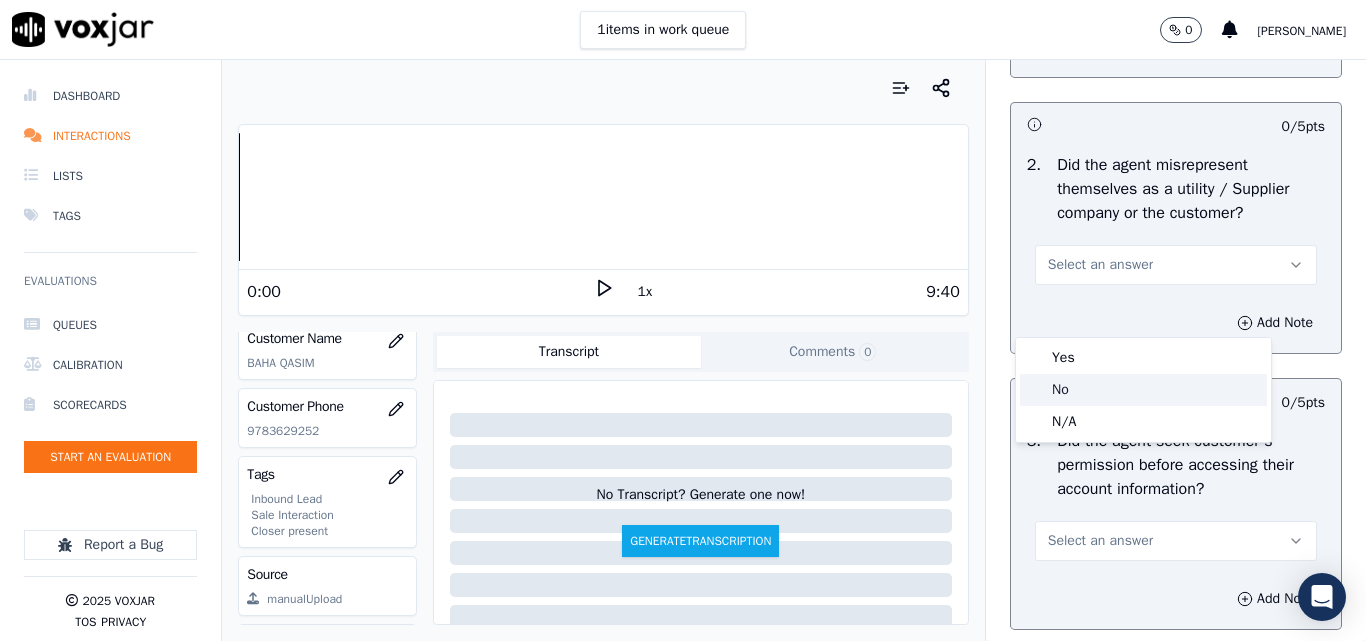 click on "No" 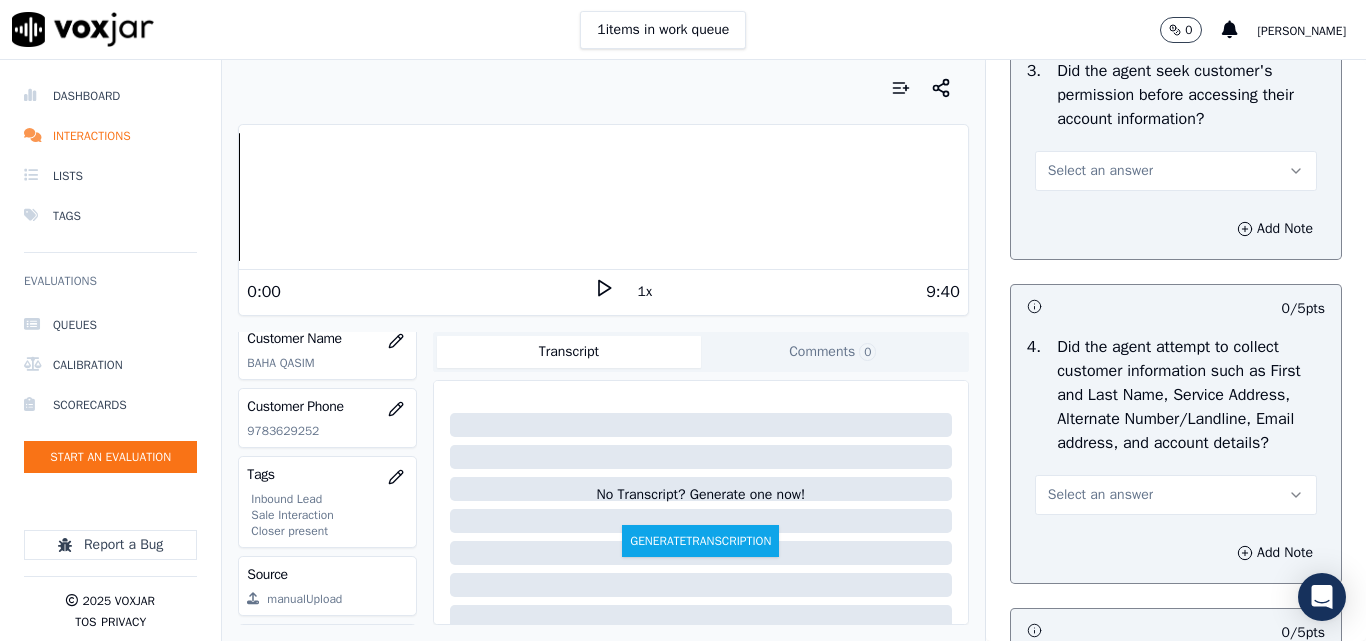 scroll, scrollTop: 1900, scrollLeft: 0, axis: vertical 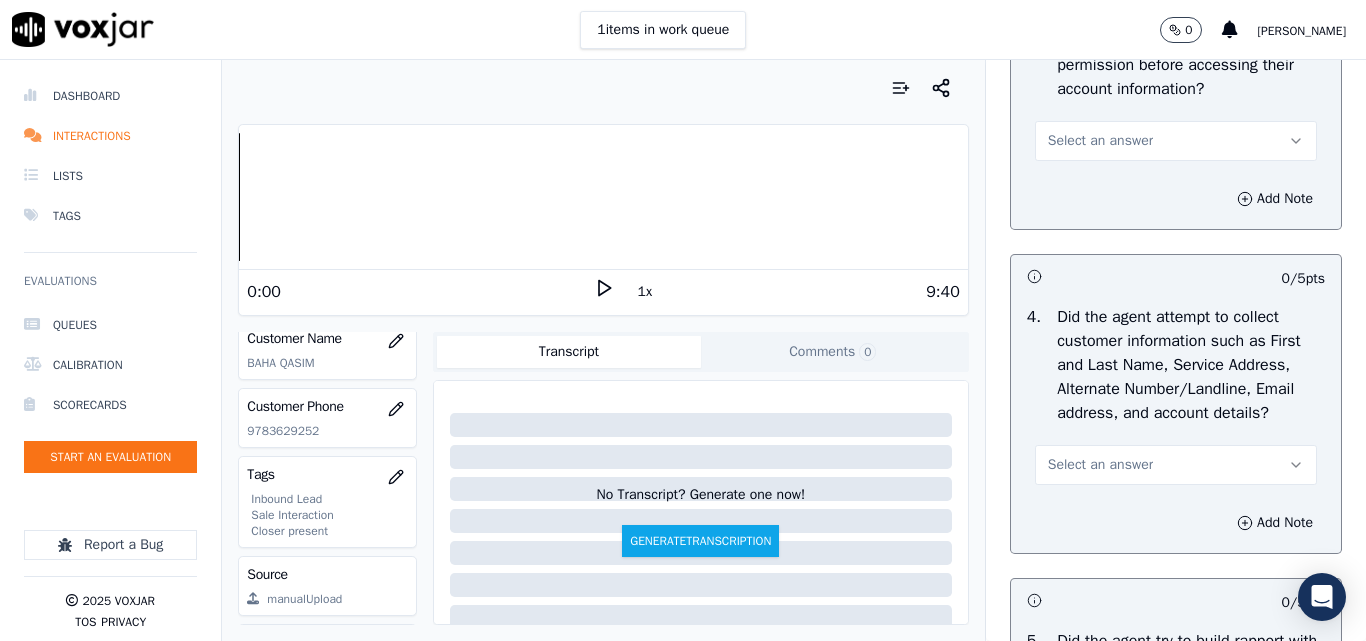 click on "Select an answer" at bounding box center [1100, 141] 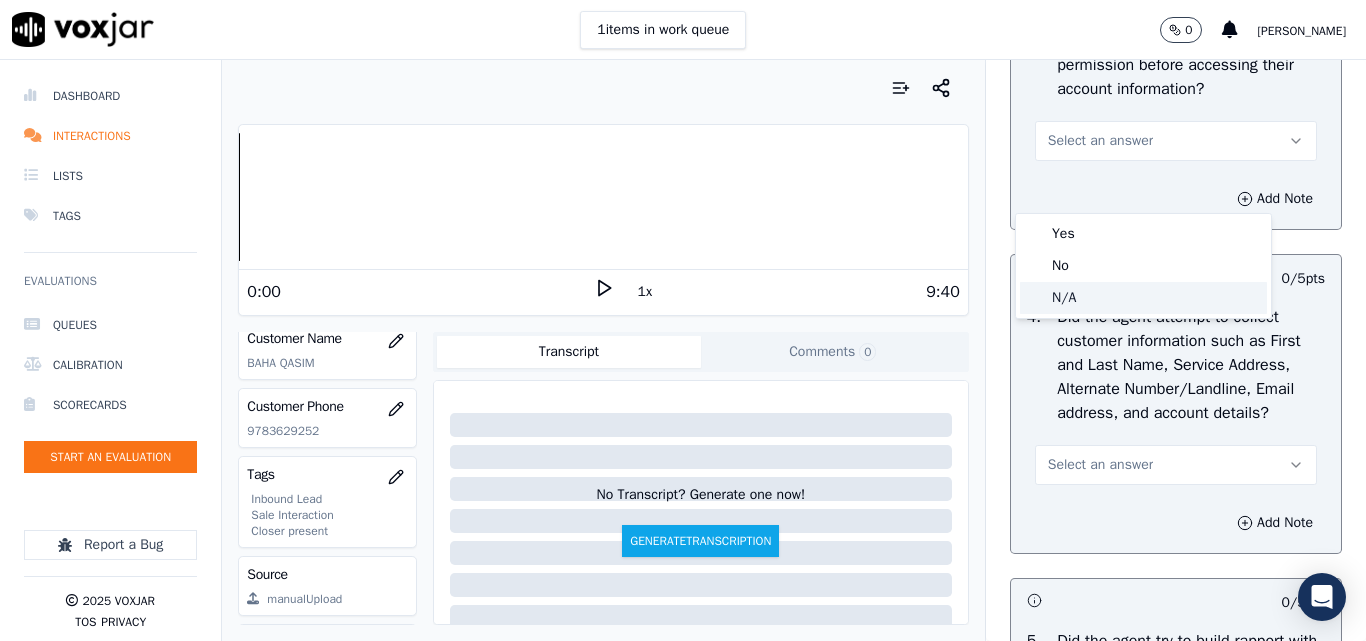 click on "N/A" 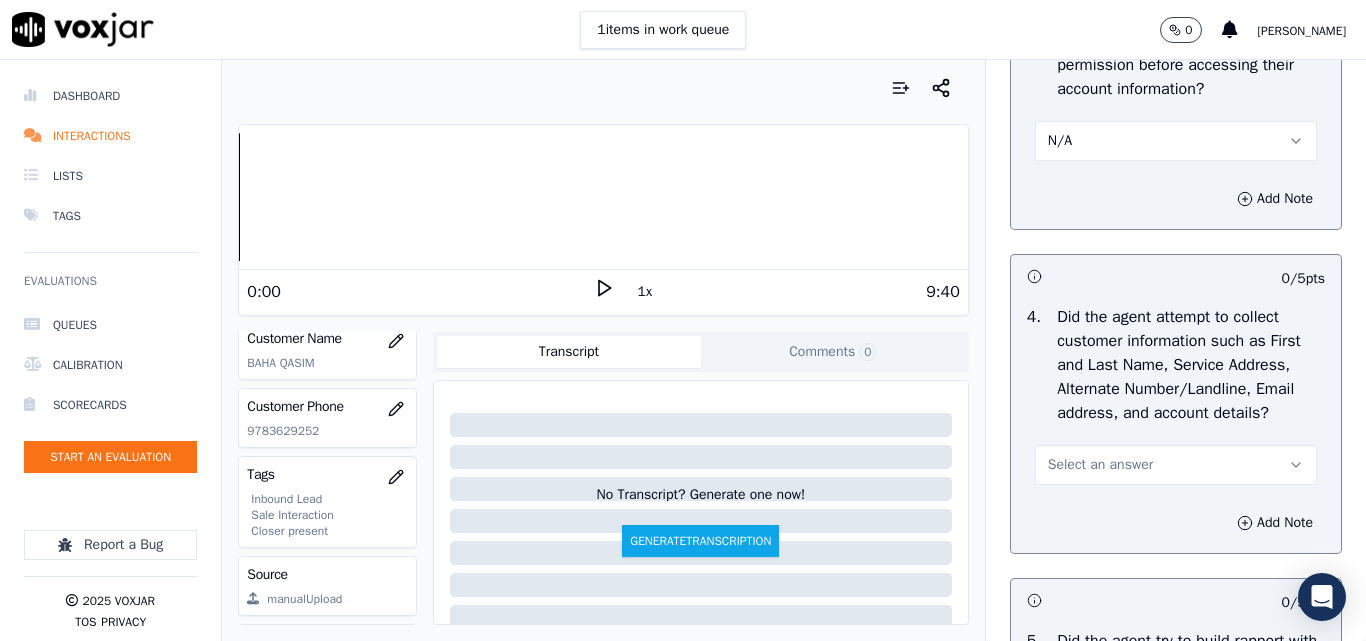 click on "N/A" at bounding box center (1176, 141) 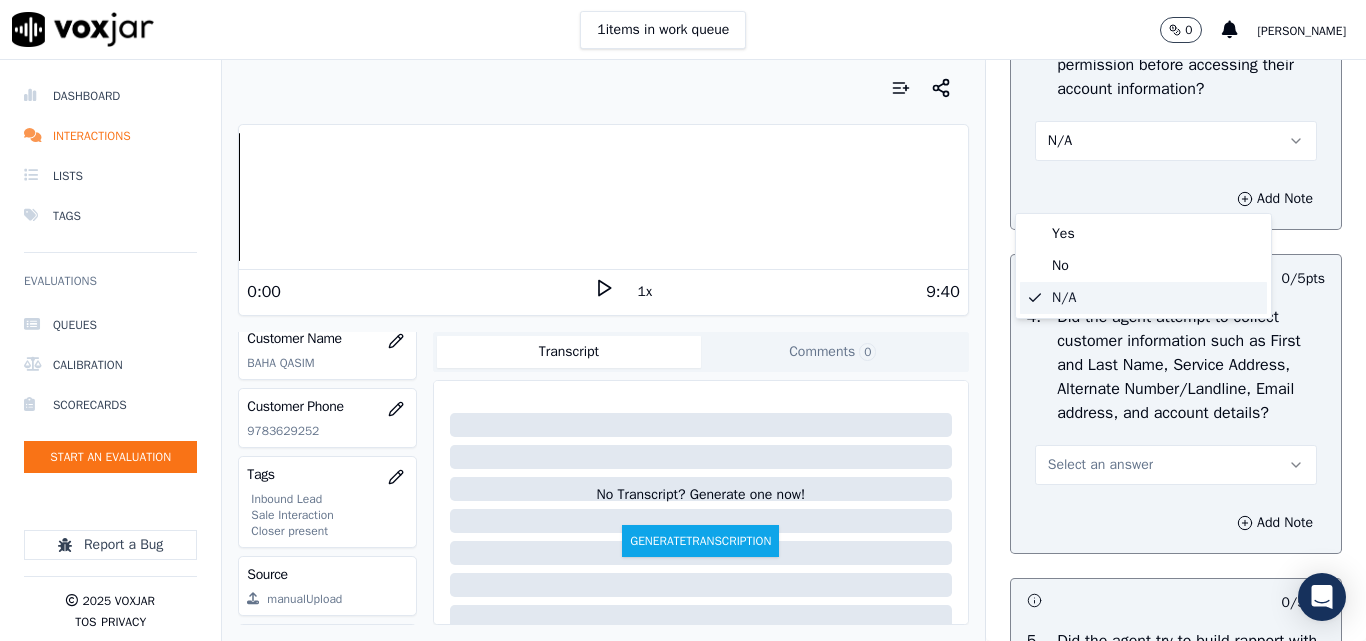 click on "N/A" 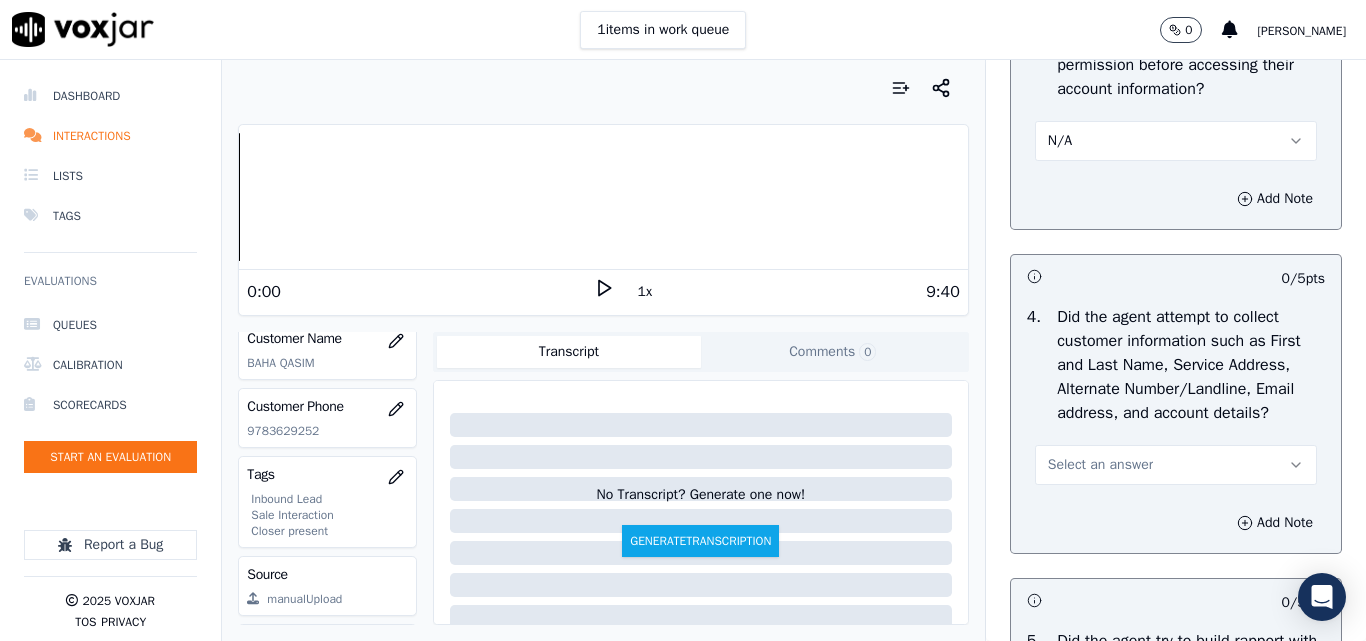 scroll, scrollTop: 2100, scrollLeft: 0, axis: vertical 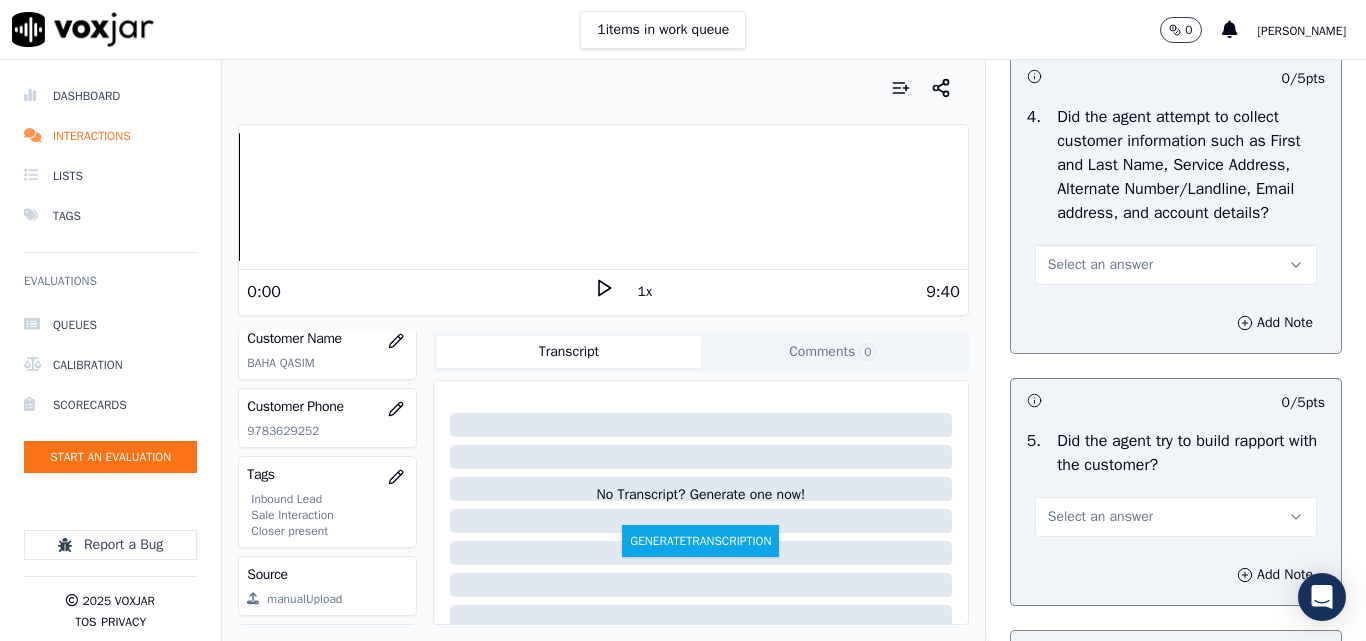 click on "Select an answer" at bounding box center [1100, 265] 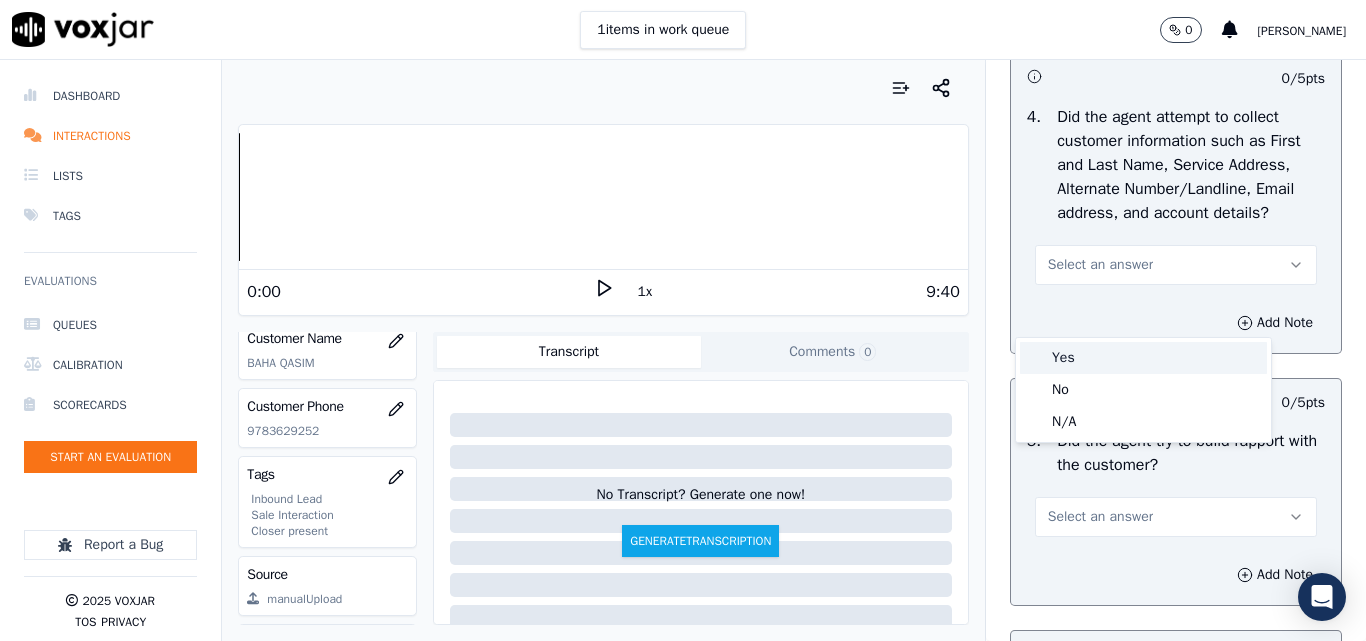 click on "Yes" at bounding box center (1143, 358) 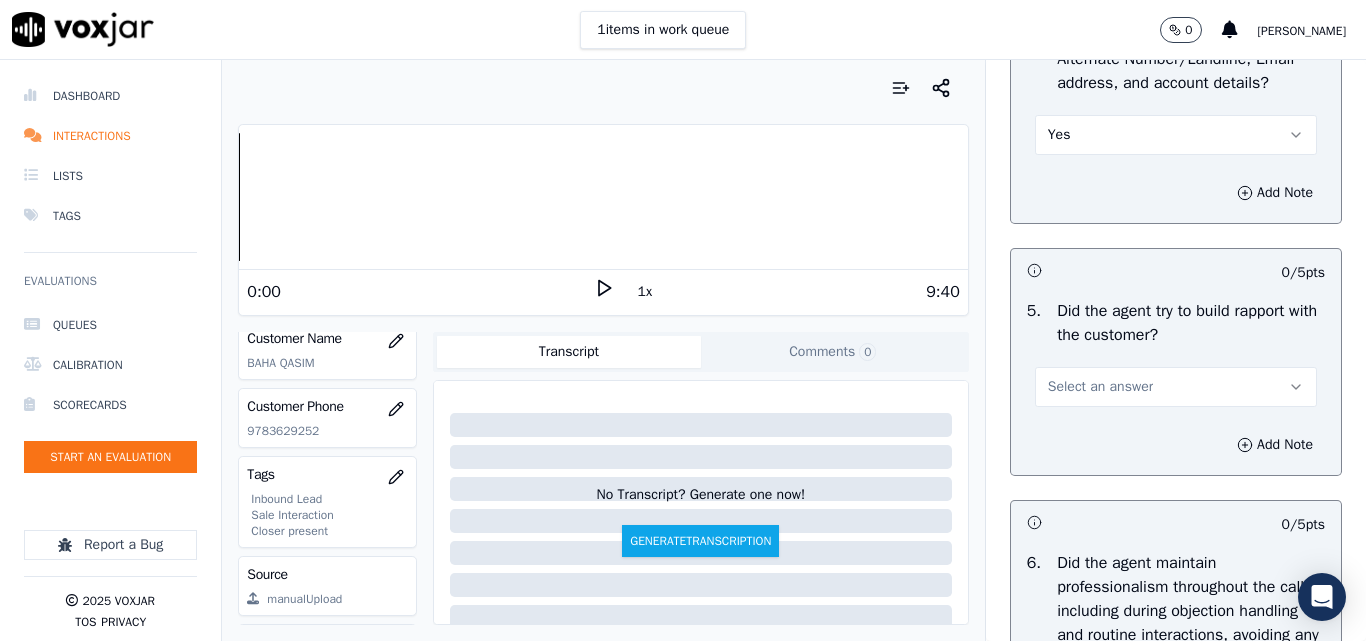 scroll, scrollTop: 2400, scrollLeft: 0, axis: vertical 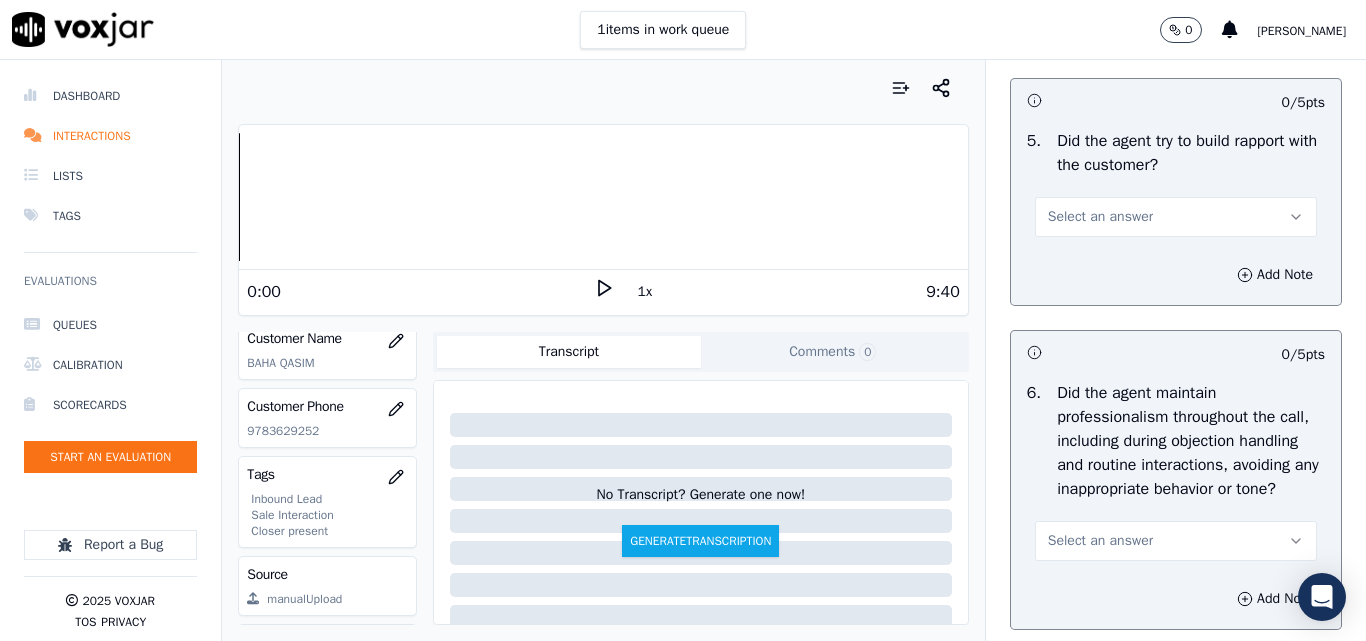 click on "Select an answer" at bounding box center [1176, 215] 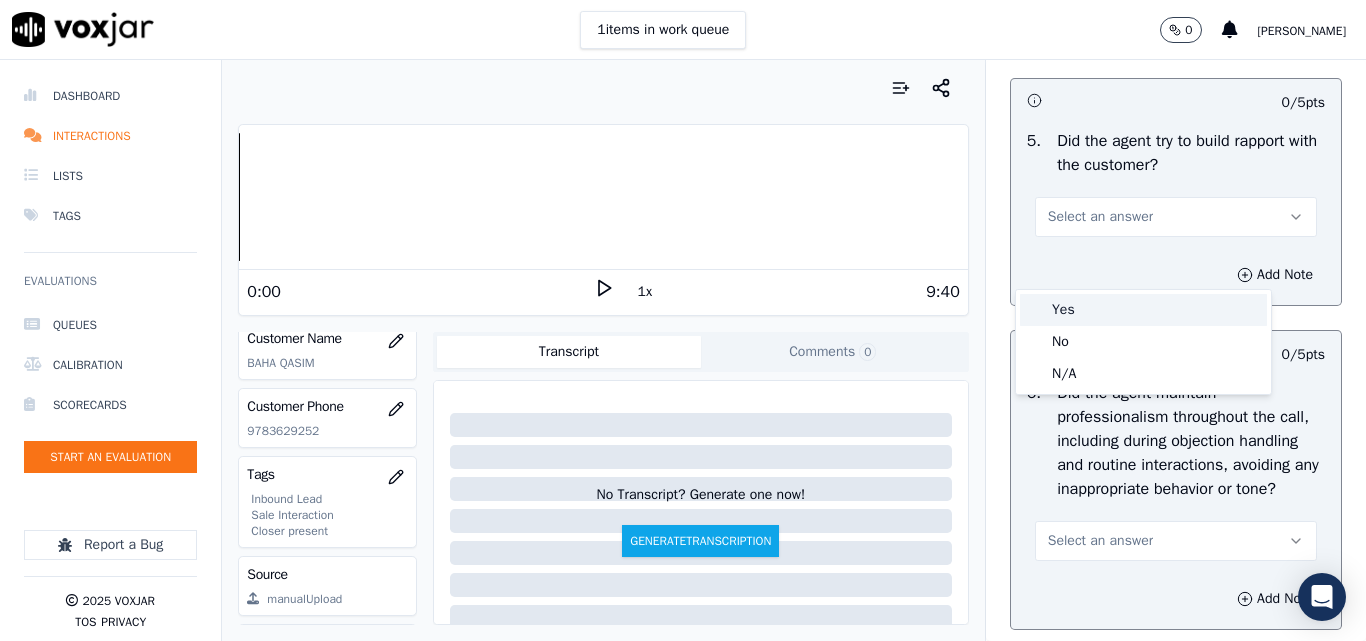 click on "Yes" at bounding box center [1143, 310] 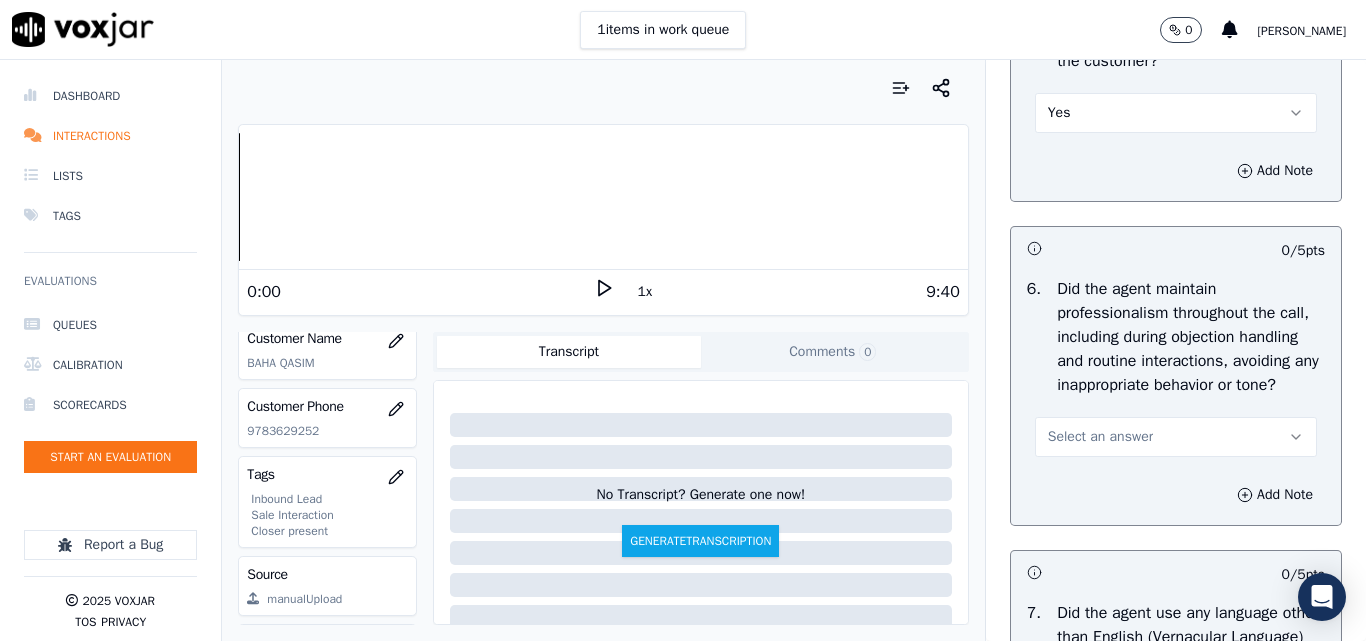 scroll, scrollTop: 2600, scrollLeft: 0, axis: vertical 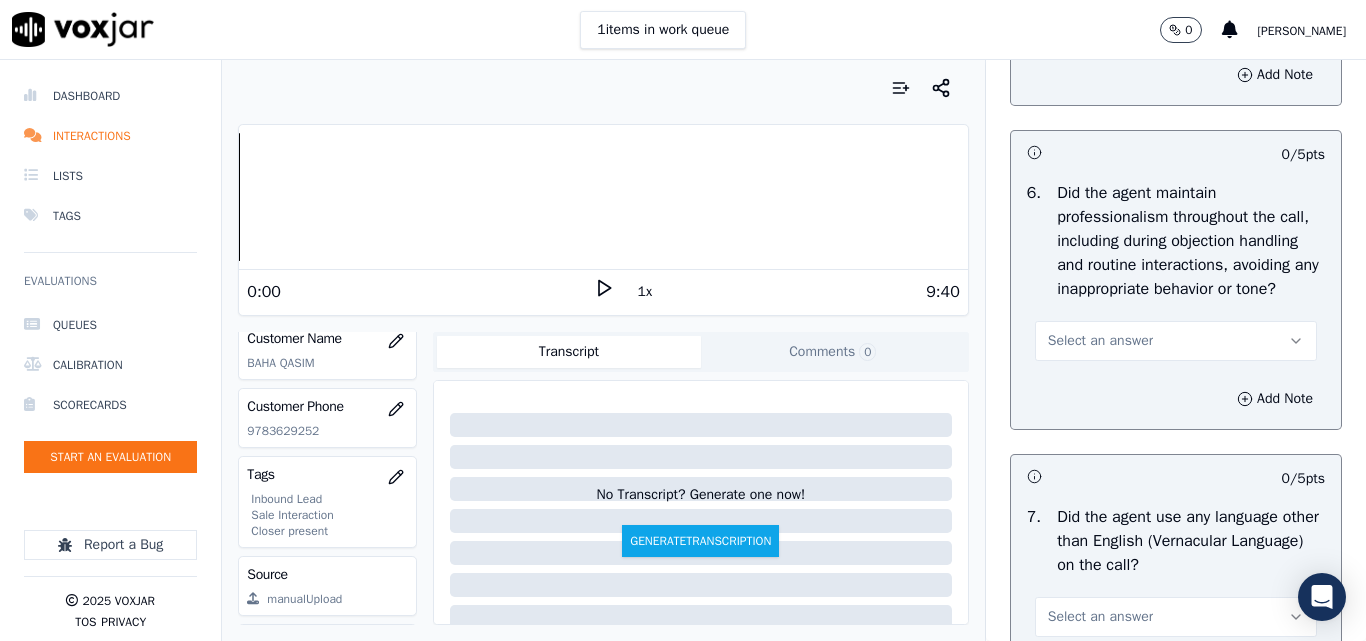 click on "Select an answer" at bounding box center (1100, 341) 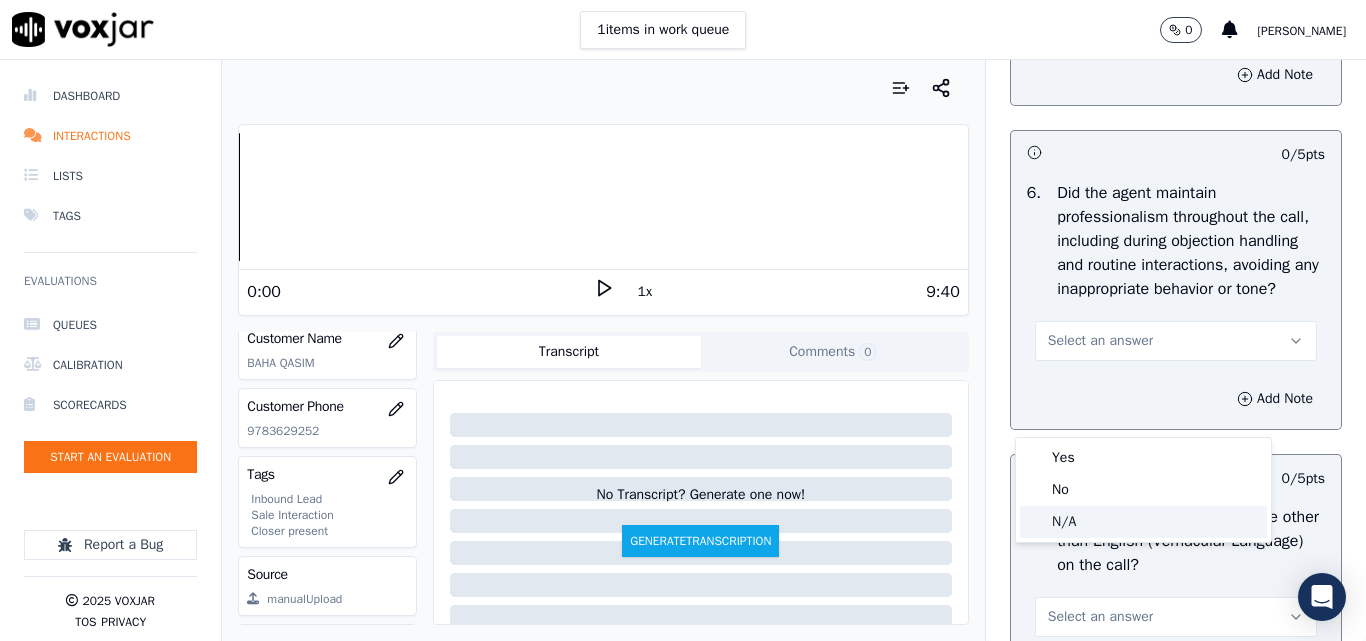 click on "N/A" 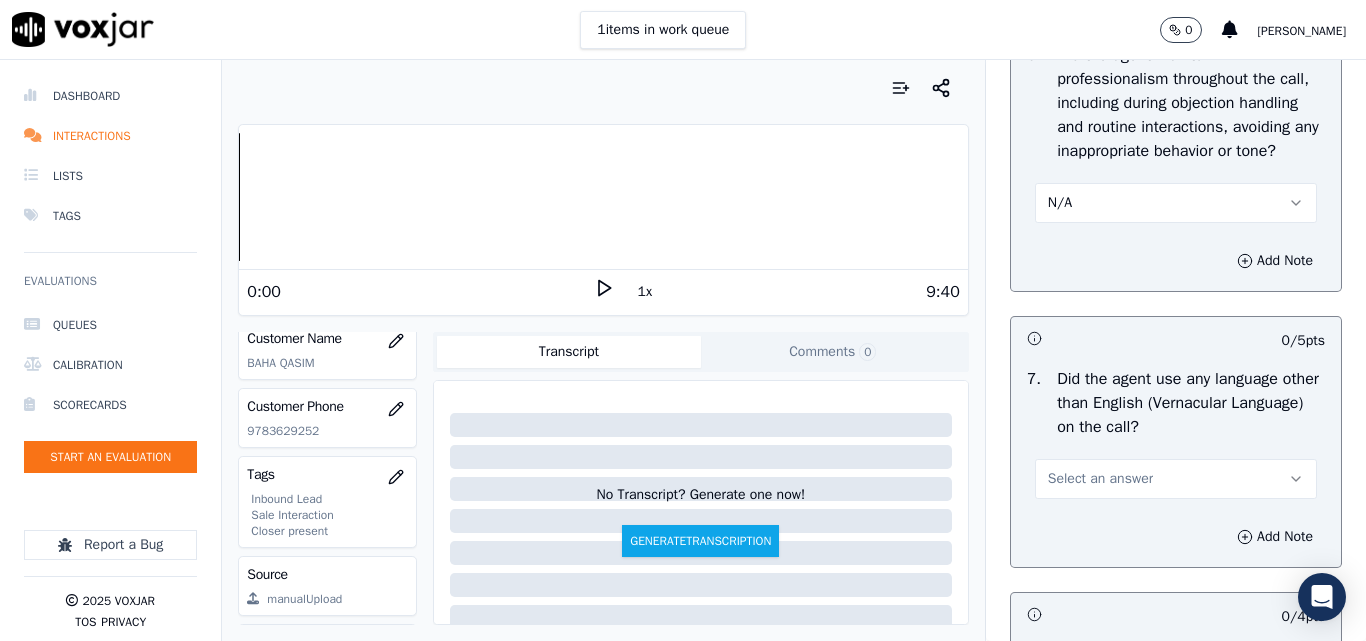 scroll, scrollTop: 2900, scrollLeft: 0, axis: vertical 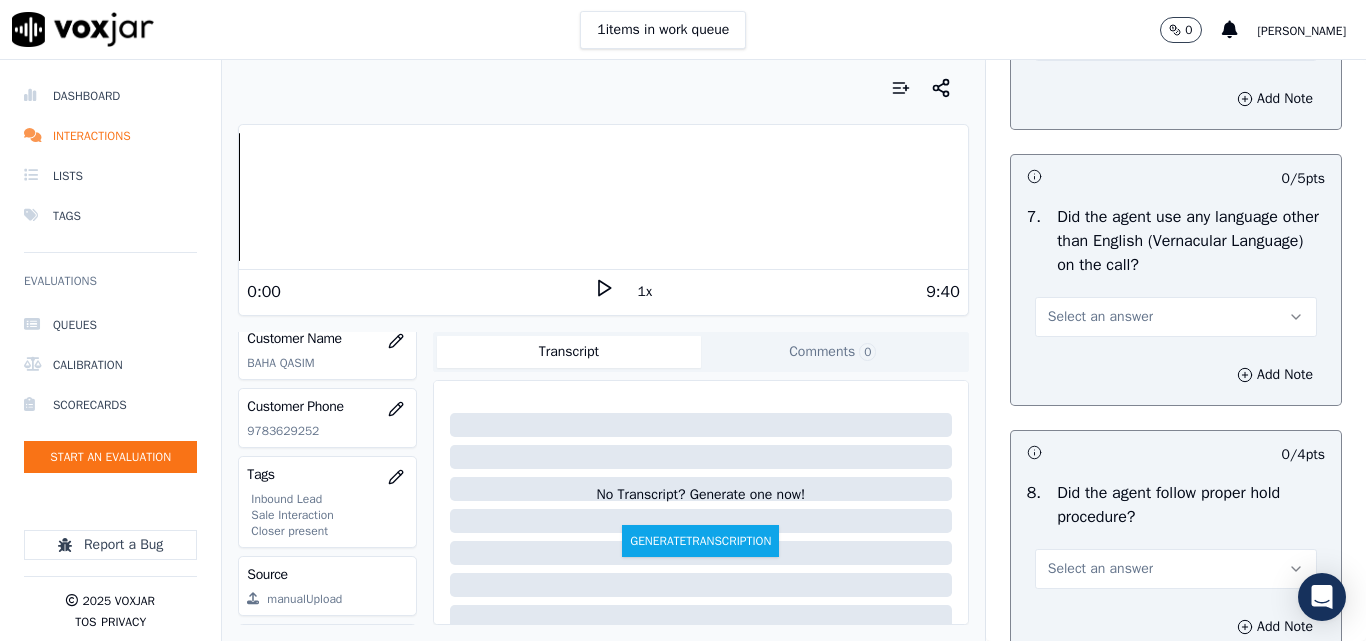 click on "Select an answer" at bounding box center (1100, 317) 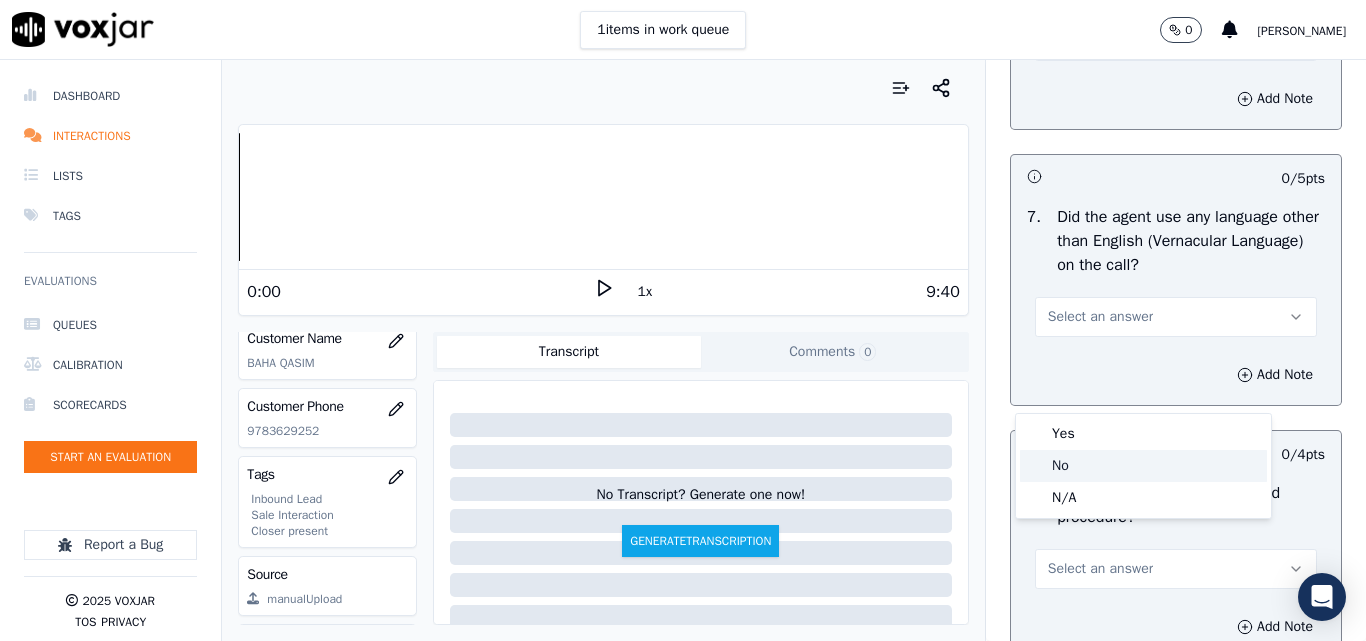 click on "No" 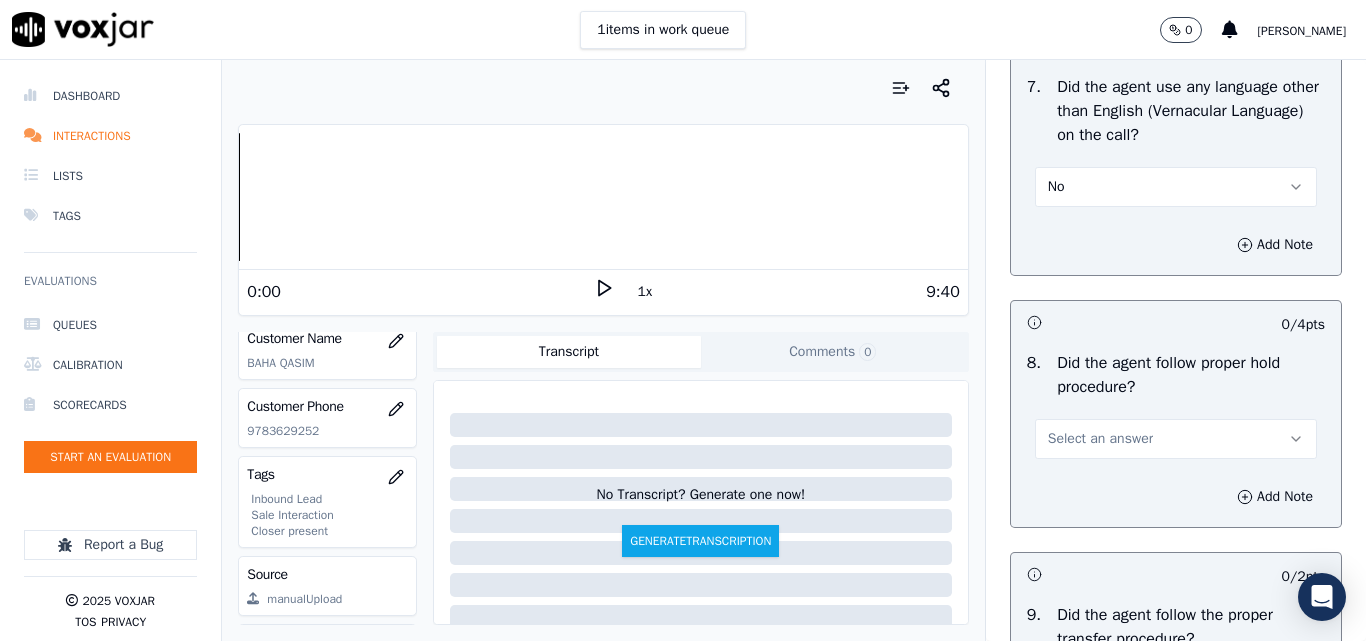 scroll, scrollTop: 3200, scrollLeft: 0, axis: vertical 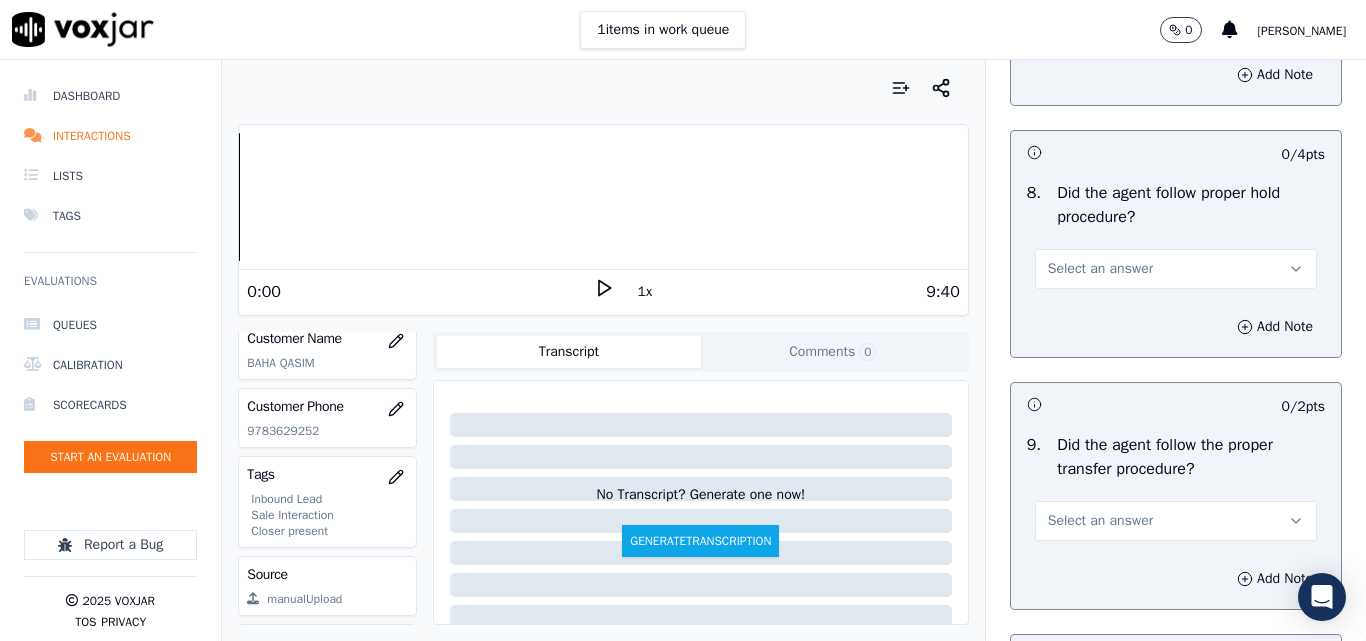 click on "Select an answer" at bounding box center (1100, 269) 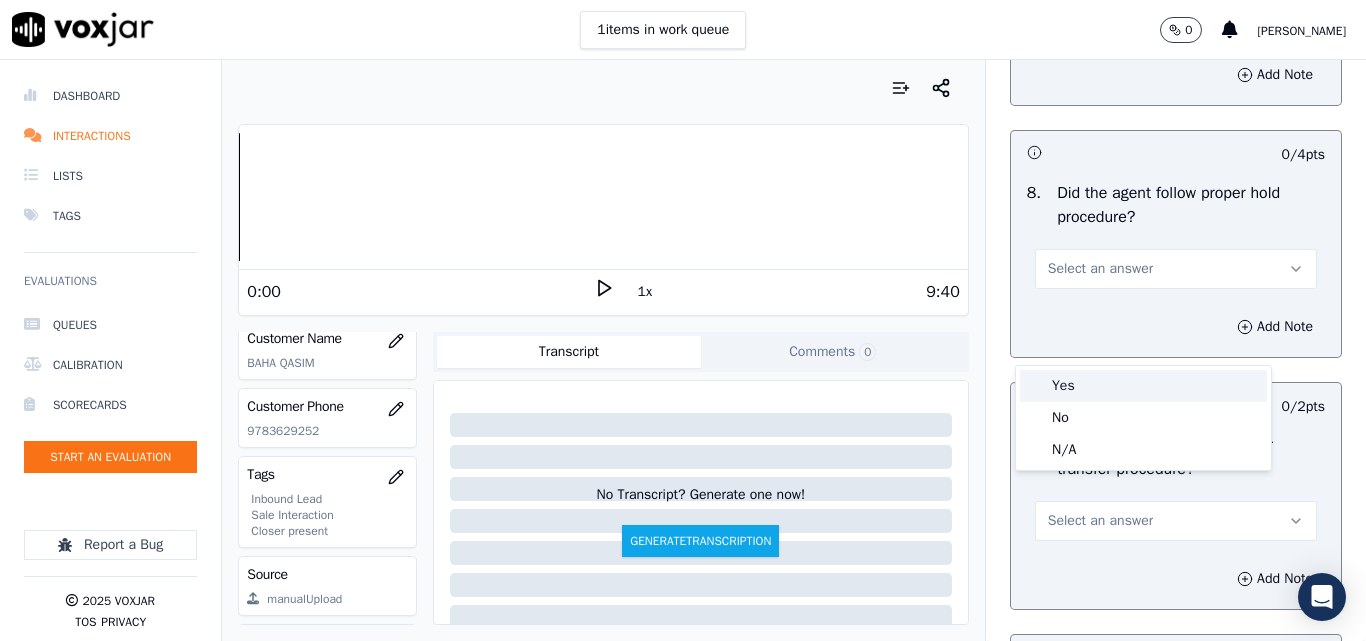 click on "Yes" at bounding box center (1143, 386) 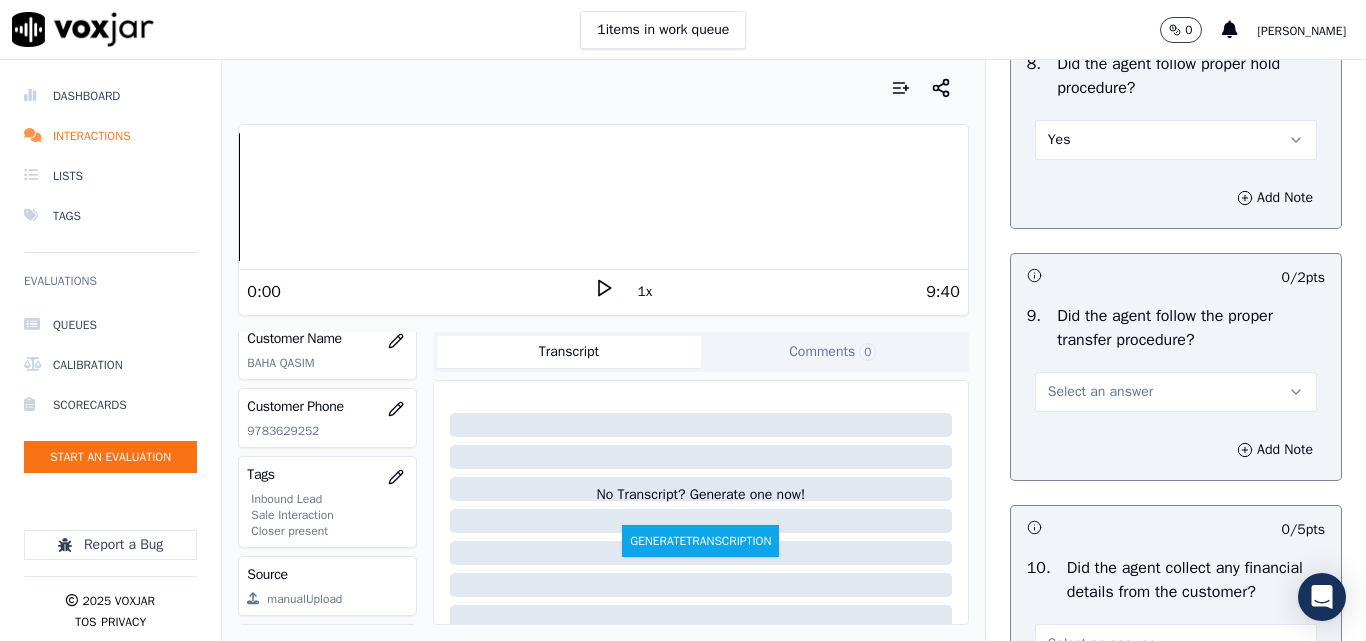 scroll, scrollTop: 3400, scrollLeft: 0, axis: vertical 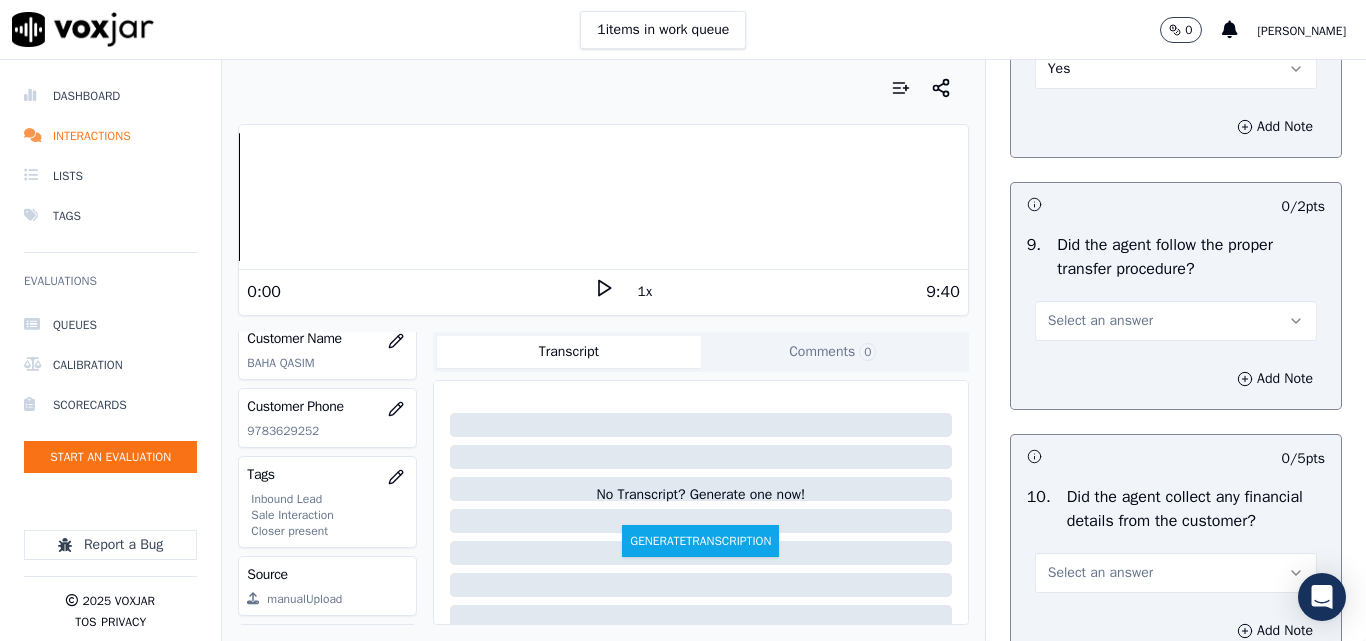 click on "Select an answer" at bounding box center (1176, 321) 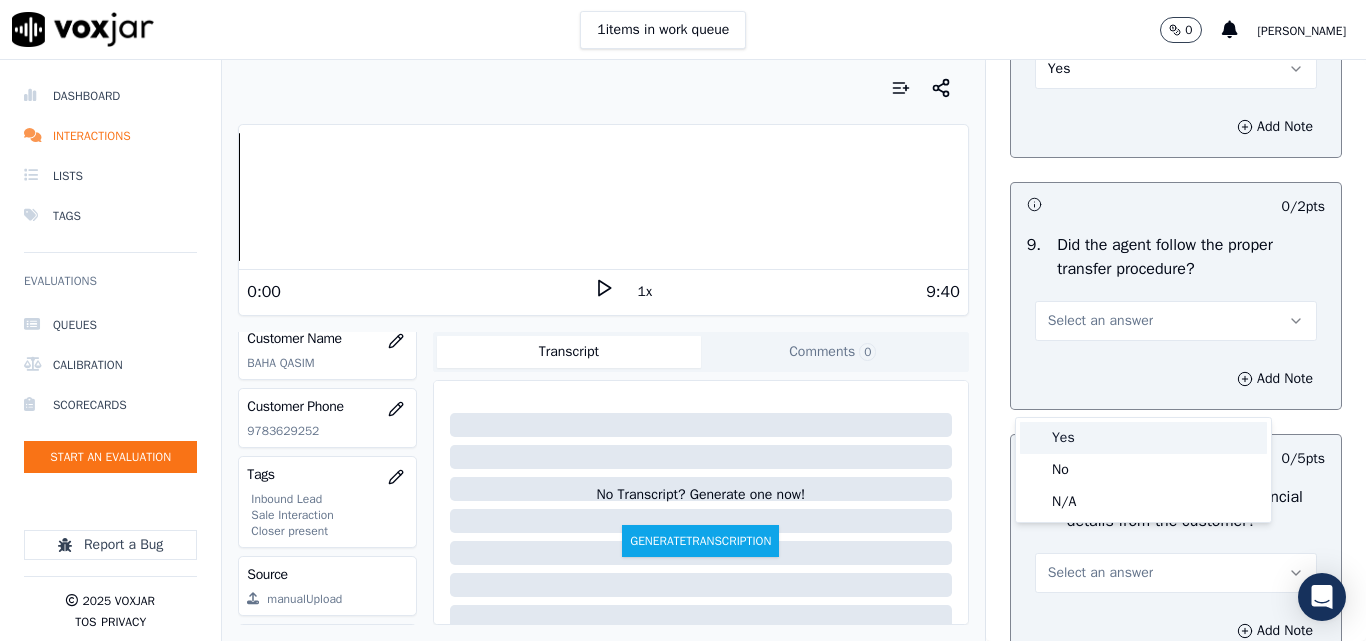 click on "Yes" at bounding box center [1143, 438] 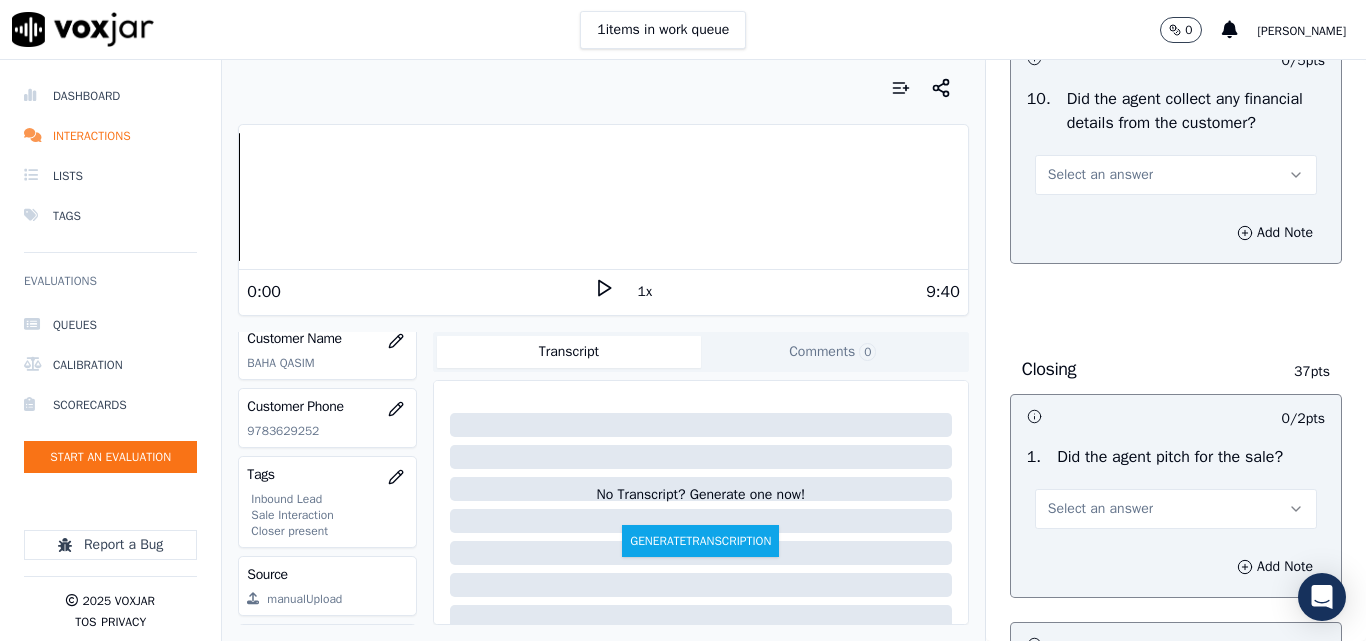 scroll, scrollTop: 3800, scrollLeft: 0, axis: vertical 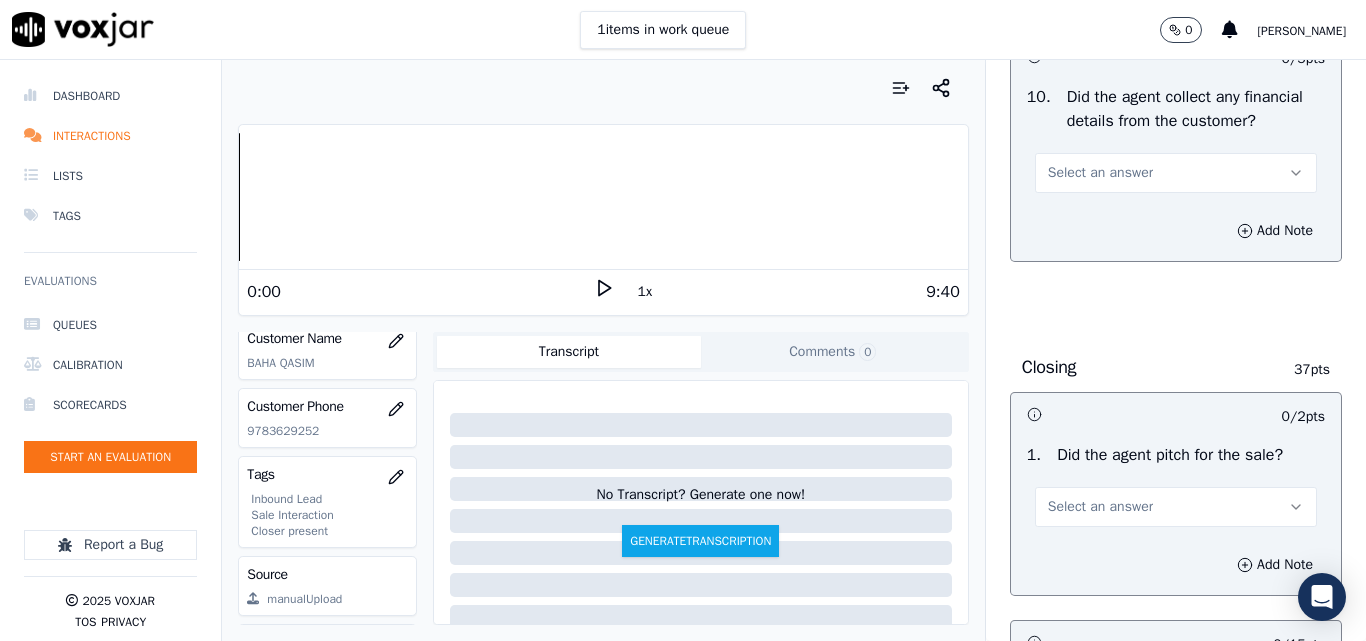 click on "Select an answer" at bounding box center [1176, 173] 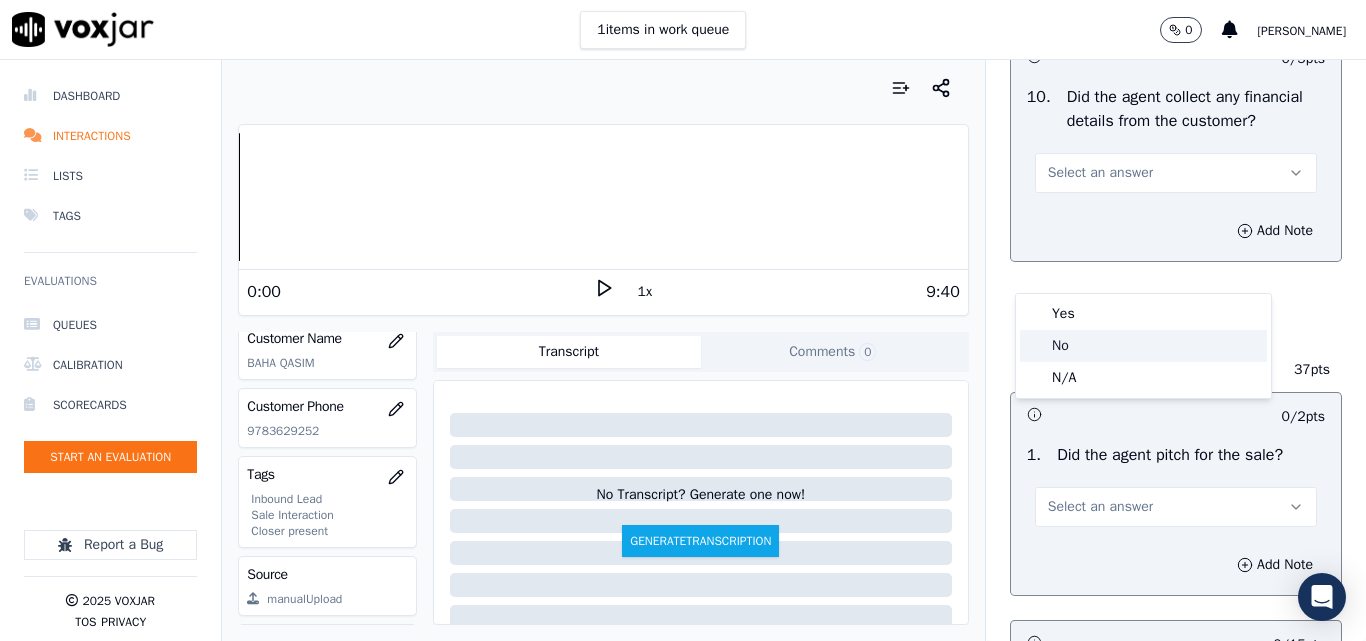 click on "No" 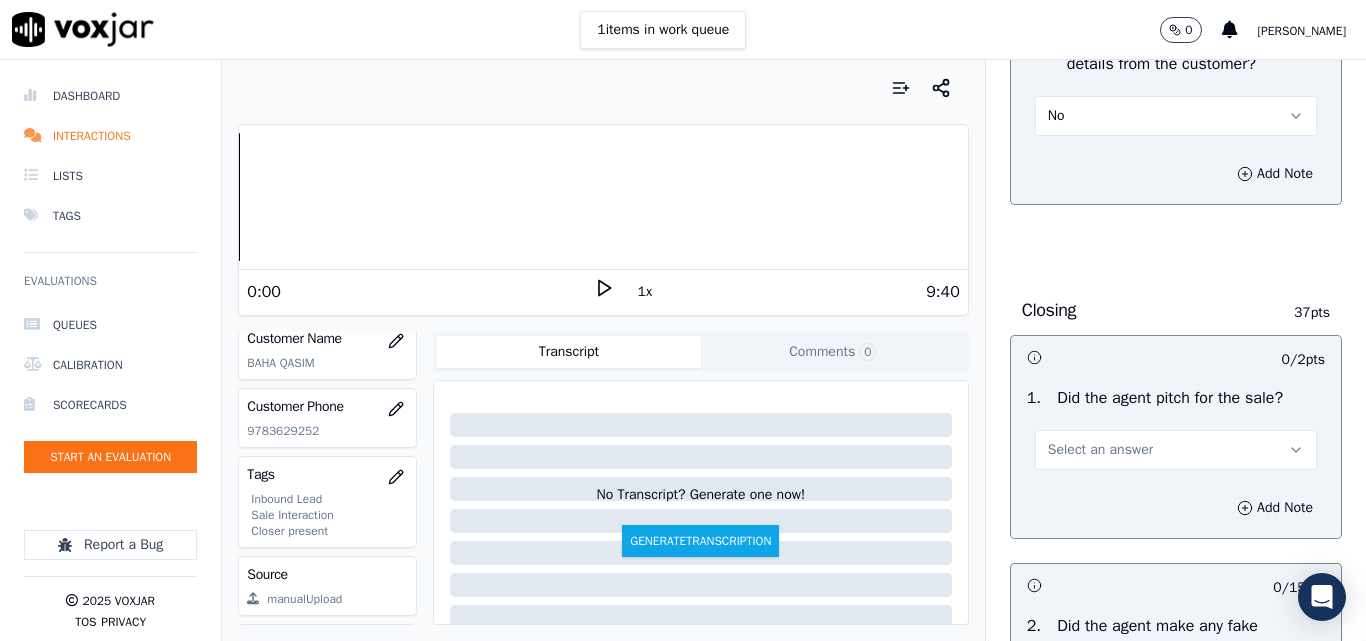 scroll, scrollTop: 4000, scrollLeft: 0, axis: vertical 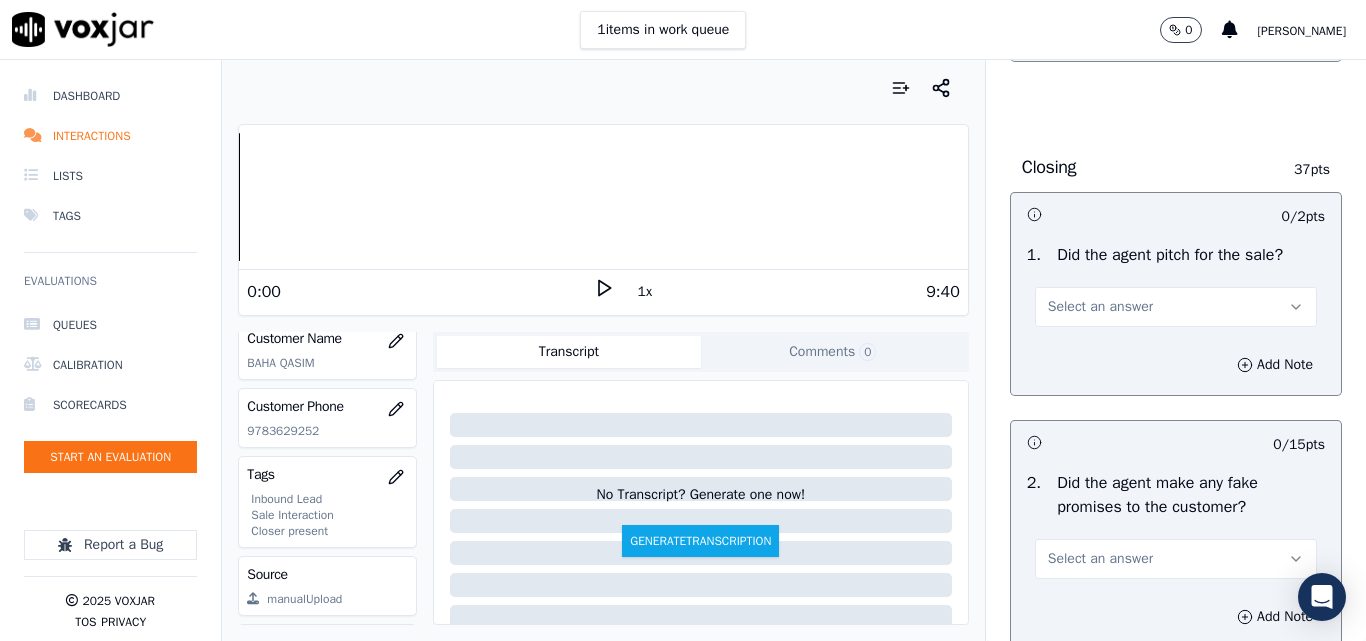 click on "Select an answer" at bounding box center (1100, 307) 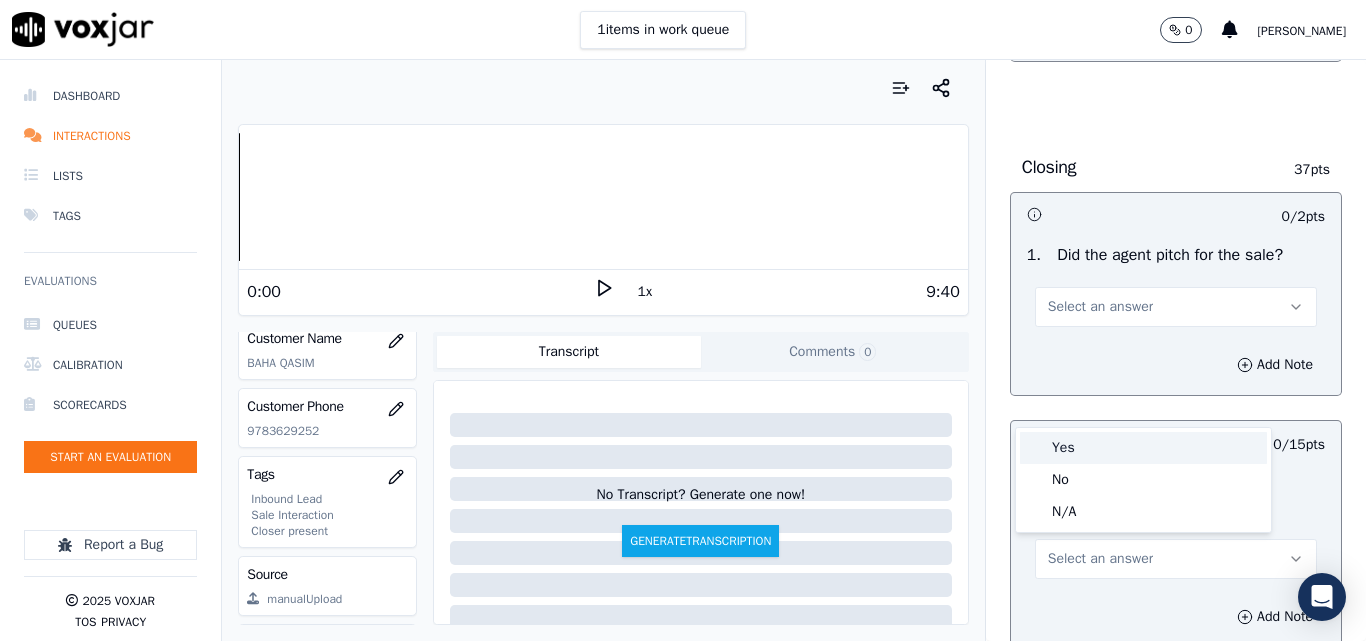 click on "Yes" at bounding box center [1143, 448] 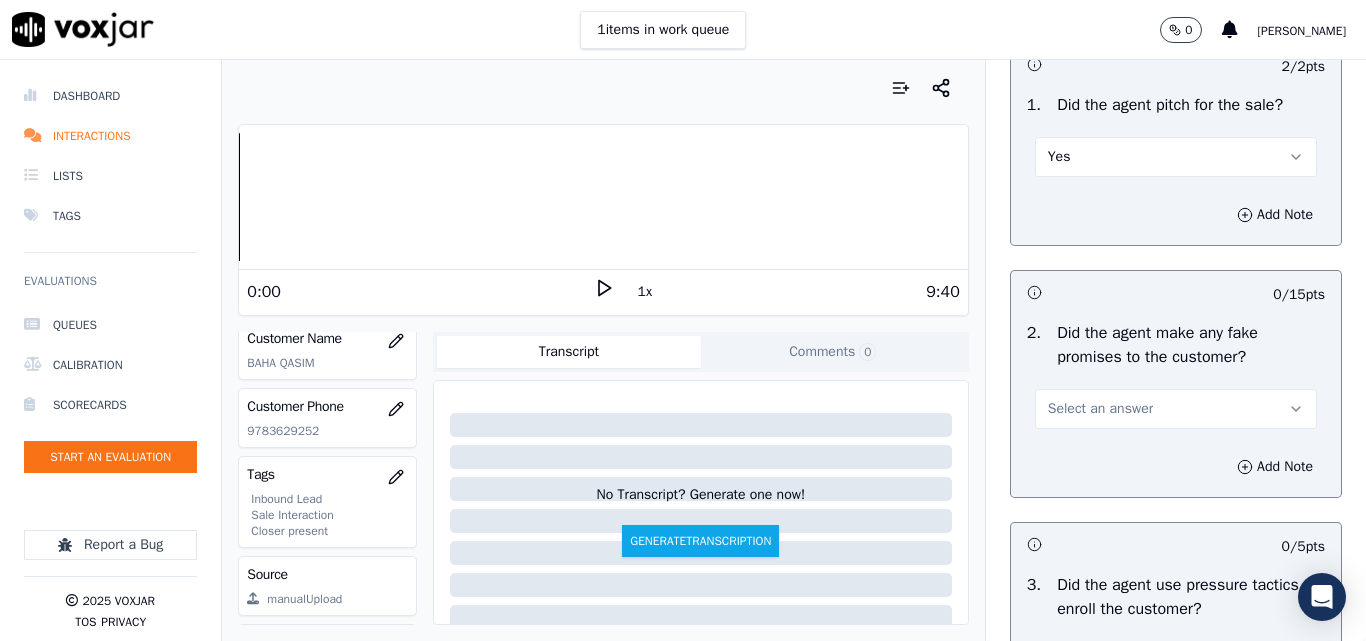 scroll, scrollTop: 4400, scrollLeft: 0, axis: vertical 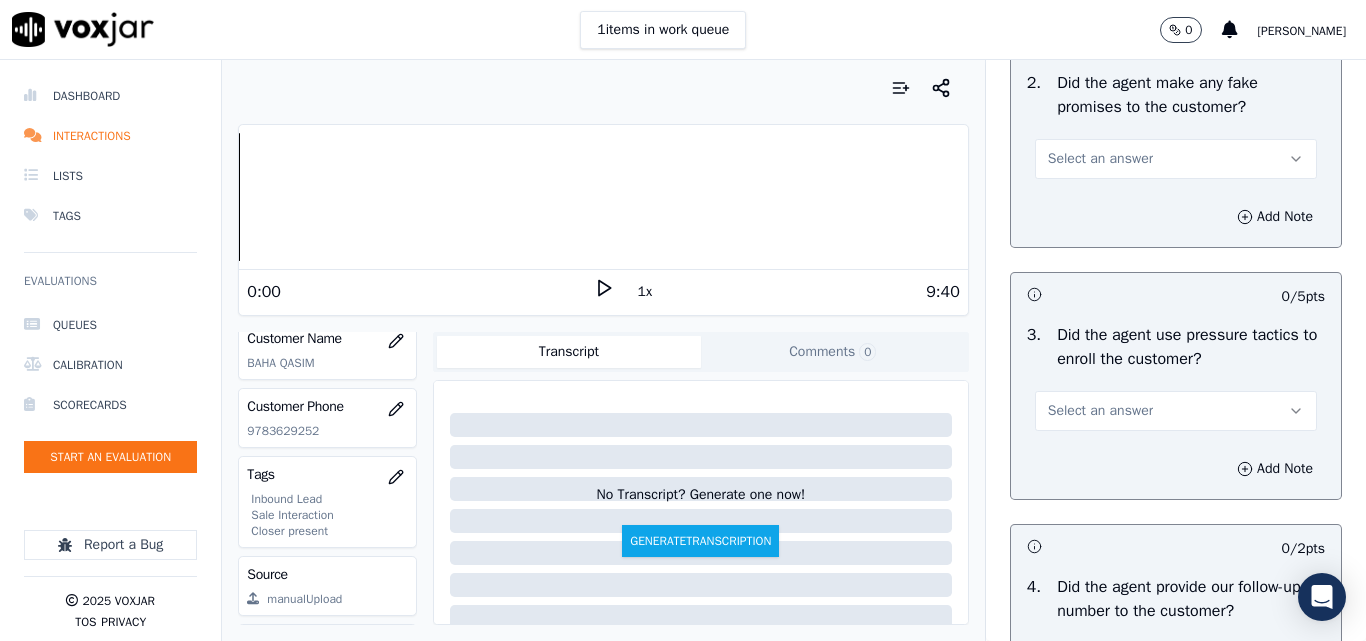 click on "Select an answer" at bounding box center [1100, 159] 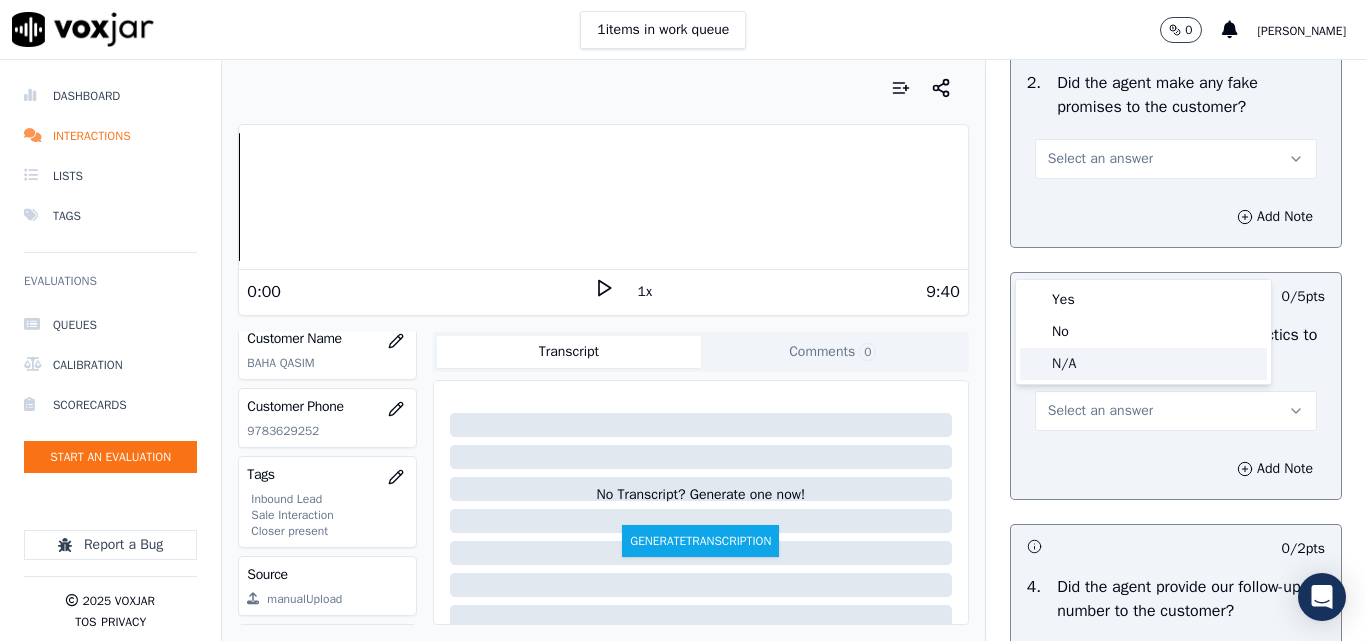 click on "N/A" 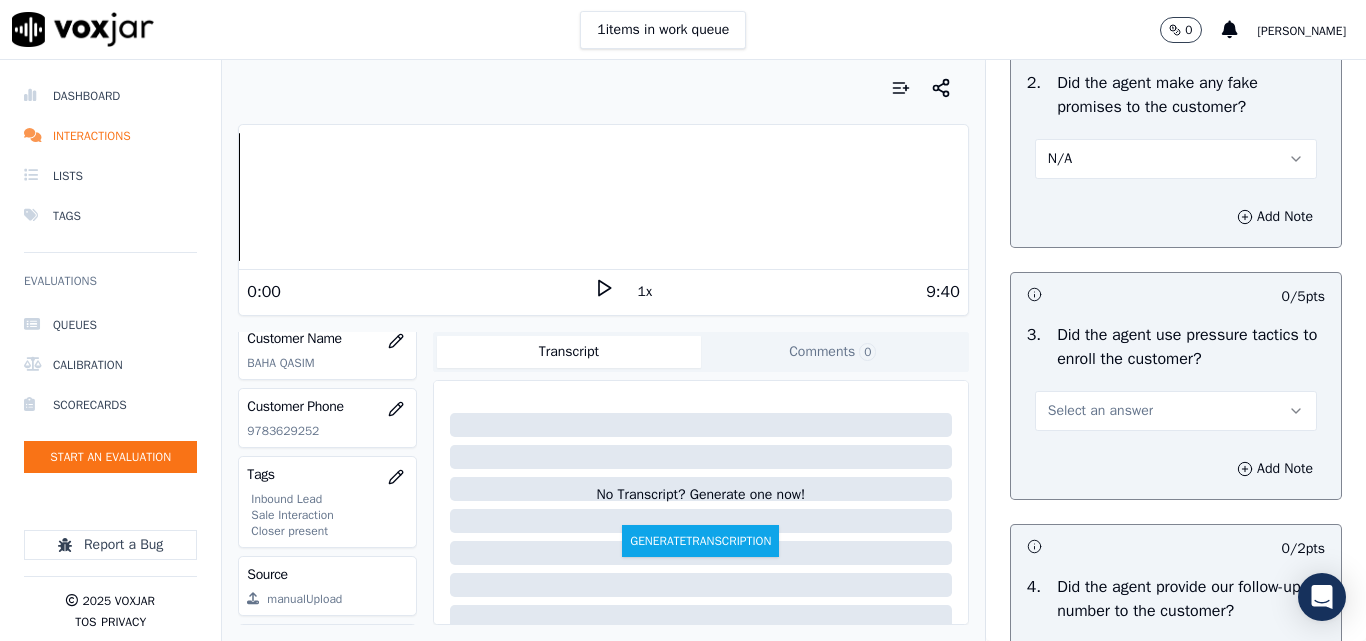 click on "N/A" at bounding box center [1176, 159] 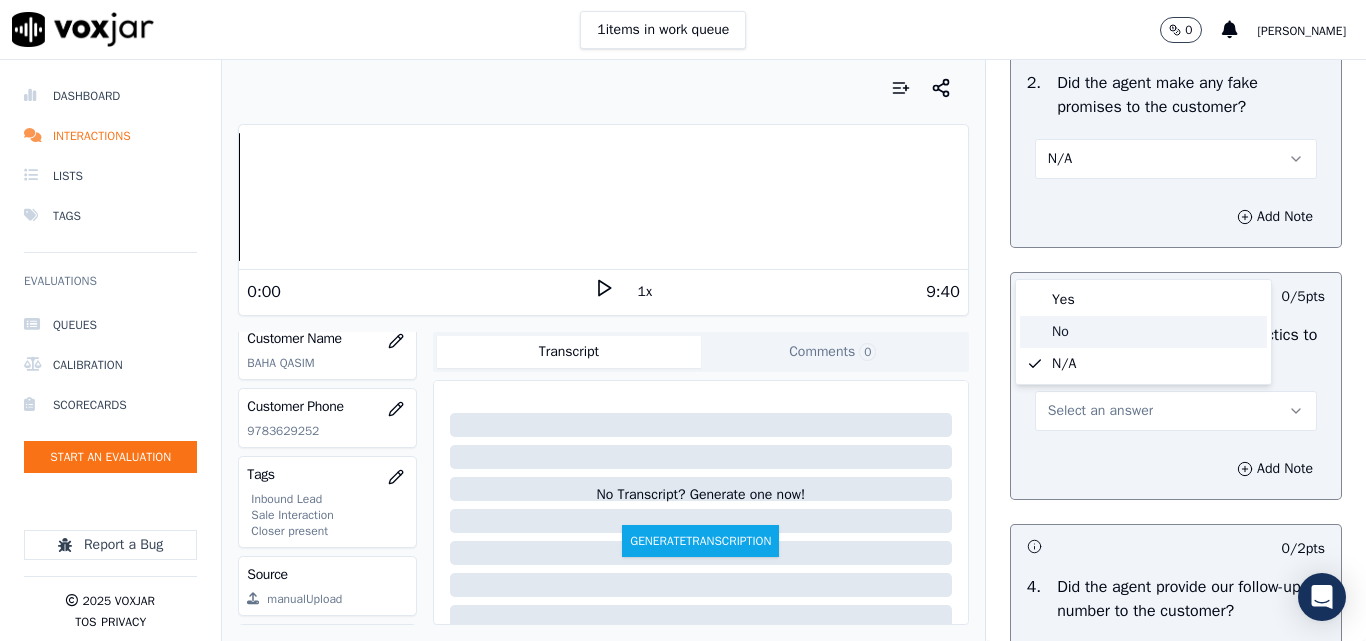 click on "No" 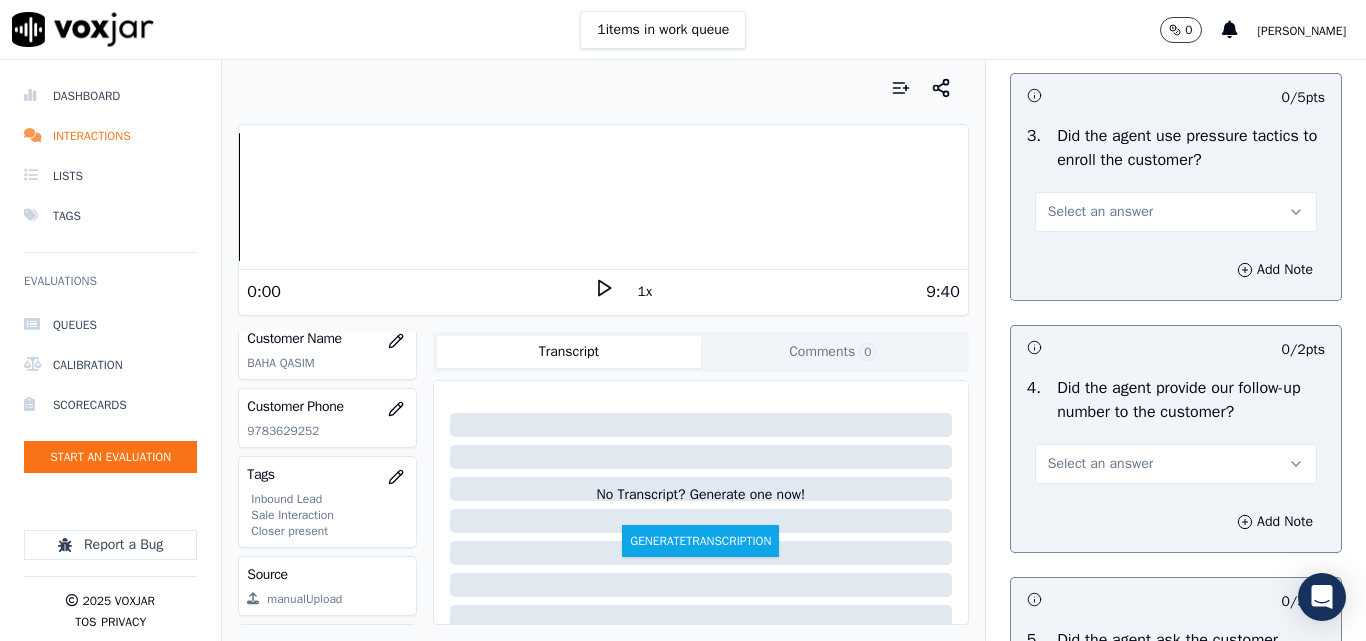 scroll, scrollTop: 4600, scrollLeft: 0, axis: vertical 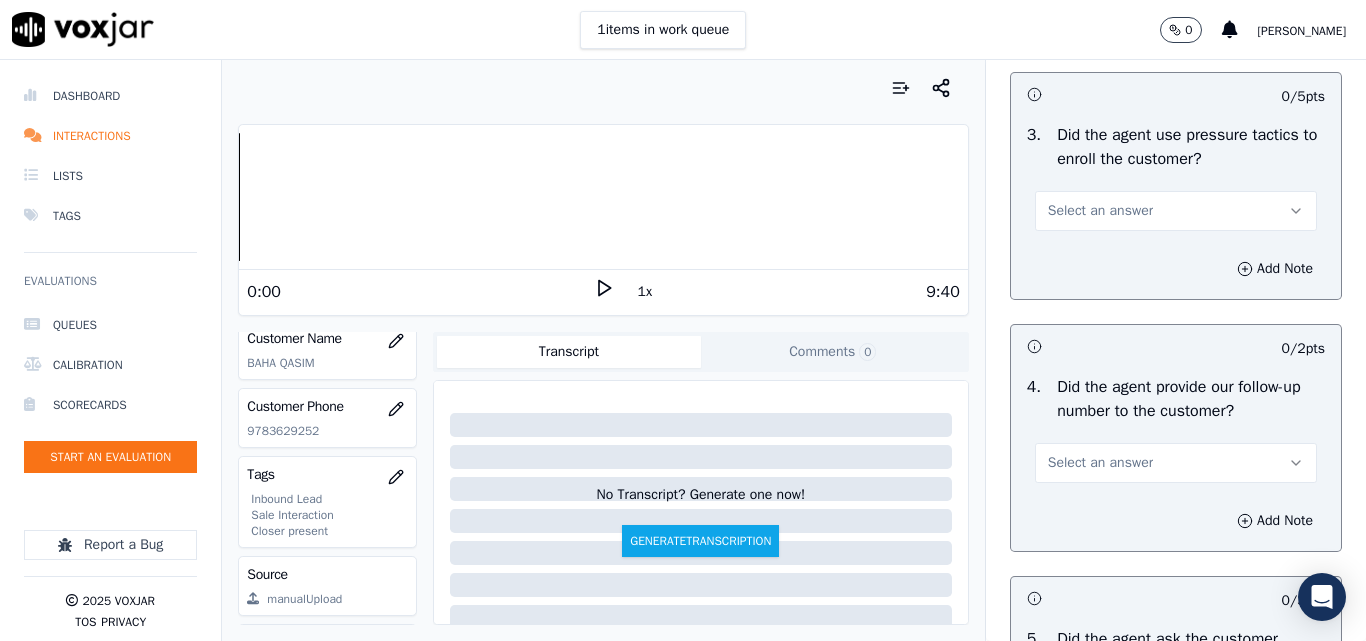 click on "Select an answer" at bounding box center (1100, 211) 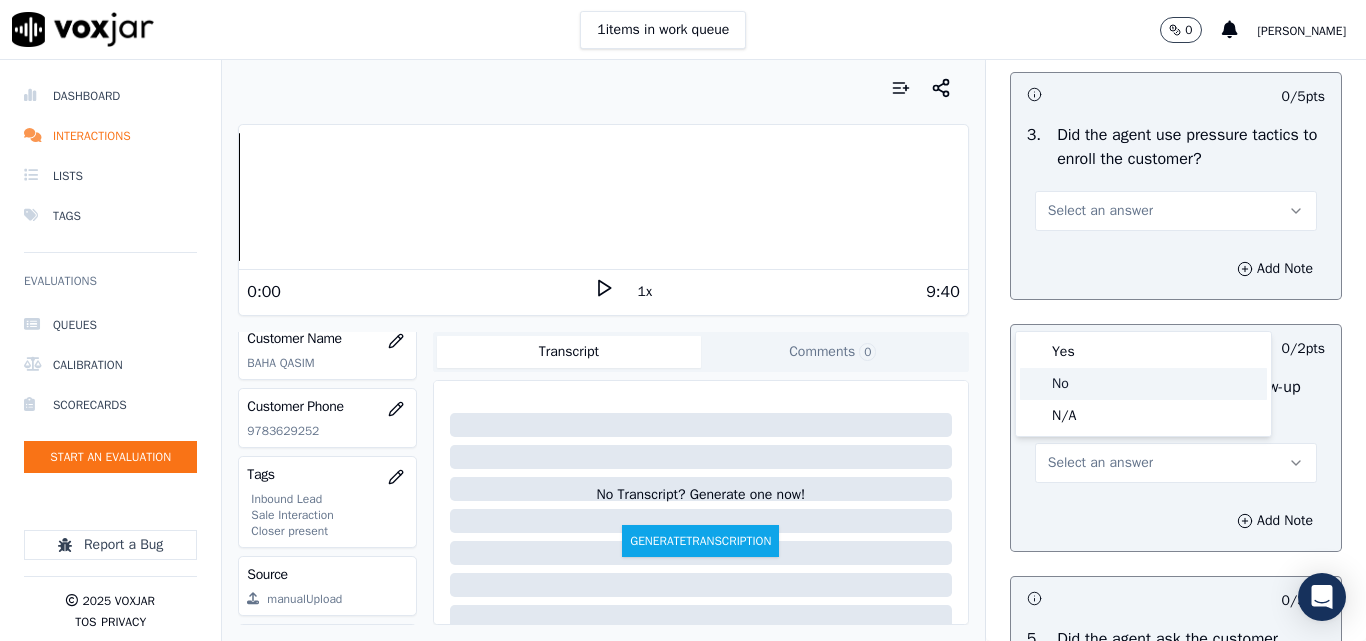 click on "No" 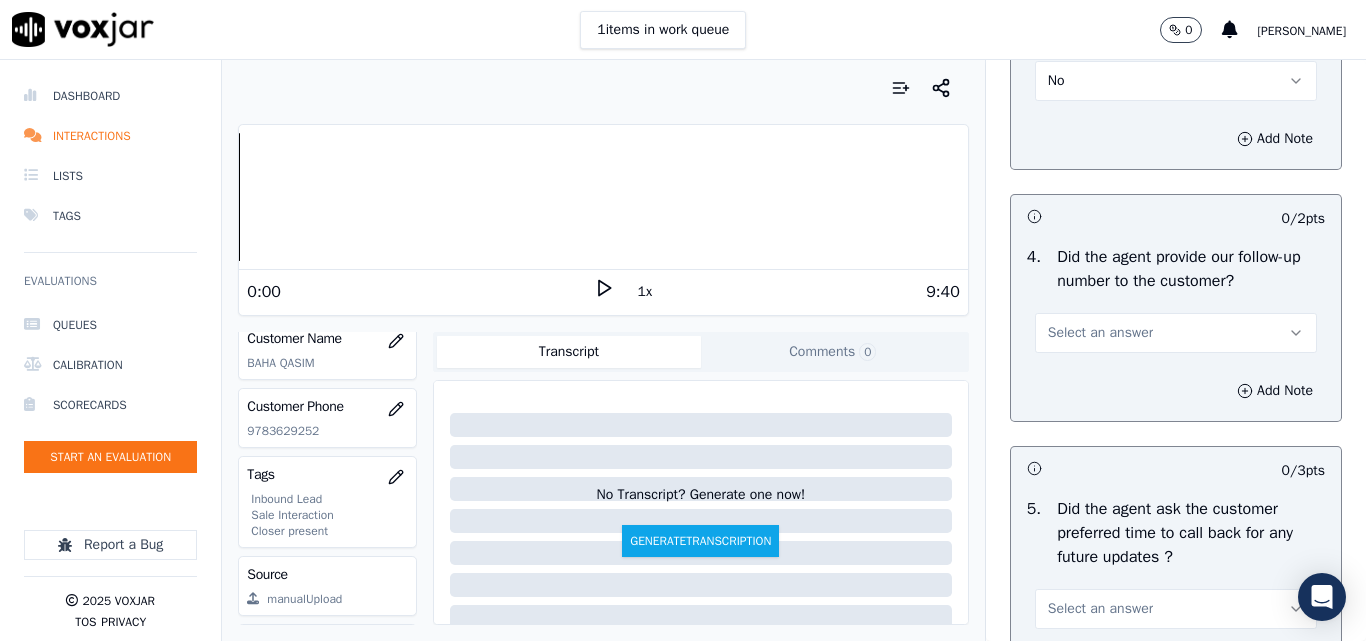 scroll, scrollTop: 4900, scrollLeft: 0, axis: vertical 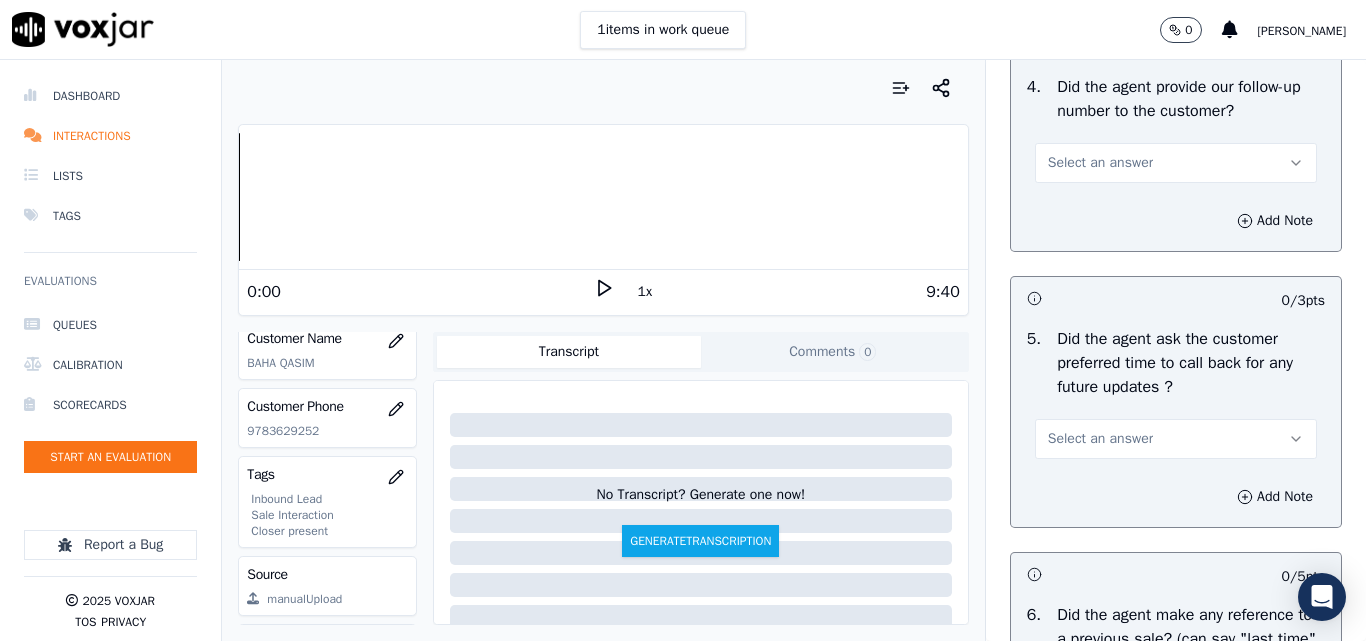 click on "Select an answer" at bounding box center [1176, 163] 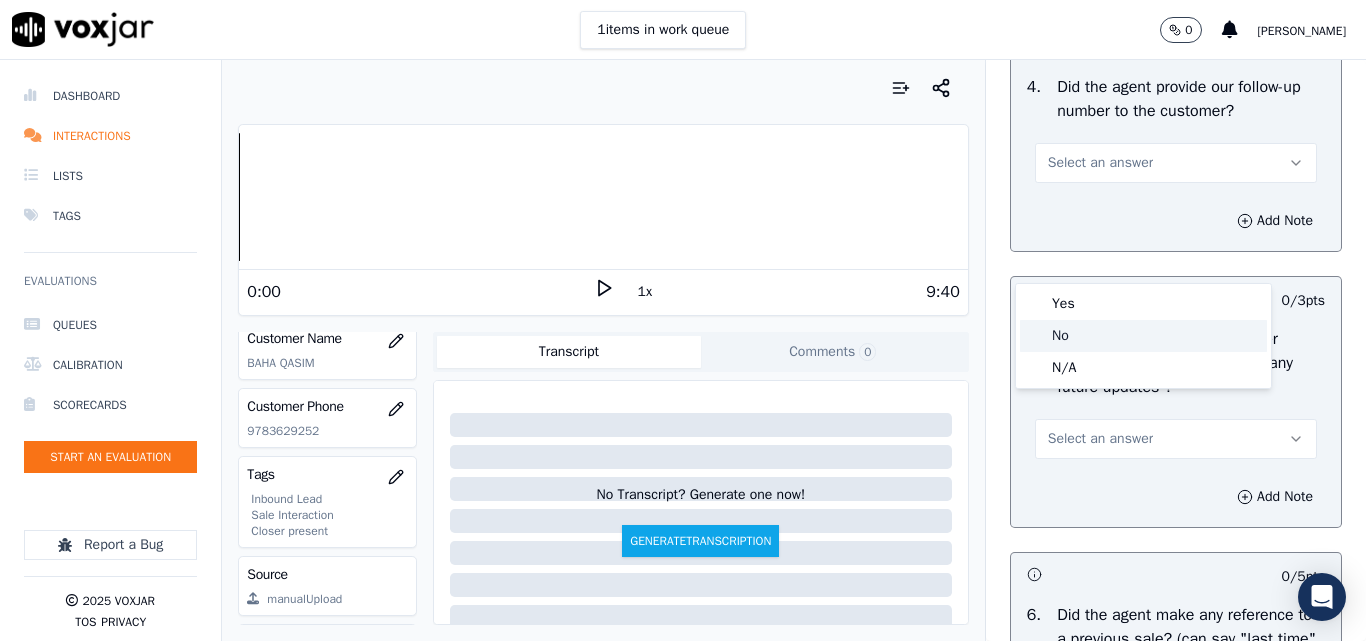 click on "No" 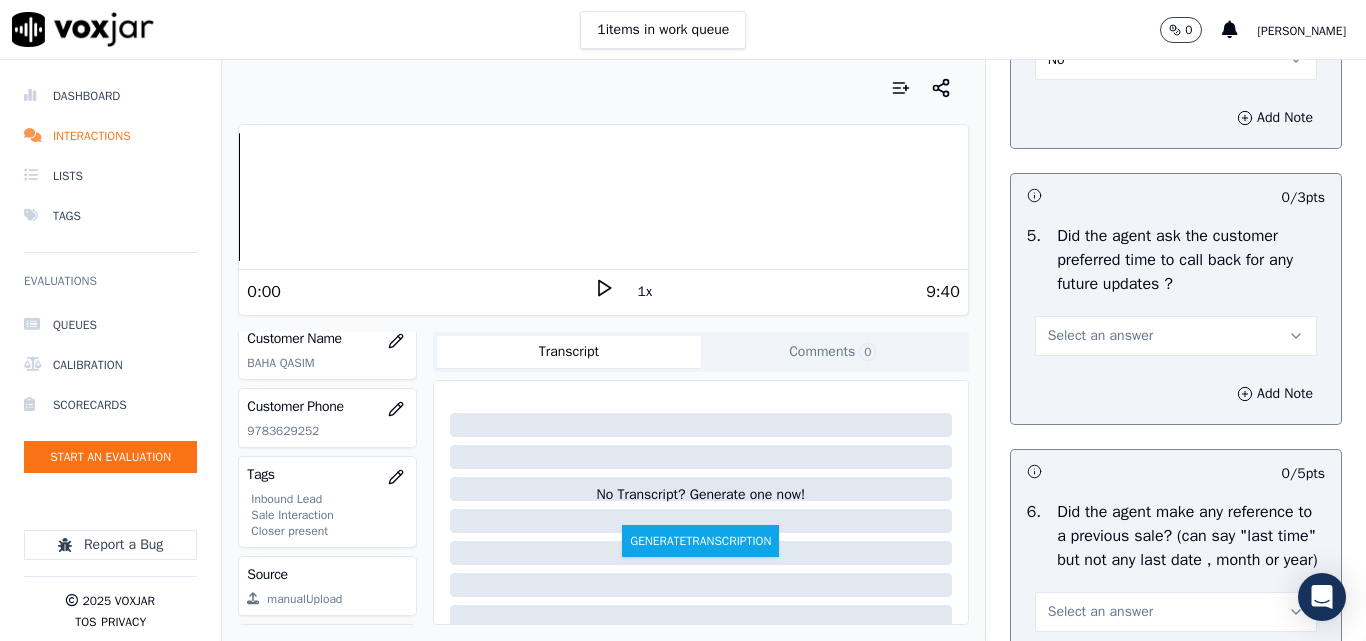 scroll, scrollTop: 5100, scrollLeft: 0, axis: vertical 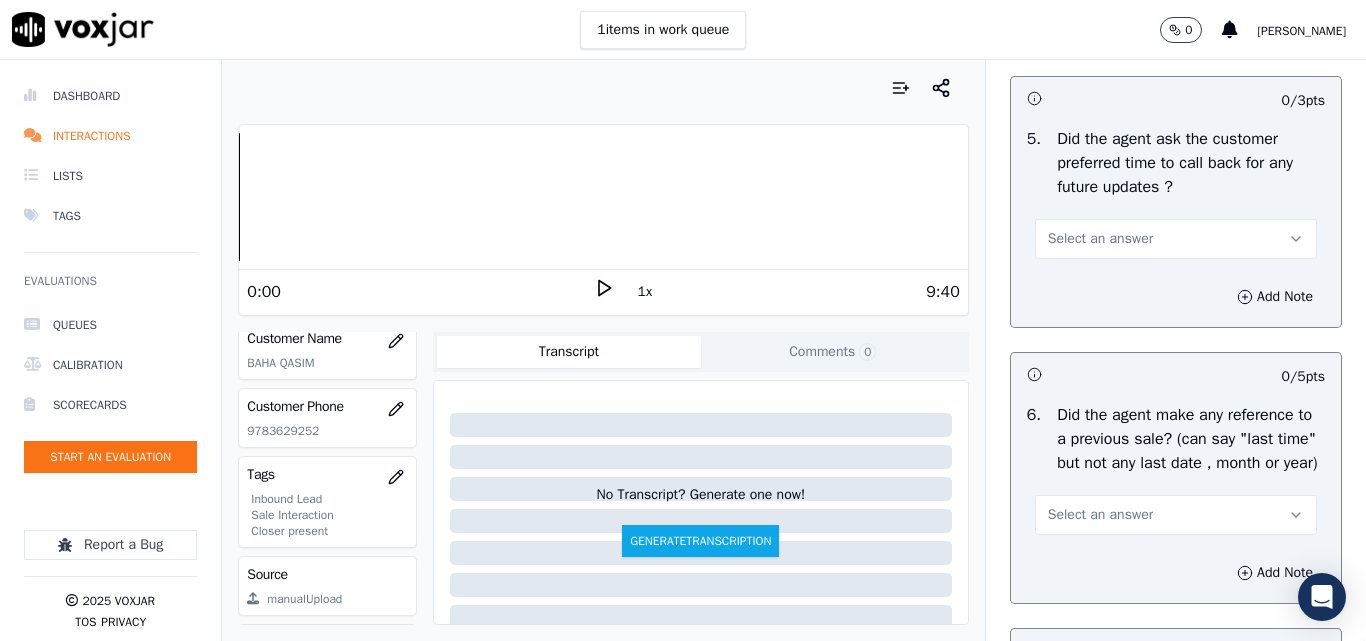click on "Select an answer" at bounding box center (1100, 239) 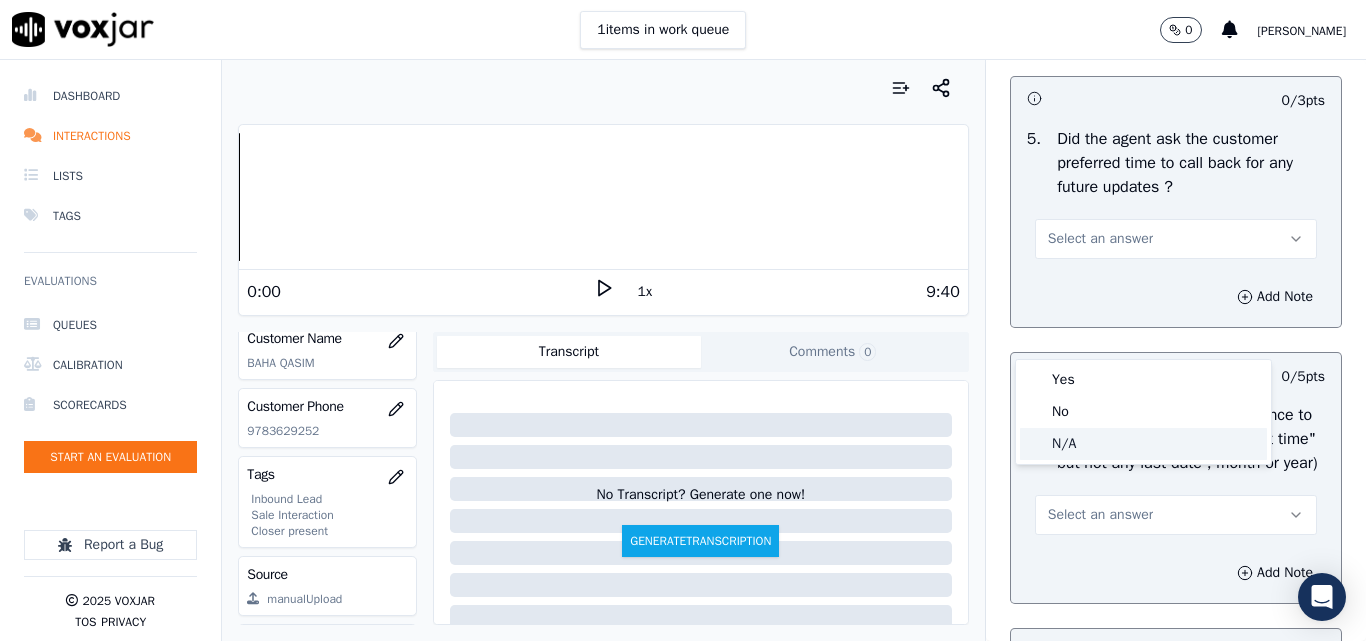 click on "N/A" 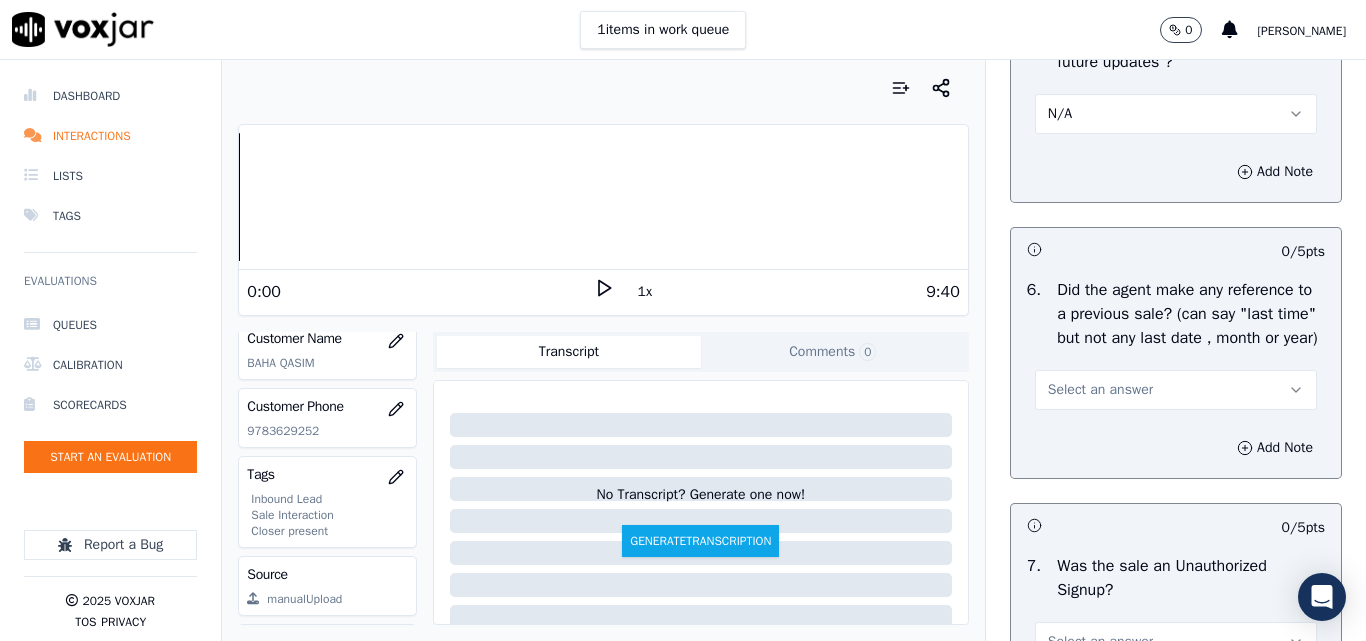 scroll, scrollTop: 5400, scrollLeft: 0, axis: vertical 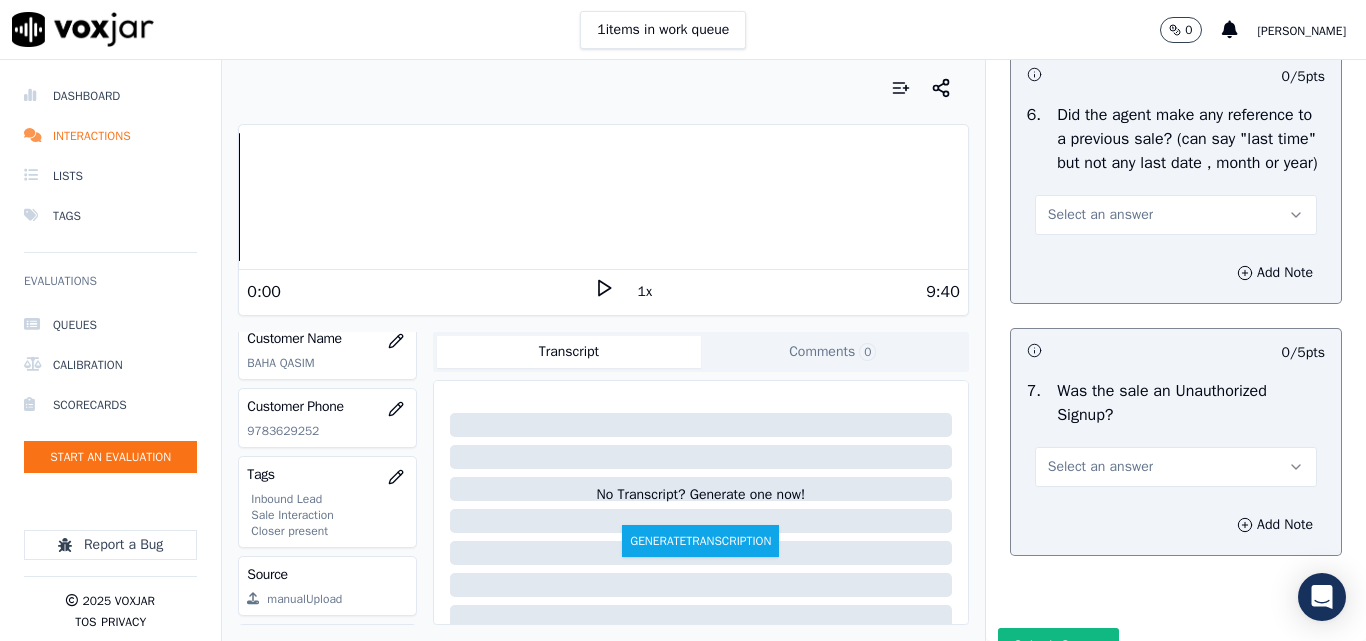 click on "Select an answer" at bounding box center (1100, 215) 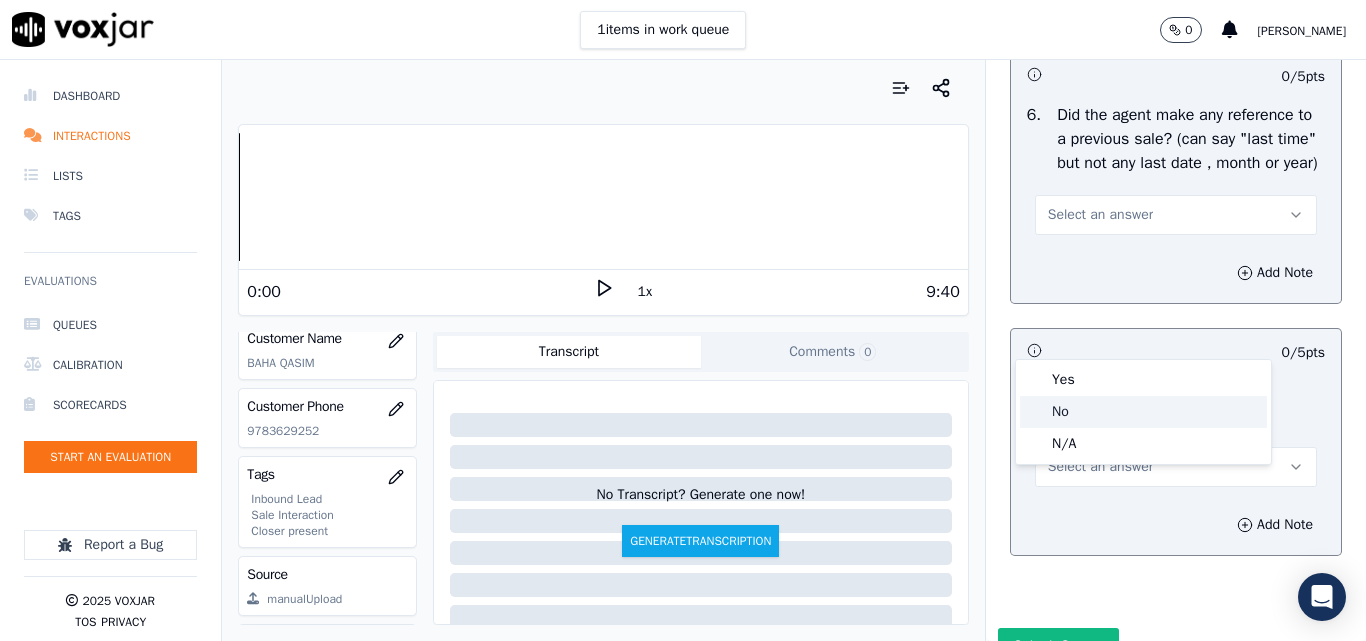 drag, startPoint x: 1065, startPoint y: 414, endPoint x: 1083, endPoint y: 403, distance: 21.095022 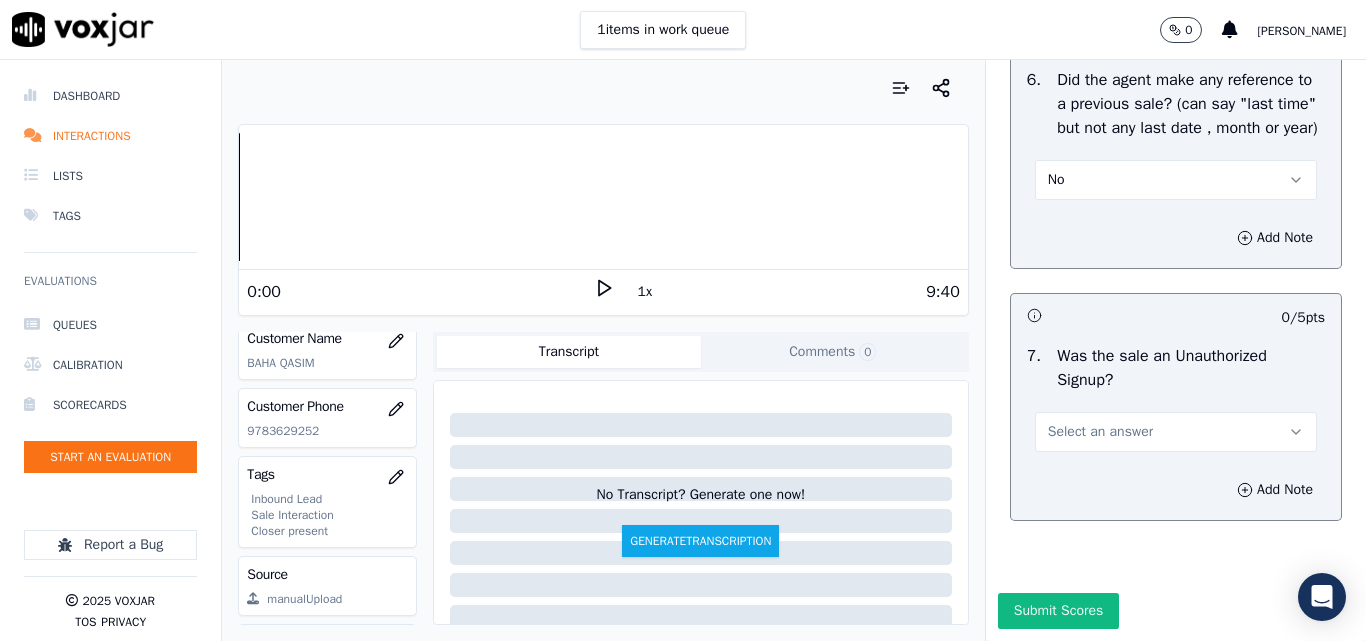 scroll, scrollTop: 5600, scrollLeft: 0, axis: vertical 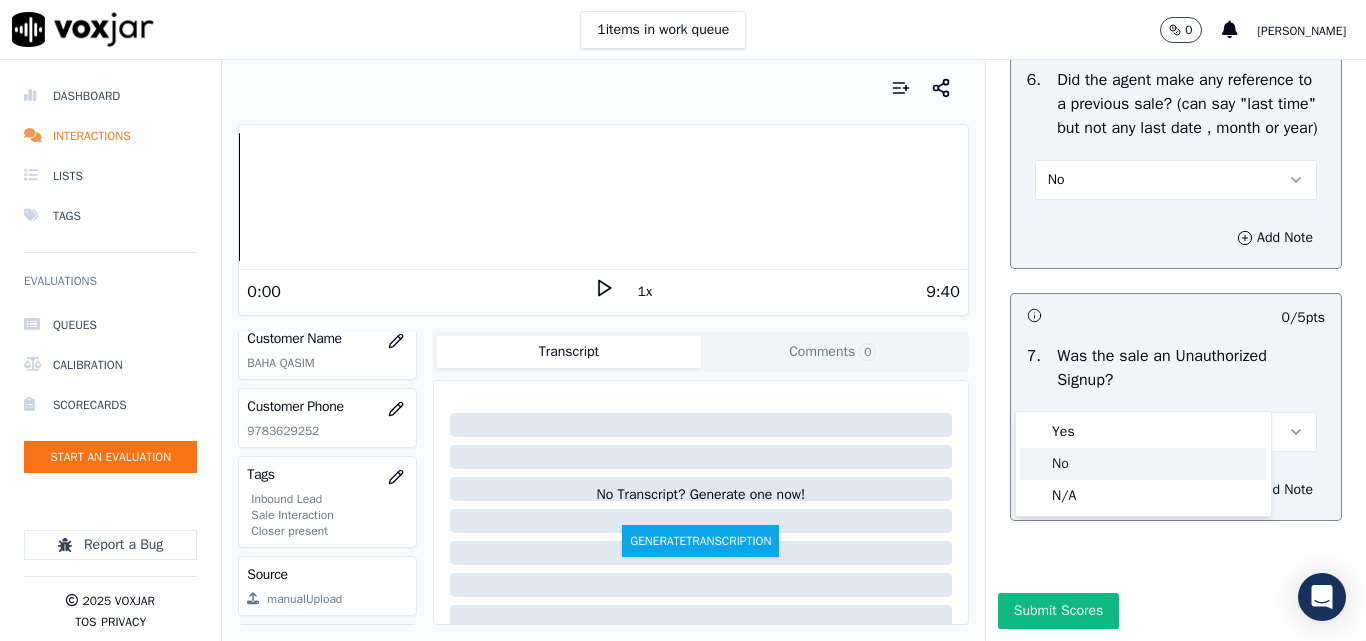 click on "No" 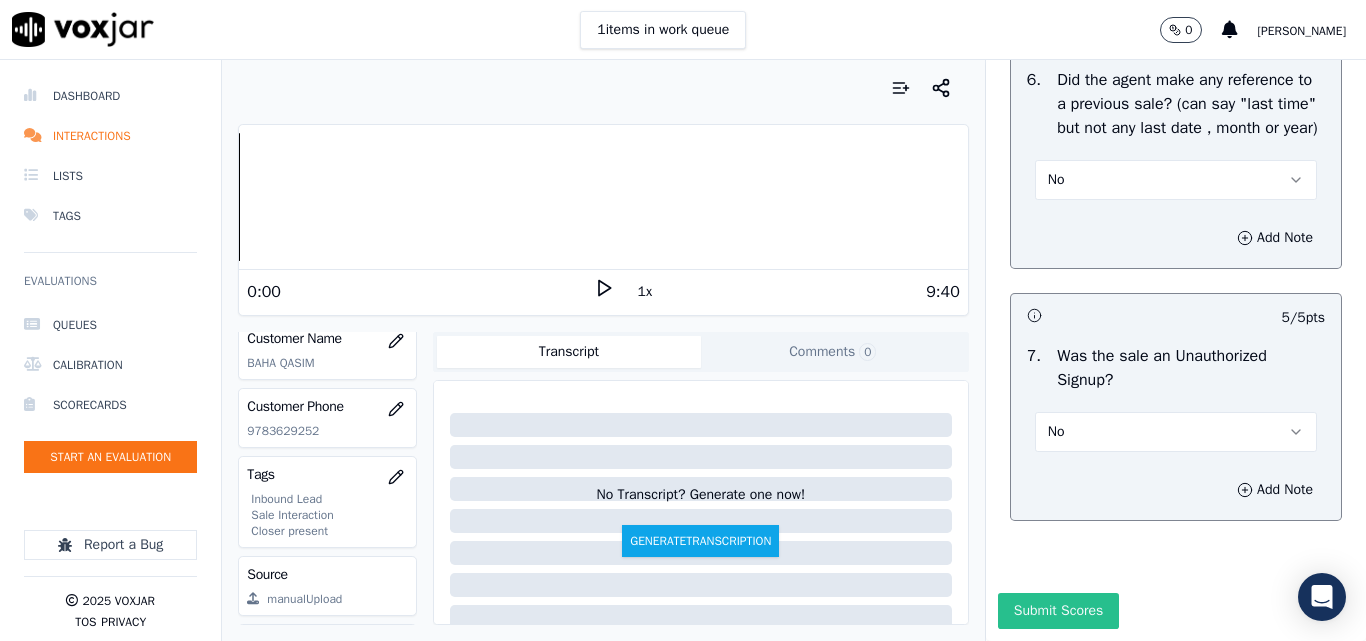 click on "Submit Scores" at bounding box center (1058, 611) 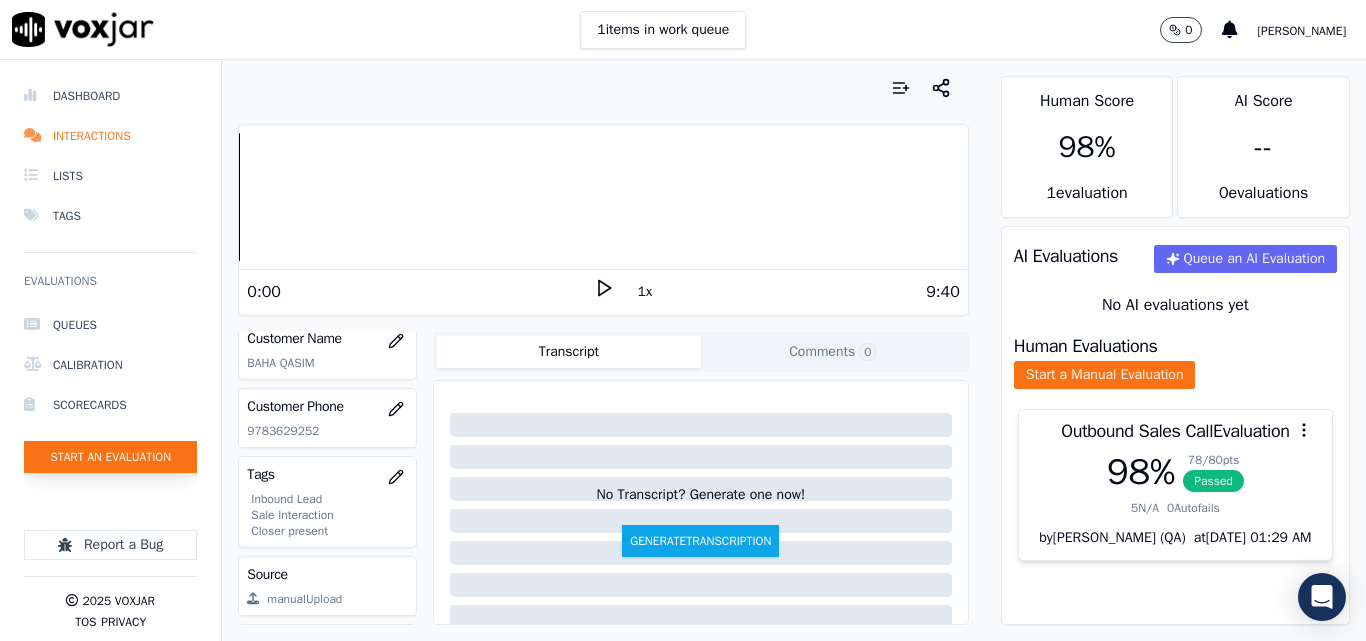 click on "Start an Evaluation" 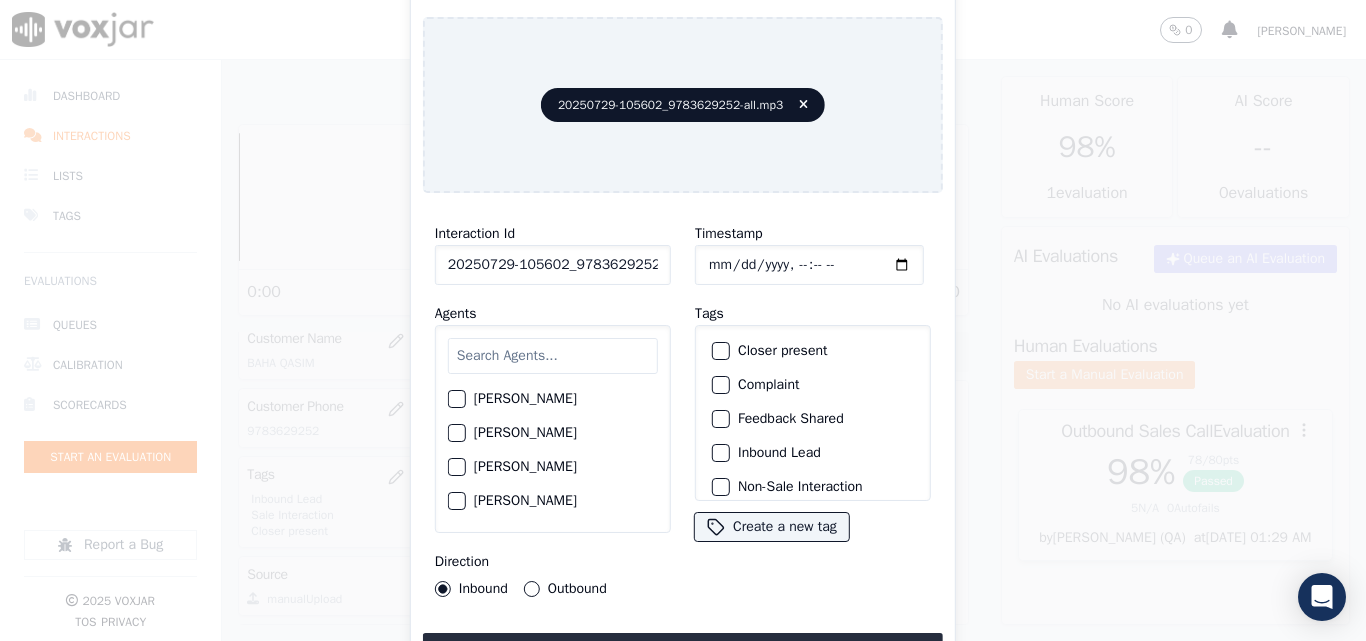 scroll, scrollTop: 0, scrollLeft: 40, axis: horizontal 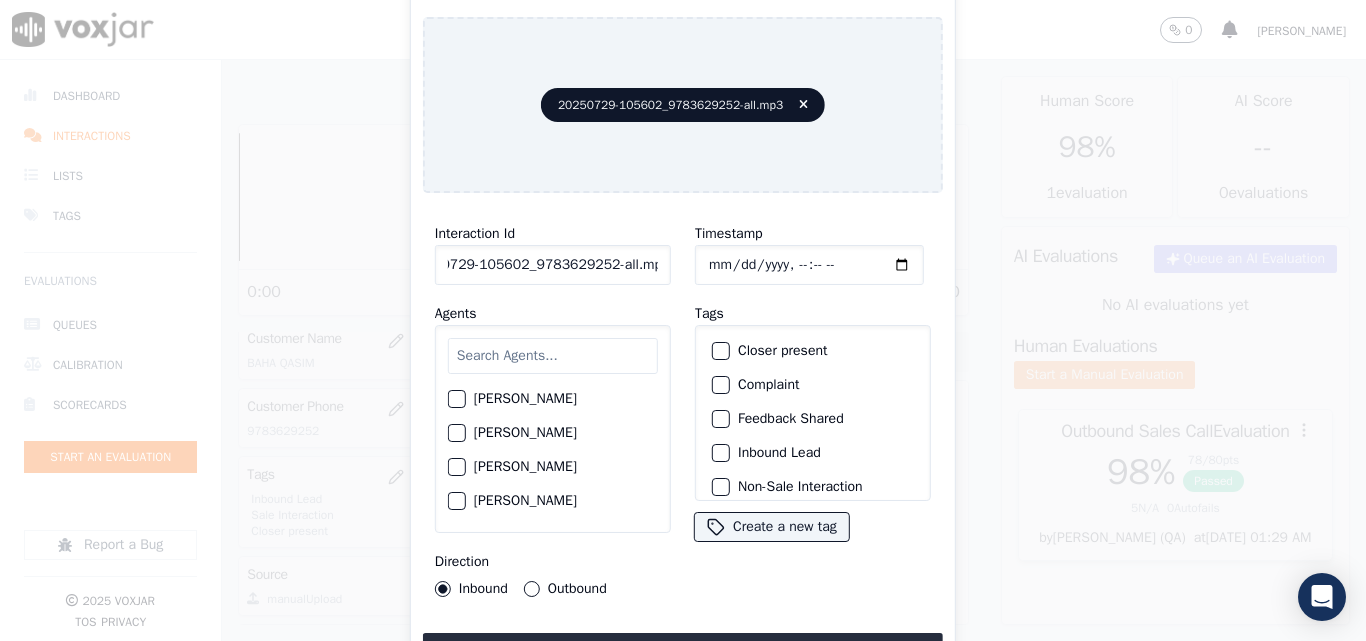 drag, startPoint x: 637, startPoint y: 260, endPoint x: 771, endPoint y: 265, distance: 134.09325 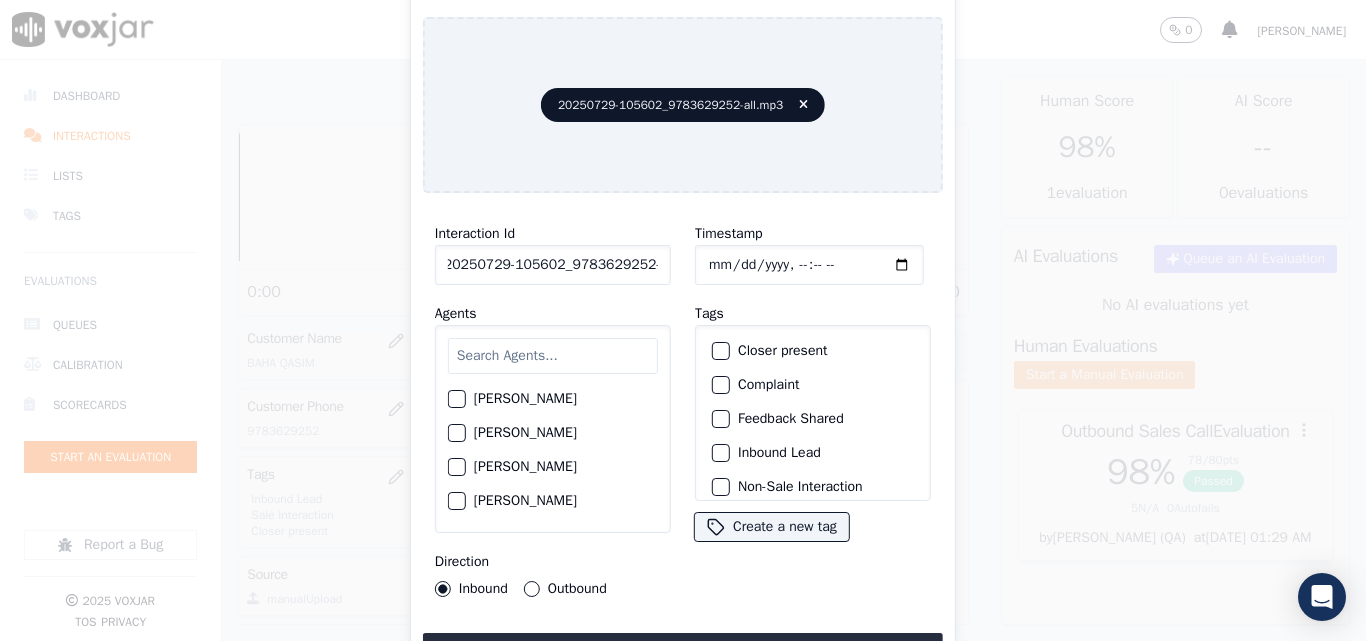 scroll, scrollTop: 0, scrollLeft: 11, axis: horizontal 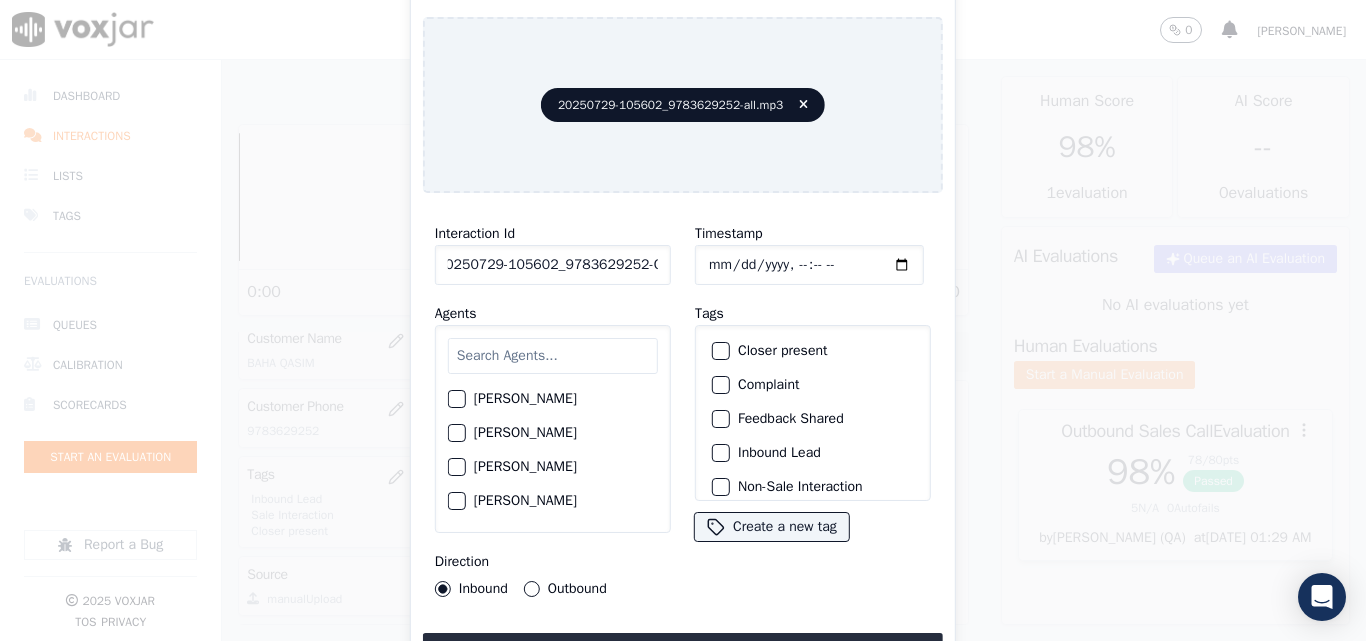 type on "20250729-105602_9783629252-C2" 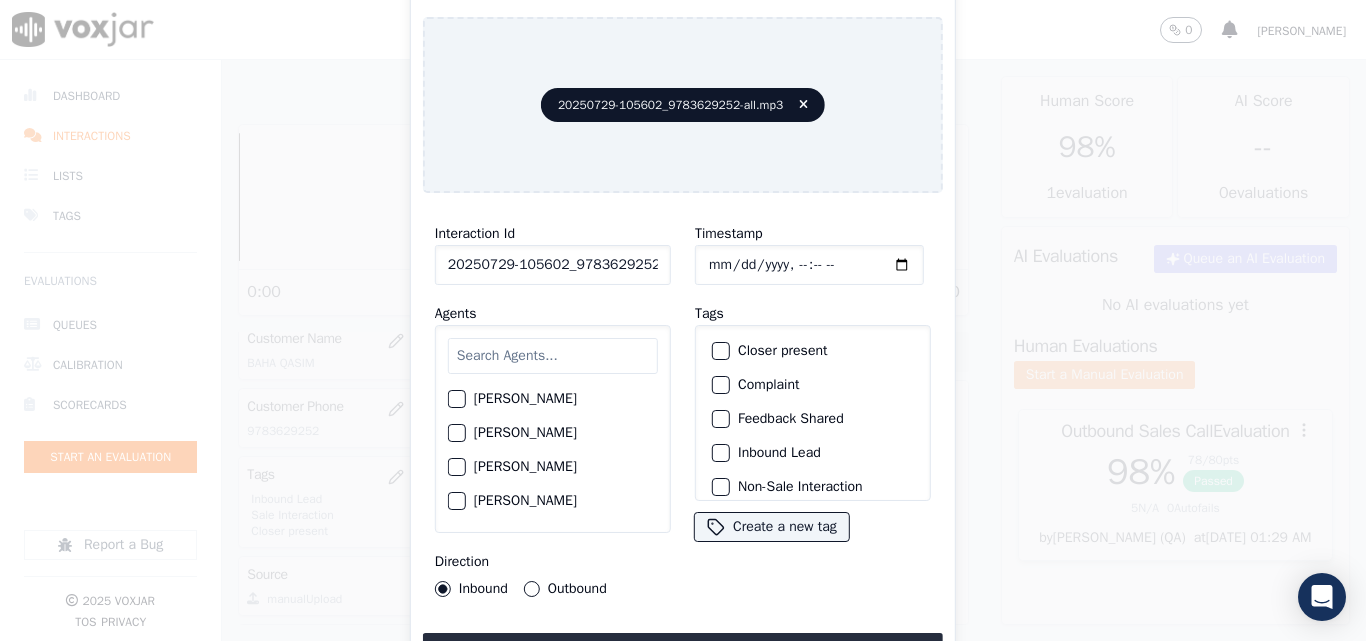 click on "Timestamp" 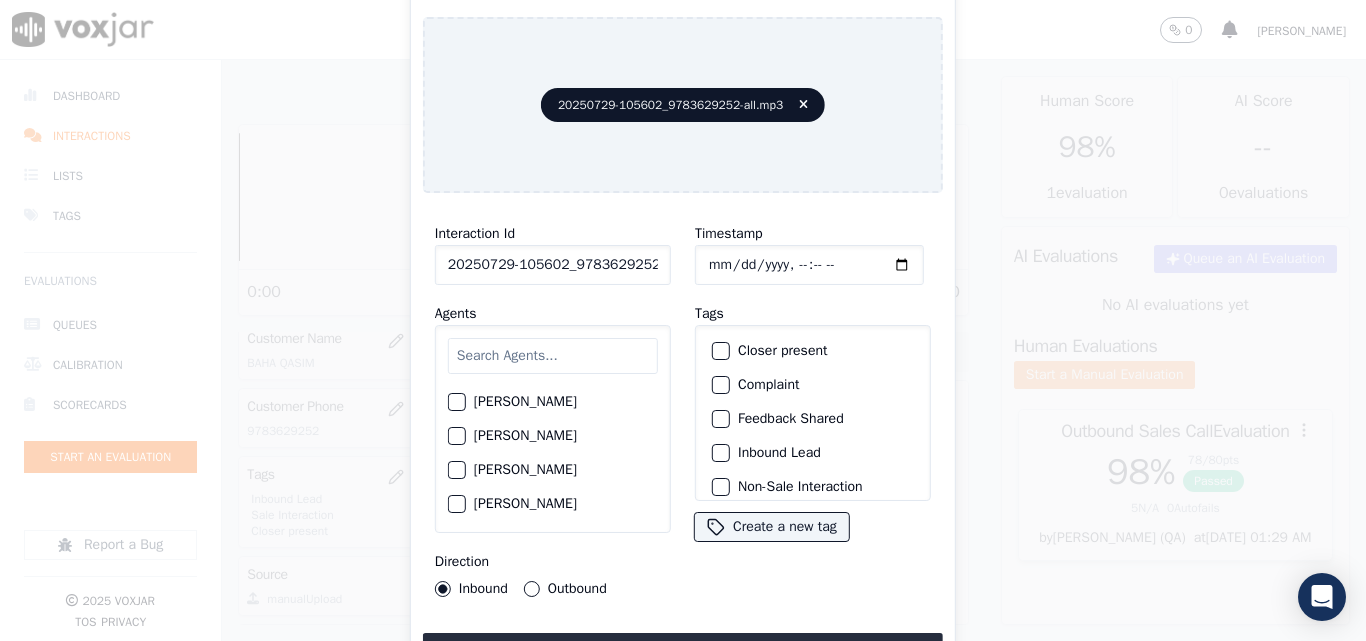 scroll, scrollTop: 100, scrollLeft: 0, axis: vertical 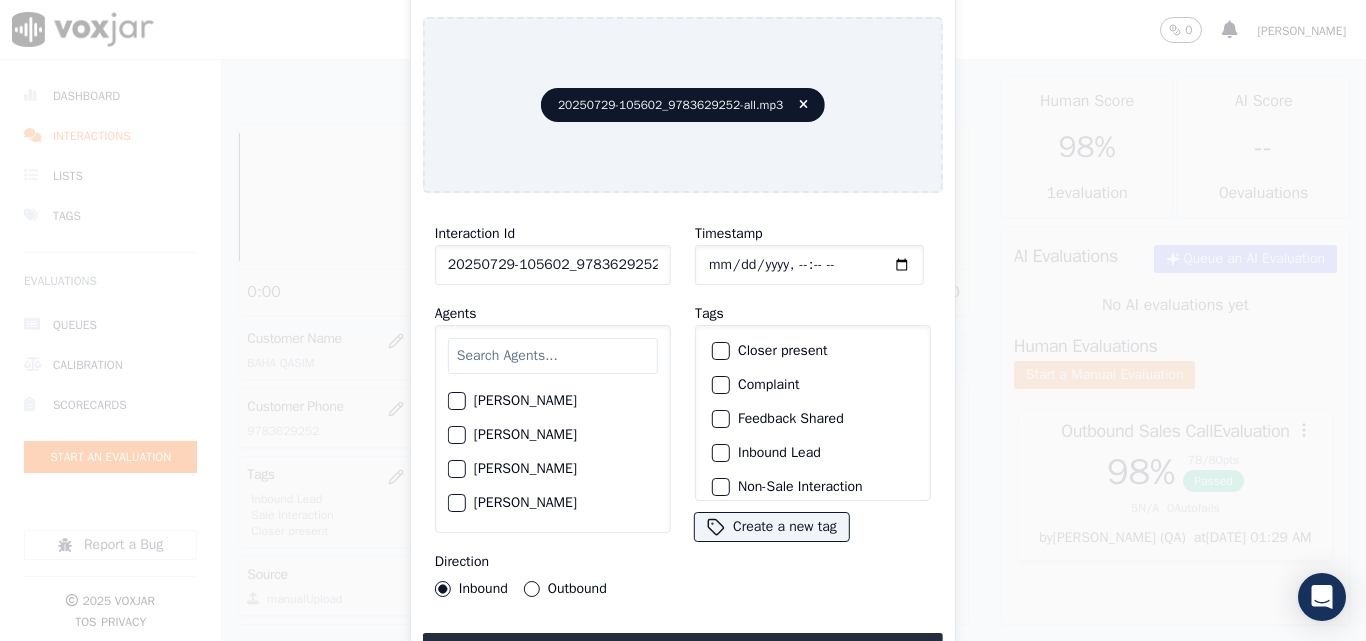 click on "[PERSON_NAME]" 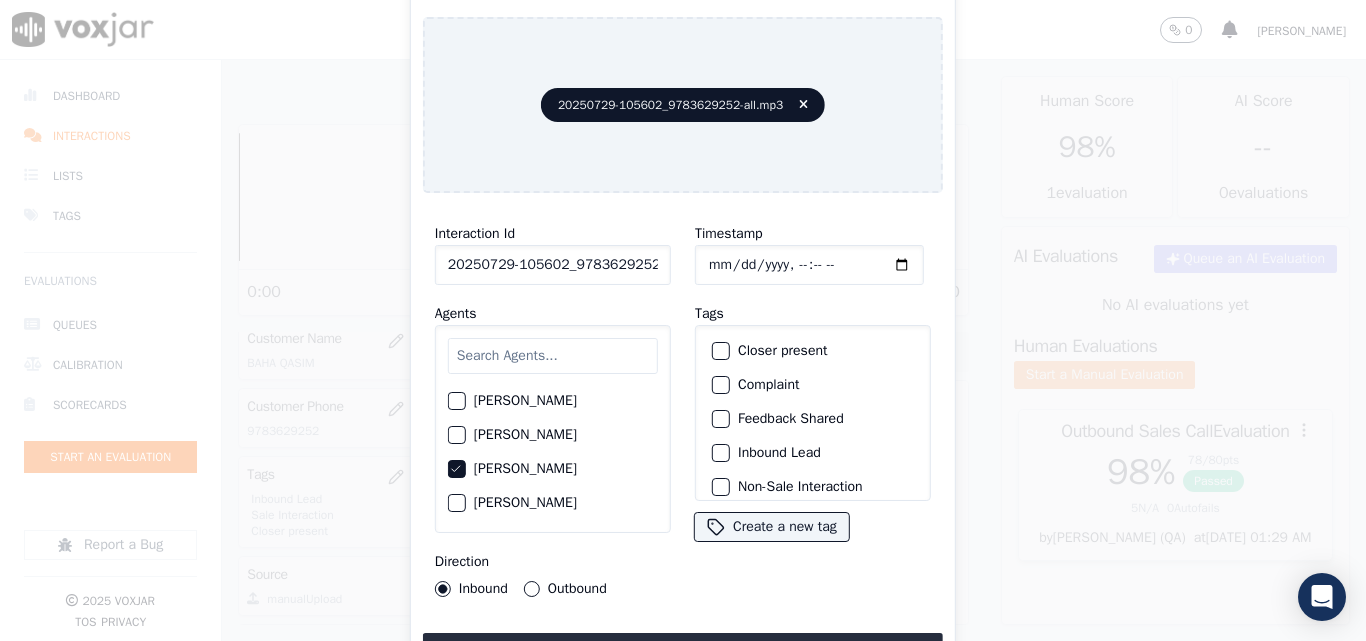 click on "Outbound" at bounding box center [532, 589] 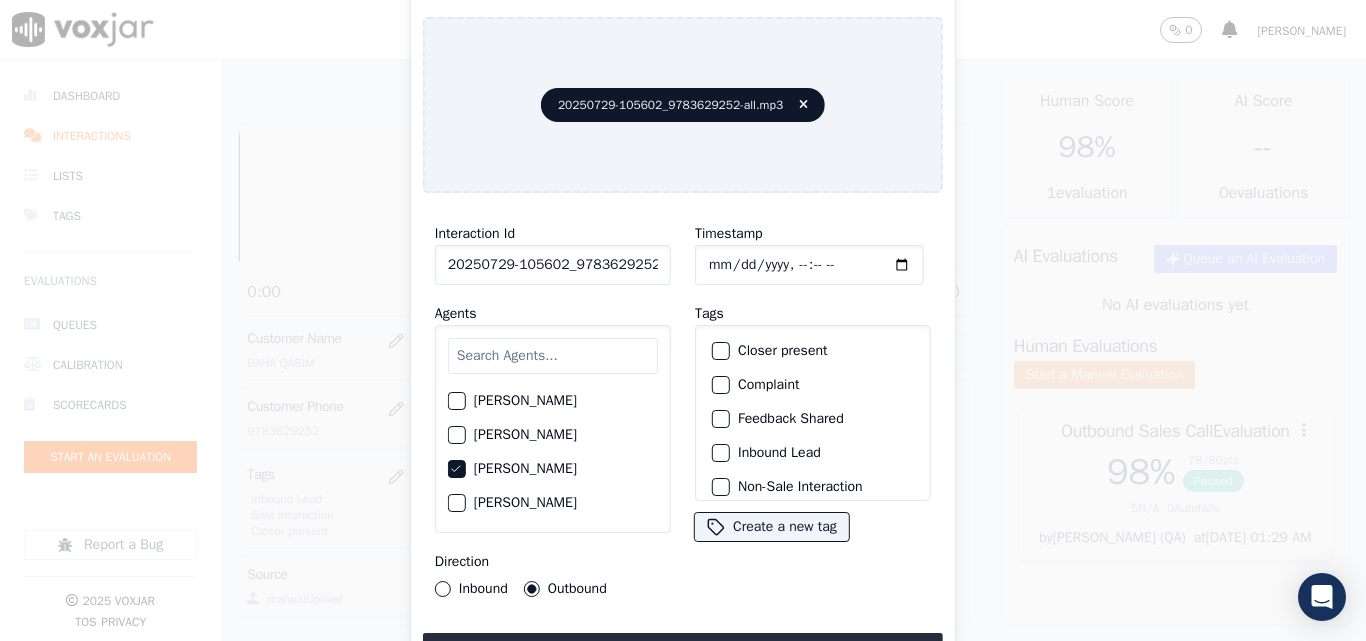 click at bounding box center (720, 351) 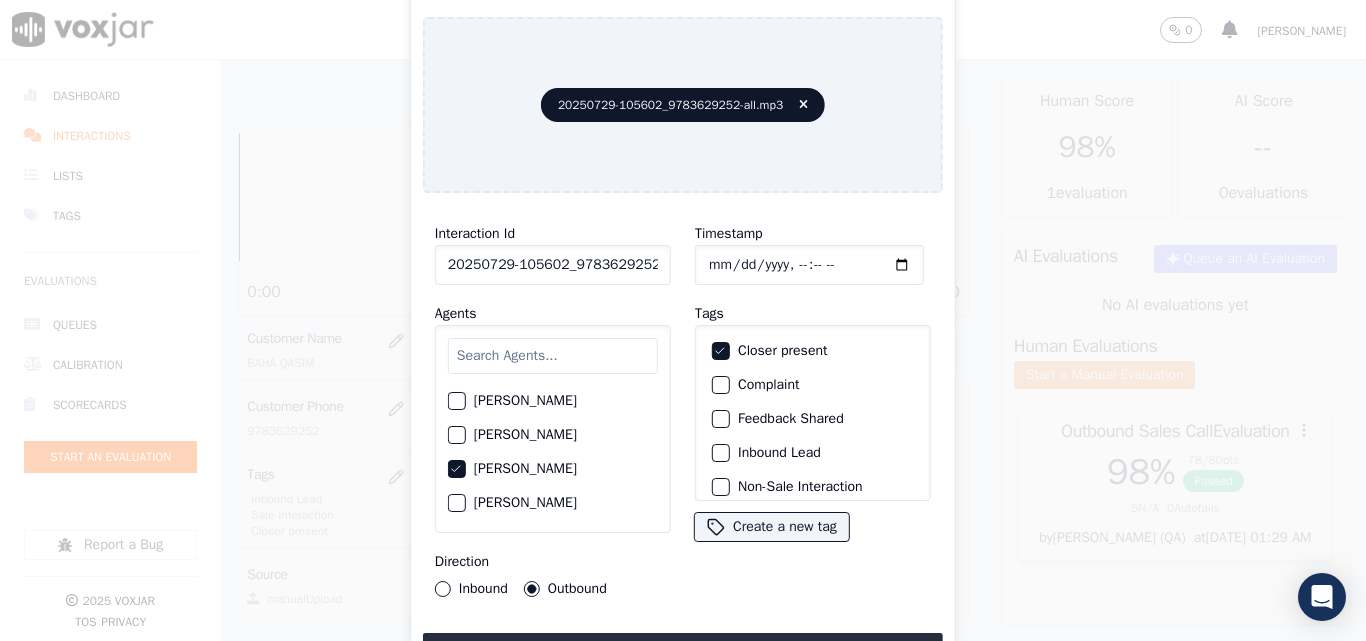click at bounding box center (720, 453) 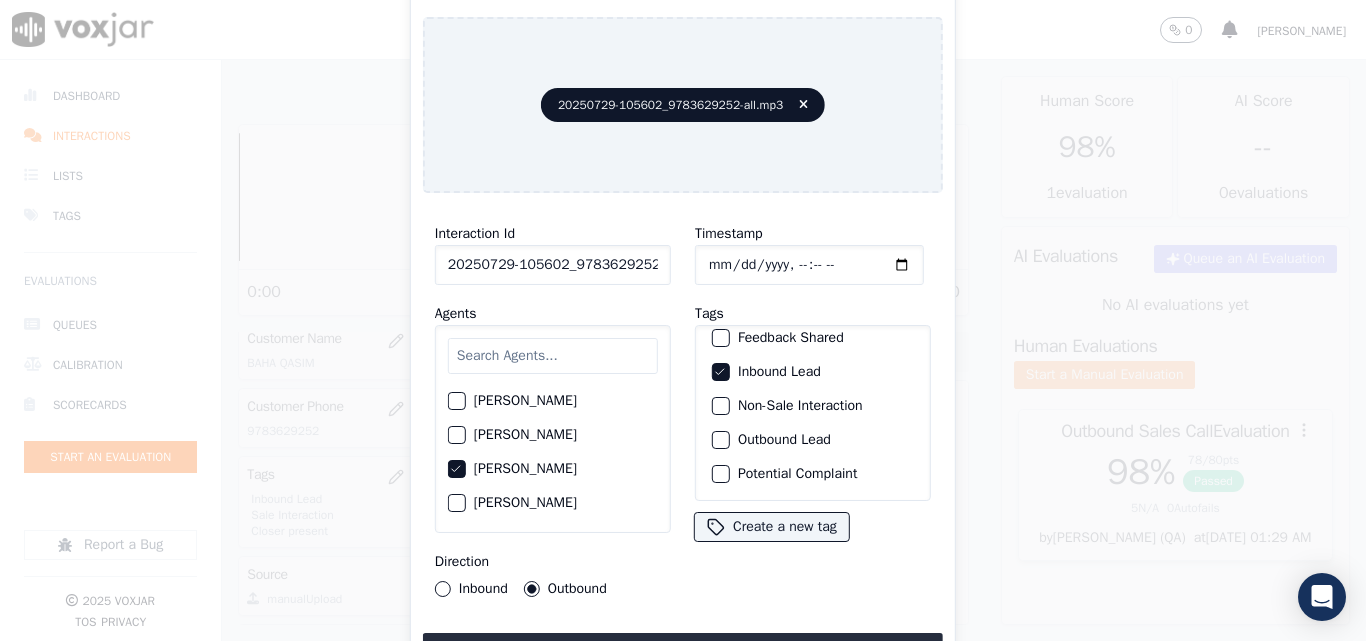 scroll, scrollTop: 173, scrollLeft: 0, axis: vertical 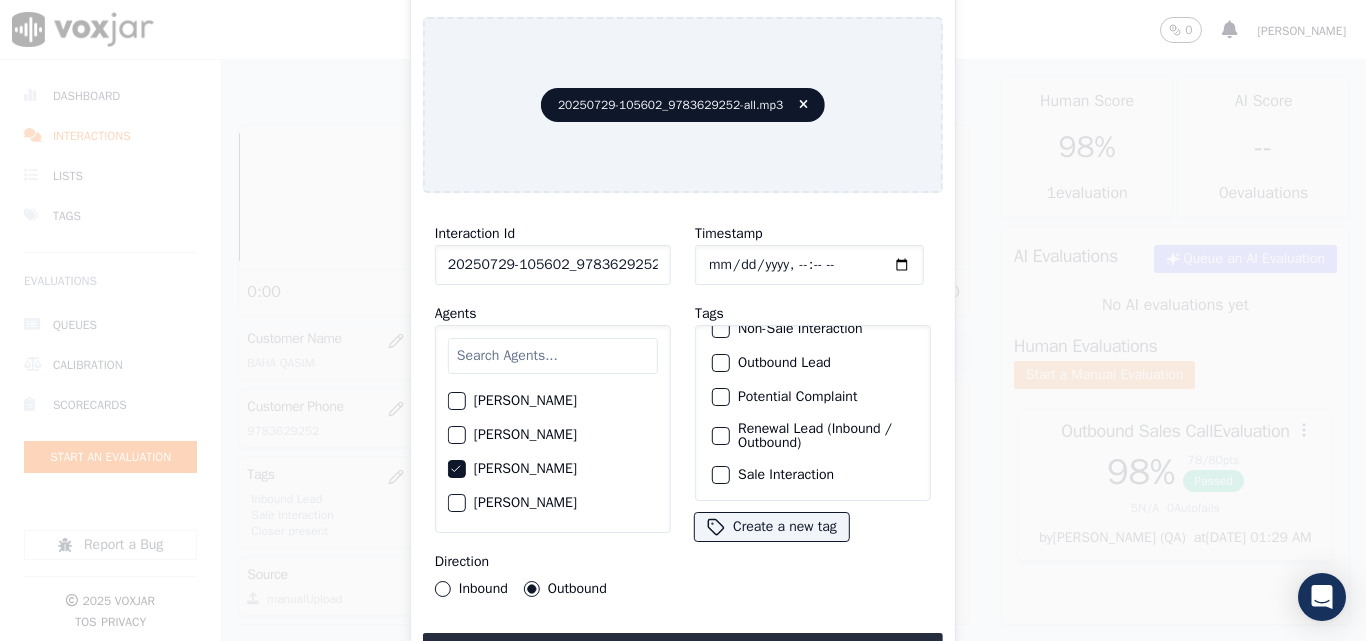 click at bounding box center [720, 475] 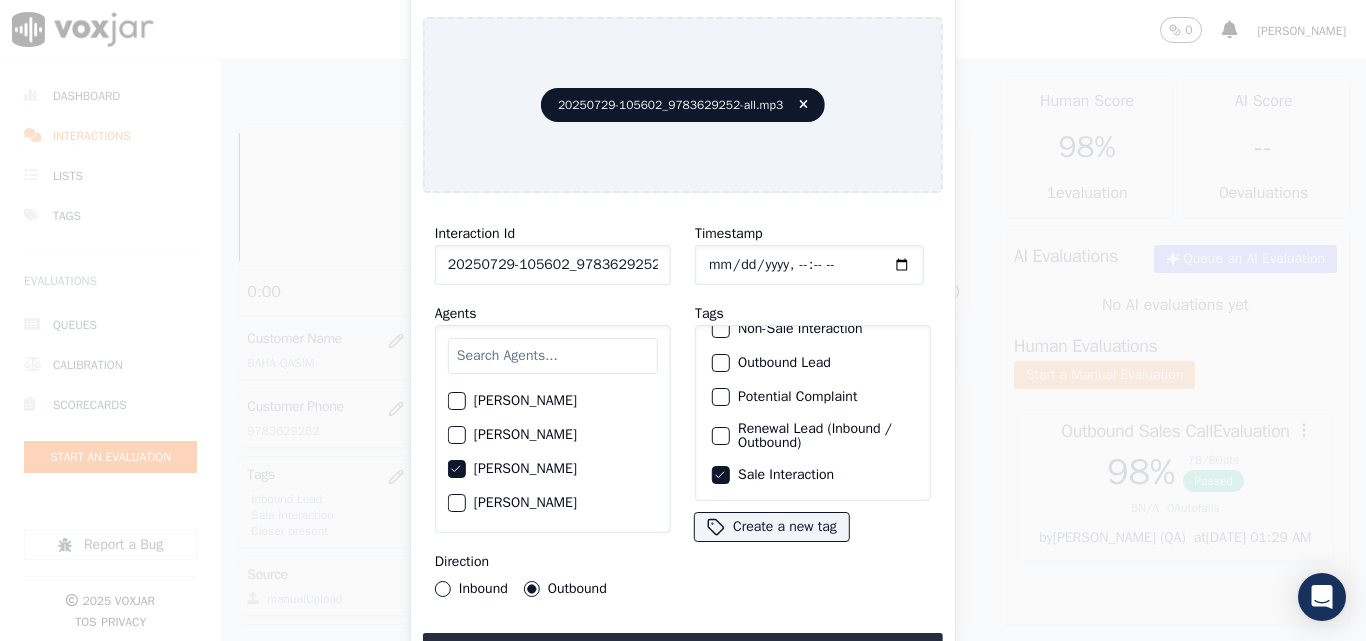 click on "Upload interaction to start evaluation" at bounding box center (683, 651) 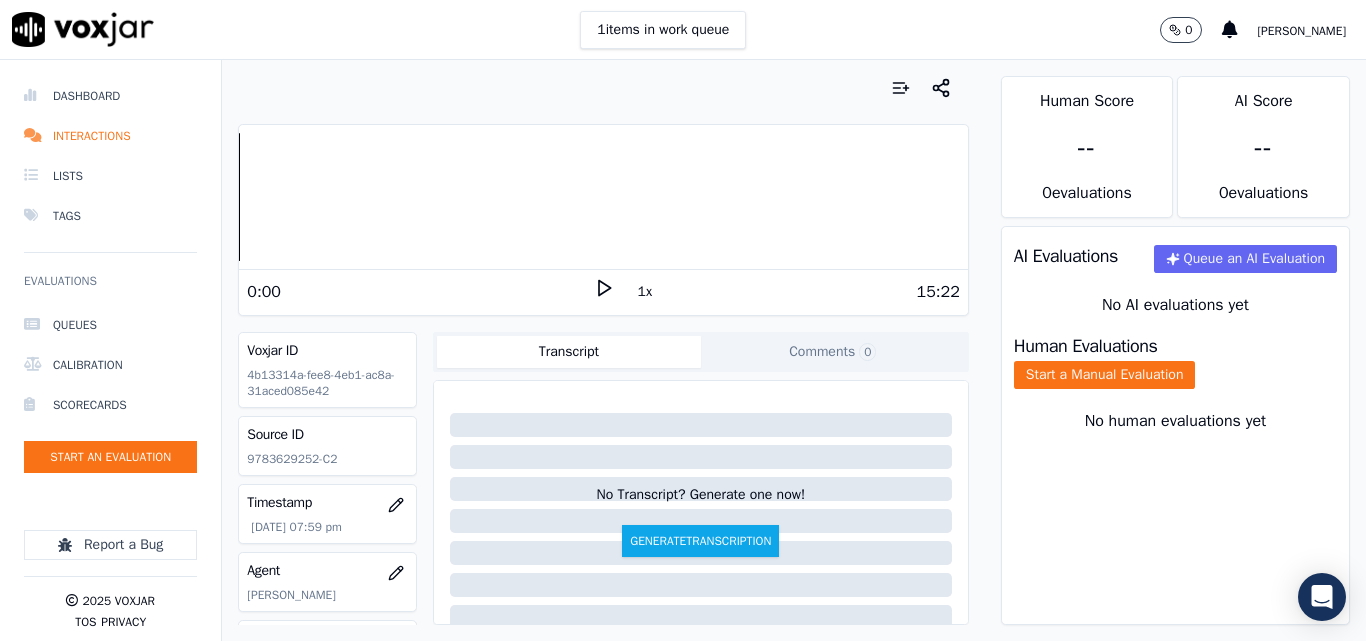 scroll, scrollTop: 200, scrollLeft: 0, axis: vertical 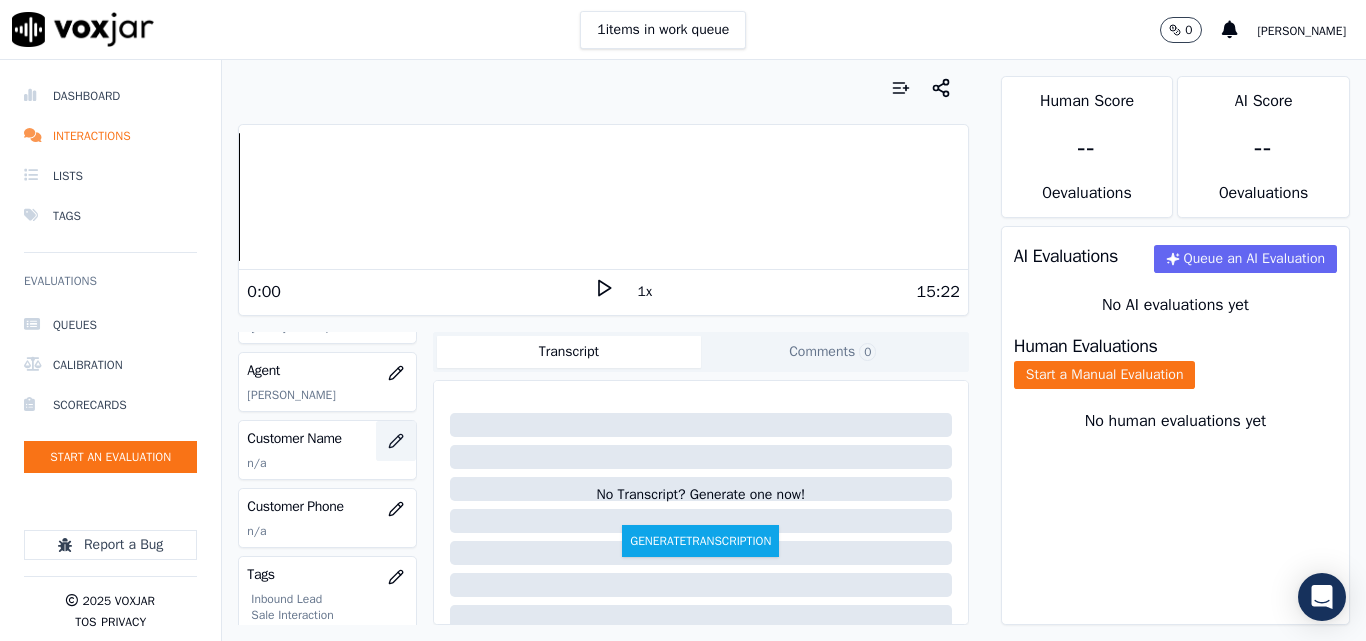 click 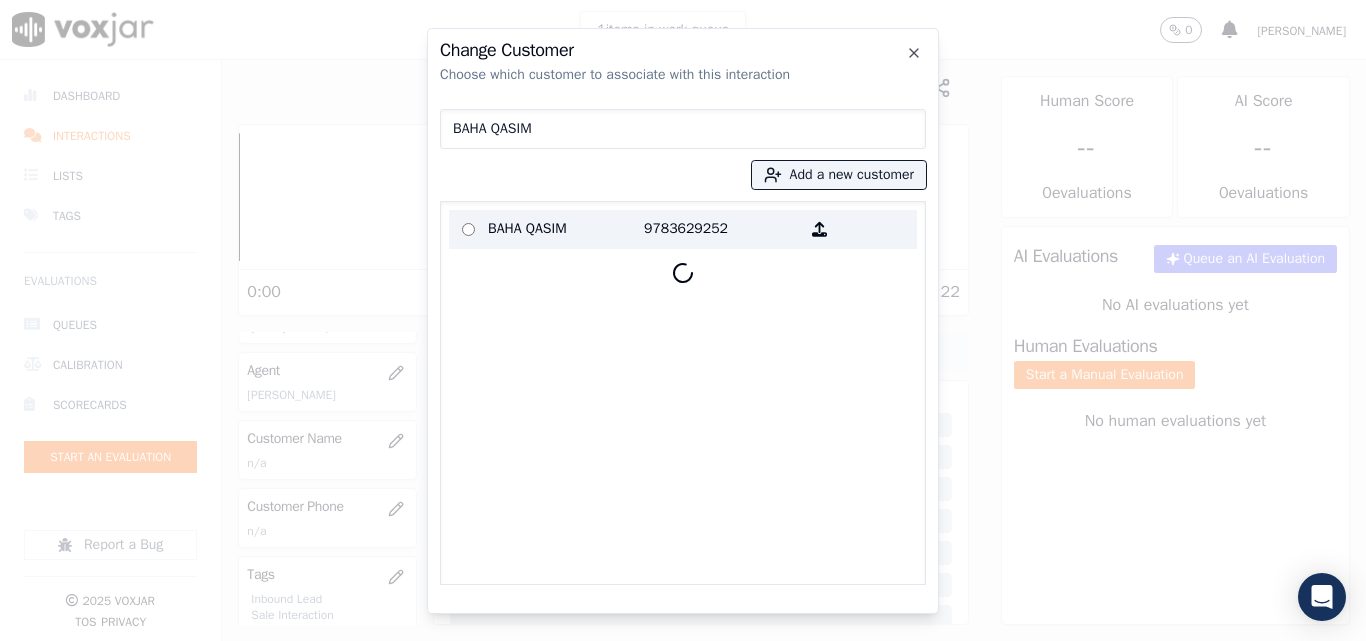 type on "BAHA QASIM" 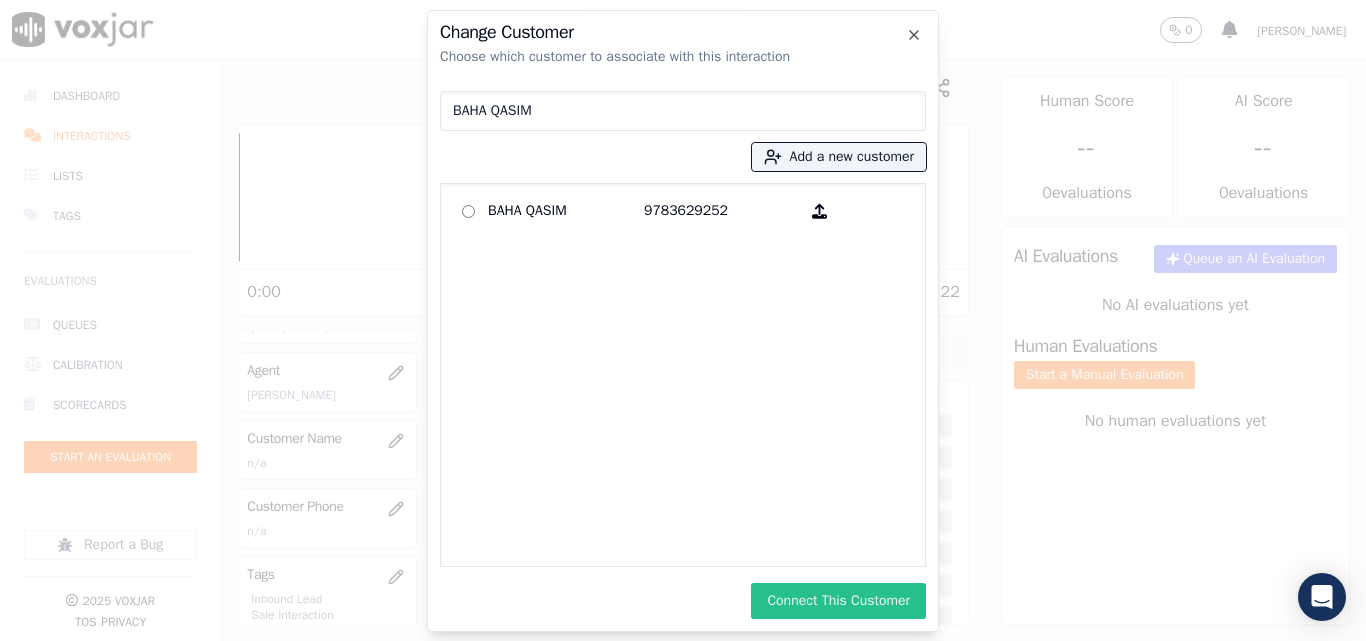 click on "Connect This Customer" at bounding box center [838, 601] 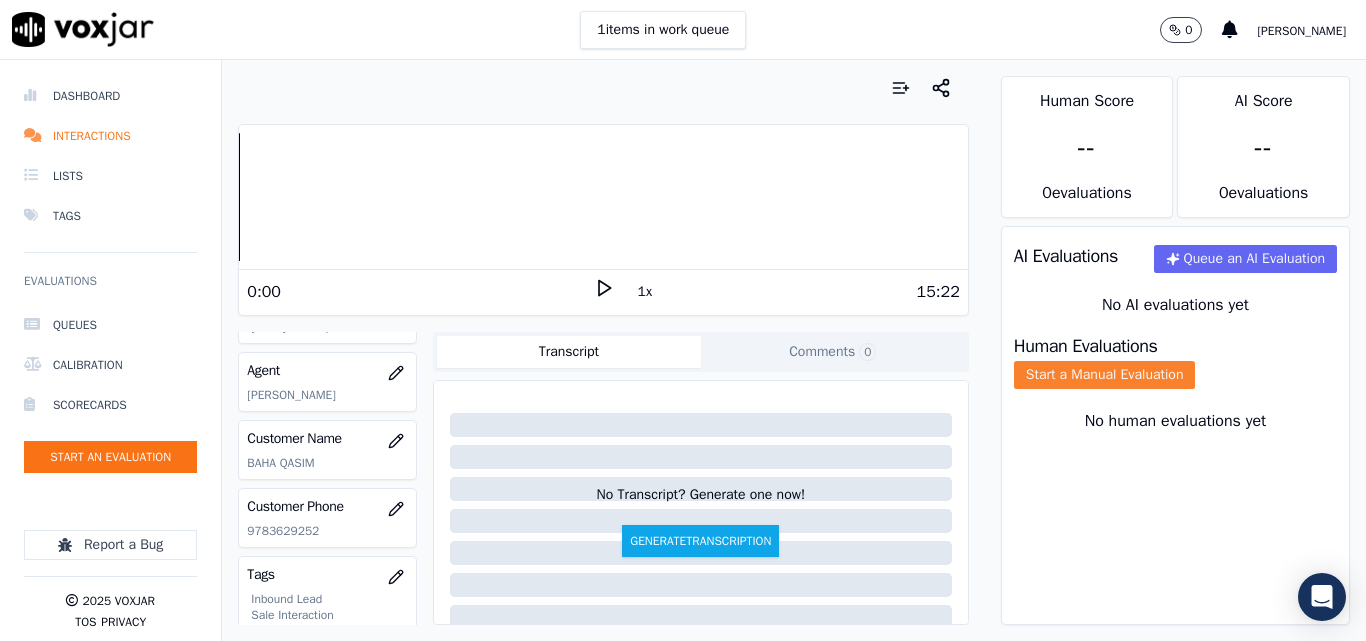 click on "Start a Manual Evaluation" 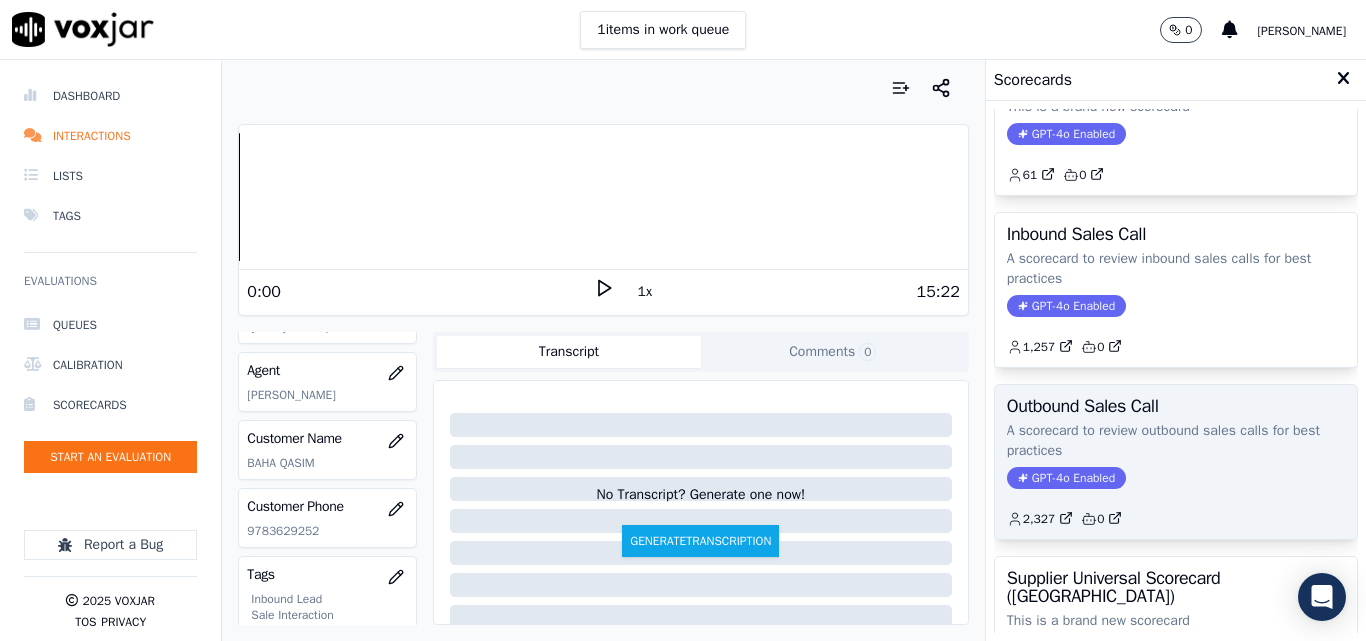 scroll, scrollTop: 100, scrollLeft: 0, axis: vertical 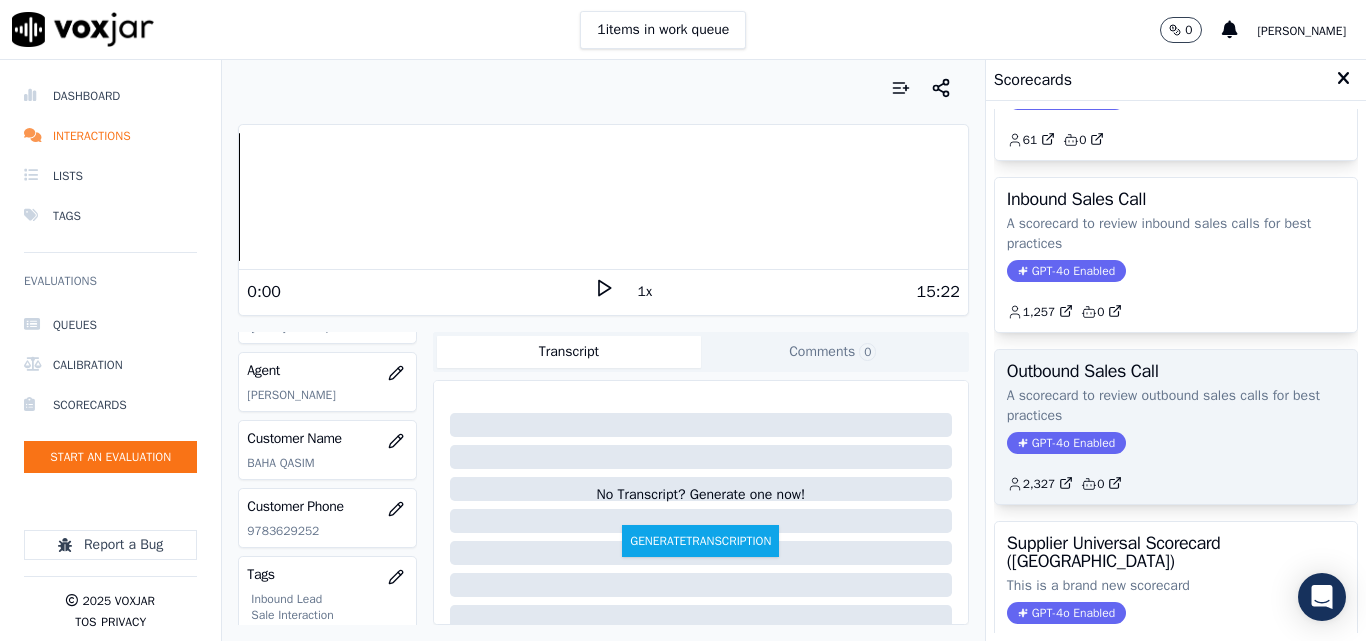 click on "Outbound Sales Call   A scorecard to review outbound sales calls for best practices     GPT-4o Enabled       2,327         0" at bounding box center [1176, 427] 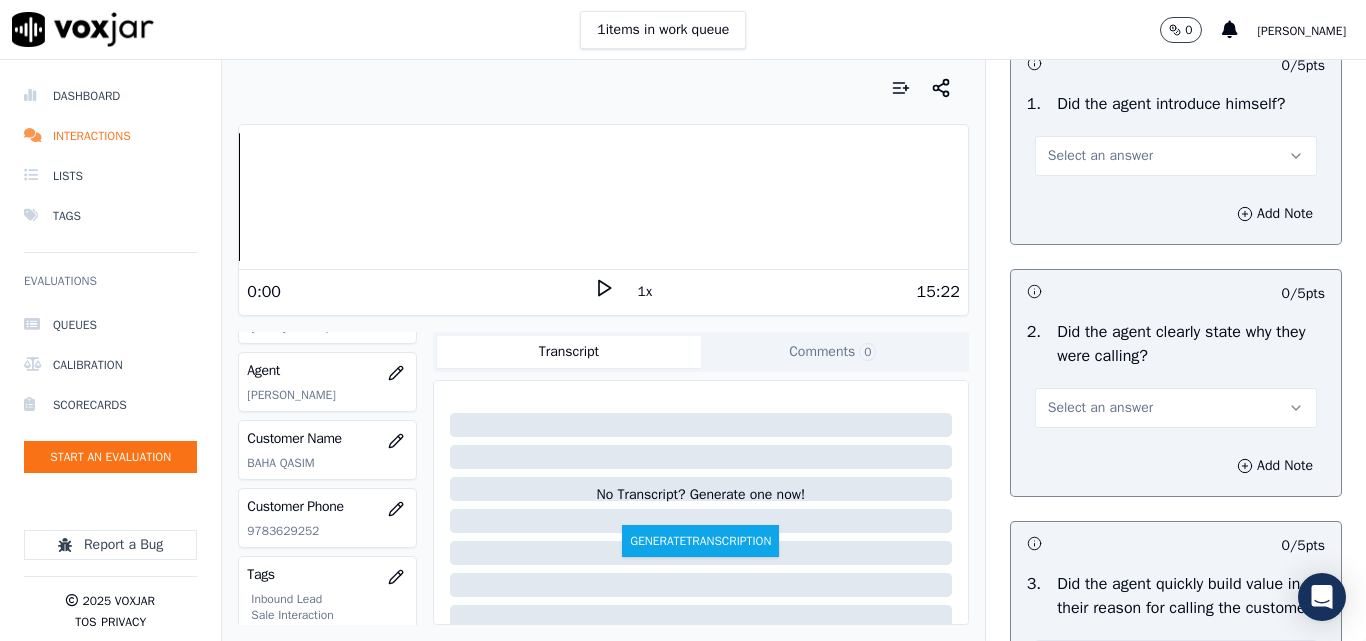 scroll, scrollTop: 200, scrollLeft: 0, axis: vertical 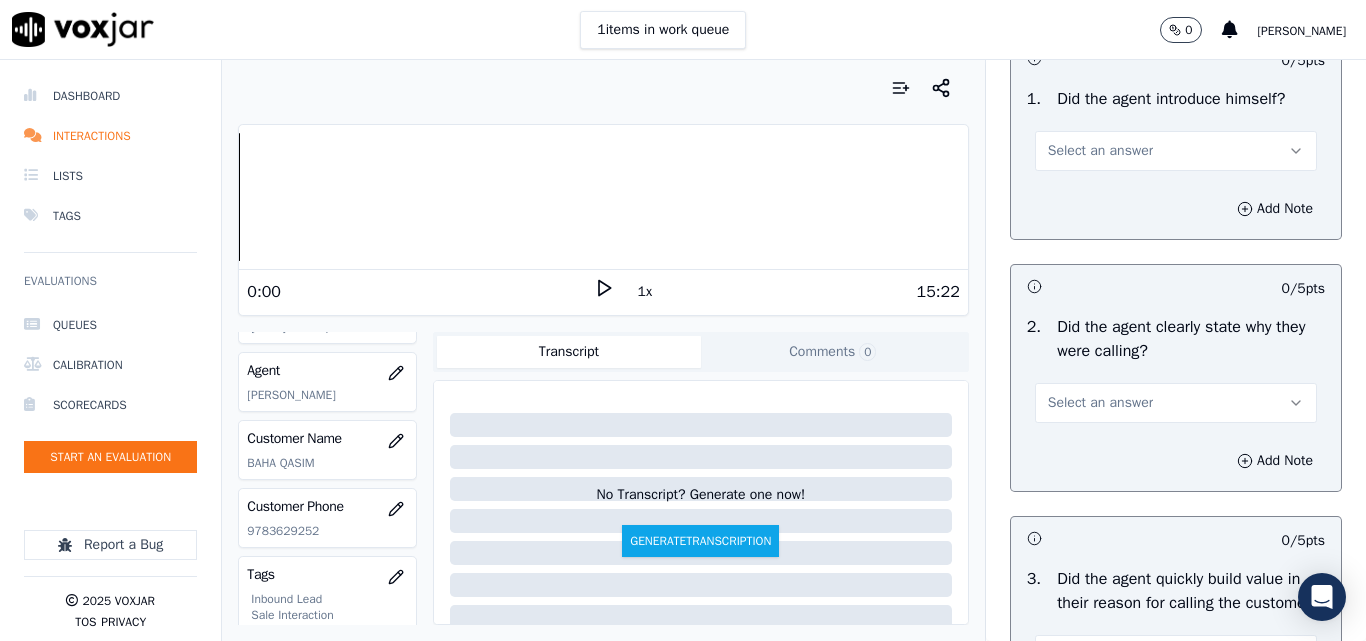 drag, startPoint x: 1092, startPoint y: 150, endPoint x: 1087, endPoint y: 166, distance: 16.763054 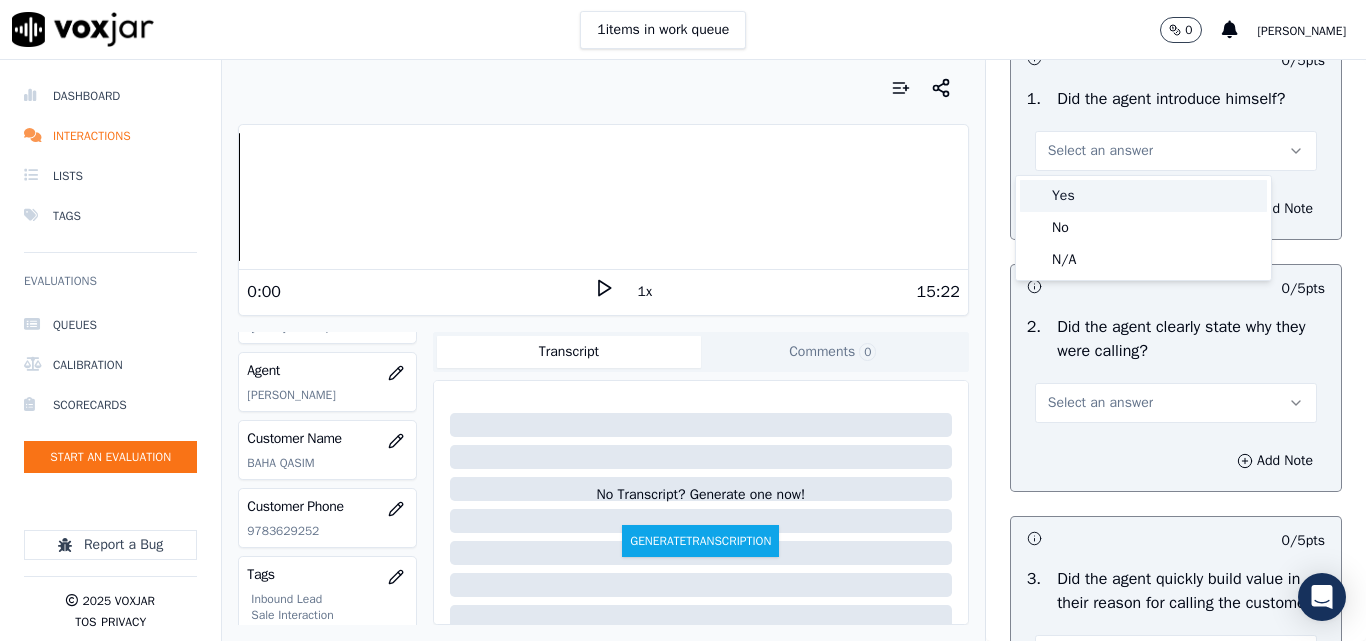 click on "Yes" at bounding box center (1143, 196) 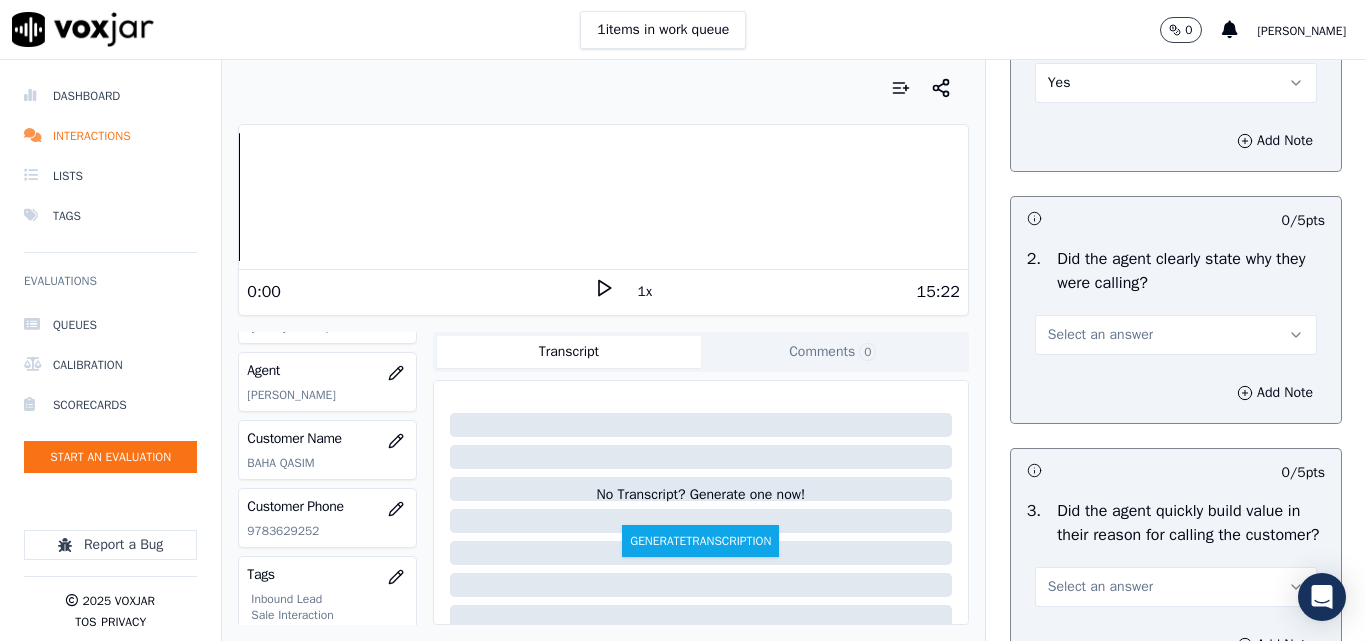 scroll, scrollTop: 300, scrollLeft: 0, axis: vertical 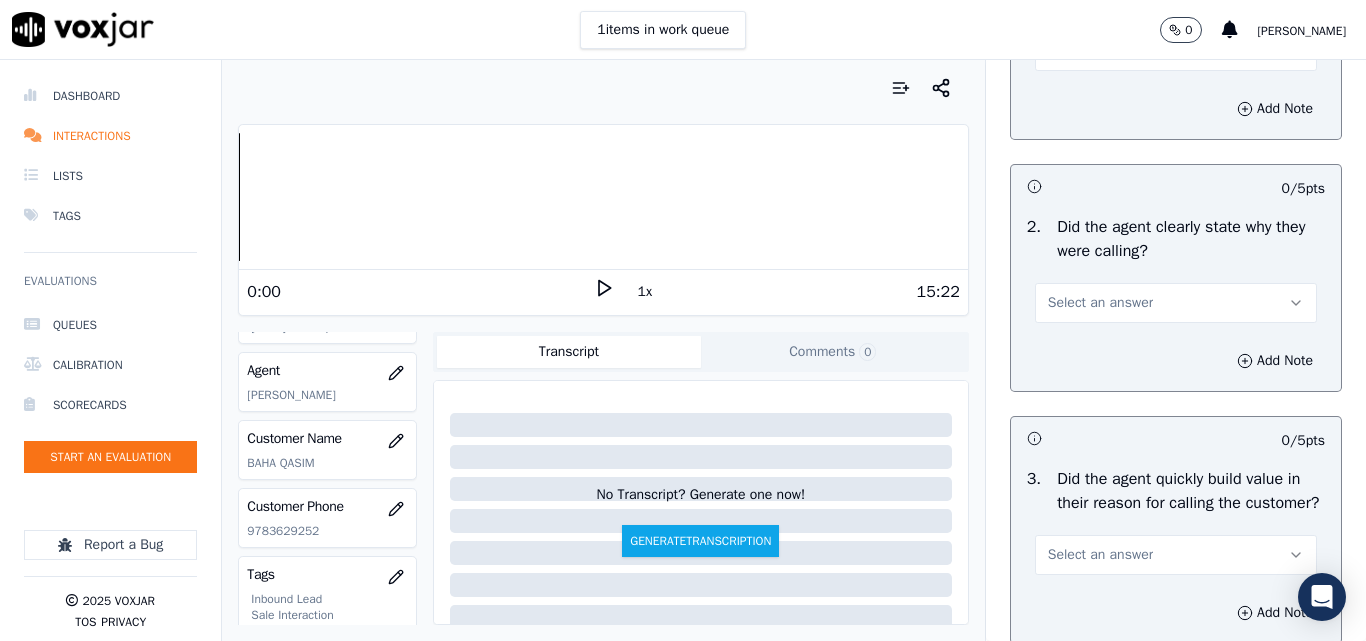 drag, startPoint x: 1062, startPoint y: 290, endPoint x: 1065, endPoint y: 321, distance: 31.144823 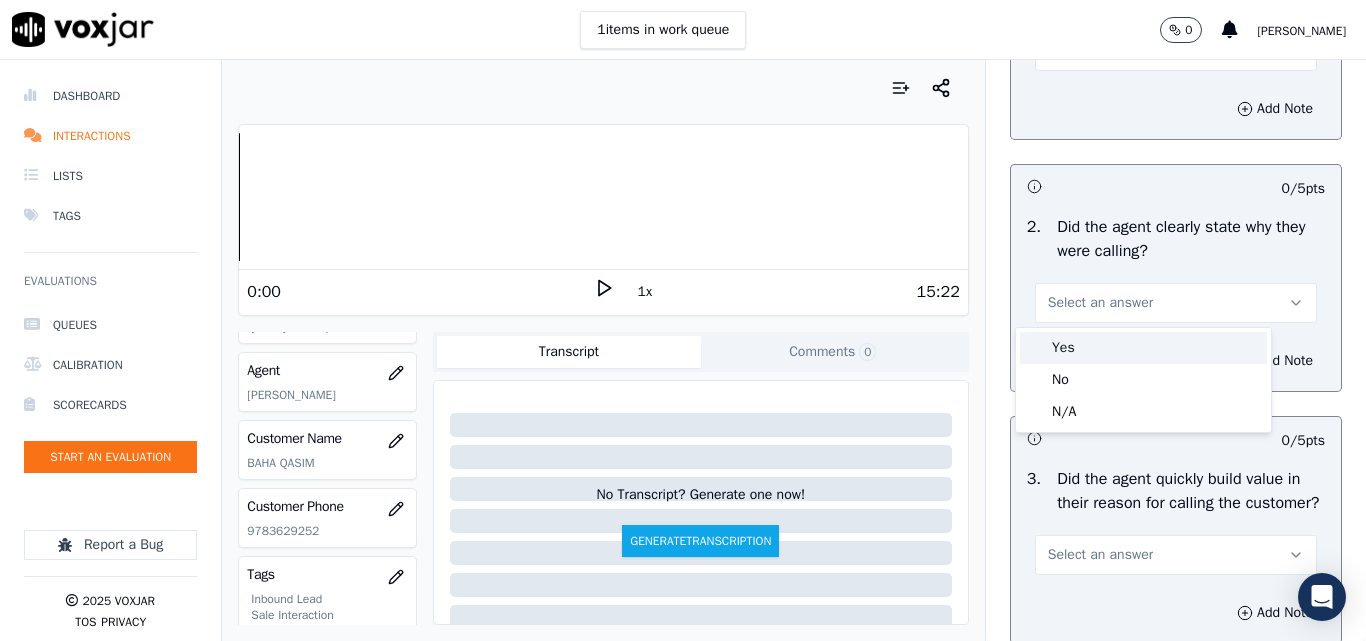click on "Yes" at bounding box center [1143, 348] 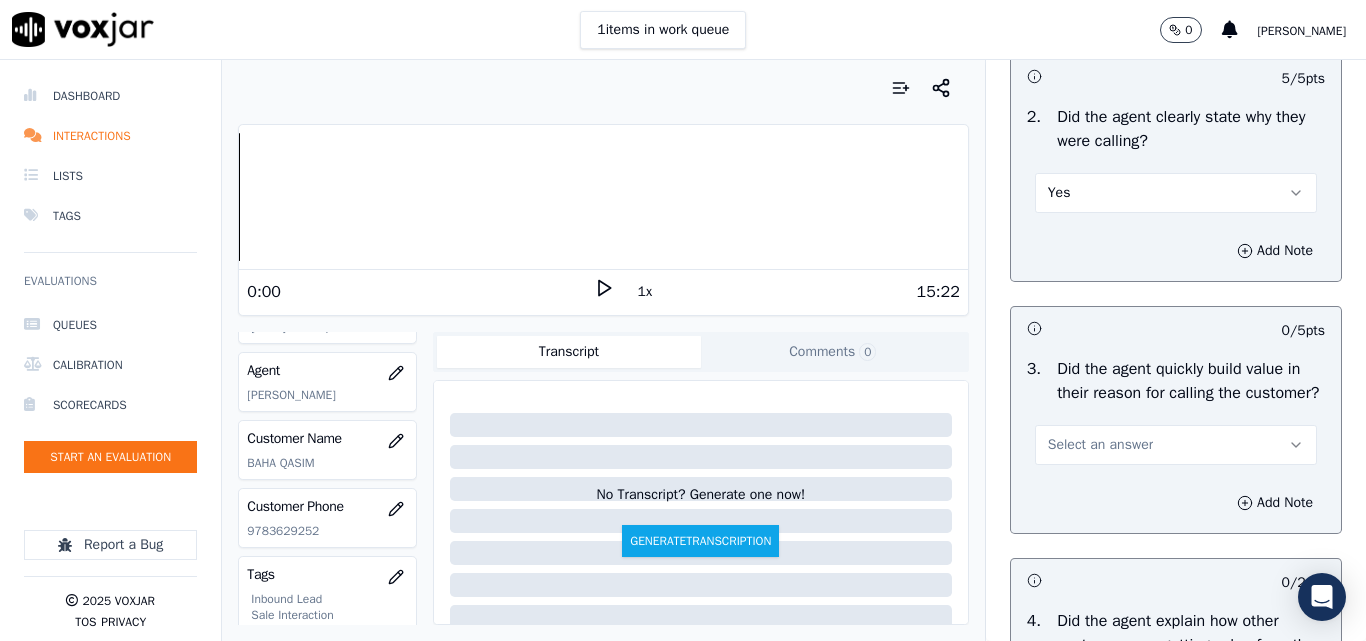 scroll, scrollTop: 500, scrollLeft: 0, axis: vertical 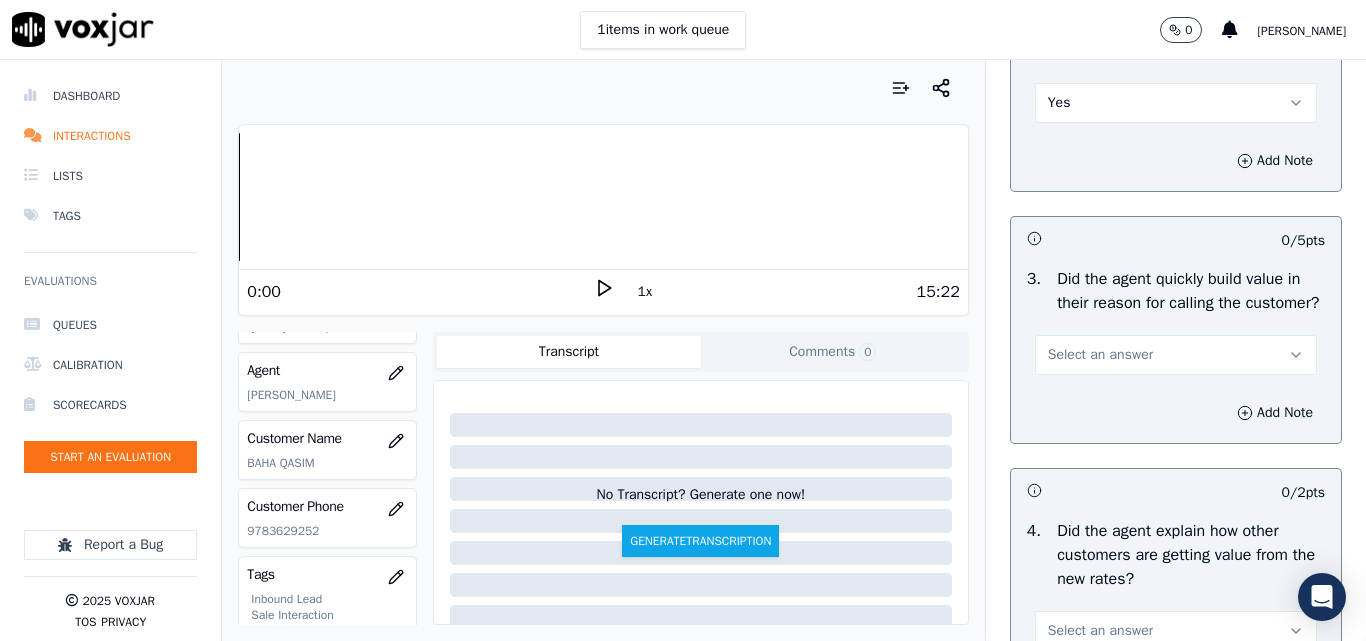 click on "Select an answer" at bounding box center (1100, 355) 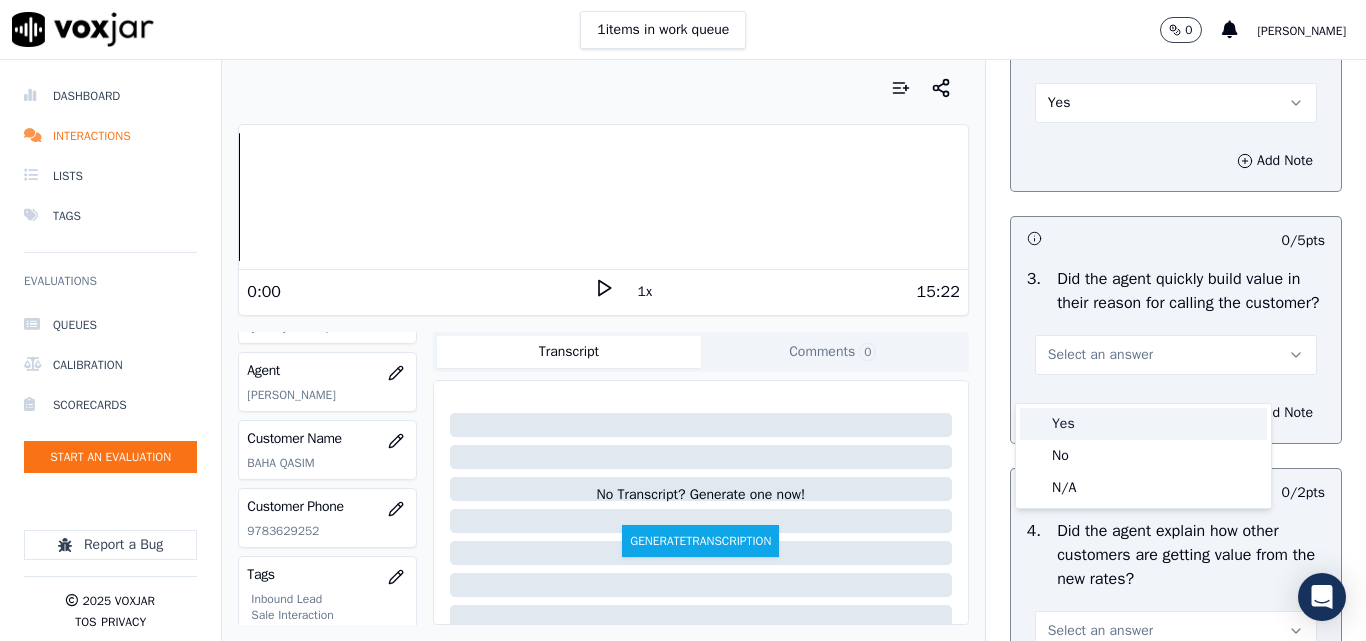 click on "Yes" at bounding box center [1143, 424] 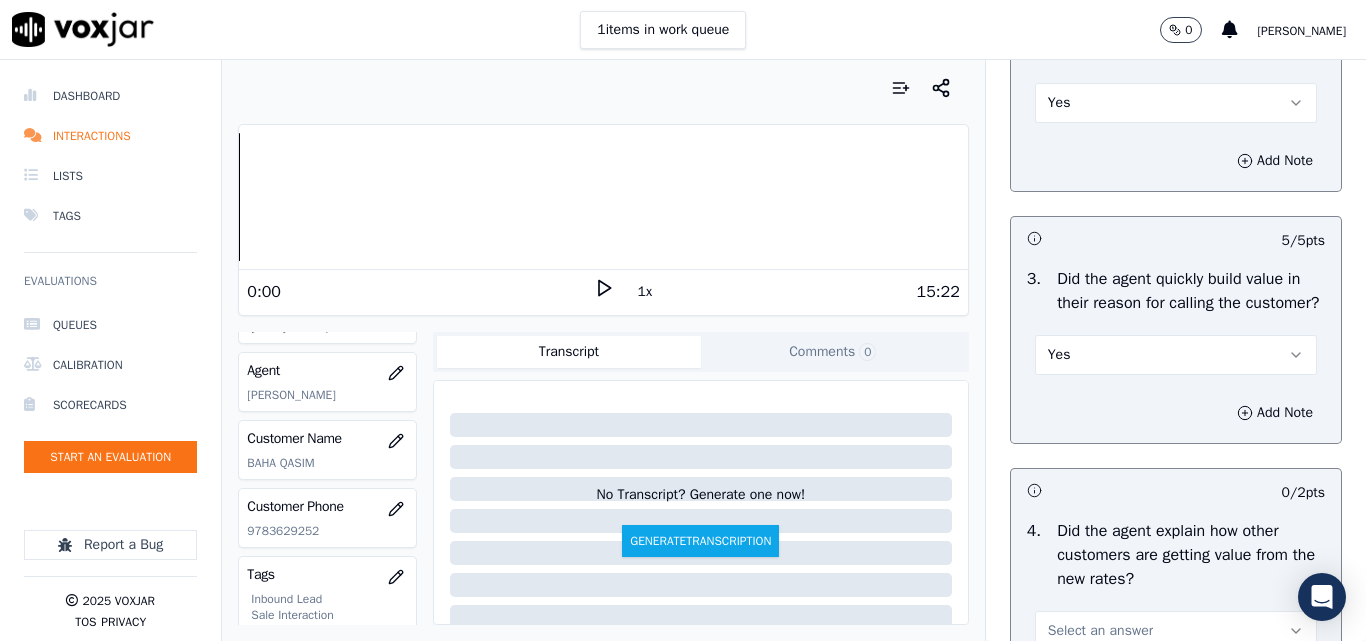 scroll, scrollTop: 800, scrollLeft: 0, axis: vertical 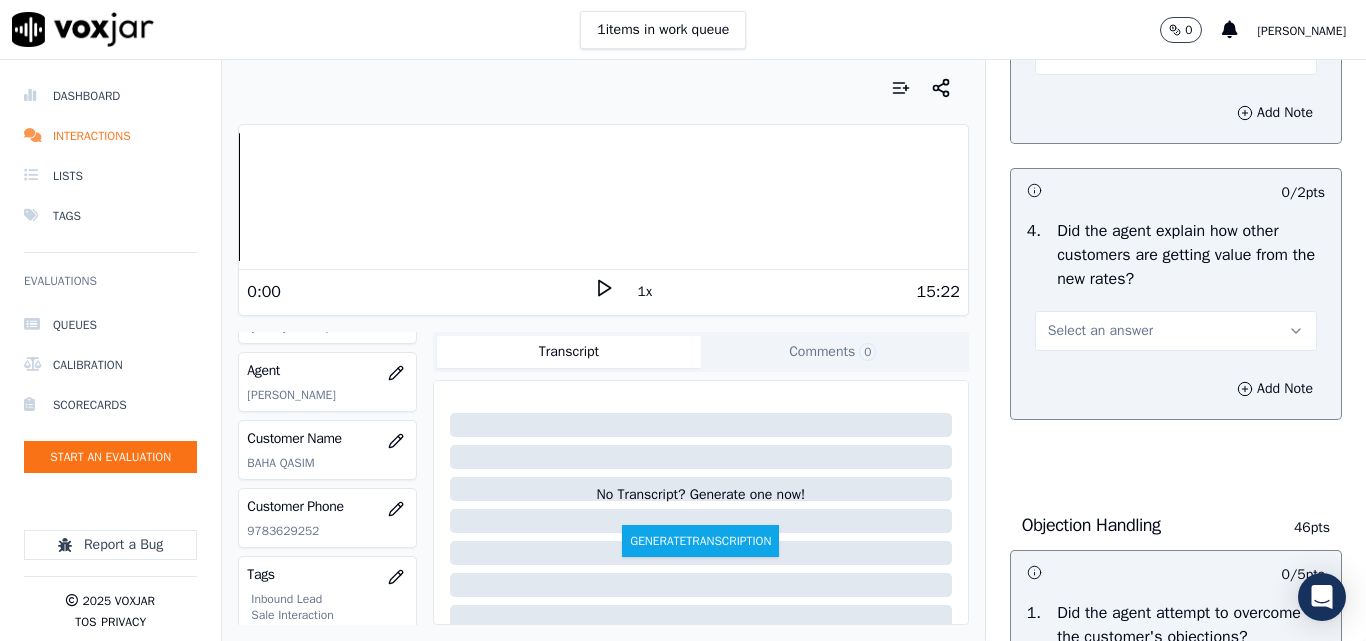 click on "Select an answer" at bounding box center [1100, 331] 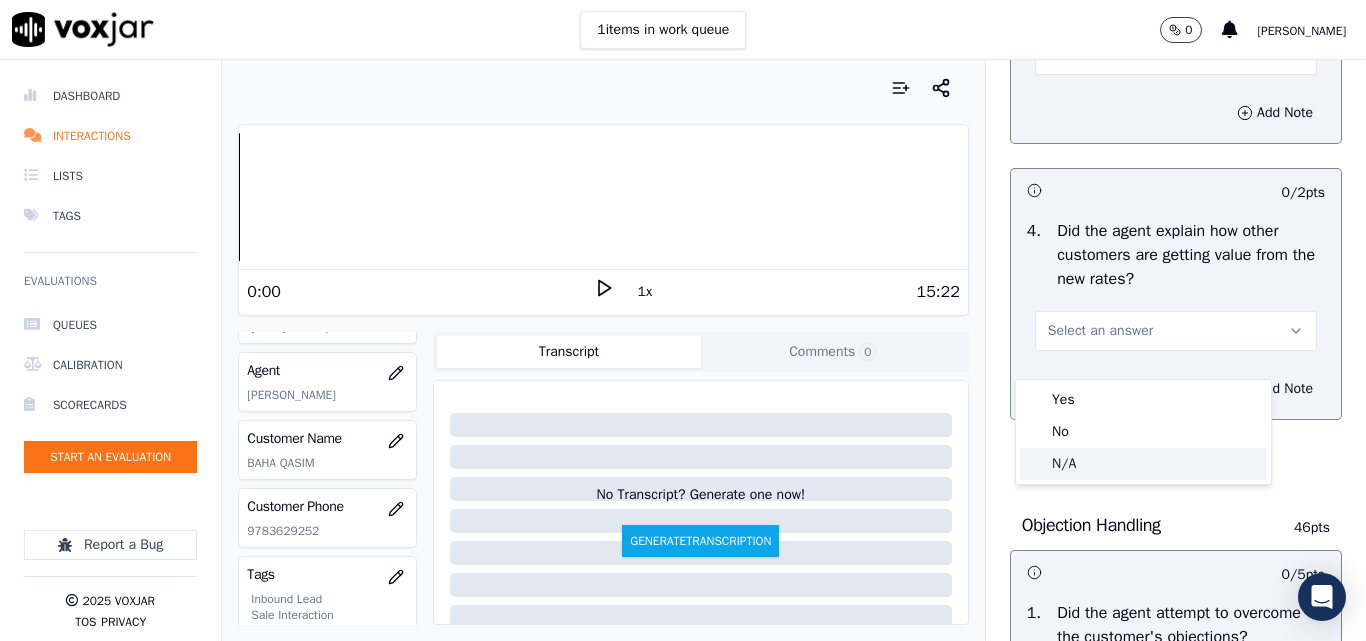 click on "N/A" 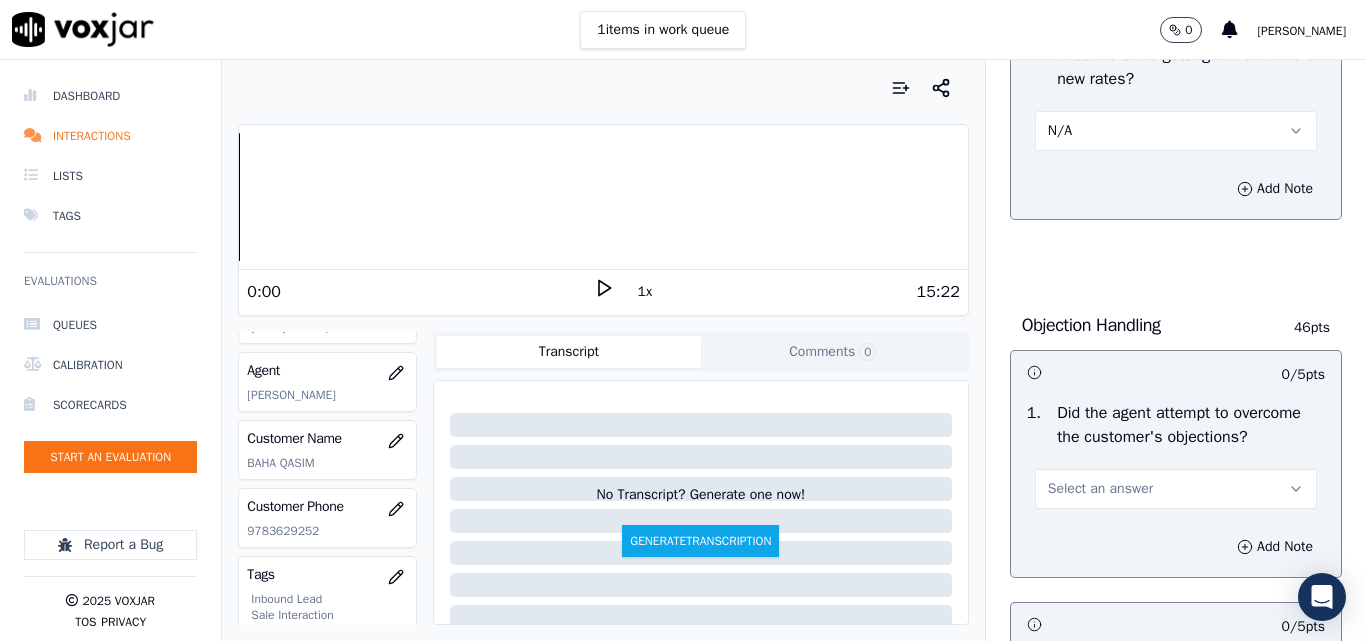 scroll, scrollTop: 1200, scrollLeft: 0, axis: vertical 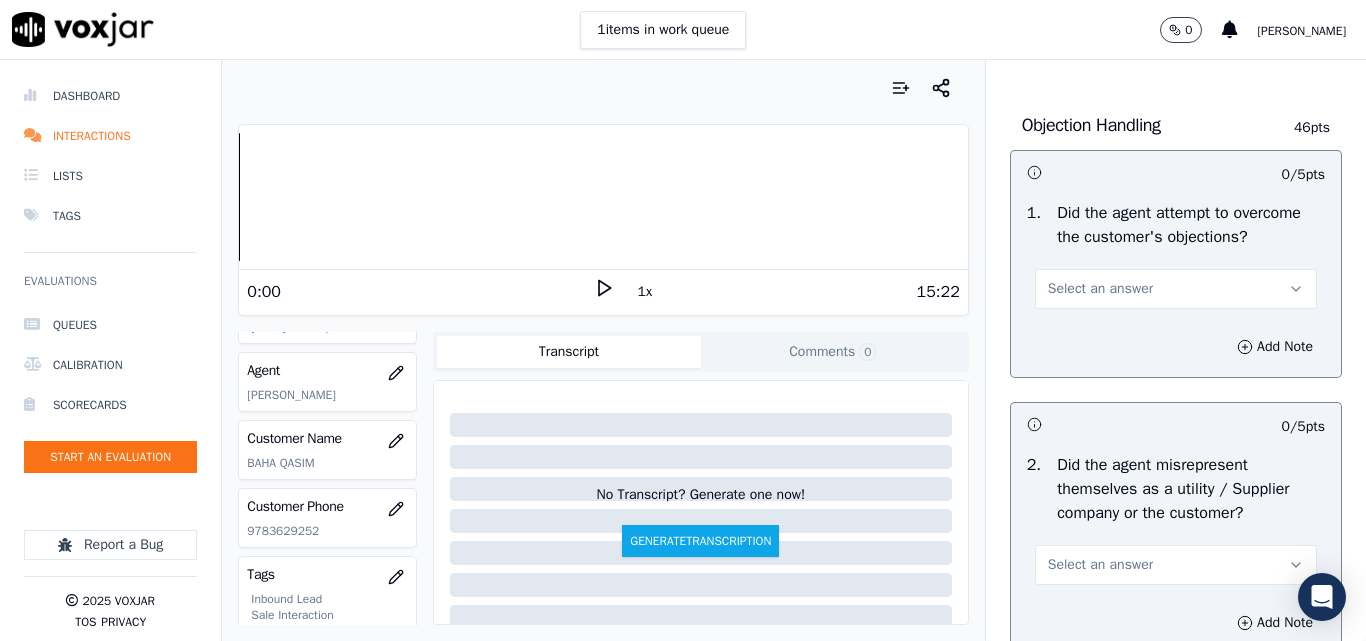 click on "Select an answer" at bounding box center [1100, 289] 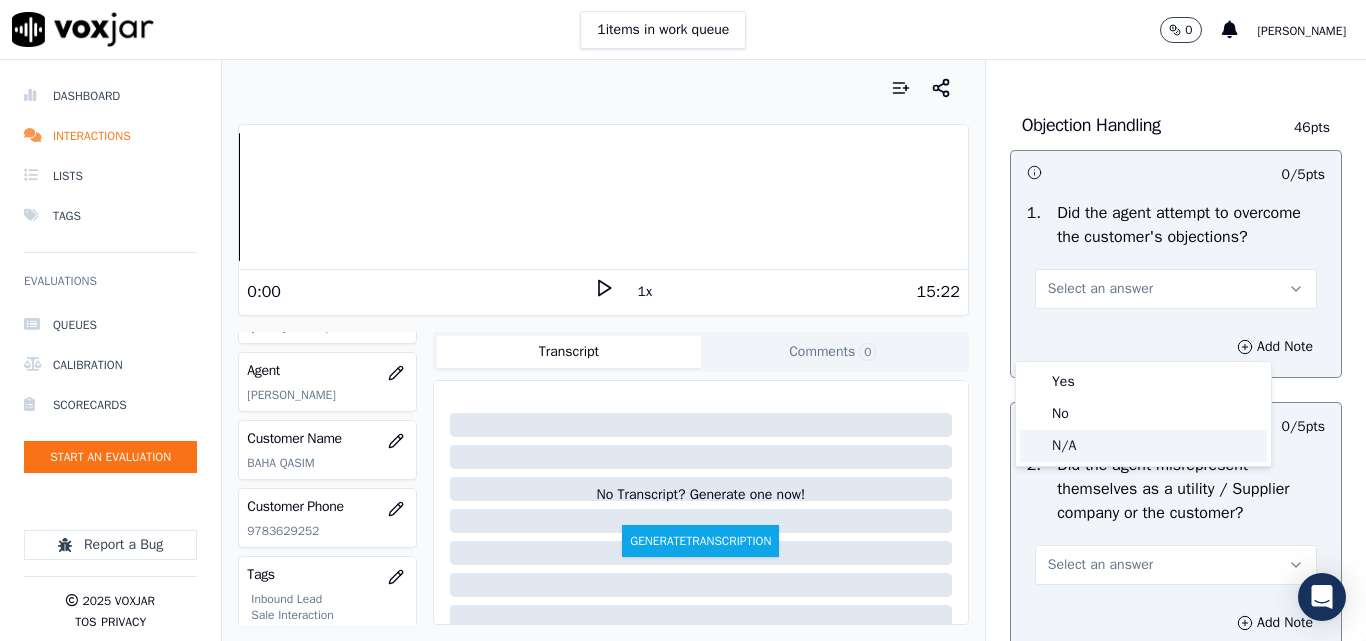 click on "N/A" 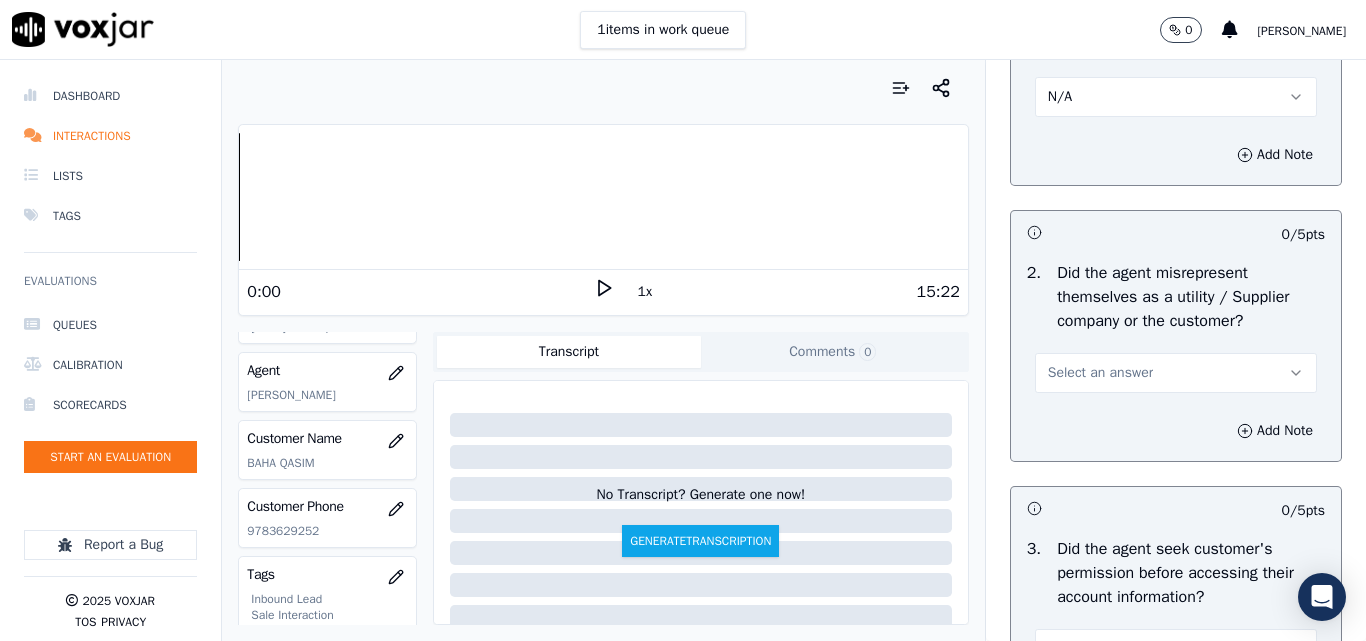scroll, scrollTop: 1500, scrollLeft: 0, axis: vertical 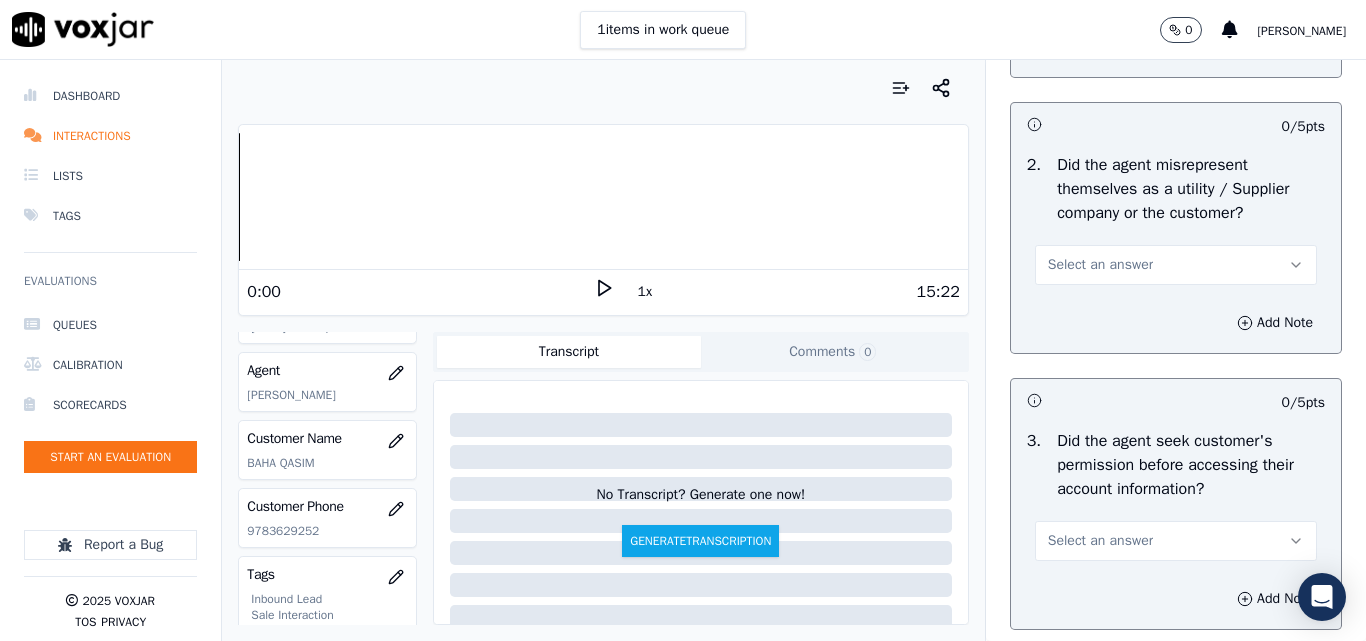 click on "Select an answer" at bounding box center (1100, 265) 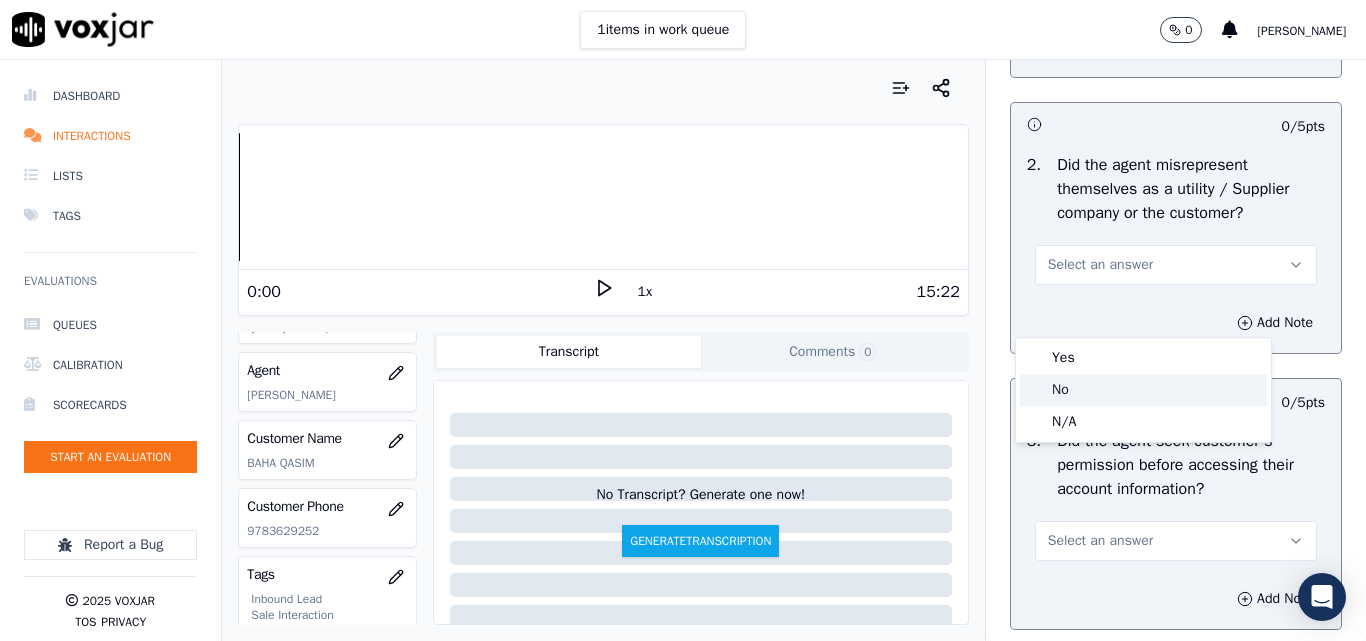 click on "No" 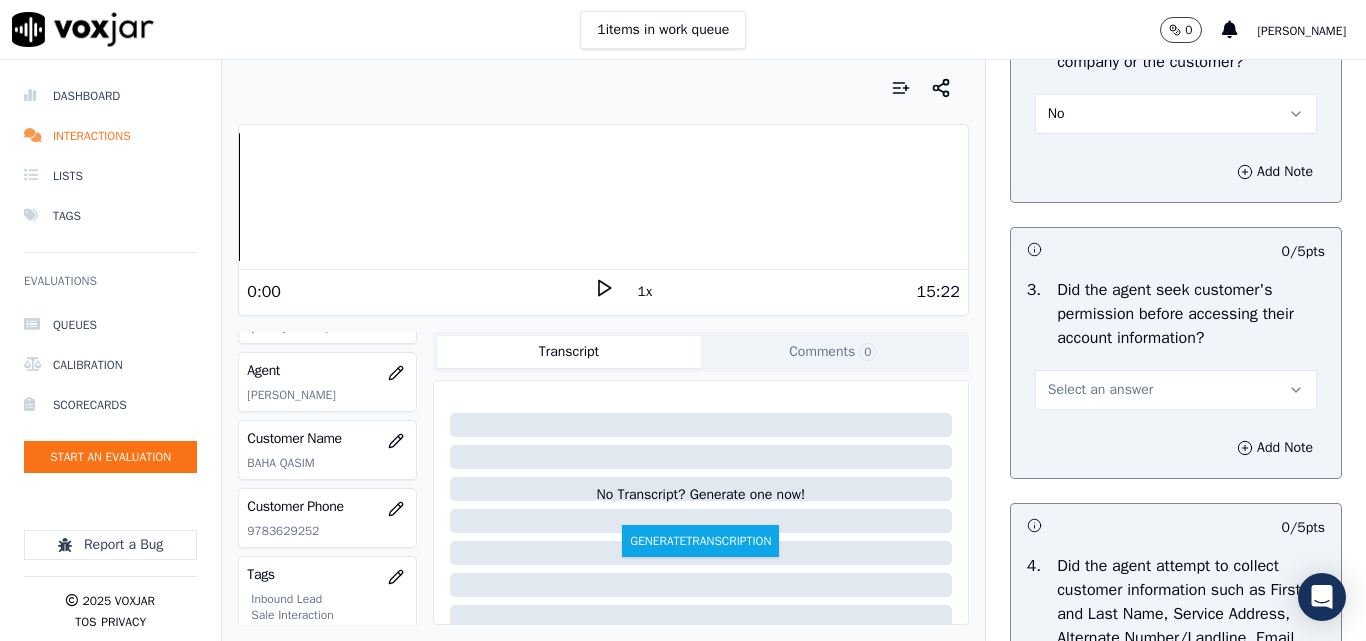 scroll, scrollTop: 1800, scrollLeft: 0, axis: vertical 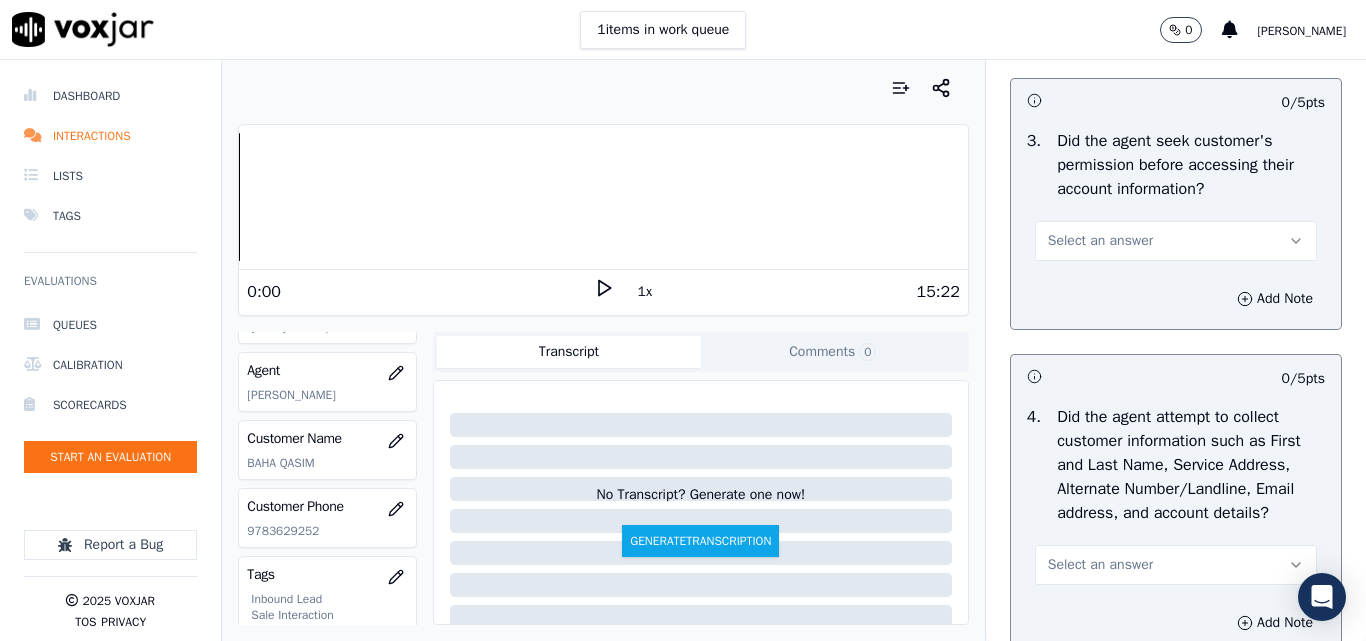 click on "Select an answer" at bounding box center [1176, 241] 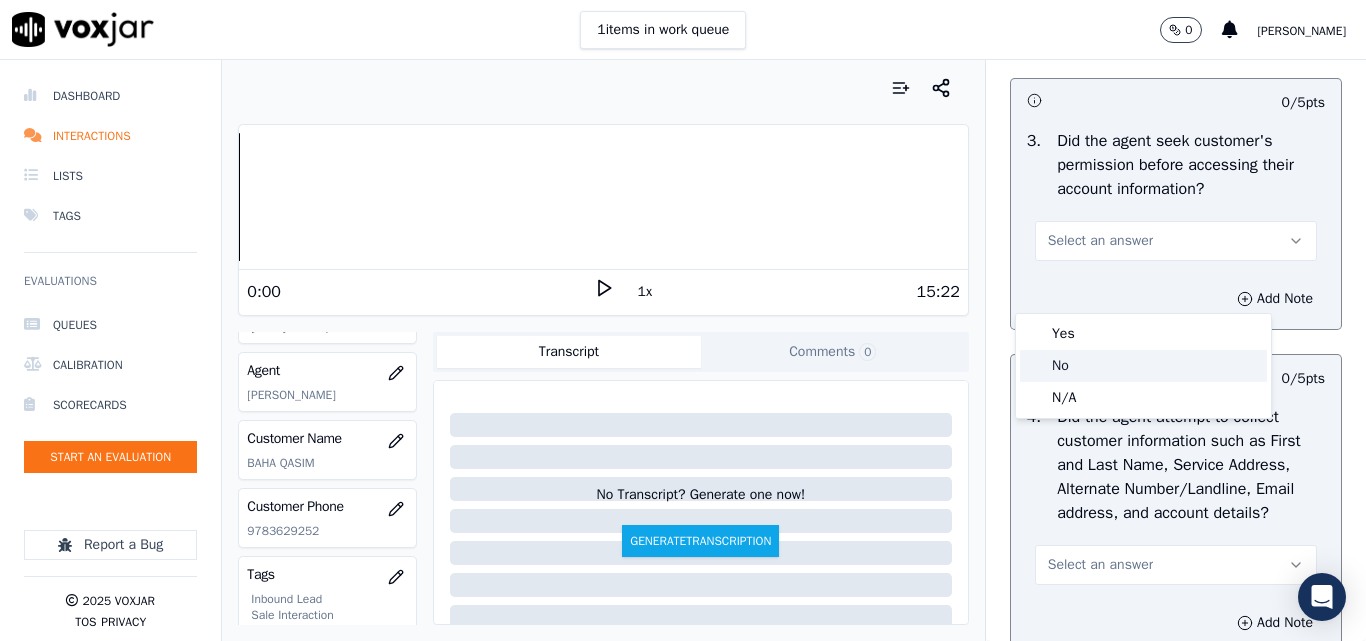 click on "No" 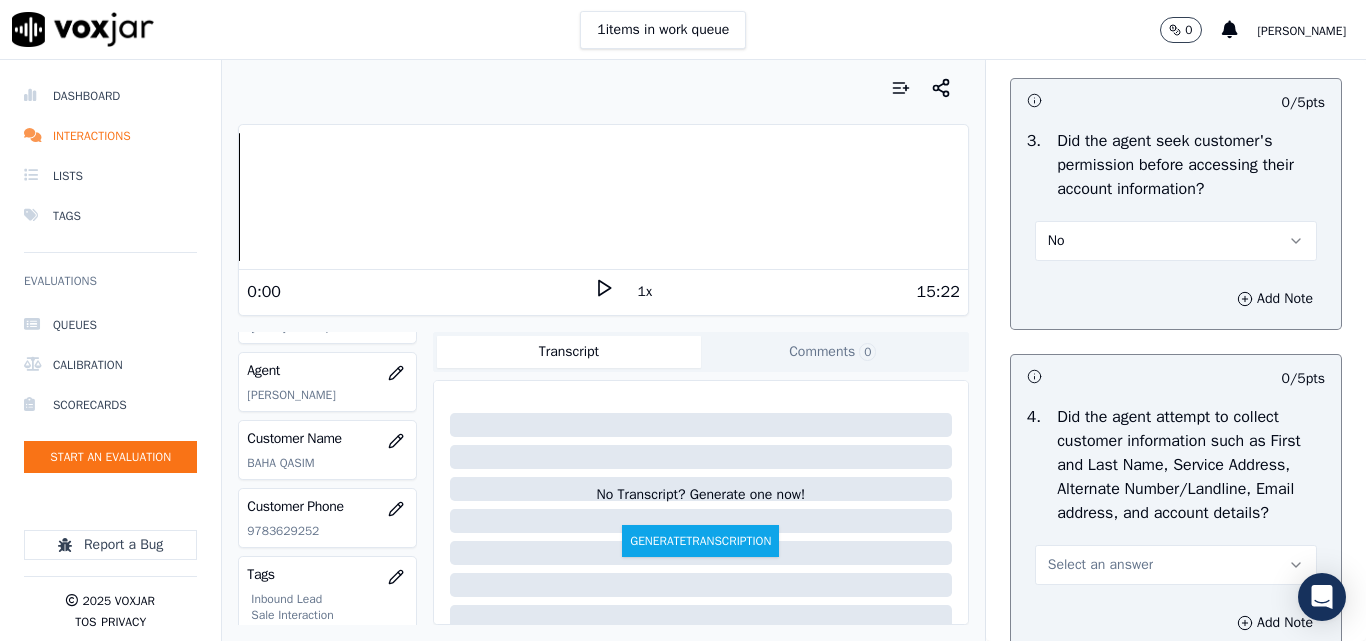 scroll, scrollTop: 2100, scrollLeft: 0, axis: vertical 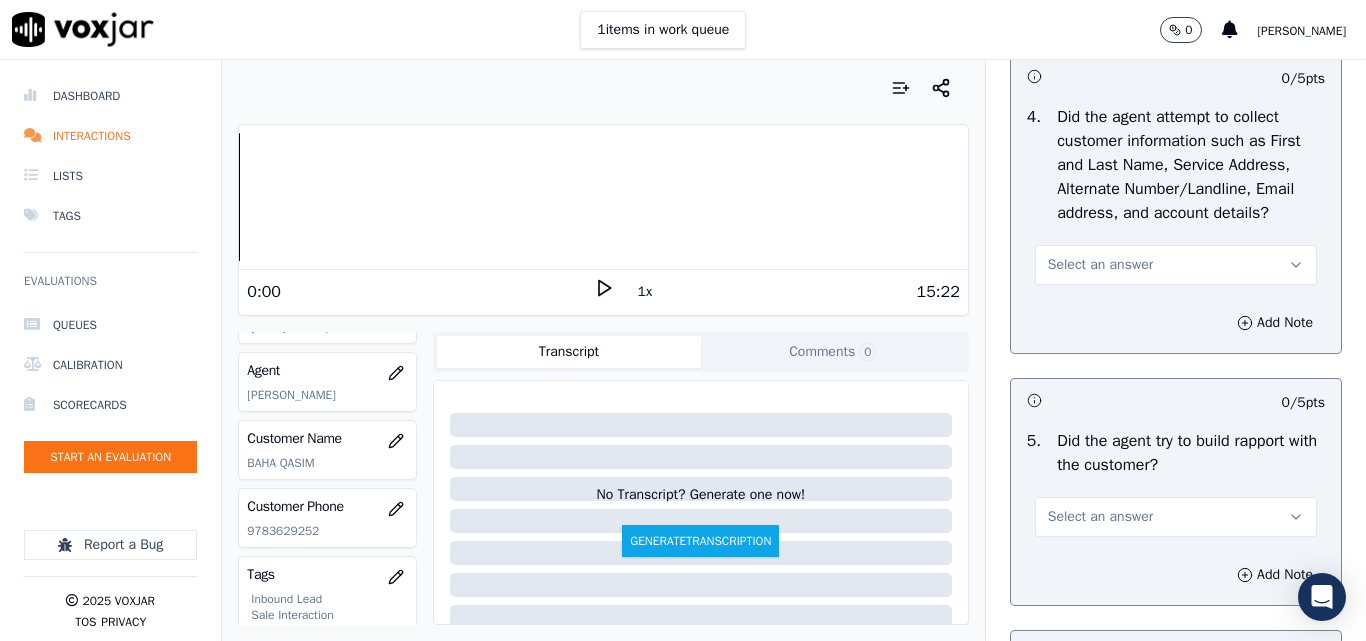click on "Select an answer" at bounding box center (1100, 265) 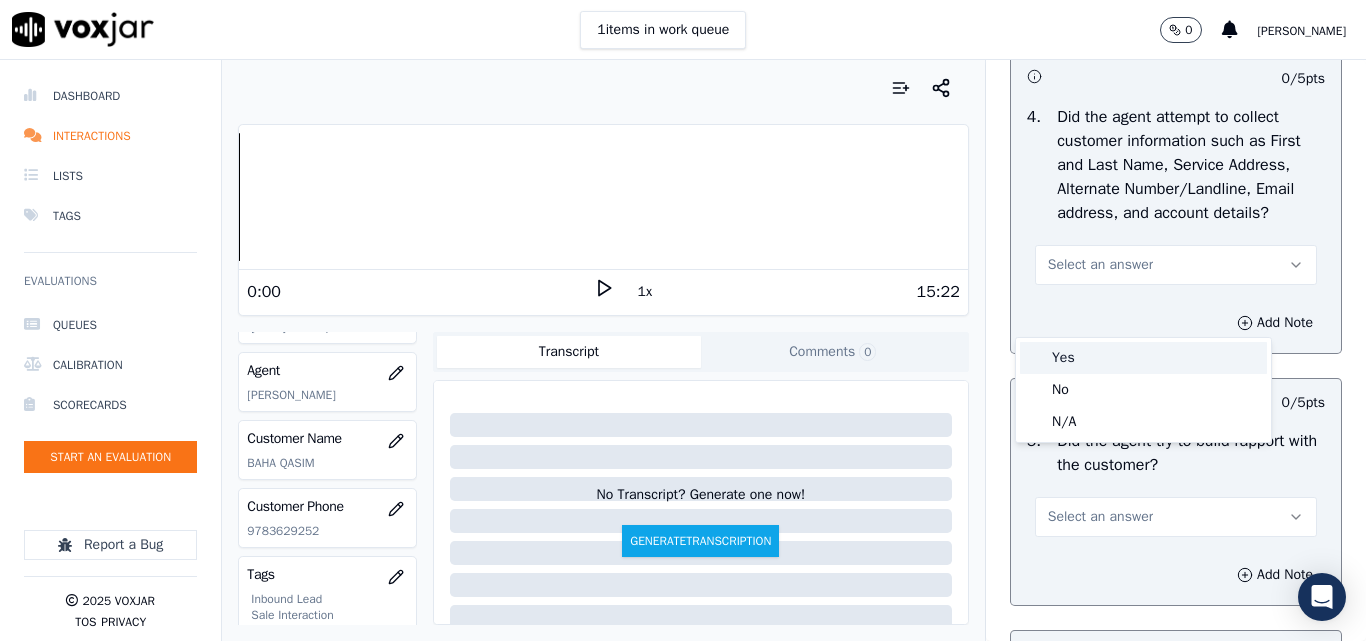 click on "Yes" at bounding box center (1143, 358) 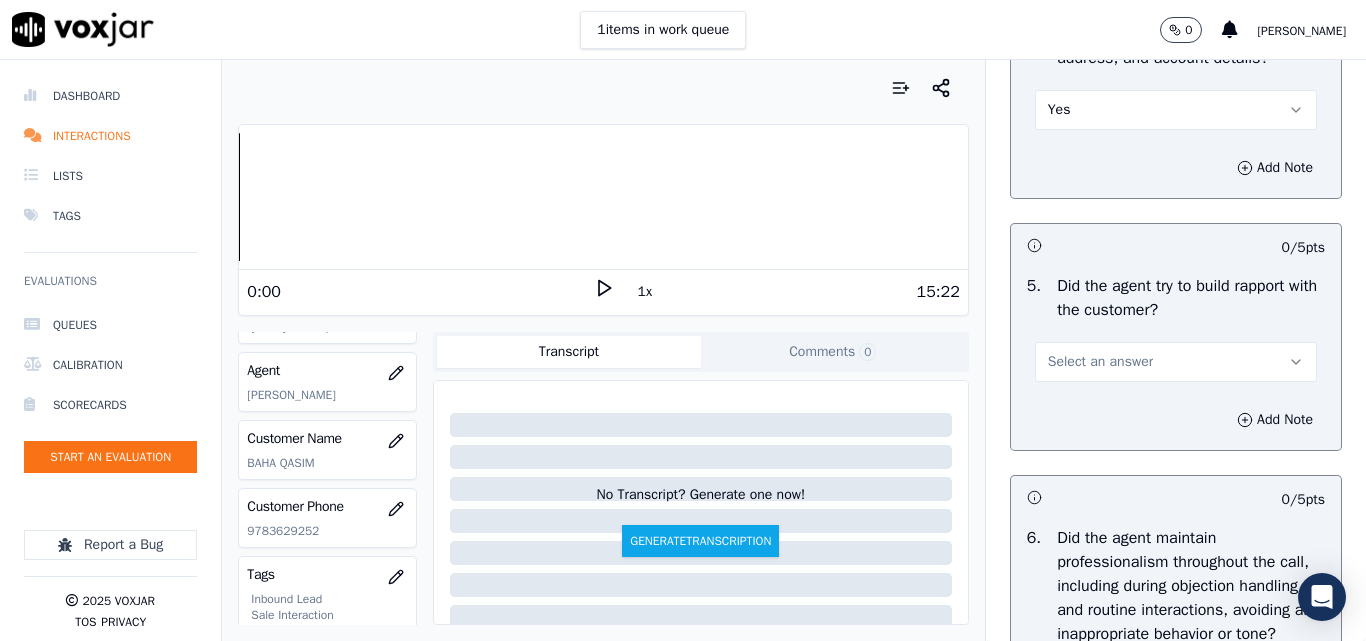 scroll, scrollTop: 2300, scrollLeft: 0, axis: vertical 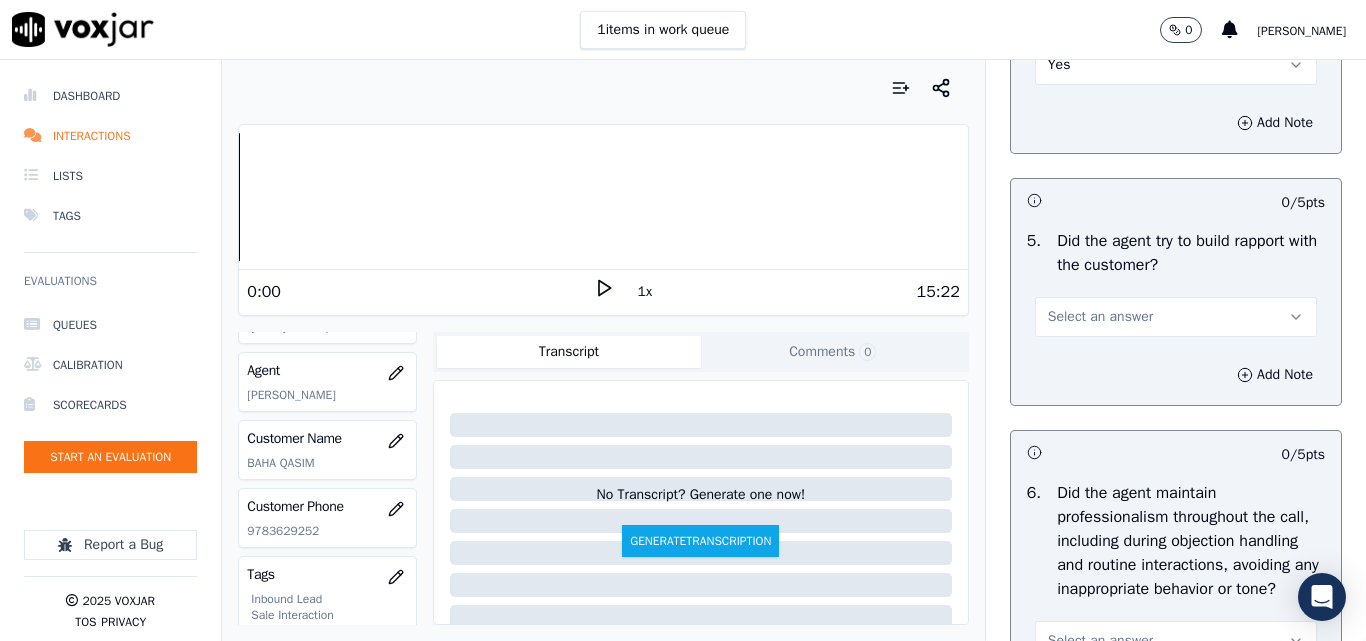 click on "Select an answer" at bounding box center (1176, 317) 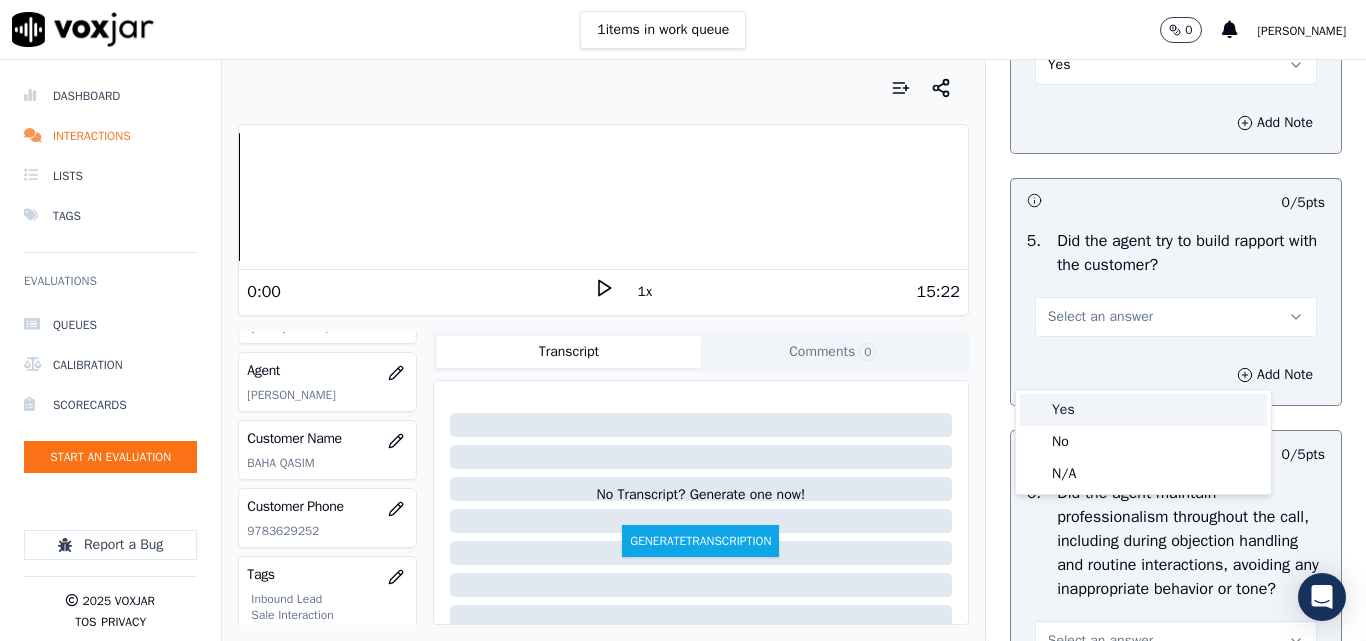 click on "Yes" at bounding box center [1143, 410] 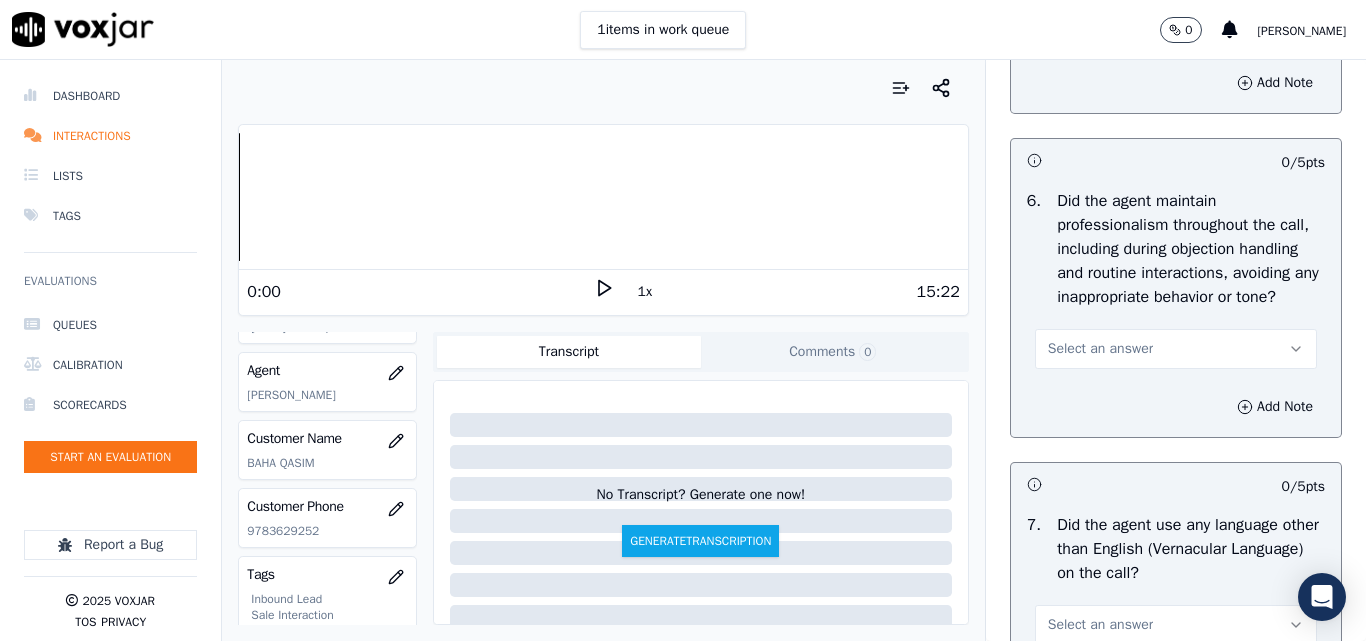 scroll, scrollTop: 2600, scrollLeft: 0, axis: vertical 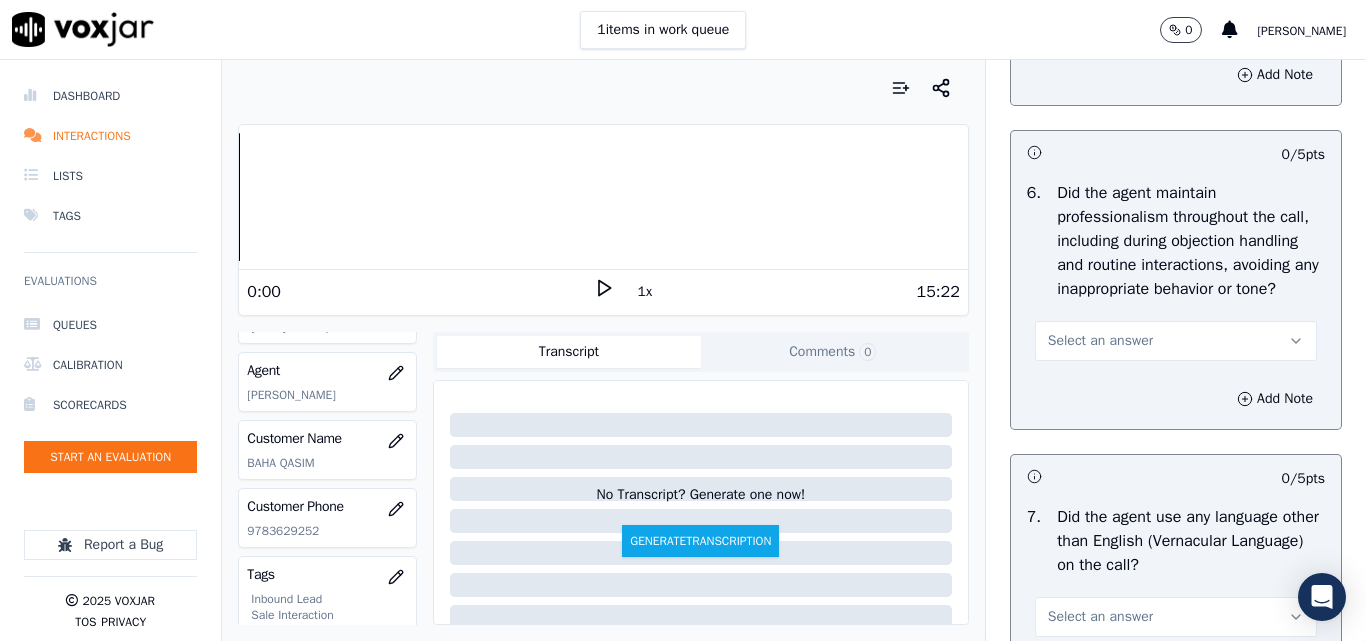 click on "Select an answer" at bounding box center [1100, 341] 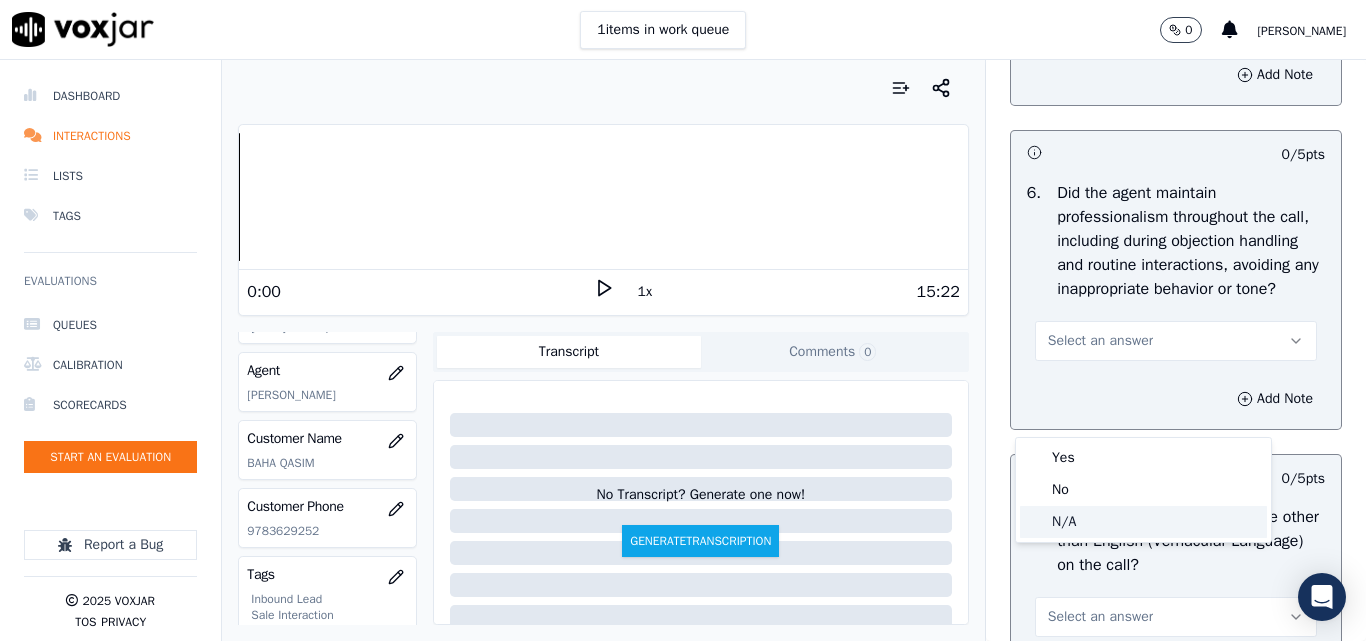 click on "N/A" 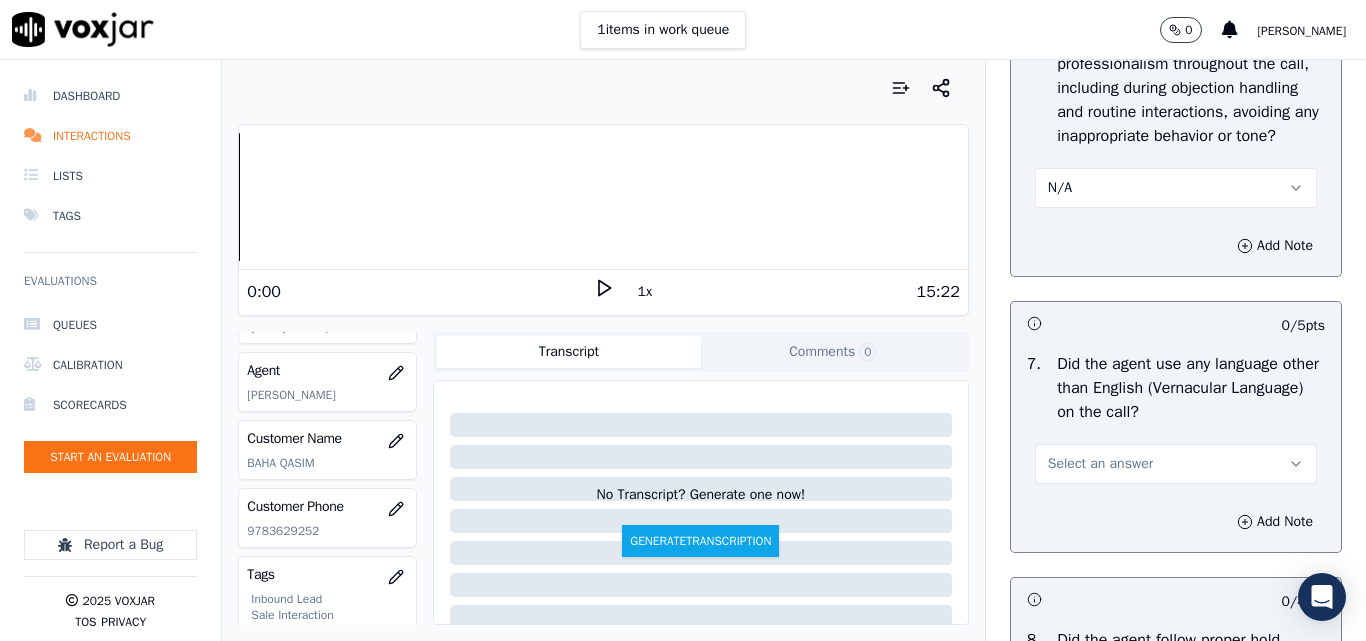 scroll, scrollTop: 2900, scrollLeft: 0, axis: vertical 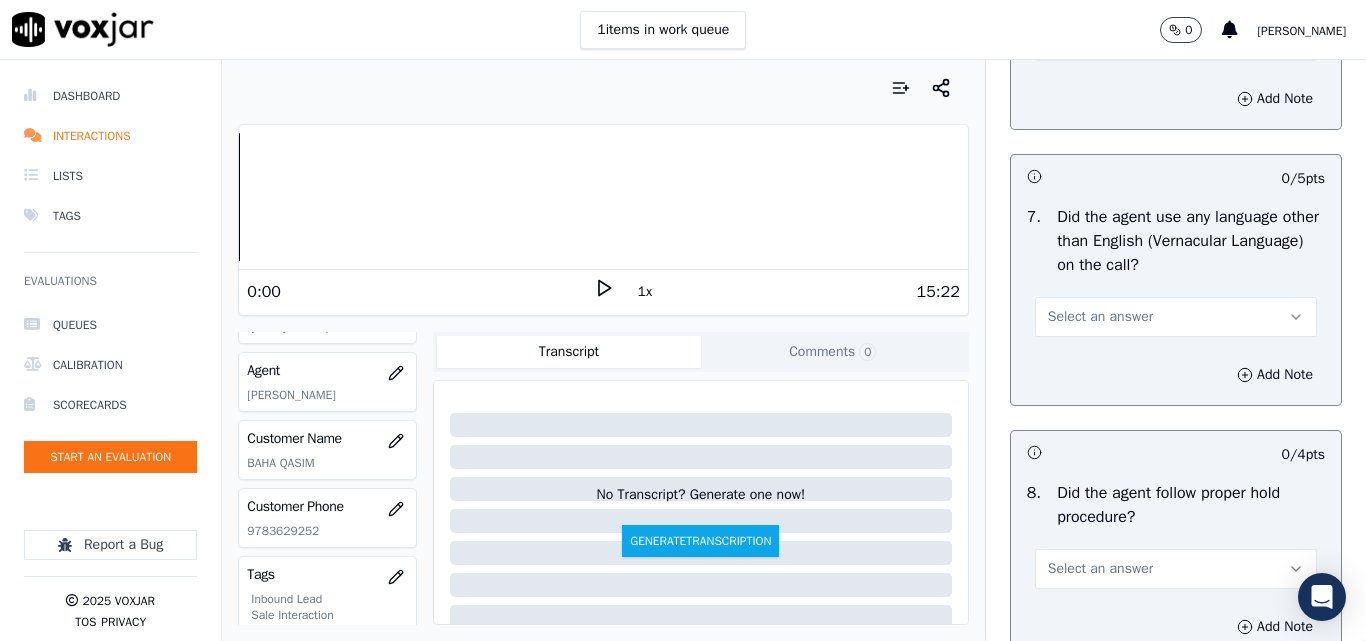click on "Select an answer" at bounding box center [1100, 317] 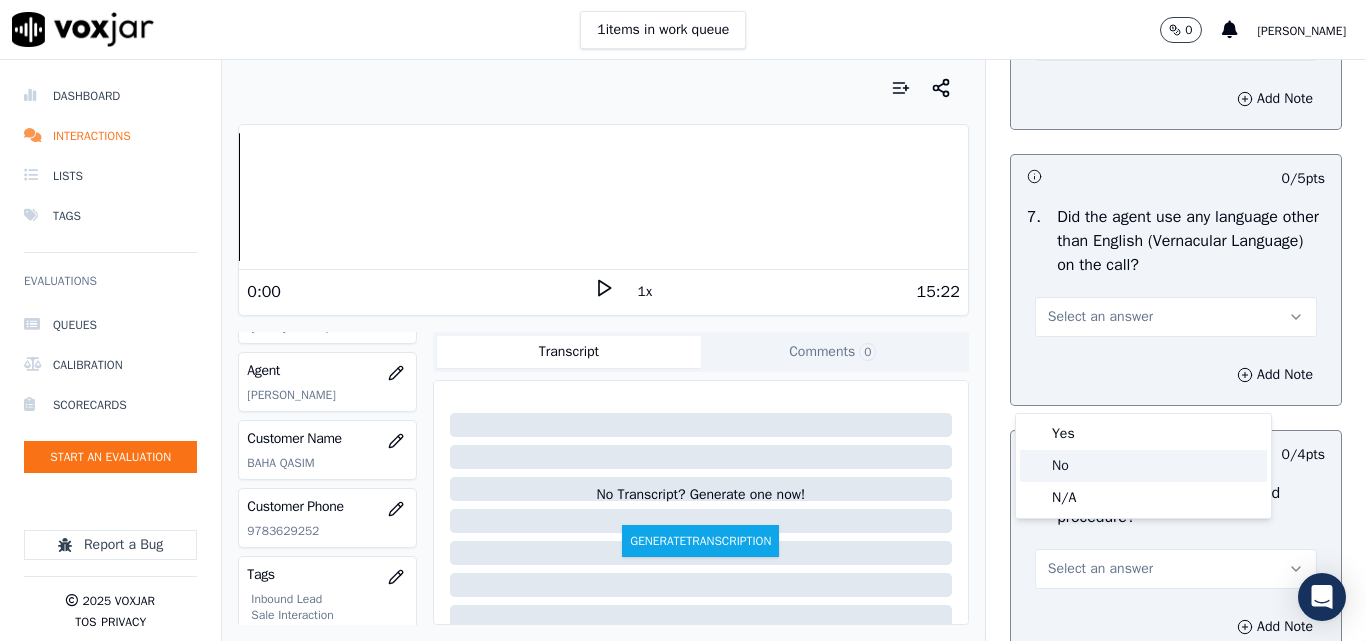 click on "No" 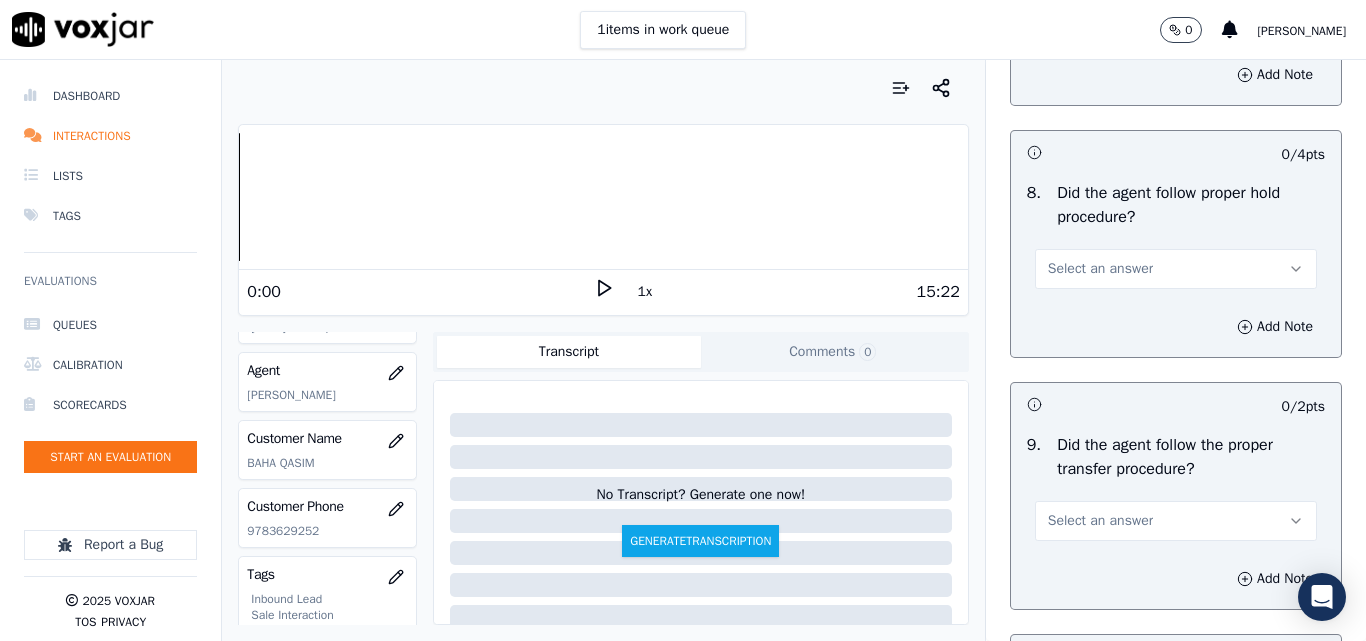scroll, scrollTop: 3300, scrollLeft: 0, axis: vertical 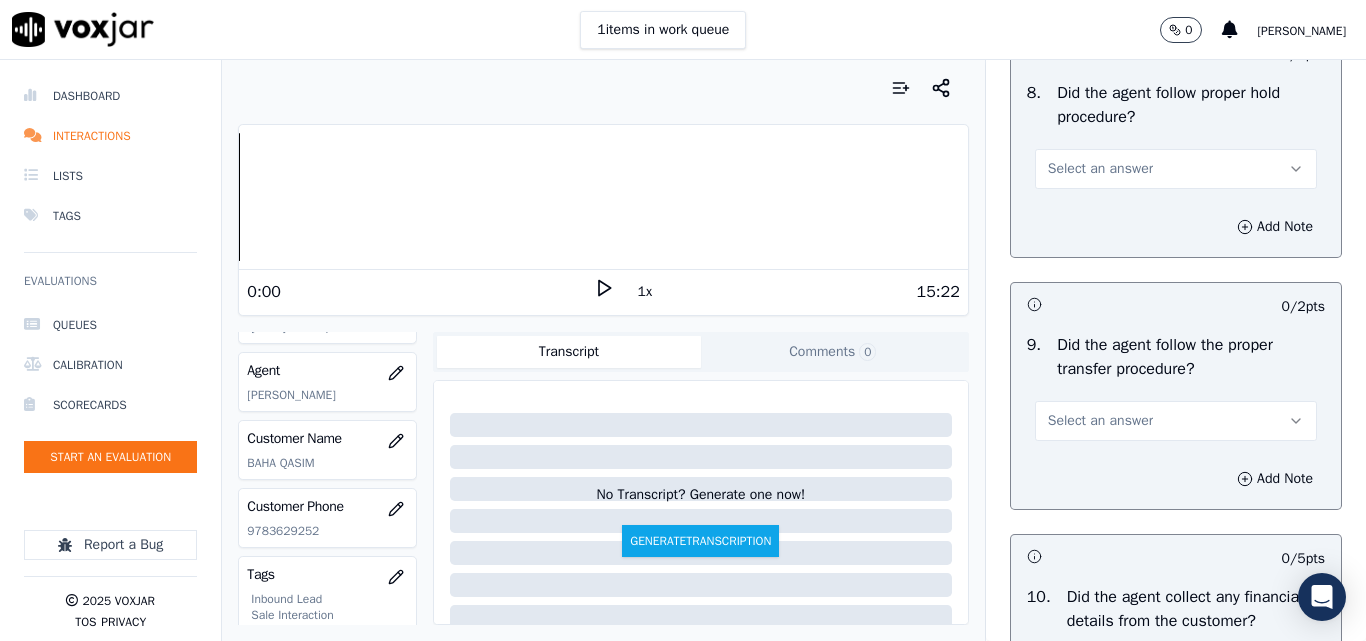 click on "Select an answer" at bounding box center (1100, 169) 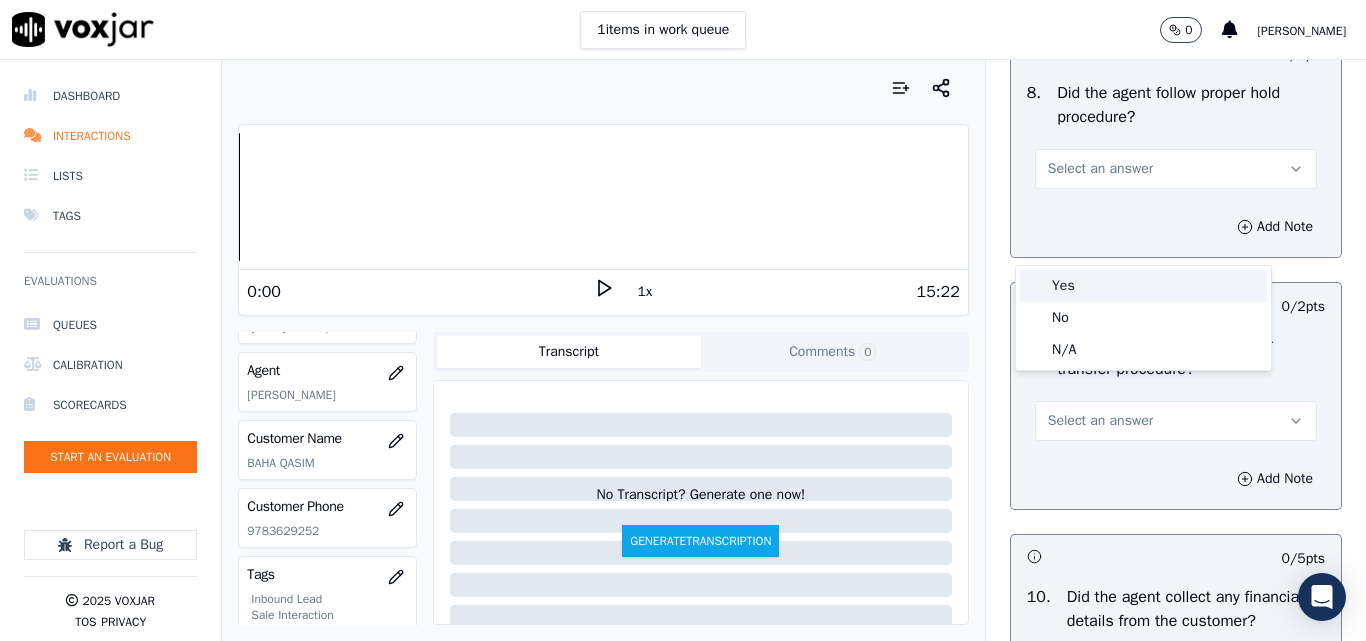 click on "Yes" at bounding box center (1143, 286) 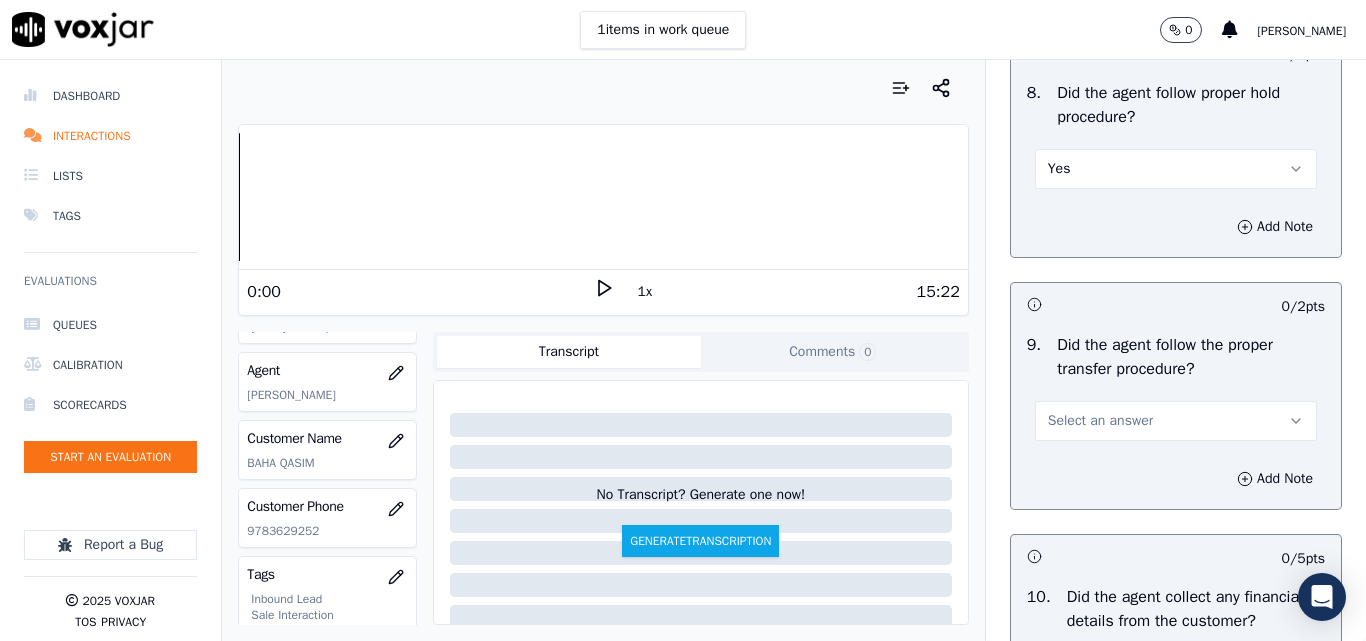 scroll, scrollTop: 3600, scrollLeft: 0, axis: vertical 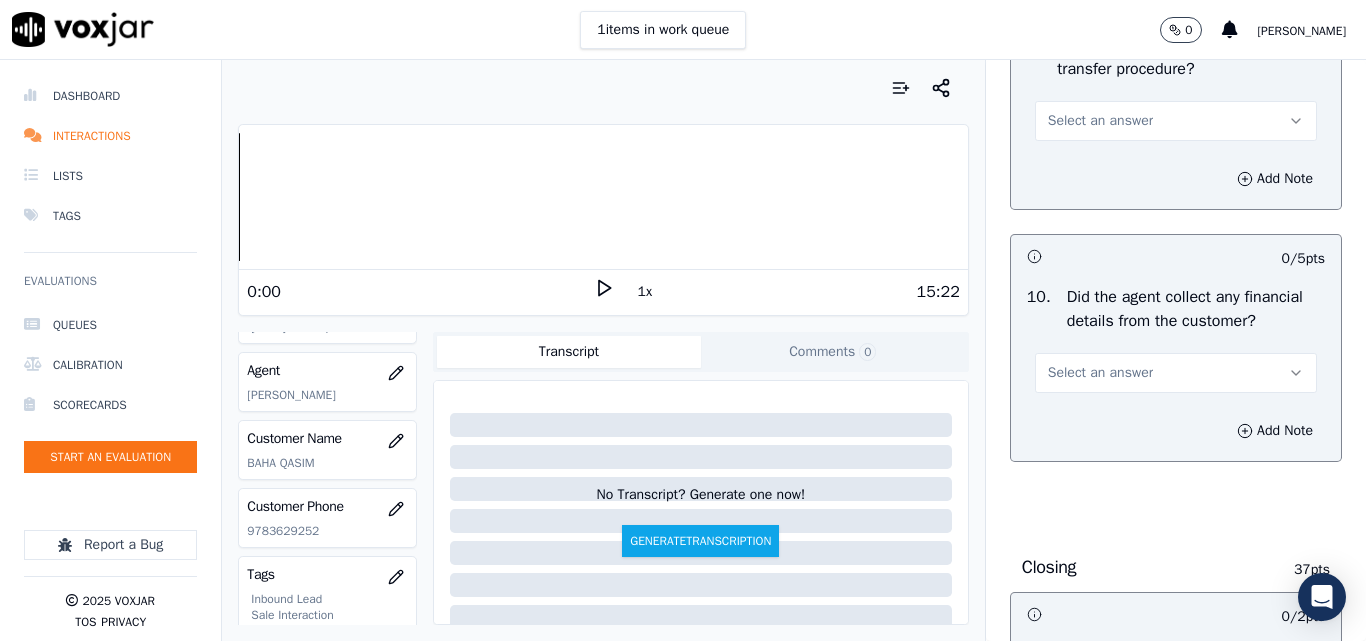 click on "Select an answer" at bounding box center [1100, 121] 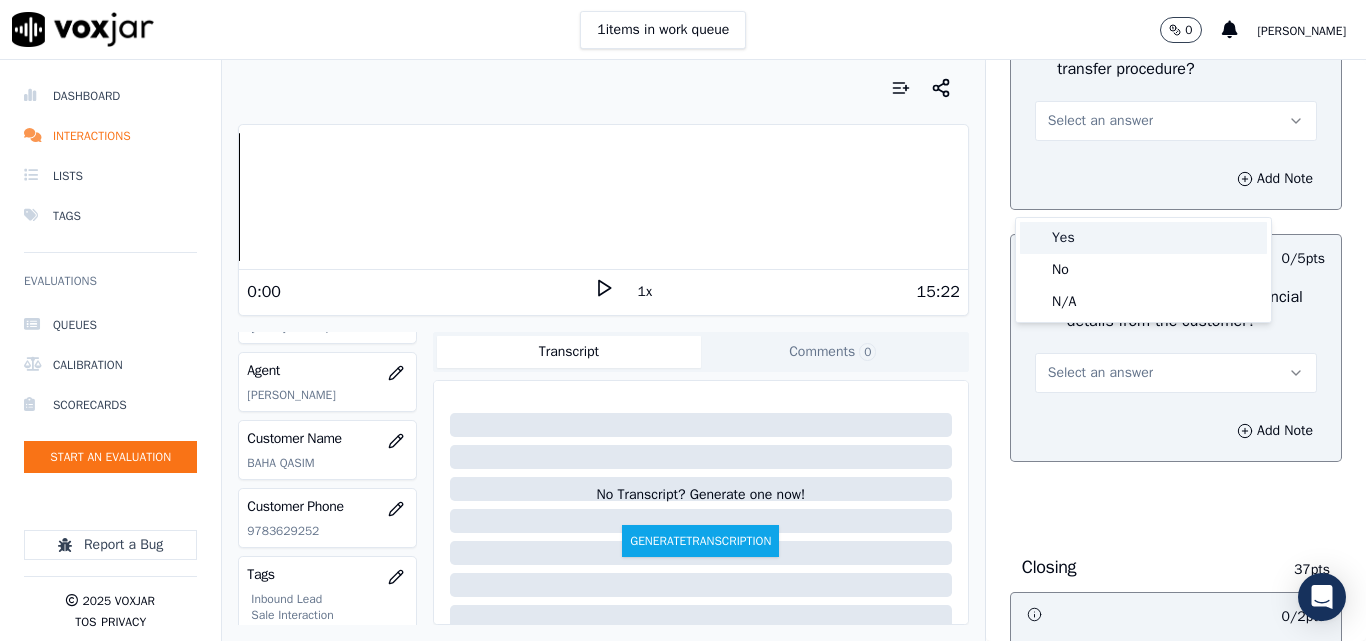 click on "Yes" at bounding box center (1143, 238) 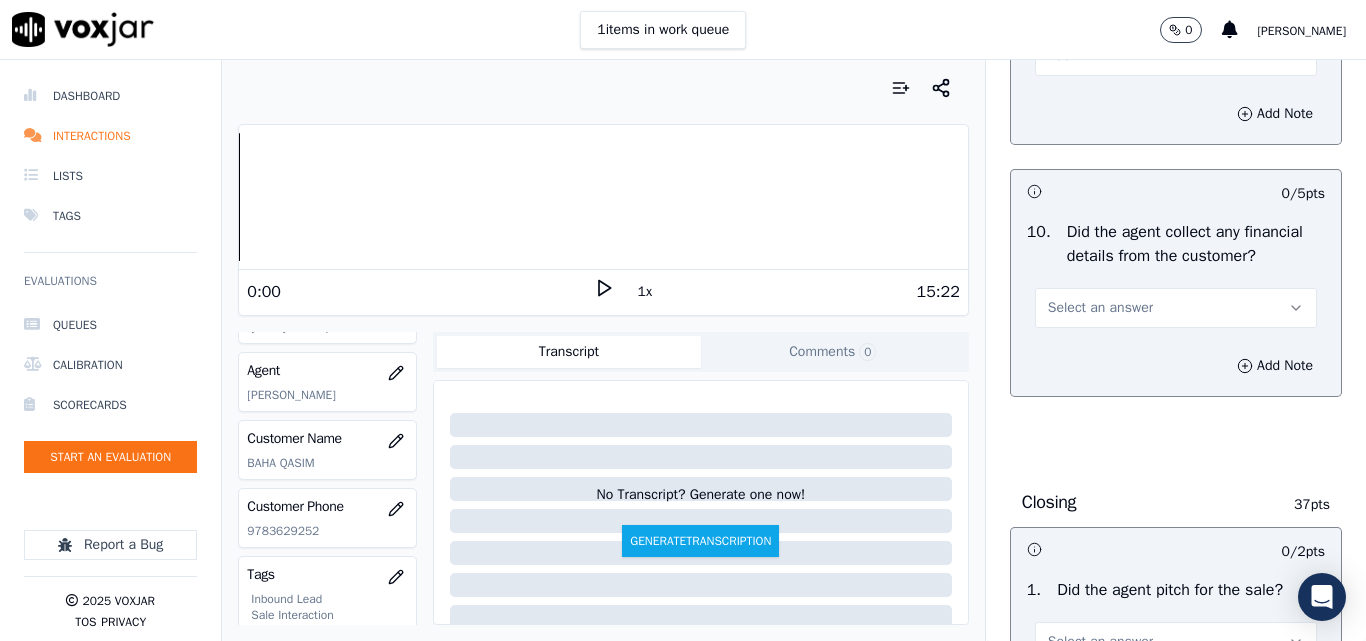 scroll, scrollTop: 3700, scrollLeft: 0, axis: vertical 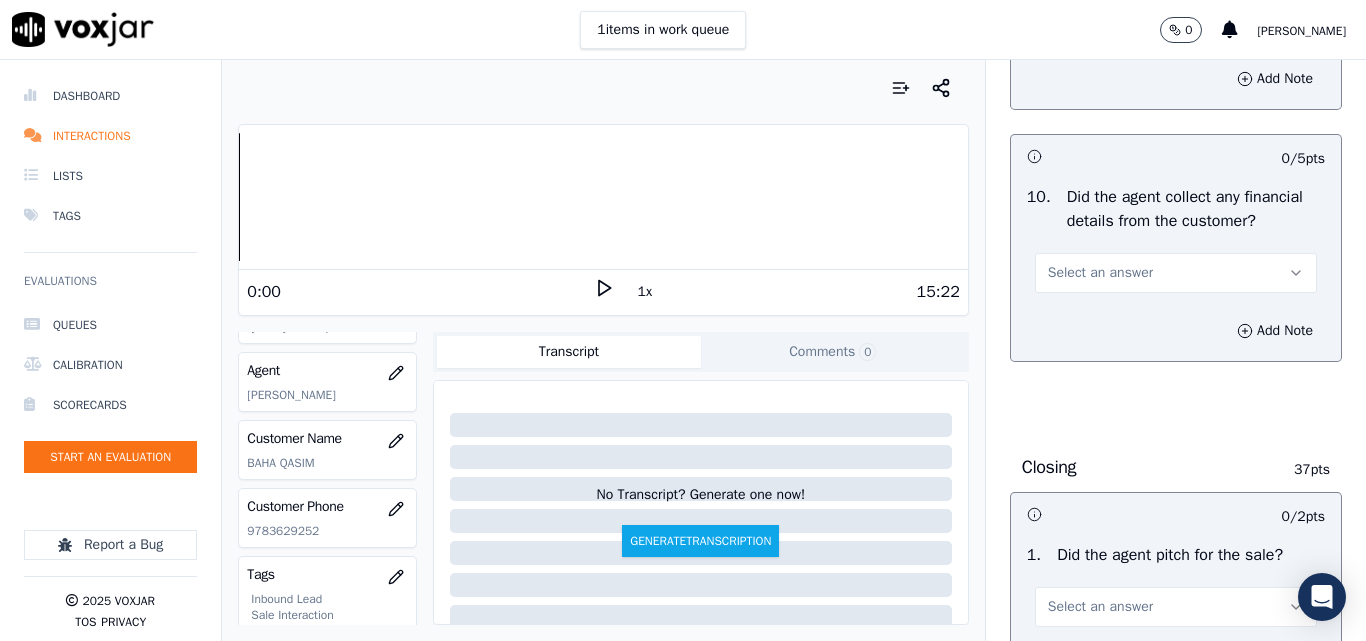 click on "Select an answer" at bounding box center (1100, 273) 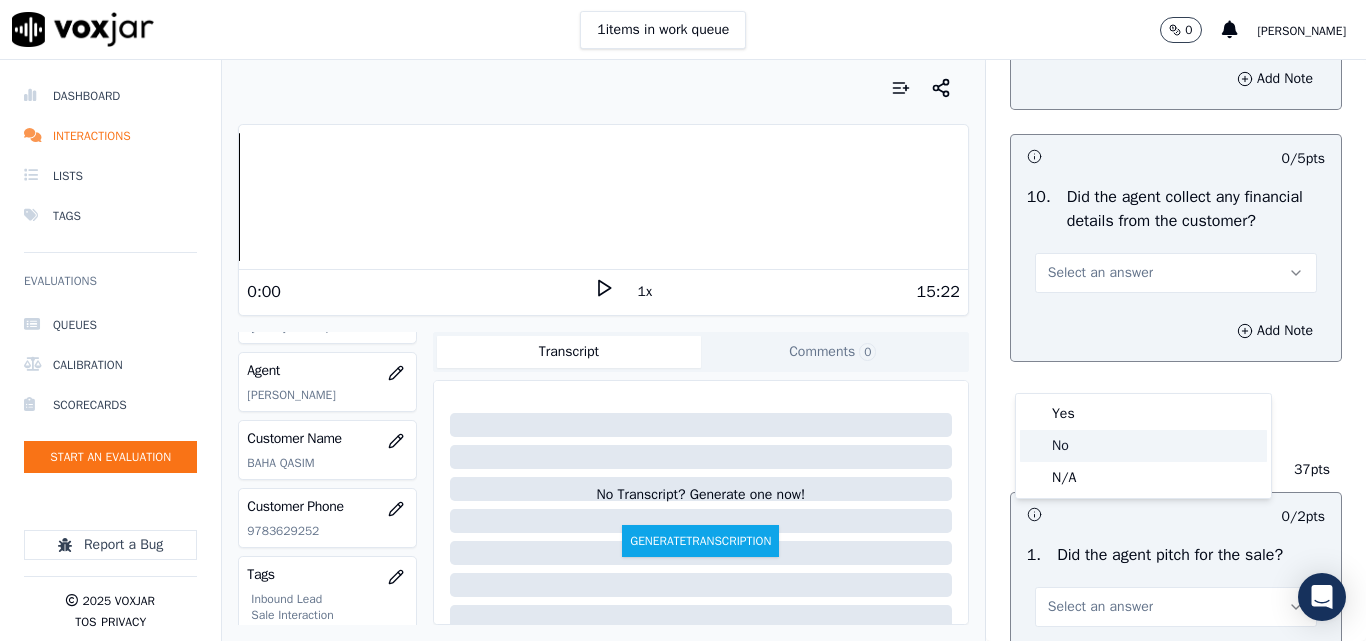click on "No" 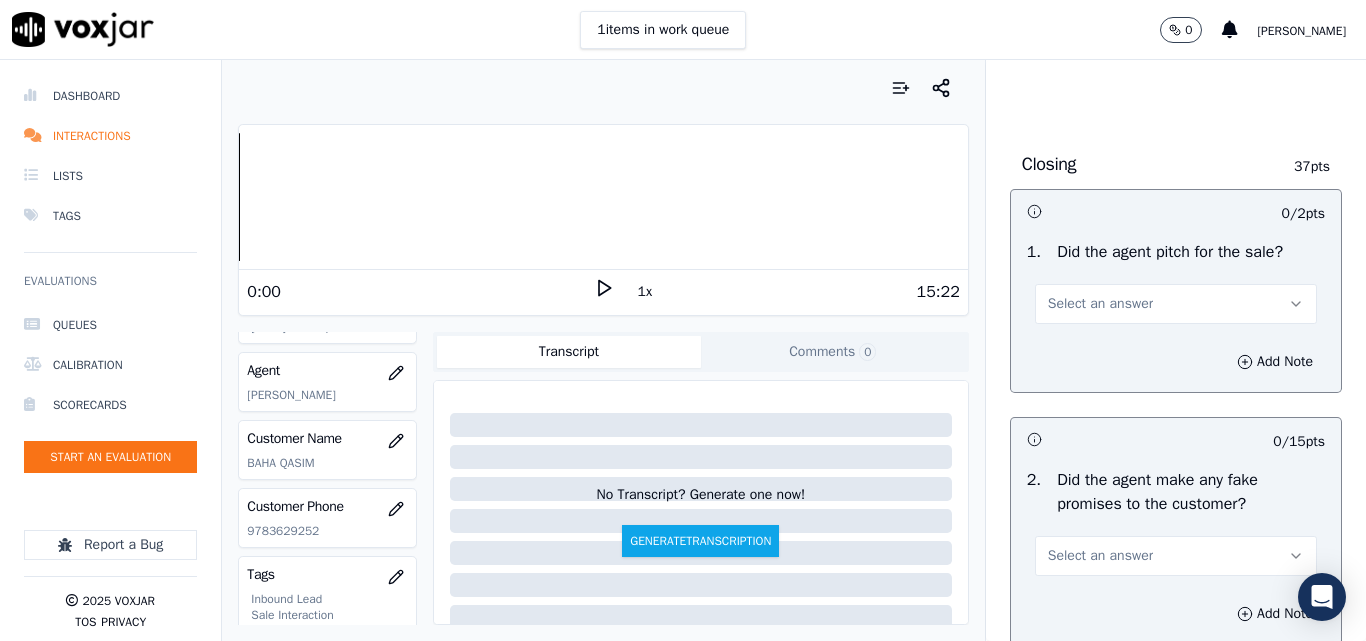 scroll, scrollTop: 4100, scrollLeft: 0, axis: vertical 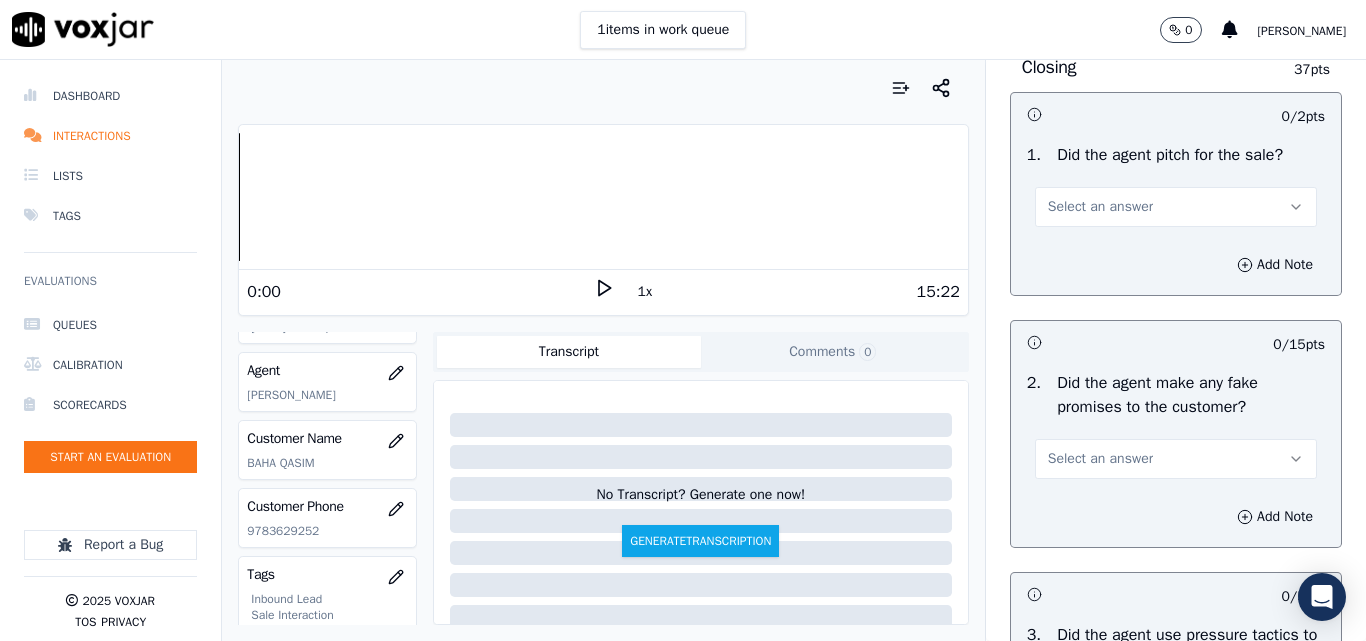 click on "Select an answer" at bounding box center (1100, 207) 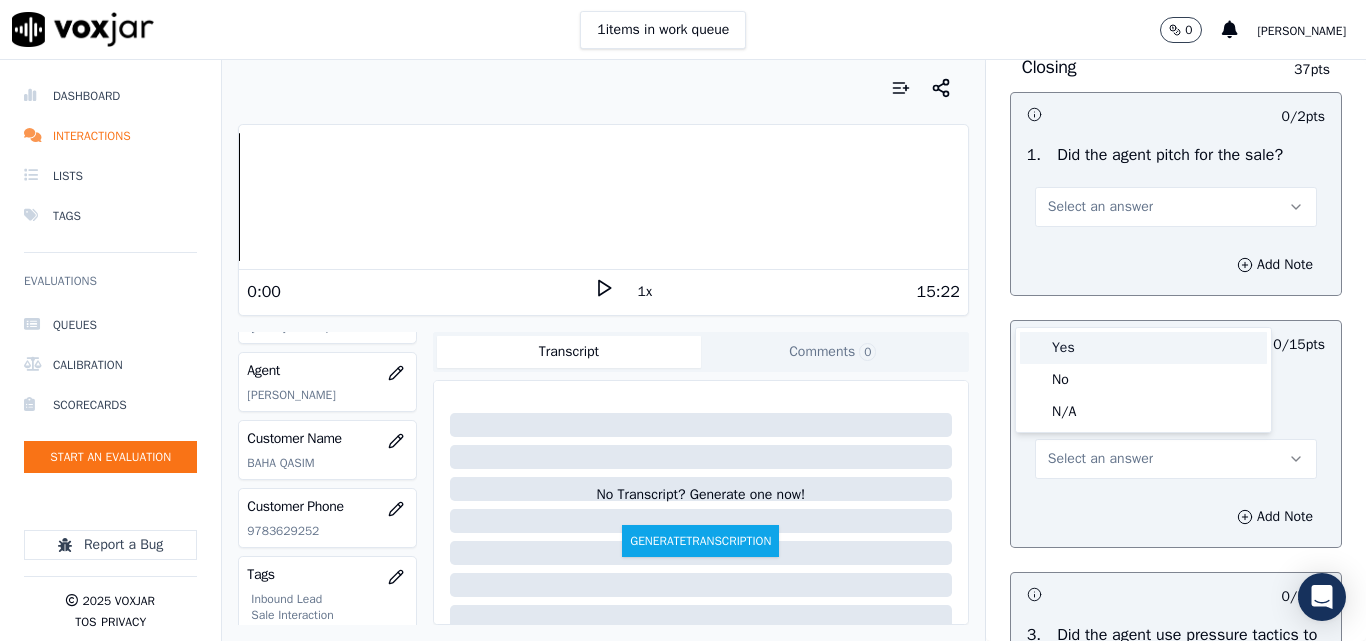 click on "Yes" at bounding box center [1143, 348] 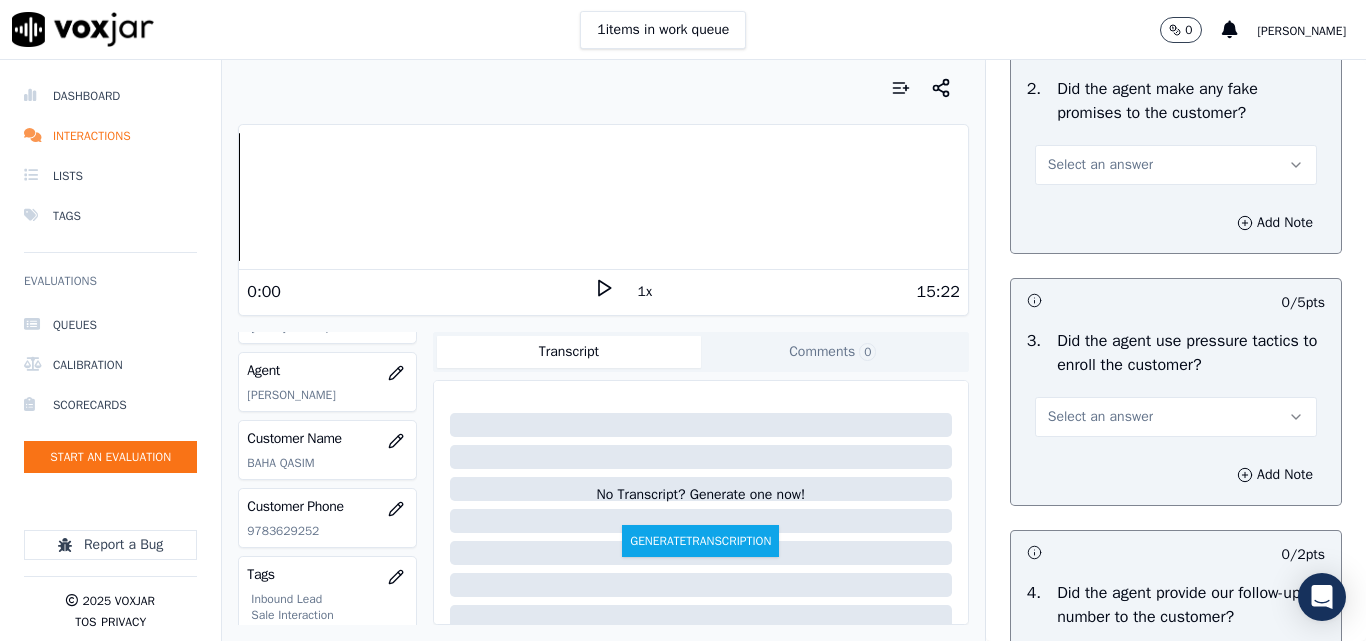 scroll, scrollTop: 4400, scrollLeft: 0, axis: vertical 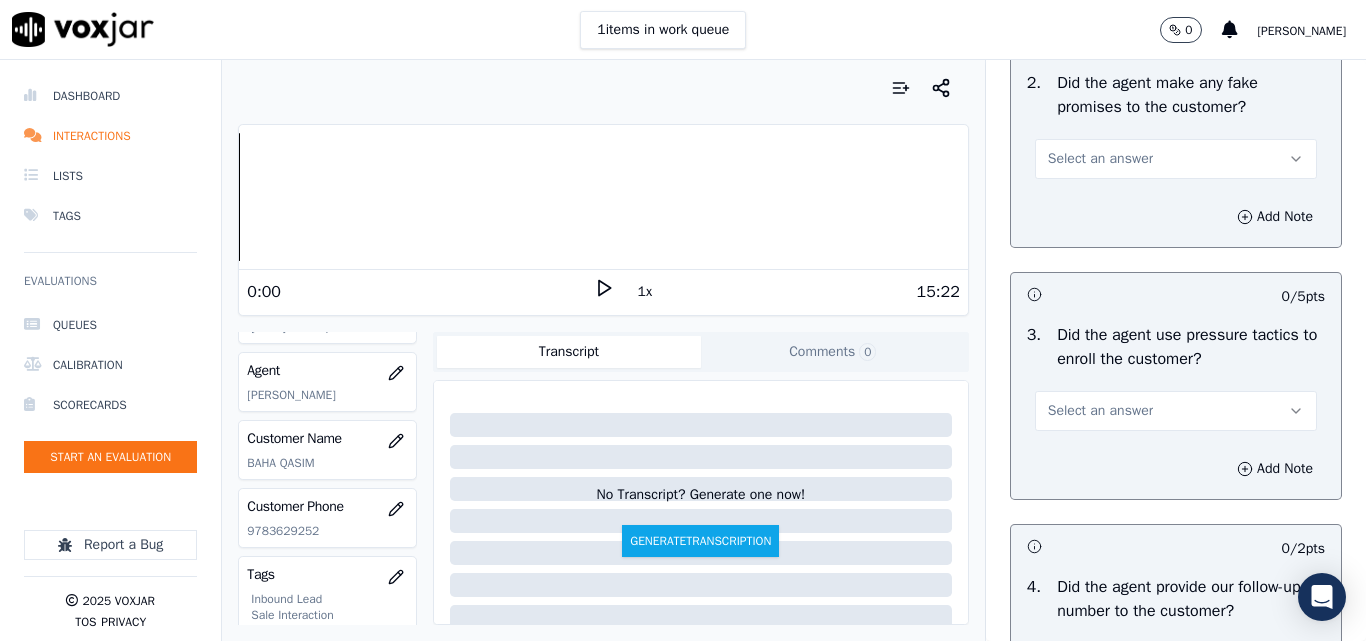 click on "Select an answer" at bounding box center (1100, 159) 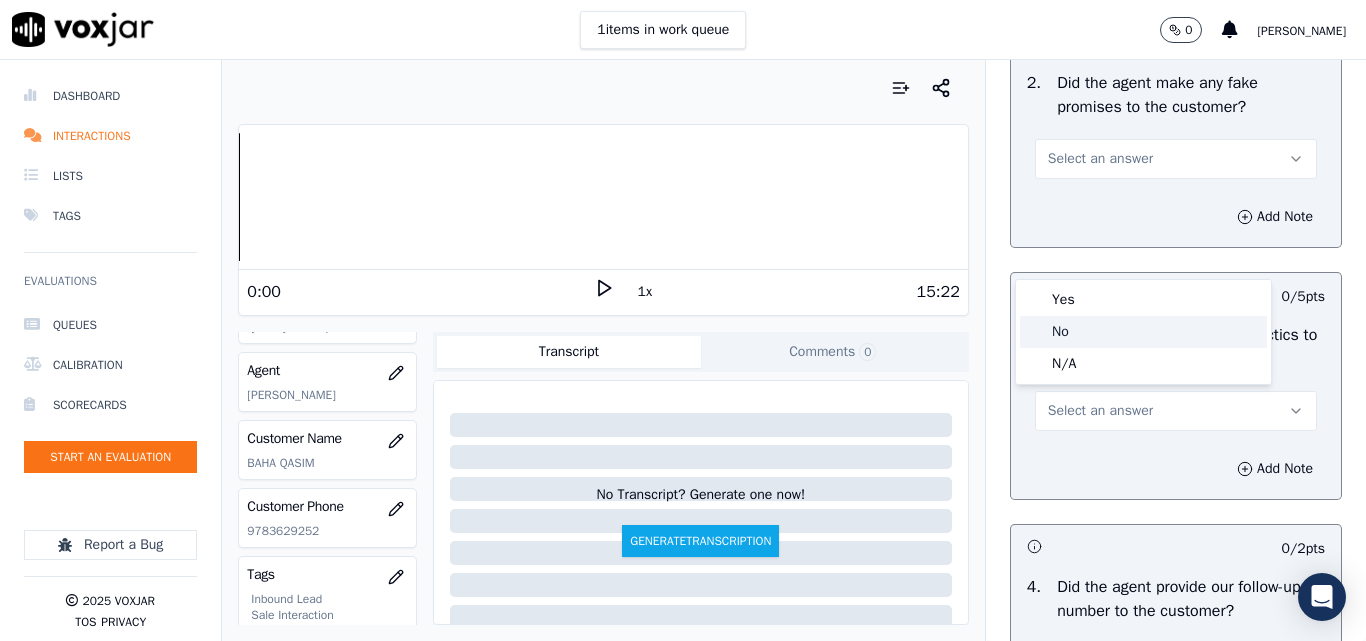 click on "No" 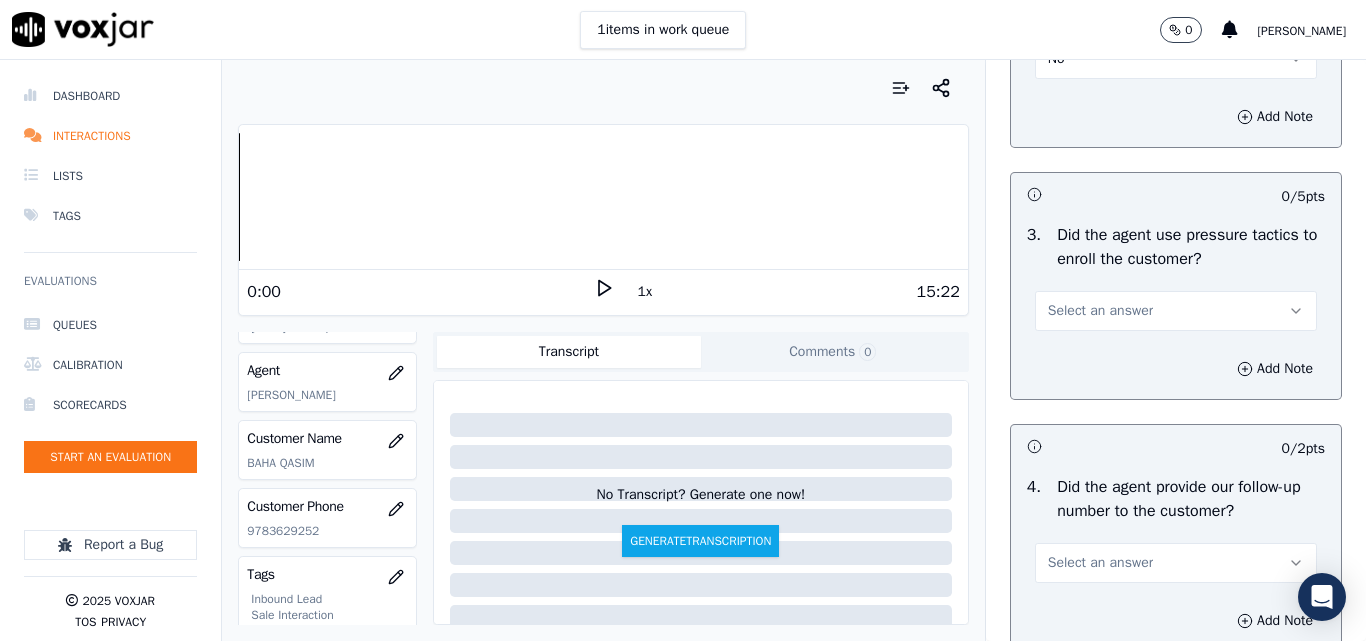 scroll, scrollTop: 4700, scrollLeft: 0, axis: vertical 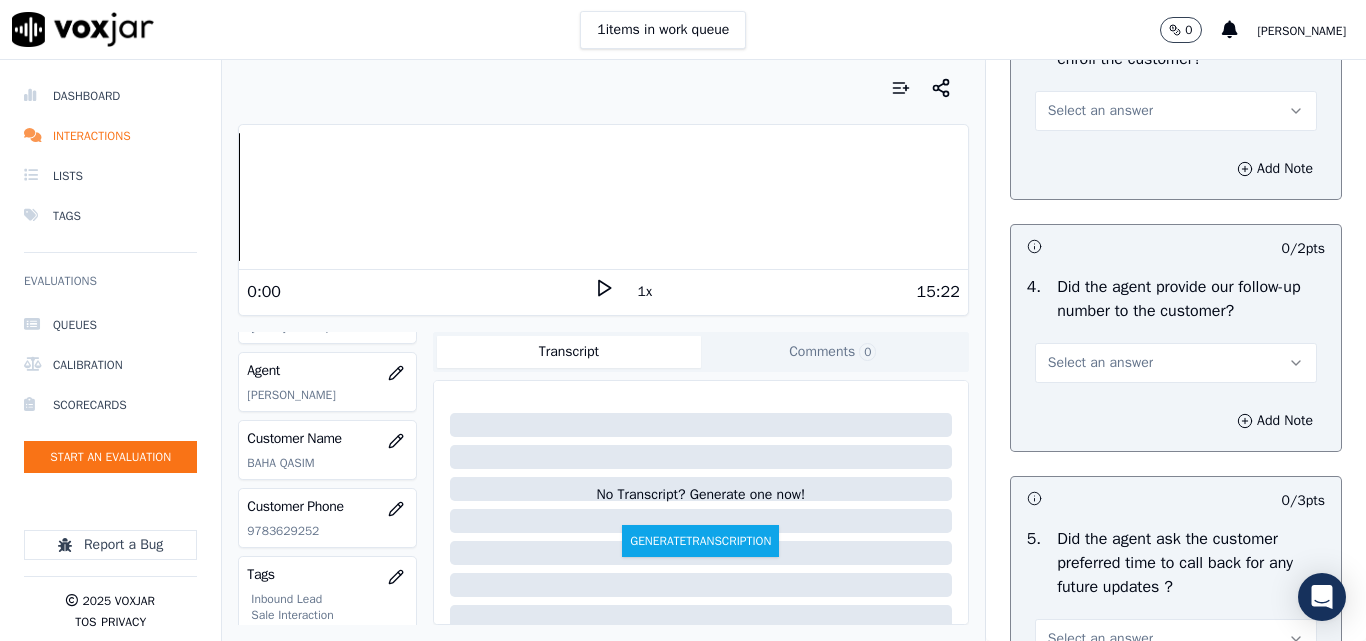 click on "Select an answer" at bounding box center [1100, 111] 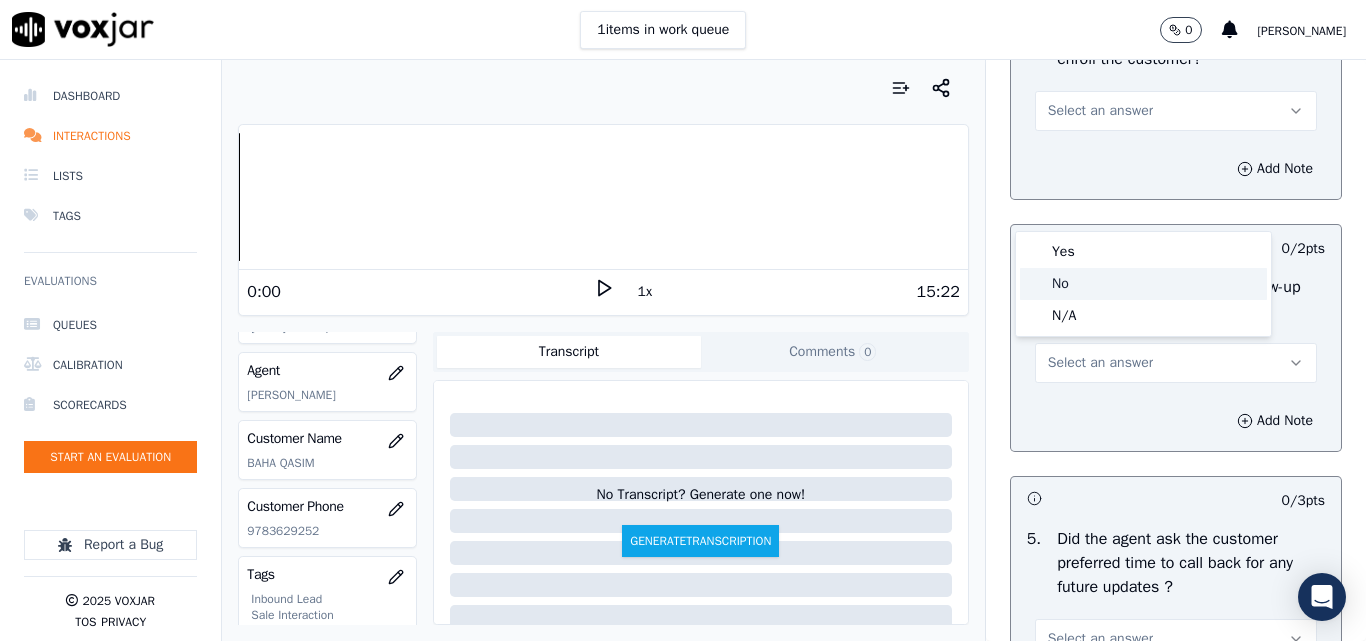 click on "No" 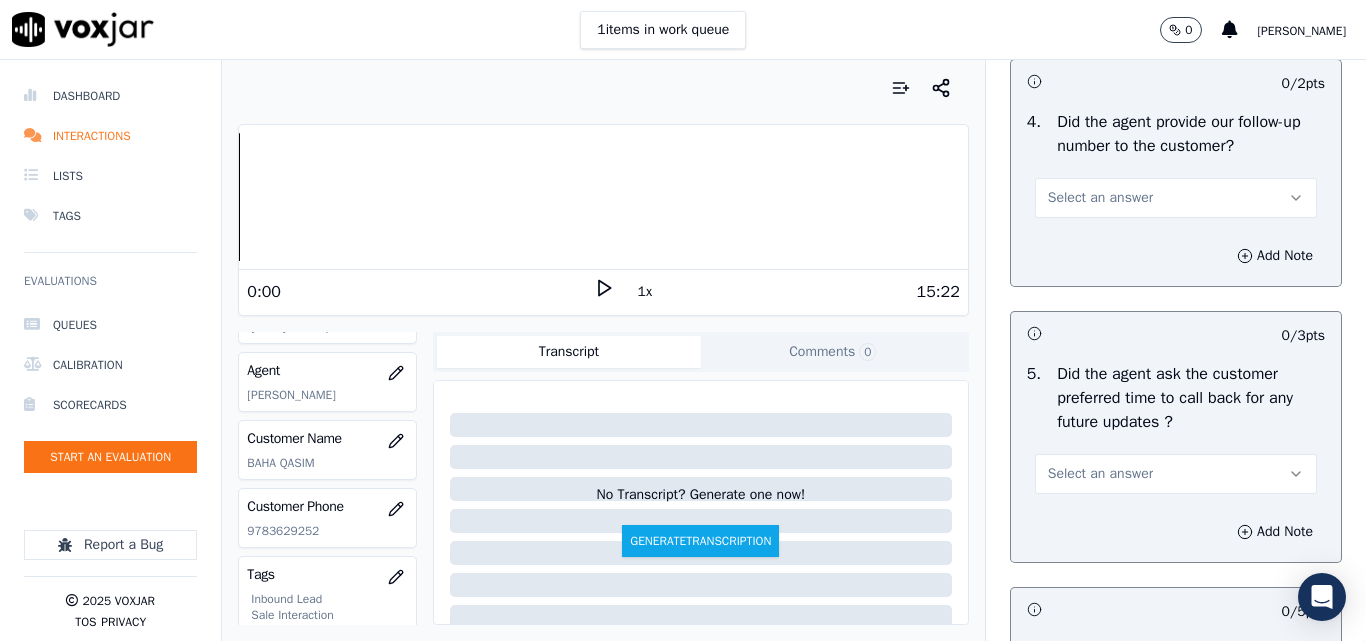 scroll, scrollTop: 4900, scrollLeft: 0, axis: vertical 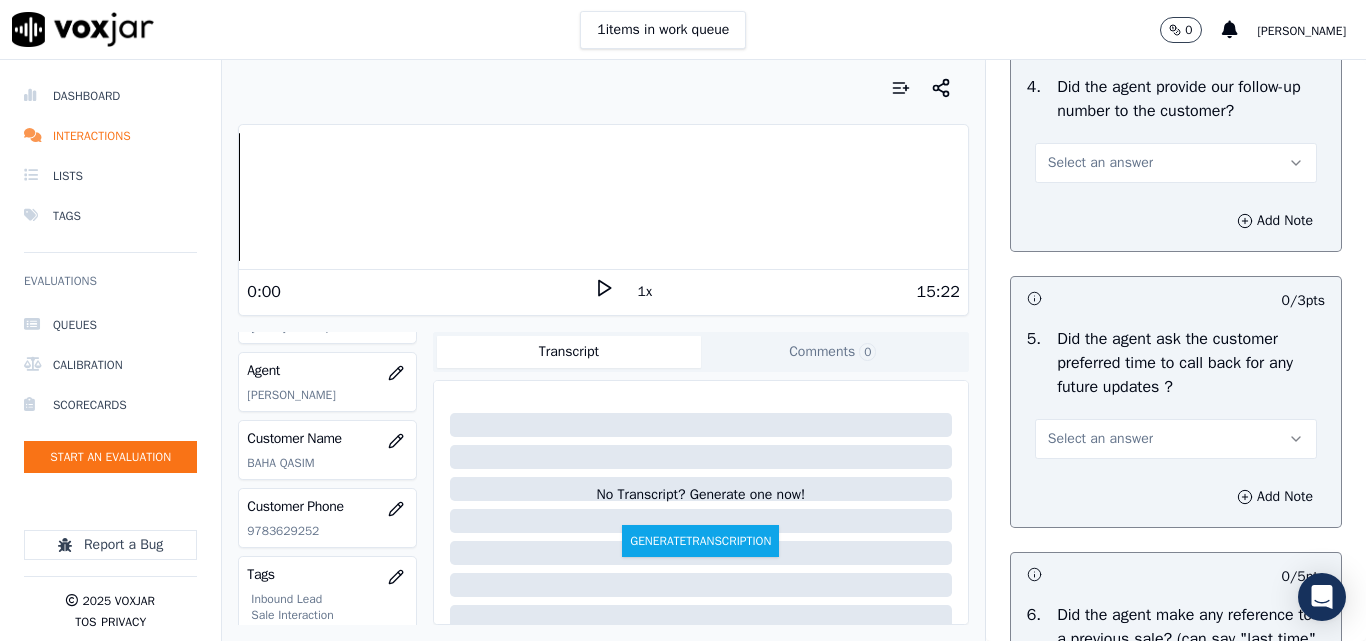 click on "Select an answer" at bounding box center [1100, 163] 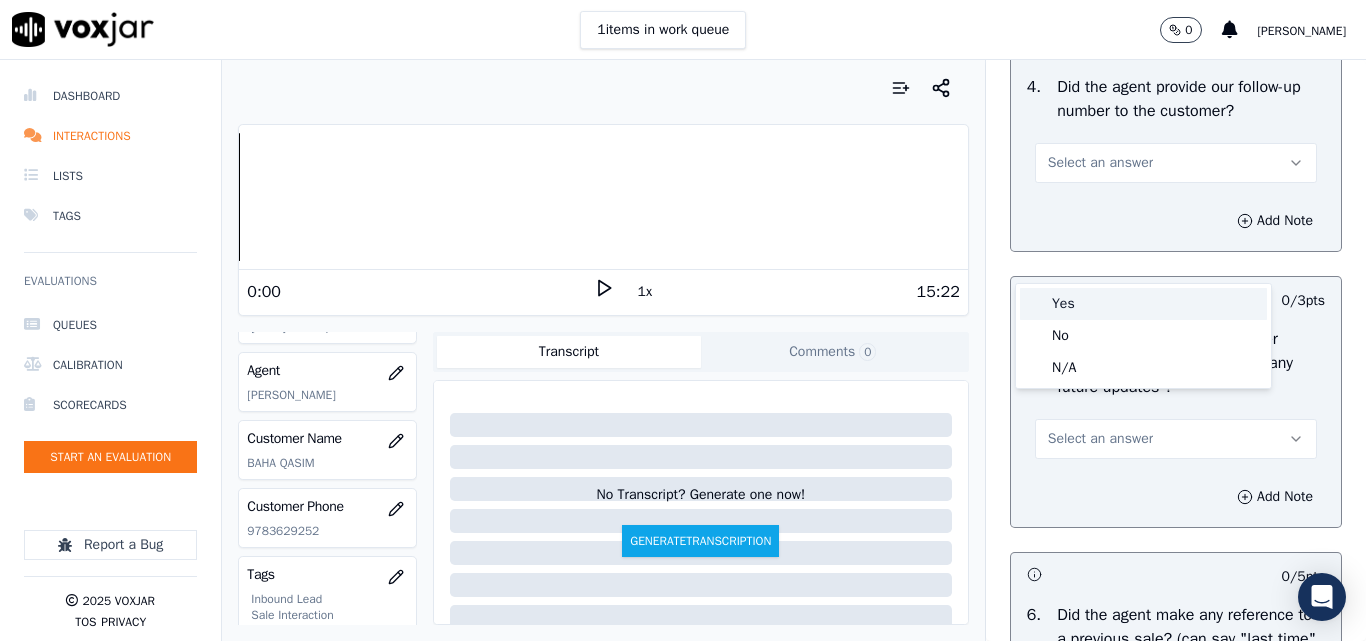 click on "Yes" at bounding box center [1143, 304] 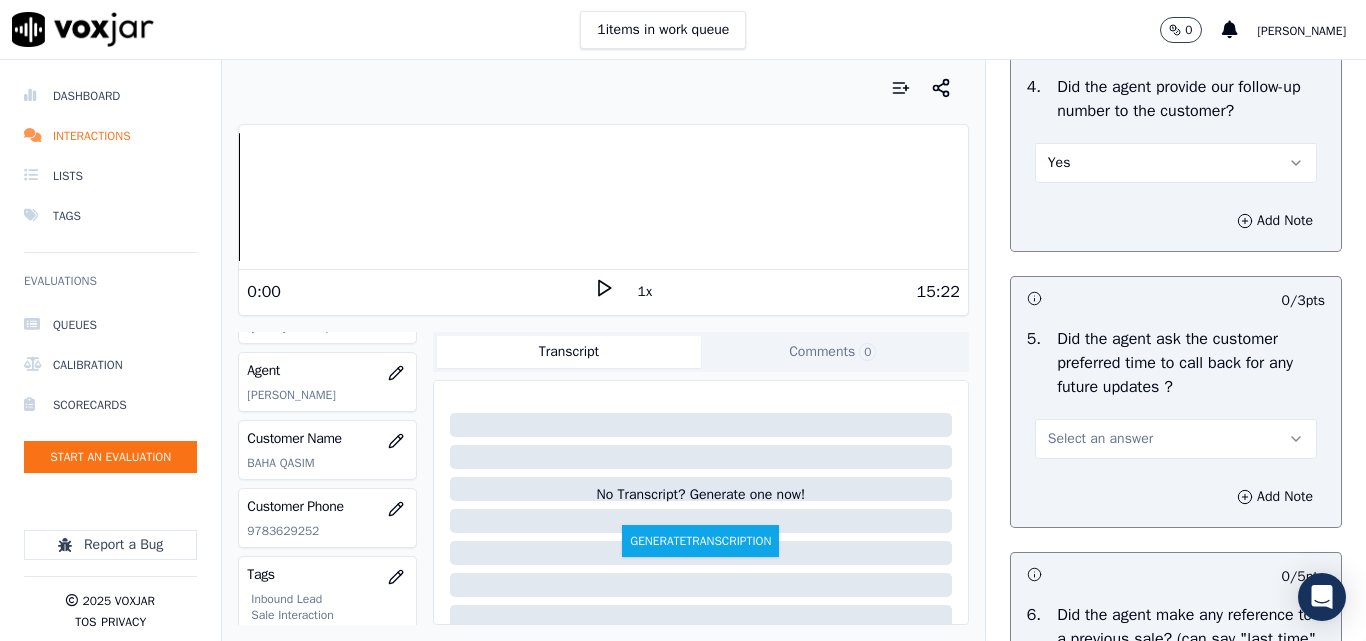 scroll, scrollTop: 5000, scrollLeft: 0, axis: vertical 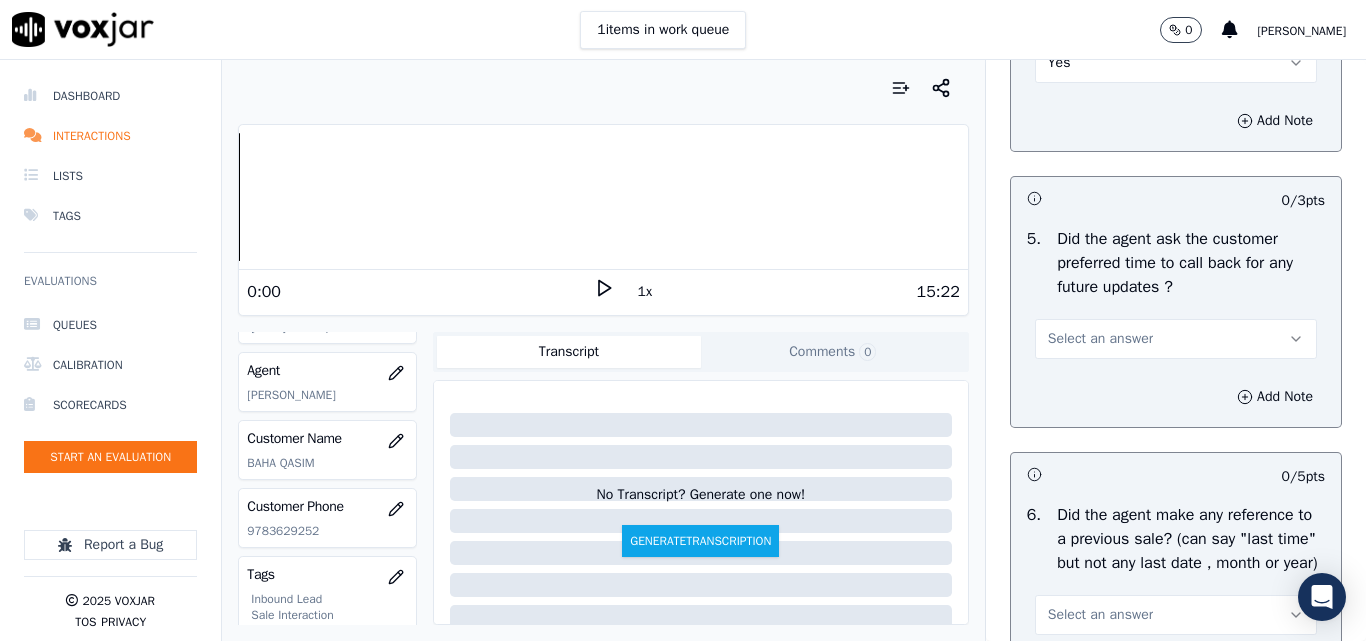 click on "Select an answer" at bounding box center [1176, 339] 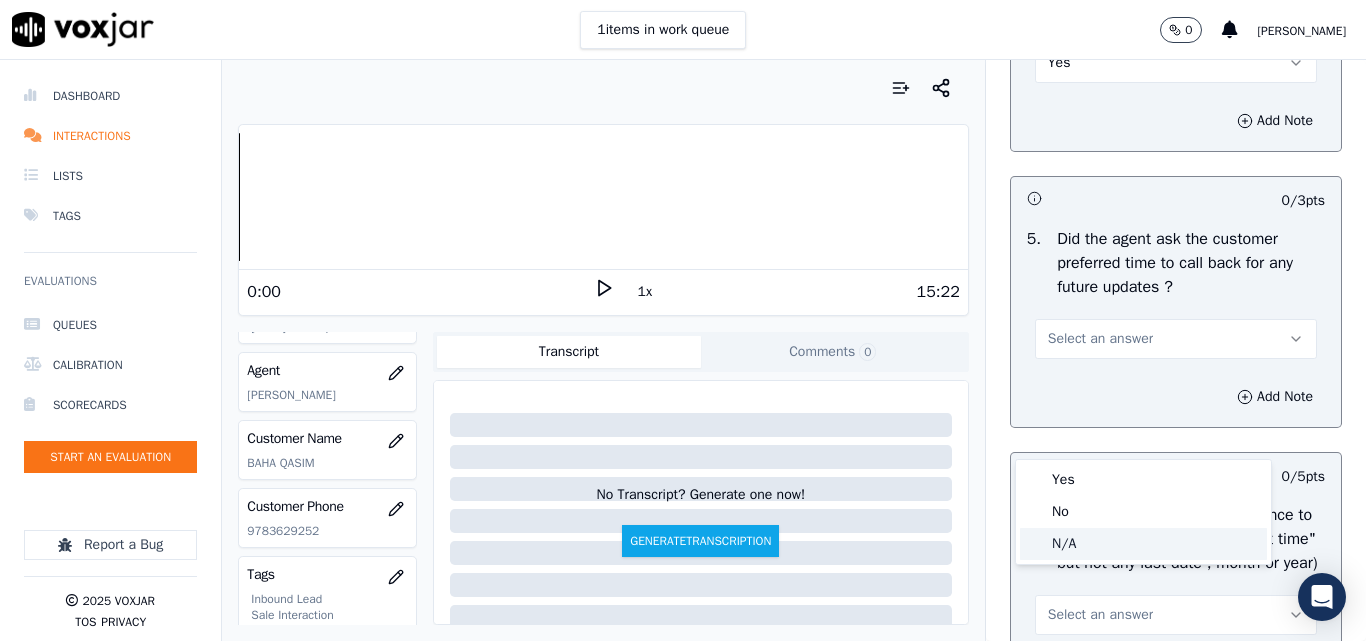 click on "N/A" 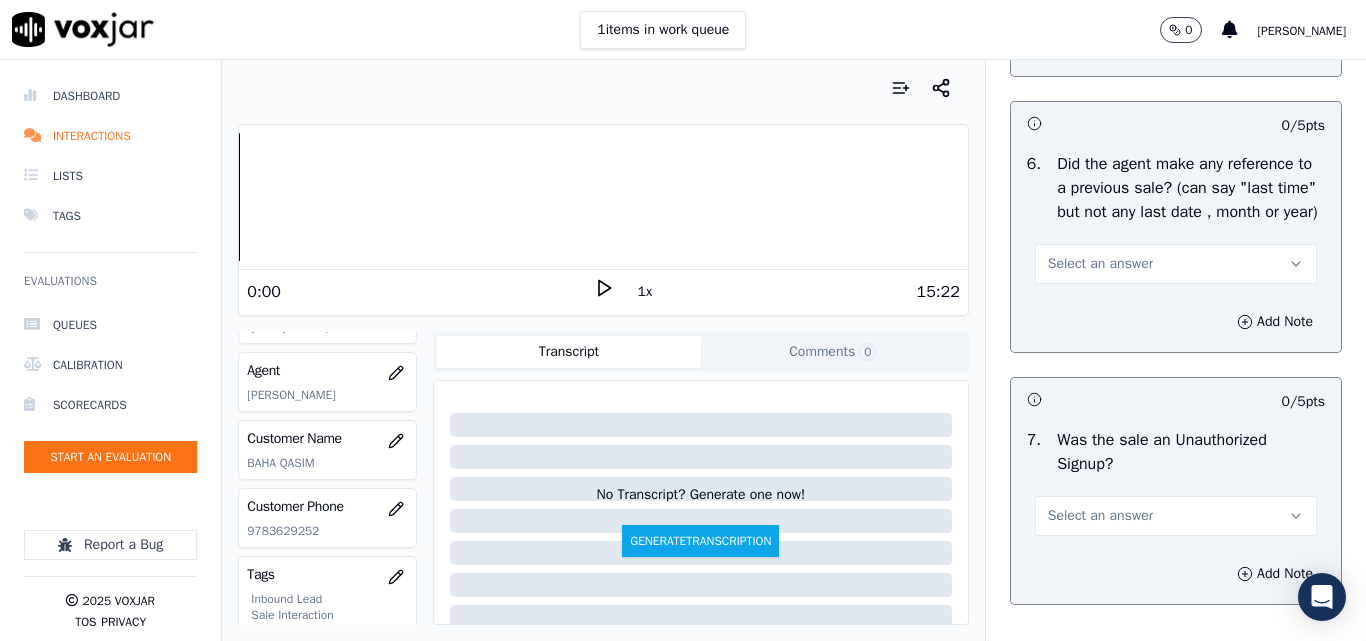 scroll, scrollTop: 5400, scrollLeft: 0, axis: vertical 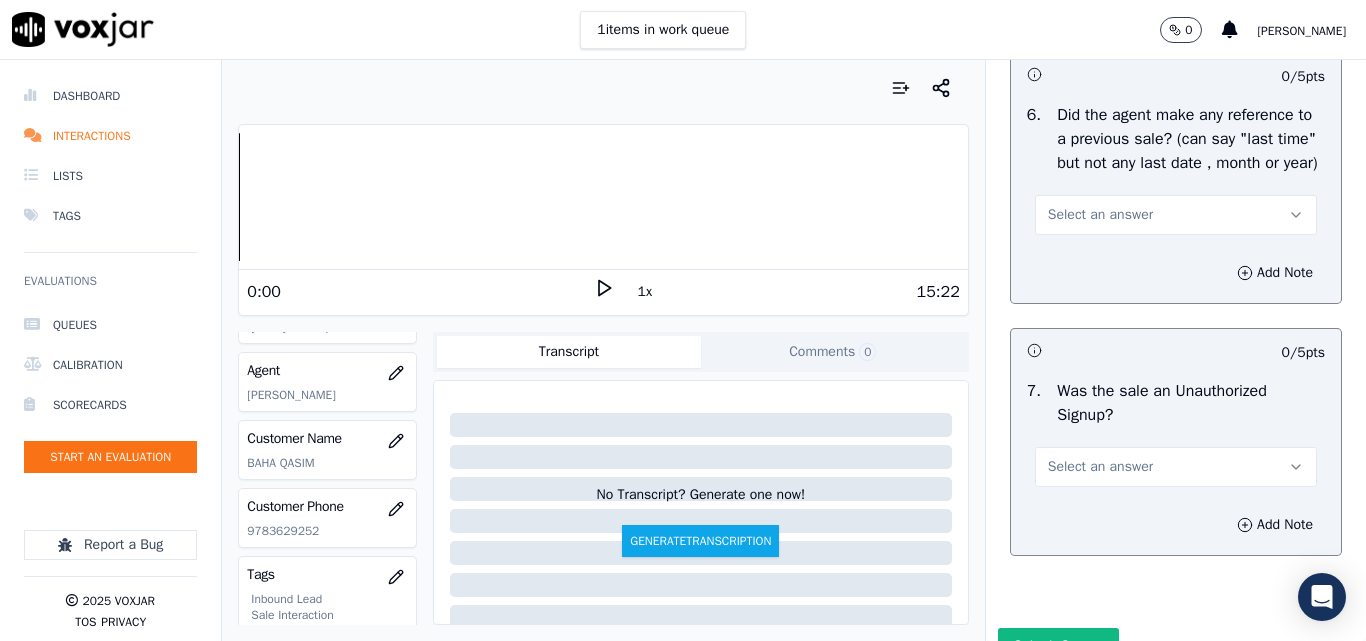 click on "Select an answer" at bounding box center (1176, 215) 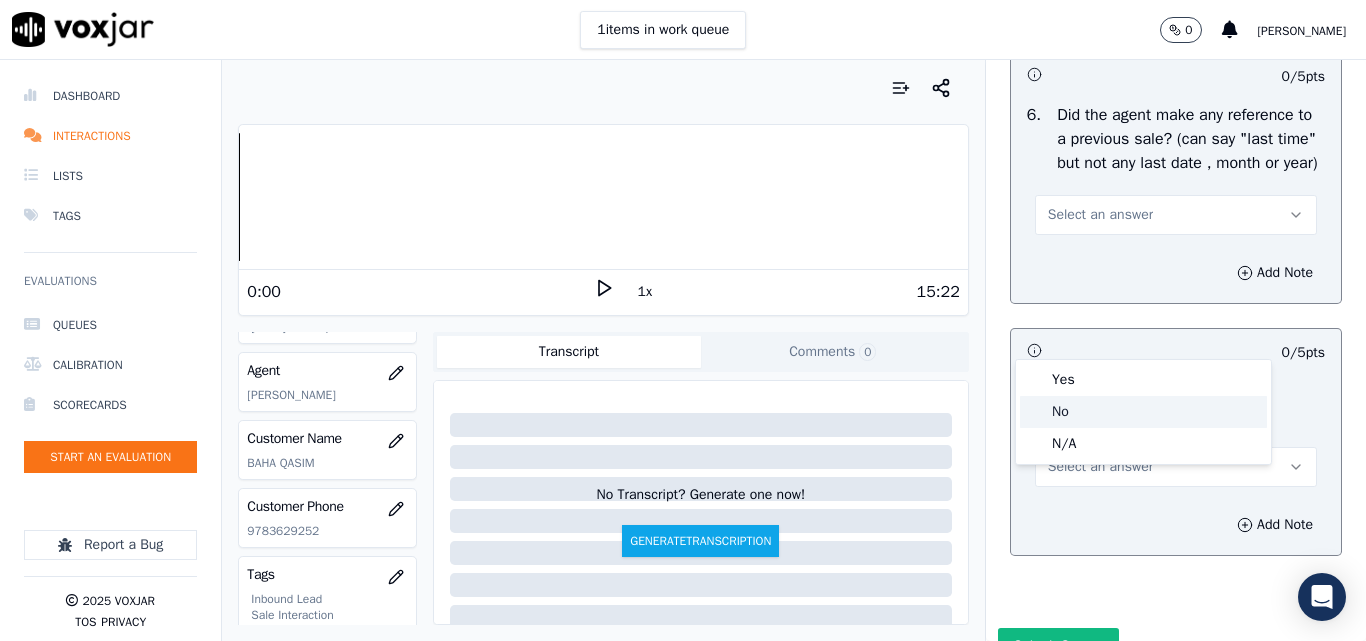 click on "No" 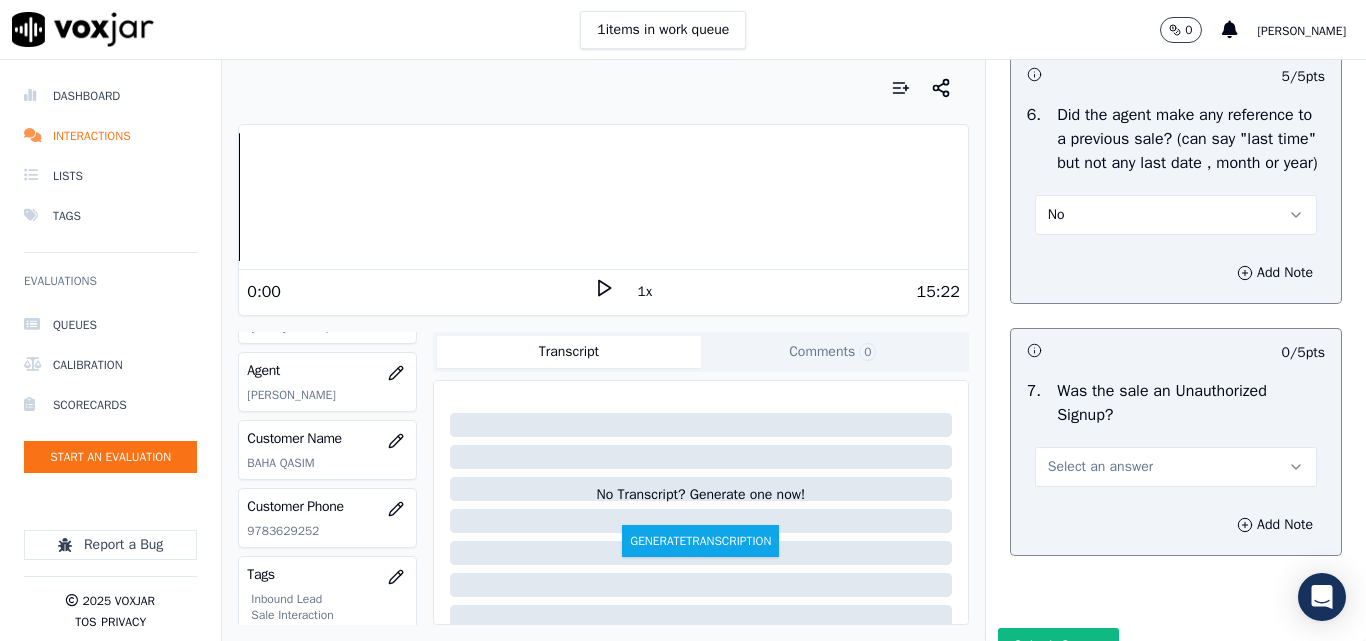 scroll, scrollTop: 5600, scrollLeft: 0, axis: vertical 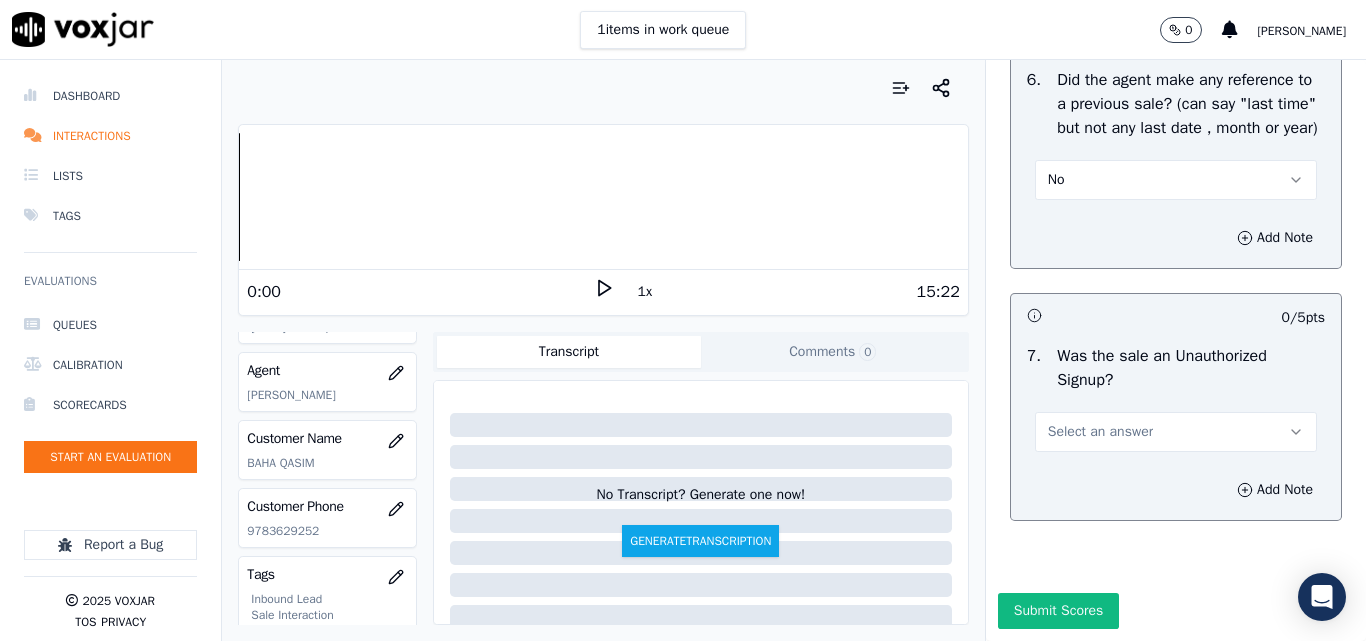 click on "Select an answer" at bounding box center [1100, 432] 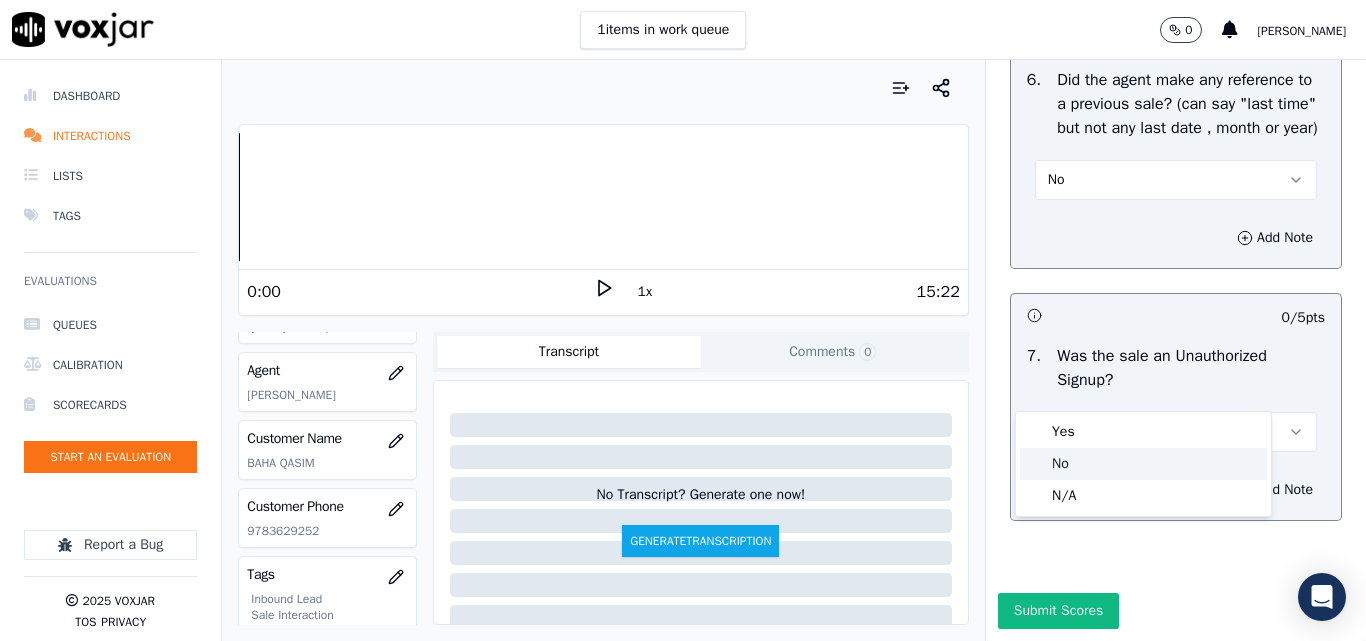 click on "No" 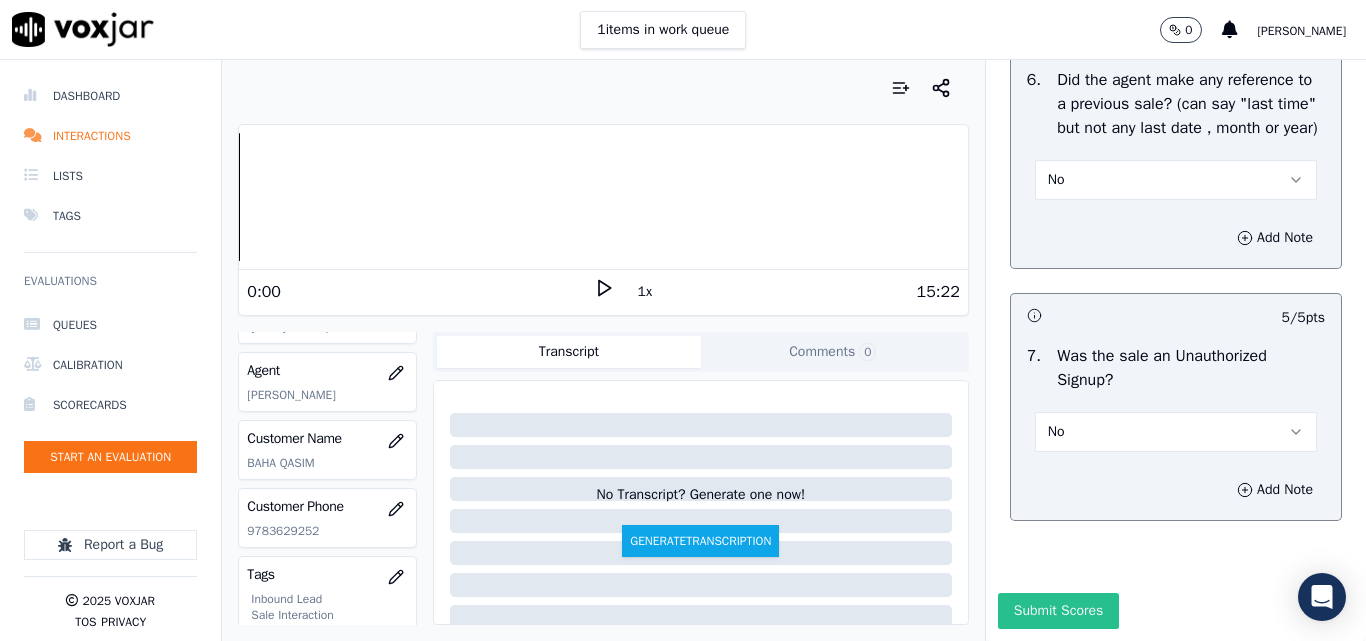 click on "Submit Scores" at bounding box center [1058, 611] 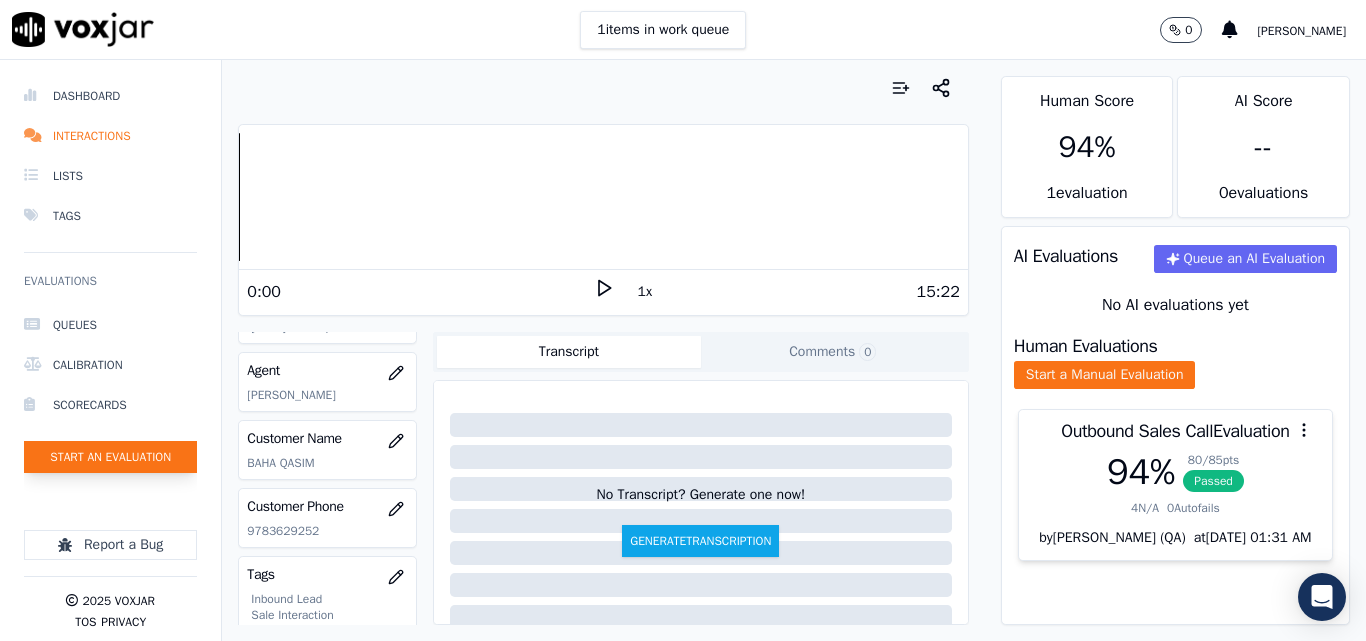 click on "Start an Evaluation" 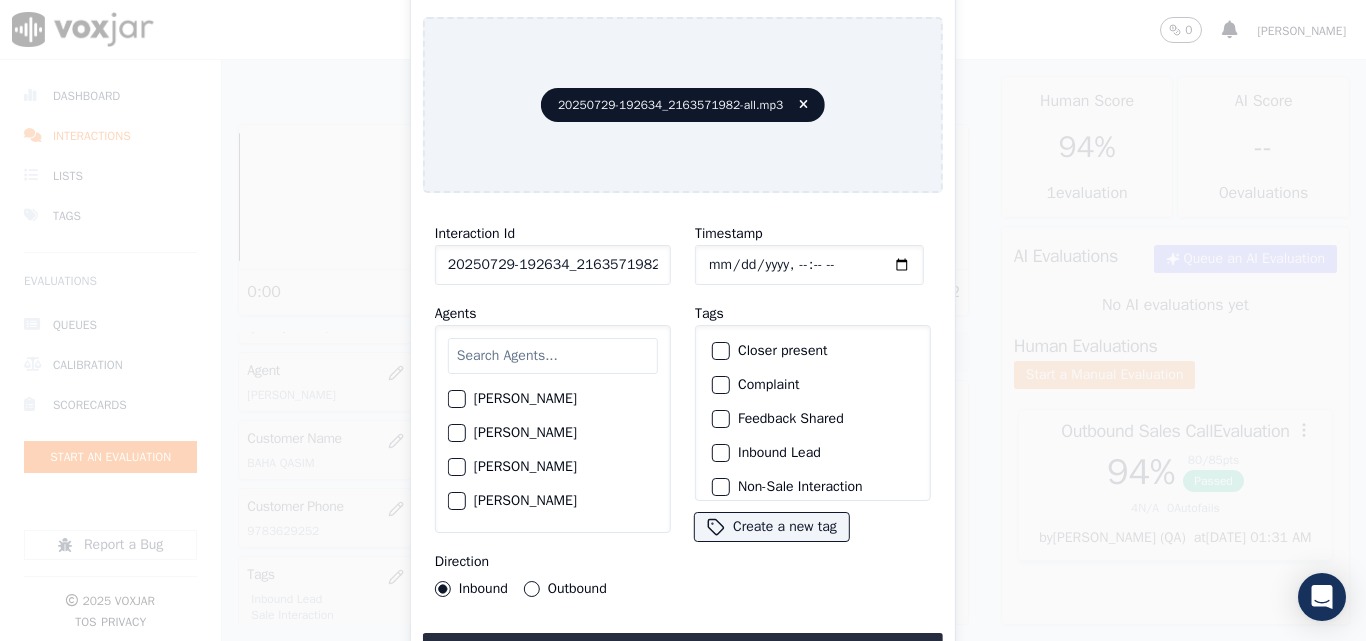 scroll, scrollTop: 0, scrollLeft: 40, axis: horizontal 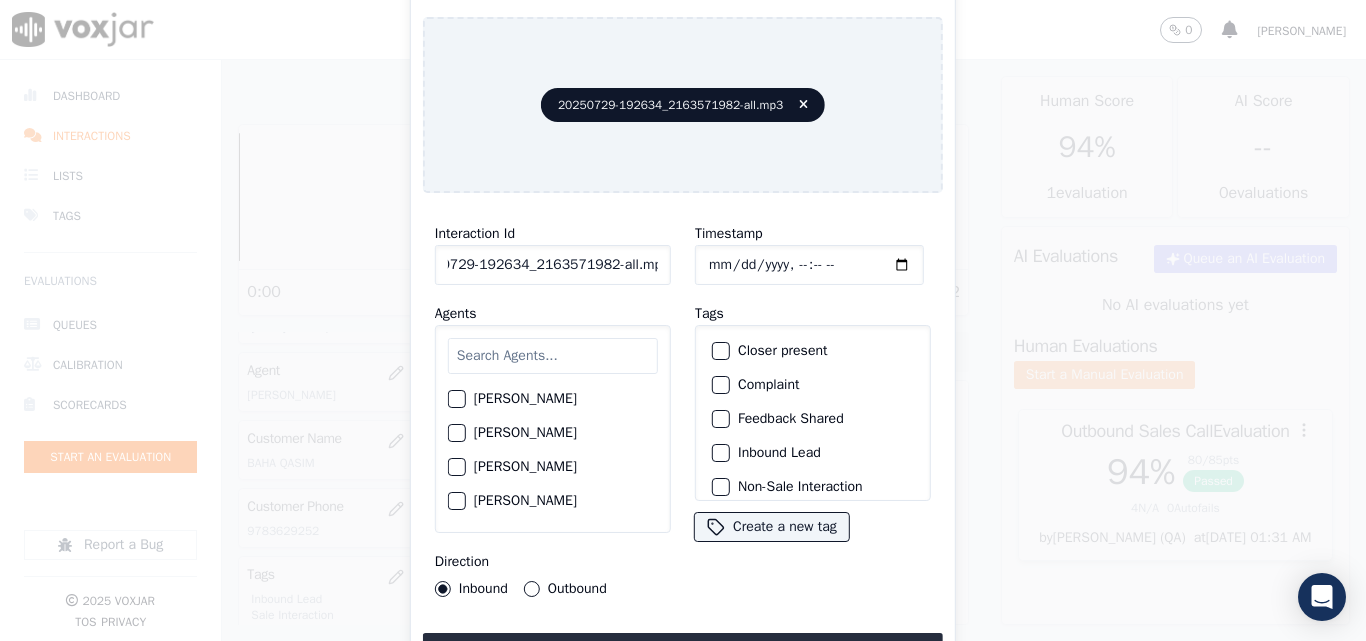 drag, startPoint x: 639, startPoint y: 255, endPoint x: 767, endPoint y: 259, distance: 128.06248 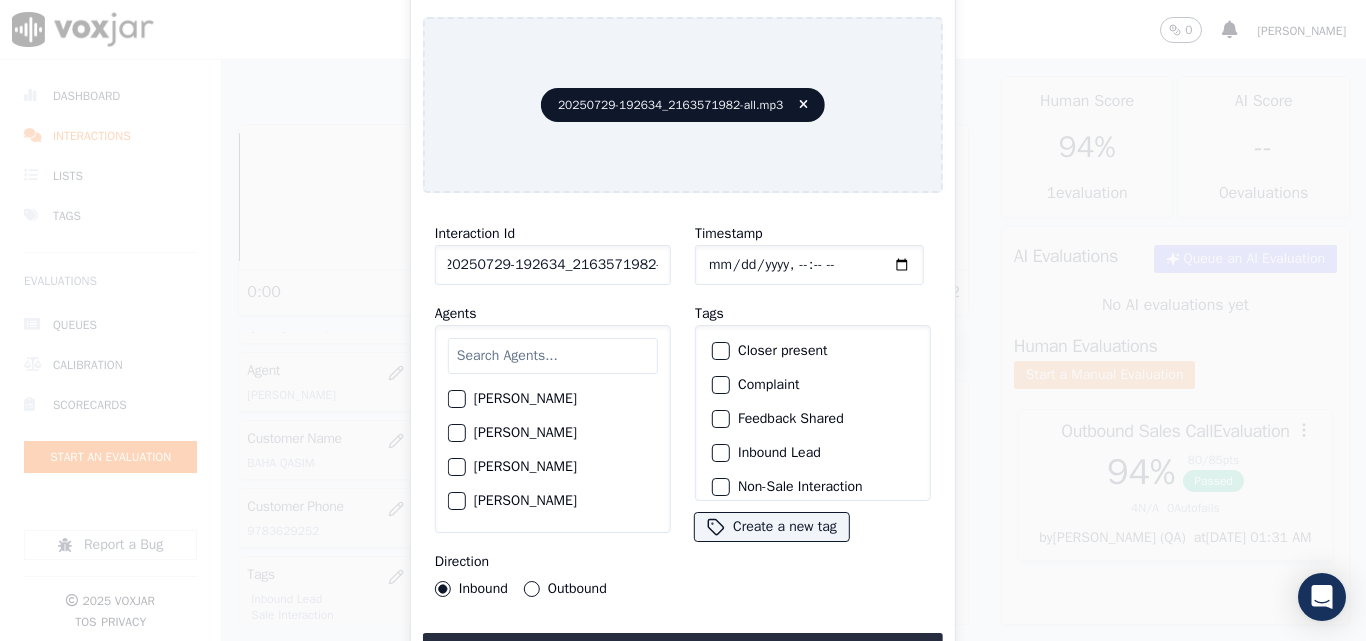 scroll, scrollTop: 0, scrollLeft: 11, axis: horizontal 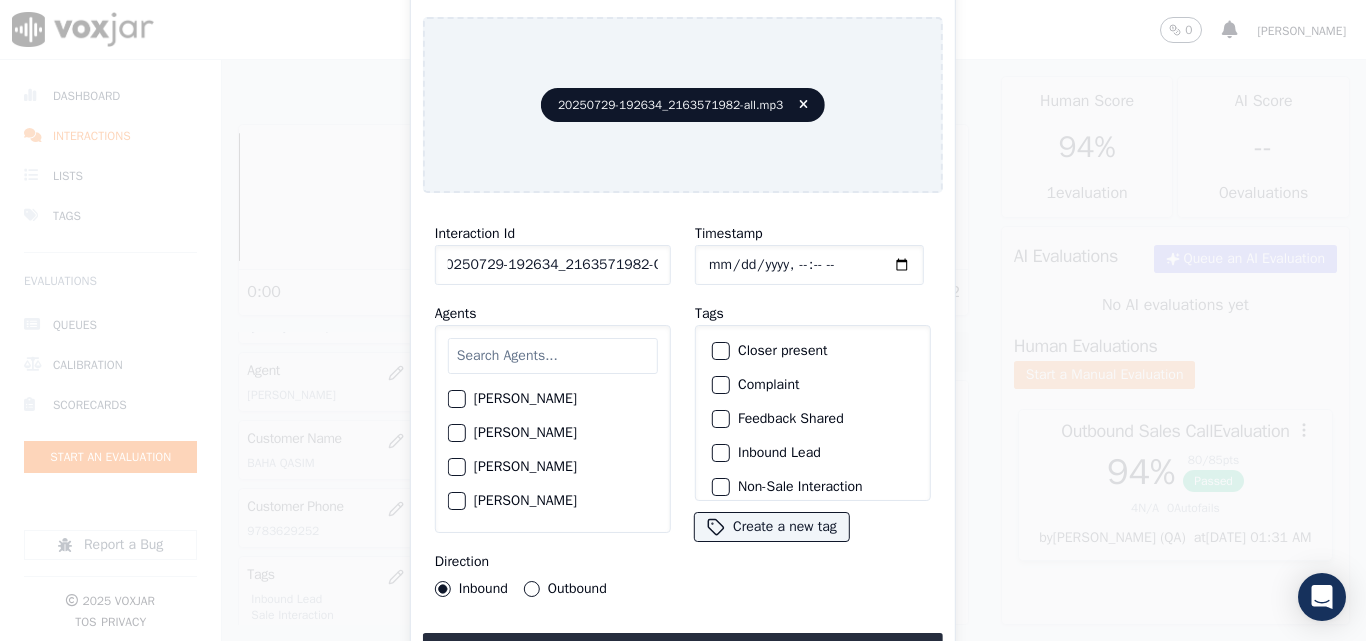 type on "20250729-192634_2163571982-C1" 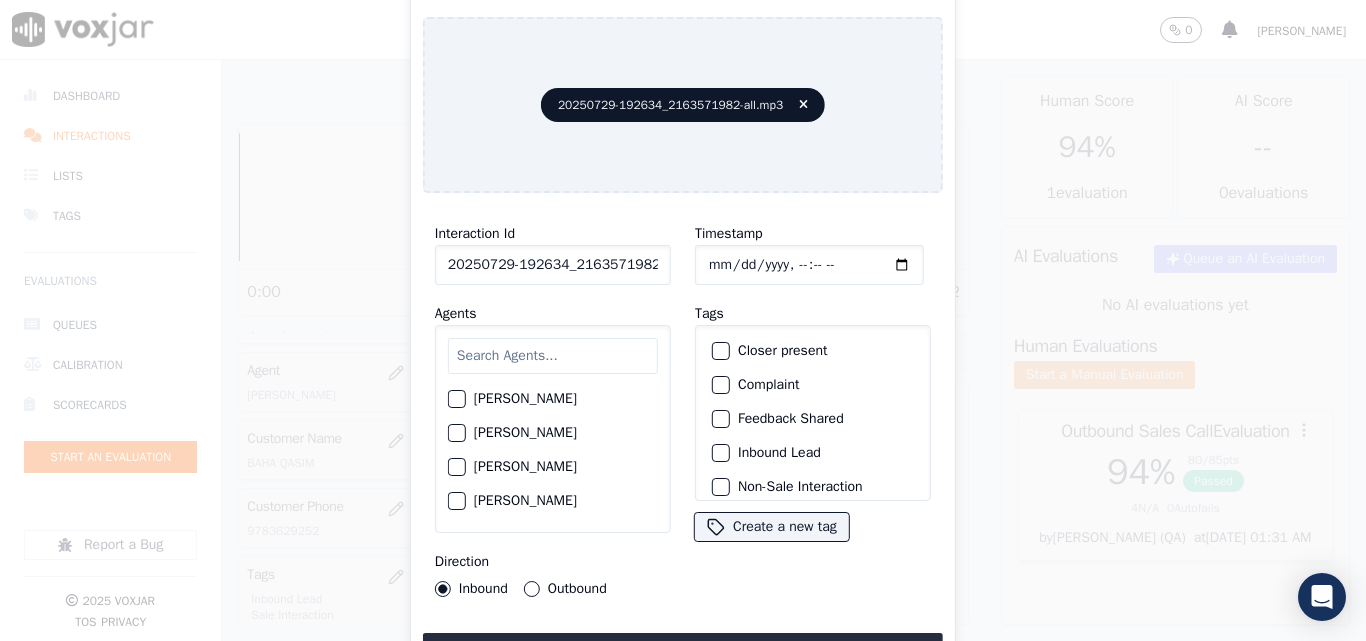type on "[DATE]T20:10" 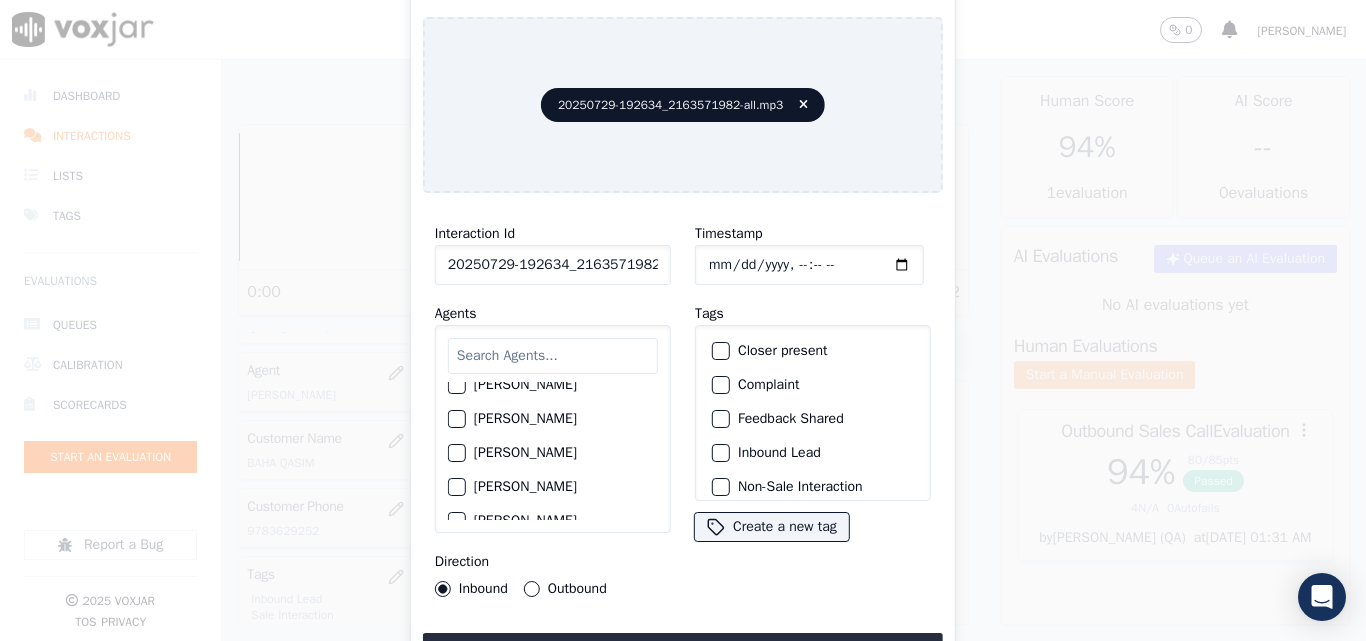 scroll, scrollTop: 0, scrollLeft: 0, axis: both 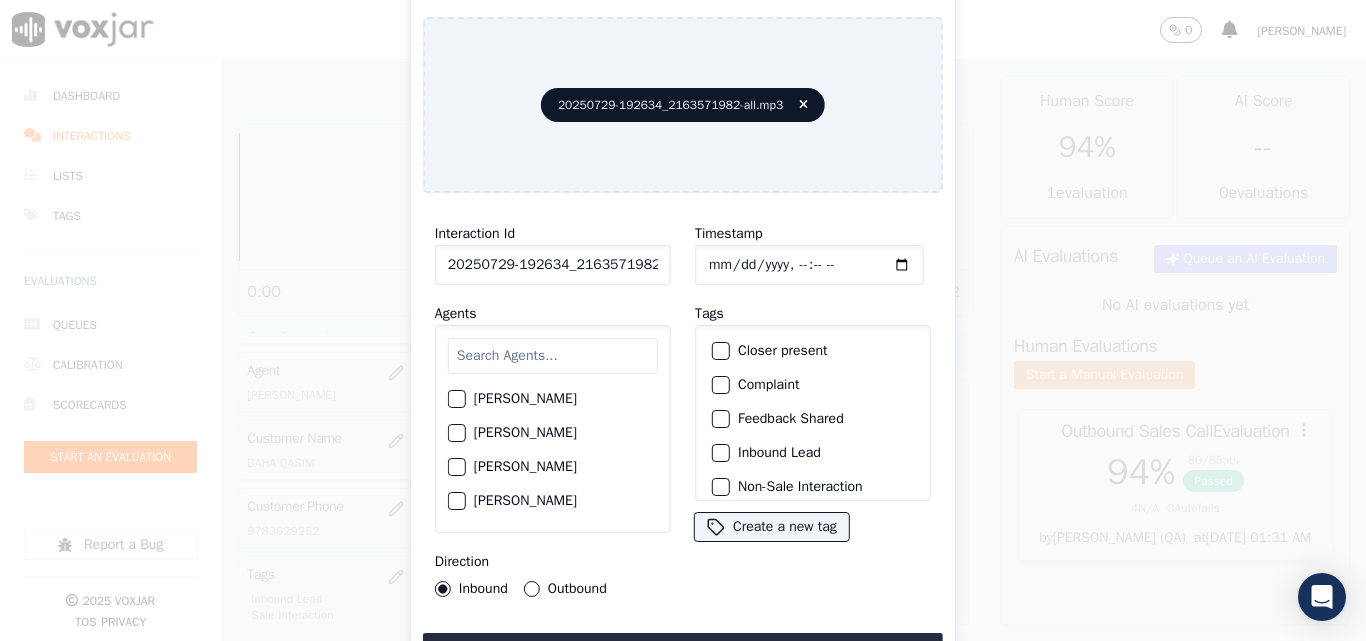 drag, startPoint x: 504, startPoint y: 491, endPoint x: 525, endPoint y: 500, distance: 22.847319 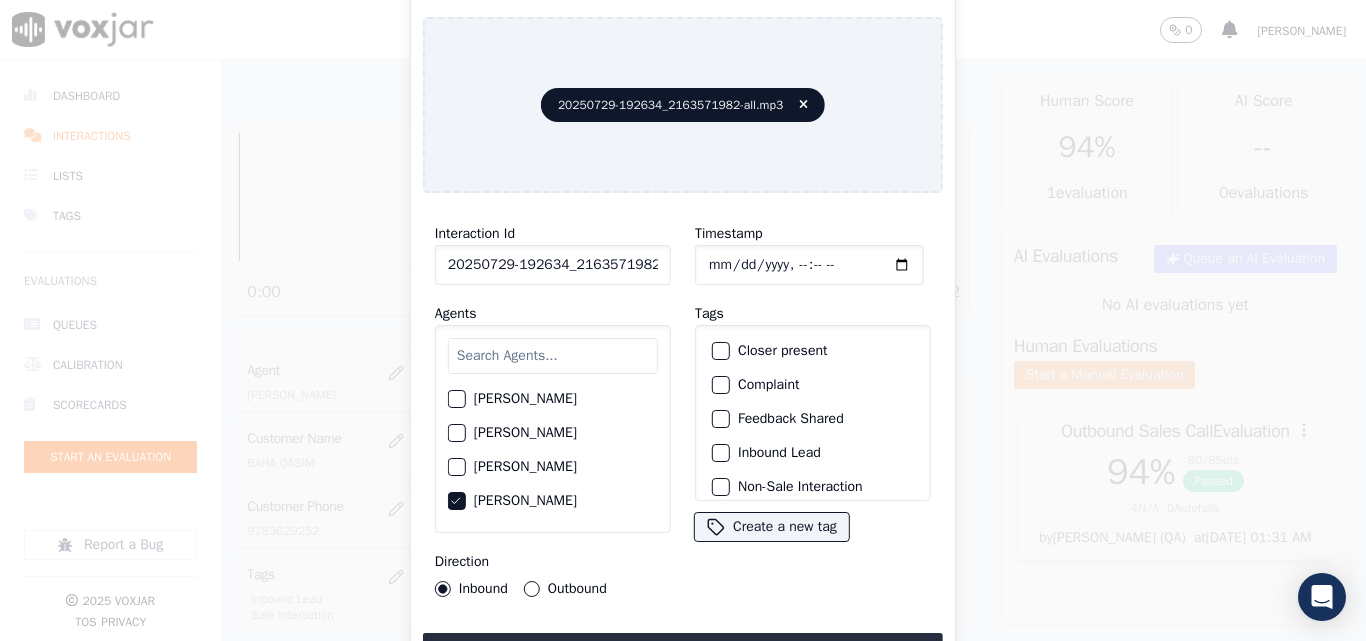 click on "Outbound" at bounding box center (532, 589) 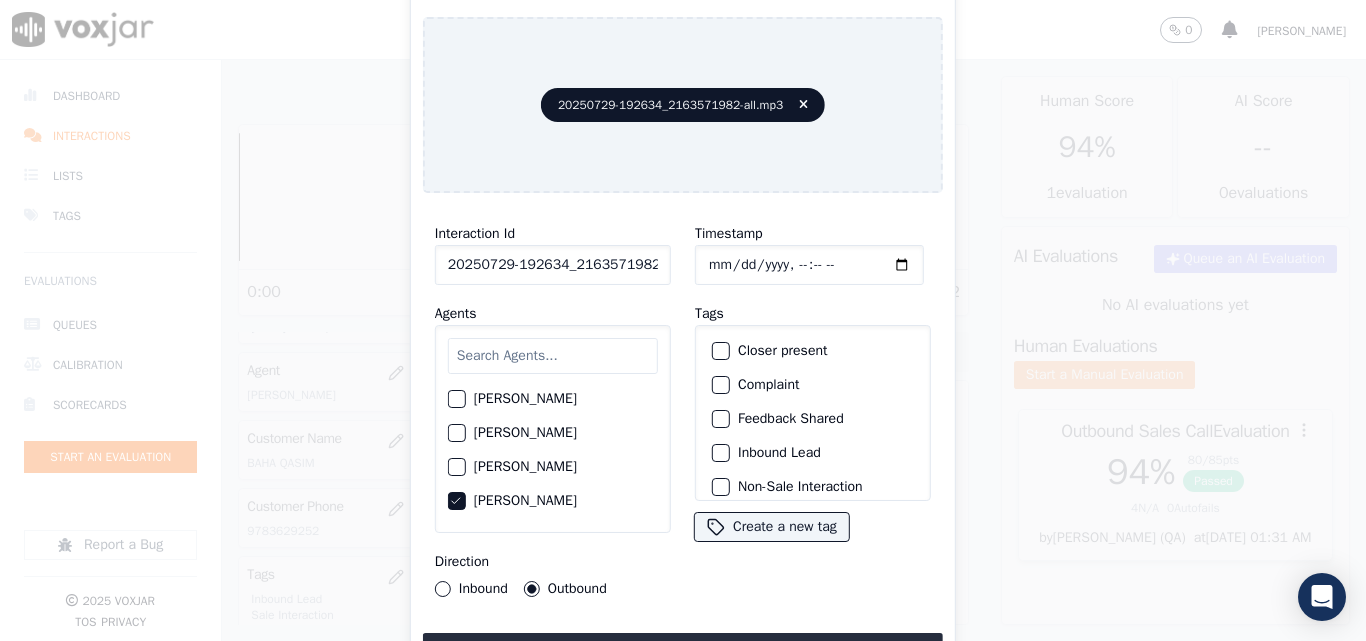 scroll, scrollTop: 173, scrollLeft: 0, axis: vertical 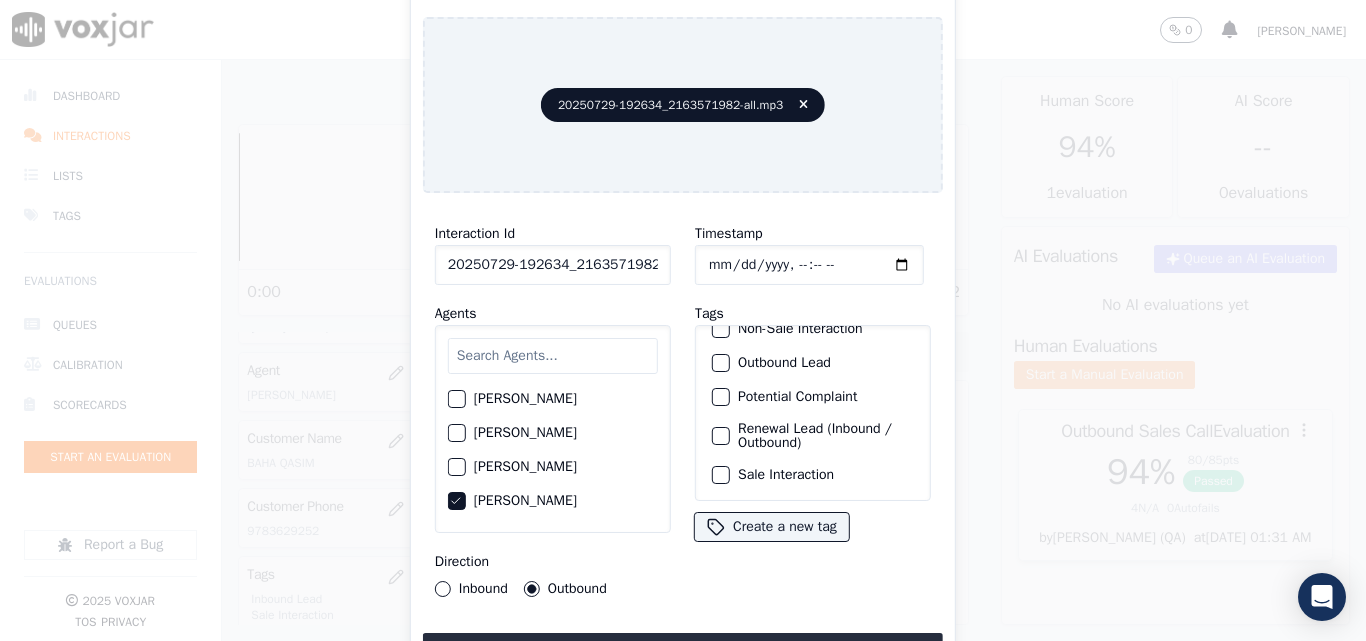click at bounding box center [720, 436] 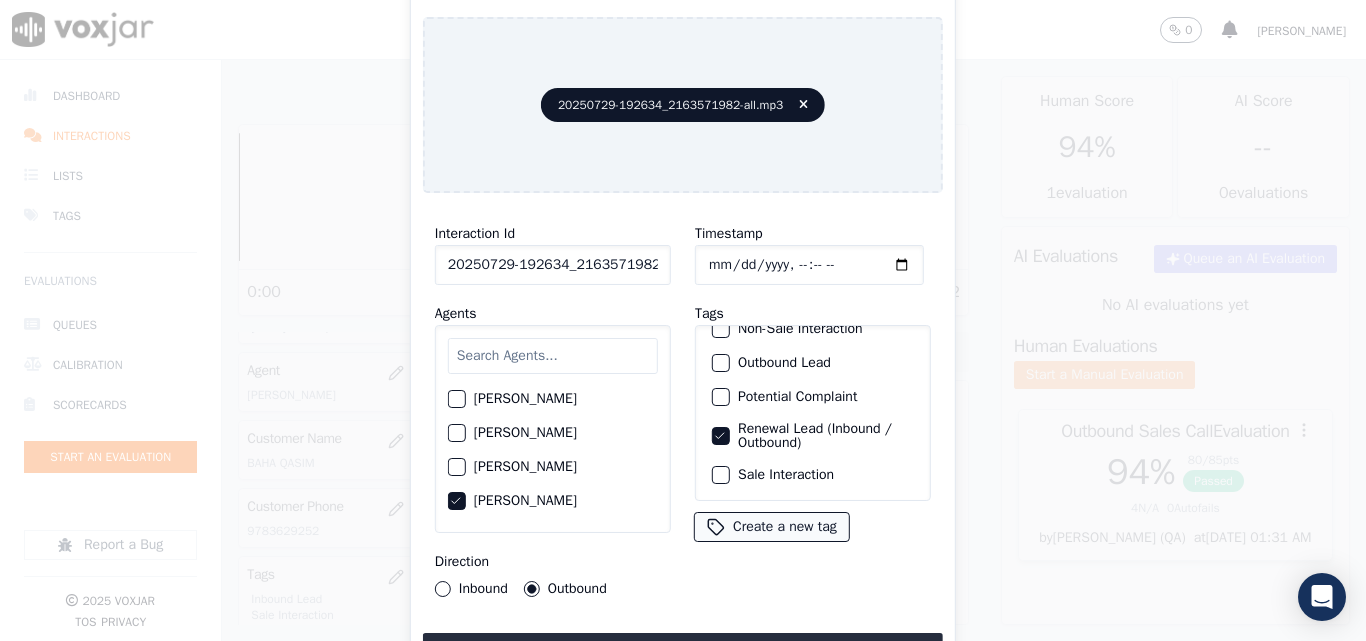 drag, startPoint x: 716, startPoint y: 449, endPoint x: 727, endPoint y: 511, distance: 62.968246 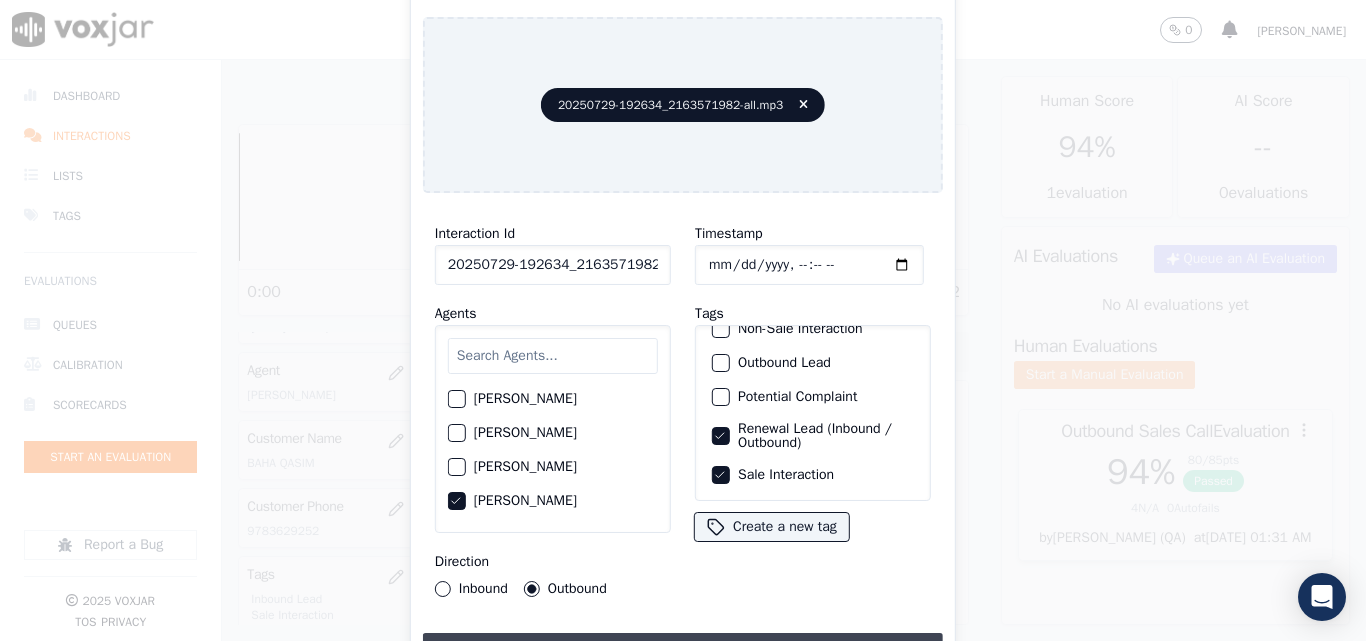 click on "Upload interaction to start evaluation" at bounding box center [683, 651] 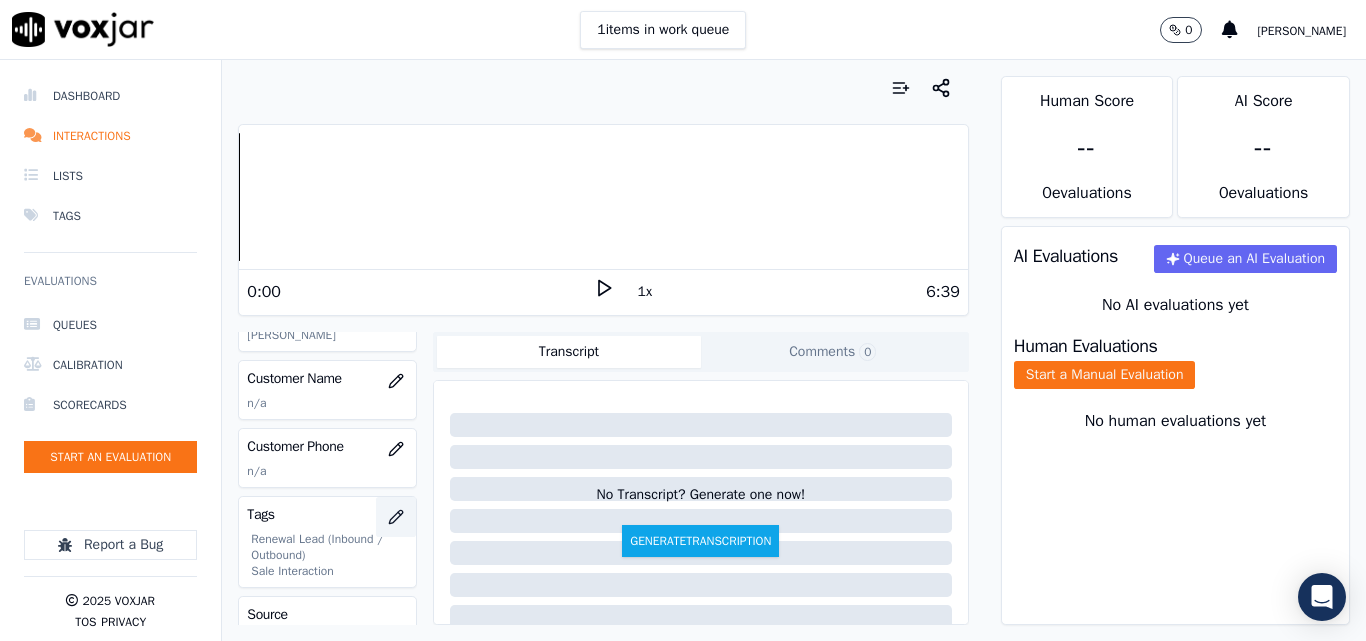 scroll, scrollTop: 300, scrollLeft: 0, axis: vertical 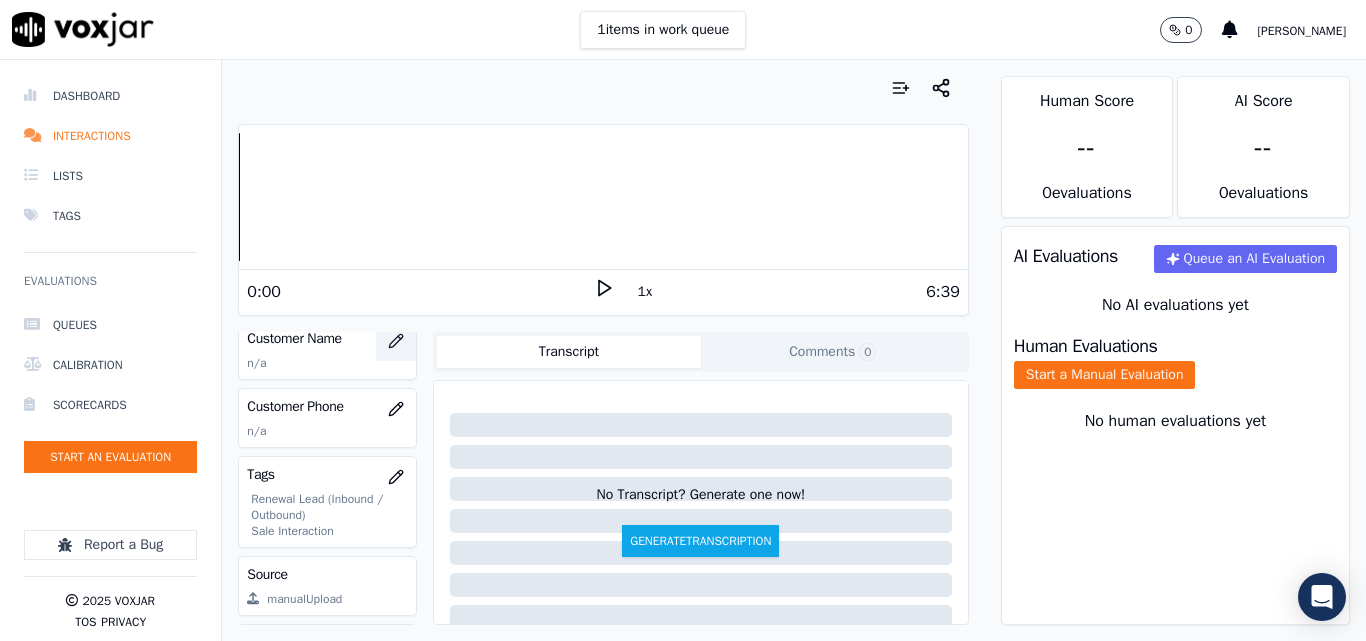 click 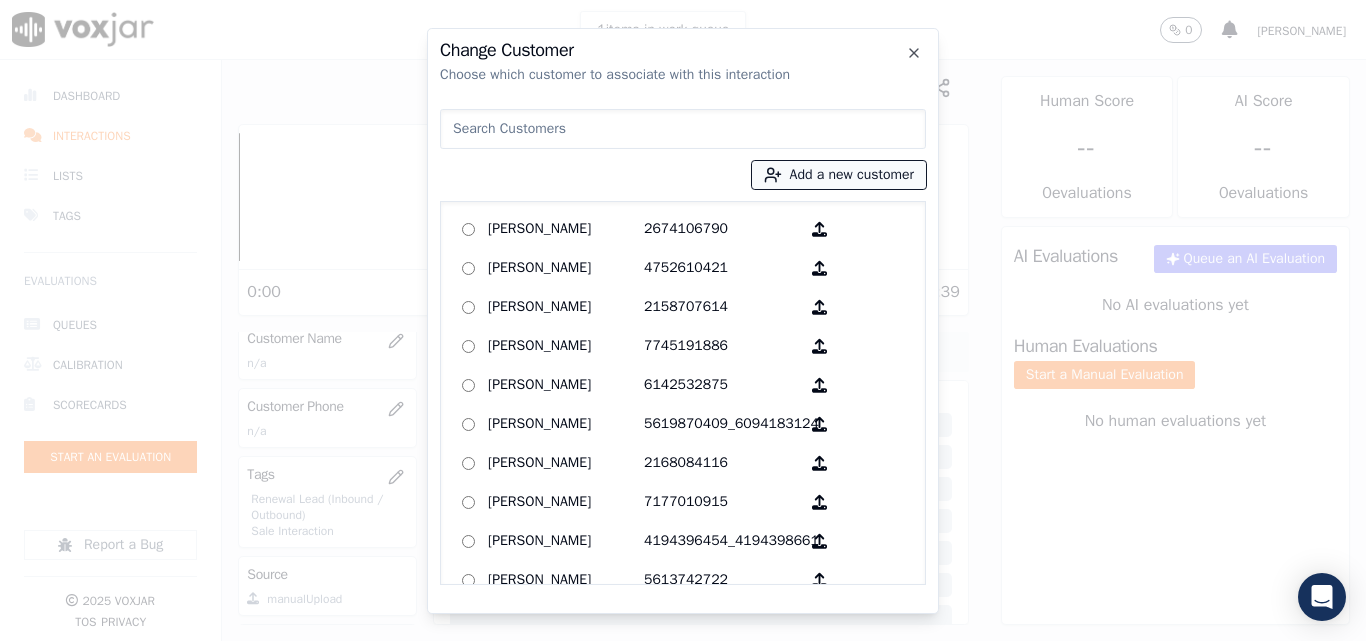 click on "Add a new customer" at bounding box center [839, 175] 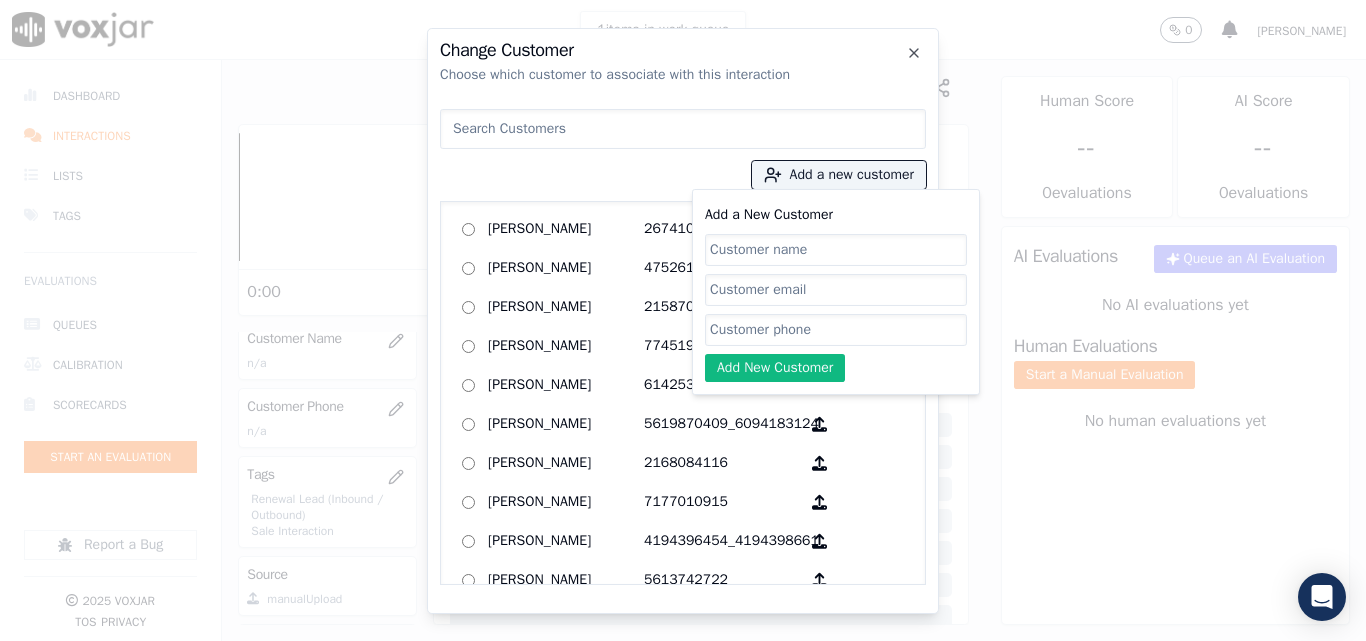 click on "Add a New Customer" 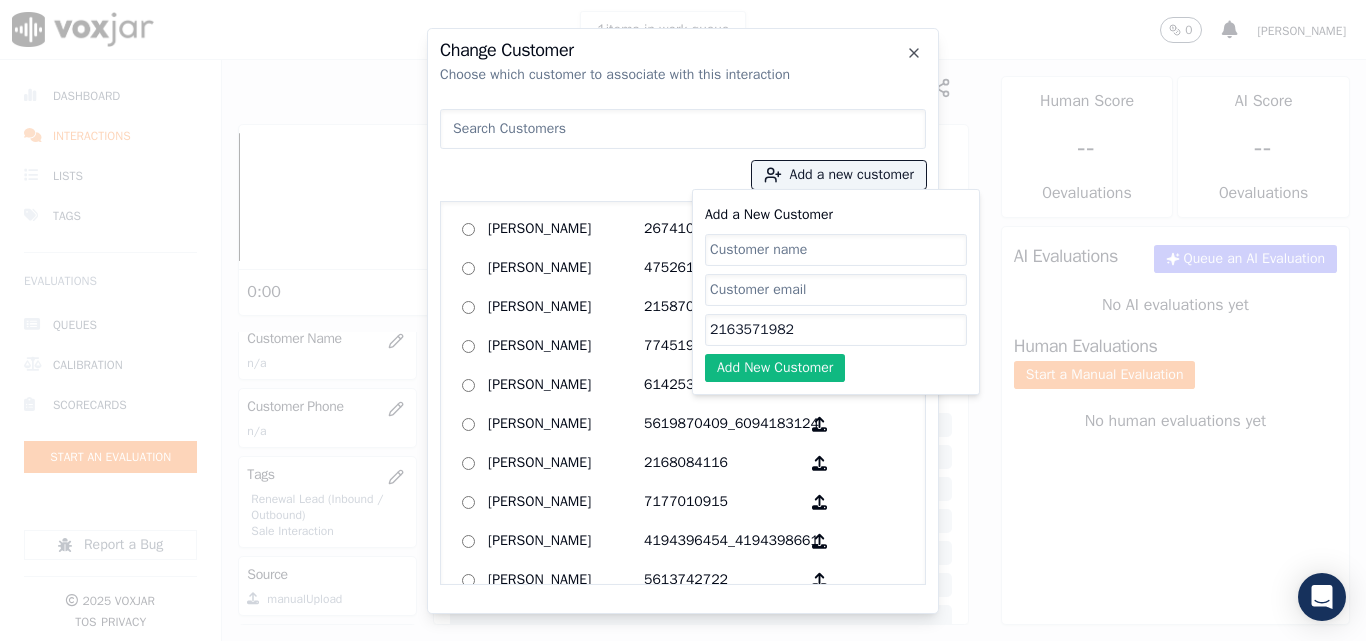 type on "2163571982" 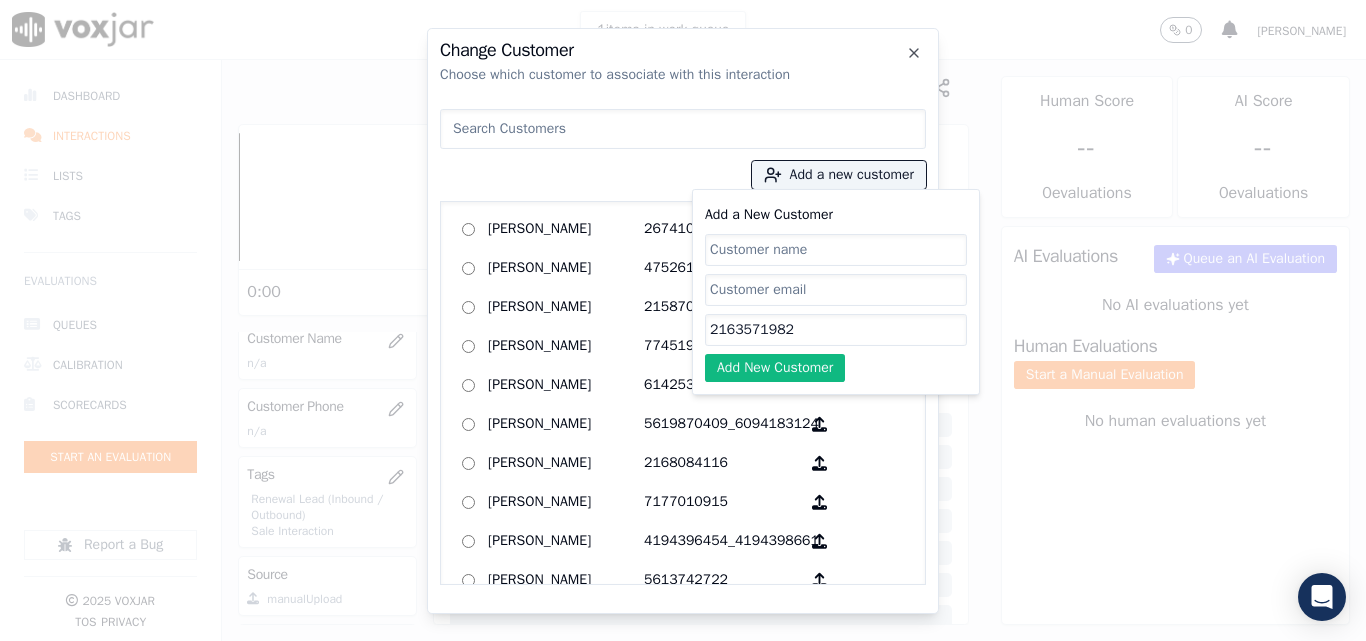paste on "[PERSON_NAME]" 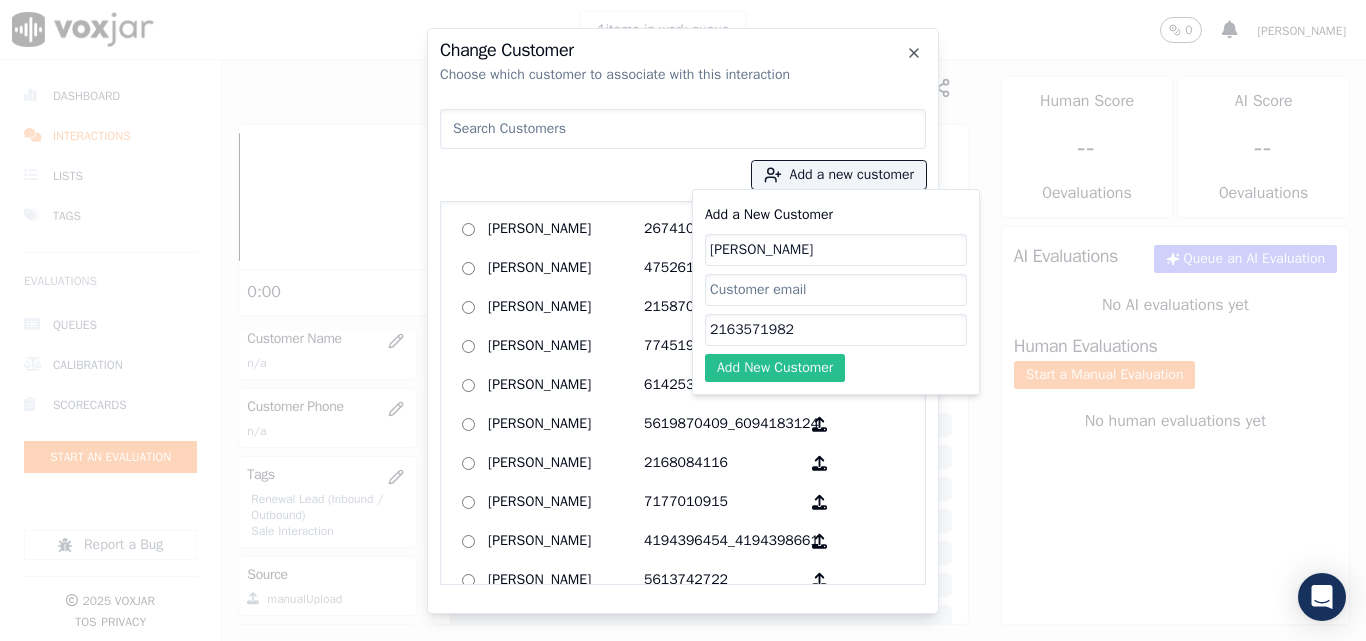 type on "[PERSON_NAME]" 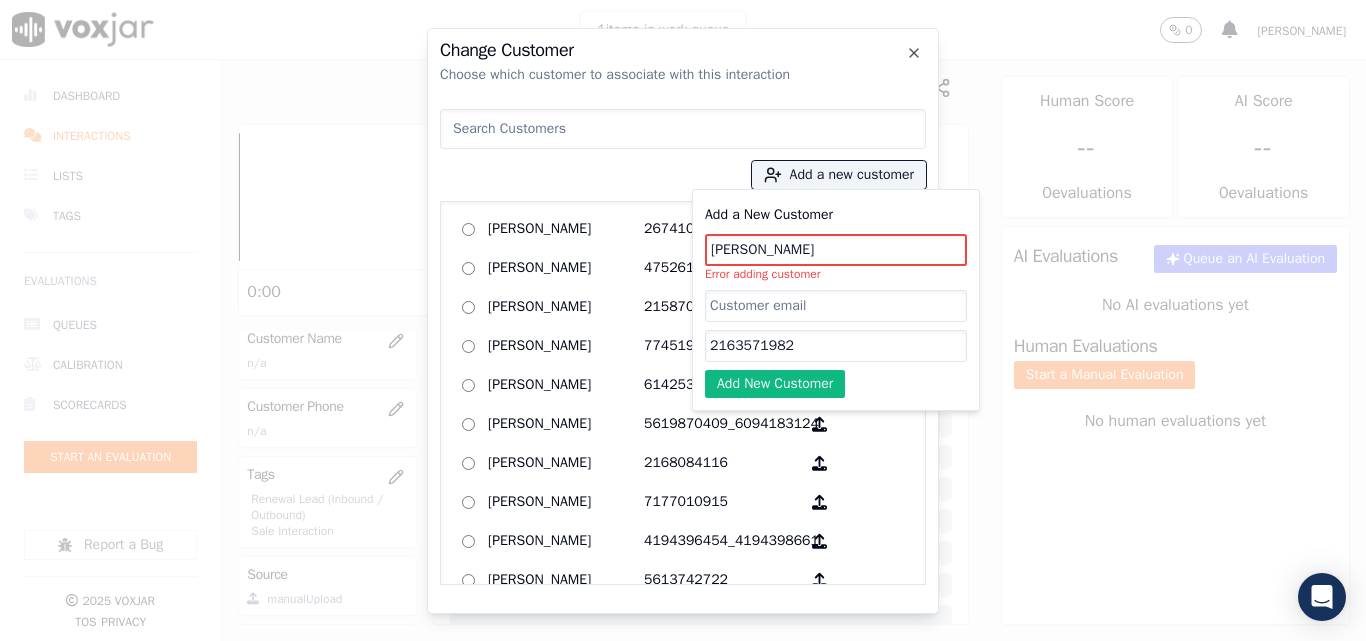 click at bounding box center (683, 129) 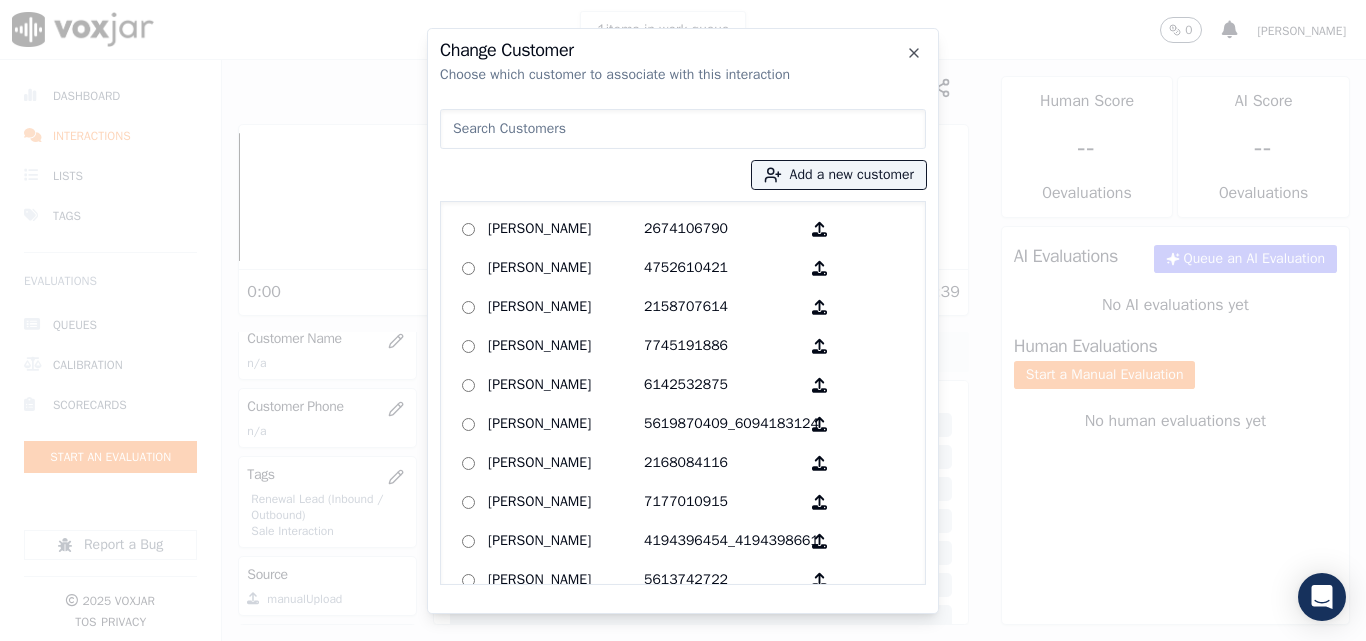 click at bounding box center [683, 129] 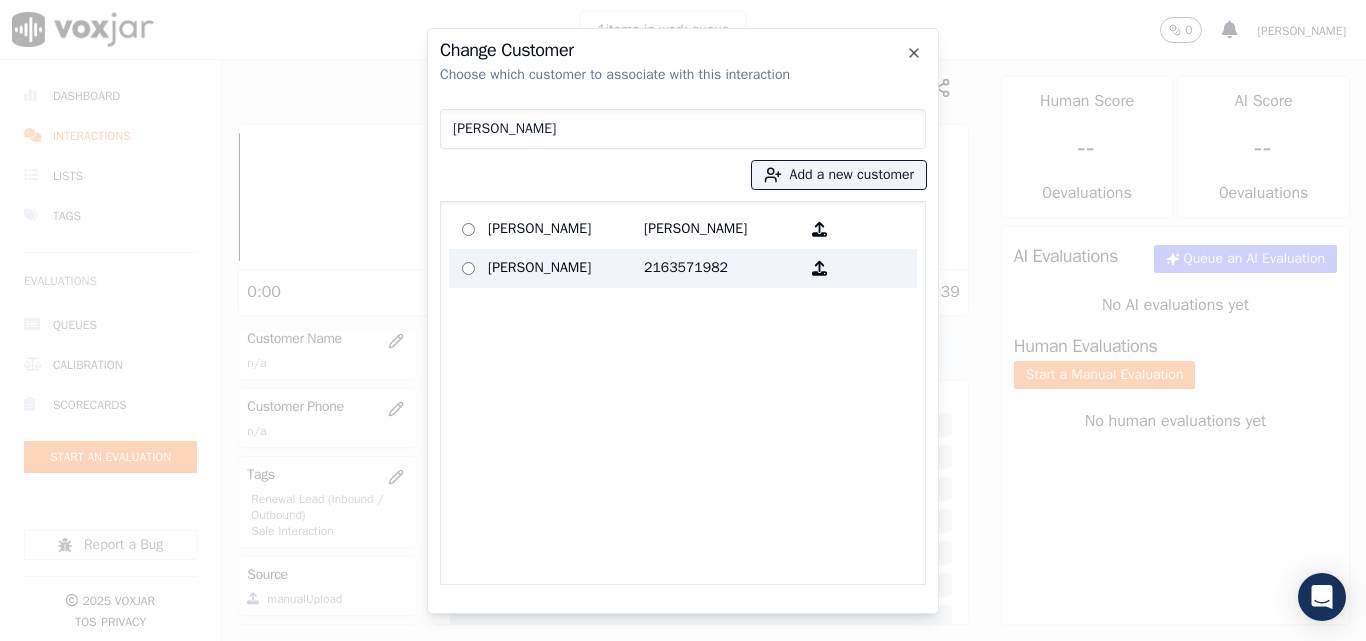 type on "[PERSON_NAME]" 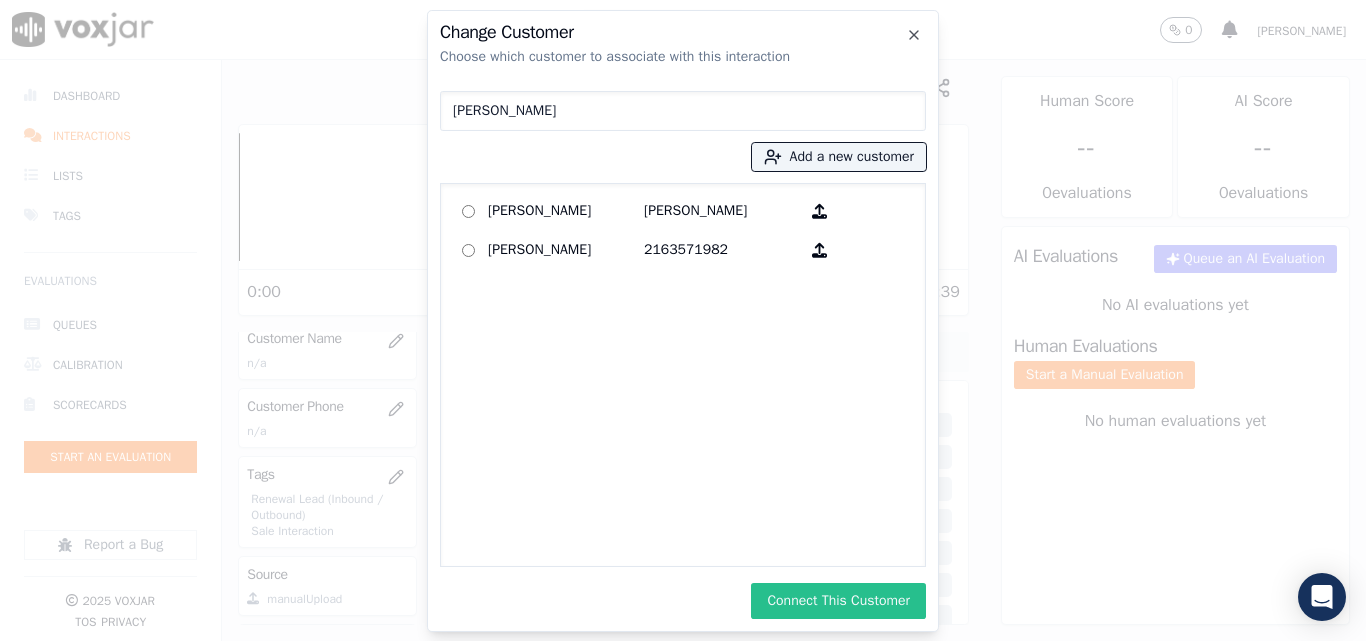 click on "Connect This Customer" at bounding box center (838, 601) 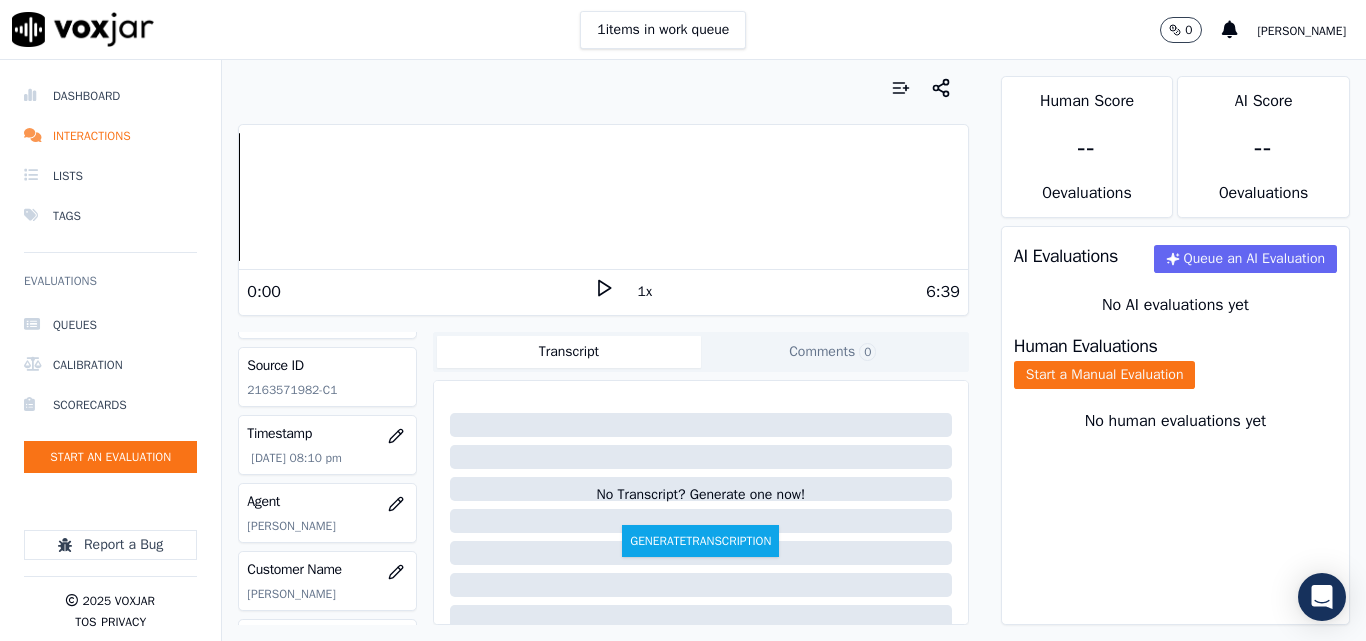 scroll, scrollTop: 104, scrollLeft: 0, axis: vertical 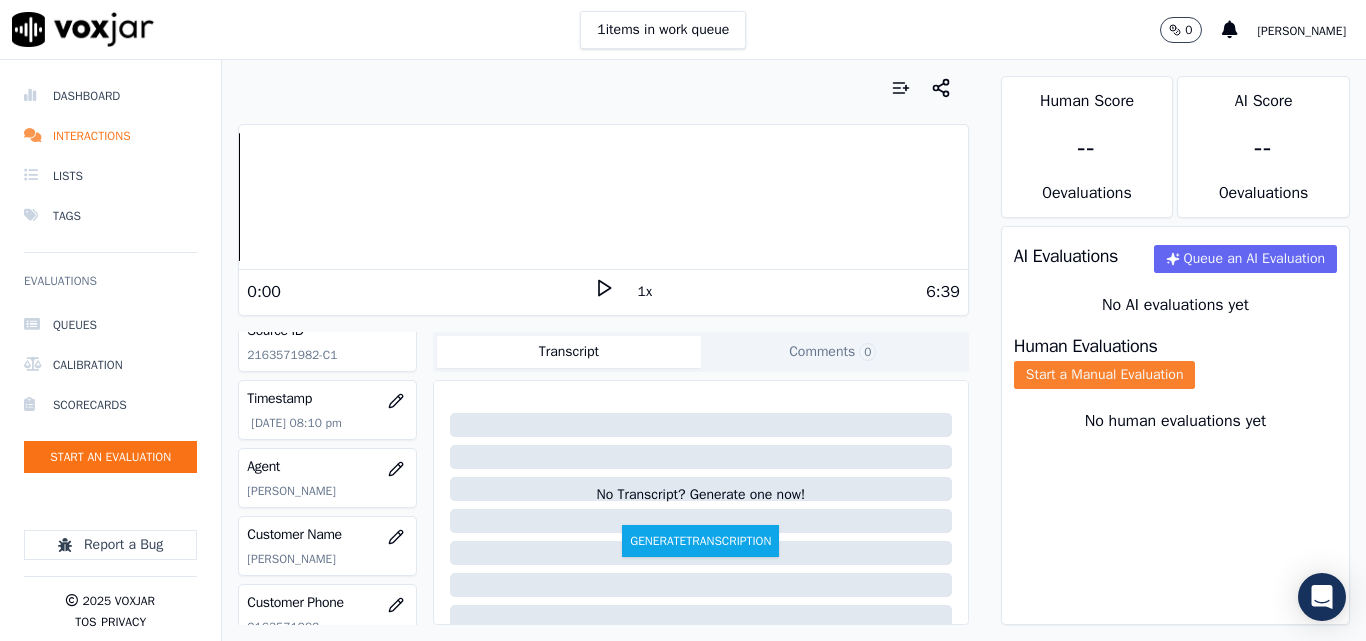 click on "Start a Manual Evaluation" 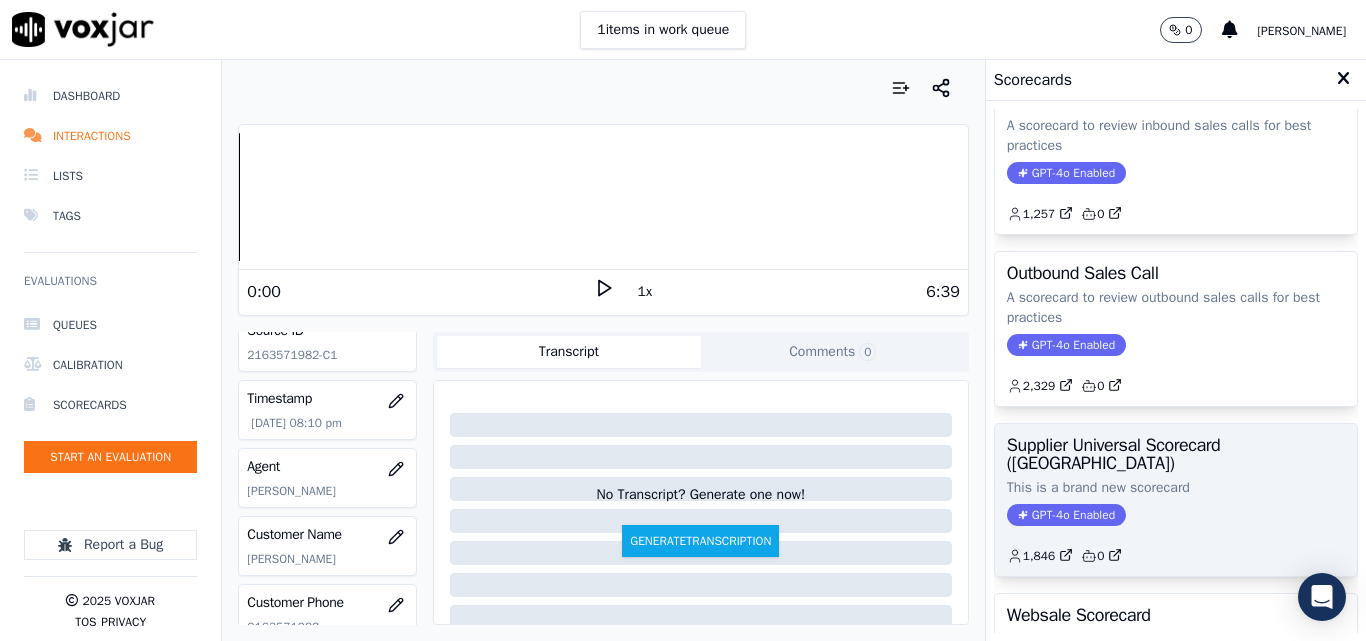 scroll, scrollTop: 200, scrollLeft: 0, axis: vertical 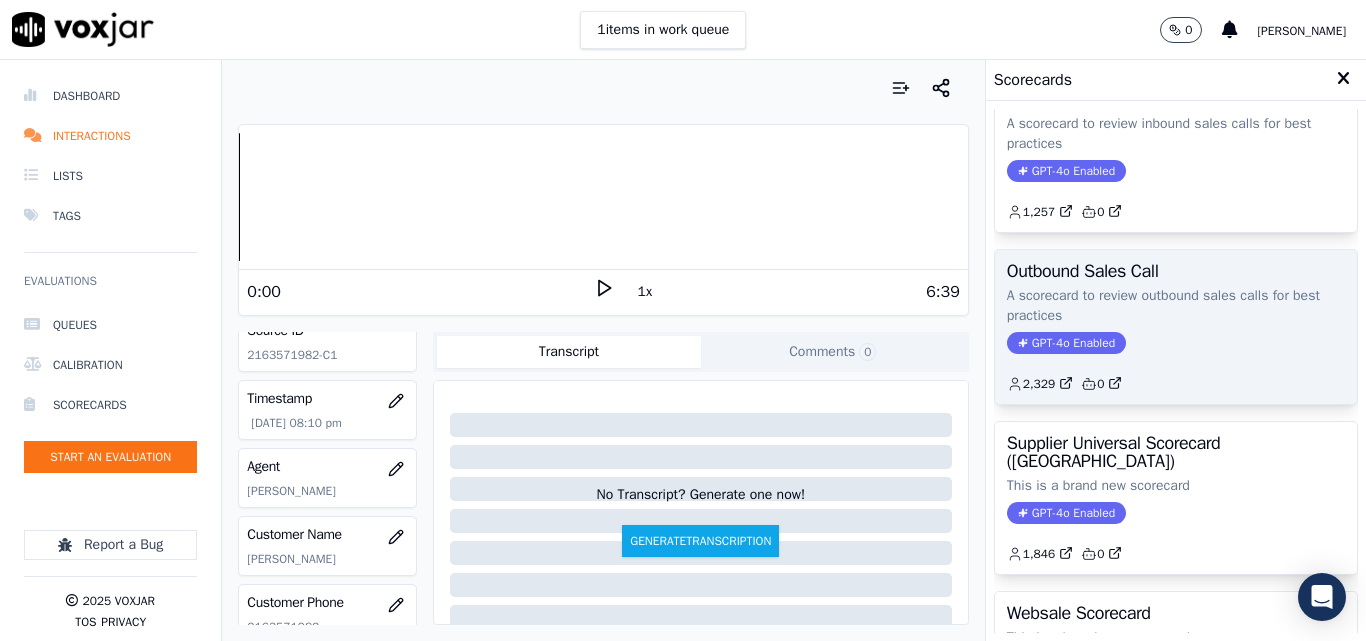 click on "2,329         0" 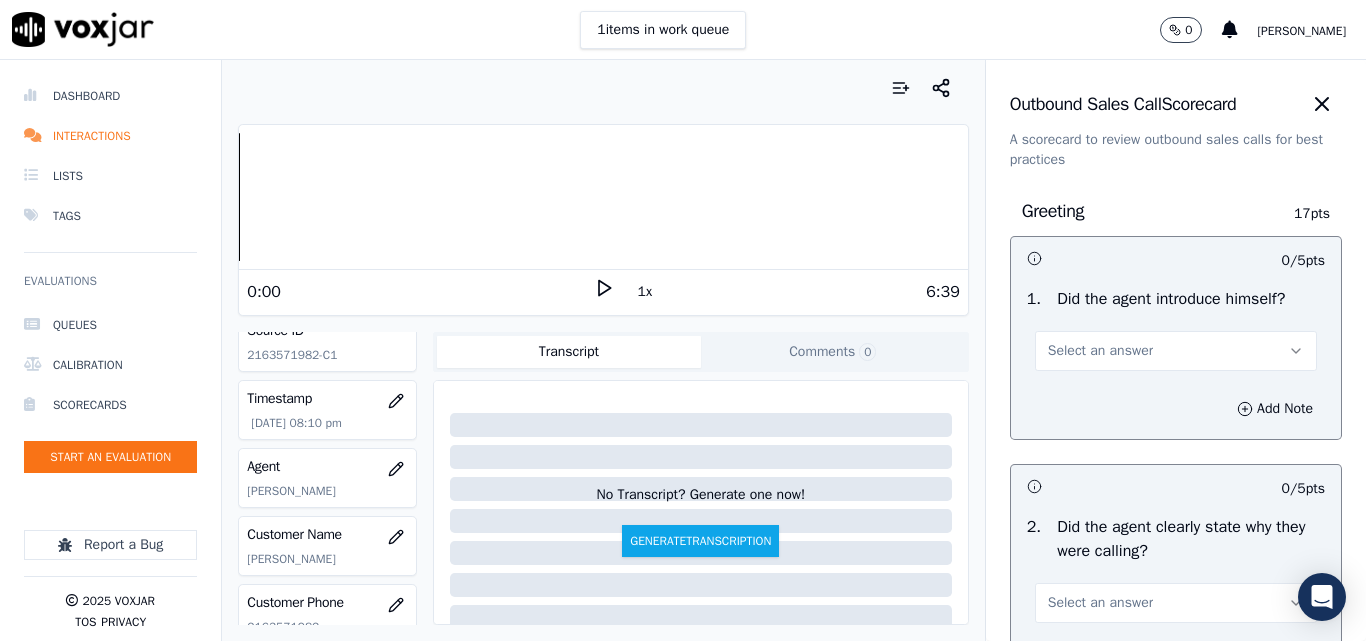 click on "Select an answer" at bounding box center [1100, 351] 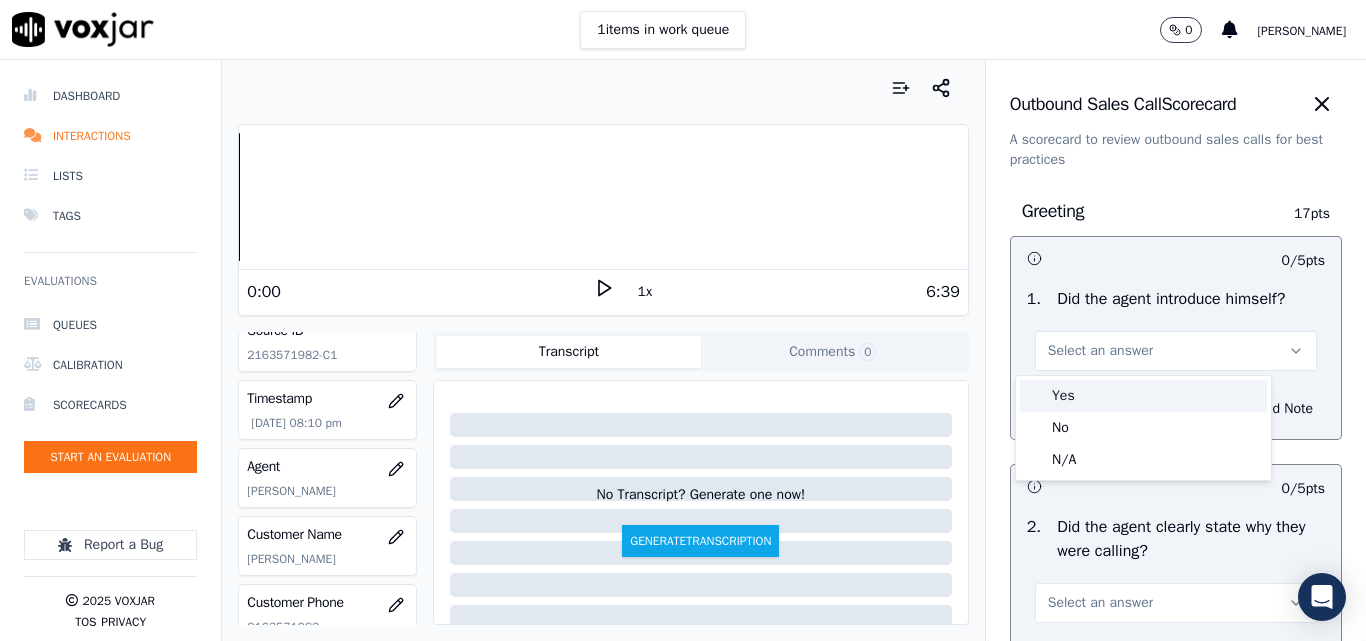 click on "Yes" at bounding box center (1143, 396) 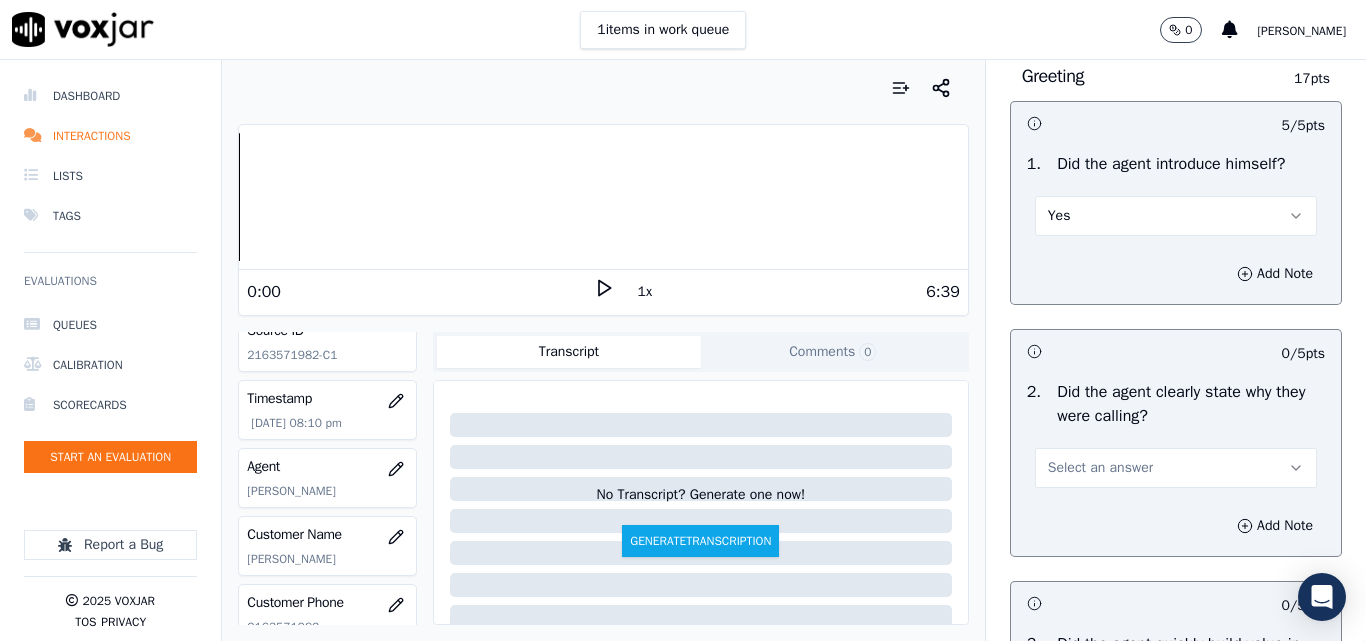 scroll, scrollTop: 300, scrollLeft: 0, axis: vertical 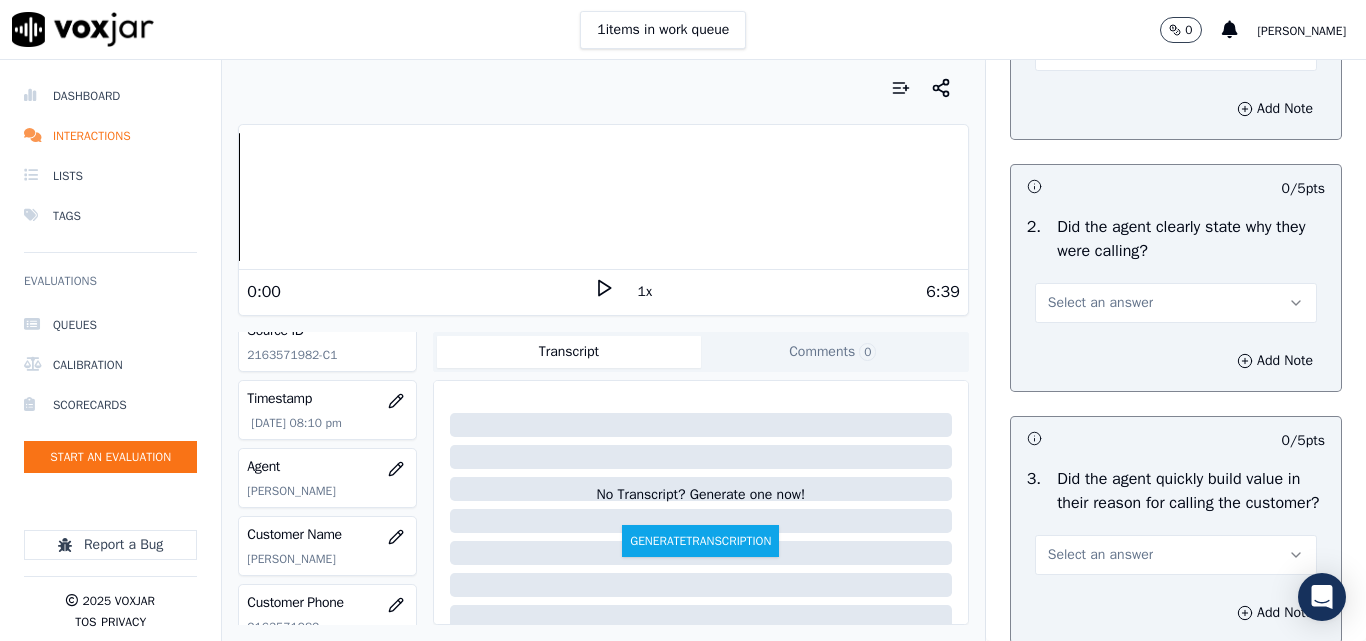 click on "Select an answer" at bounding box center (1176, 303) 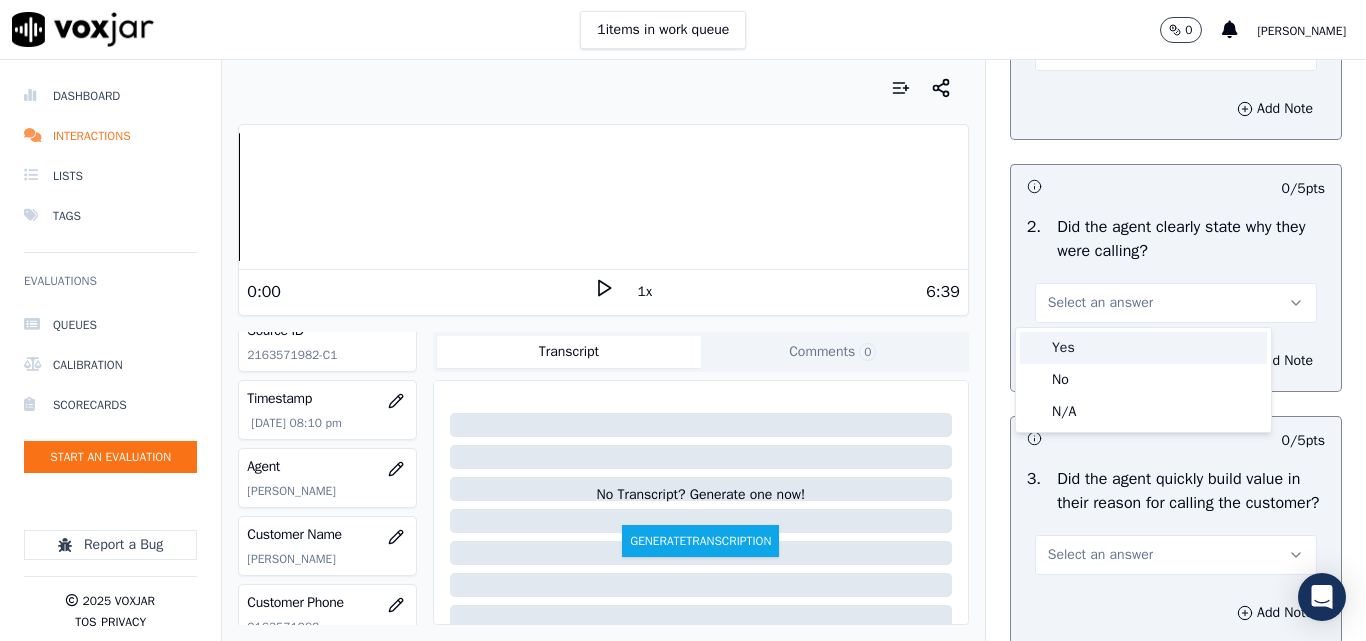 click on "Yes" at bounding box center (1143, 348) 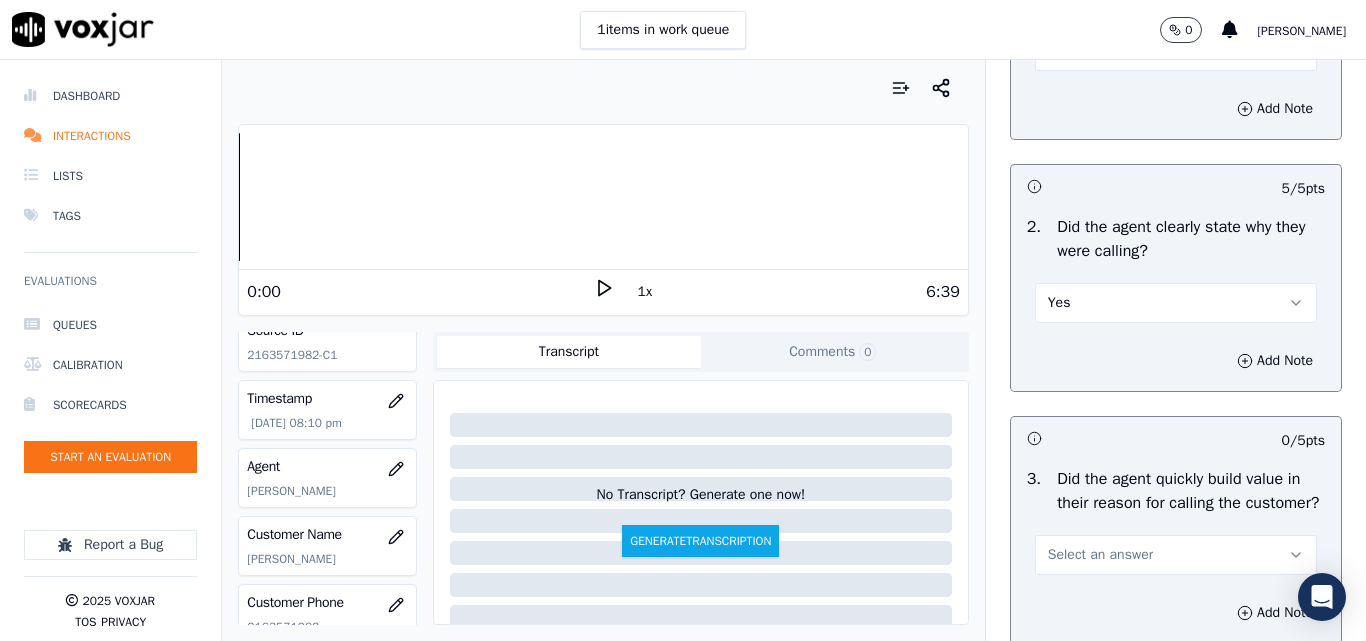 scroll, scrollTop: 500, scrollLeft: 0, axis: vertical 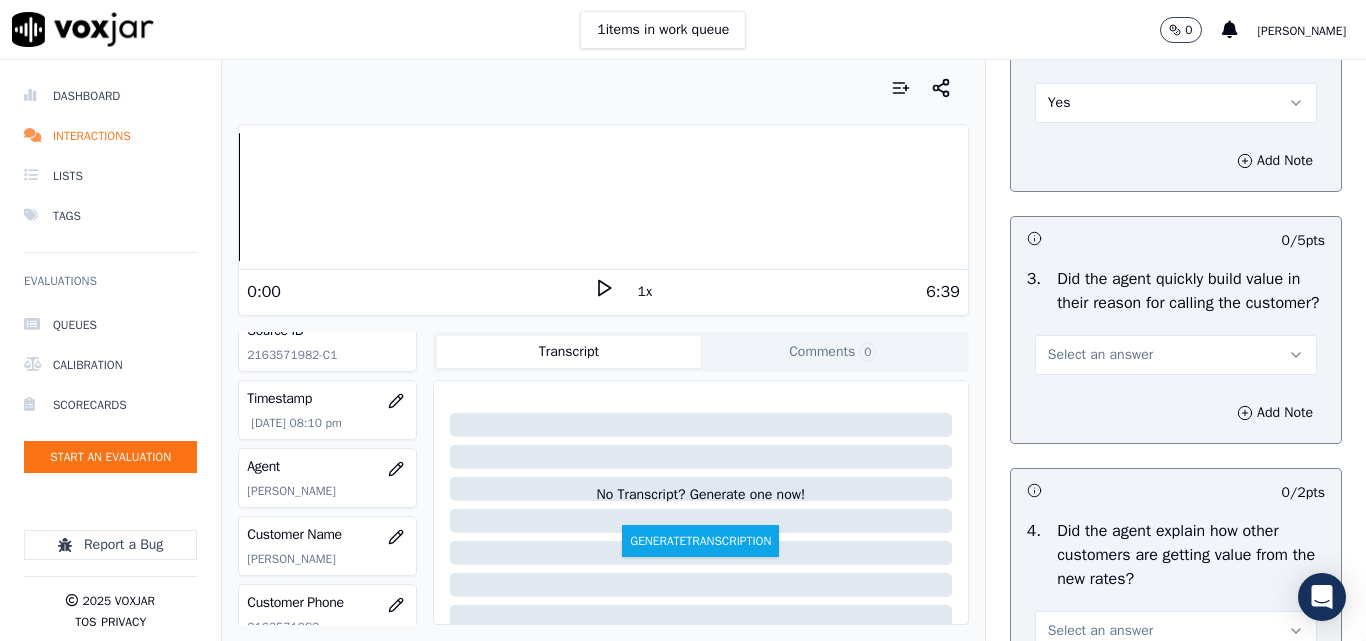 click on "Select an answer" at bounding box center [1100, 355] 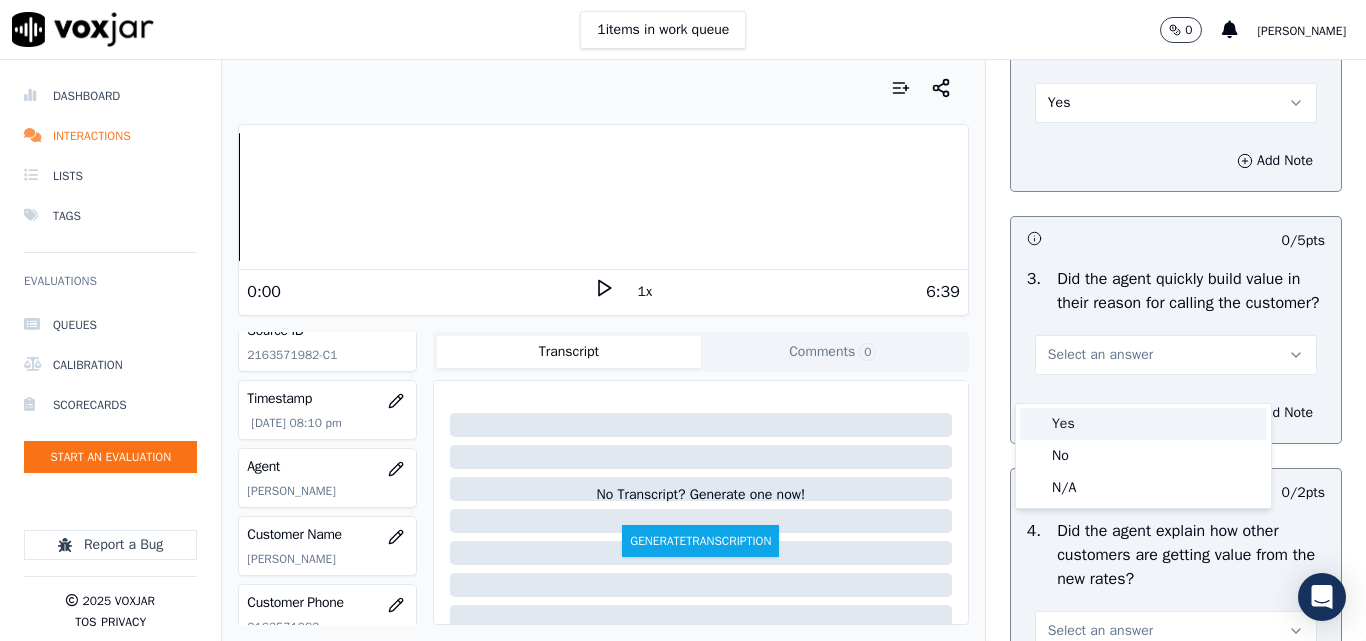 click on "Yes" at bounding box center (1143, 424) 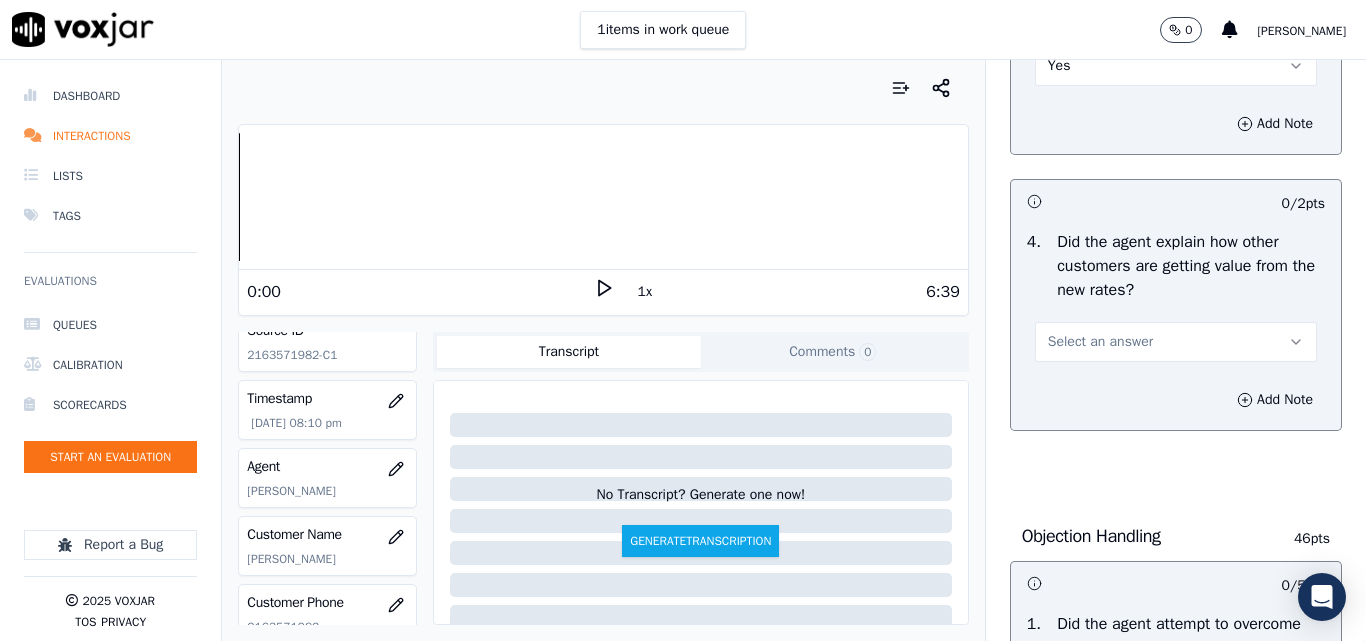 scroll, scrollTop: 800, scrollLeft: 0, axis: vertical 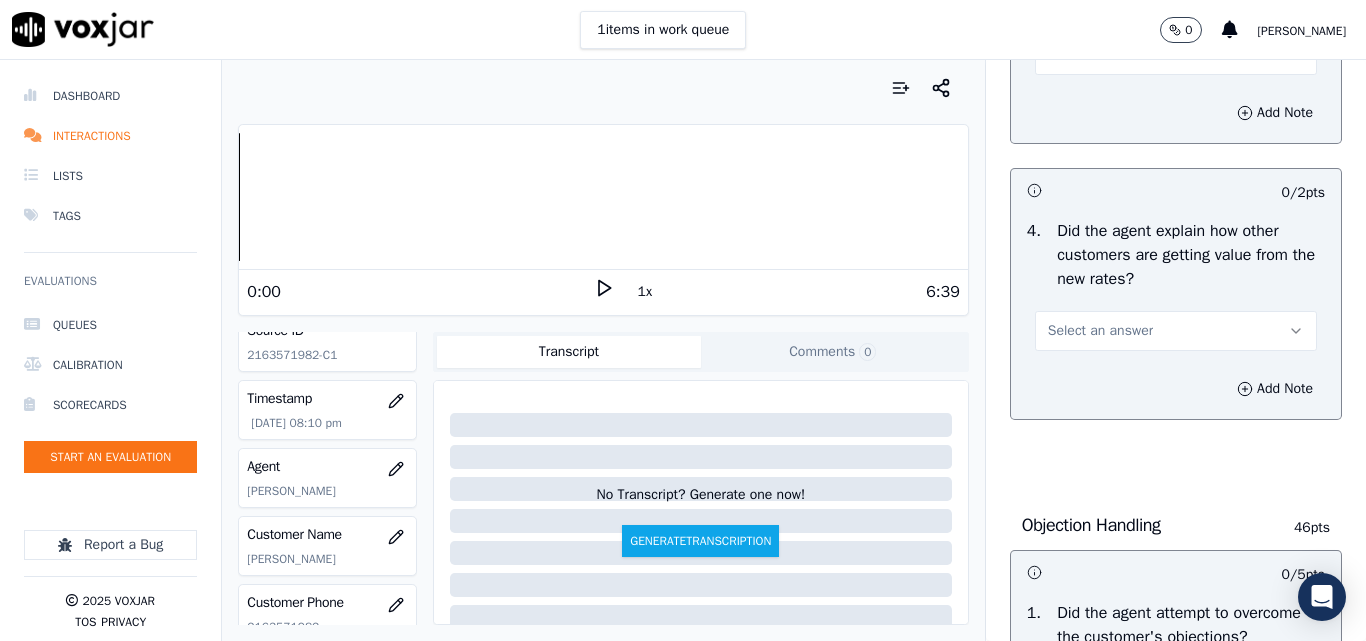 drag, startPoint x: 1079, startPoint y: 346, endPoint x: 1079, endPoint y: 376, distance: 30 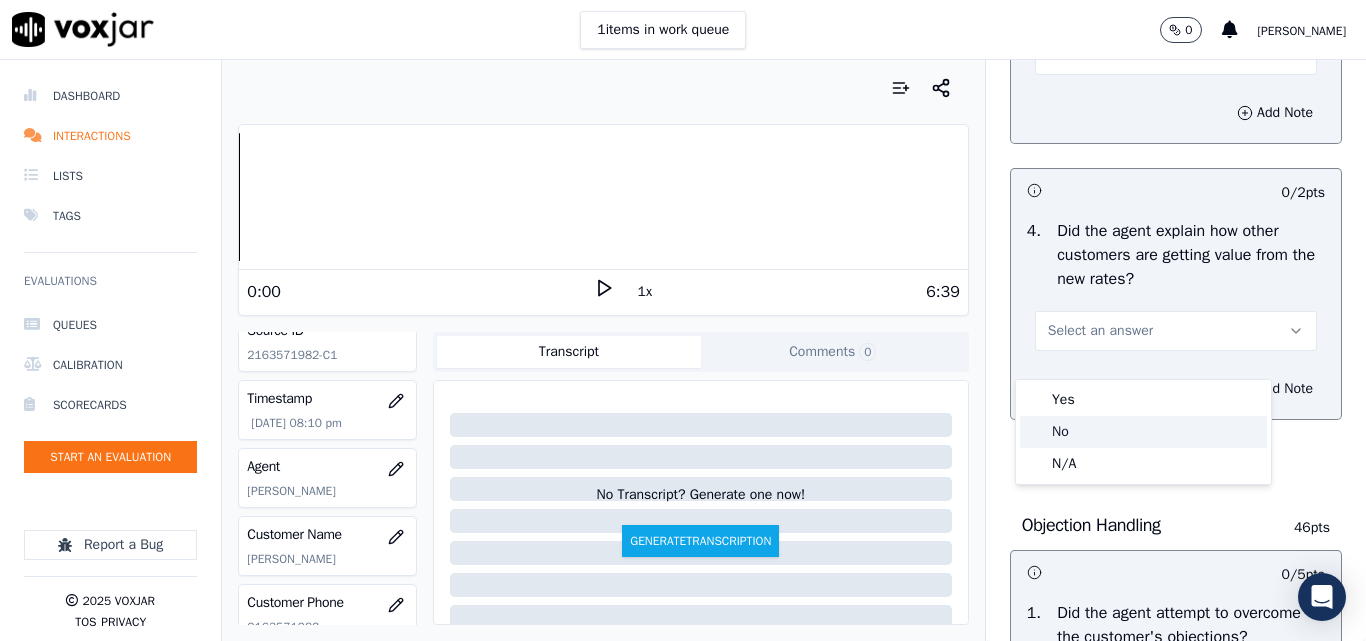 click on "Yes   No     N/A" at bounding box center (1143, 432) 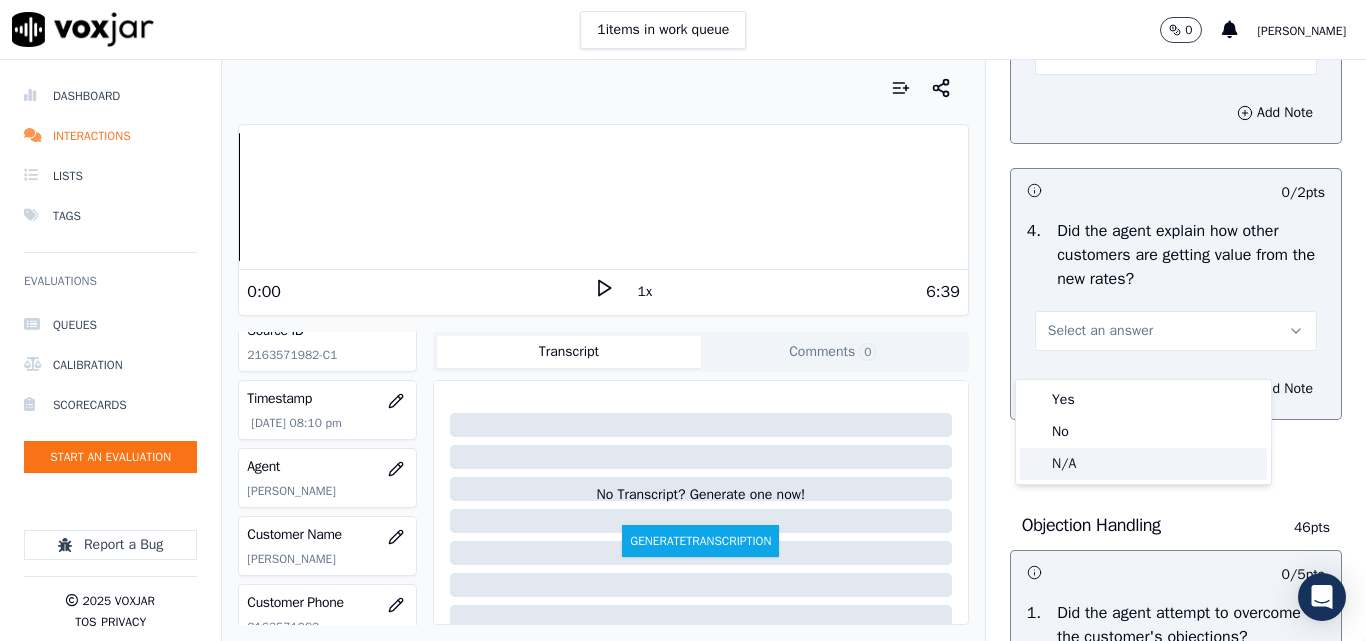 drag, startPoint x: 1079, startPoint y: 455, endPoint x: 1124, endPoint y: 376, distance: 90.91754 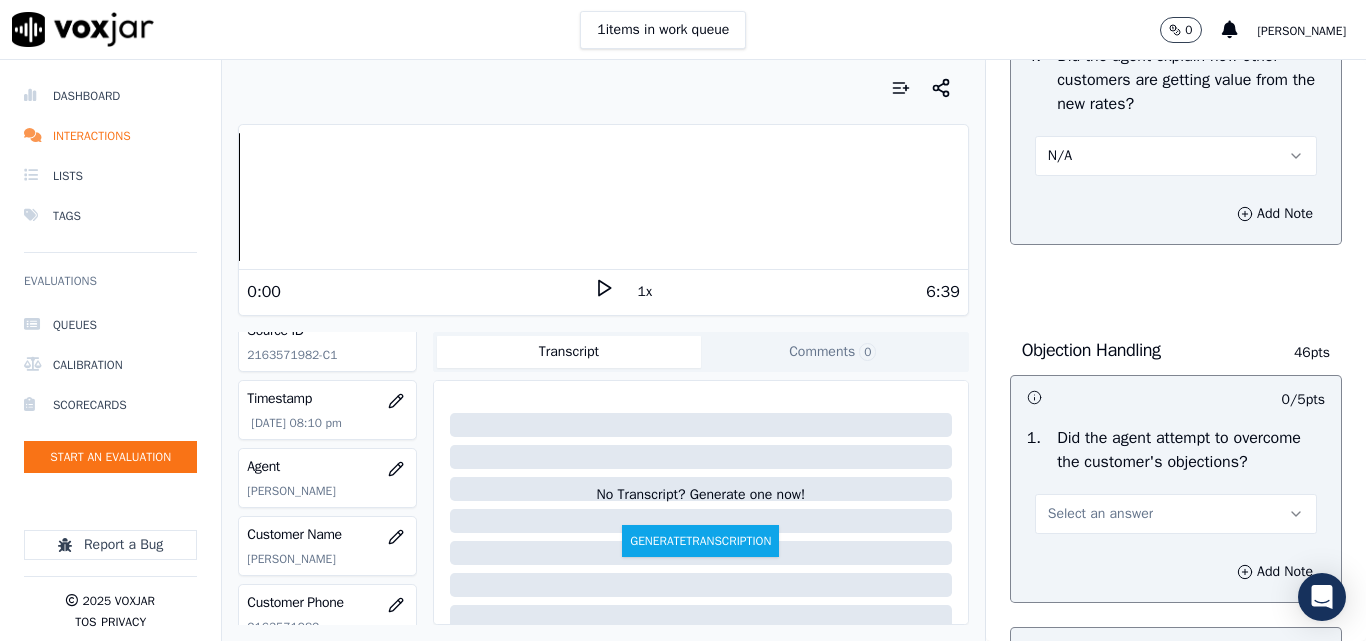 scroll, scrollTop: 1100, scrollLeft: 0, axis: vertical 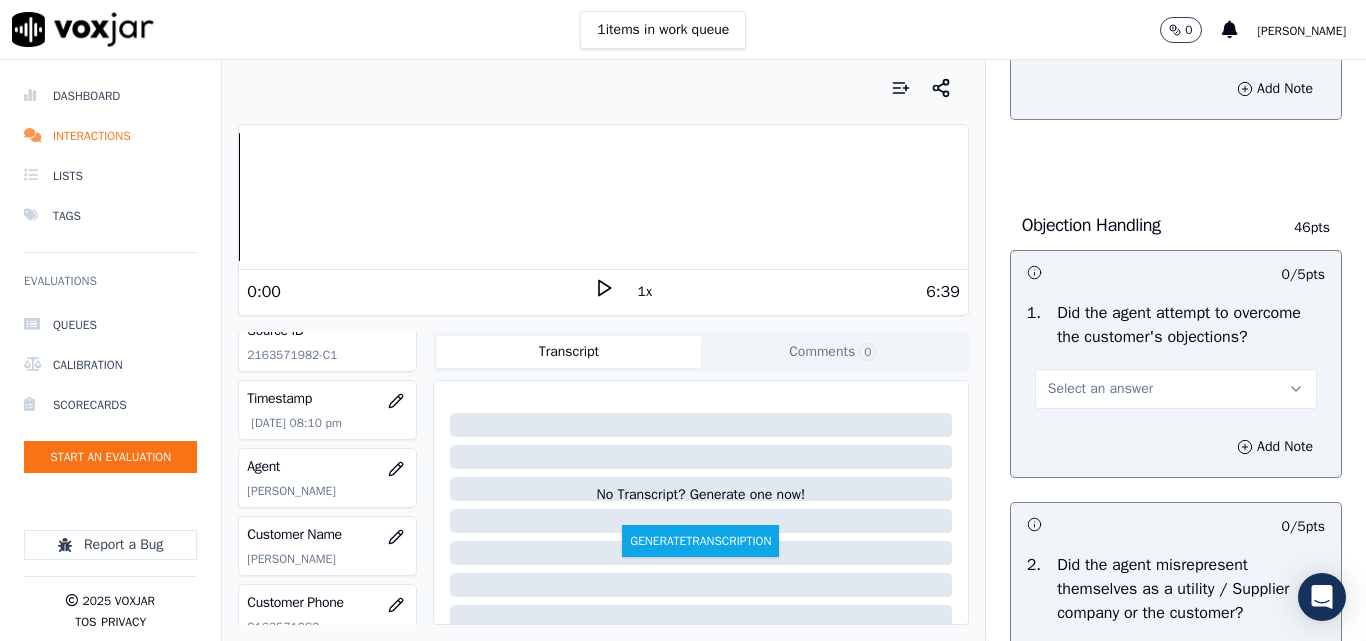 click on "Select an answer" at bounding box center [1100, 389] 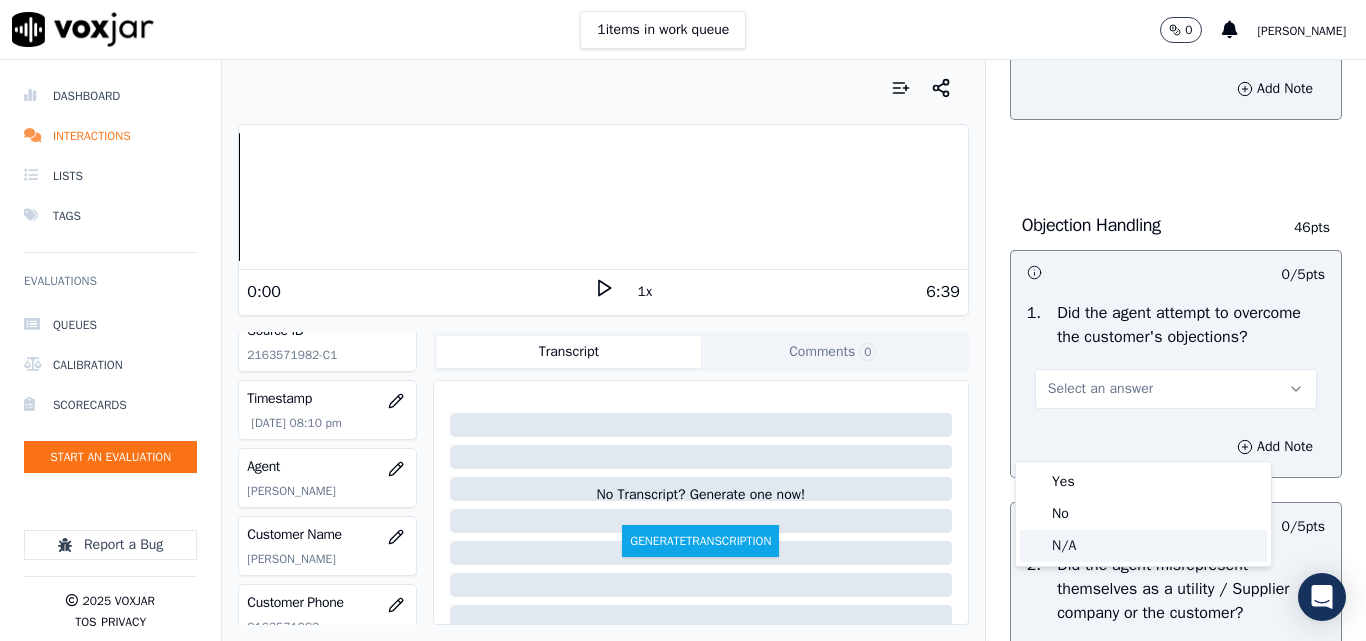 click on "N/A" 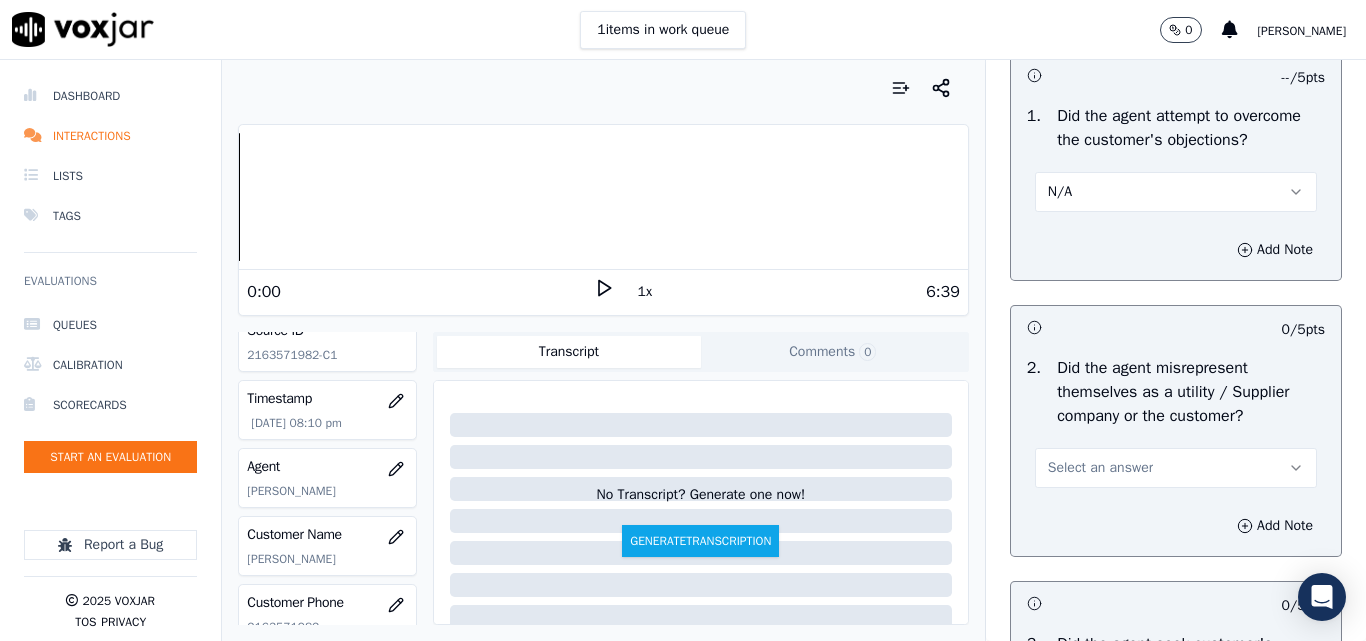 scroll, scrollTop: 1500, scrollLeft: 0, axis: vertical 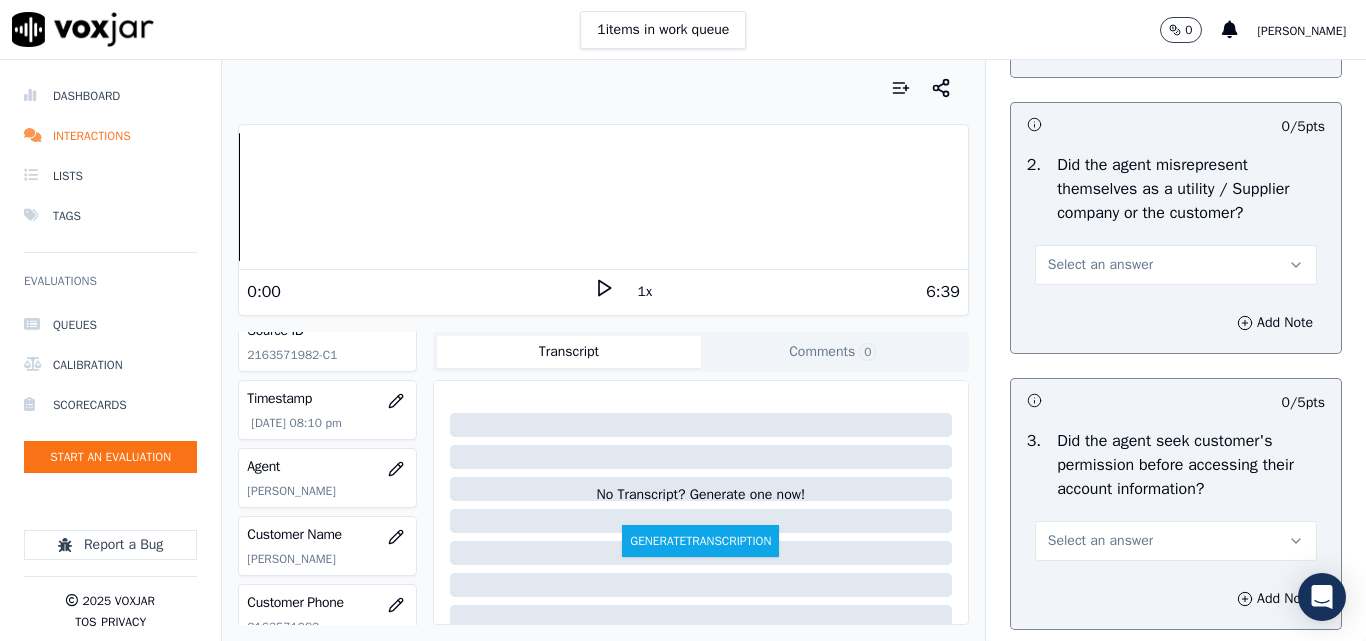 click on "Select an answer" at bounding box center [1100, 265] 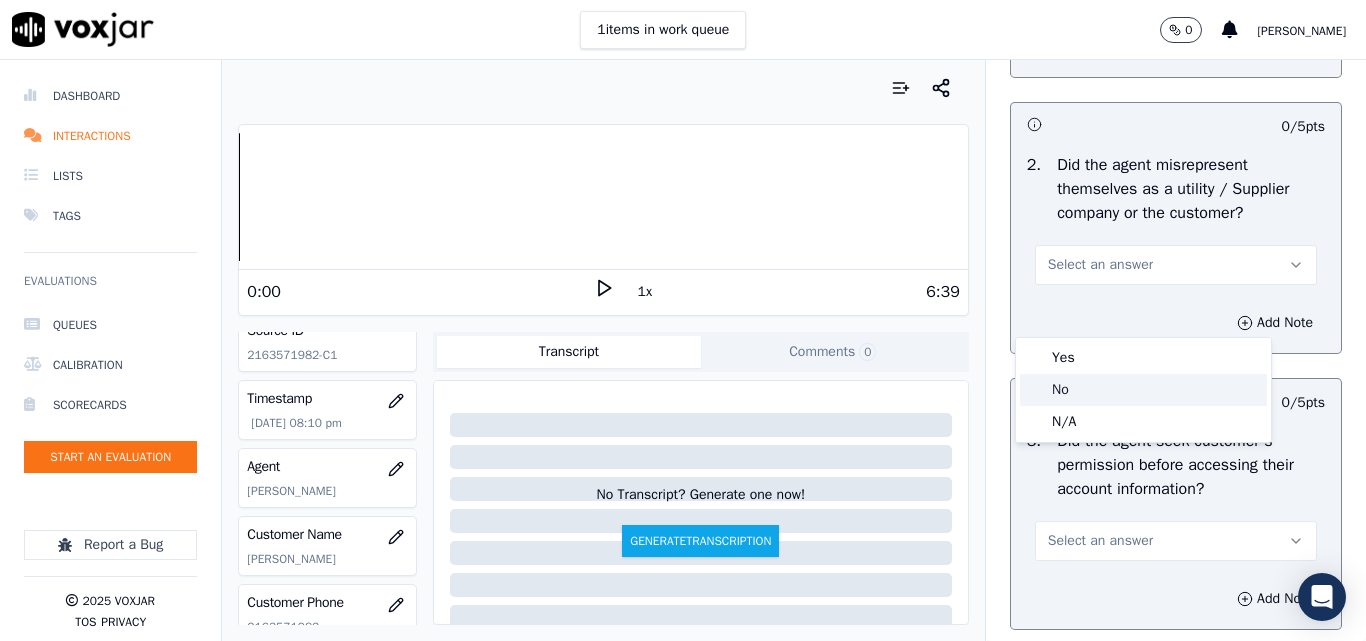 click on "No" 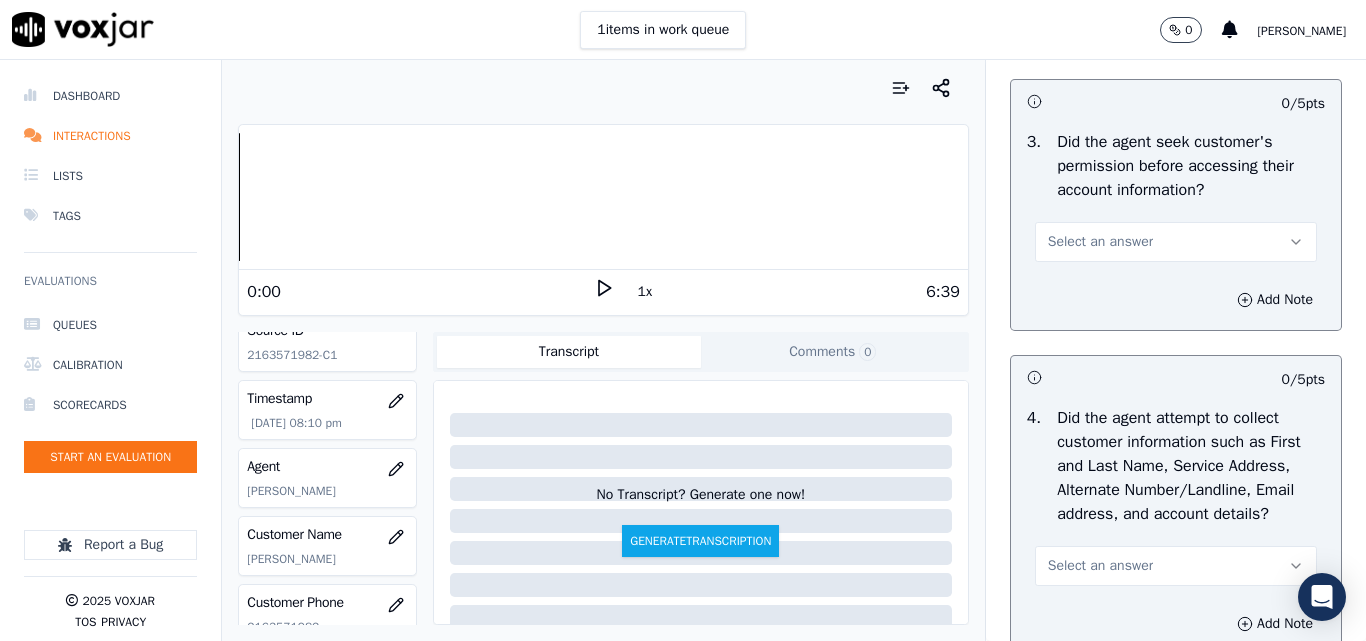 scroll, scrollTop: 1800, scrollLeft: 0, axis: vertical 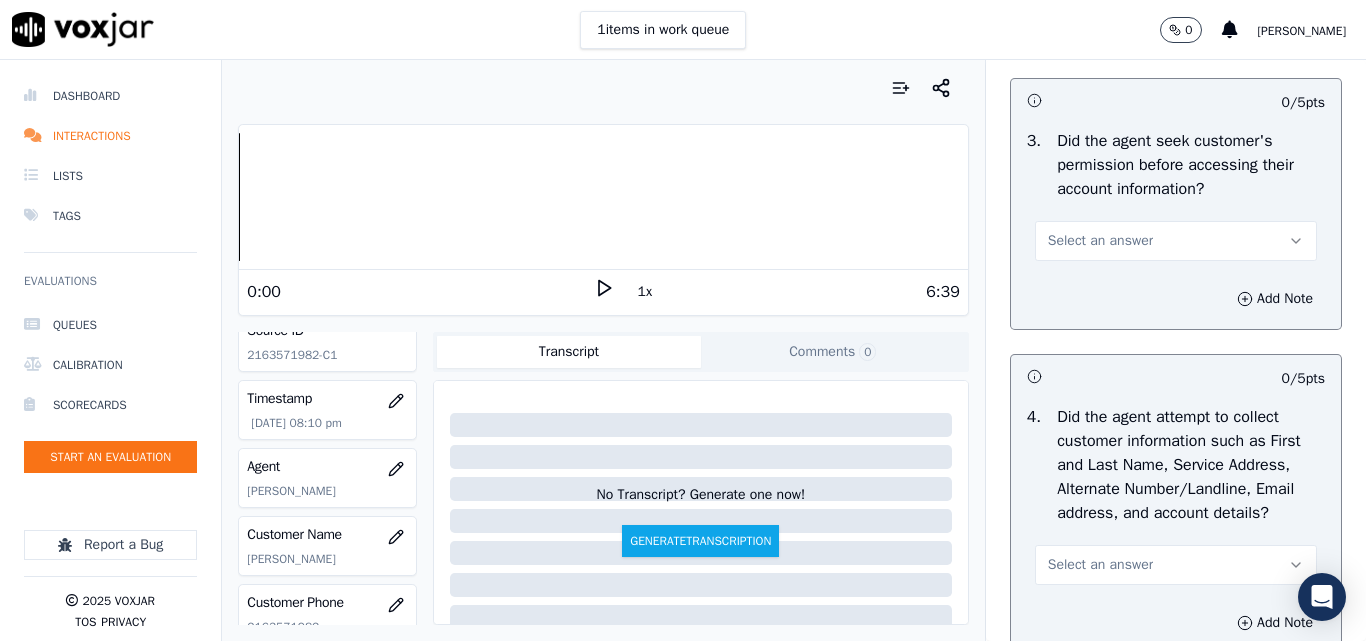 click on "Select an answer" at bounding box center [1100, 241] 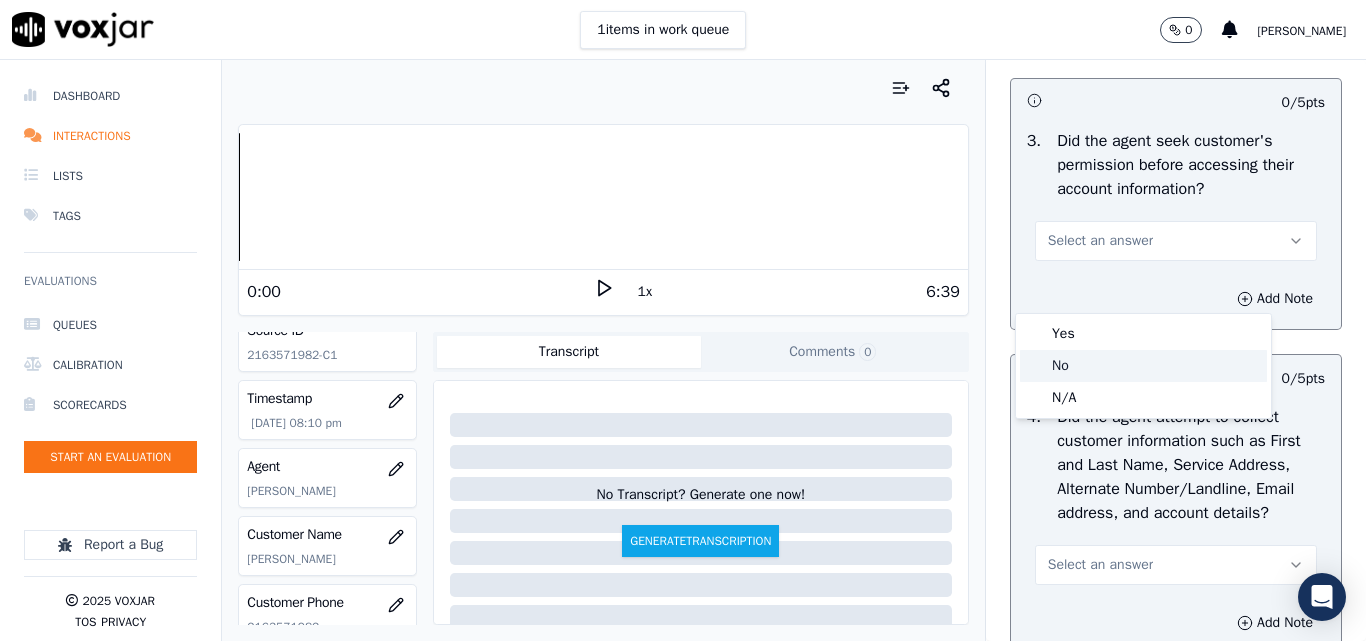 click on "No" 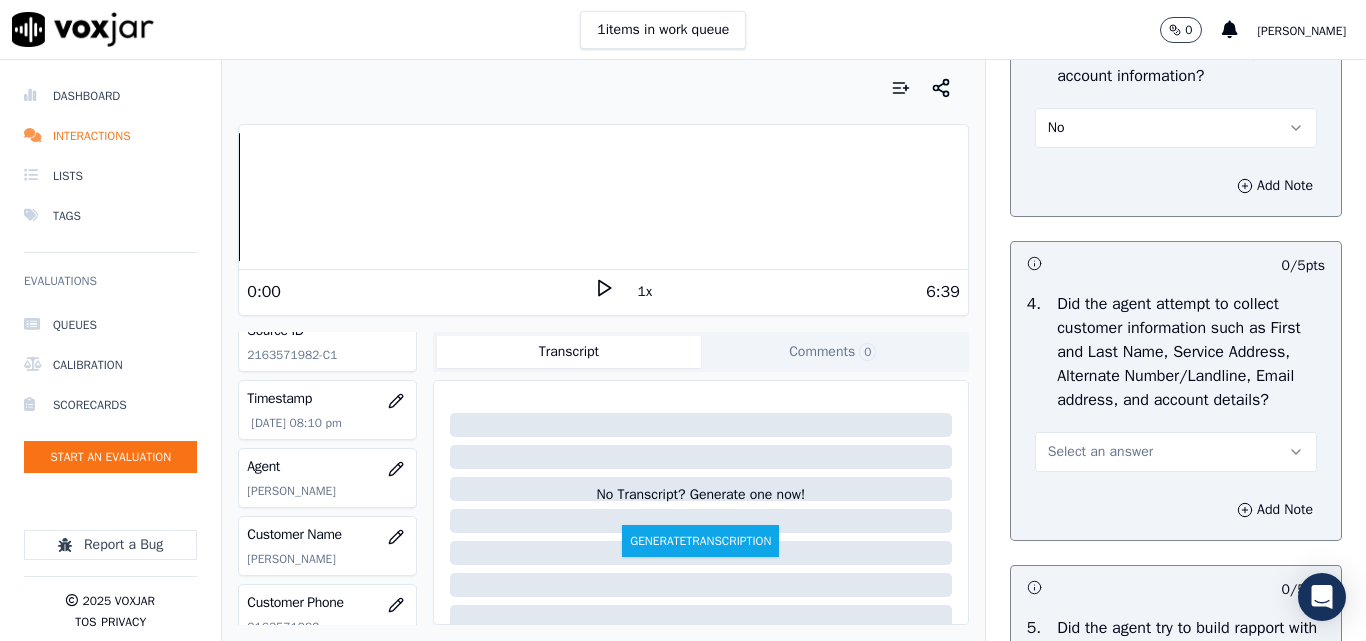 scroll, scrollTop: 2000, scrollLeft: 0, axis: vertical 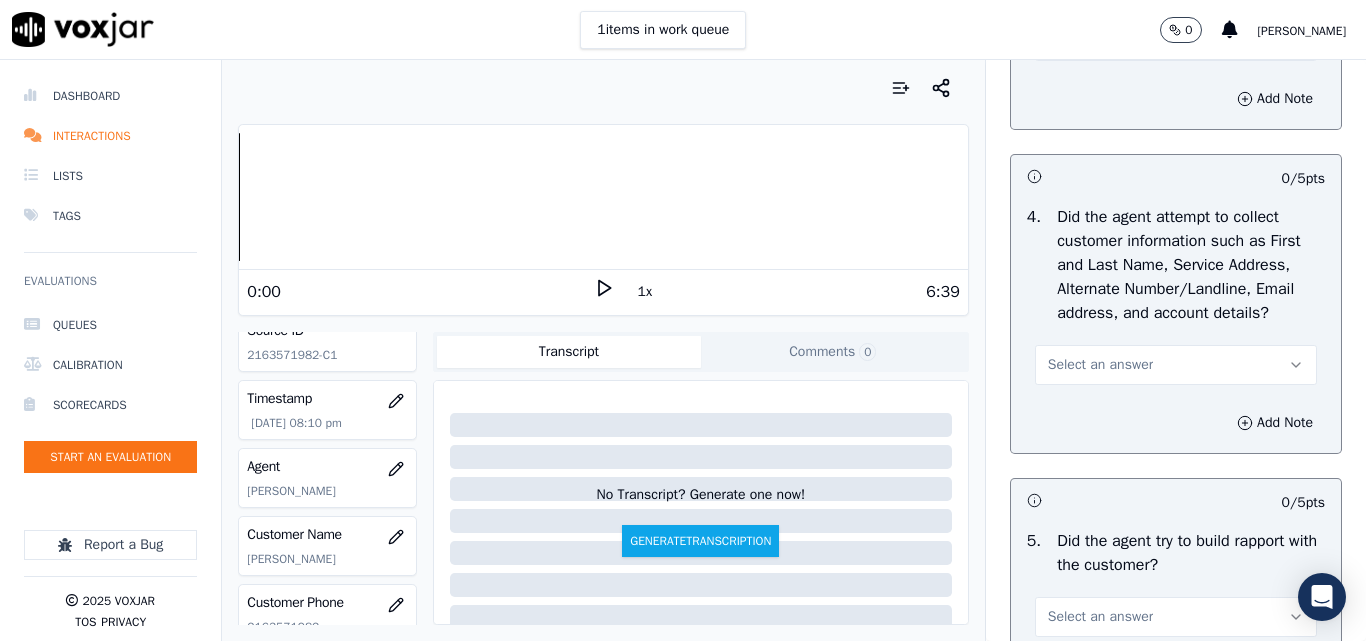 click on "Select an answer" at bounding box center (1176, 365) 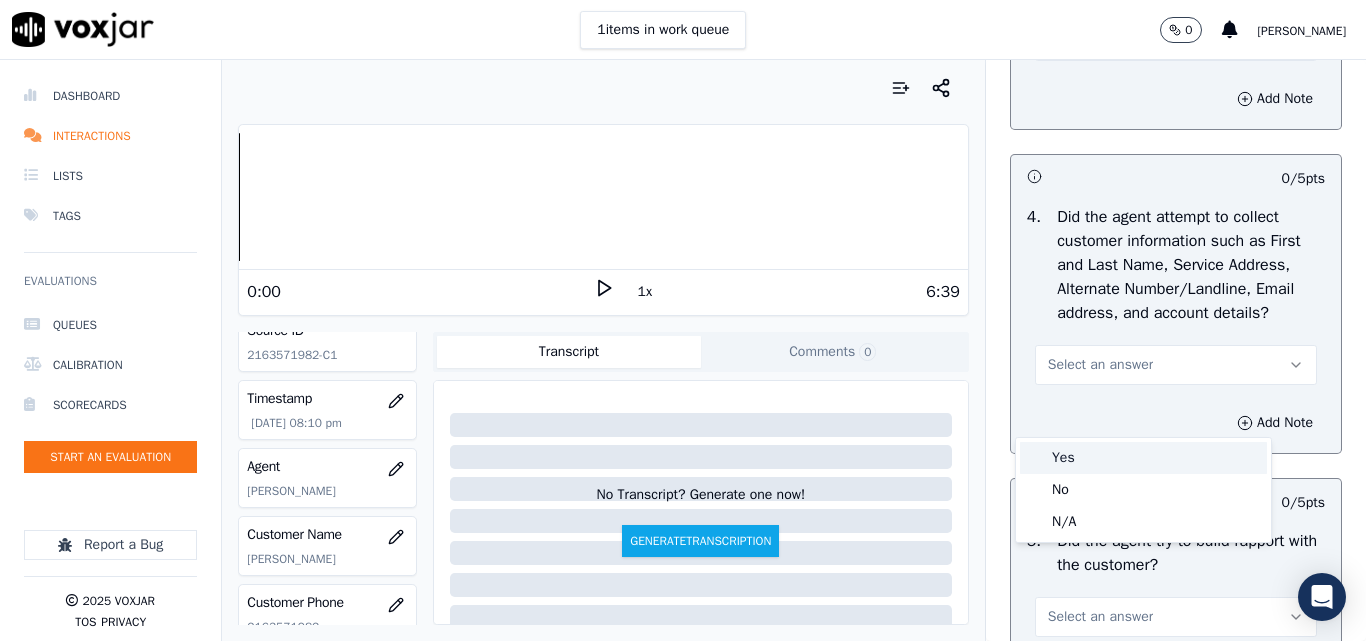 click on "Yes" at bounding box center (1143, 458) 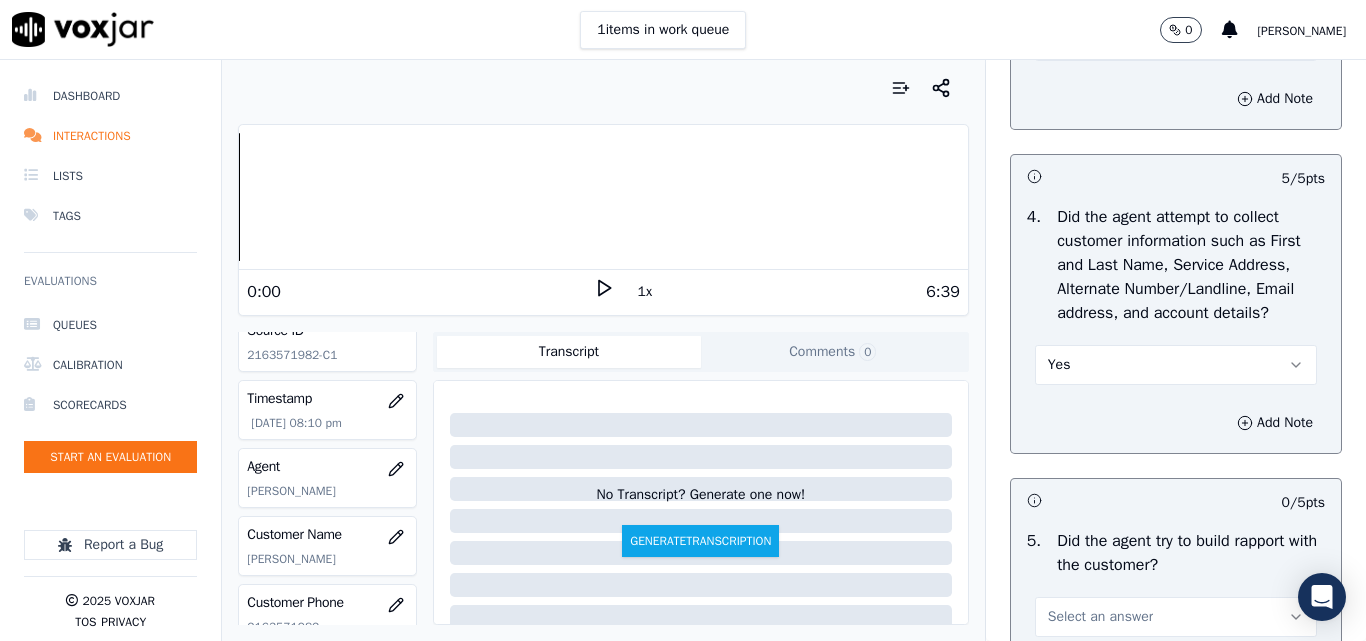 scroll, scrollTop: 2300, scrollLeft: 0, axis: vertical 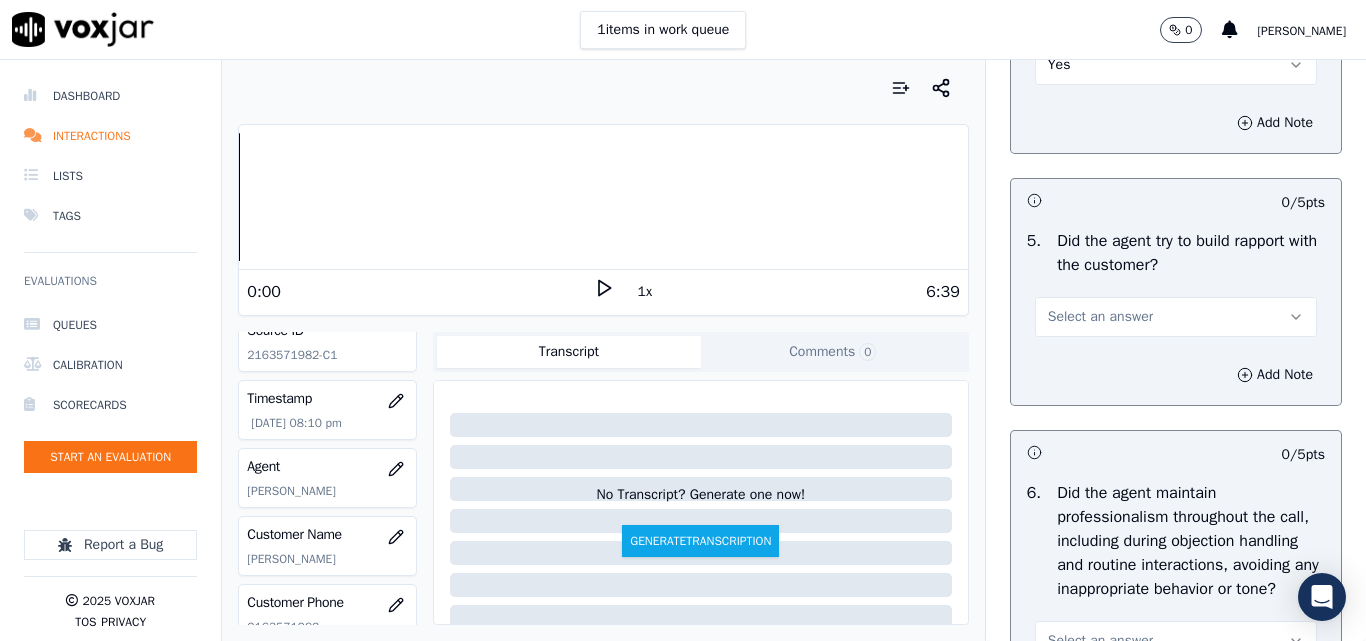 drag, startPoint x: 1101, startPoint y: 369, endPoint x: 1100, endPoint y: 384, distance: 15.033297 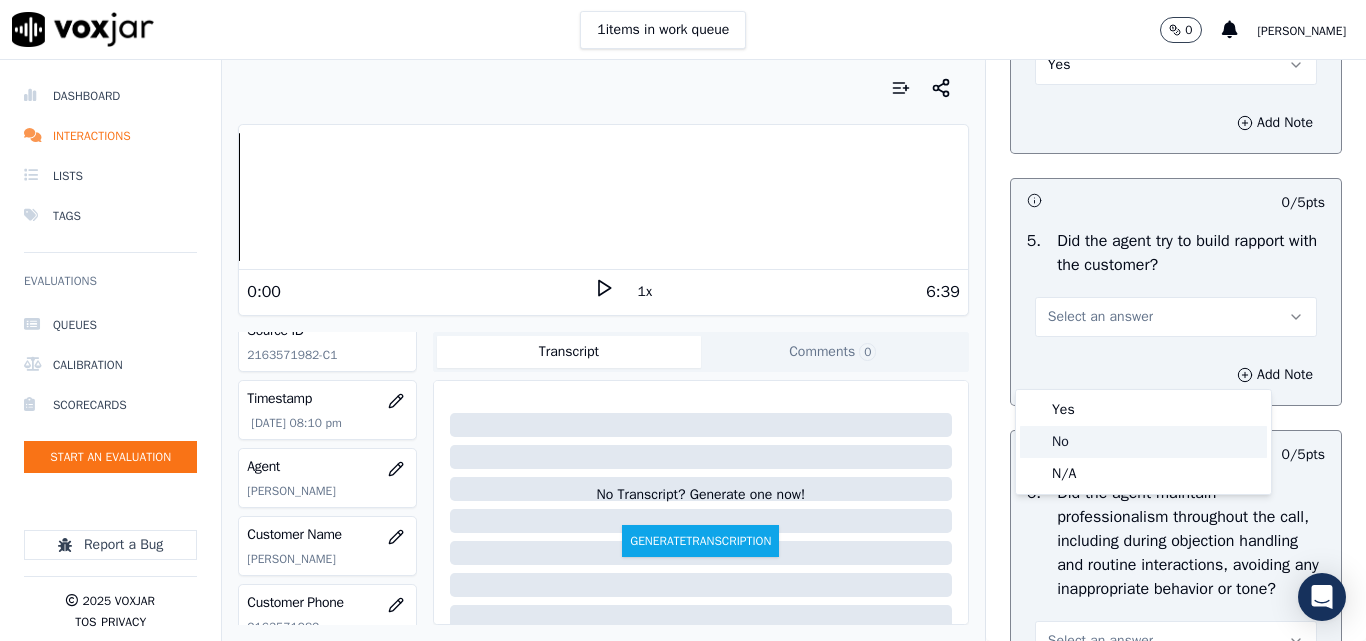 click on "Yes" at bounding box center [1143, 410] 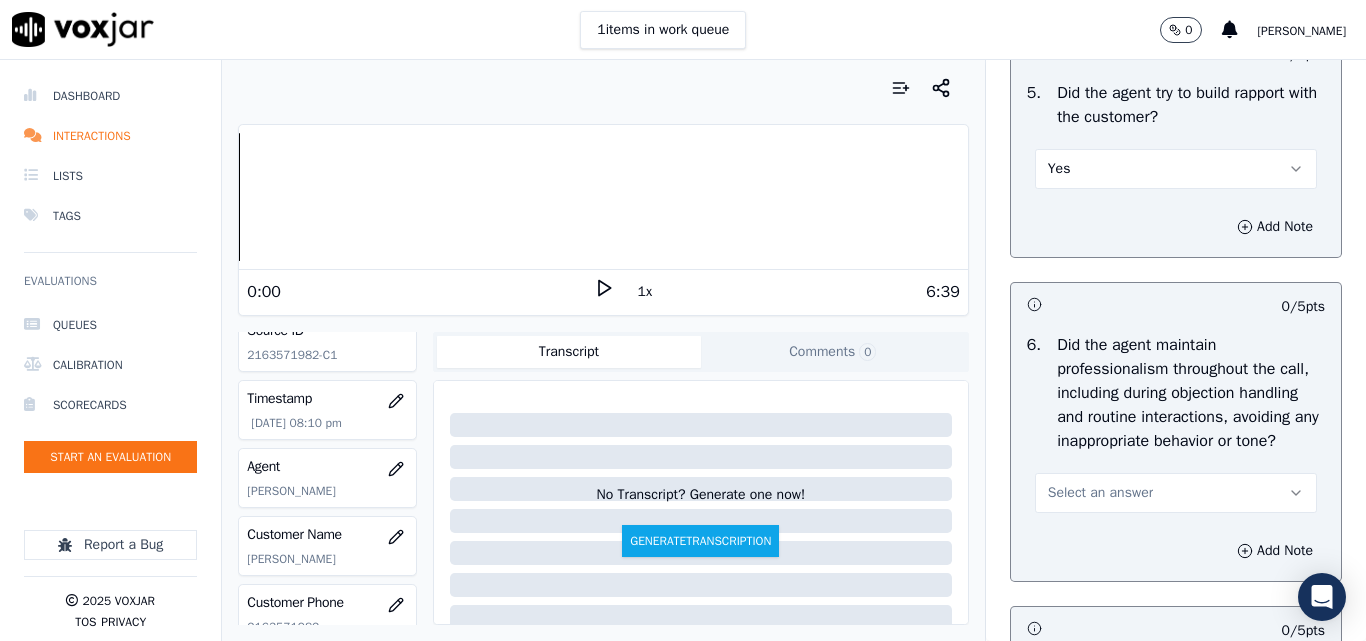 scroll, scrollTop: 2600, scrollLeft: 0, axis: vertical 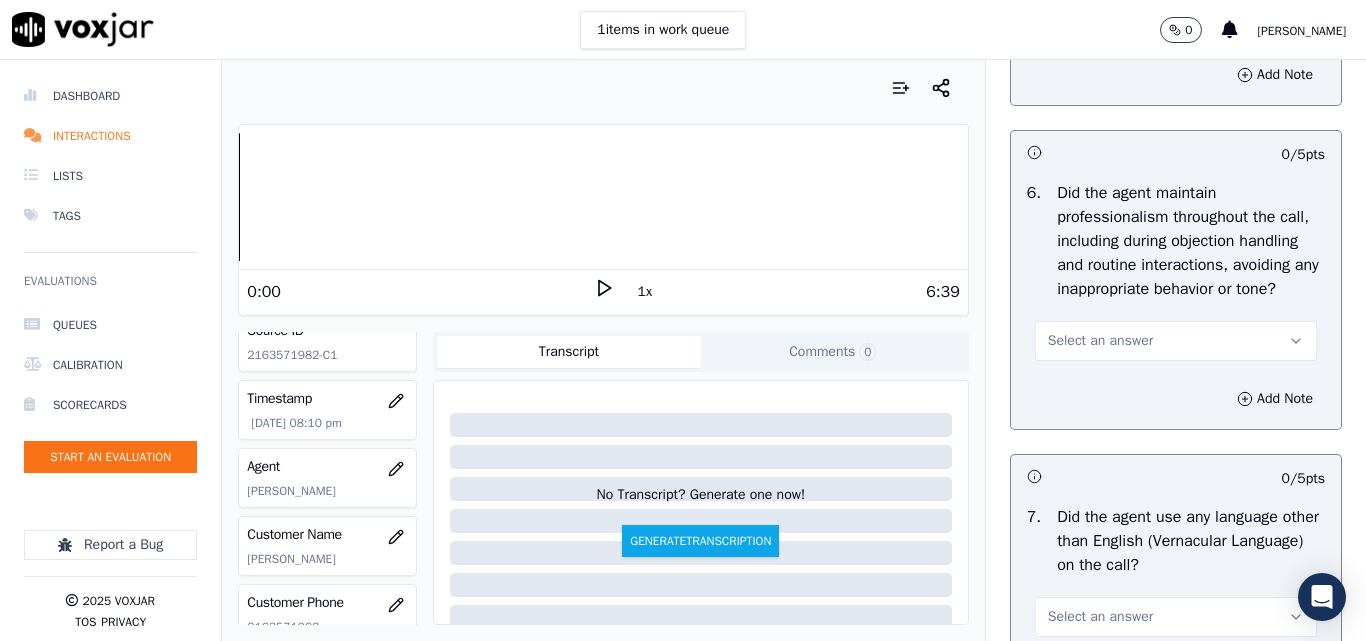 click on "Select an answer" at bounding box center [1100, 341] 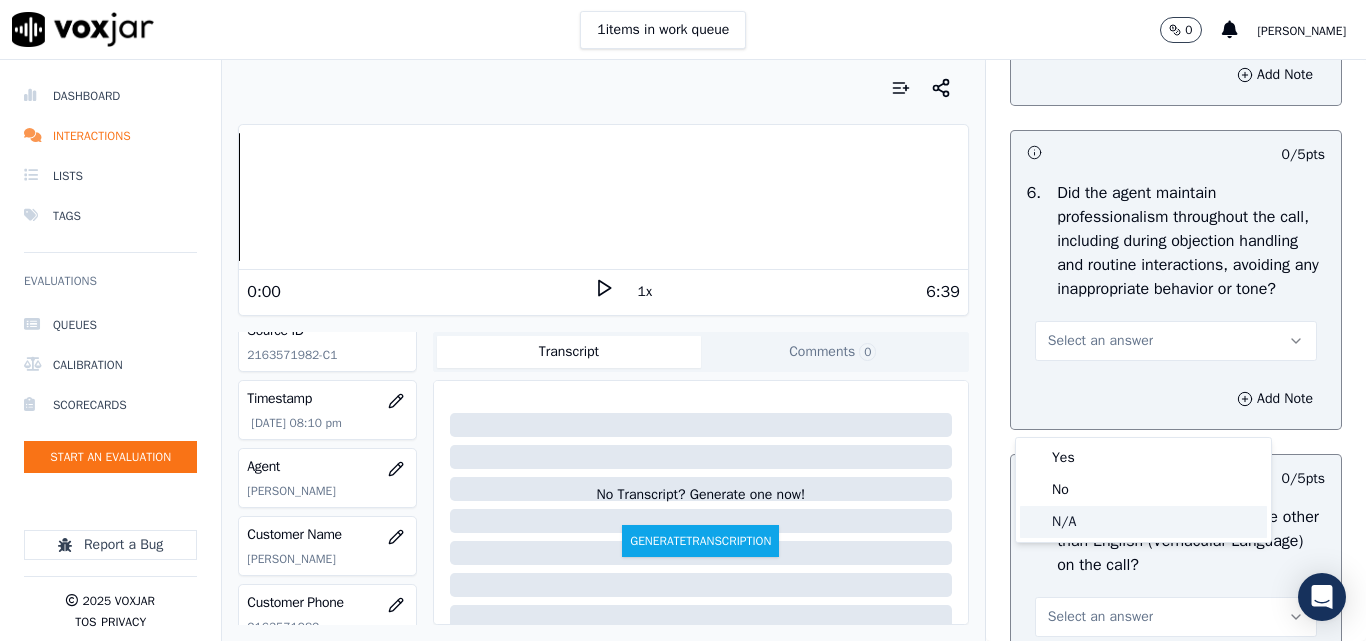 click on "N/A" 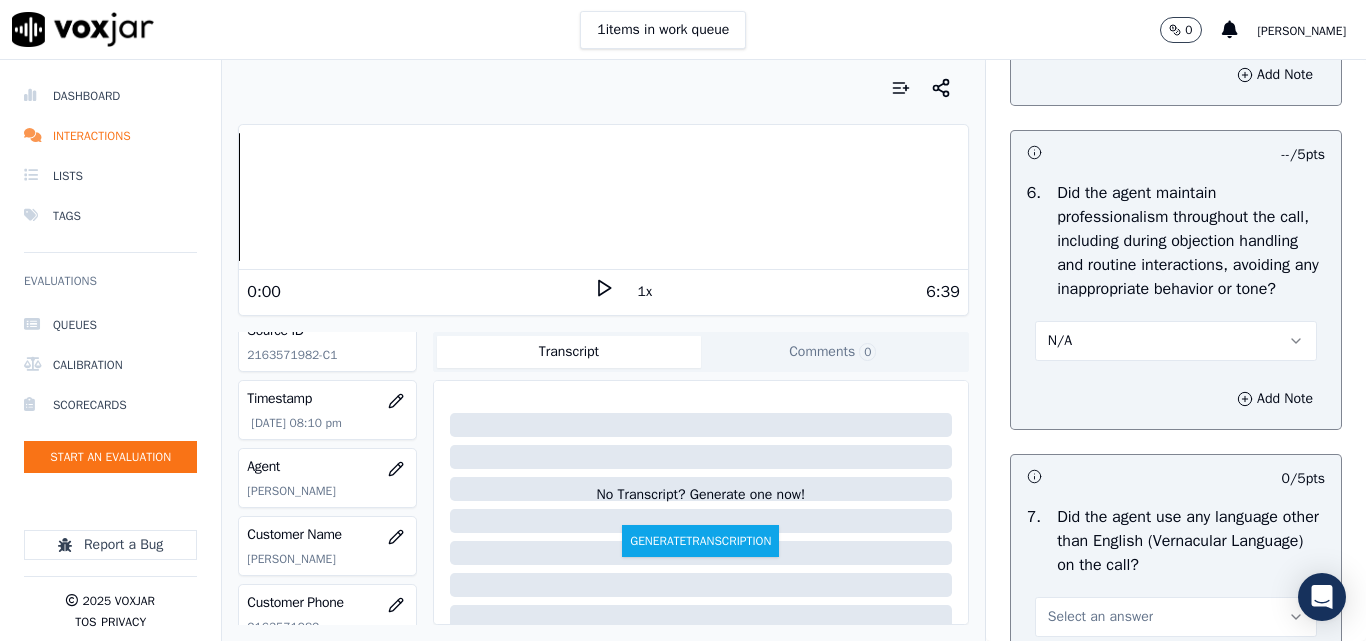 scroll, scrollTop: 2800, scrollLeft: 0, axis: vertical 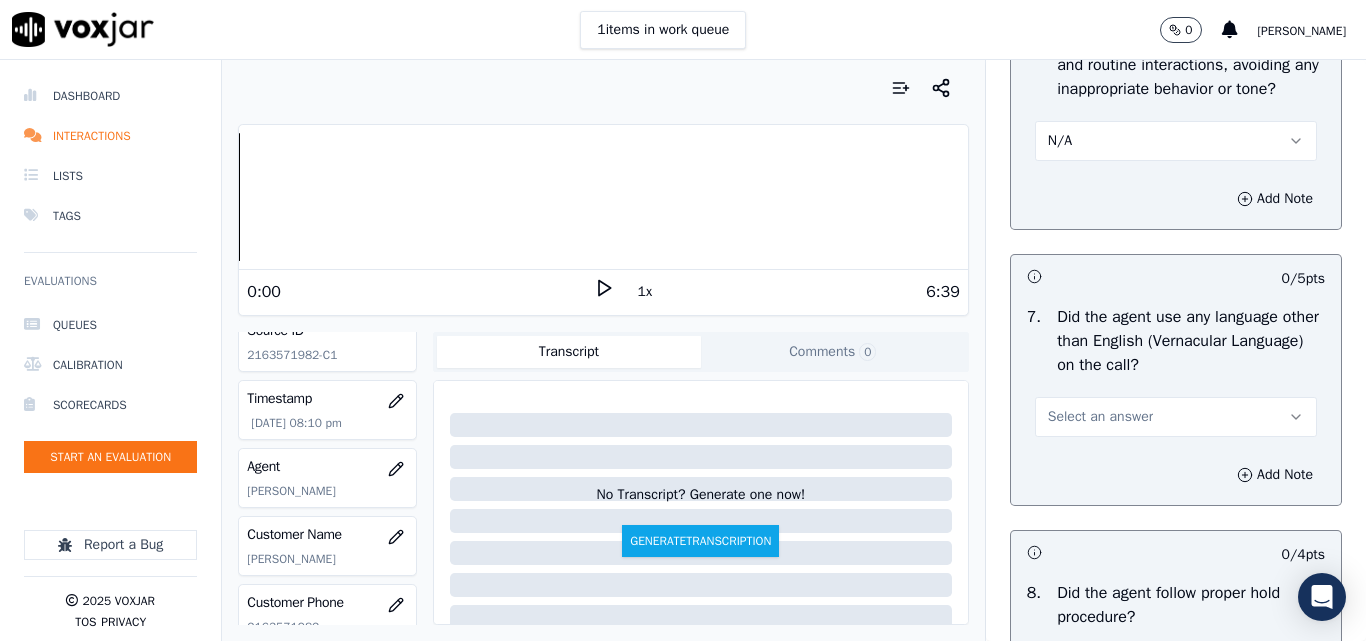 drag, startPoint x: 1069, startPoint y: 475, endPoint x: 1076, endPoint y: 483, distance: 10.630146 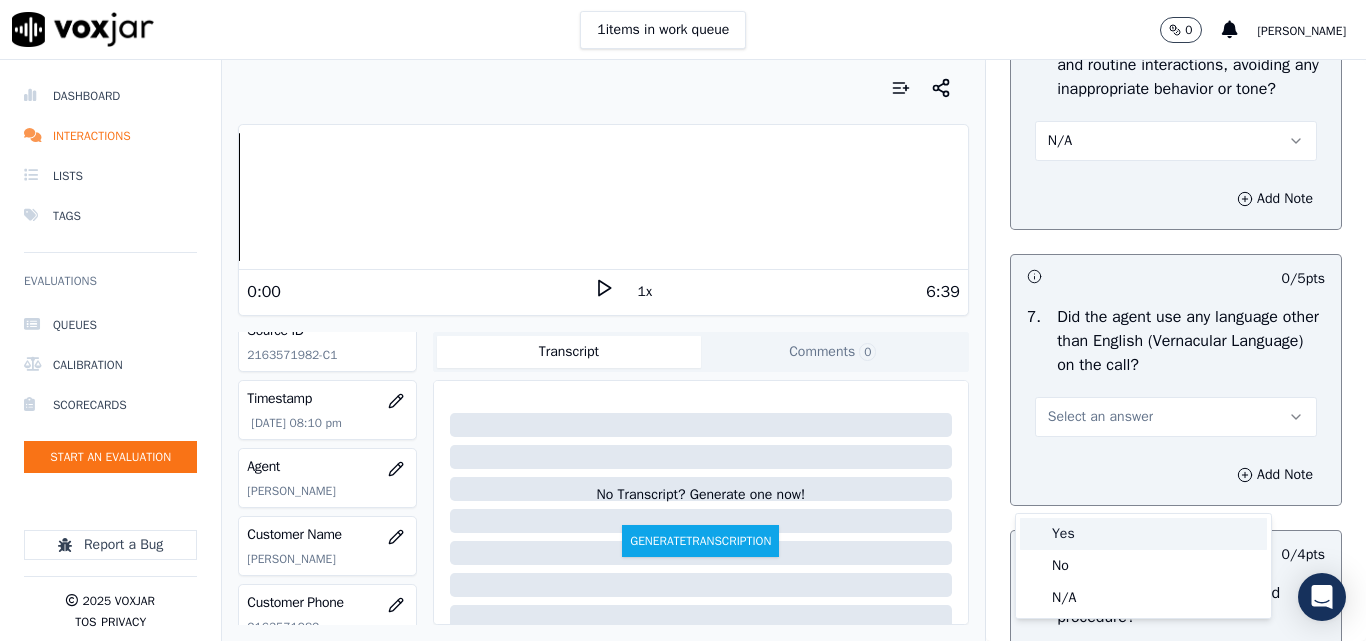 click on "Yes" at bounding box center [1143, 534] 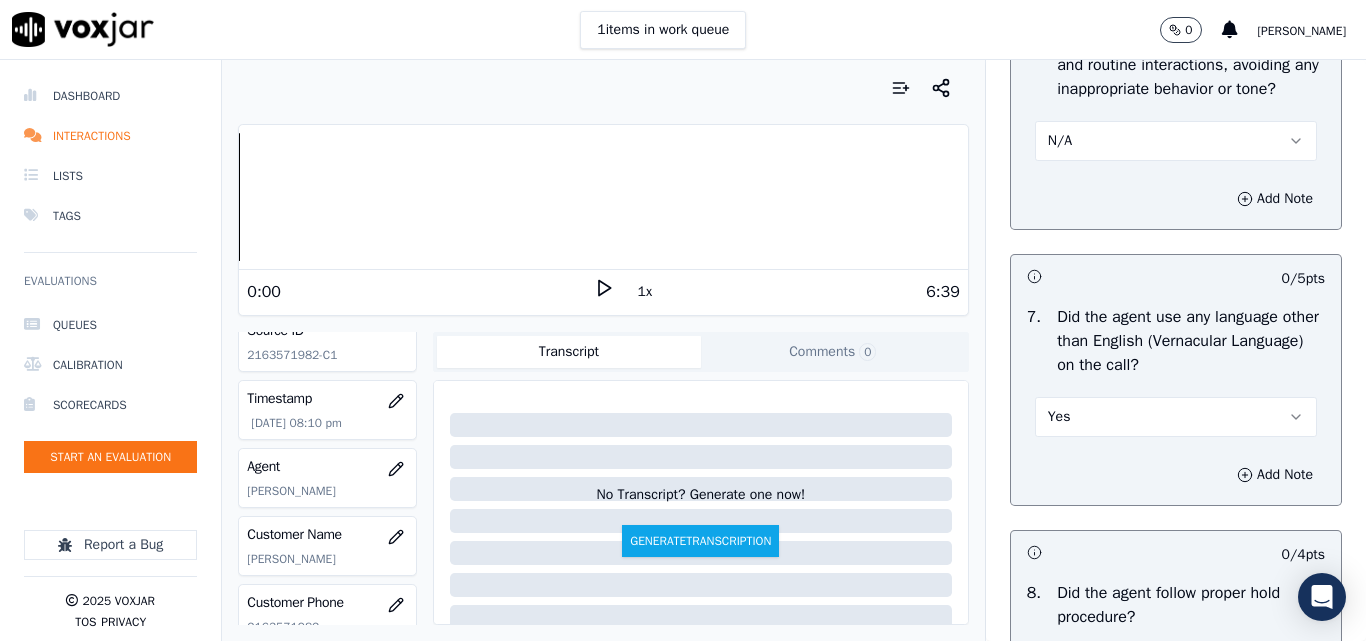 click on "Yes" at bounding box center (1176, 417) 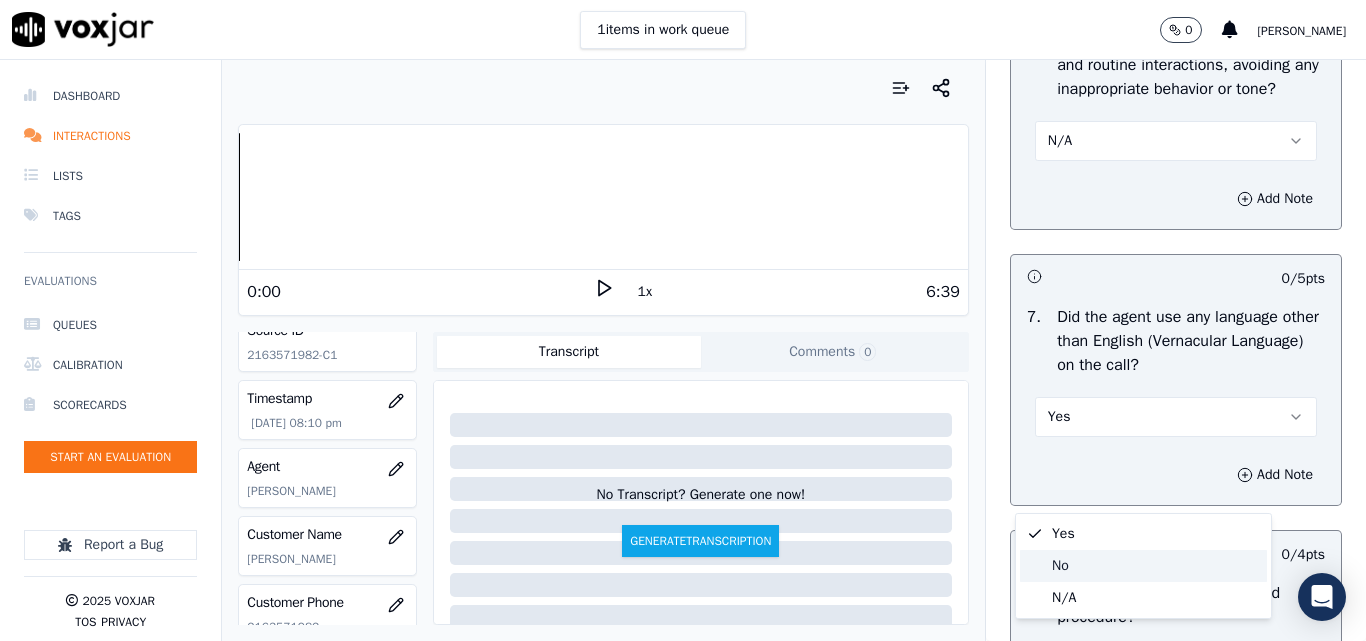 click on "No" 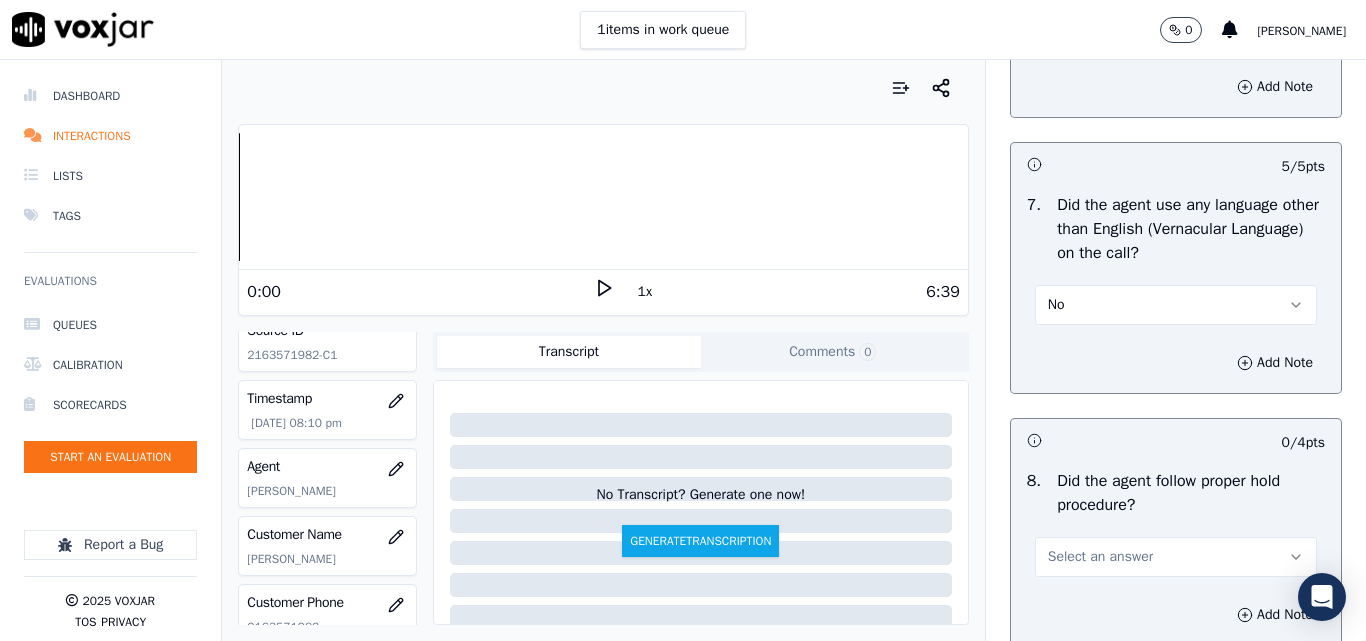 scroll, scrollTop: 3100, scrollLeft: 0, axis: vertical 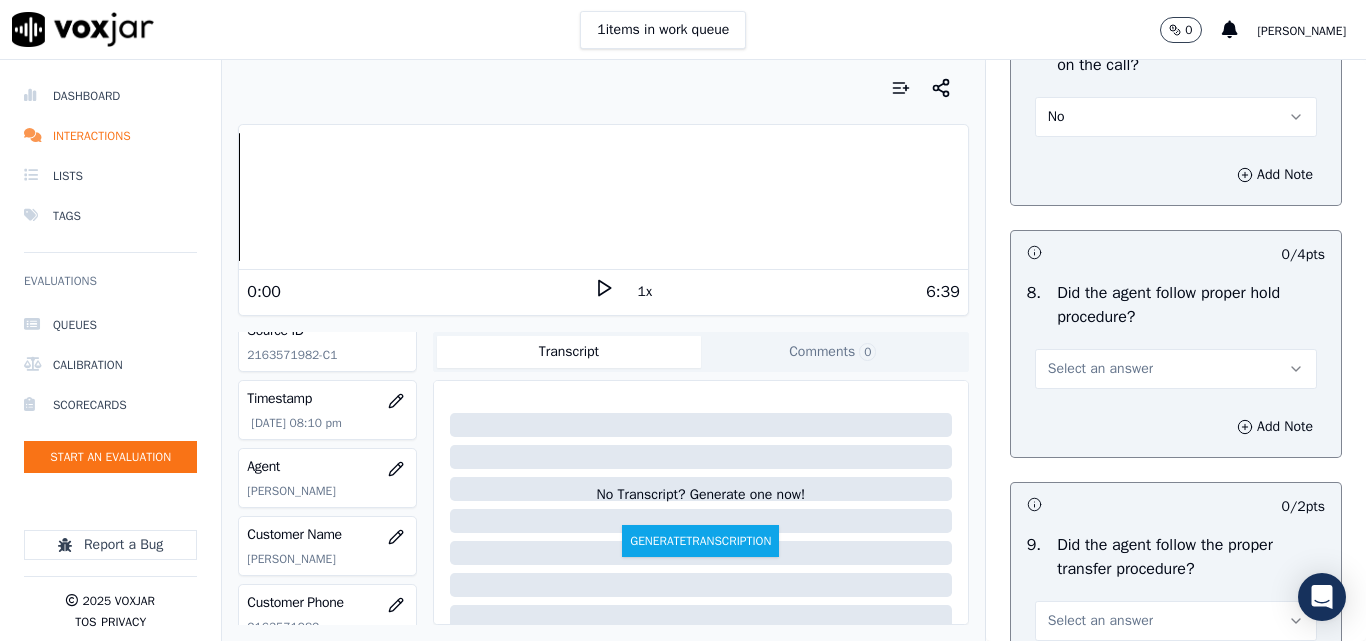 drag, startPoint x: 1082, startPoint y: 446, endPoint x: 1085, endPoint y: 460, distance: 14.3178215 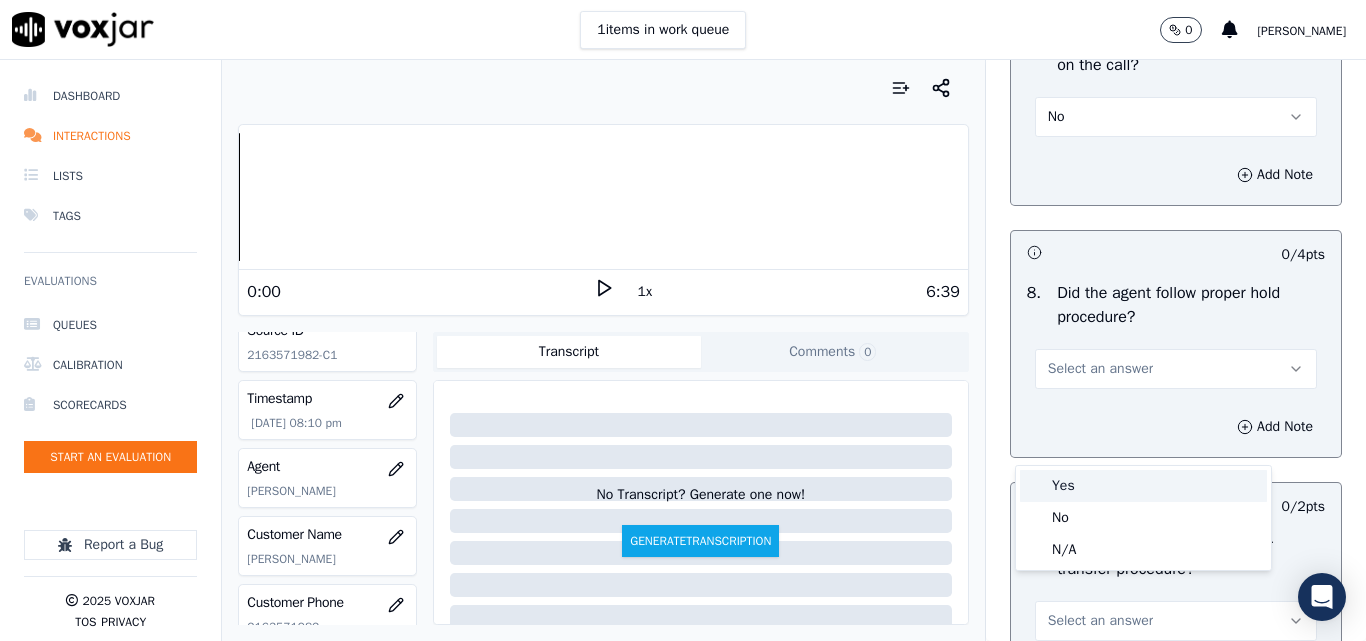 click on "Yes" at bounding box center (1143, 486) 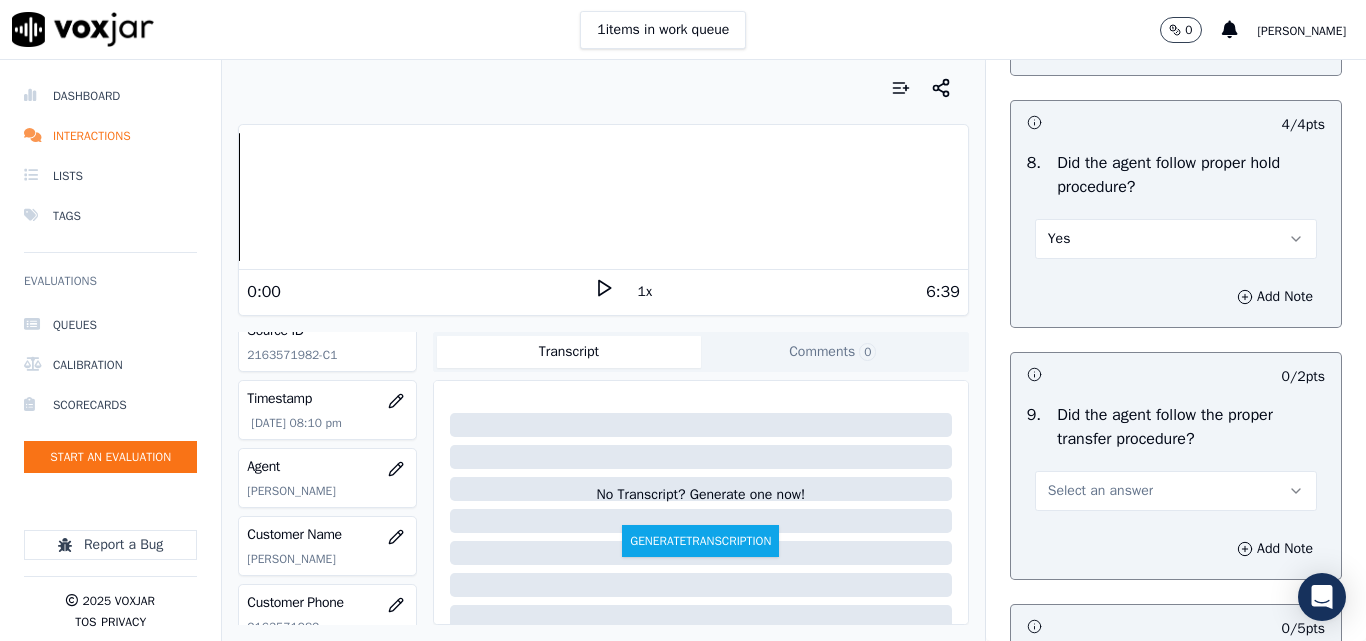 scroll, scrollTop: 3500, scrollLeft: 0, axis: vertical 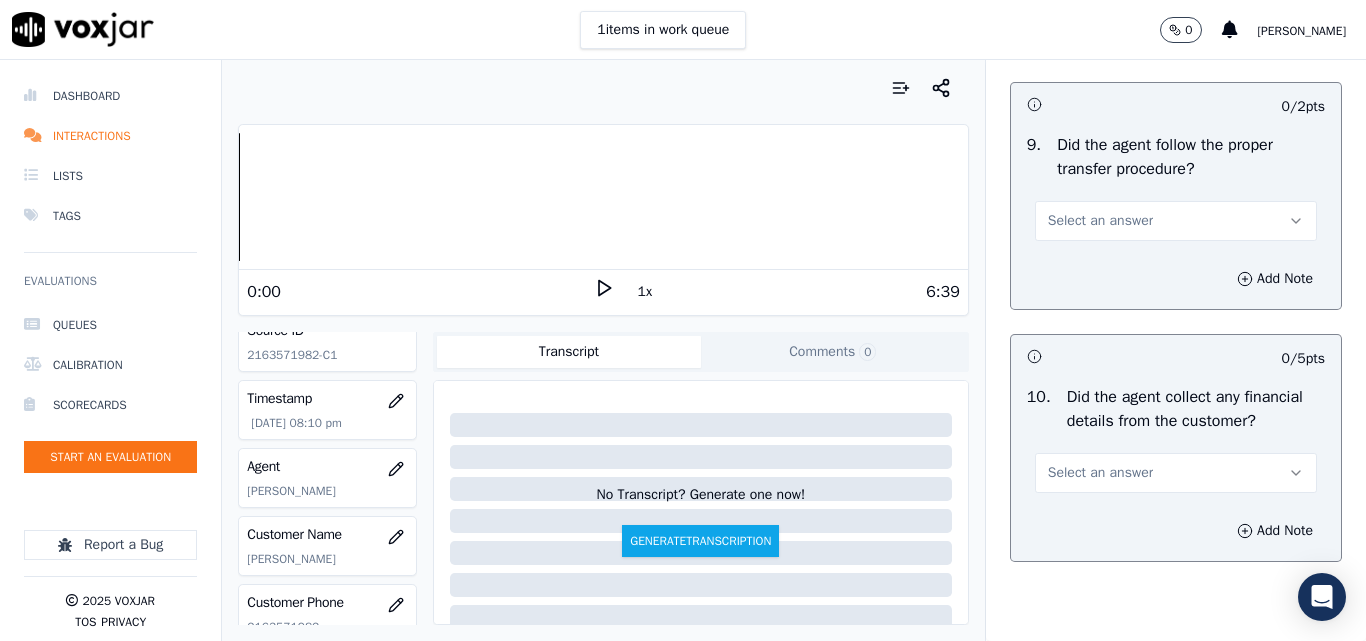 click on "Select an answer" at bounding box center (1100, 221) 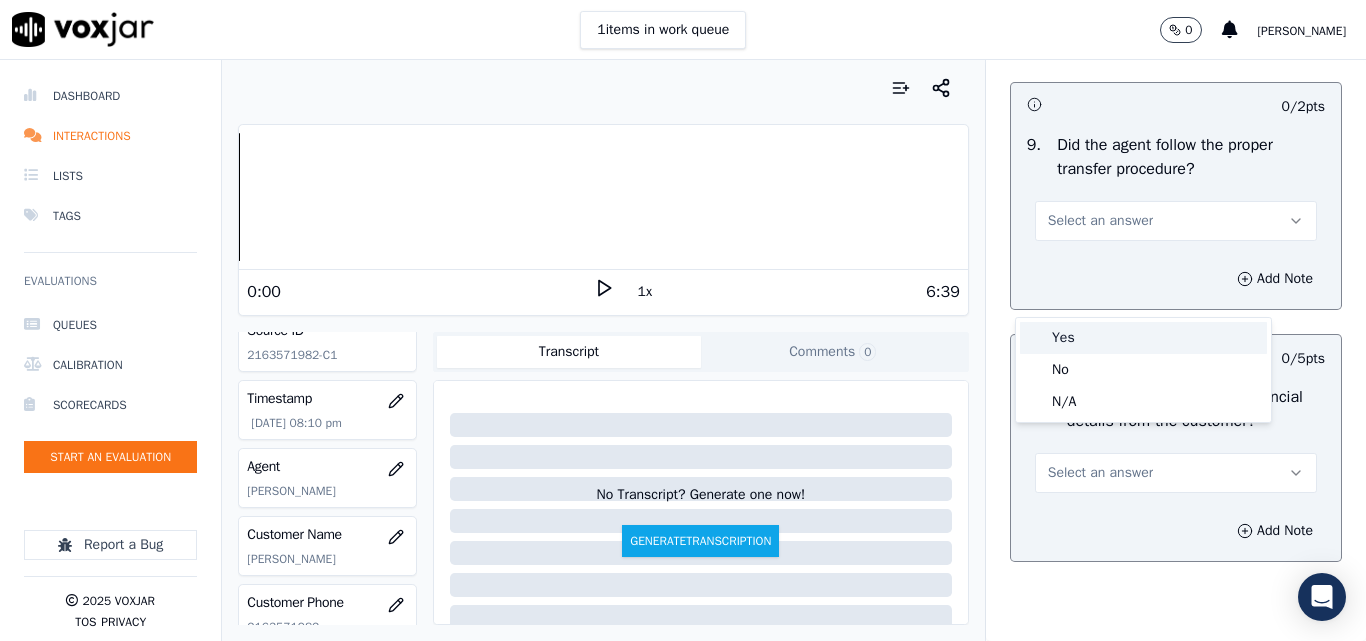 click on "Yes" at bounding box center (1143, 338) 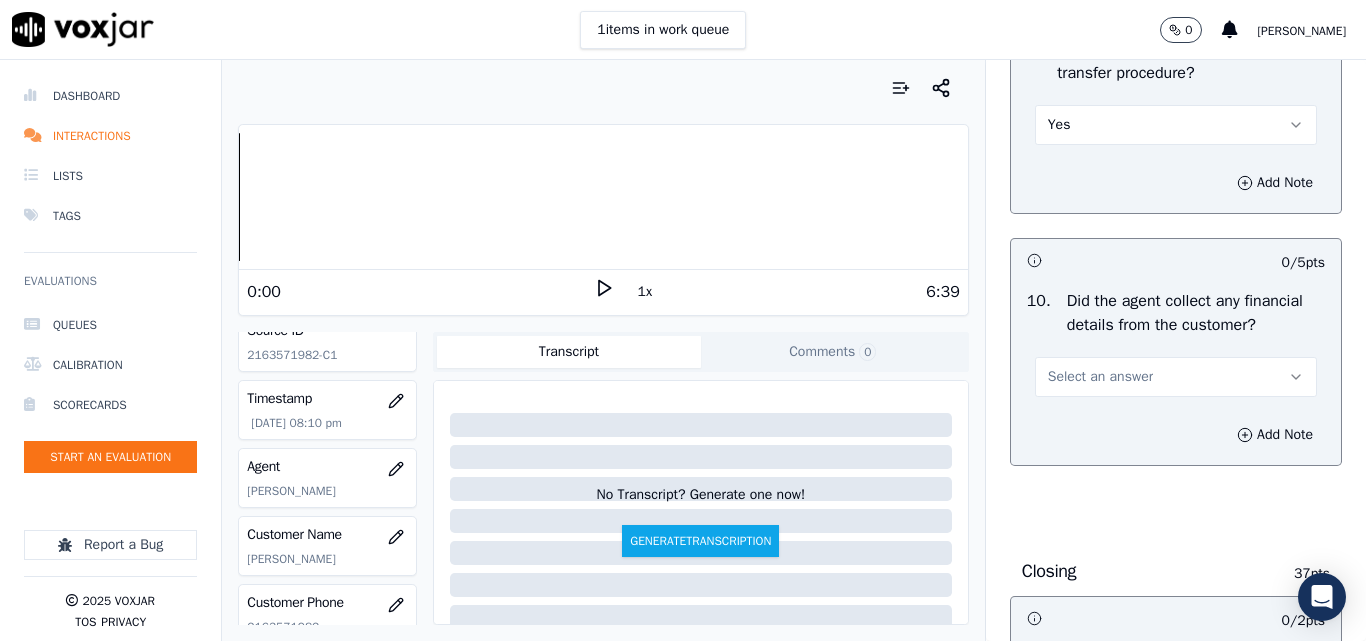 scroll, scrollTop: 3700, scrollLeft: 0, axis: vertical 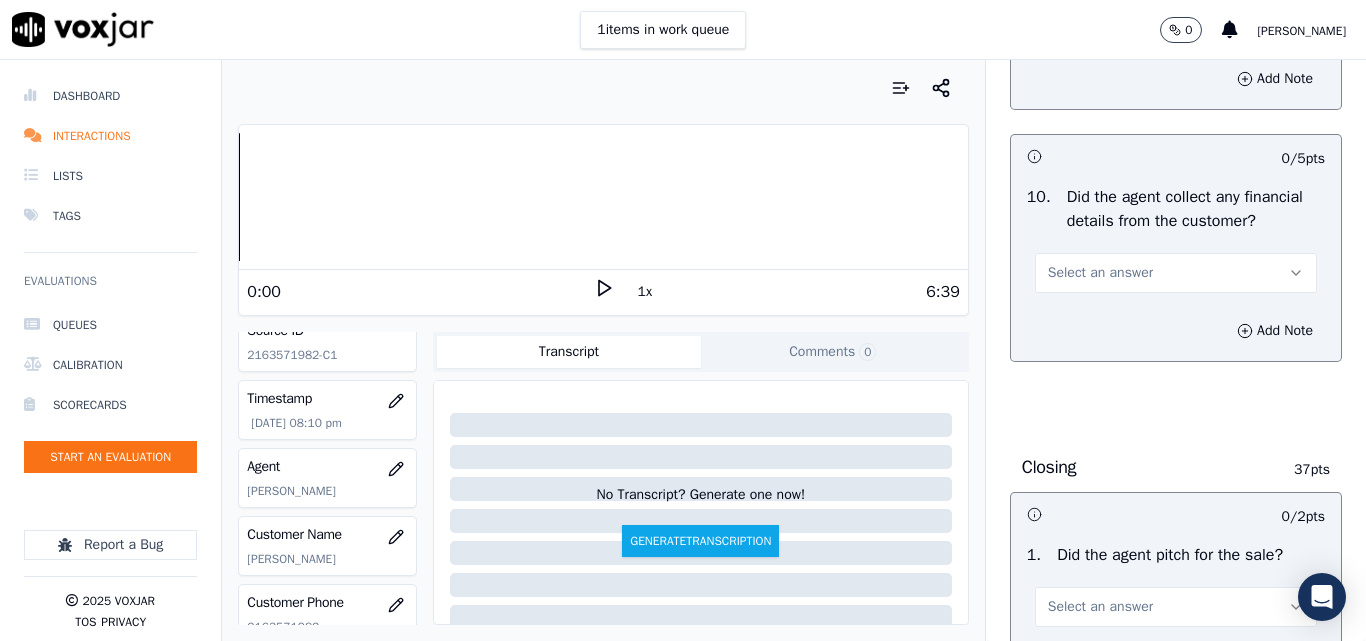 click on "Select an answer" at bounding box center (1176, 273) 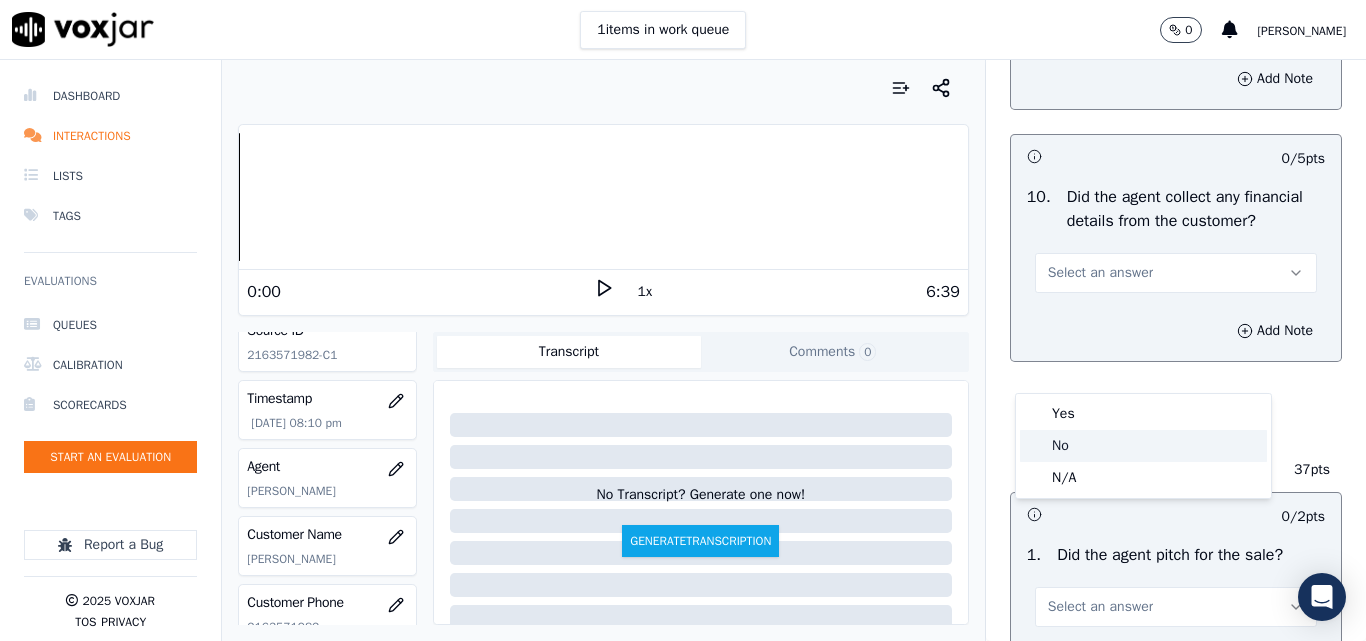 click on "No" 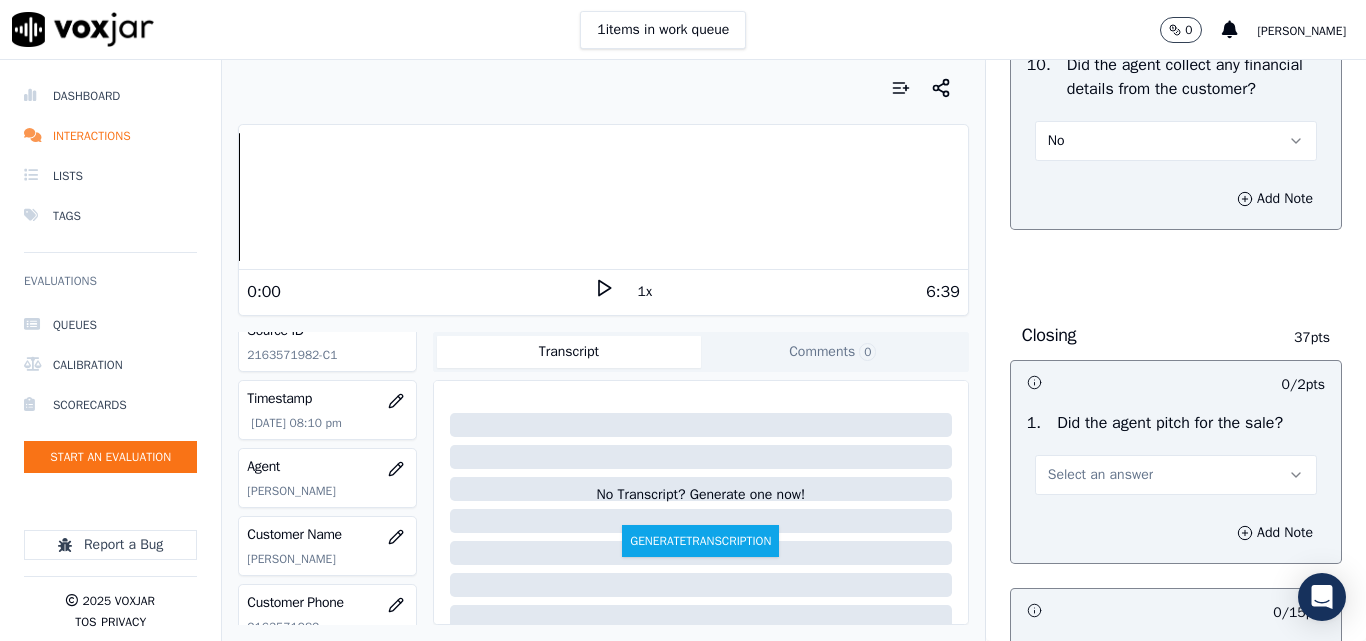 scroll, scrollTop: 4100, scrollLeft: 0, axis: vertical 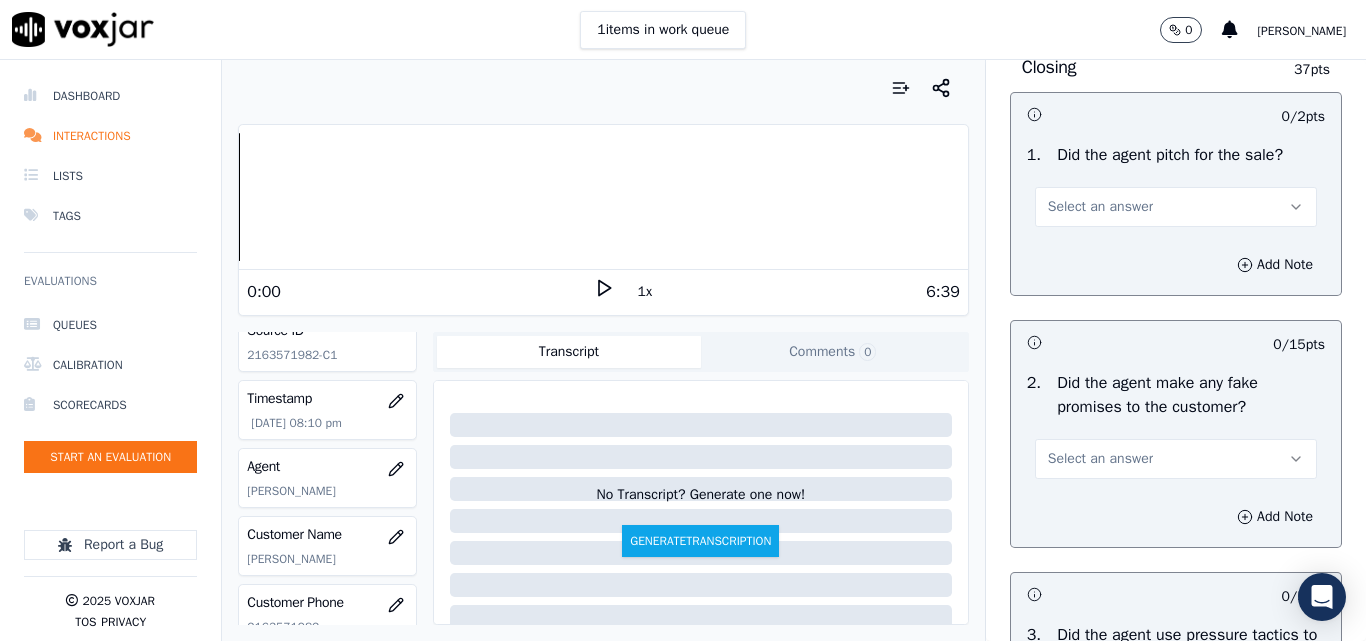 click on "Select an answer" at bounding box center (1100, 207) 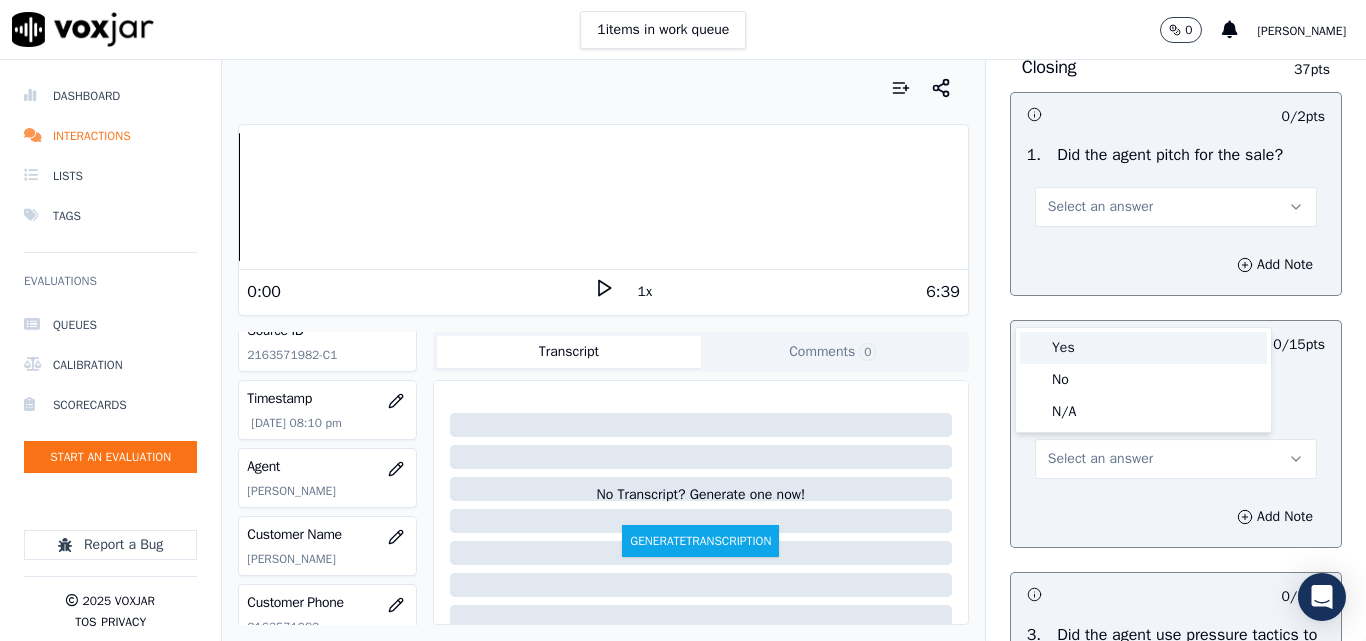 click on "Yes" at bounding box center (1143, 348) 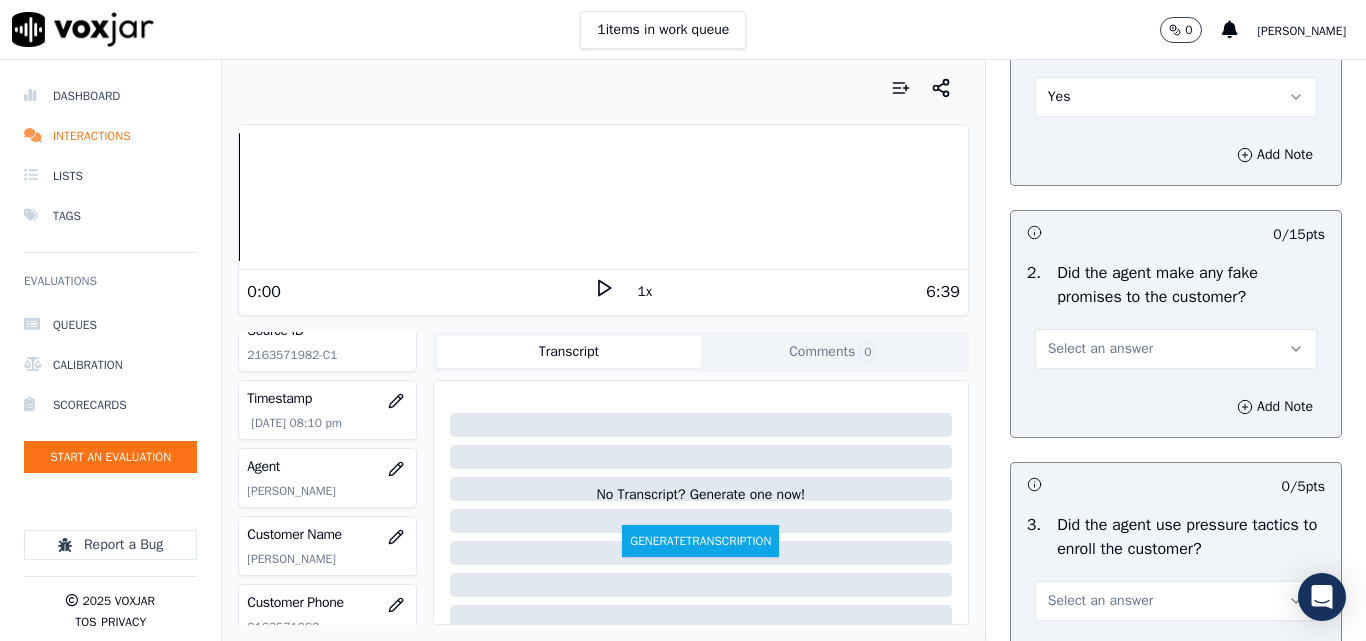 scroll, scrollTop: 4400, scrollLeft: 0, axis: vertical 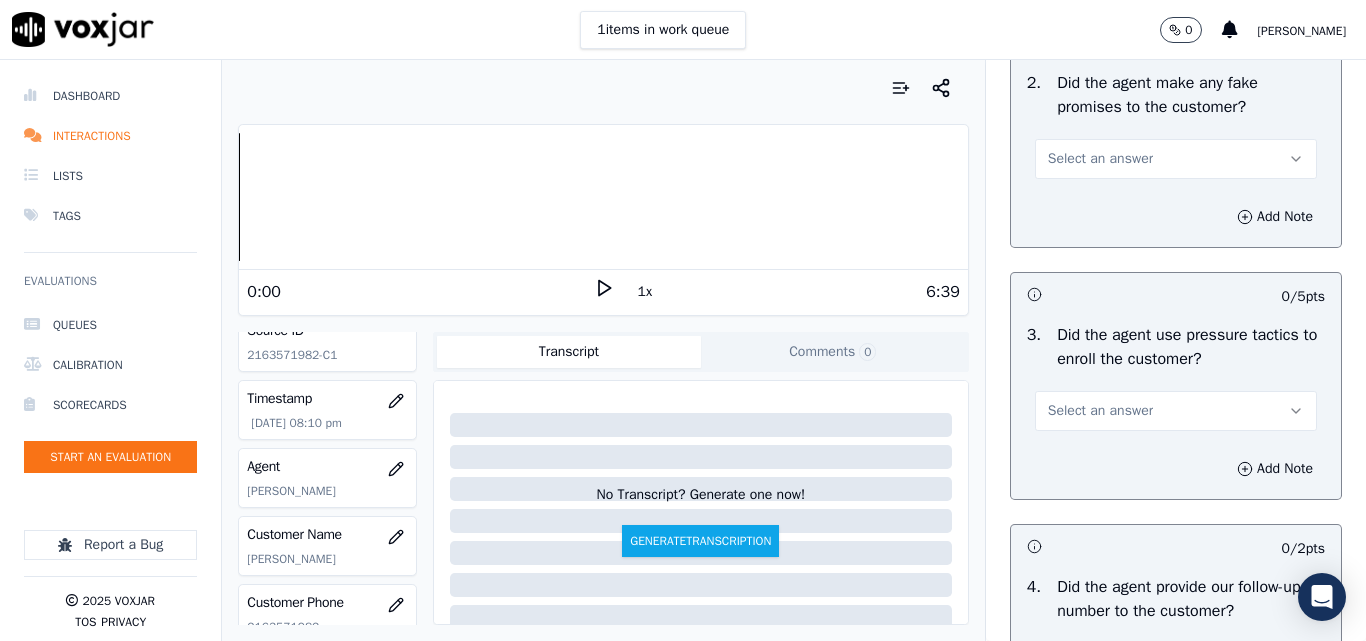 click on "Select an answer" at bounding box center [1100, 159] 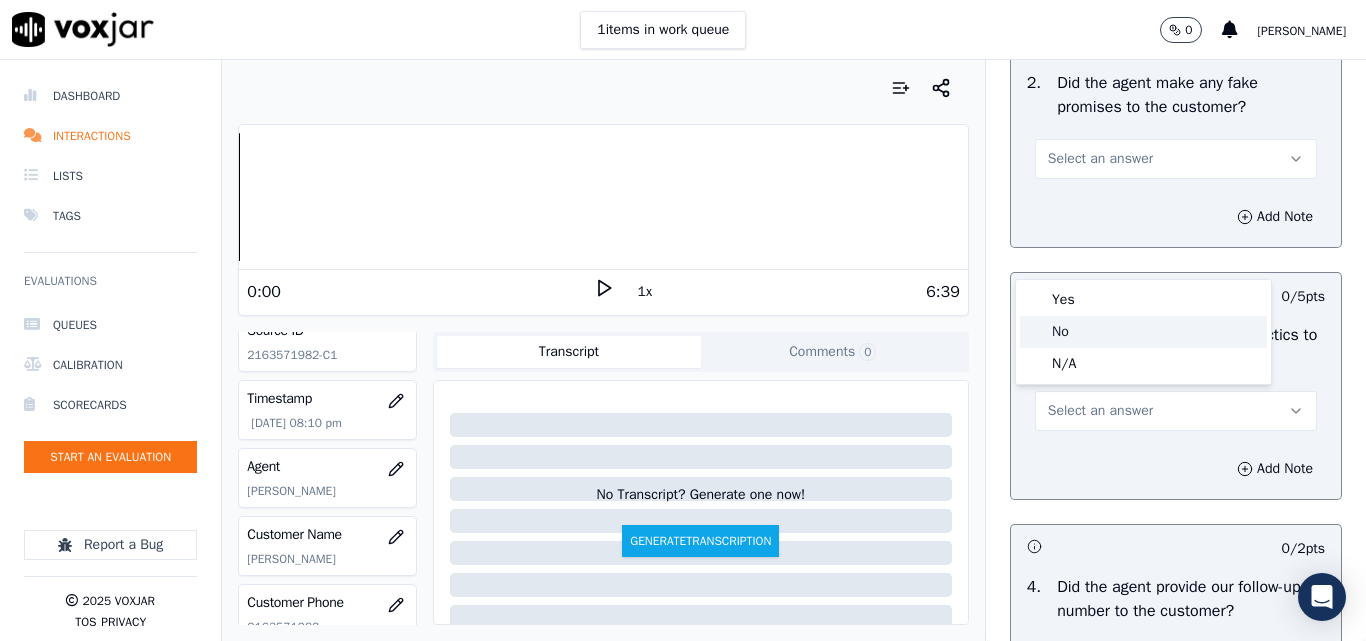 click on "No" 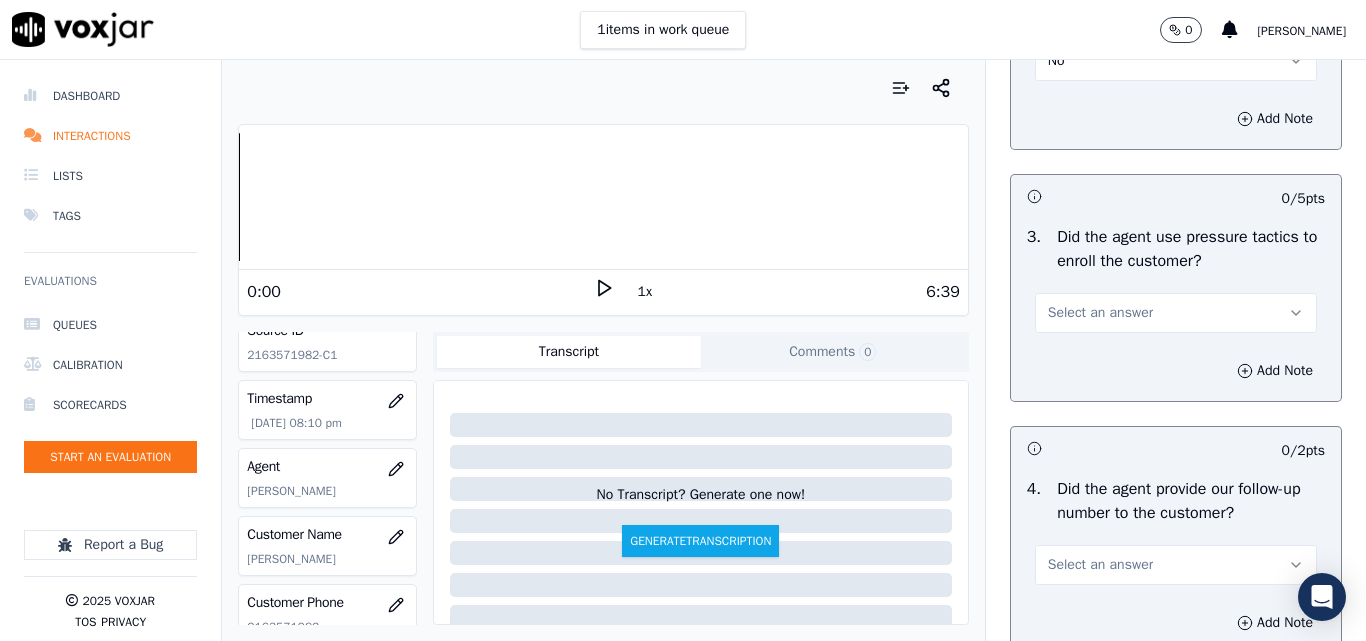 scroll, scrollTop: 4600, scrollLeft: 0, axis: vertical 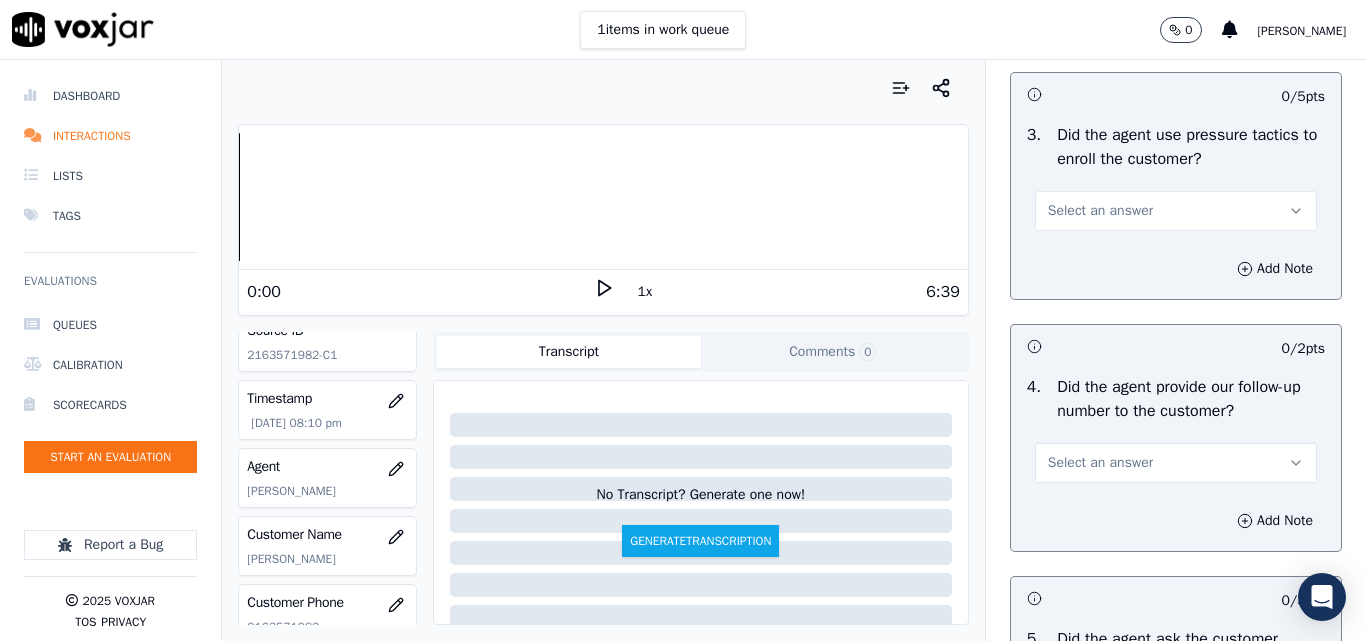 click on "Select an answer" at bounding box center (1100, 211) 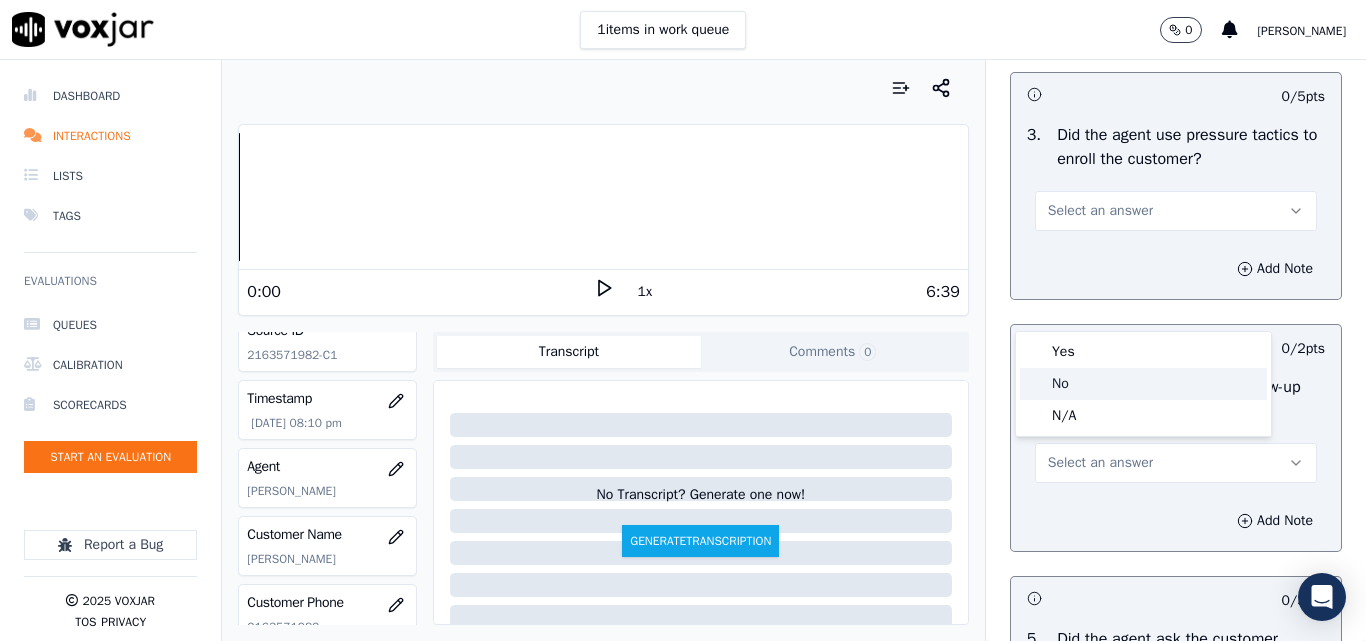 click on "No" 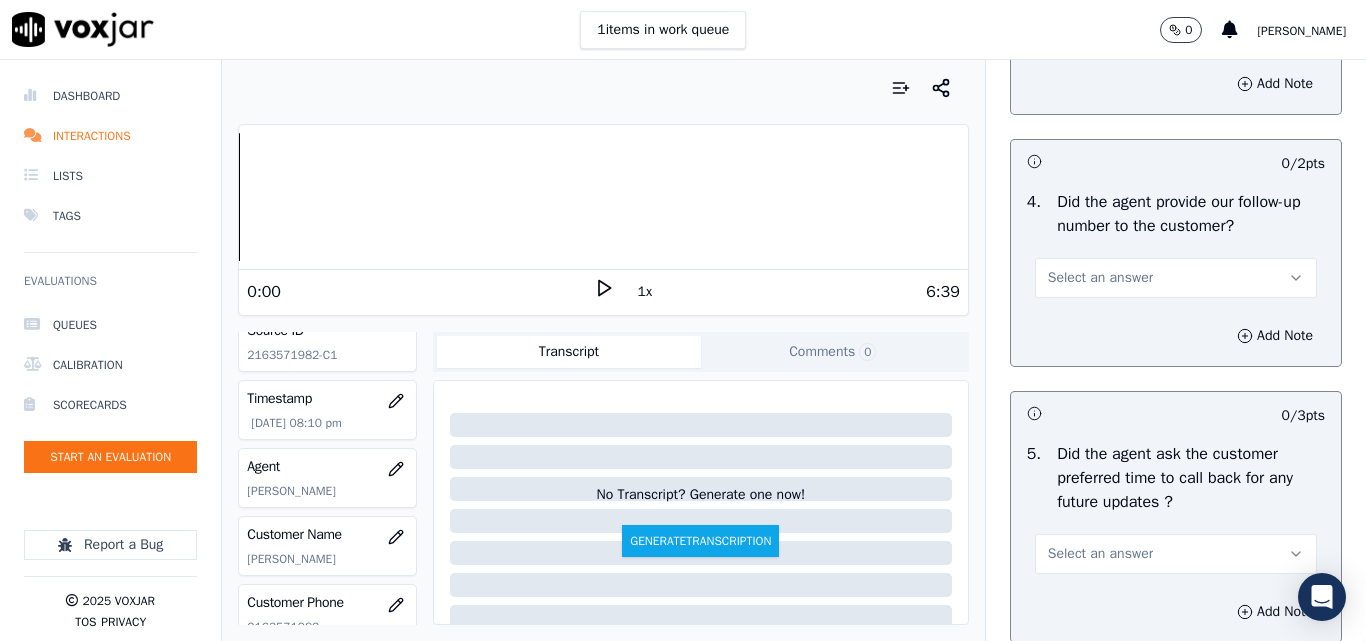 scroll, scrollTop: 4800, scrollLeft: 0, axis: vertical 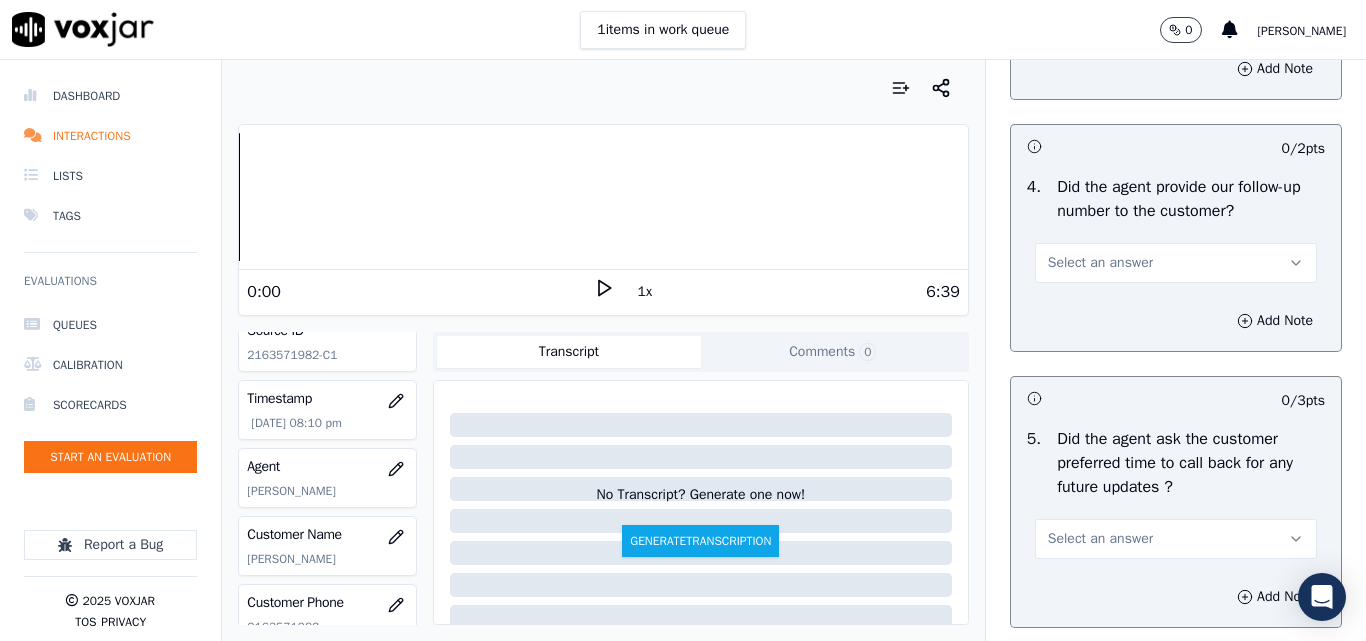 click on "Select an answer" at bounding box center (1100, 263) 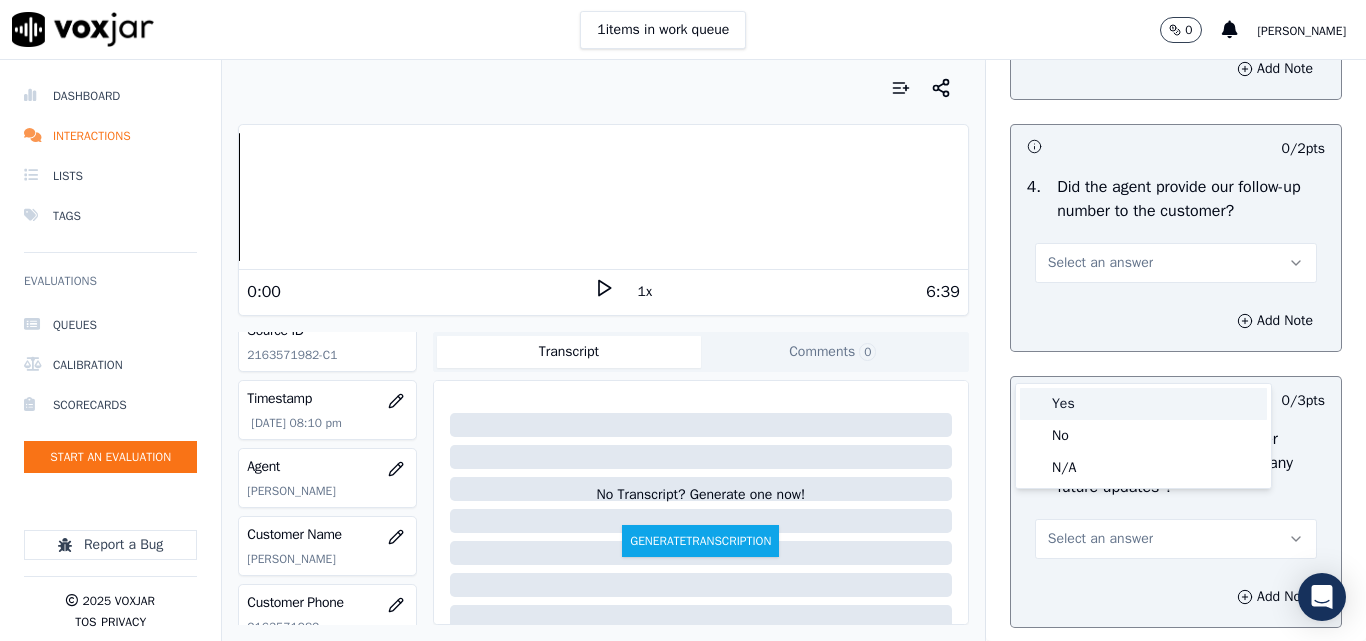 click on "Yes" at bounding box center (1143, 404) 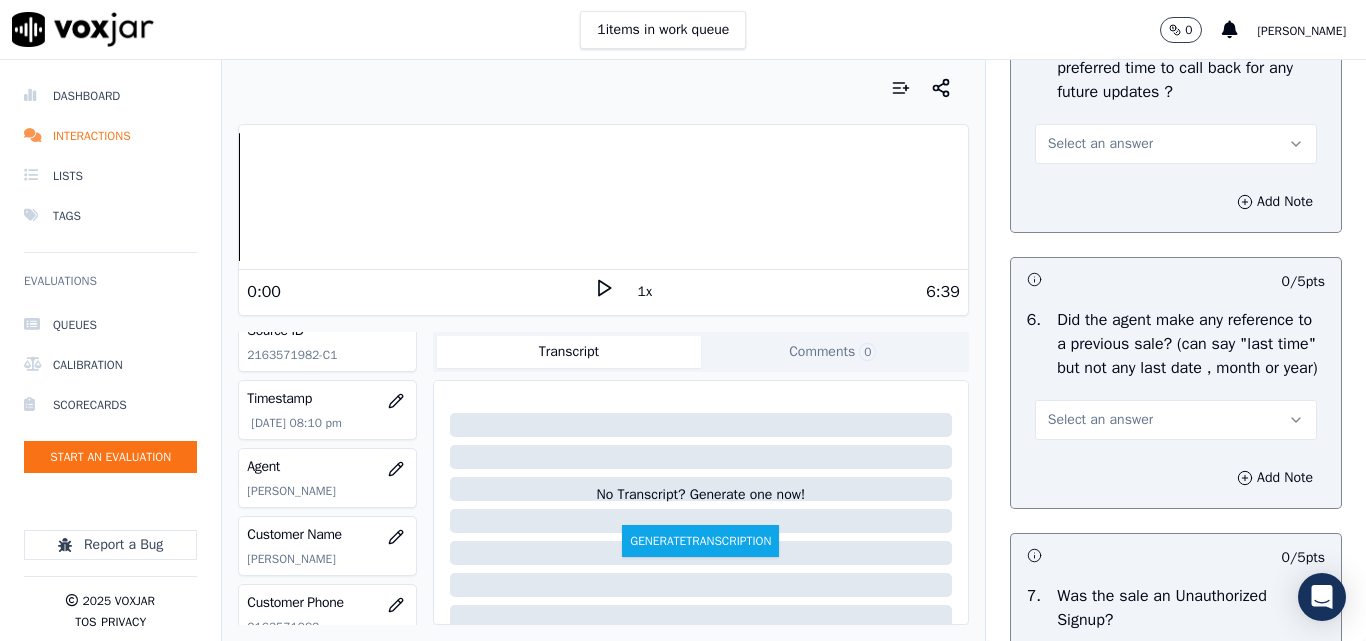 scroll, scrollTop: 5200, scrollLeft: 0, axis: vertical 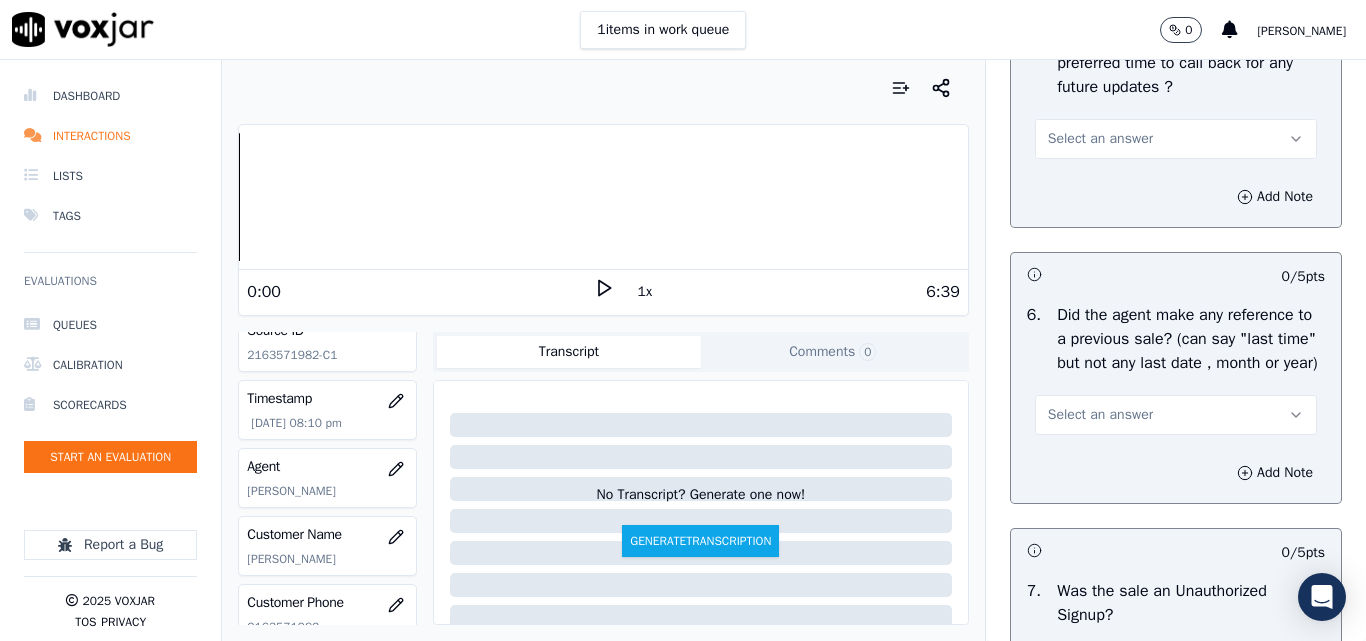 click on "Select an answer" at bounding box center [1100, 139] 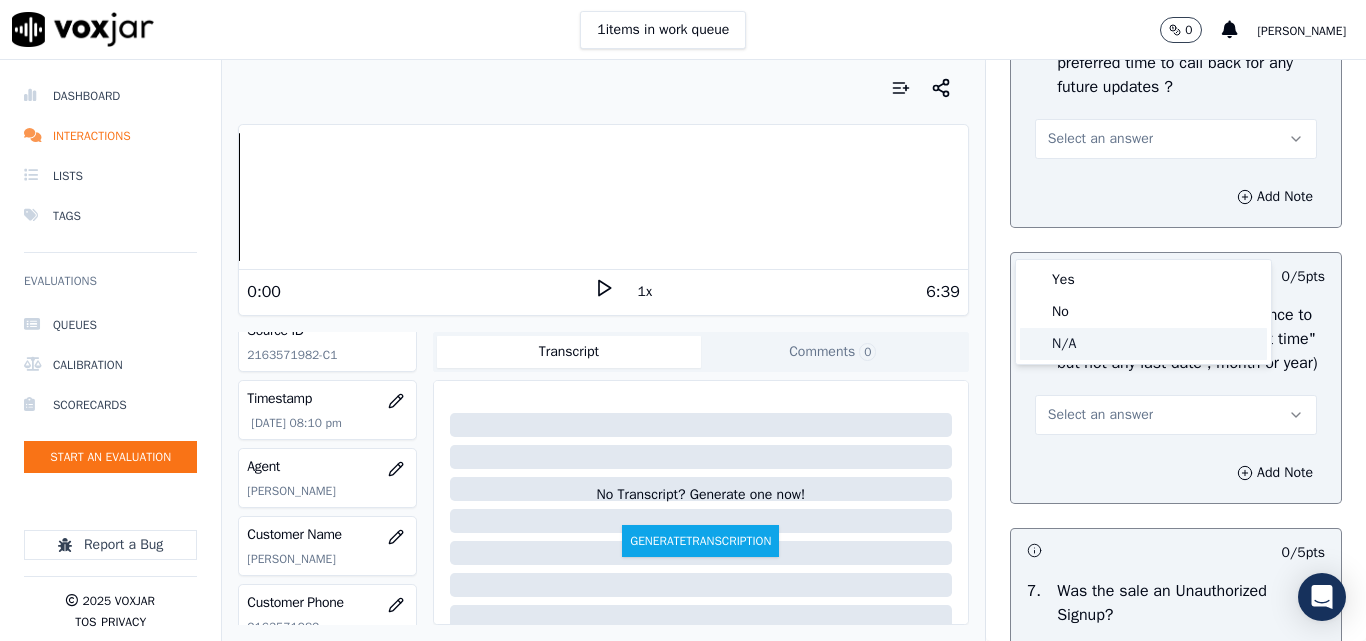 click on "N/A" 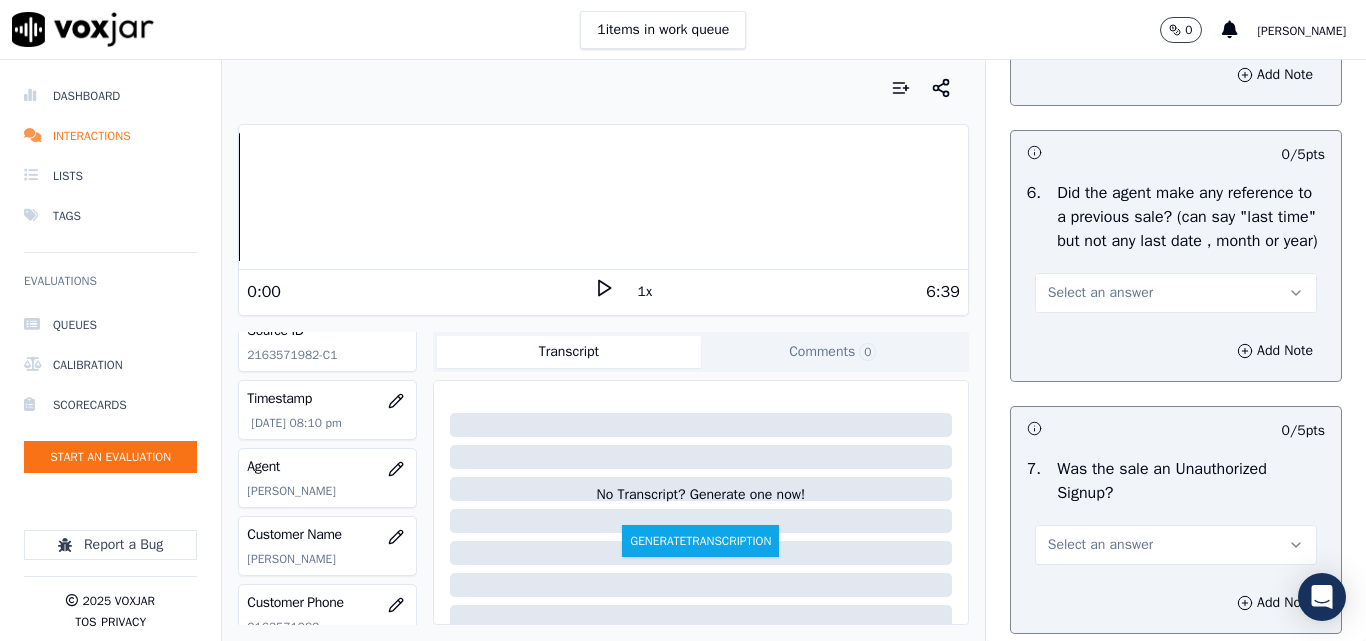 scroll, scrollTop: 5400, scrollLeft: 0, axis: vertical 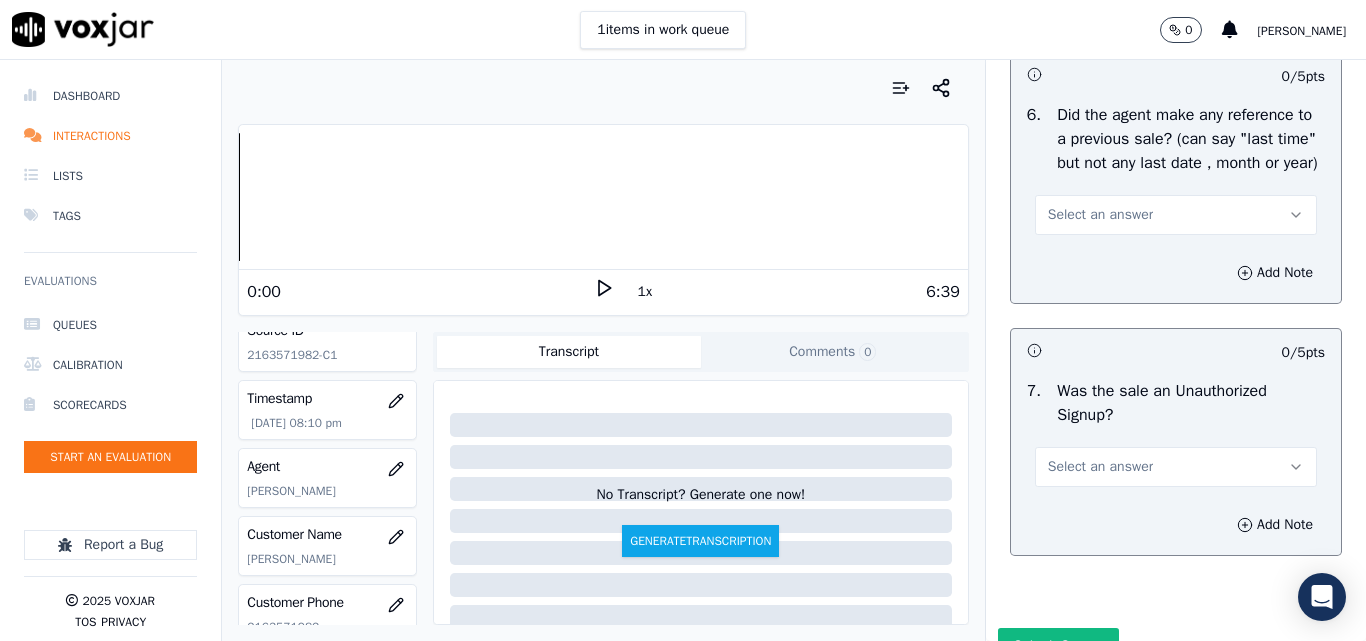 click on "Select an answer" at bounding box center (1100, 215) 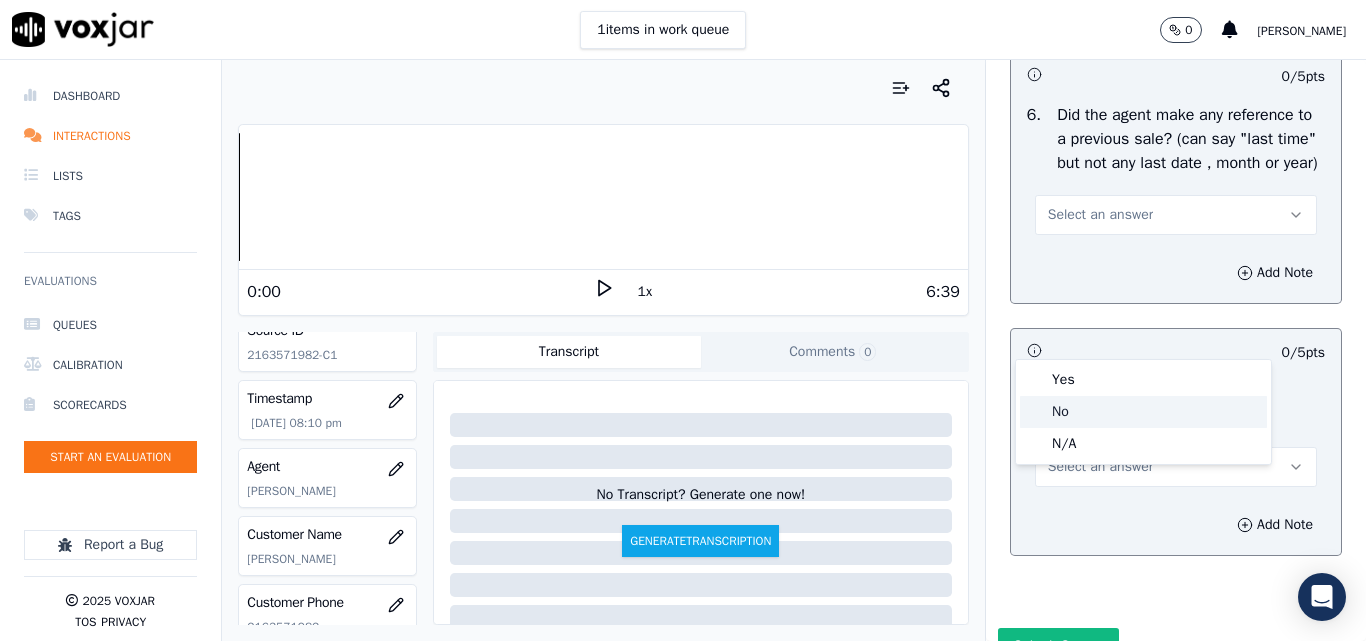 click on "No" 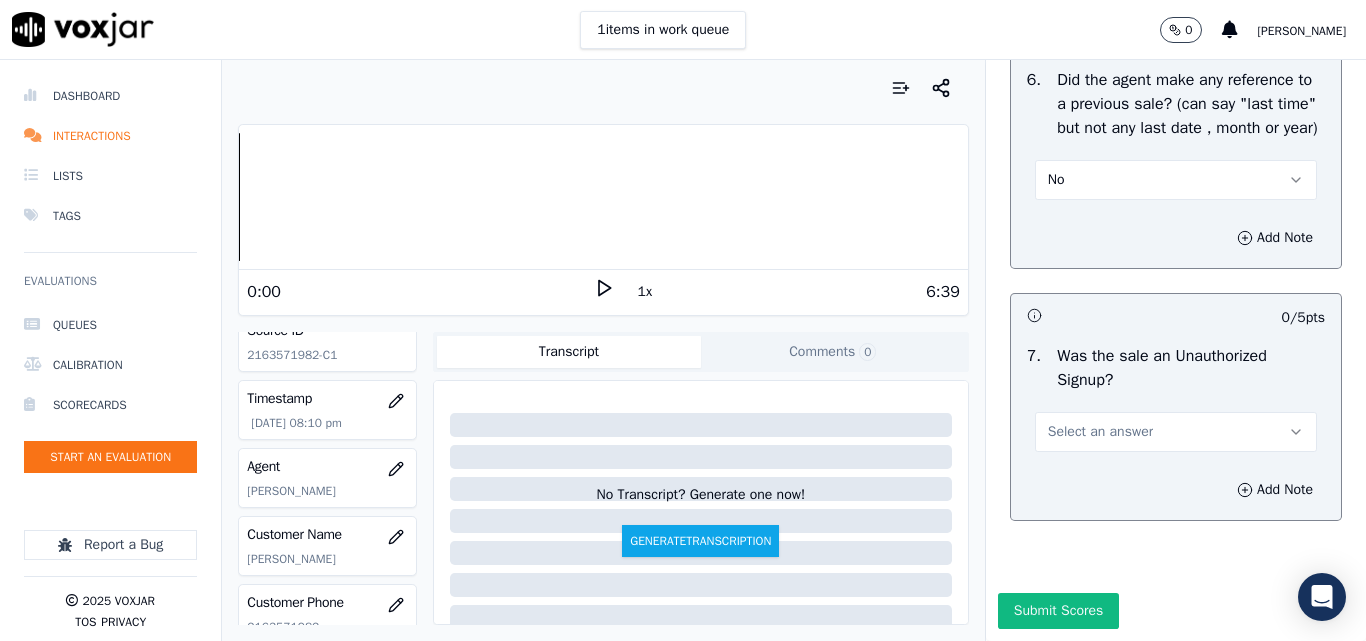 scroll, scrollTop: 5600, scrollLeft: 0, axis: vertical 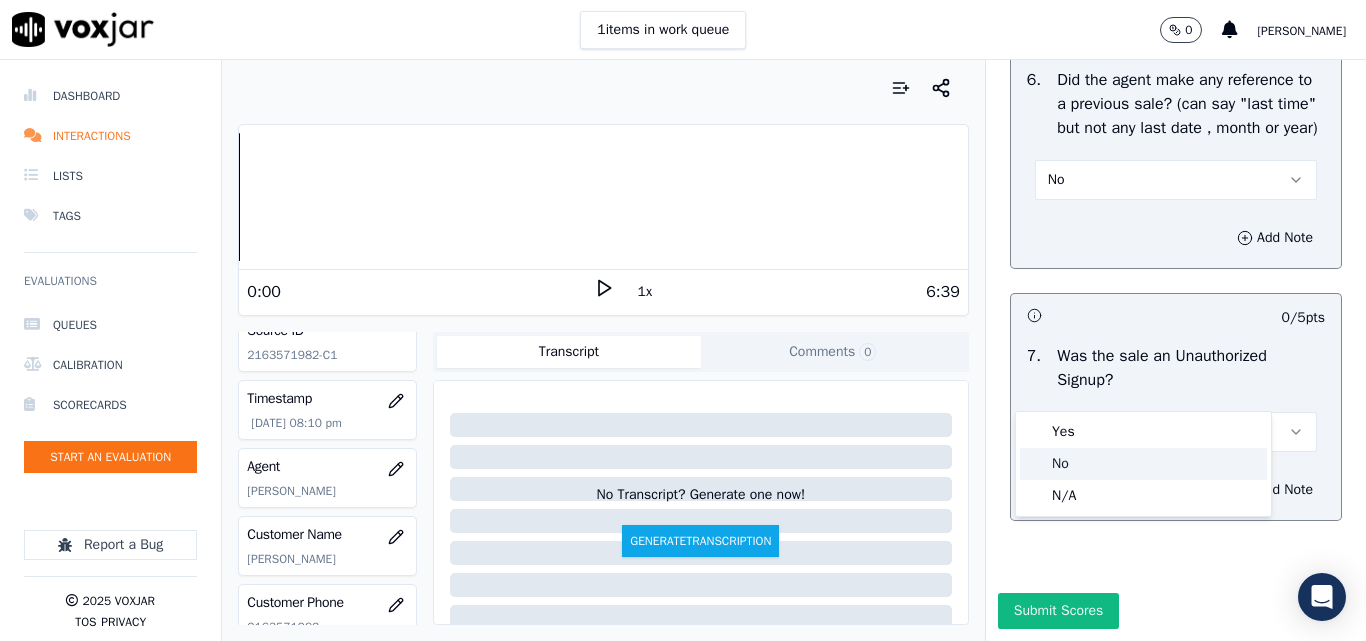 click on "No" 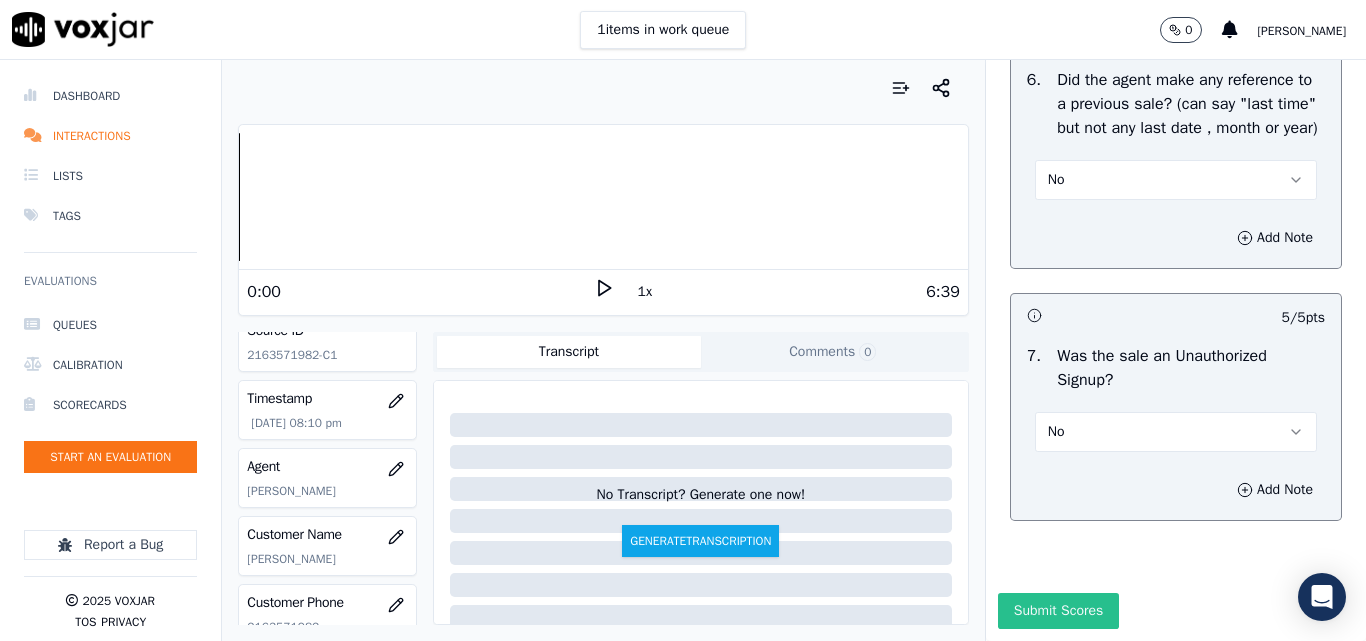 click on "Submit Scores" at bounding box center (1058, 611) 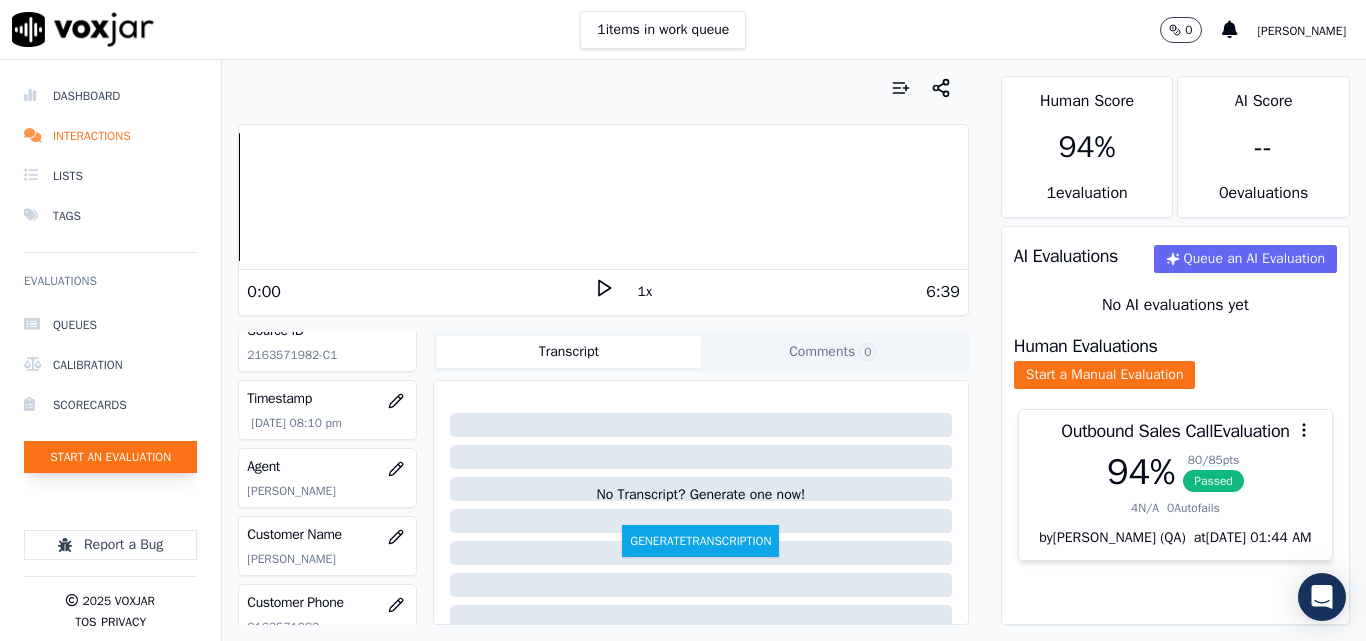 click on "Start an Evaluation" 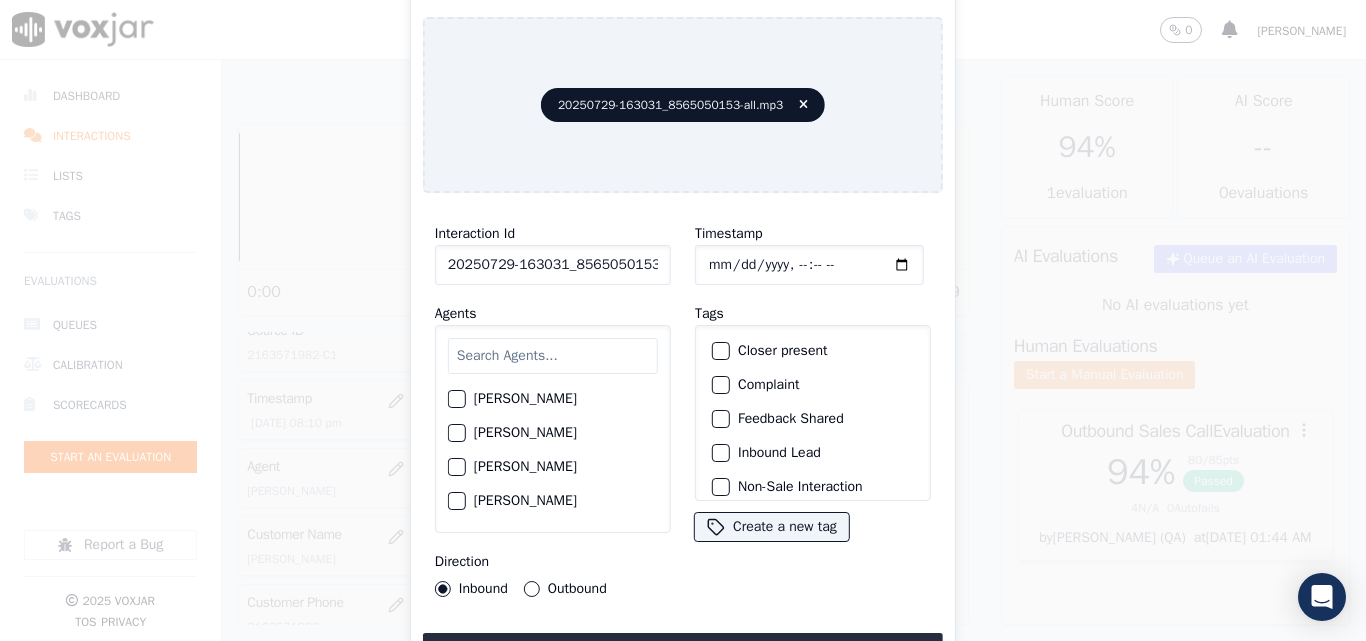 scroll, scrollTop: 0, scrollLeft: 40, axis: horizontal 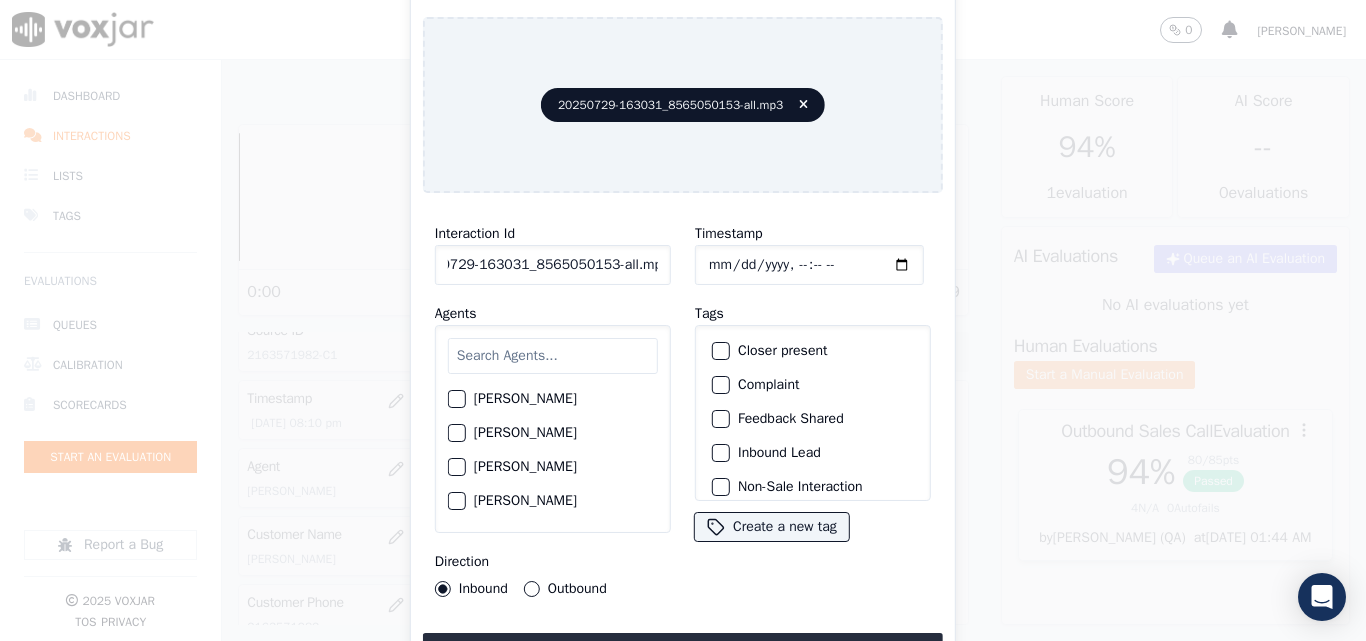 drag, startPoint x: 640, startPoint y: 258, endPoint x: 808, endPoint y: 280, distance: 169.43436 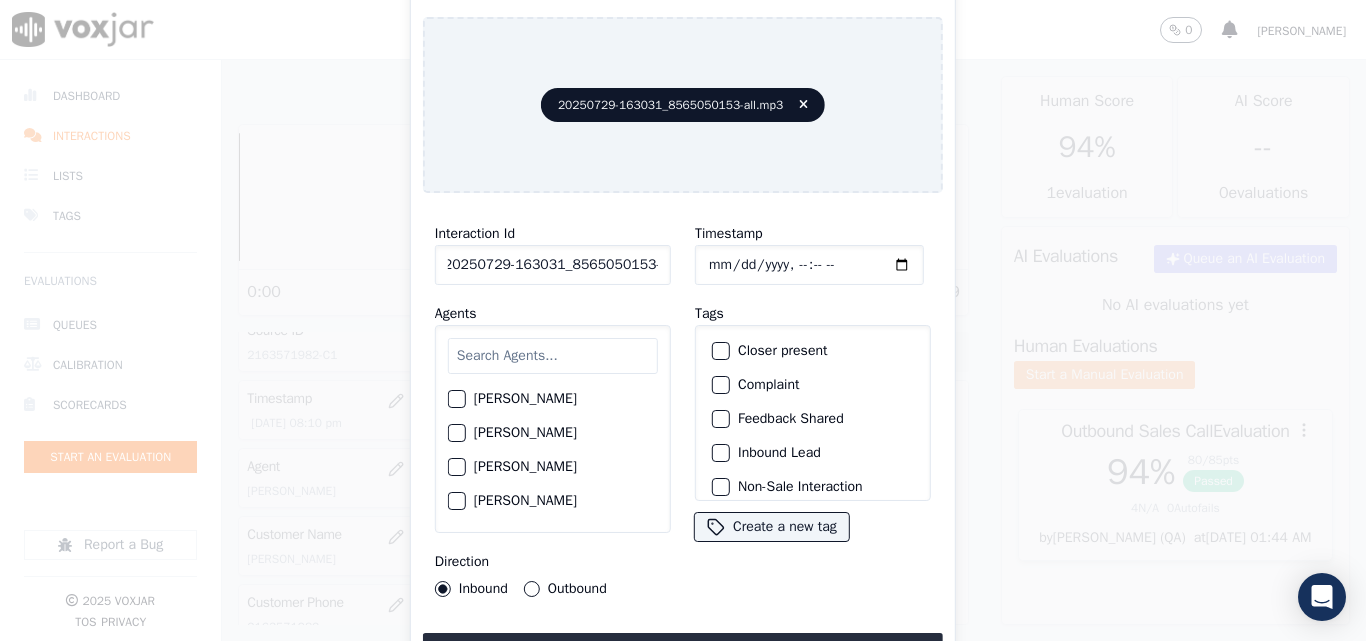 scroll, scrollTop: 0, scrollLeft: 11, axis: horizontal 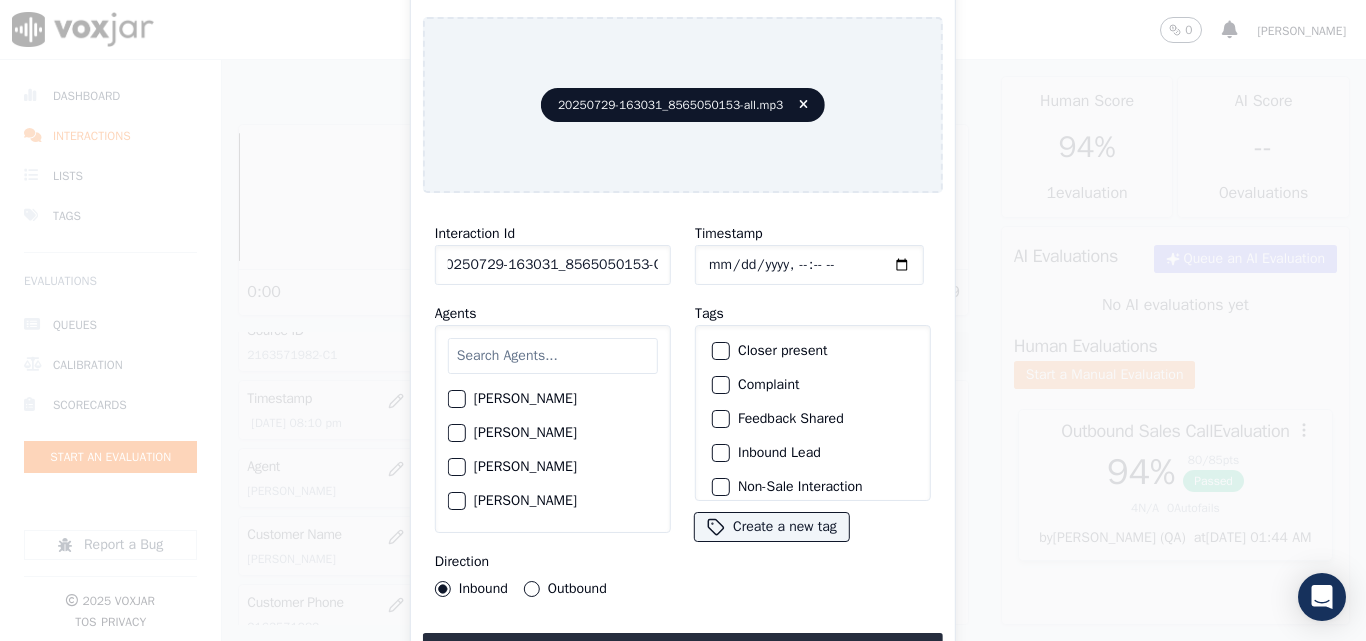 type on "20250729-163031_8565050153-C1" 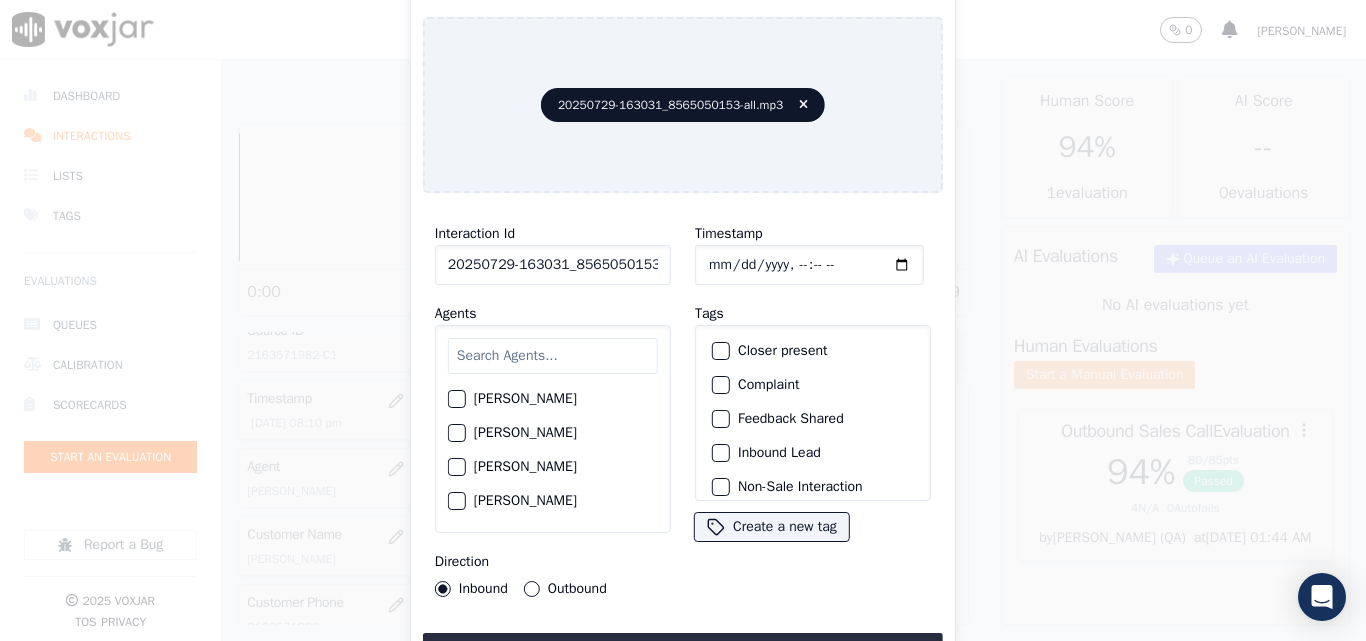 click on "Timestamp" 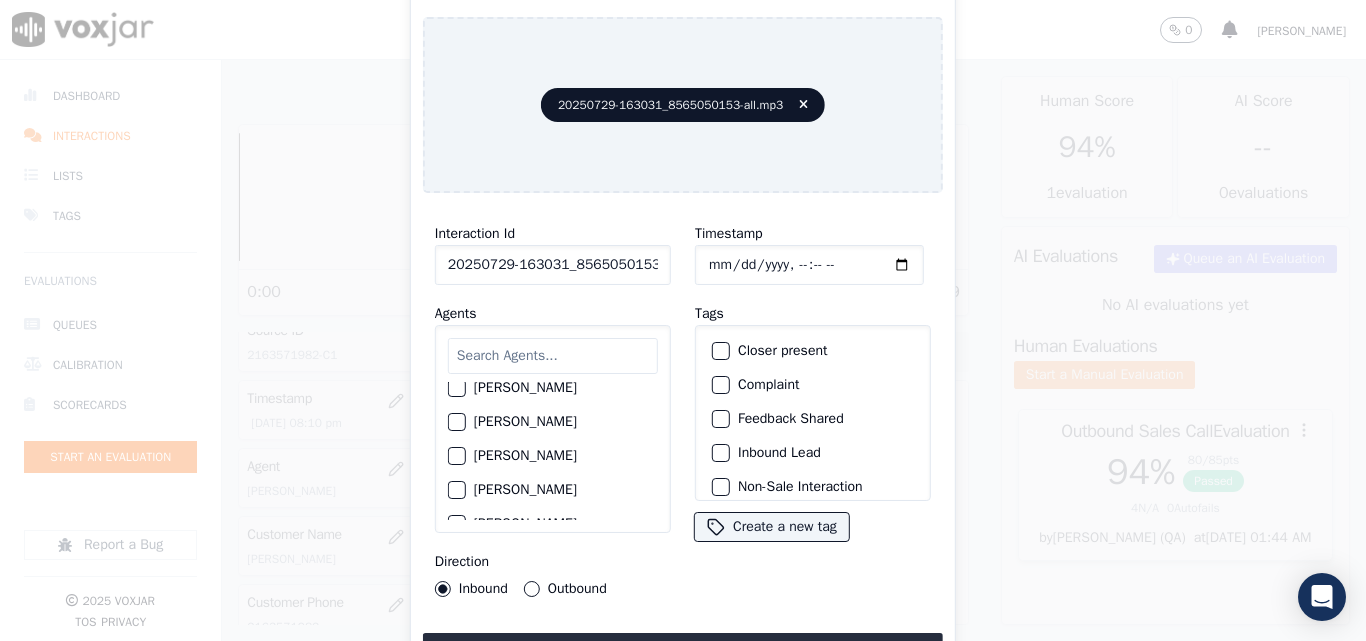 scroll, scrollTop: 2107, scrollLeft: 0, axis: vertical 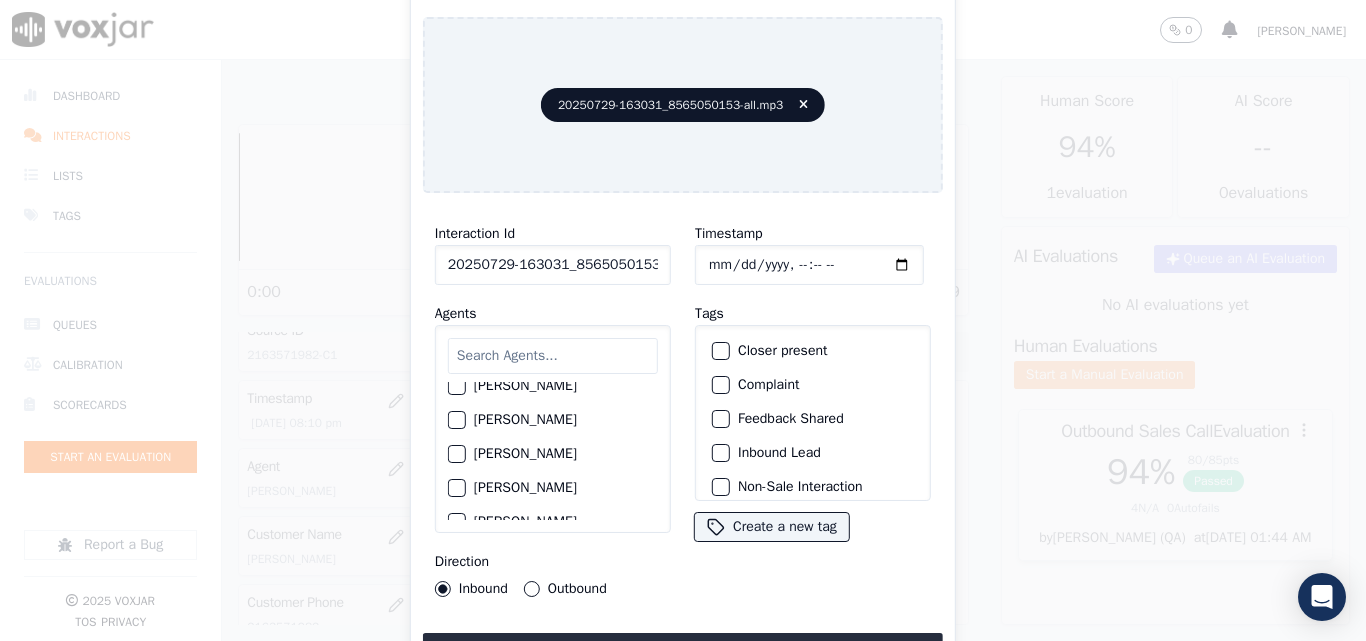 click on "[PERSON_NAME]" 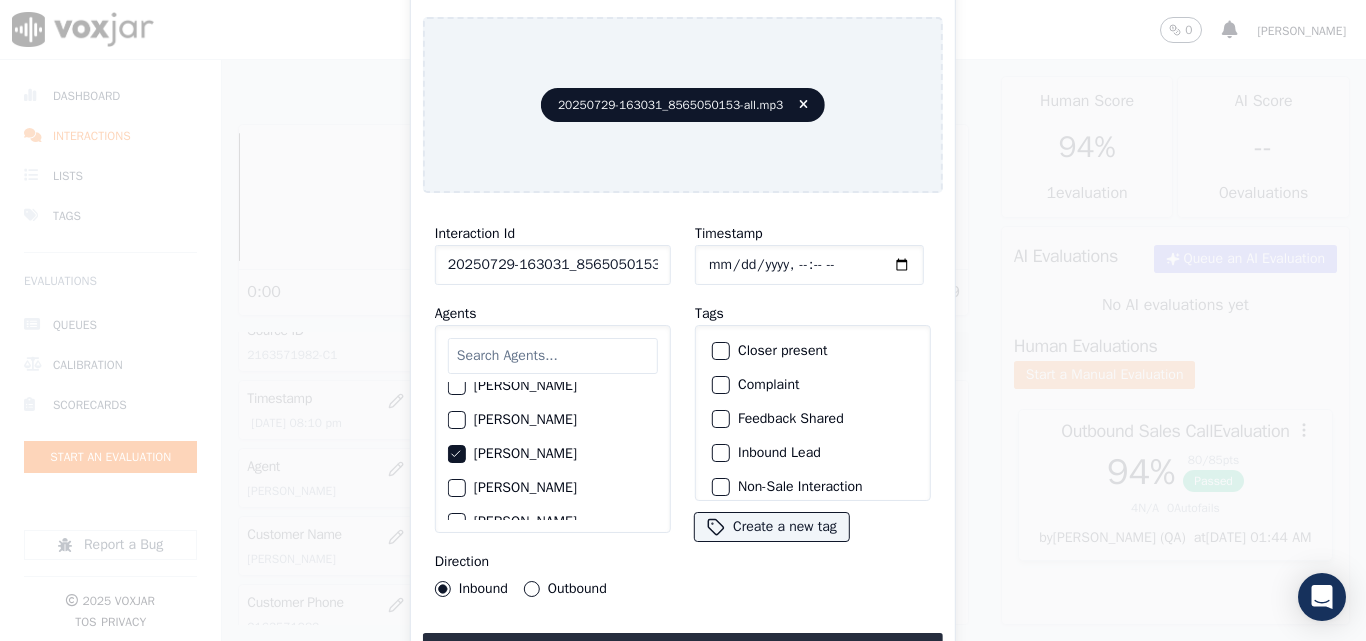 click on "Outbound" at bounding box center (532, 589) 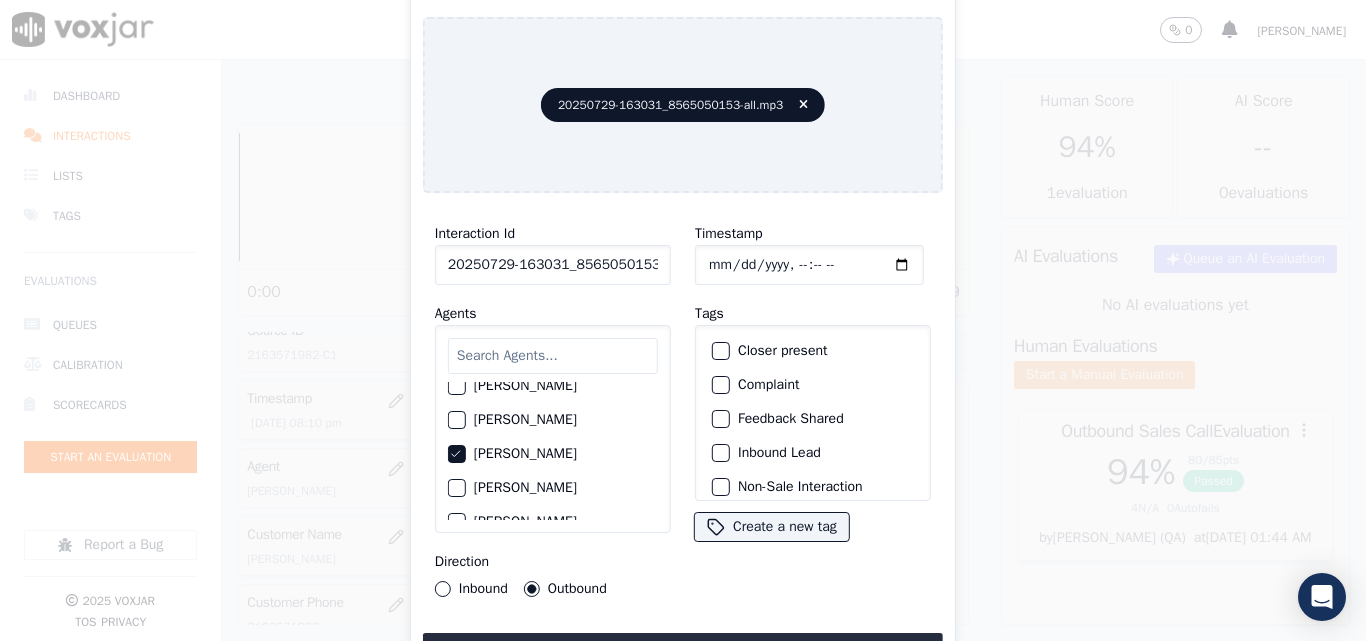 click at bounding box center [720, 351] 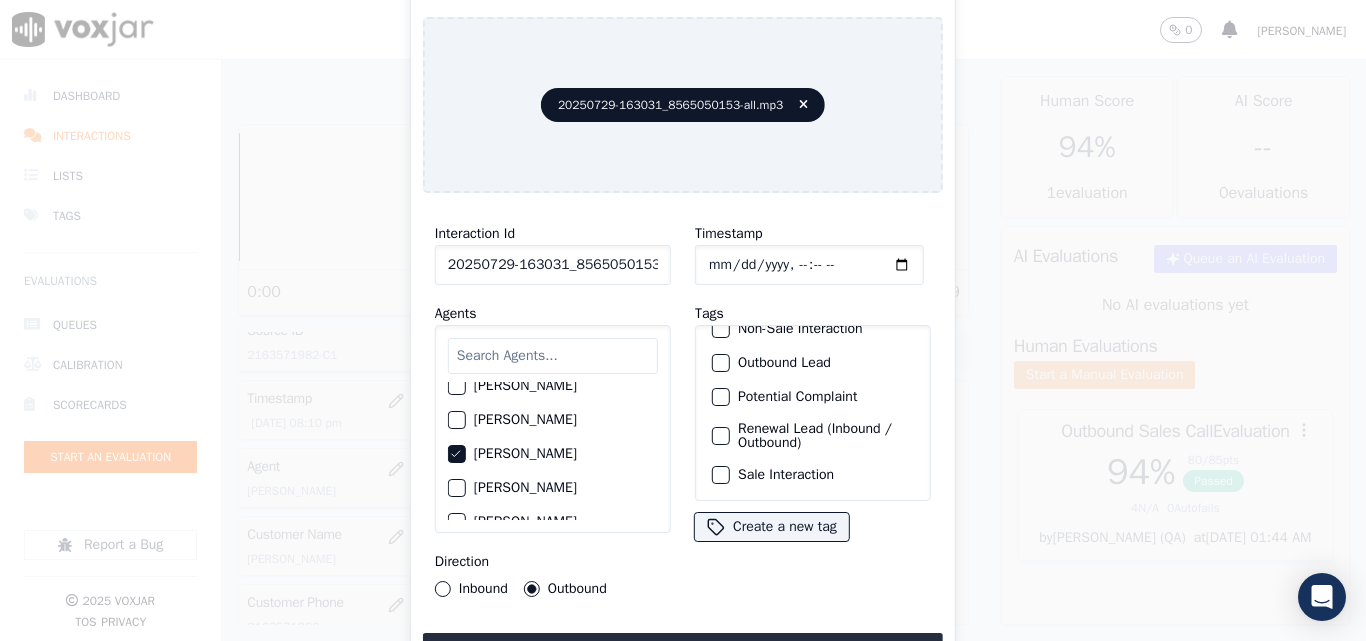 scroll, scrollTop: 173, scrollLeft: 0, axis: vertical 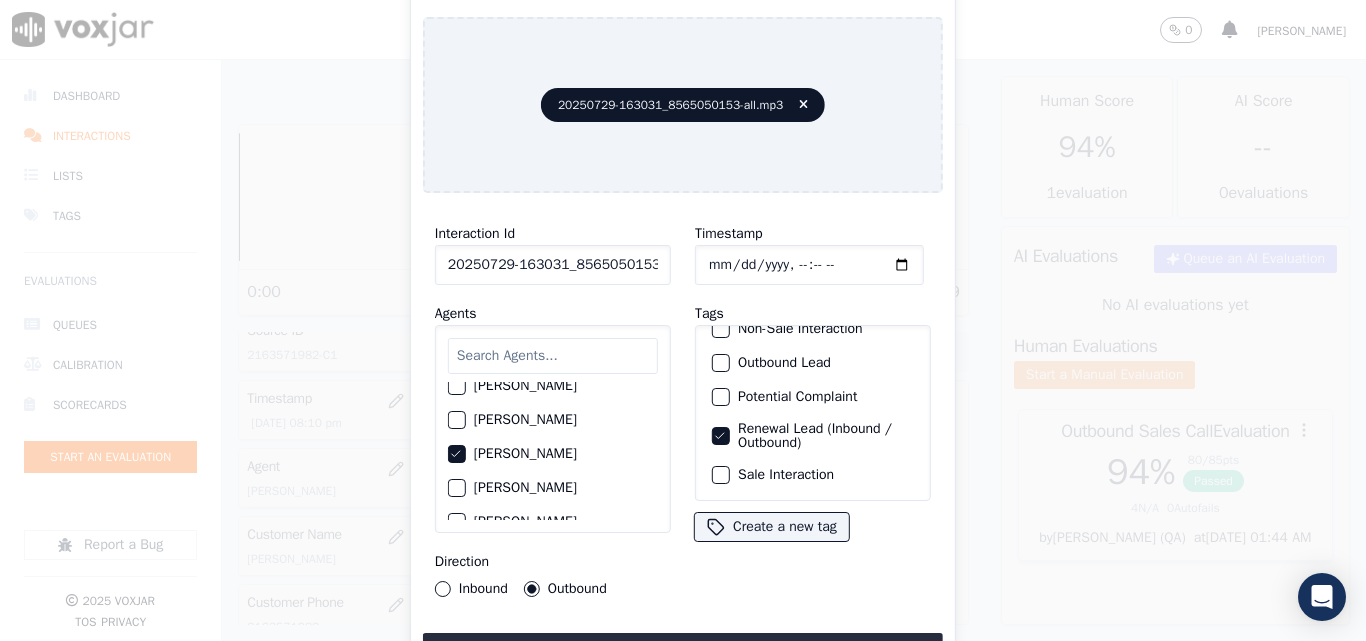 click at bounding box center [720, 475] 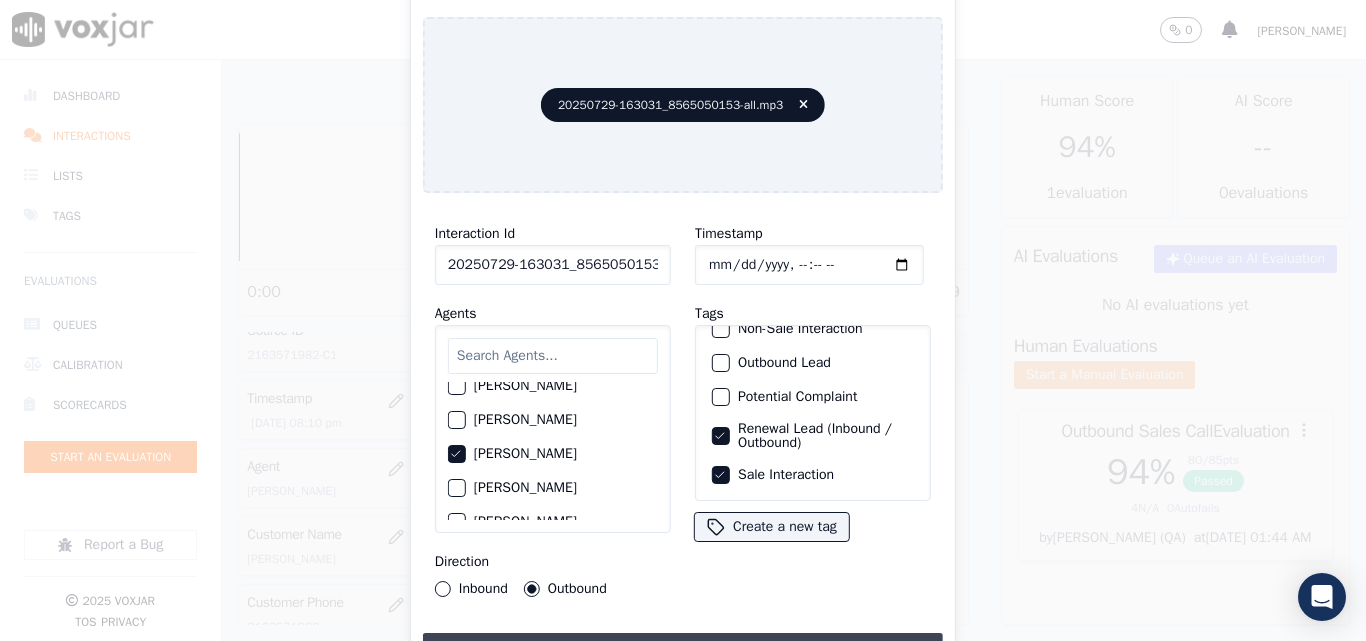 click on "Upload interaction to start evaluation" at bounding box center [683, 651] 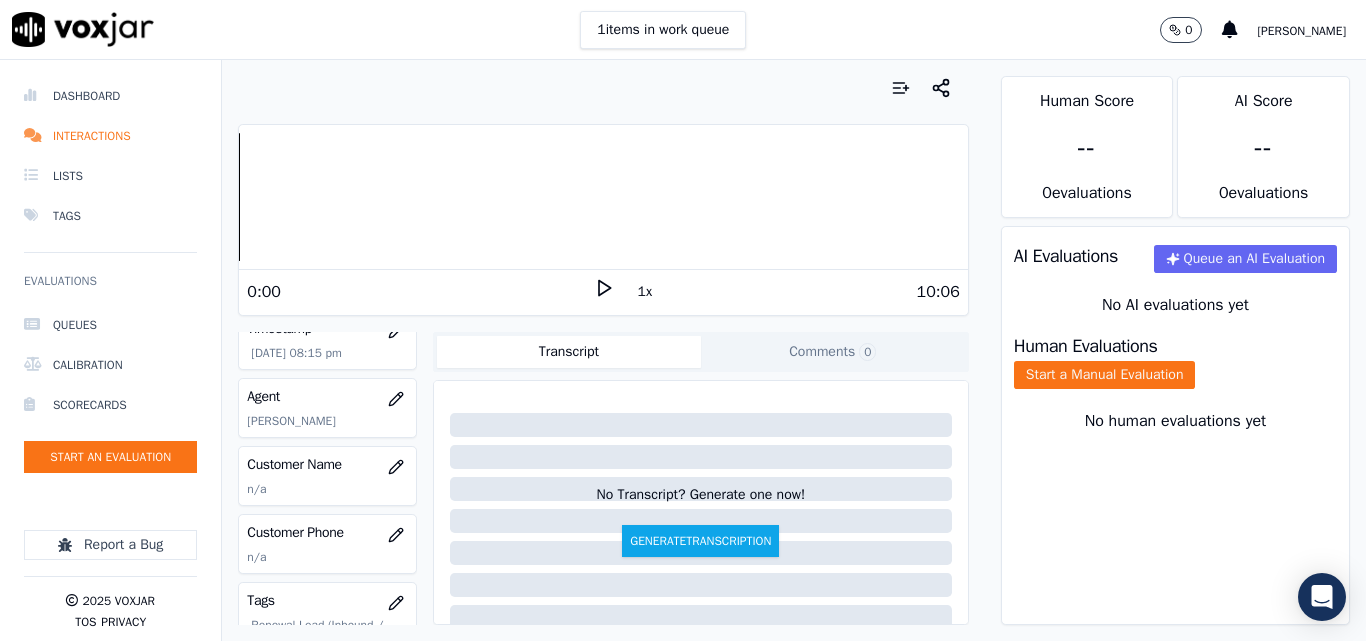 scroll, scrollTop: 300, scrollLeft: 0, axis: vertical 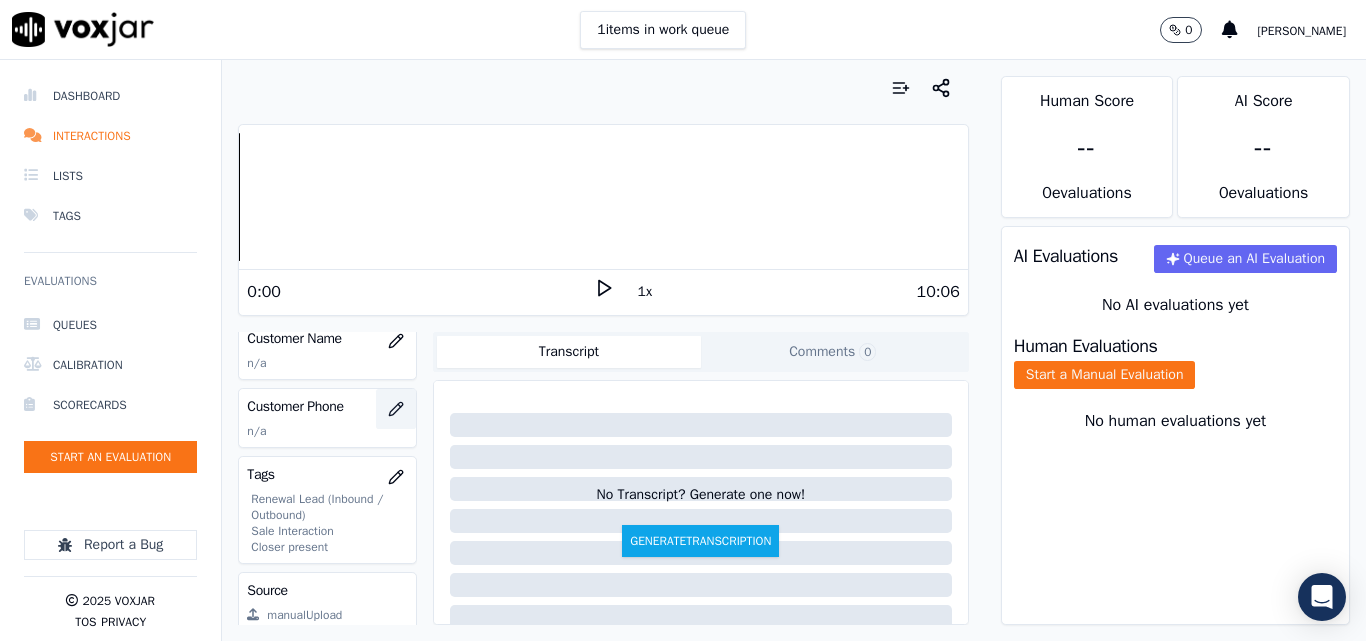 click 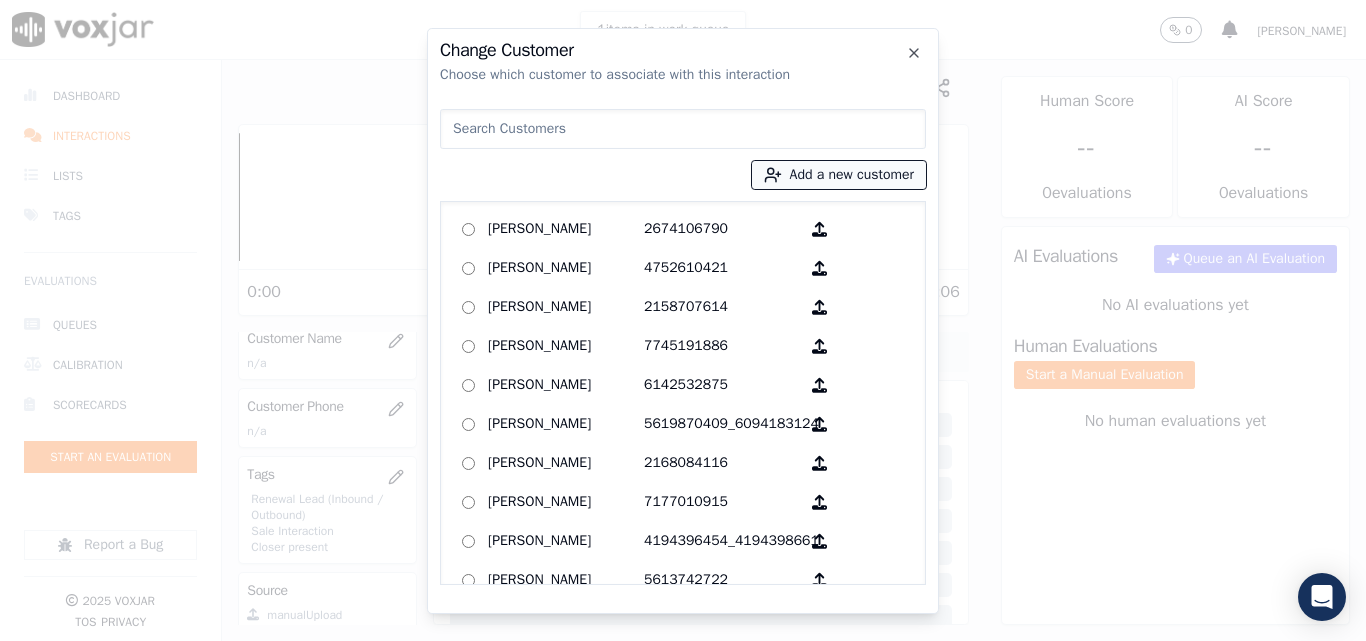 click on "Add a new customer" at bounding box center (839, 175) 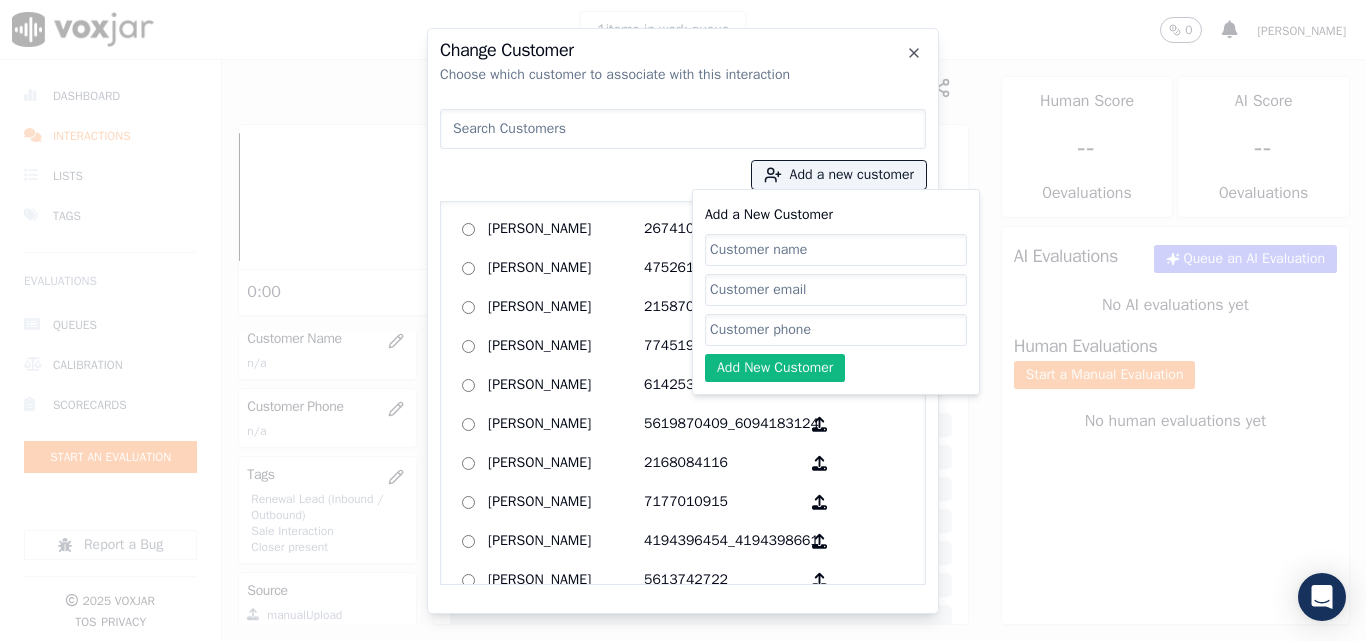 click at bounding box center (683, 129) 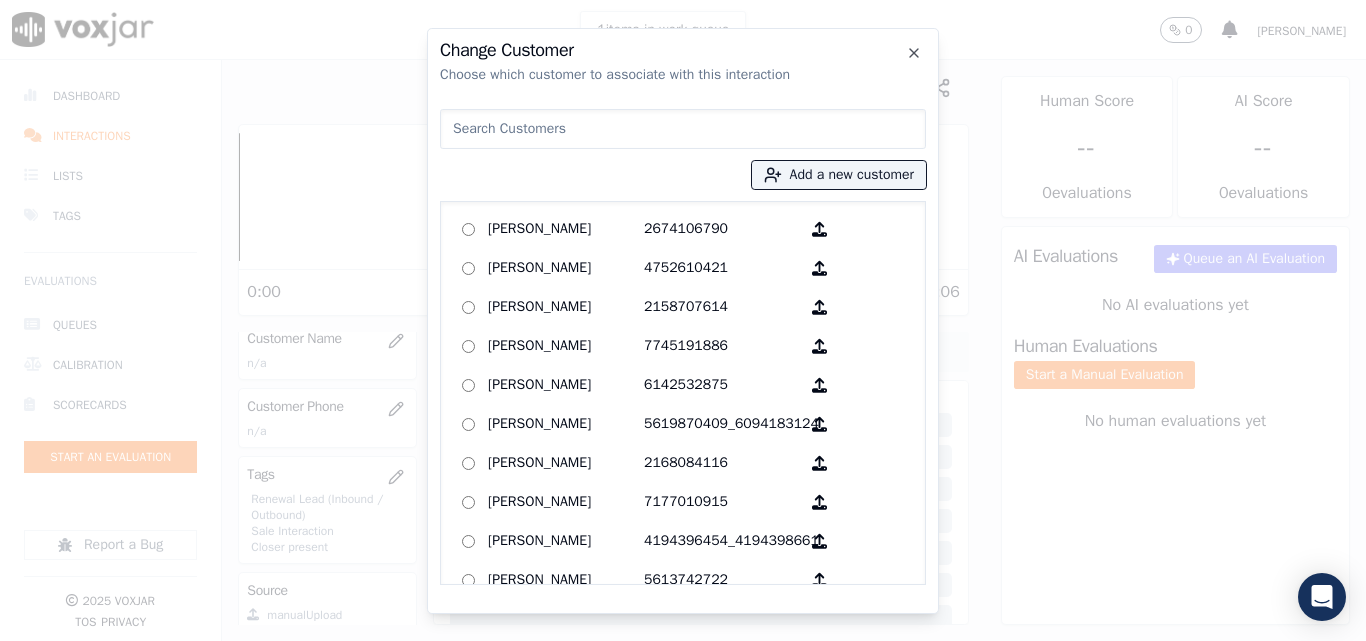 click at bounding box center (683, 129) 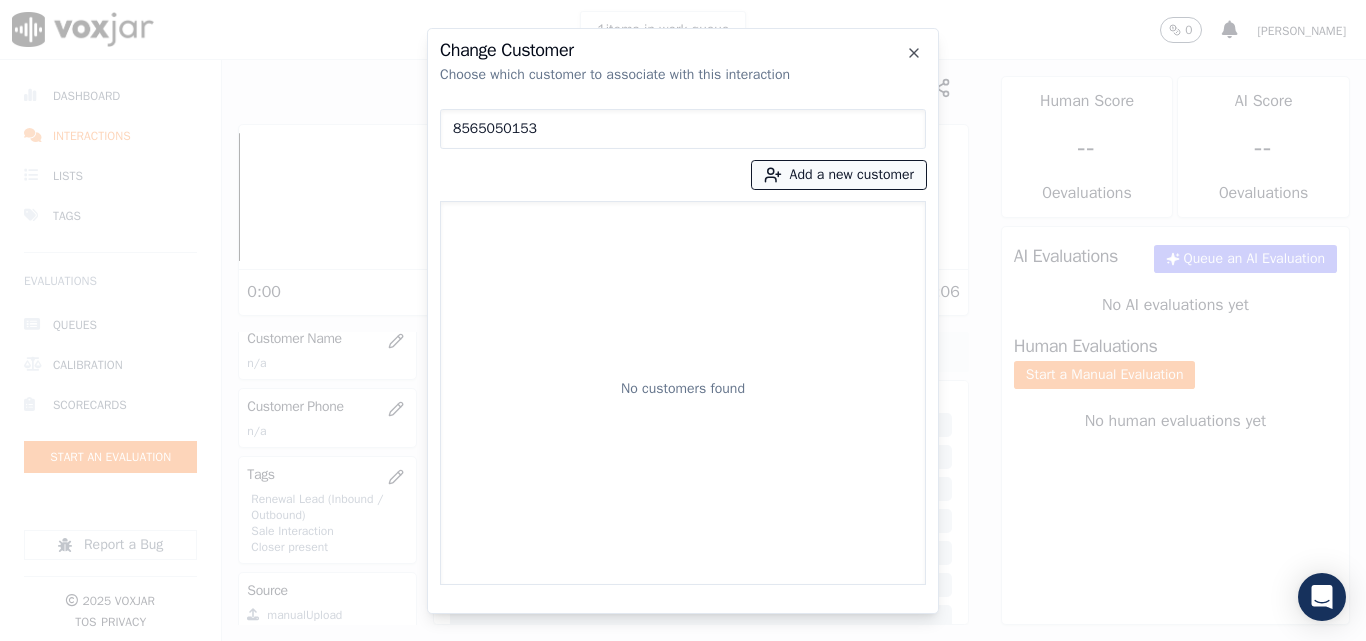 type on "8565050153" 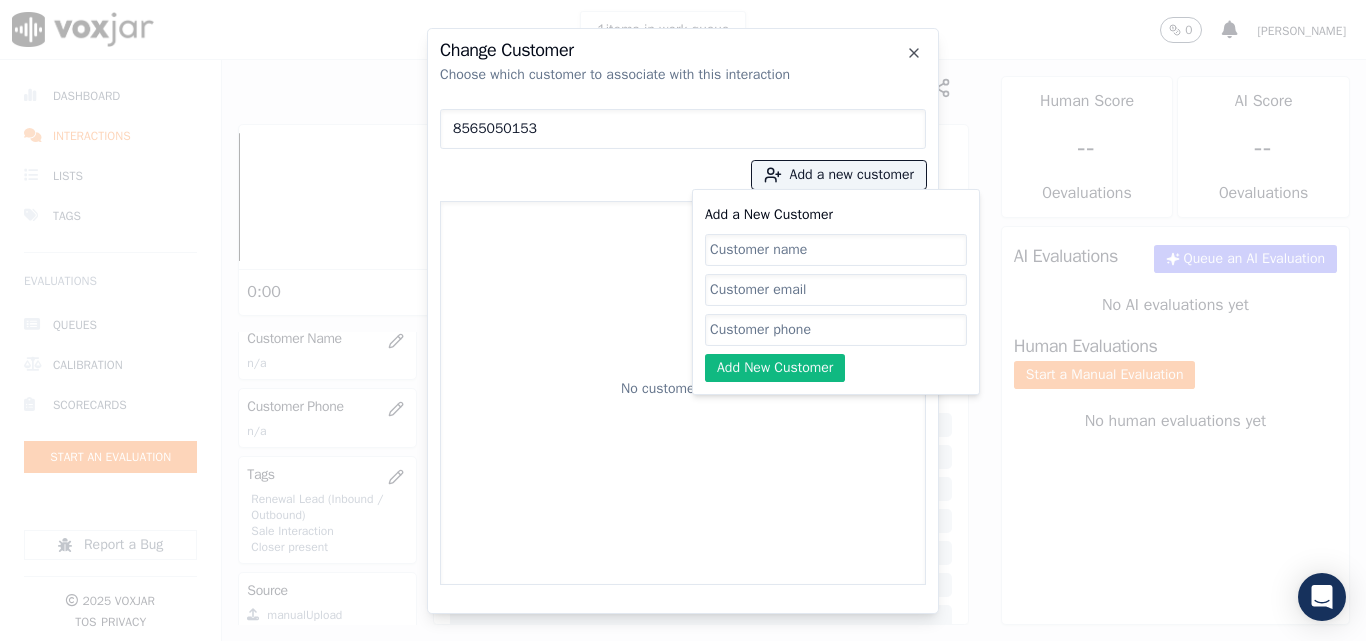 click on "Add a New Customer" 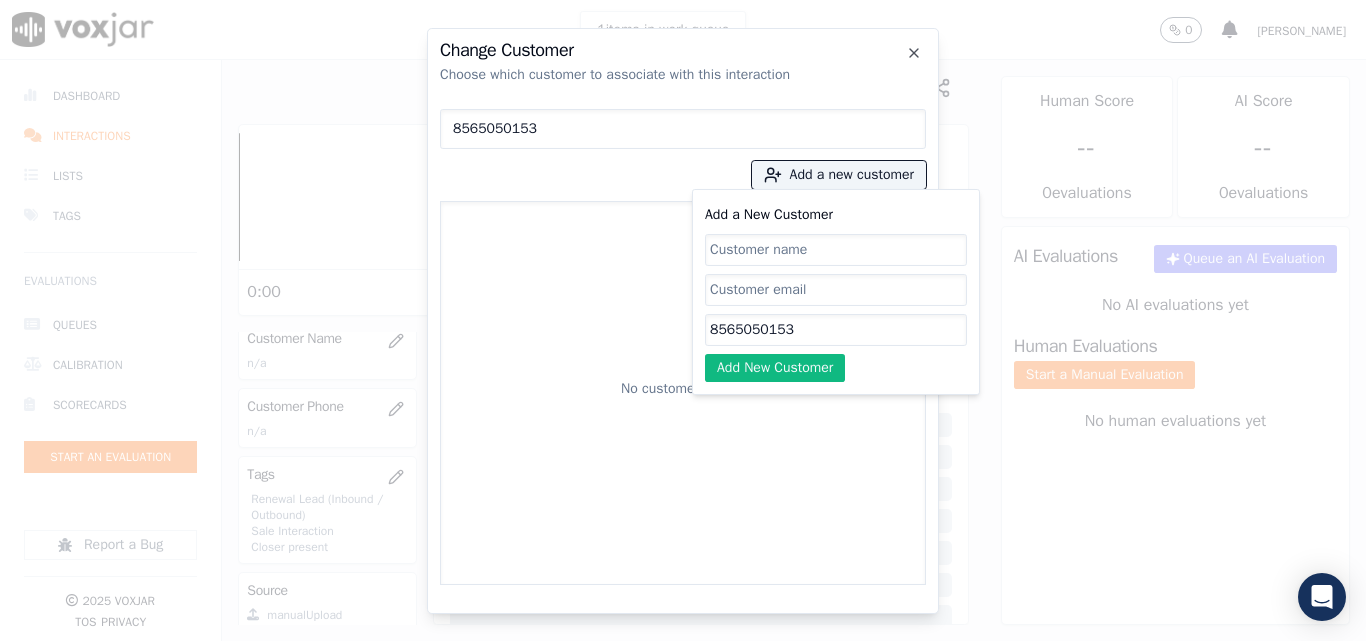 type on "8565050153" 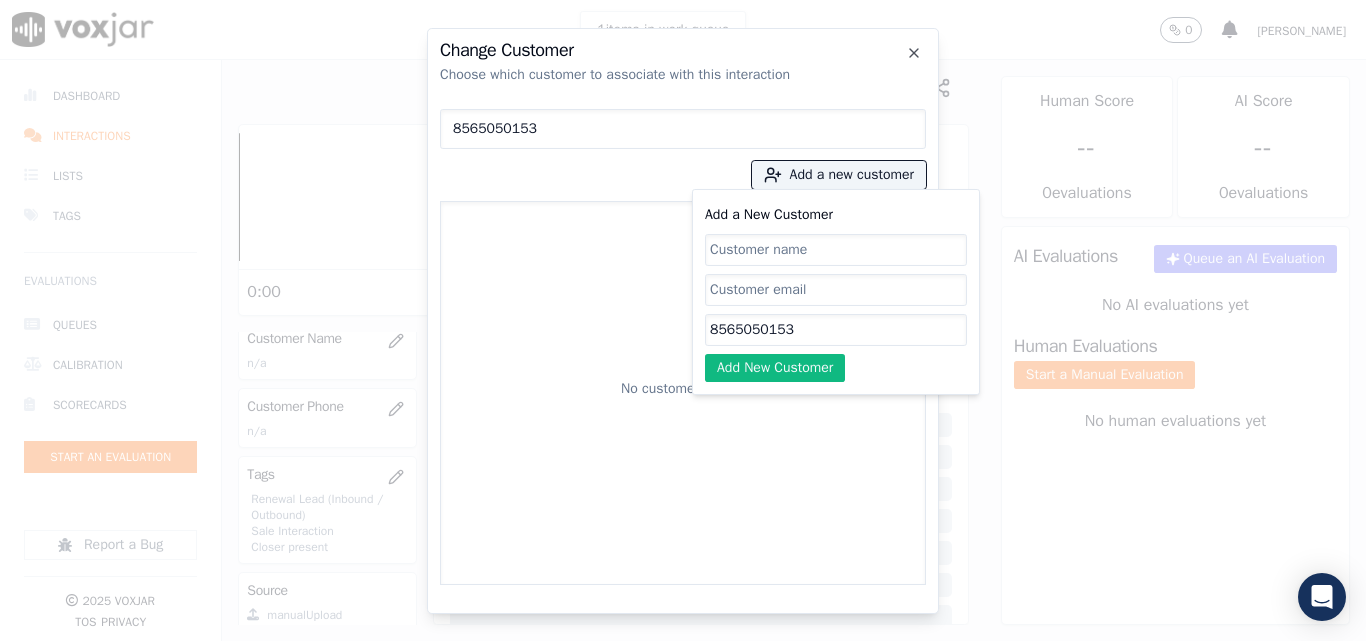 click on "Add a New Customer" 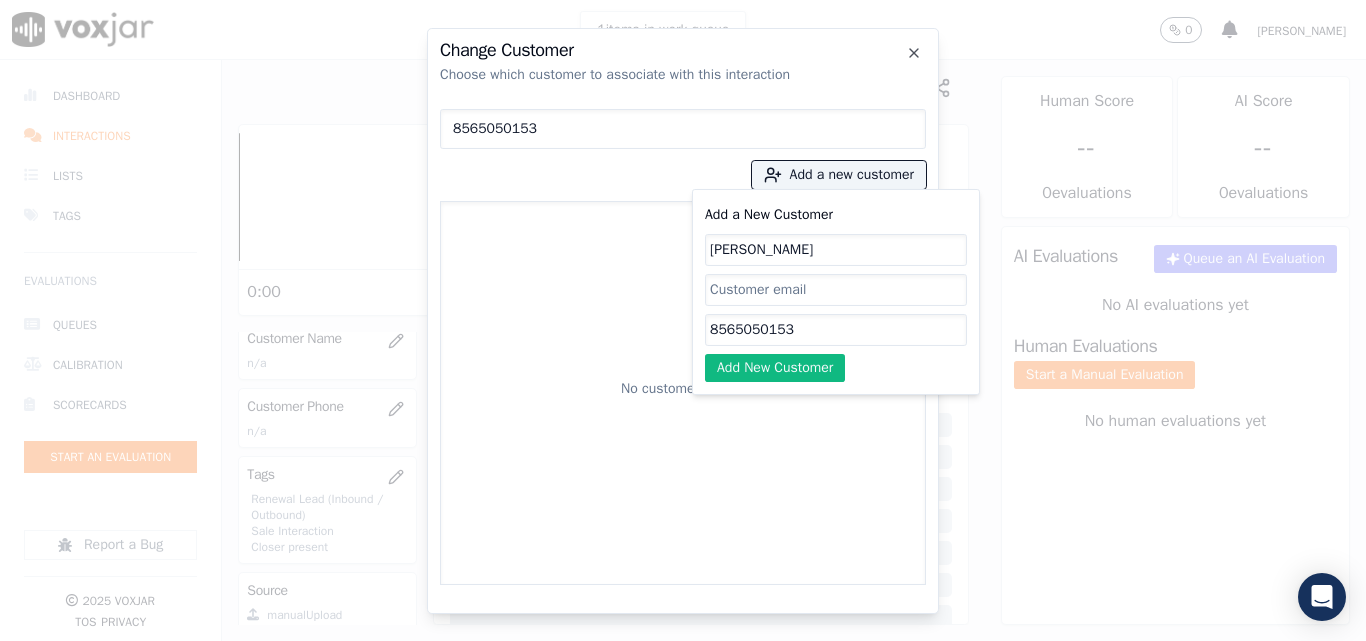 type on "[PERSON_NAME]" 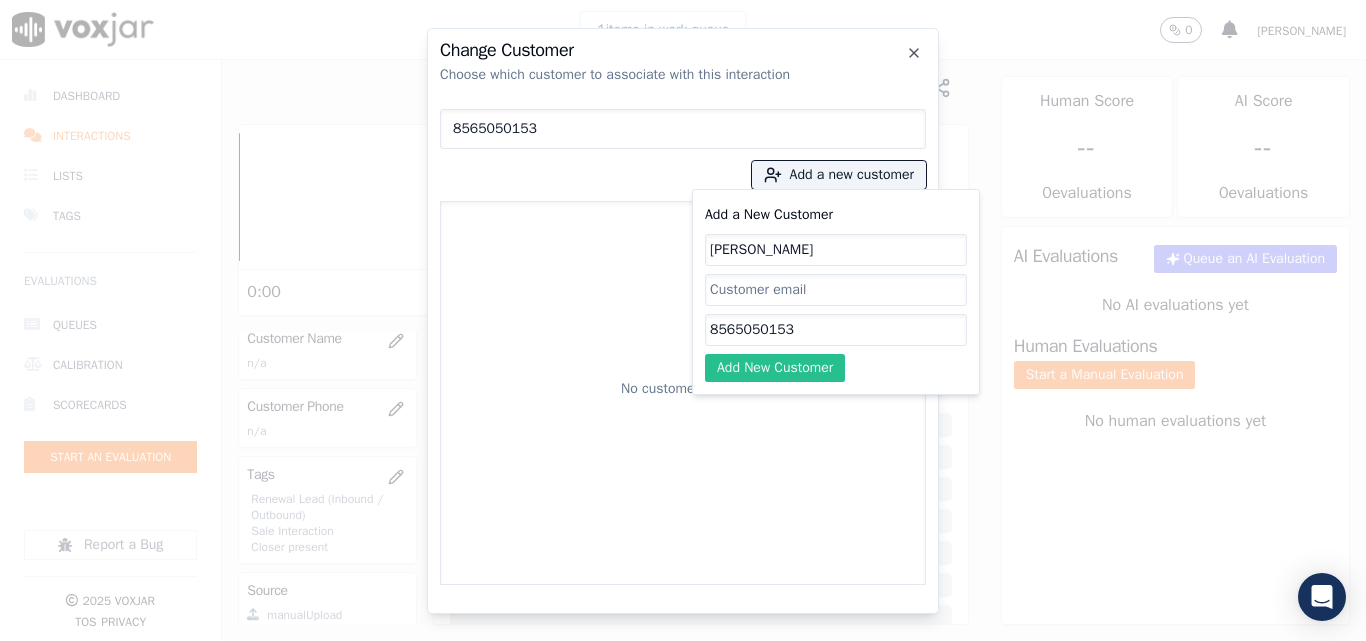 click on "Add New Customer" 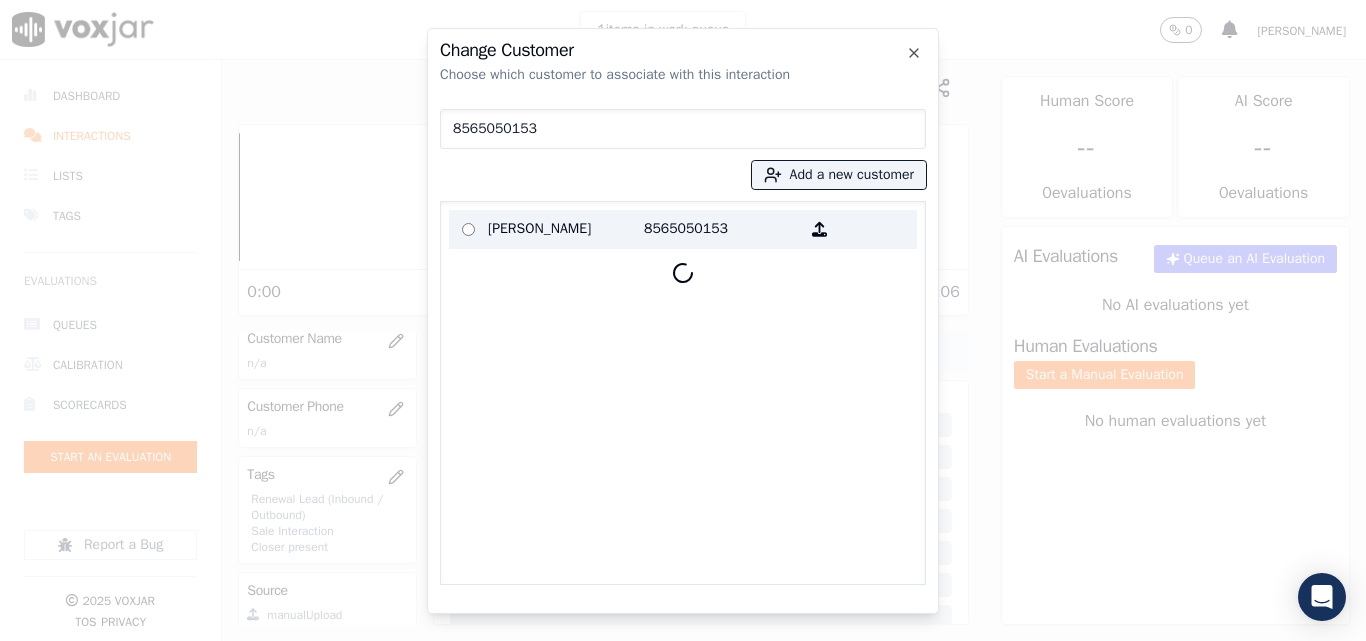 click on "[PERSON_NAME]" at bounding box center [566, 229] 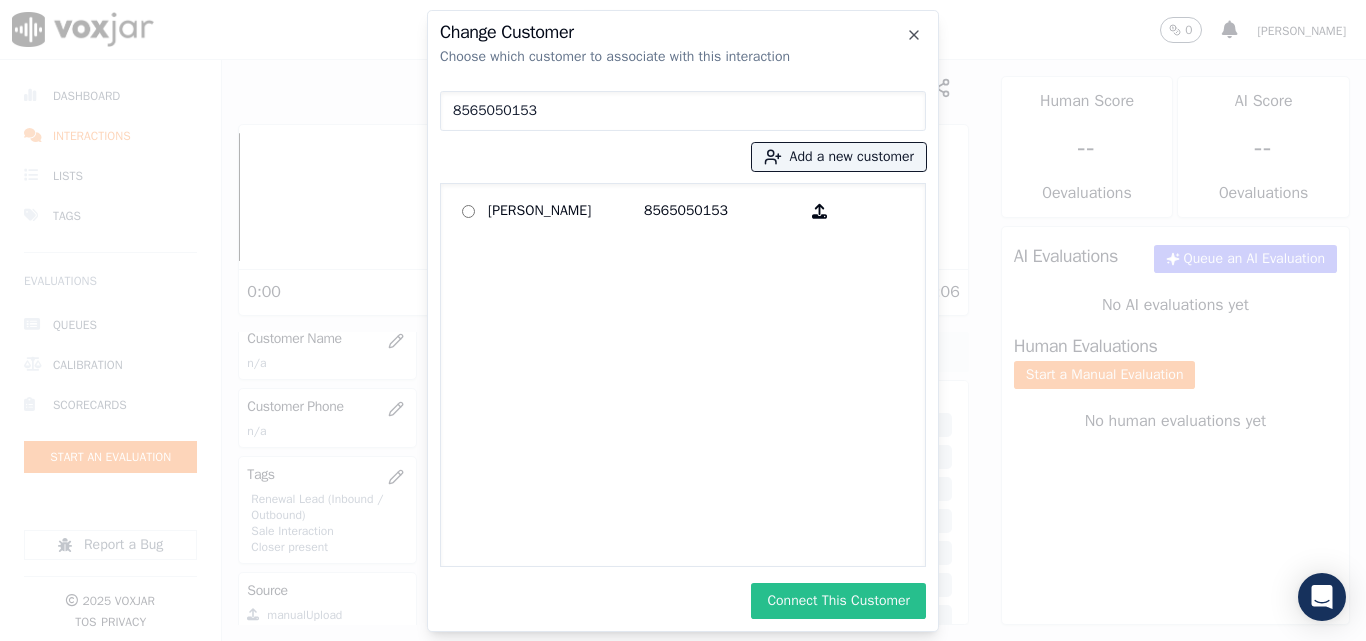 click on "Connect This Customer" at bounding box center [838, 601] 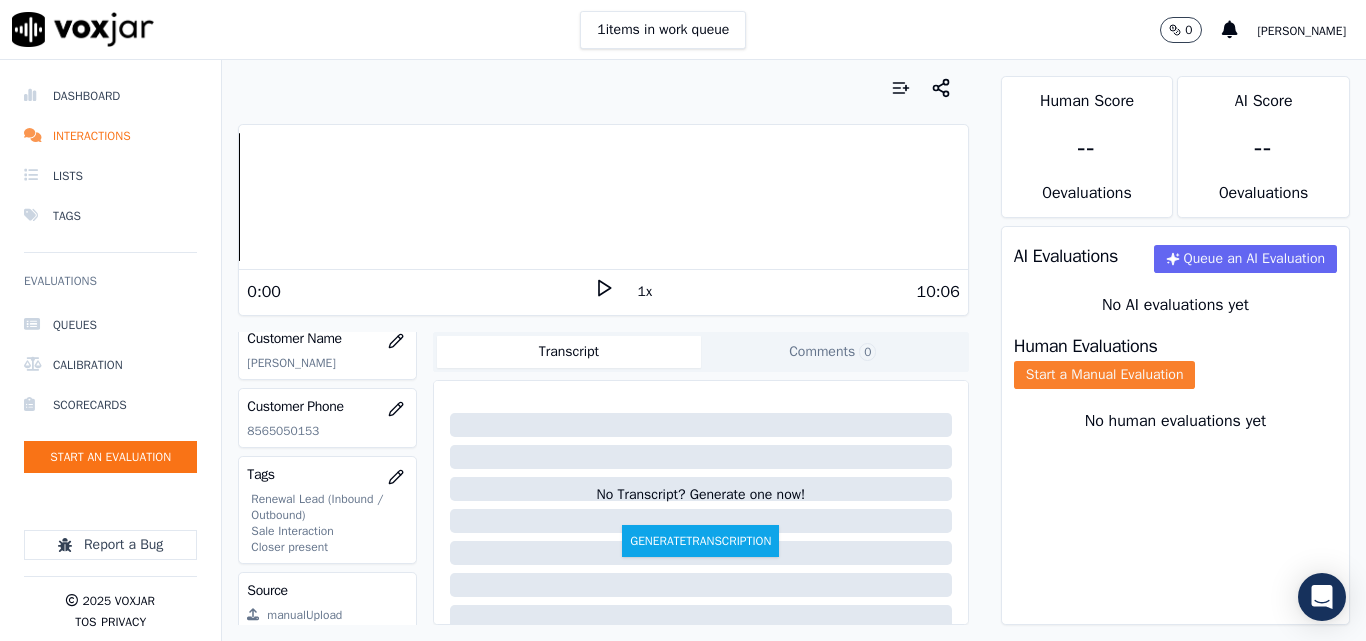 click on "Start a Manual Evaluation" 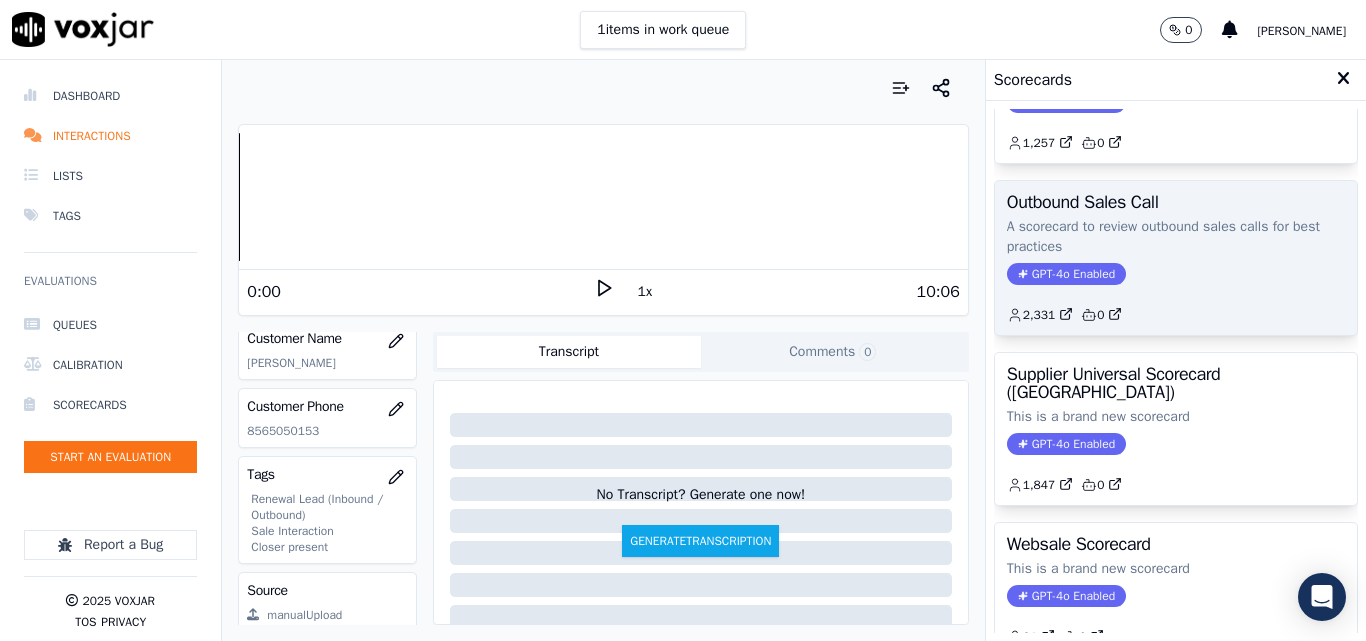 scroll, scrollTop: 300, scrollLeft: 0, axis: vertical 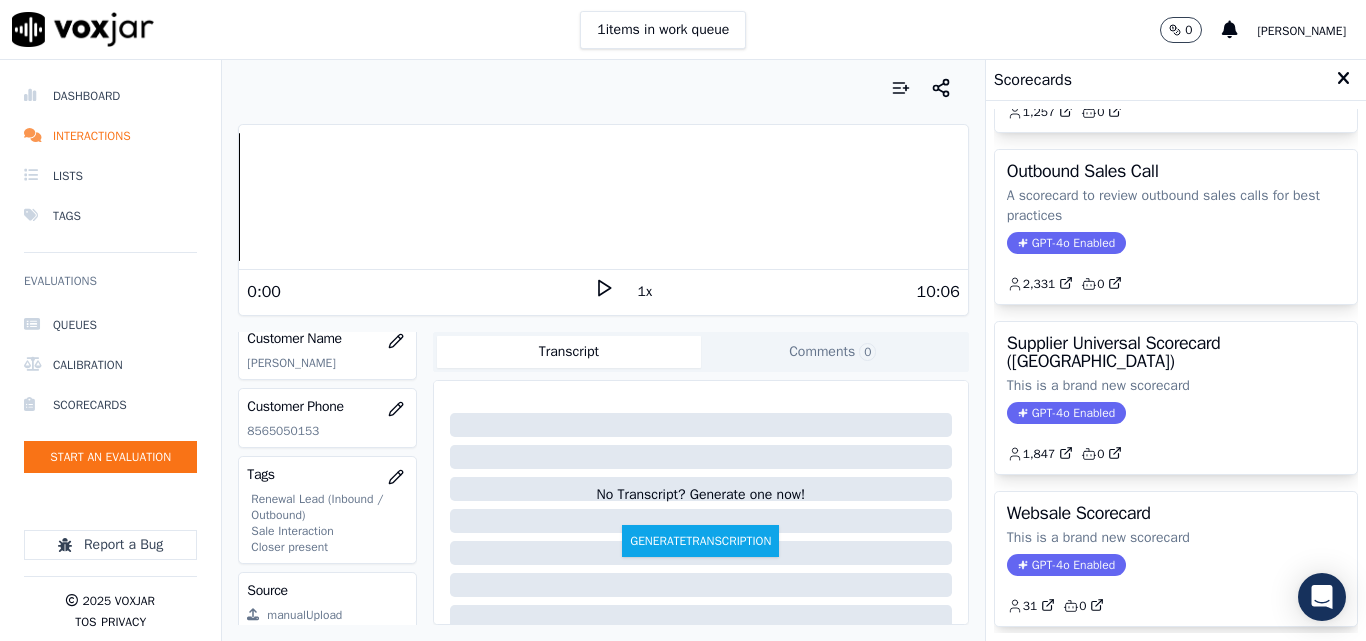 click on "GPT-4o Enabled" 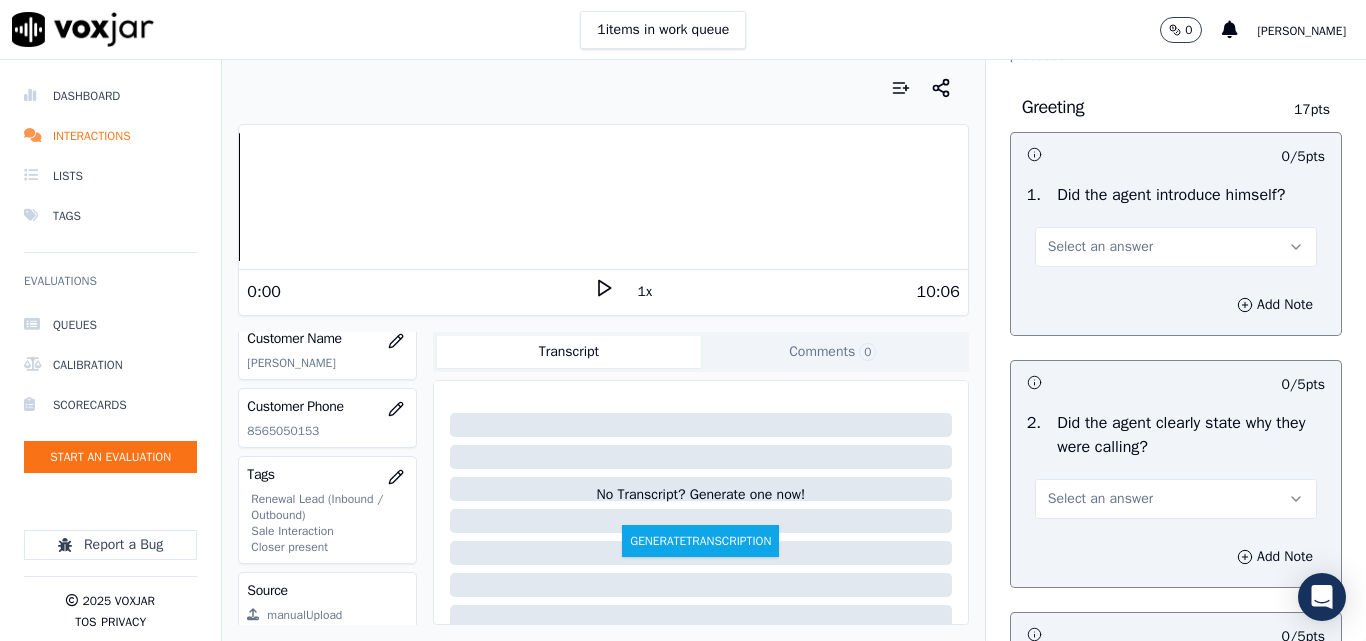 scroll, scrollTop: 200, scrollLeft: 0, axis: vertical 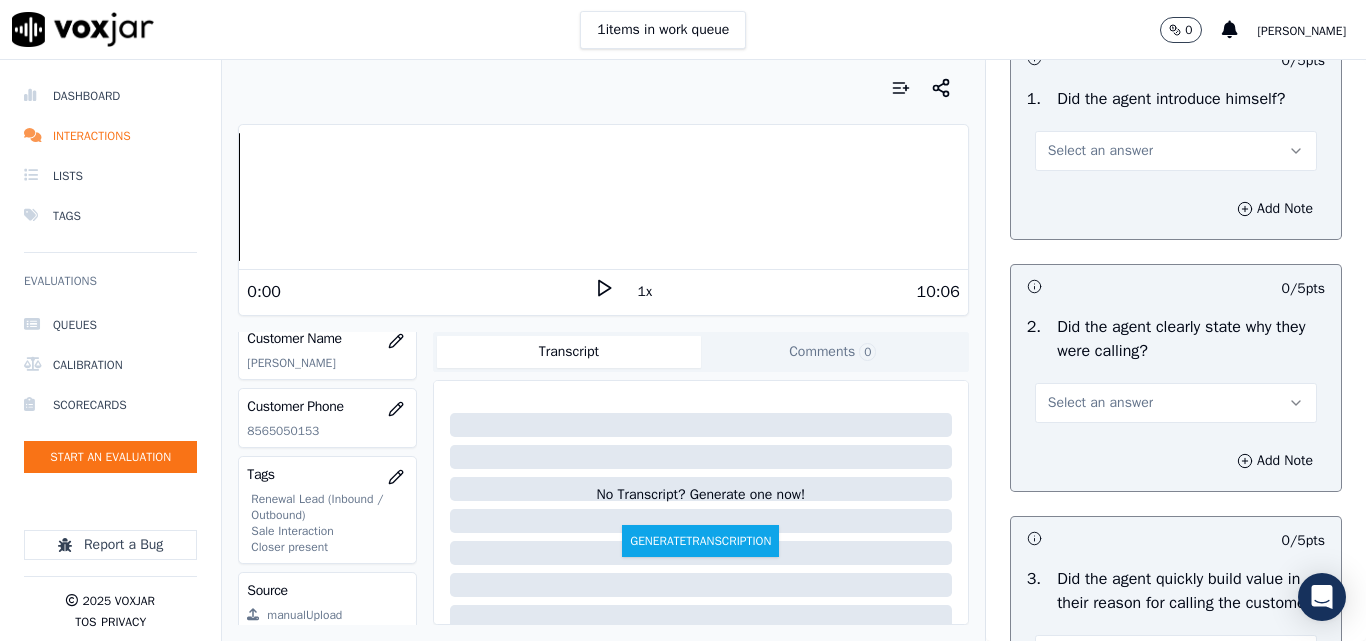 click on "Select an answer" at bounding box center [1100, 151] 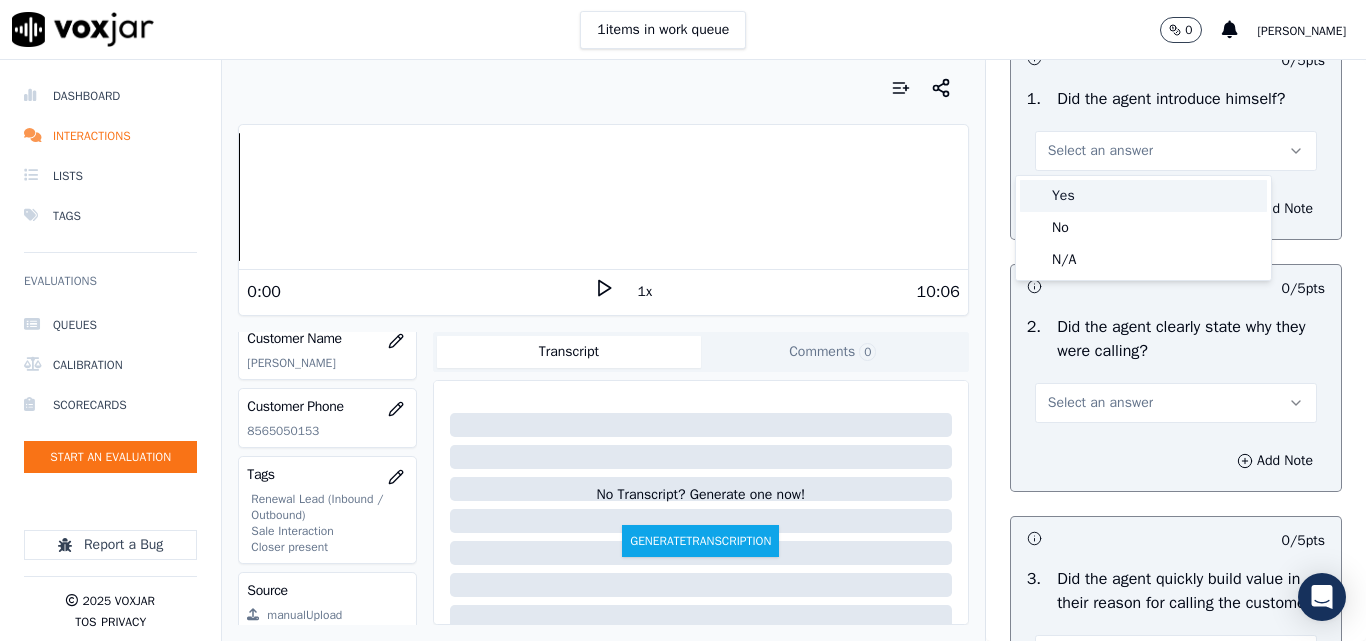 drag, startPoint x: 1090, startPoint y: 167, endPoint x: 1092, endPoint y: 189, distance: 22.090721 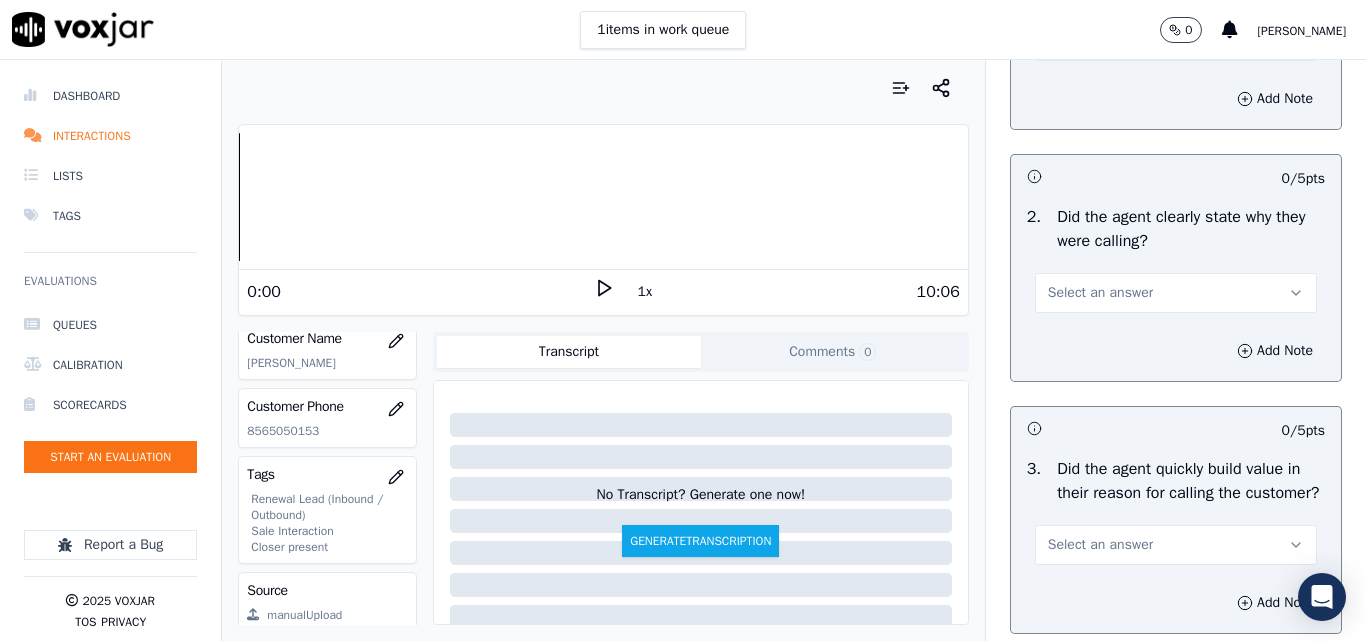scroll, scrollTop: 400, scrollLeft: 0, axis: vertical 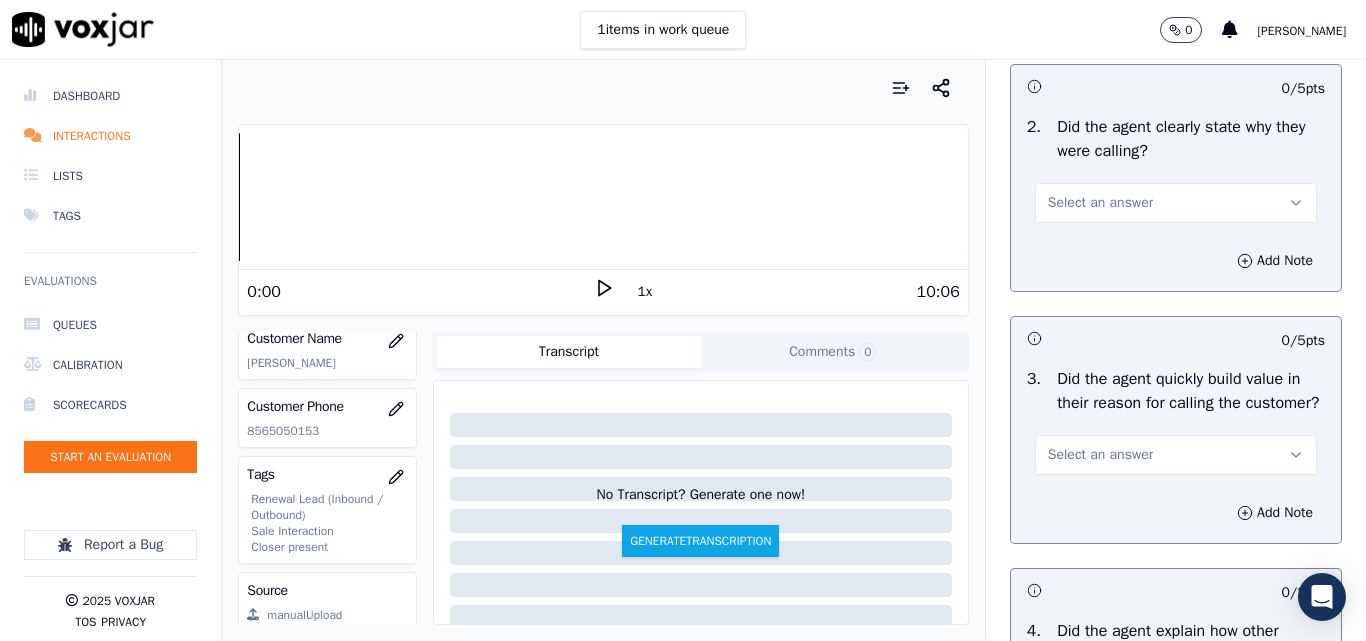 click on "Select an answer" at bounding box center [1100, 203] 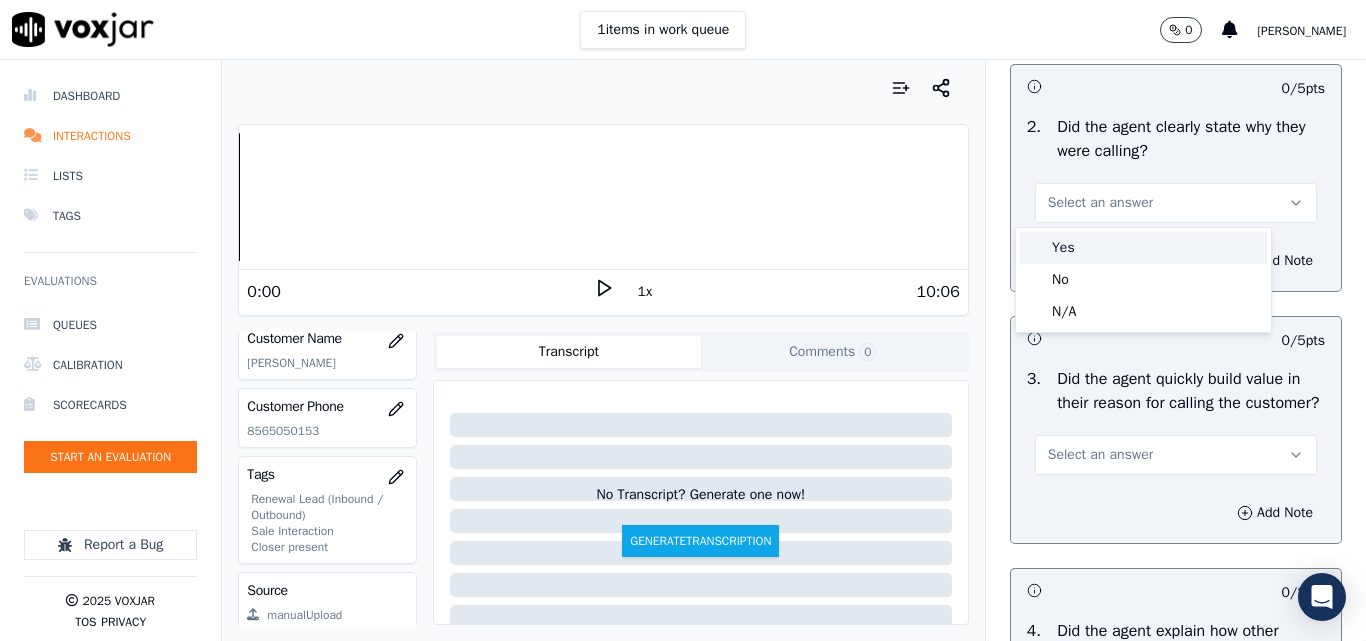 click on "Yes" at bounding box center [1143, 248] 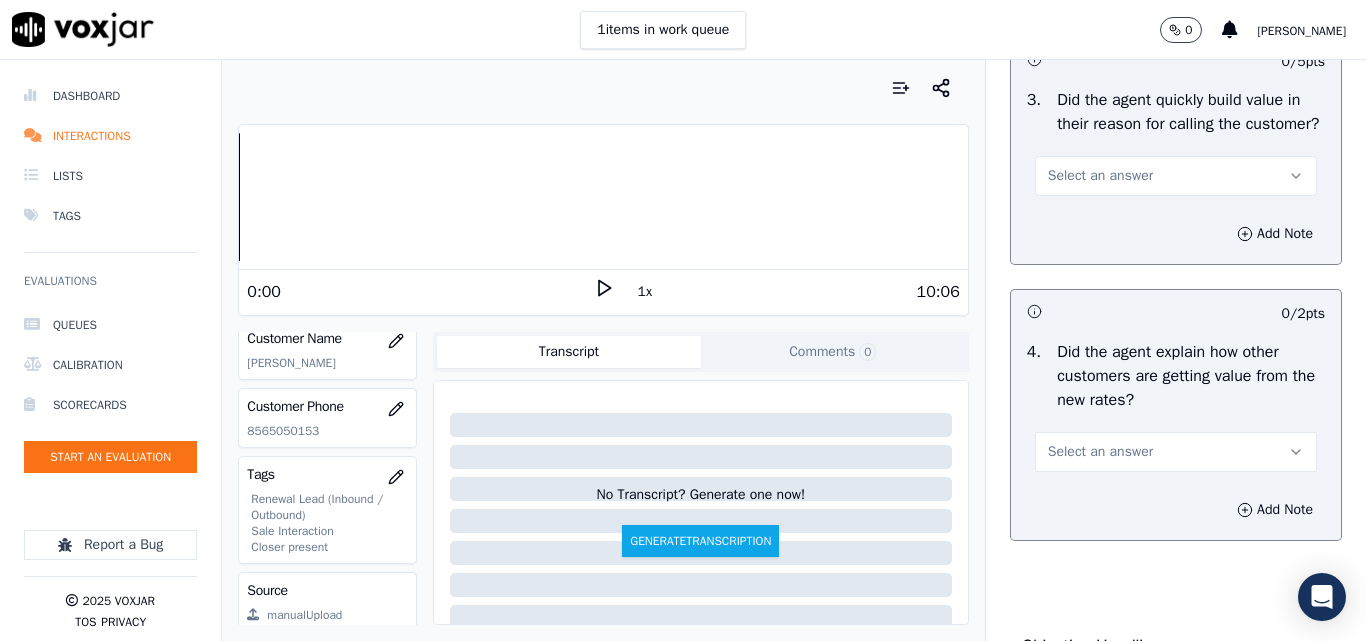 scroll, scrollTop: 700, scrollLeft: 0, axis: vertical 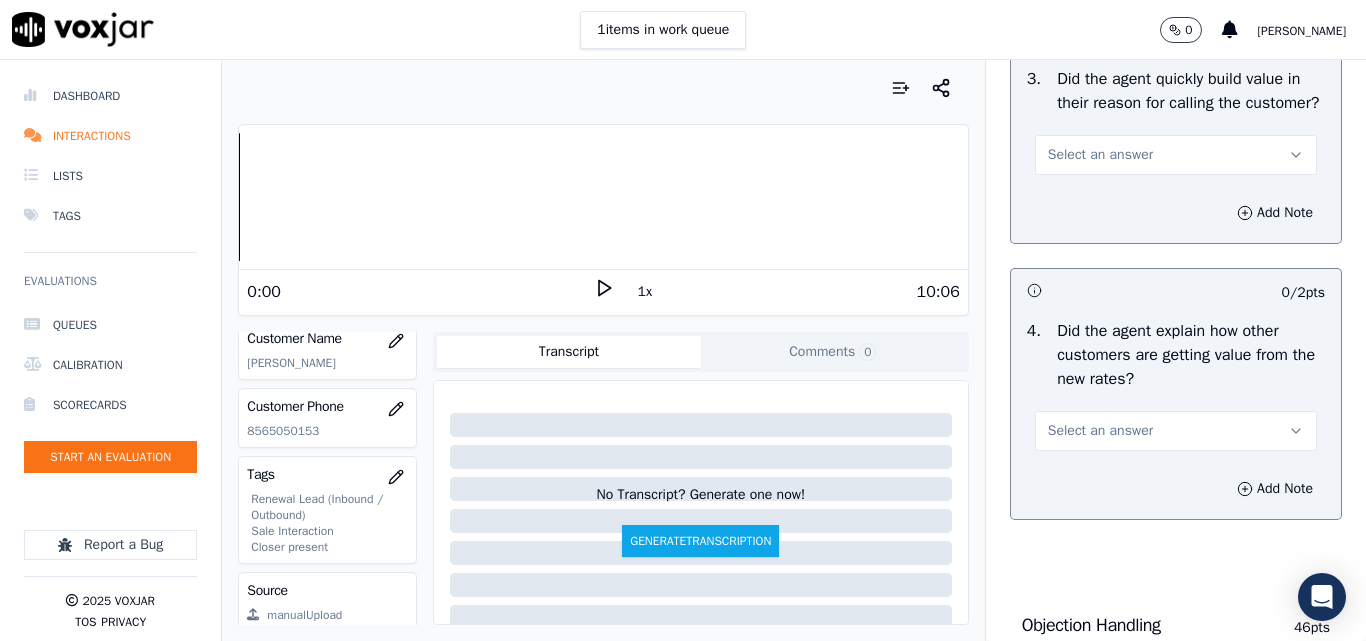 click on "Select an answer" at bounding box center (1176, 155) 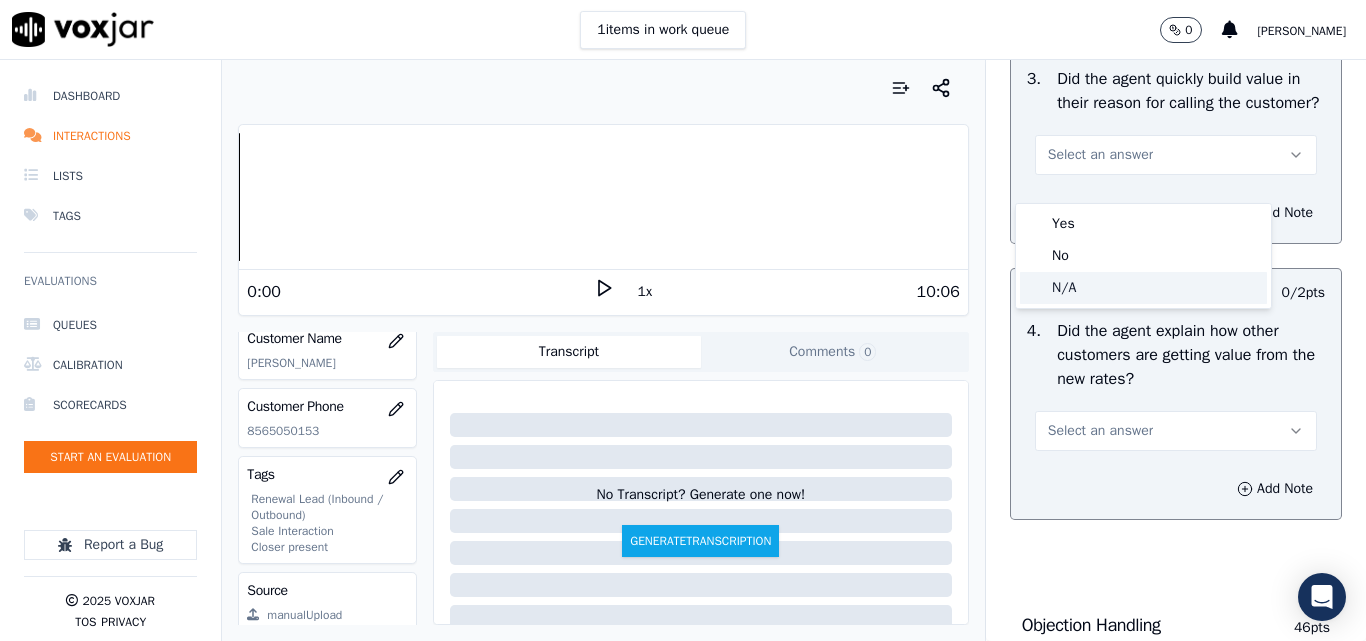 click on "N/A" 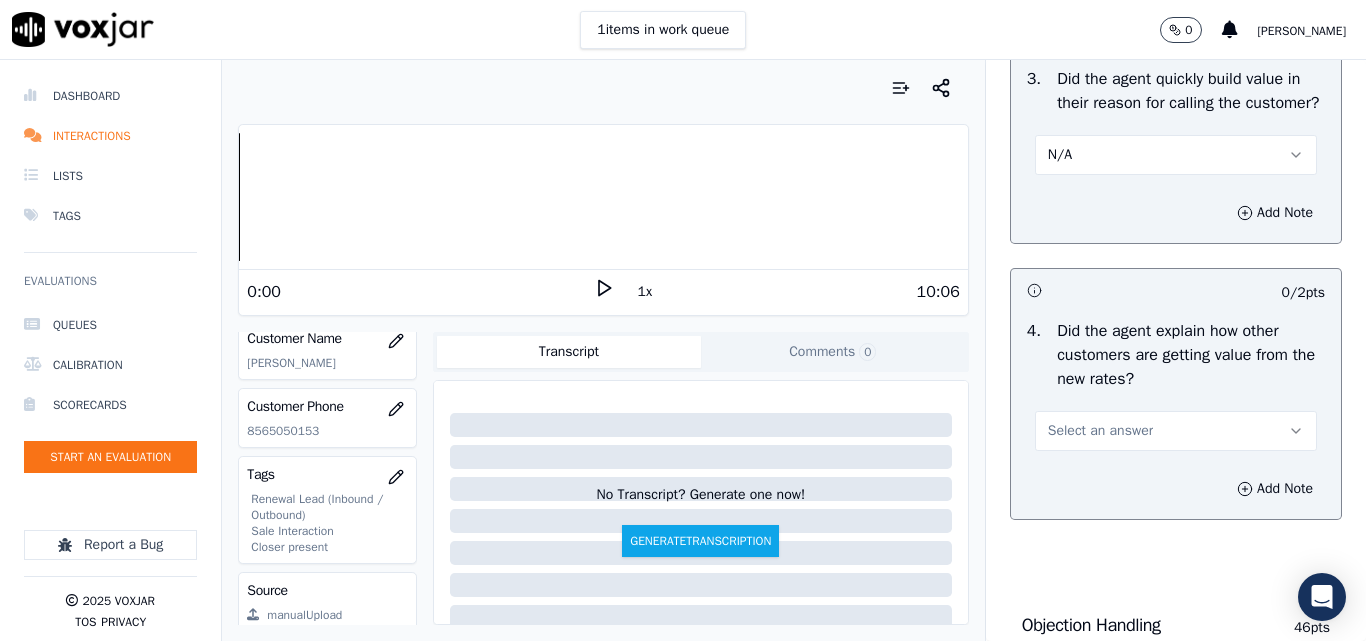 click on "N/A" at bounding box center [1176, 155] 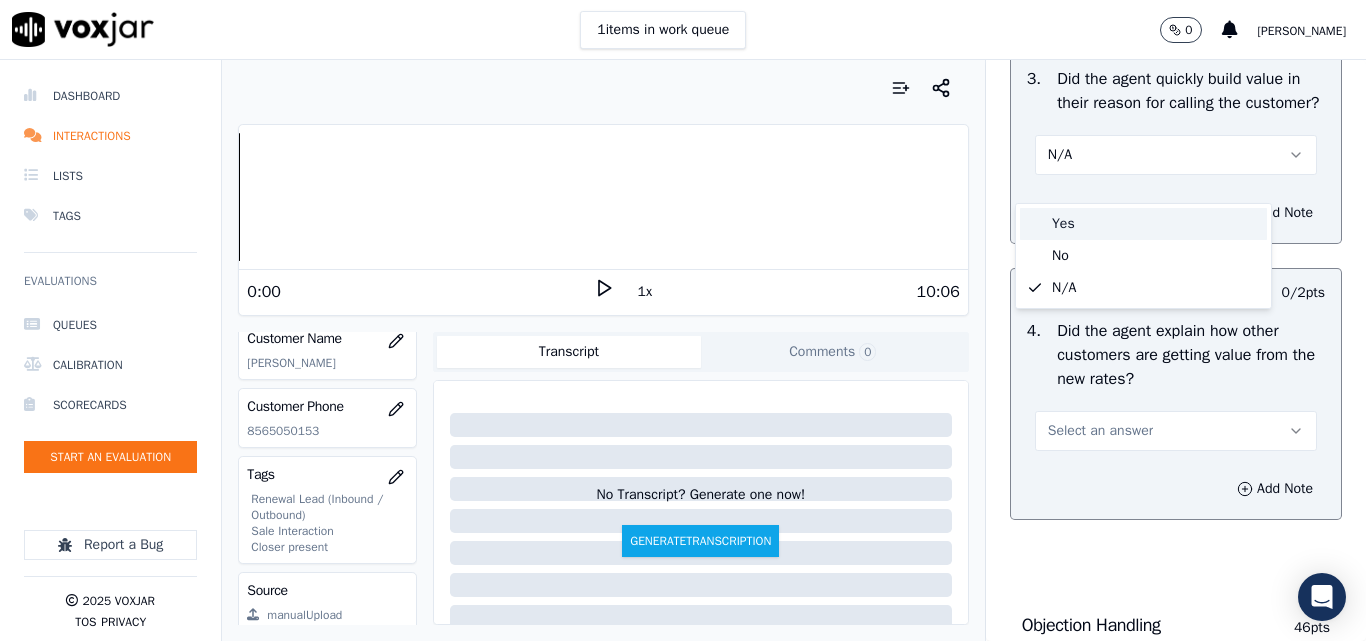 click on "Yes" at bounding box center (1143, 224) 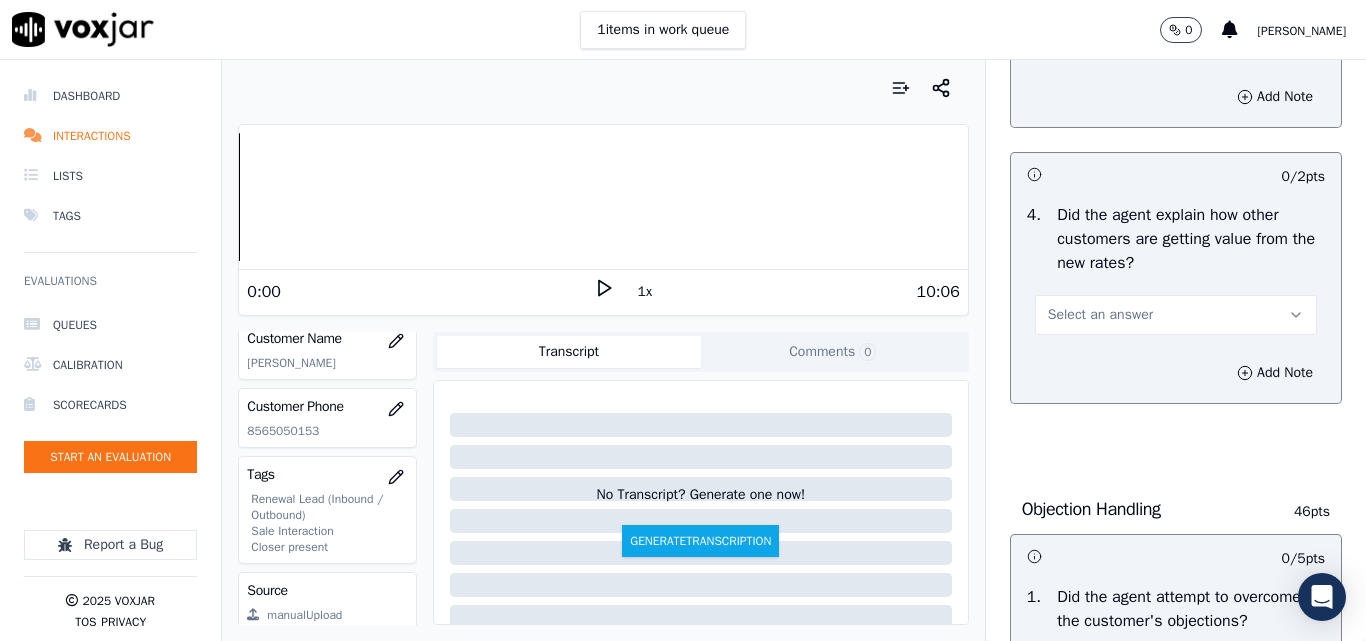 scroll, scrollTop: 900, scrollLeft: 0, axis: vertical 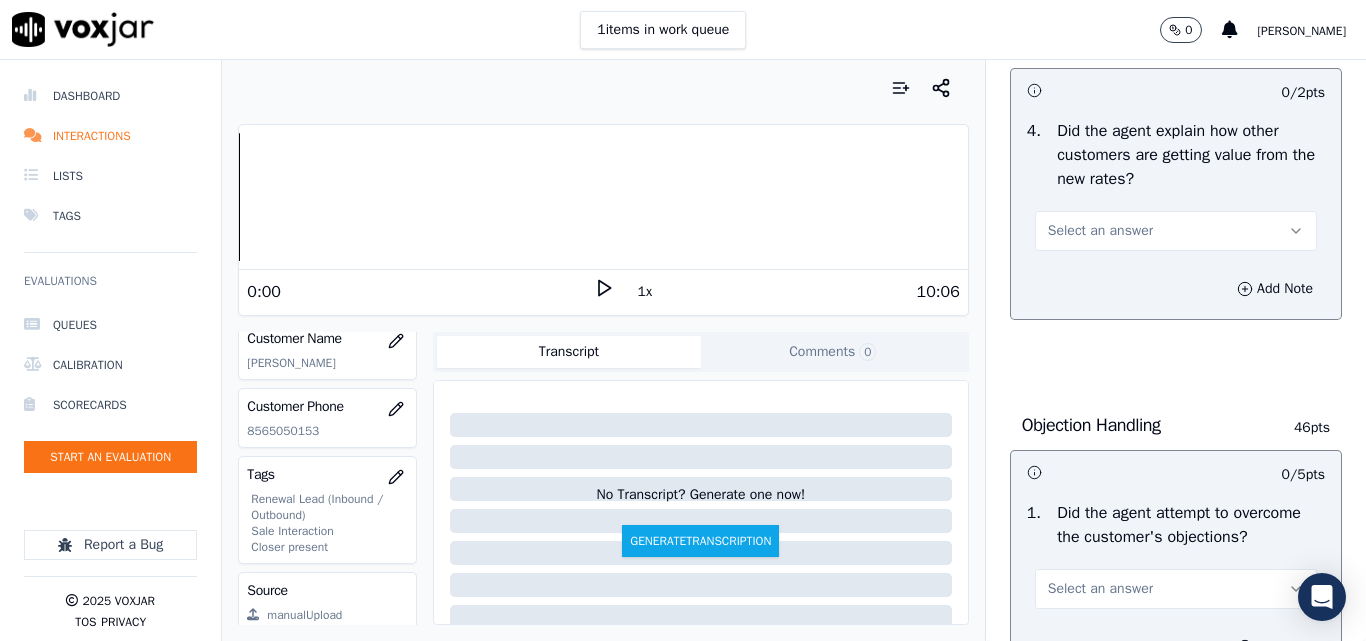 click on "Select an answer" at bounding box center (1100, 231) 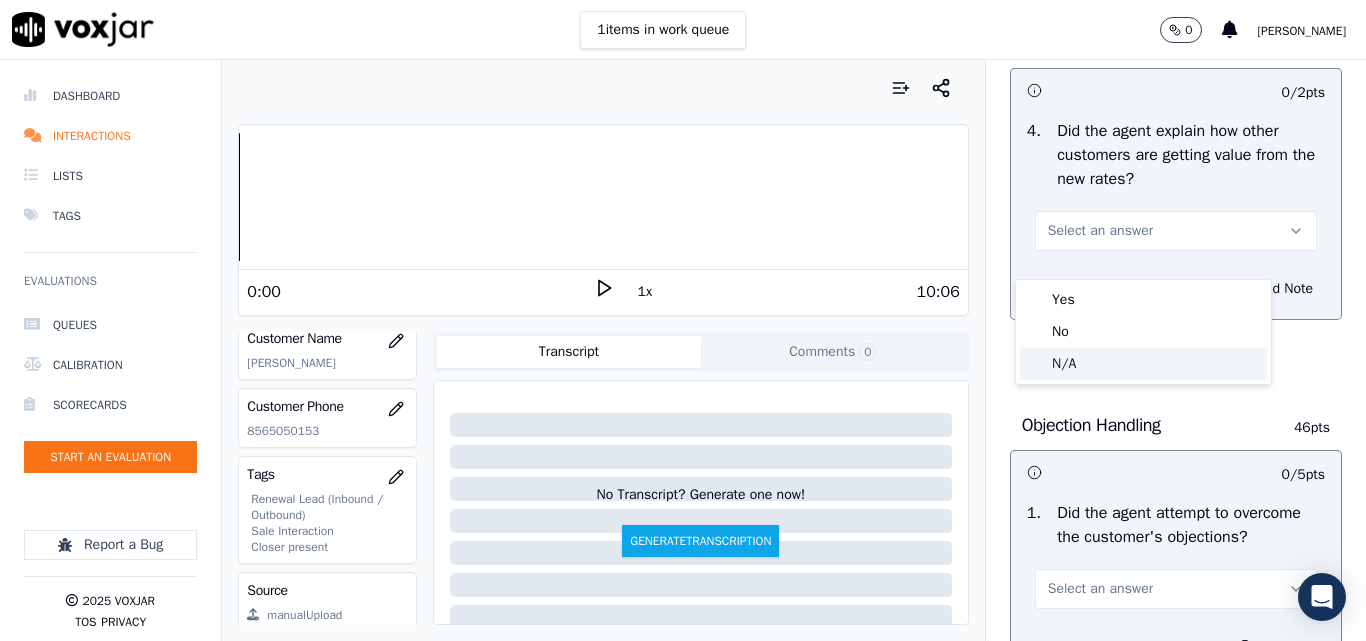 click on "N/A" 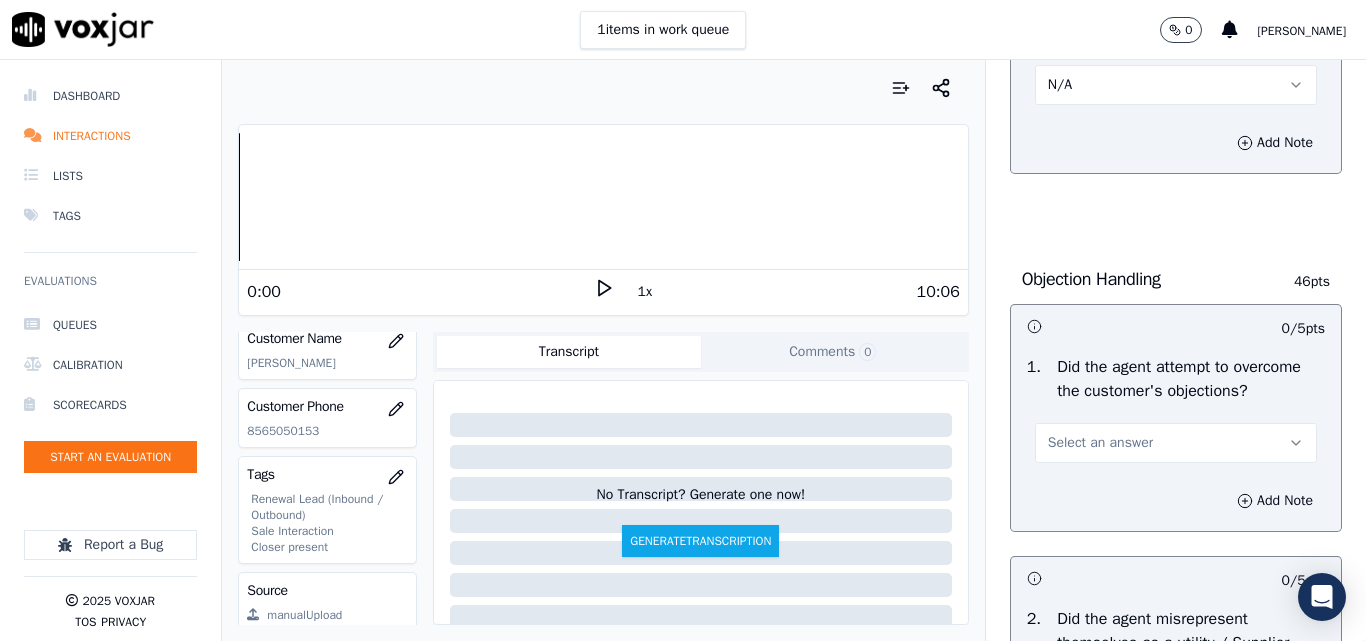 scroll, scrollTop: 1200, scrollLeft: 0, axis: vertical 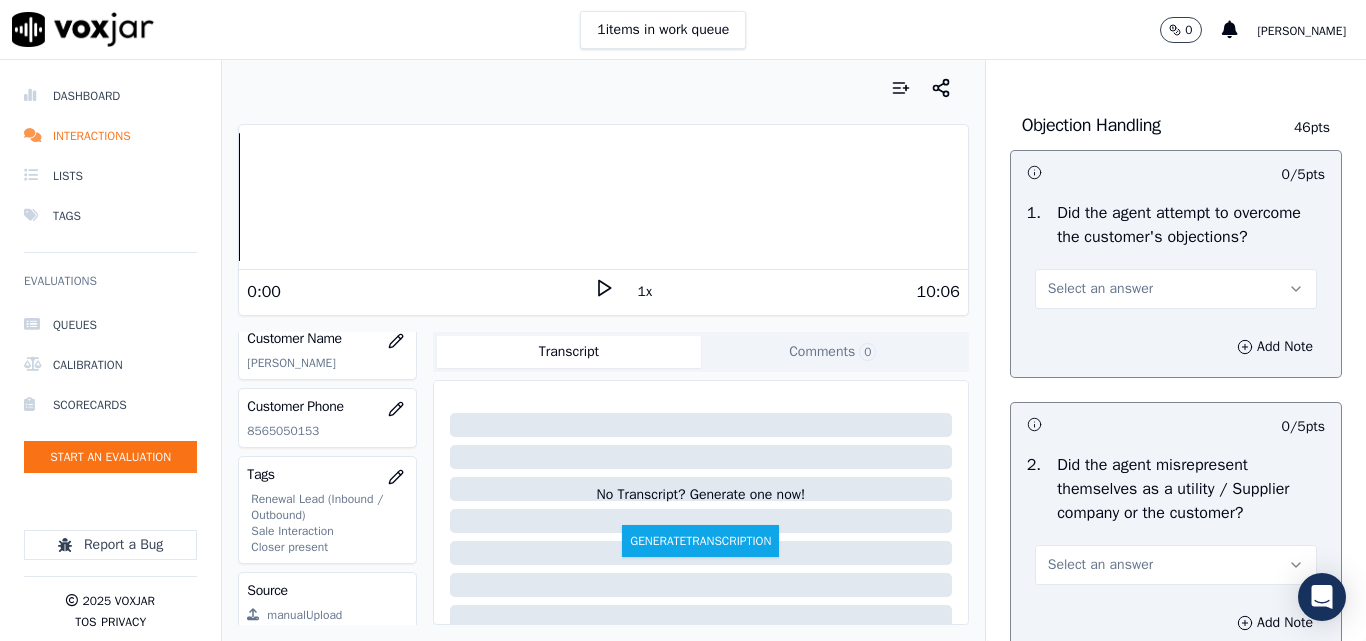 click on "Select an answer" at bounding box center [1100, 289] 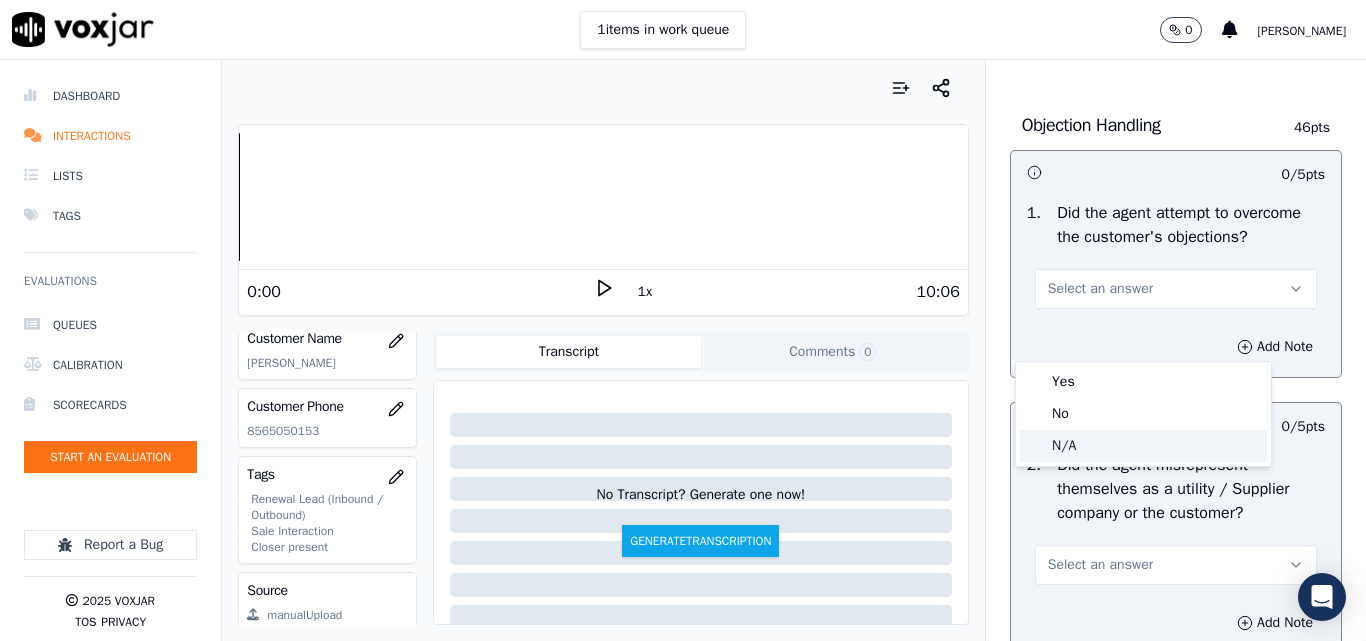 click on "N/A" 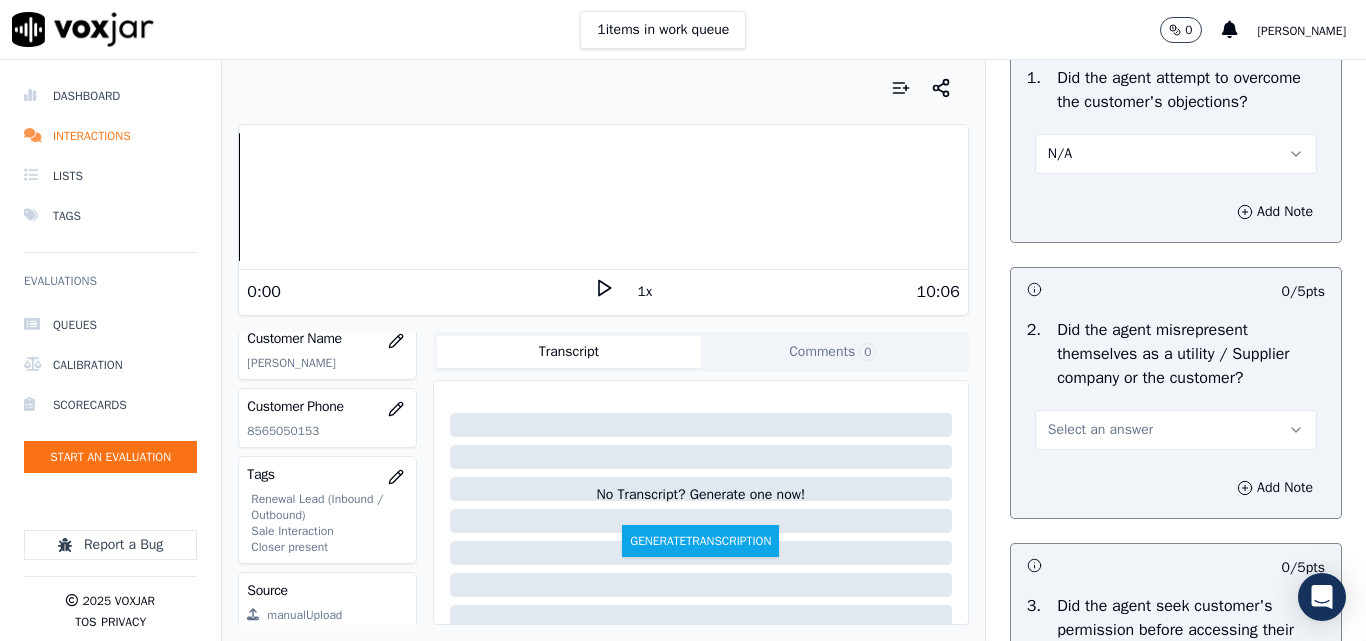 scroll, scrollTop: 1500, scrollLeft: 0, axis: vertical 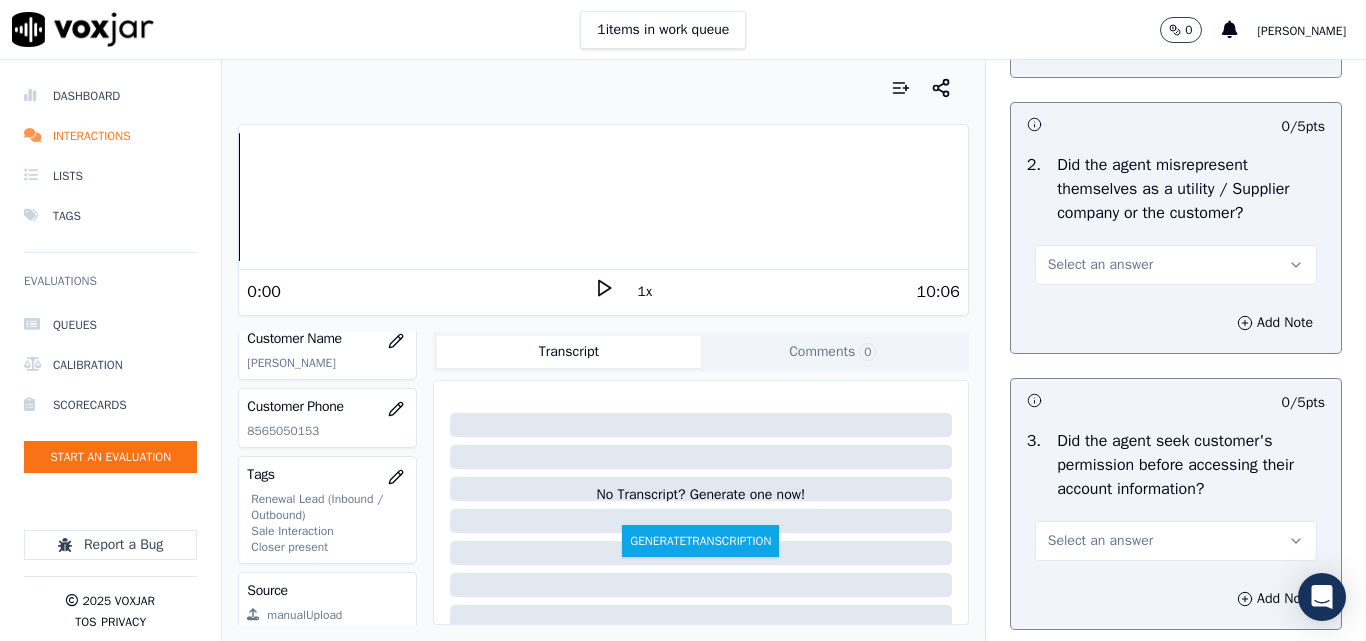 click on "Select an answer" at bounding box center (1100, 265) 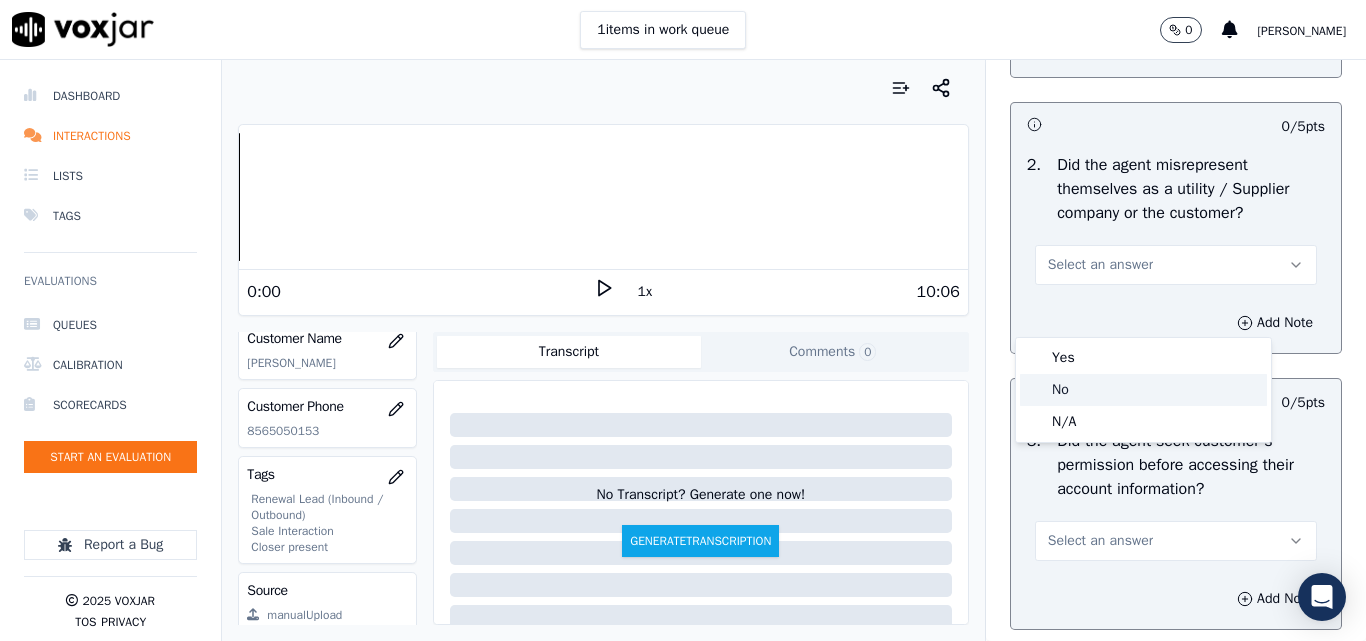 click on "No" 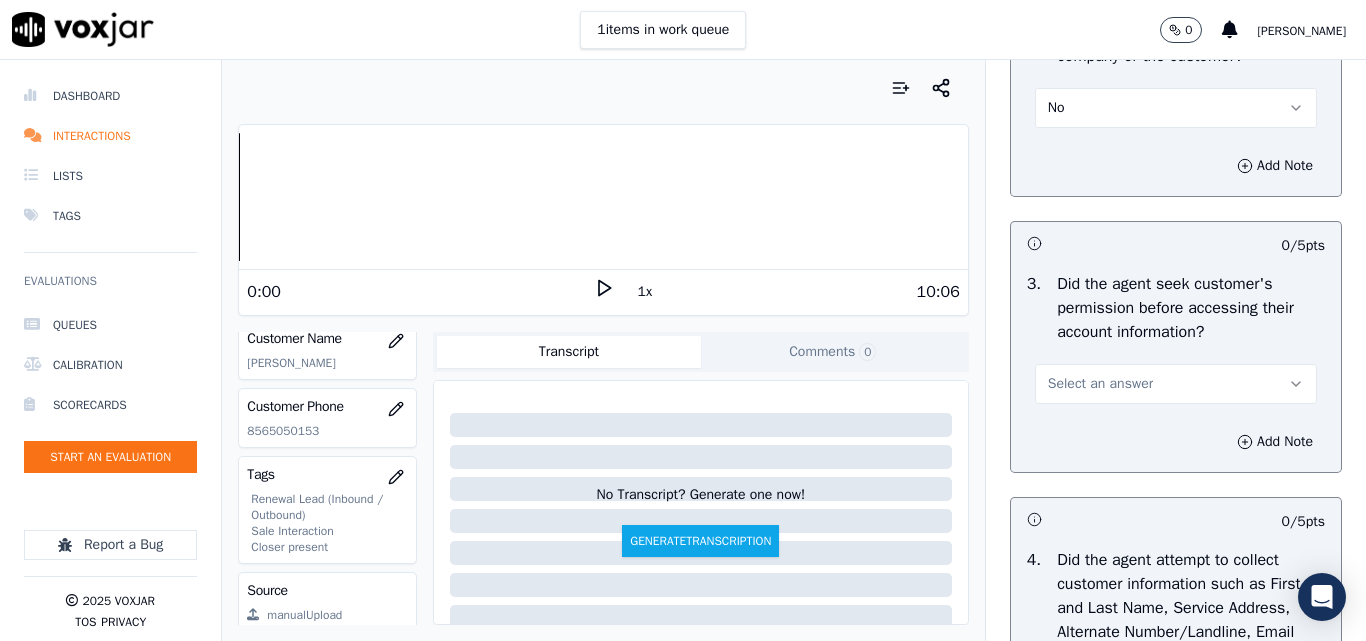 scroll, scrollTop: 1800, scrollLeft: 0, axis: vertical 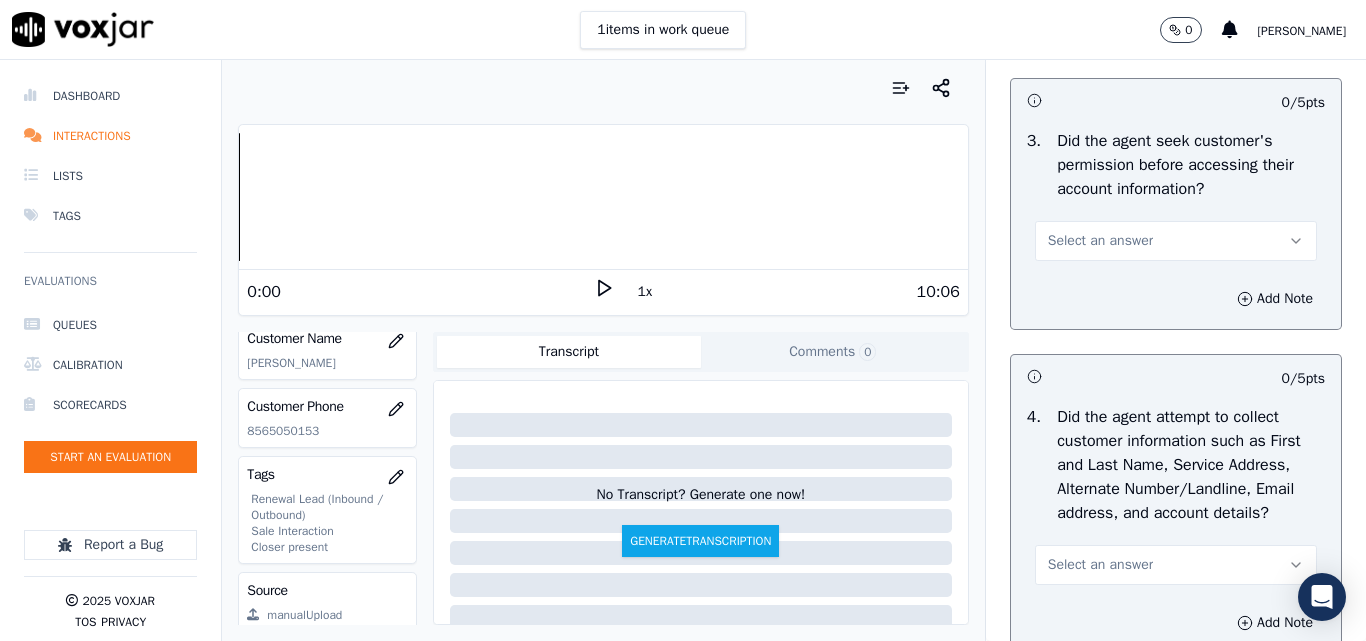 click on "Select an answer" at bounding box center [1100, 241] 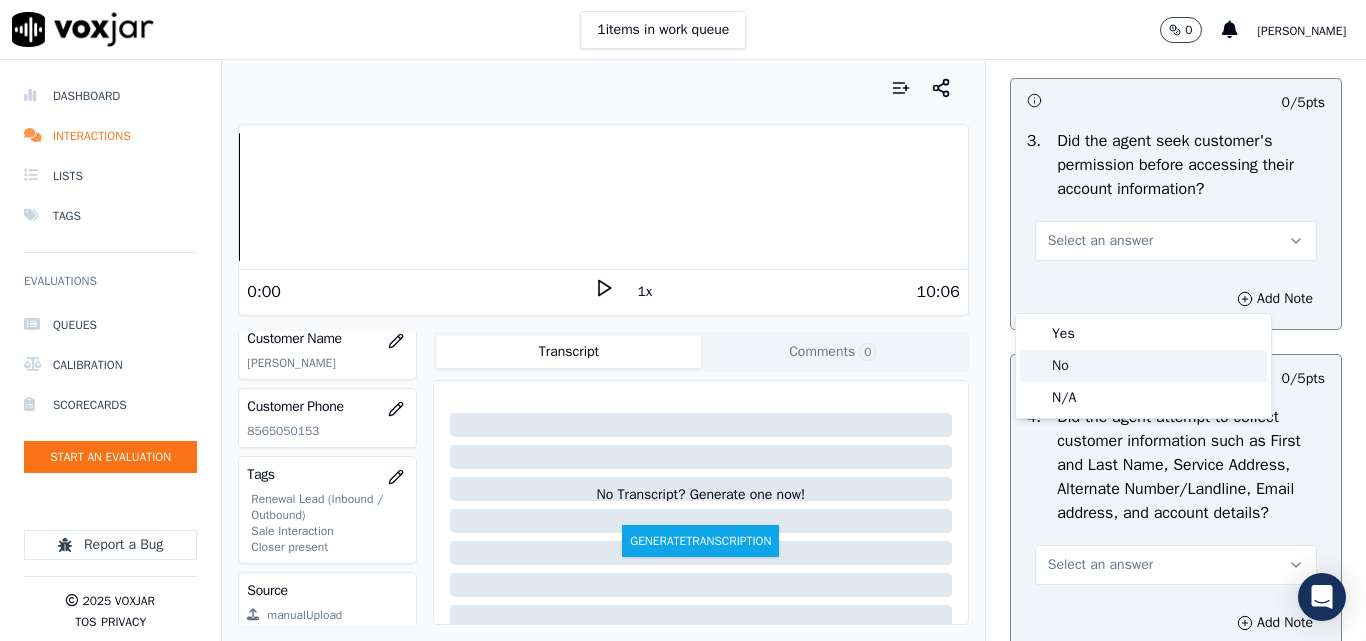 click on "No" 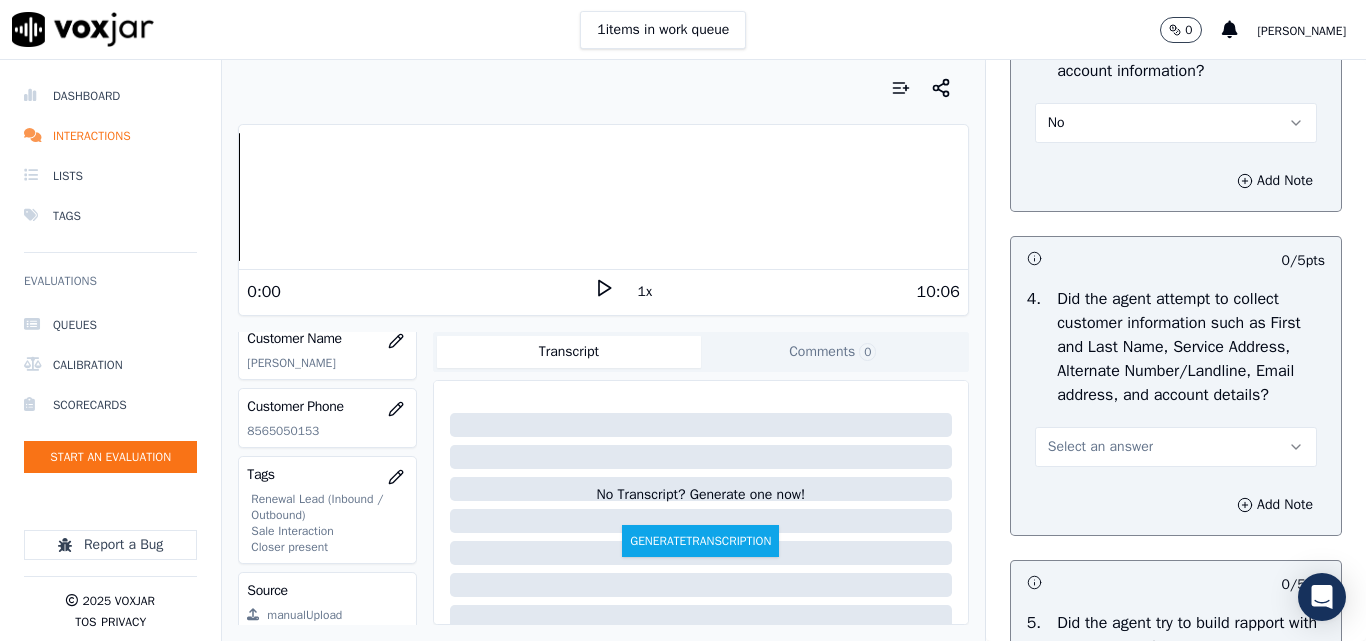 scroll, scrollTop: 2100, scrollLeft: 0, axis: vertical 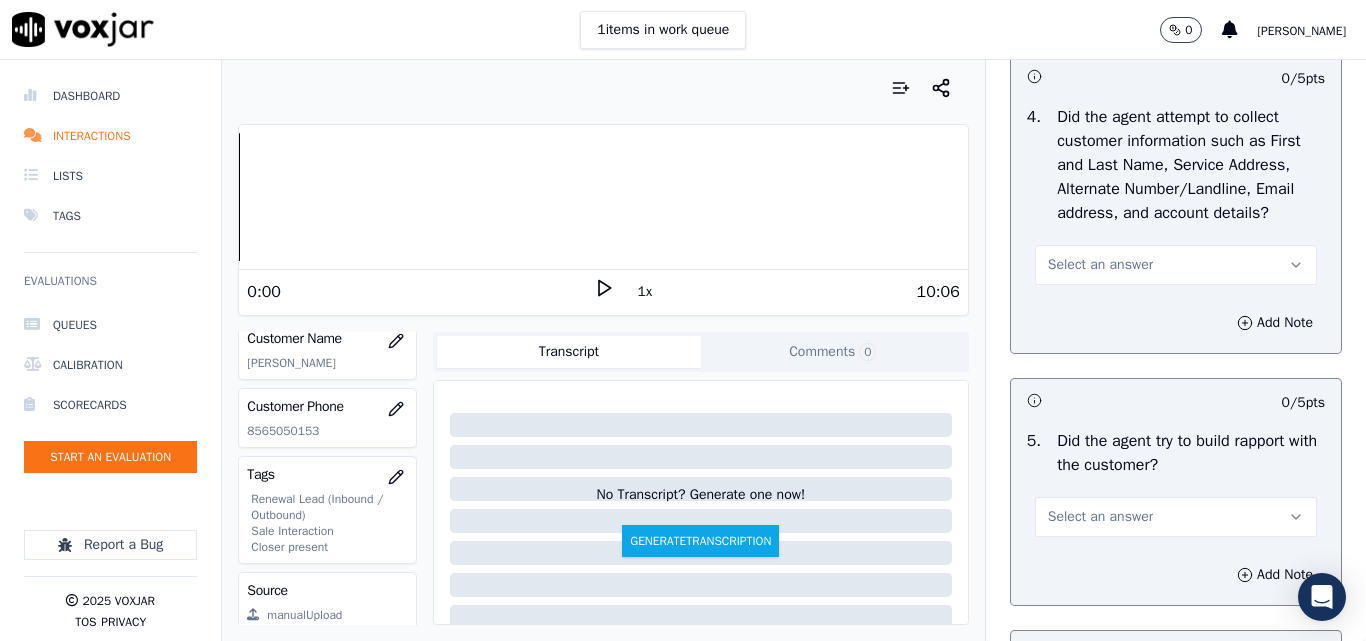 click on "Select an answer" at bounding box center [1100, 265] 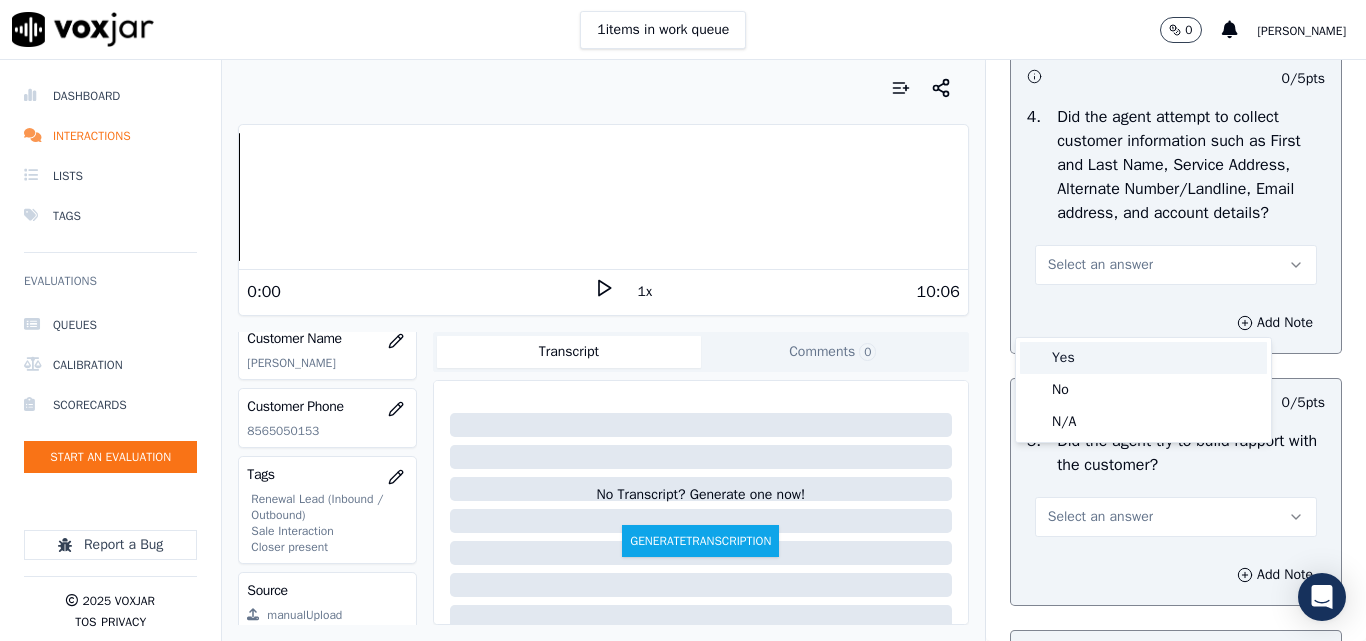 click on "Yes" at bounding box center (1143, 358) 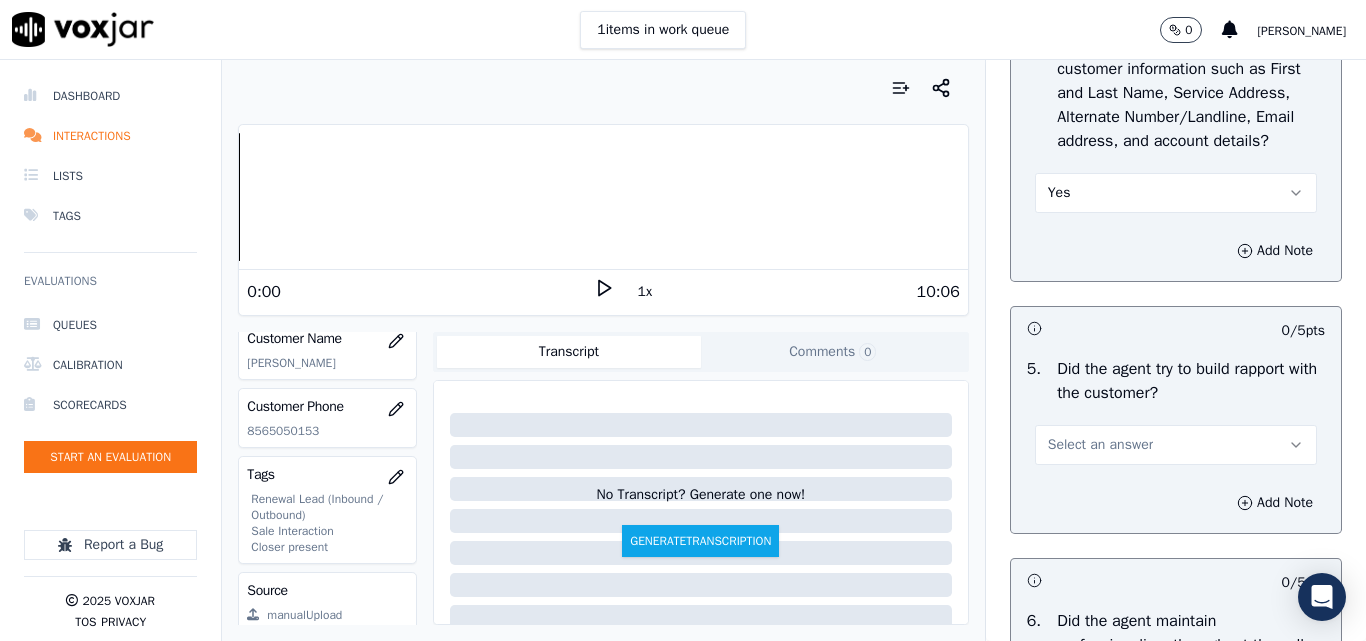 scroll, scrollTop: 2400, scrollLeft: 0, axis: vertical 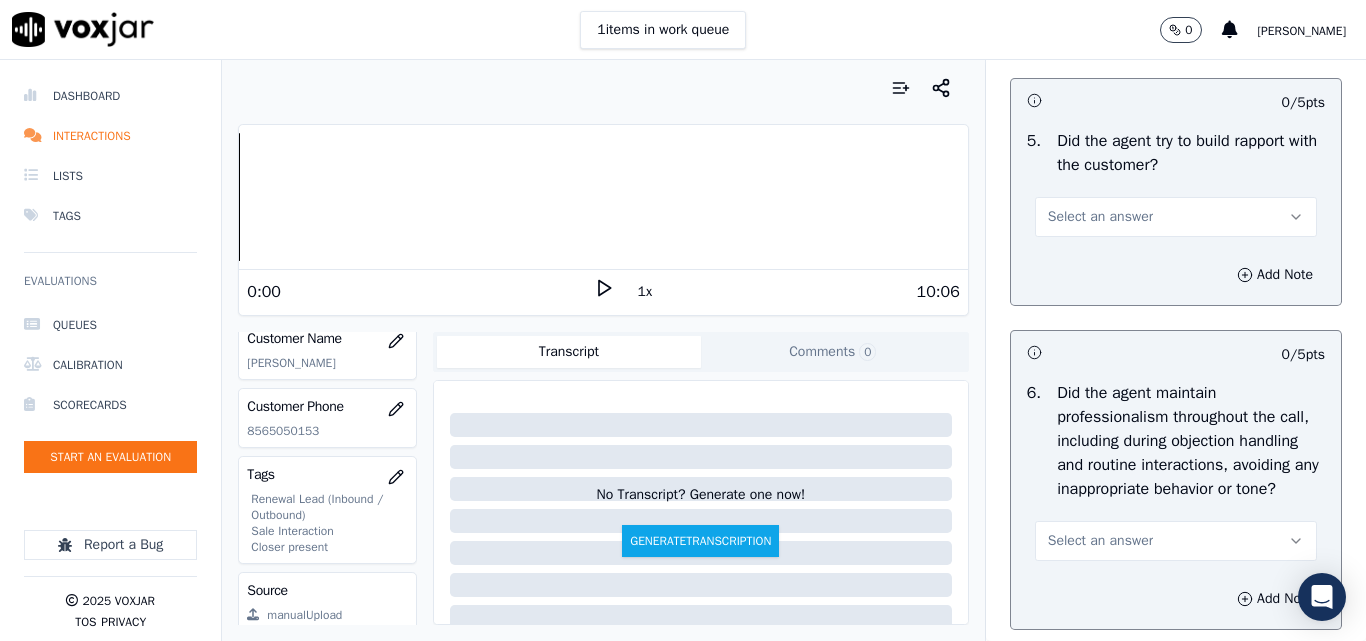 click on "Select an answer" at bounding box center [1100, 217] 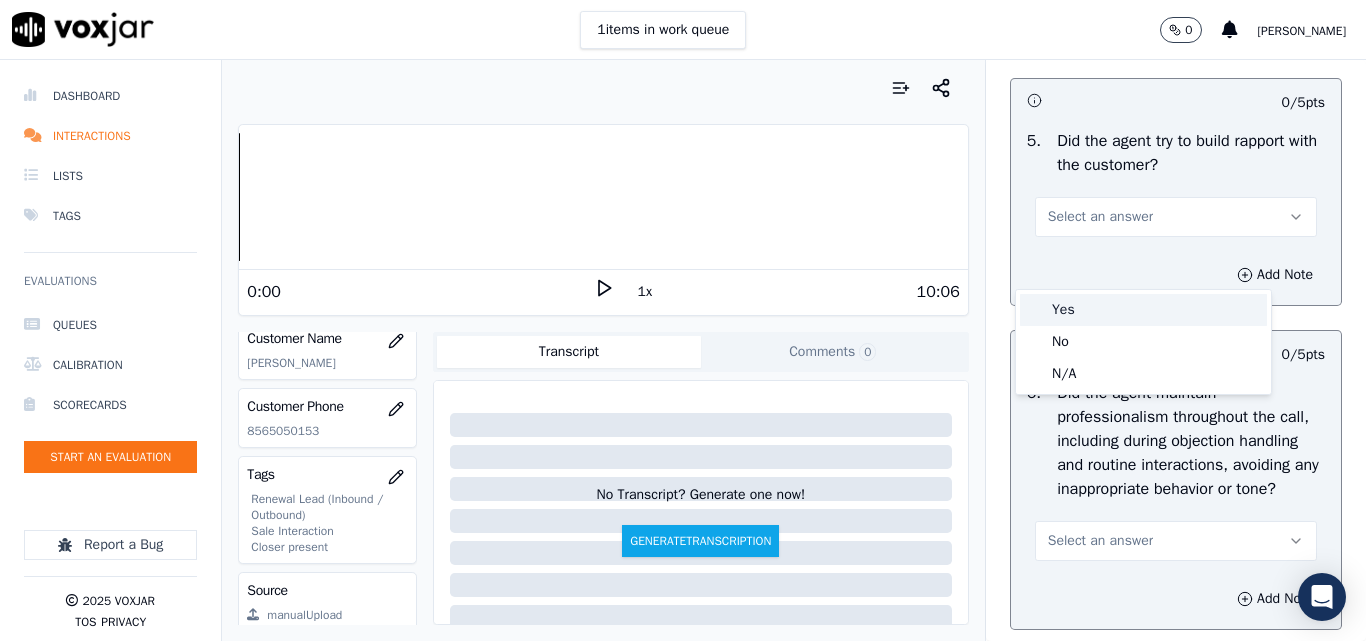 drag, startPoint x: 1086, startPoint y: 306, endPoint x: 1108, endPoint y: 296, distance: 24.166092 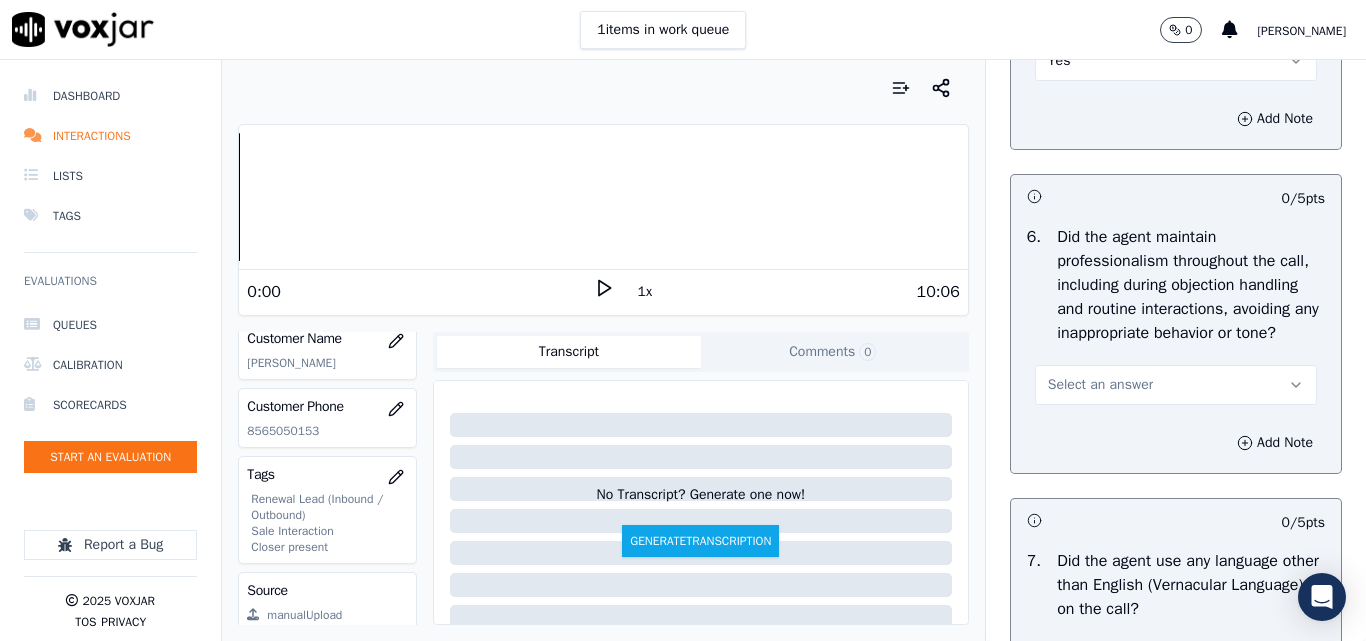 scroll, scrollTop: 2700, scrollLeft: 0, axis: vertical 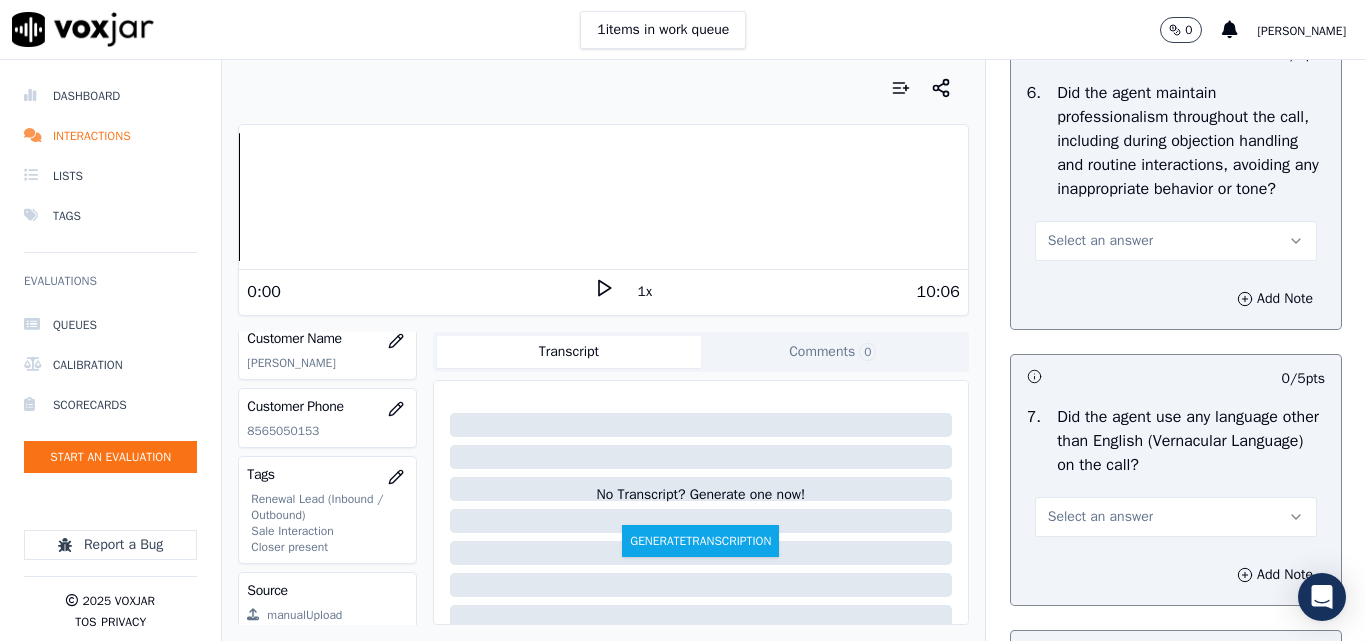click on "Select an answer" at bounding box center [1100, 241] 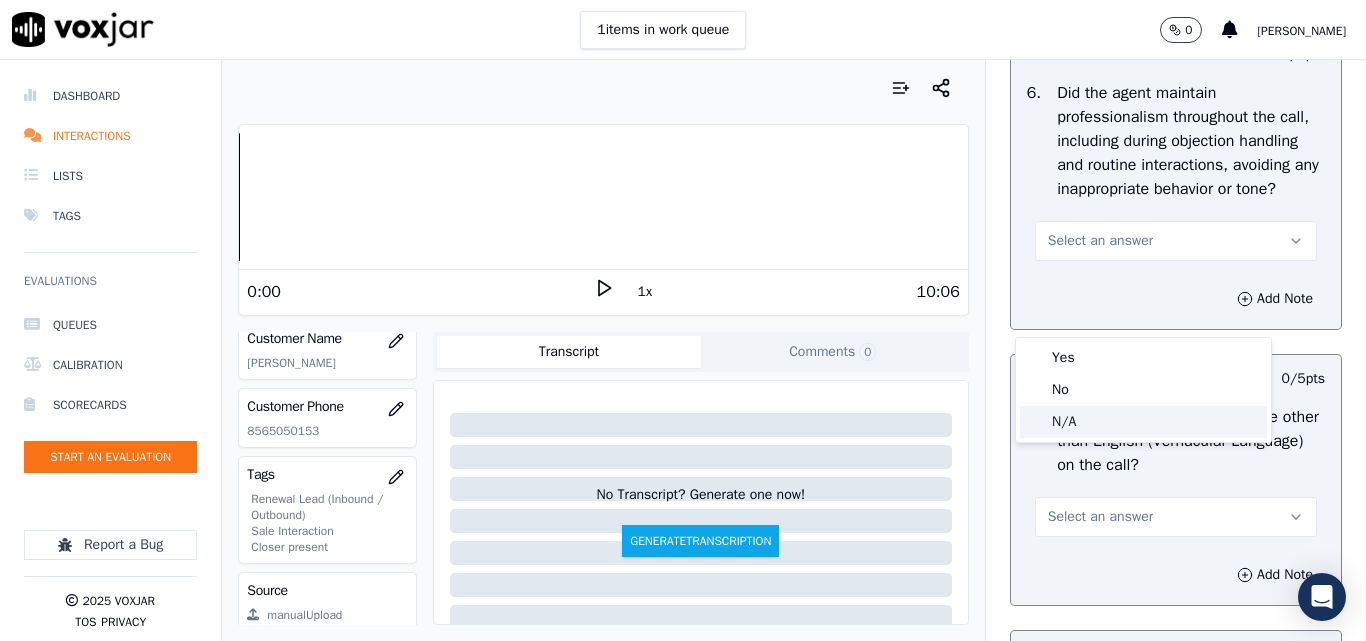 click on "N/A" 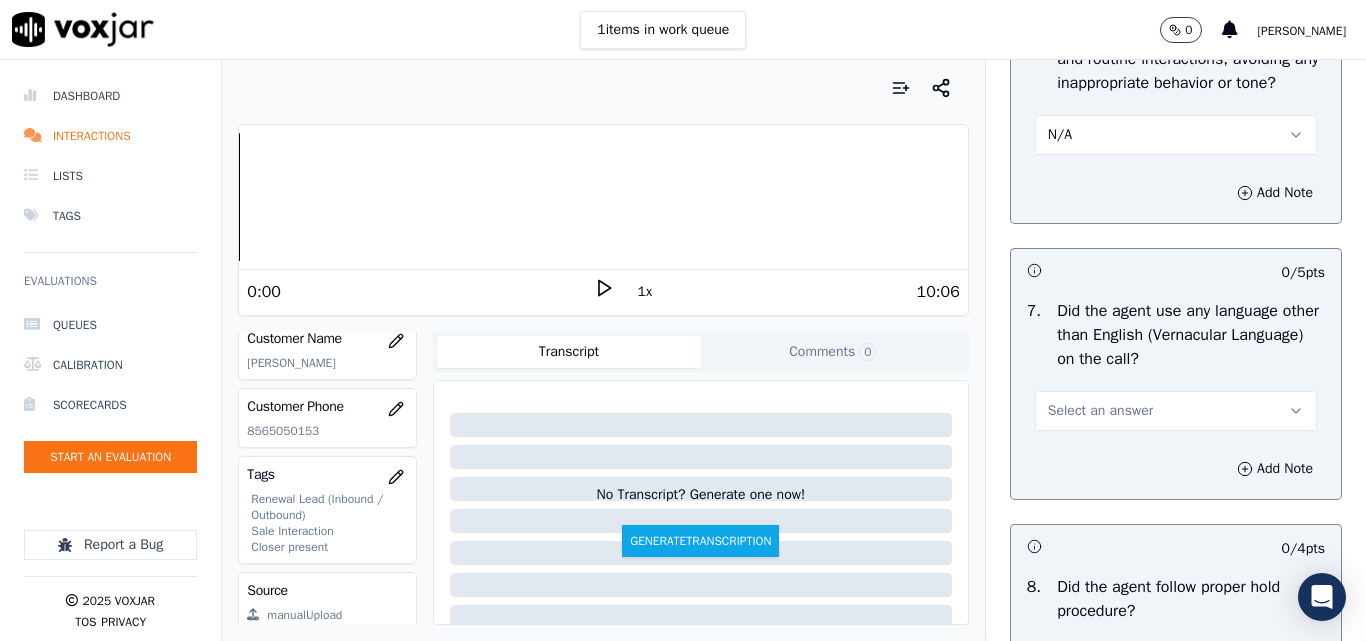 scroll, scrollTop: 3000, scrollLeft: 0, axis: vertical 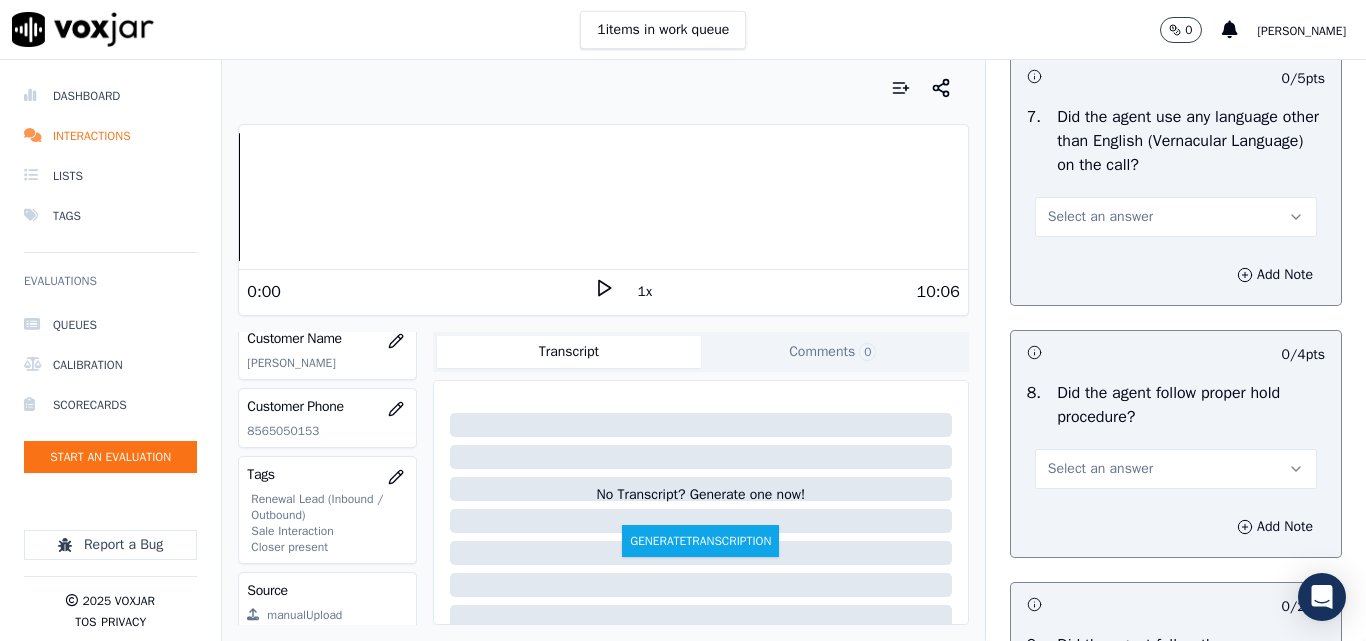 click on "Select an answer" at bounding box center [1100, 217] 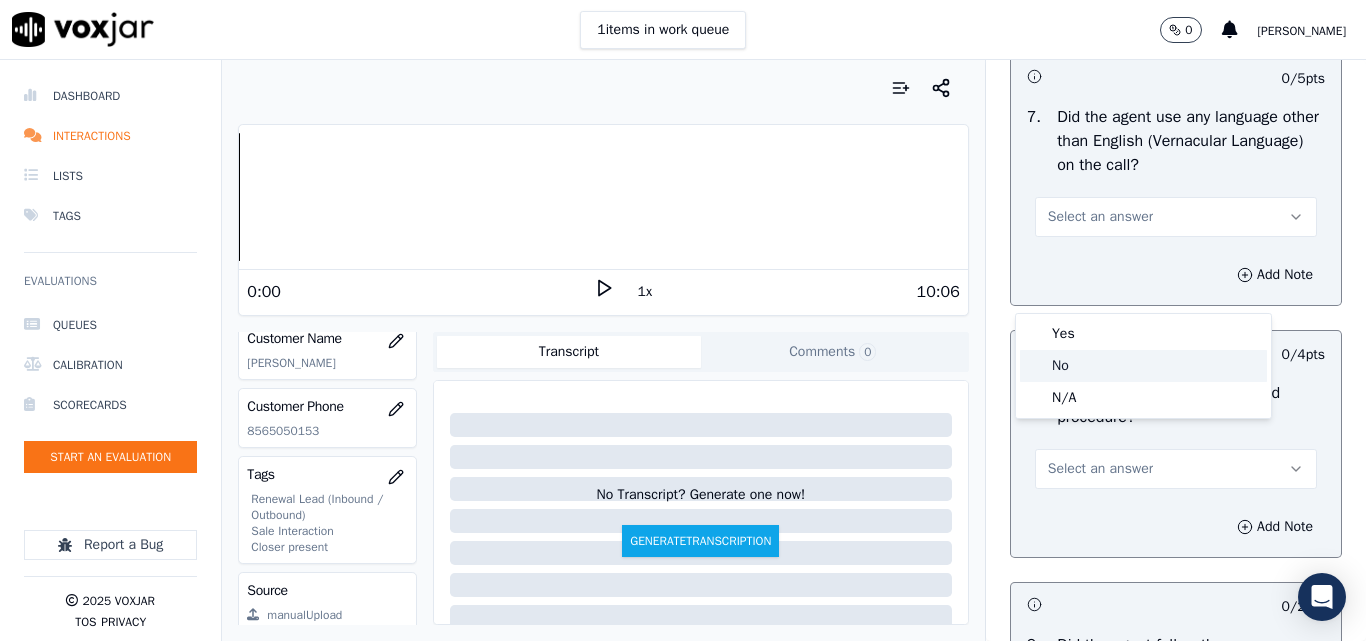 click on "No" 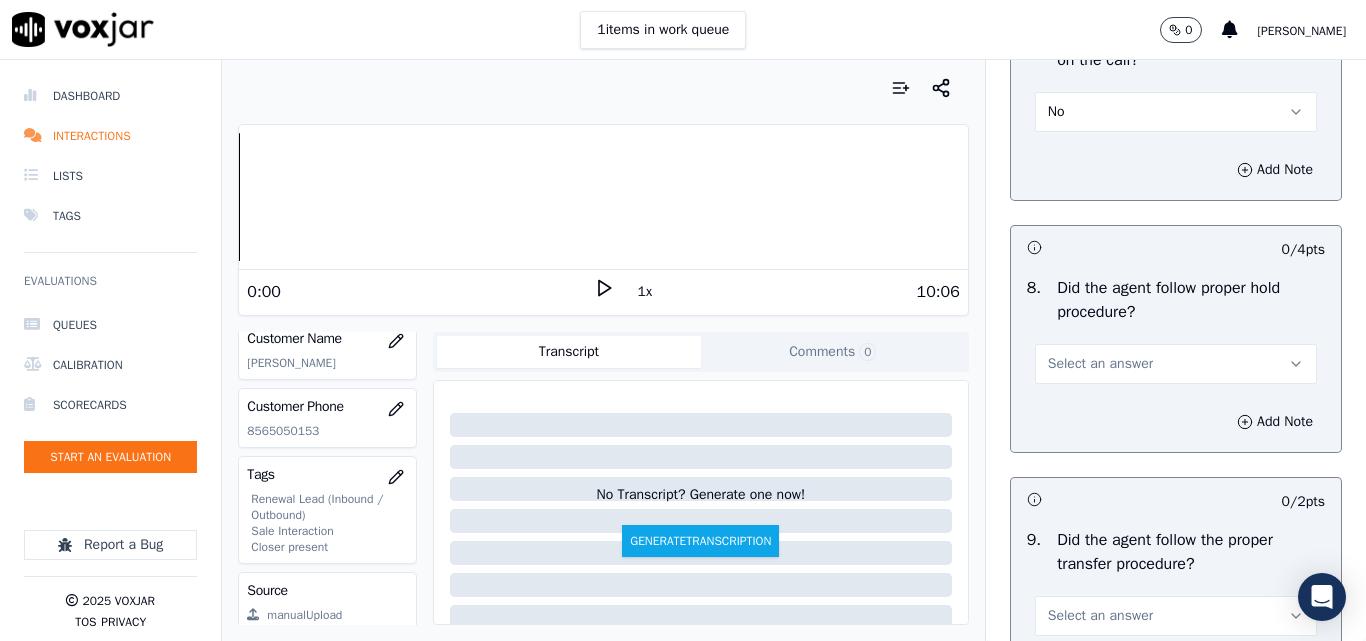 scroll, scrollTop: 3200, scrollLeft: 0, axis: vertical 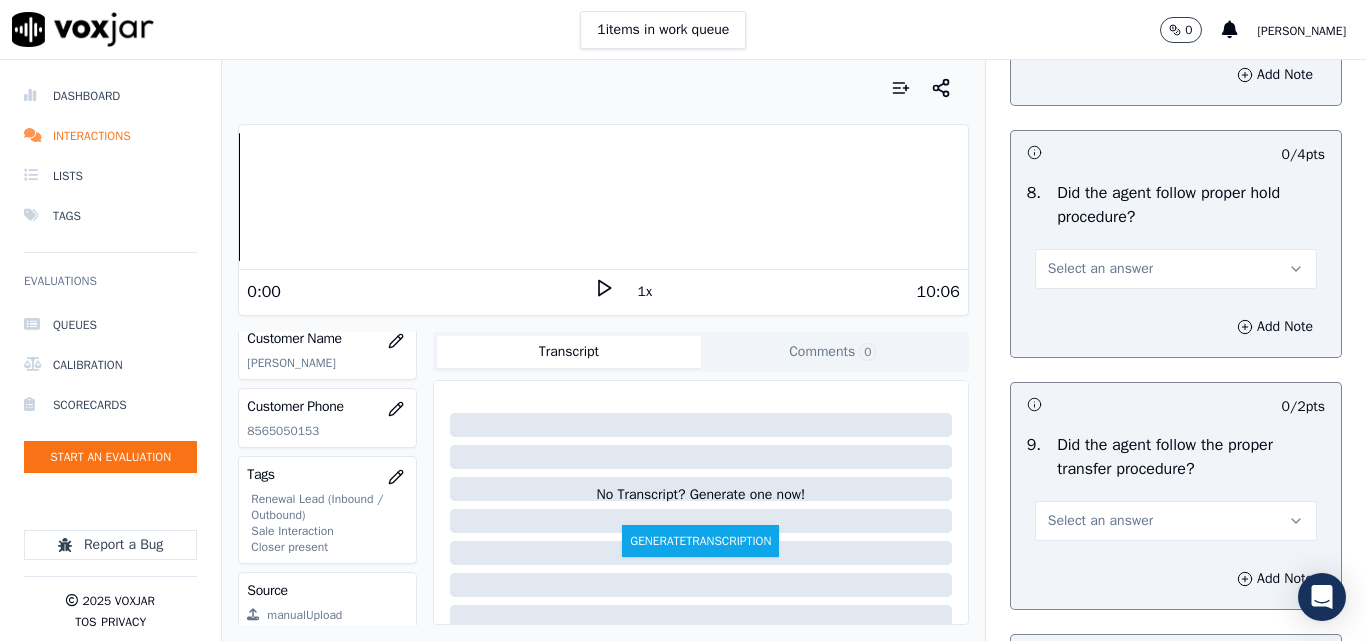 click on "Select an answer" at bounding box center (1176, 269) 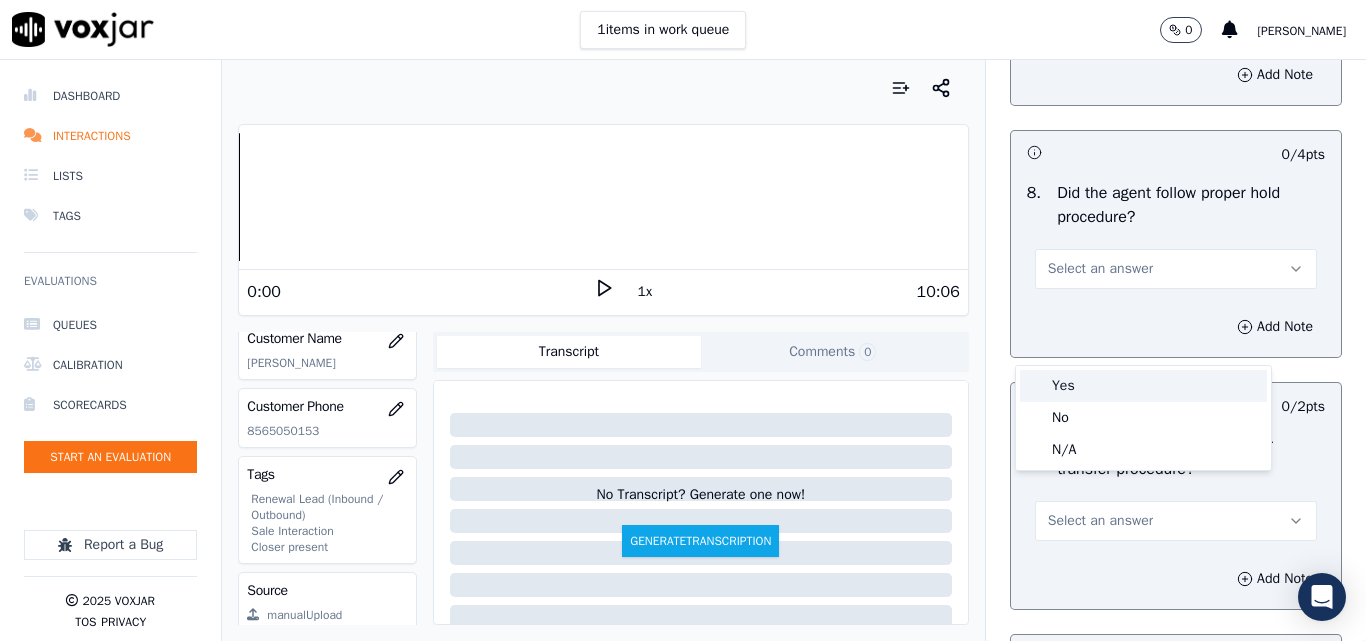 click on "Yes" at bounding box center (1143, 386) 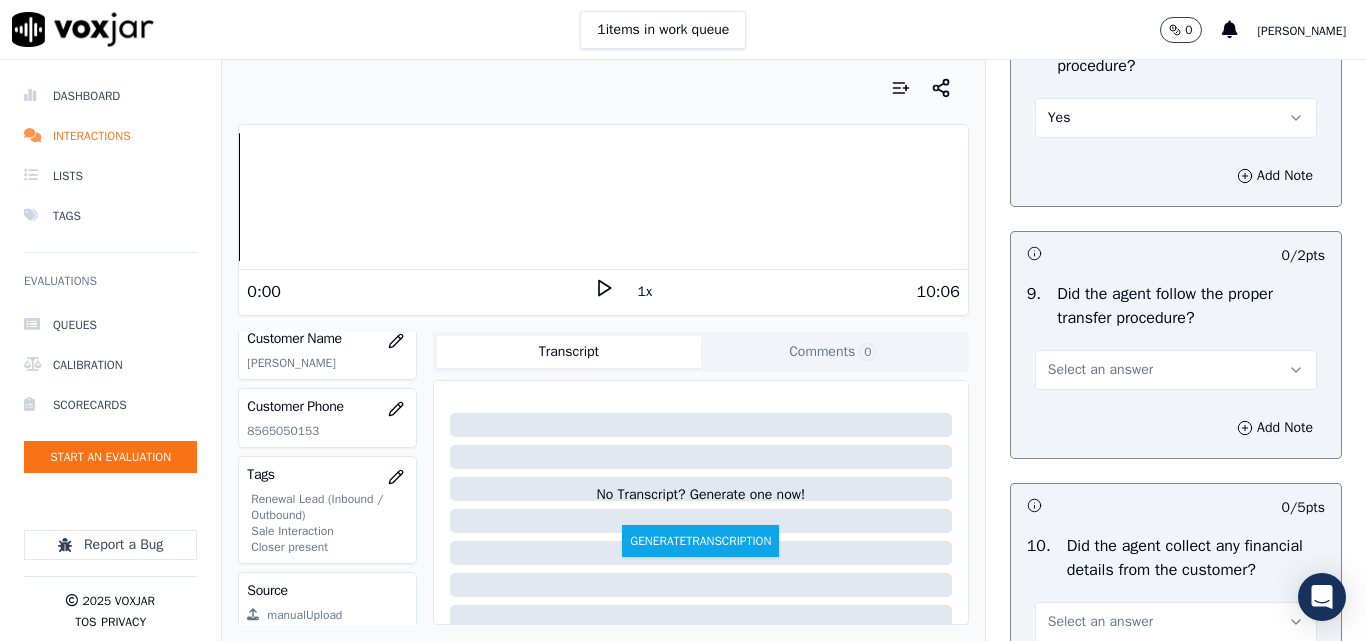 scroll, scrollTop: 3500, scrollLeft: 0, axis: vertical 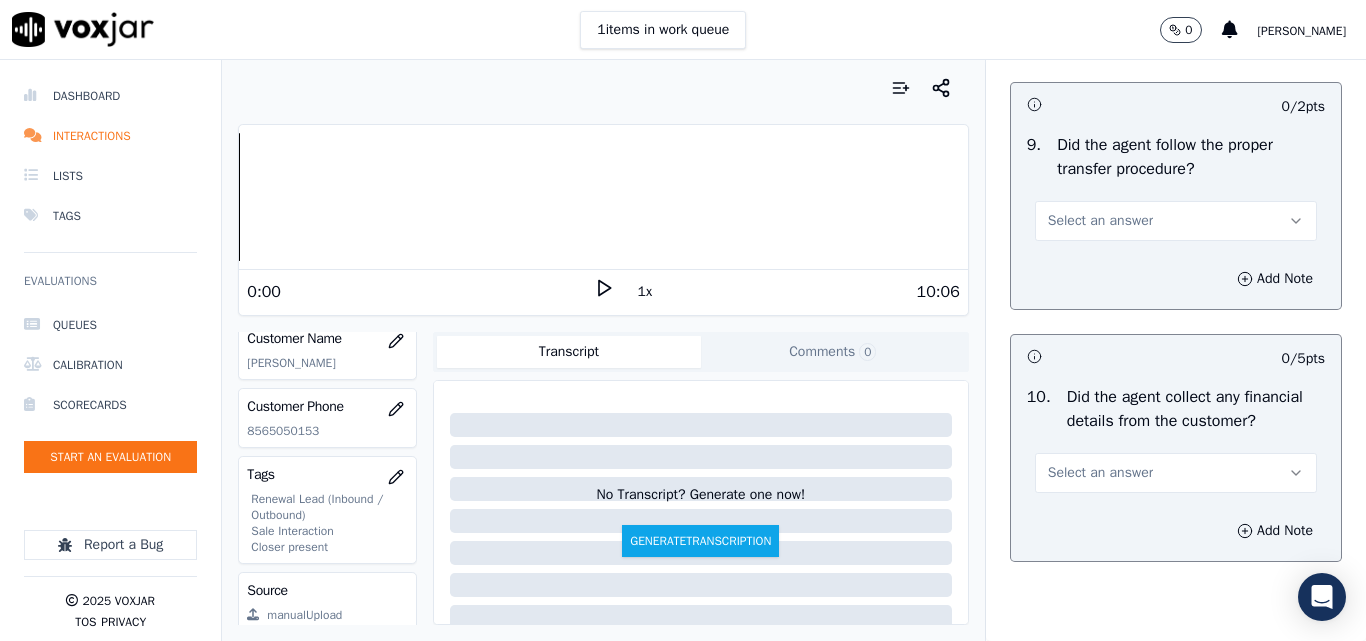 drag, startPoint x: 1067, startPoint y: 302, endPoint x: 1056, endPoint y: 312, distance: 14.866069 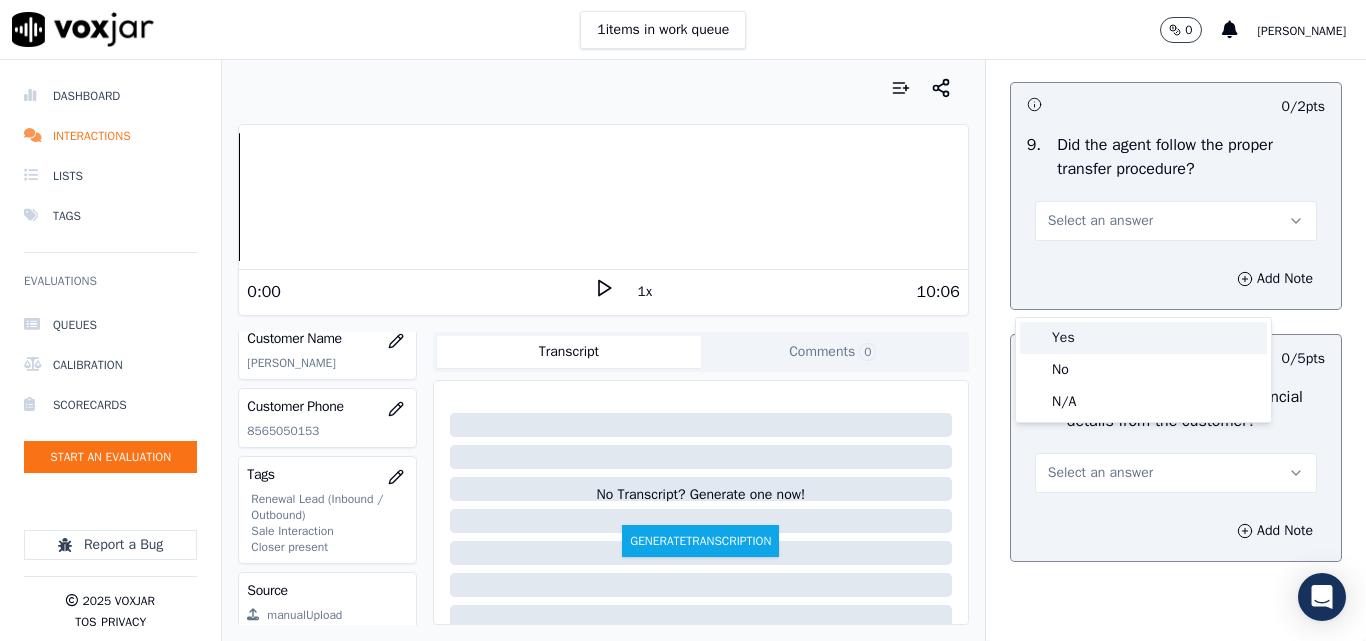 click on "Yes" at bounding box center [1143, 338] 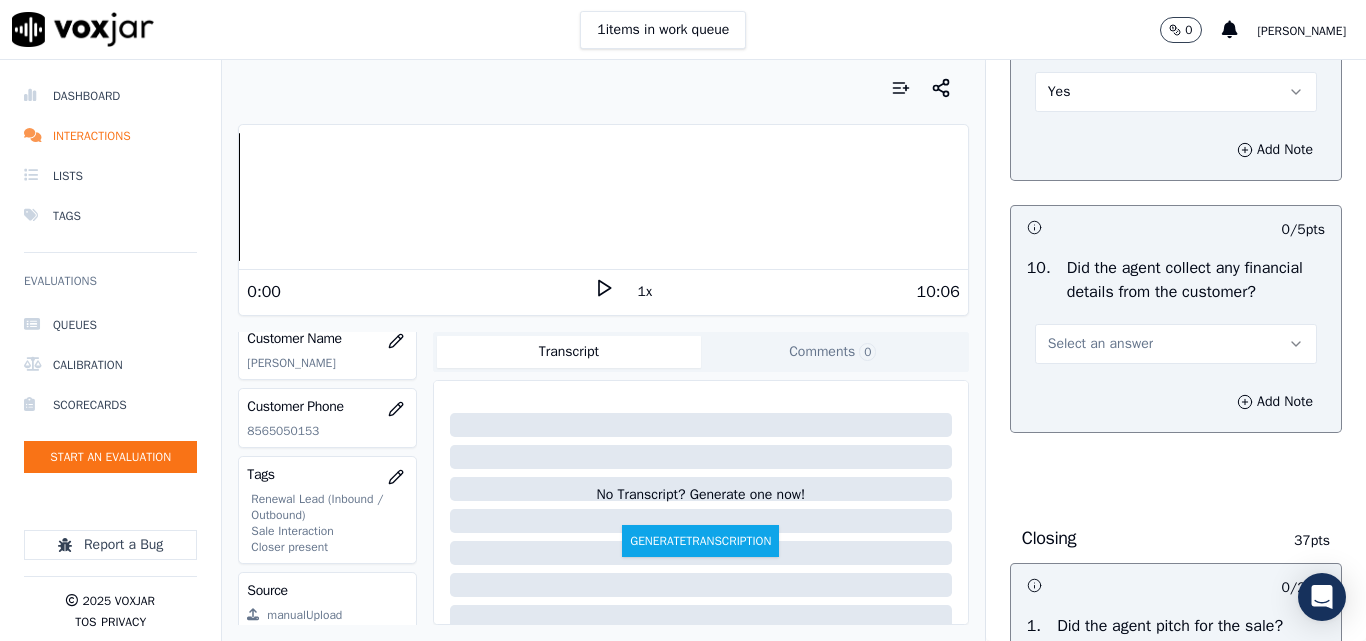 scroll, scrollTop: 3700, scrollLeft: 0, axis: vertical 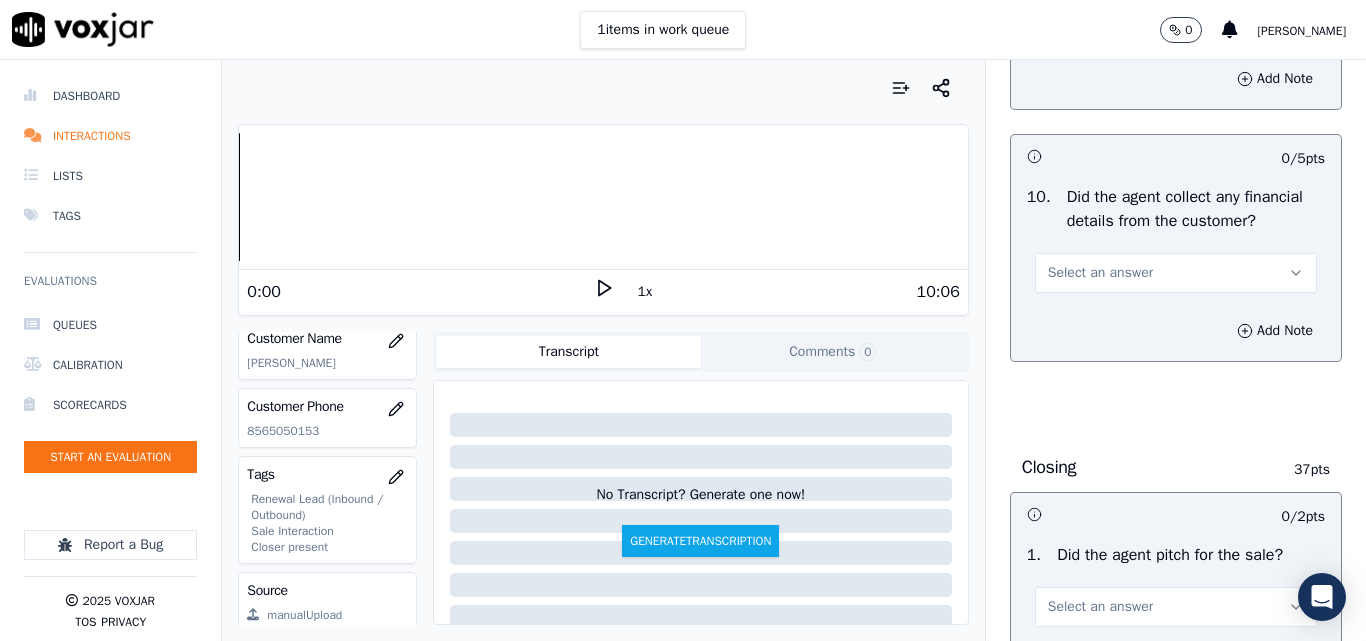 drag, startPoint x: 1064, startPoint y: 365, endPoint x: 1073, endPoint y: 388, distance: 24.698177 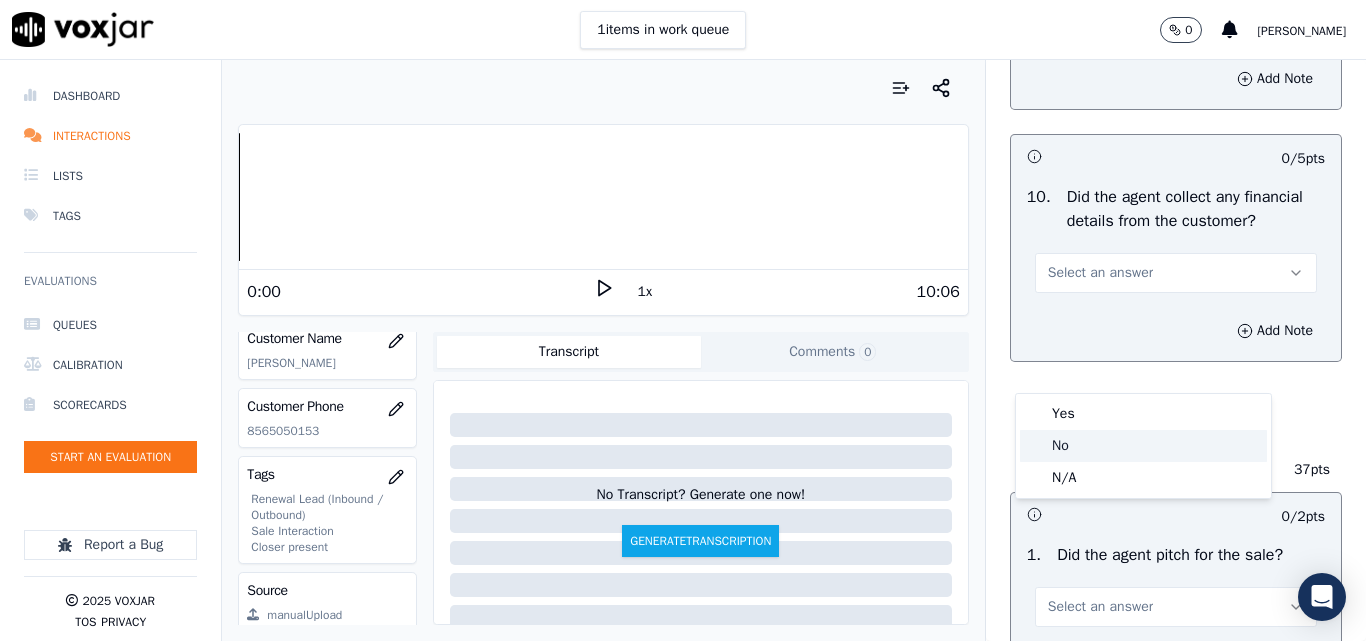click on "No" 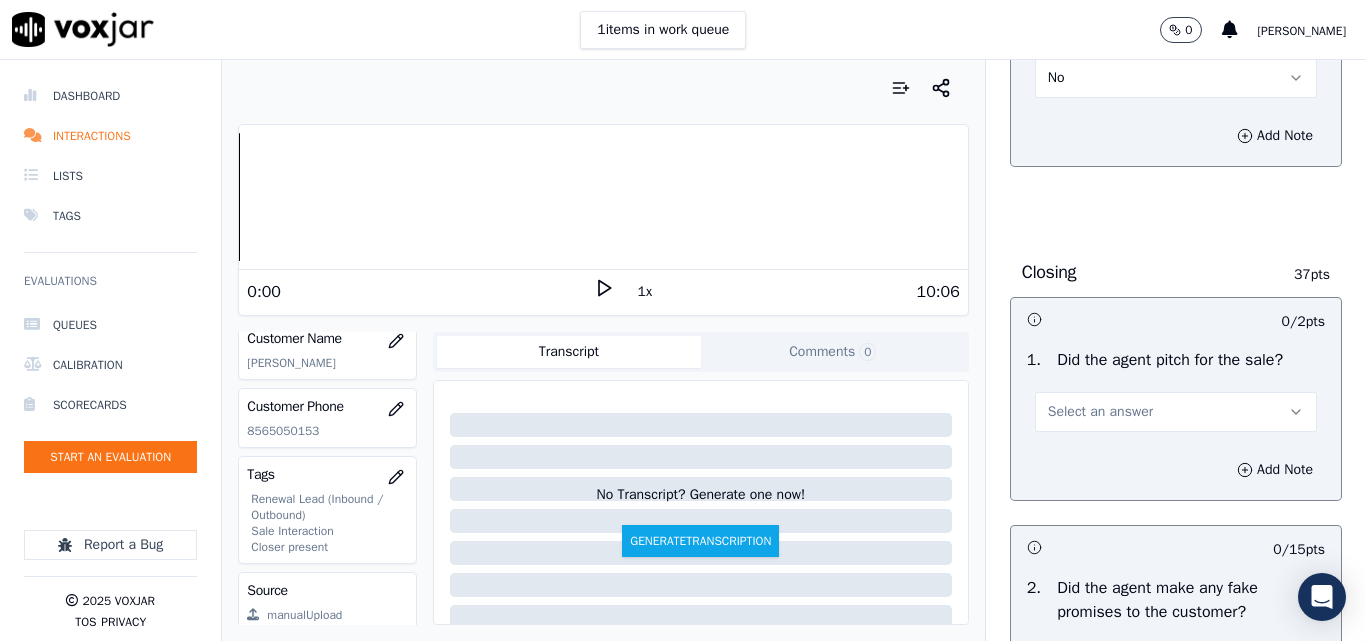 scroll, scrollTop: 4100, scrollLeft: 0, axis: vertical 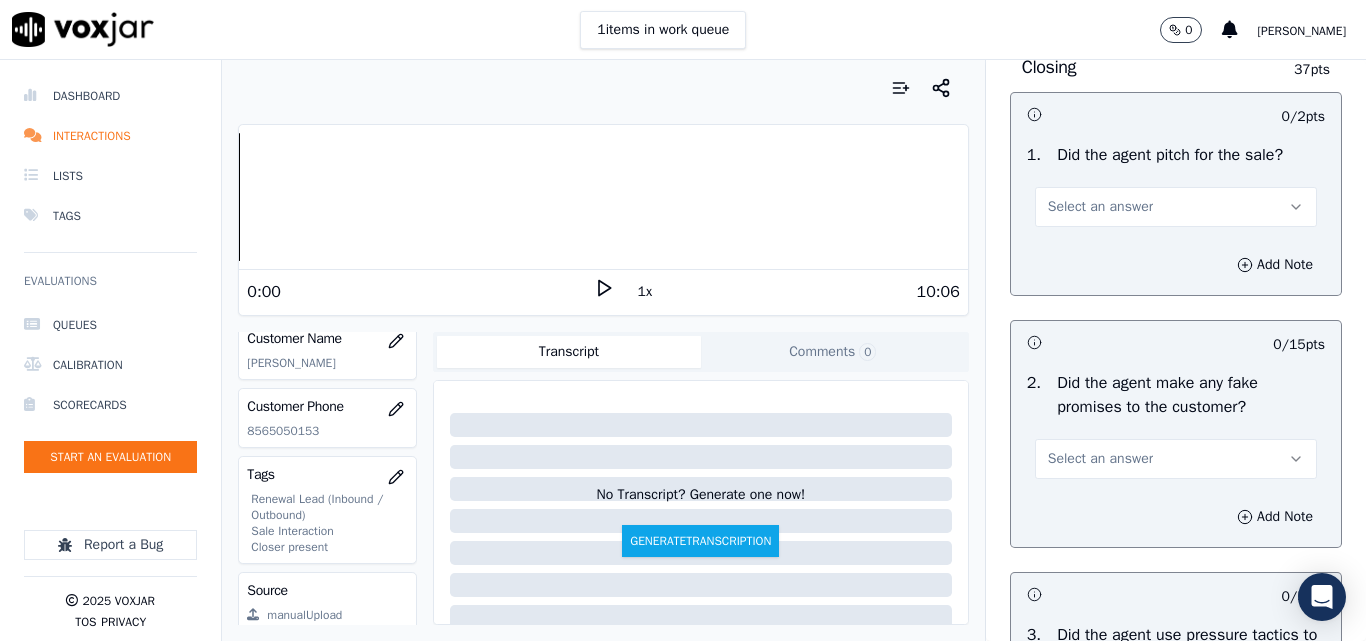 click on "Select an answer" at bounding box center [1100, 207] 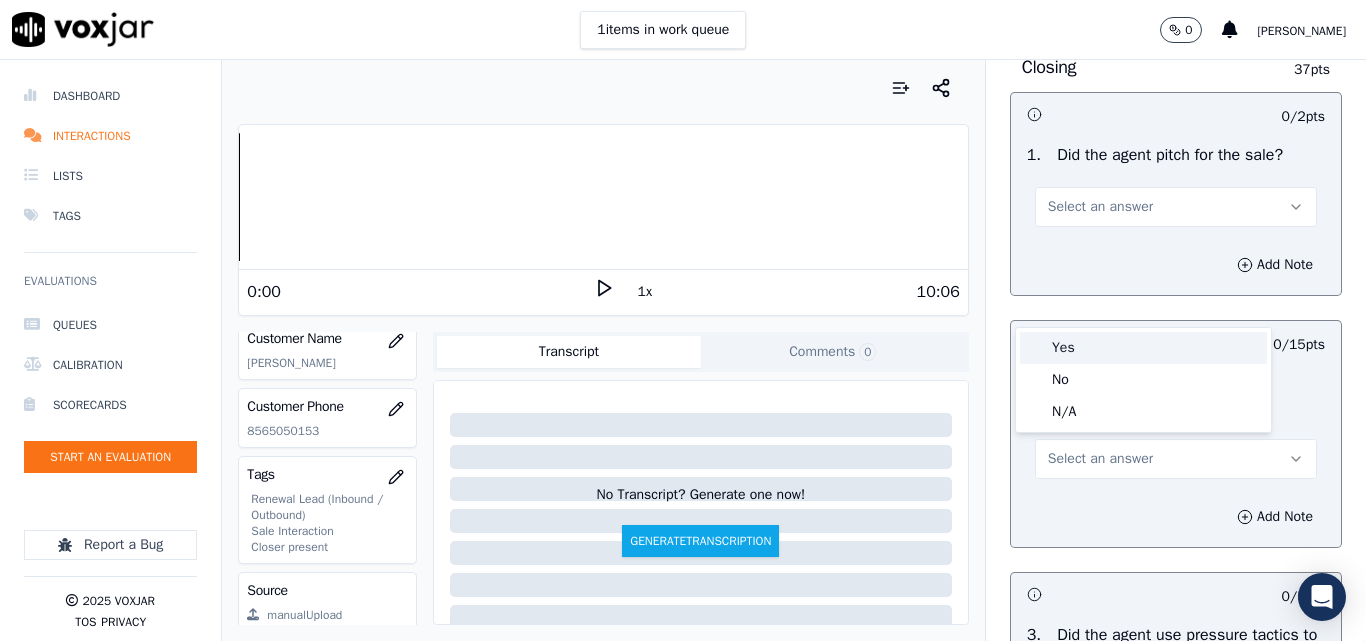 drag, startPoint x: 1078, startPoint y: 336, endPoint x: 1107, endPoint y: 278, distance: 64.84597 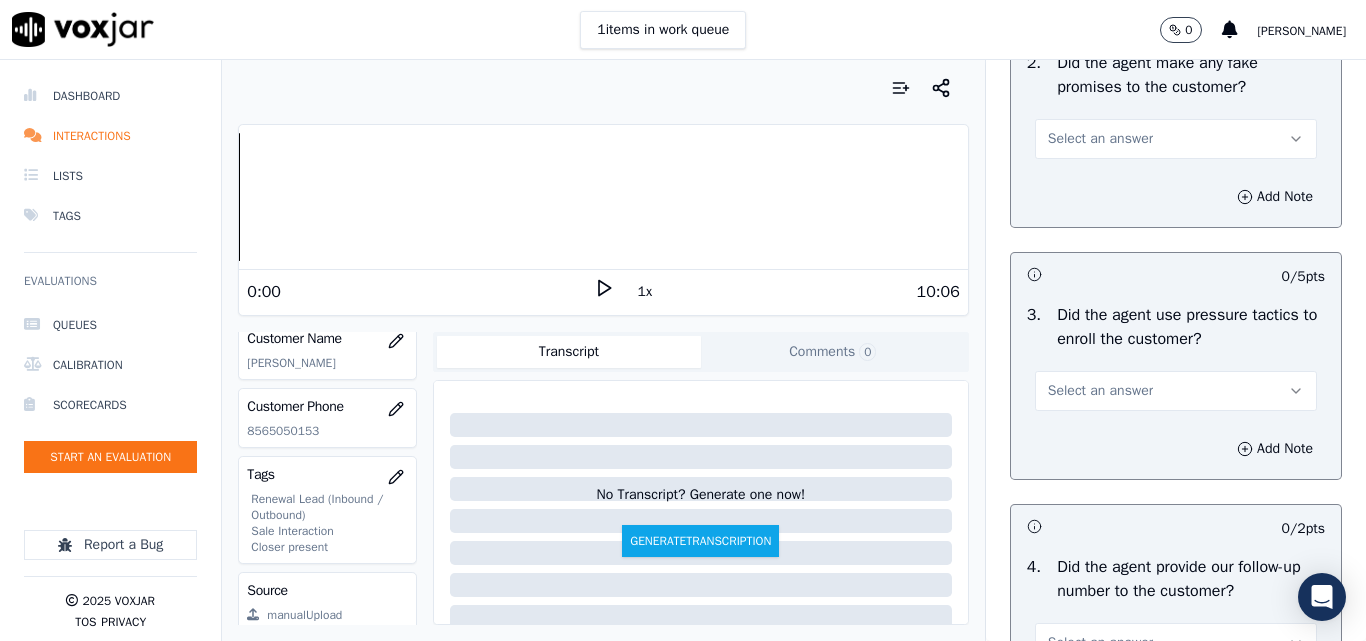 scroll, scrollTop: 4500, scrollLeft: 0, axis: vertical 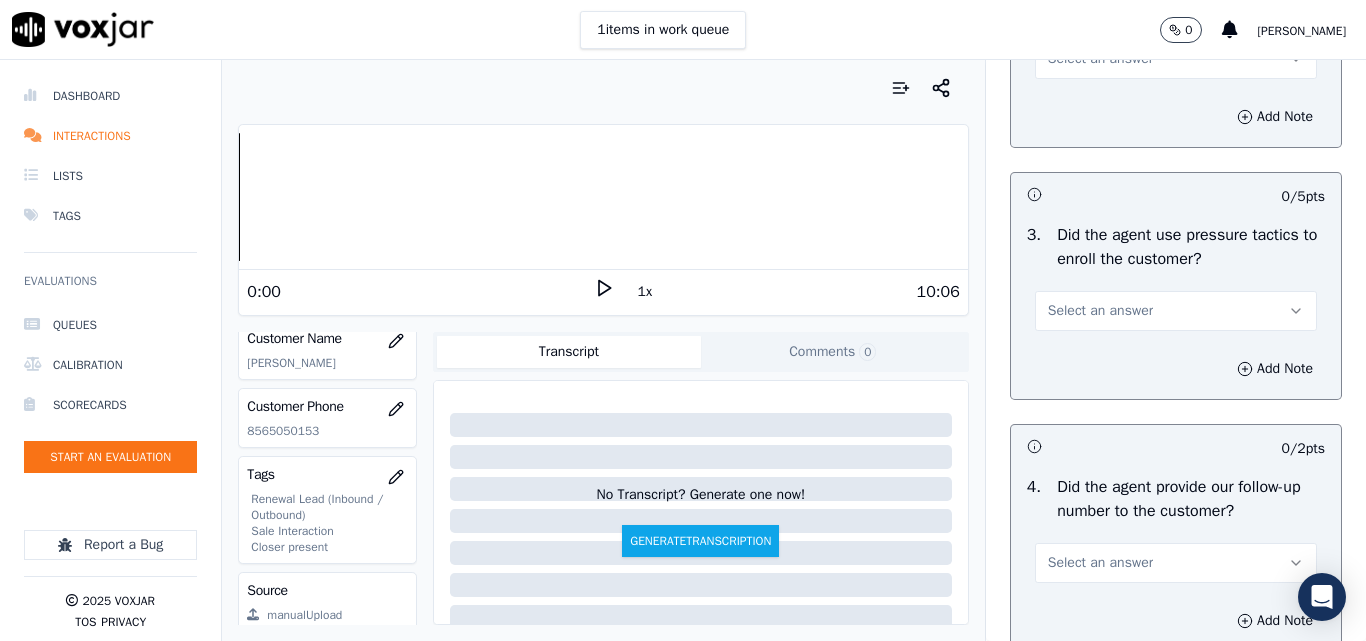 click on "Select an answer" at bounding box center (1100, 59) 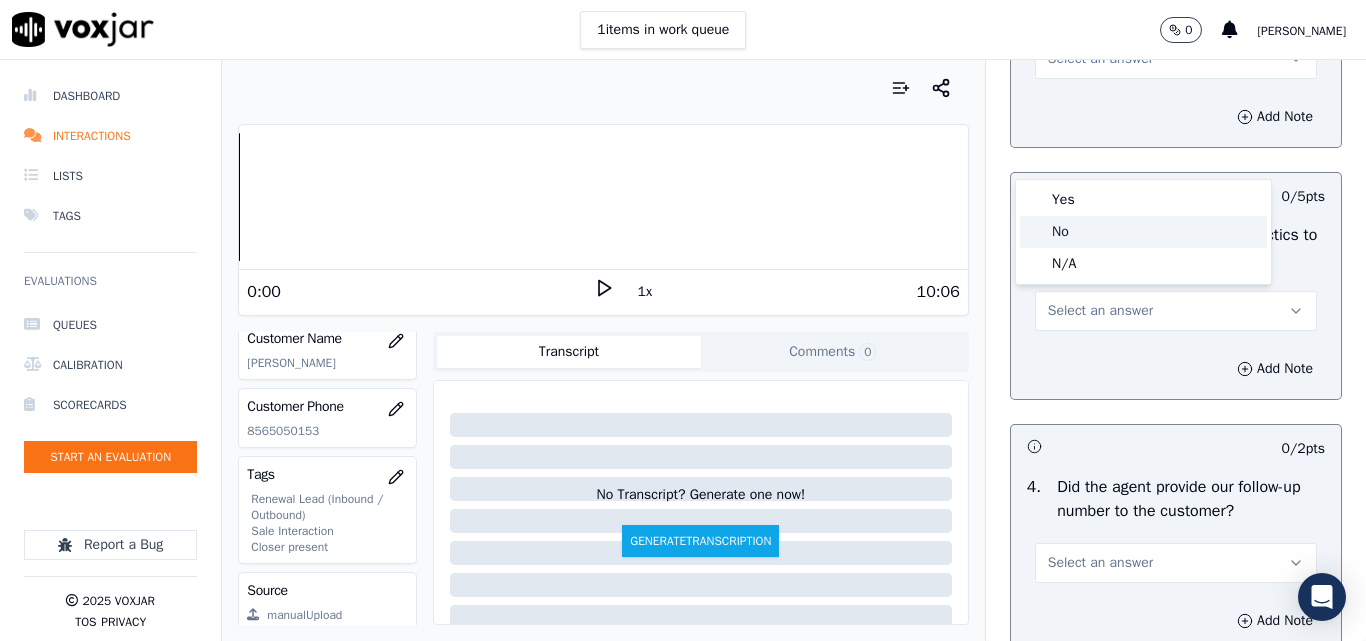 click on "No" 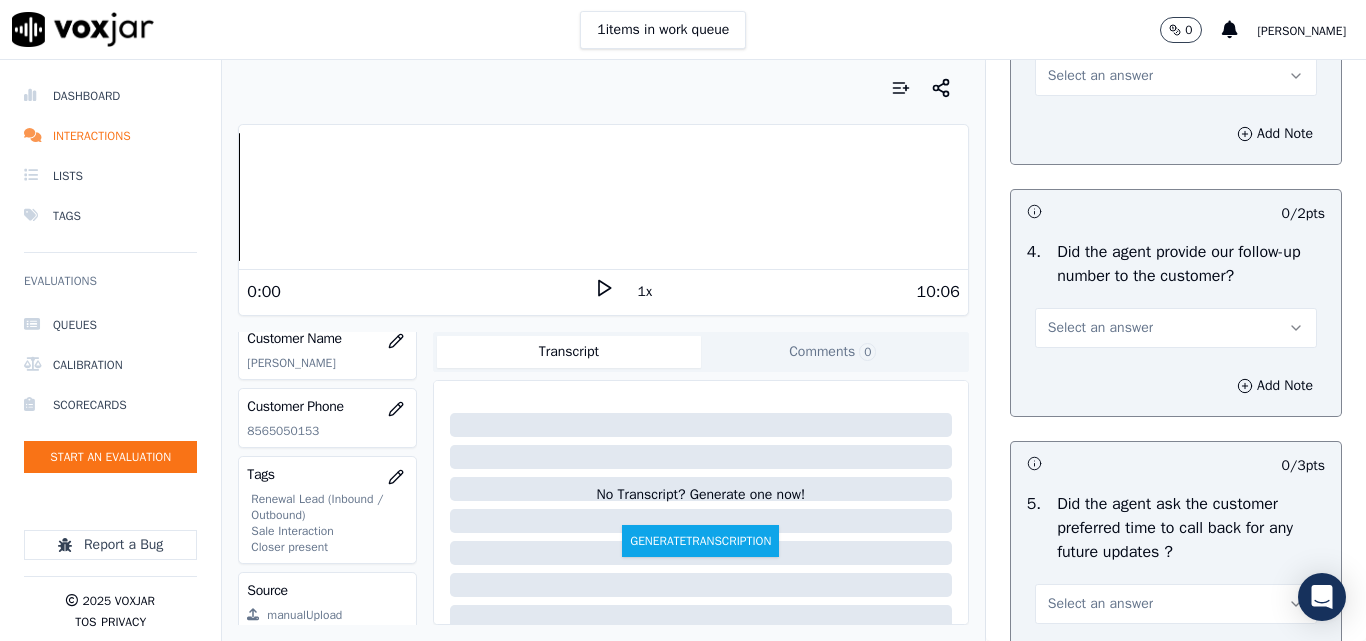 scroll, scrollTop: 4700, scrollLeft: 0, axis: vertical 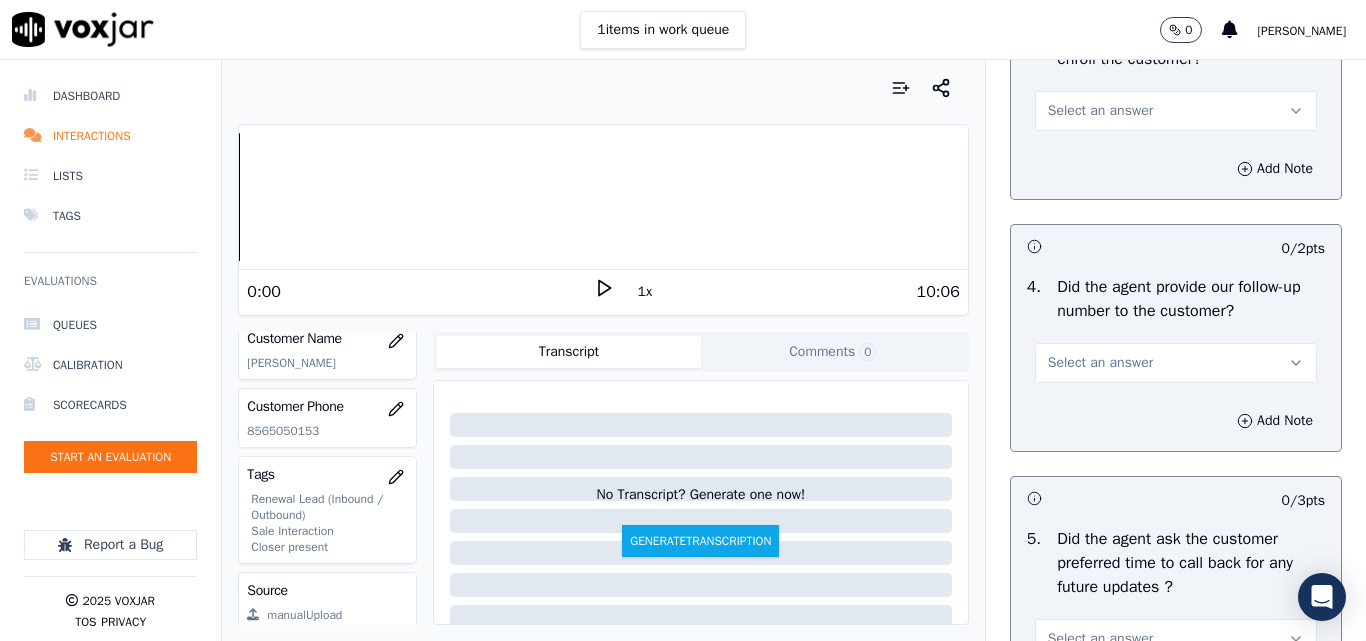 click on "Select an answer" at bounding box center (1100, 111) 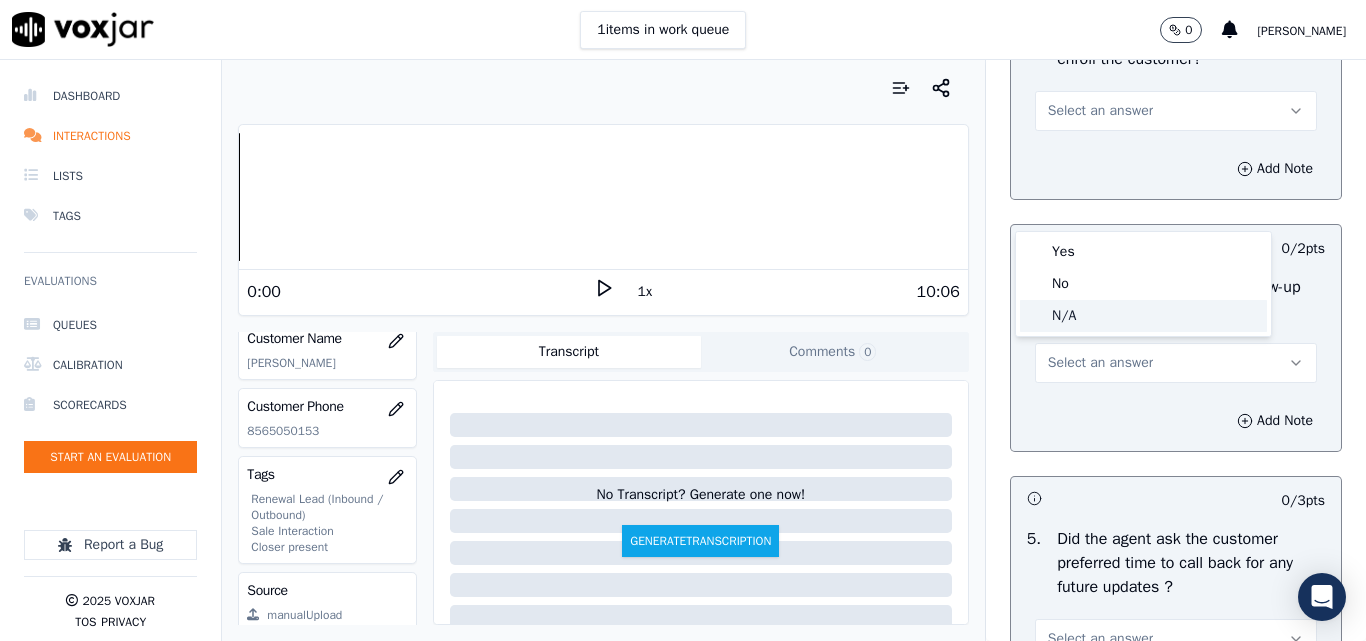 click on "N/A" 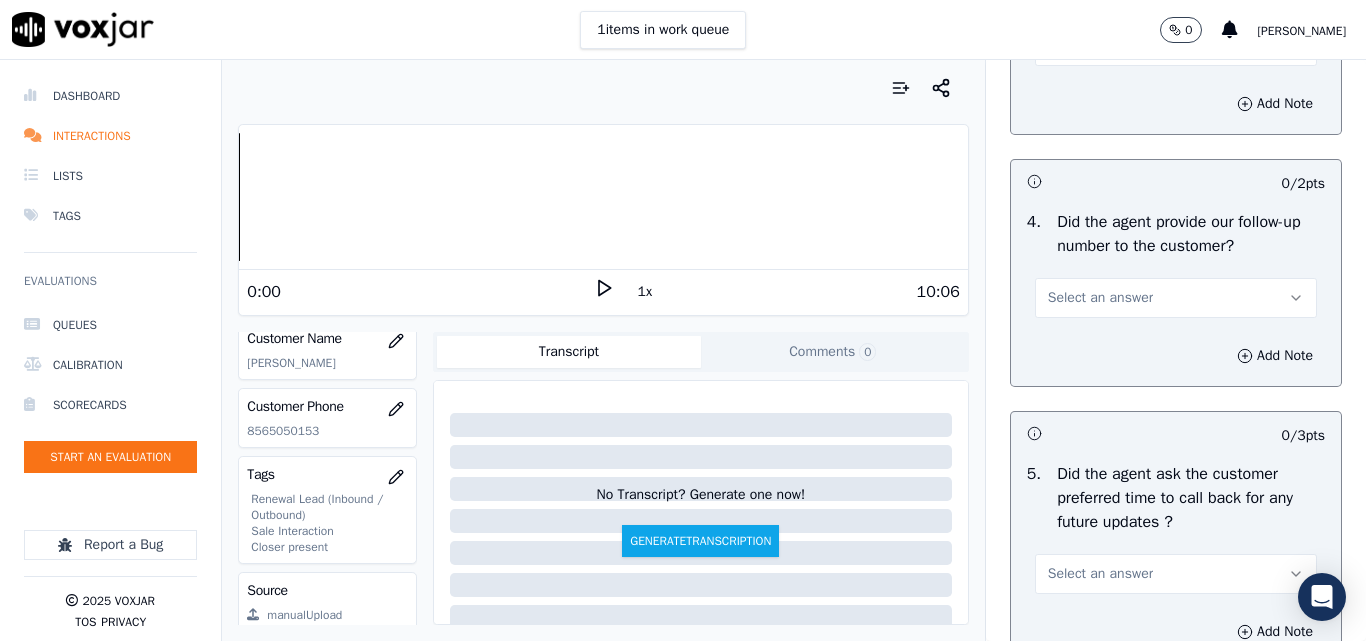scroll, scrollTop: 4800, scrollLeft: 0, axis: vertical 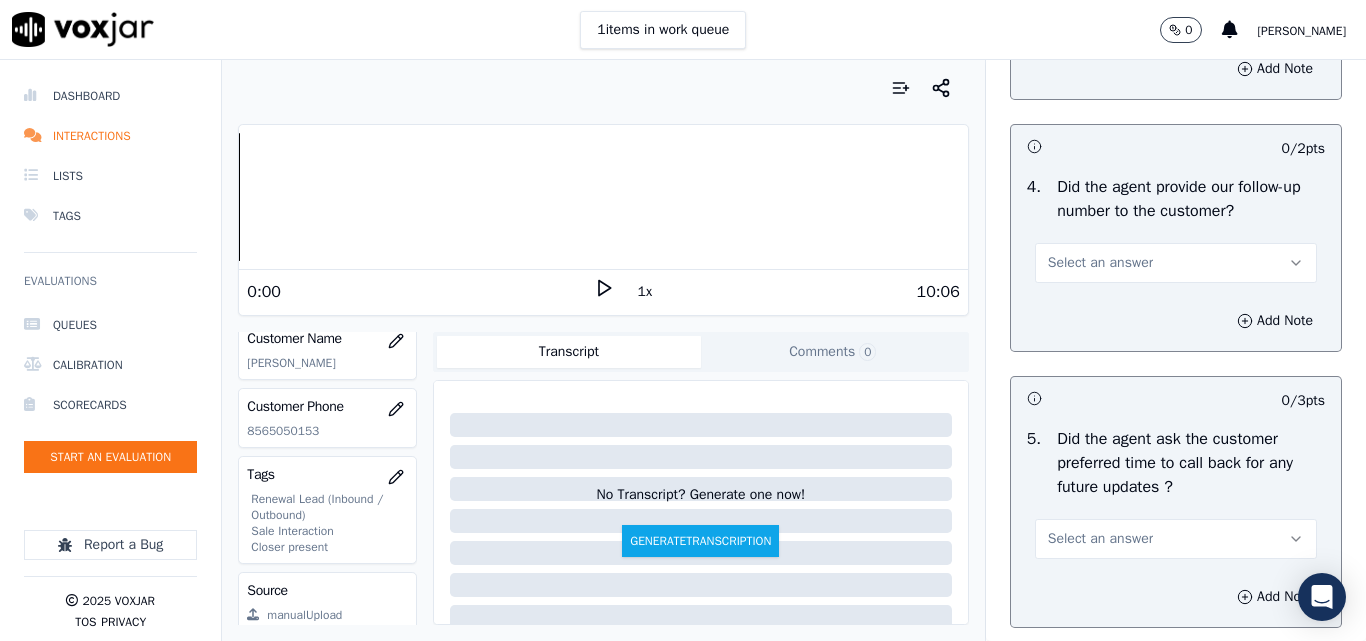 click on "N/A" at bounding box center [1176, 11] 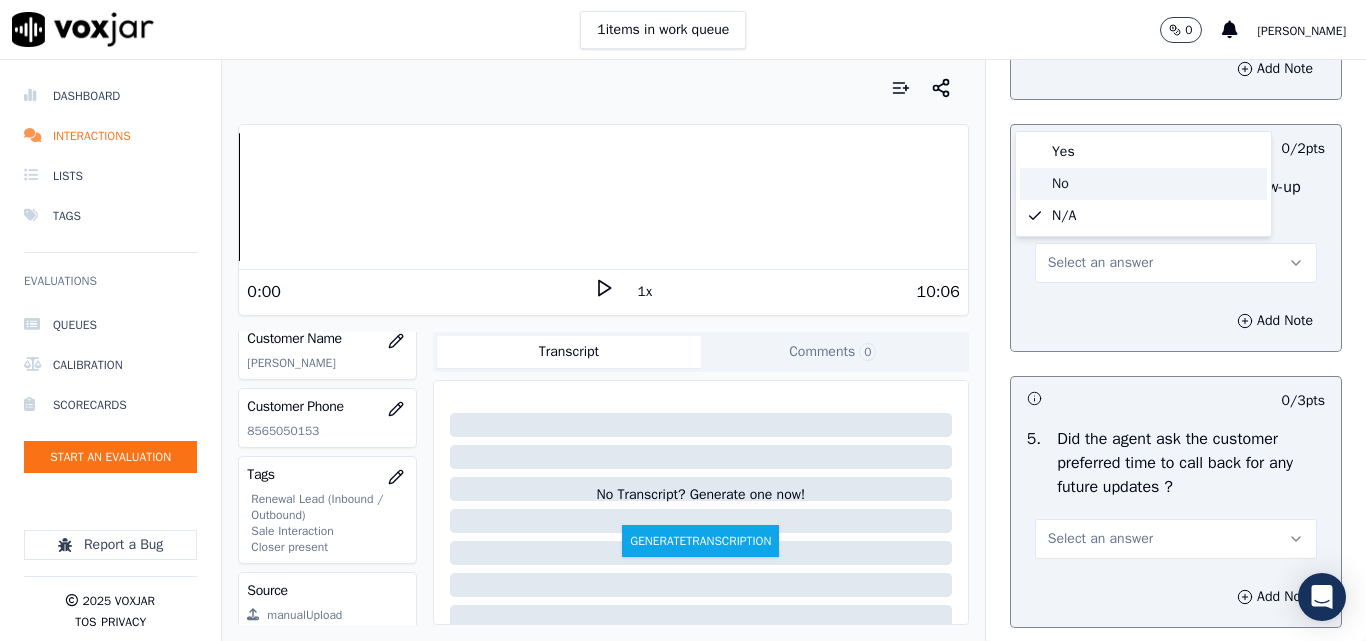 click on "No" 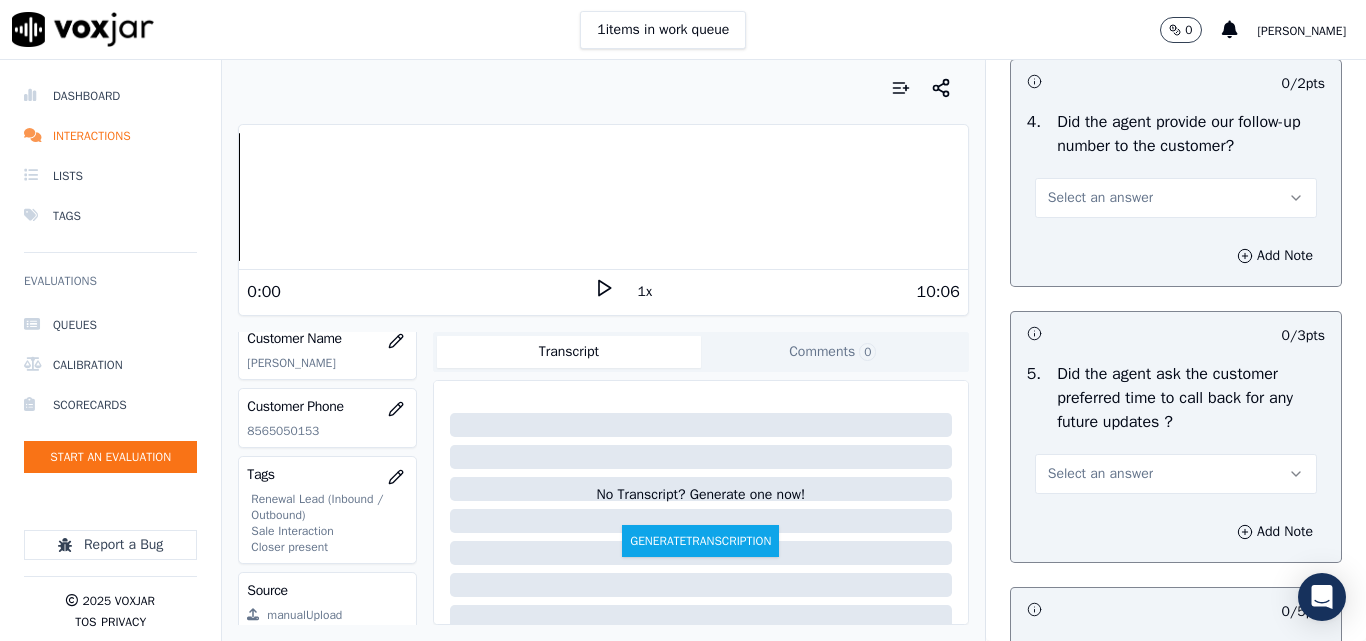 scroll, scrollTop: 4900, scrollLeft: 0, axis: vertical 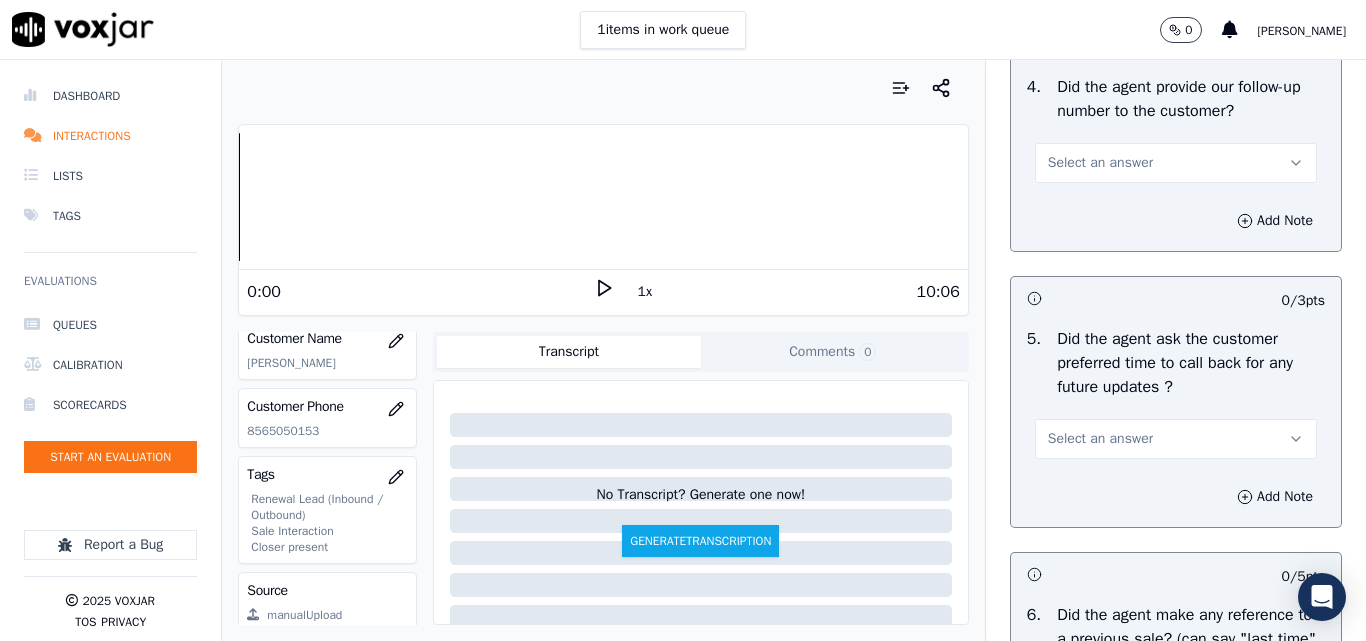 click on "Select an answer" at bounding box center [1100, 163] 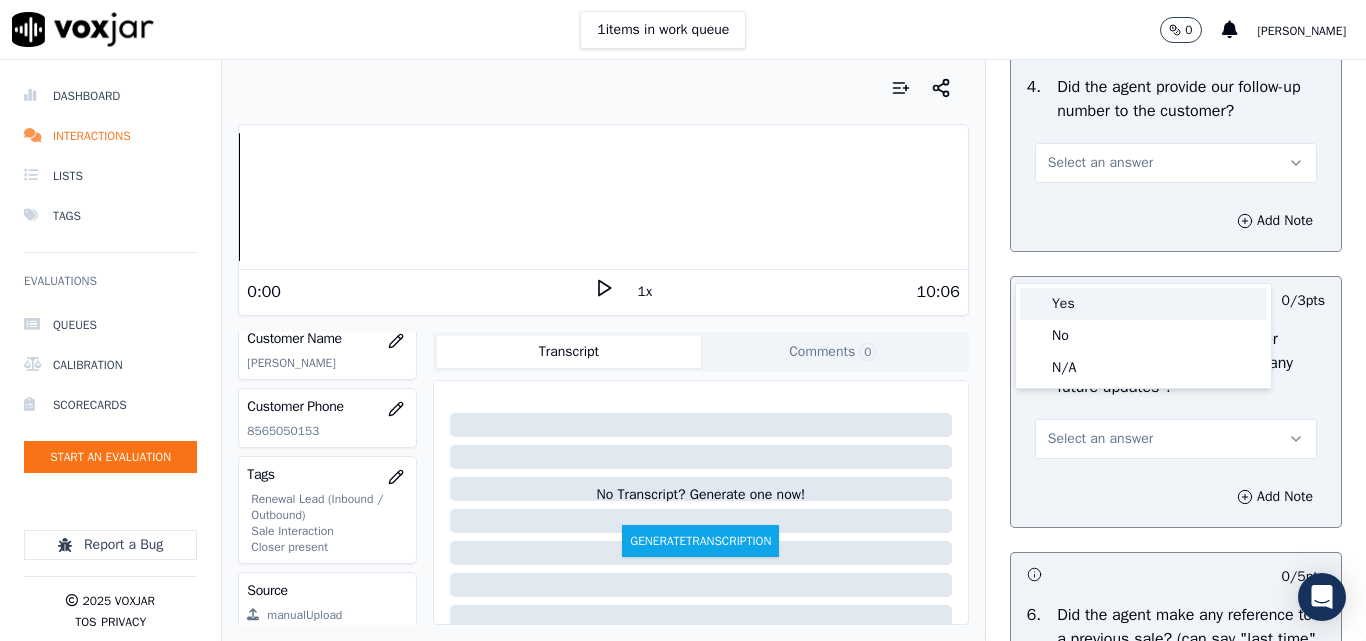 click on "Yes" at bounding box center (1143, 304) 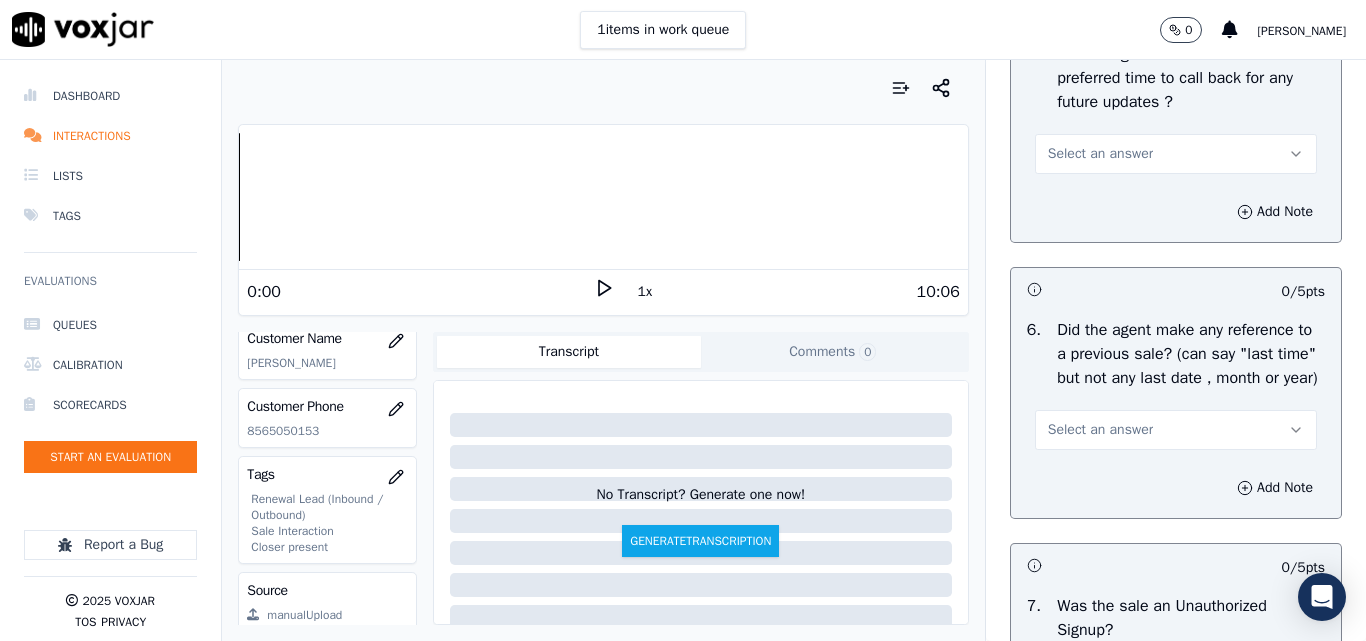 scroll, scrollTop: 5200, scrollLeft: 0, axis: vertical 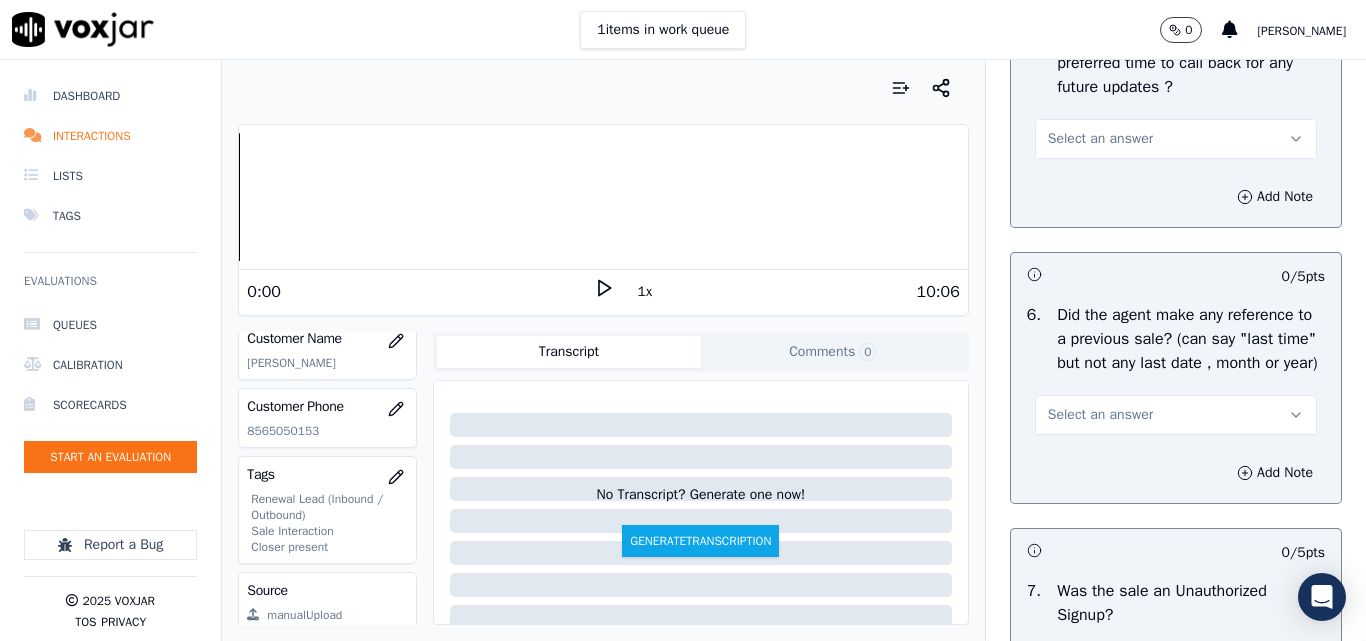 click on "Select an answer" at bounding box center (1100, 139) 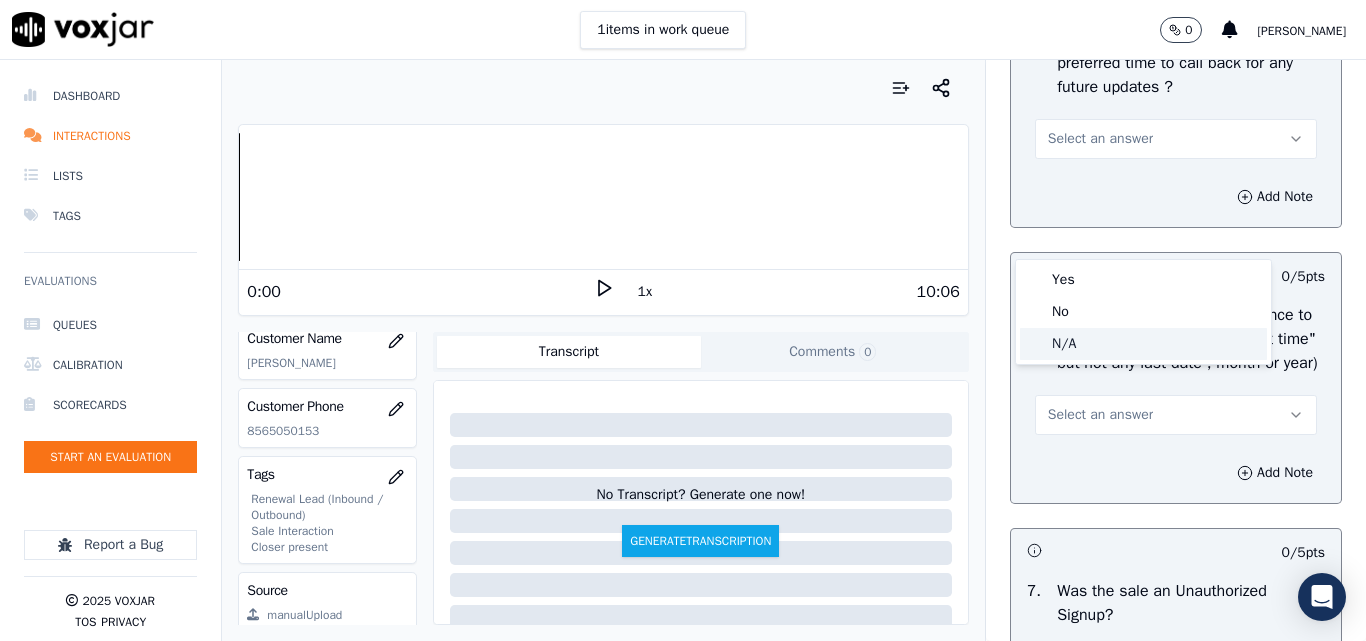 click on "N/A" 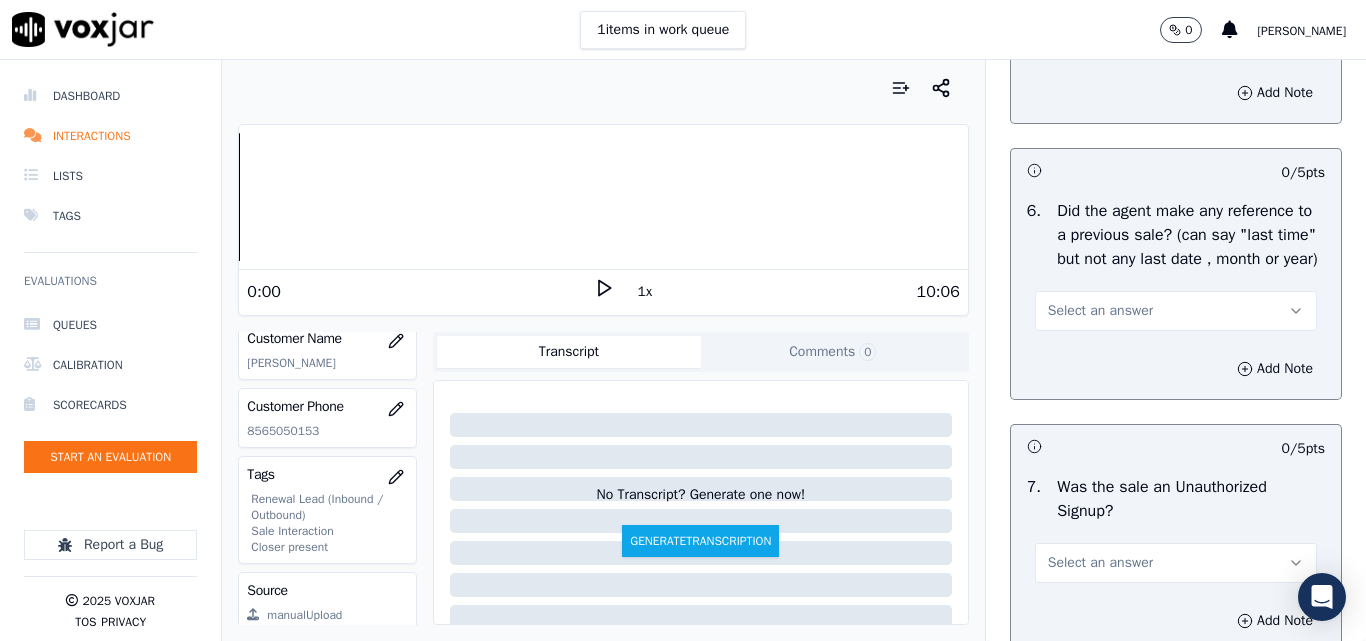 scroll, scrollTop: 5400, scrollLeft: 0, axis: vertical 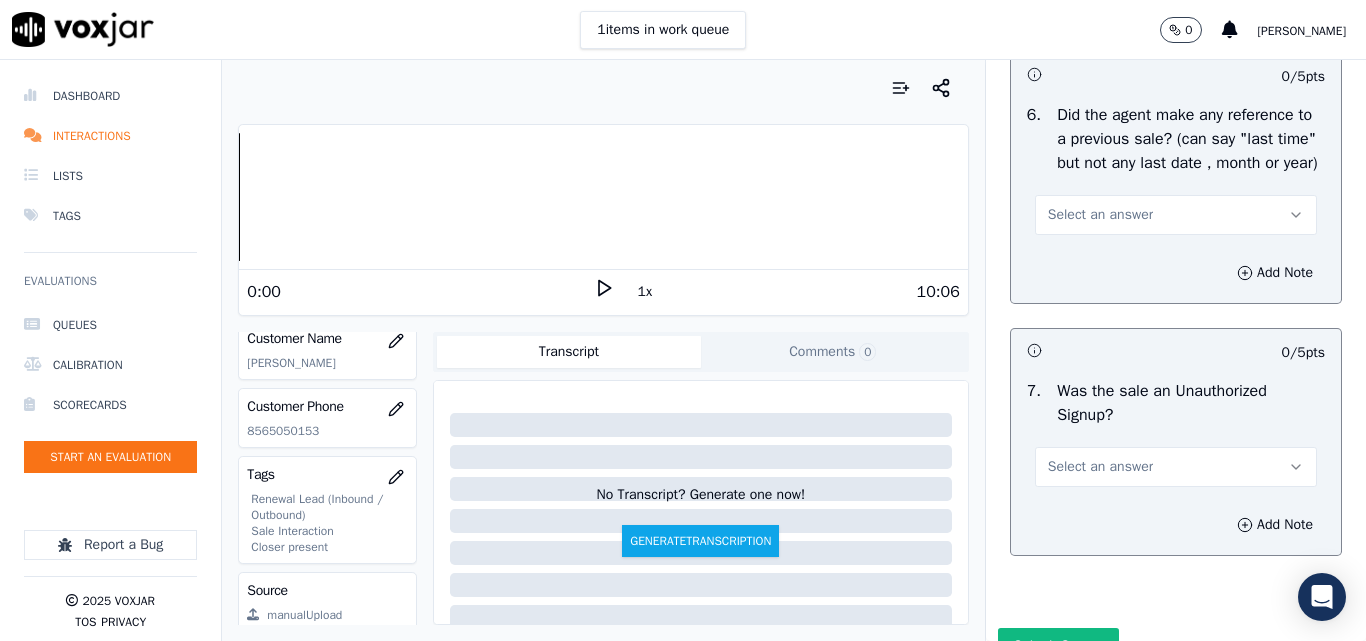 click on "Select an answer" at bounding box center [1176, 215] 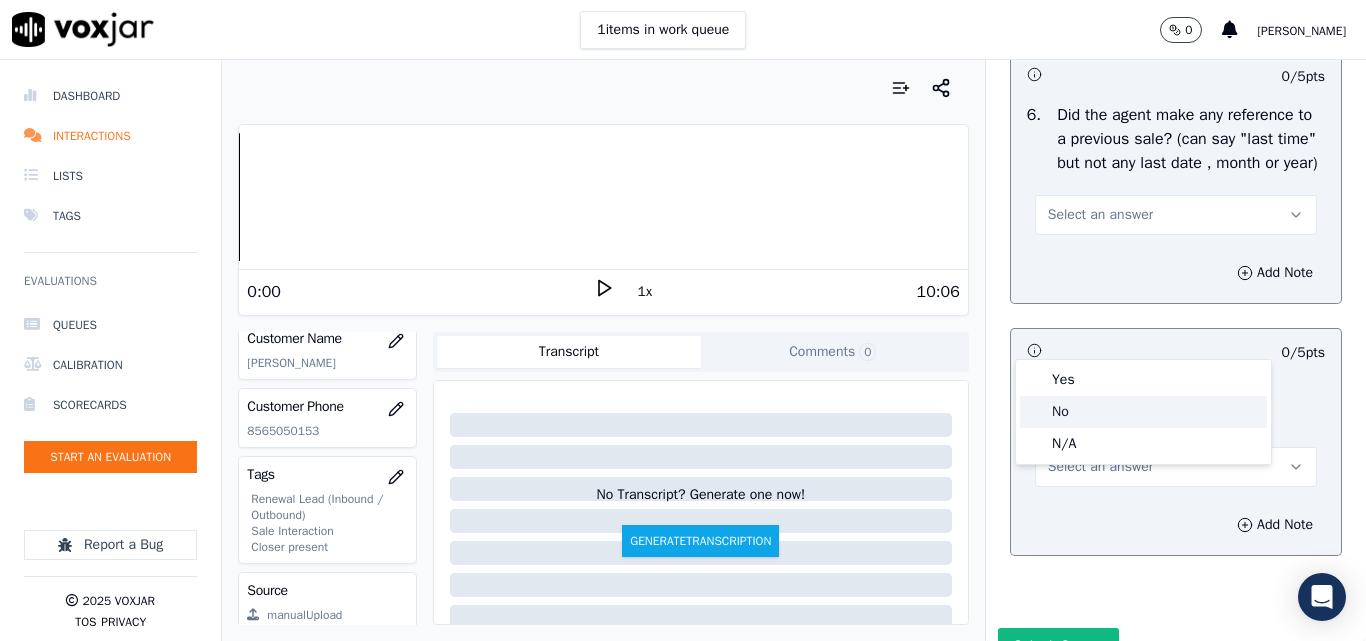 click on "No" 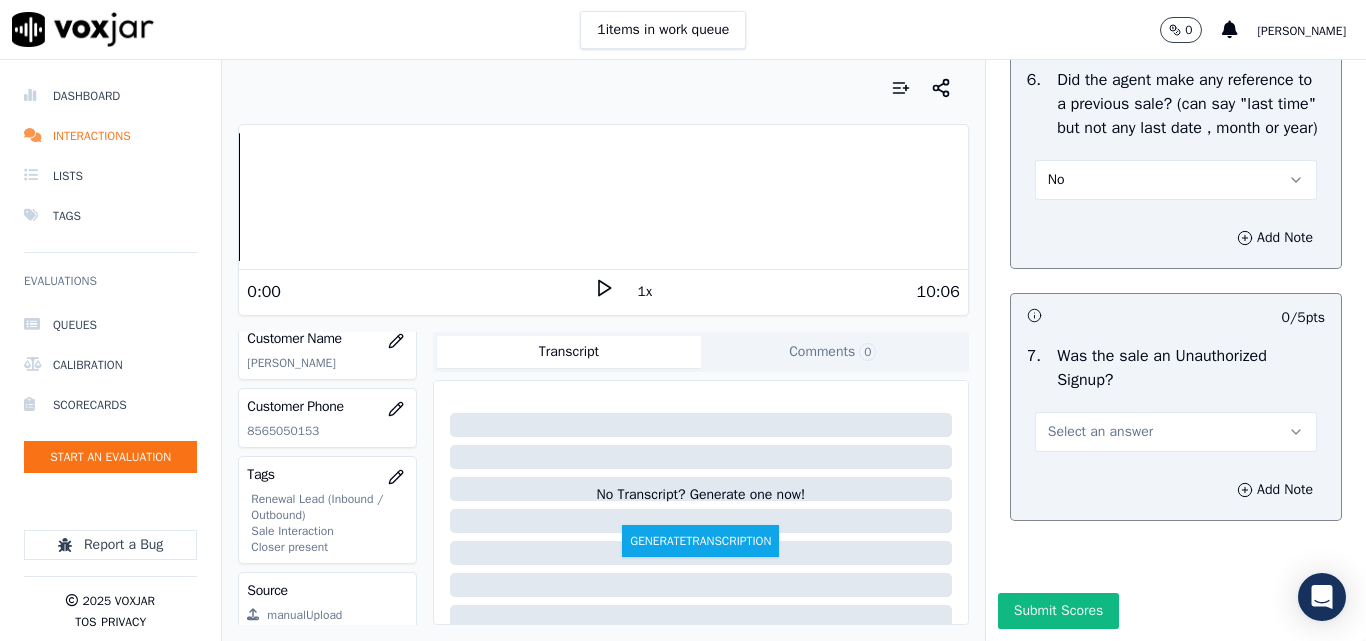 scroll, scrollTop: 5600, scrollLeft: 0, axis: vertical 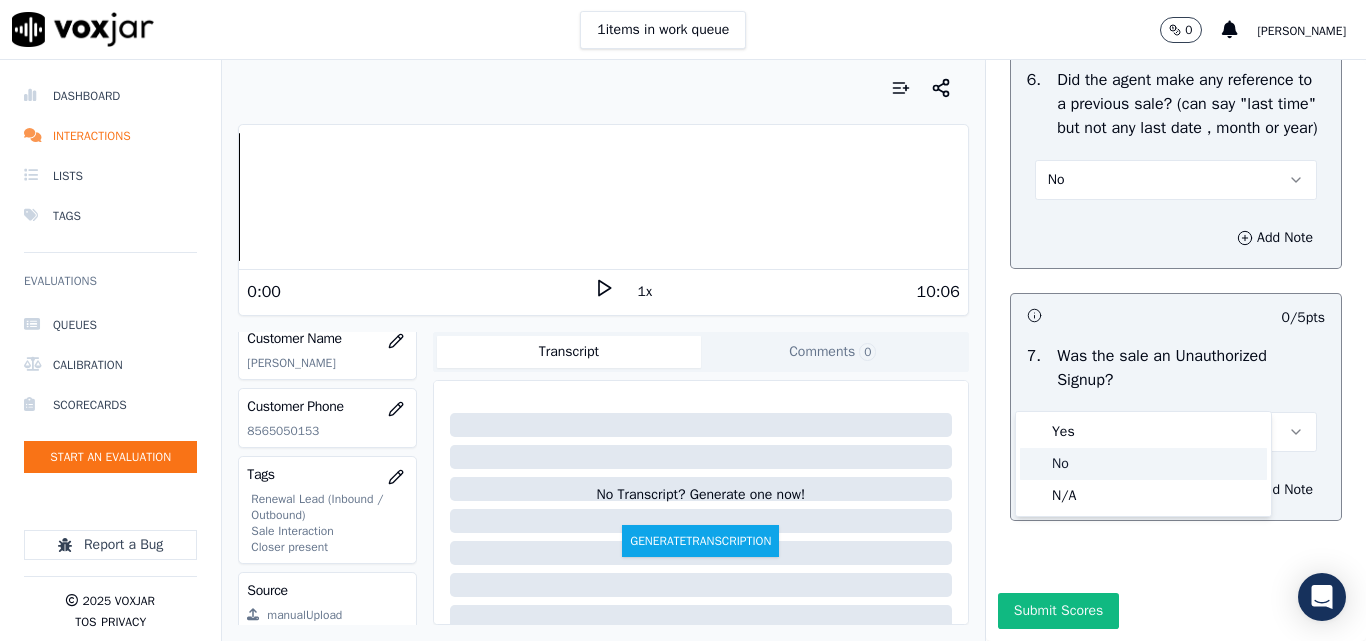click on "No" 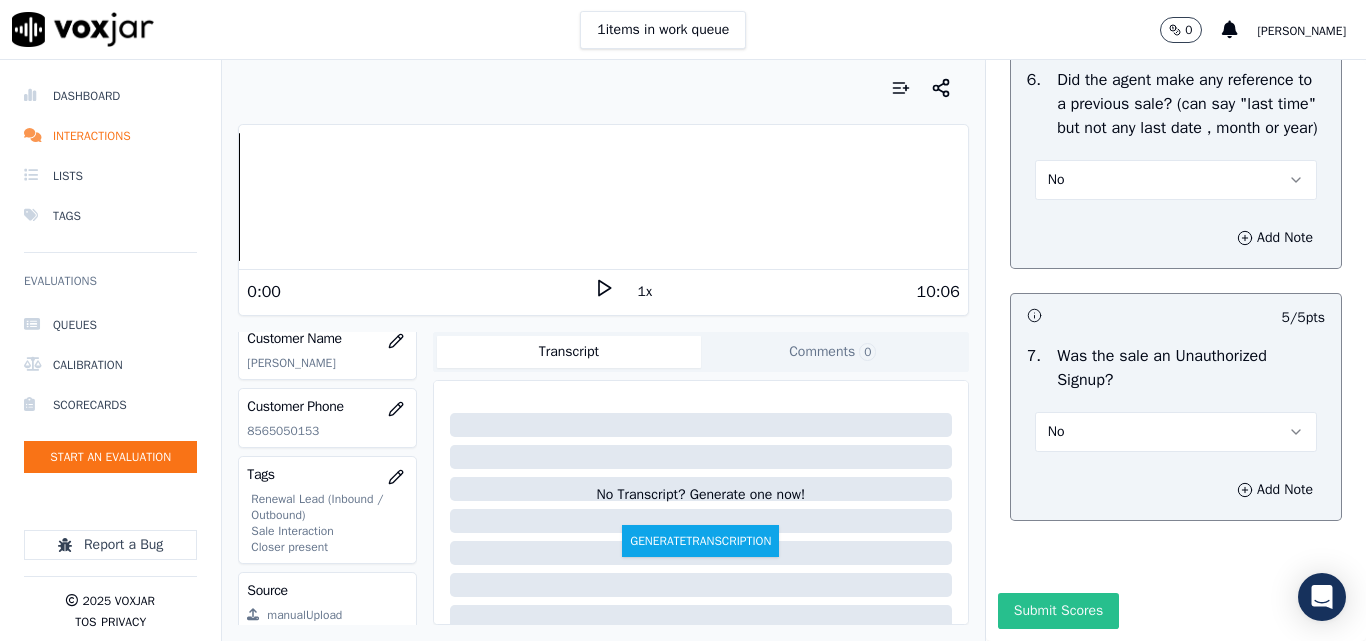 click on "Submit Scores" at bounding box center [1058, 611] 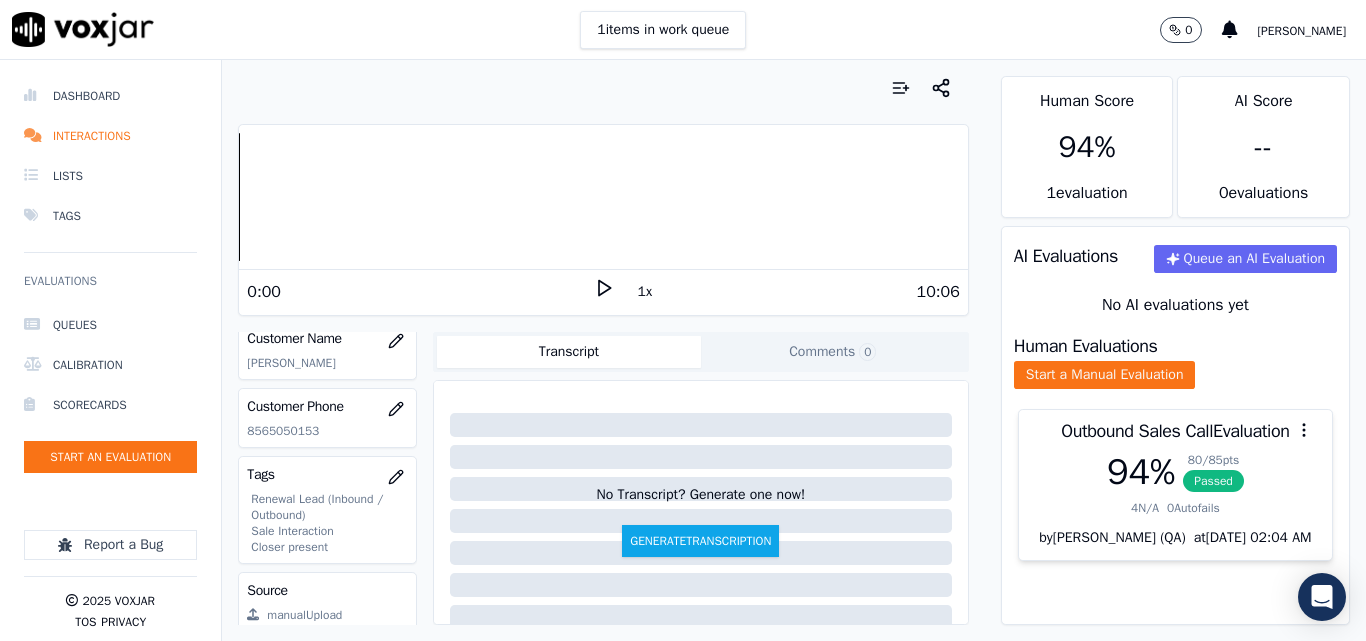 click on "8565050153" 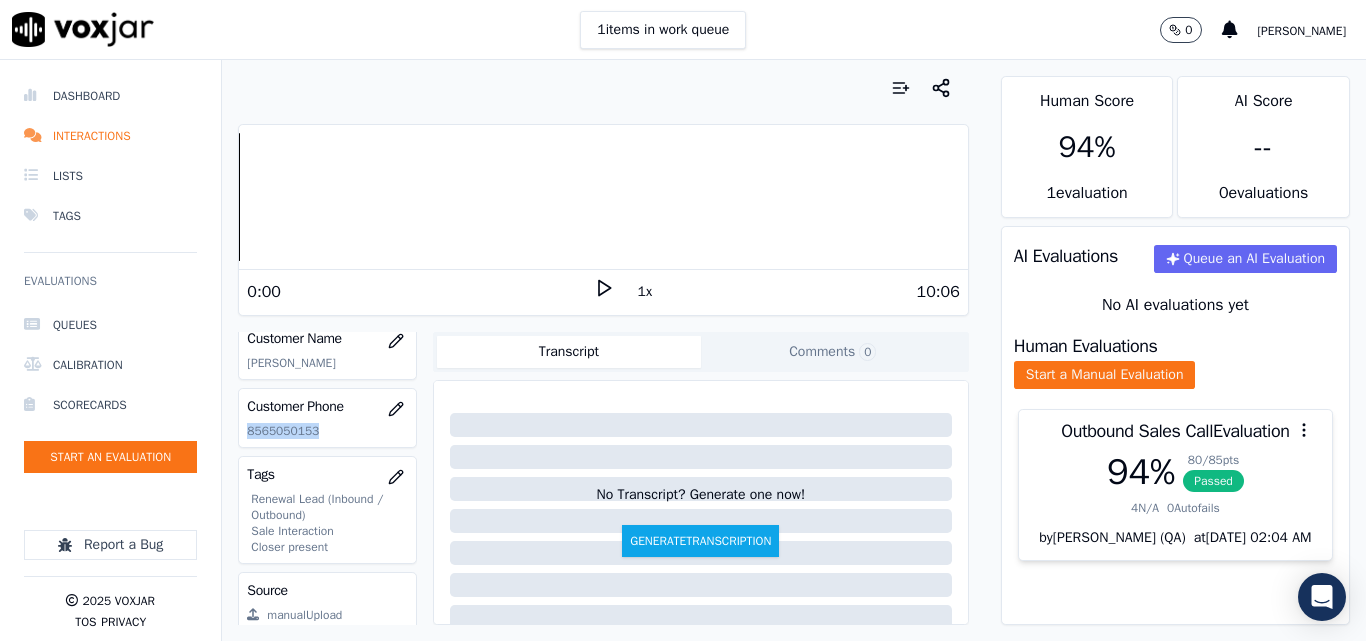 click on "8565050153" 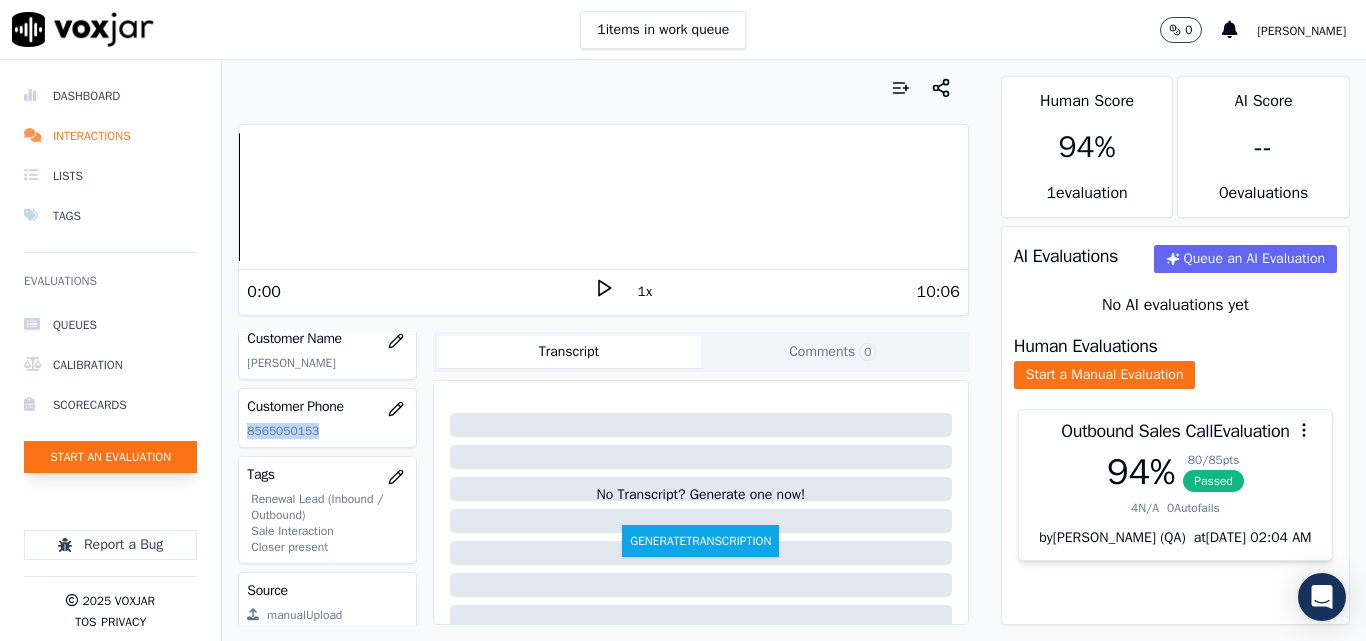 click on "Start an Evaluation" 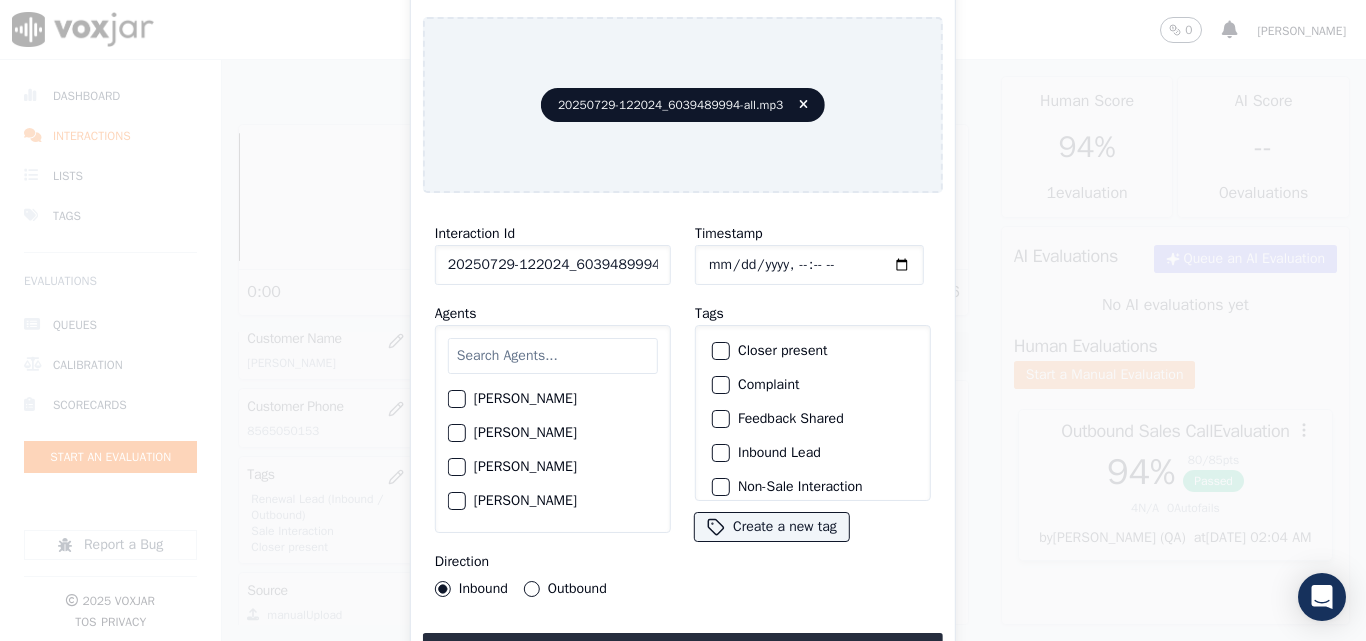 scroll, scrollTop: 0, scrollLeft: 40, axis: horizontal 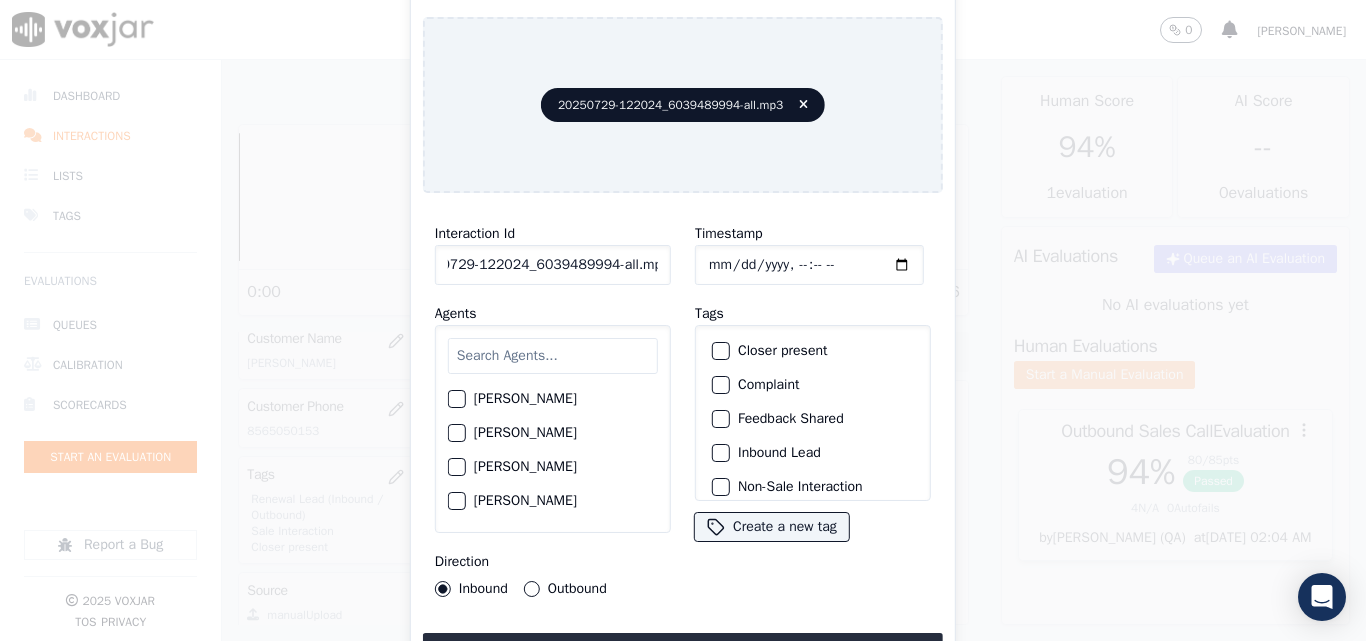 drag, startPoint x: 642, startPoint y: 256, endPoint x: 826, endPoint y: 267, distance: 184.3285 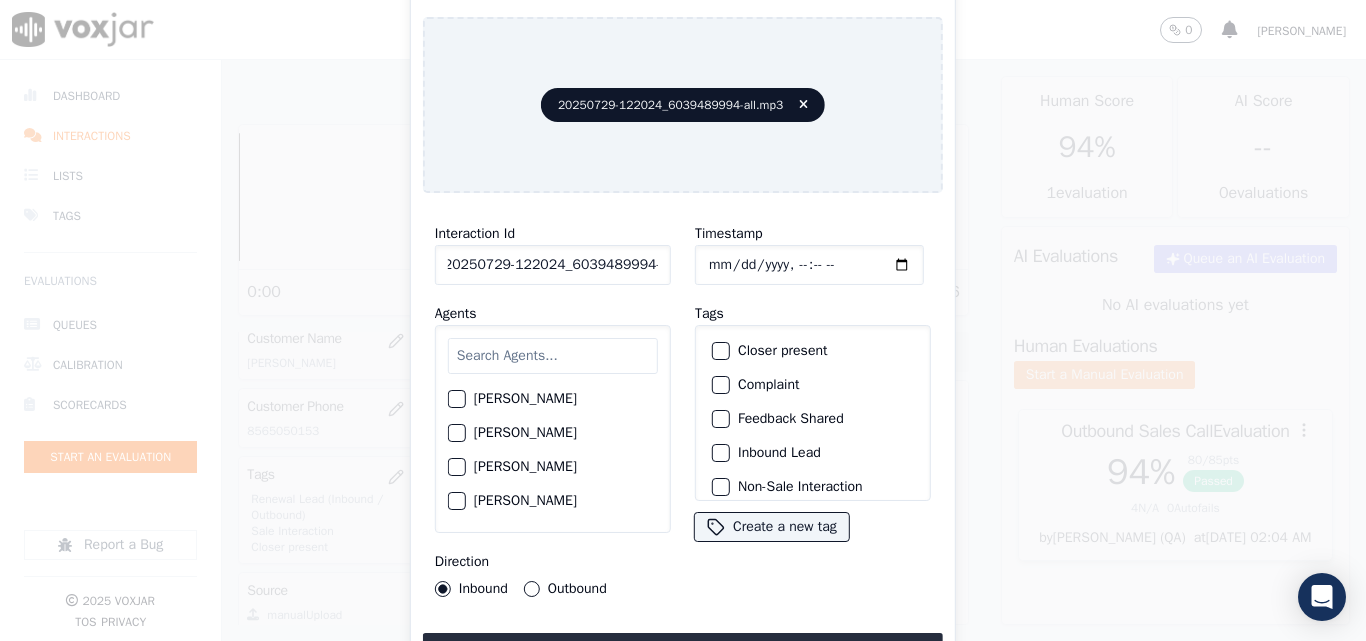 scroll, scrollTop: 0, scrollLeft: 11, axis: horizontal 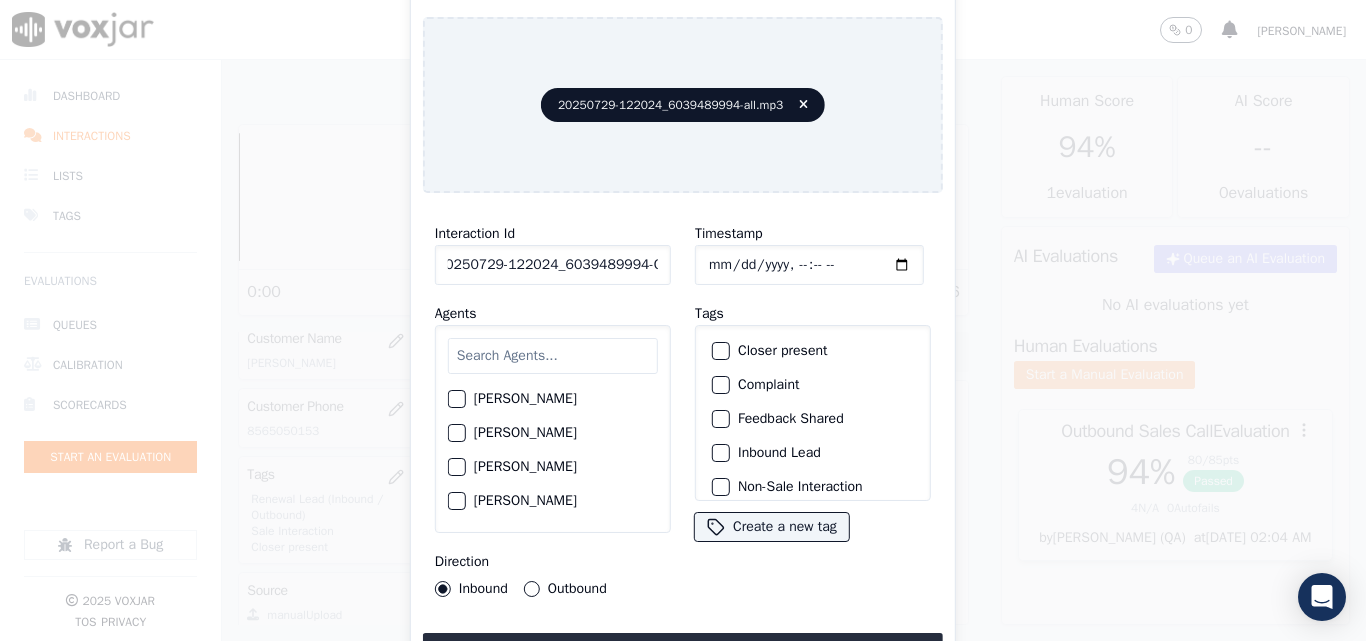 type on "20250729-122024_6039489994-C1" 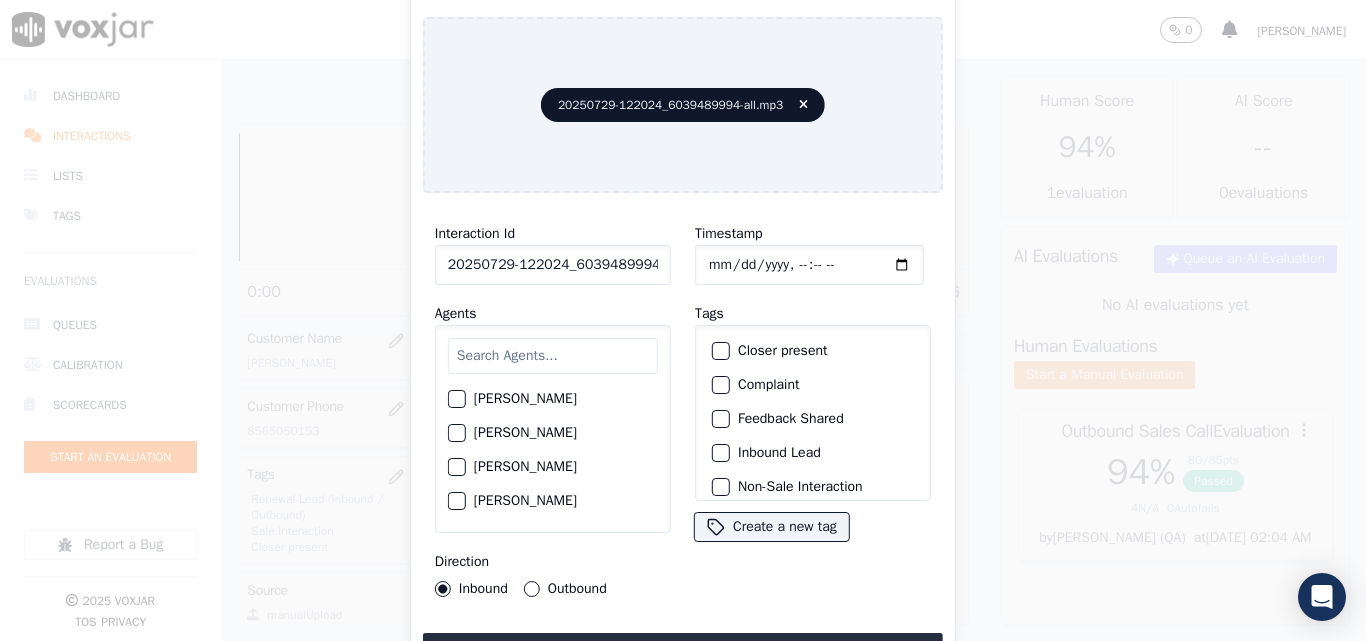 type on "[DATE]T20:35" 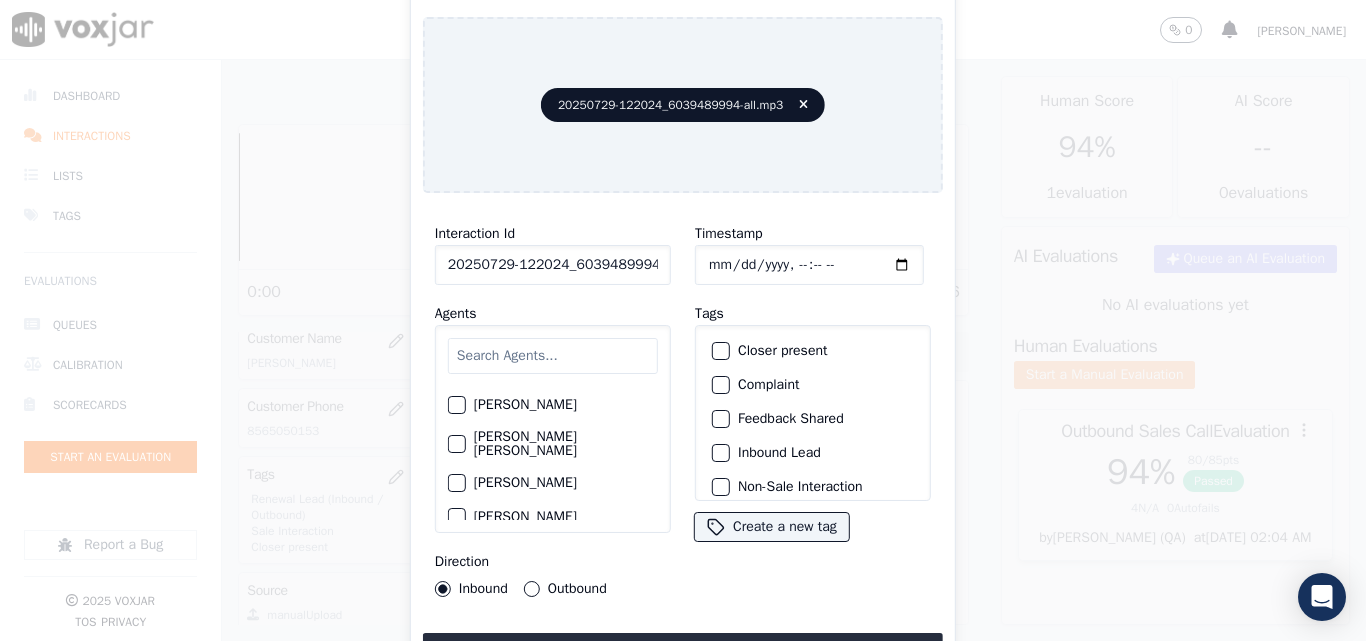 scroll, scrollTop: 1700, scrollLeft: 0, axis: vertical 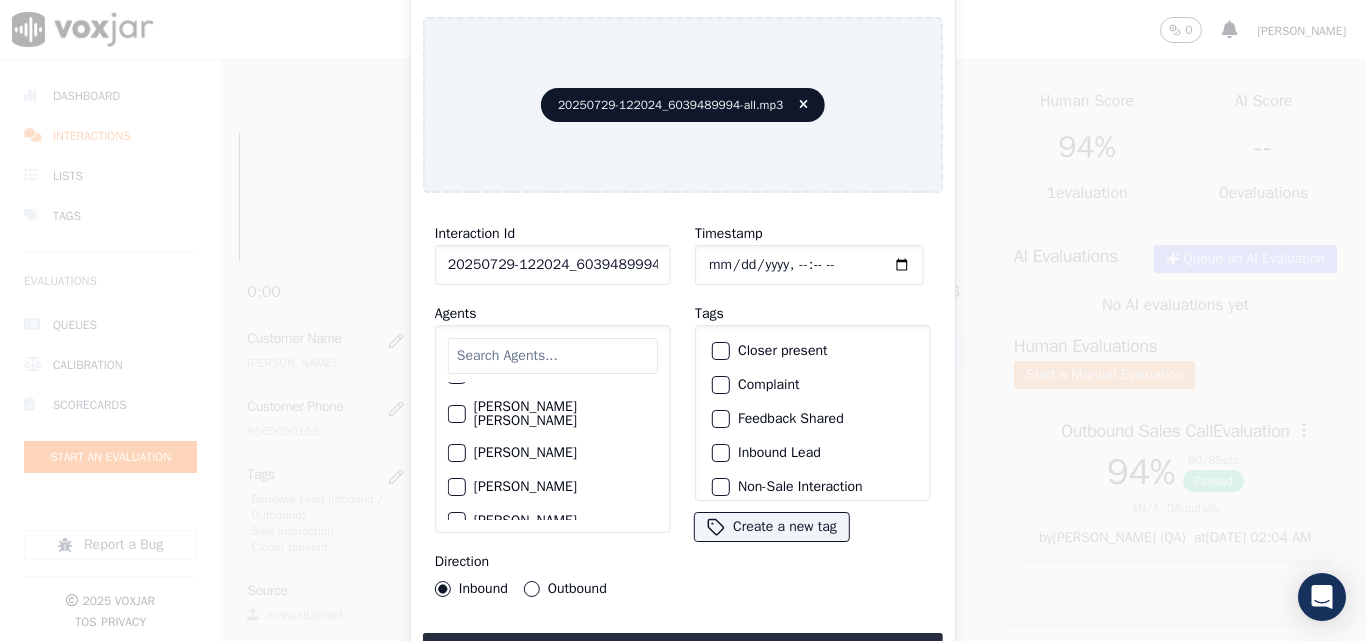 click on "[PERSON_NAME]" 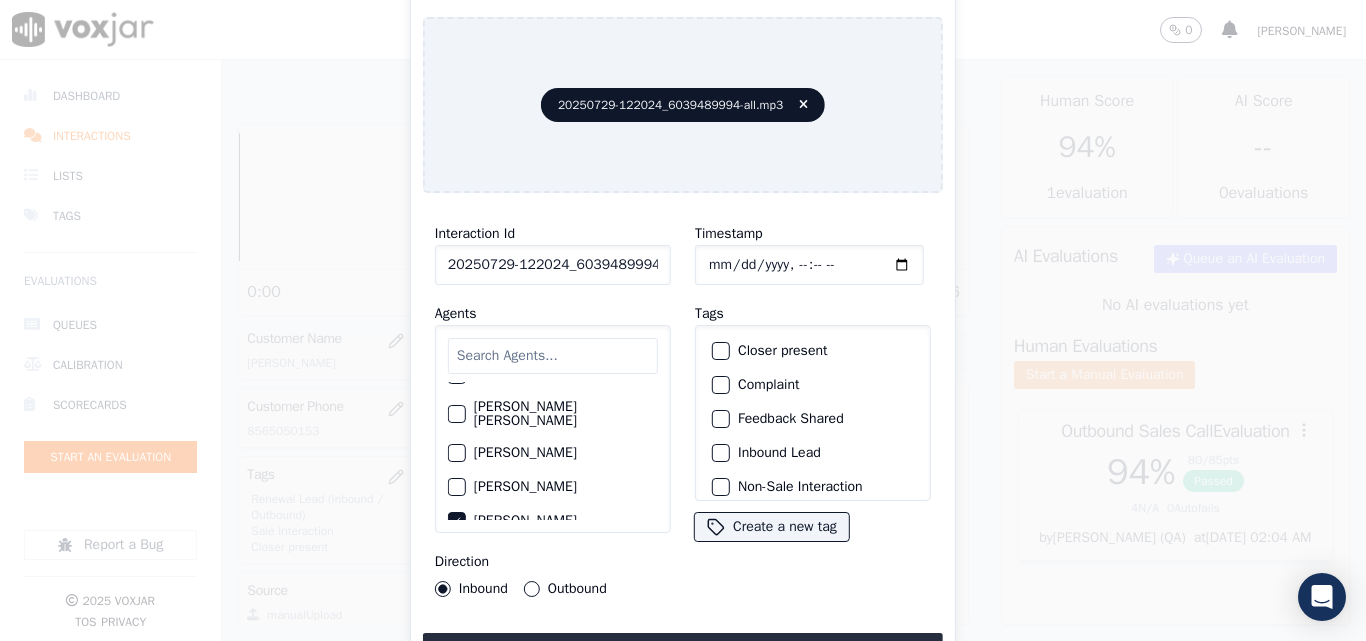 click on "Outbound" at bounding box center (532, 589) 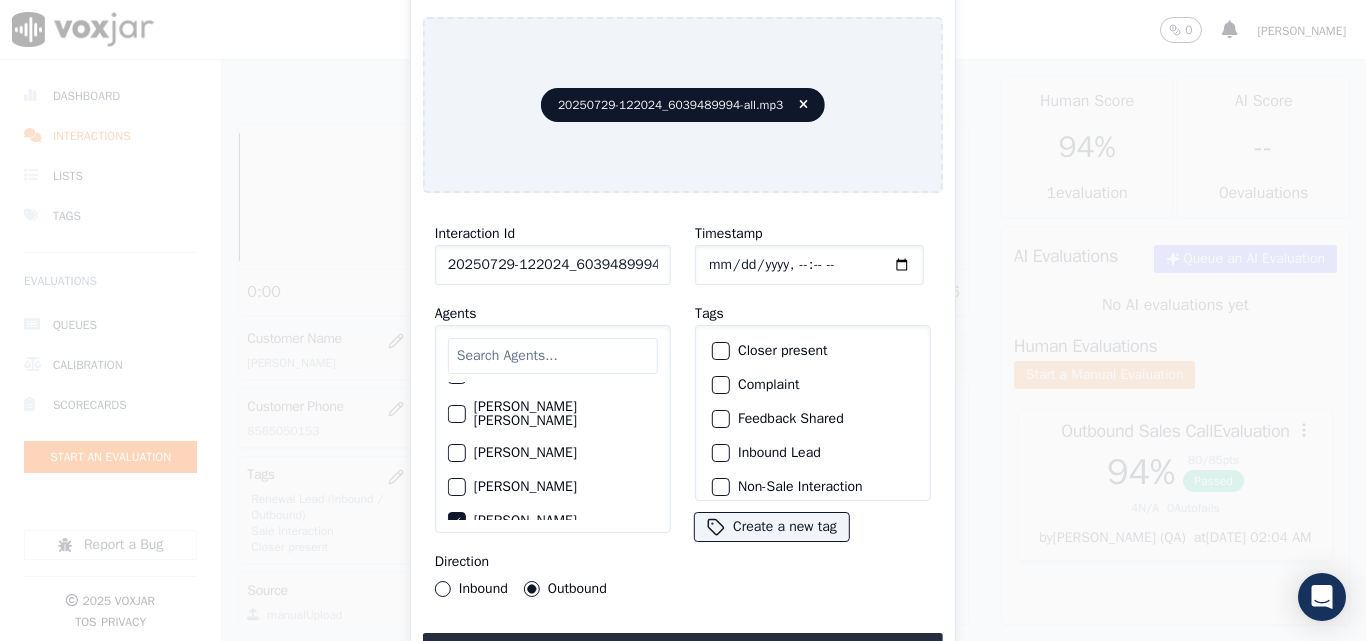 click on "Inbound" 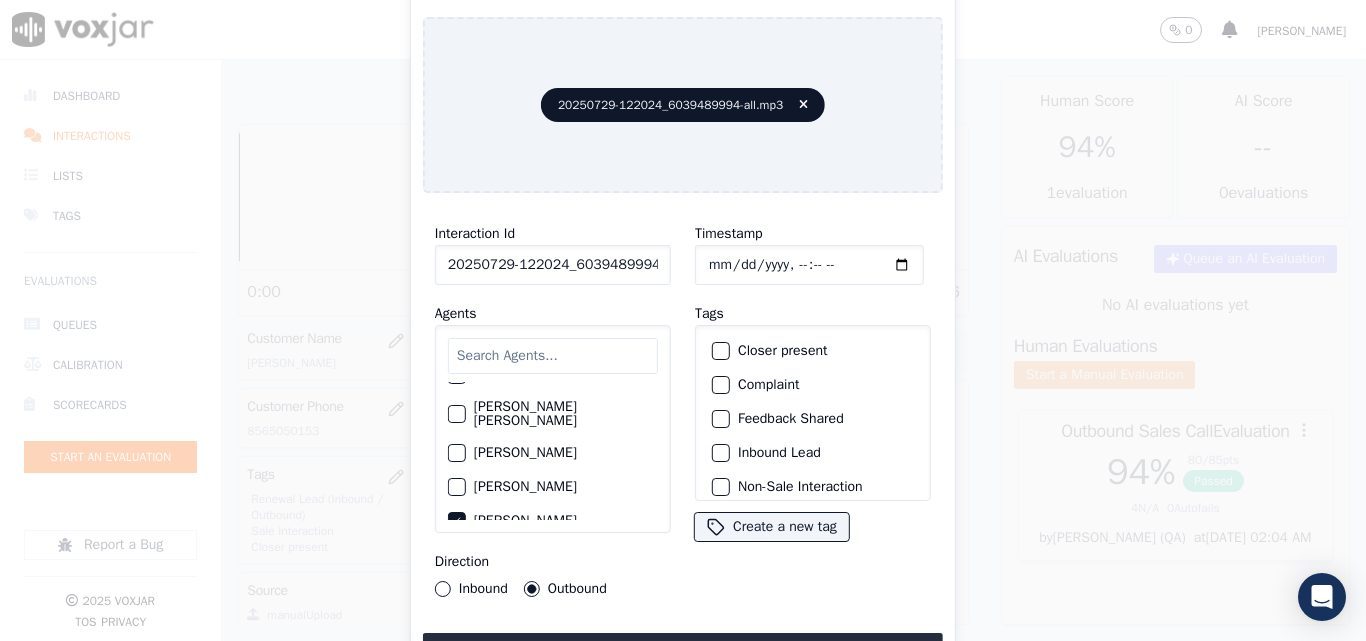 click on "Inbound" at bounding box center (443, 589) 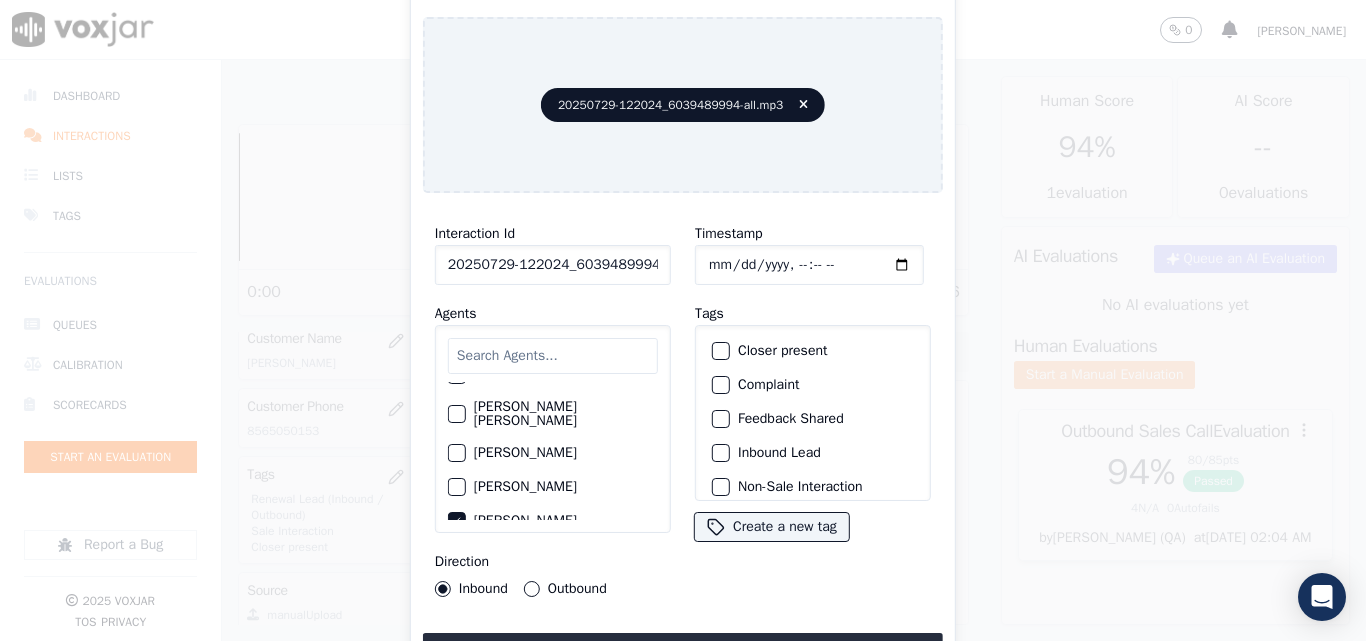 click at bounding box center [720, 351] 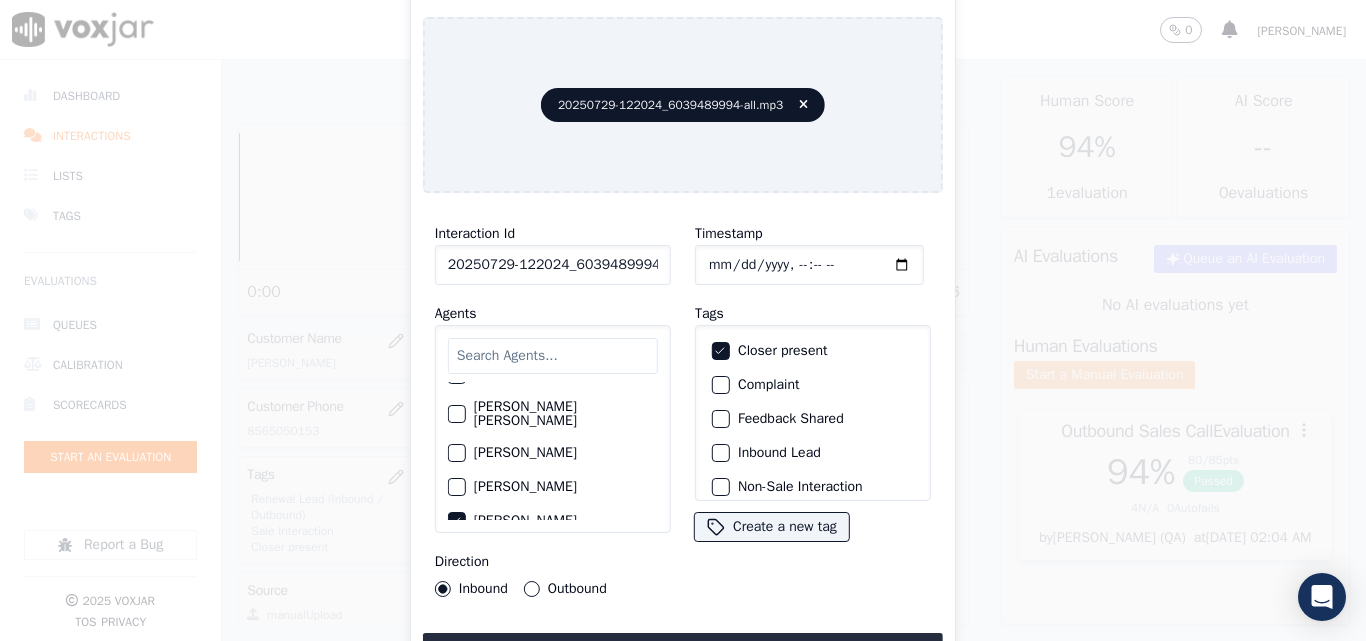 click on "Inbound Lead" at bounding box center [813, 453] 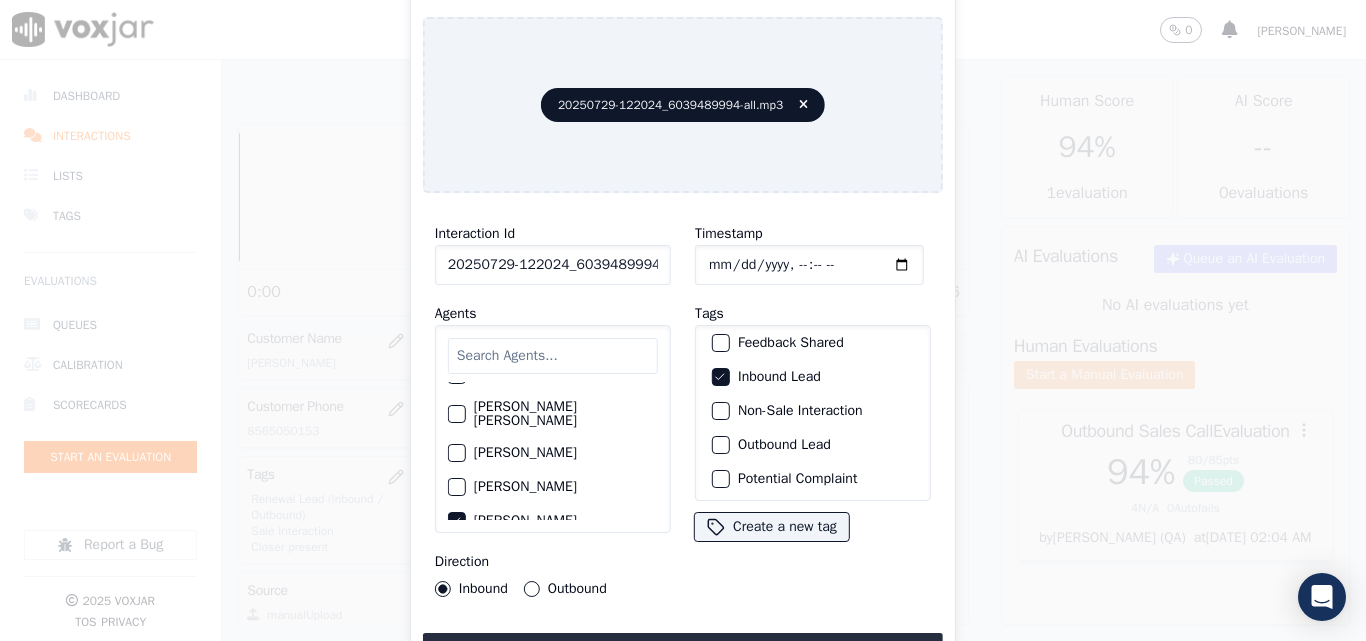 scroll, scrollTop: 173, scrollLeft: 0, axis: vertical 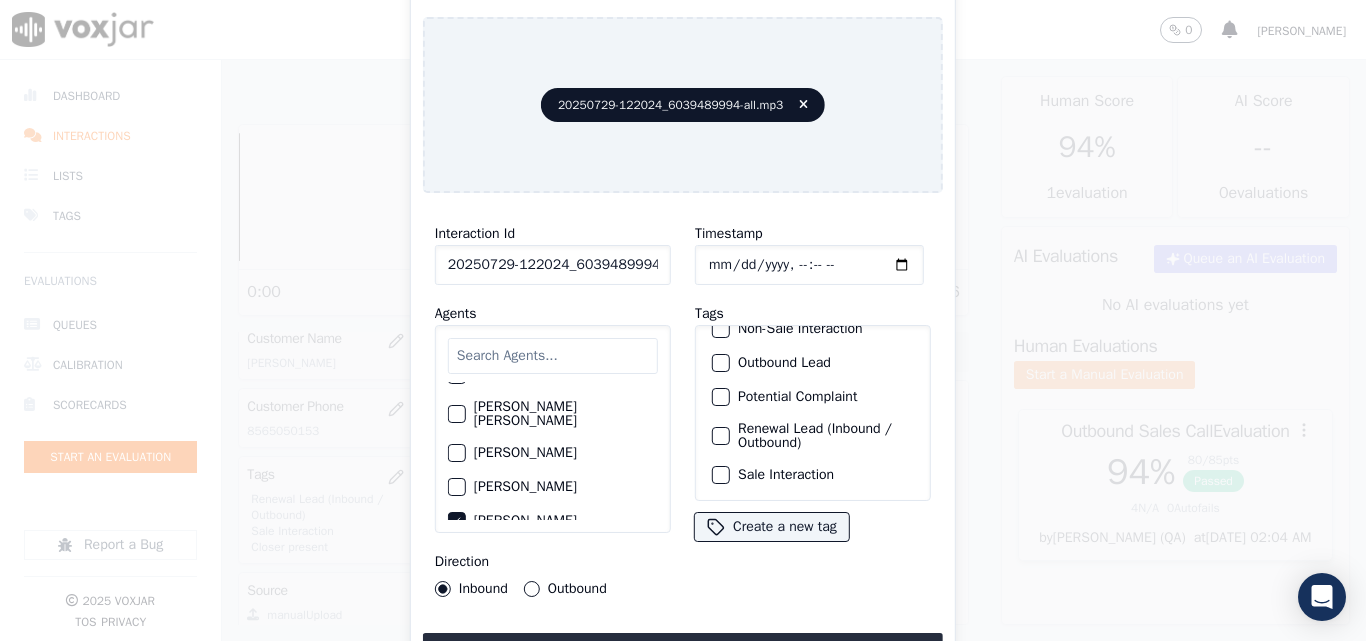 click on "Sale Interaction" at bounding box center [813, 475] 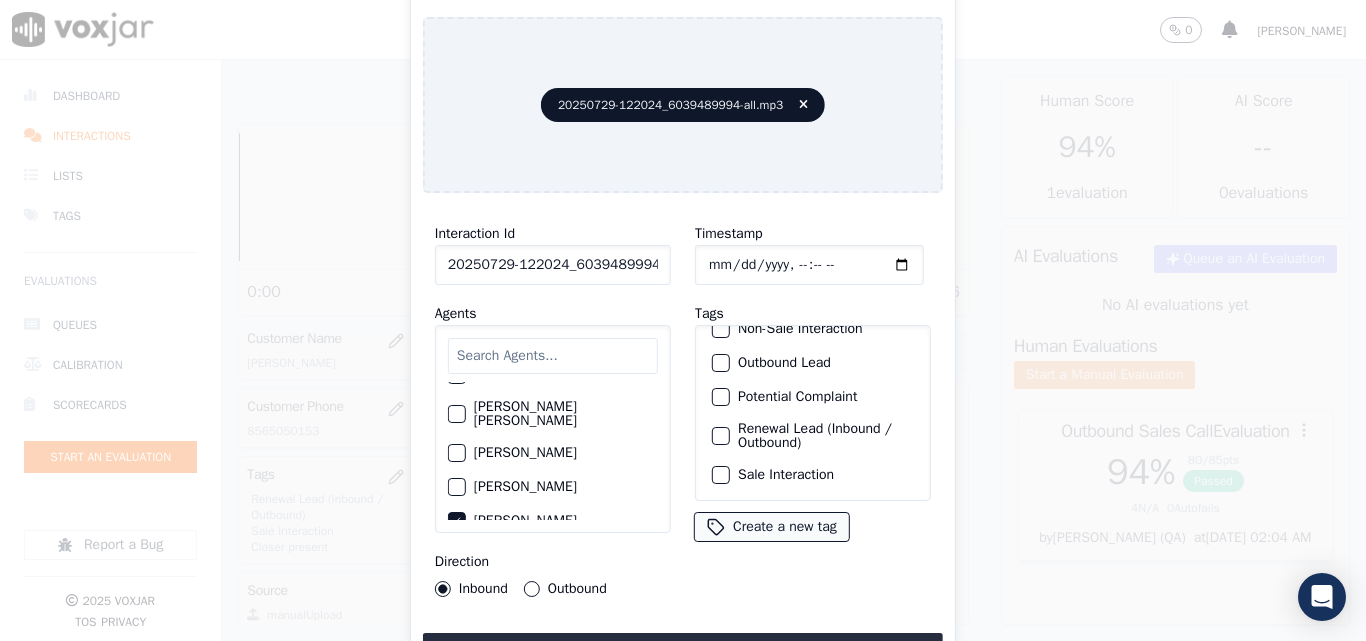 drag, startPoint x: 711, startPoint y: 455, endPoint x: 711, endPoint y: 511, distance: 56 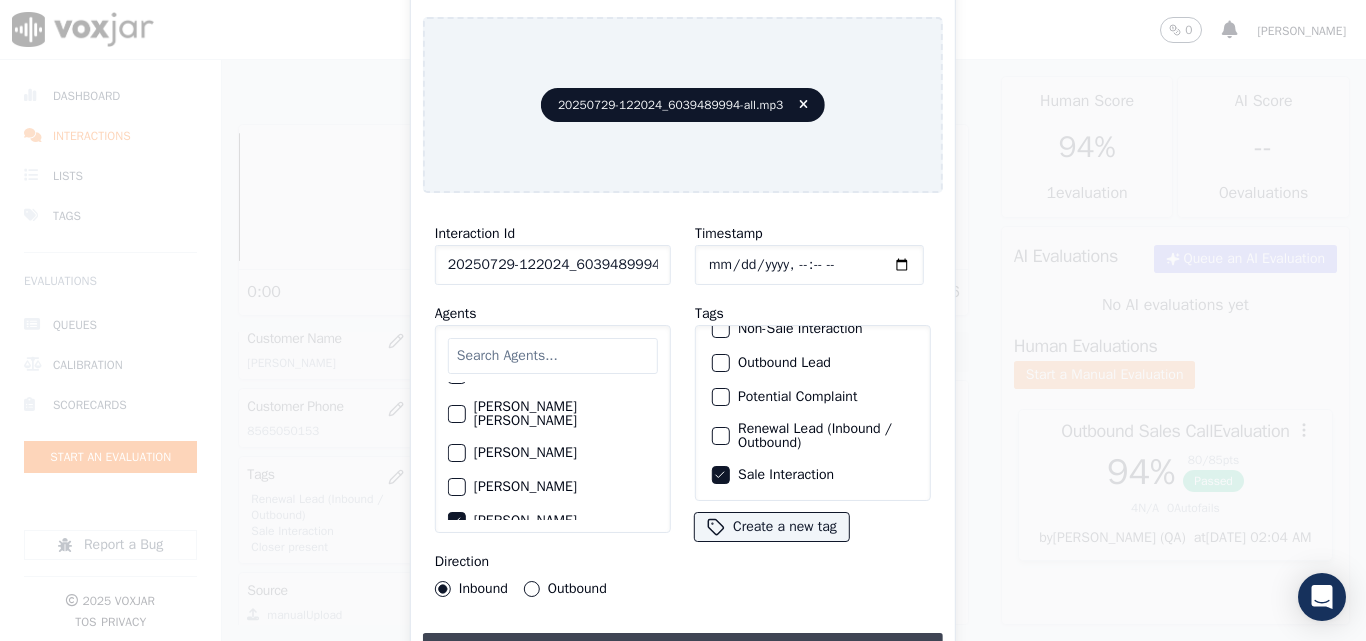 click on "Upload interaction to start evaluation" at bounding box center [683, 651] 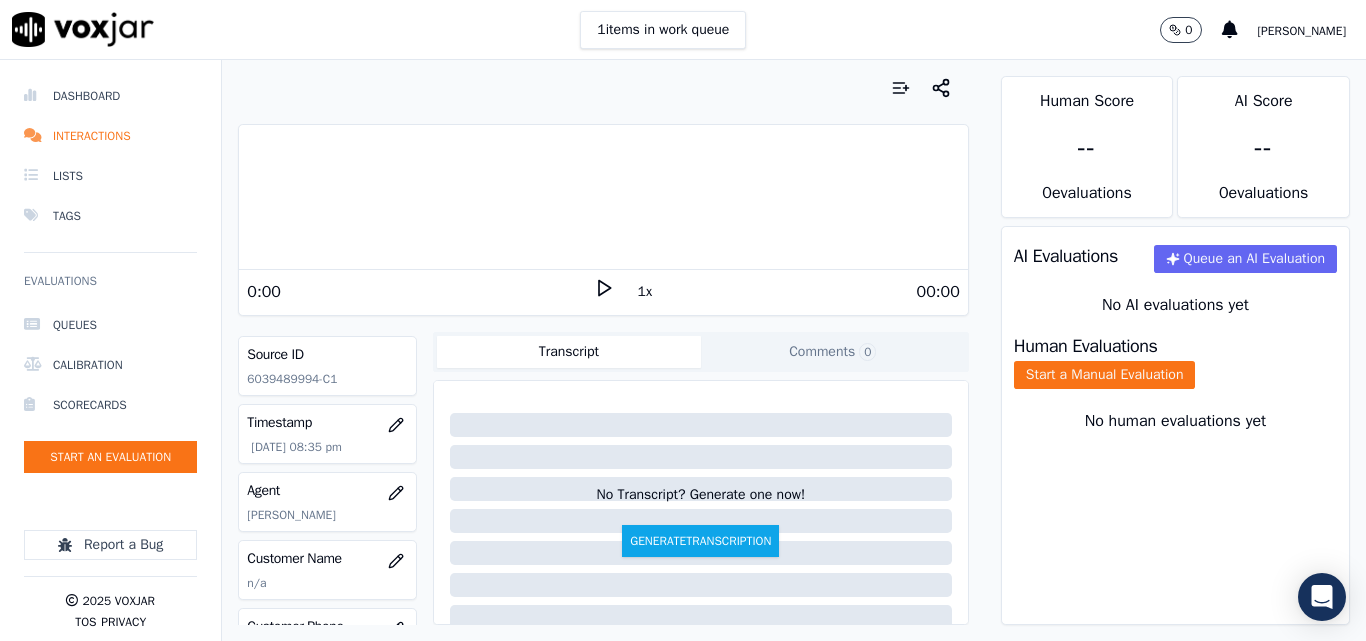 scroll, scrollTop: 200, scrollLeft: 0, axis: vertical 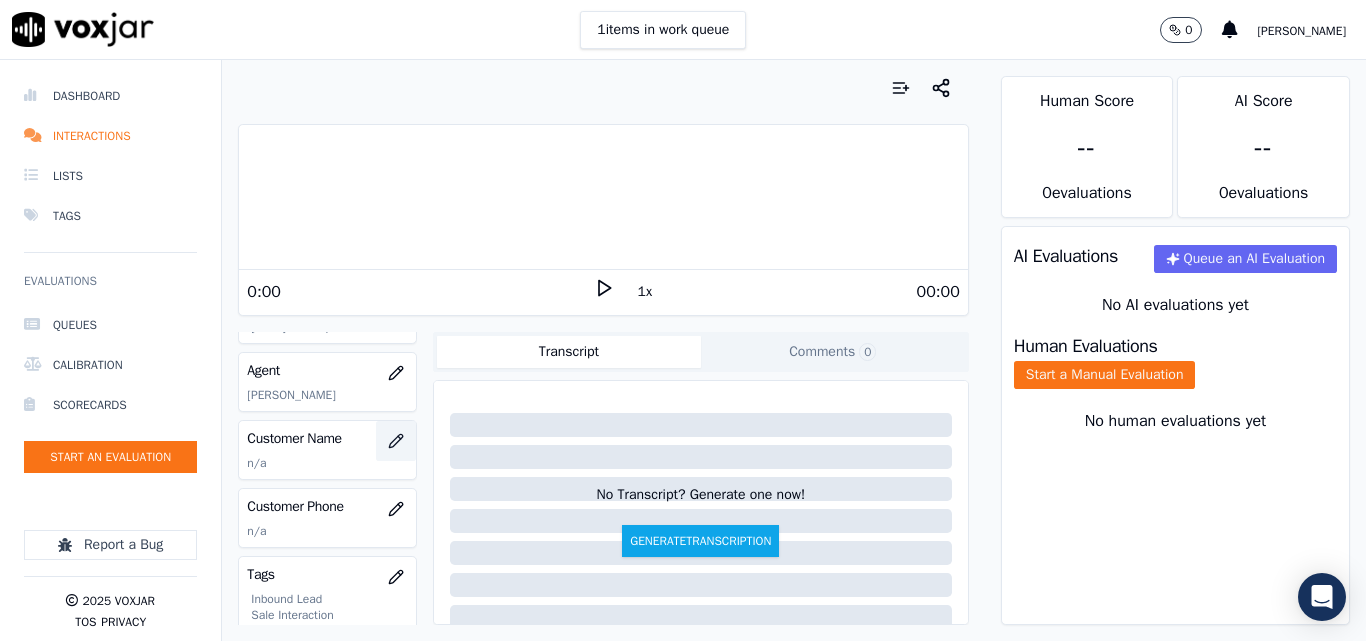 click 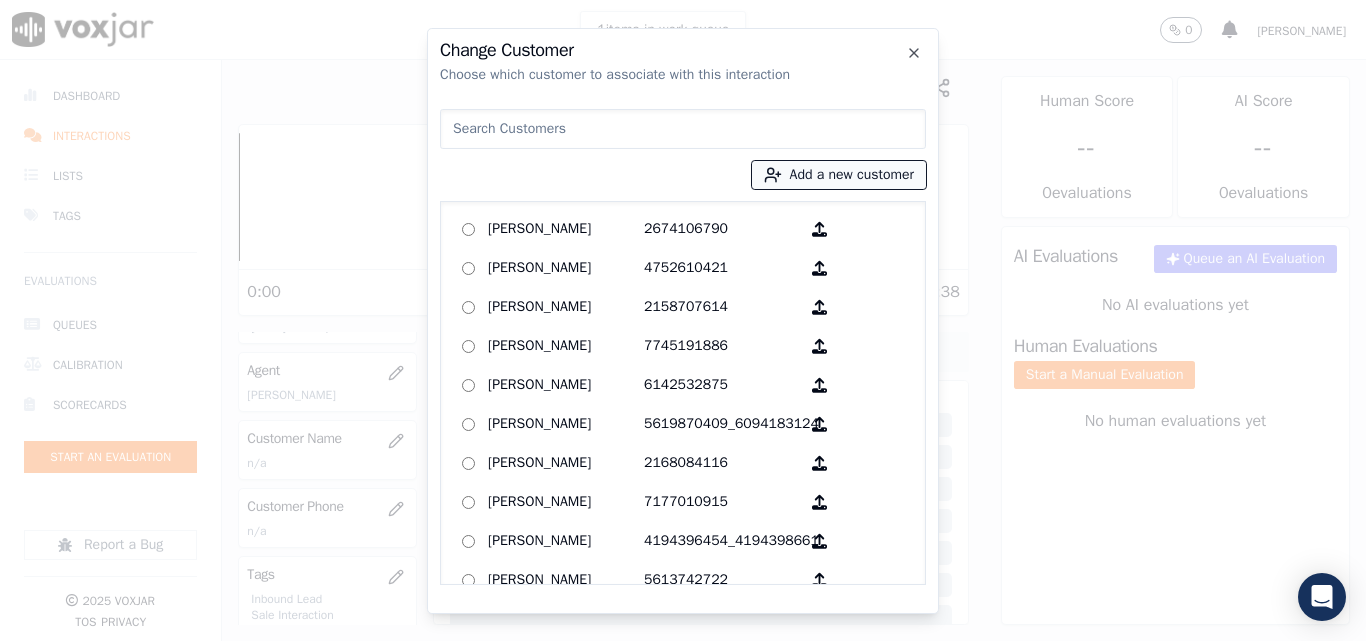 click on "Add a new customer" at bounding box center [839, 175] 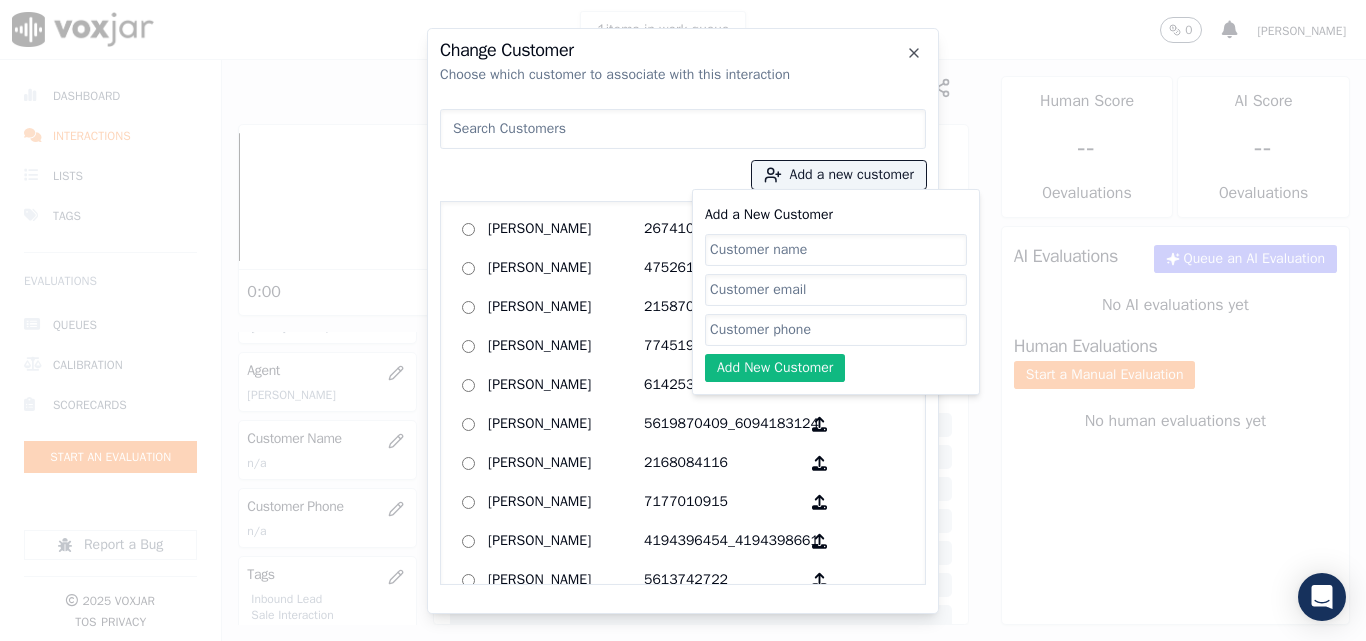 click on "Add a New Customer           Add New Customer" at bounding box center (836, 292) 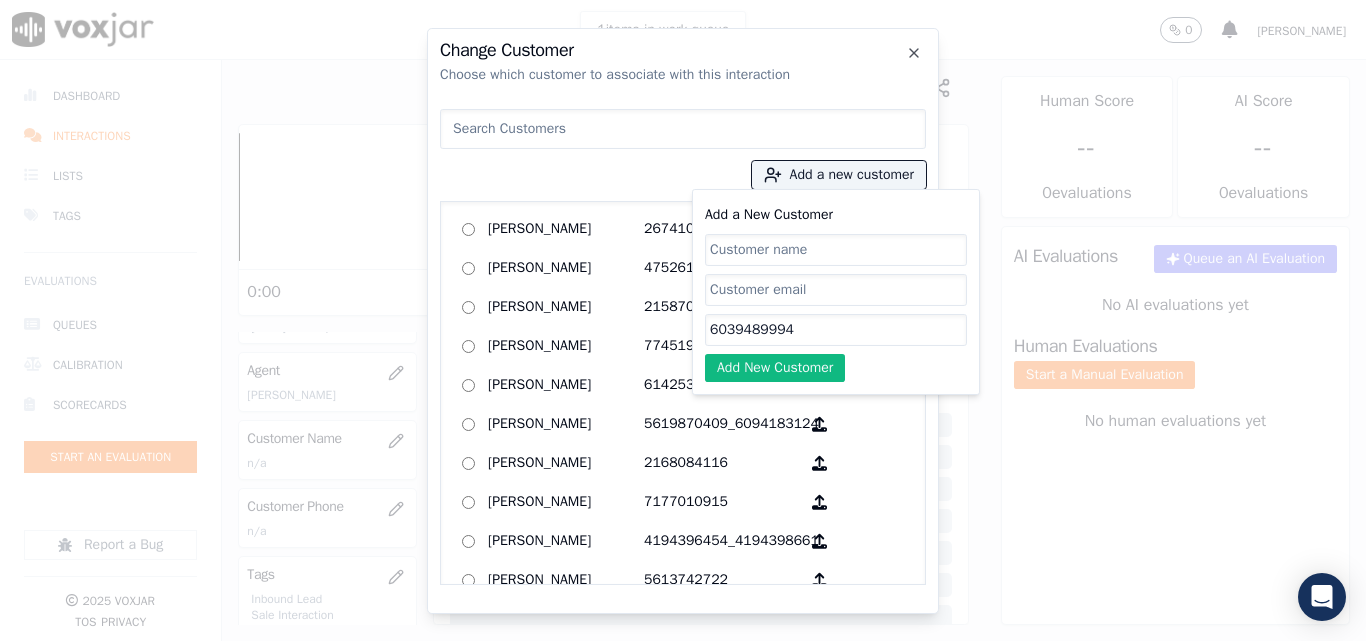 type on "6039489994" 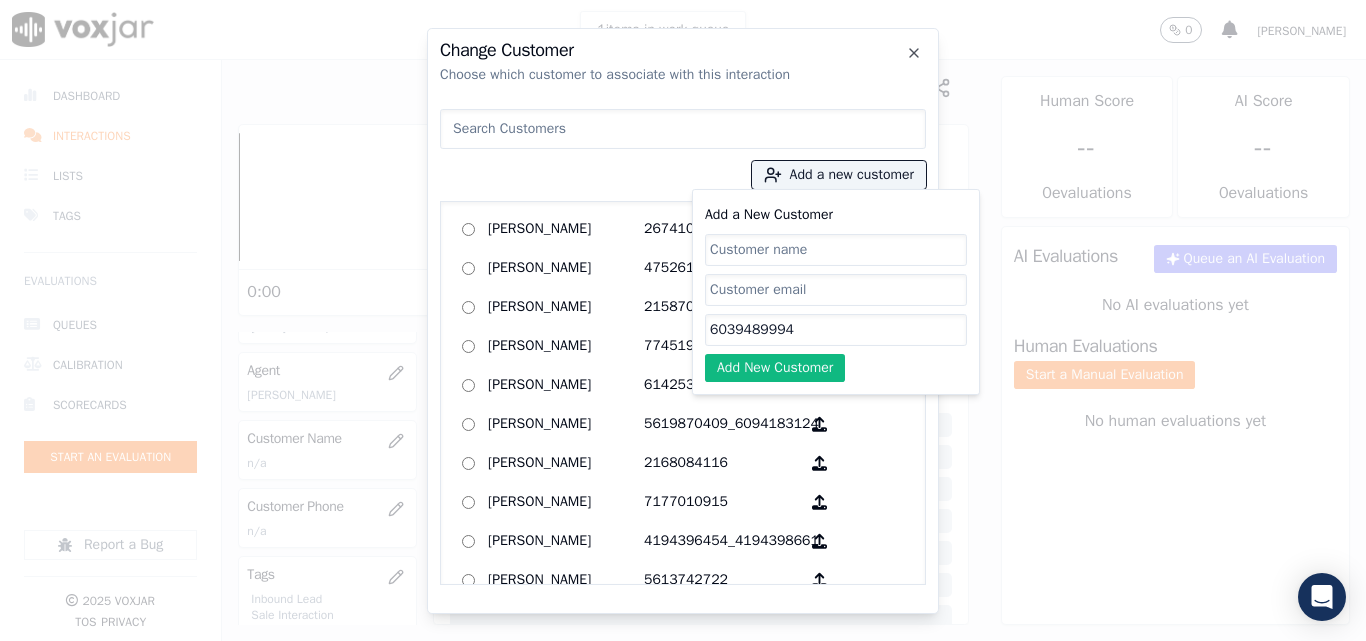 paste on "[PERSON_NAME]" 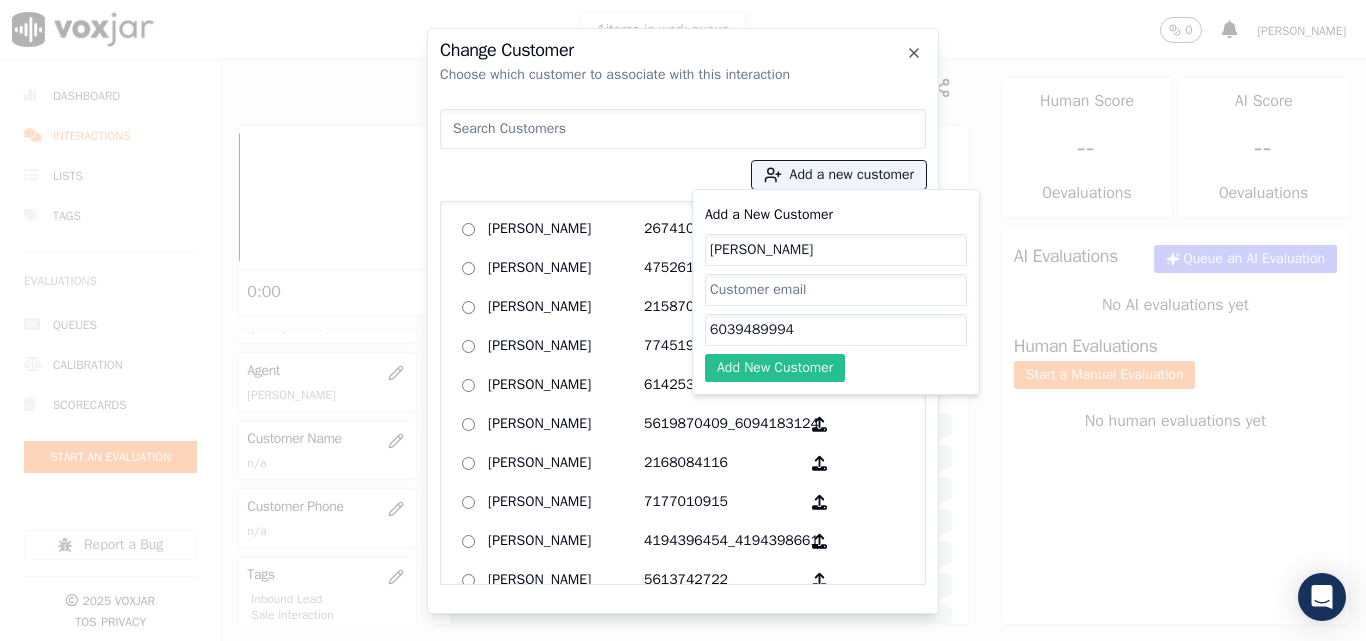 type on "[PERSON_NAME]" 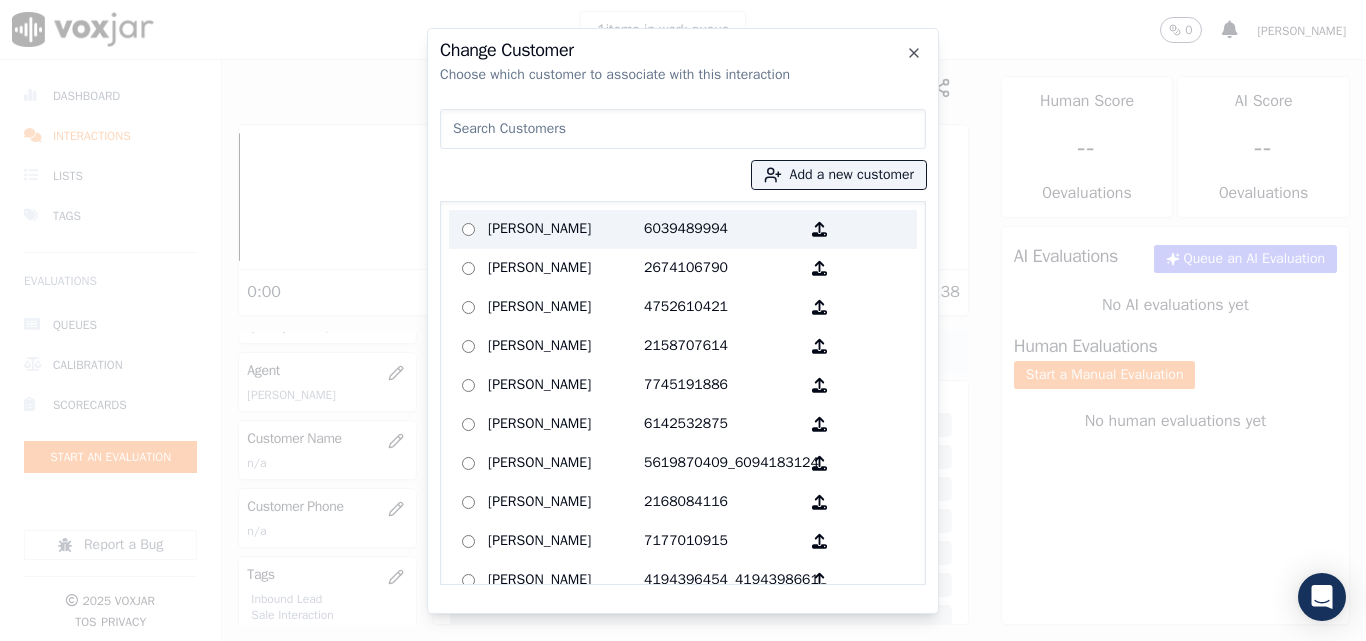 click on "[PERSON_NAME]" at bounding box center [566, 229] 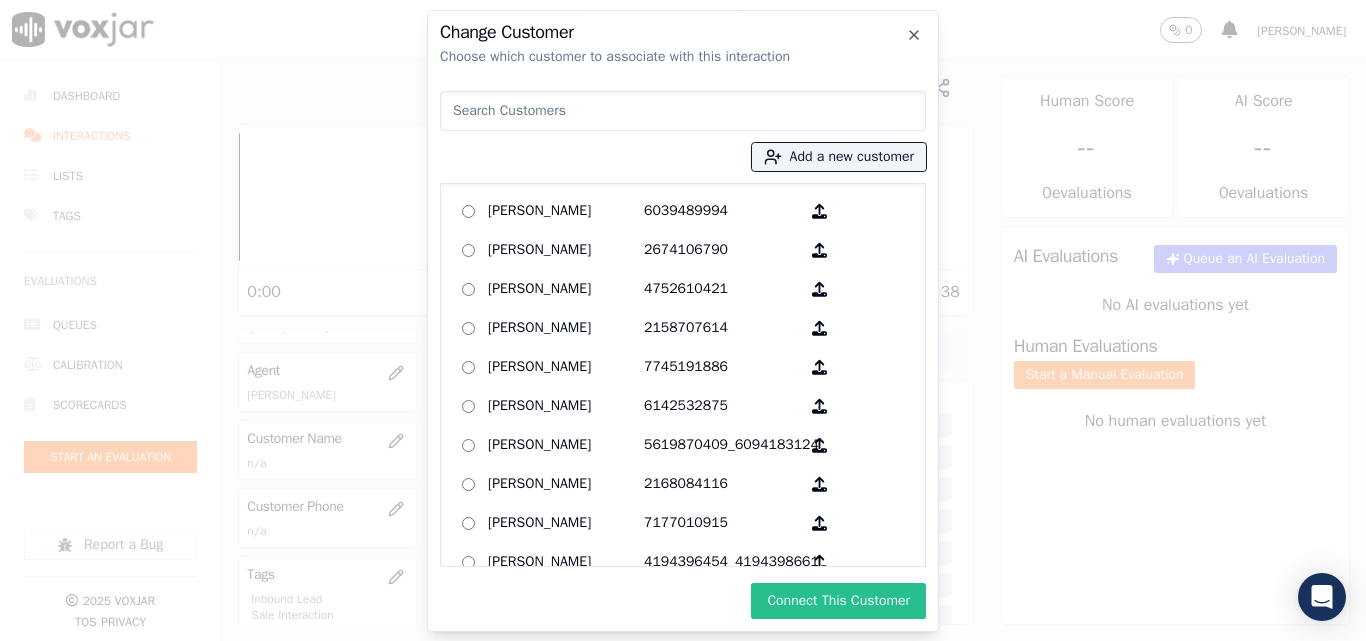 click on "Connect This Customer" at bounding box center (838, 601) 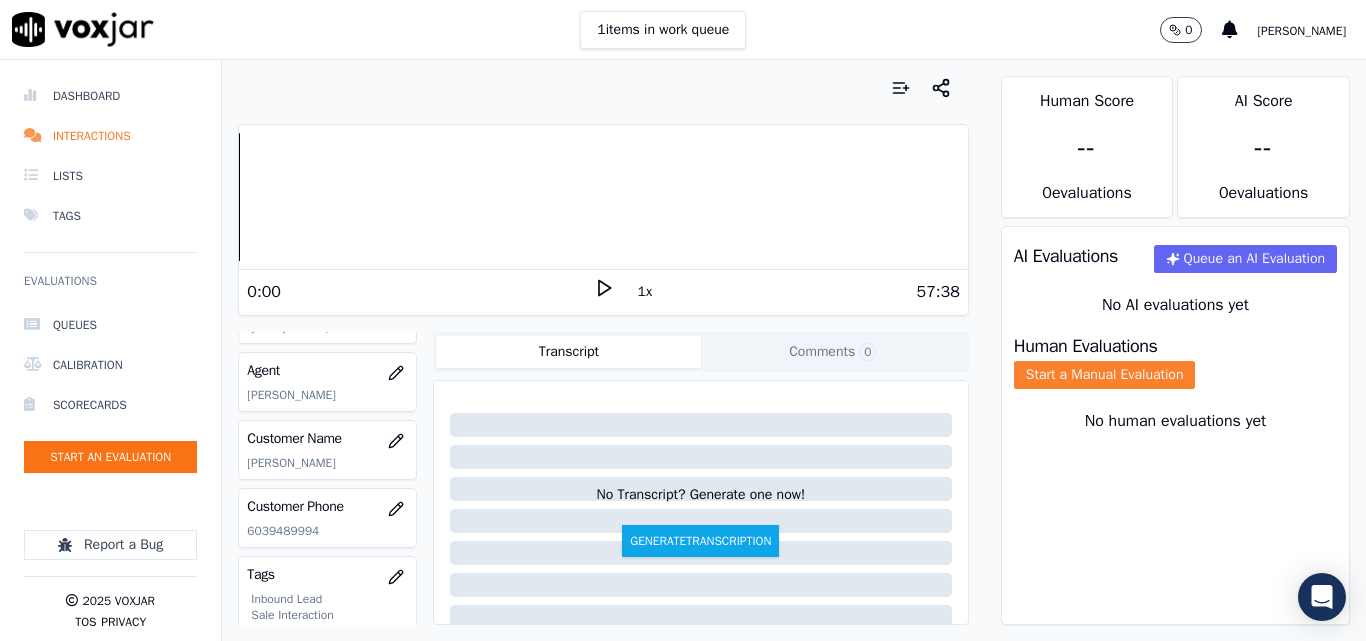 click on "Start a Manual Evaluation" 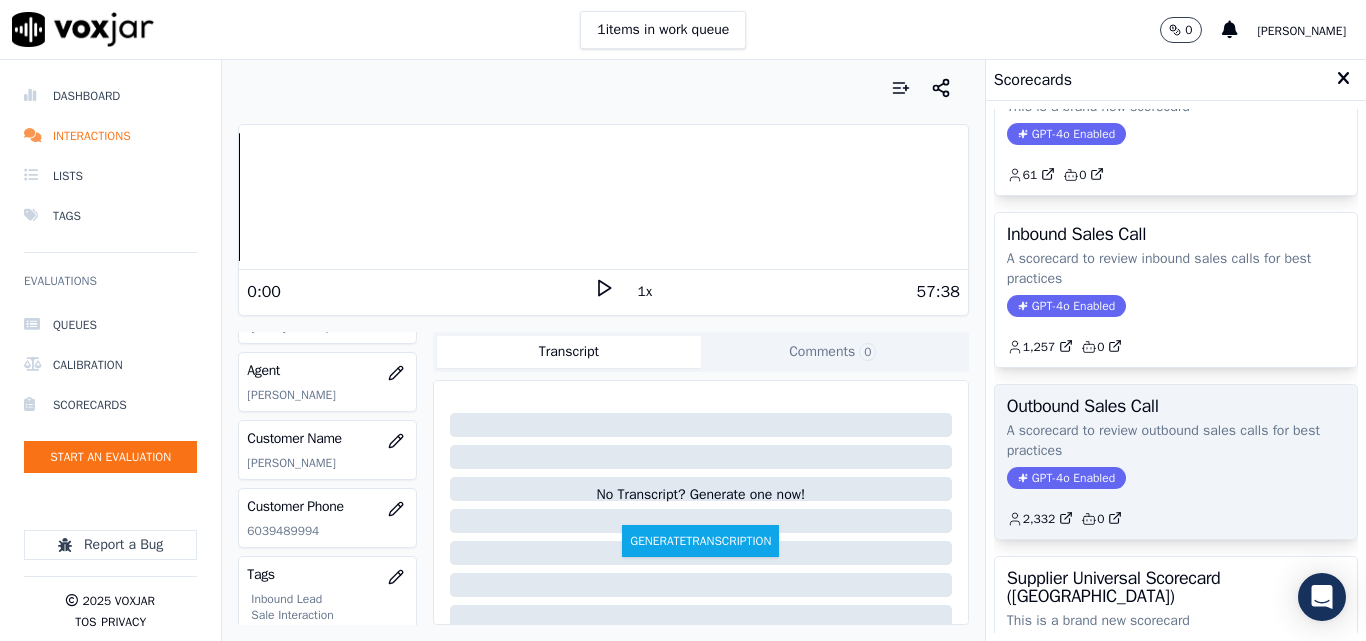 scroll, scrollTop: 100, scrollLeft: 0, axis: vertical 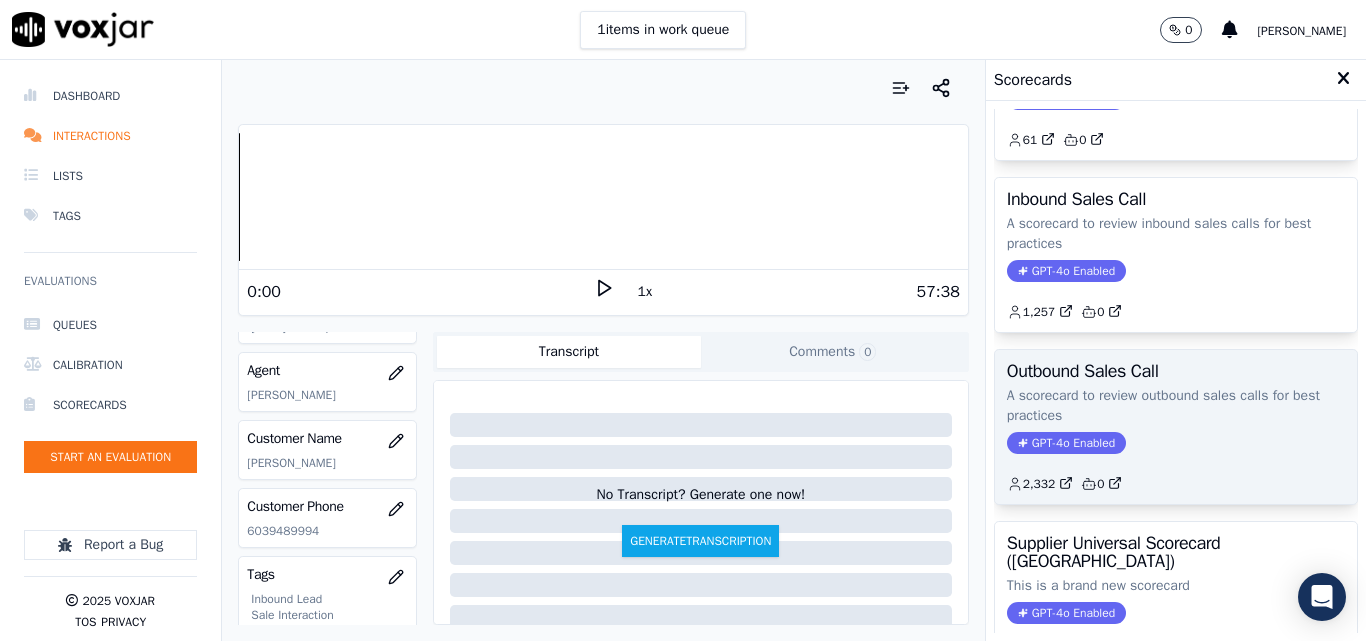 click on "GPT-4o Enabled" 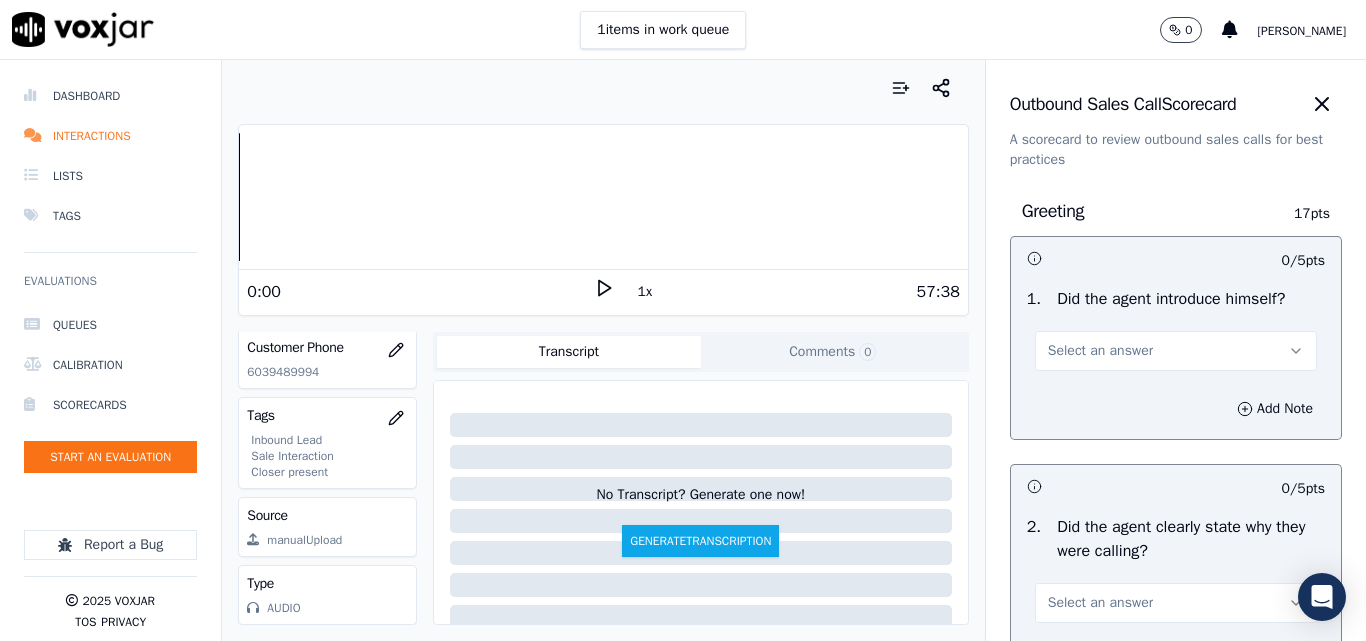 scroll, scrollTop: 400, scrollLeft: 0, axis: vertical 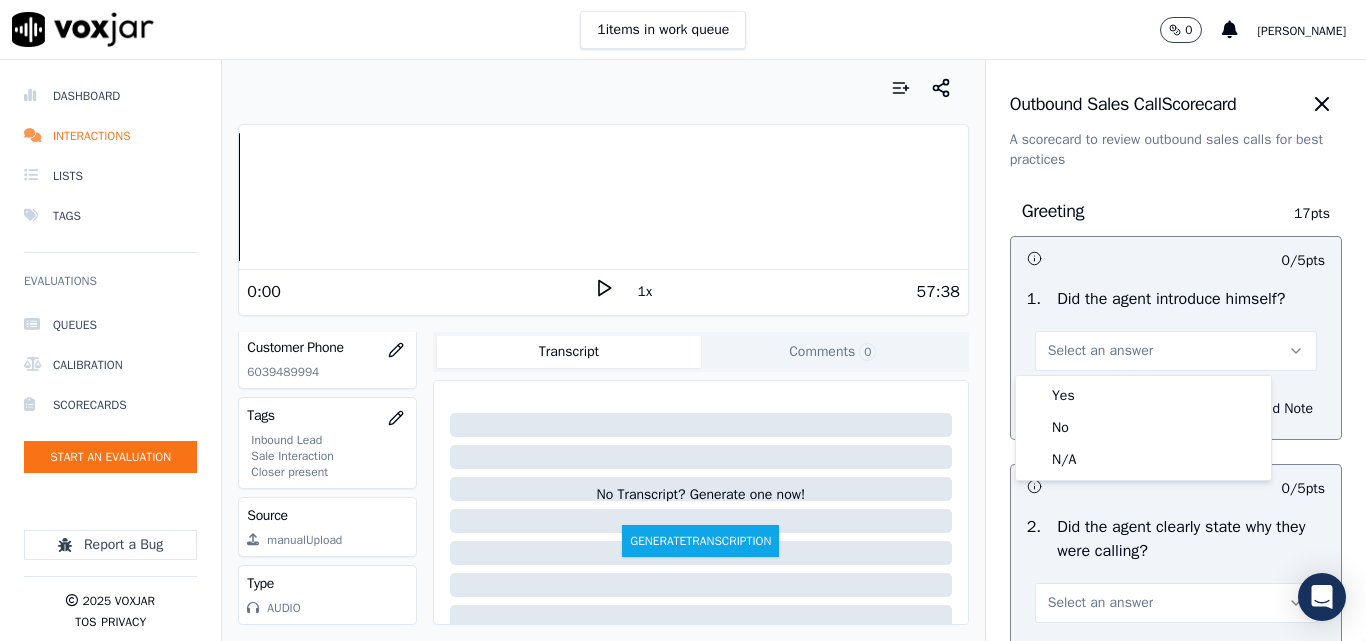 click on "Yes" at bounding box center (1143, 396) 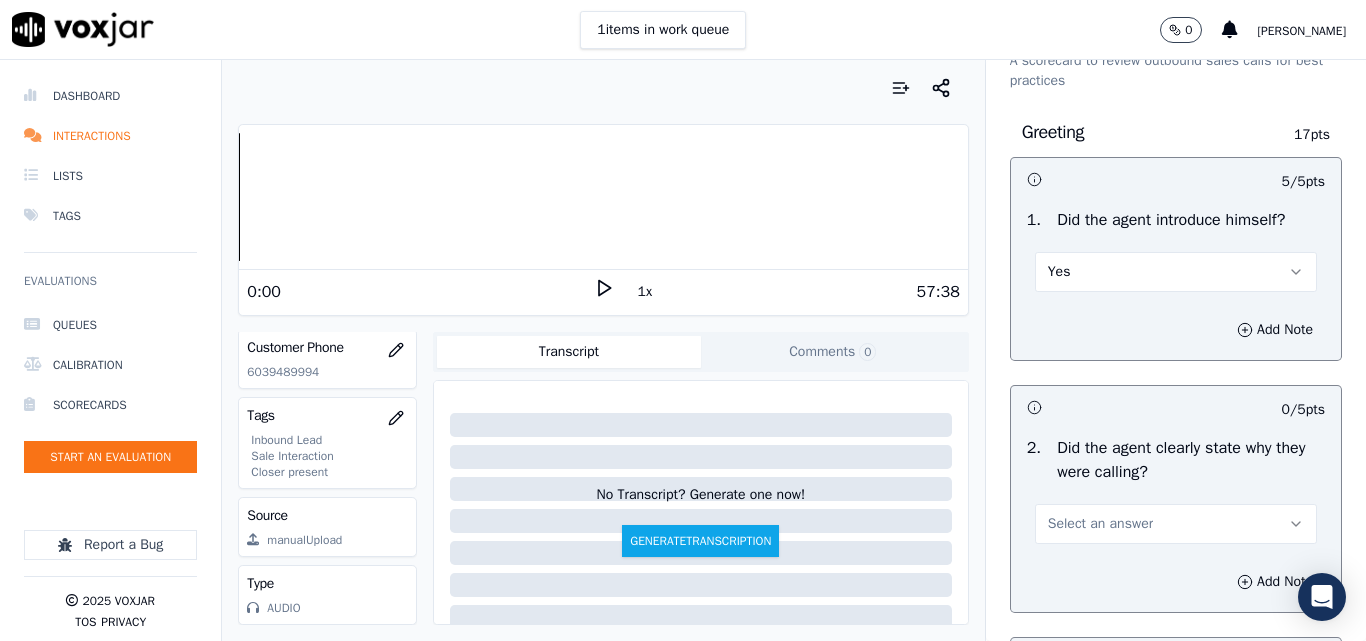 scroll, scrollTop: 200, scrollLeft: 0, axis: vertical 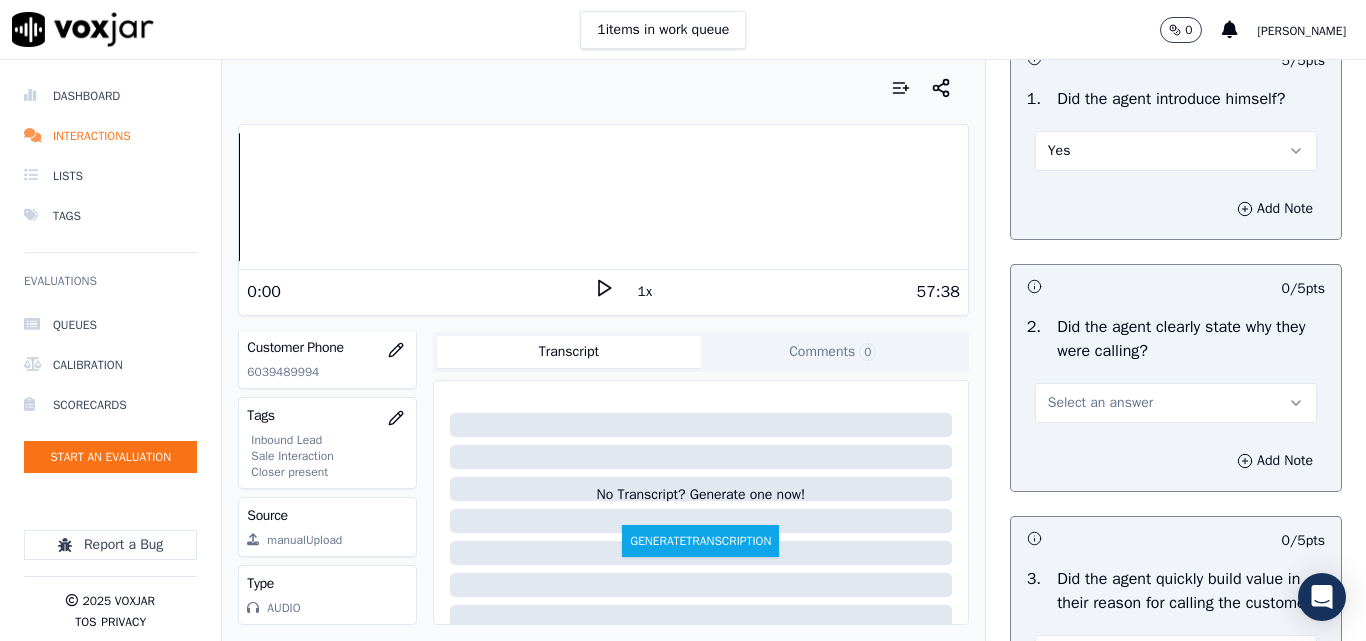 click on "Select an answer" at bounding box center [1100, 403] 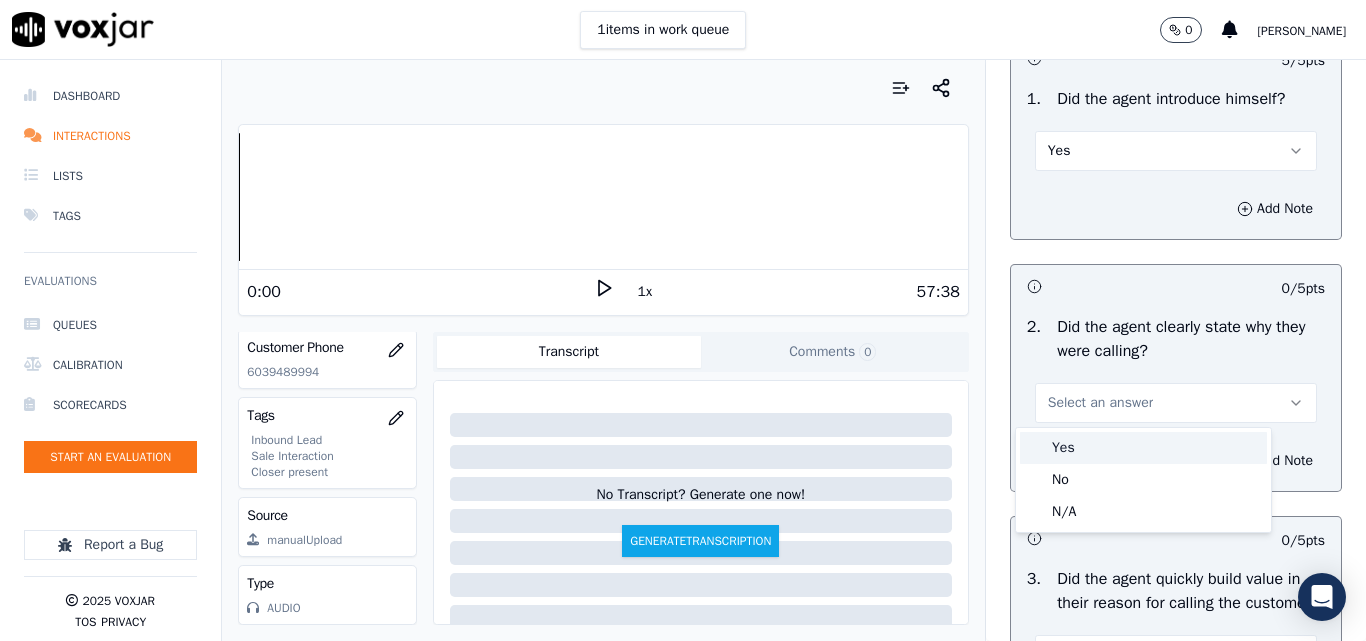 click on "Yes" at bounding box center [1143, 448] 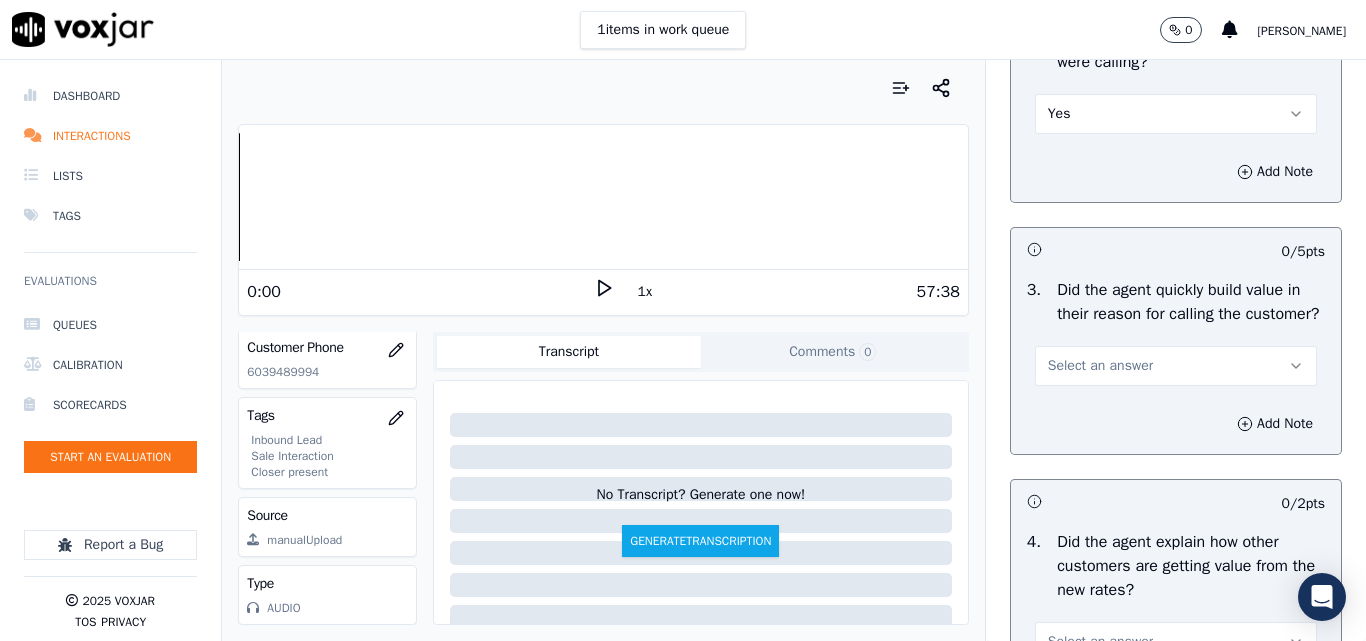 scroll, scrollTop: 500, scrollLeft: 0, axis: vertical 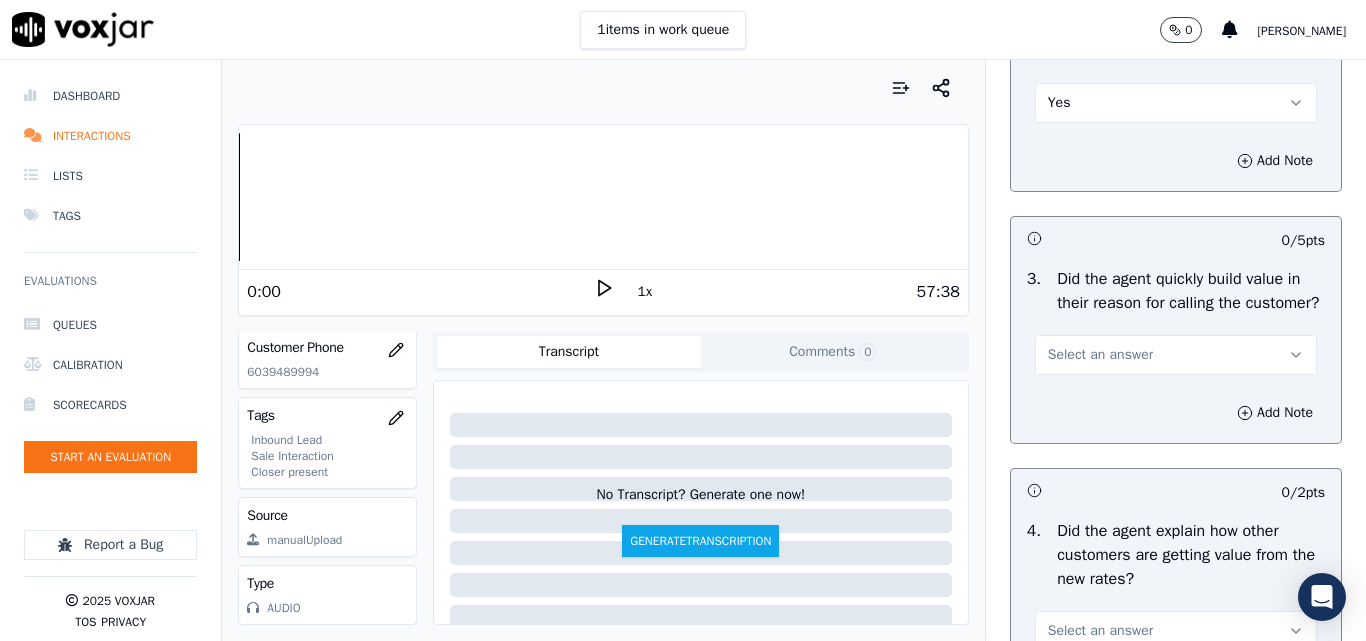 click on "Select an answer" at bounding box center [1100, 355] 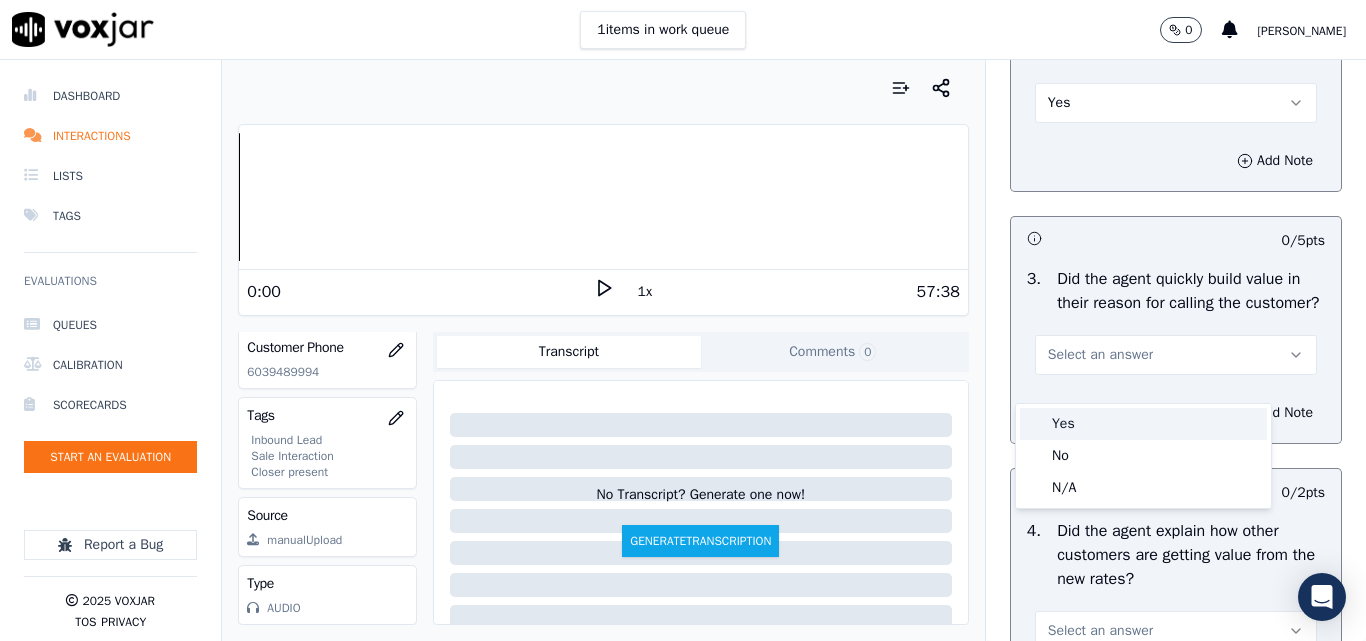 click on "Yes" at bounding box center (1143, 424) 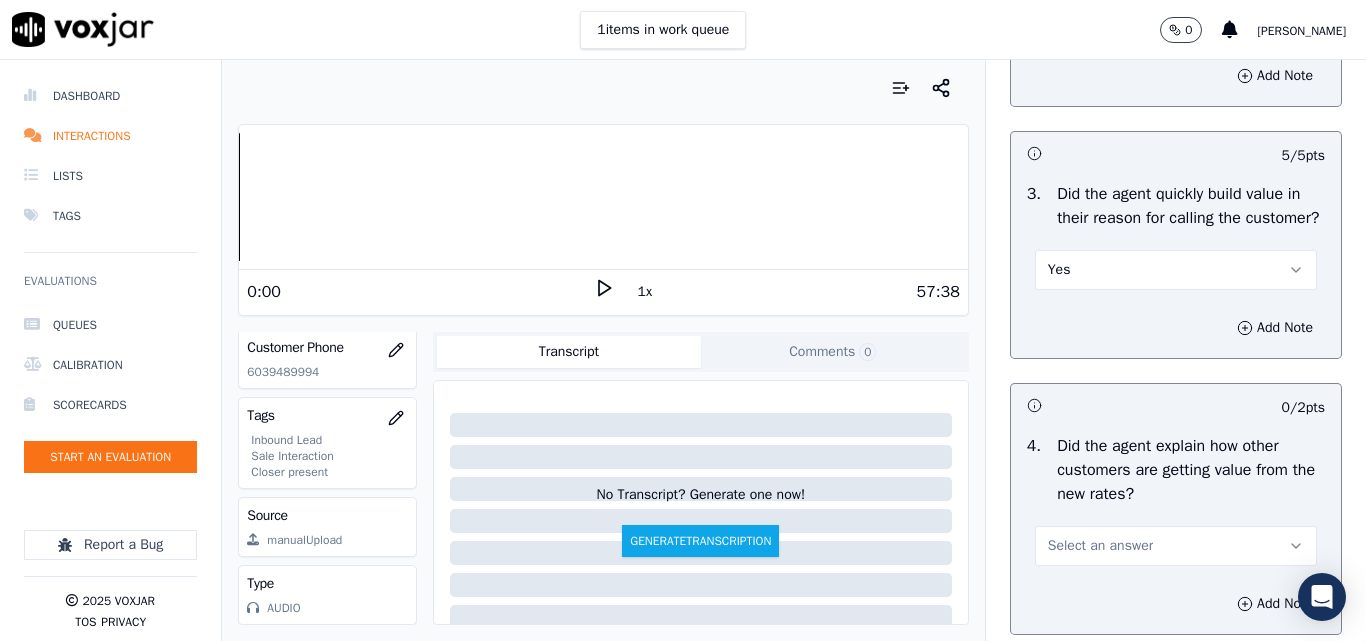 scroll, scrollTop: 700, scrollLeft: 0, axis: vertical 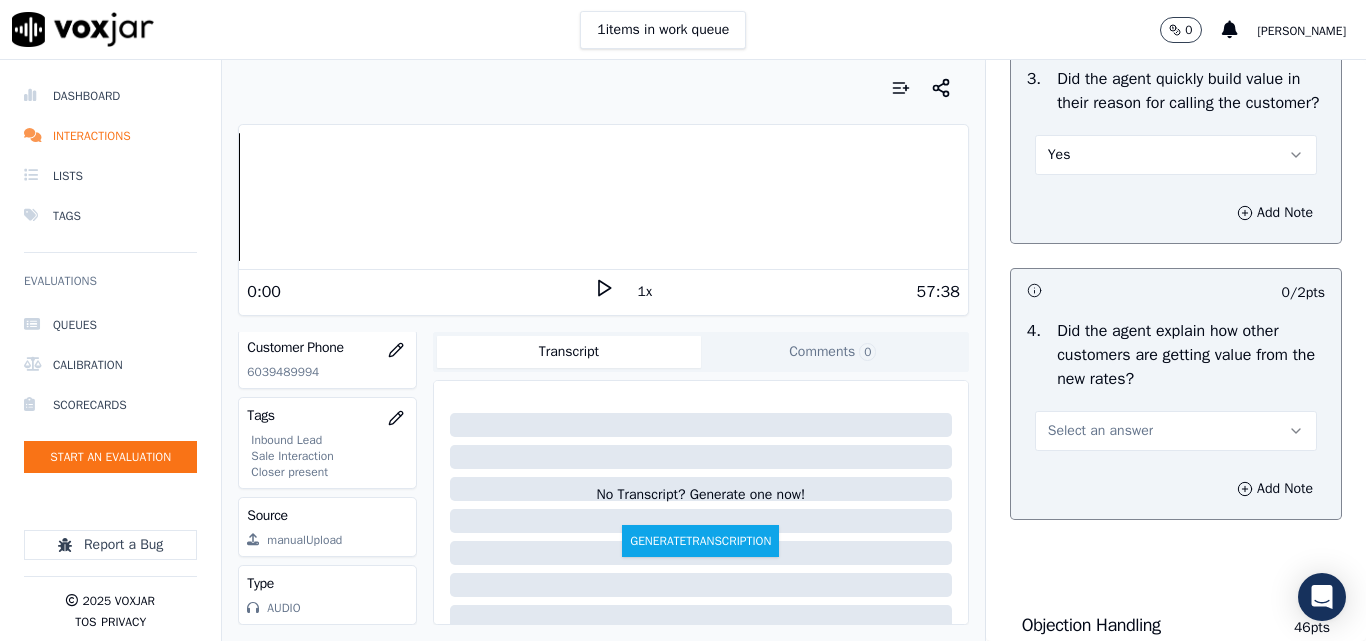 drag, startPoint x: 1088, startPoint y: 457, endPoint x: 1088, endPoint y: 473, distance: 16 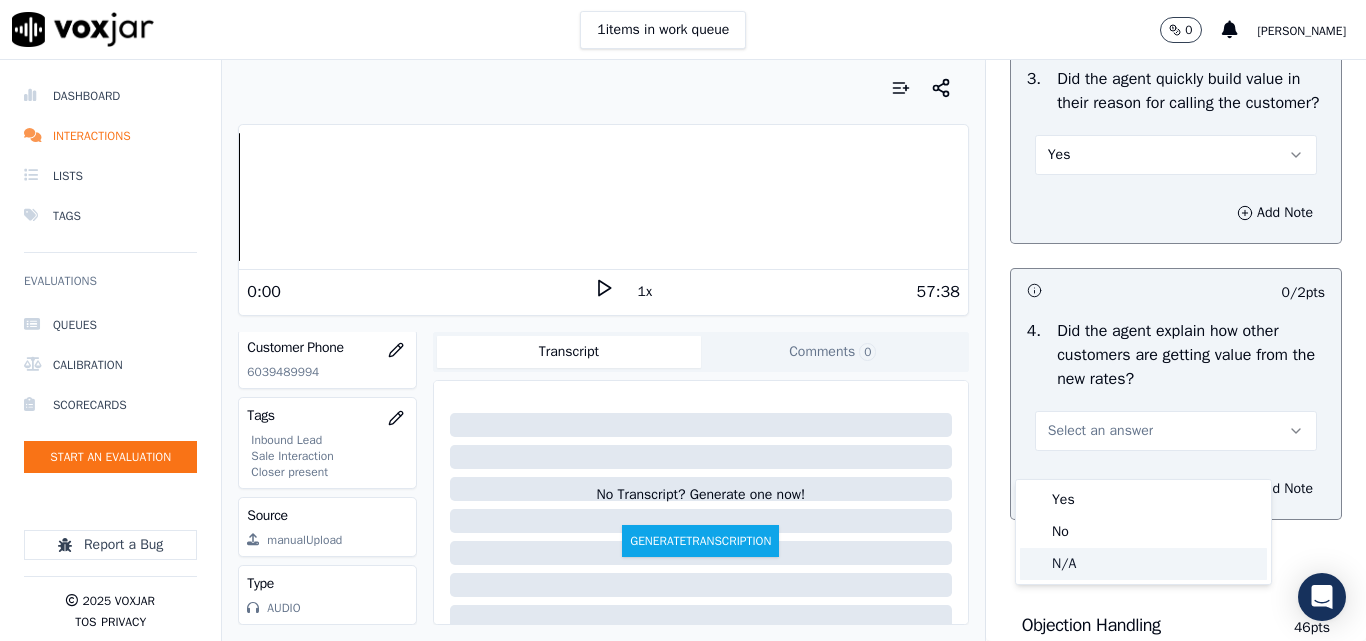 drag, startPoint x: 1075, startPoint y: 554, endPoint x: 1087, endPoint y: 552, distance: 12.165525 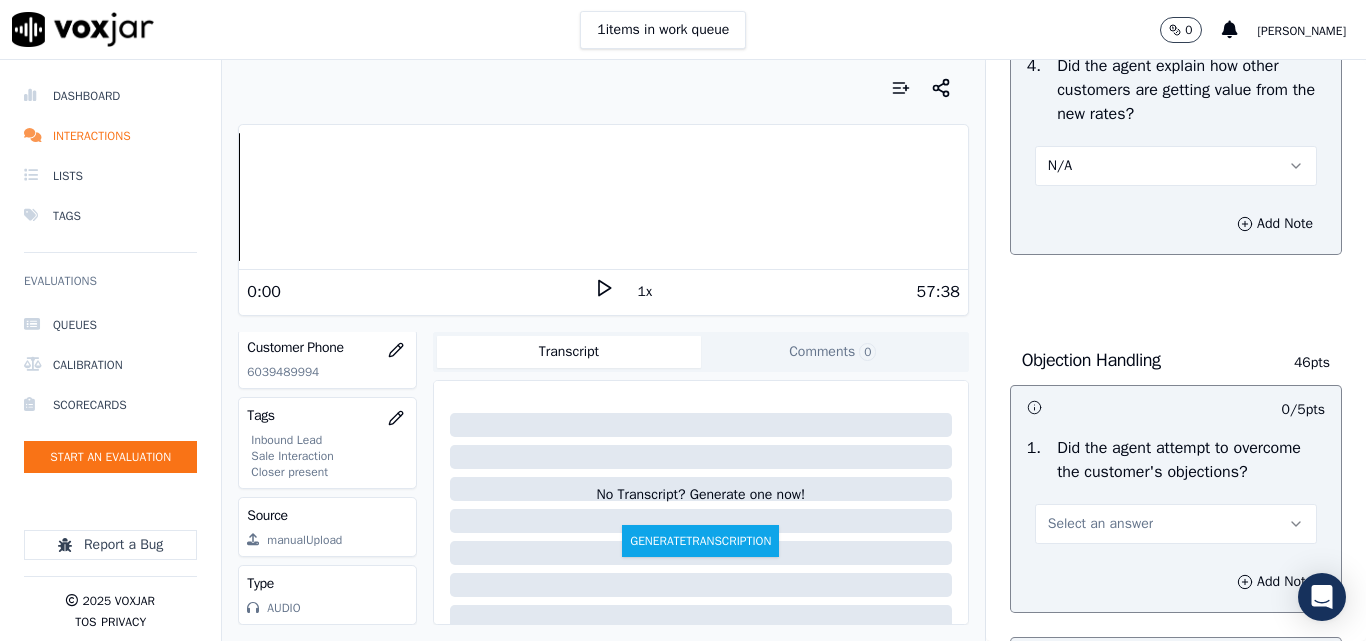 scroll, scrollTop: 1000, scrollLeft: 0, axis: vertical 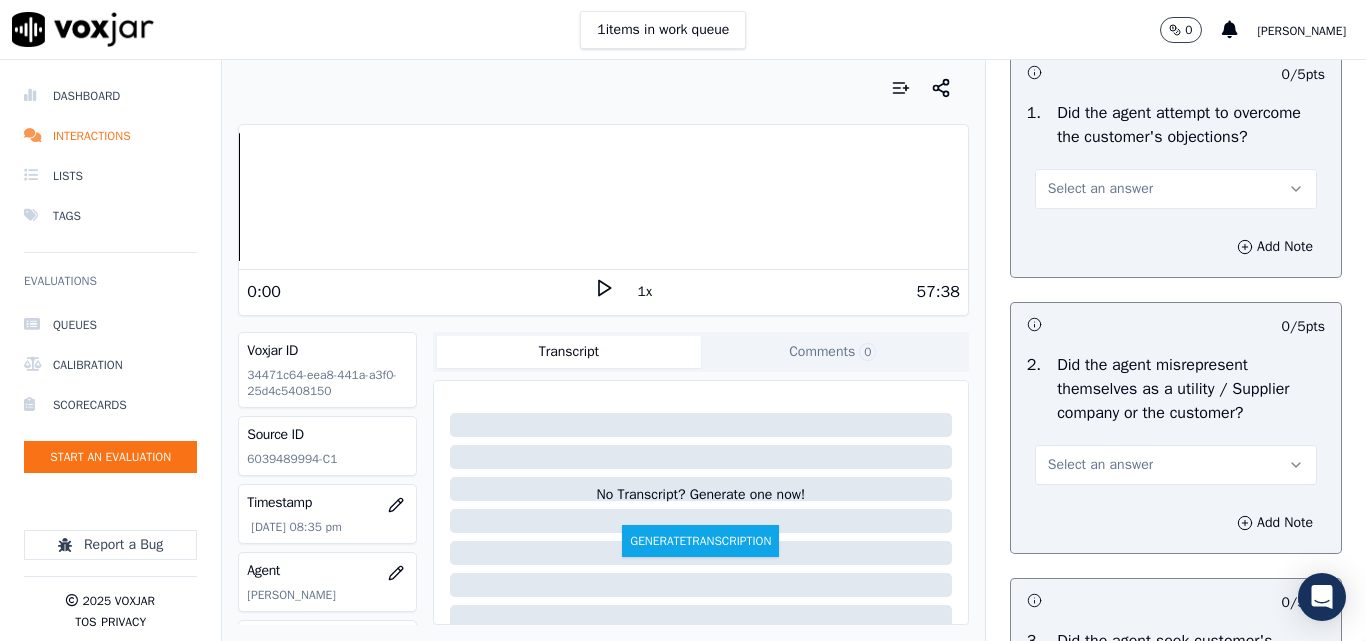 click on "Select an answer" at bounding box center (1100, 189) 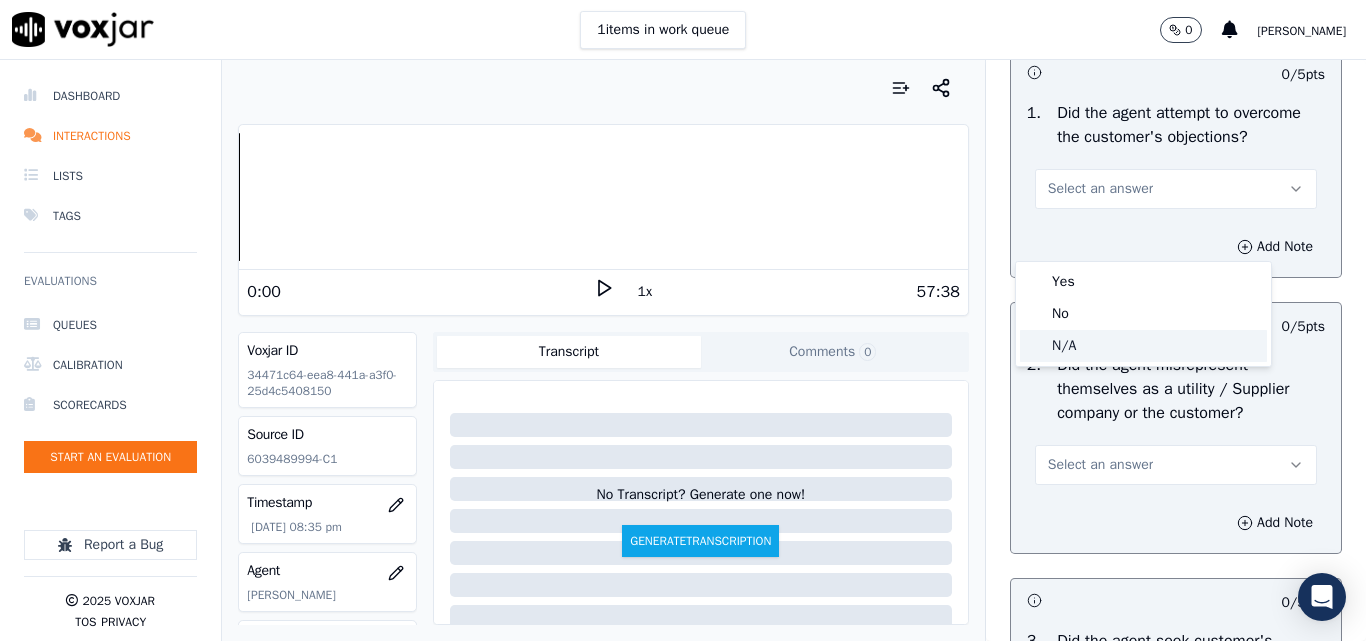 click on "N/A" 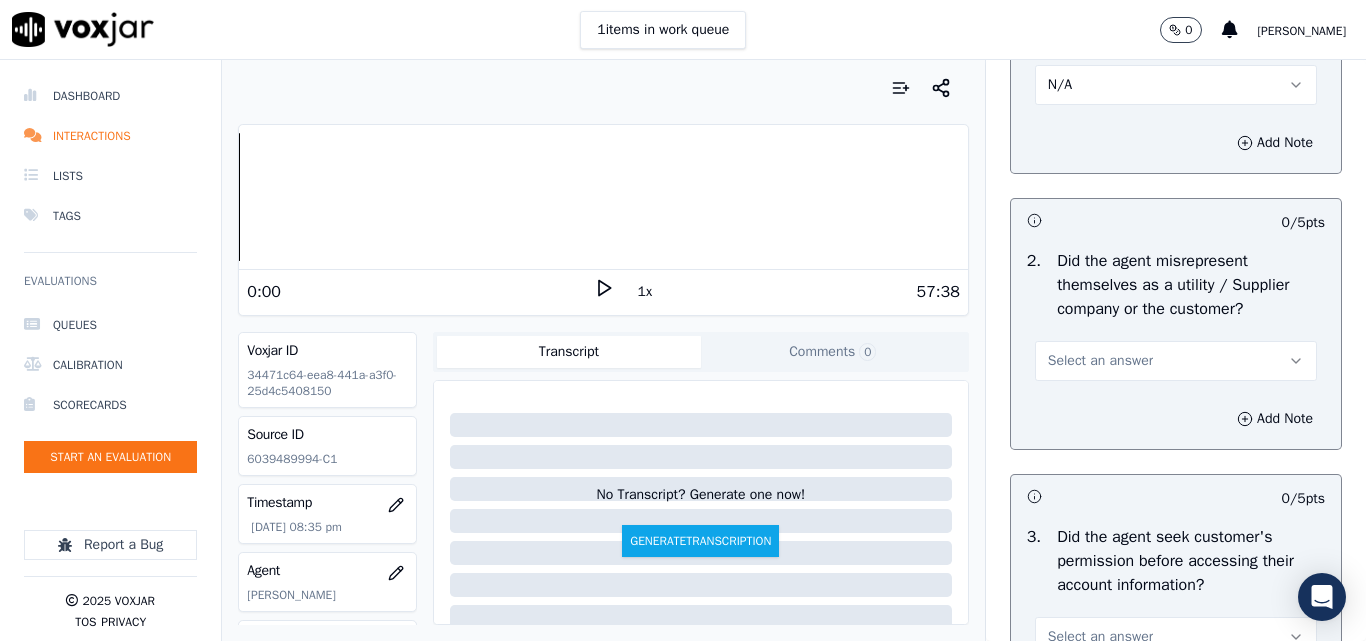 scroll, scrollTop: 1500, scrollLeft: 0, axis: vertical 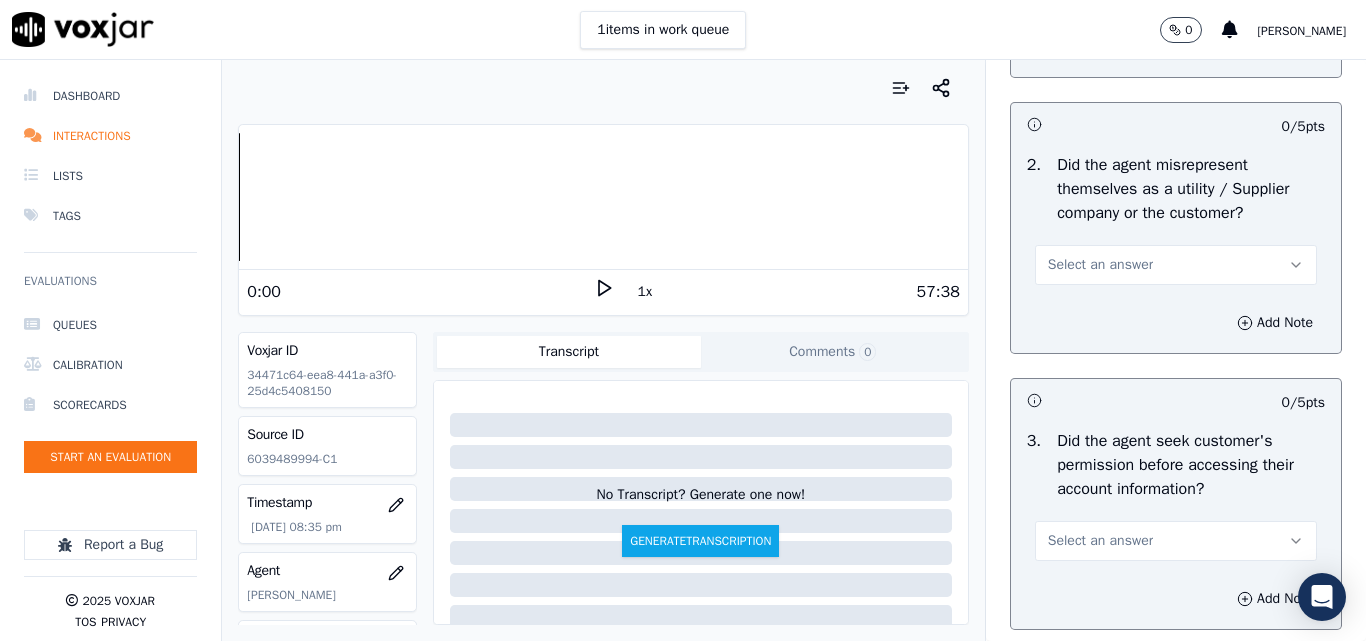 click on "Select an answer" at bounding box center (1100, 265) 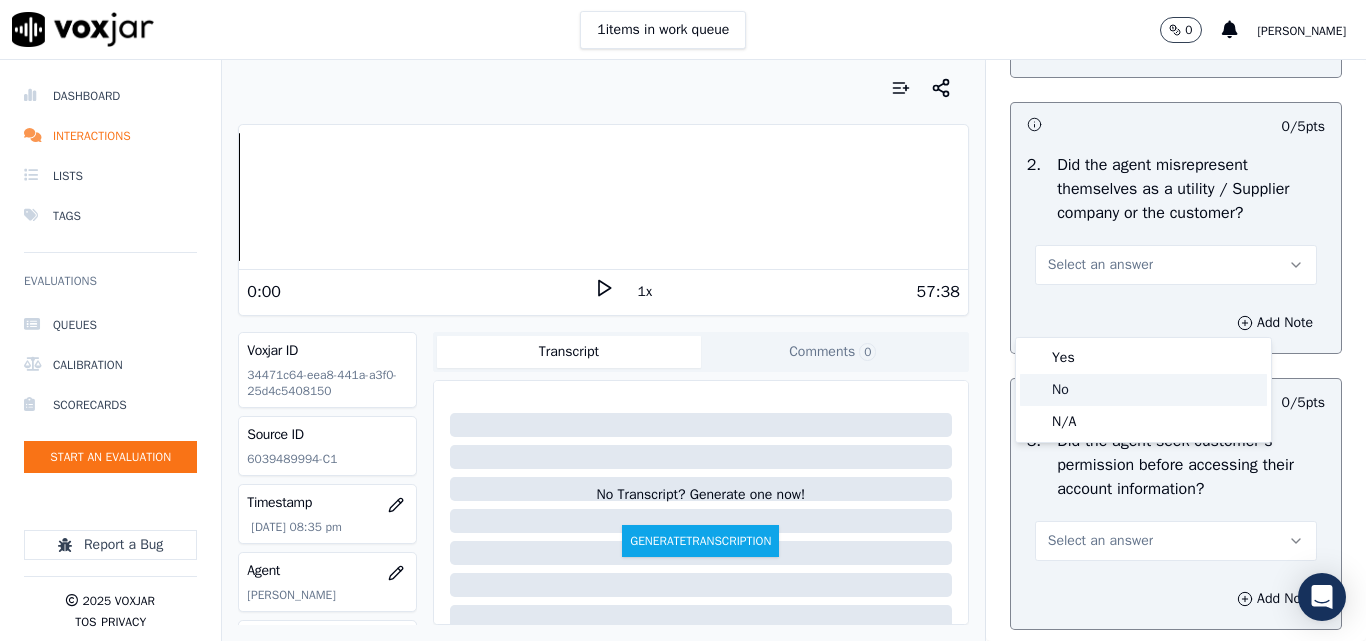 click on "No" 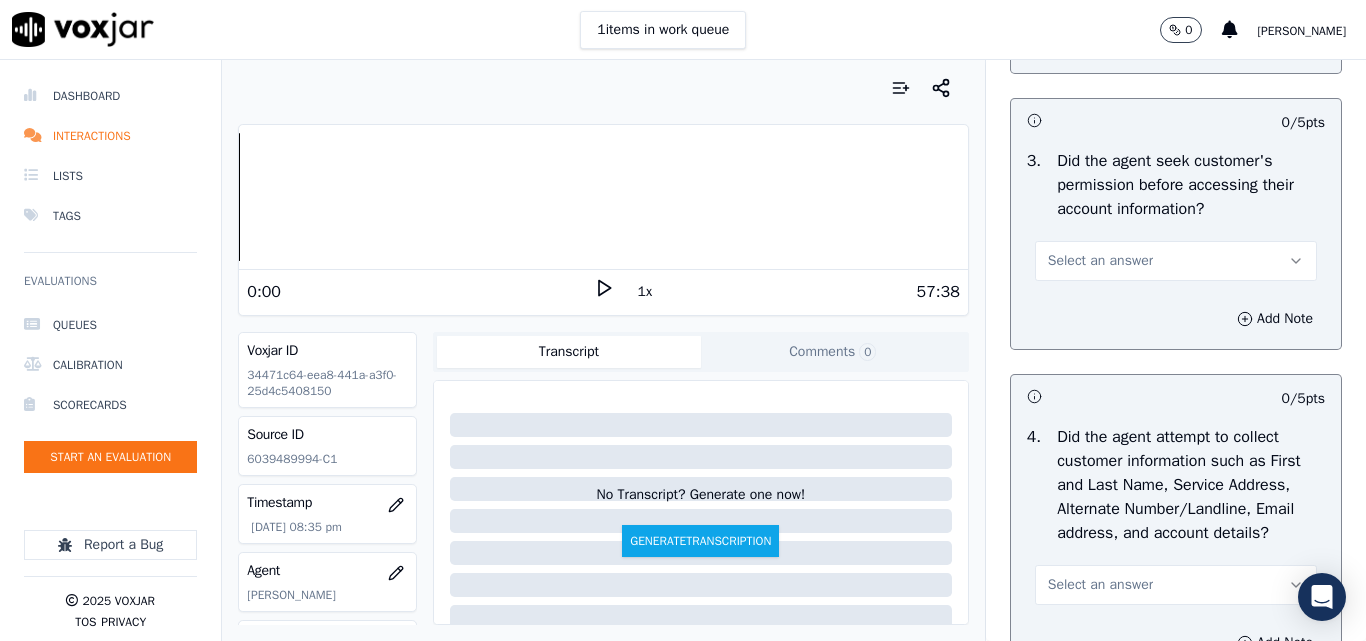 scroll, scrollTop: 1800, scrollLeft: 0, axis: vertical 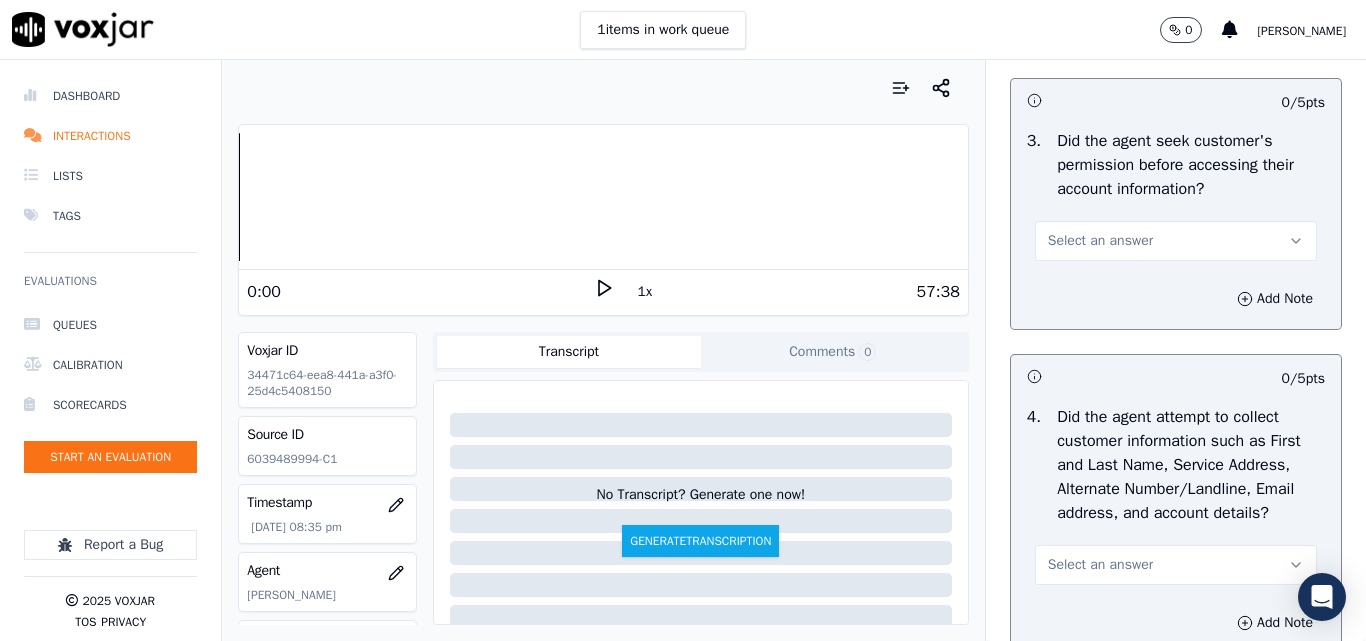 click on "Select an answer" at bounding box center (1100, 241) 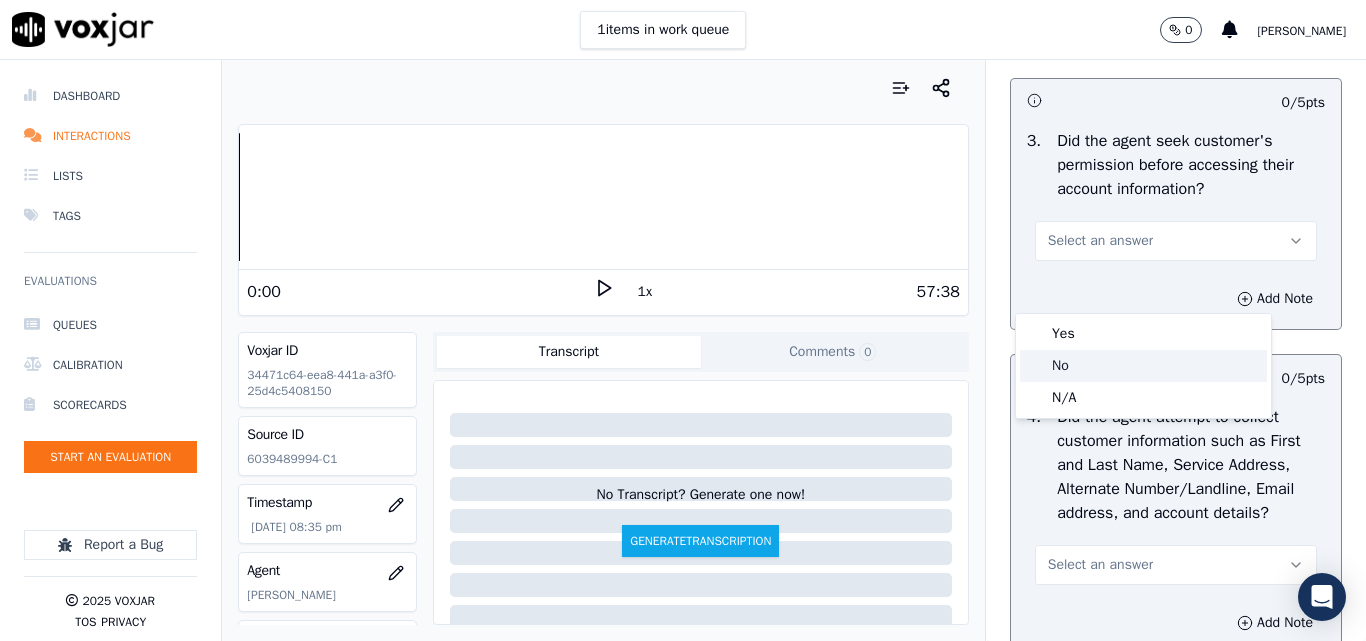 click on "No" 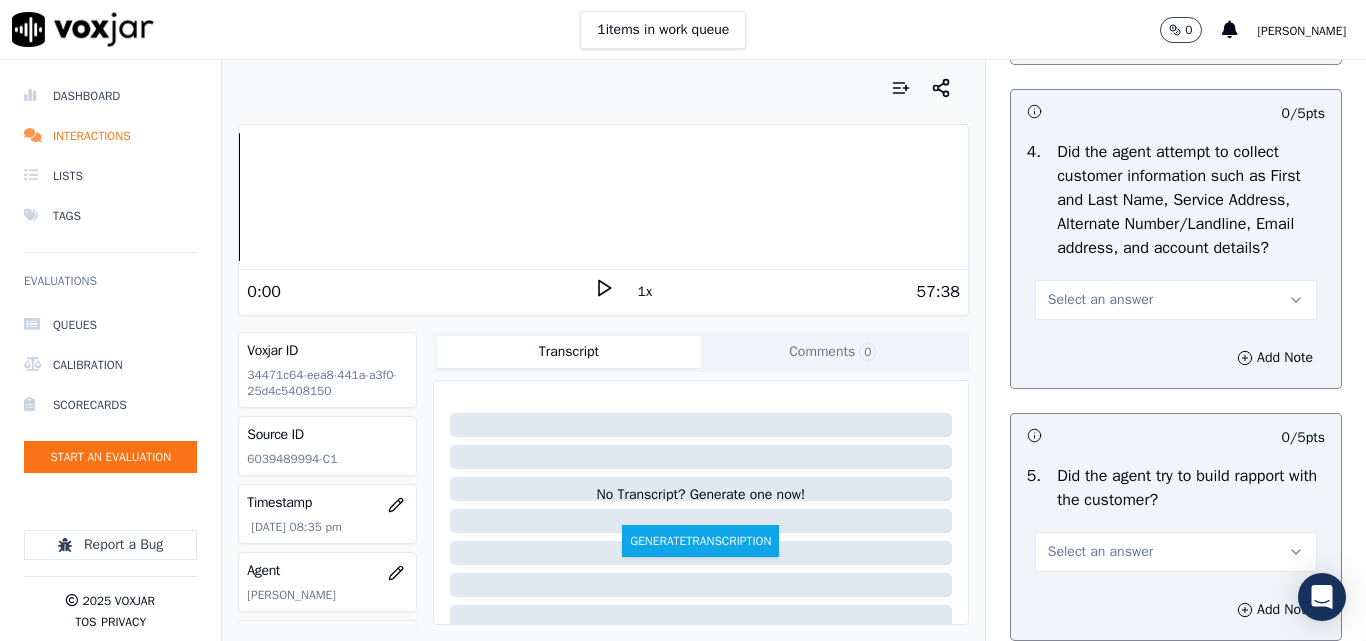 scroll, scrollTop: 2100, scrollLeft: 0, axis: vertical 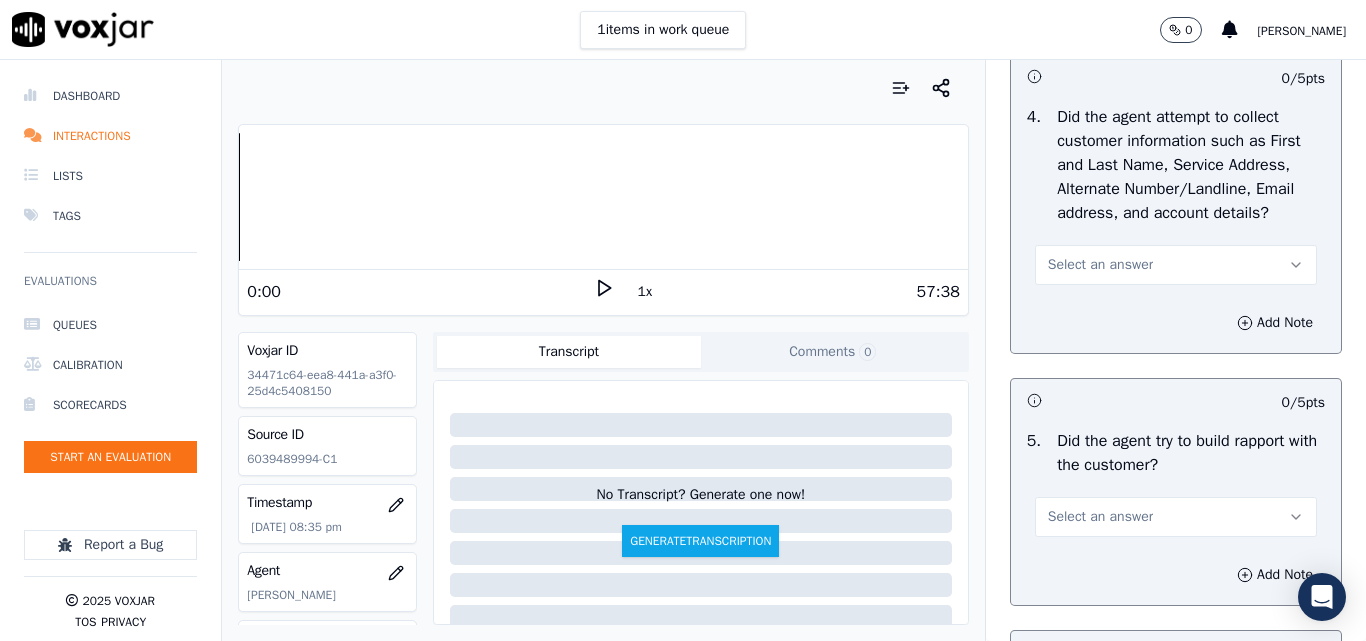 click on "Select an answer" at bounding box center (1100, 265) 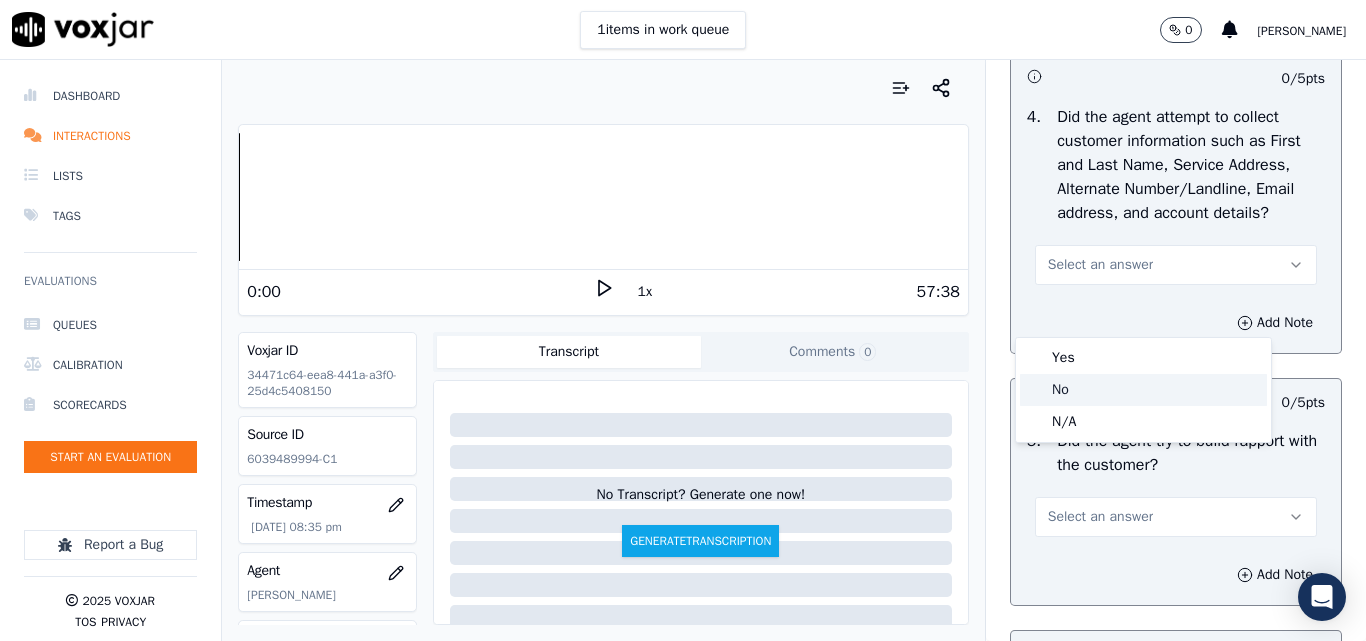 click on "No" 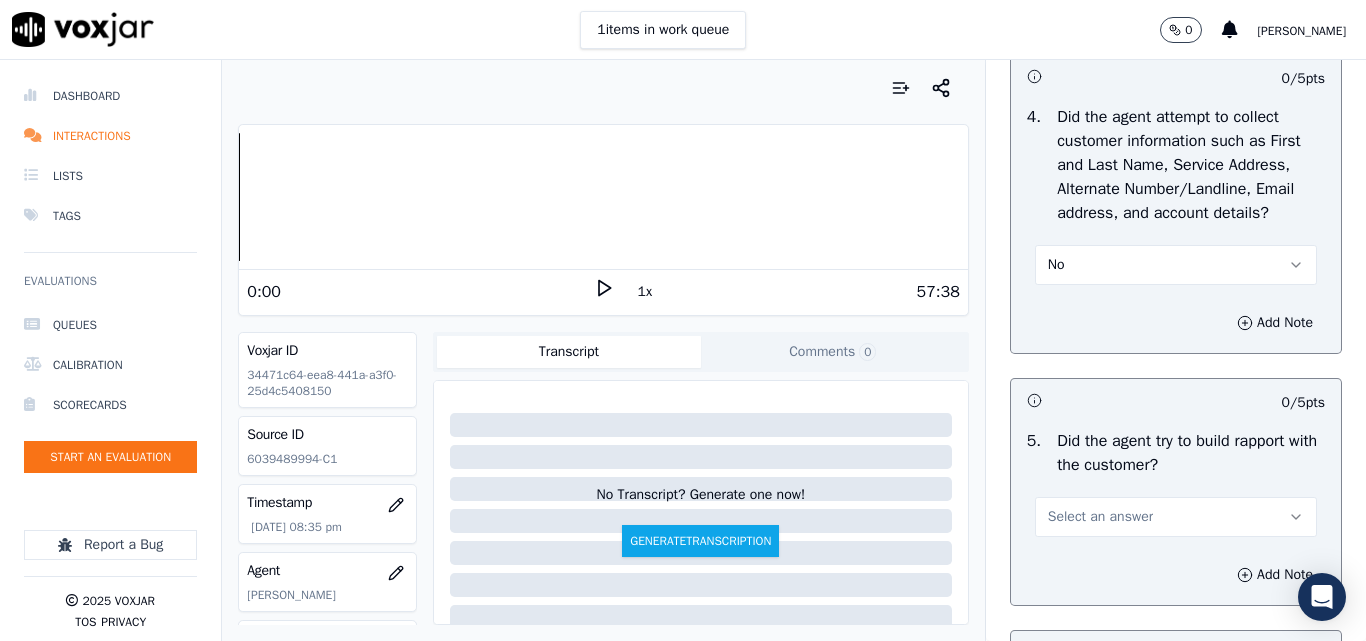 click on "No" at bounding box center (1176, 265) 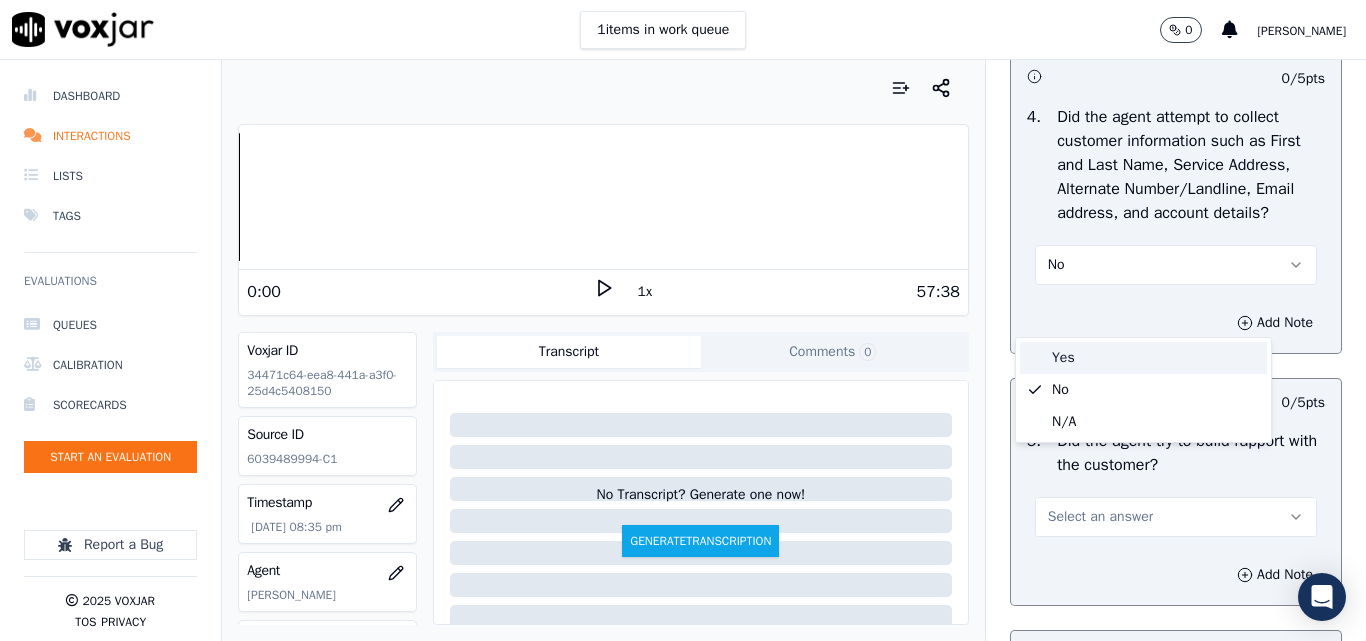 click on "Yes" at bounding box center [1143, 358] 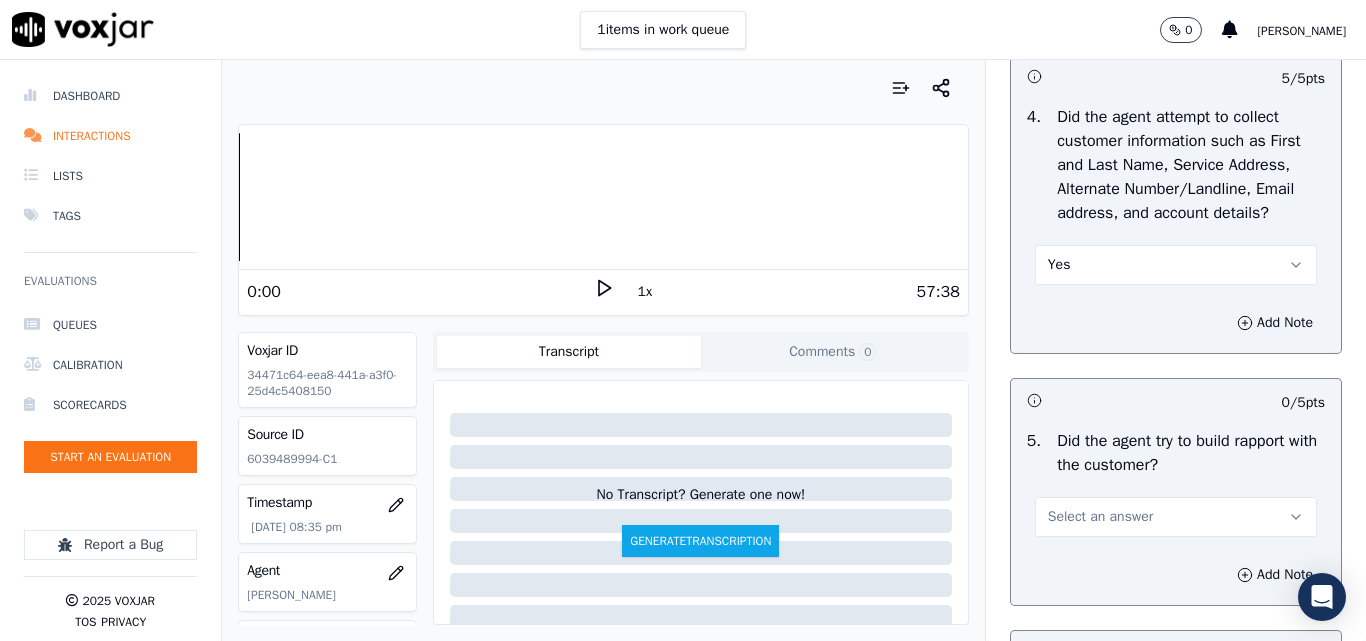 scroll, scrollTop: 2400, scrollLeft: 0, axis: vertical 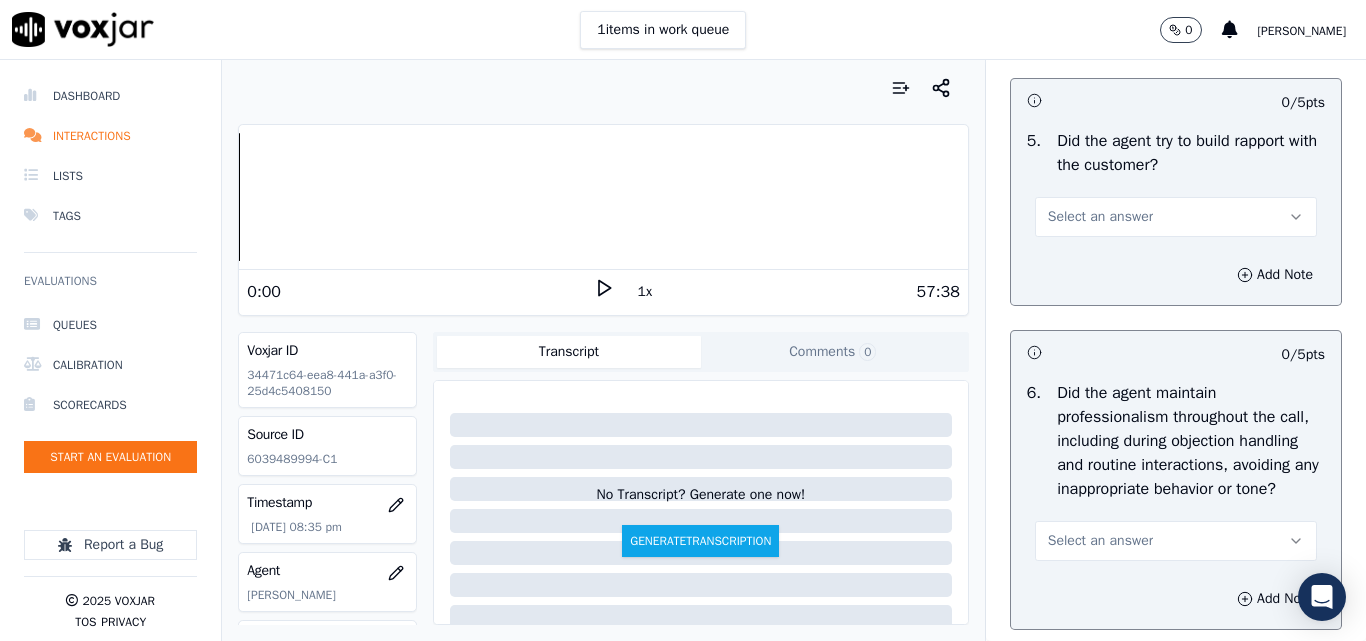 click on "Select an answer" at bounding box center (1100, 217) 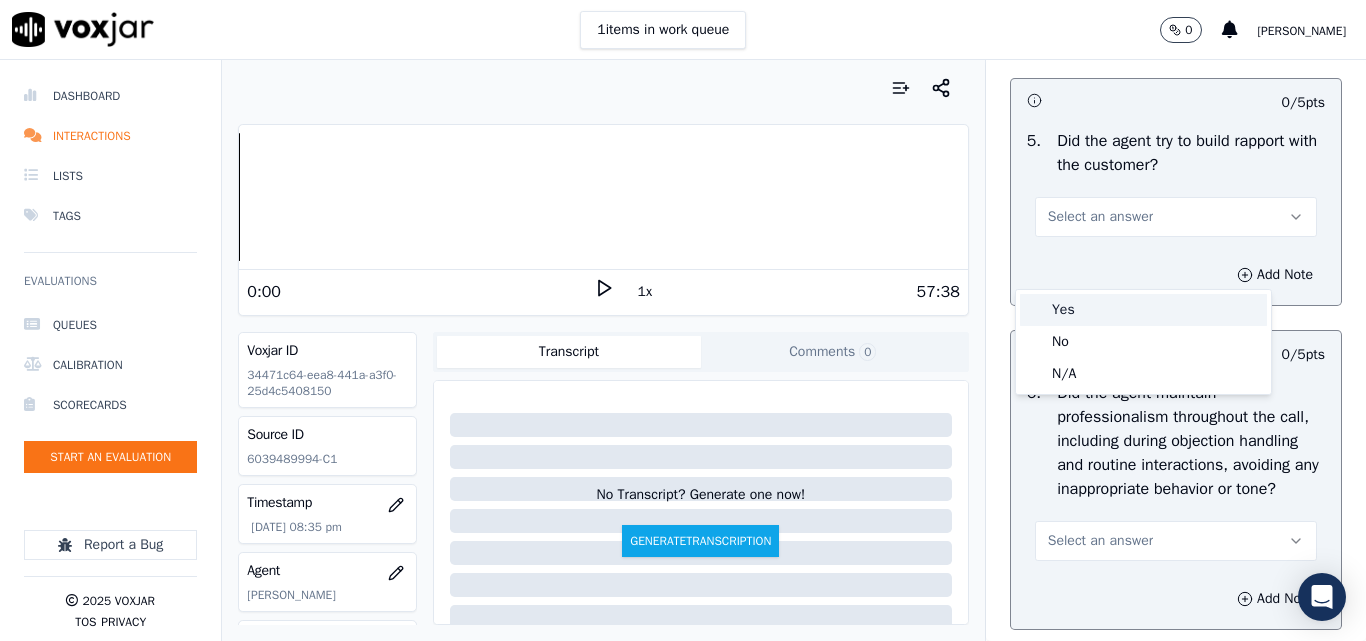 click on "Yes" at bounding box center [1143, 310] 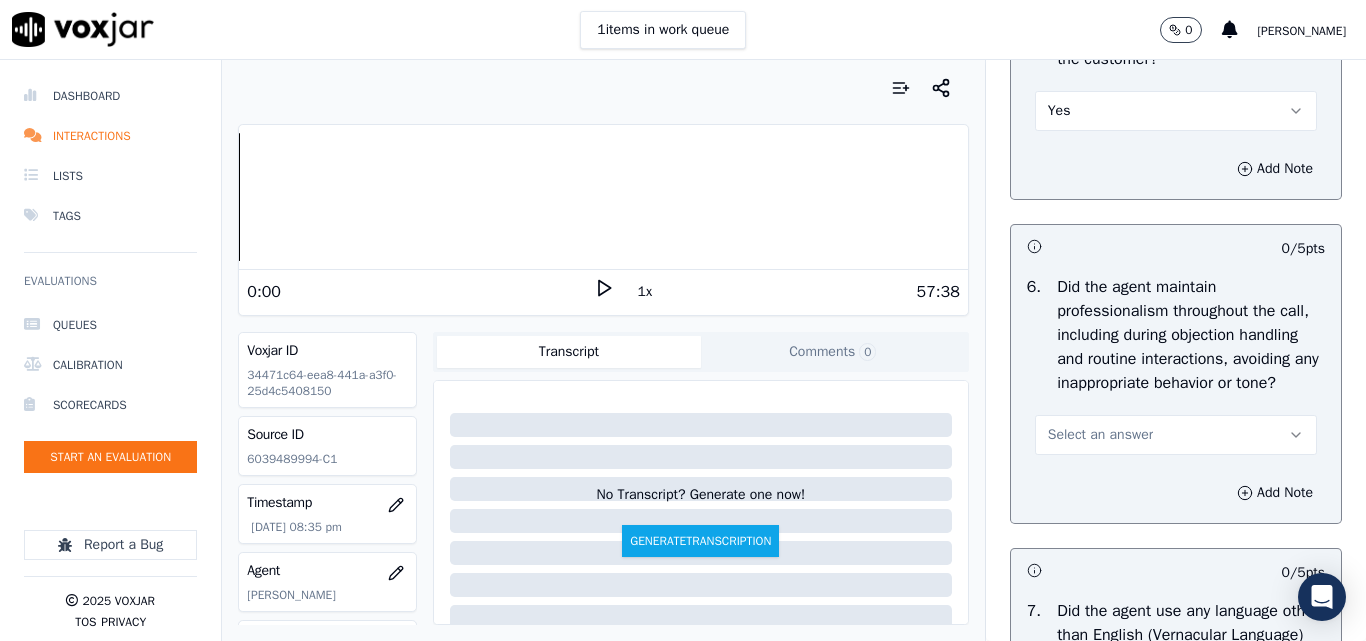 scroll, scrollTop: 2600, scrollLeft: 0, axis: vertical 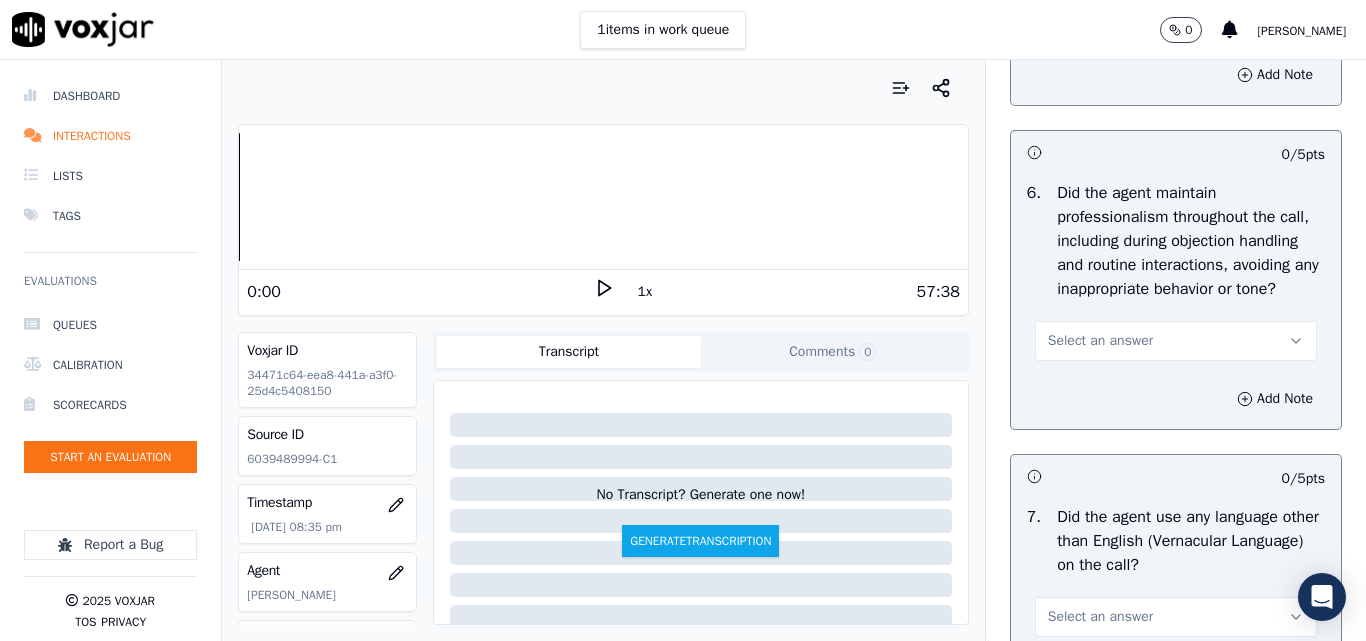 click on "Select an answer" at bounding box center [1100, 341] 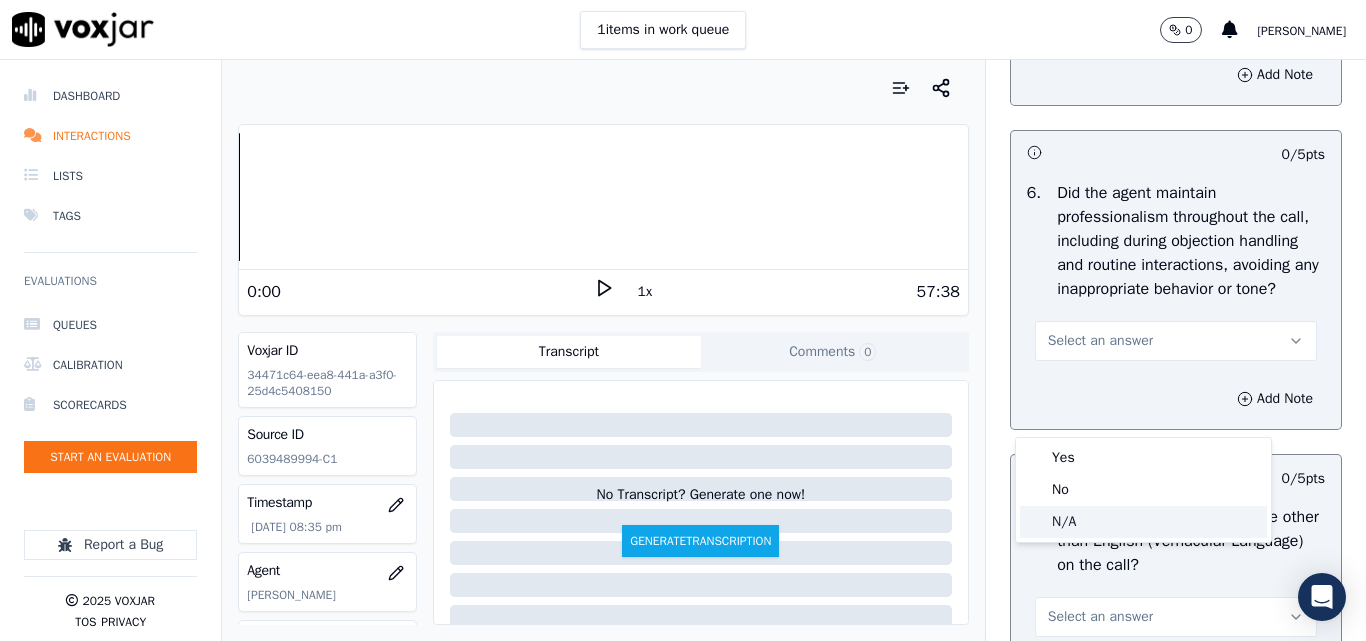 click on "N/A" 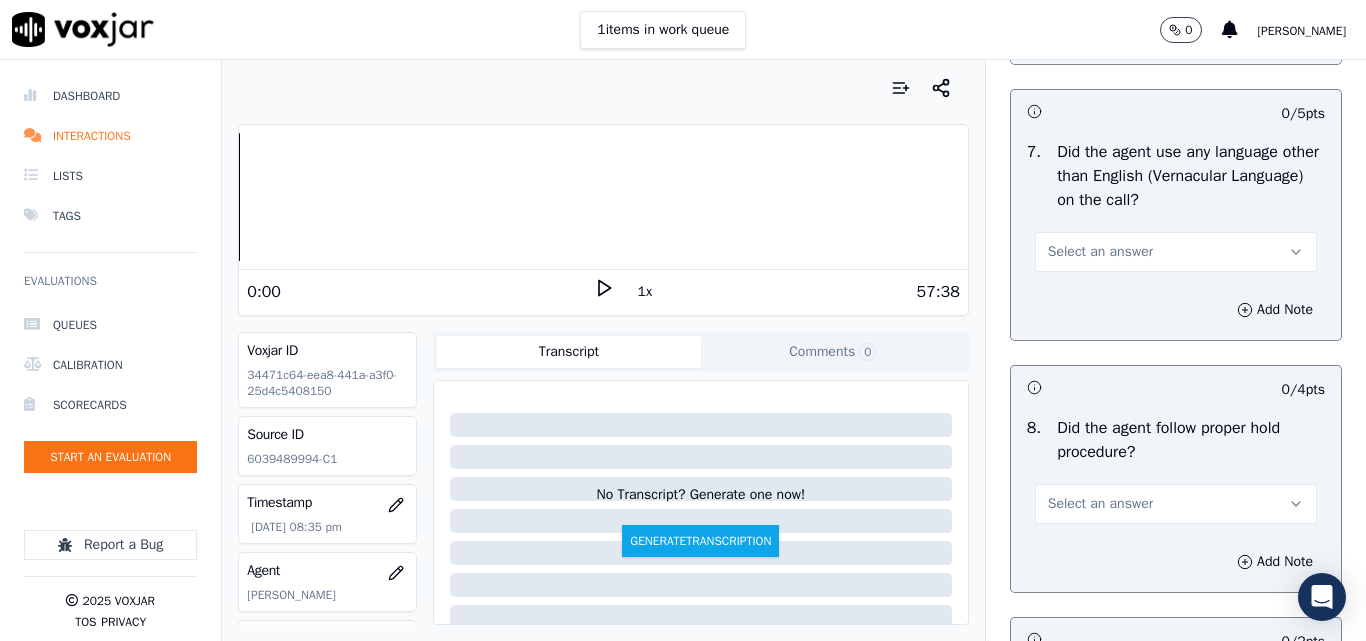 scroll, scrollTop: 3000, scrollLeft: 0, axis: vertical 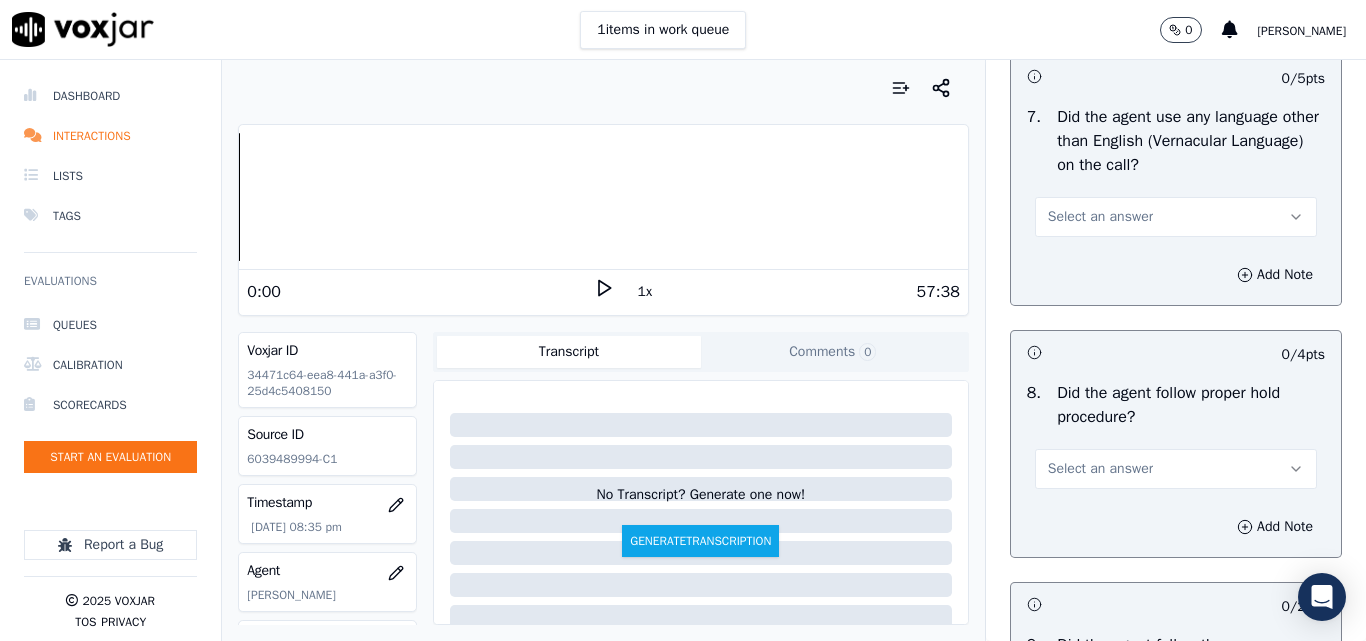 click on "Select an answer" at bounding box center (1100, 217) 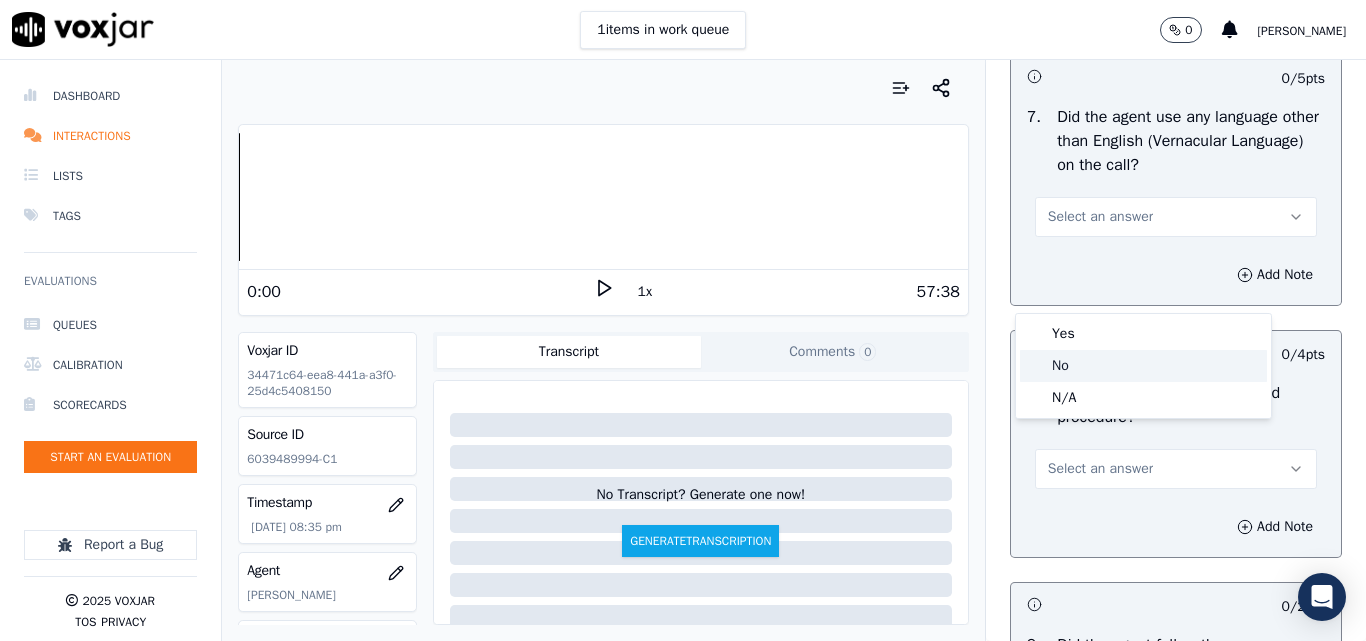 click on "No" 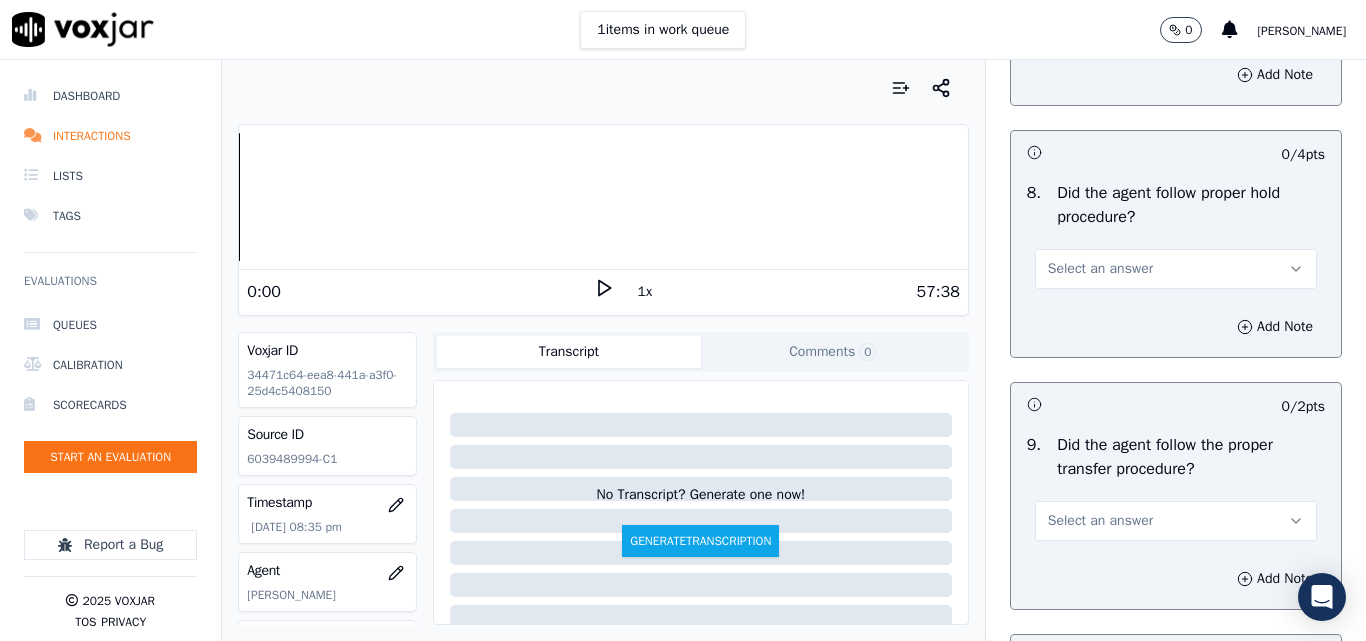 scroll, scrollTop: 3300, scrollLeft: 0, axis: vertical 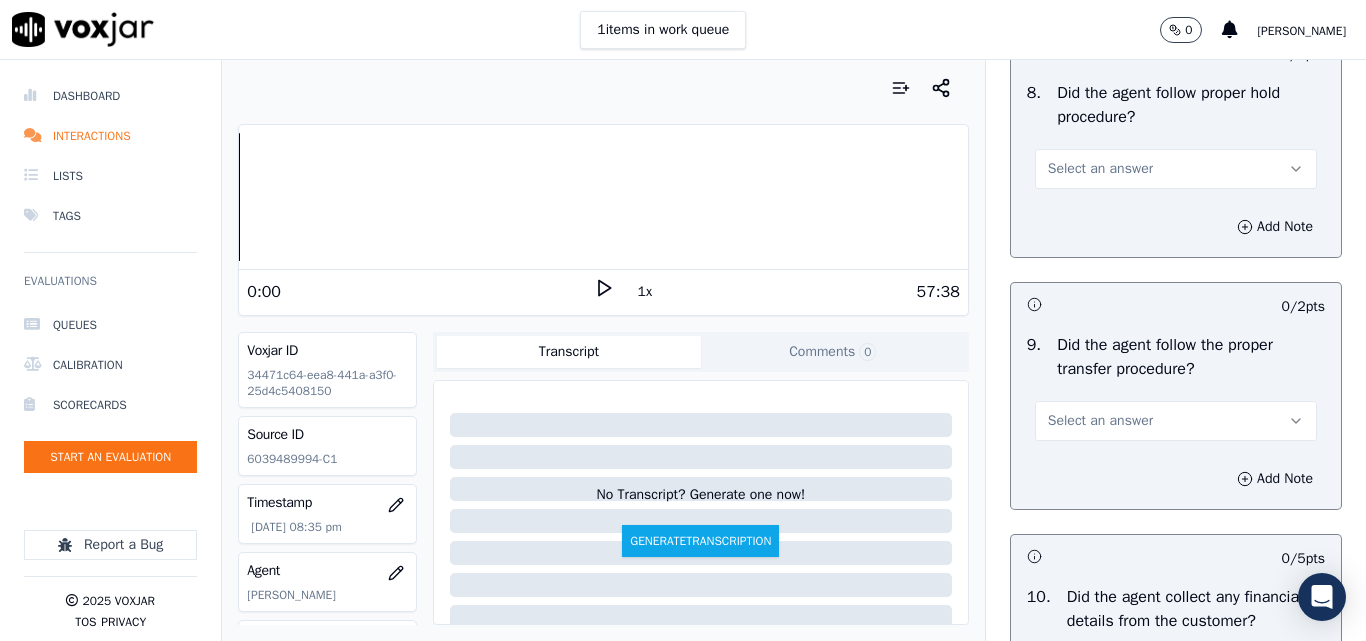 click on "Select an answer" at bounding box center (1176, 169) 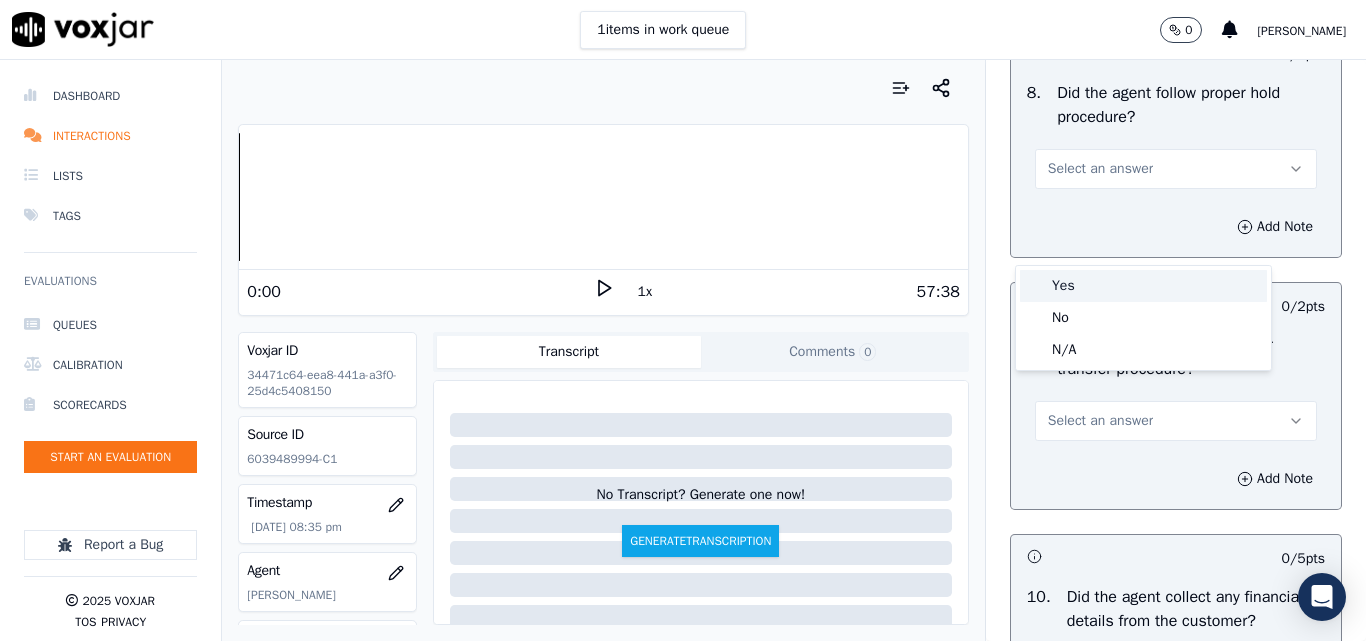 click on "Yes" at bounding box center (1143, 286) 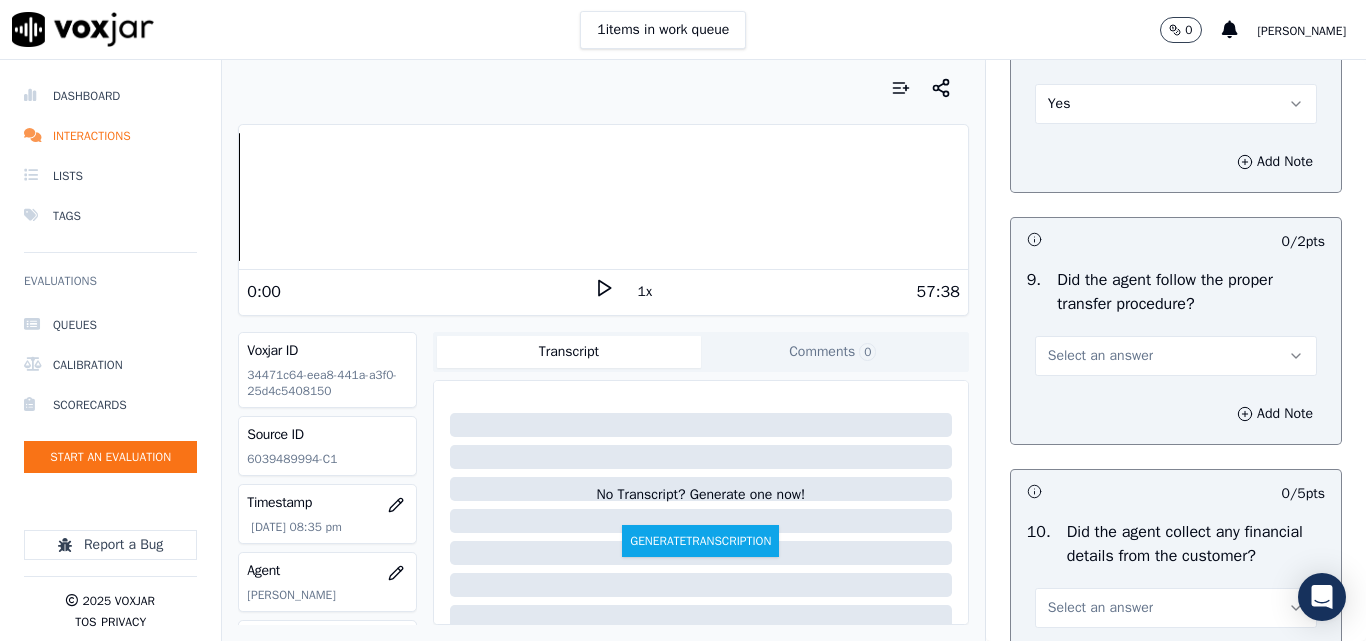 scroll, scrollTop: 3400, scrollLeft: 0, axis: vertical 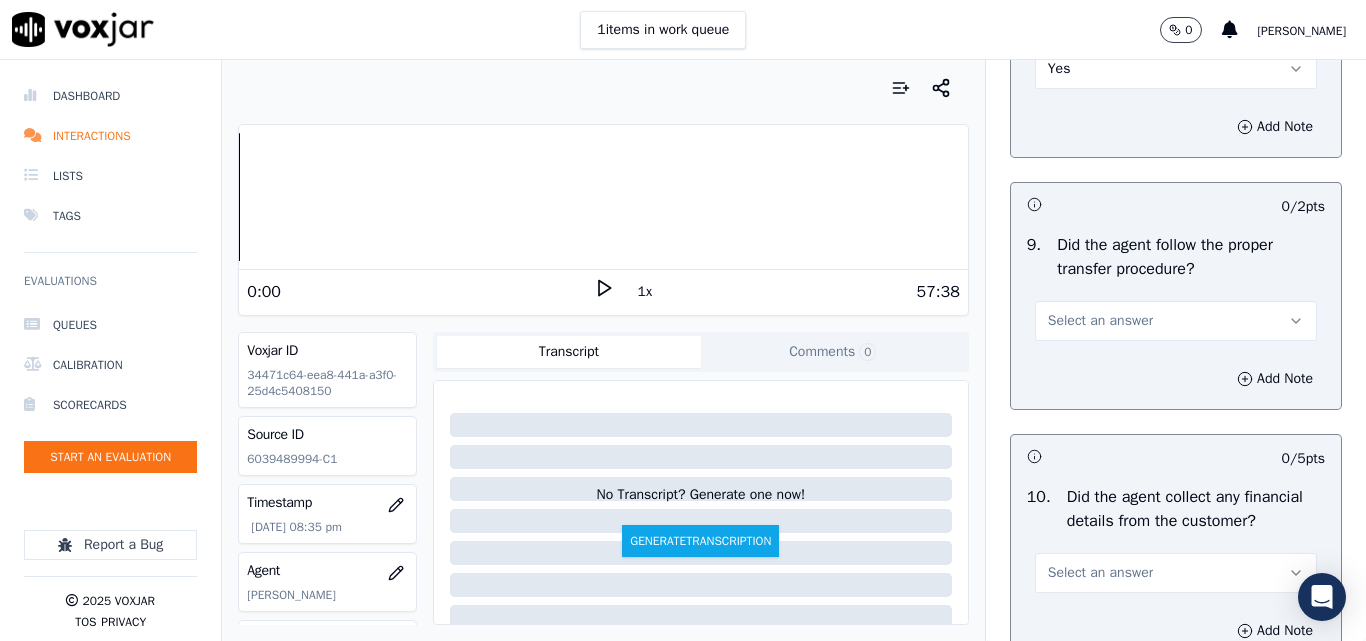 click on "Select an answer" at bounding box center (1176, 321) 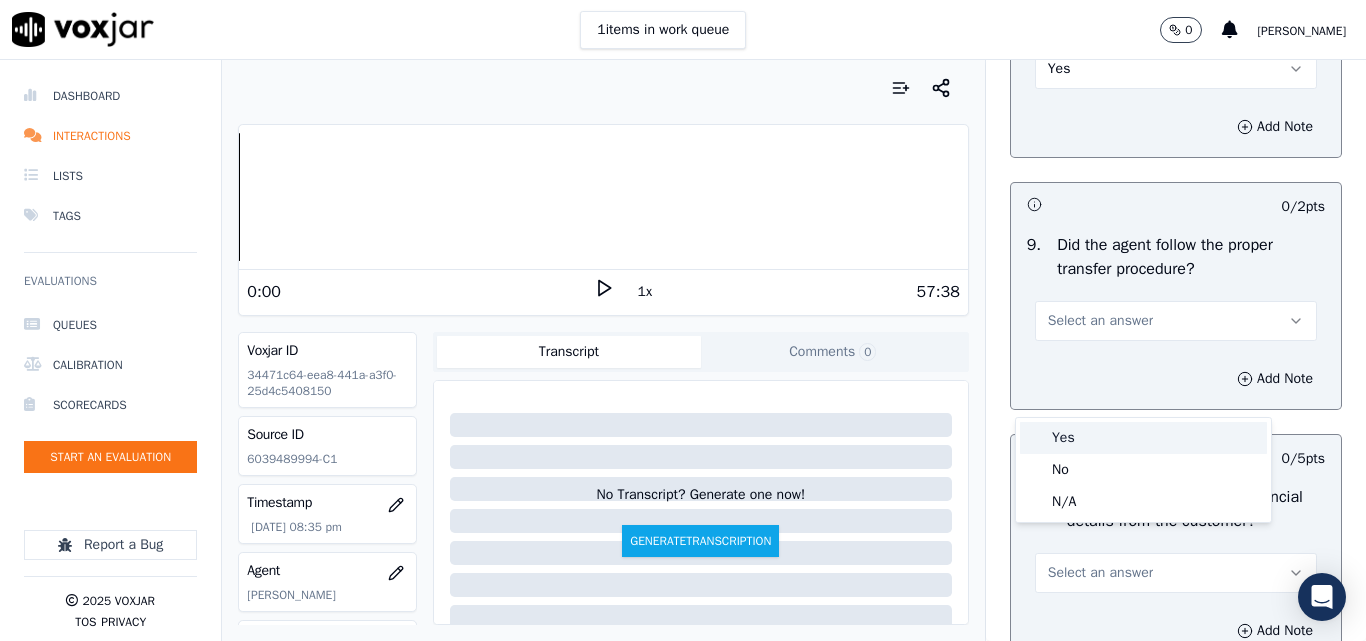 click on "Yes" at bounding box center [1143, 438] 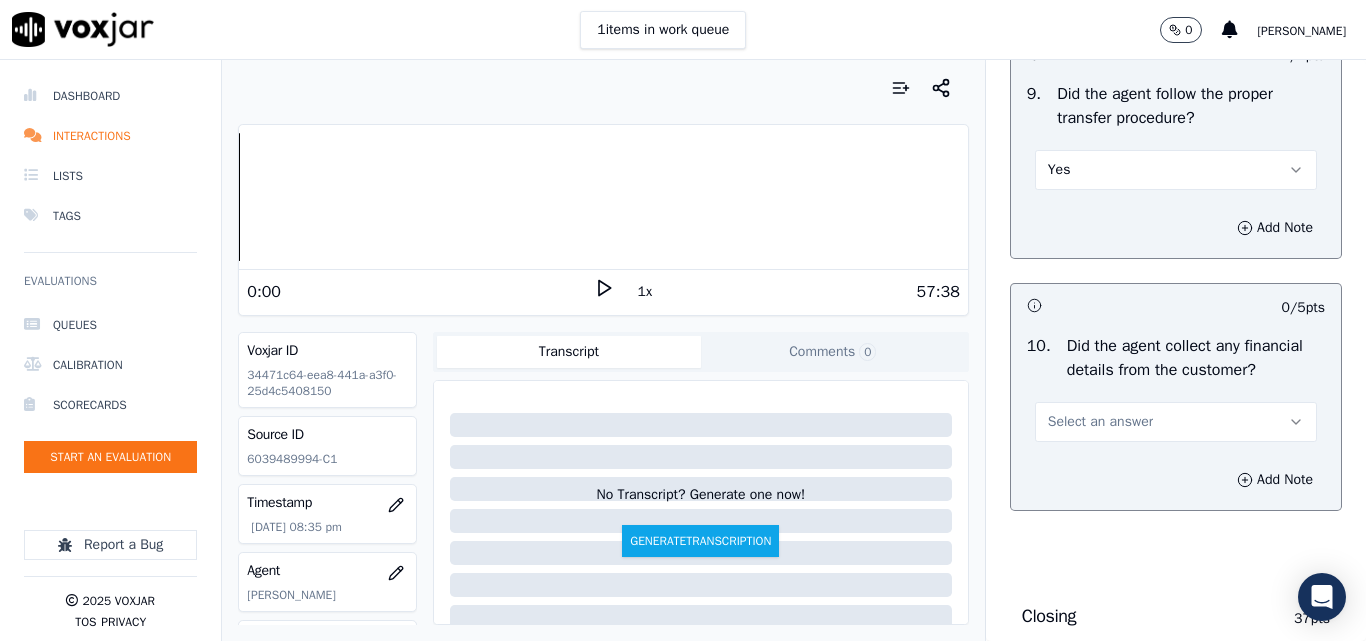 scroll, scrollTop: 3700, scrollLeft: 0, axis: vertical 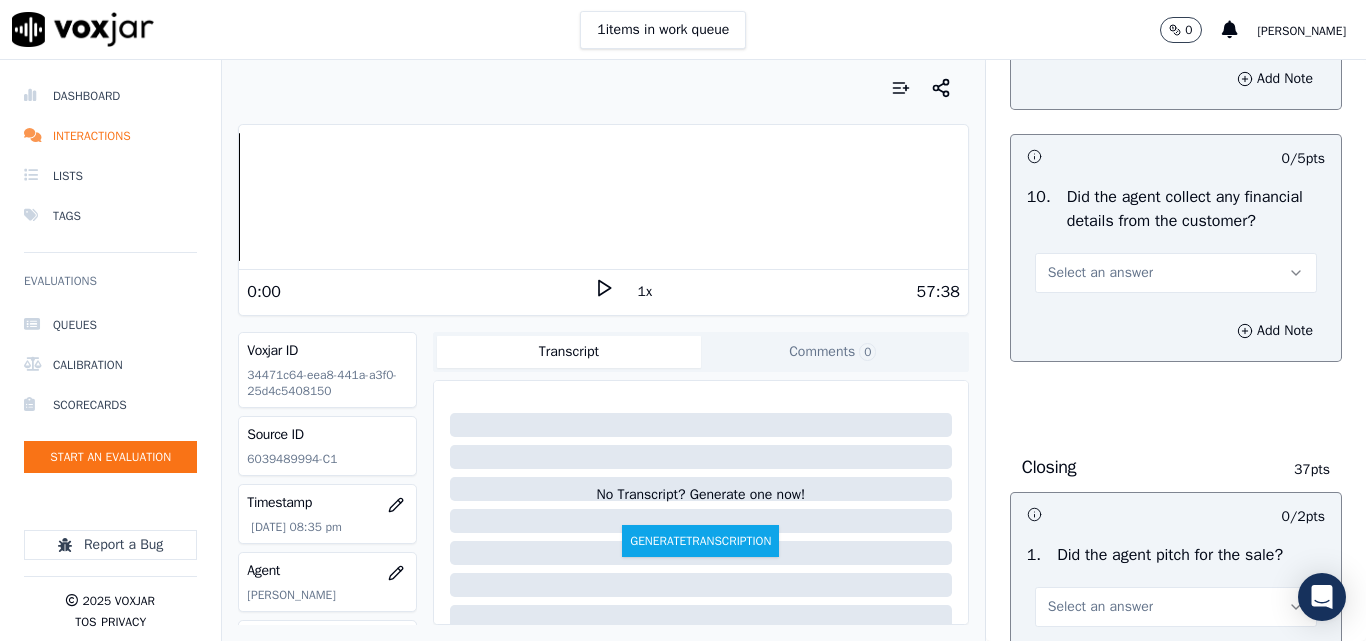 click on "Select an answer" at bounding box center [1100, 273] 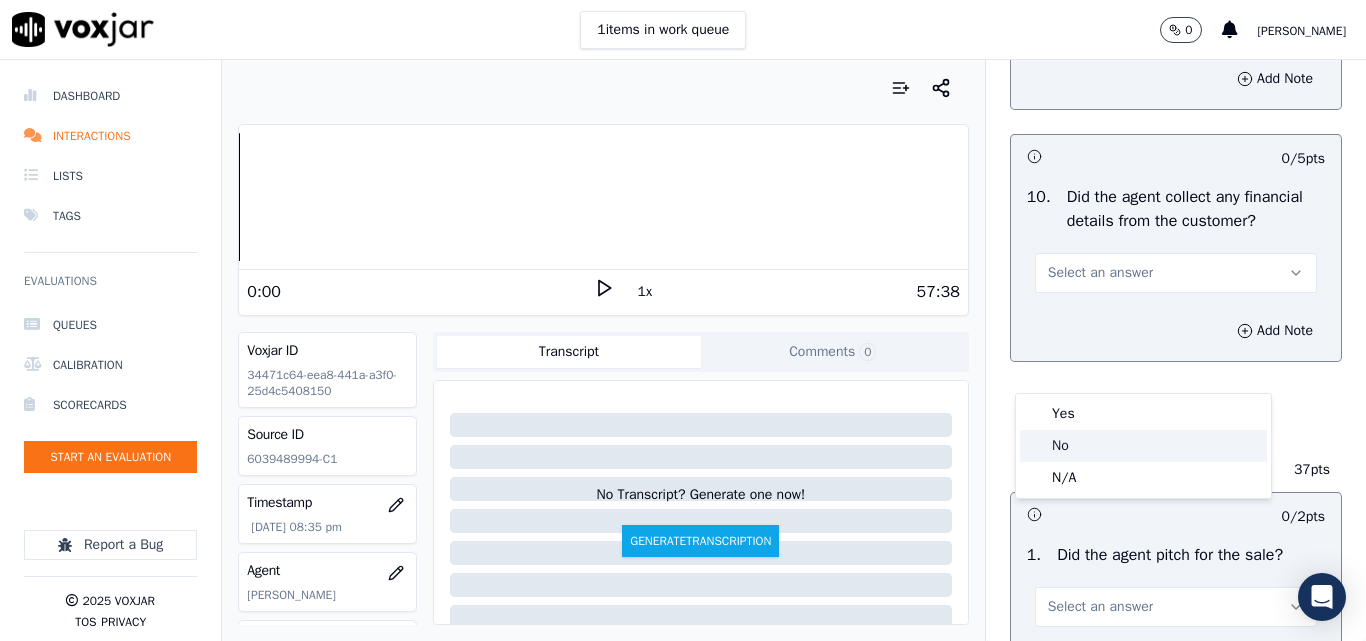 click on "No" 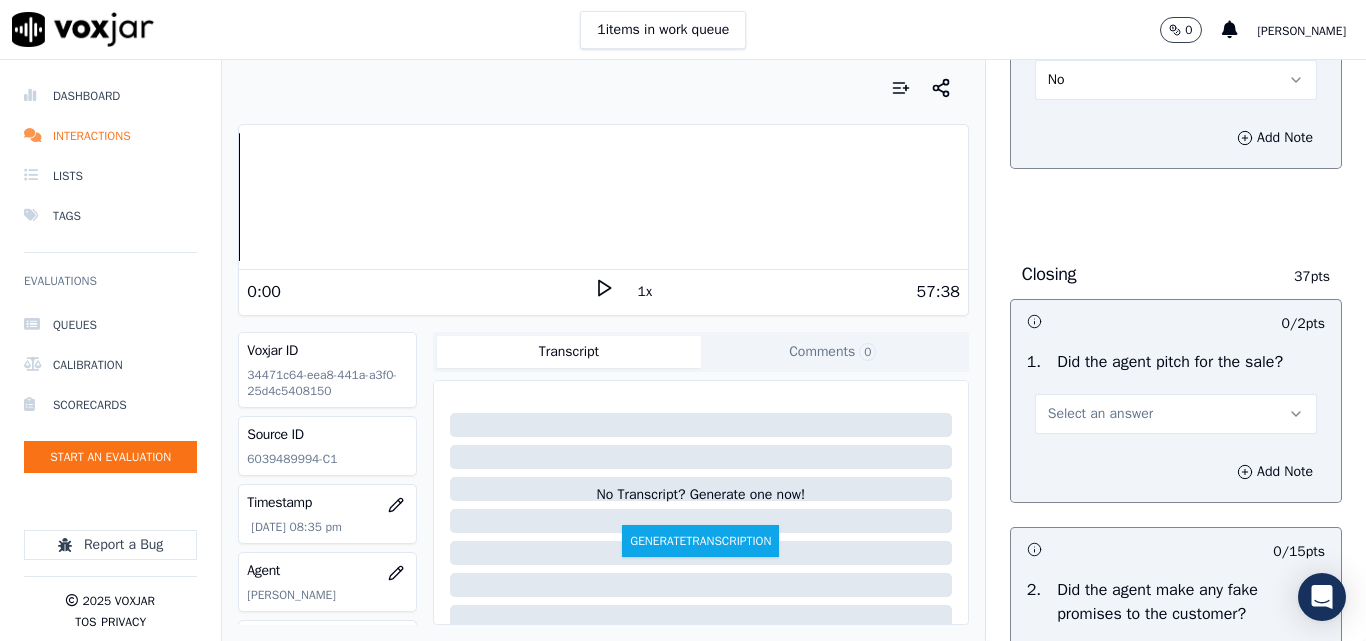 scroll, scrollTop: 4000, scrollLeft: 0, axis: vertical 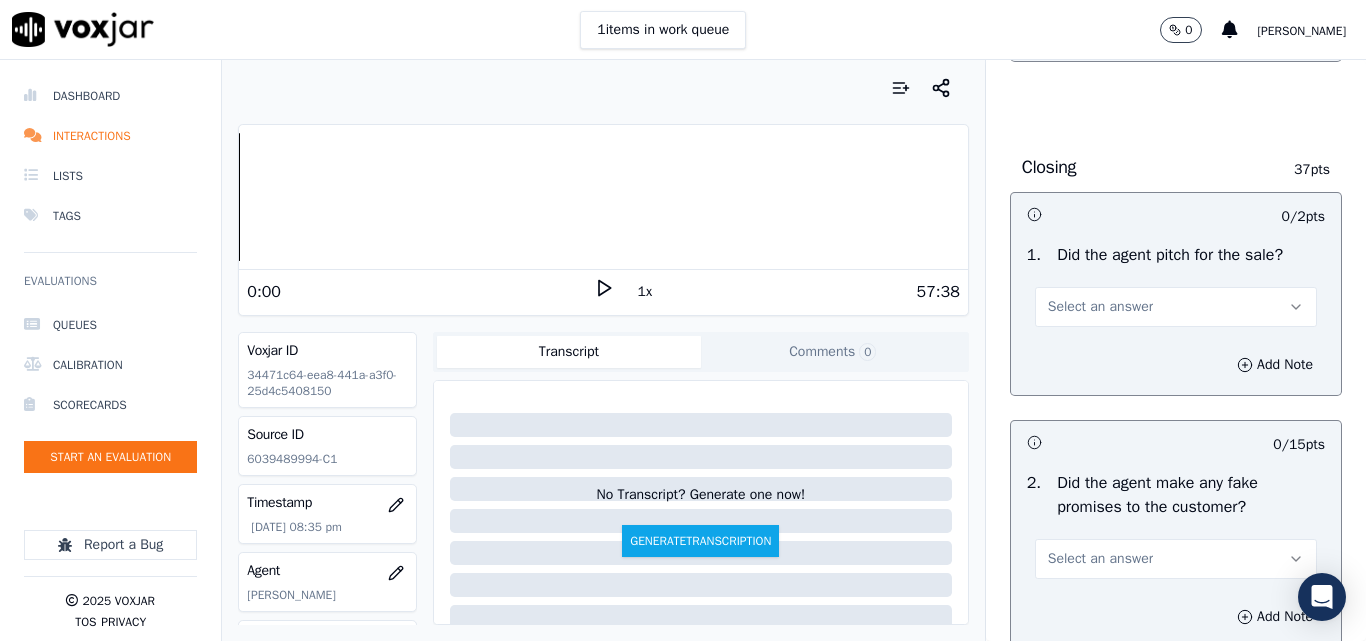 click on "Select an answer" at bounding box center (1100, 307) 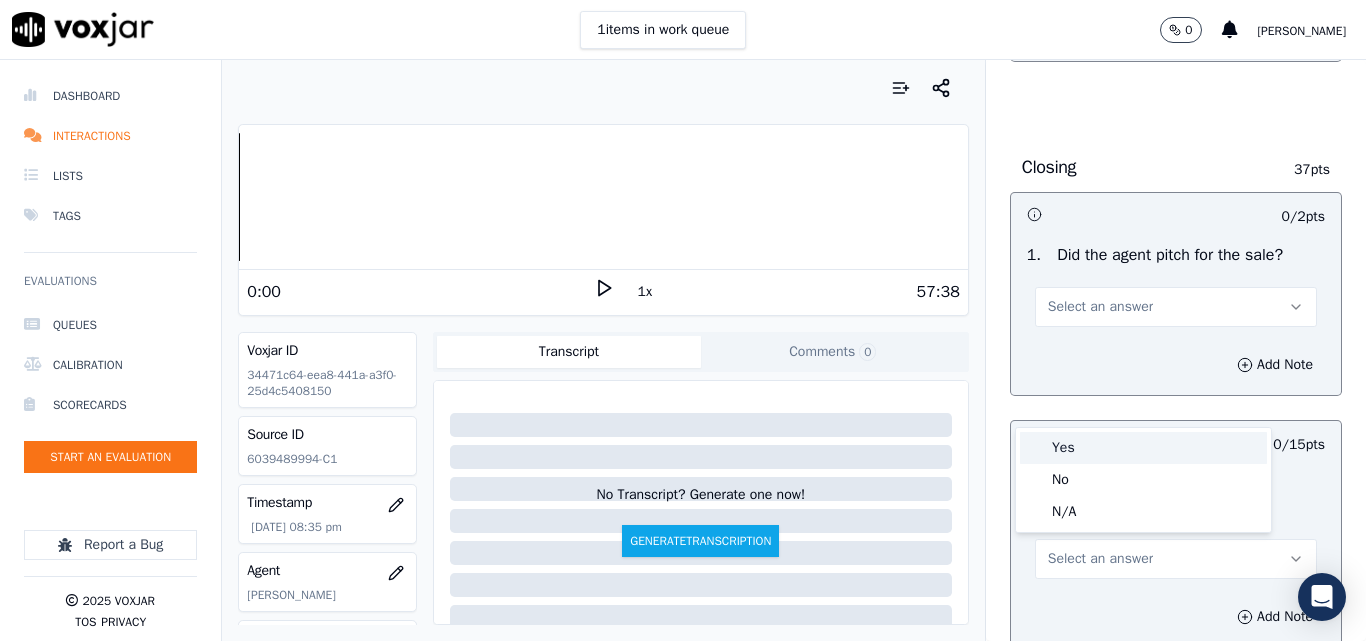 drag, startPoint x: 1078, startPoint y: 442, endPoint x: 1129, endPoint y: 411, distance: 59.682495 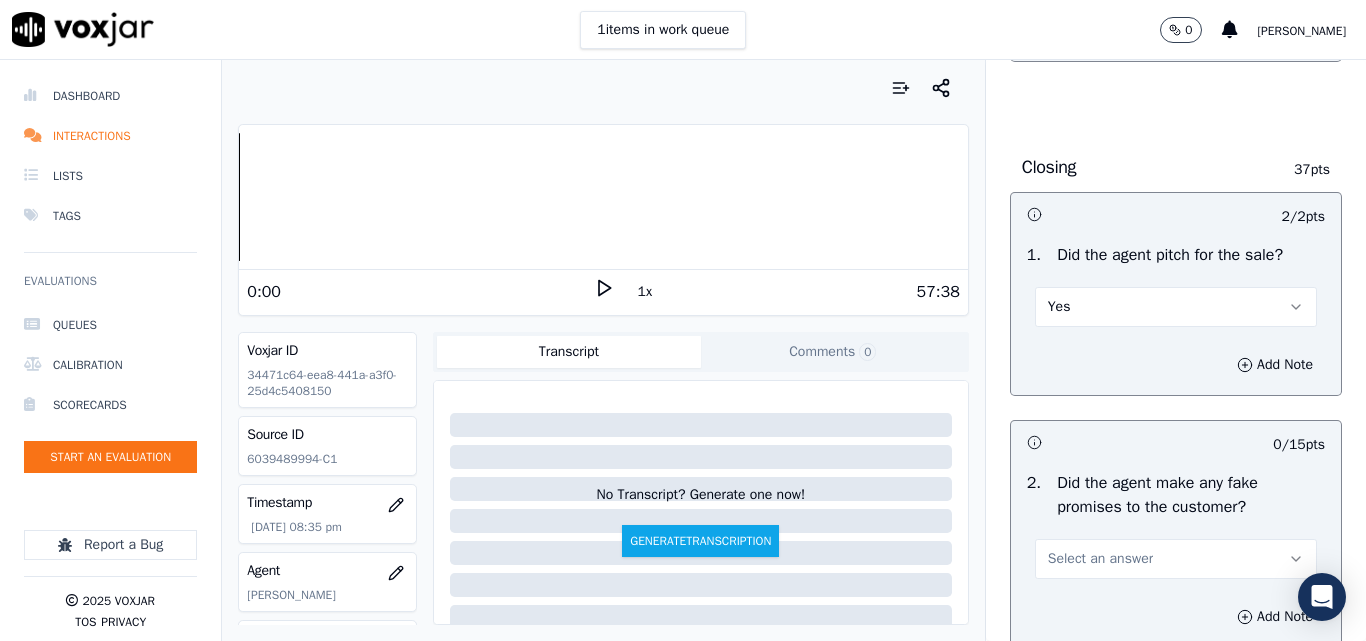 scroll, scrollTop: 4400, scrollLeft: 0, axis: vertical 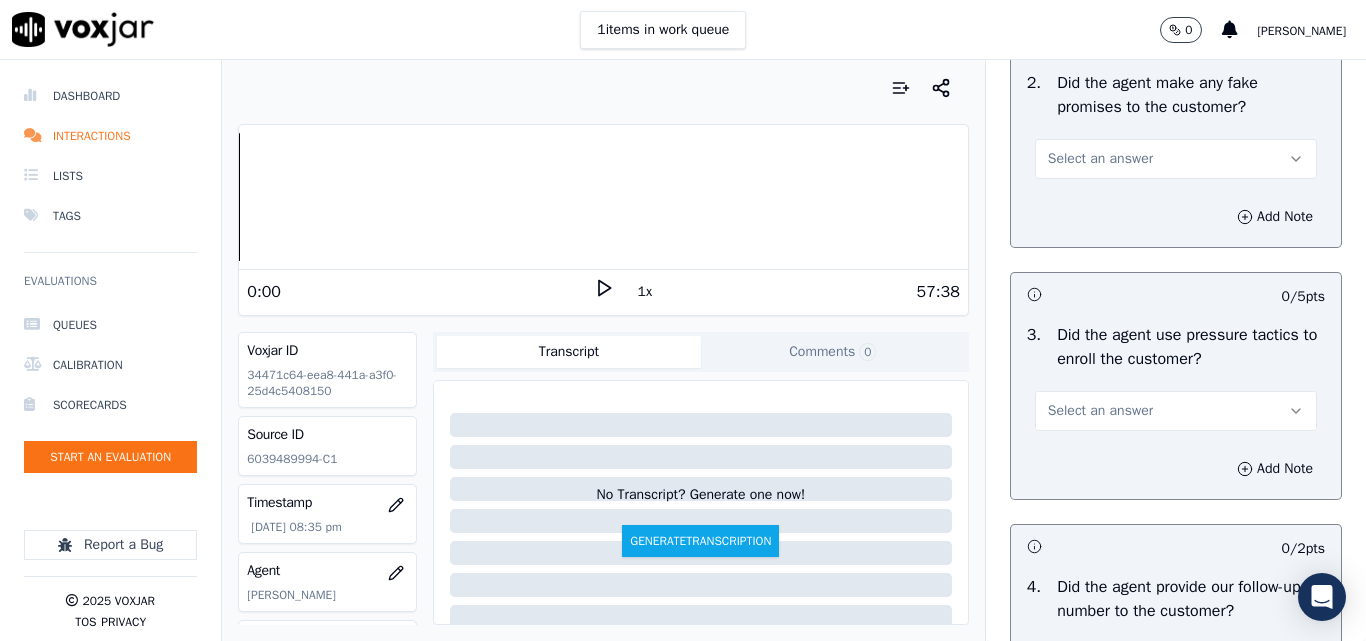 click on "Select an answer" at bounding box center (1100, 159) 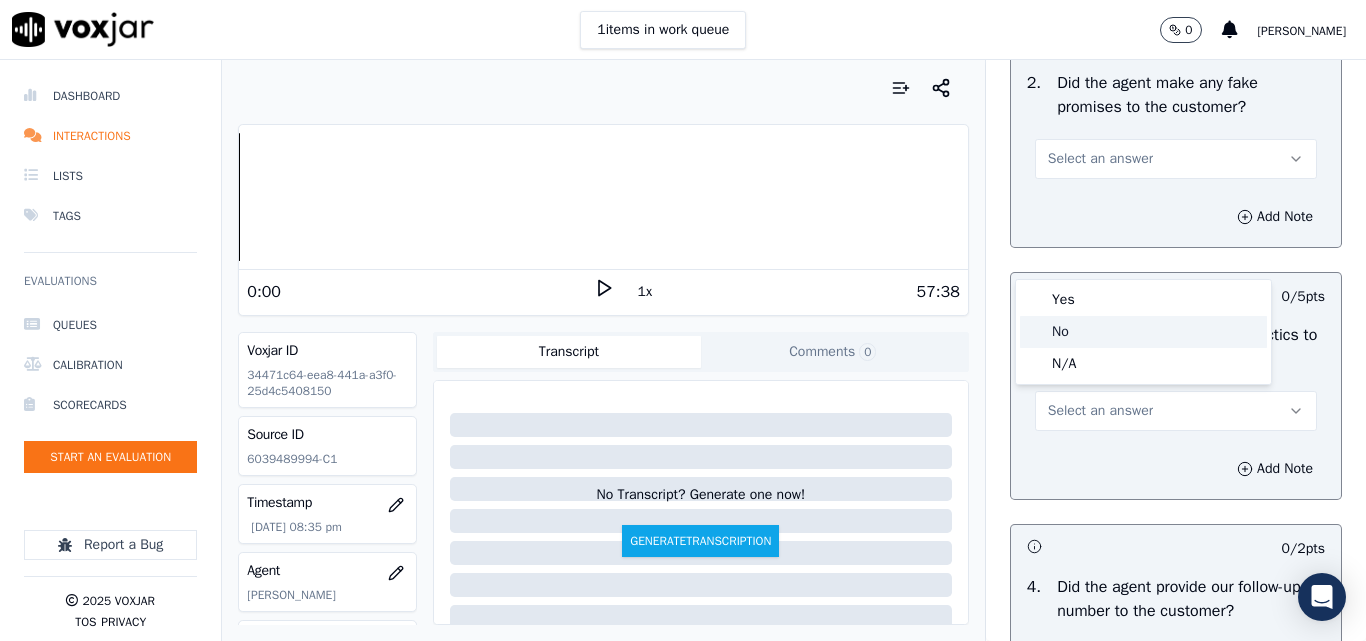drag, startPoint x: 1070, startPoint y: 336, endPoint x: 1114, endPoint y: 280, distance: 71.21797 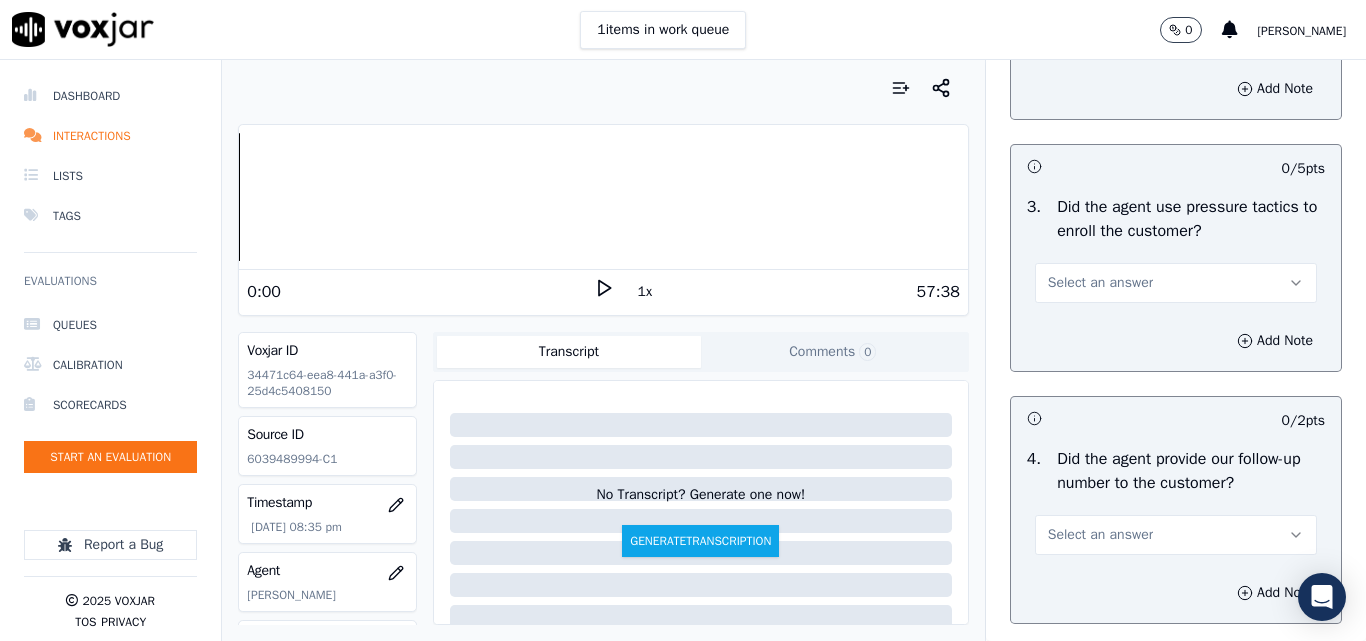 scroll, scrollTop: 4600, scrollLeft: 0, axis: vertical 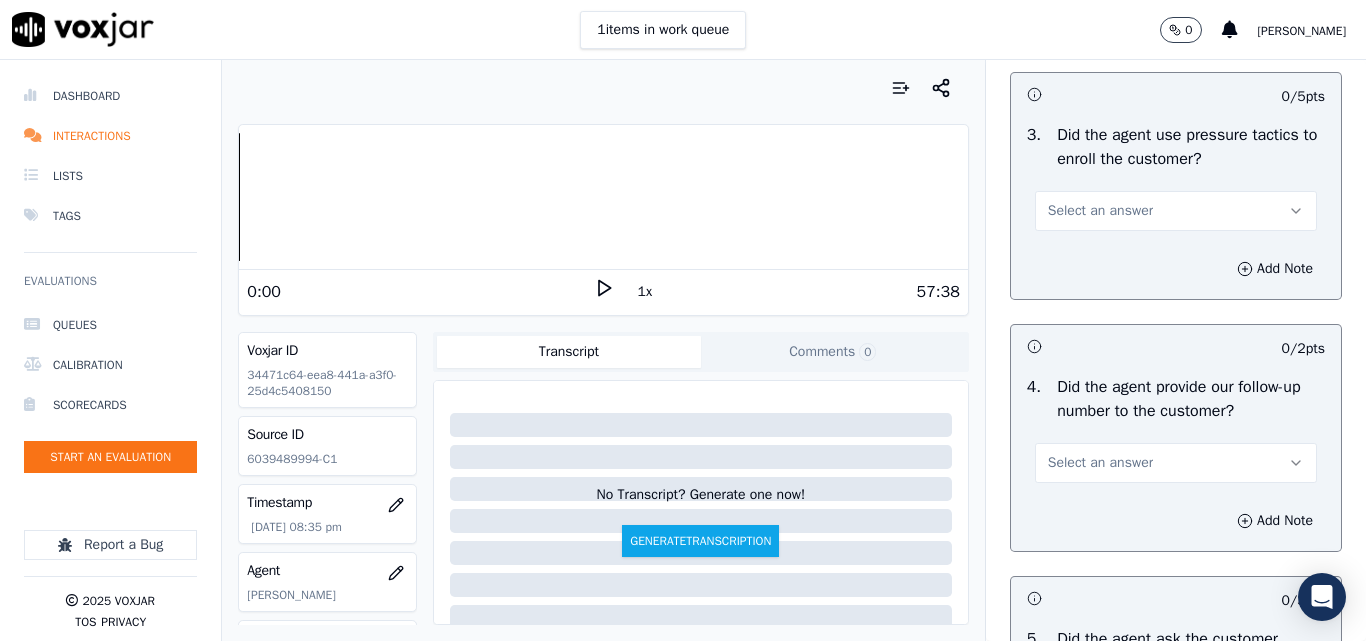 click on "Select an answer" at bounding box center (1100, 211) 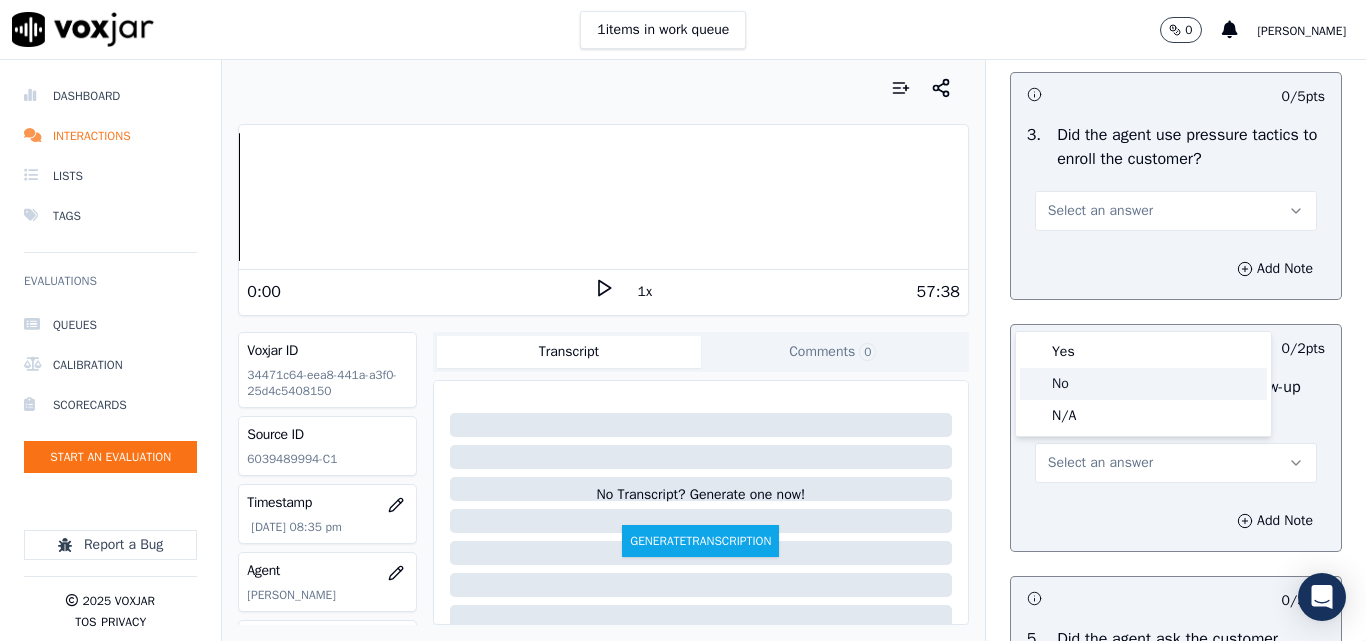click on "No" 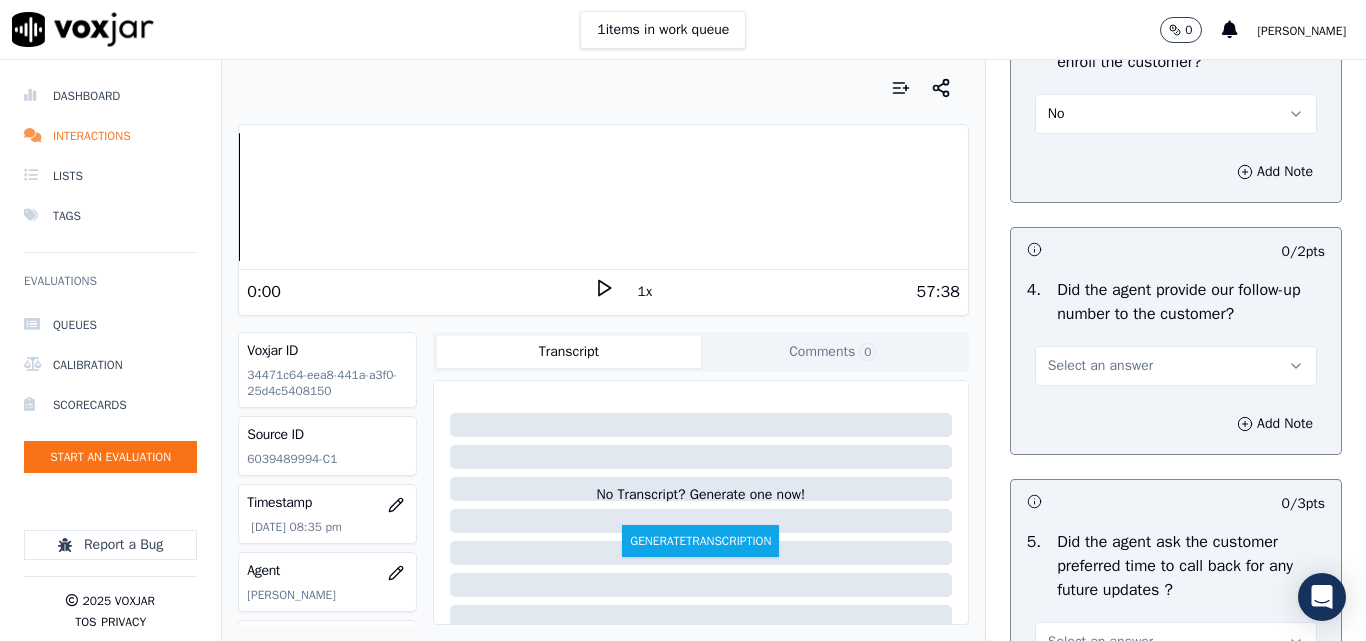 scroll, scrollTop: 4800, scrollLeft: 0, axis: vertical 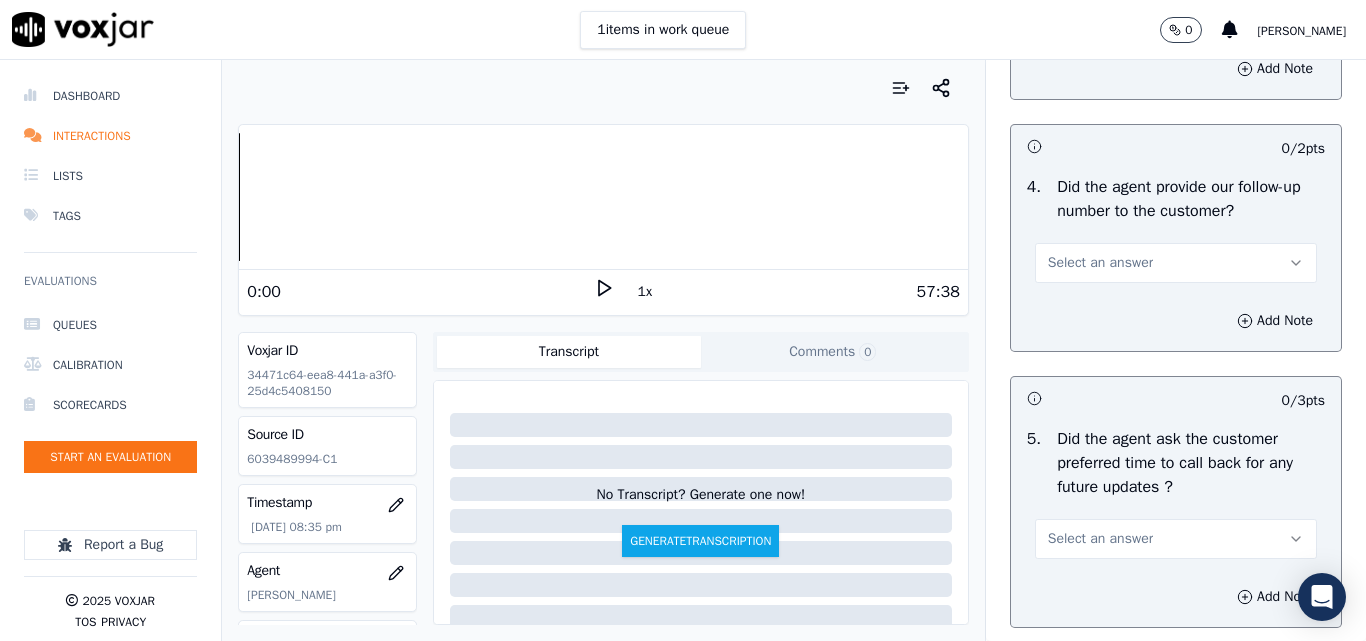 click on "Select an answer" at bounding box center [1100, 263] 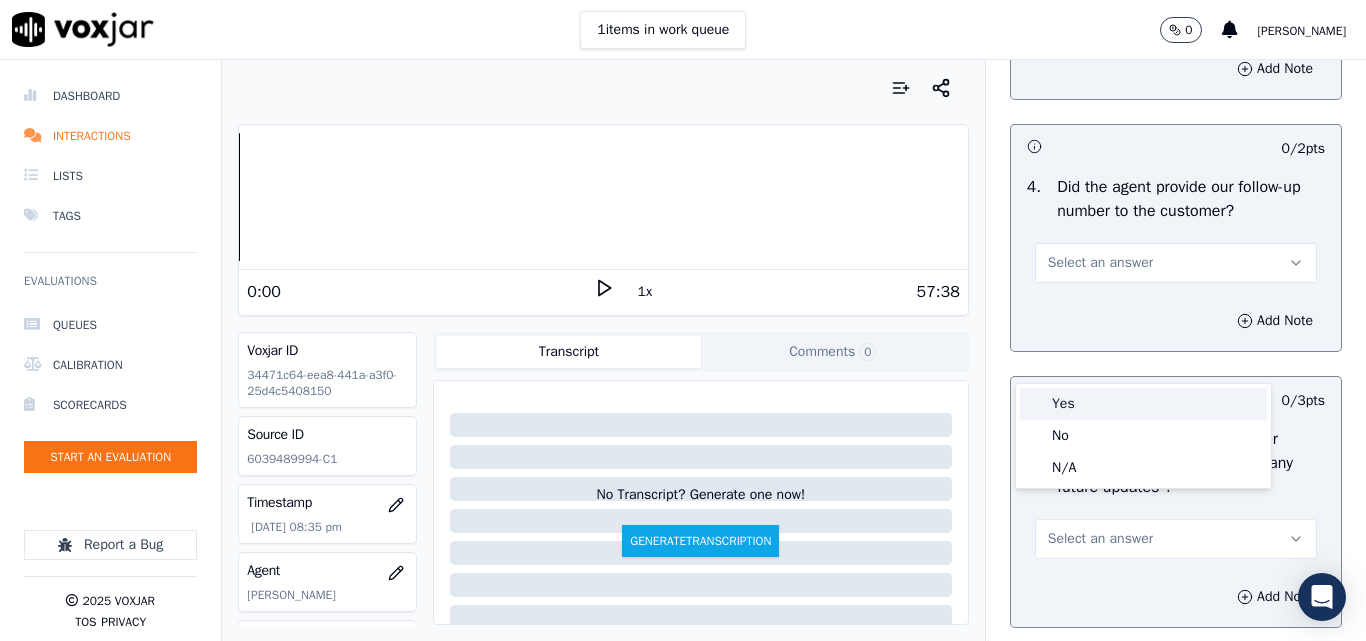 click on "Yes" at bounding box center [1143, 404] 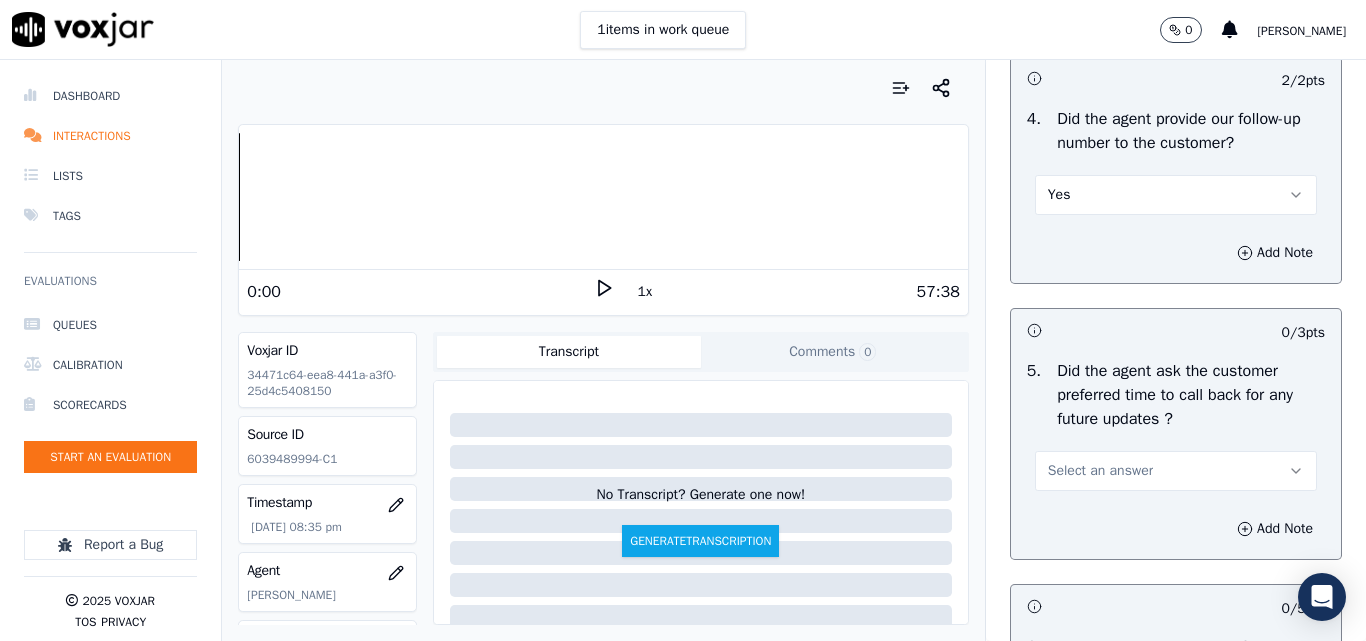 scroll, scrollTop: 5000, scrollLeft: 0, axis: vertical 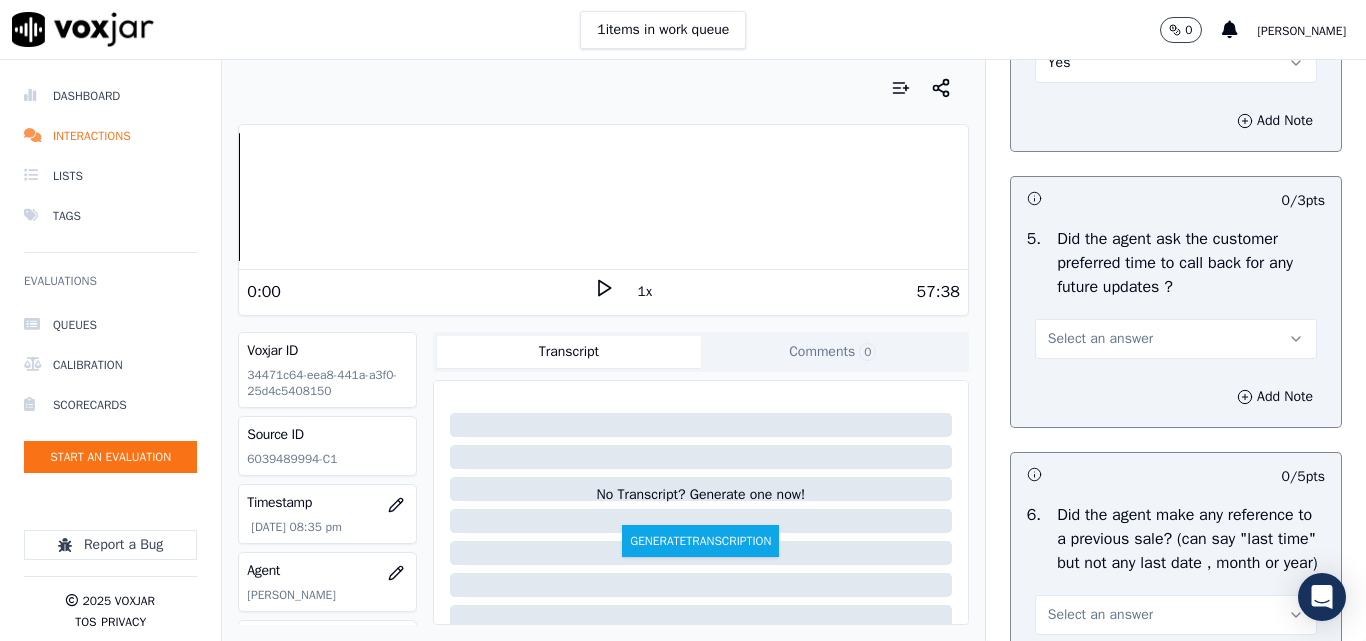 click on "Select an answer" at bounding box center (1176, 339) 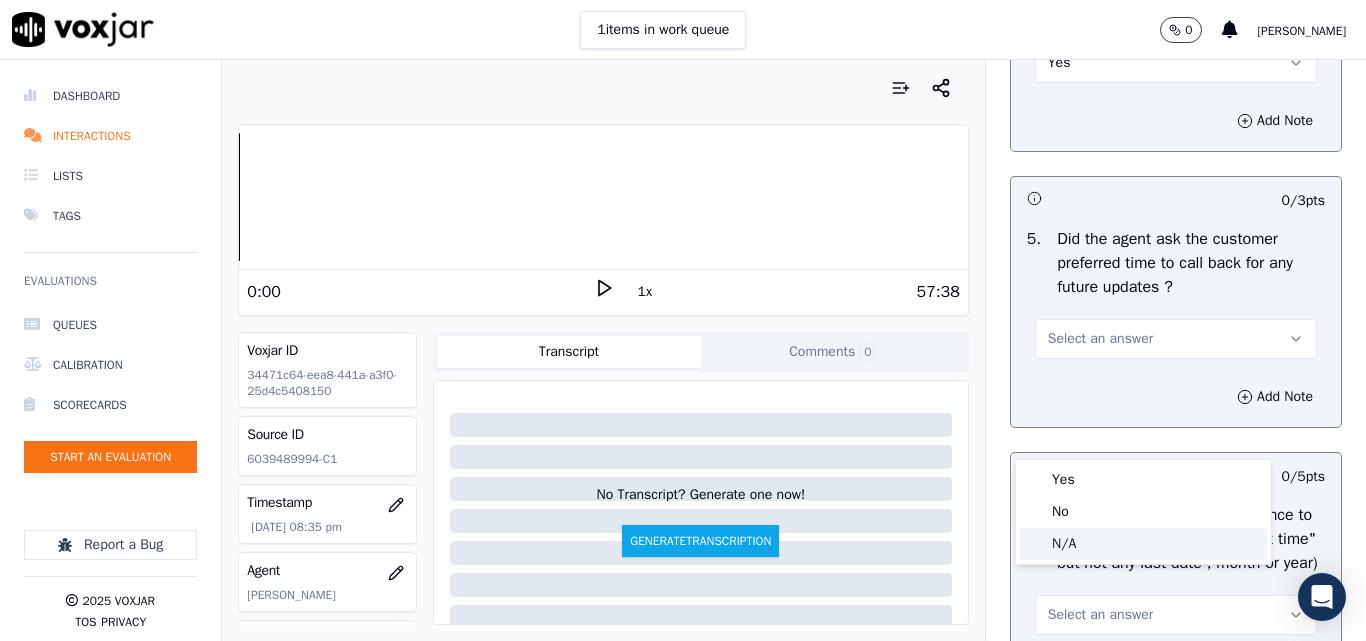 click on "N/A" 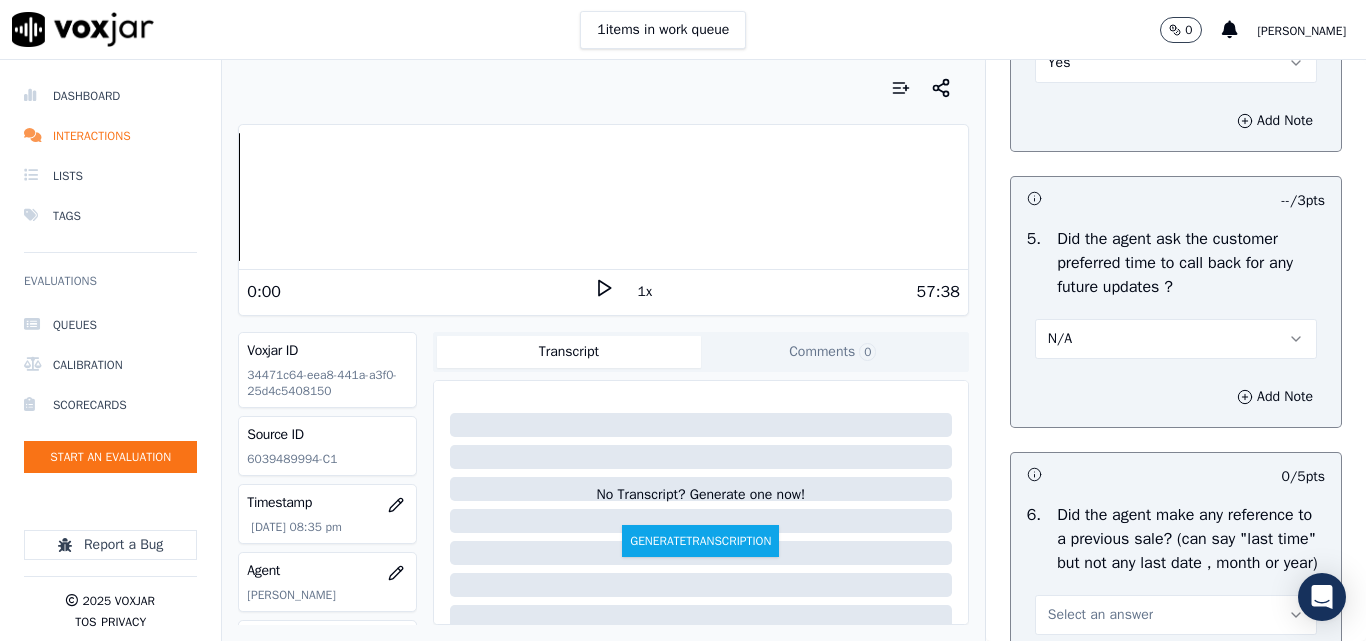 scroll, scrollTop: 5400, scrollLeft: 0, axis: vertical 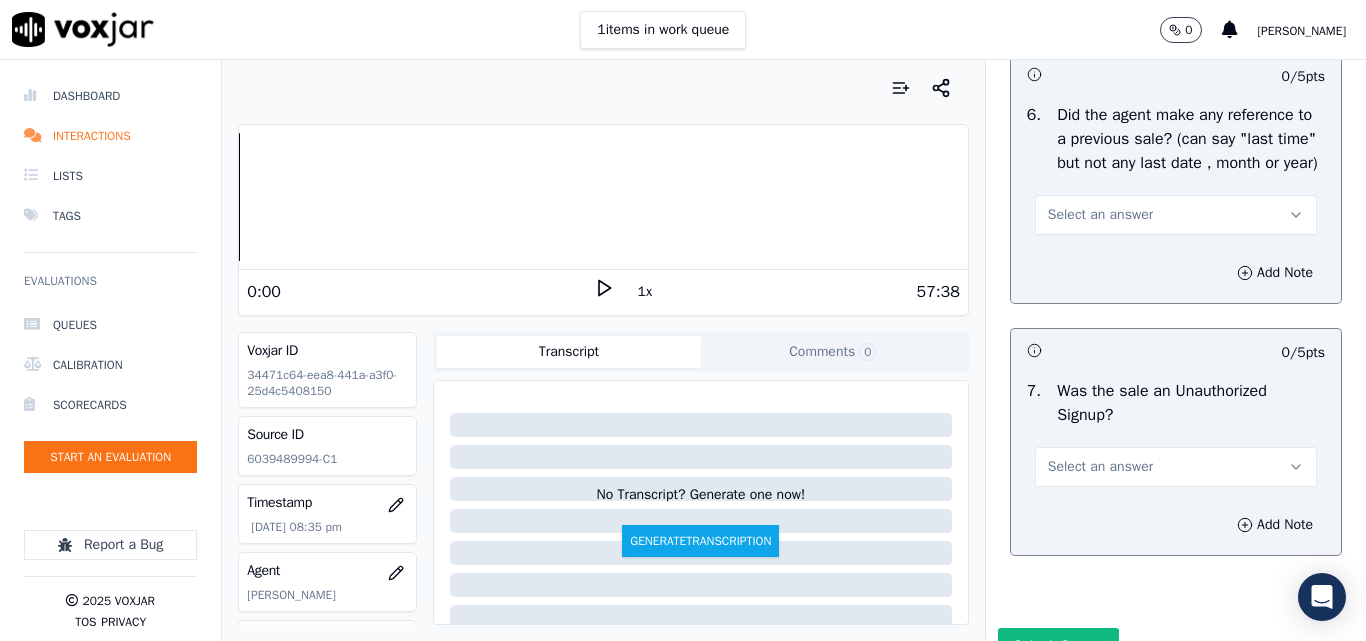 click on "Select an answer" at bounding box center [1100, 215] 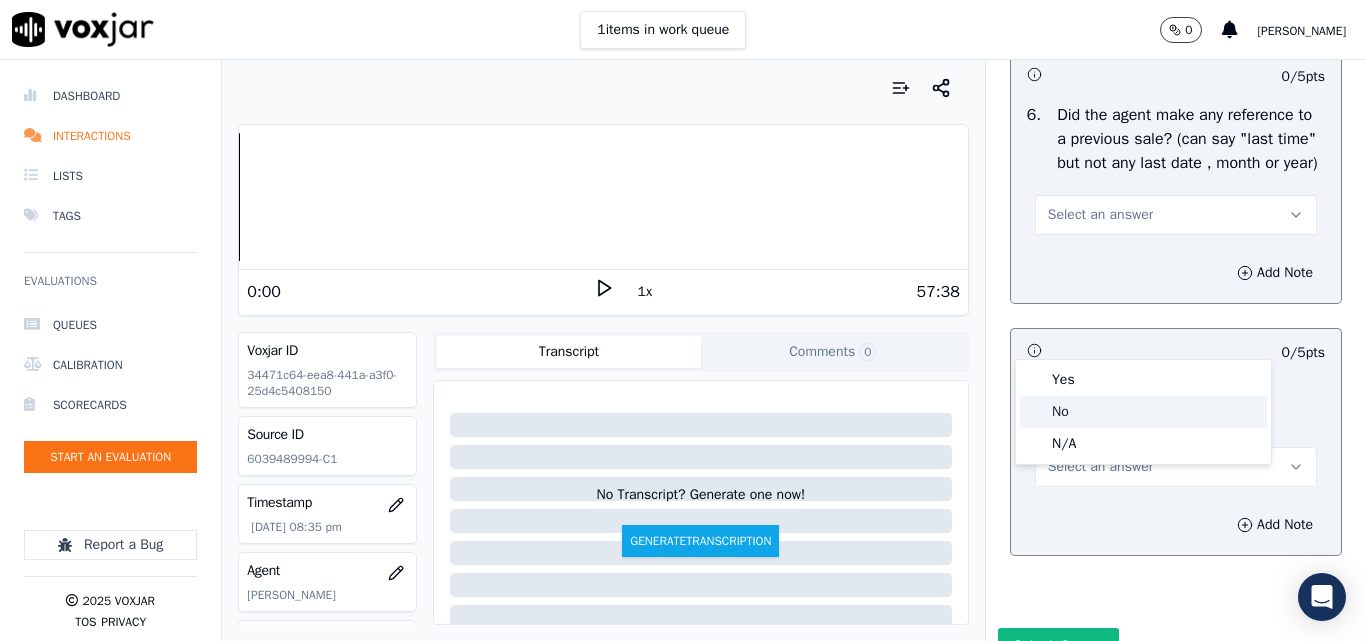 click on "No" 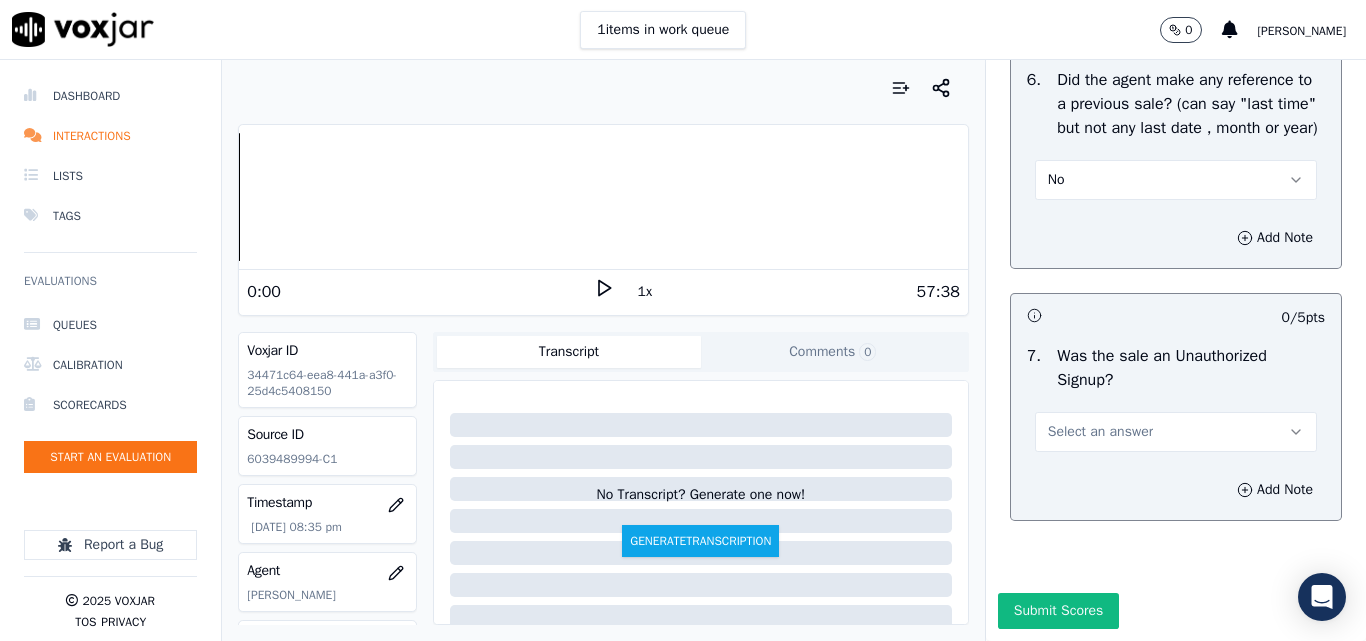 scroll, scrollTop: 5600, scrollLeft: 0, axis: vertical 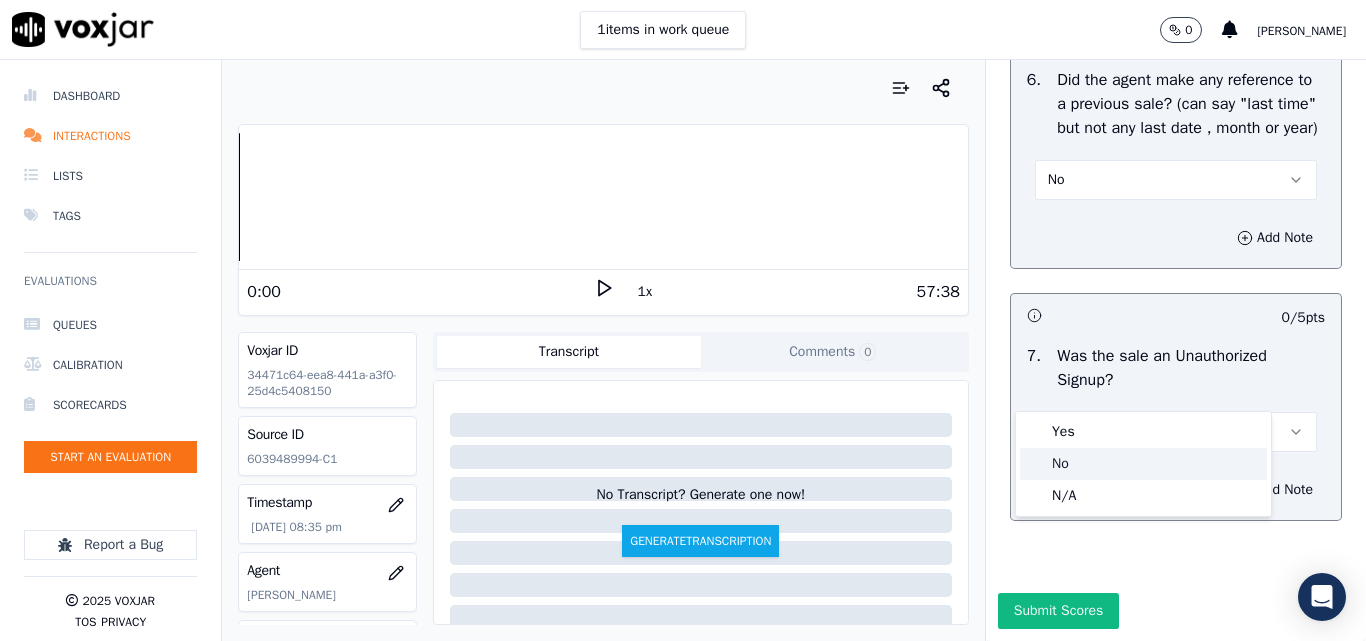 click on "No" 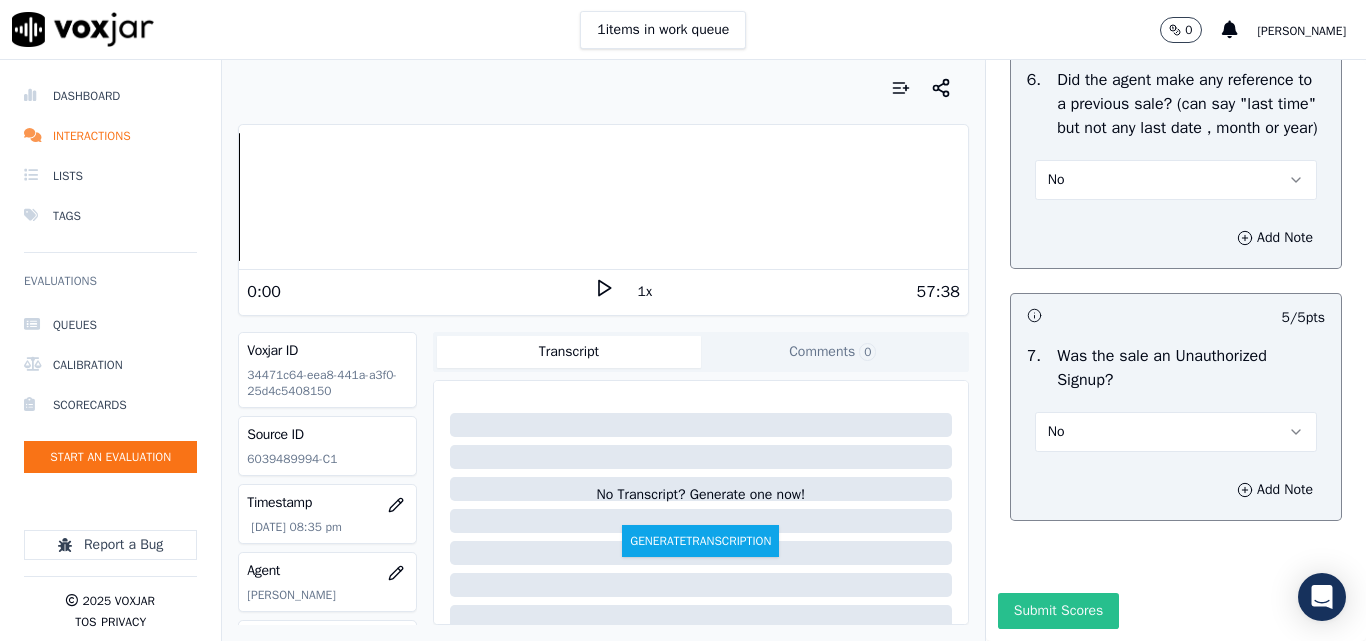 drag, startPoint x: 1062, startPoint y: 542, endPoint x: 1068, endPoint y: 551, distance: 10.816654 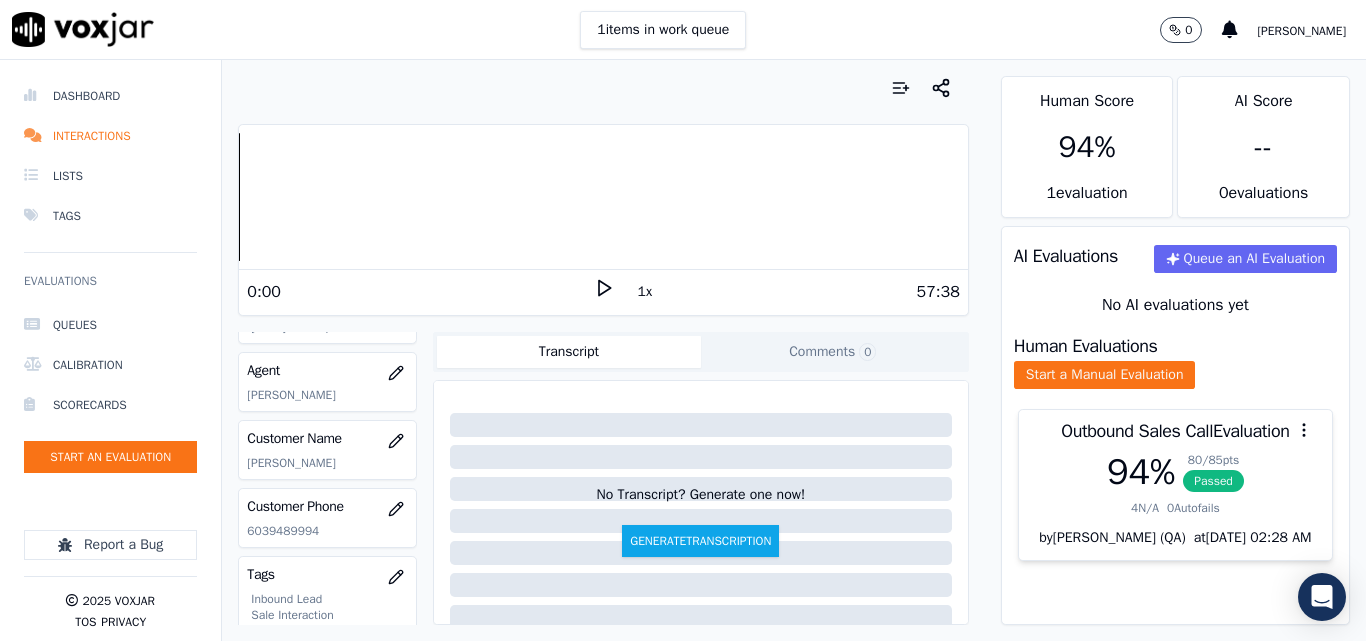 scroll, scrollTop: 404, scrollLeft: 0, axis: vertical 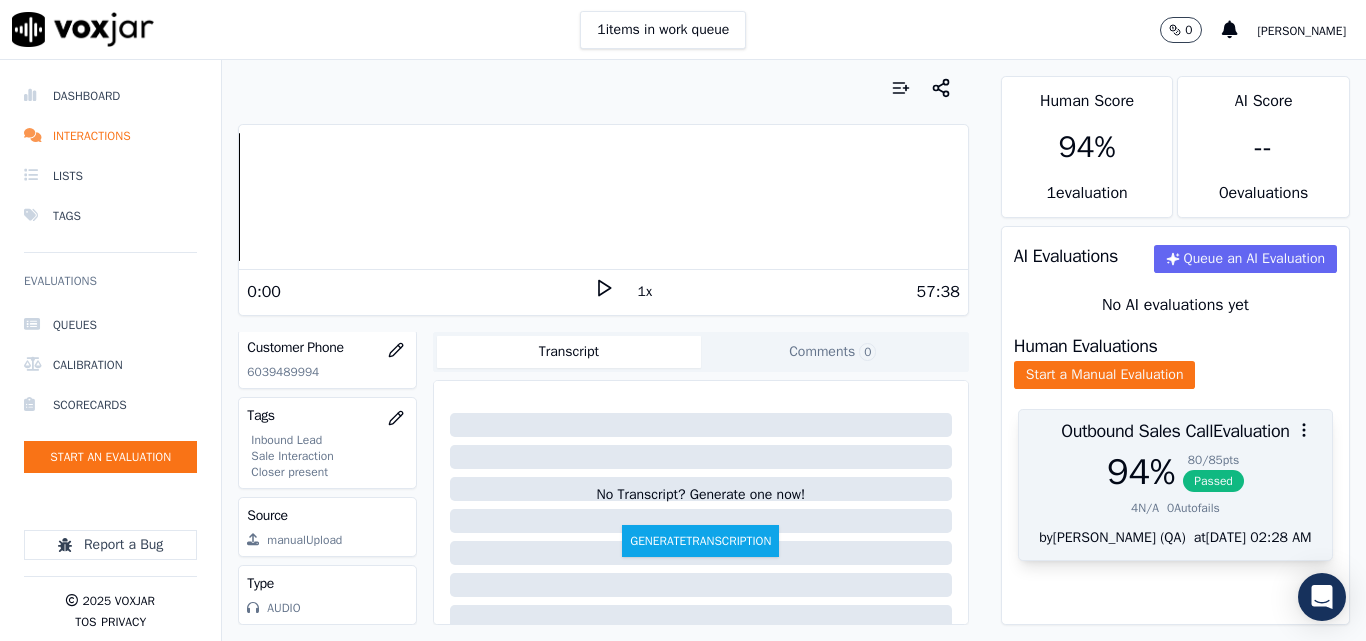 drag, startPoint x: 1183, startPoint y: 500, endPoint x: 1194, endPoint y: 502, distance: 11.18034 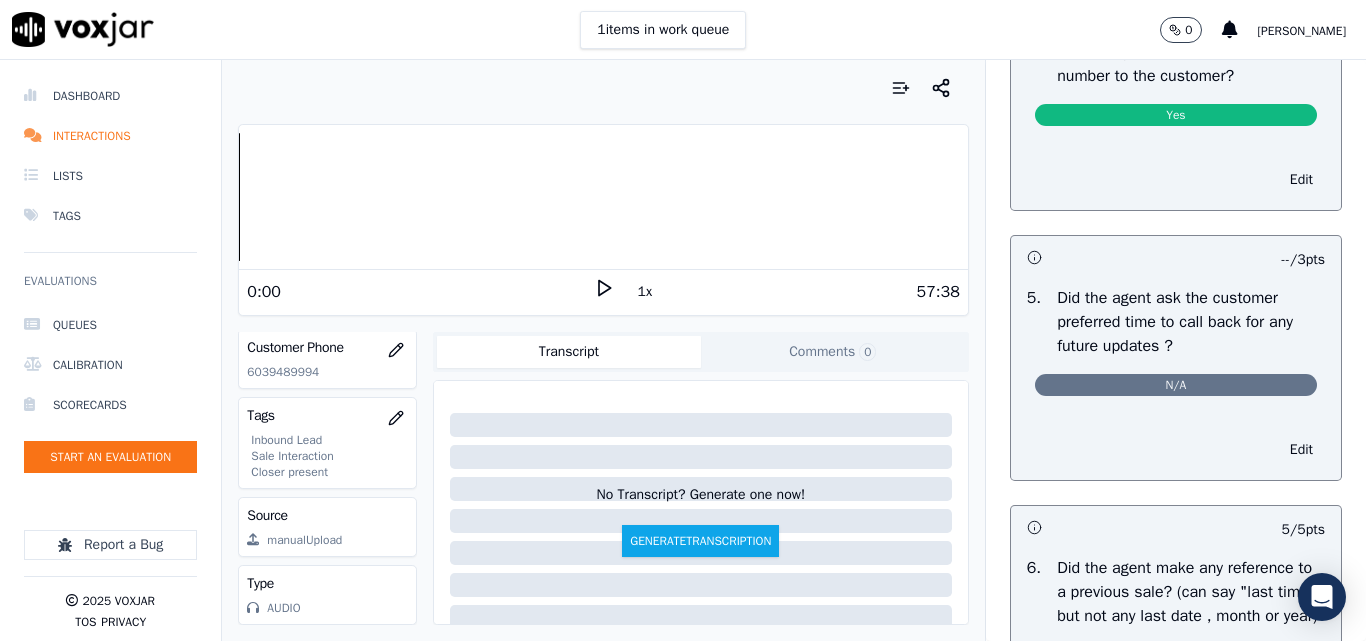 scroll, scrollTop: 4826, scrollLeft: 0, axis: vertical 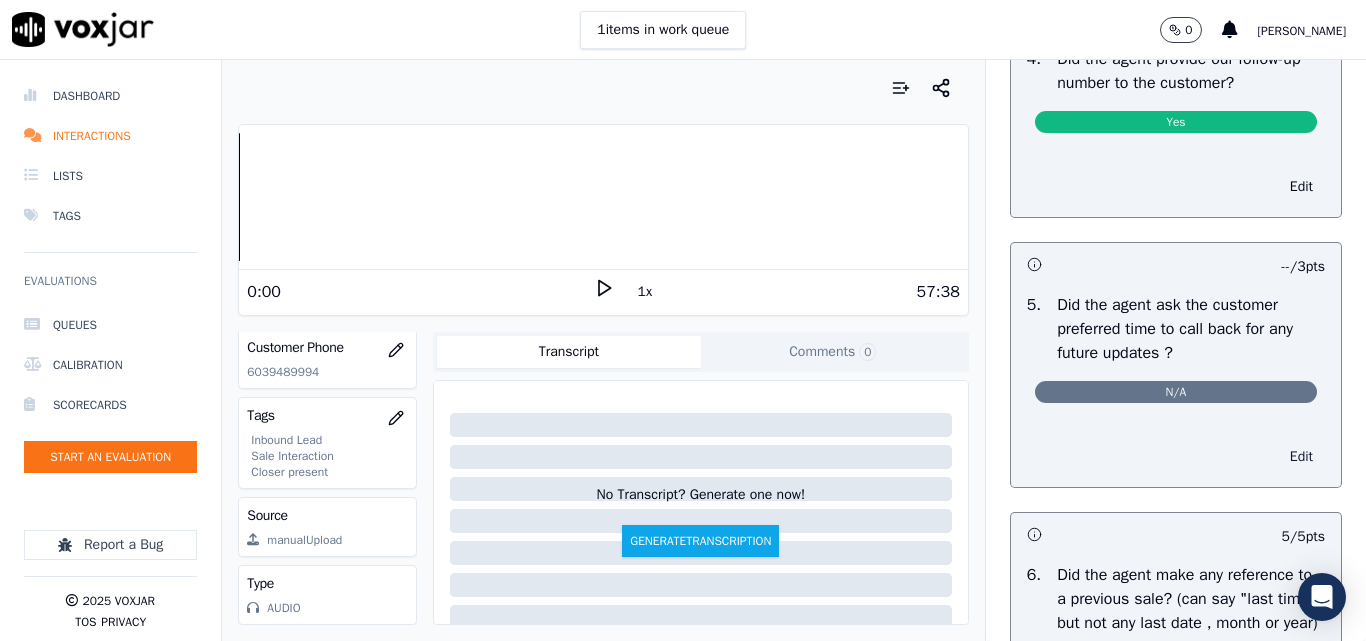 click on "Edit" at bounding box center (1301, 457) 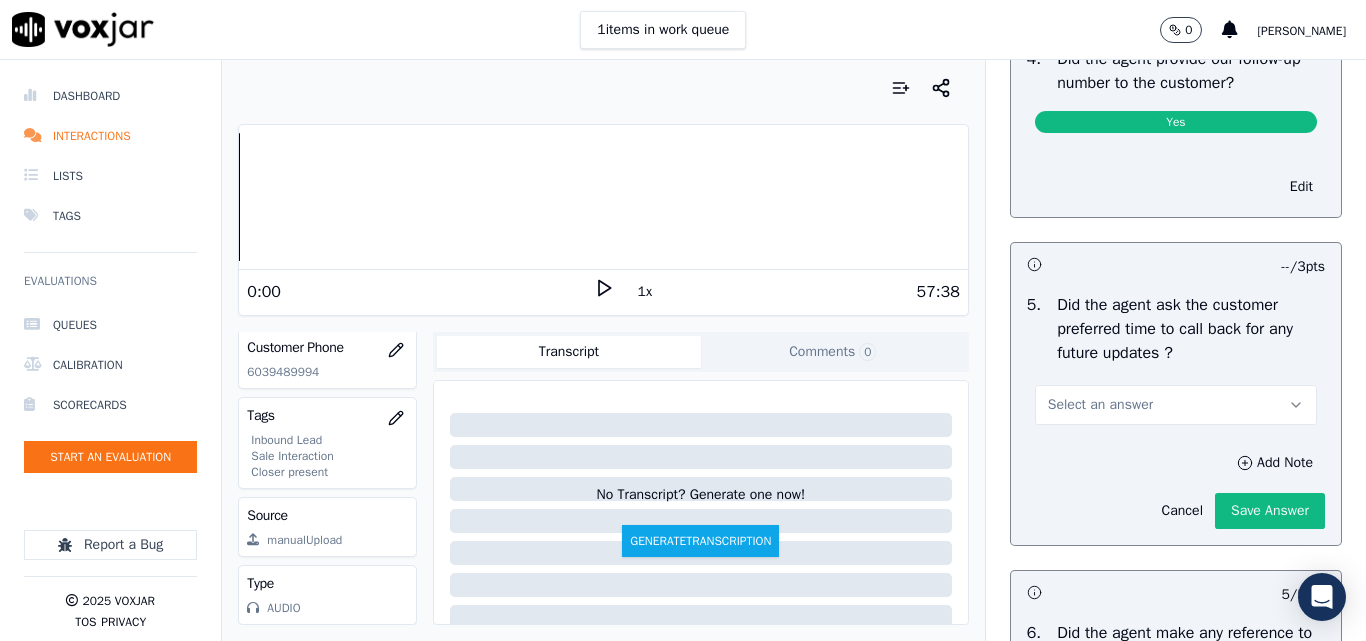 click on "Select an answer" at bounding box center (1176, 403) 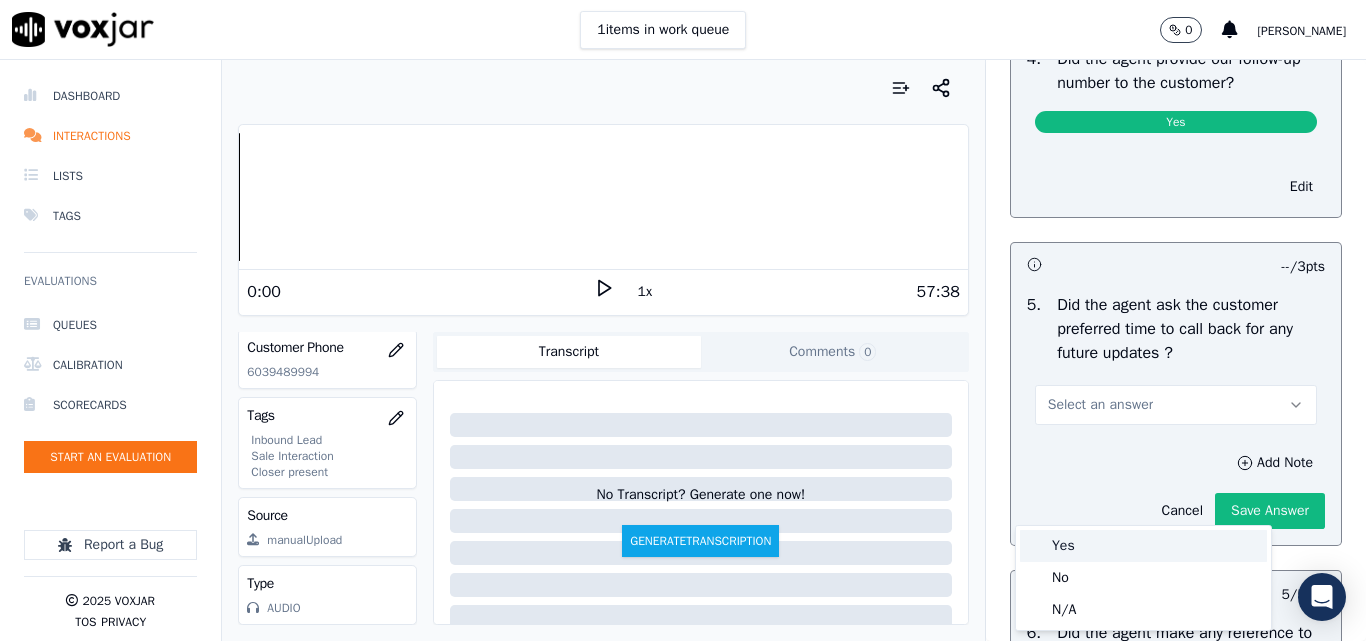 drag, startPoint x: 1092, startPoint y: 537, endPoint x: 1111, endPoint y: 559, distance: 29.068884 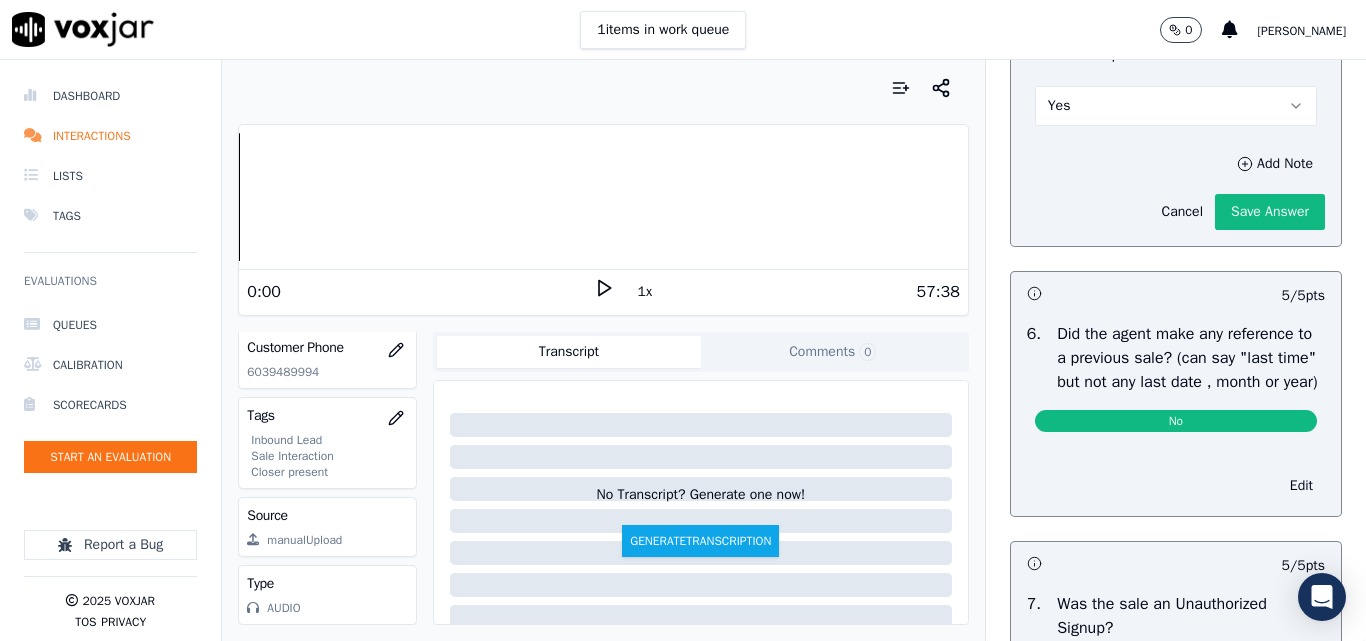 scroll, scrollTop: 5126, scrollLeft: 0, axis: vertical 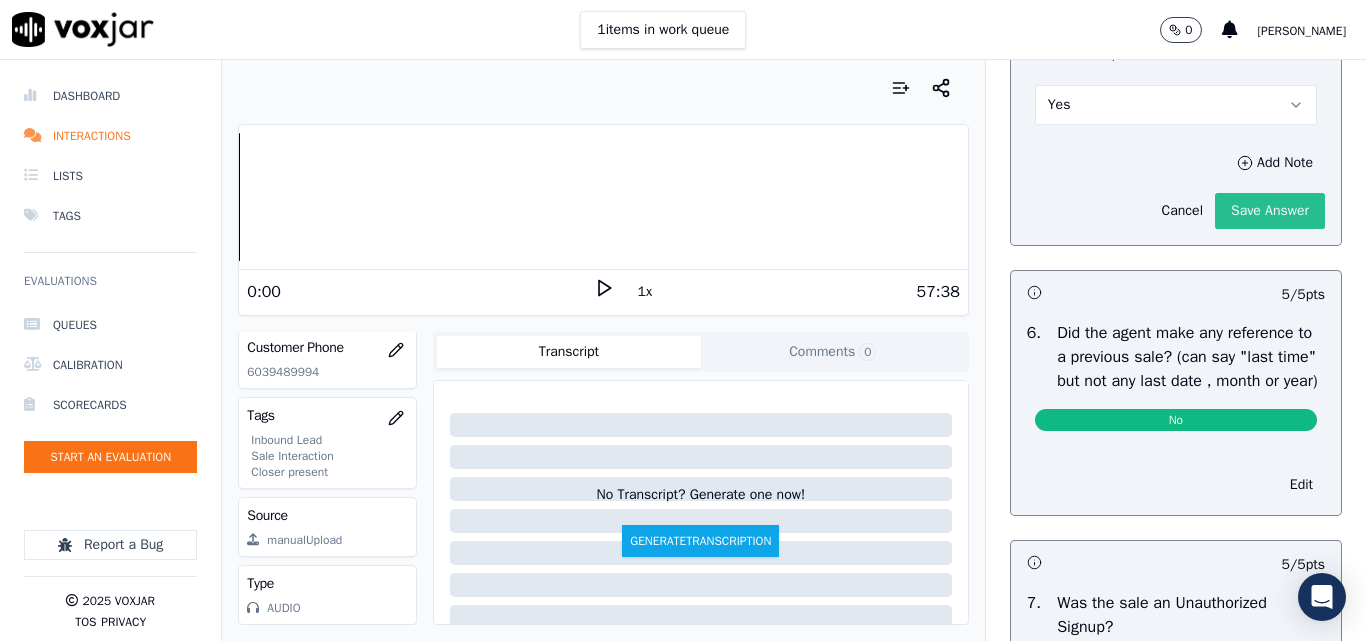 click on "Save Answer" 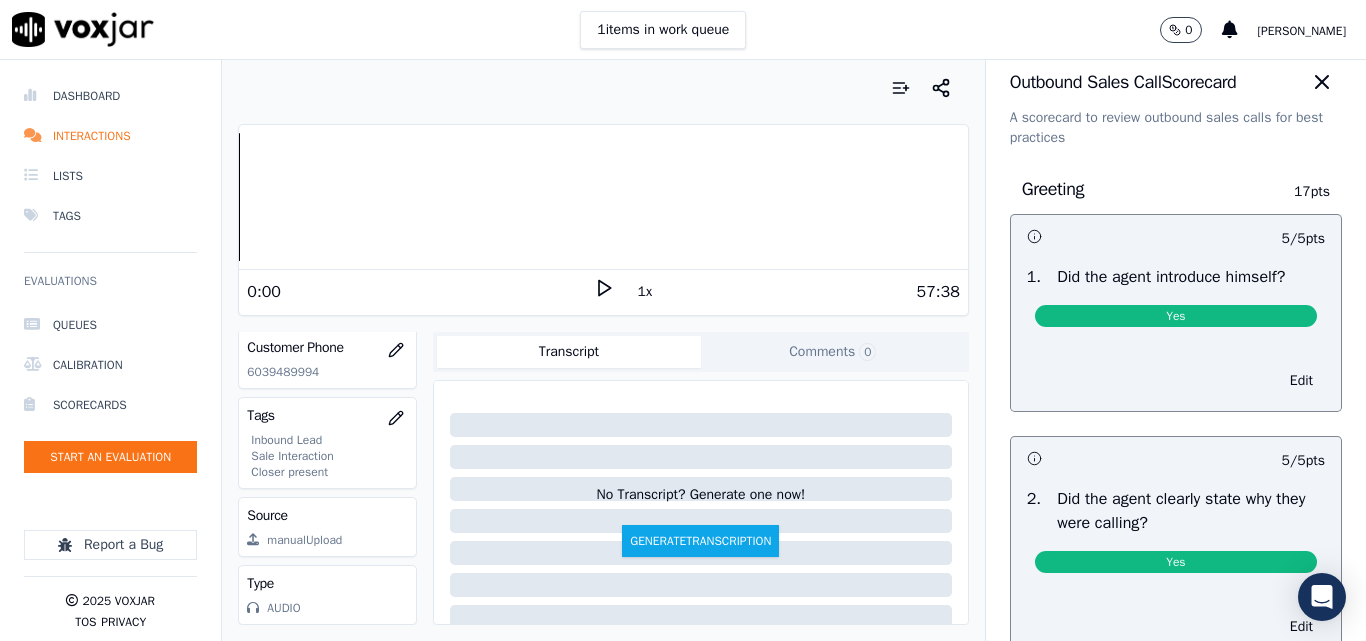 scroll, scrollTop: 0, scrollLeft: 0, axis: both 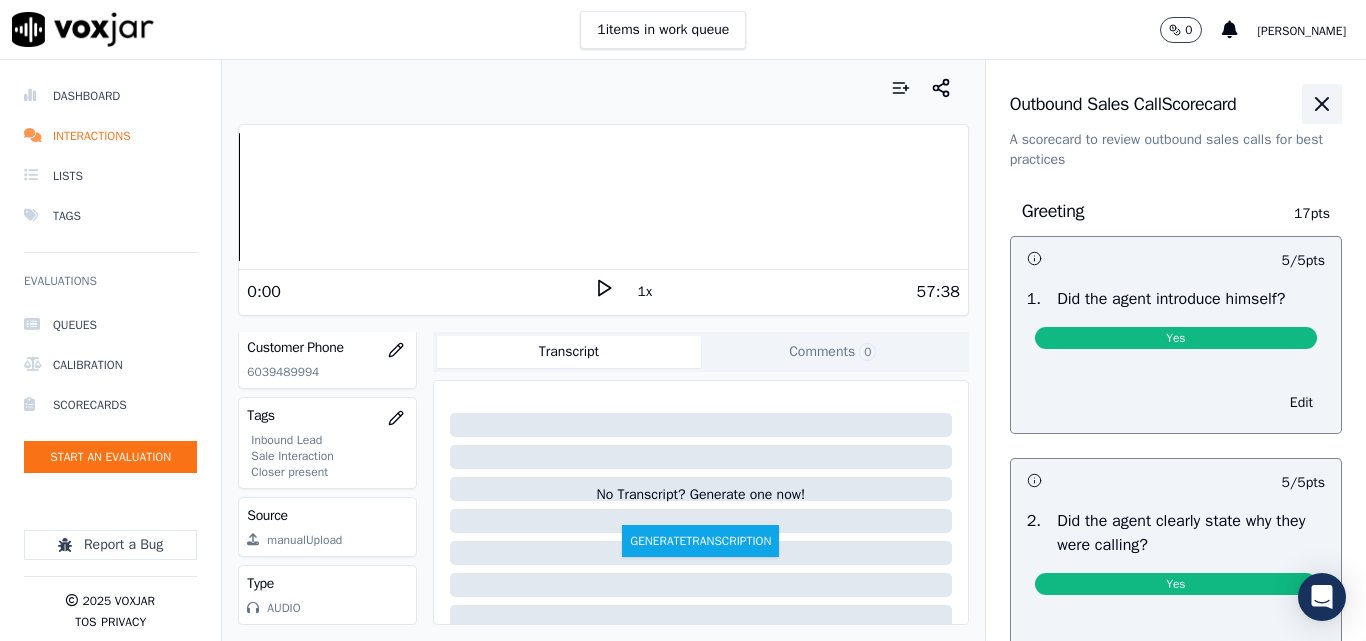 click 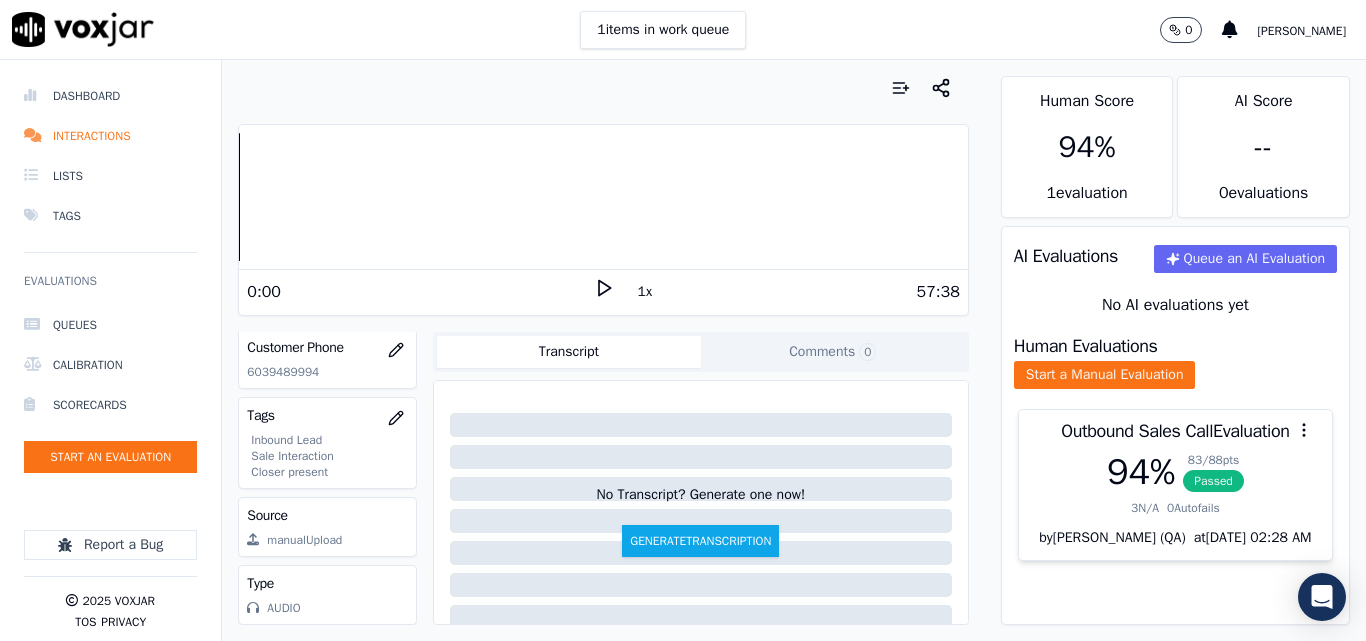 scroll, scrollTop: 24, scrollLeft: 0, axis: vertical 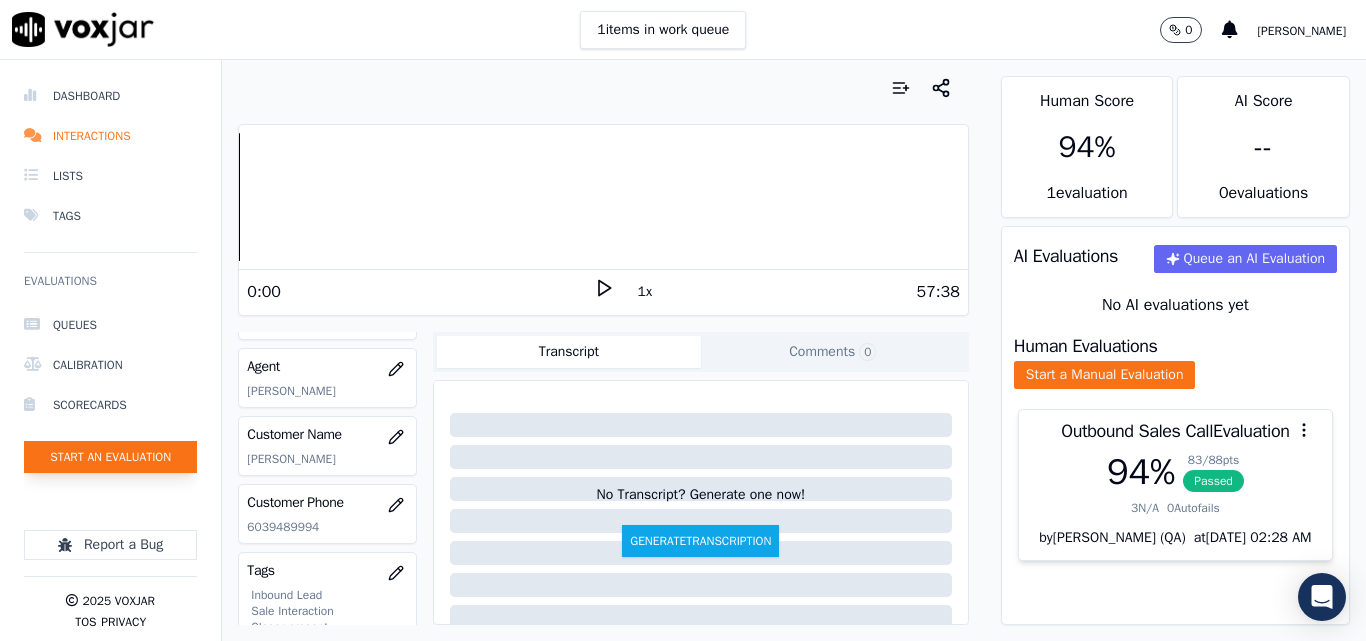 click on "Start an Evaluation" 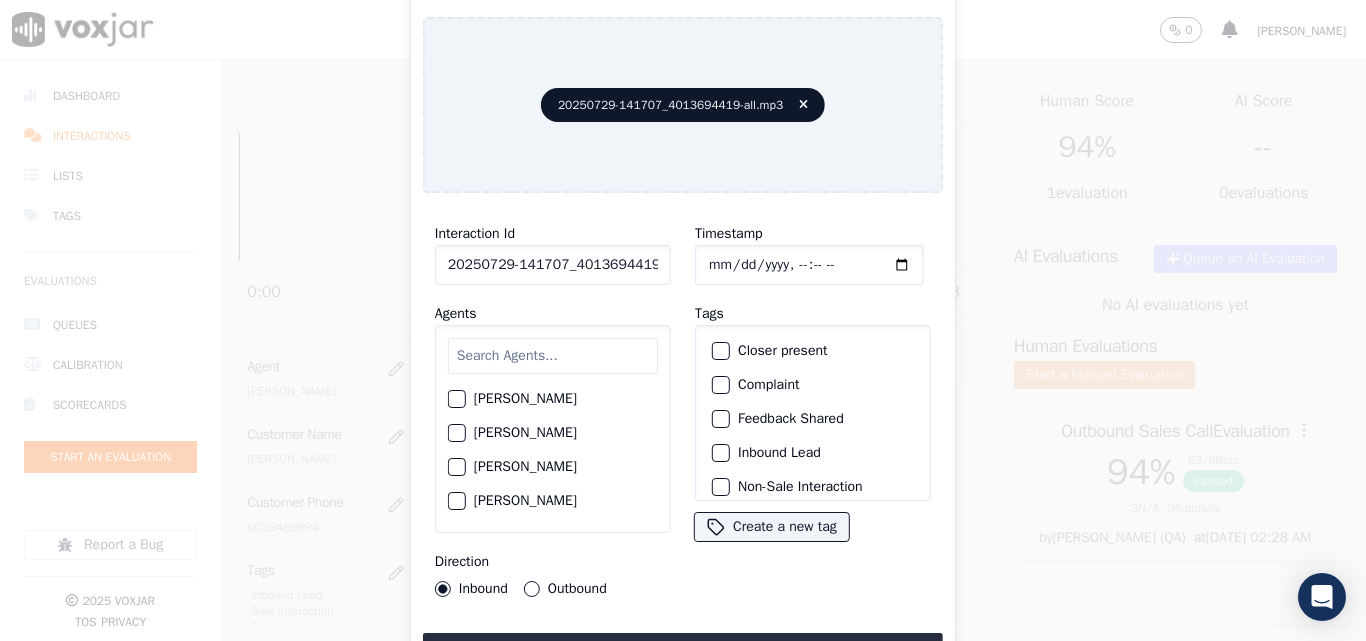 scroll, scrollTop: 0, scrollLeft: 40, axis: horizontal 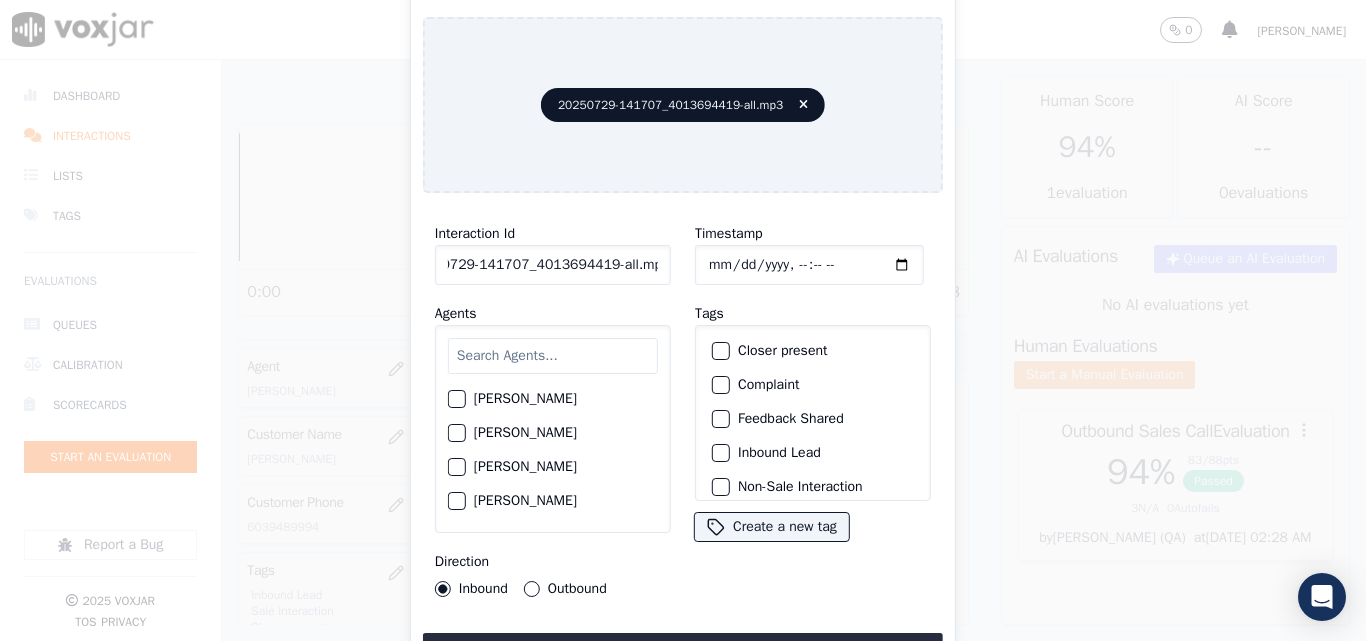 drag, startPoint x: 639, startPoint y: 258, endPoint x: 811, endPoint y: 262, distance: 172.04651 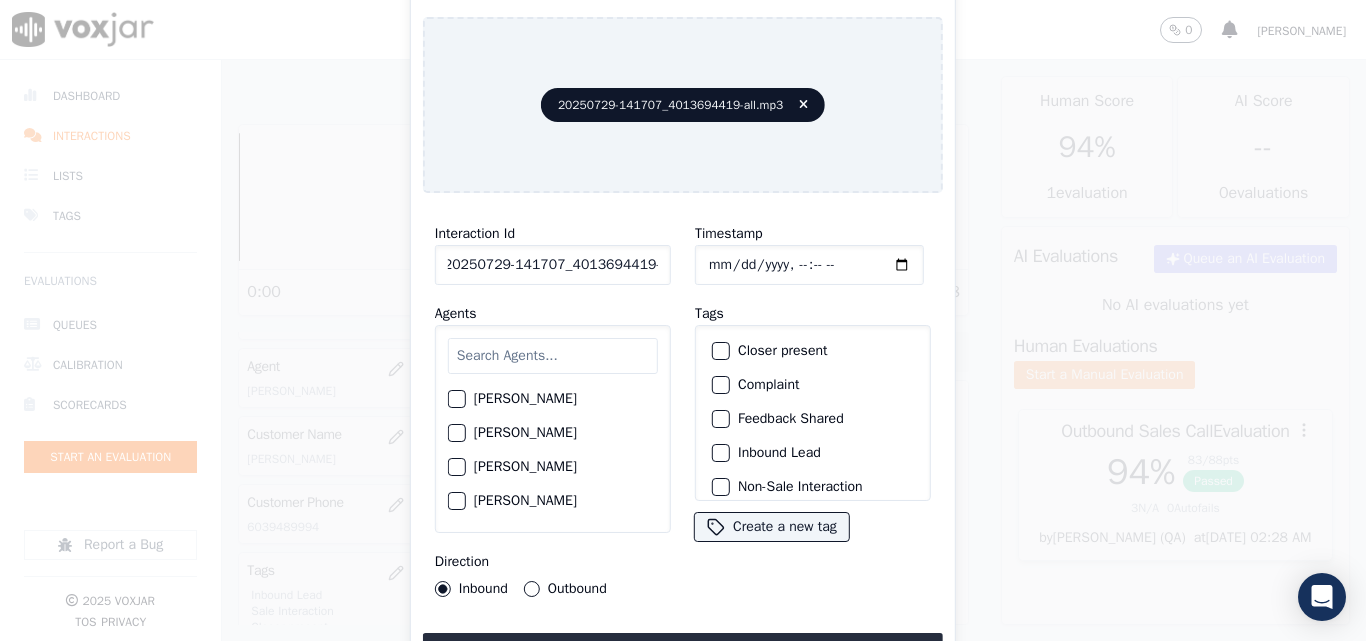 scroll, scrollTop: 0, scrollLeft: 11, axis: horizontal 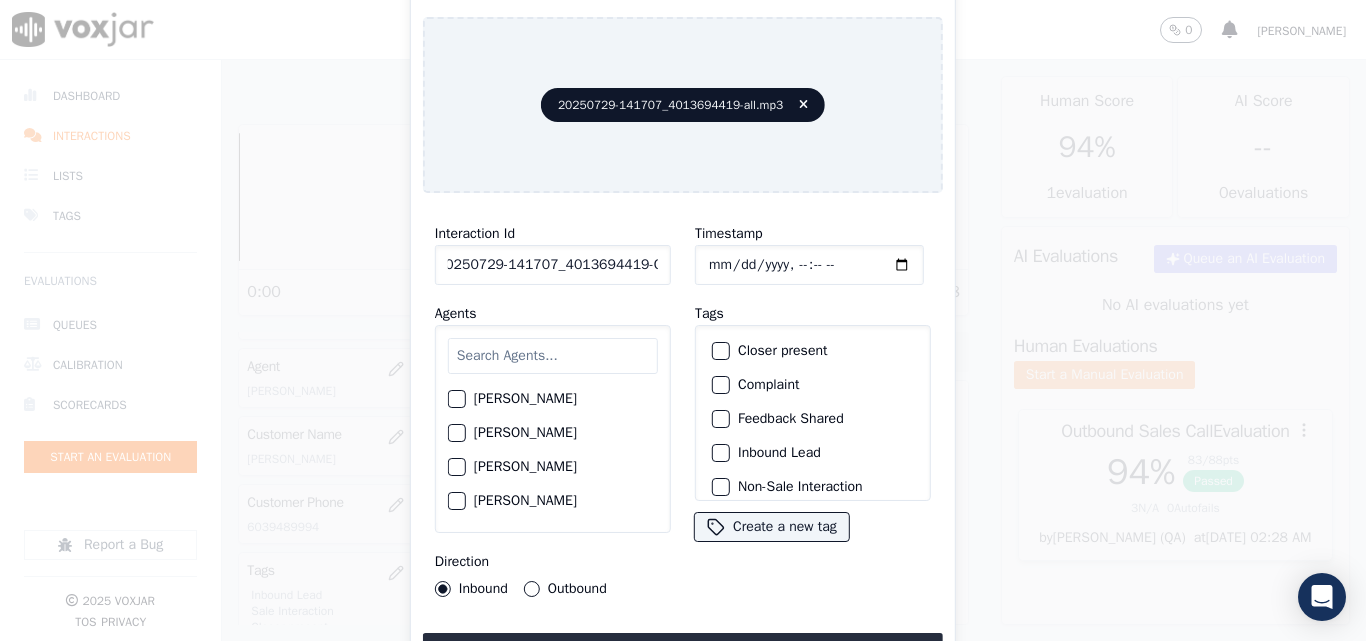 type on "20250729-141707_4013694419-C1" 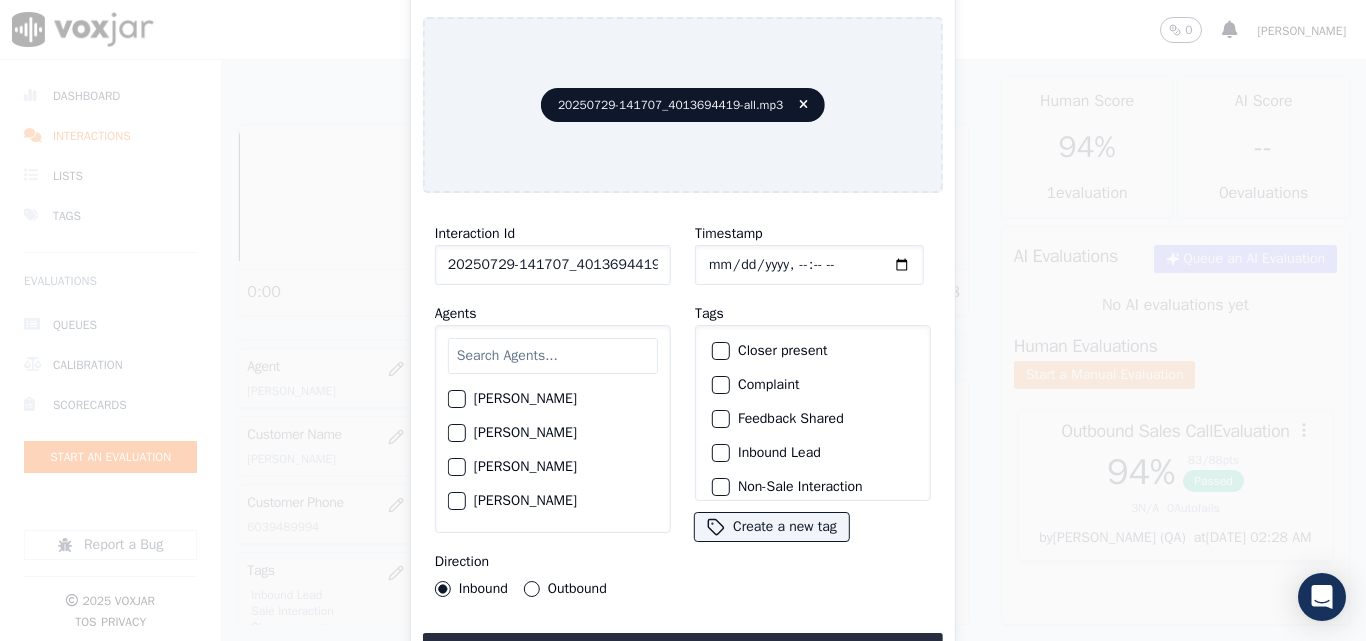 click on "Timestamp" 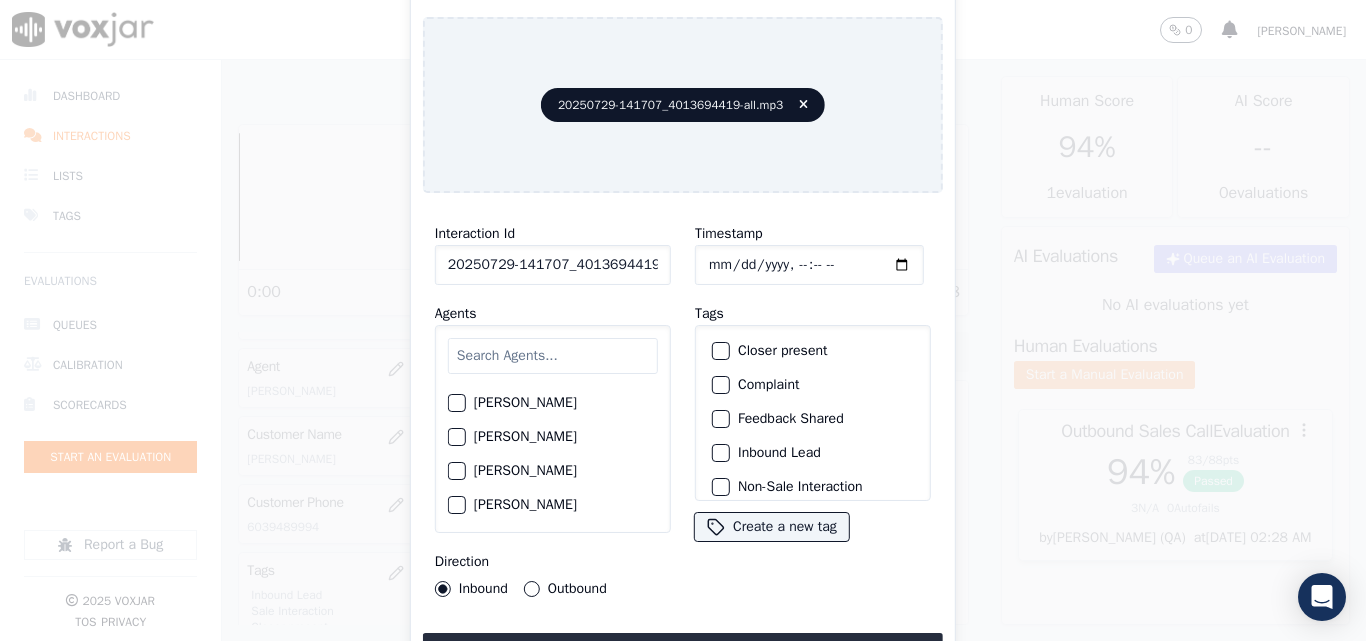 scroll, scrollTop: 200, scrollLeft: 0, axis: vertical 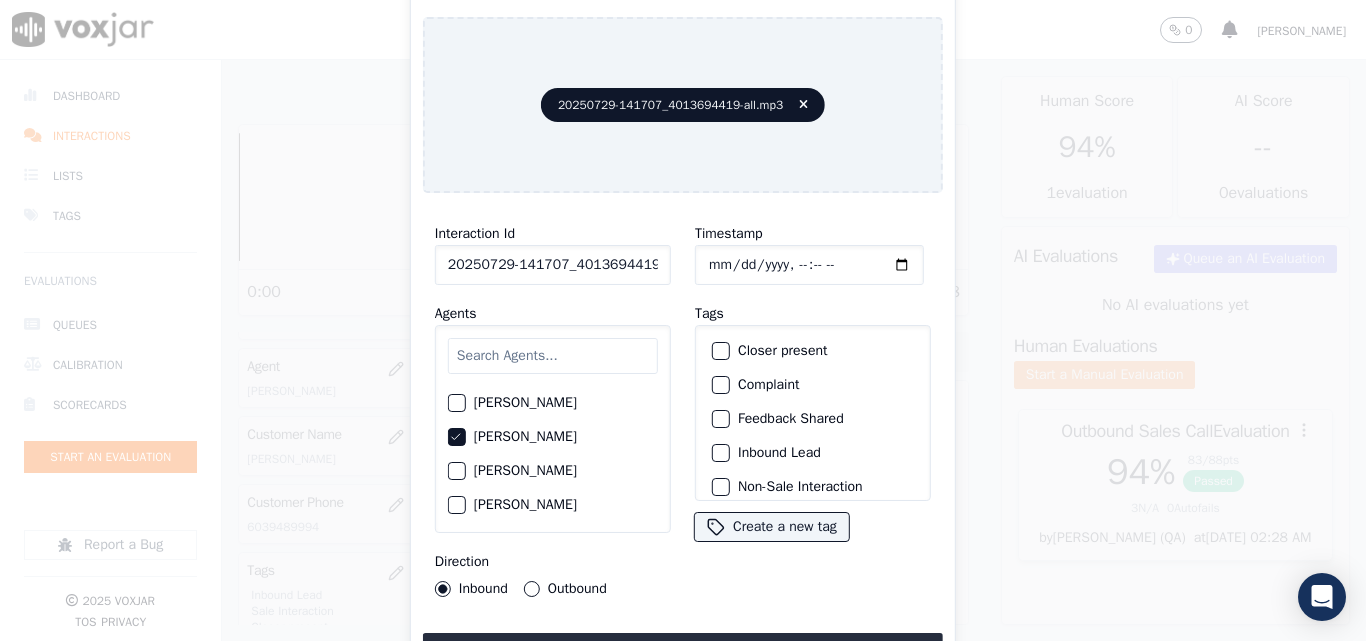click at bounding box center (720, 351) 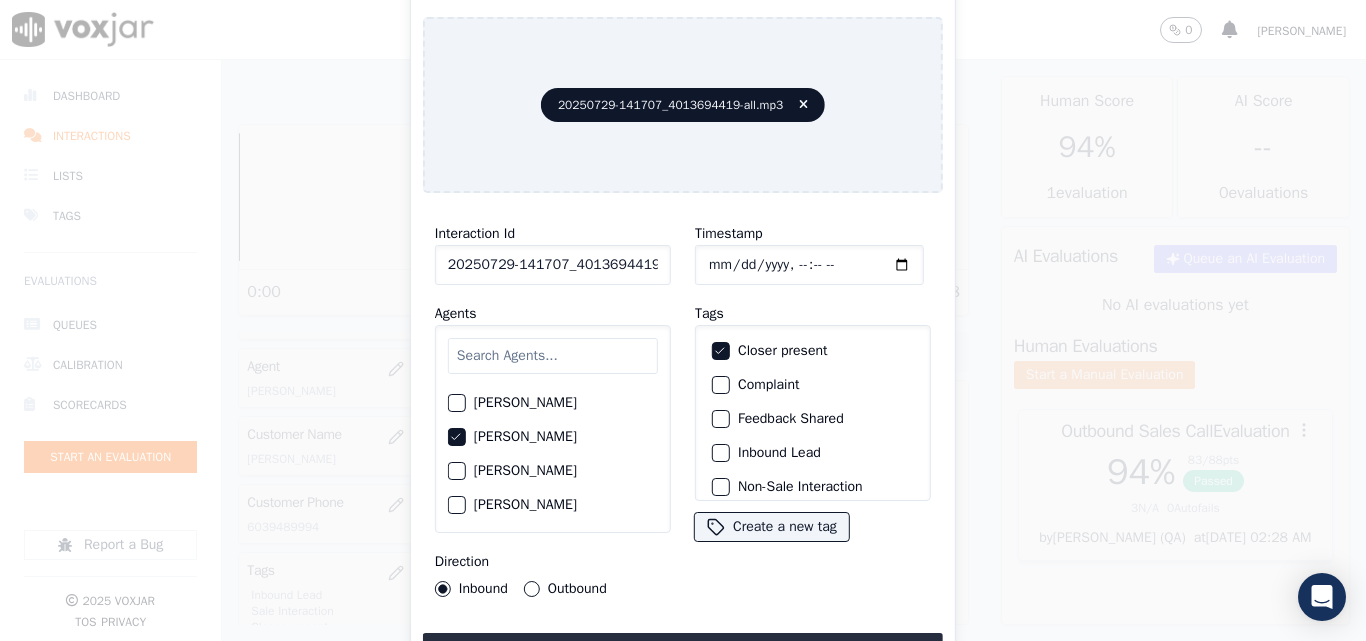 click on "Inbound Lead" at bounding box center [721, 453] 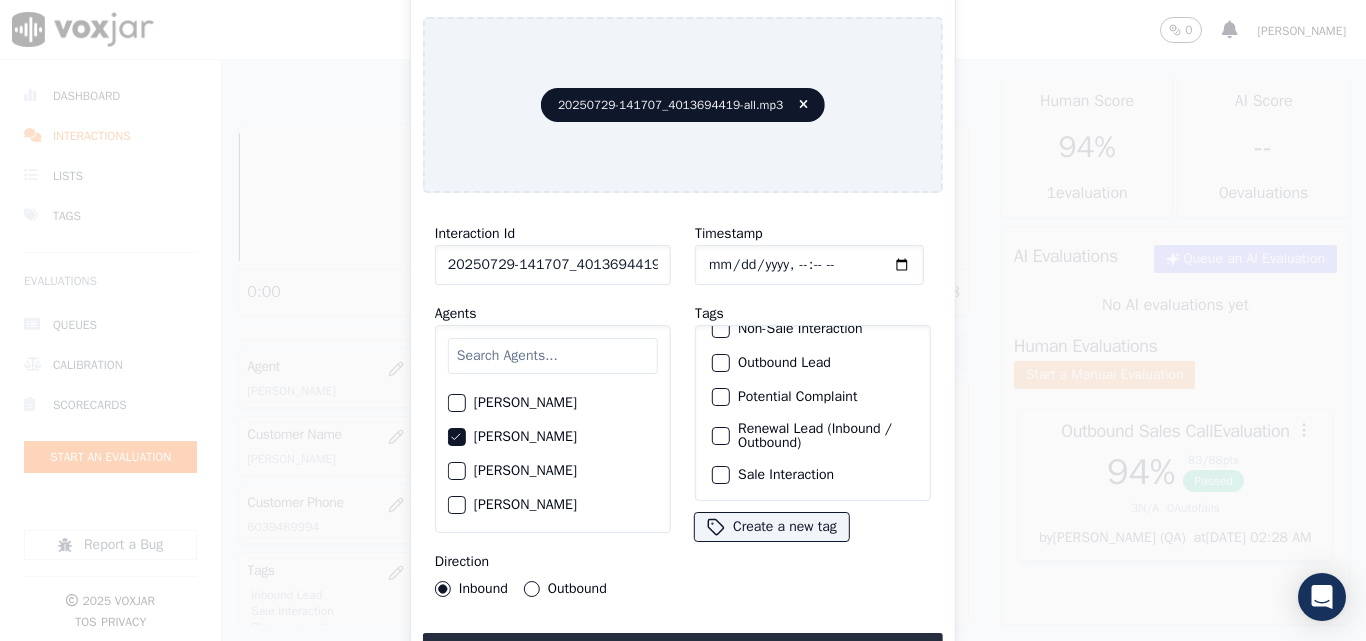 scroll, scrollTop: 173, scrollLeft: 0, axis: vertical 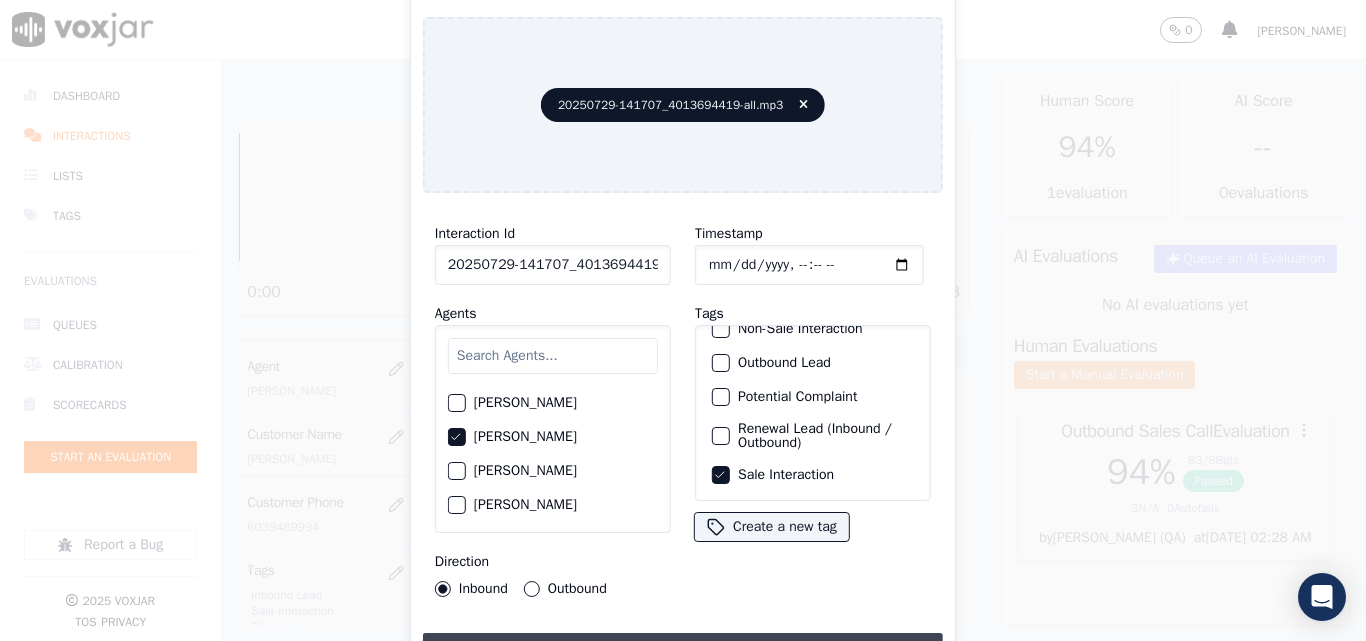 click on "Upload interaction to start evaluation" at bounding box center (683, 651) 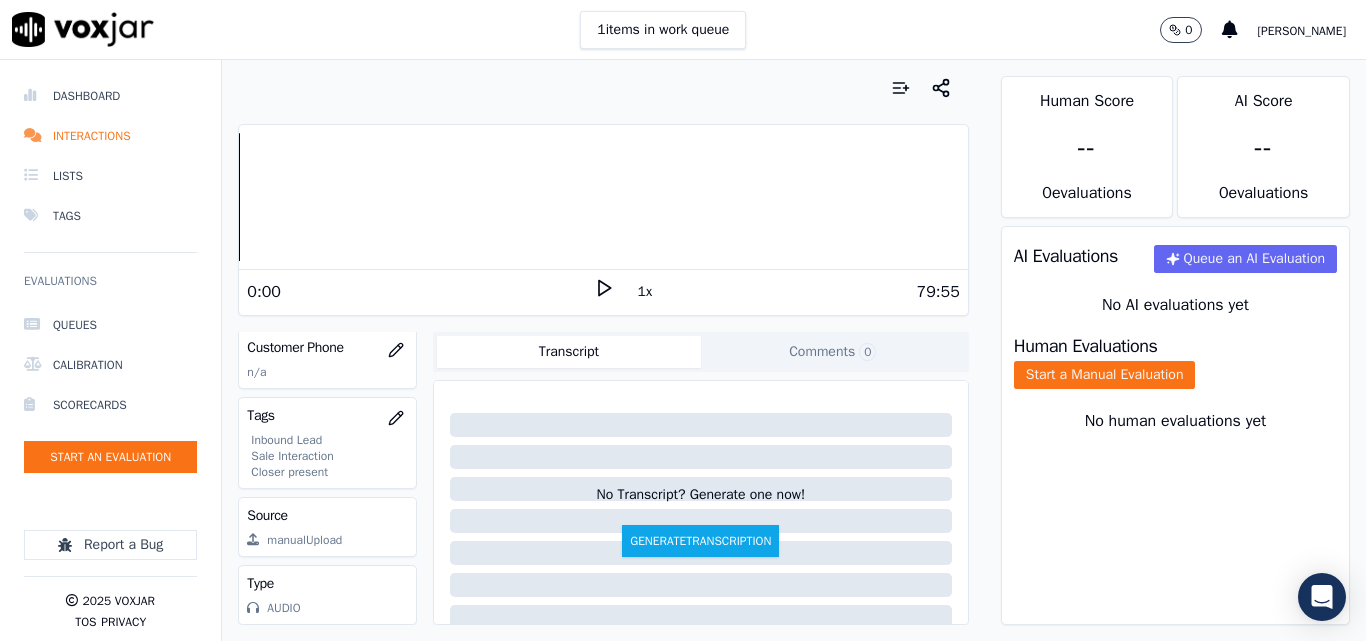 scroll, scrollTop: 300, scrollLeft: 0, axis: vertical 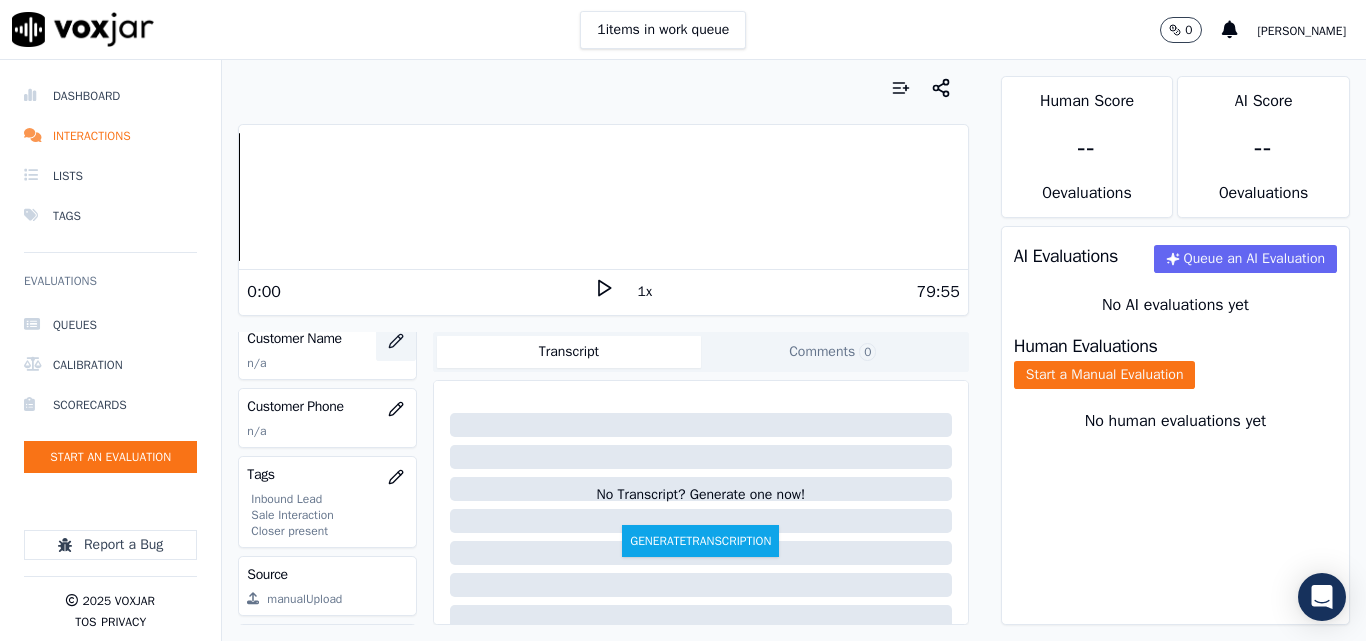 click 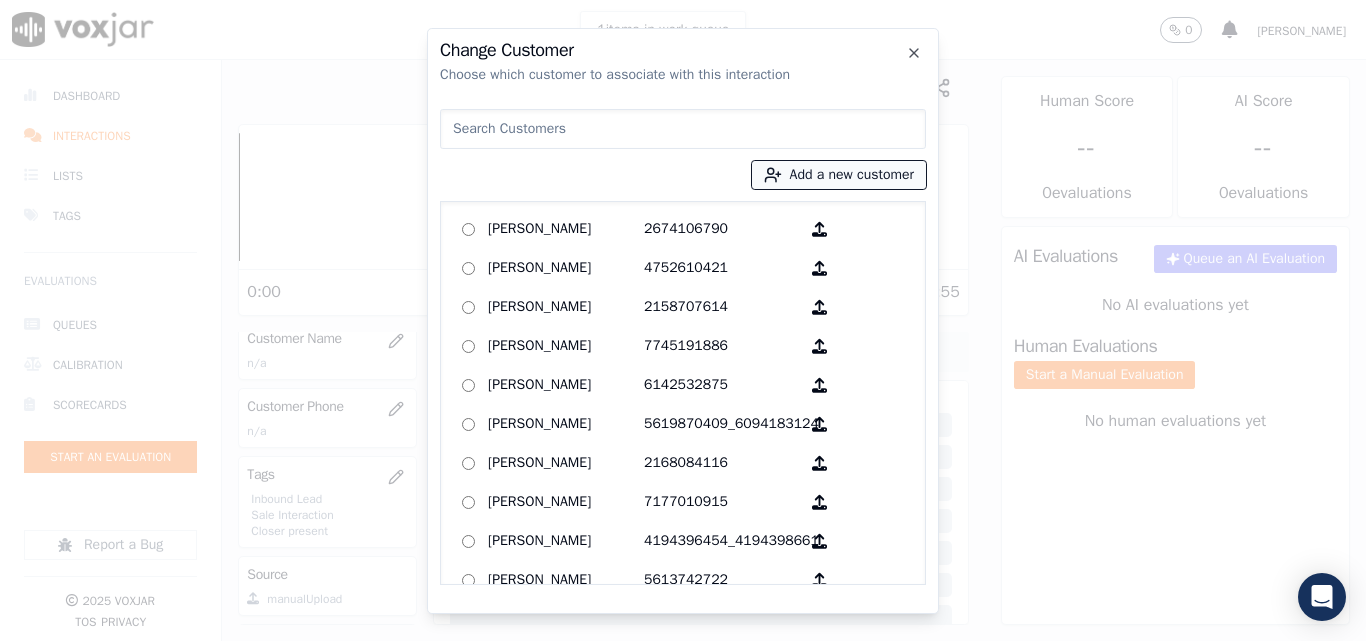 click on "Add a new customer" at bounding box center [839, 175] 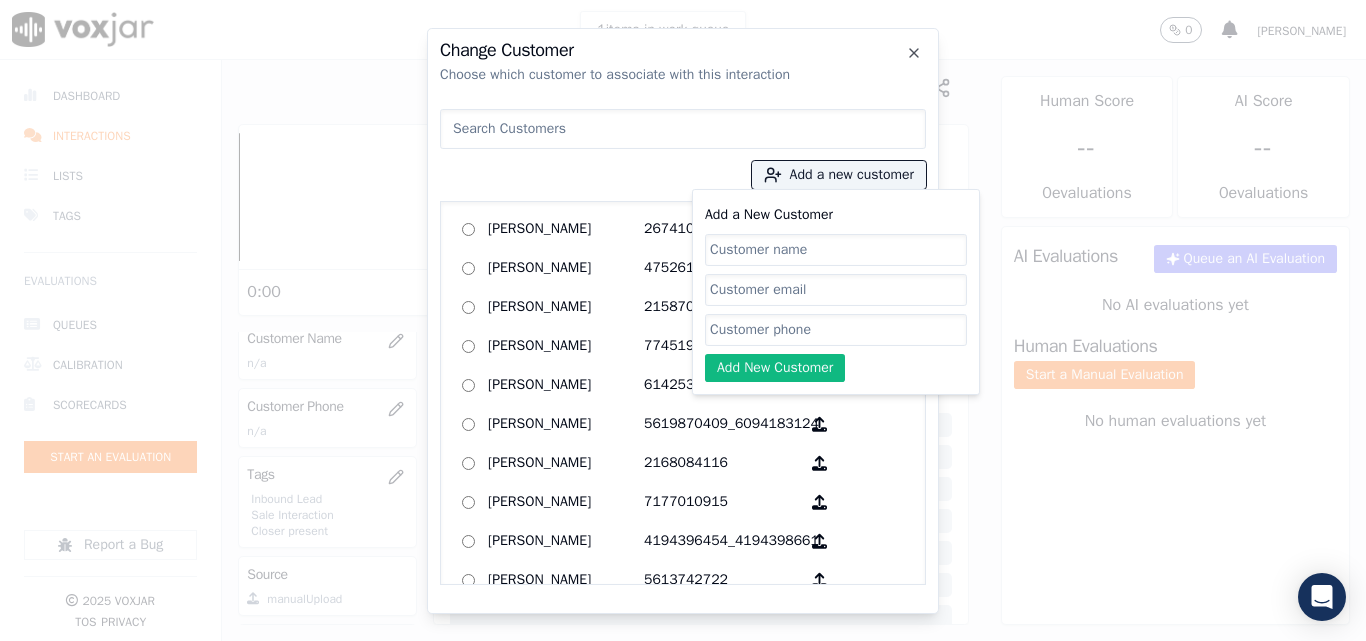 click on "Add a New Customer" 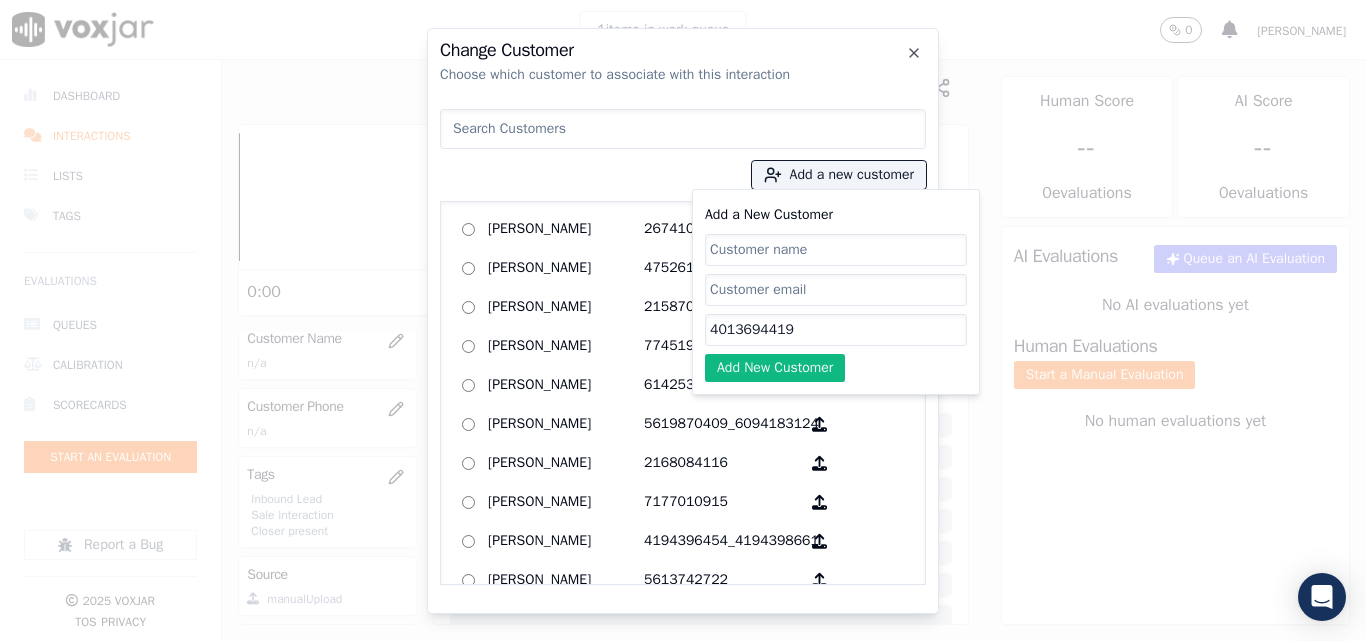 type on "4013694419" 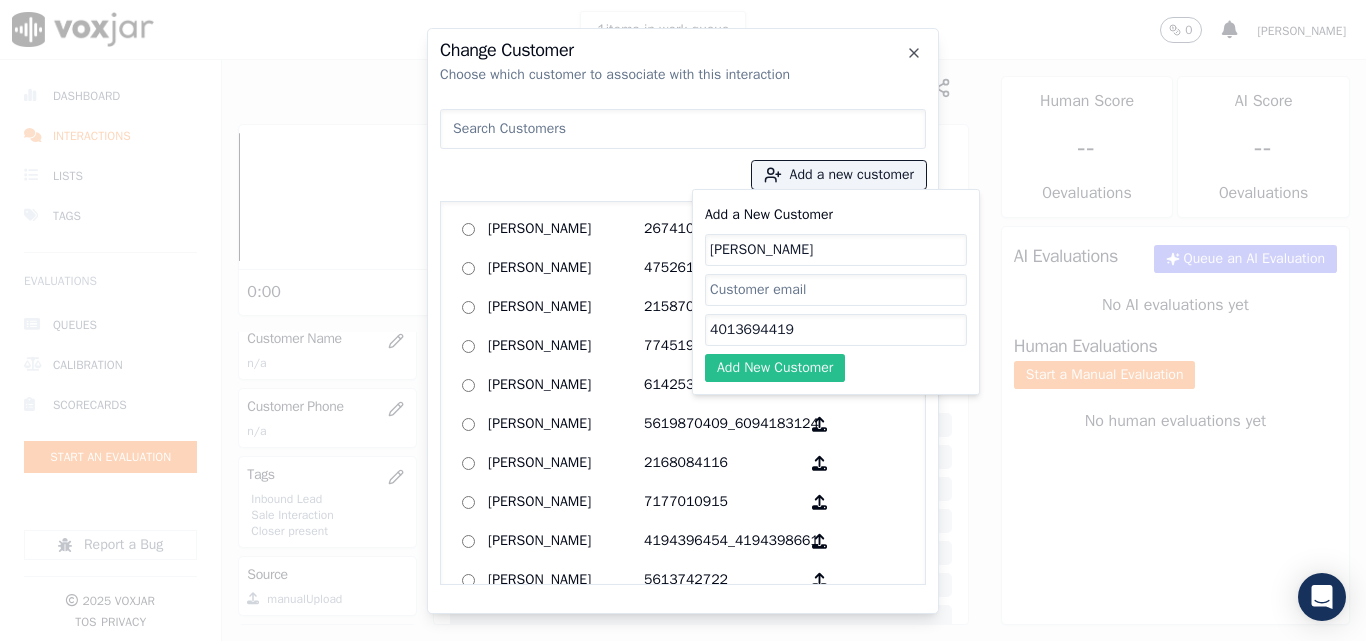 type on "[PERSON_NAME]" 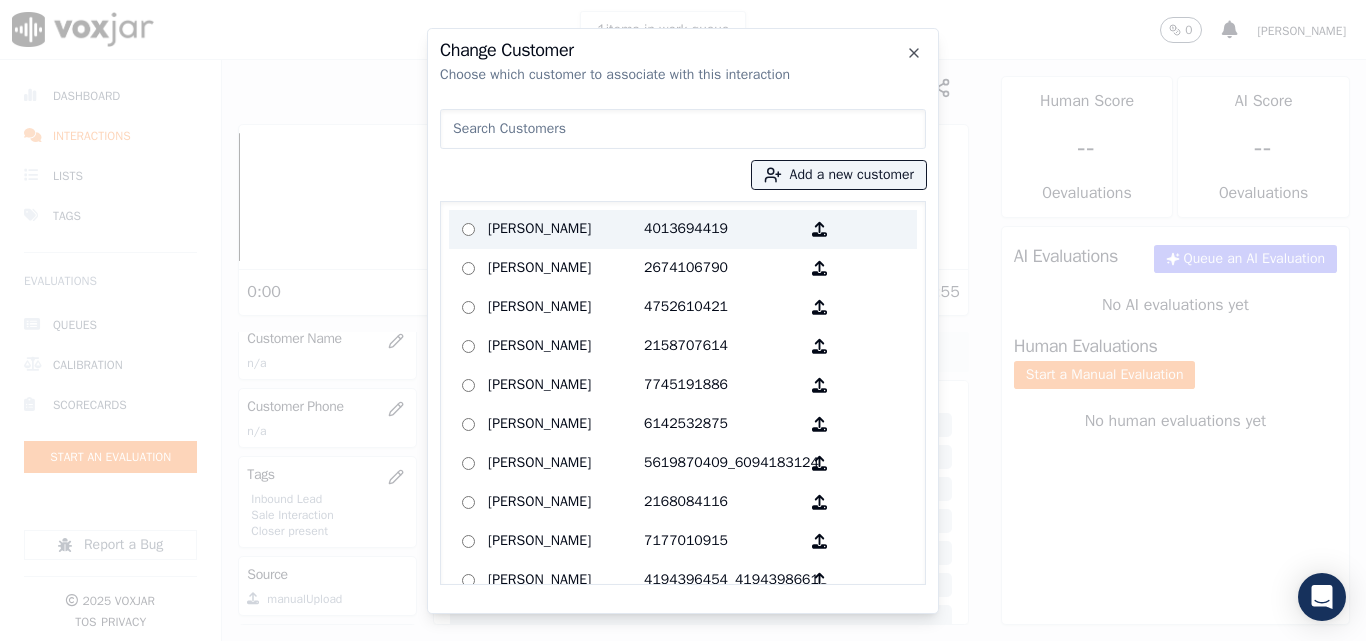 click on "[PERSON_NAME]" at bounding box center [566, 229] 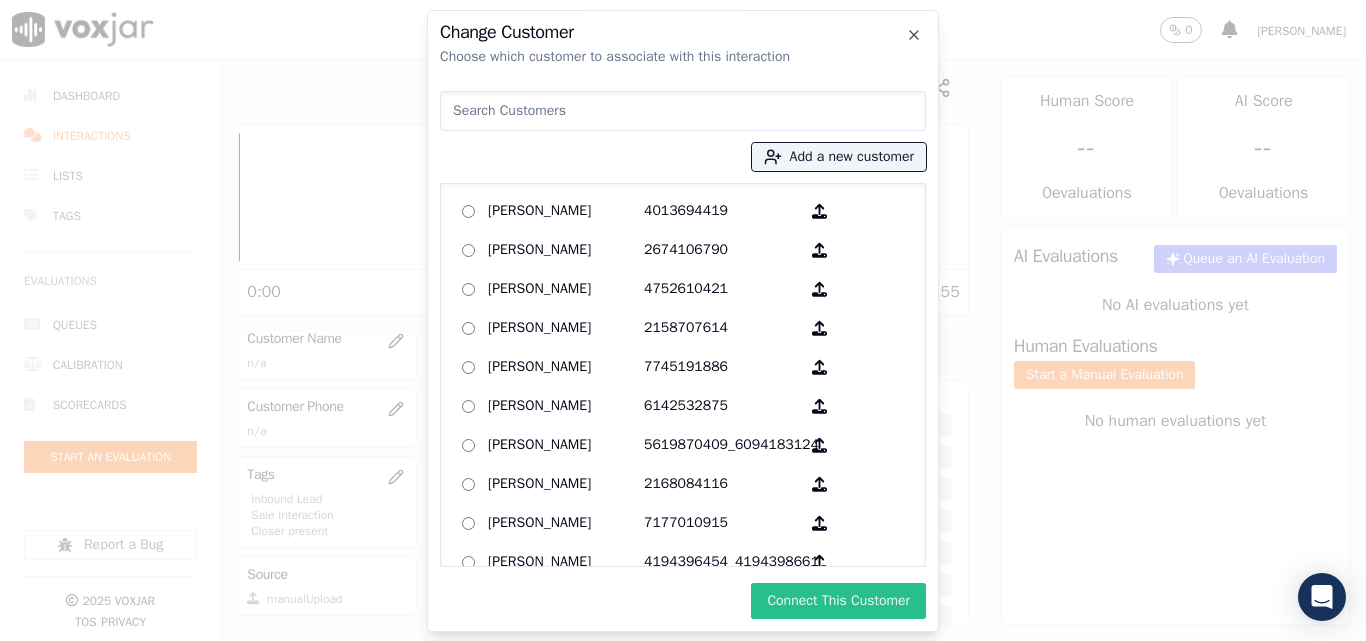 click on "Connect This Customer" at bounding box center [838, 601] 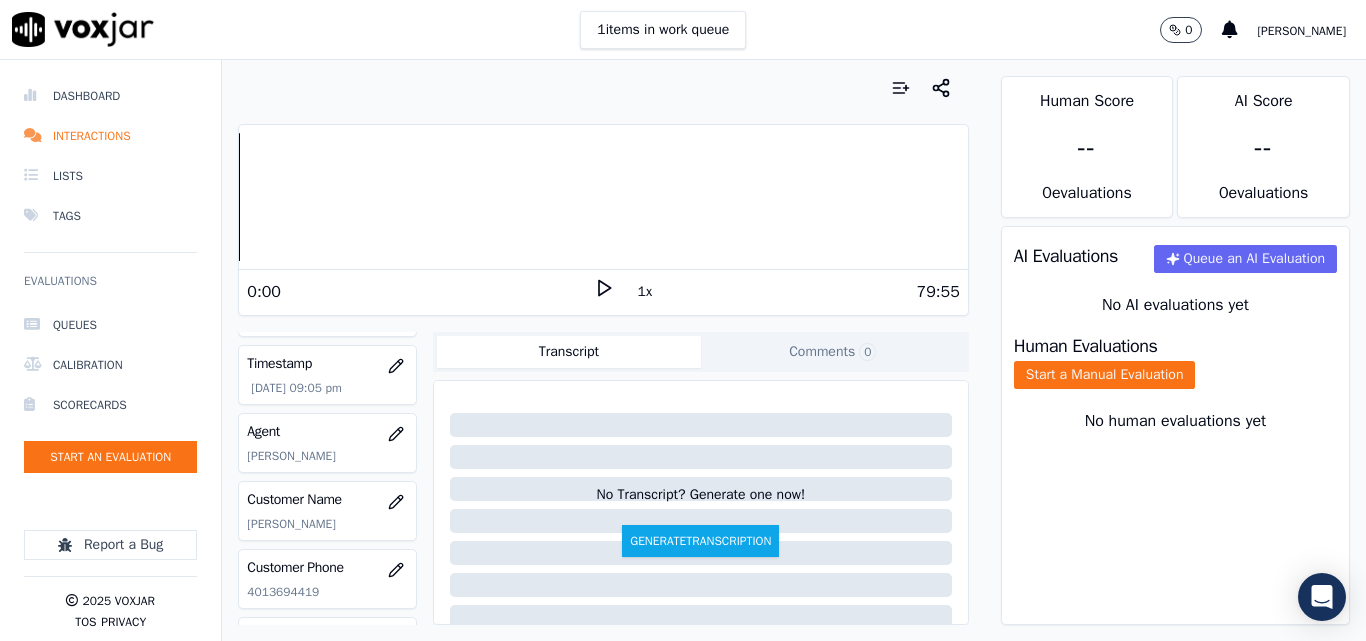 scroll, scrollTop: 104, scrollLeft: 0, axis: vertical 